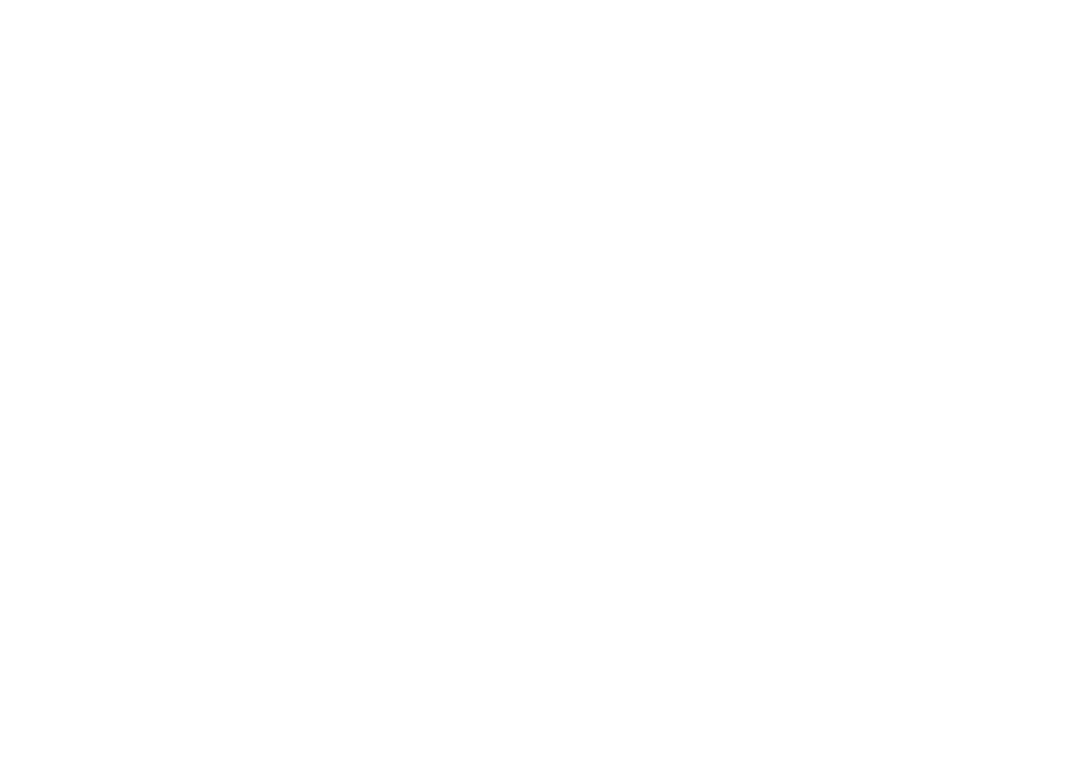 scroll, scrollTop: 0, scrollLeft: 0, axis: both 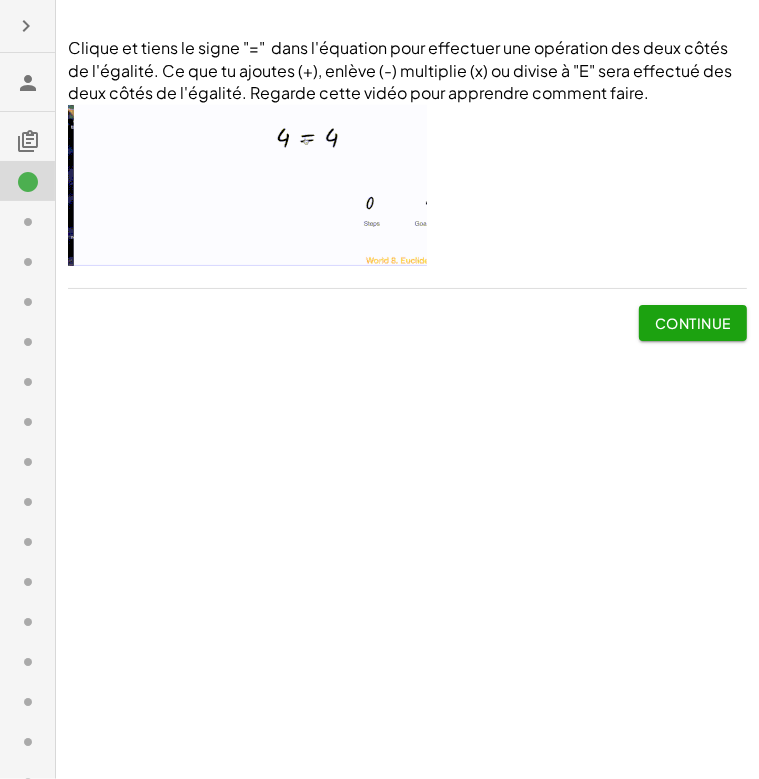 click on "Continue" 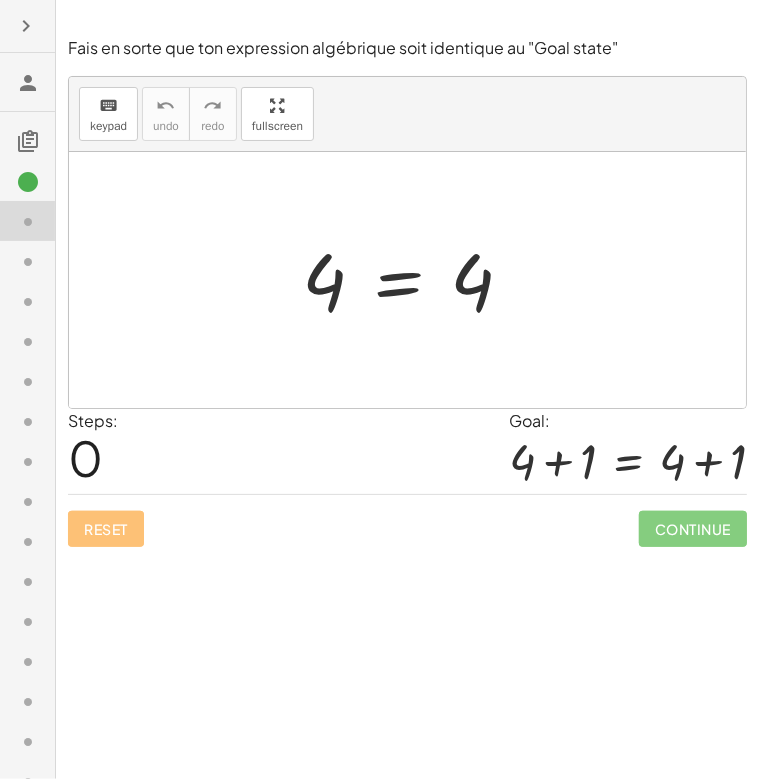 click at bounding box center [415, 280] 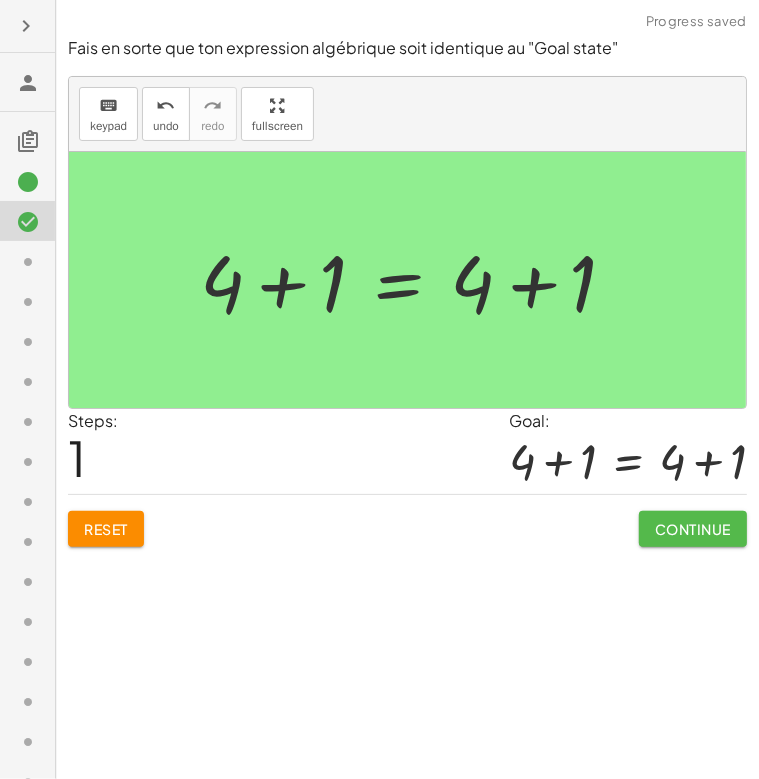 click on "Continue" at bounding box center (693, 529) 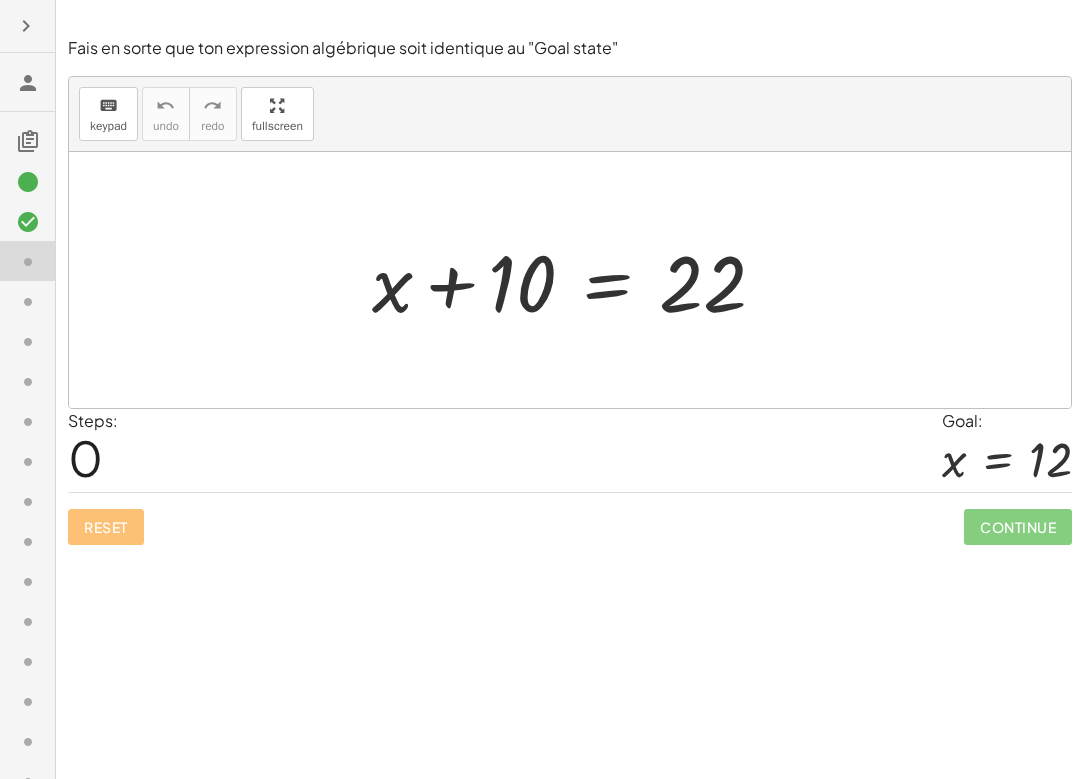 click at bounding box center (577, 280) 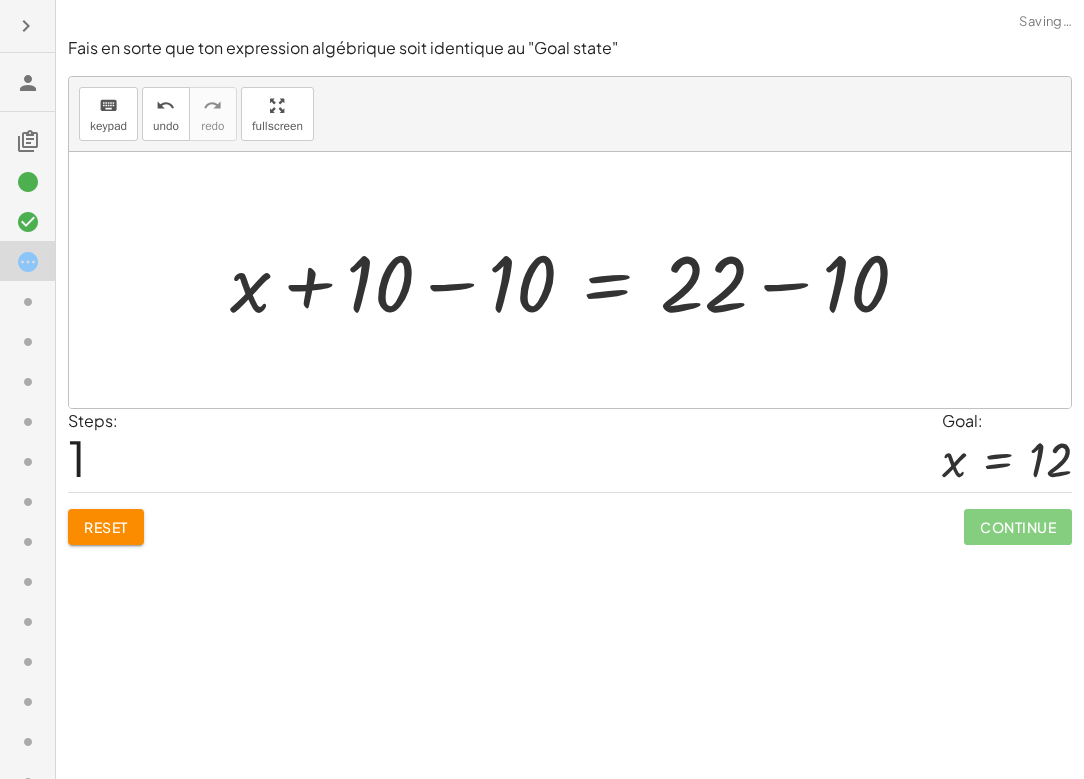 click at bounding box center (577, 280) 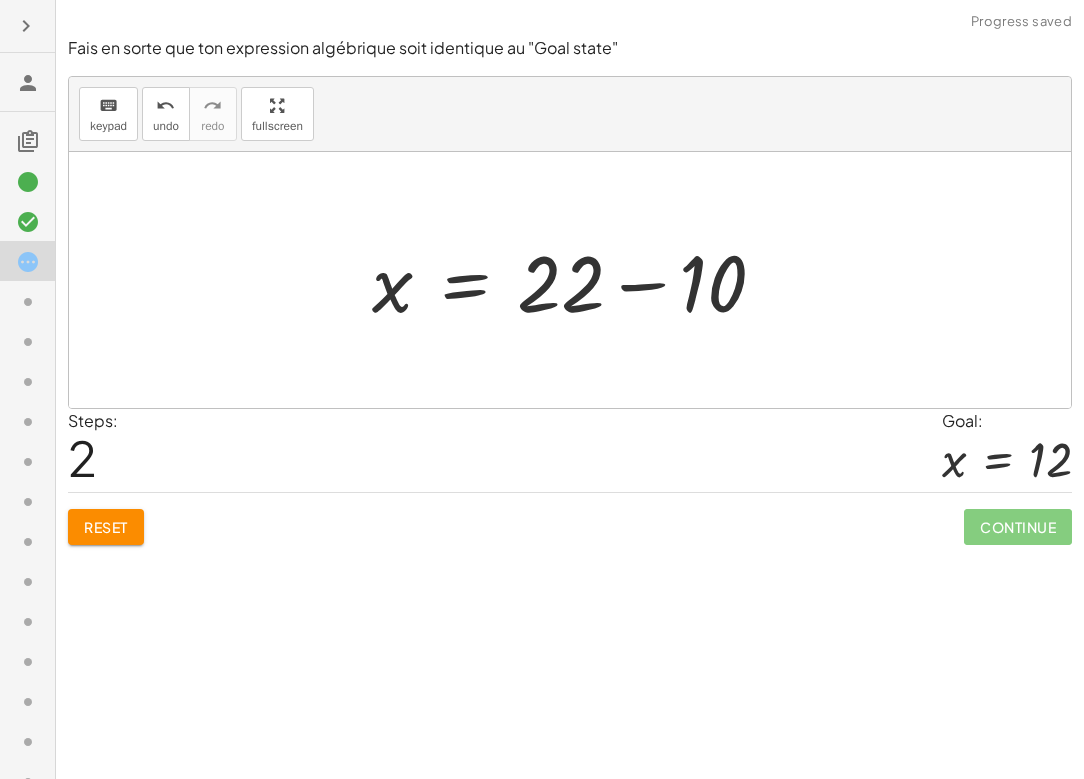 click at bounding box center [577, 280] 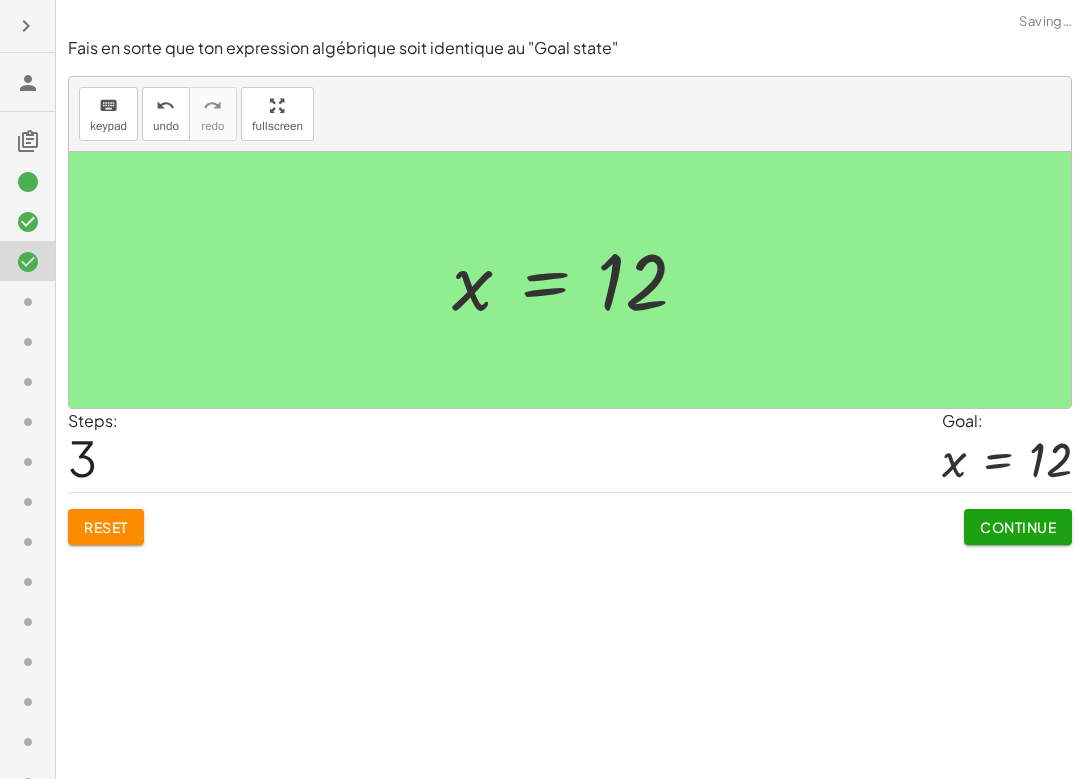 click on "Continue" 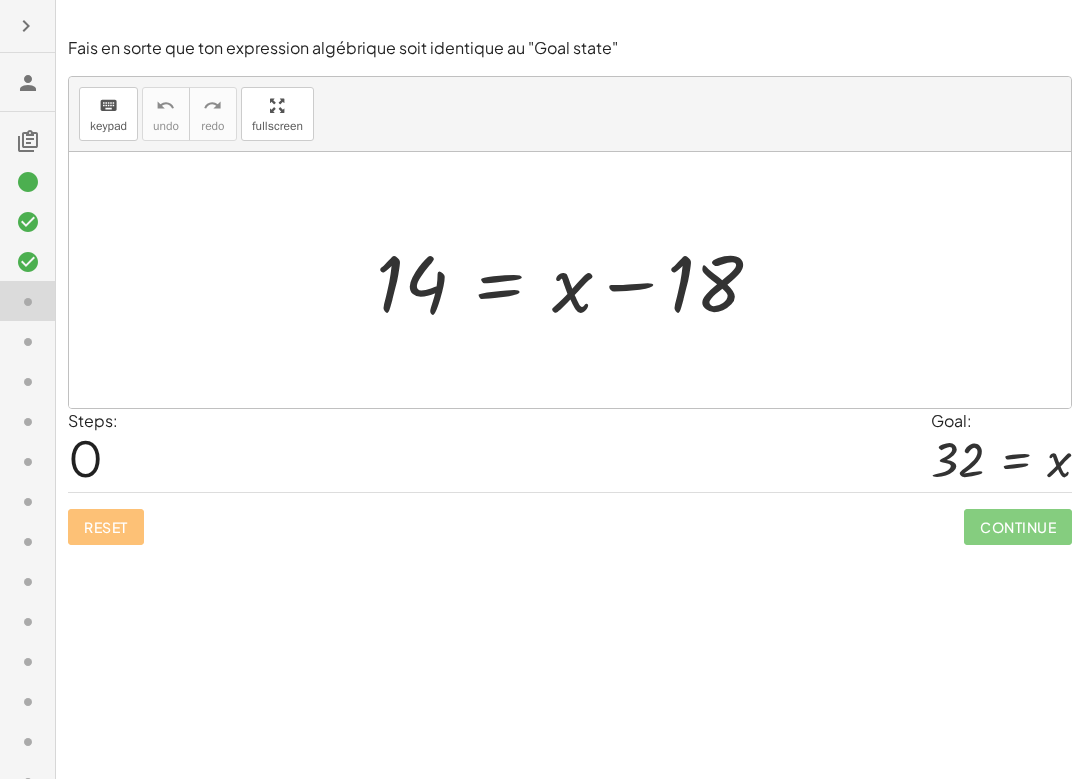 click at bounding box center [577, 280] 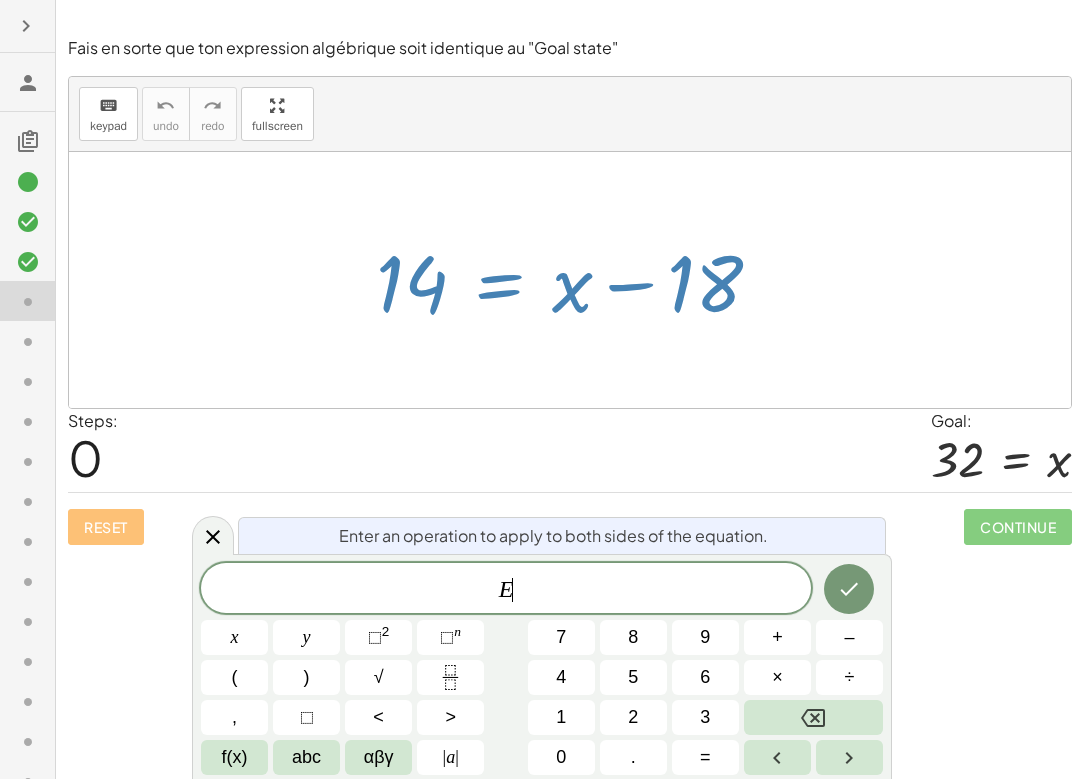 click at bounding box center (577, 280) 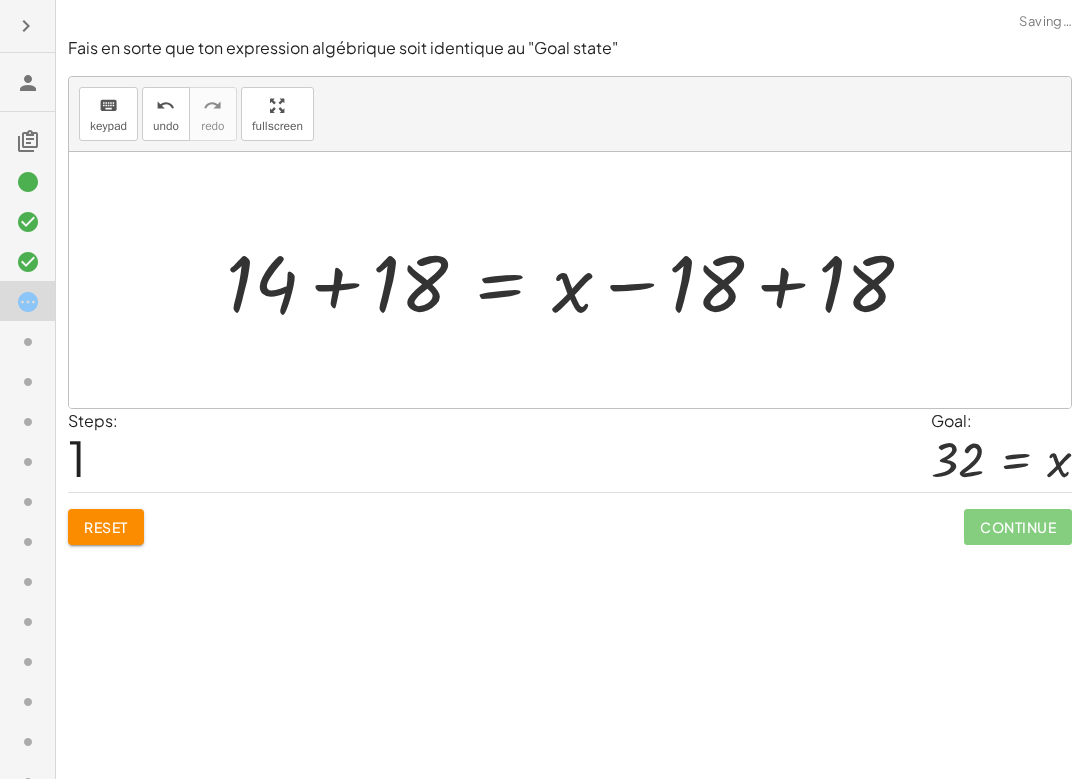 click at bounding box center (577, 280) 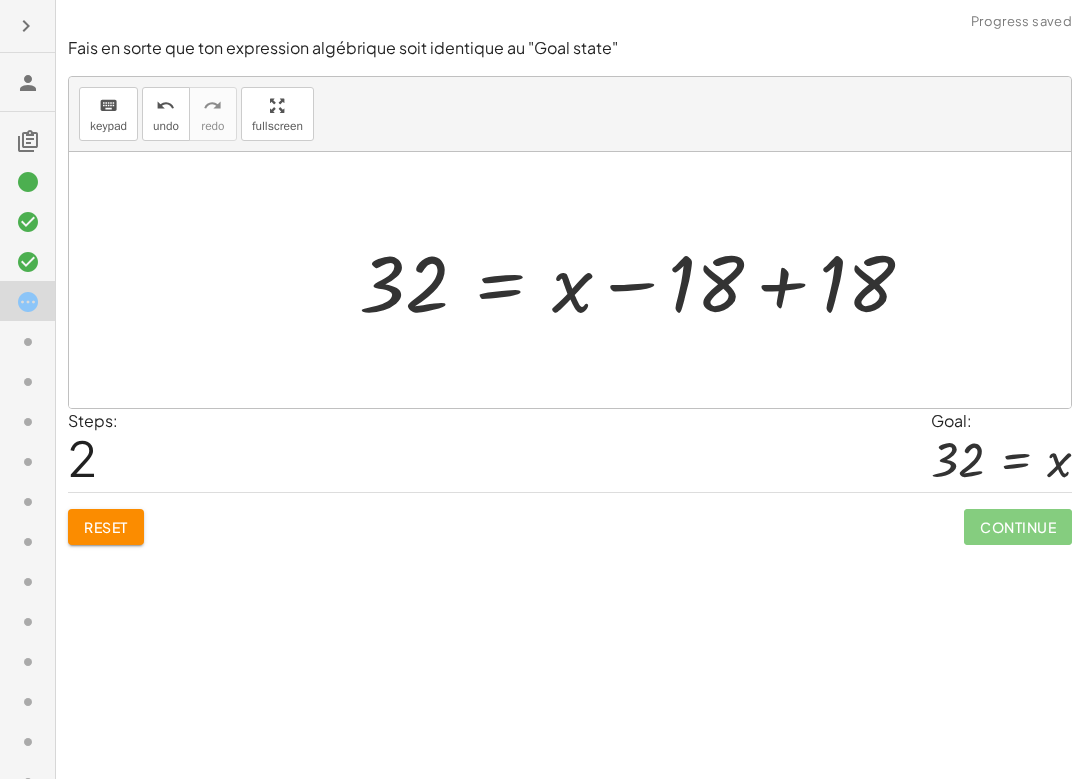 click at bounding box center [644, 280] 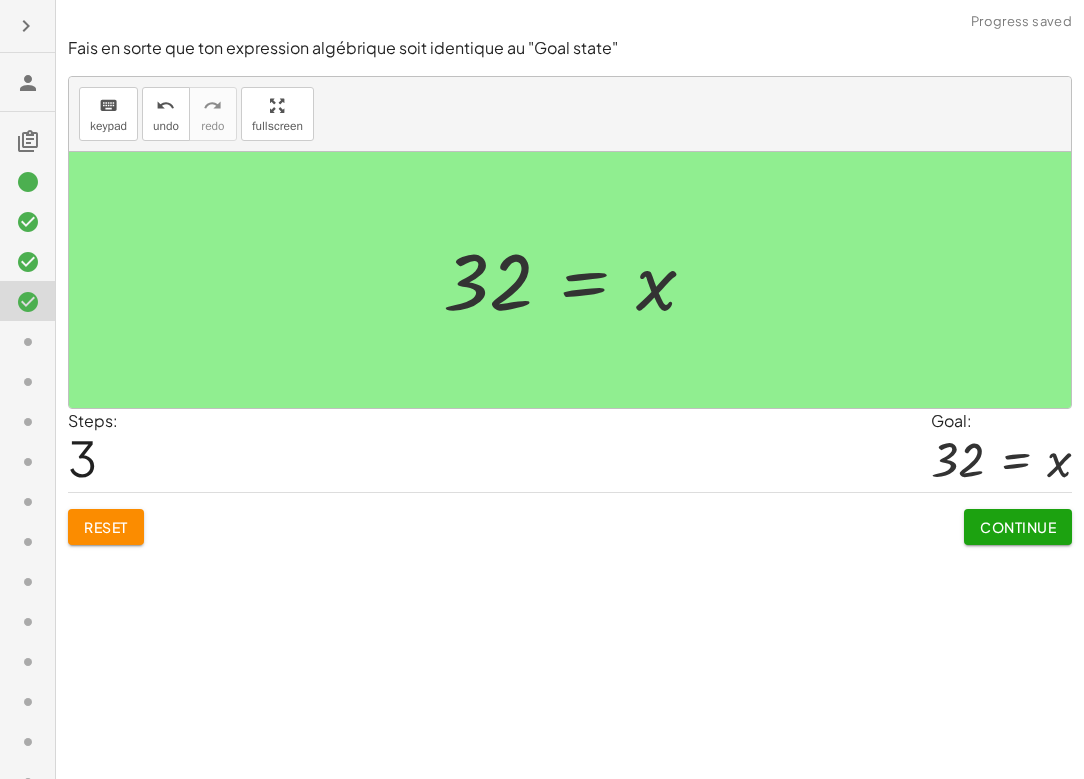 click on "Fais en sorte que ton expression algébrique soit identique au "Goal state" keyboard keypad undo undo redo redo fullscreen 14 = + x − 18 + 14 + 18 = + x − 18 + 18 32 = + x − 18 + 18 32 = + x + 0 = x 32 × Steps:  3 Goal: 32 = x Reset   Continue" 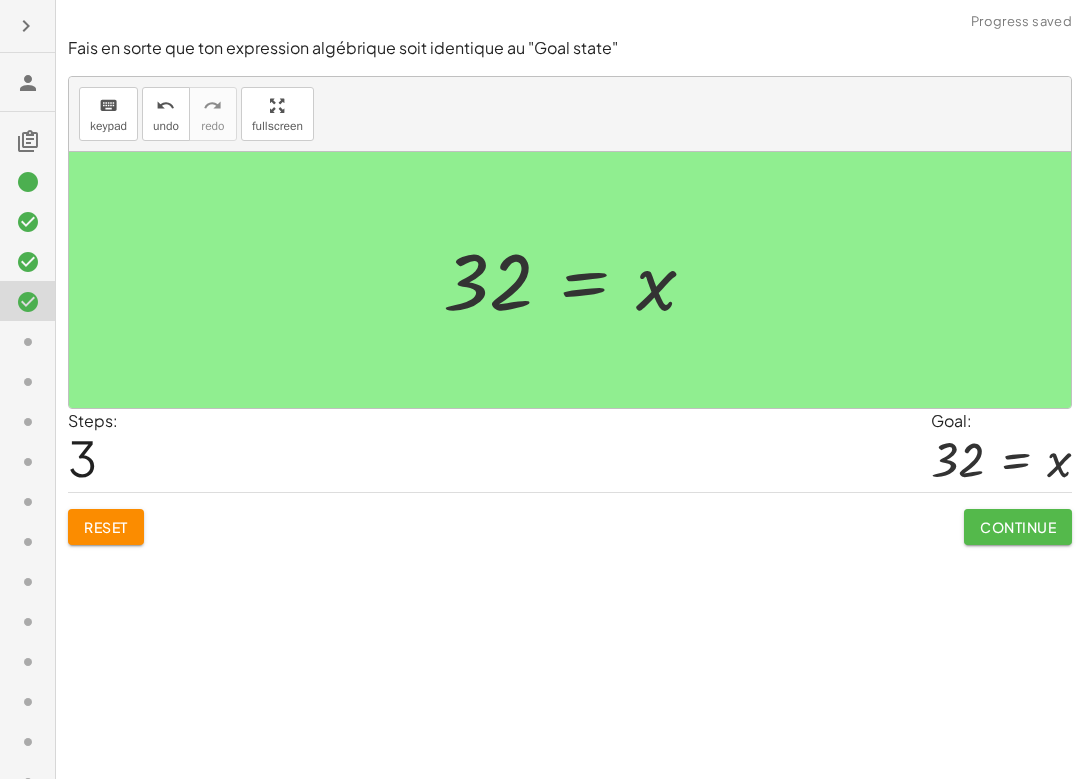 click on "Continue" 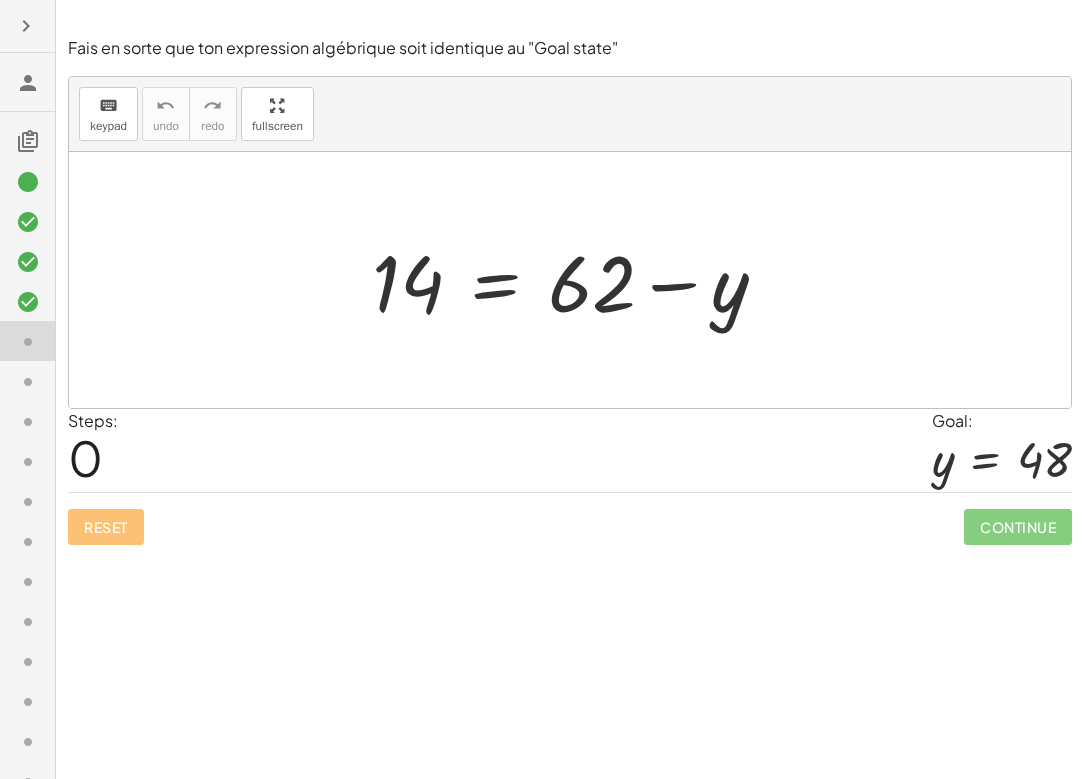 click at bounding box center [577, 280] 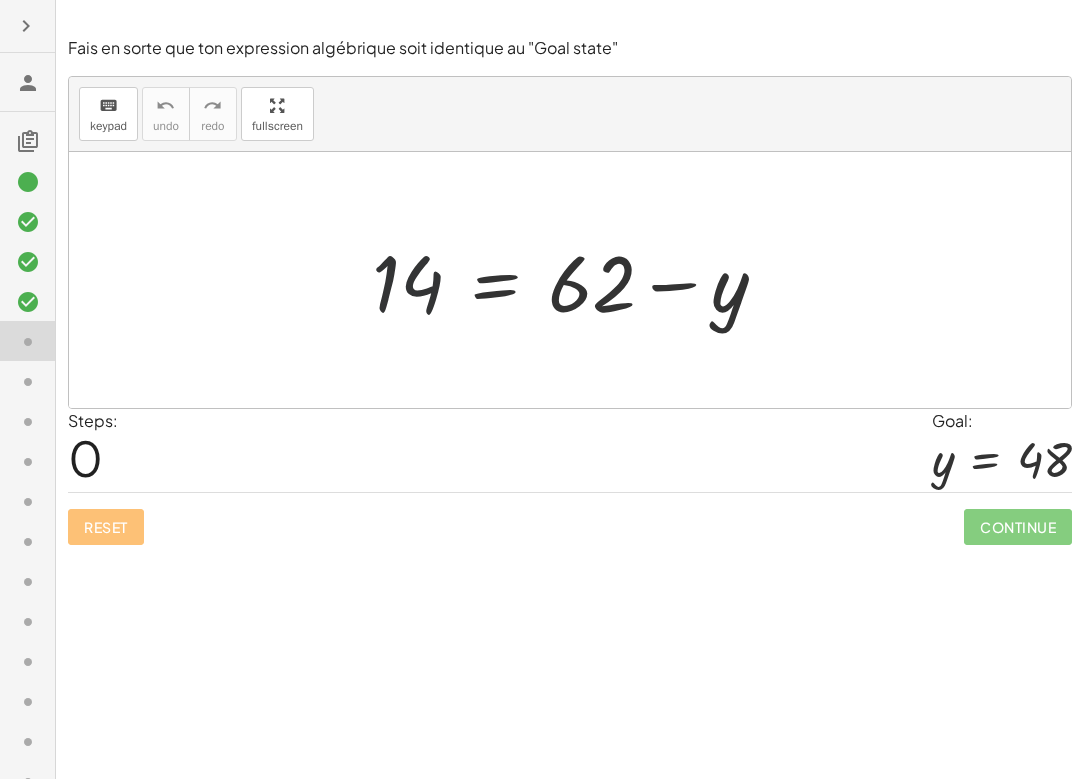 click at bounding box center (577, 280) 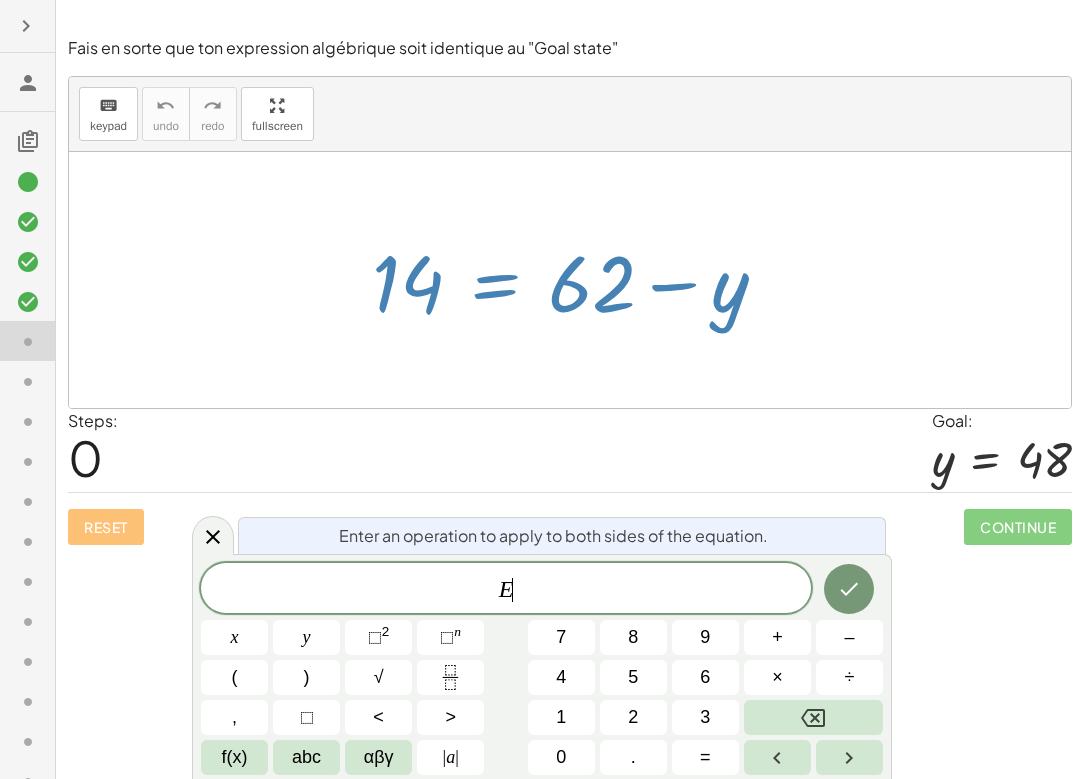 click at bounding box center (577, 280) 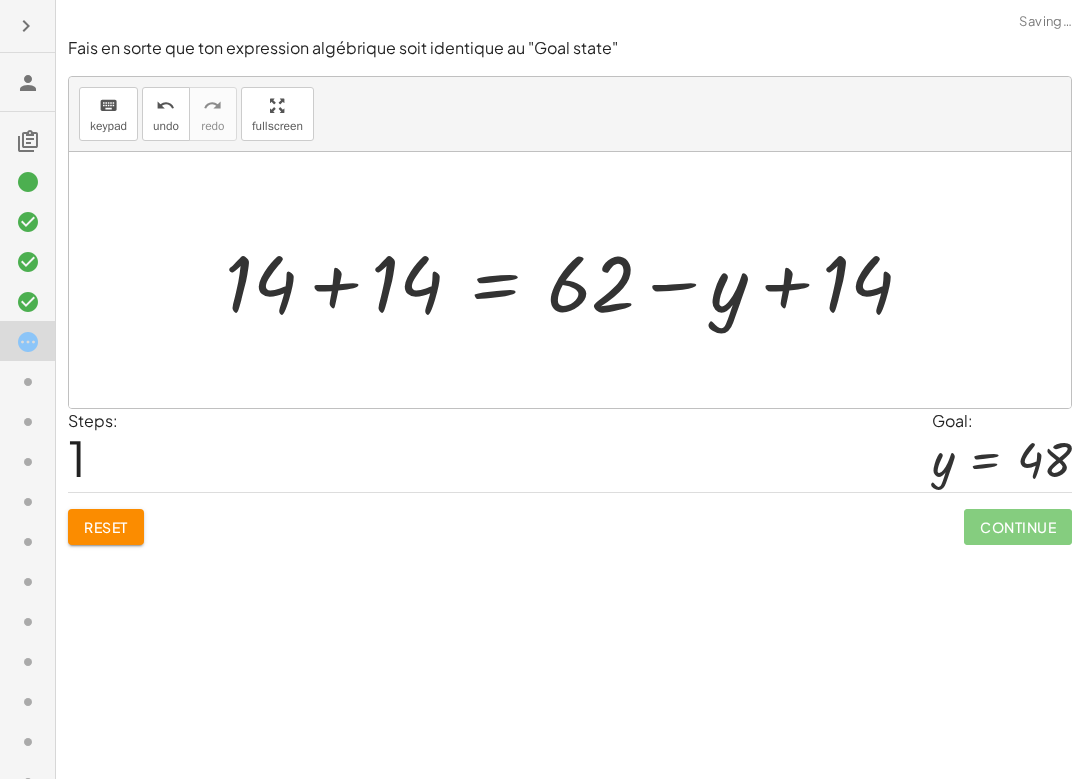 click at bounding box center [577, 280] 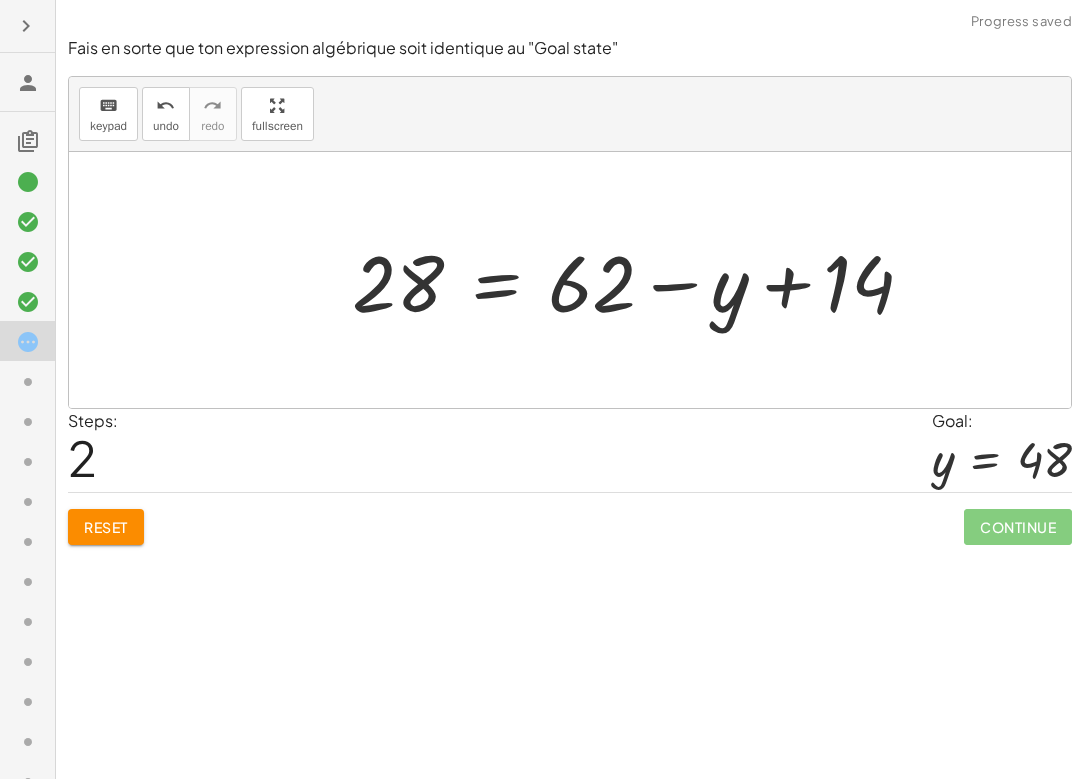 click at bounding box center (641, 280) 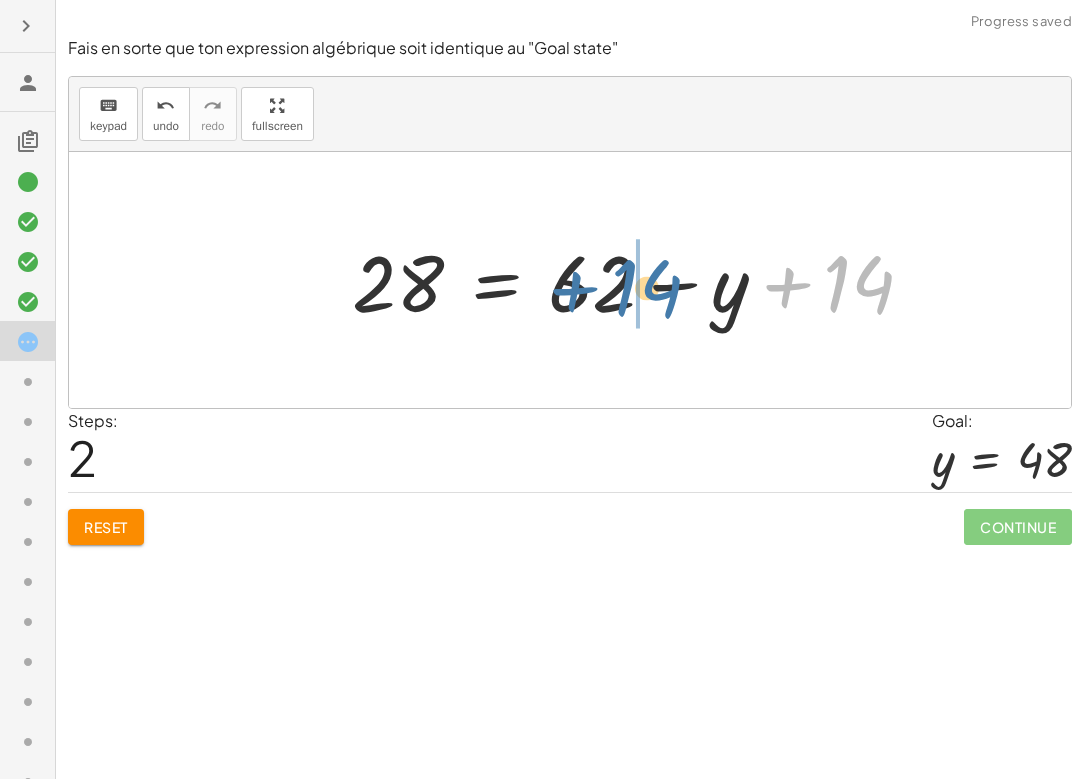 drag, startPoint x: 841, startPoint y: 280, endPoint x: 588, endPoint y: 279, distance: 253.00198 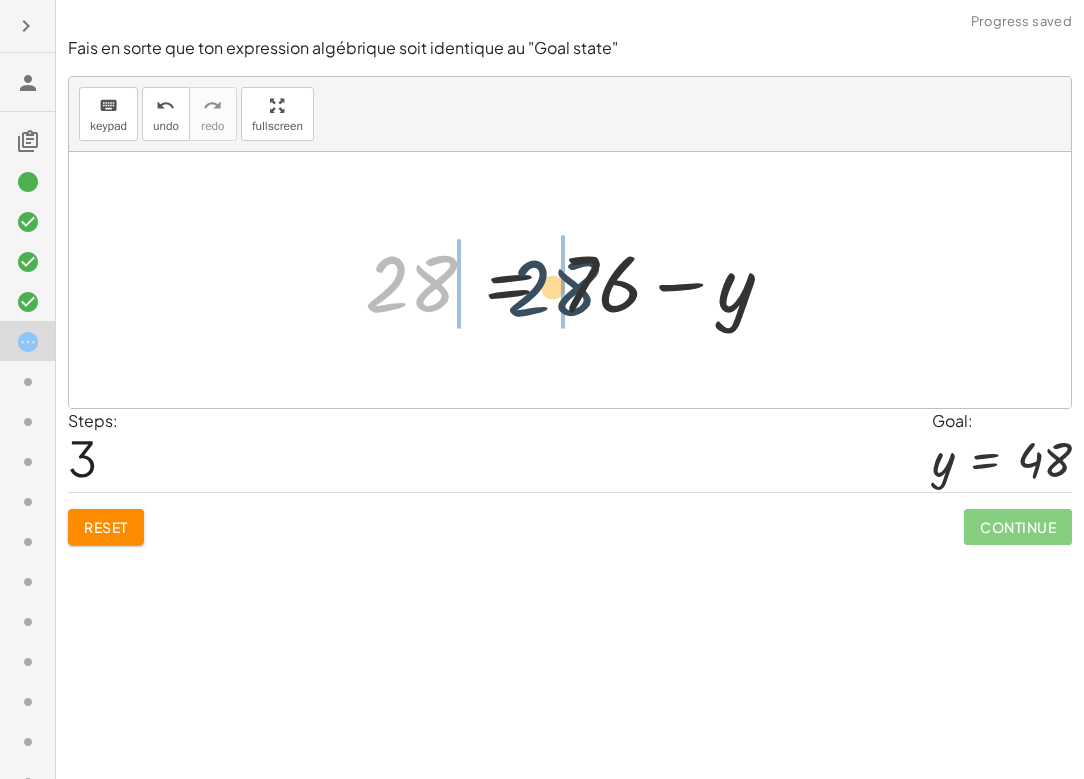 drag, startPoint x: 424, startPoint y: 283, endPoint x: 622, endPoint y: 282, distance: 198.00252 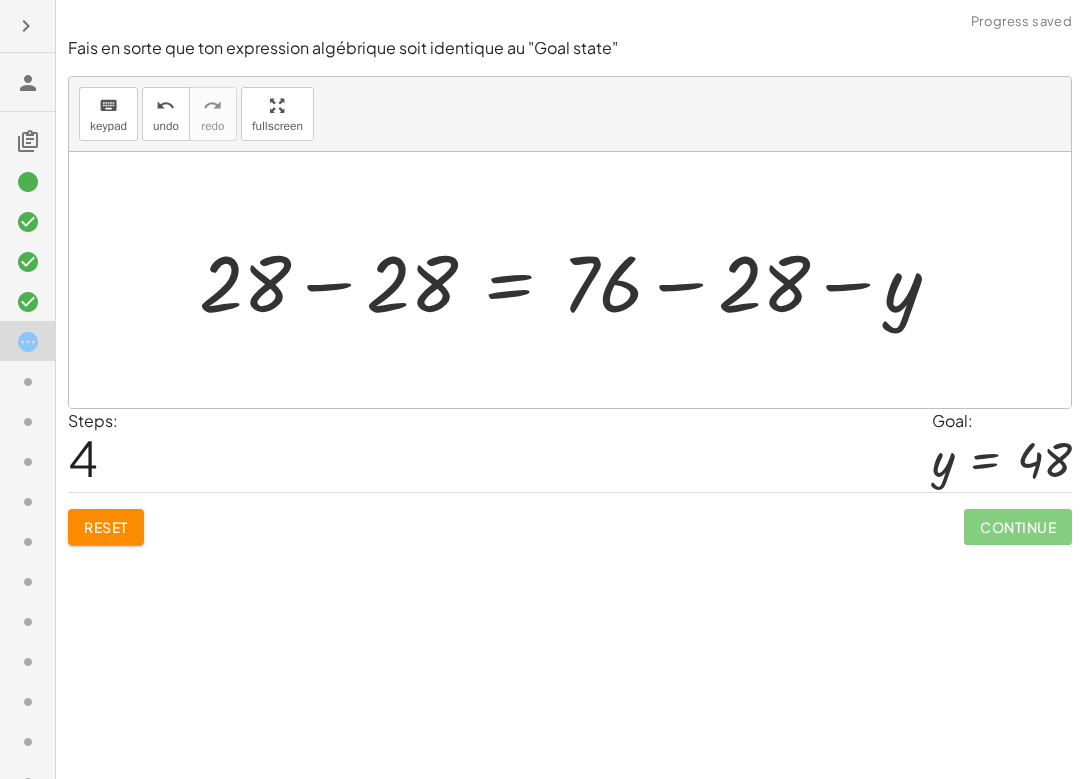 click at bounding box center (578, 280) 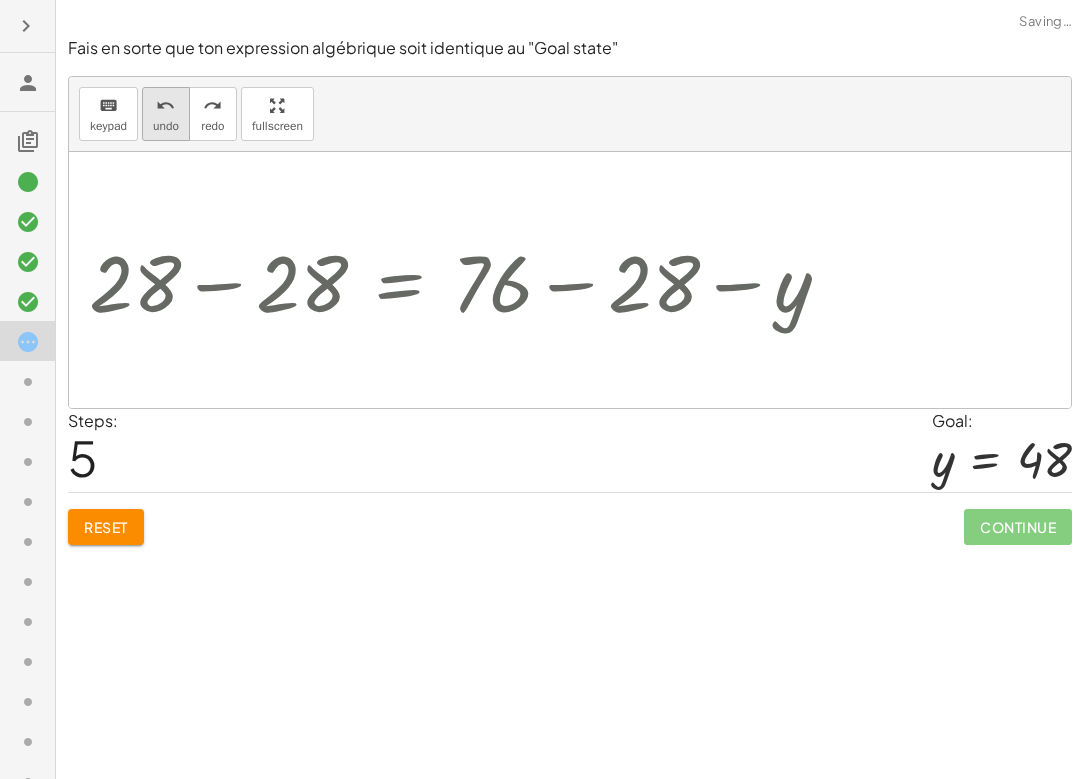 click on "undo" at bounding box center (165, 106) 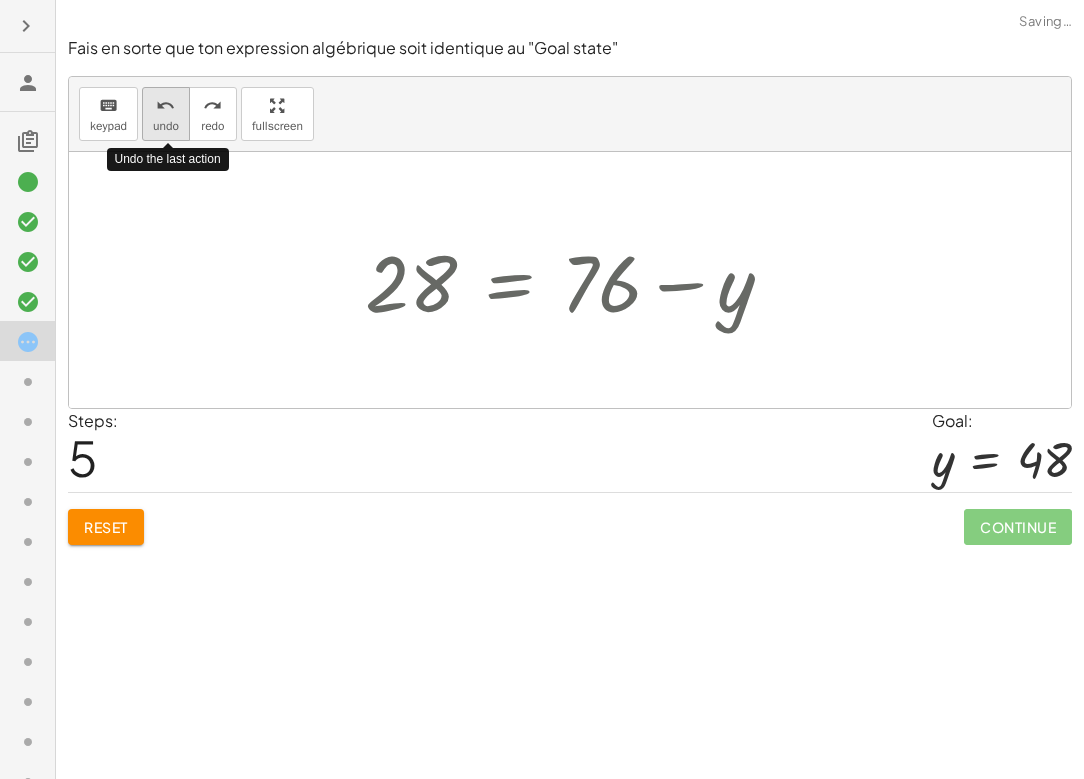 click on "undo" at bounding box center [165, 106] 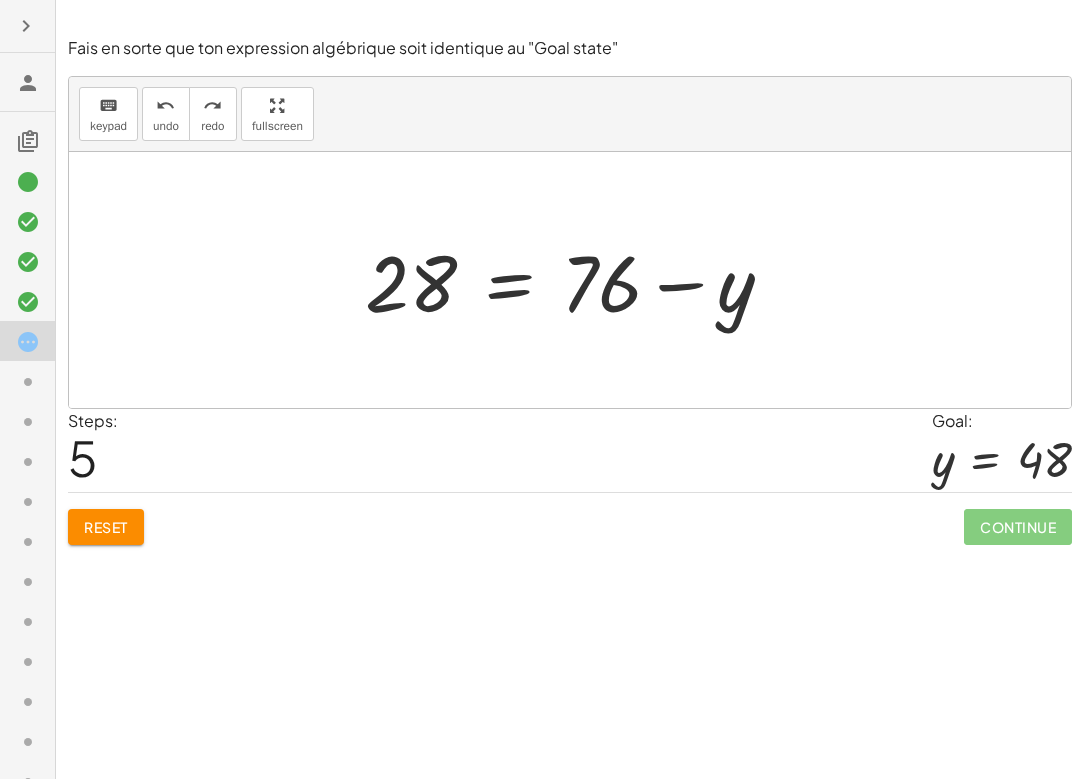 click at bounding box center [577, 280] 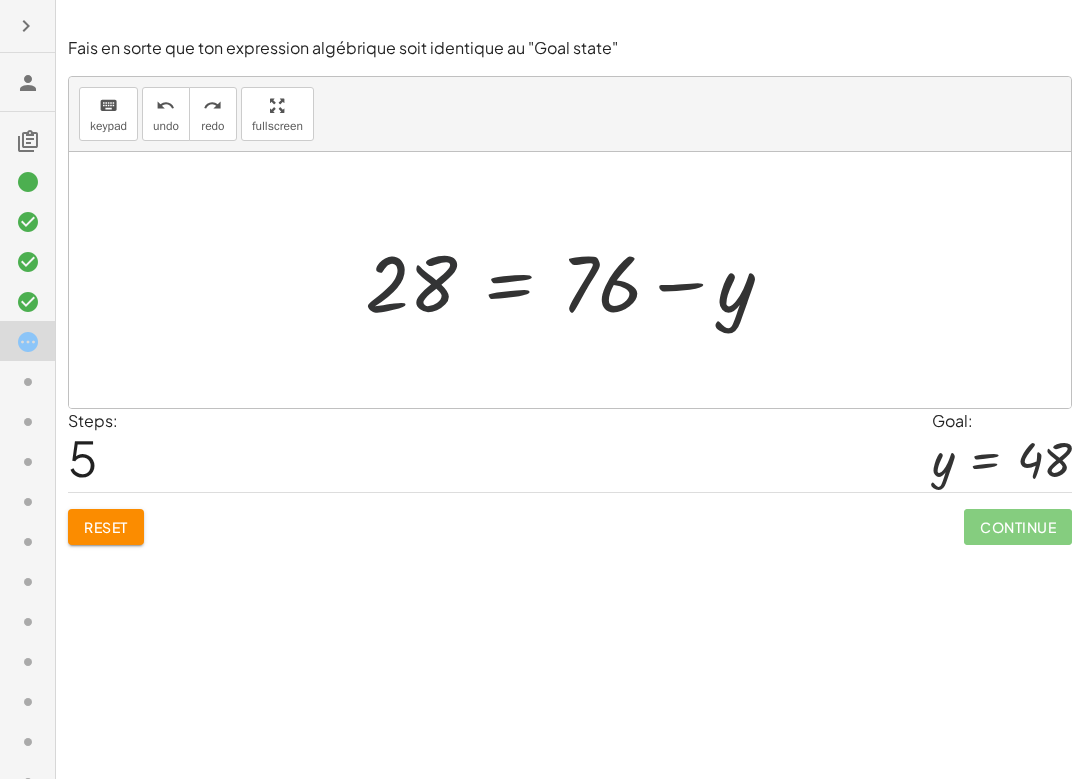 click at bounding box center (577, 280) 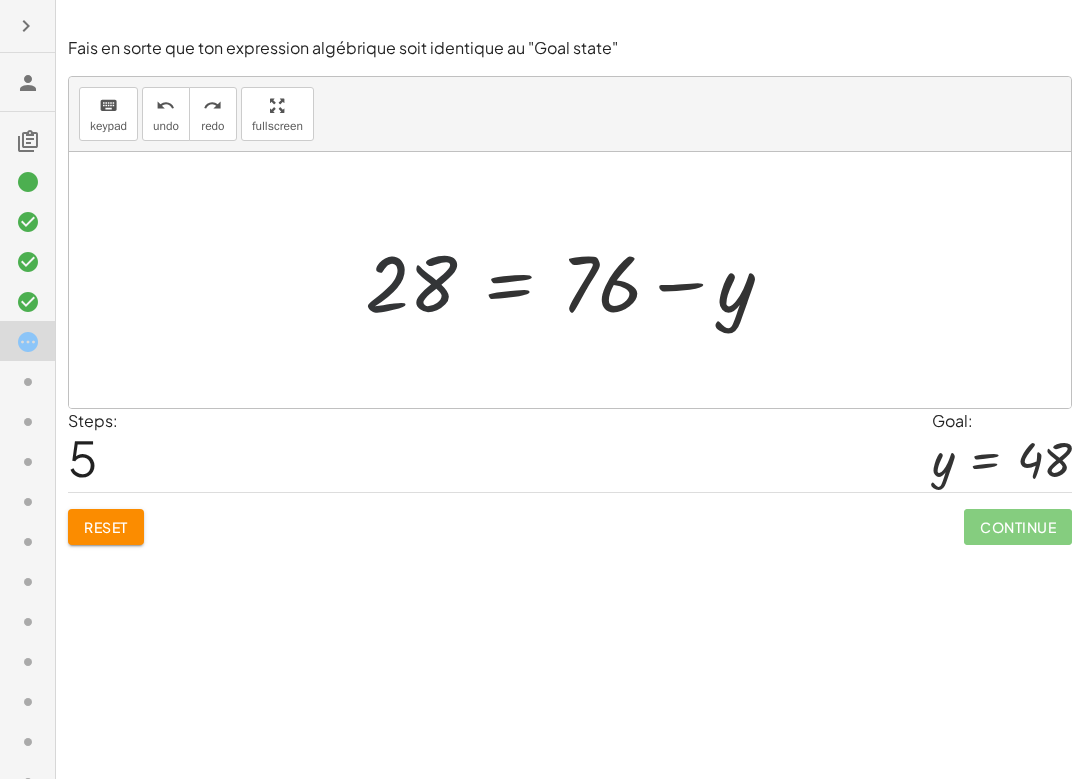 click at bounding box center [577, 280] 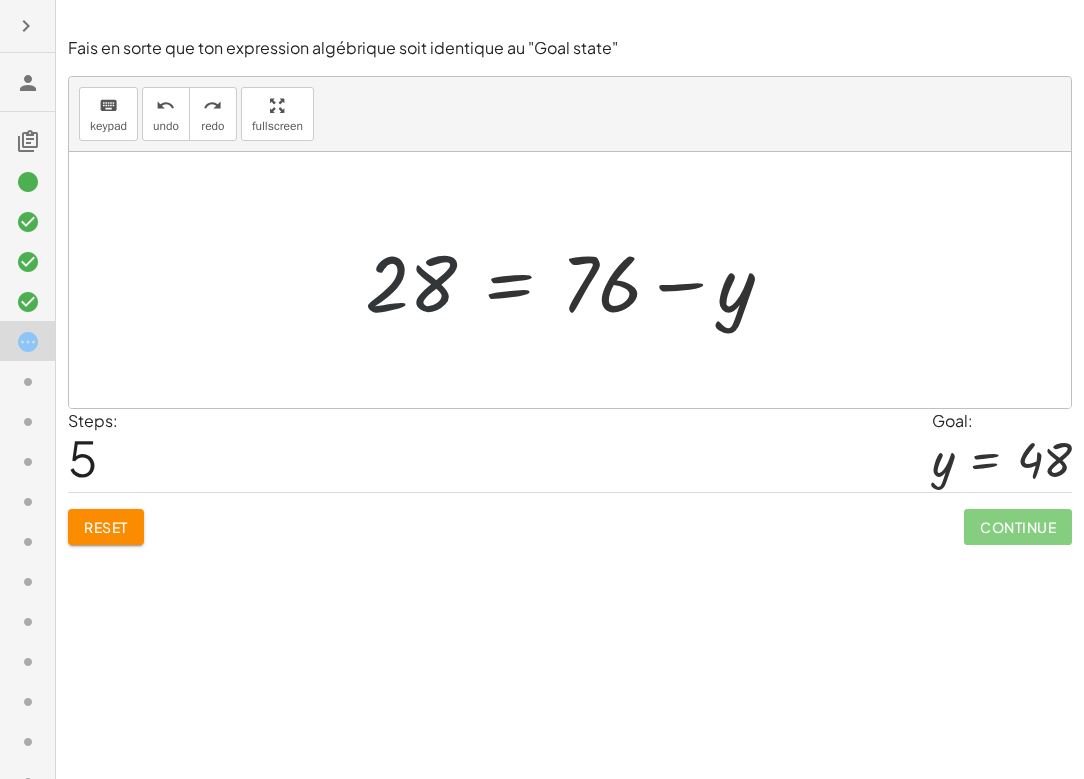 click at bounding box center [577, 280] 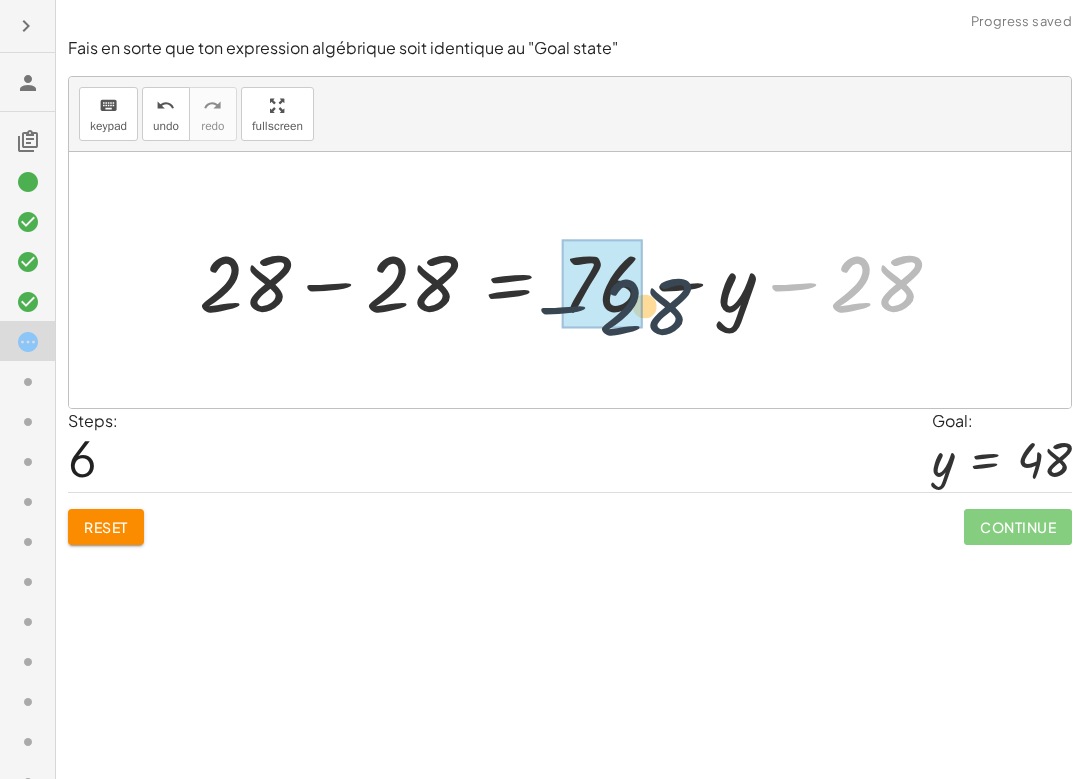 drag, startPoint x: 896, startPoint y: 278, endPoint x: 600, endPoint y: 279, distance: 296.00168 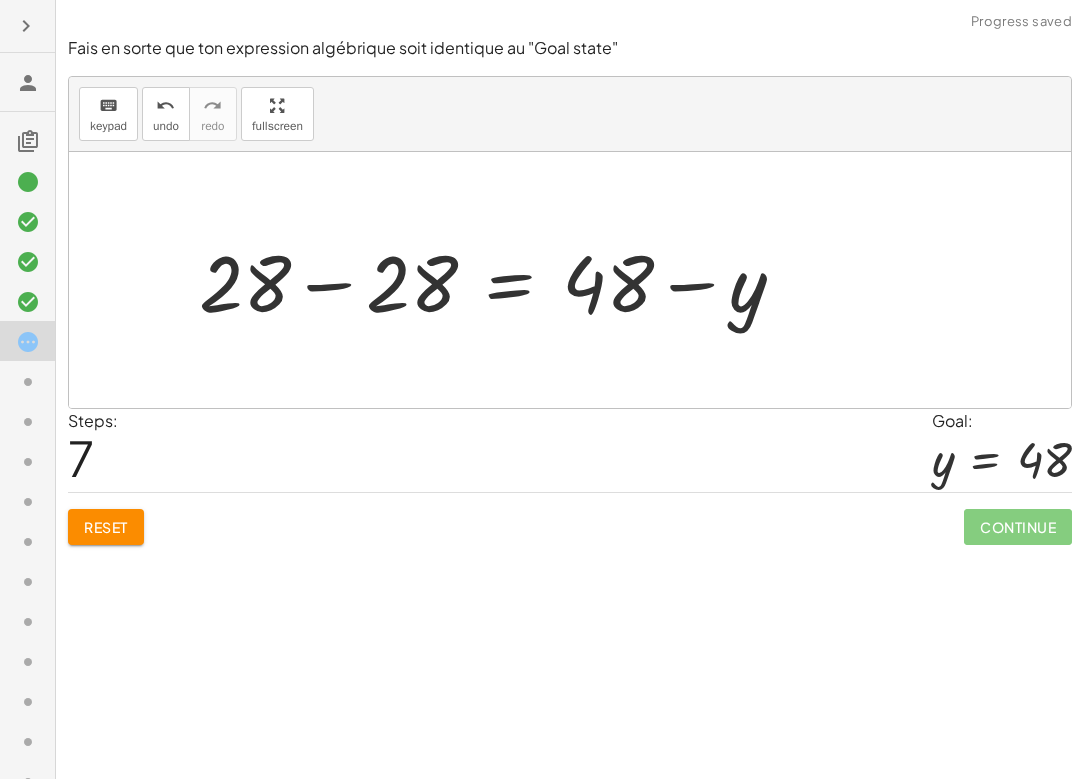 click at bounding box center (500, 280) 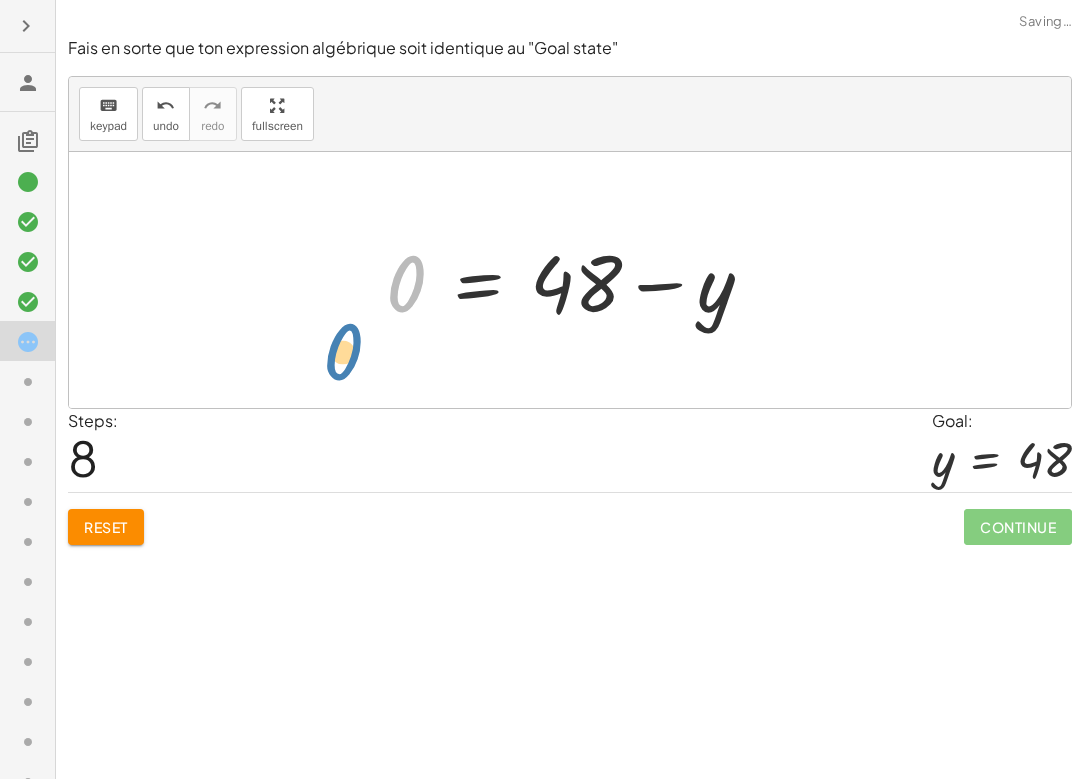 drag, startPoint x: 388, startPoint y: 301, endPoint x: 368, endPoint y: 321, distance: 28.284271 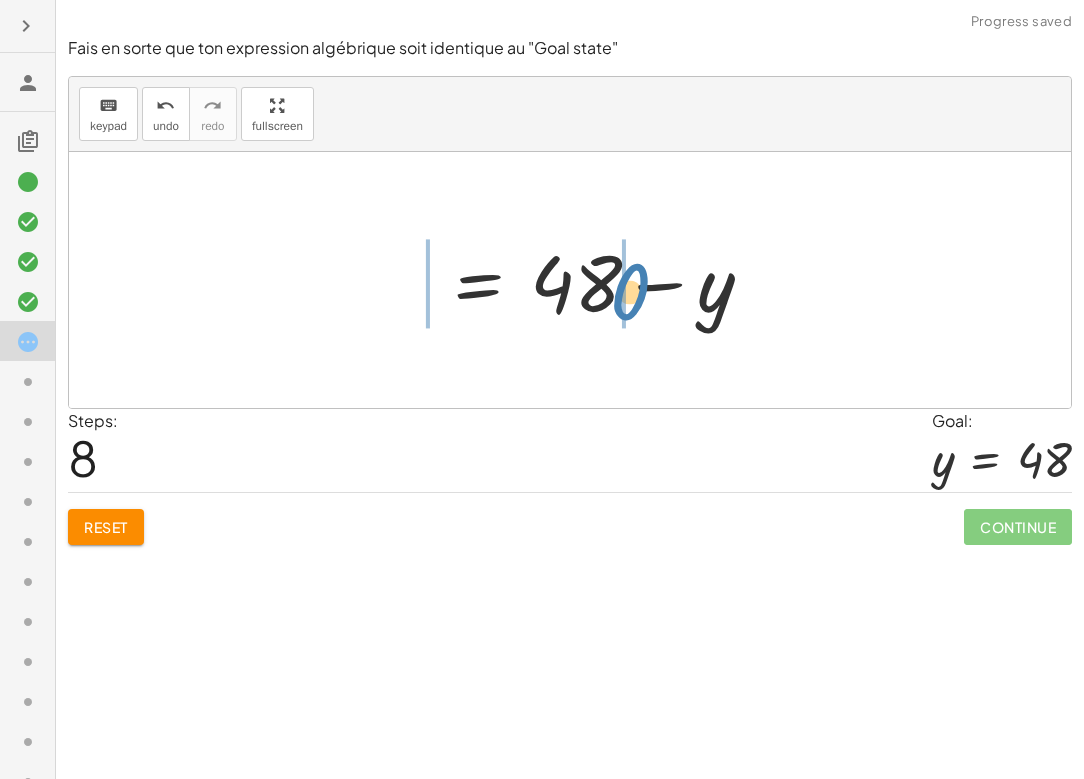 drag, startPoint x: 382, startPoint y: 295, endPoint x: 601, endPoint y: 302, distance: 219.11185 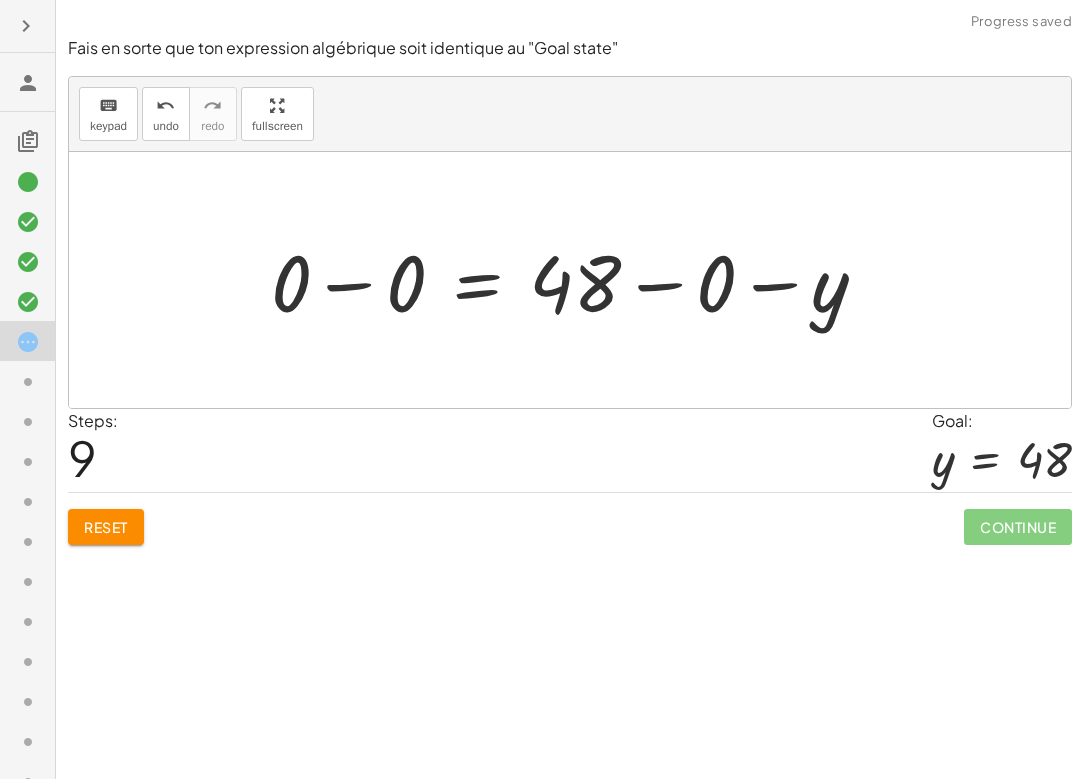 click at bounding box center [577, 280] 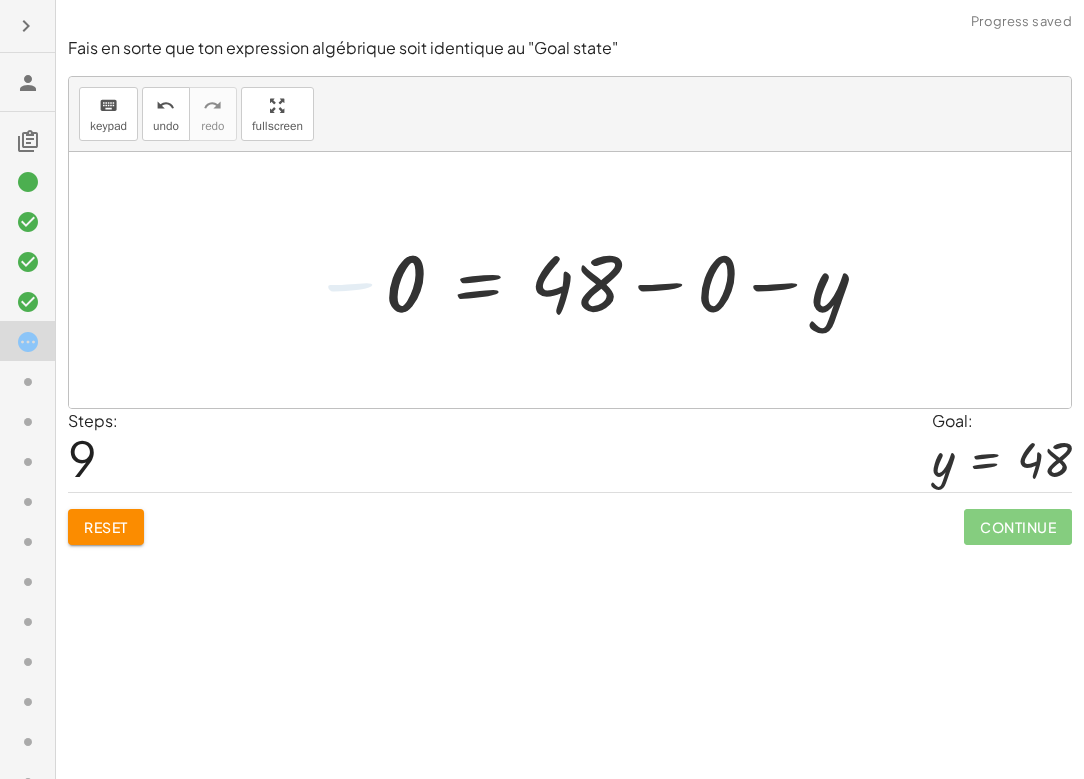 drag, startPoint x: 708, startPoint y: 294, endPoint x: 680, endPoint y: 296, distance: 28.071337 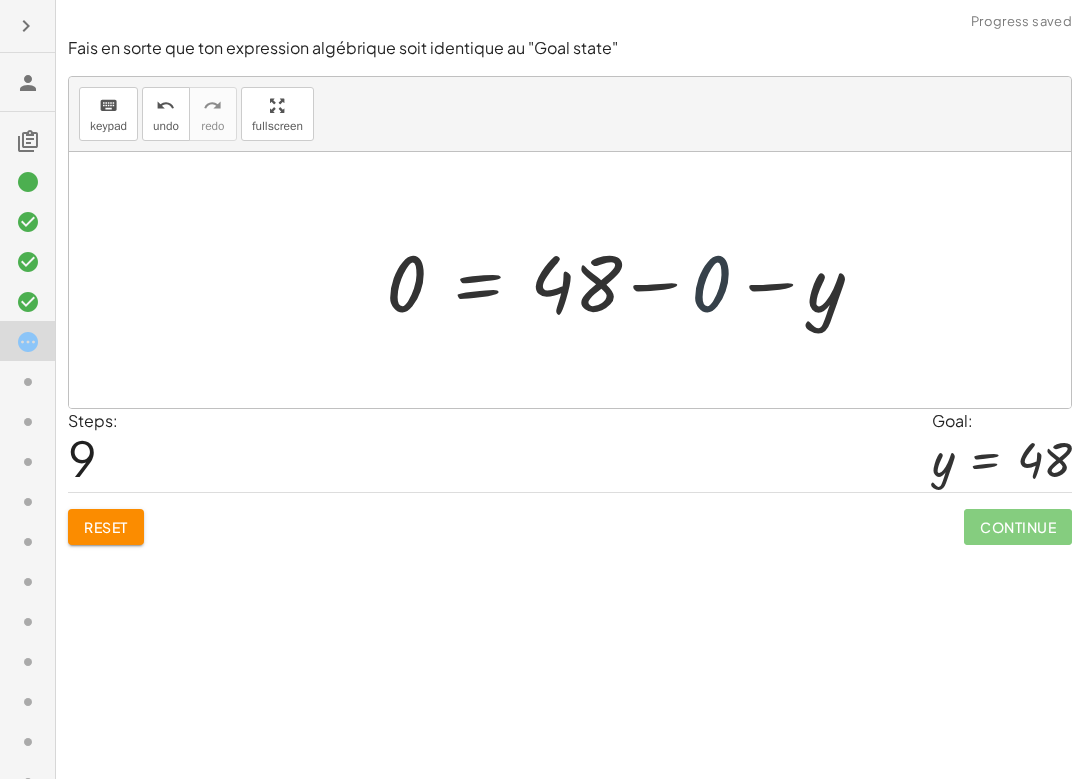 click at bounding box center [577, 280] 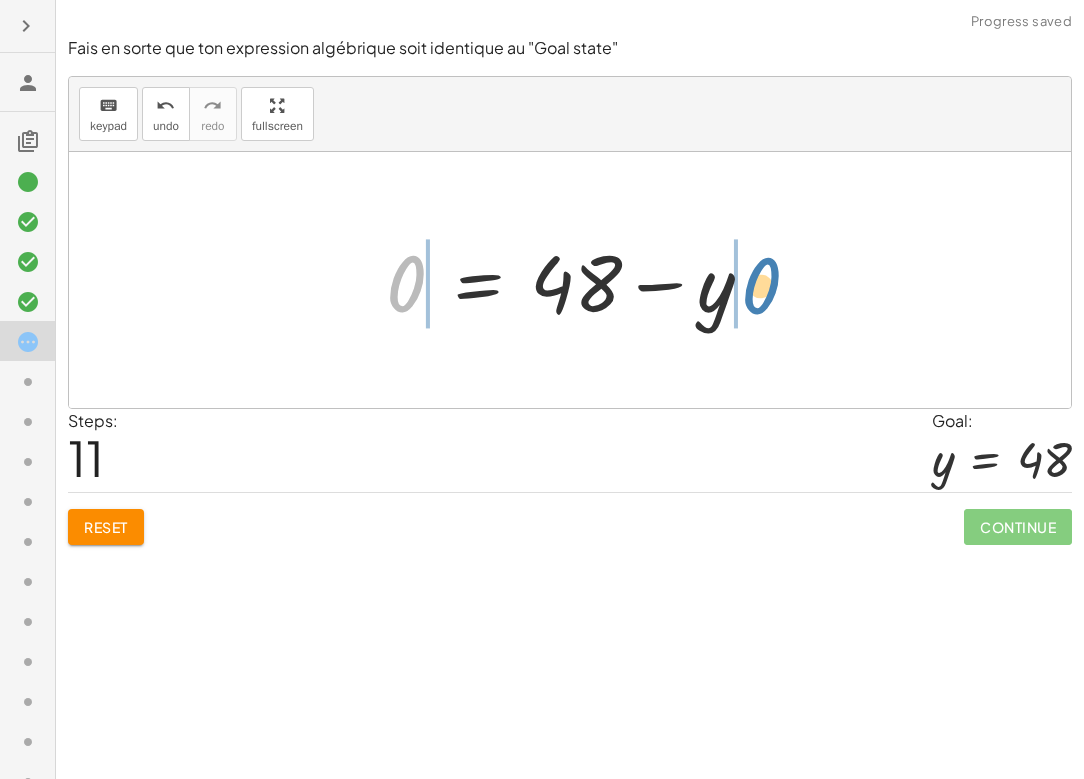 drag, startPoint x: 422, startPoint y: 292, endPoint x: 791, endPoint y: 295, distance: 369.0122 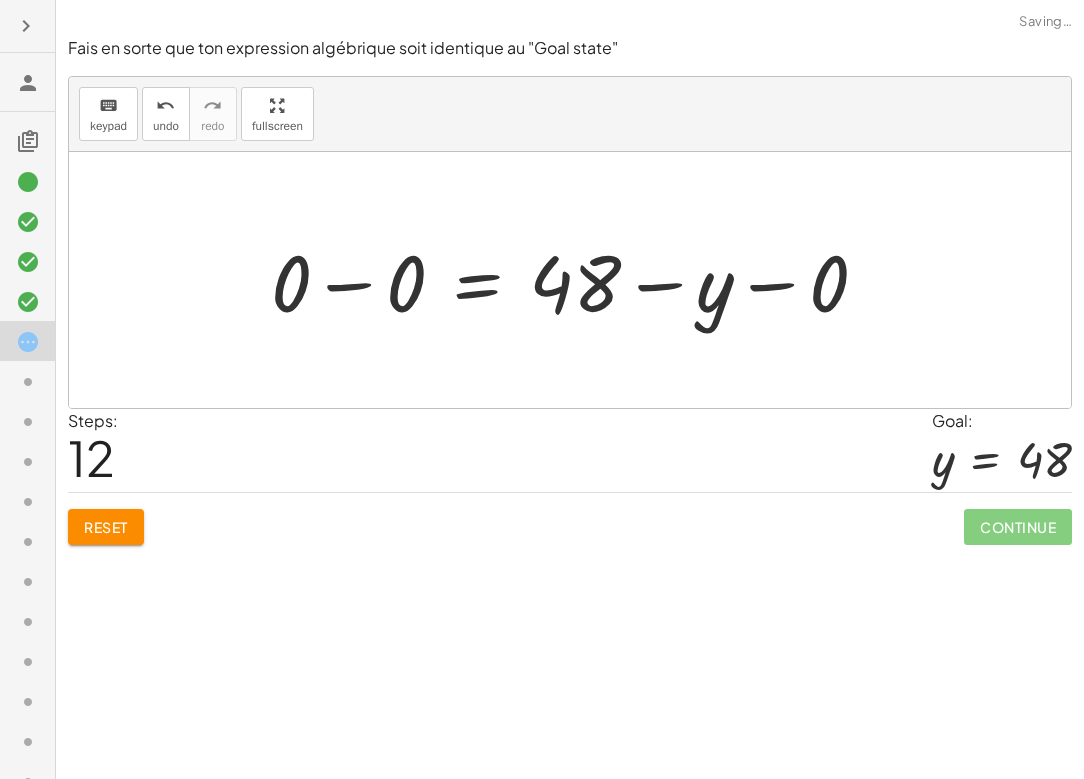 click at bounding box center (577, 280) 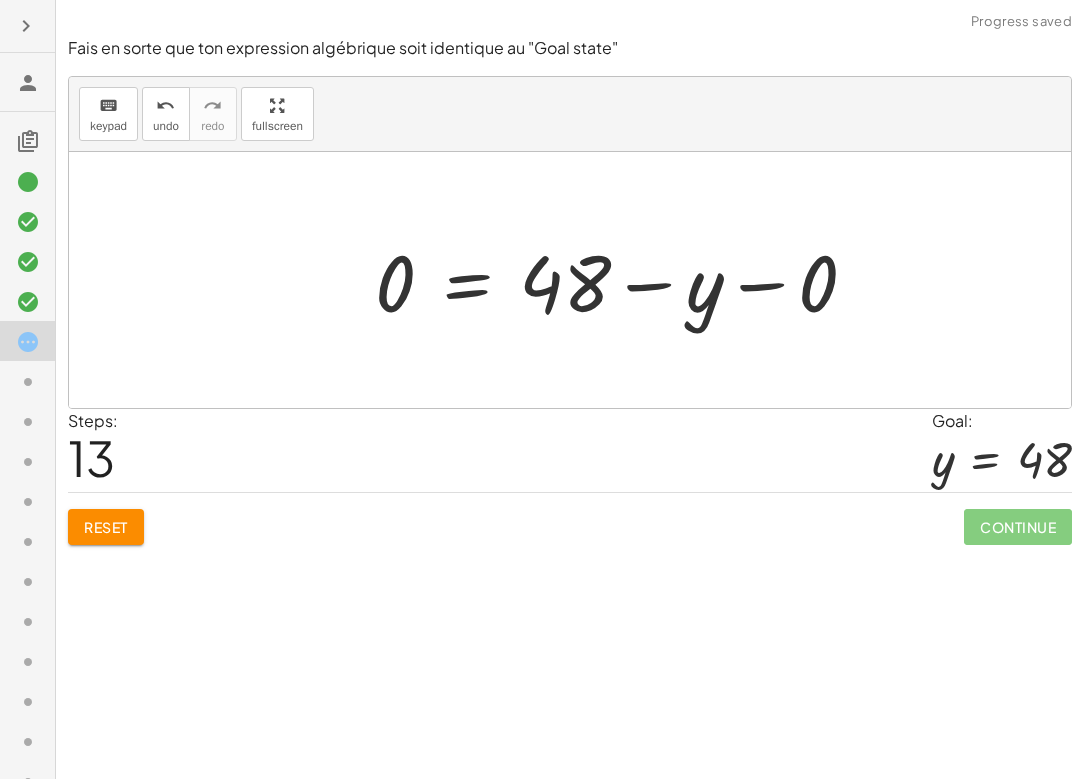 click at bounding box center (624, 280) 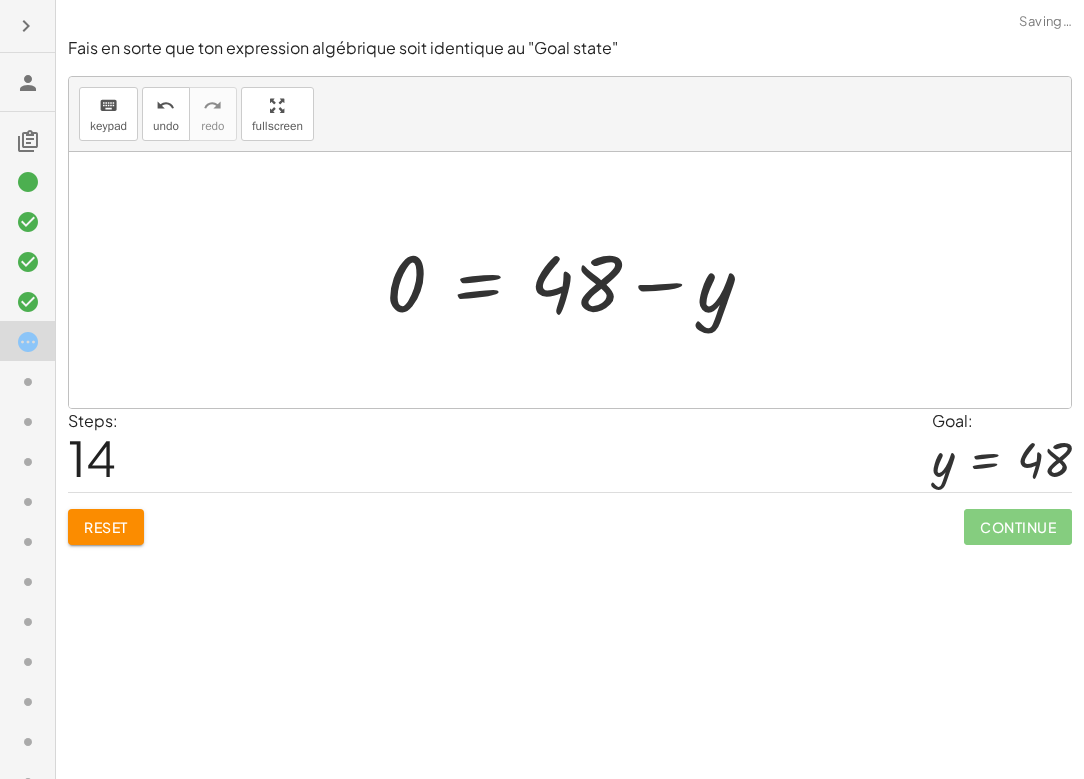 click at bounding box center [577, 280] 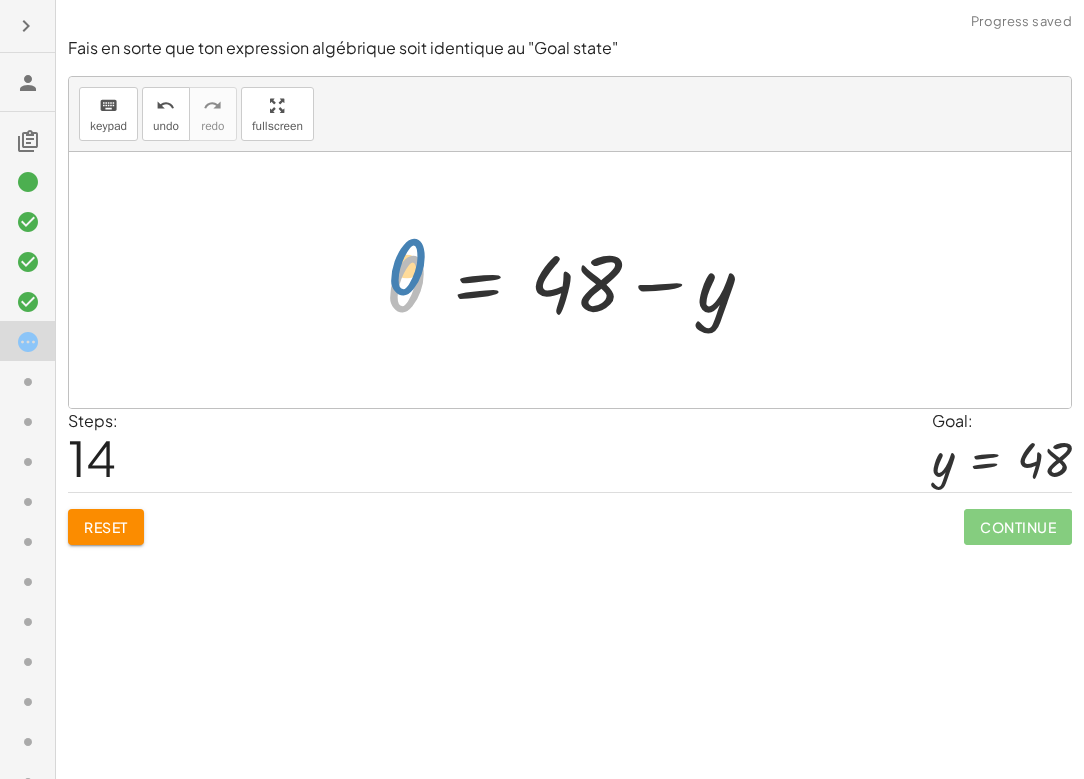 drag, startPoint x: 400, startPoint y: 286, endPoint x: 404, endPoint y: 265, distance: 21.377558 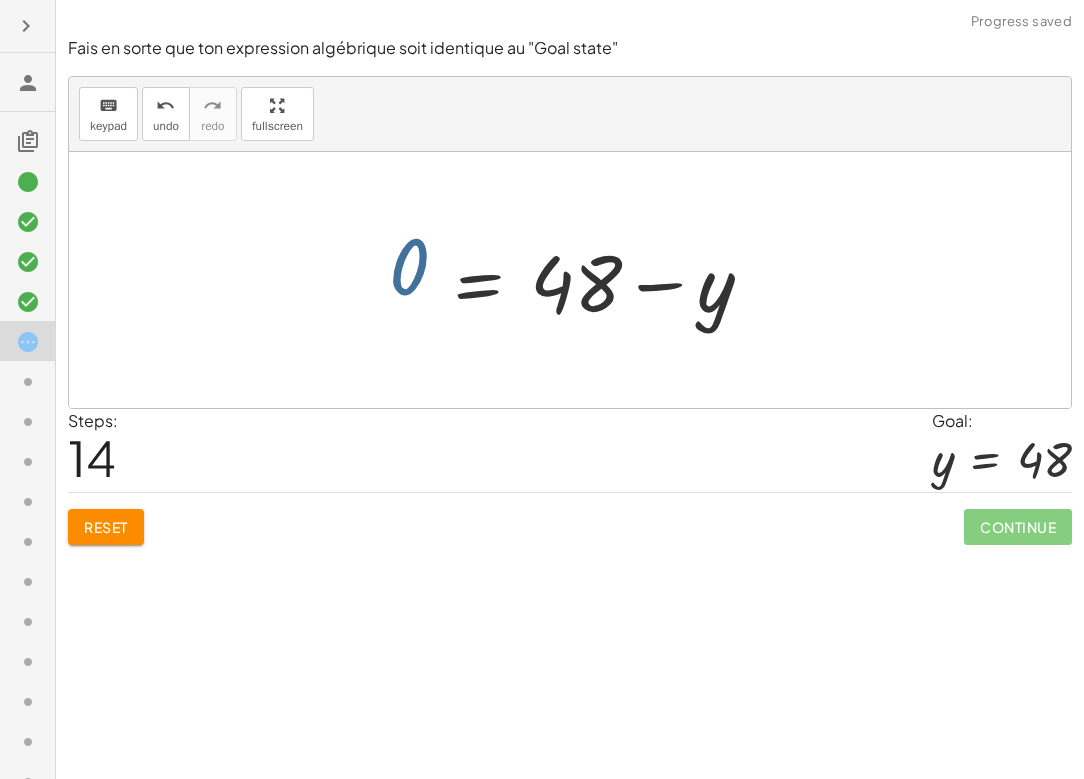 click at bounding box center [577, 280] 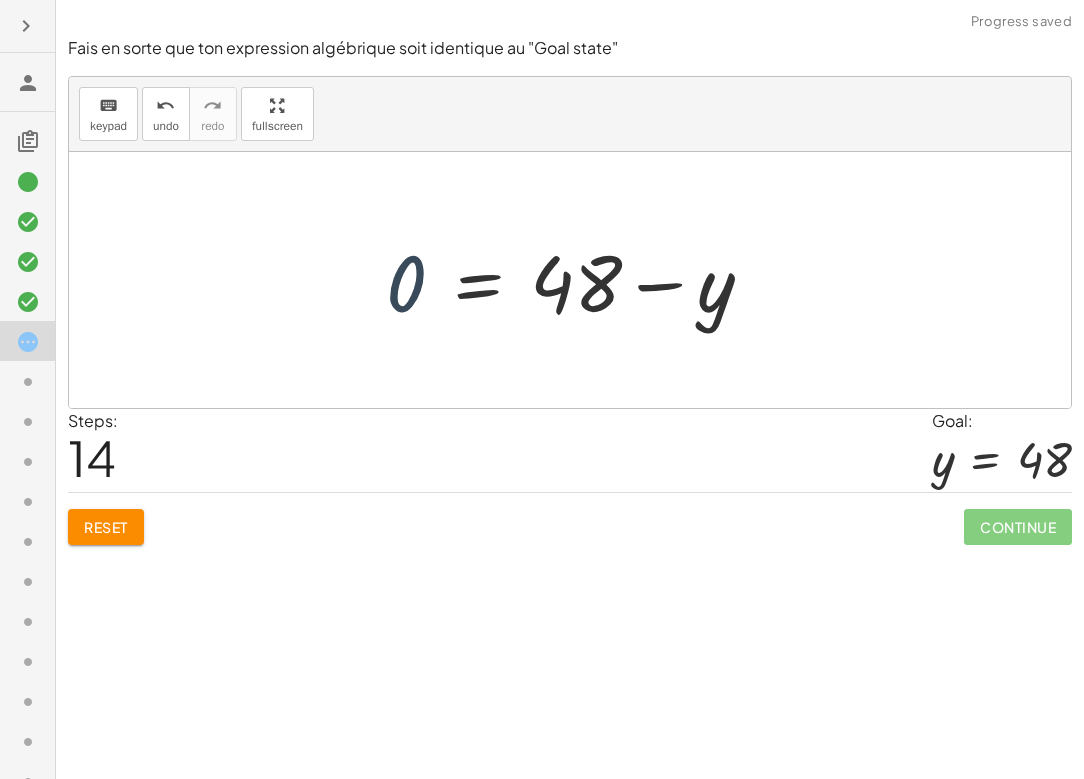 click at bounding box center (577, 280) 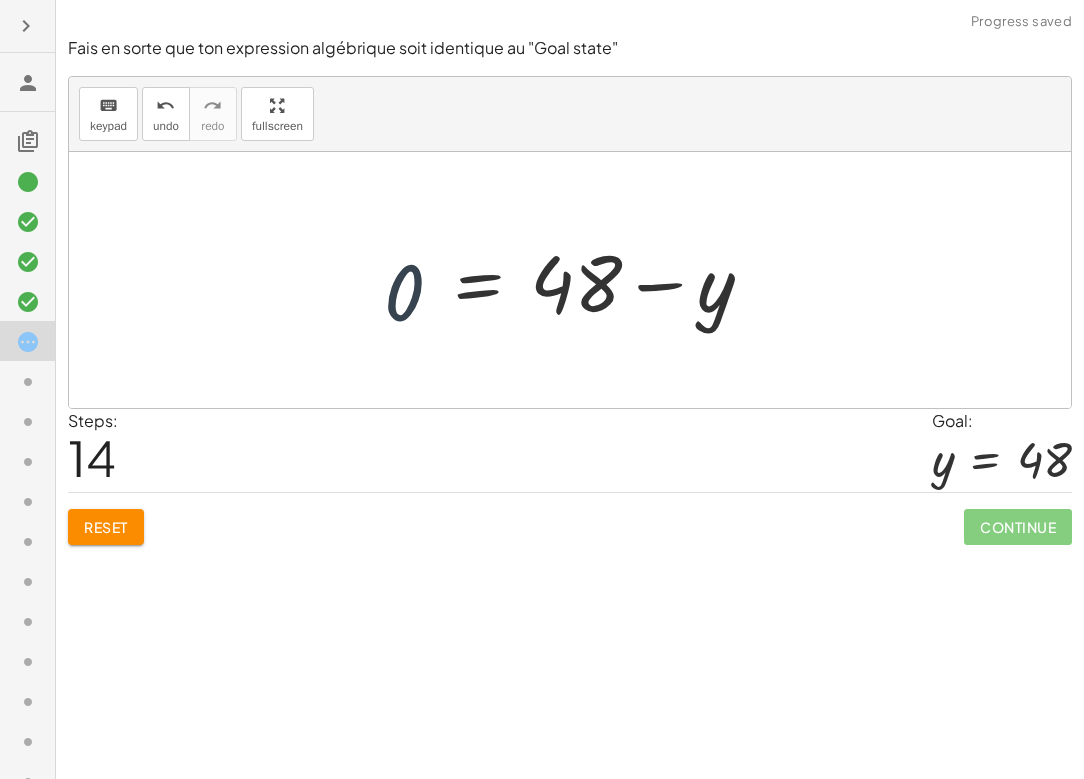 click at bounding box center [577, 280] 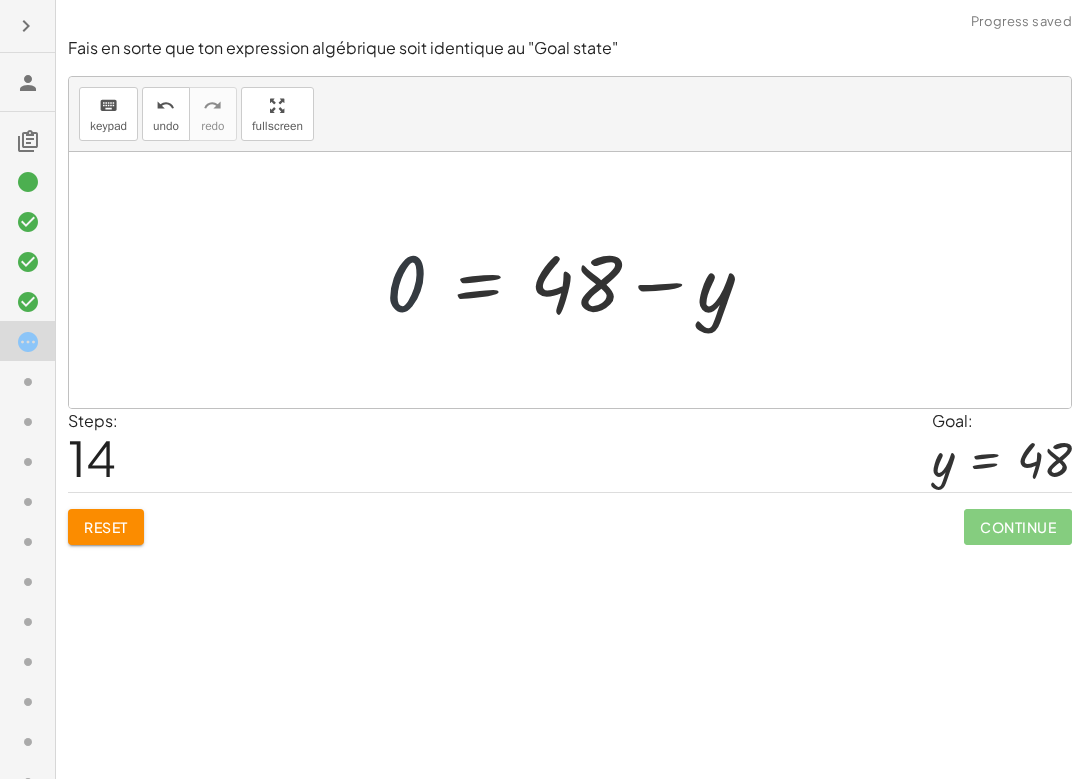 click at bounding box center (577, 280) 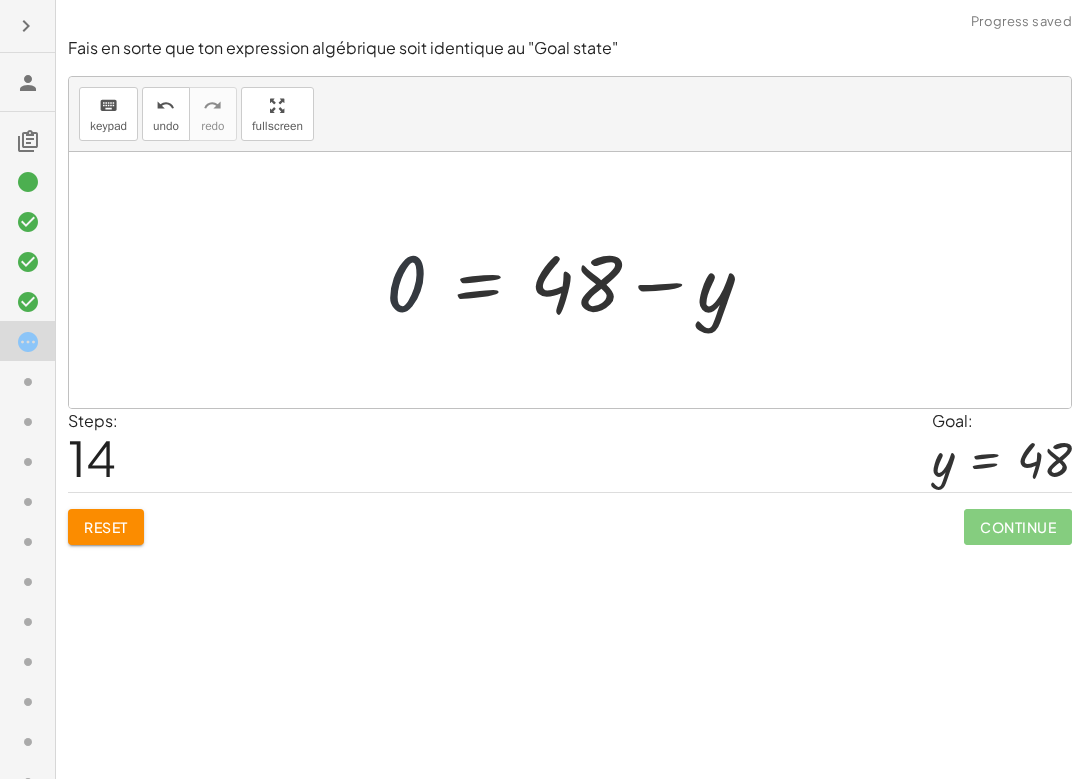 click at bounding box center (577, 280) 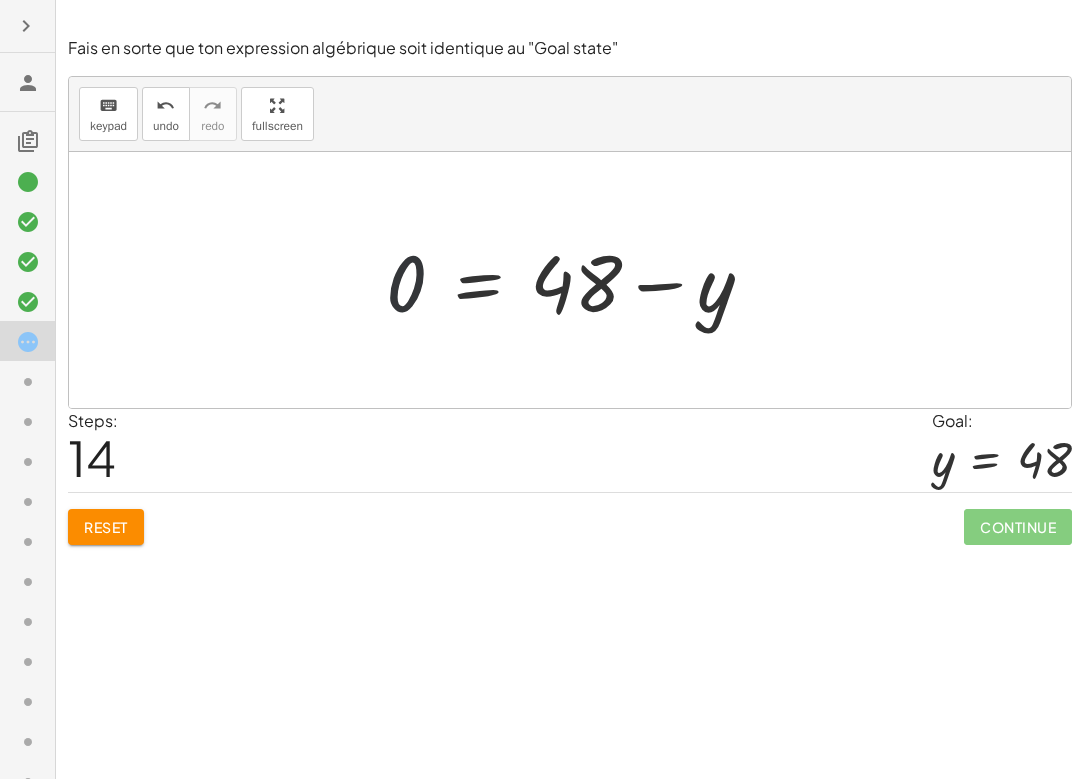 click at bounding box center (577, 280) 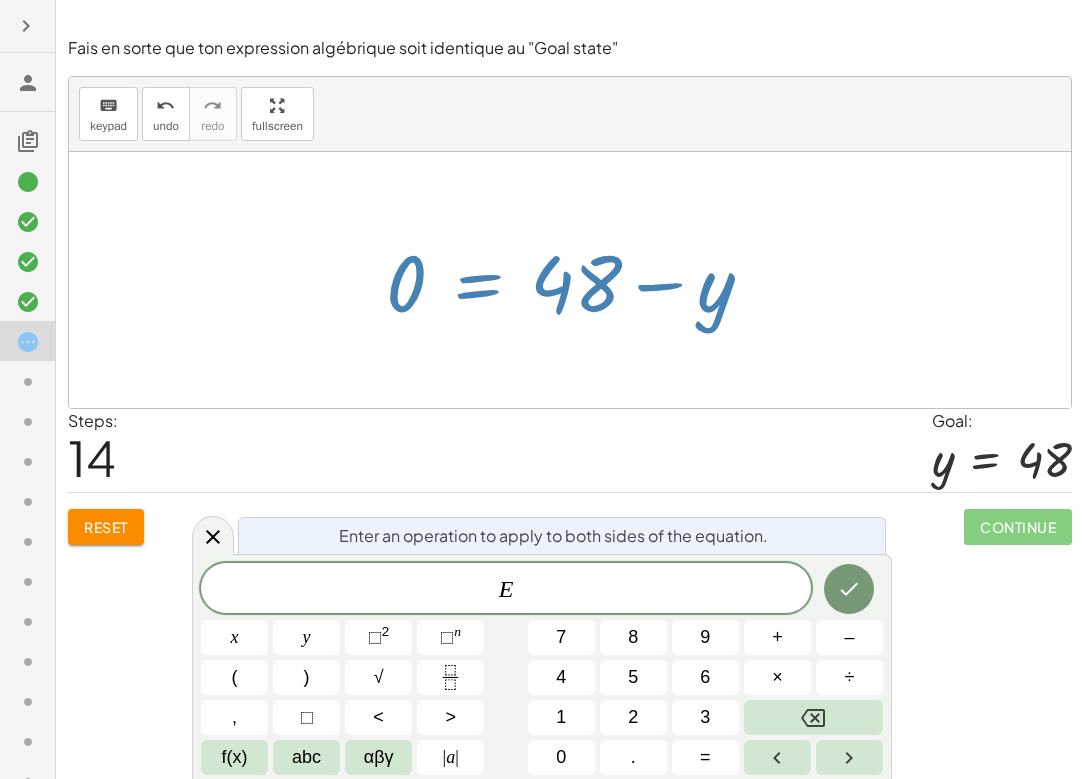 click at bounding box center (577, 280) 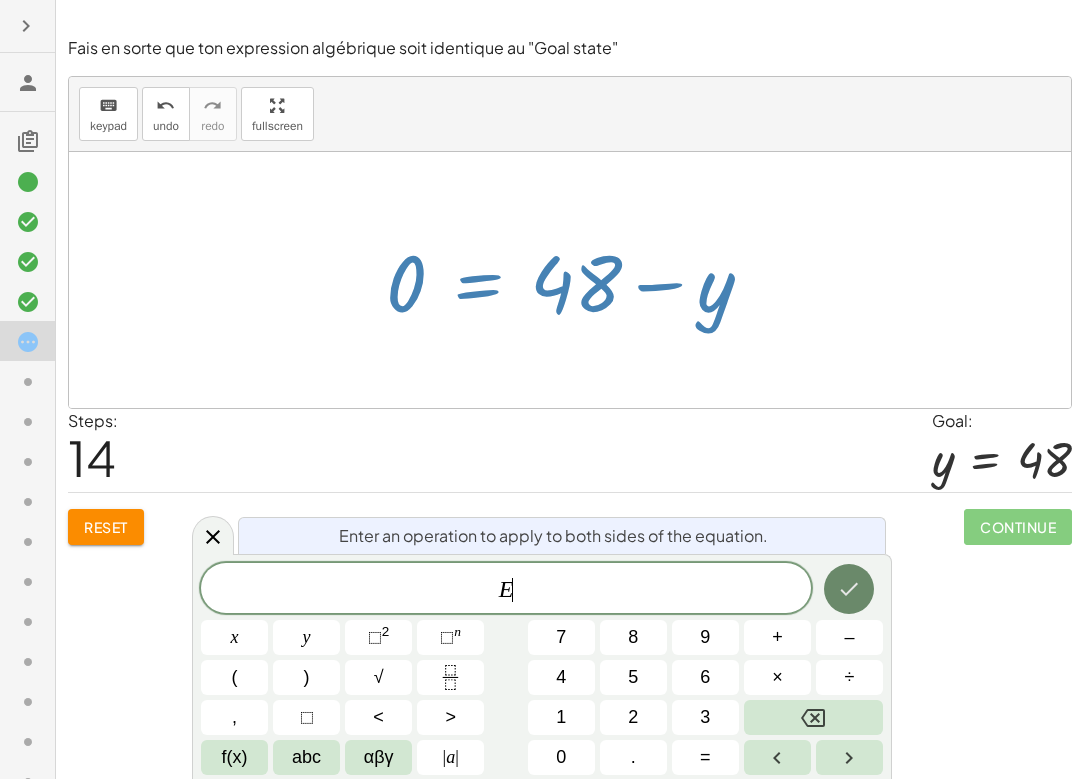 click 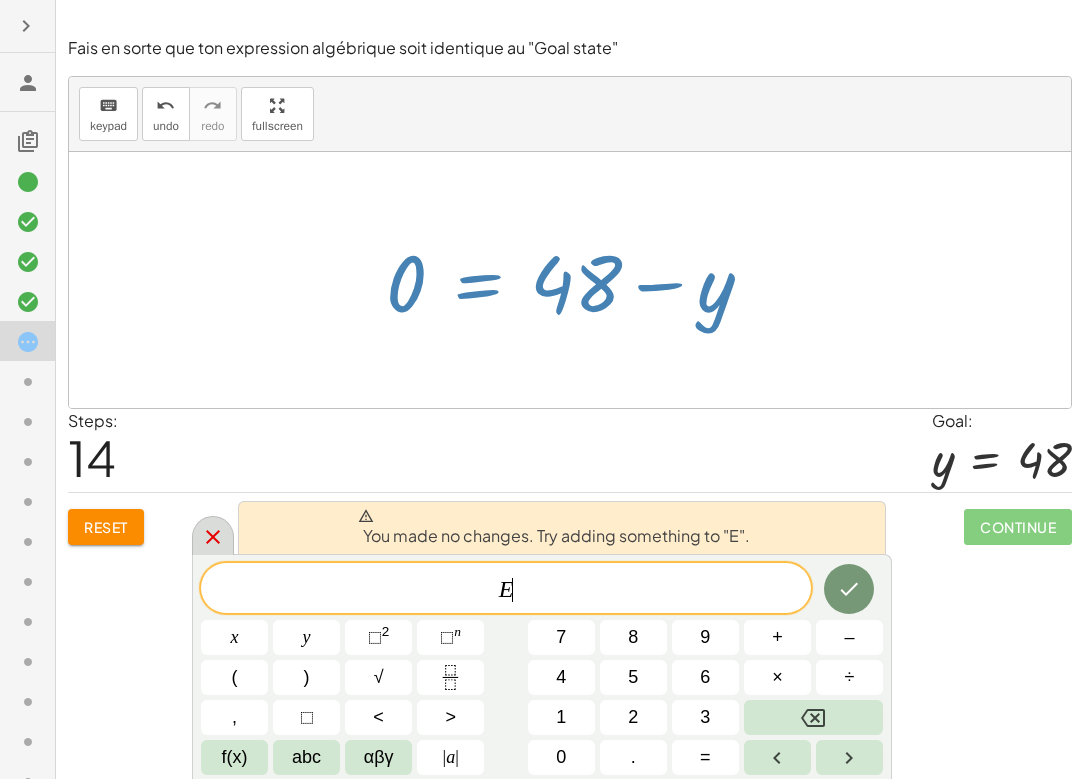 click 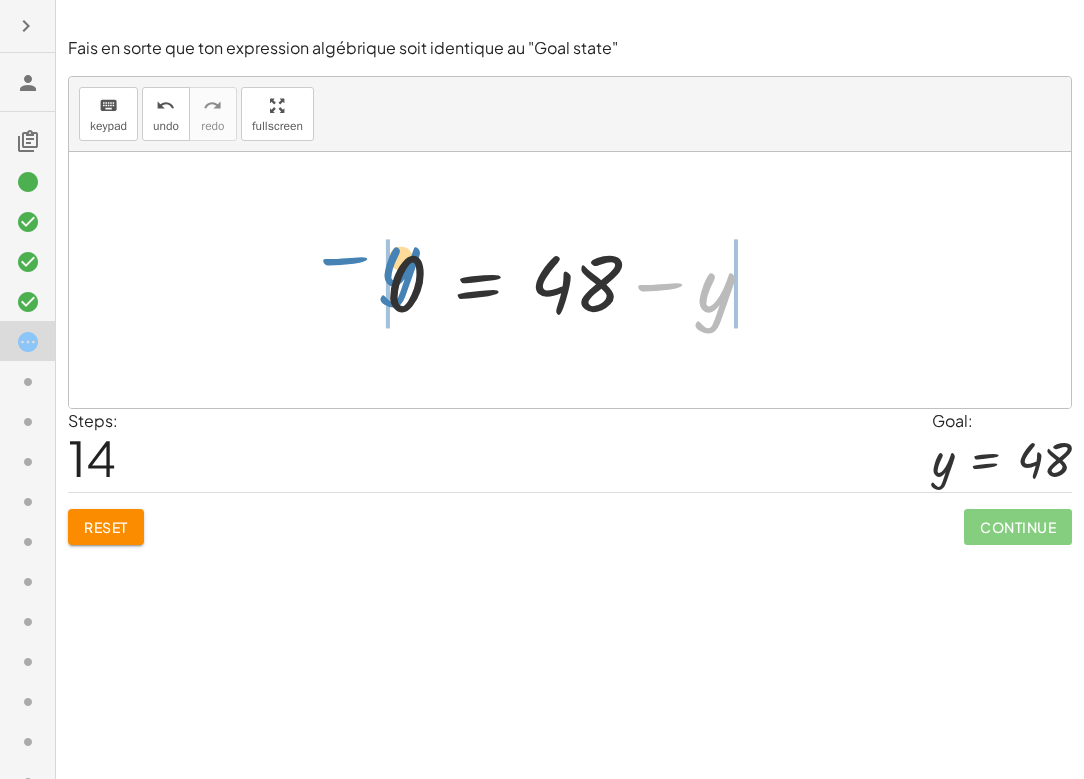 drag, startPoint x: 708, startPoint y: 306, endPoint x: 400, endPoint y: 277, distance: 309.36224 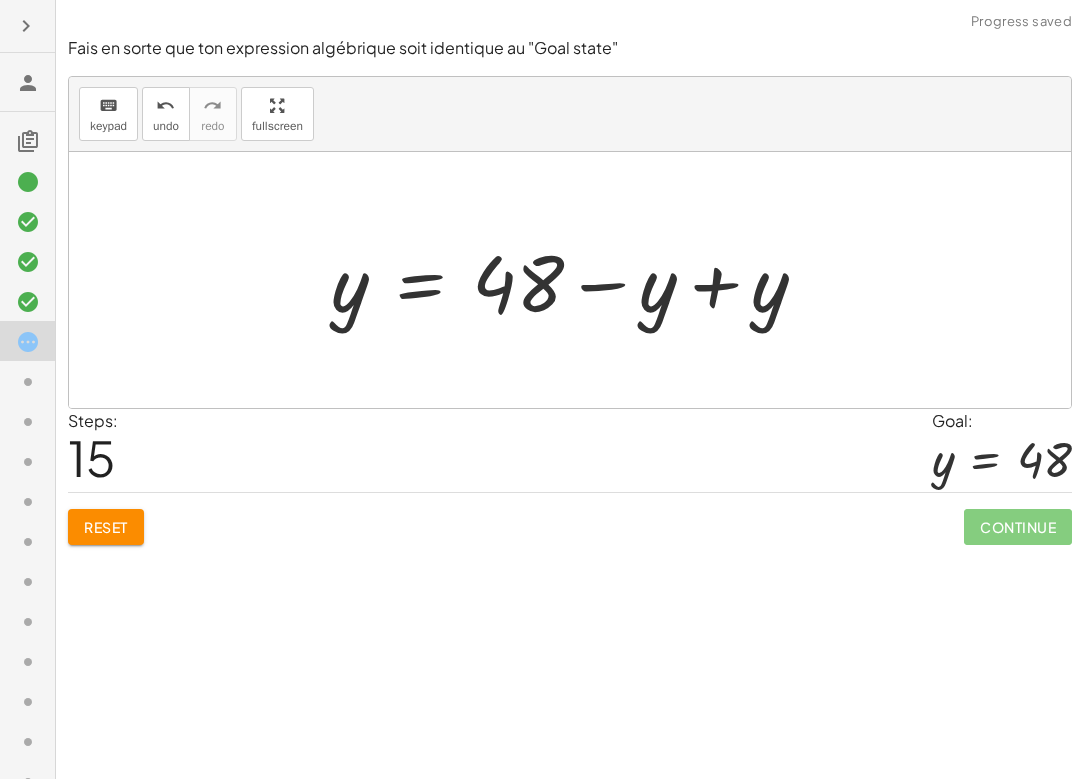 click at bounding box center (577, 280) 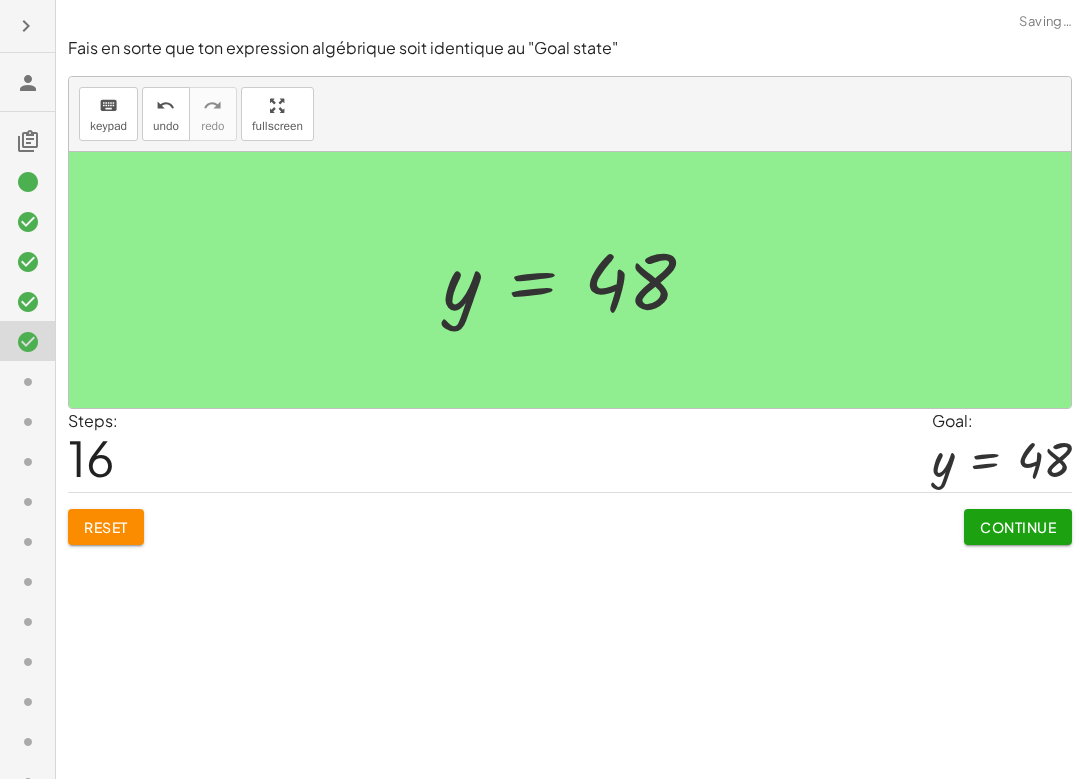 click on "Continue" at bounding box center [1018, 527] 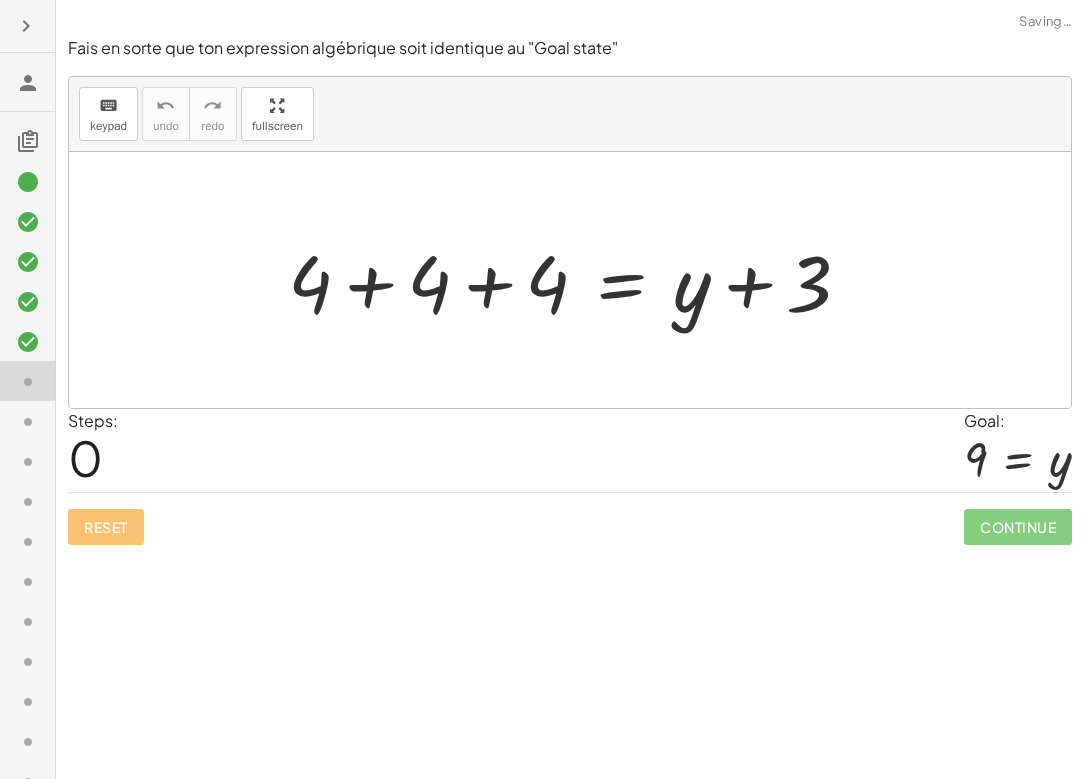 click at bounding box center [577, 280] 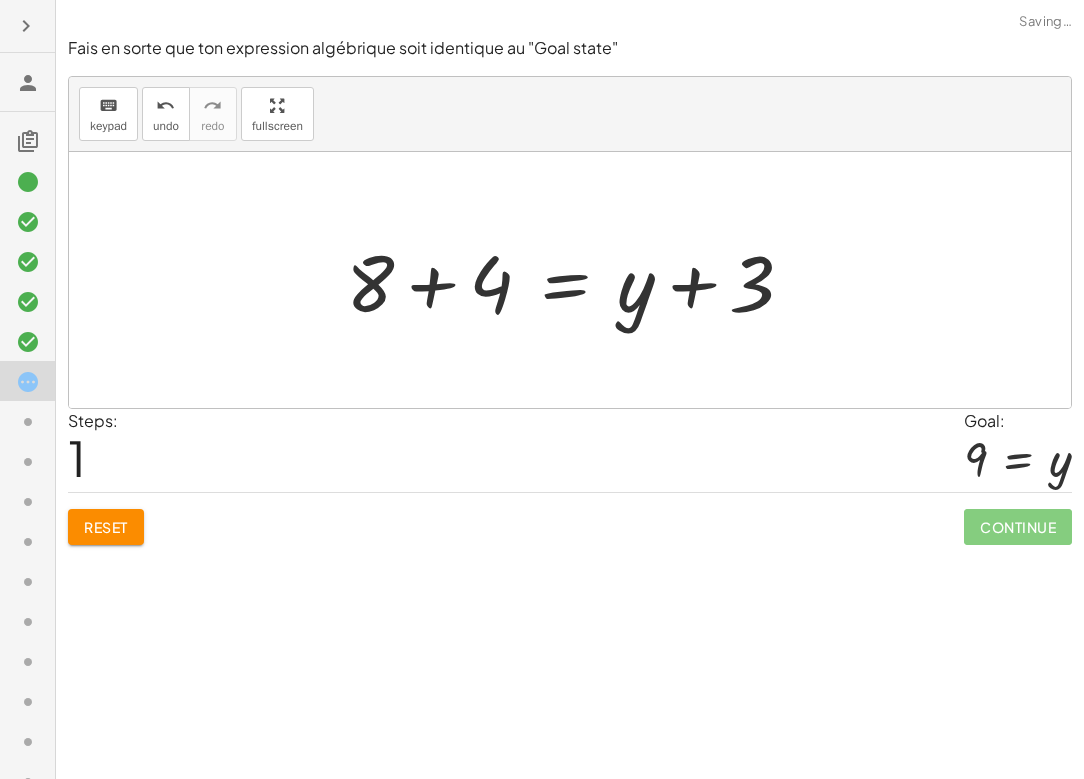 click at bounding box center (578, 280) 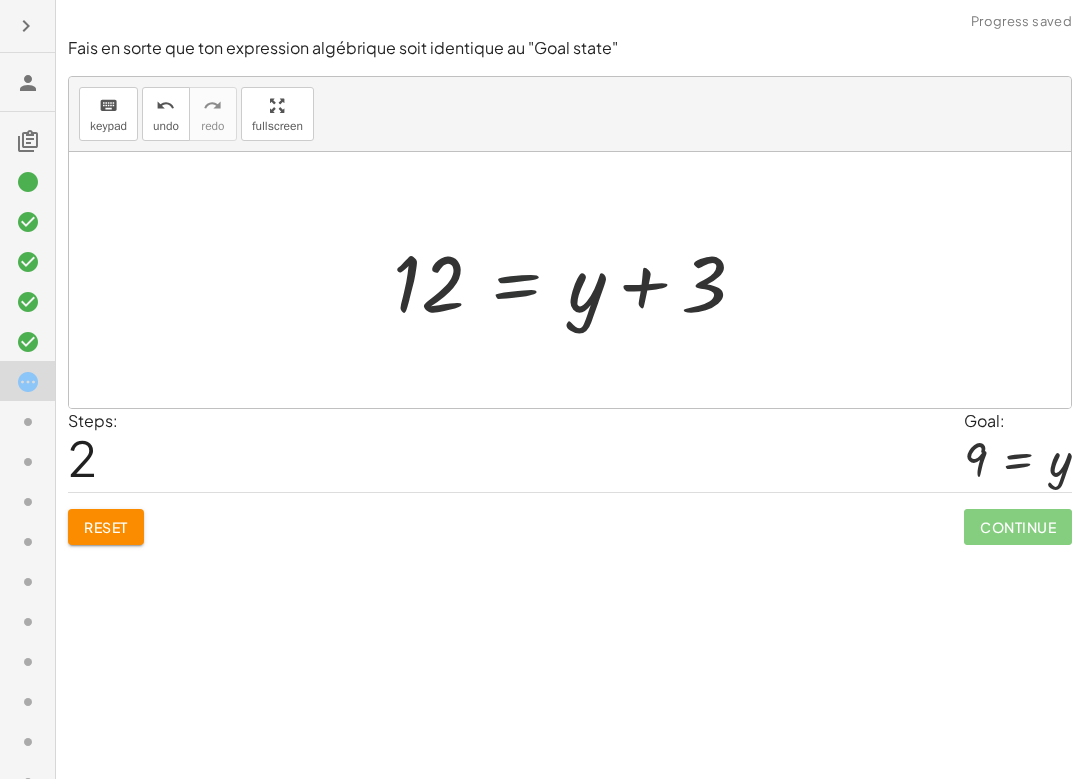 click at bounding box center (577, 280) 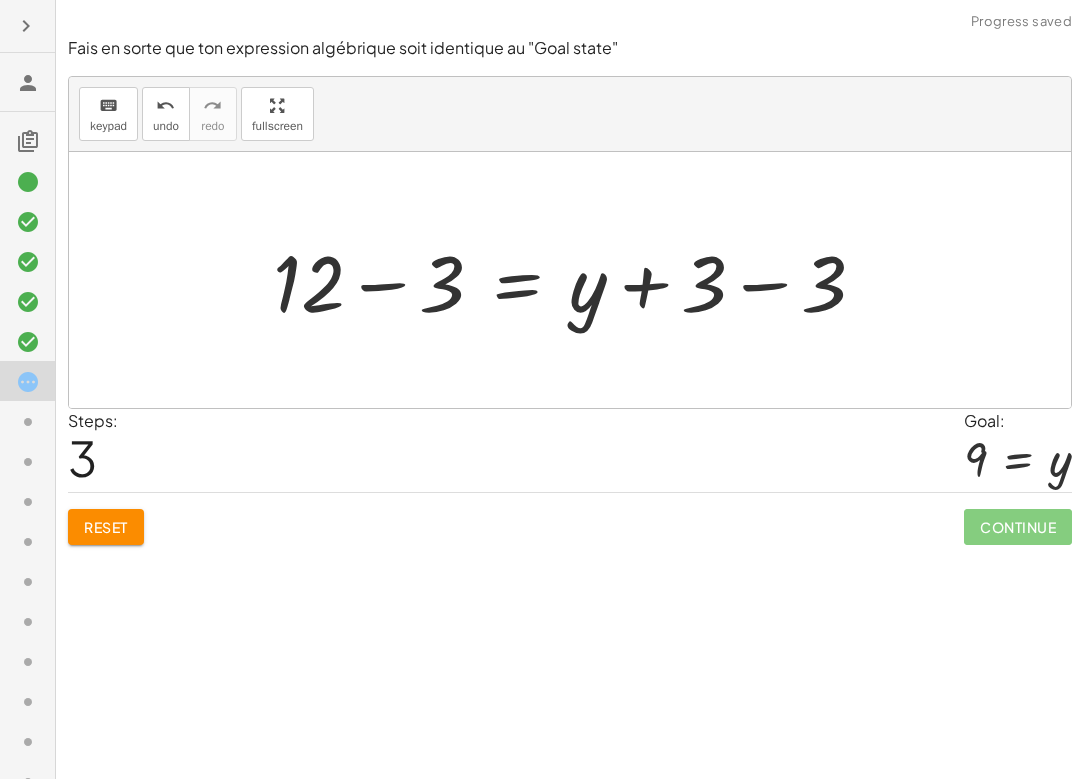 click at bounding box center (577, 280) 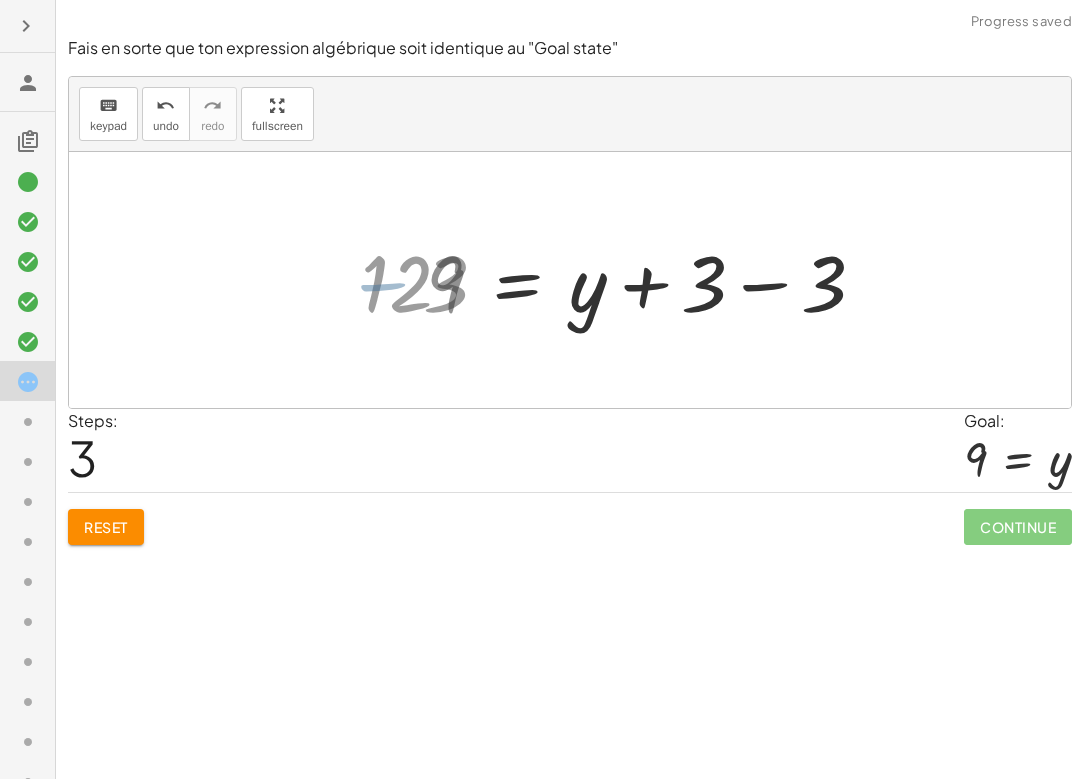 click at bounding box center (654, 280) 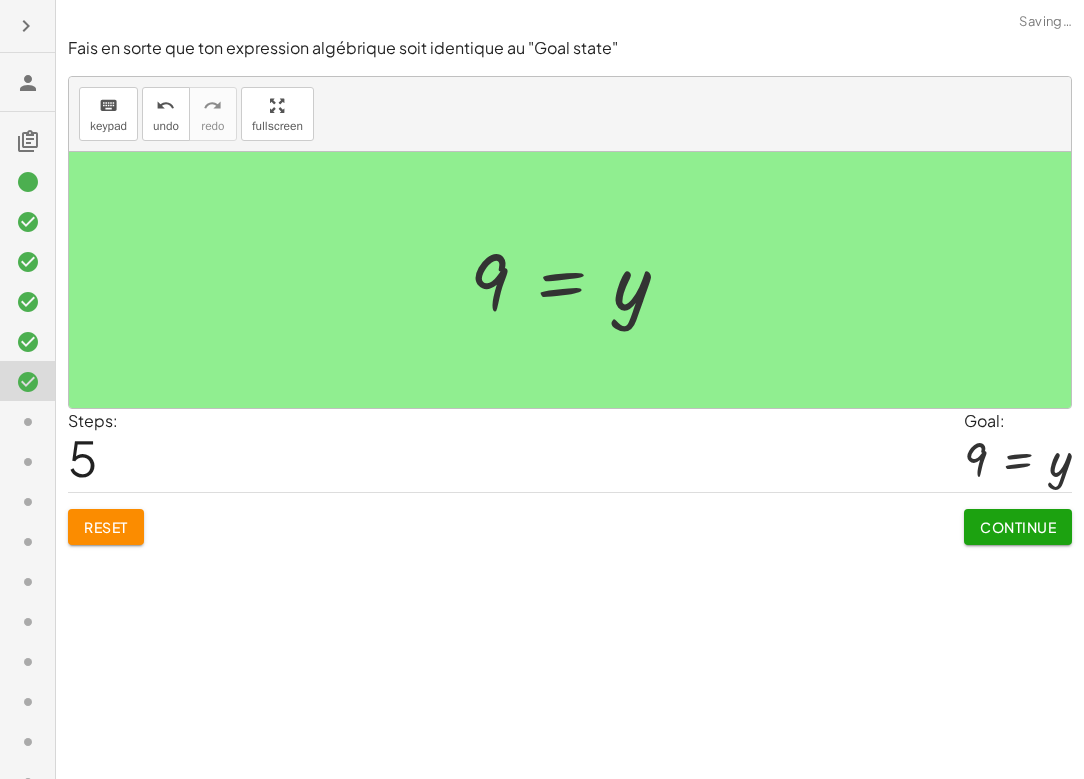 click on "Continue" 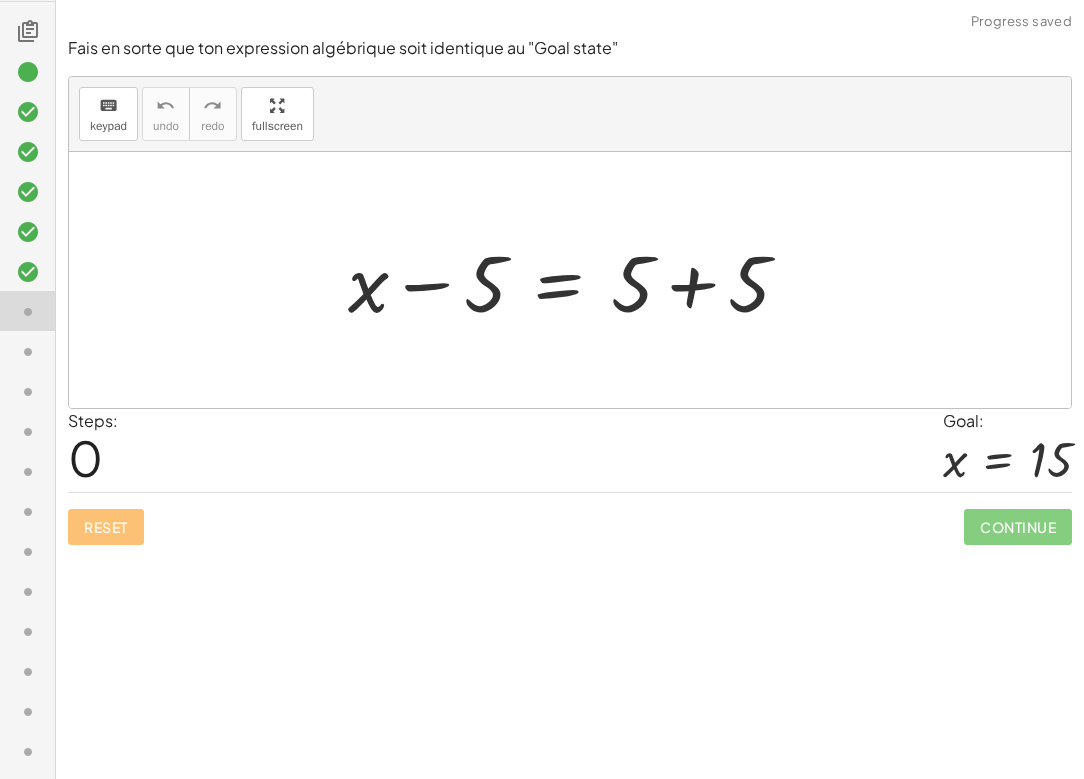 scroll, scrollTop: 0, scrollLeft: 0, axis: both 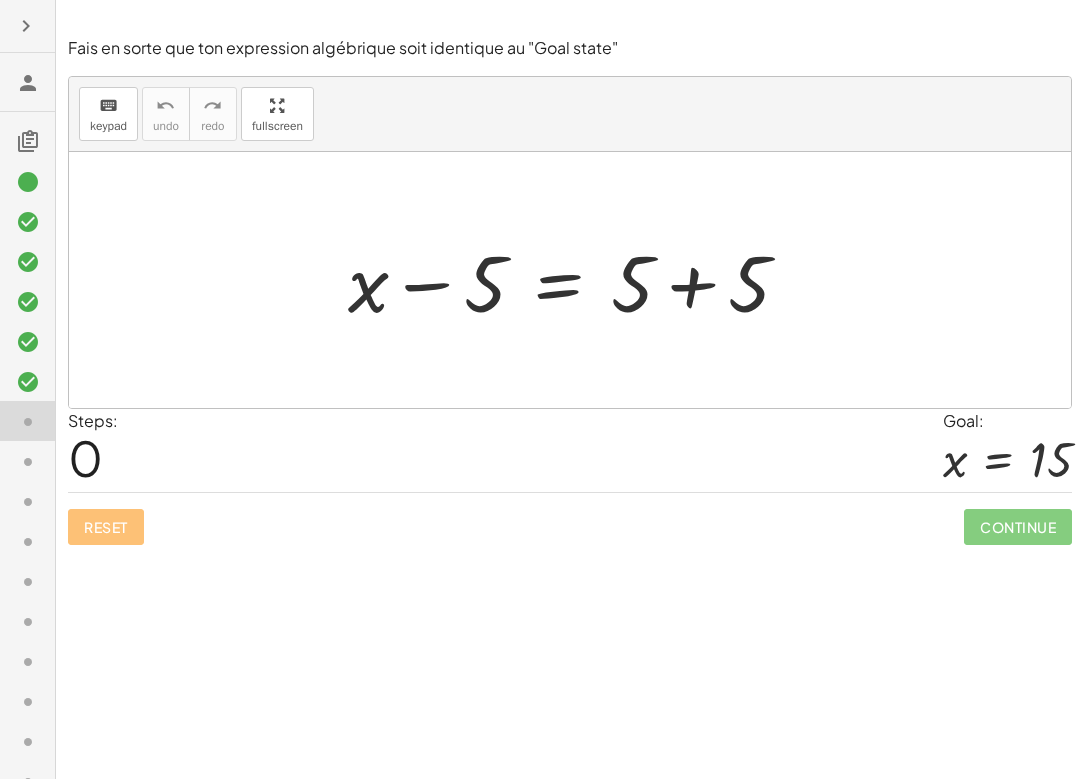 click at bounding box center (577, 280) 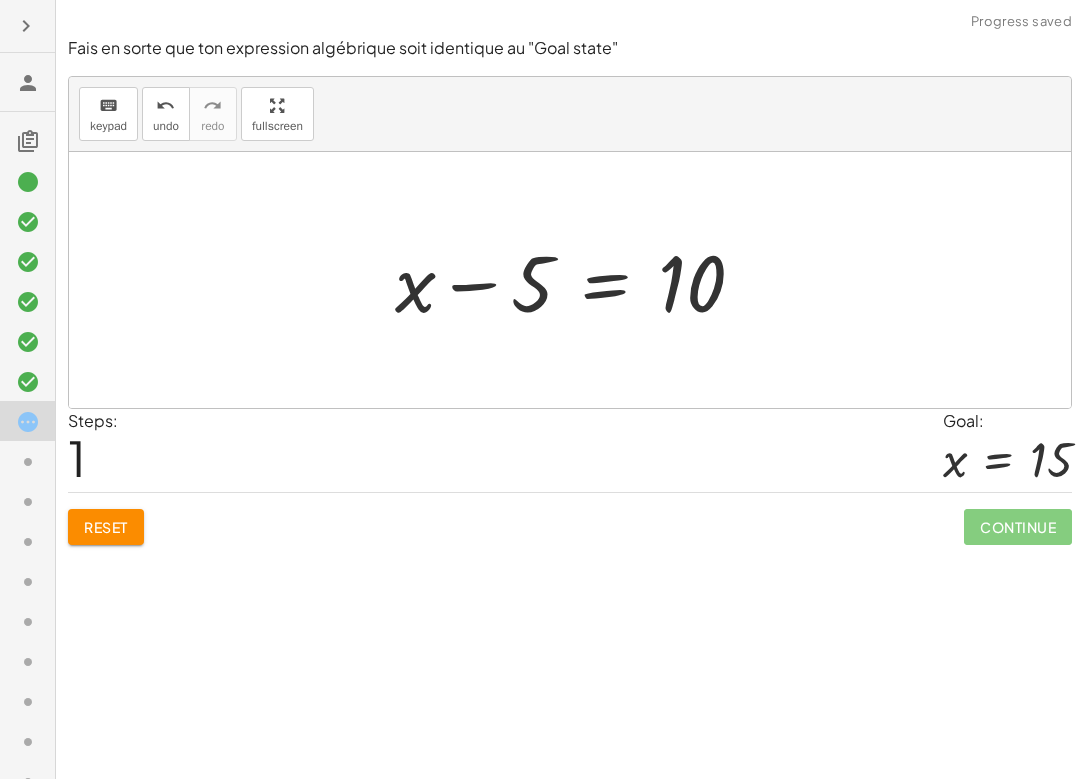click at bounding box center (577, 280) 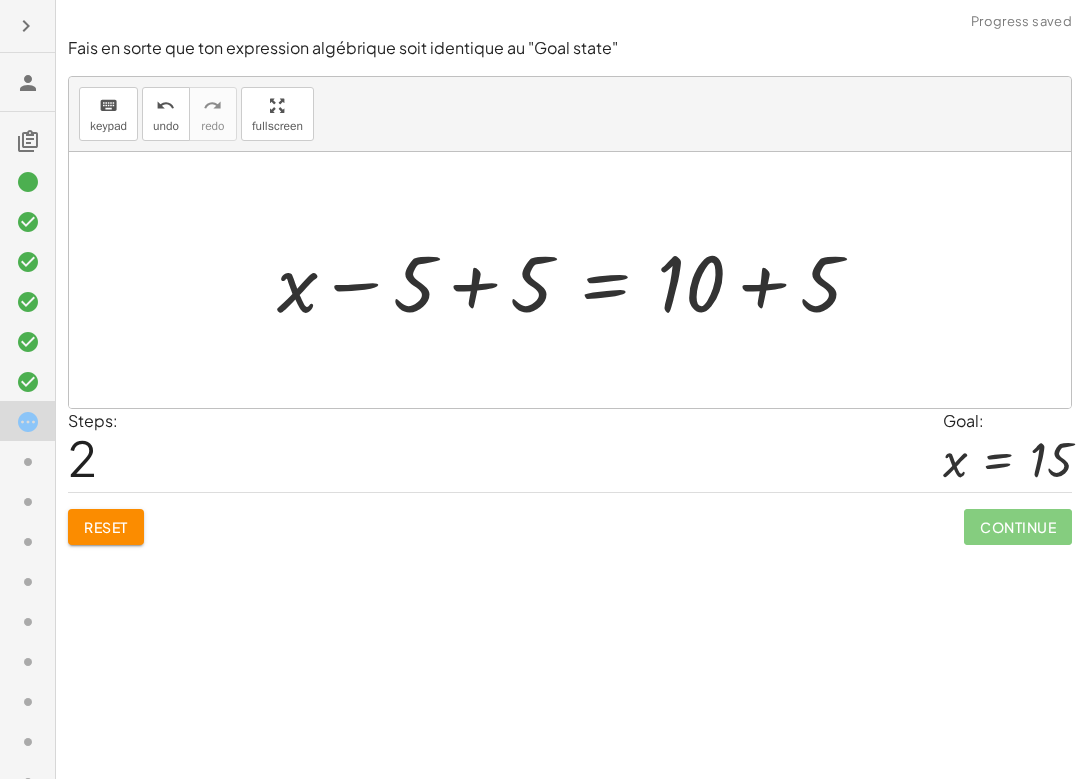 click at bounding box center (577, 280) 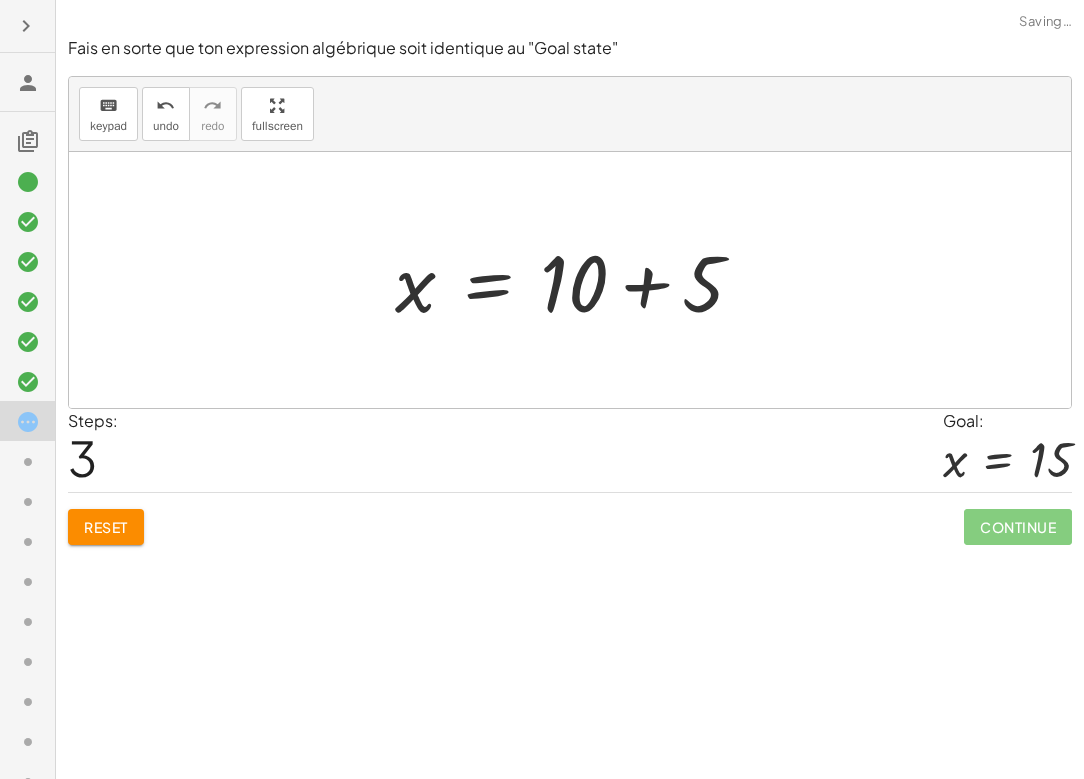 click at bounding box center (577, 280) 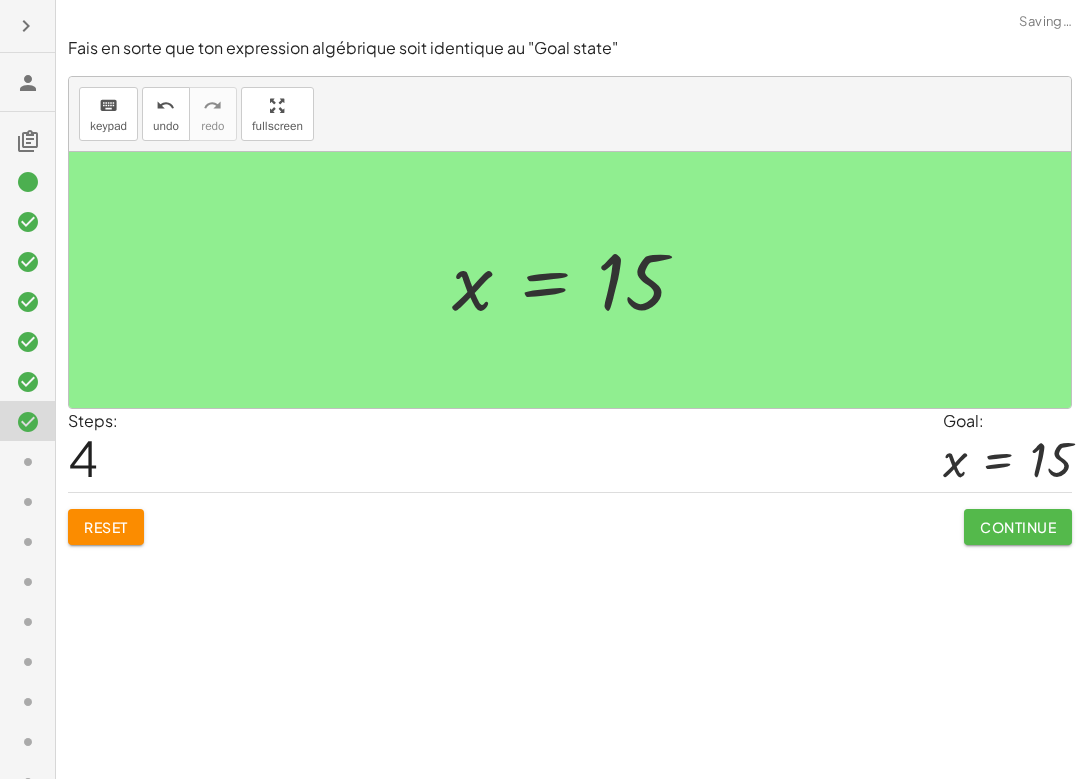 click on "Continue" at bounding box center [1018, 527] 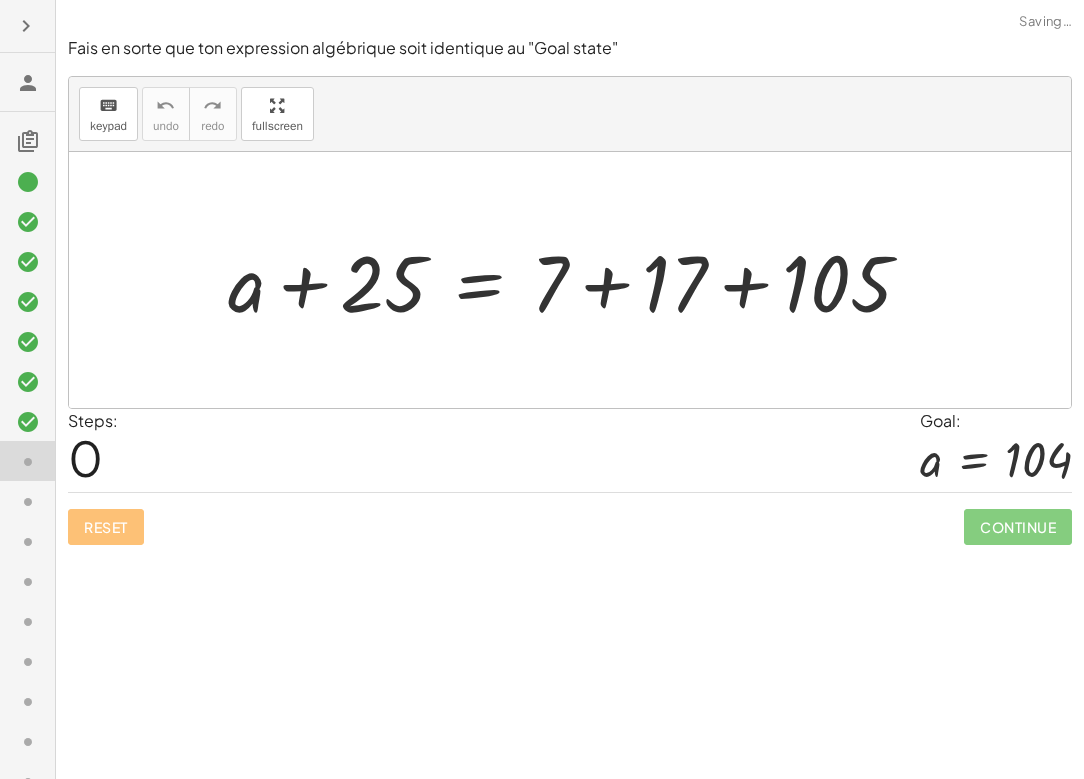 click at bounding box center [577, 280] 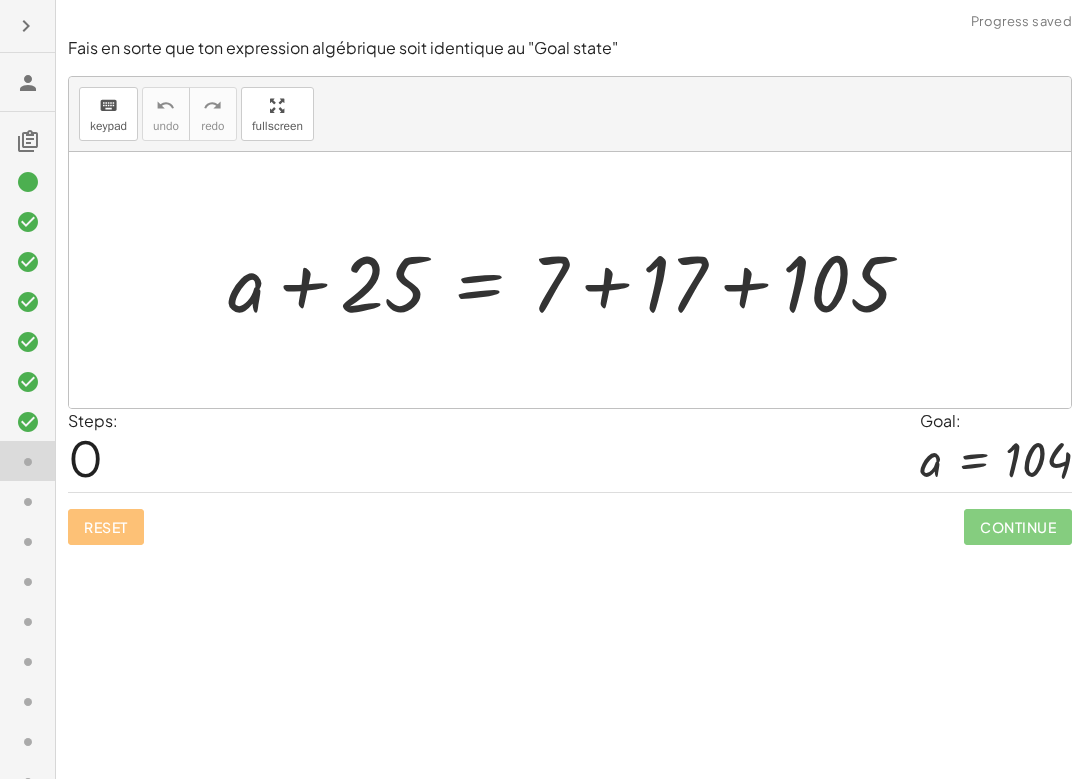 click at bounding box center [577, 280] 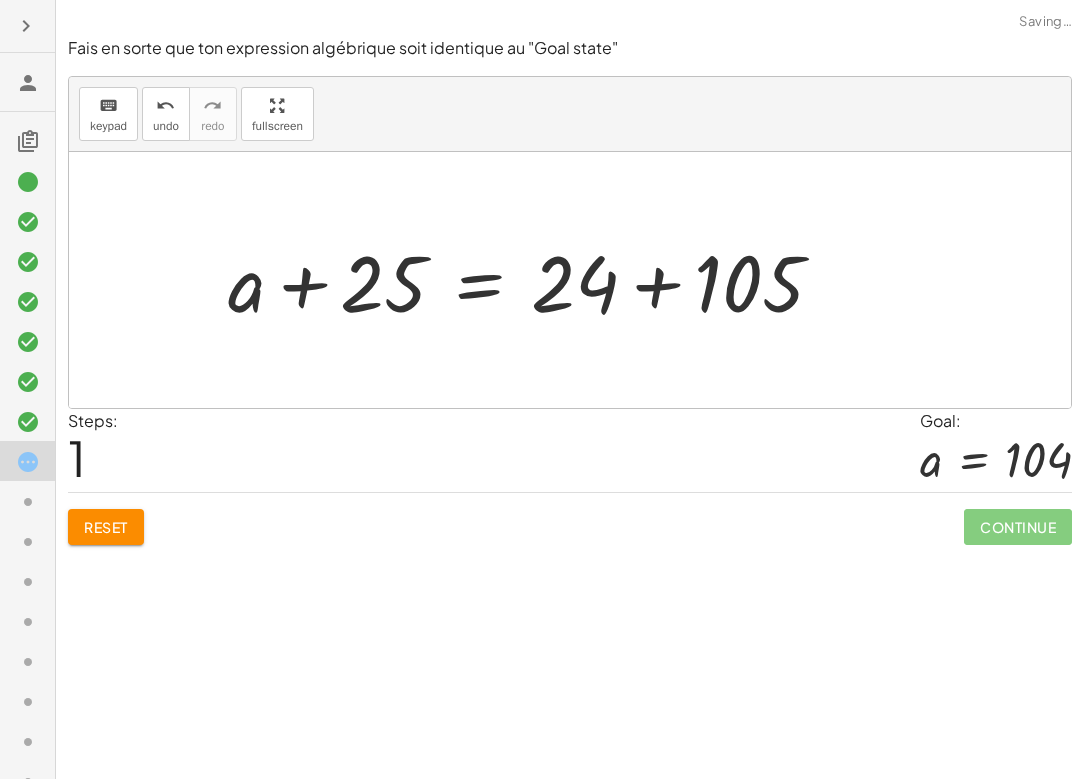 click at bounding box center (533, 280) 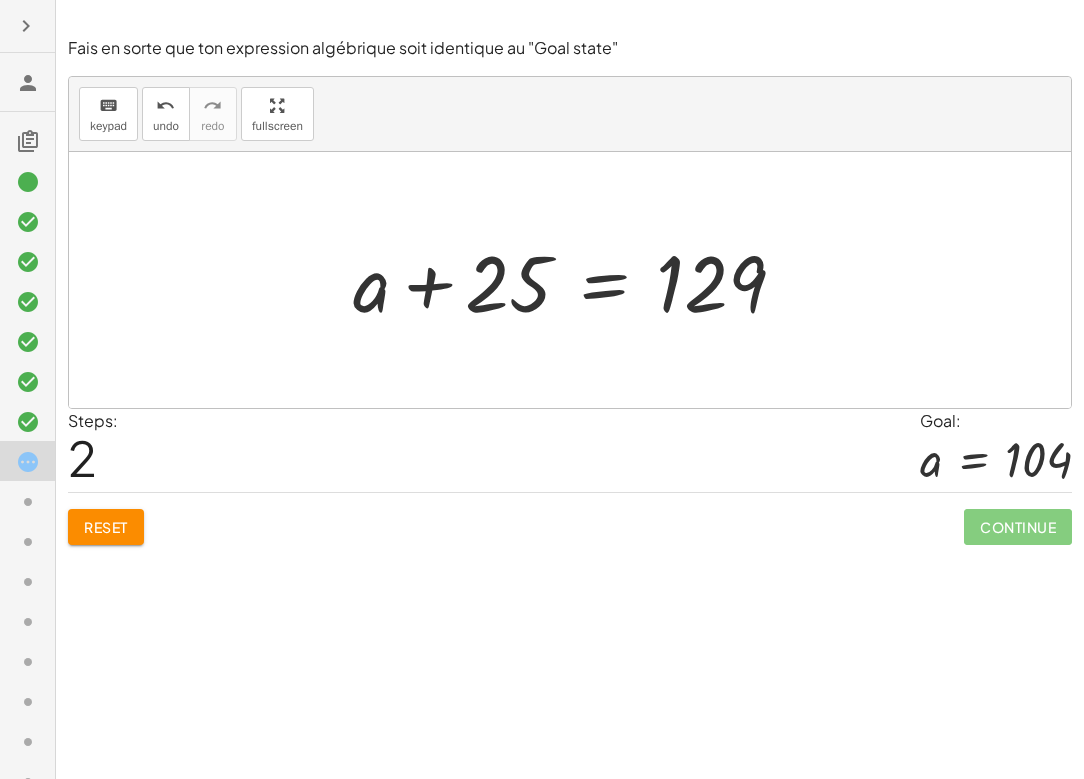 click at bounding box center (577, 280) 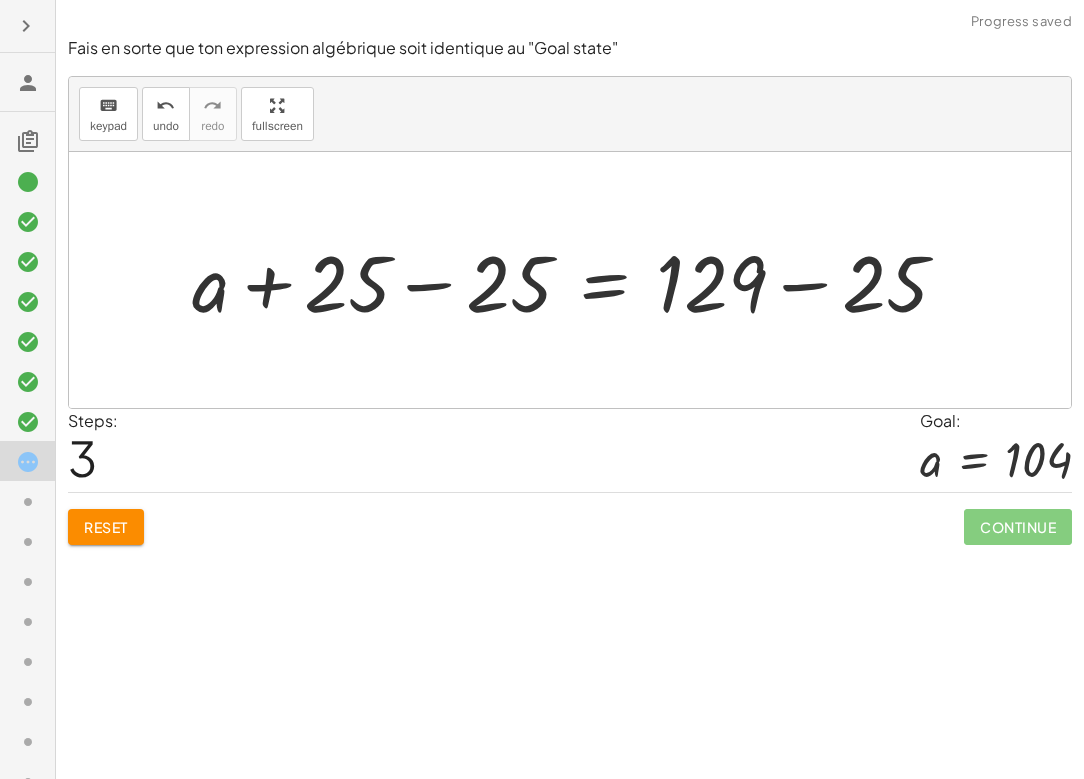 click at bounding box center [578, 280] 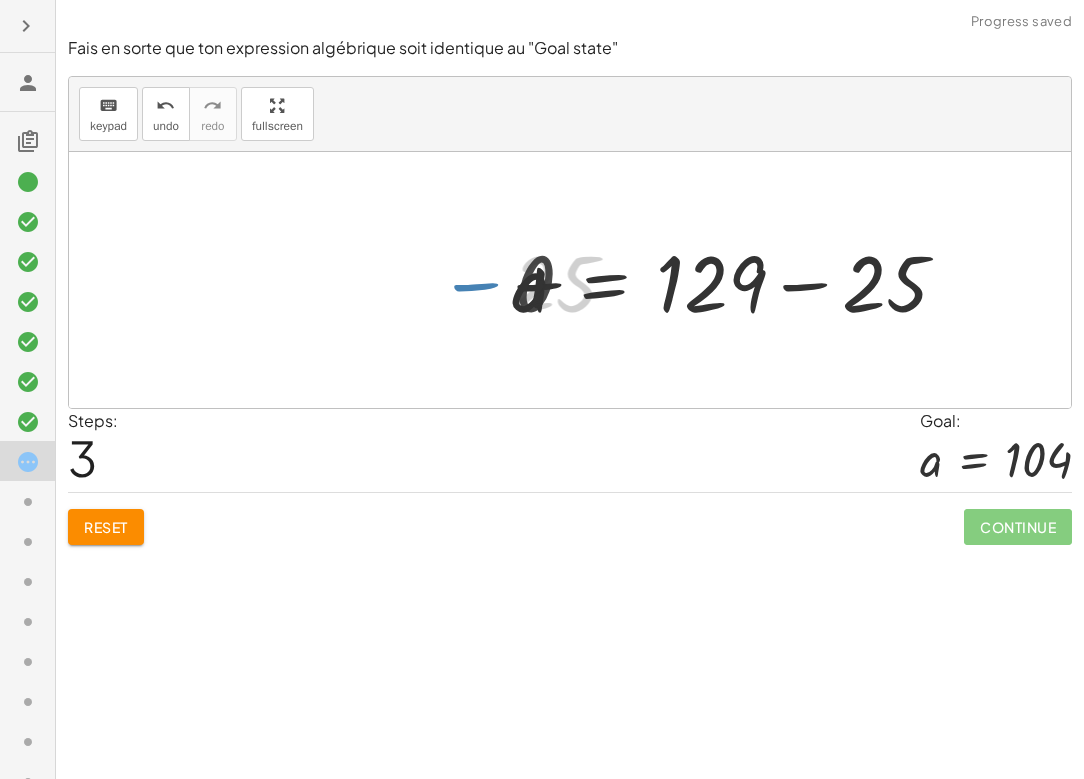 click at bounding box center [739, 280] 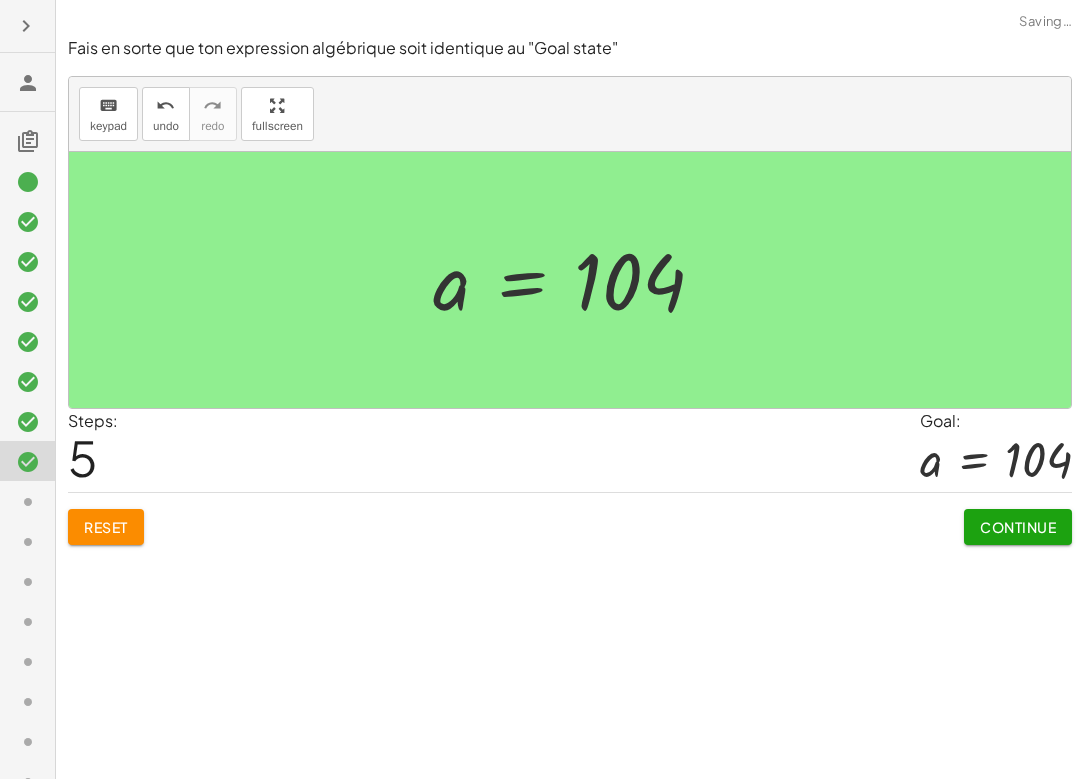 click on "Continue" 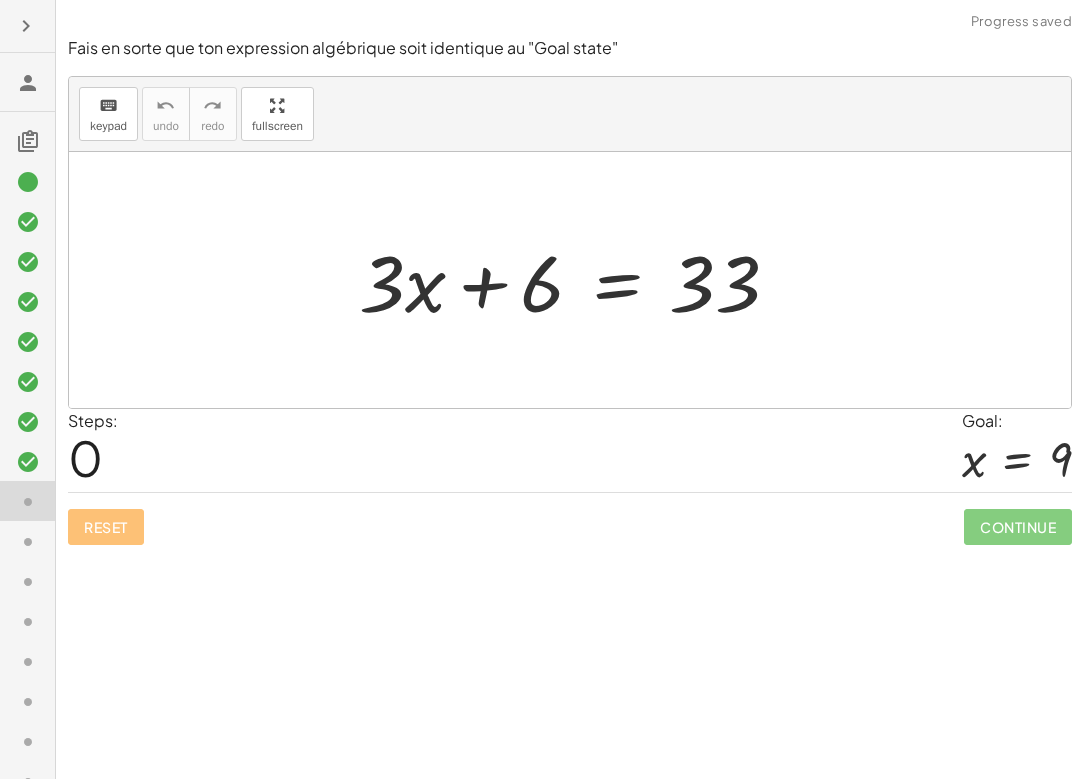 click at bounding box center [577, 280] 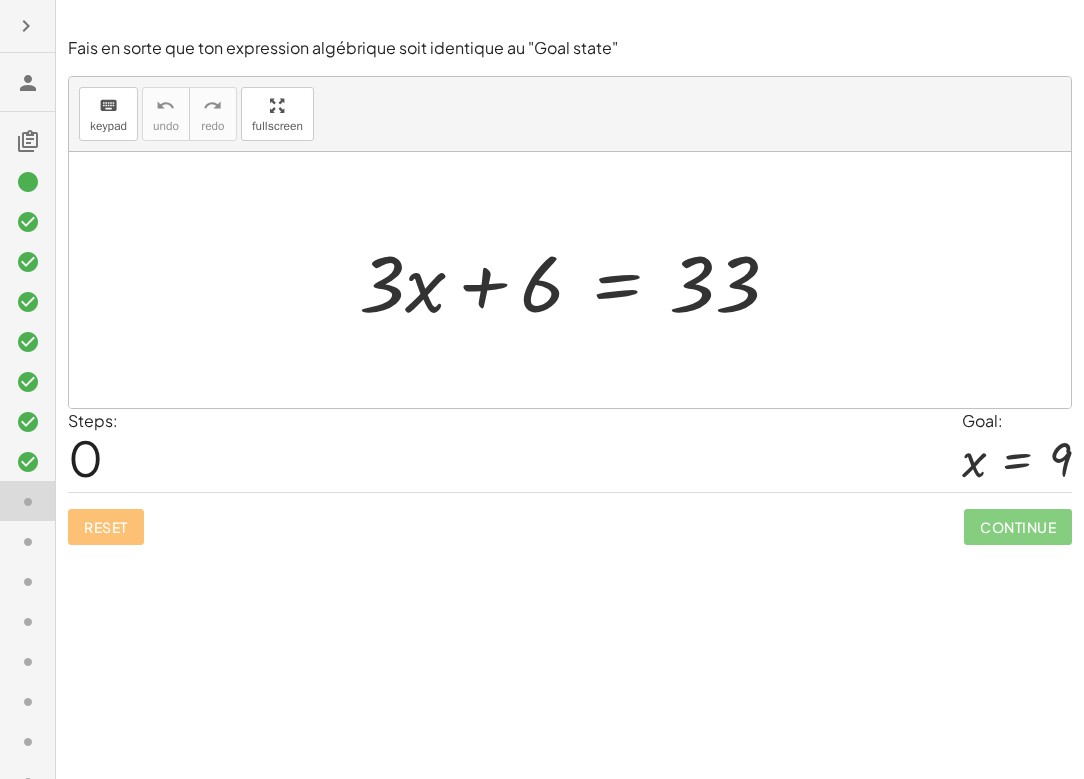 click at bounding box center (577, 280) 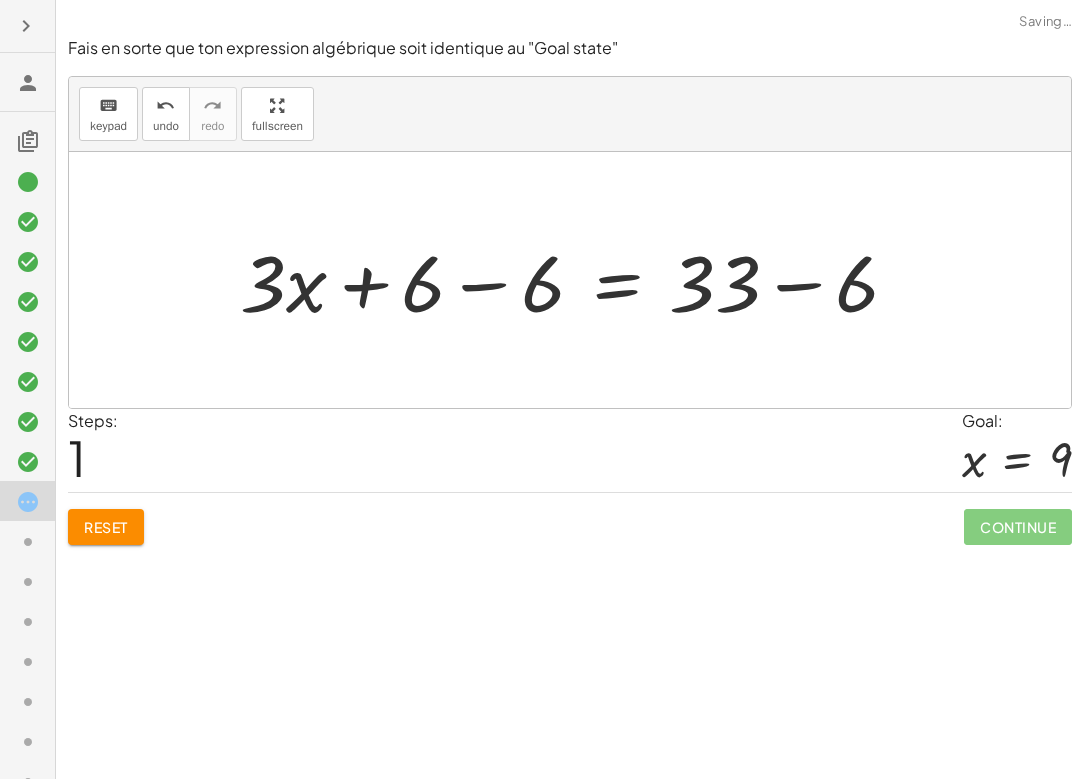 click at bounding box center (577, 280) 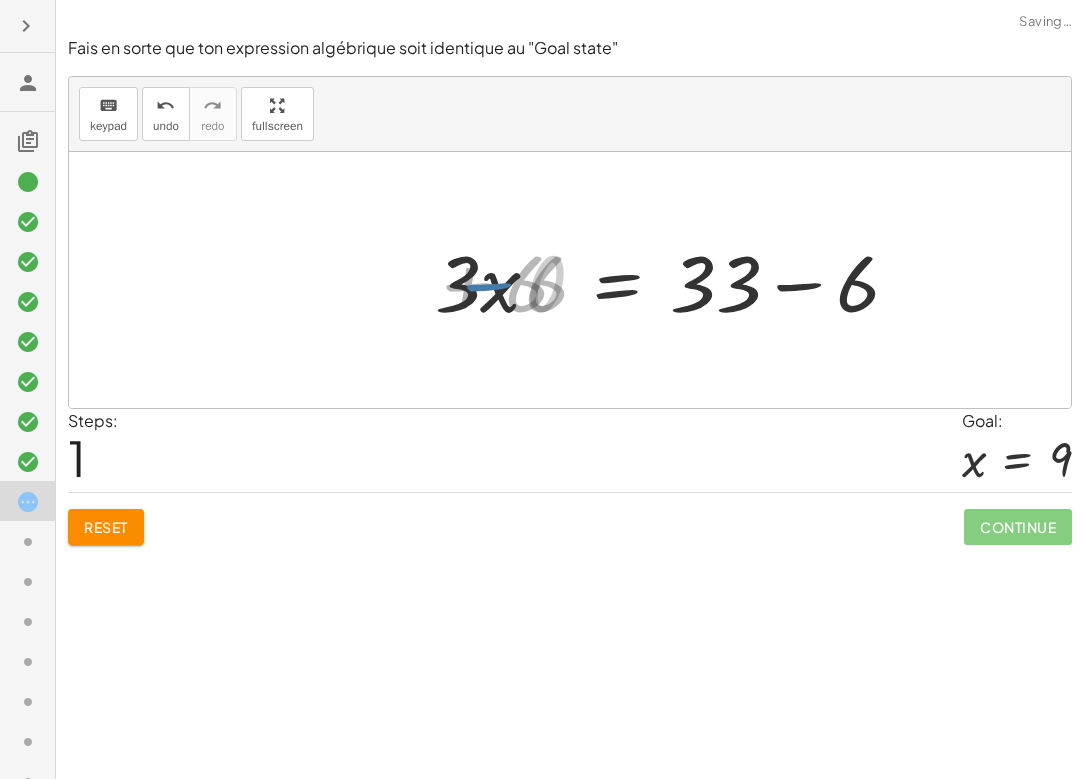 click at bounding box center (697, 280) 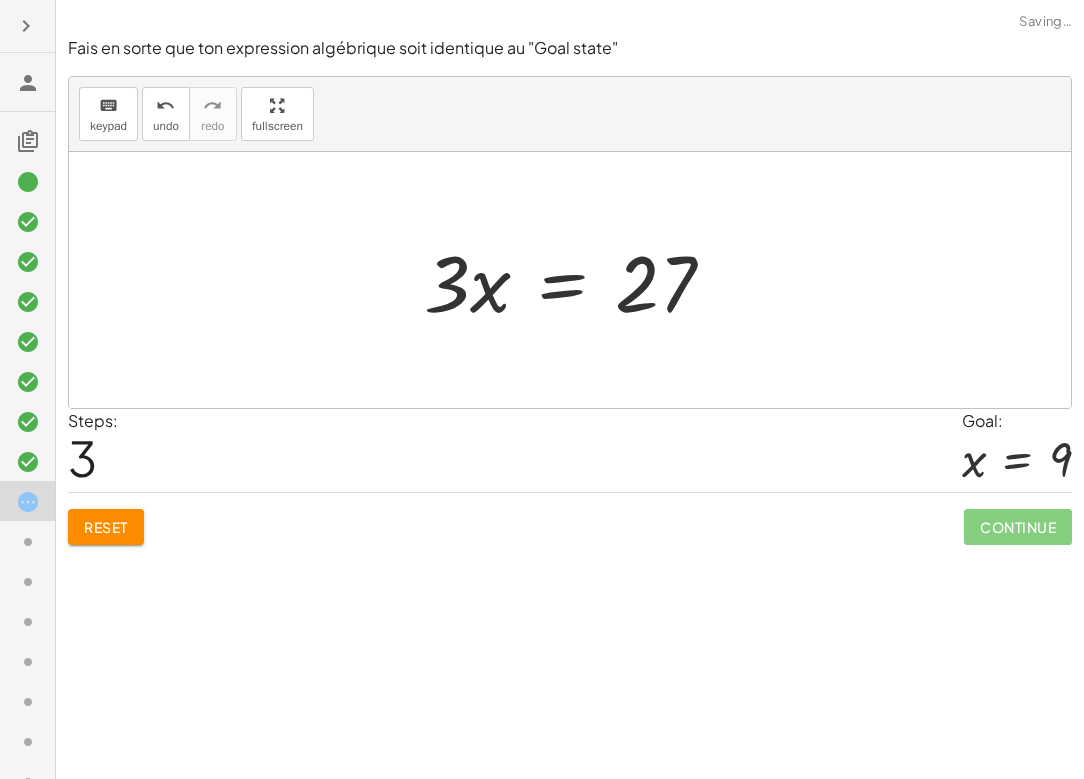 click at bounding box center [577, 280] 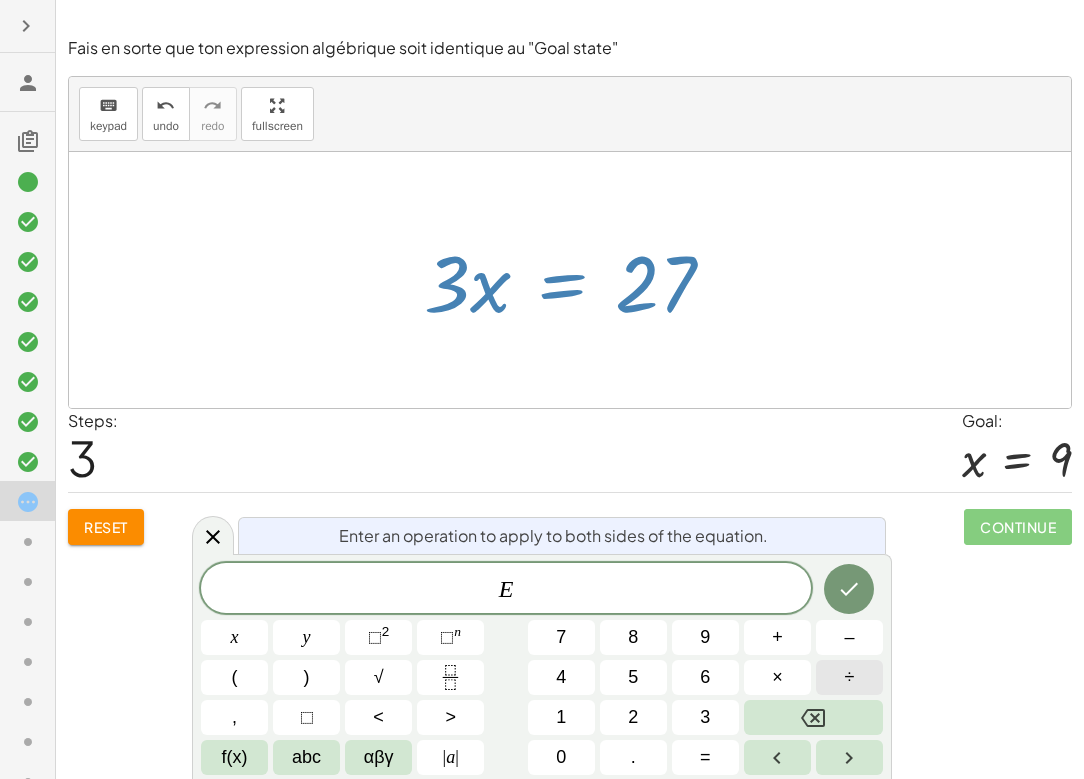 click on "÷" at bounding box center (850, 677) 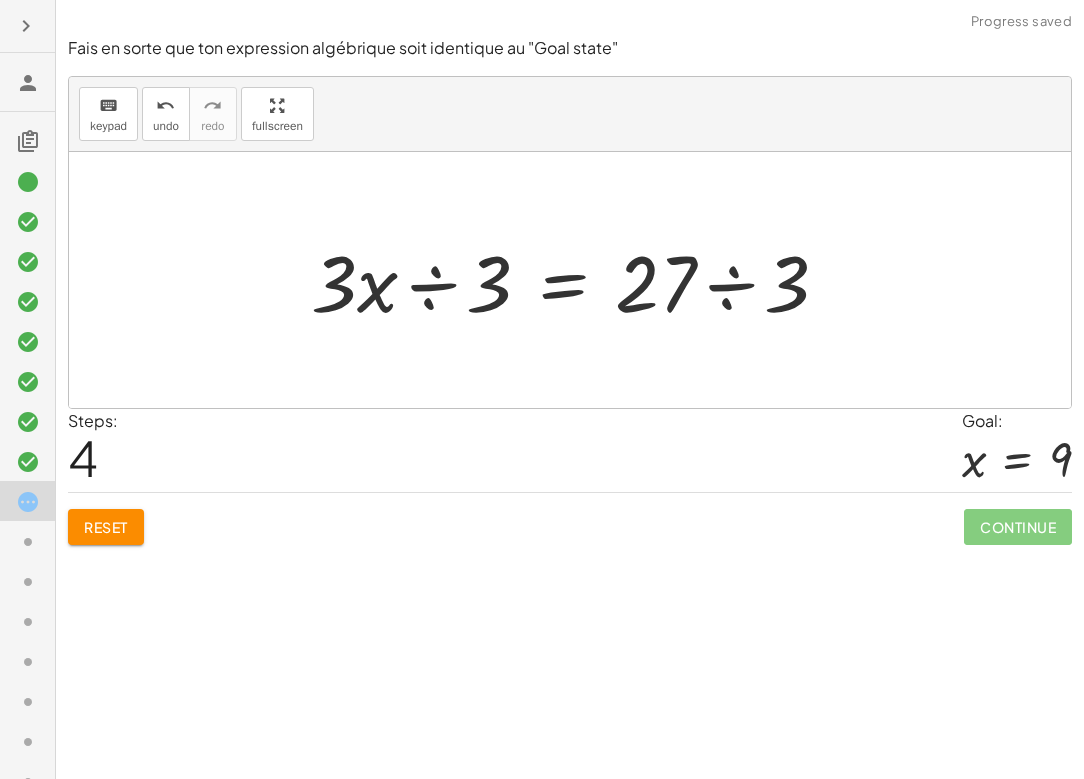 click at bounding box center [578, 280] 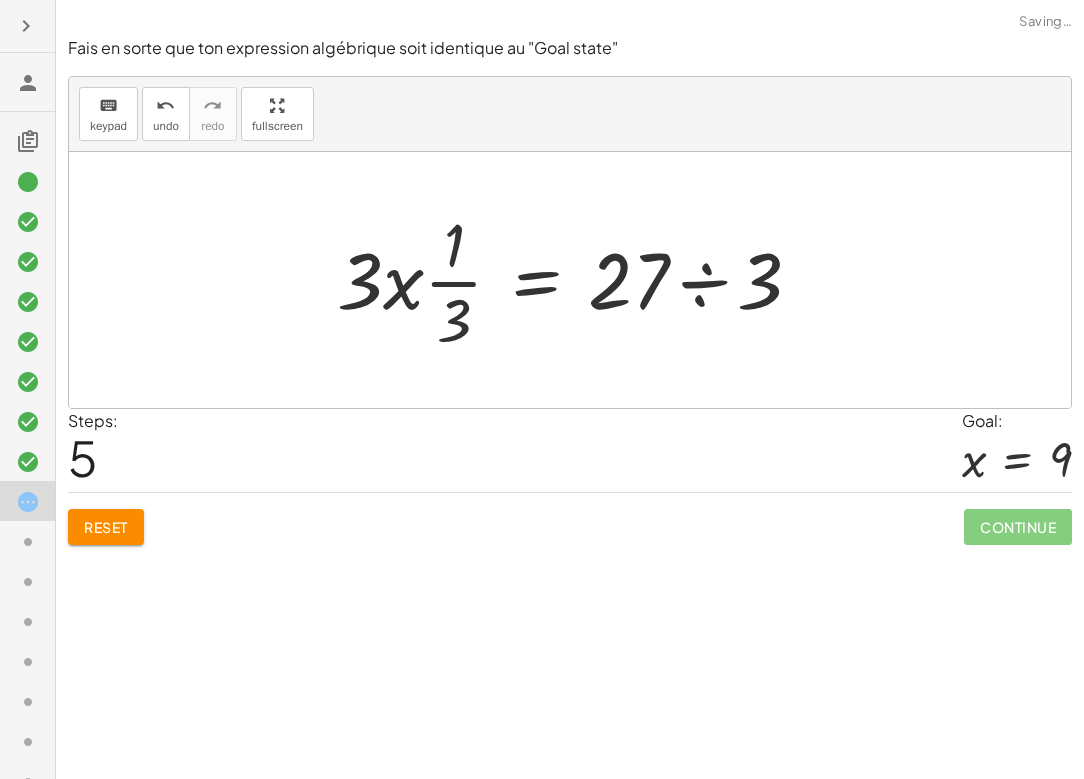 click at bounding box center (577, 280) 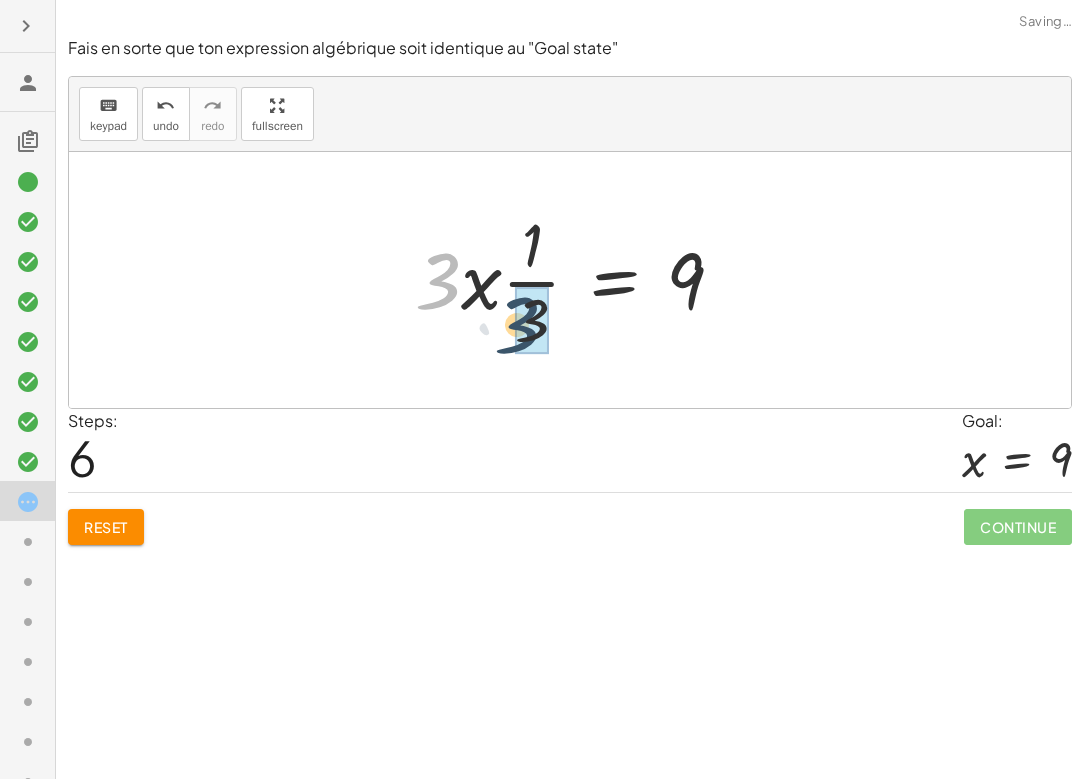 drag, startPoint x: 446, startPoint y: 286, endPoint x: 537, endPoint y: 327, distance: 99.80982 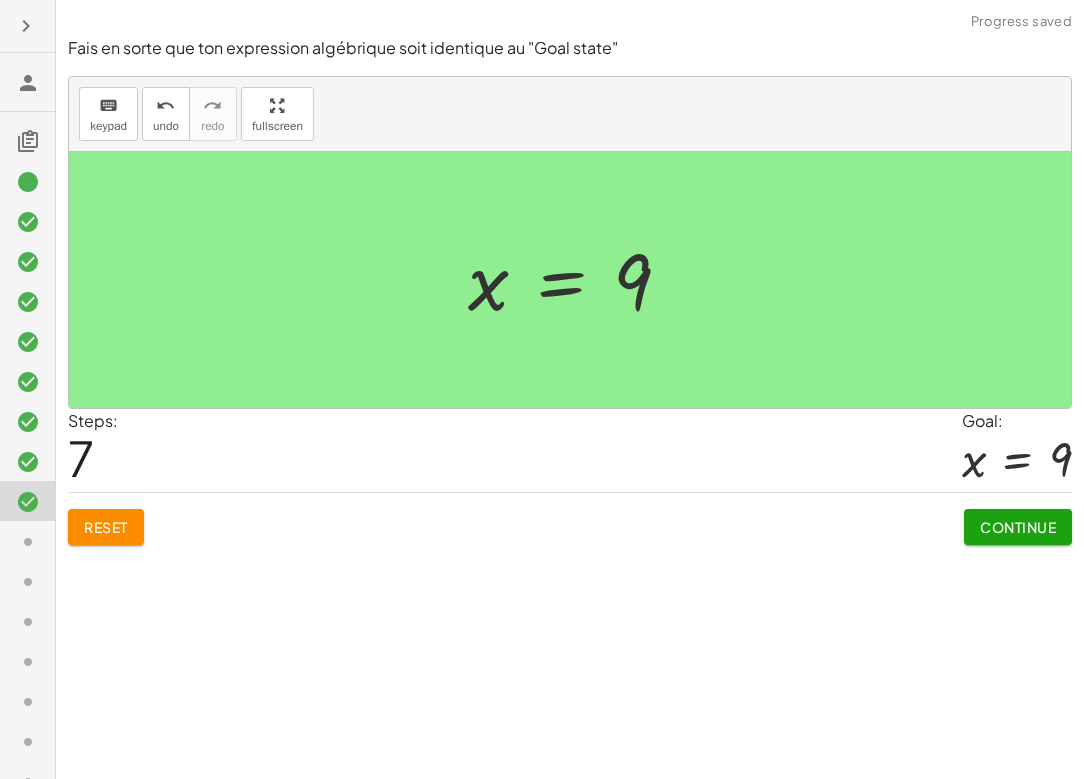 click on "Continue" 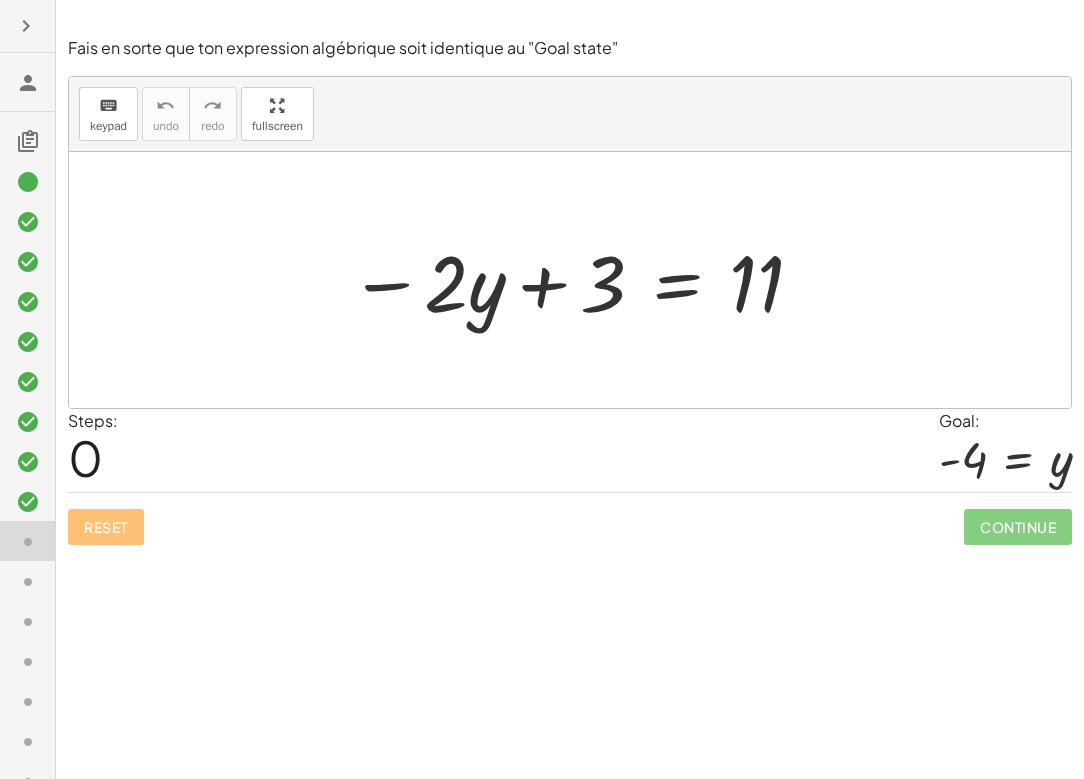 click at bounding box center (577, 280) 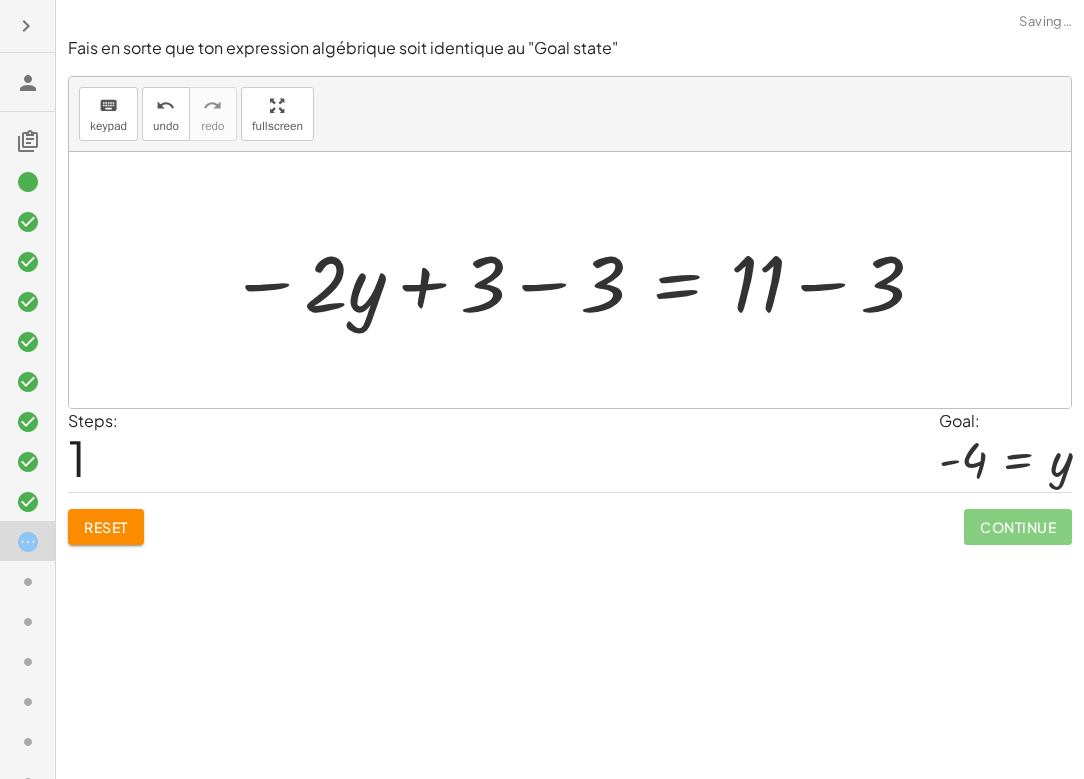 click at bounding box center (578, 280) 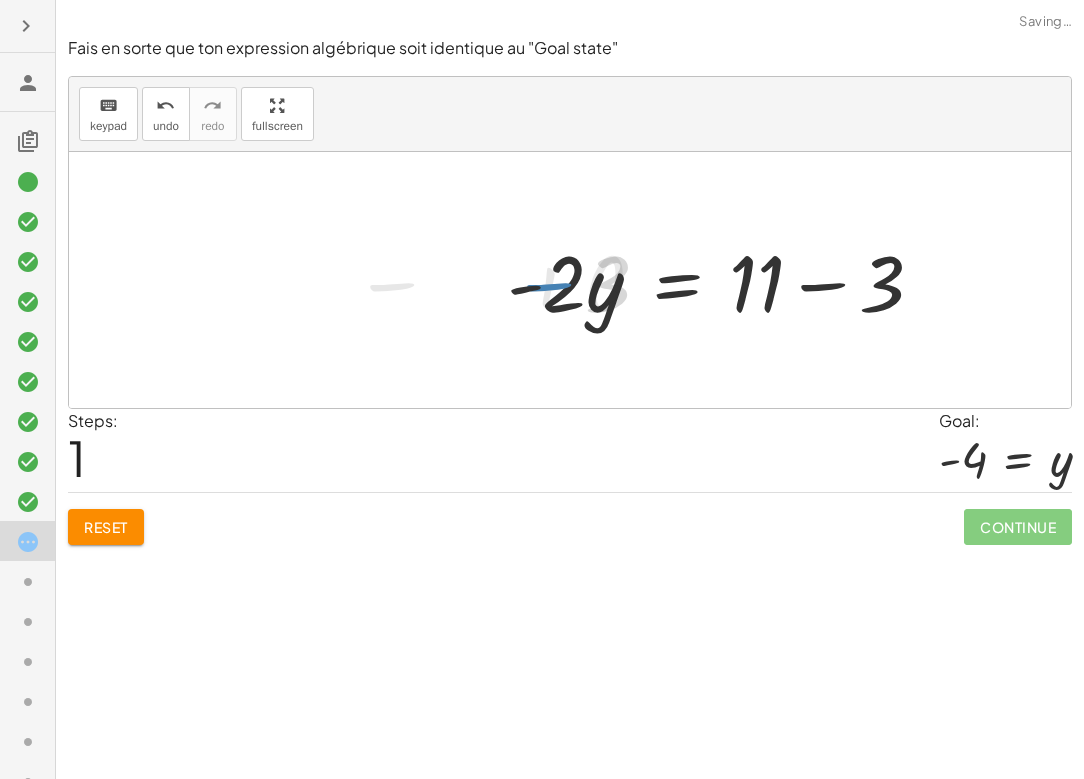 click at bounding box center (723, 280) 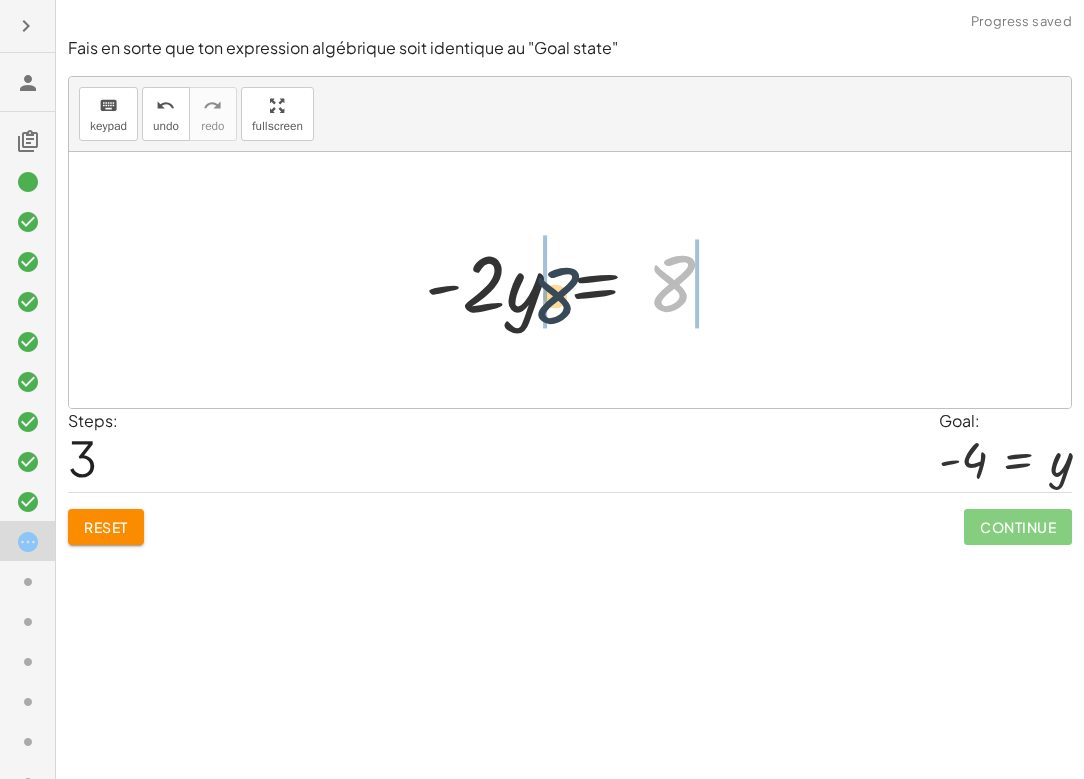 drag, startPoint x: 680, startPoint y: 284, endPoint x: 503, endPoint y: 274, distance: 177.28226 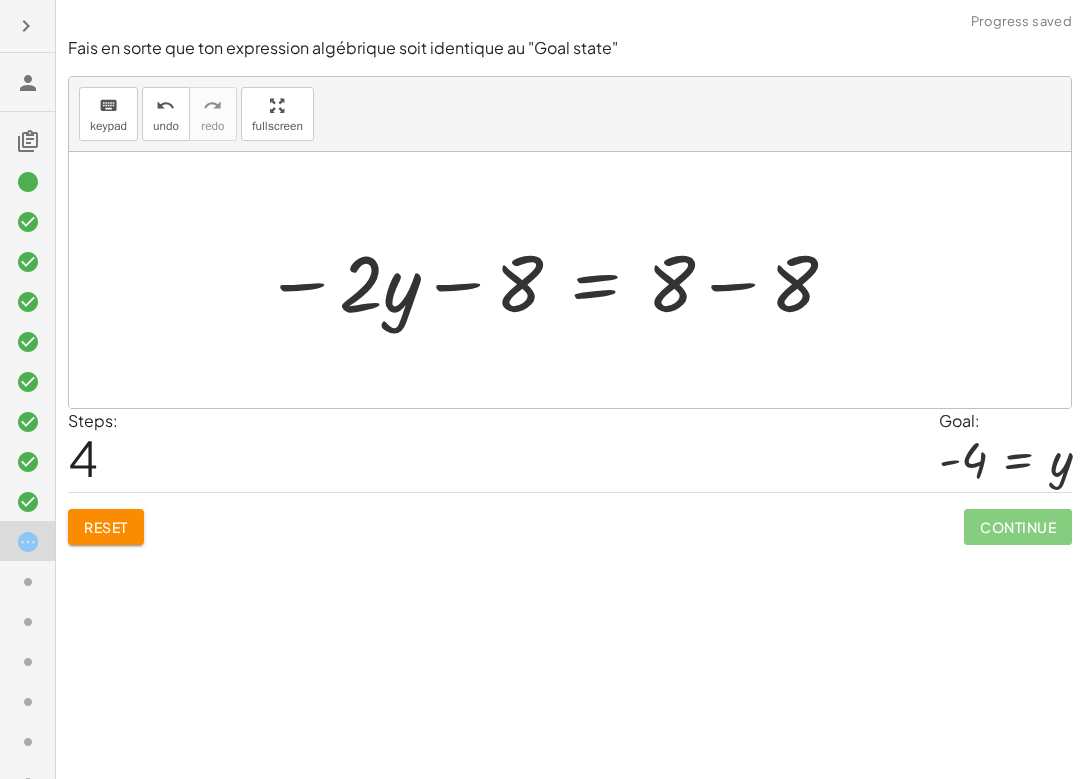 click at bounding box center (551, 280) 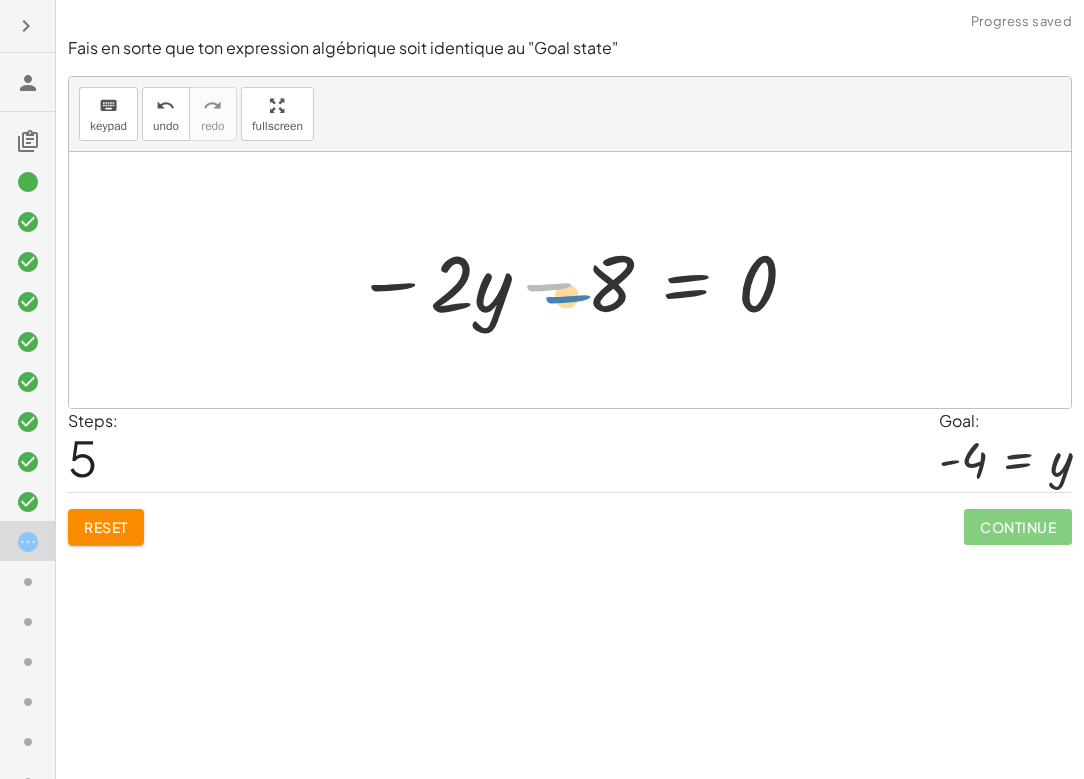 drag, startPoint x: 525, startPoint y: 287, endPoint x: 544, endPoint y: 299, distance: 22.472204 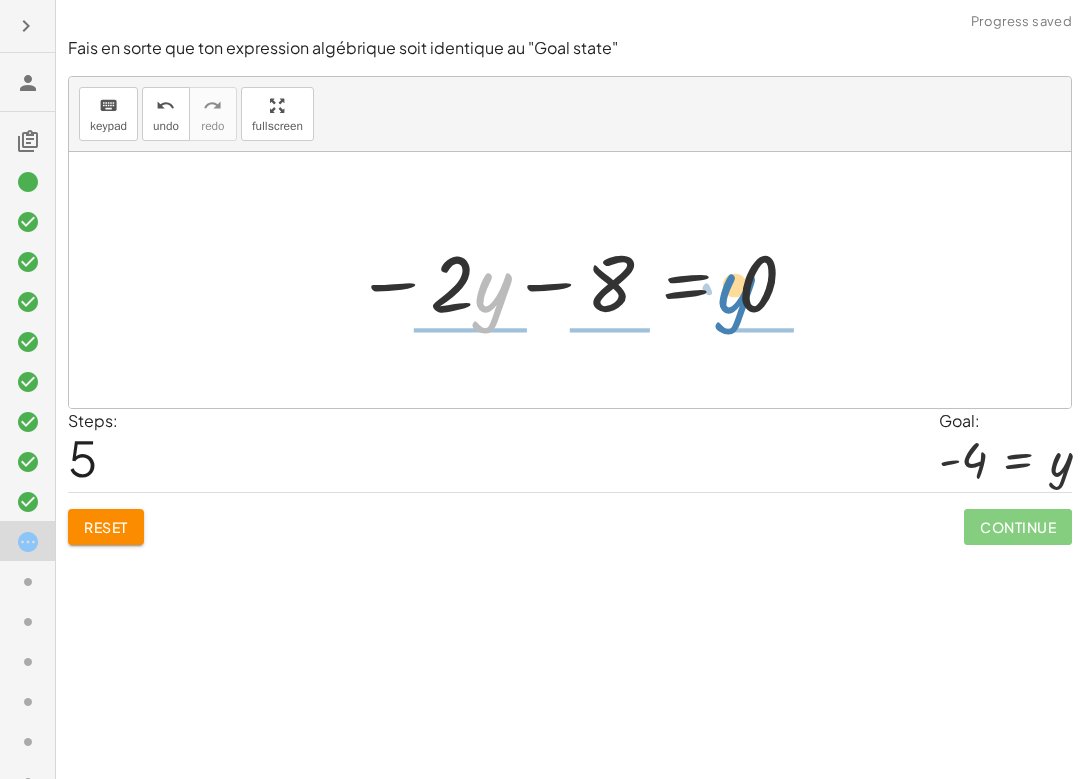 drag, startPoint x: 480, startPoint y: 304, endPoint x: 760, endPoint y: 298, distance: 280.06427 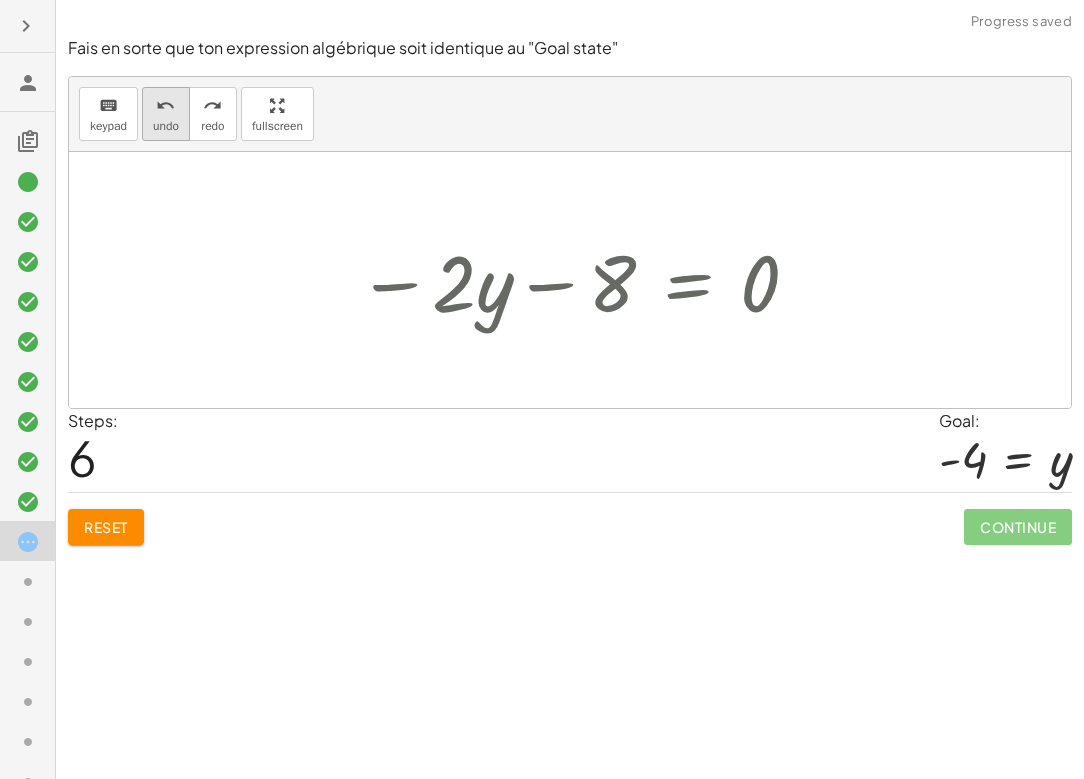 click on "undo" at bounding box center (166, 126) 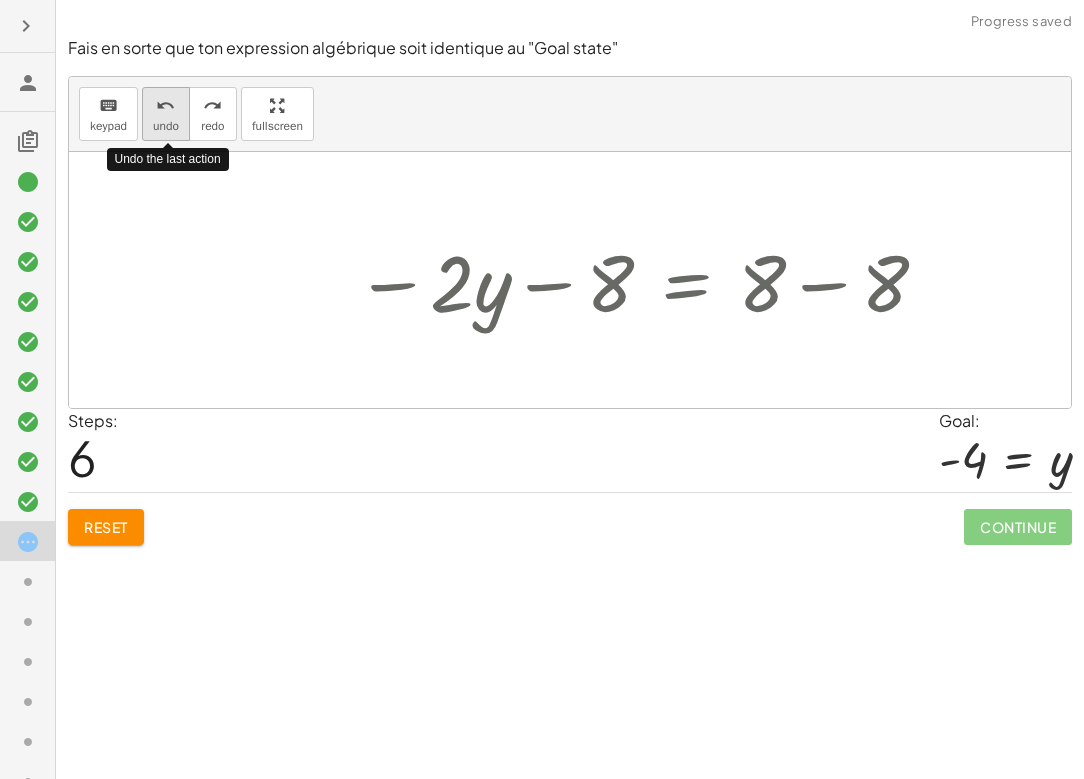 click on "undo" at bounding box center [166, 126] 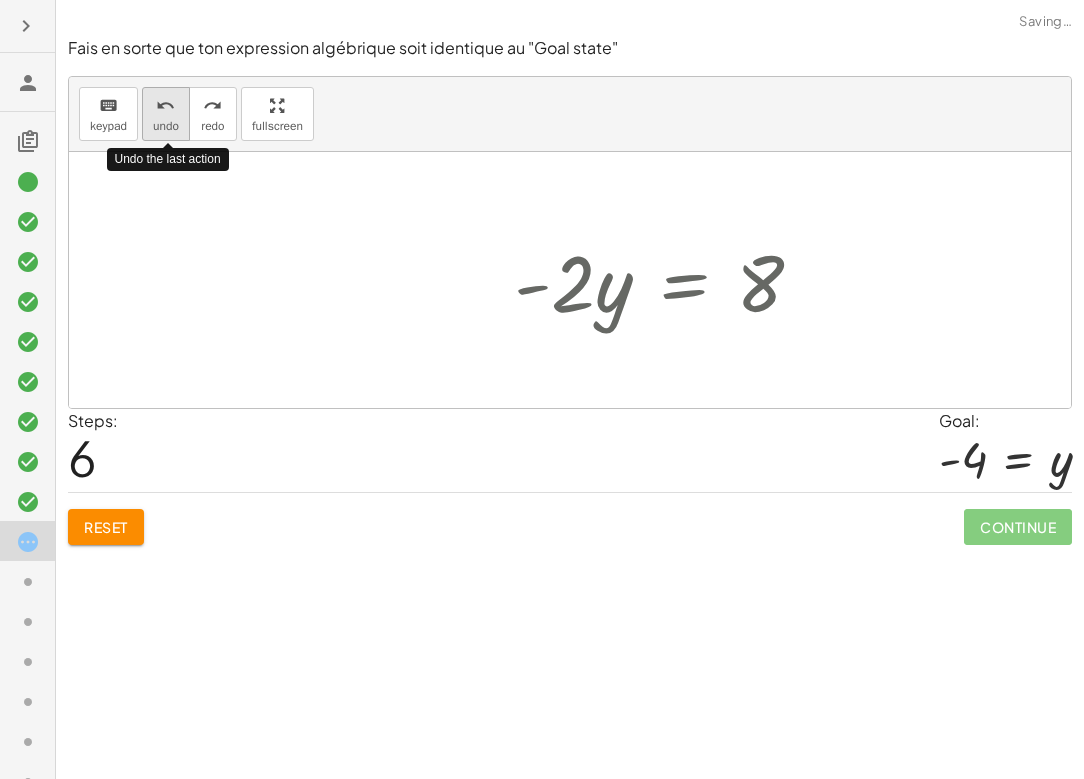 click on "undo" at bounding box center (166, 126) 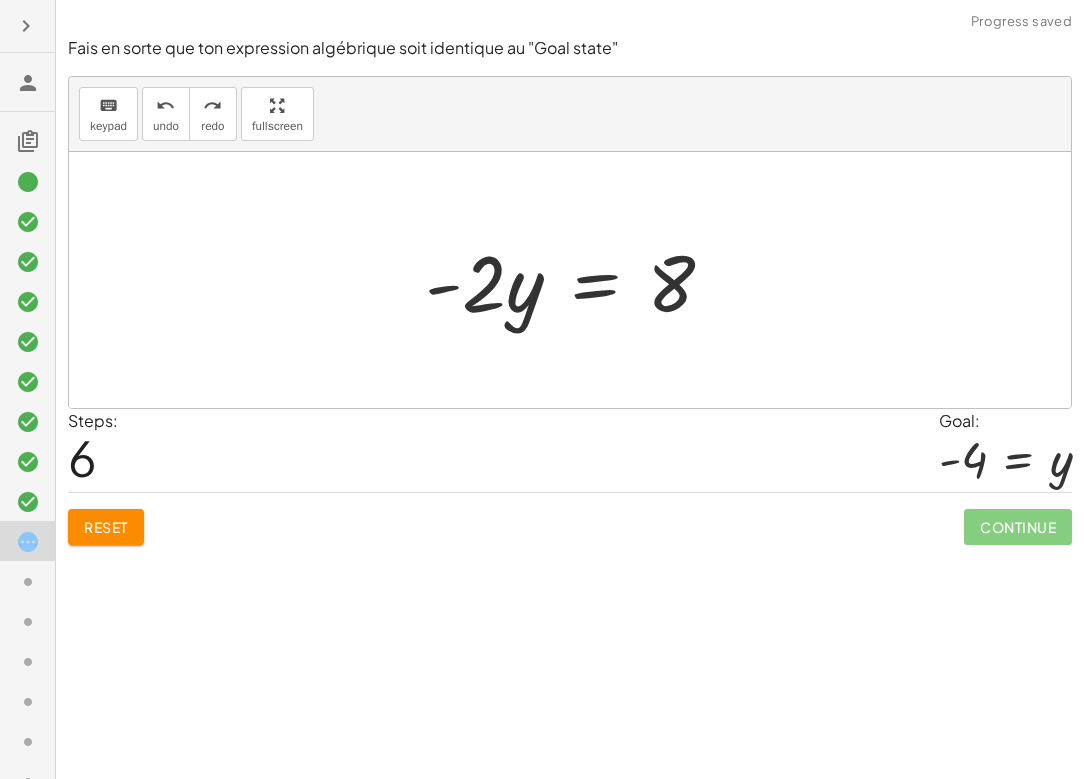 click at bounding box center [577, 280] 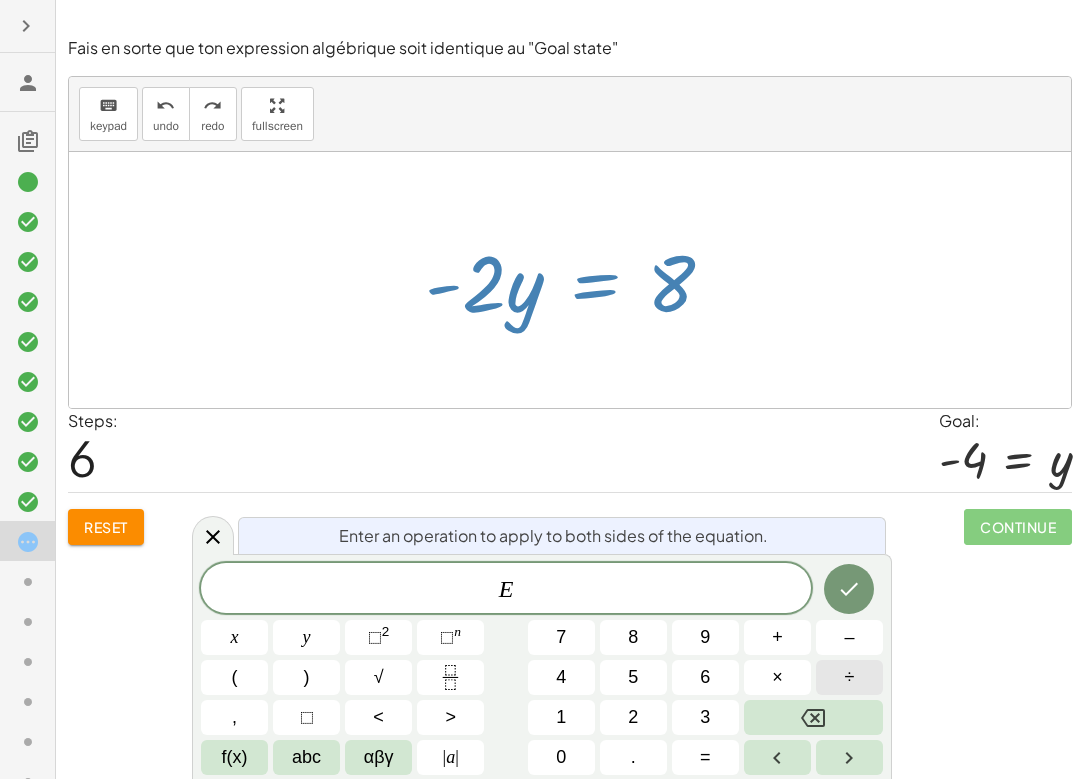 click on "÷" at bounding box center [849, 677] 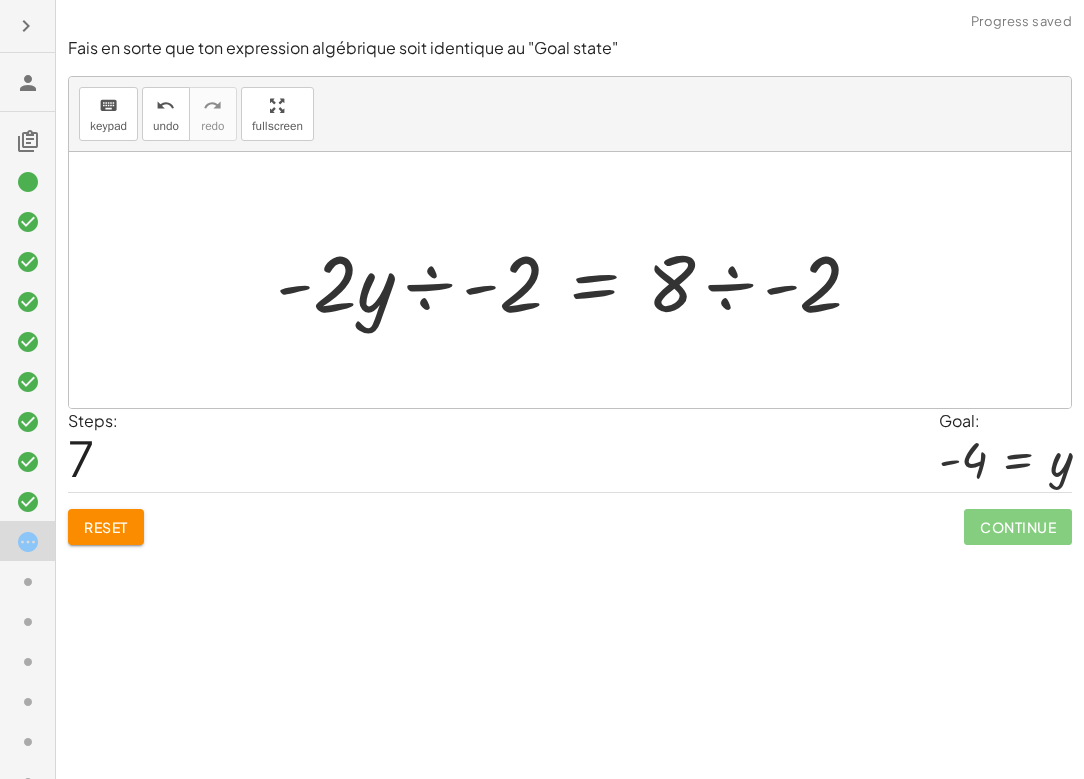 click at bounding box center [577, 280] 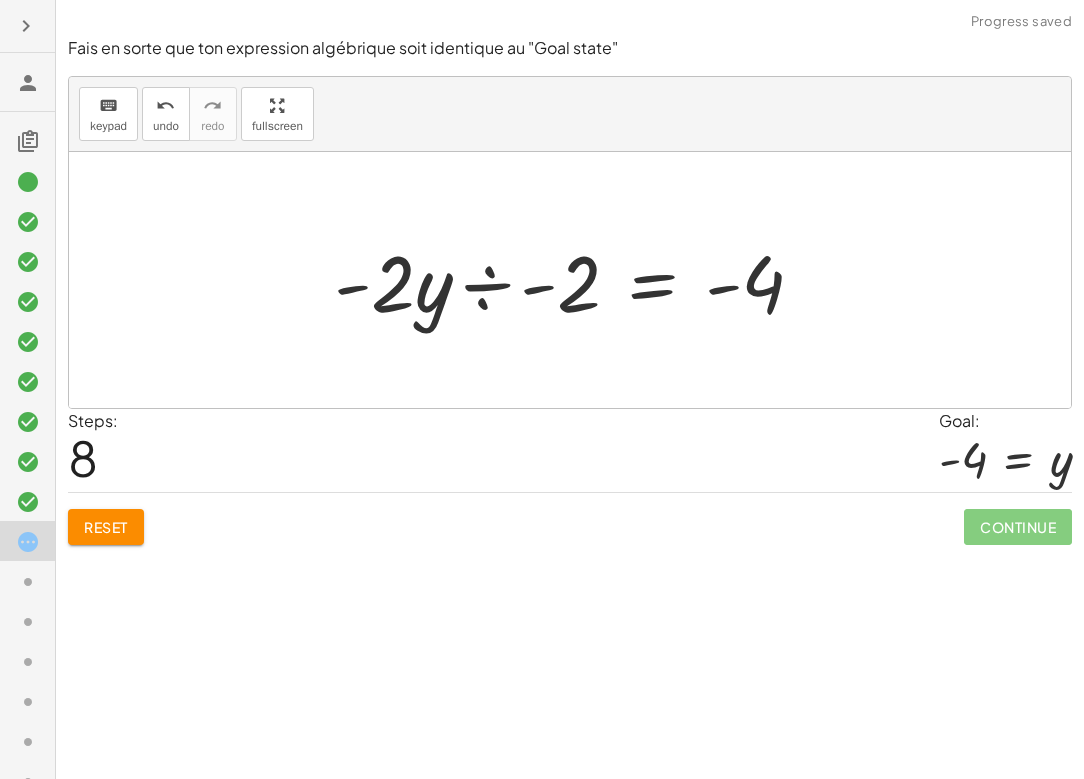 click at bounding box center [577, 280] 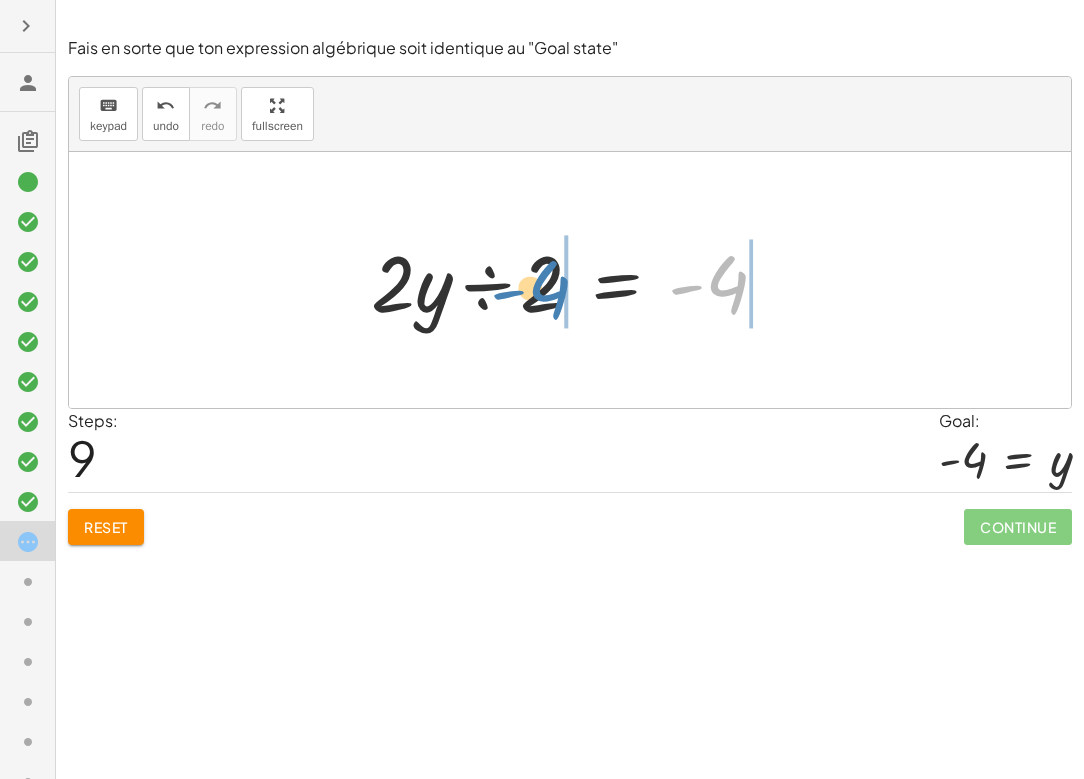 drag, startPoint x: 692, startPoint y: 286, endPoint x: 520, endPoint y: 291, distance: 172.07266 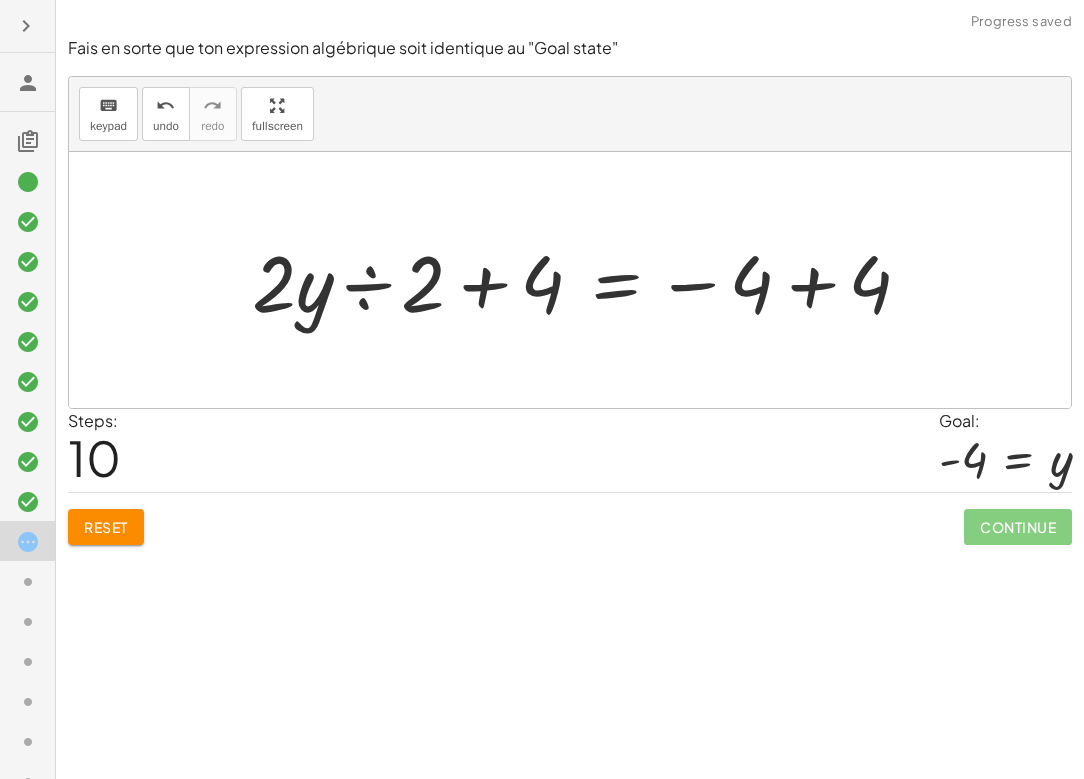 click at bounding box center [589, 280] 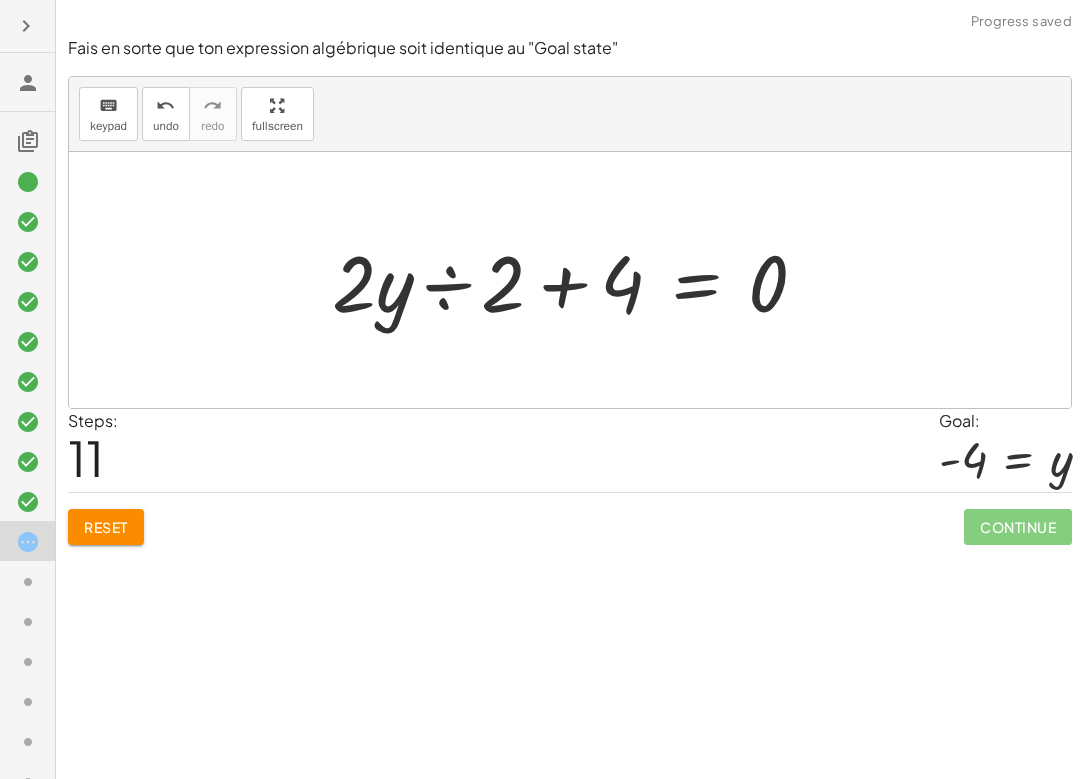 click at bounding box center (577, 280) 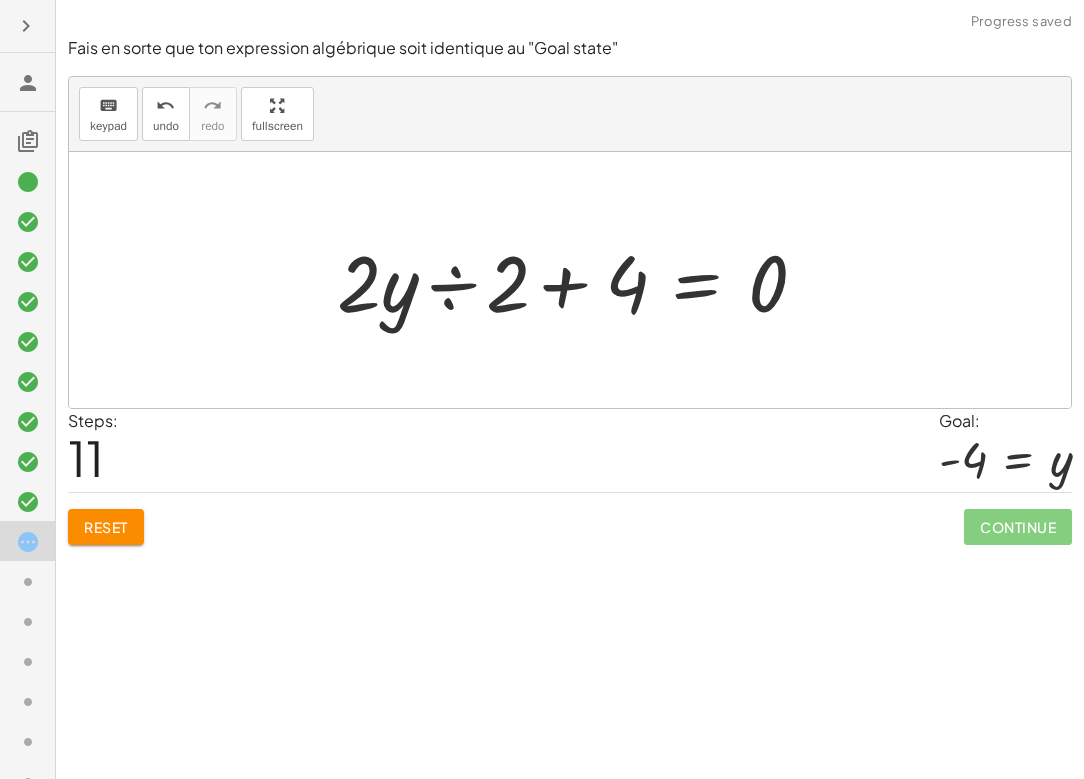 click at bounding box center (577, 280) 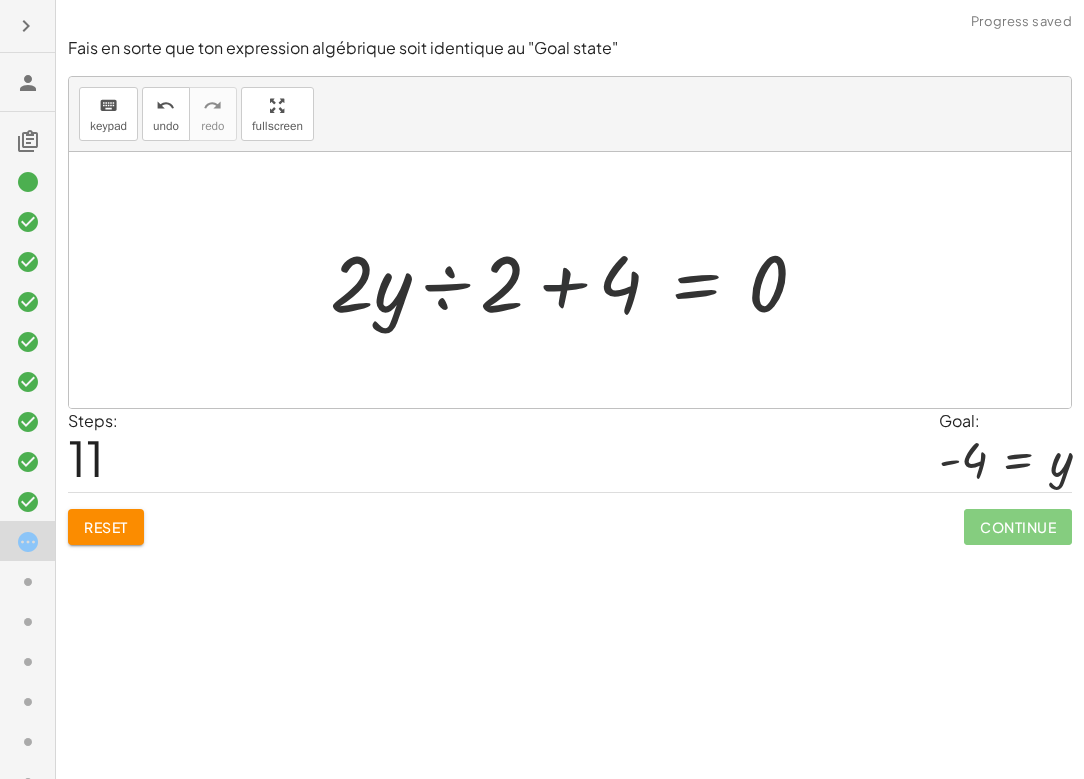 click at bounding box center (577, 280) 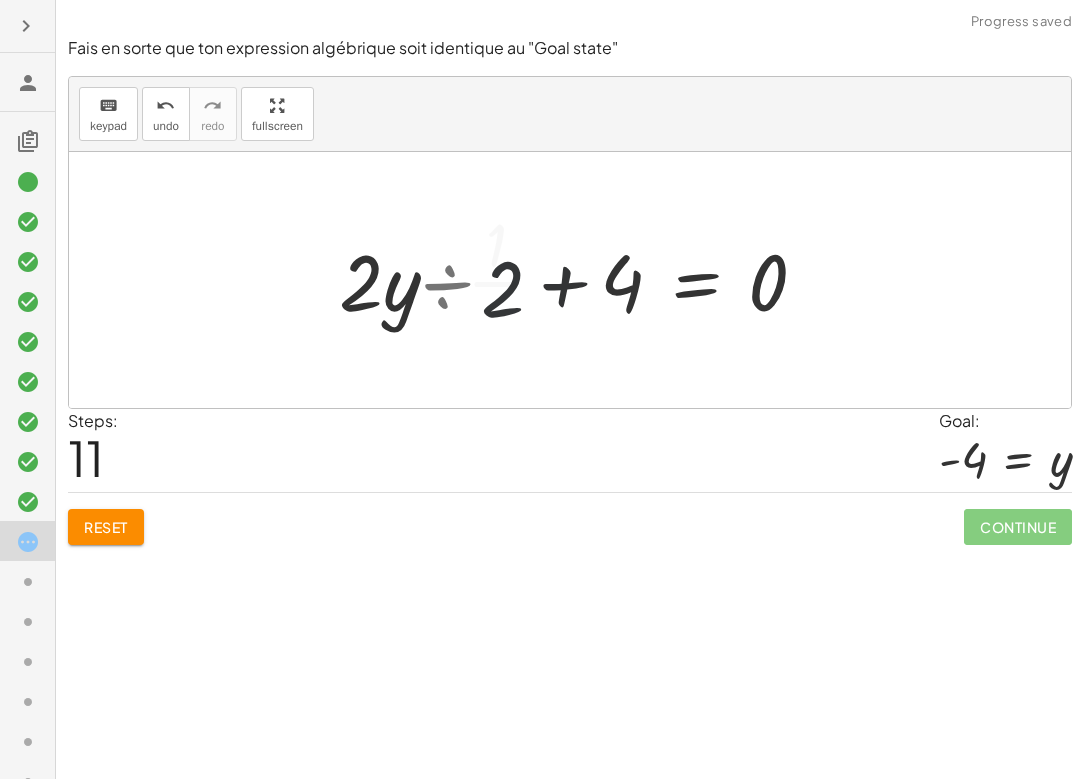 drag, startPoint x: 470, startPoint y: 291, endPoint x: 435, endPoint y: 291, distance: 35 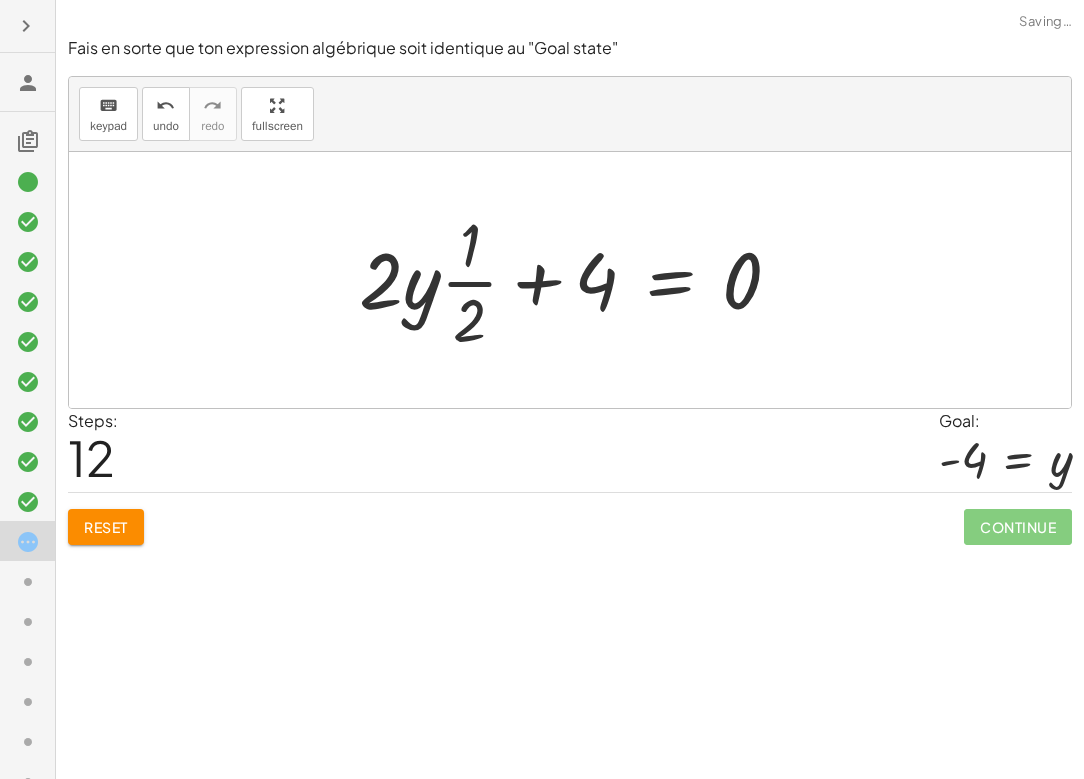 click at bounding box center [578, 280] 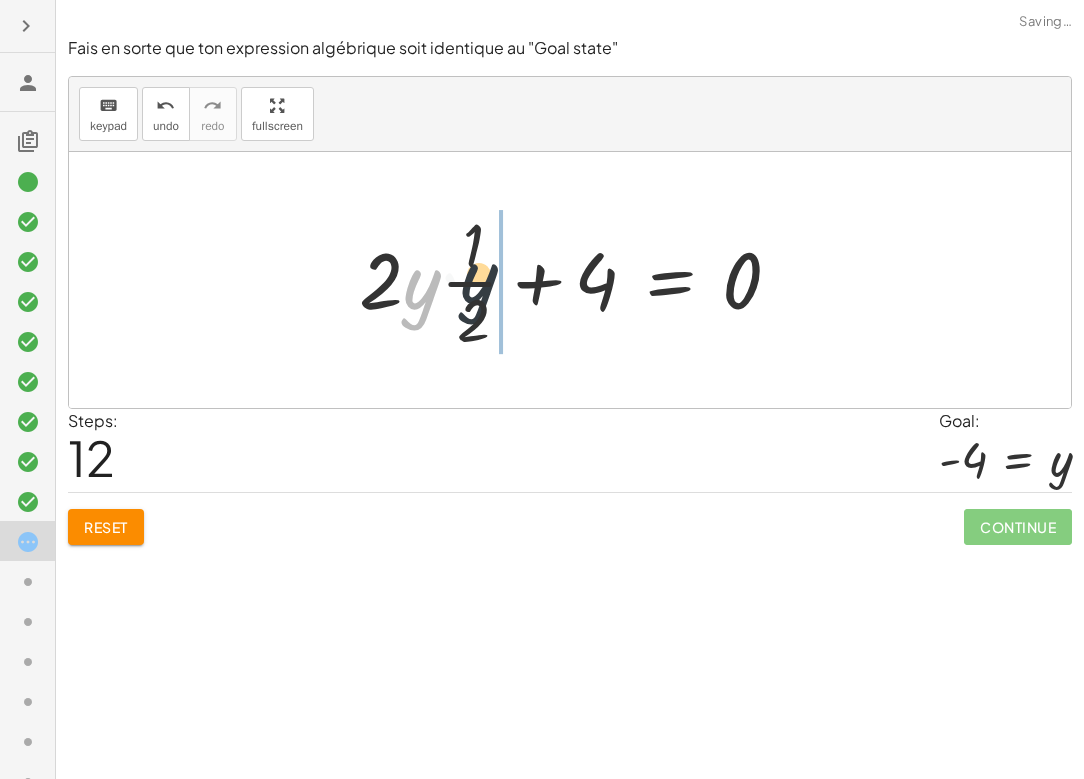 drag, startPoint x: 415, startPoint y: 296, endPoint x: 475, endPoint y: 290, distance: 60.299255 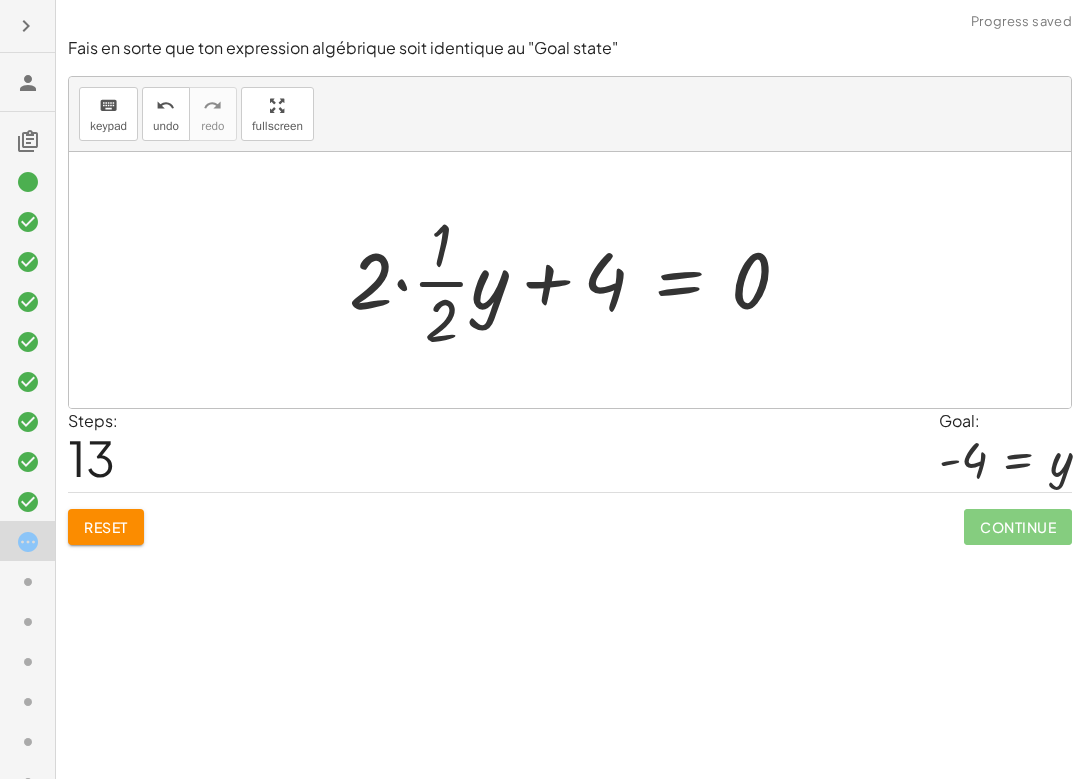 click at bounding box center [577, 280] 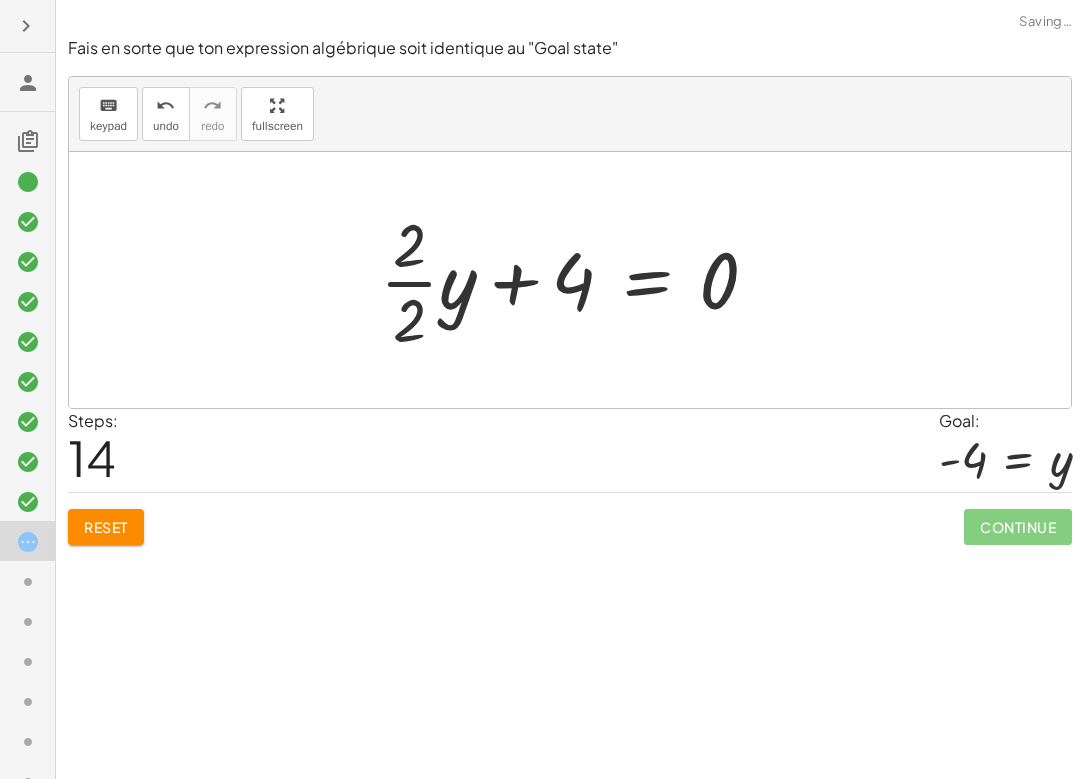 click at bounding box center (577, 280) 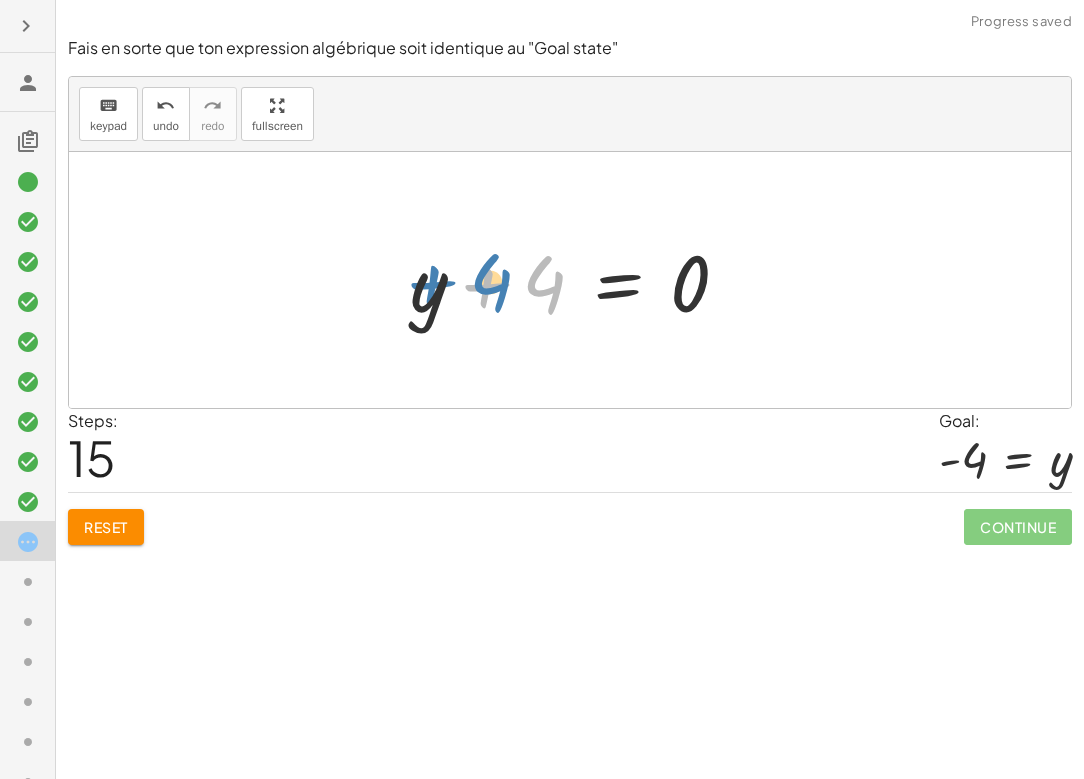 drag, startPoint x: 474, startPoint y: 295, endPoint x: 416, endPoint y: 293, distance: 58.034473 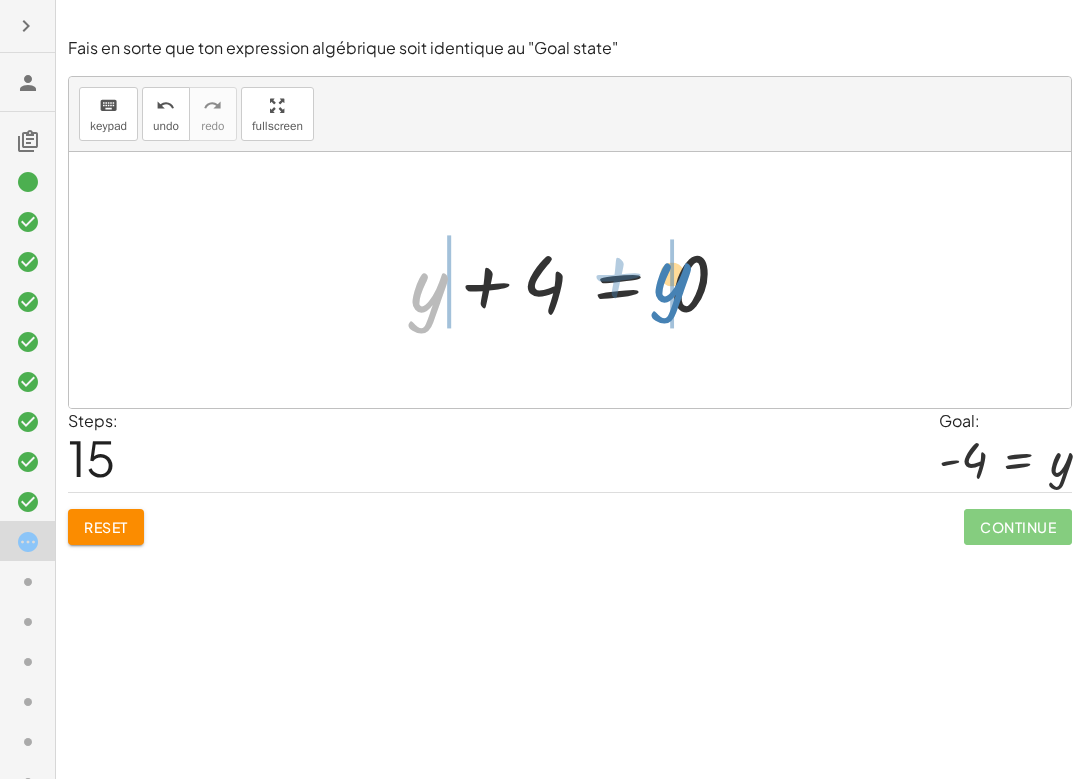 drag, startPoint x: 419, startPoint y: 299, endPoint x: 669, endPoint y: 288, distance: 250.24188 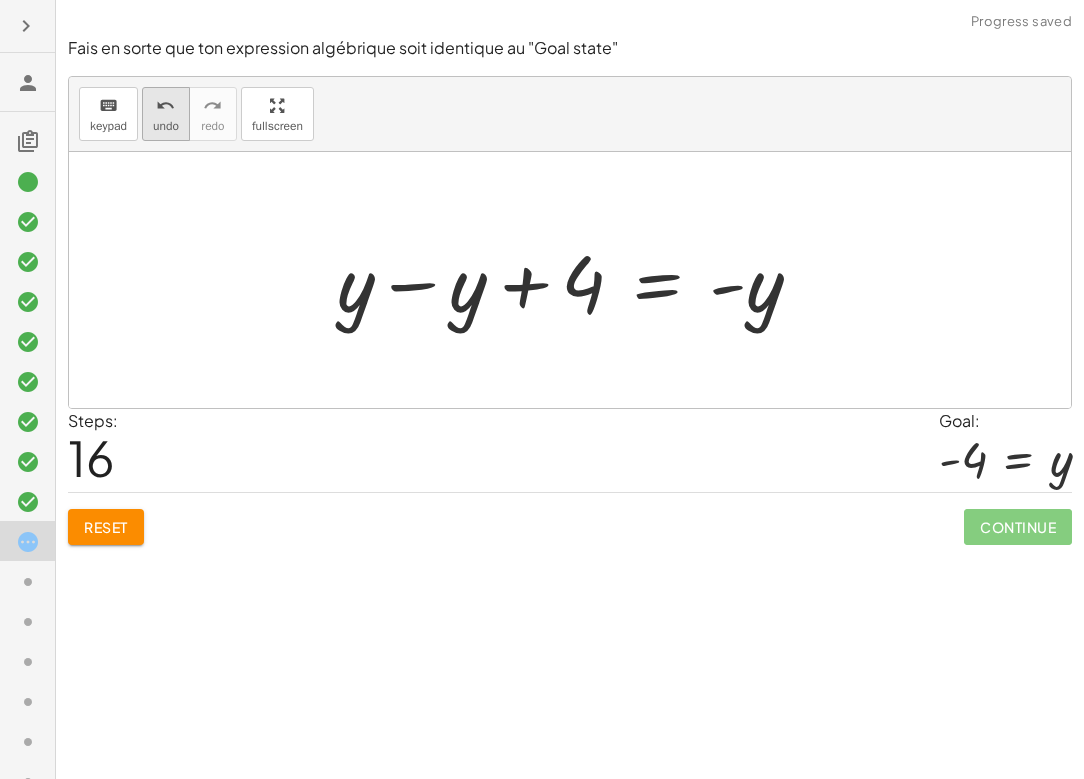 click on "undo" at bounding box center [166, 126] 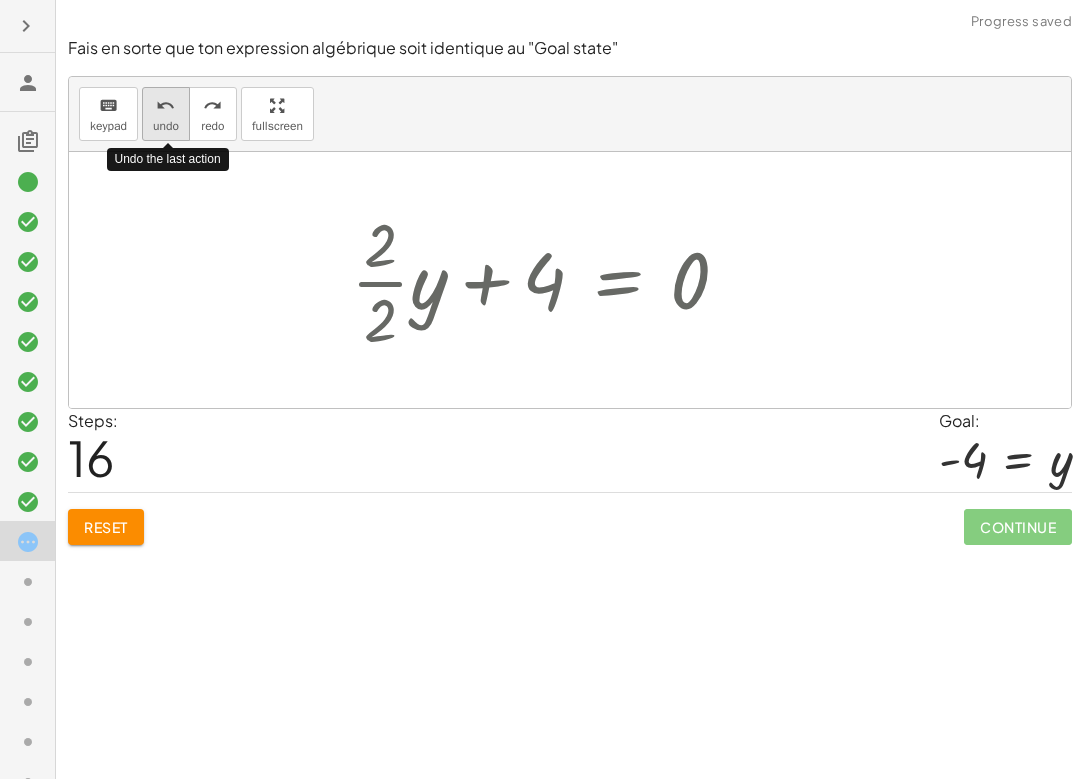 click on "undo" at bounding box center [166, 126] 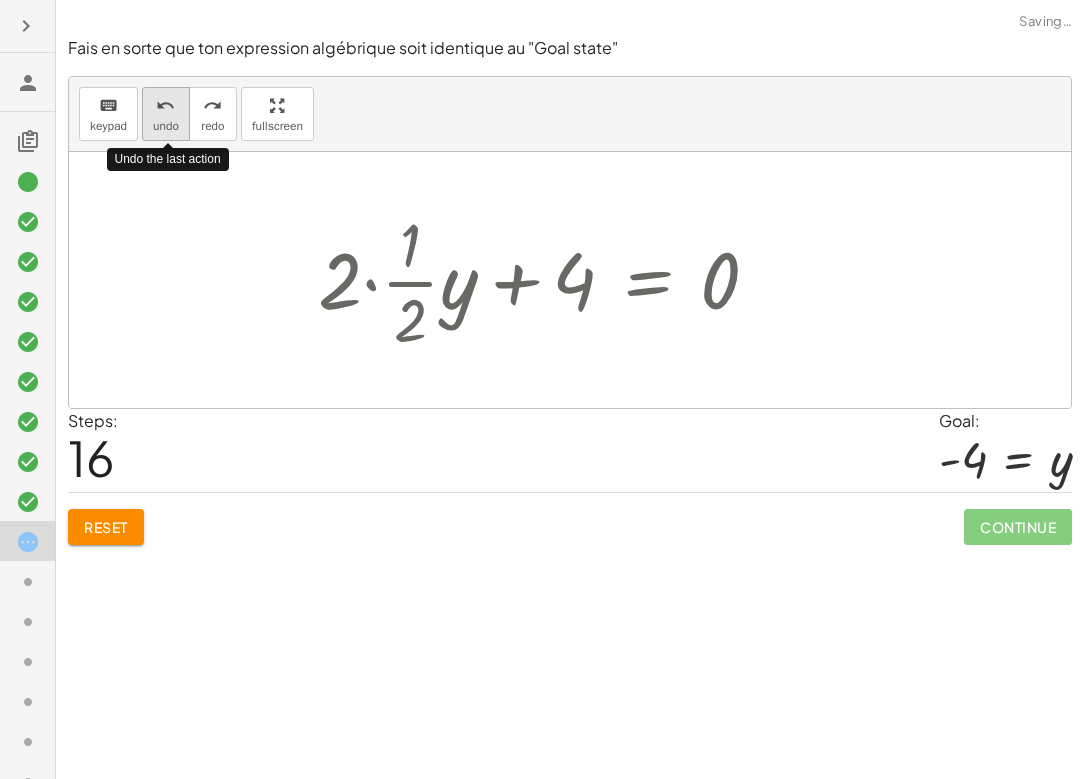 click on "undo" at bounding box center [166, 126] 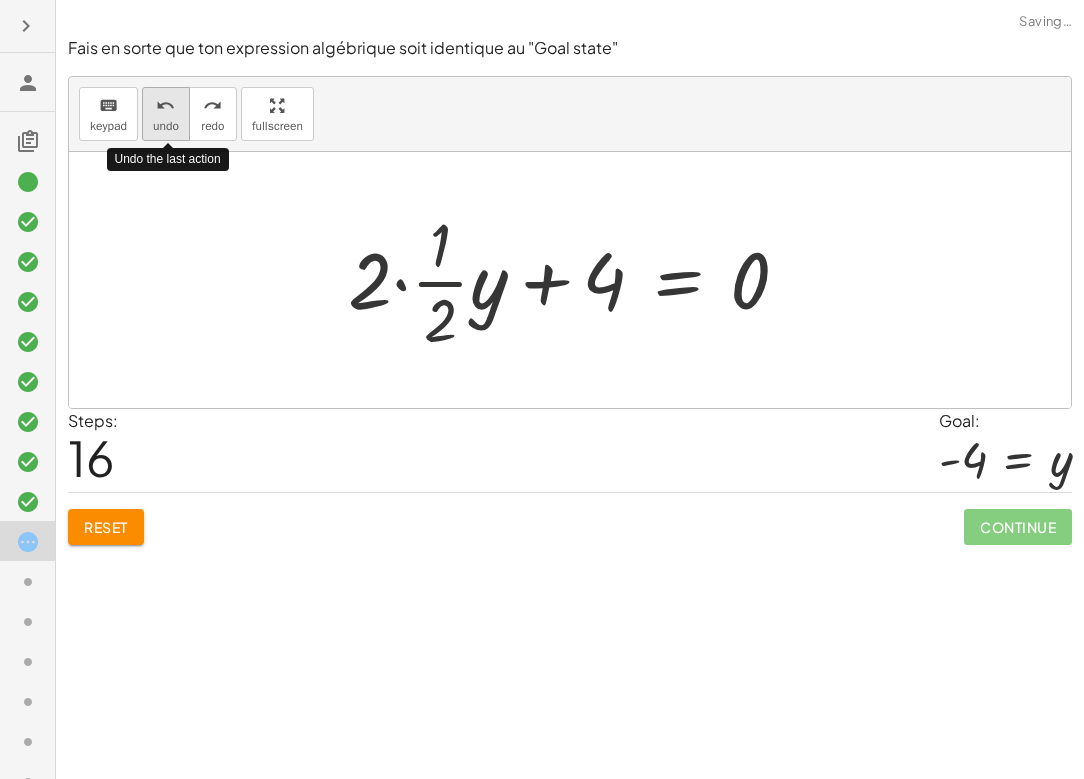 click on "undo" at bounding box center [166, 126] 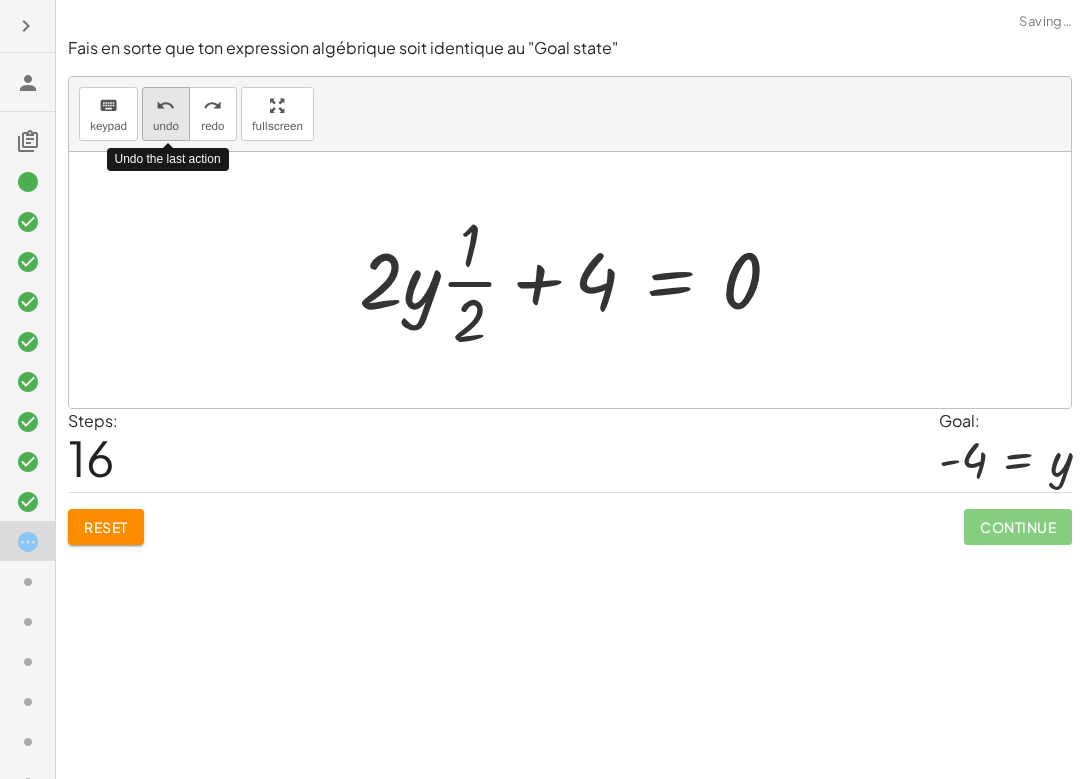 click on "undo" at bounding box center (166, 126) 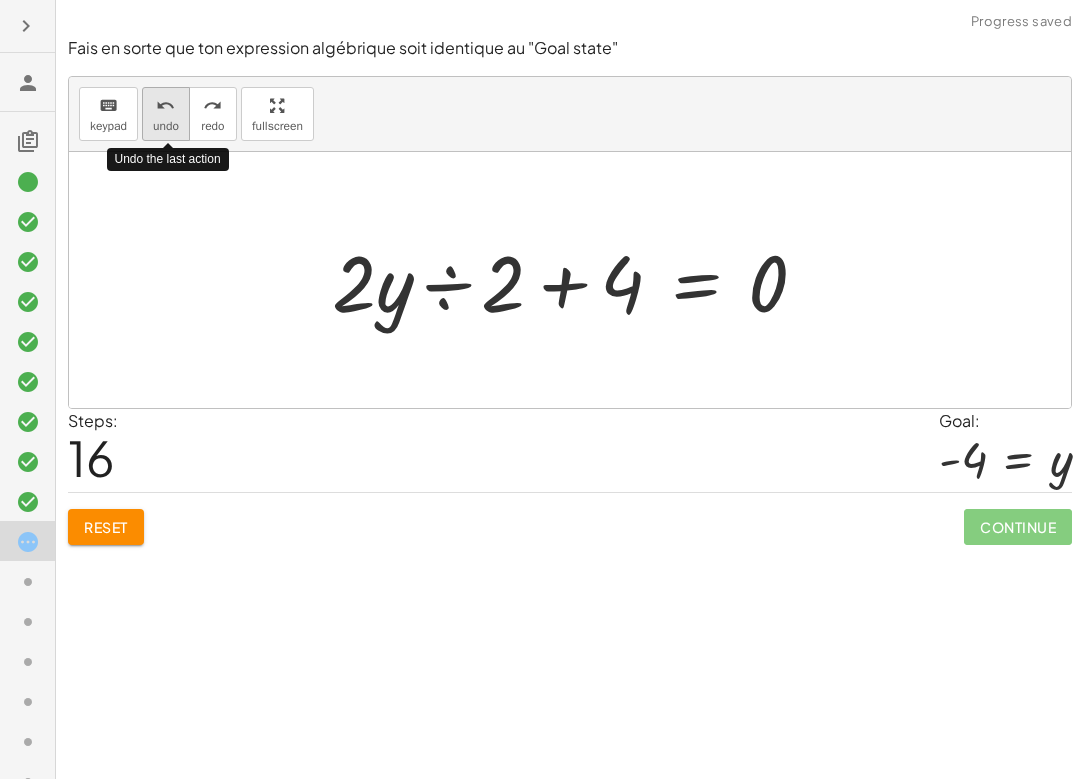 click on "undo" at bounding box center (166, 126) 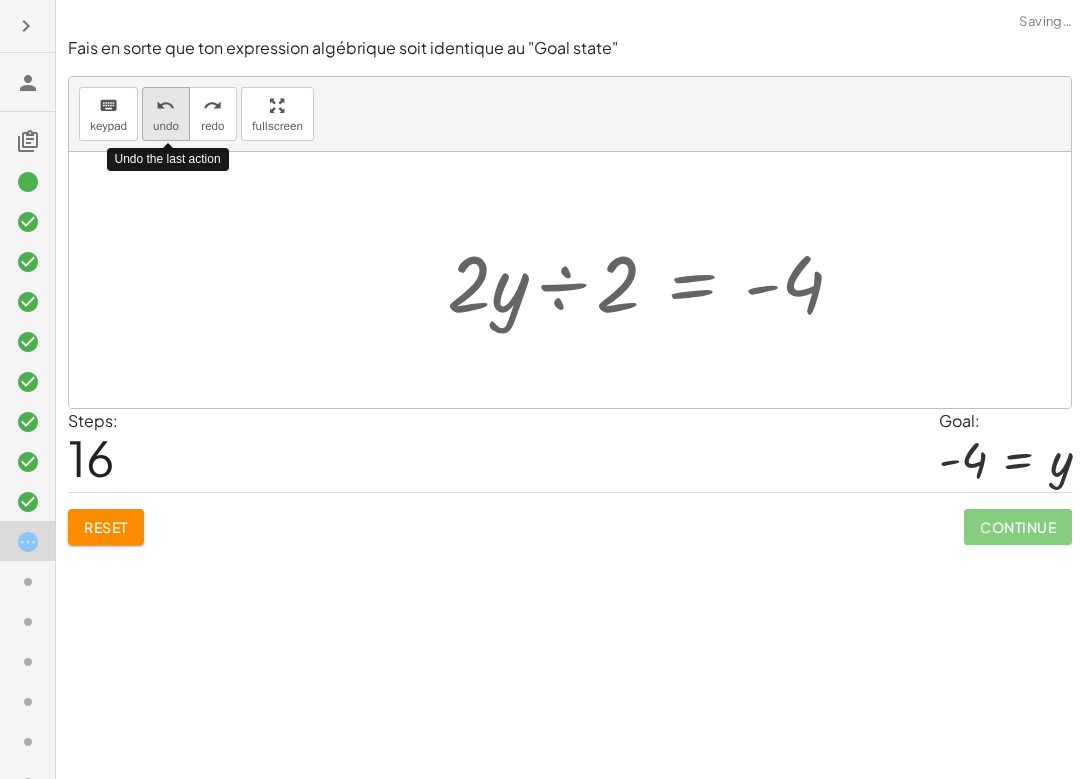 click on "undo" at bounding box center [166, 126] 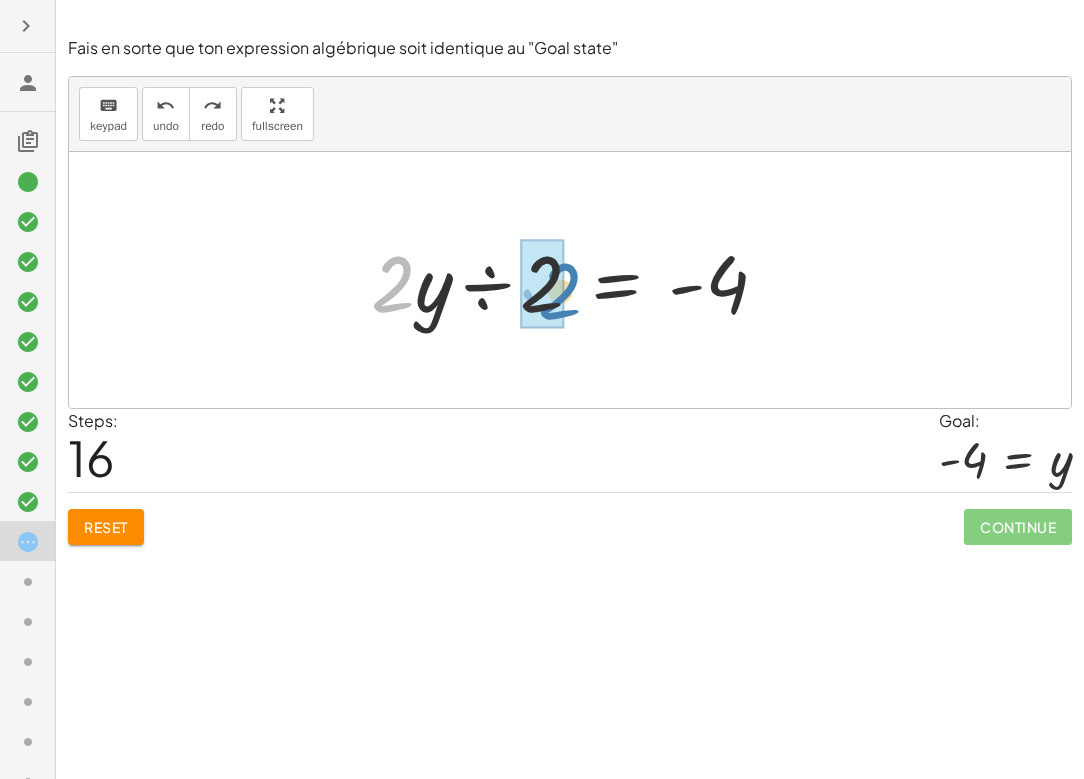 drag, startPoint x: 397, startPoint y: 297, endPoint x: 564, endPoint y: 304, distance: 167.14664 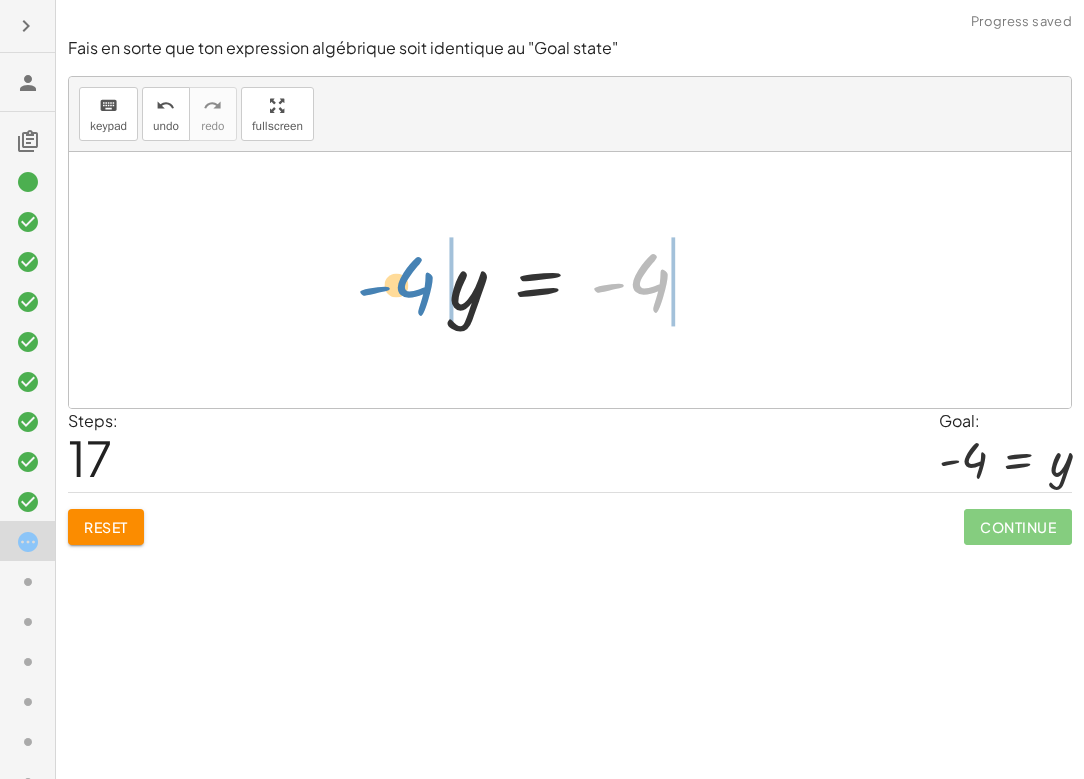 drag, startPoint x: 639, startPoint y: 289, endPoint x: 403, endPoint y: 292, distance: 236.01907 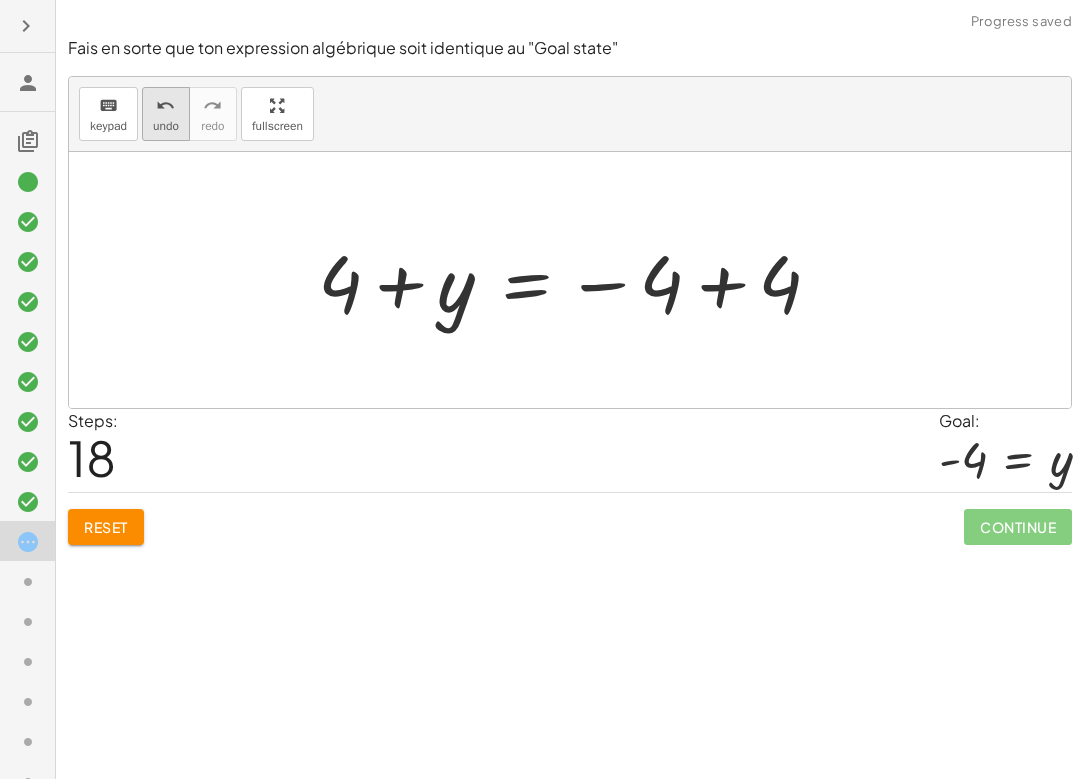 click on "undo" at bounding box center (166, 126) 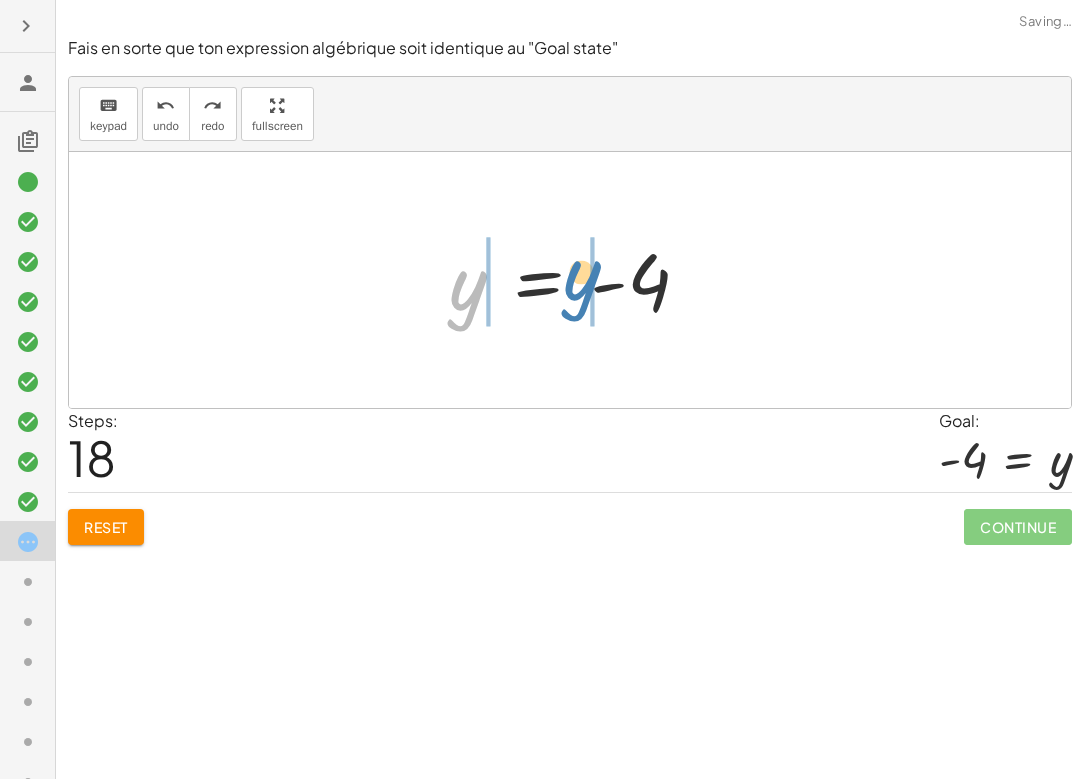 drag, startPoint x: 480, startPoint y: 306, endPoint x: 589, endPoint y: 296, distance: 109.457756 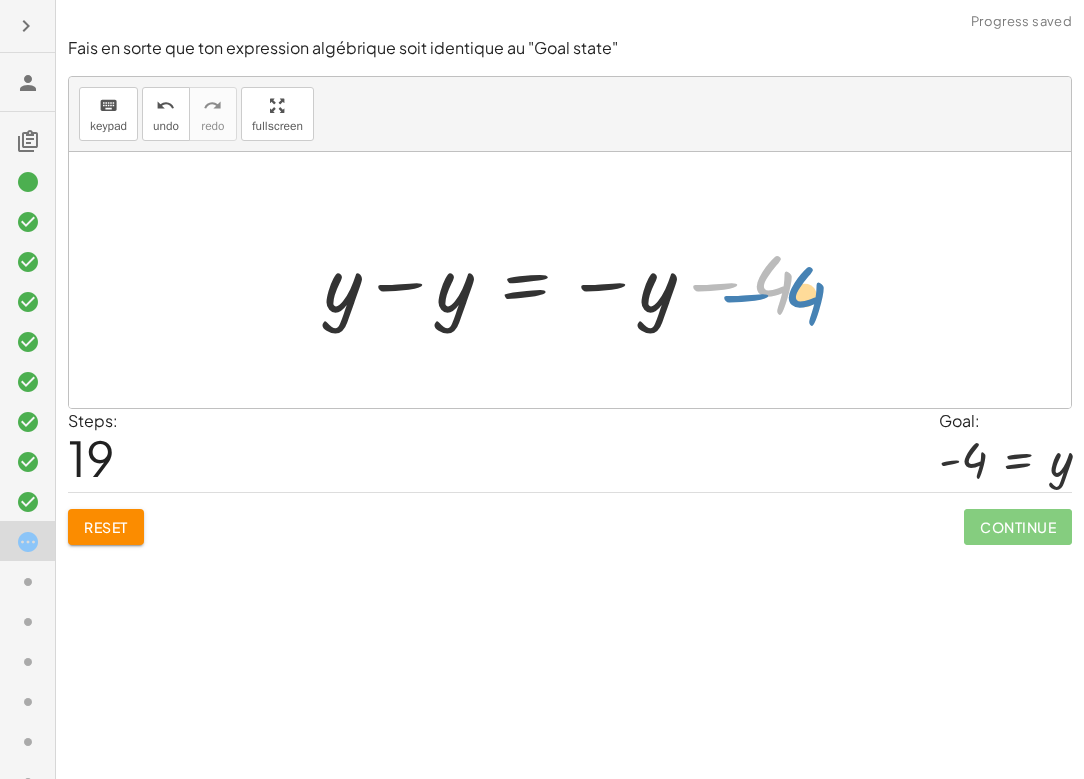 drag, startPoint x: 788, startPoint y: 291, endPoint x: 796, endPoint y: 302, distance: 13.601471 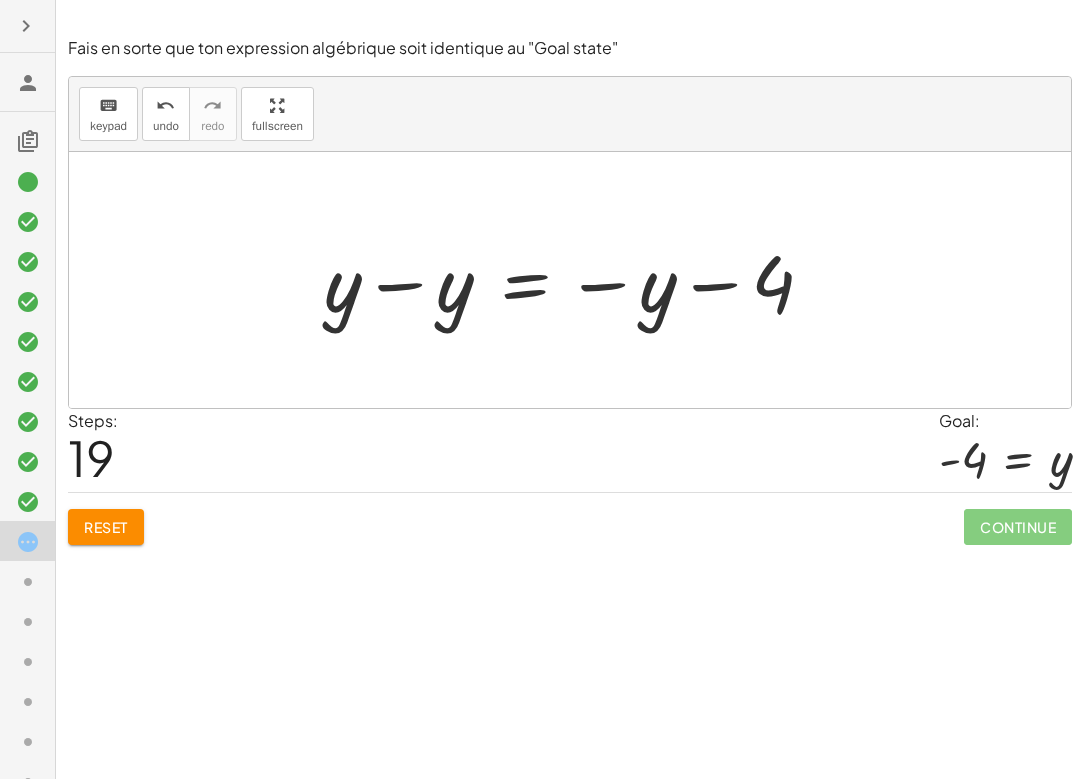 drag, startPoint x: 413, startPoint y: 283, endPoint x: 627, endPoint y: 285, distance: 214.00934 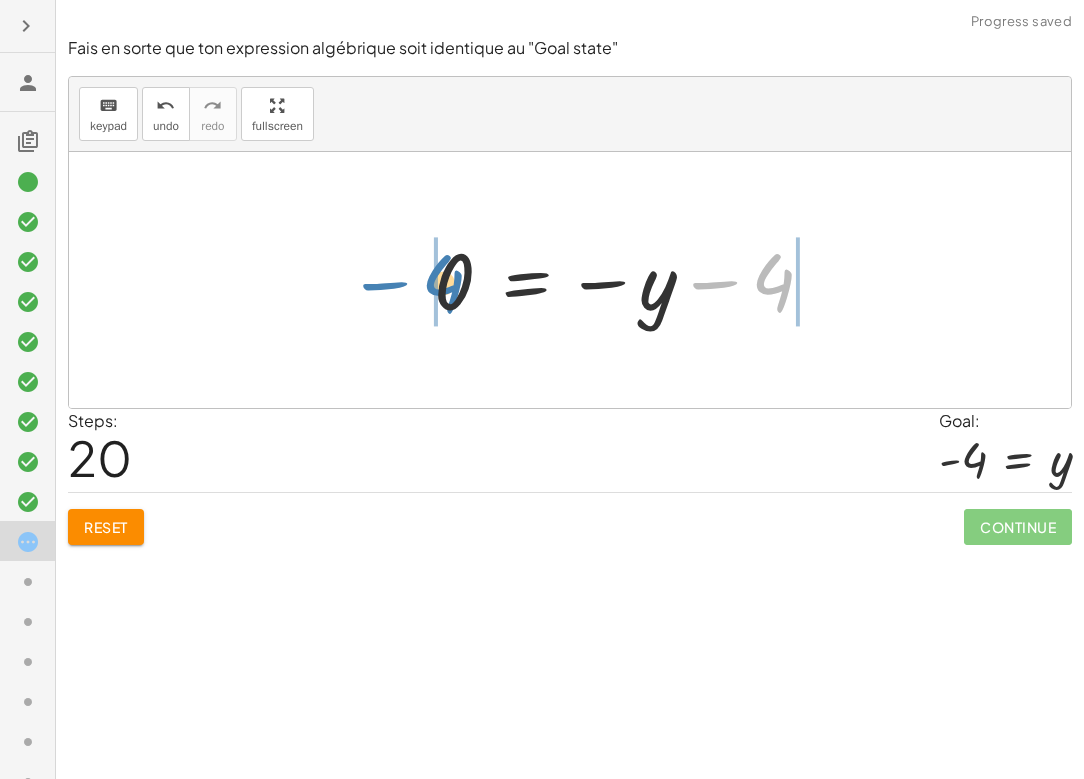 drag, startPoint x: 777, startPoint y: 283, endPoint x: 452, endPoint y: 281, distance: 325.00616 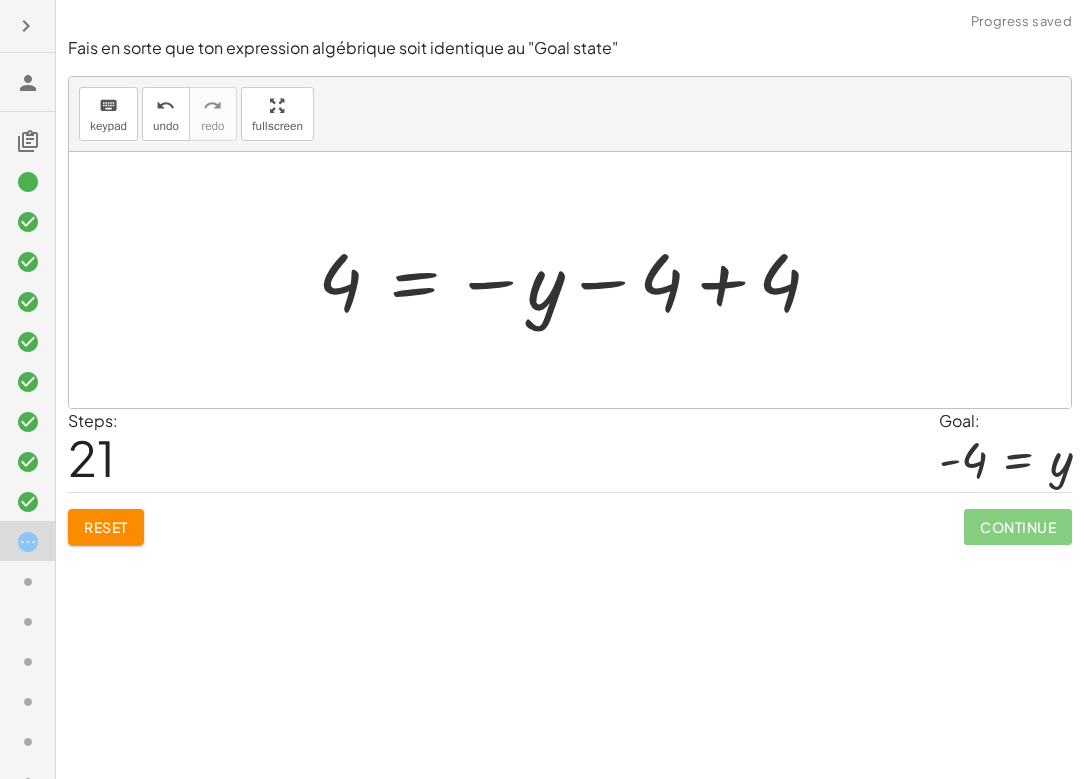 click at bounding box center [577, 280] 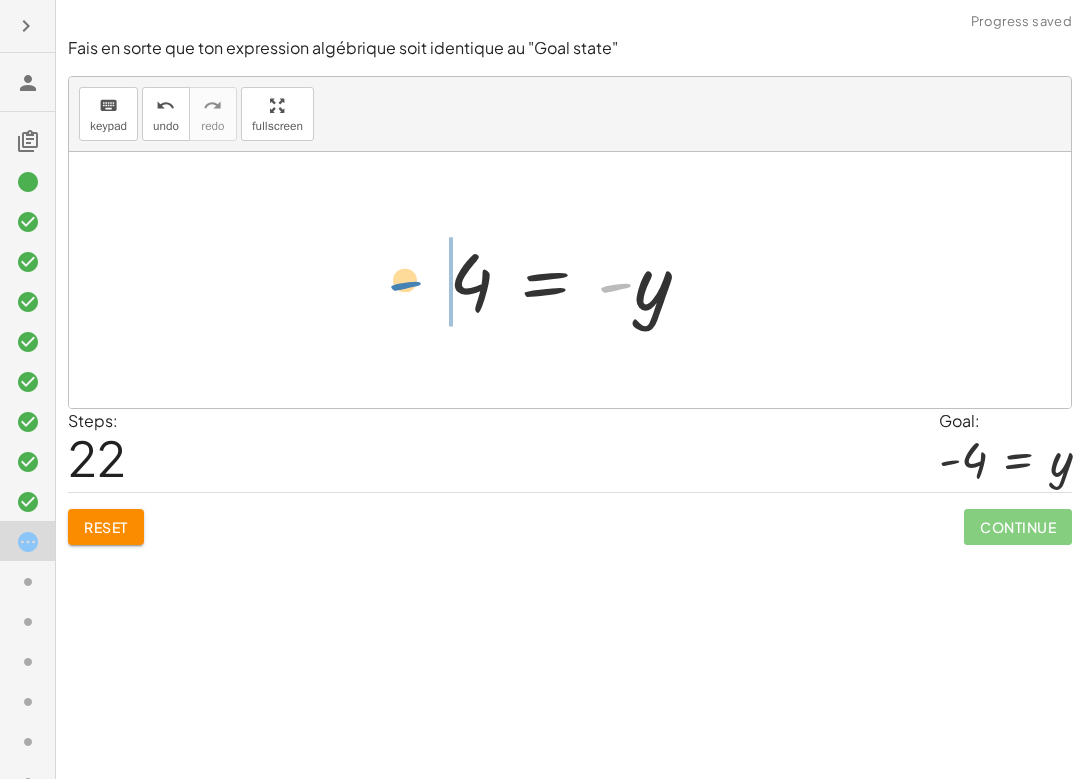 drag, startPoint x: 607, startPoint y: 293, endPoint x: 394, endPoint y: 291, distance: 213.00938 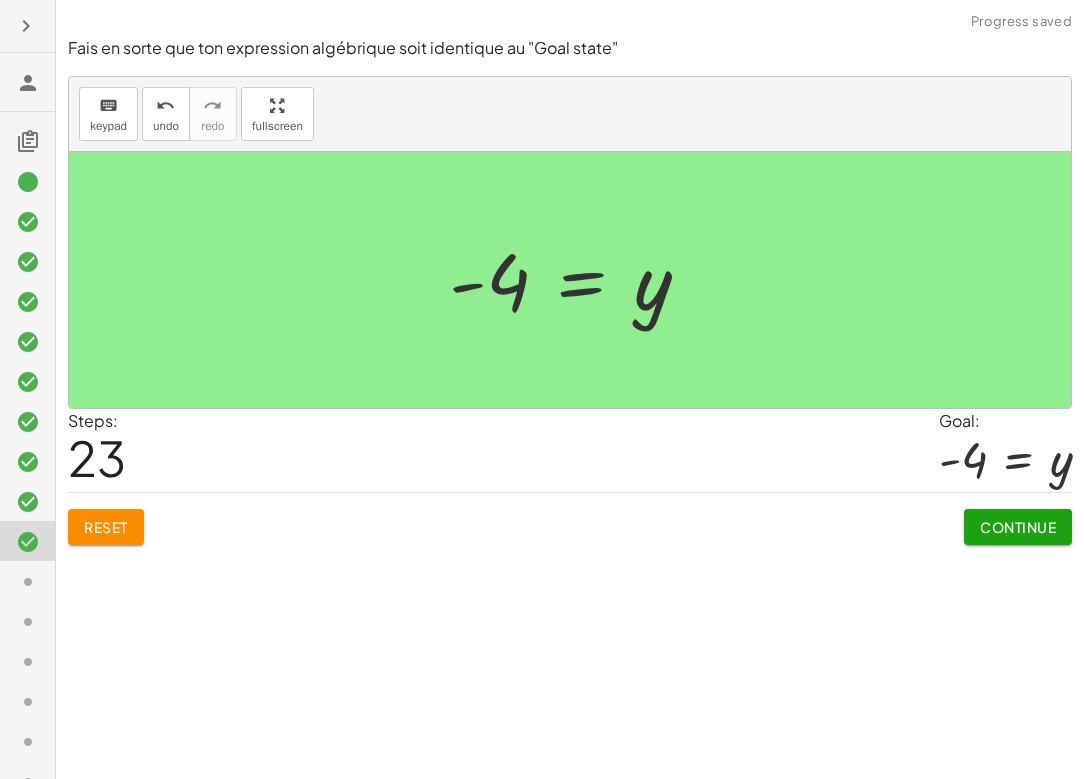 click on "Continue" 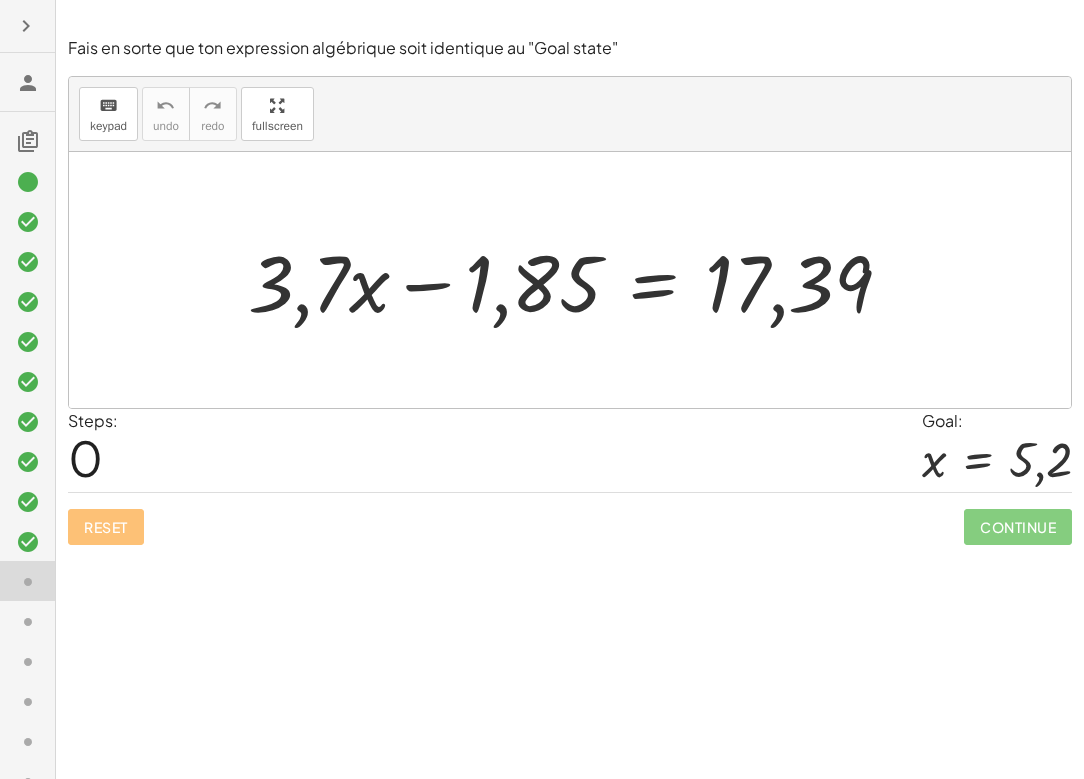 click at bounding box center (578, 280) 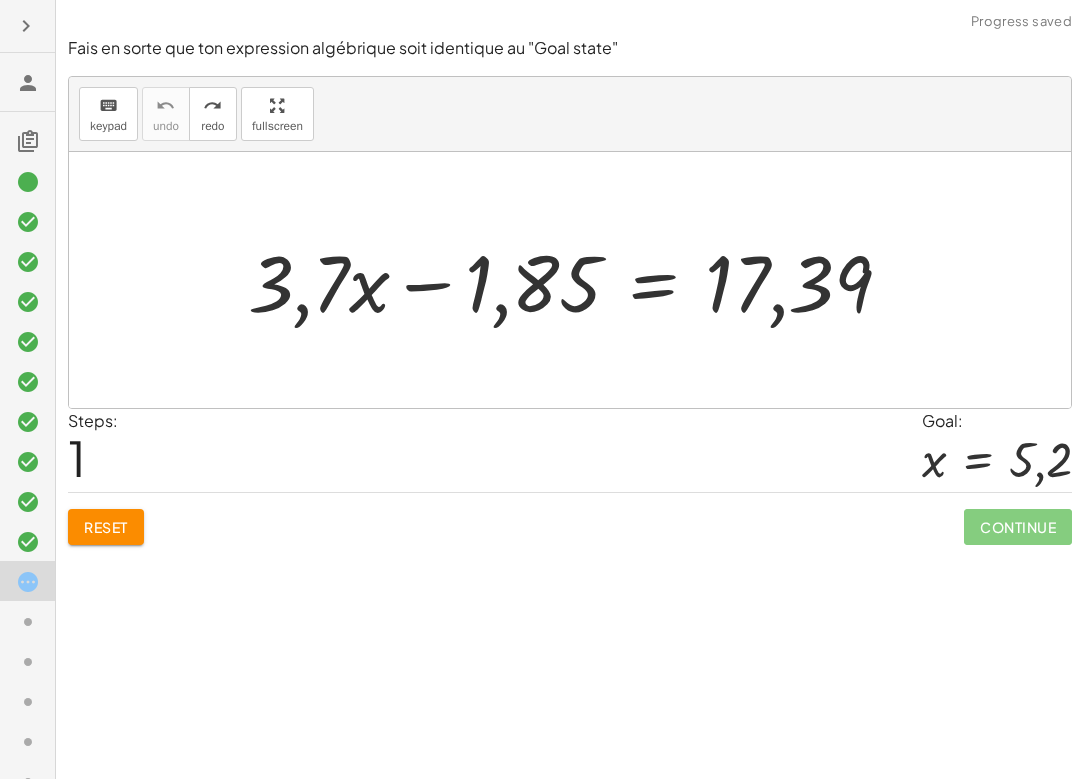 click on "Reset" 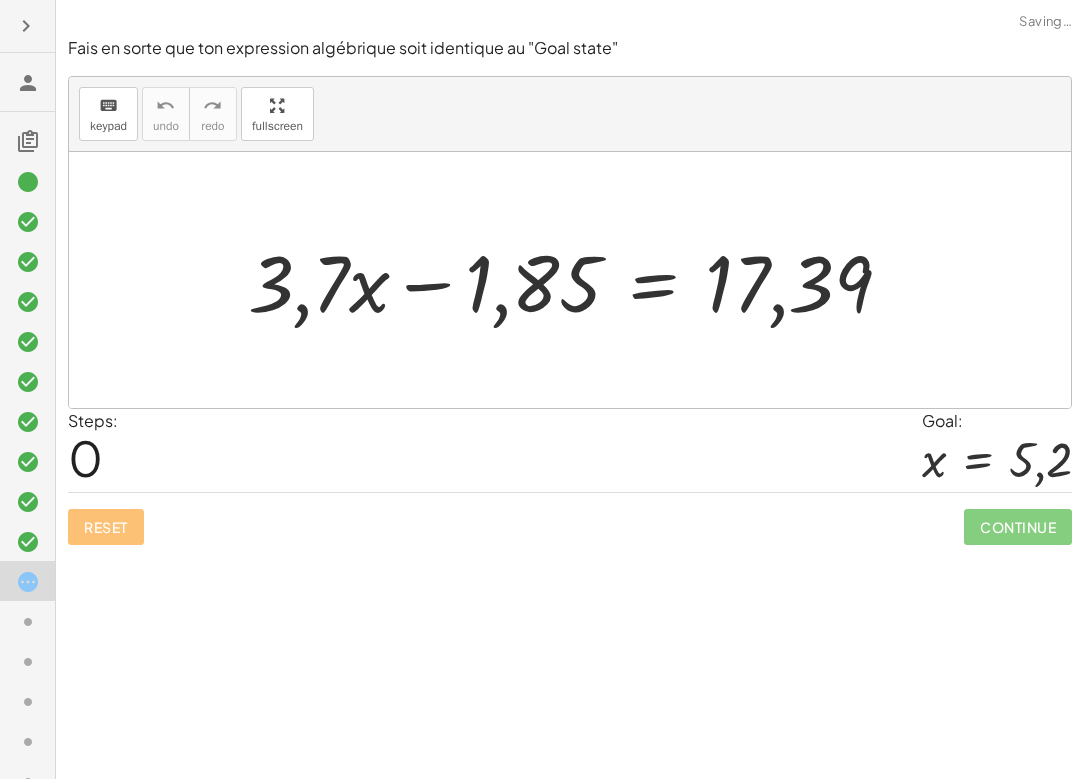 click at bounding box center (578, 280) 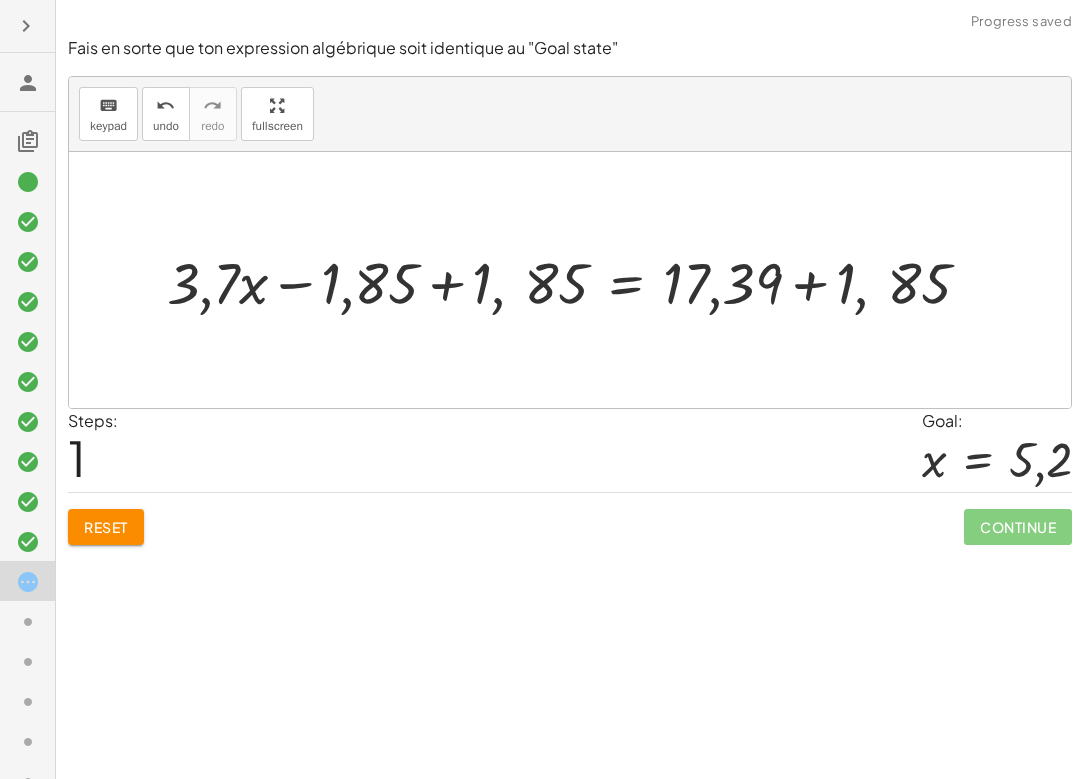 click at bounding box center (577, 280) 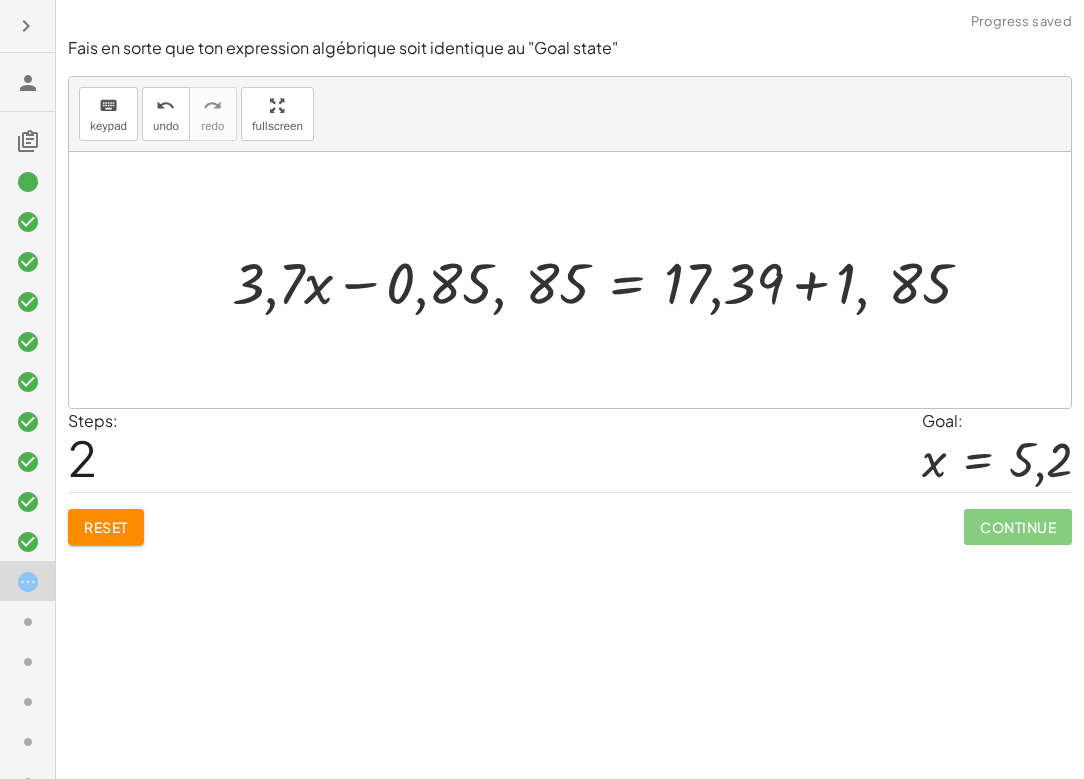 click at bounding box center (610, 280) 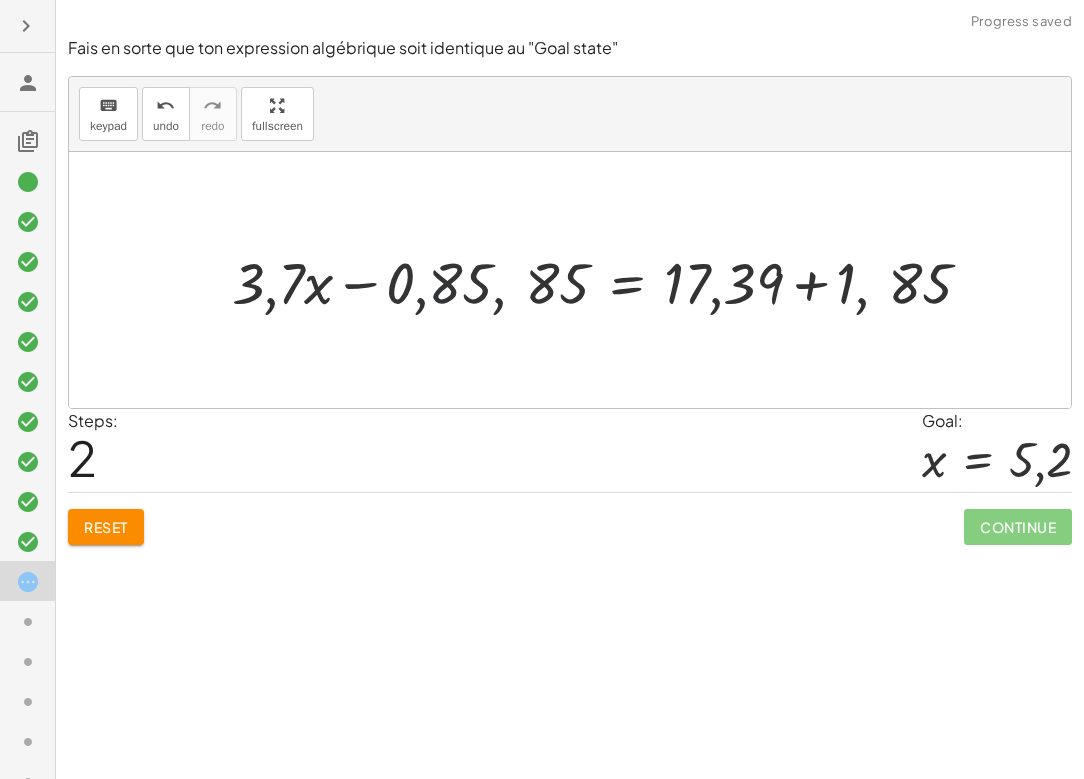 drag, startPoint x: 544, startPoint y: 287, endPoint x: 476, endPoint y: 289, distance: 68.0294 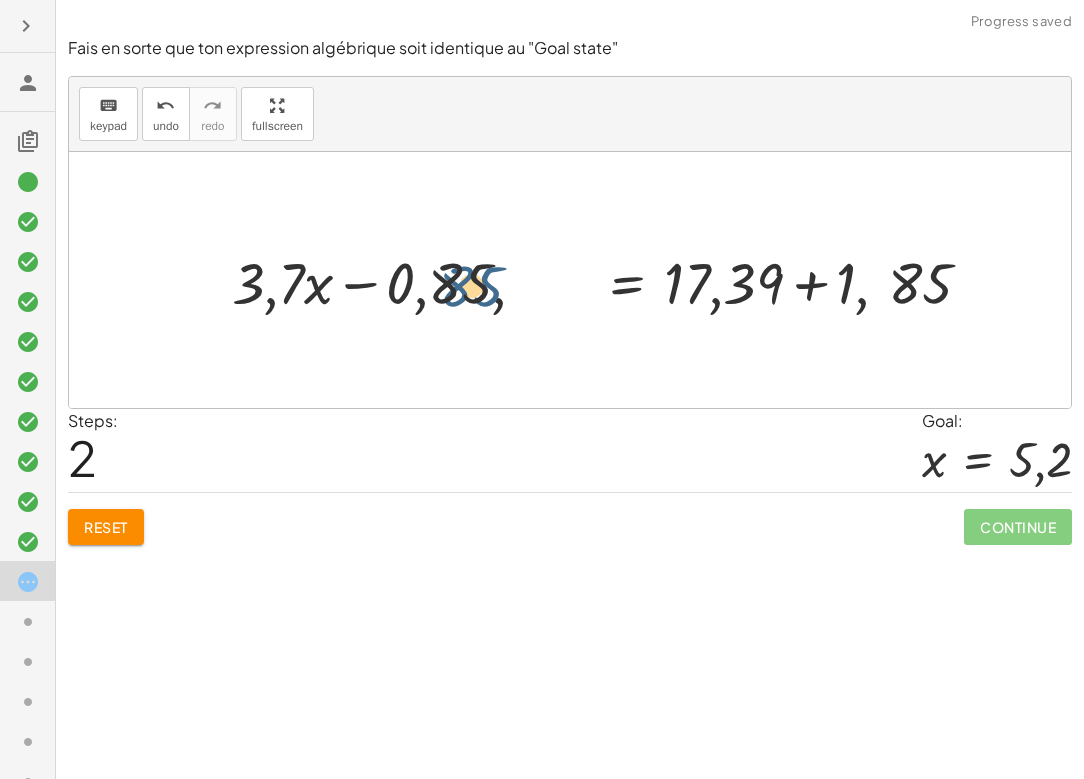 drag, startPoint x: 543, startPoint y: 287, endPoint x: 436, endPoint y: 281, distance: 107.16809 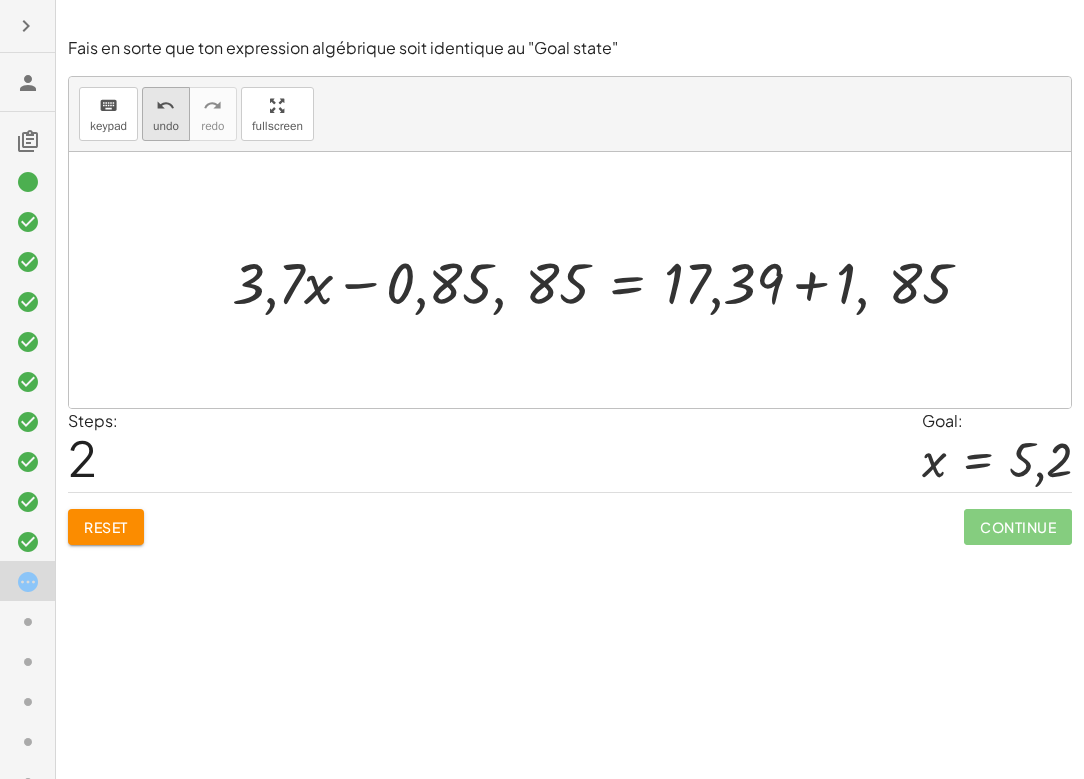 click on "undo" at bounding box center [165, 106] 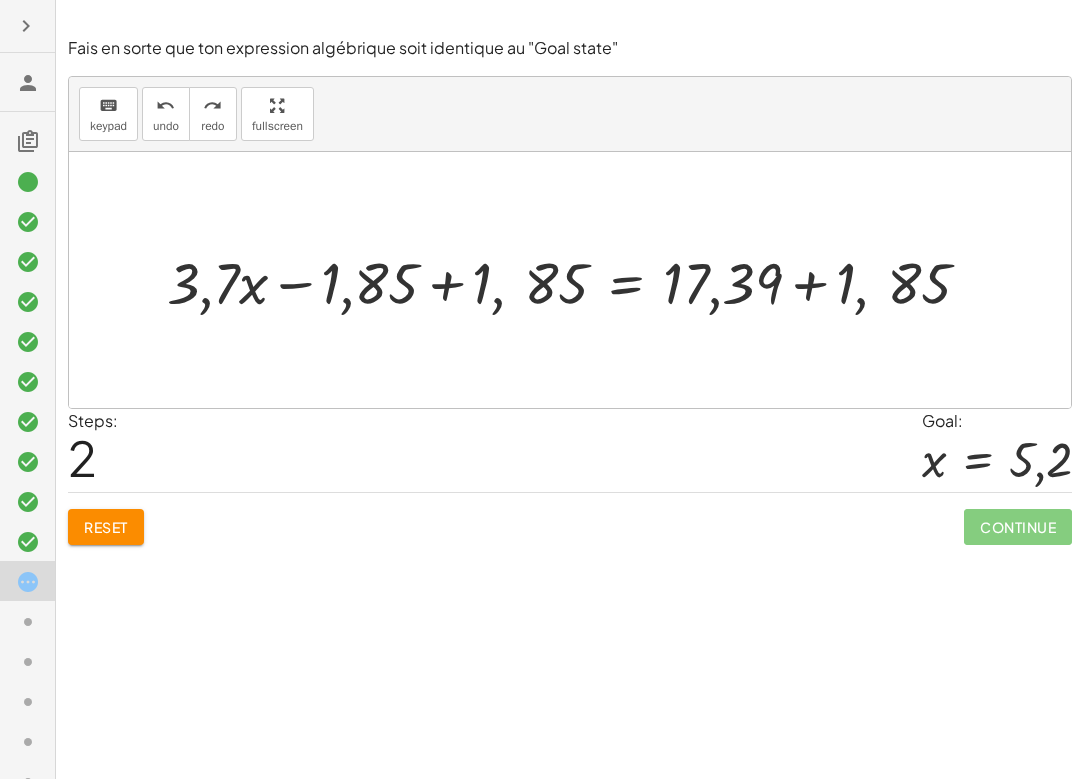 click at bounding box center (577, 280) 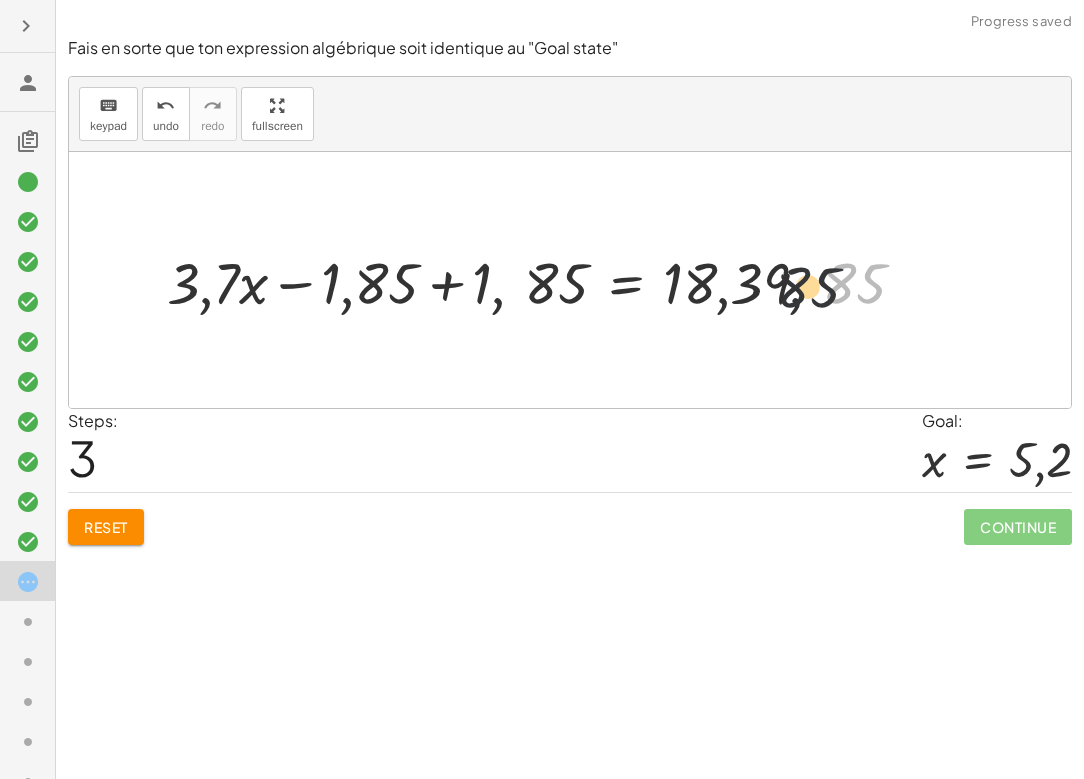 drag, startPoint x: 852, startPoint y: 283, endPoint x: 733, endPoint y: 279, distance: 119.06721 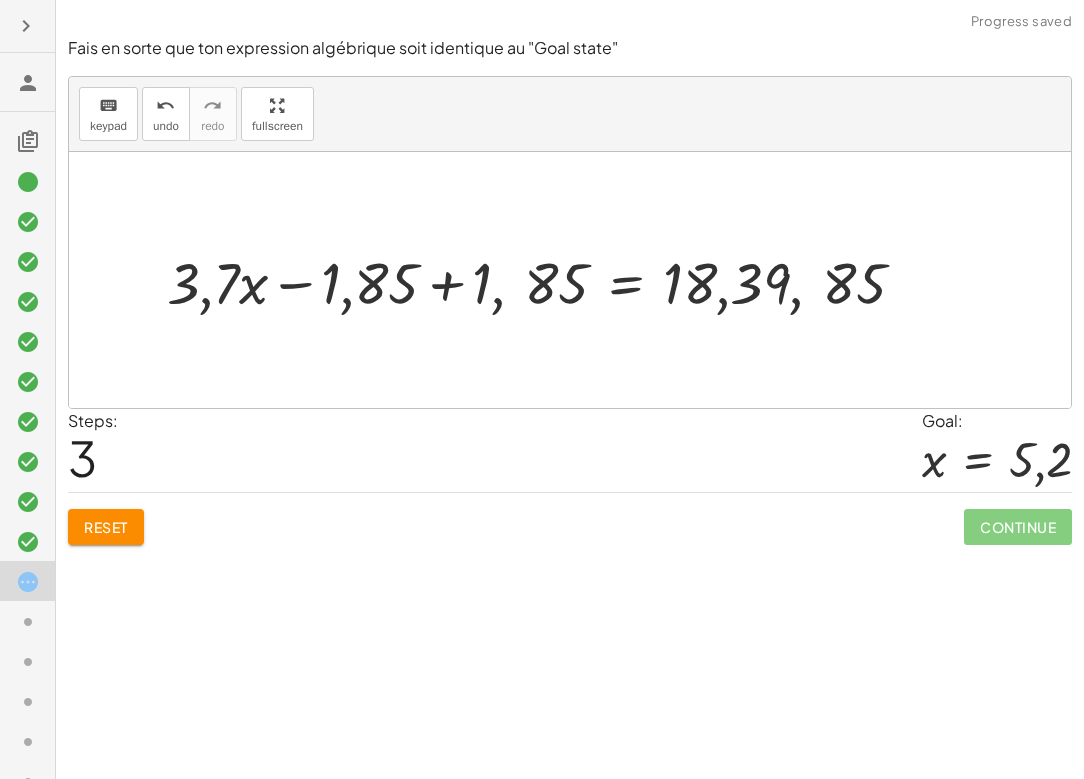 click at bounding box center [544, 280] 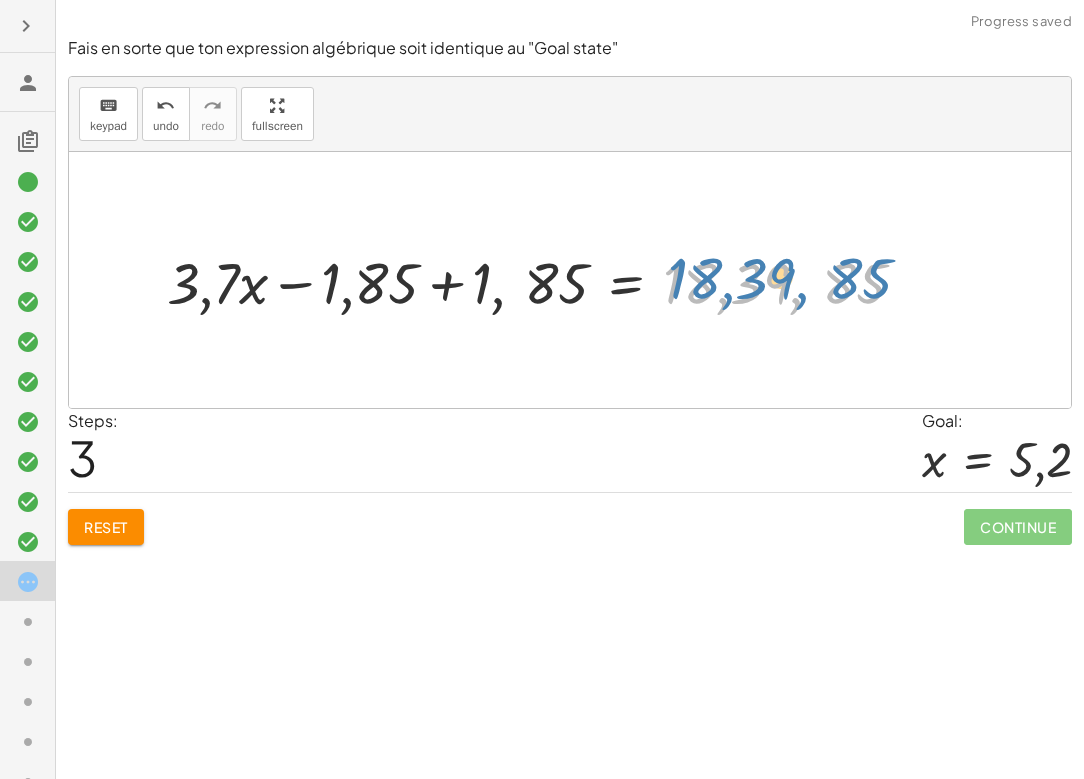 click at bounding box center (544, 280) 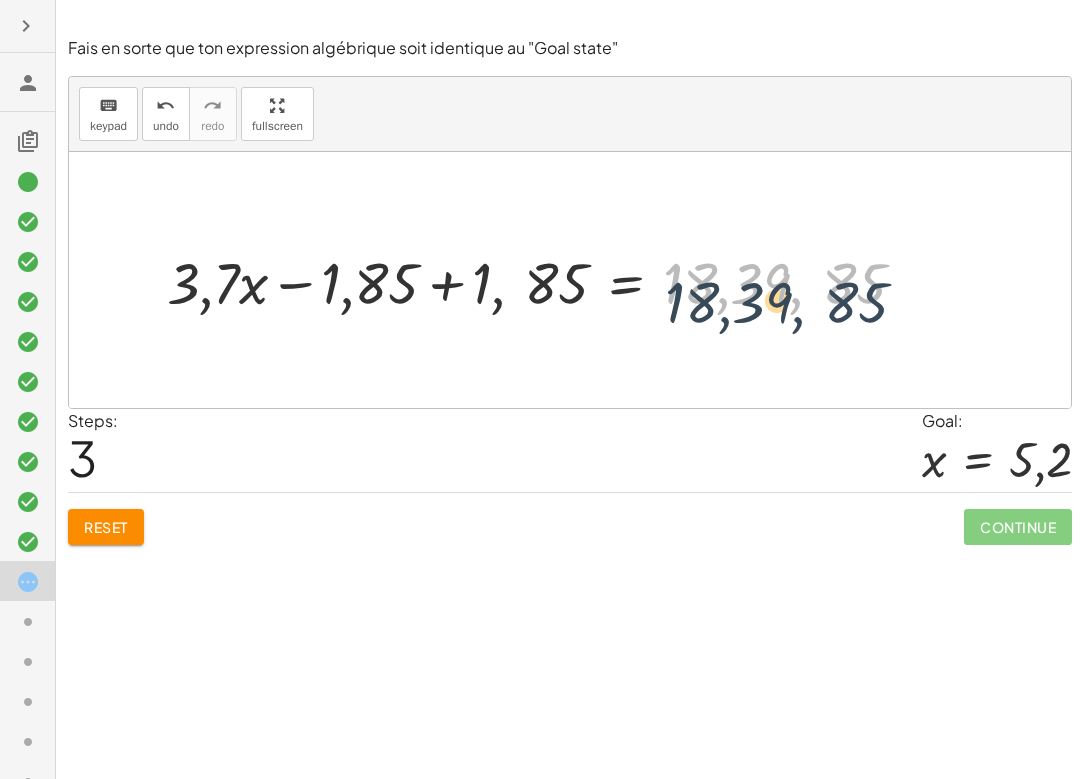 drag, startPoint x: 798, startPoint y: 312, endPoint x: 800, endPoint y: 331, distance: 19.104973 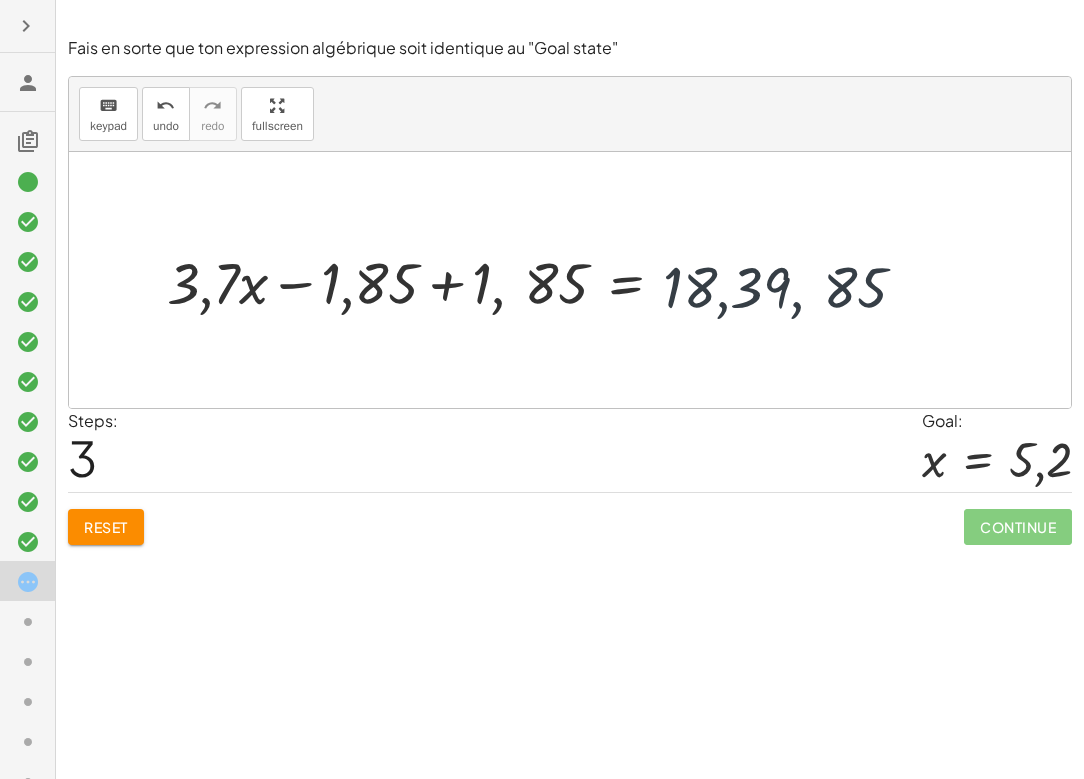 click at bounding box center [544, 280] 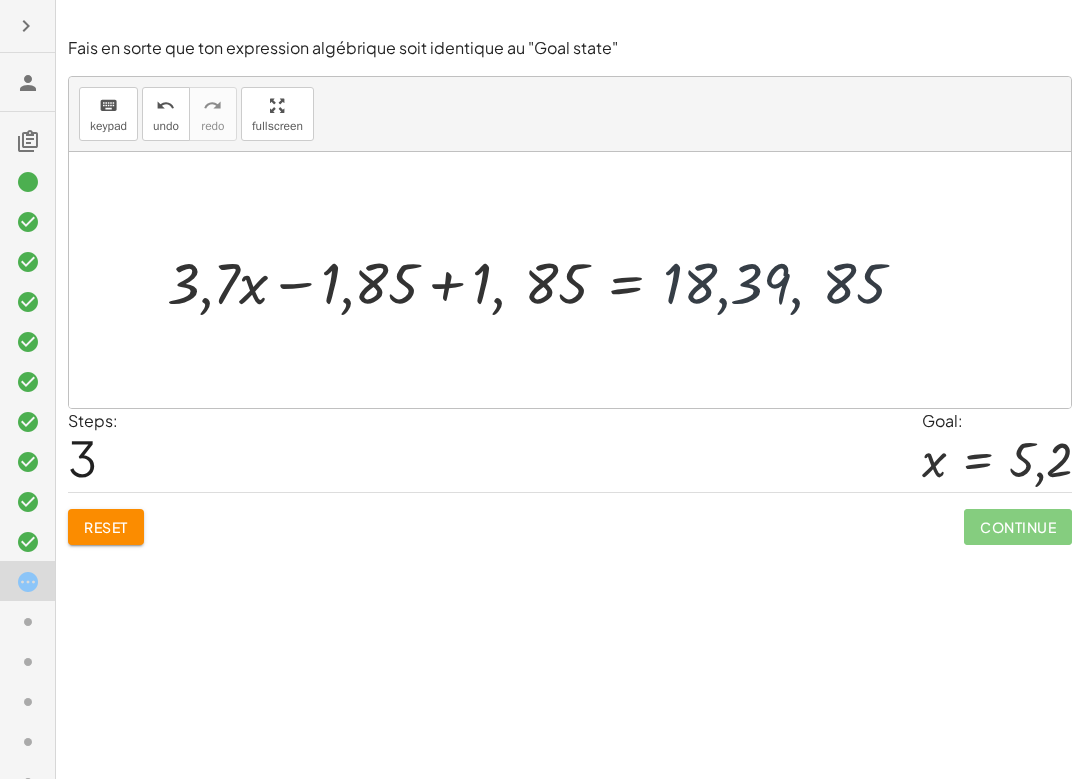 drag, startPoint x: 760, startPoint y: 291, endPoint x: 710, endPoint y: 273, distance: 53.14132 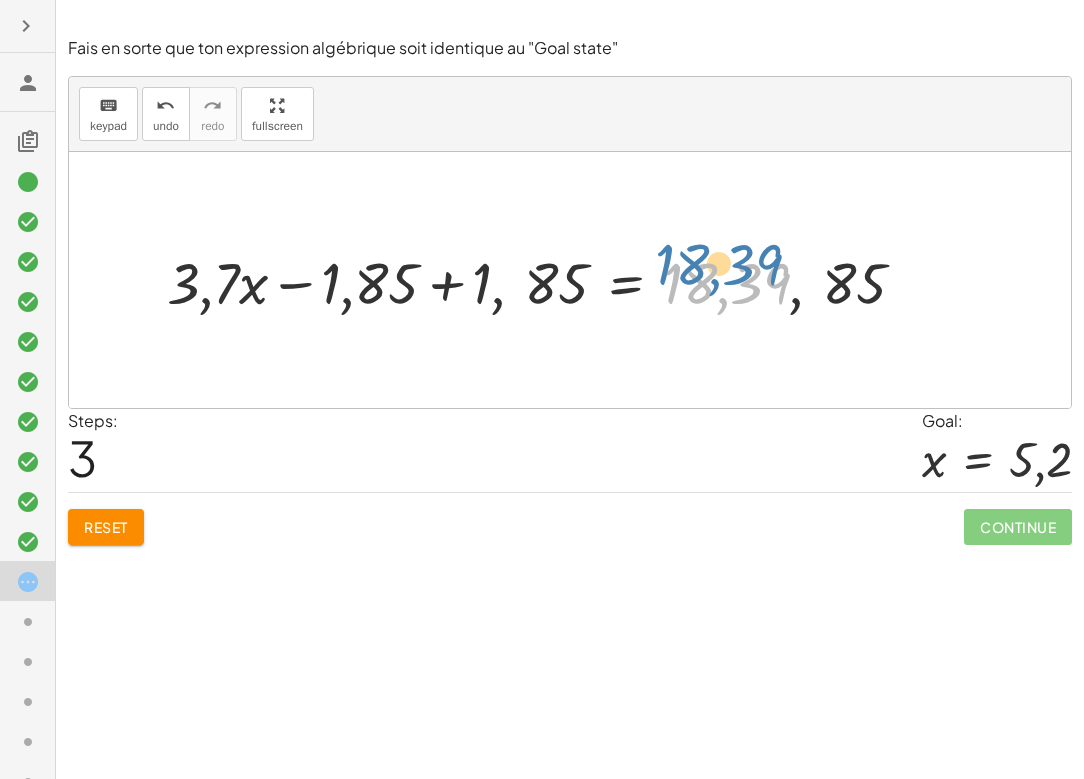 click at bounding box center [544, 280] 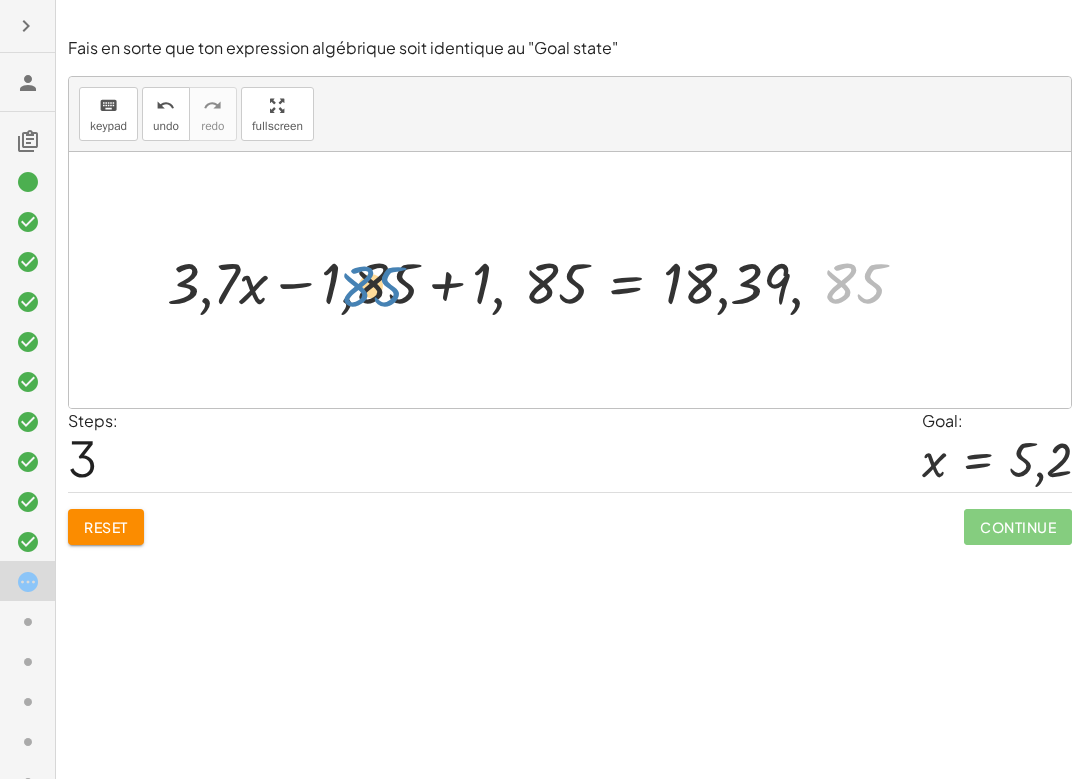 drag, startPoint x: 850, startPoint y: 288, endPoint x: 361, endPoint y: 291, distance: 489.00922 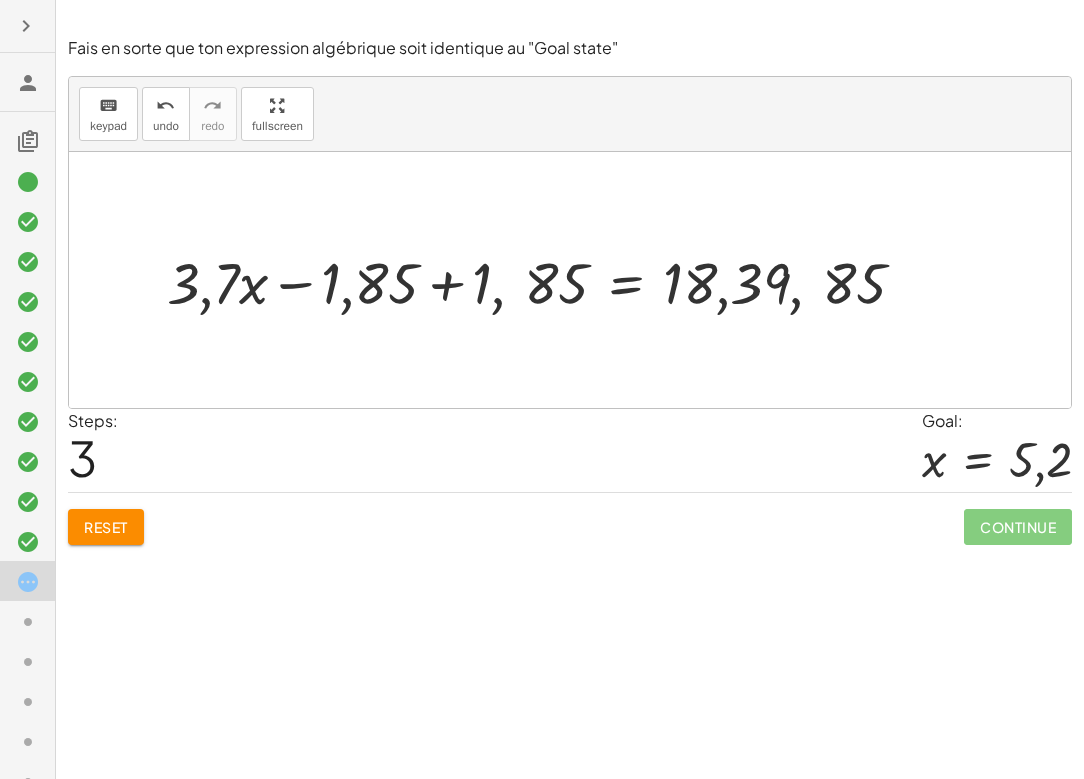 click at bounding box center [544, 280] 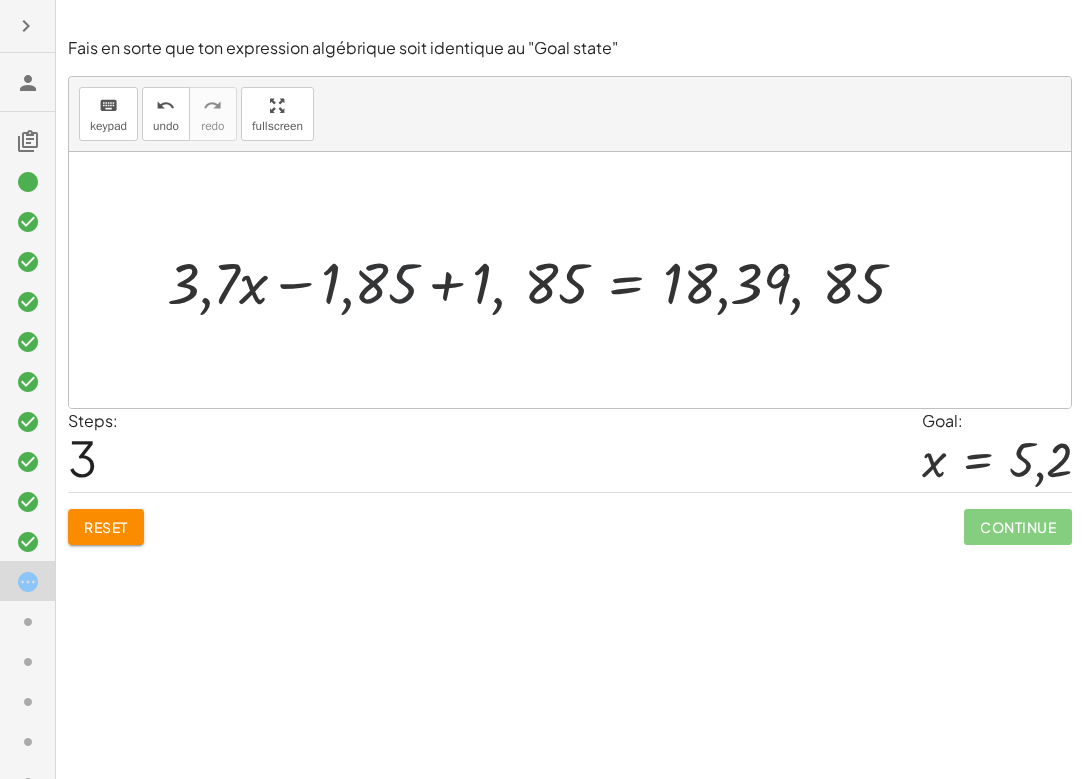 click at bounding box center [570, 280] 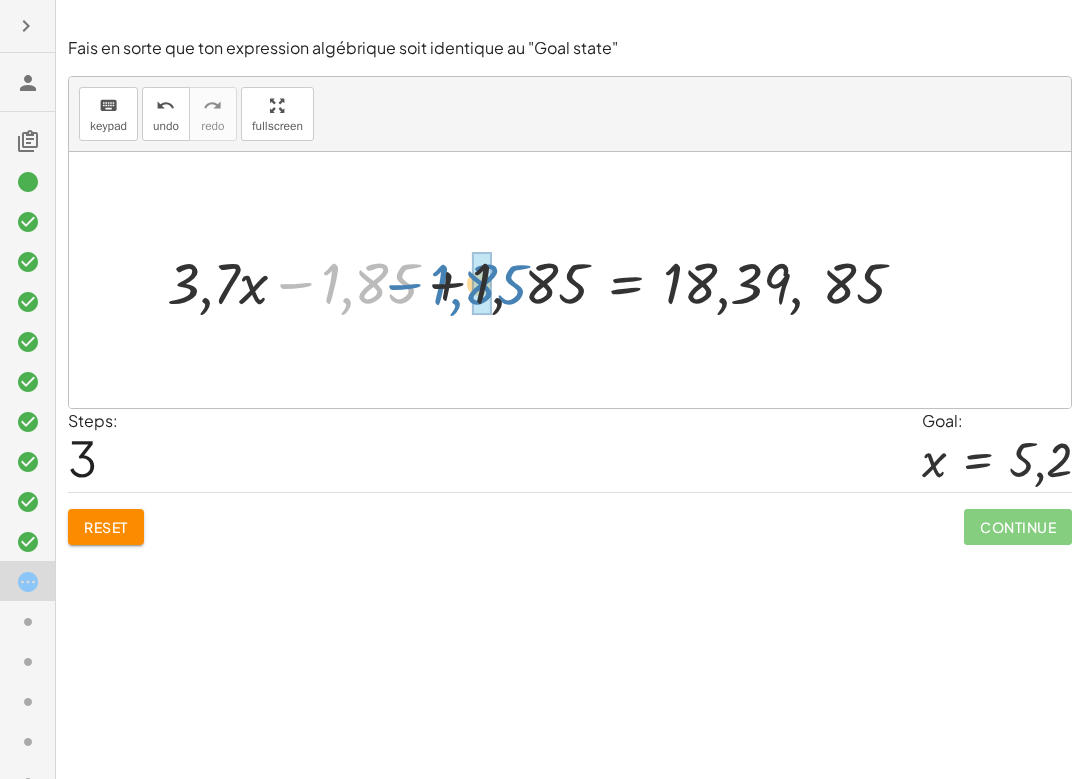 drag, startPoint x: 341, startPoint y: 305, endPoint x: 453, endPoint y: 304, distance: 112.00446 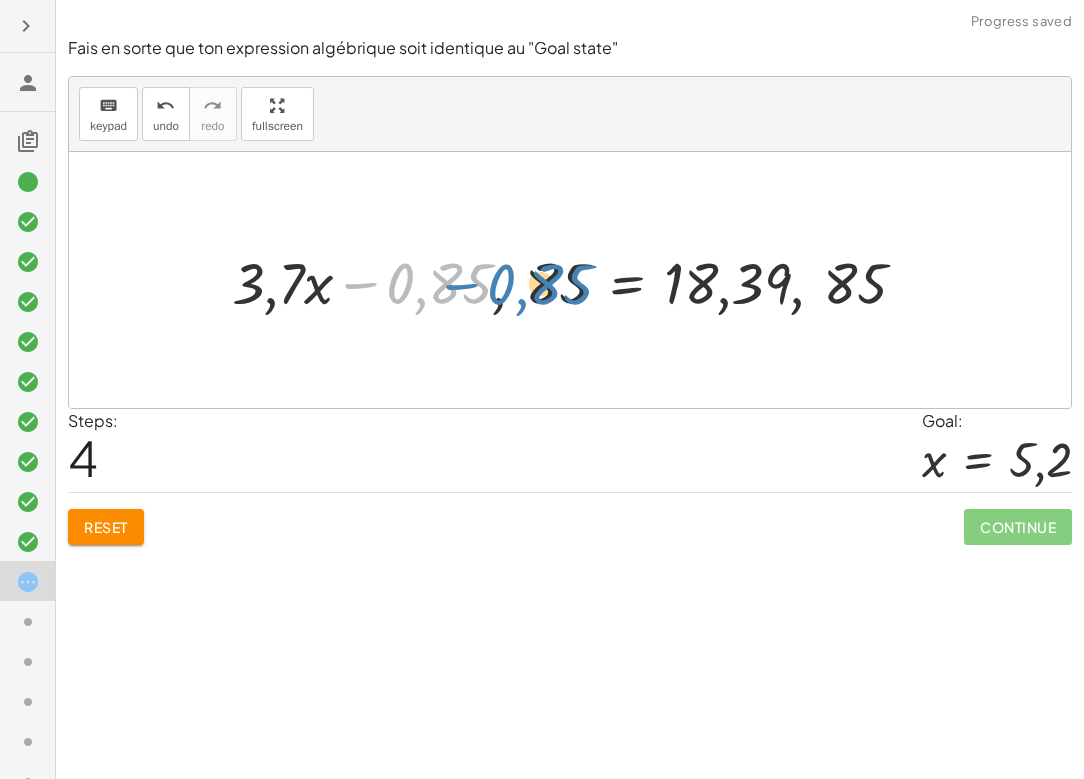 drag, startPoint x: 414, startPoint y: 282, endPoint x: 515, endPoint y: 283, distance: 101.00495 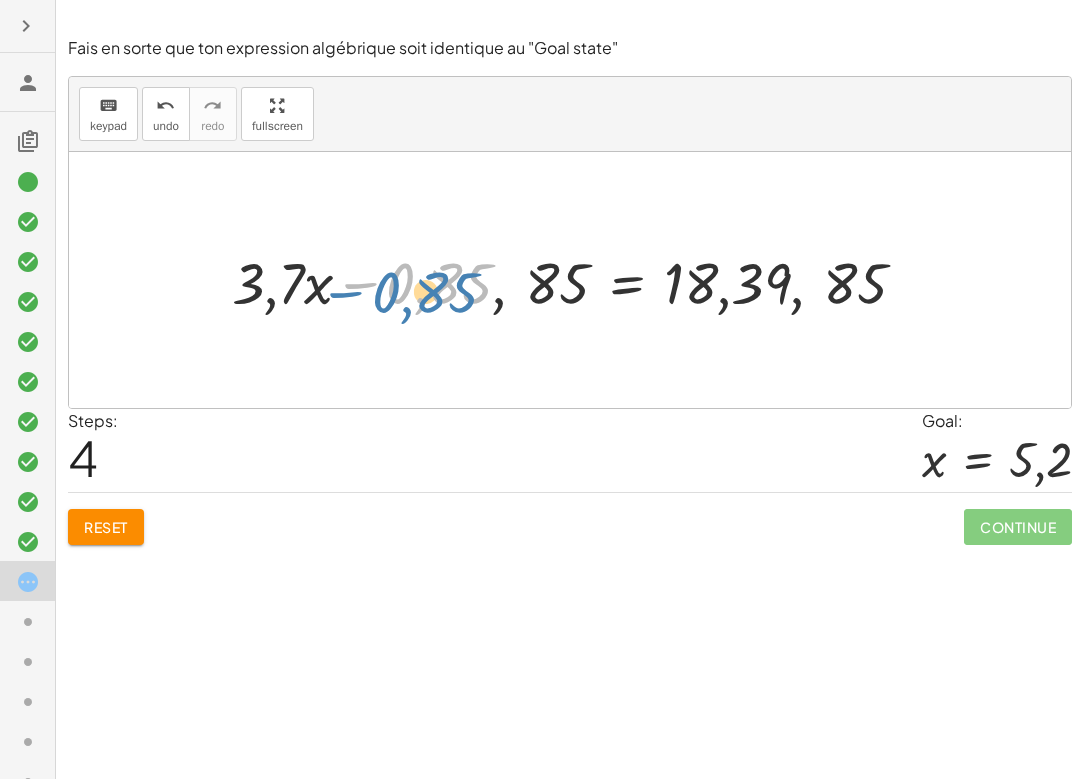 drag, startPoint x: 424, startPoint y: 275, endPoint x: 420, endPoint y: 265, distance: 10.770329 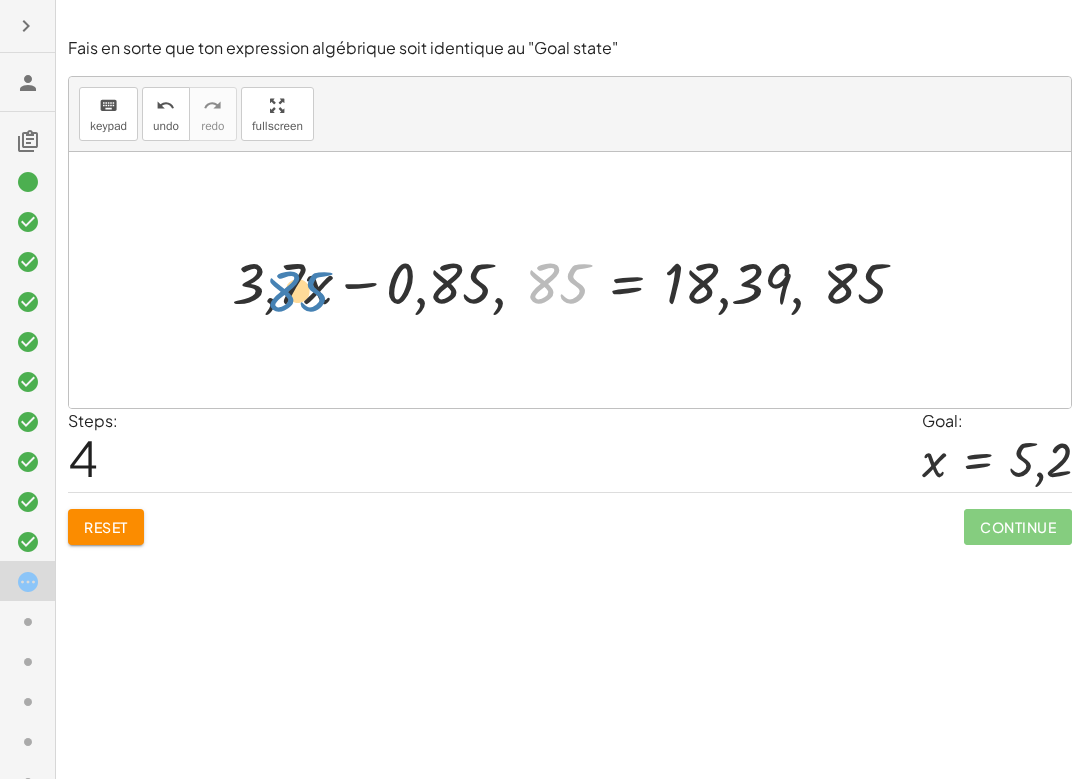 drag, startPoint x: 562, startPoint y: 291, endPoint x: 318, endPoint y: 294, distance: 244.01845 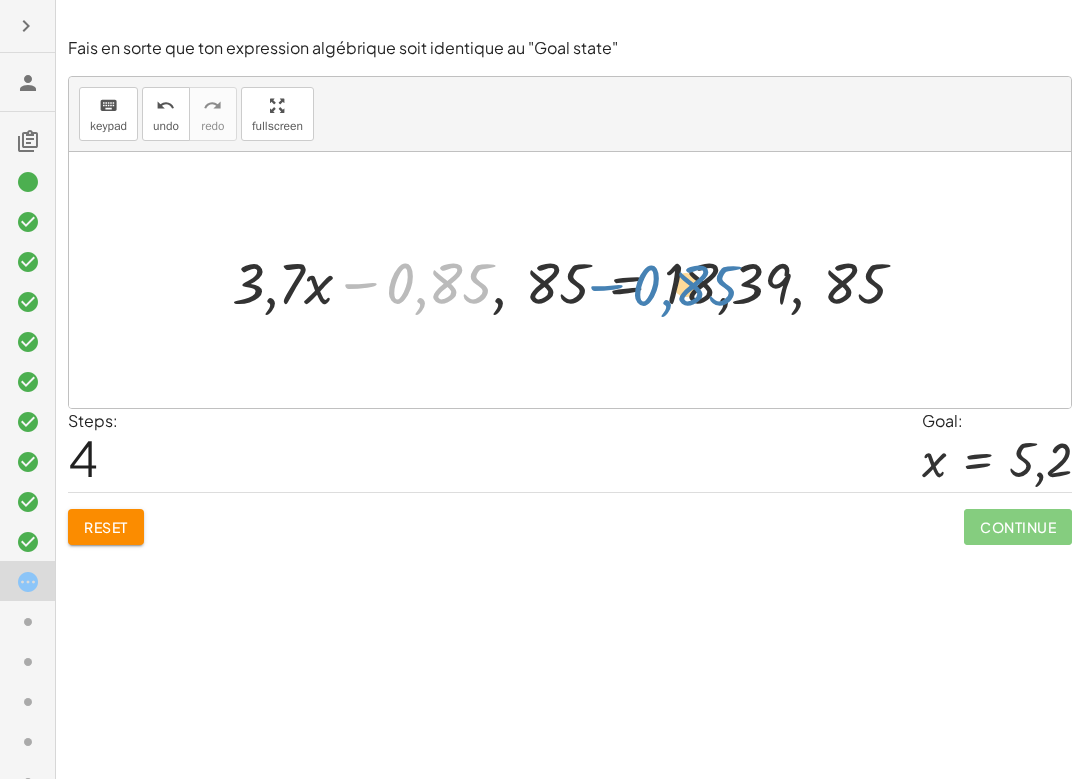drag, startPoint x: 453, startPoint y: 280, endPoint x: 652, endPoint y: 279, distance: 199.00252 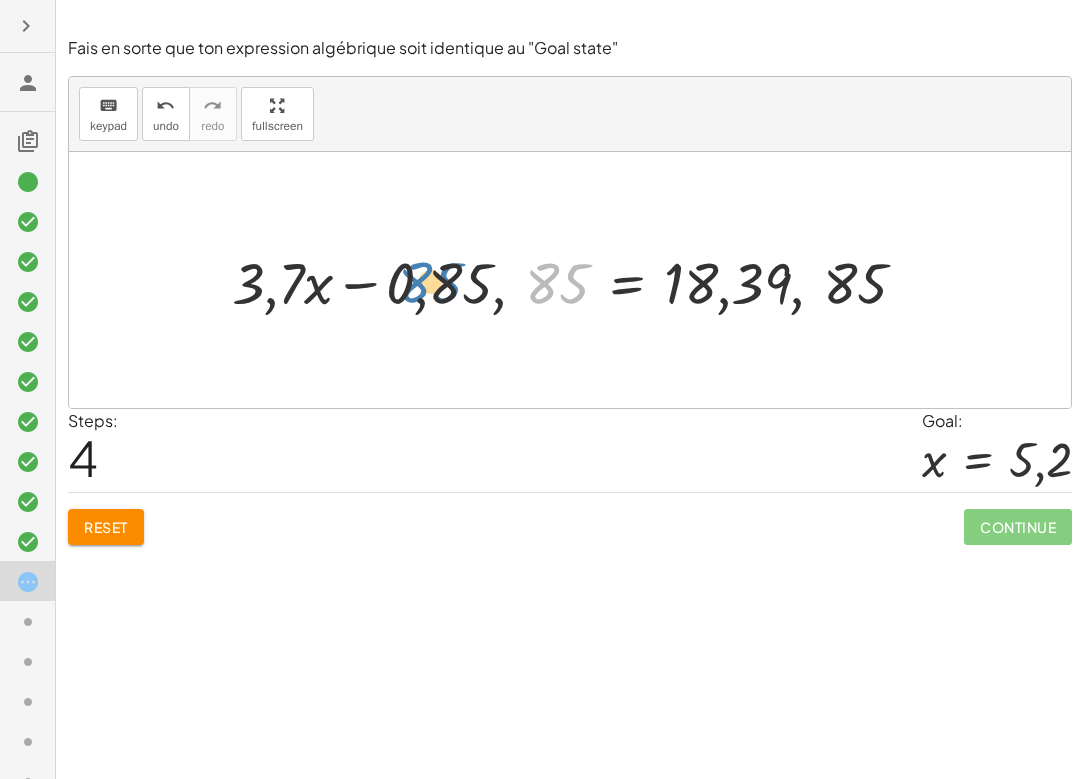 drag, startPoint x: 539, startPoint y: 284, endPoint x: 399, endPoint y: 254, distance: 143.1782 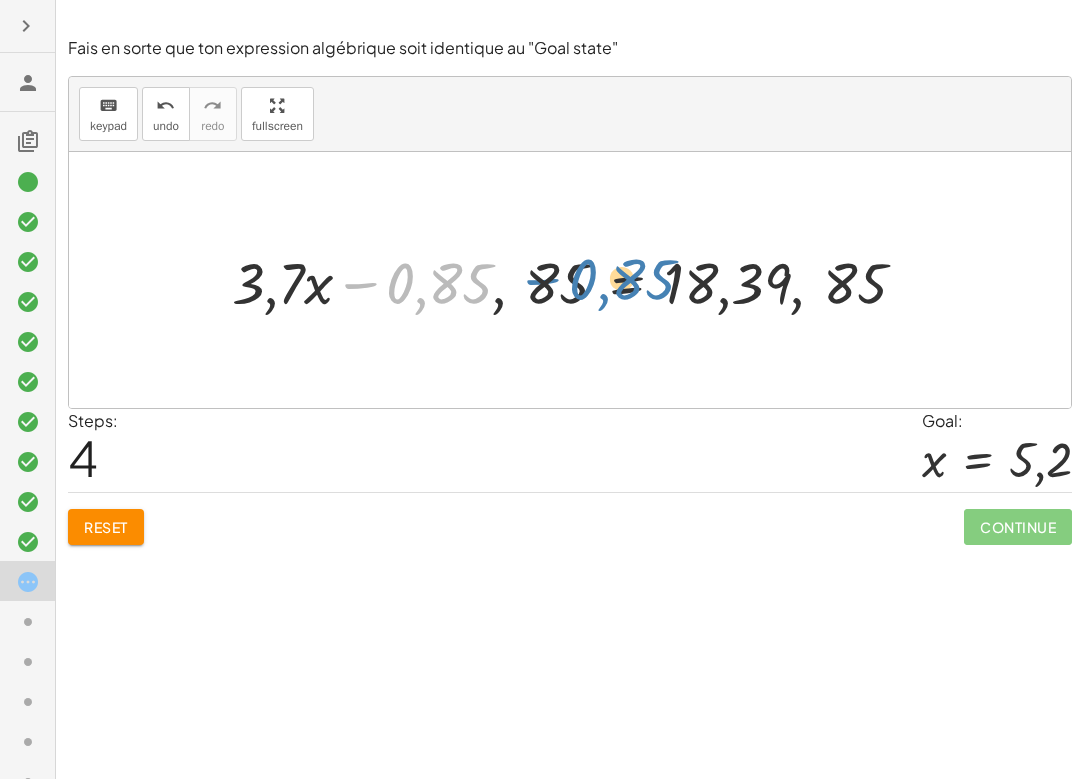 drag, startPoint x: 436, startPoint y: 289, endPoint x: 607, endPoint y: 252, distance: 174.95714 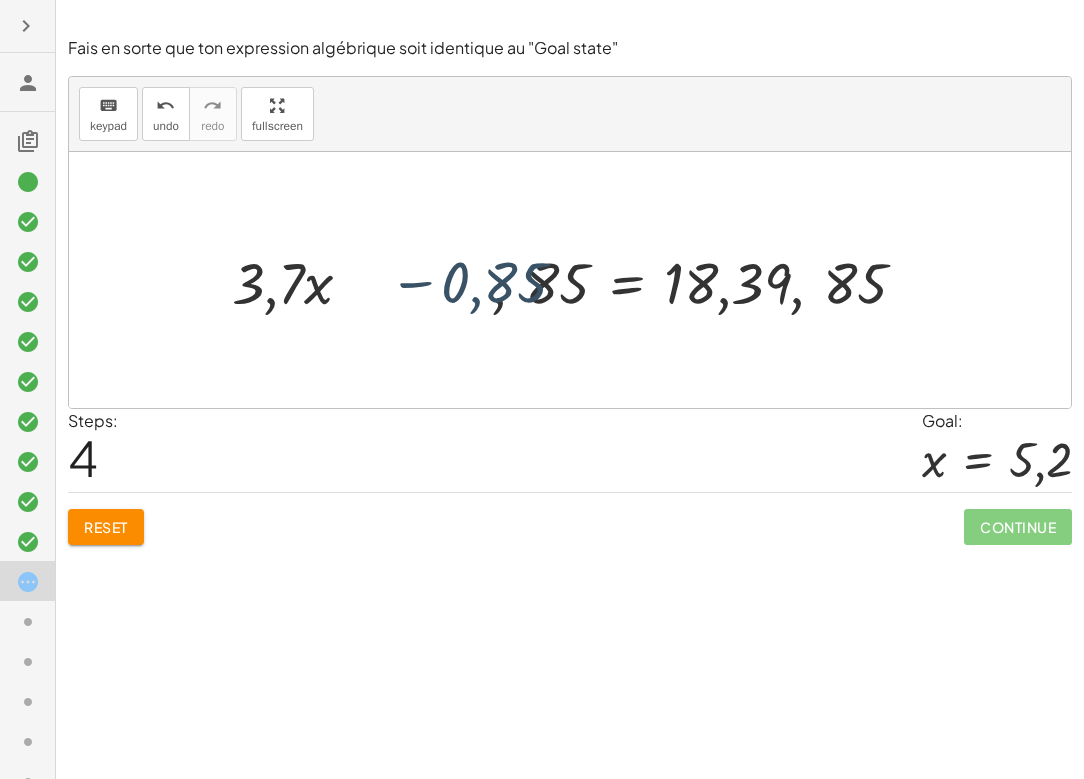 drag, startPoint x: 536, startPoint y: 271, endPoint x: 372, endPoint y: 287, distance: 164.77864 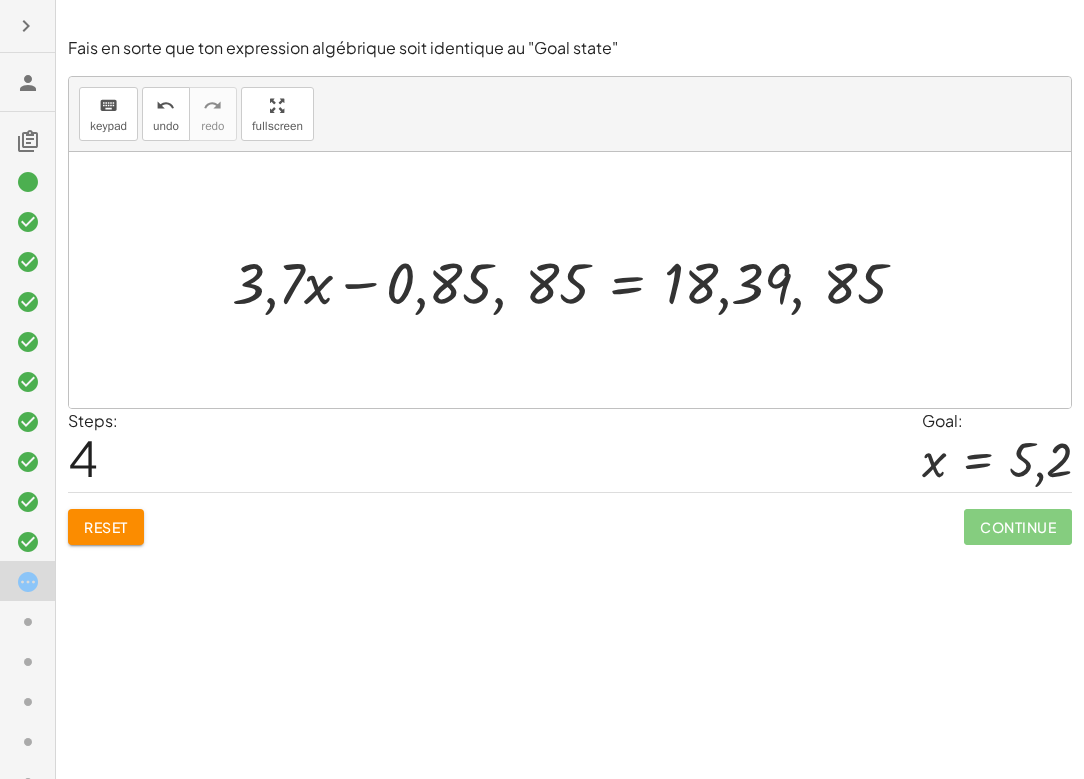 drag, startPoint x: 462, startPoint y: 281, endPoint x: 562, endPoint y: 277, distance: 100.07997 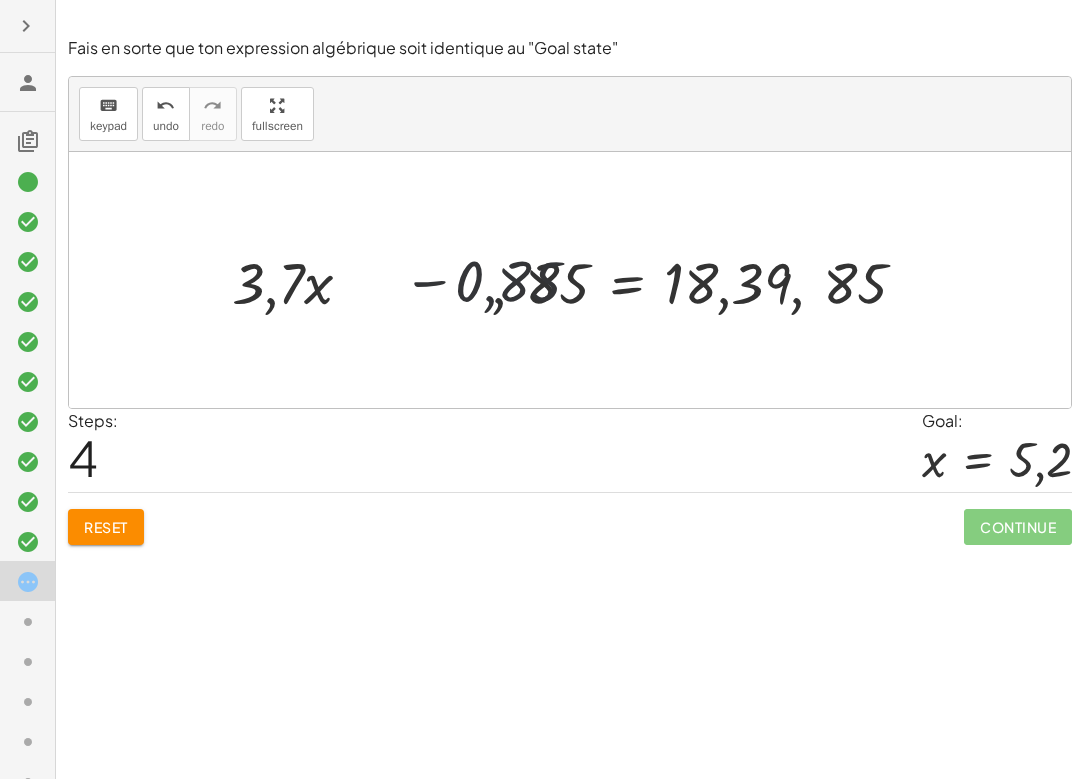 click at bounding box center [577, 280] 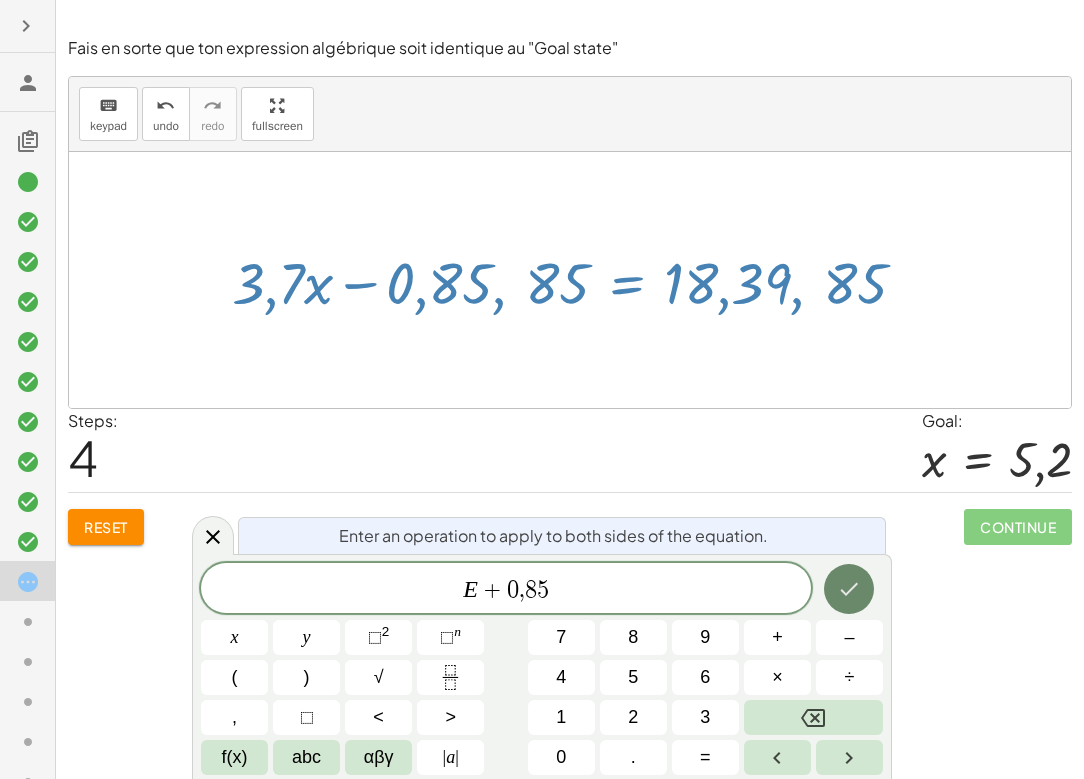 click 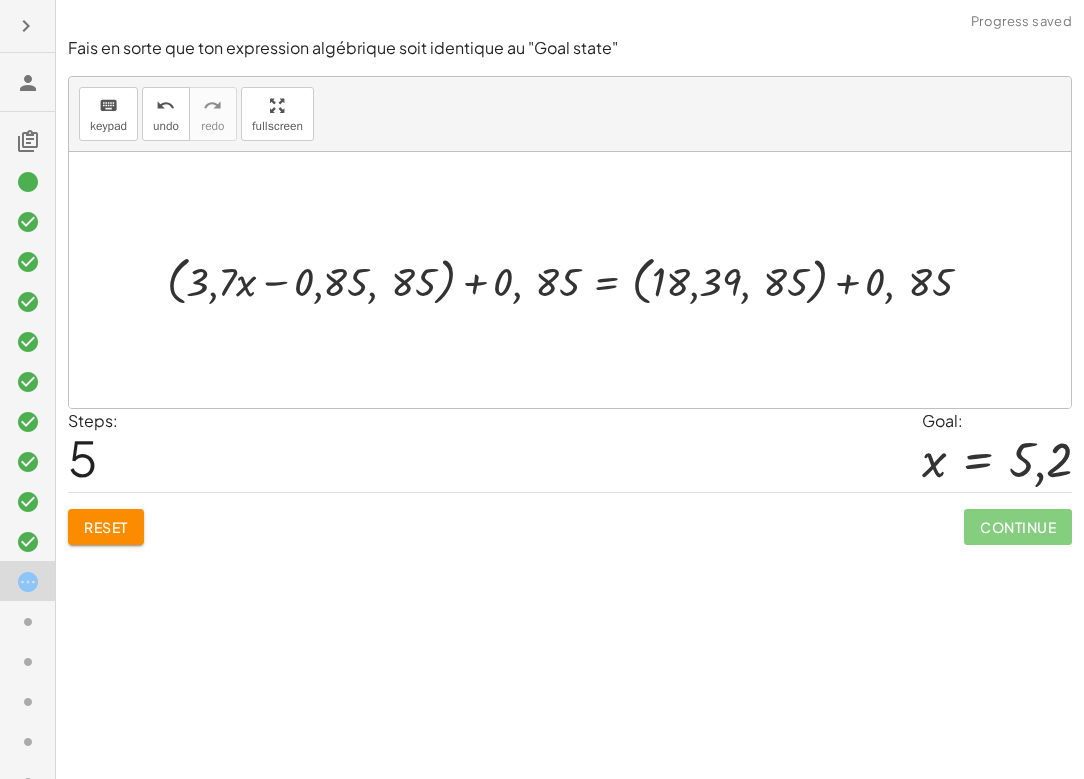 click at bounding box center [577, 280] 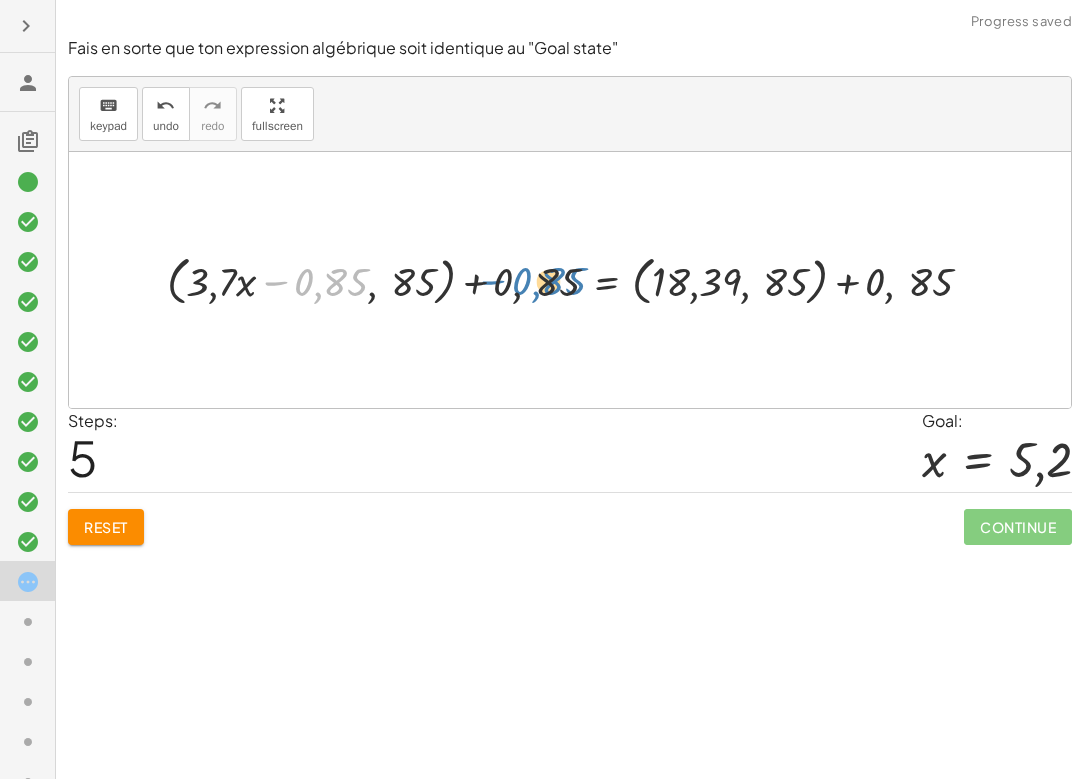 drag, startPoint x: 348, startPoint y: 285, endPoint x: 556, endPoint y: 286, distance: 208.00241 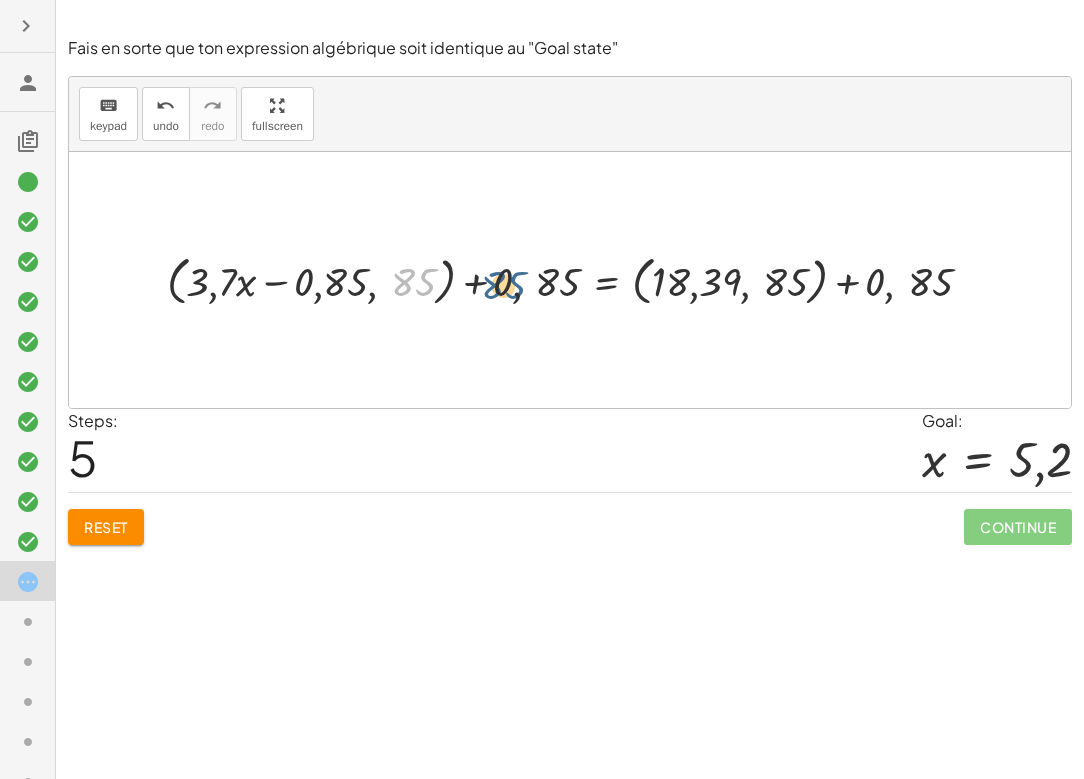 drag, startPoint x: 408, startPoint y: 277, endPoint x: 506, endPoint y: 275, distance: 98.02041 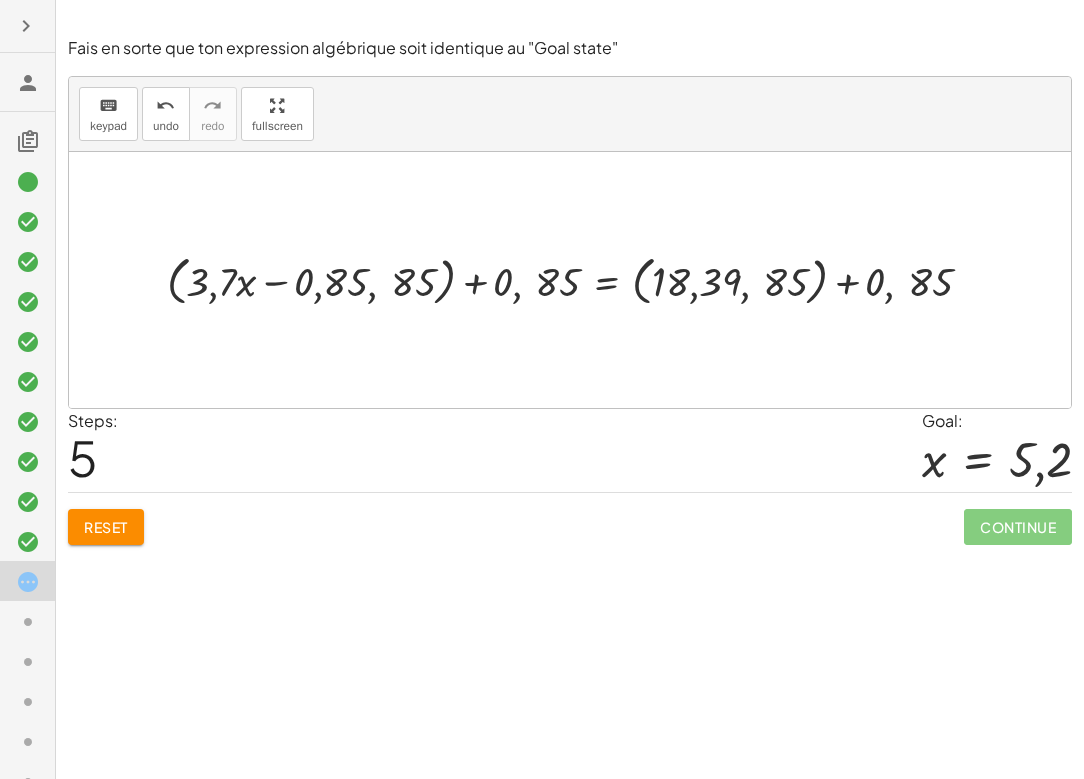 click at bounding box center (577, 280) 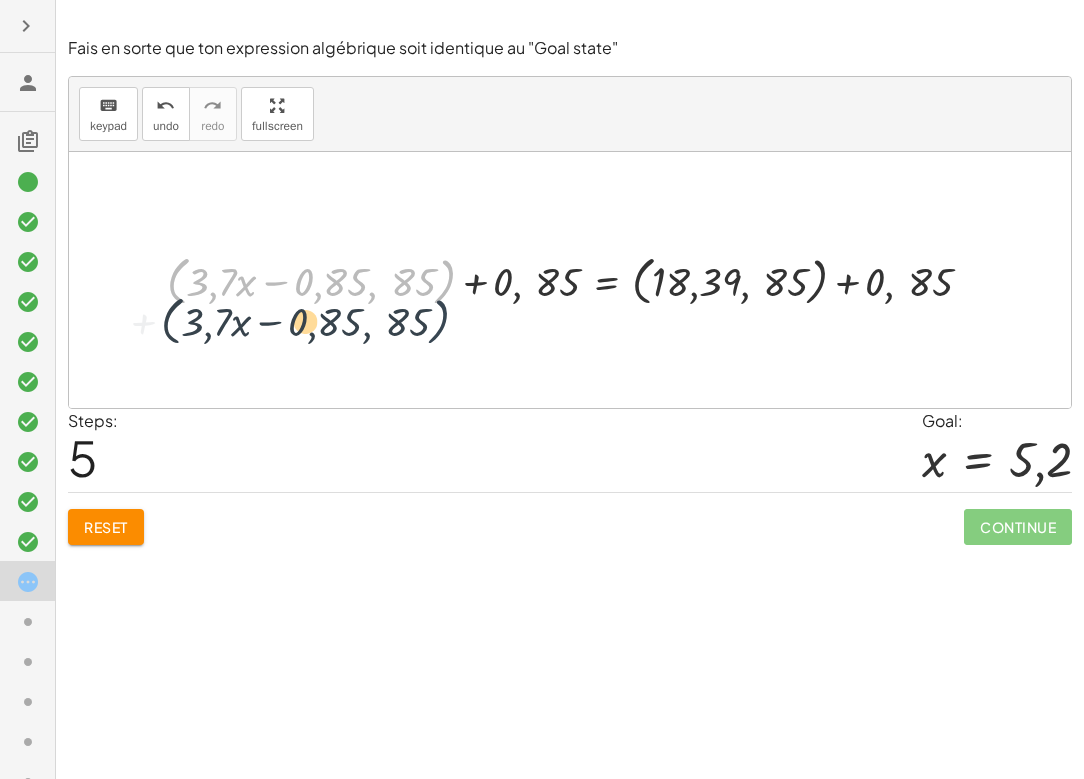 drag, startPoint x: 447, startPoint y: 282, endPoint x: 441, endPoint y: 324, distance: 42.426407 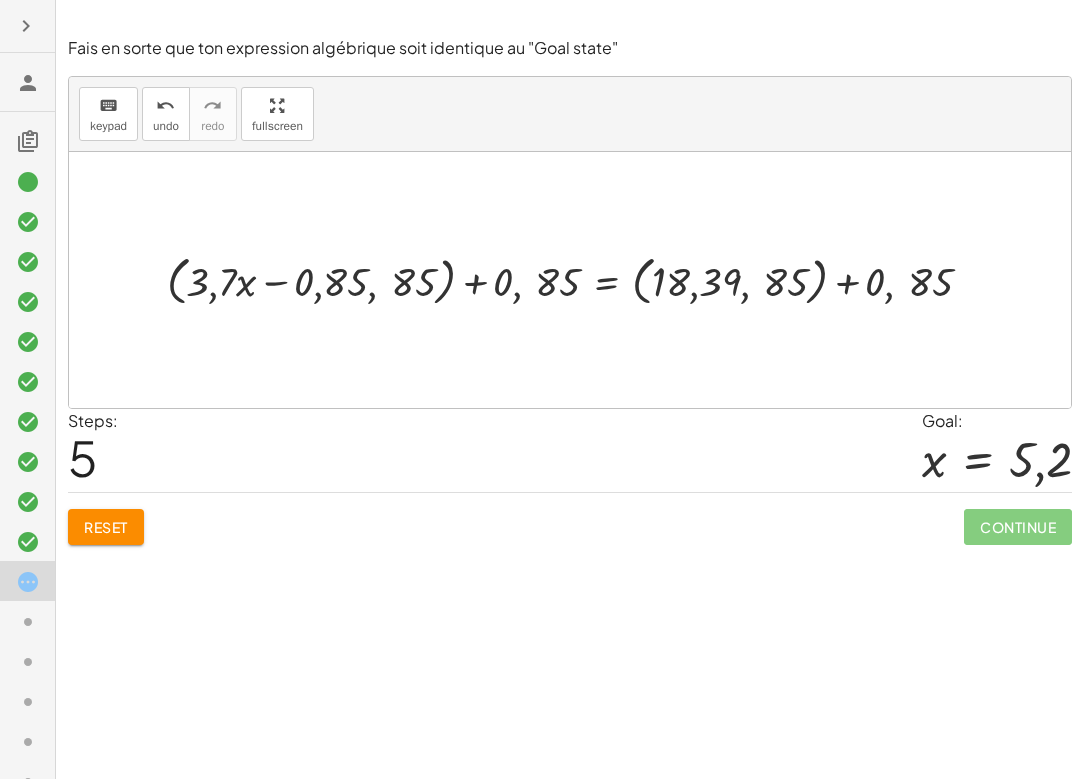 click at bounding box center [577, 280] 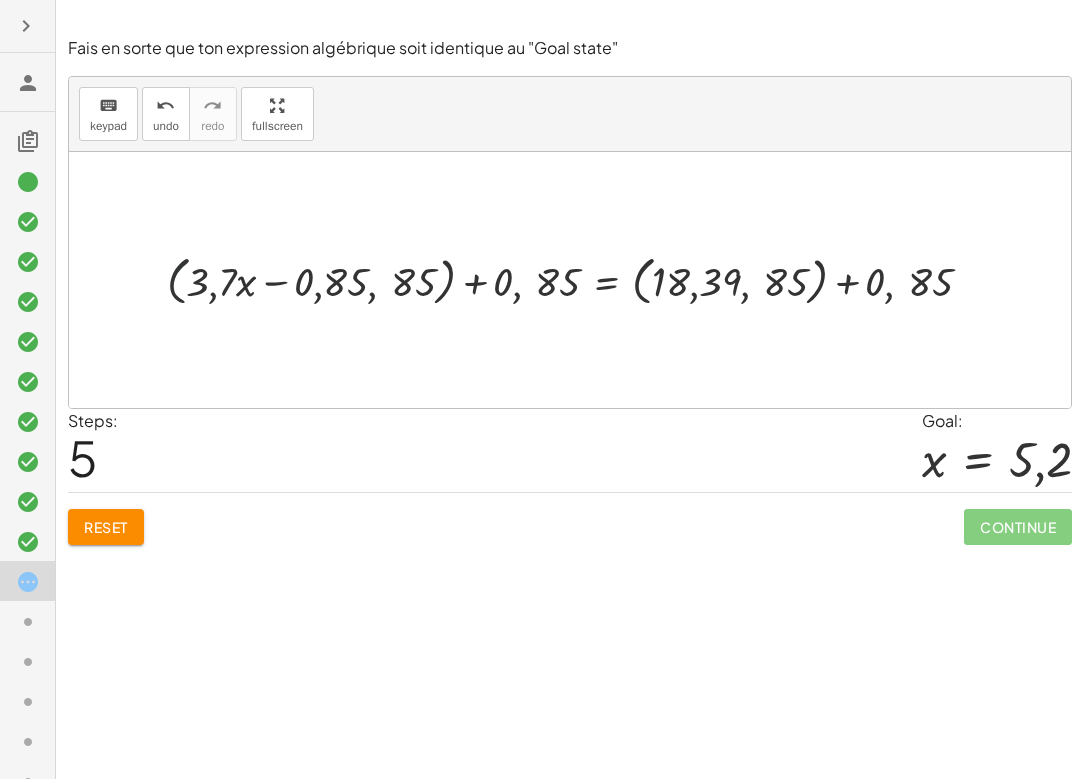 click at bounding box center [577, 280] 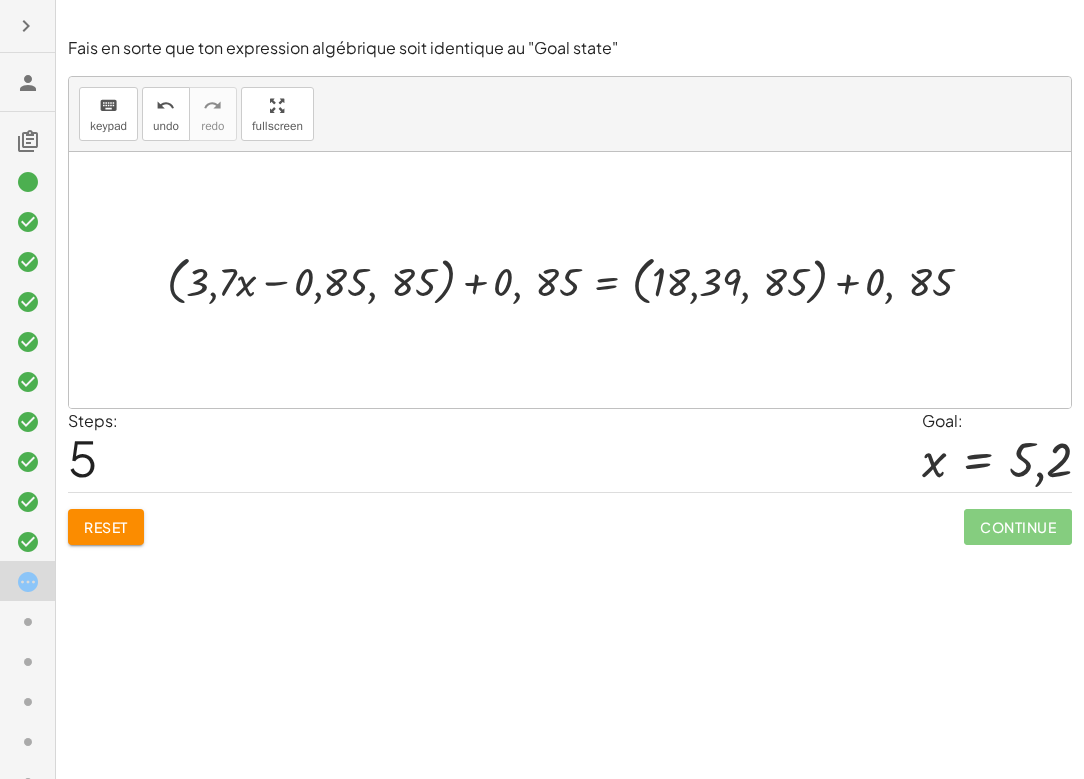 click at bounding box center (577, 280) 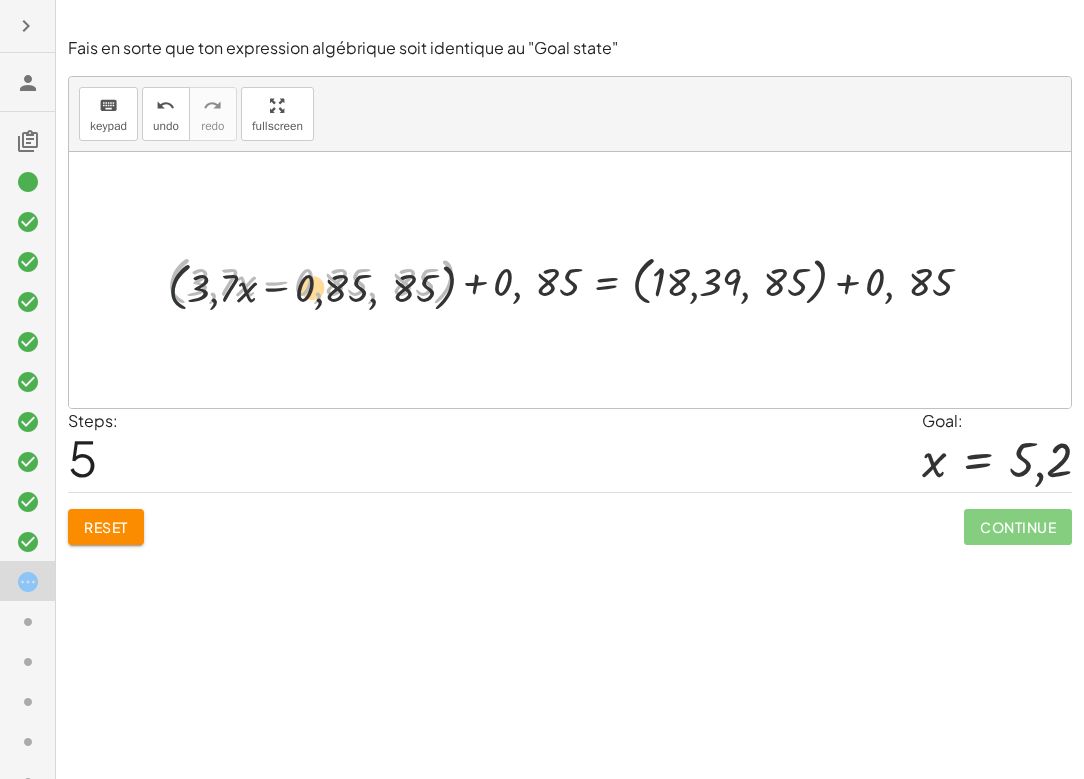 click at bounding box center (577, 280) 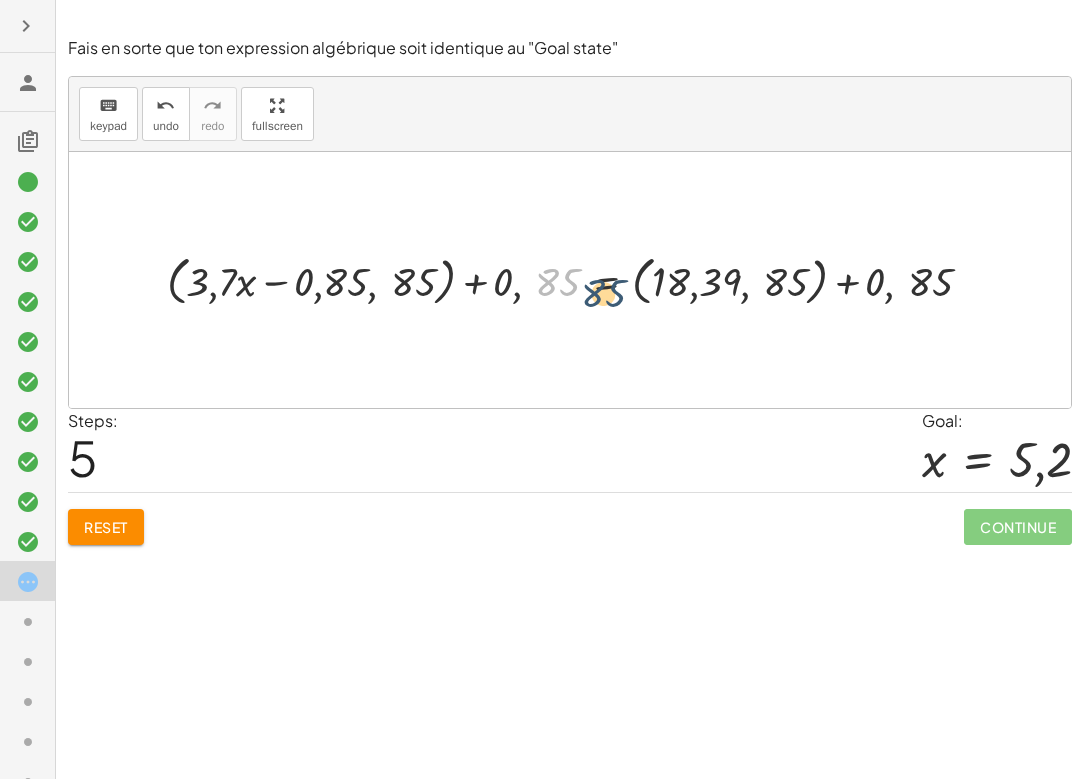 drag, startPoint x: 561, startPoint y: 275, endPoint x: 633, endPoint y: 281, distance: 72.249565 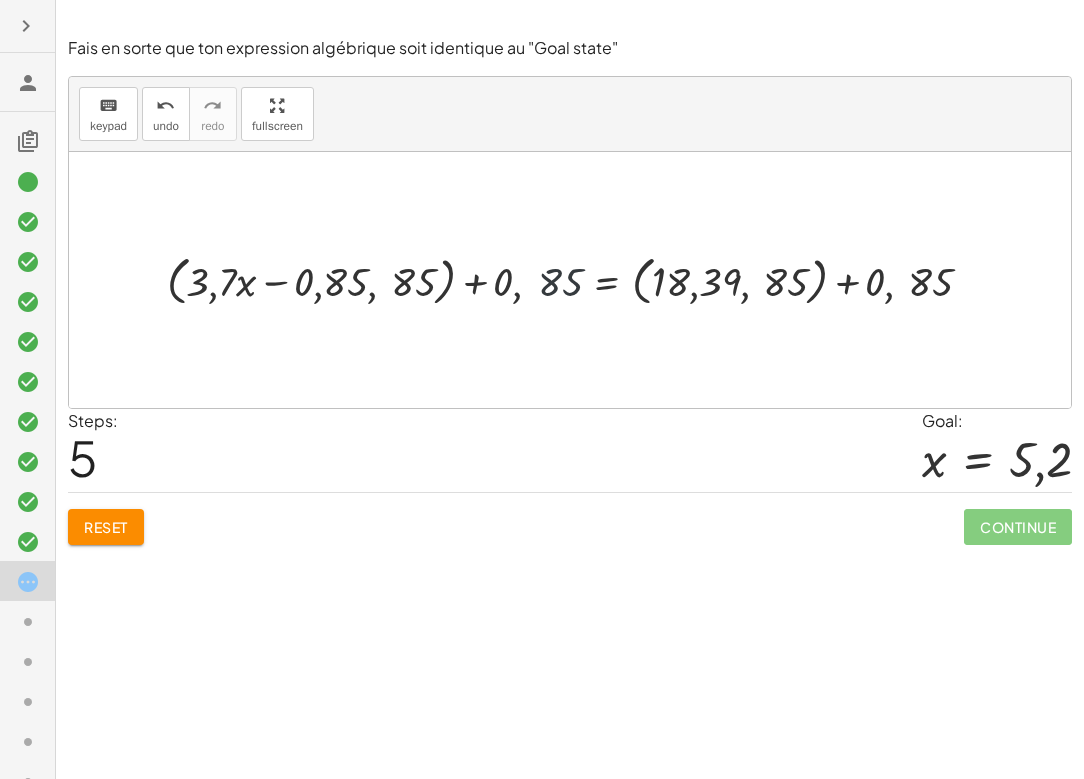 click at bounding box center [577, 280] 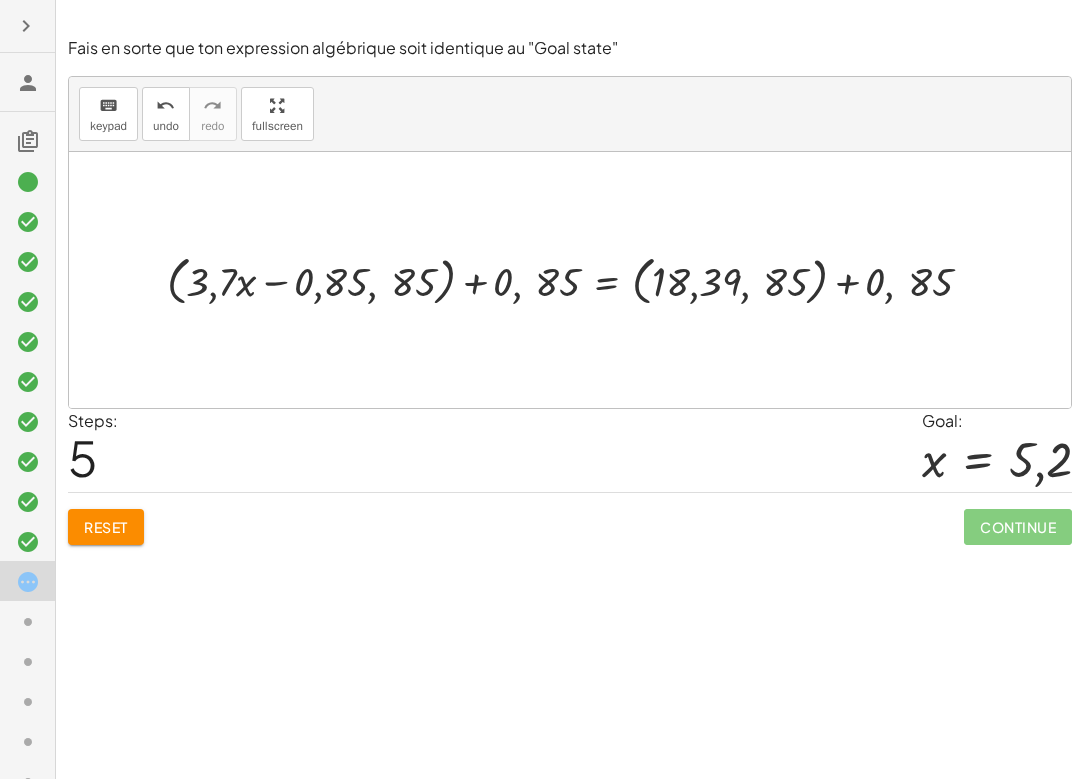 click at bounding box center [577, 280] 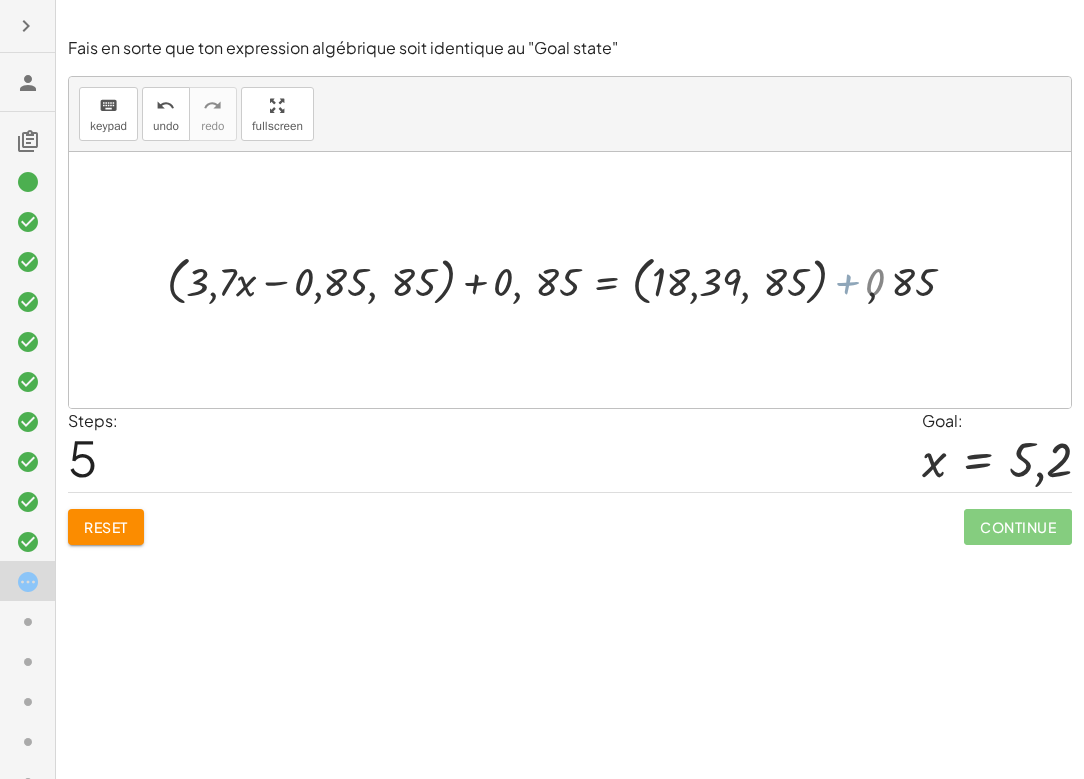 click at bounding box center (549, 280) 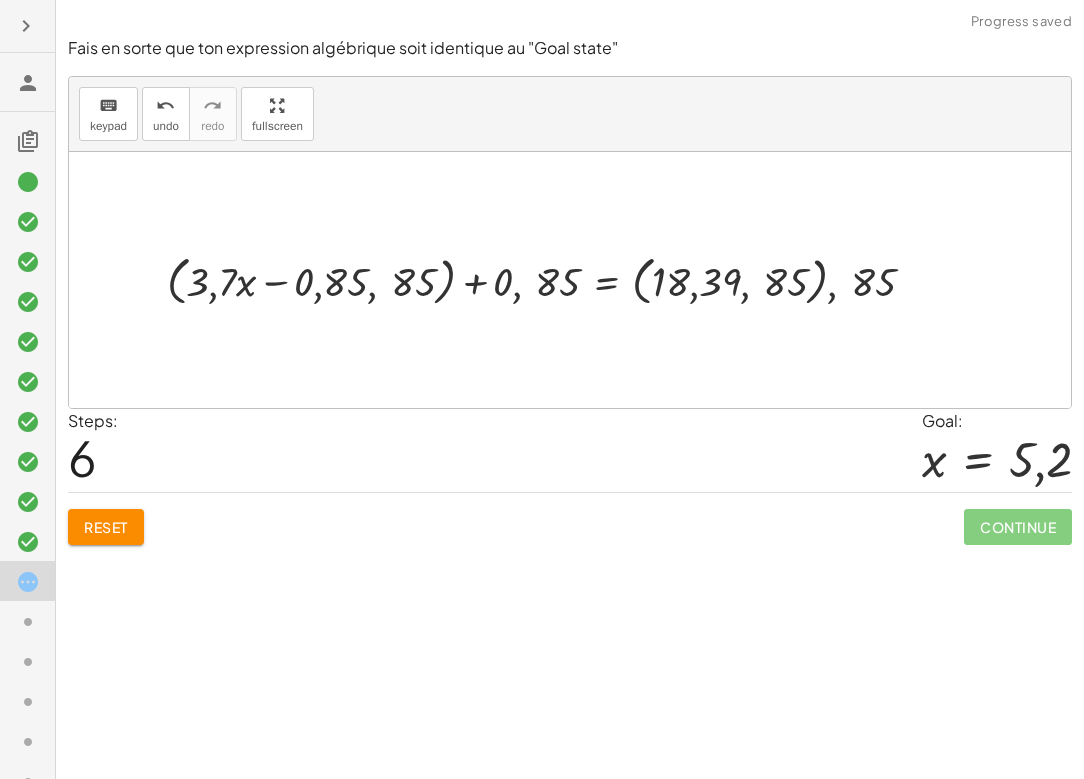drag, startPoint x: 785, startPoint y: 279, endPoint x: 760, endPoint y: 288, distance: 26.57066 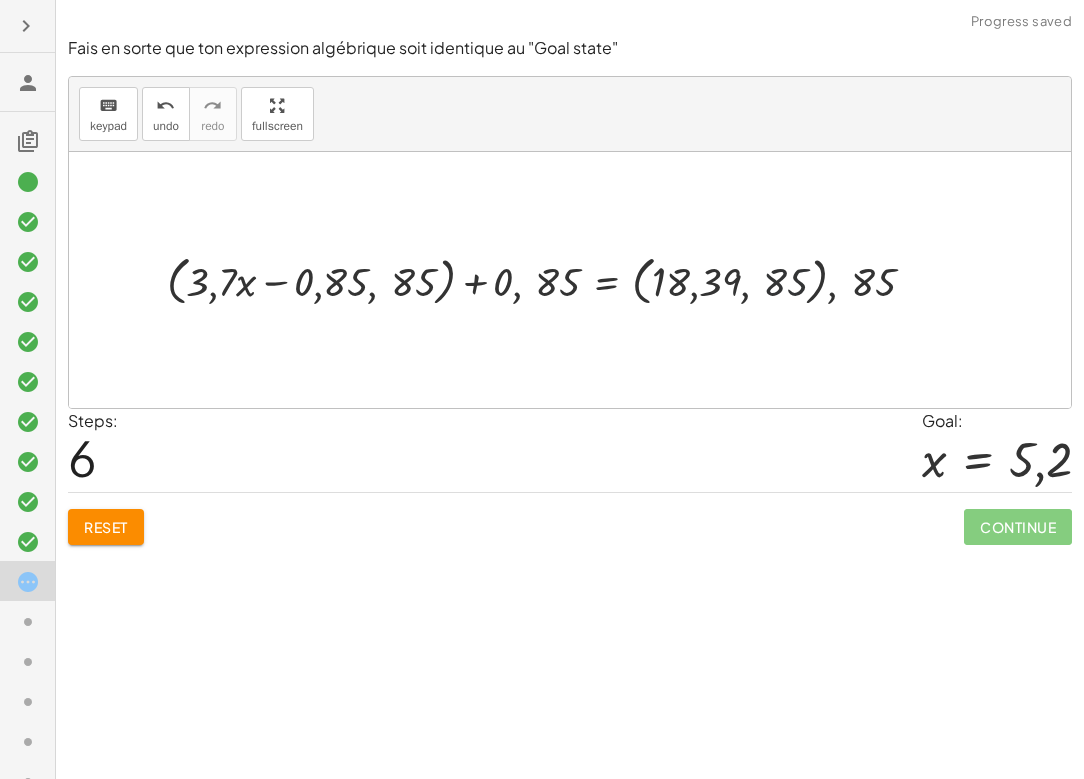 drag, startPoint x: 752, startPoint y: 291, endPoint x: 688, endPoint y: 293, distance: 64.03124 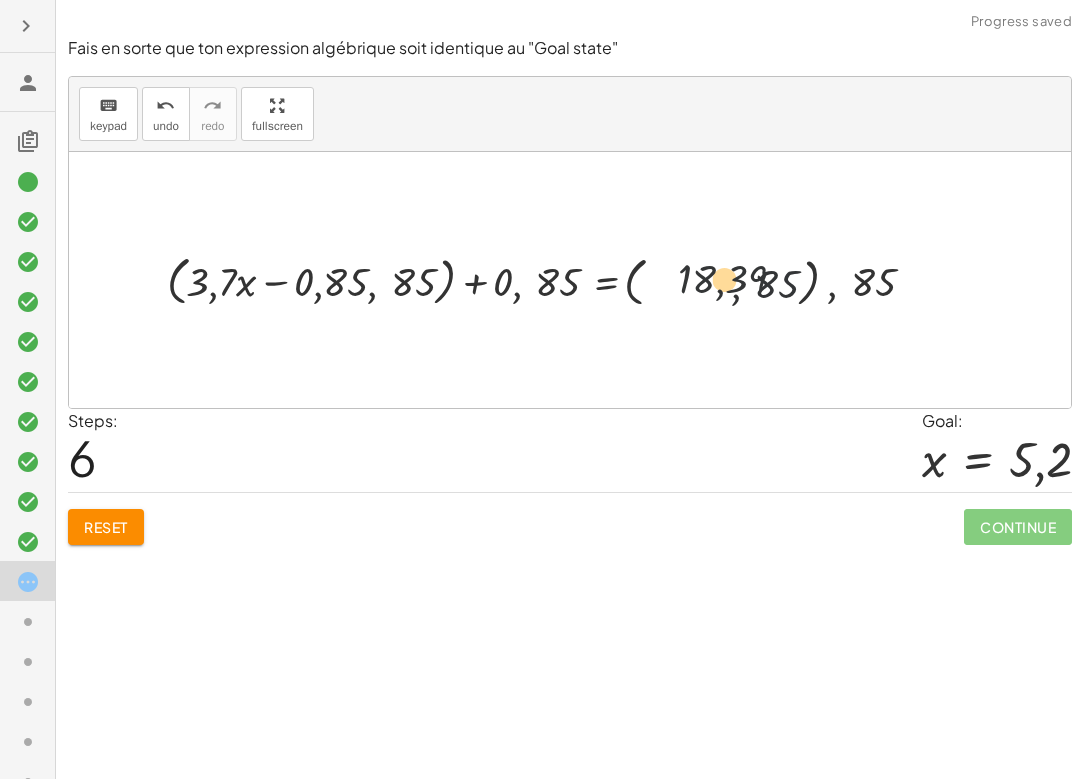 drag, startPoint x: 687, startPoint y: 292, endPoint x: 758, endPoint y: 287, distance: 71.17584 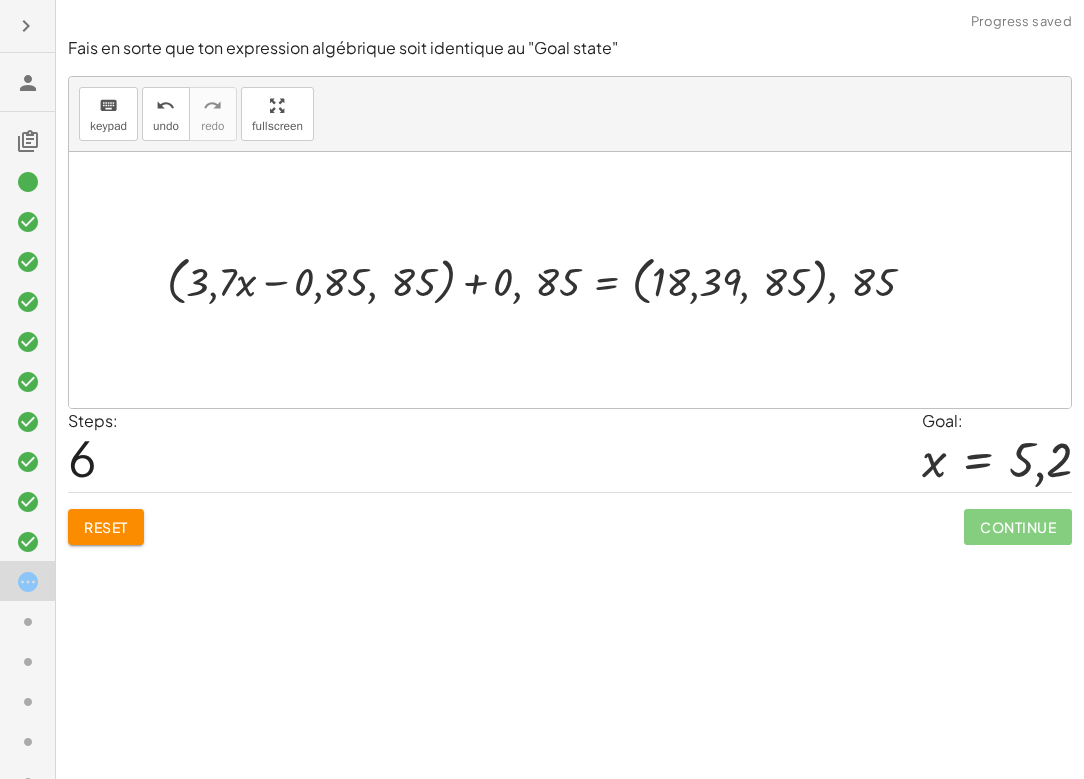 drag, startPoint x: 790, startPoint y: 285, endPoint x: 712, endPoint y: 279, distance: 78.23043 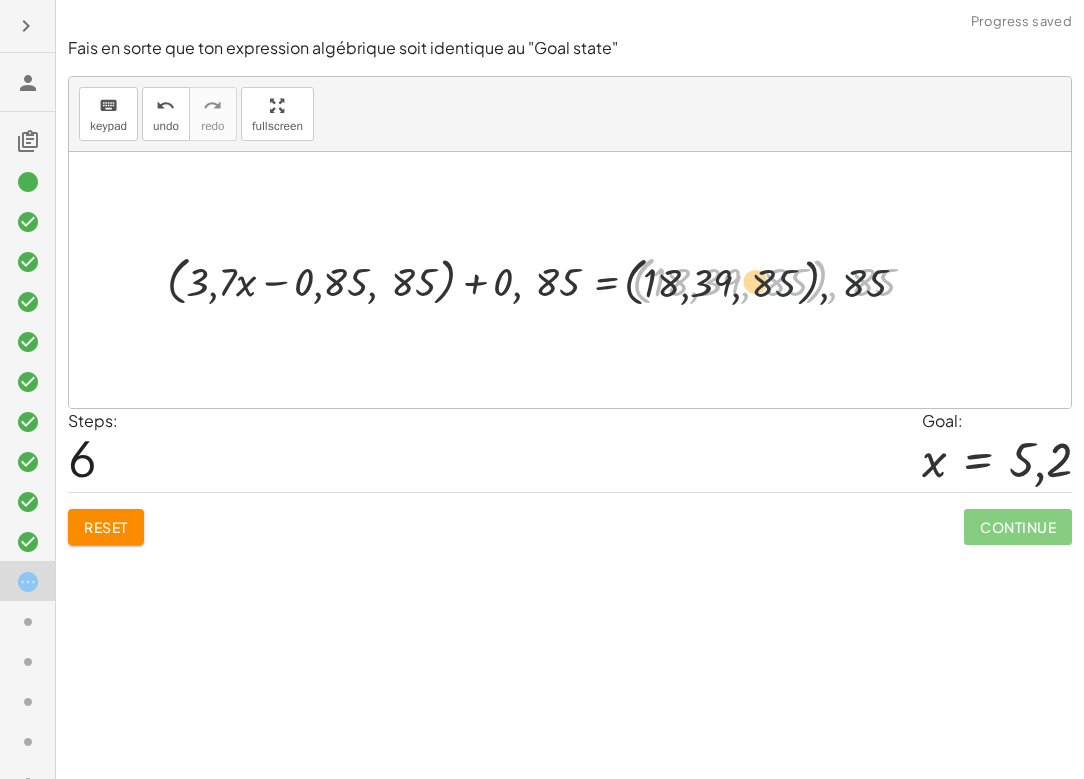 drag, startPoint x: 849, startPoint y: 286, endPoint x: 699, endPoint y: 283, distance: 150.03 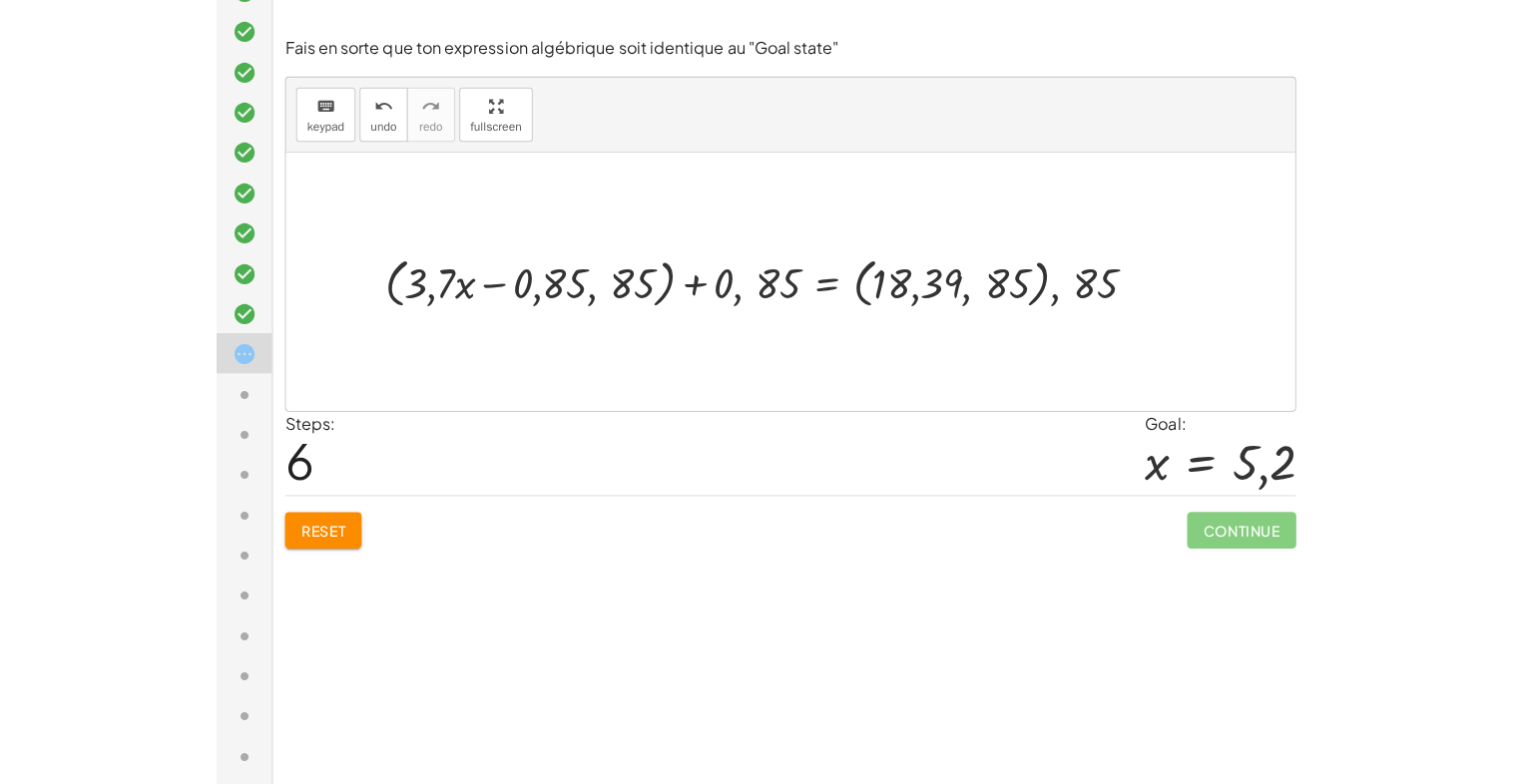 scroll, scrollTop: 0, scrollLeft: 0, axis: both 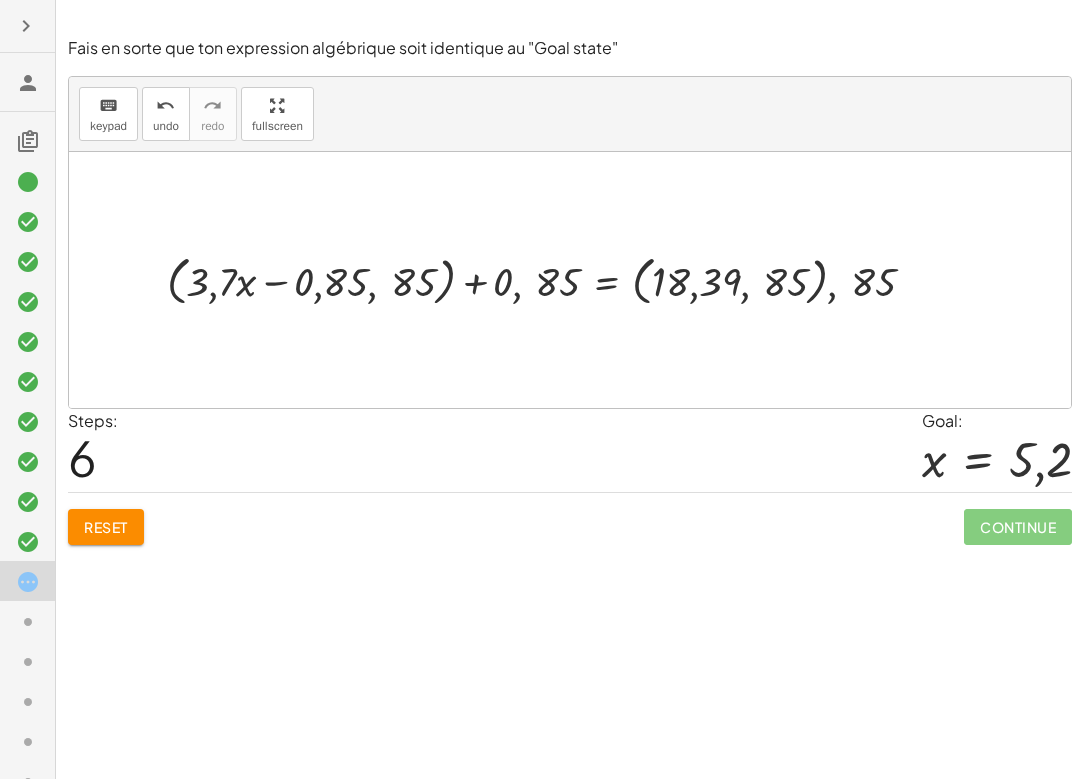 click 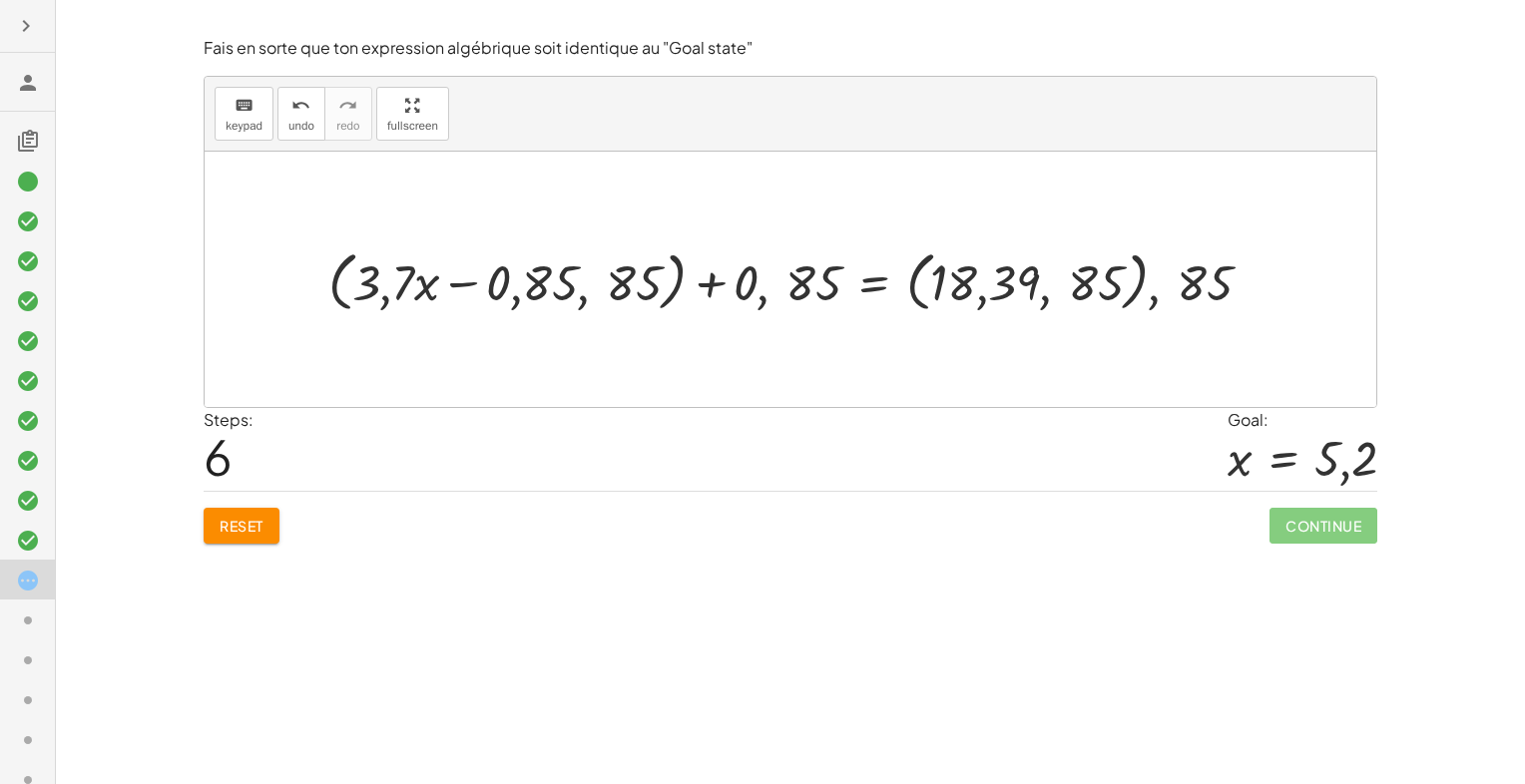 click 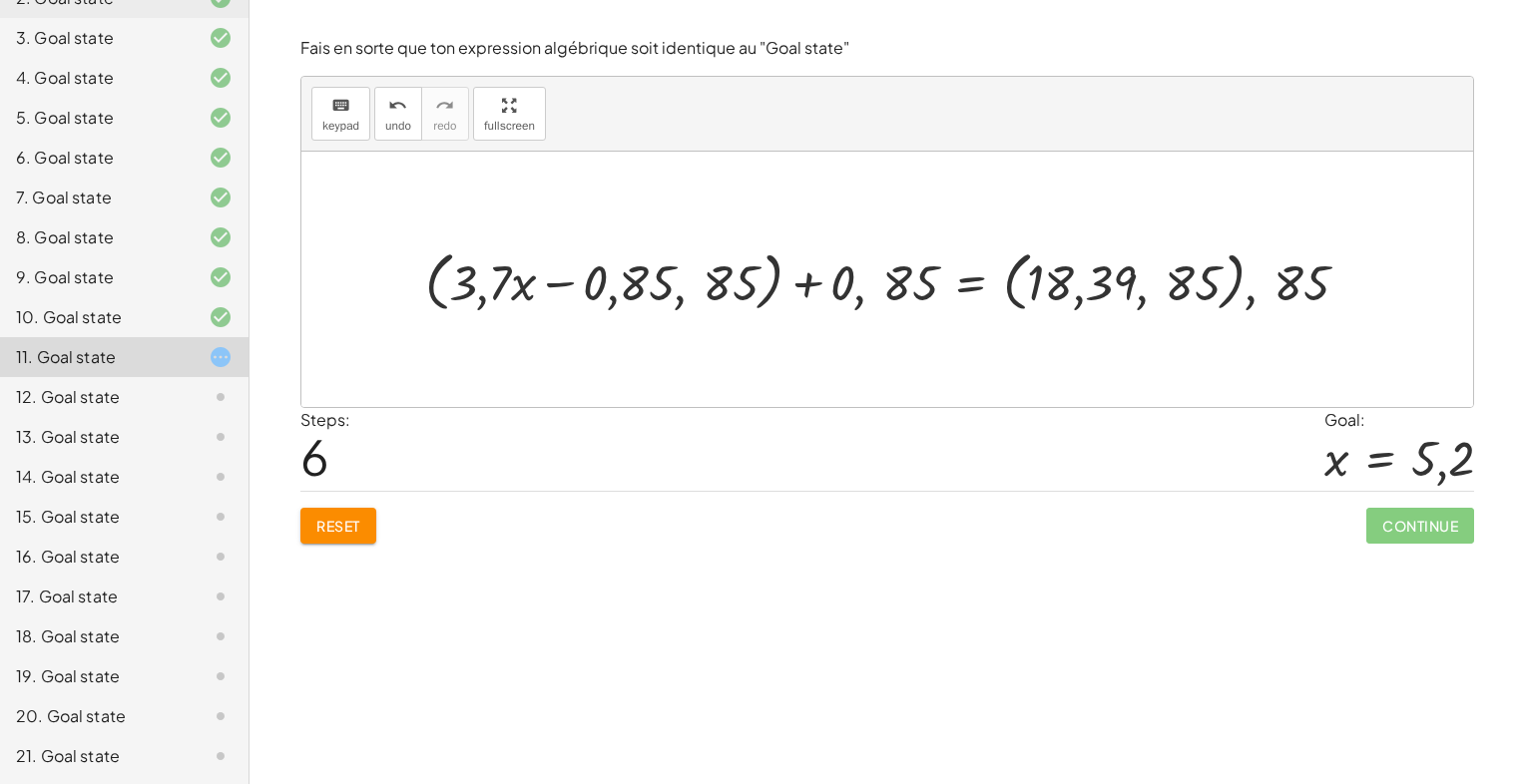 scroll, scrollTop: 305, scrollLeft: 0, axis: vertical 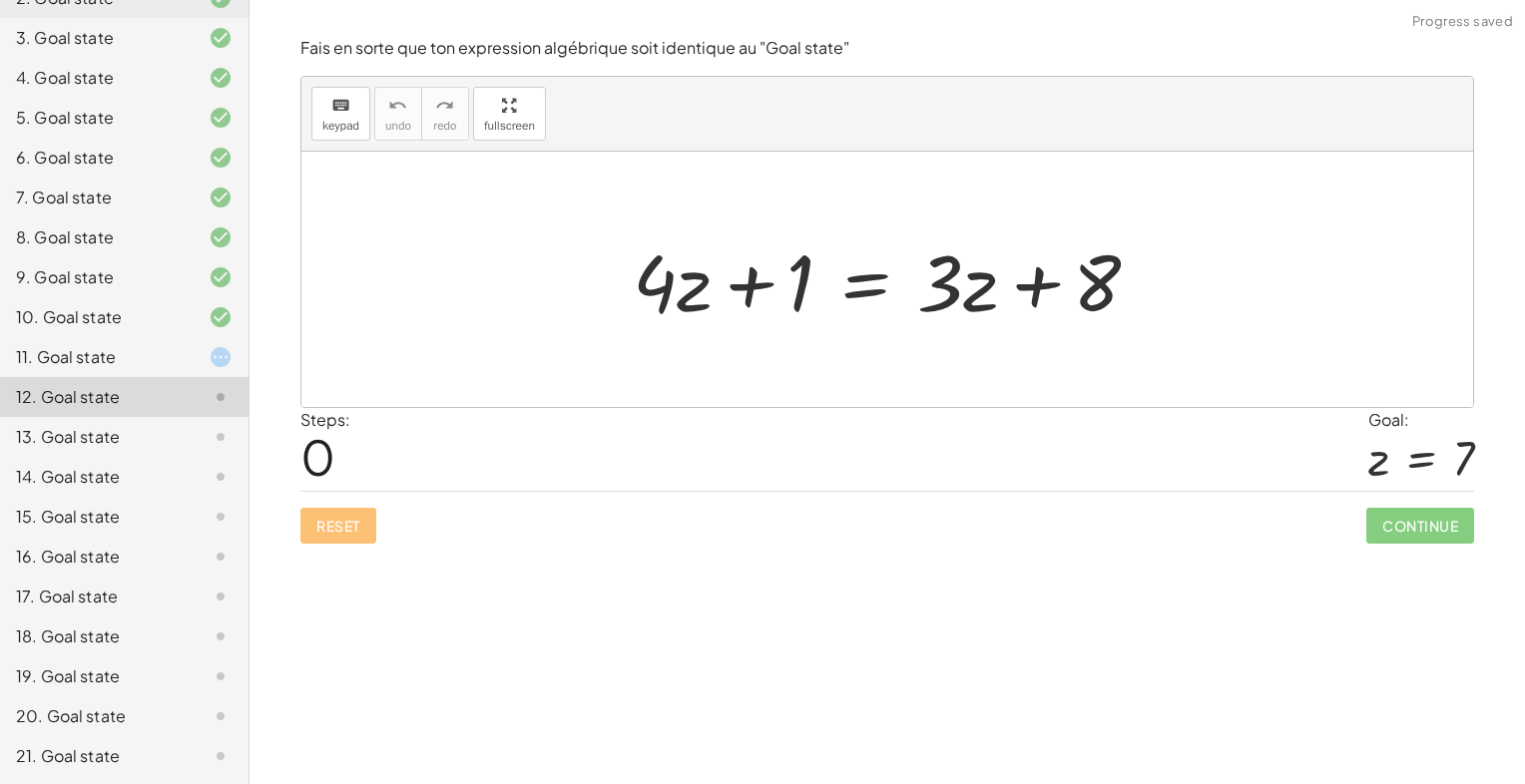 click on "14. Goal state" 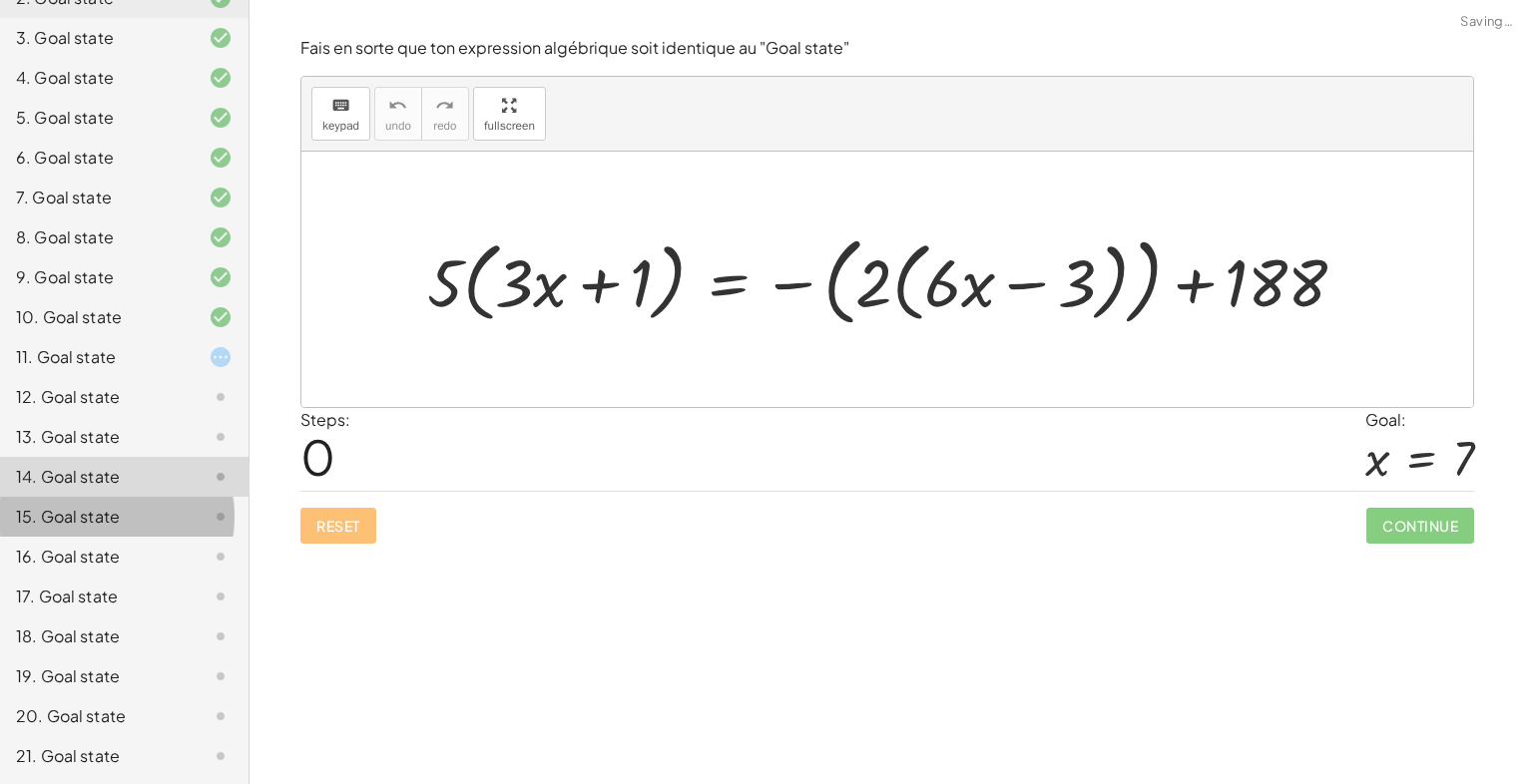 click on "15. Goal state" 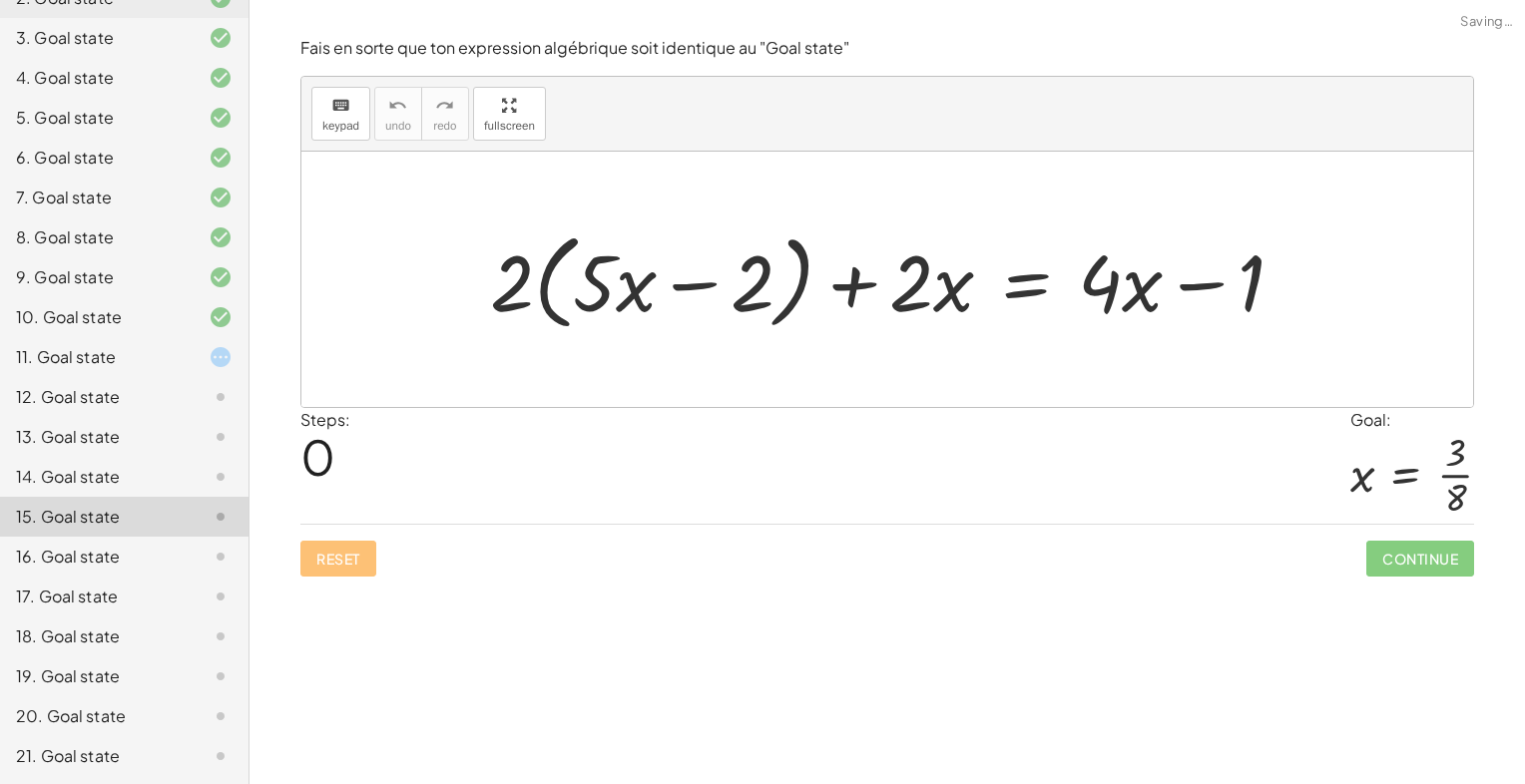click on "17. Goal state" 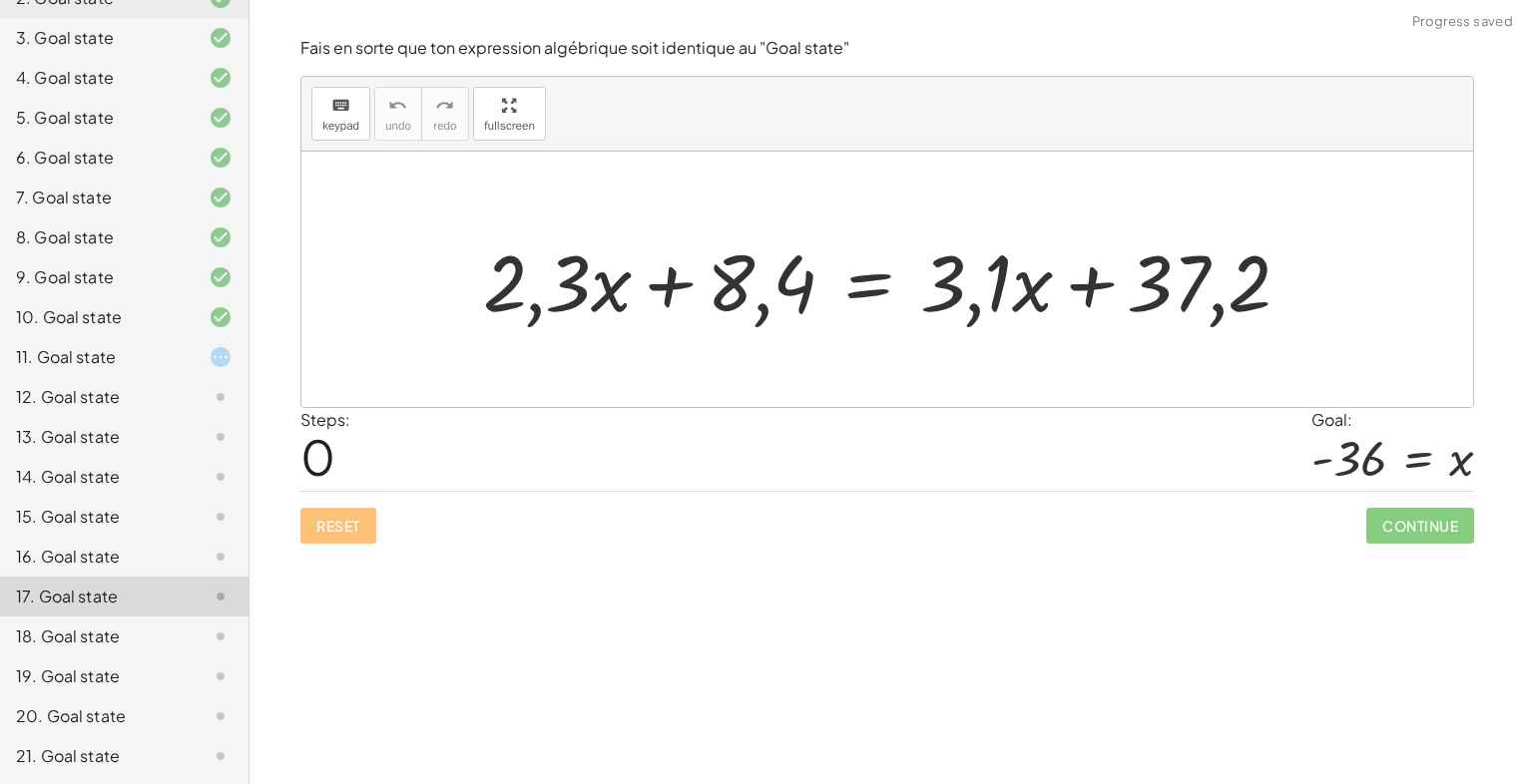 click on "11. Goal state" 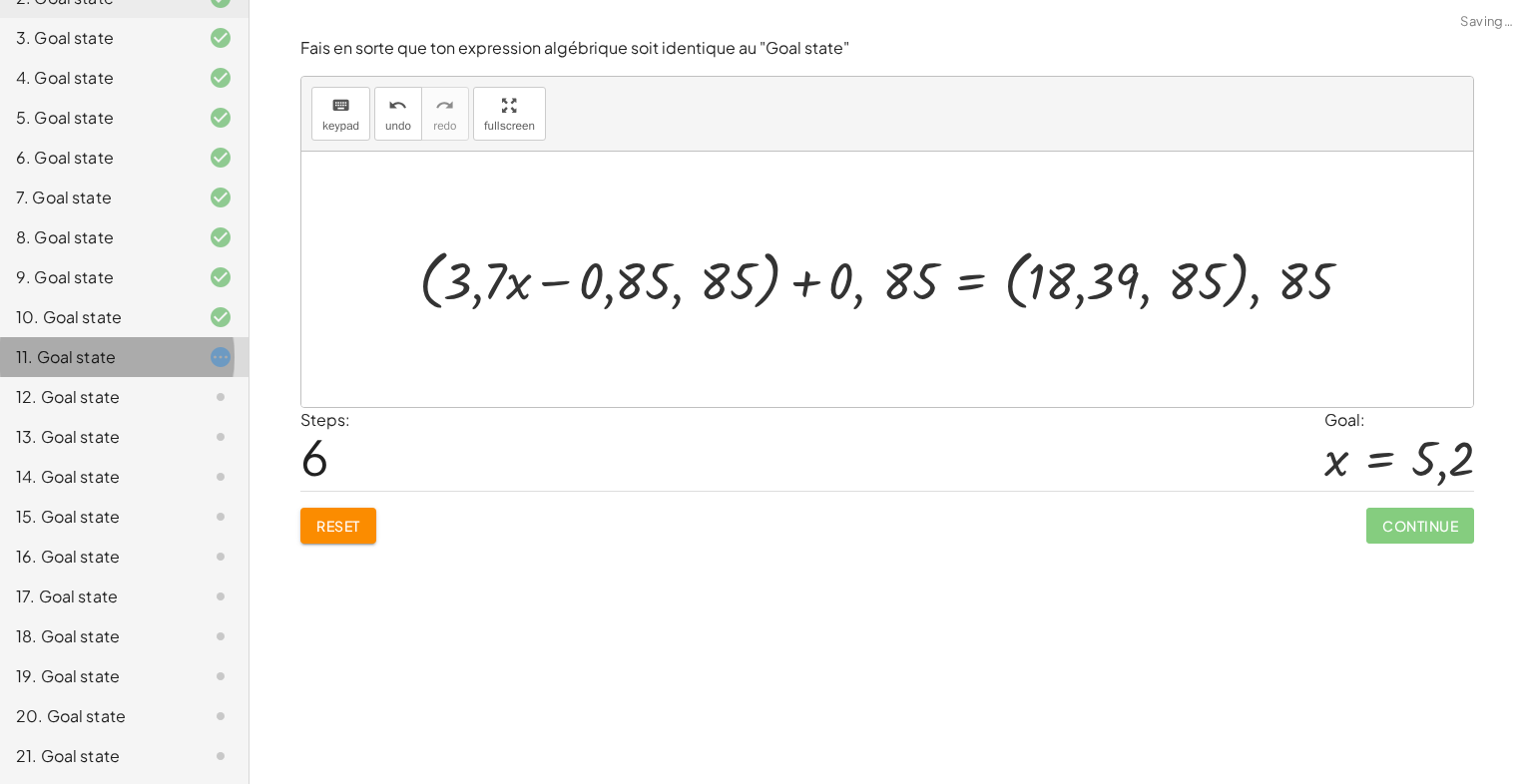click on "11. Goal state" 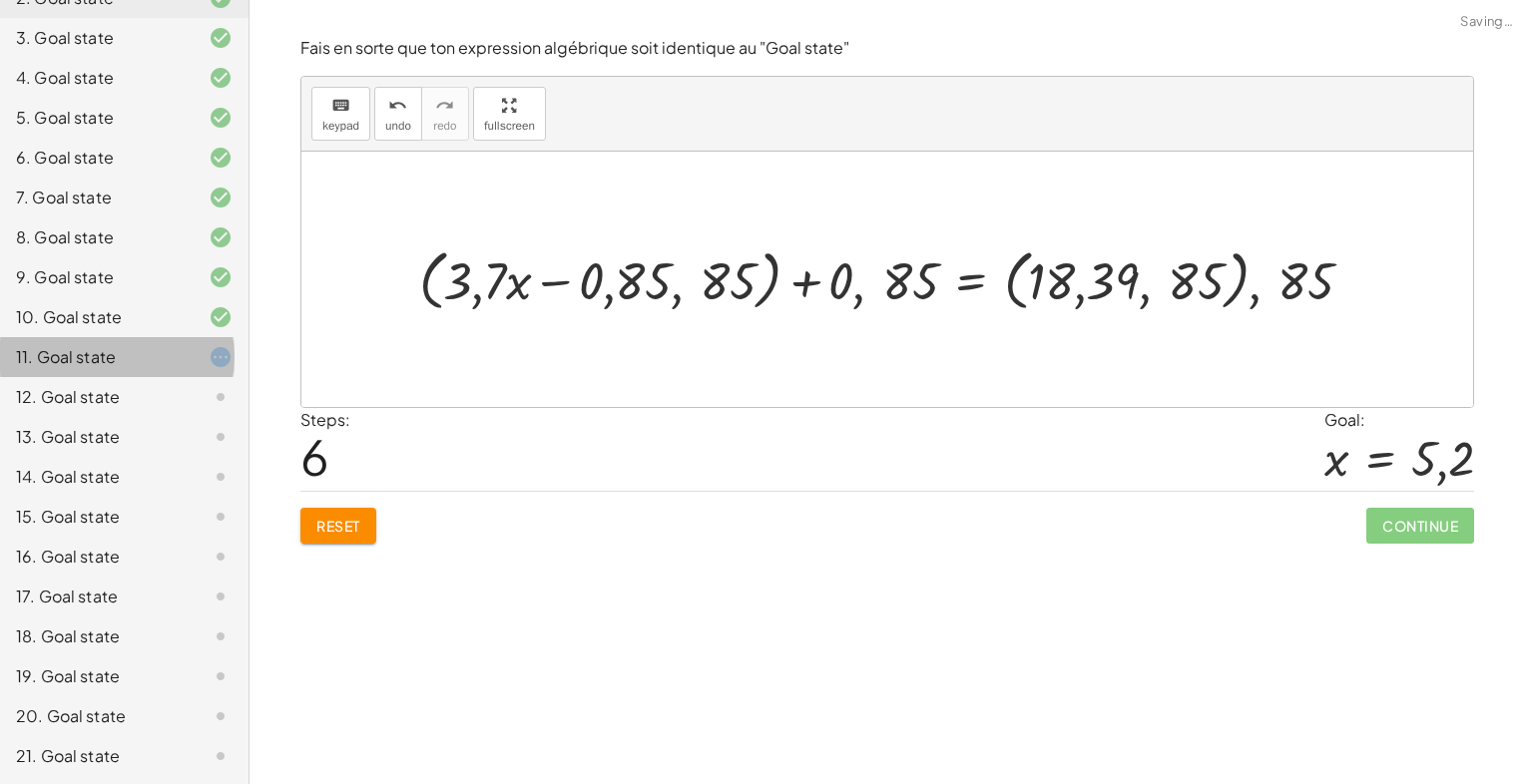 click 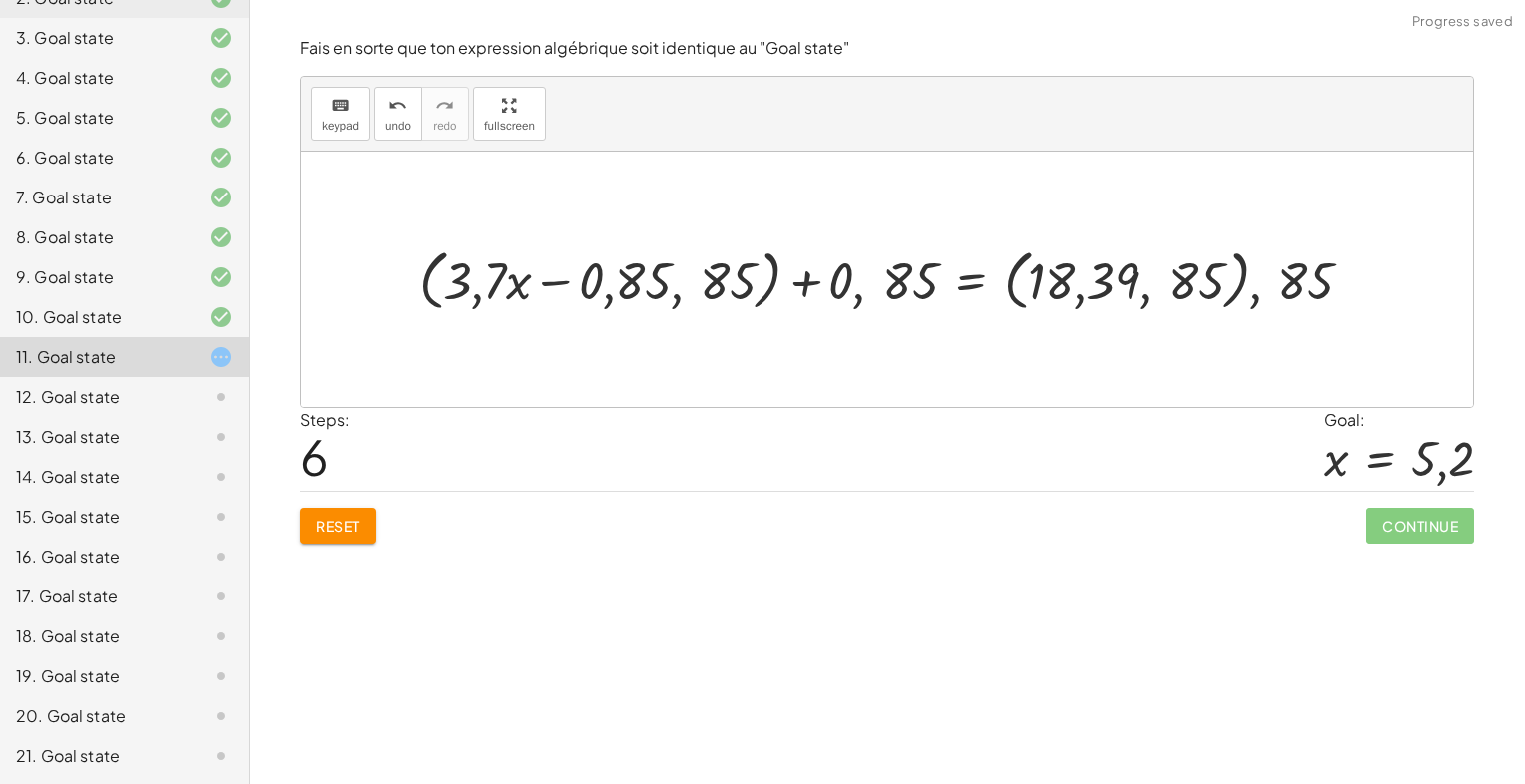 click on "Reset" at bounding box center (338, 526) 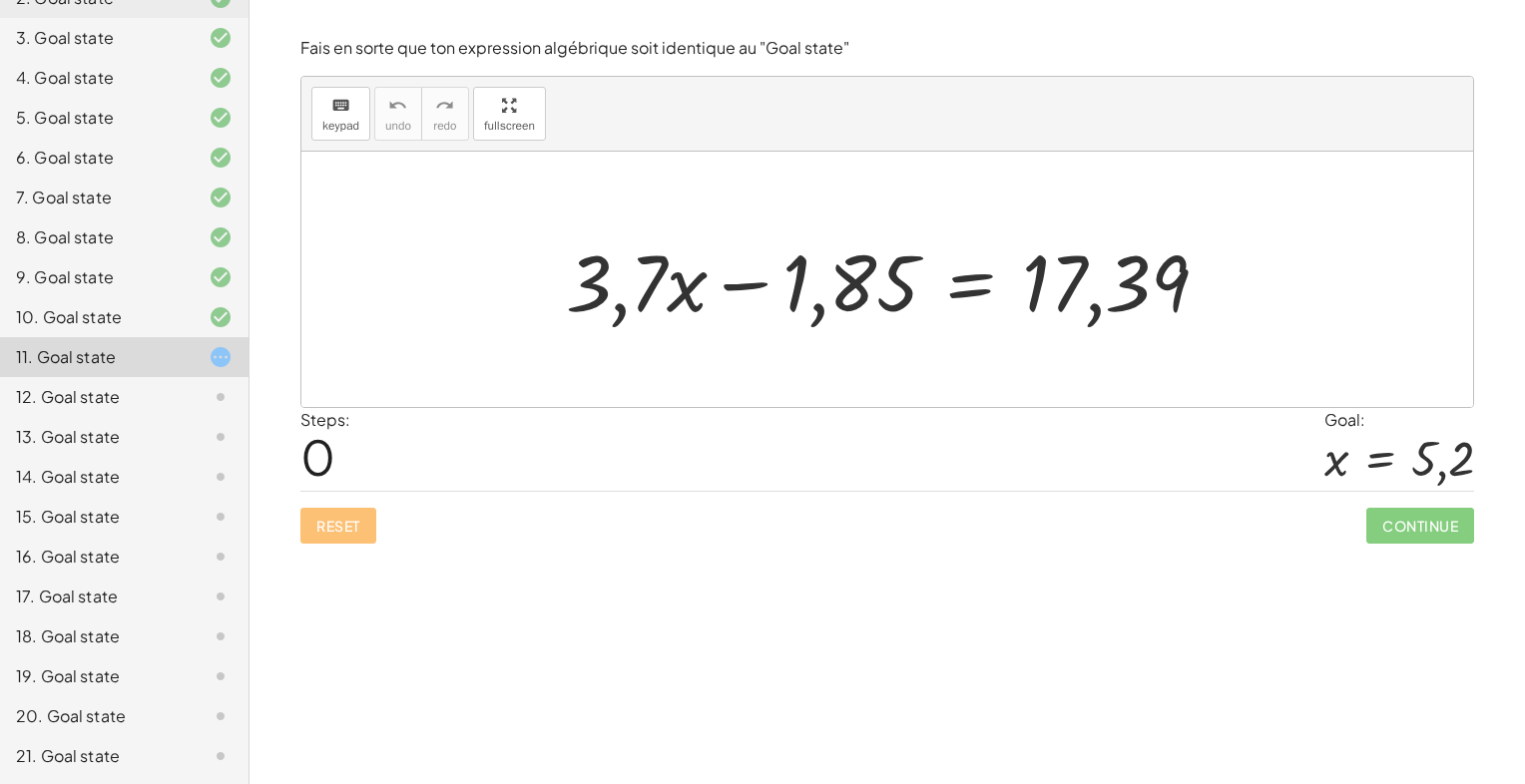 click at bounding box center [895, 279] 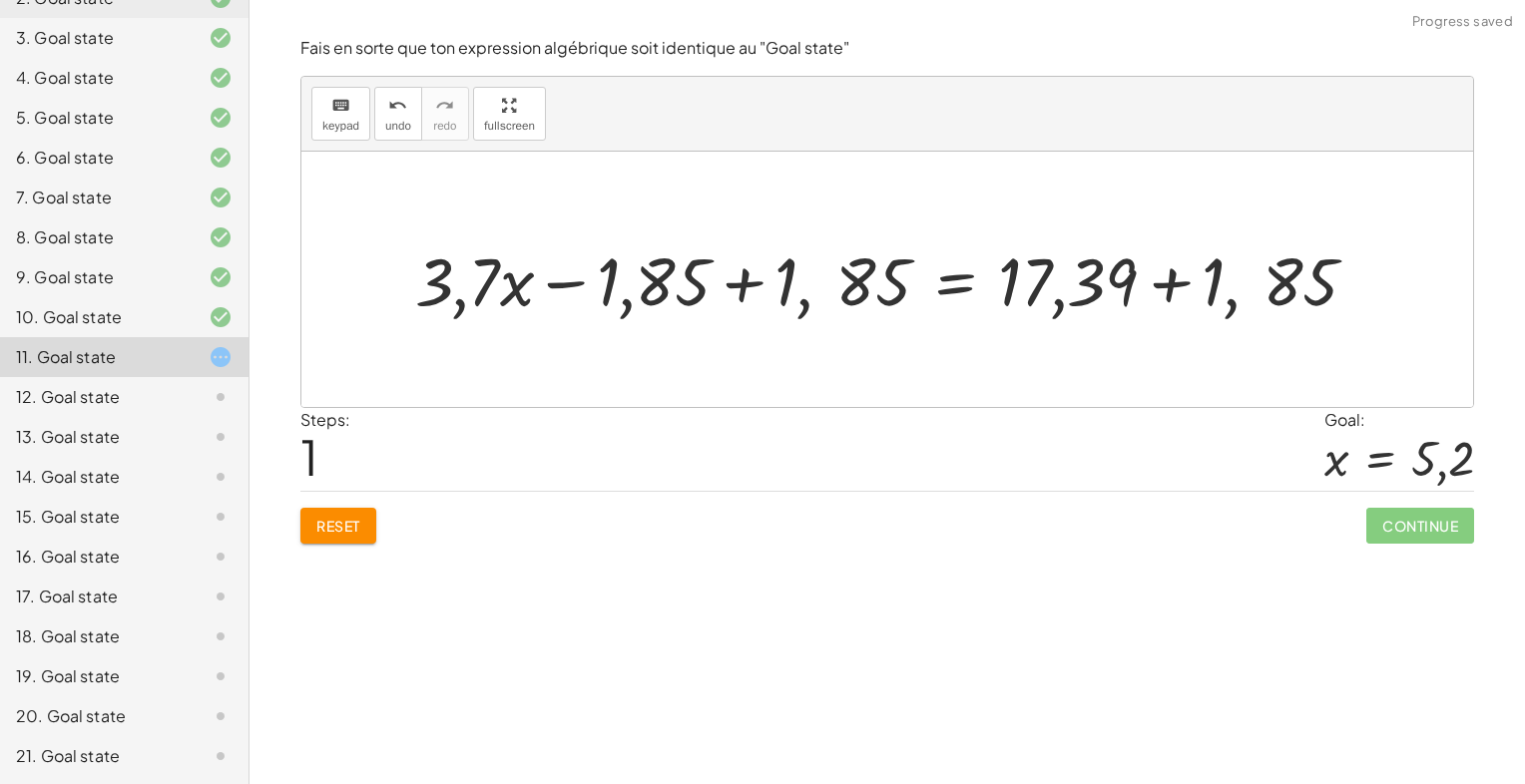 click at bounding box center [894, 279] 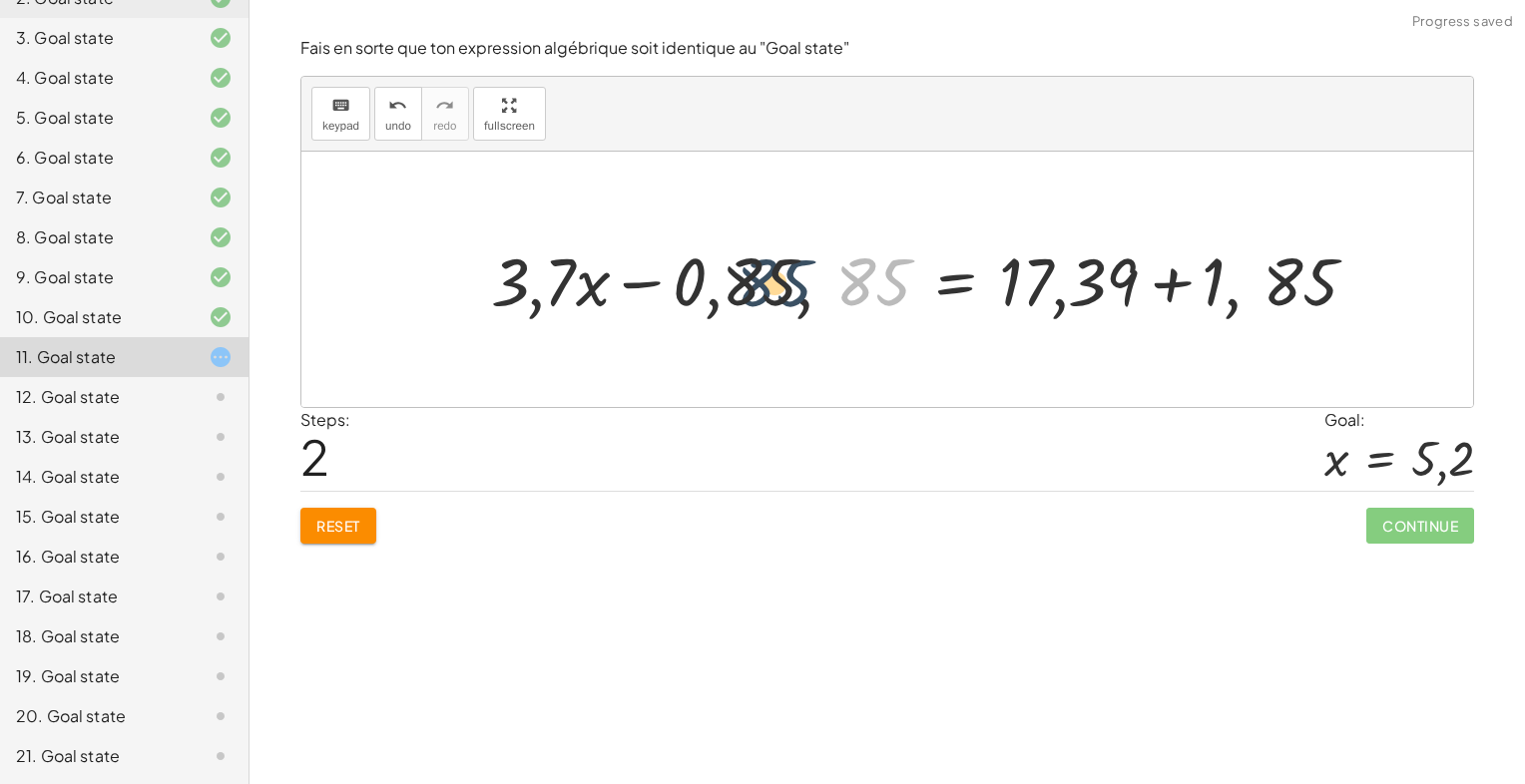 drag, startPoint x: 881, startPoint y: 288, endPoint x: 731, endPoint y: 276, distance: 150.47923 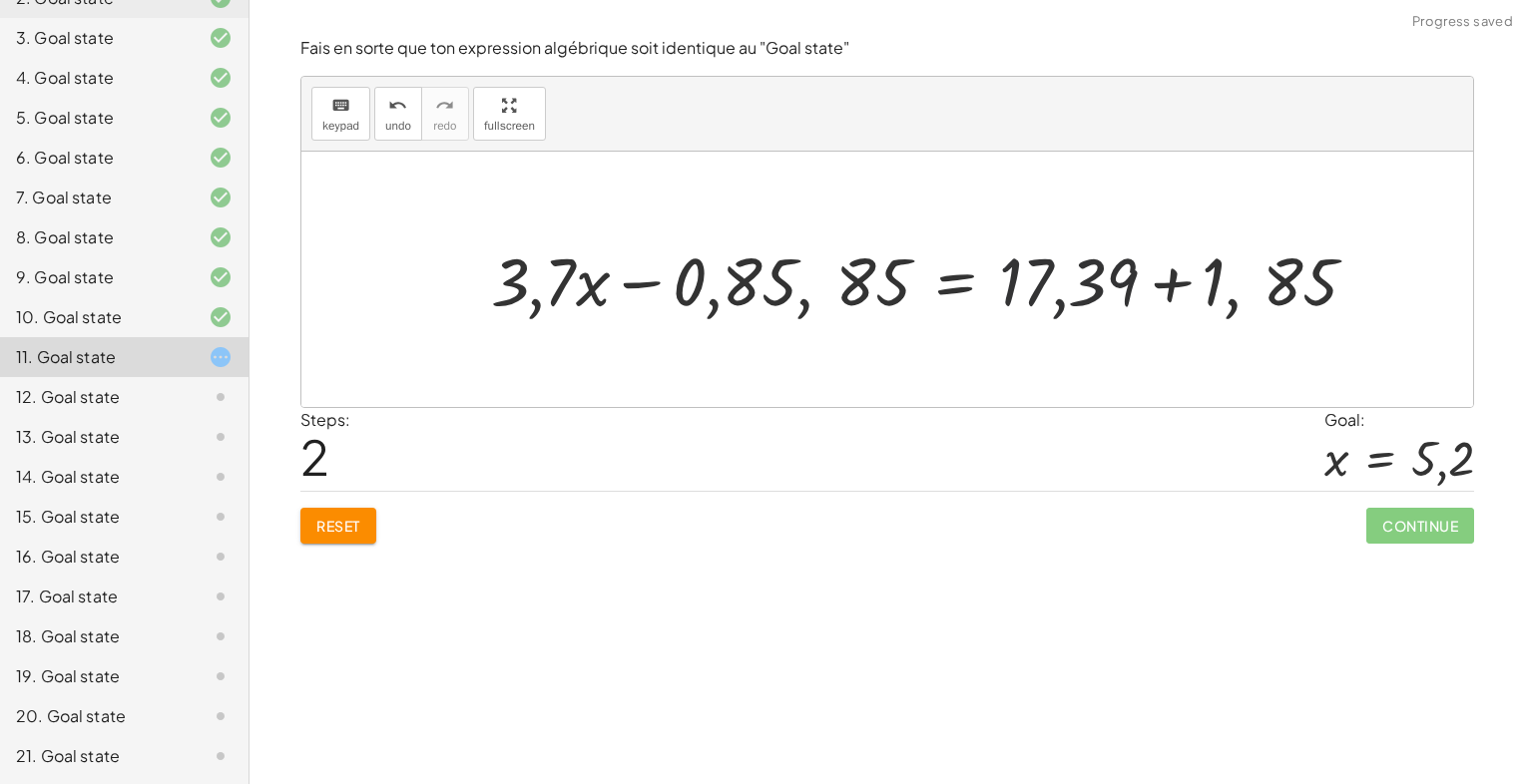 click at bounding box center [932, 279] 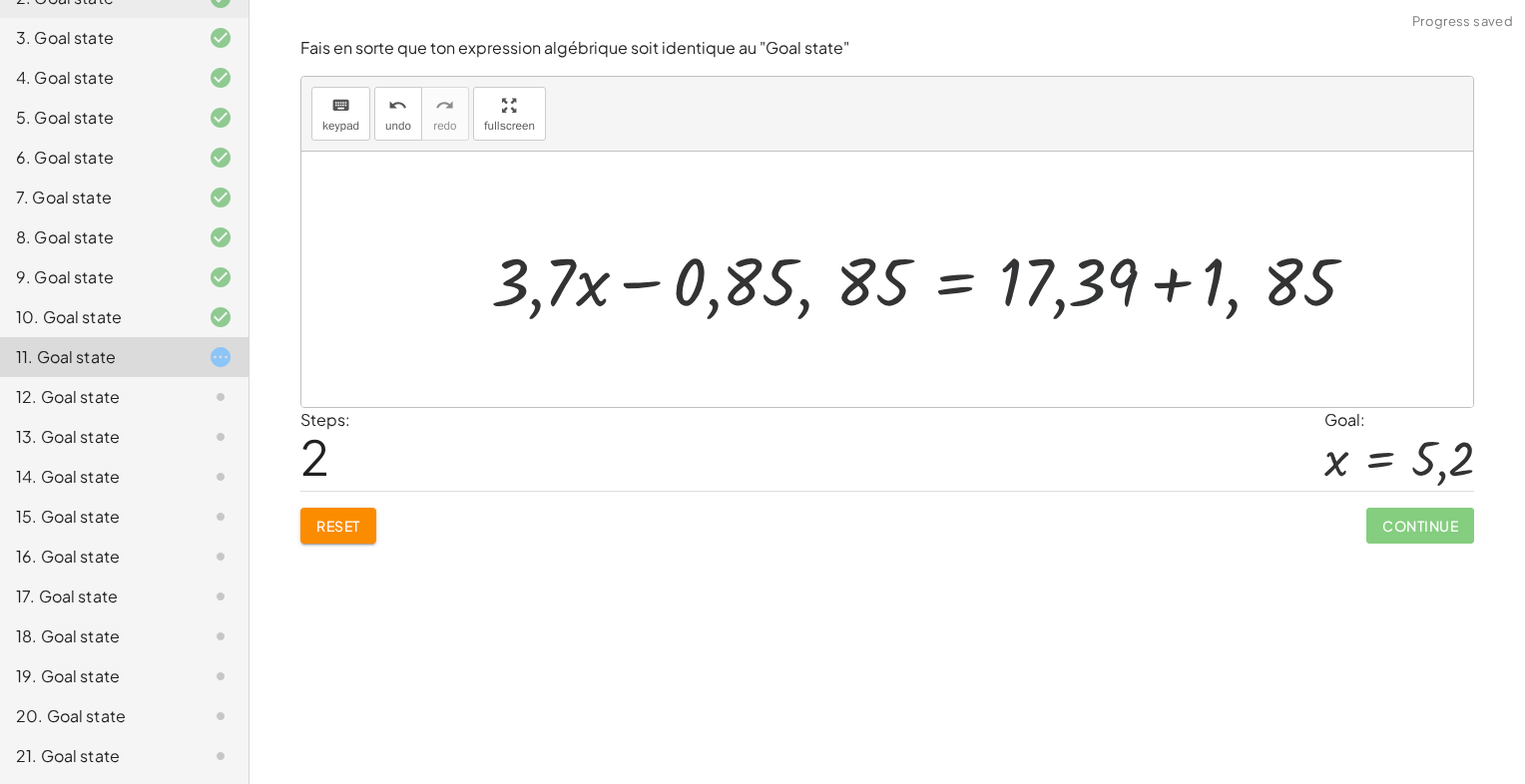 click at bounding box center [932, 279] 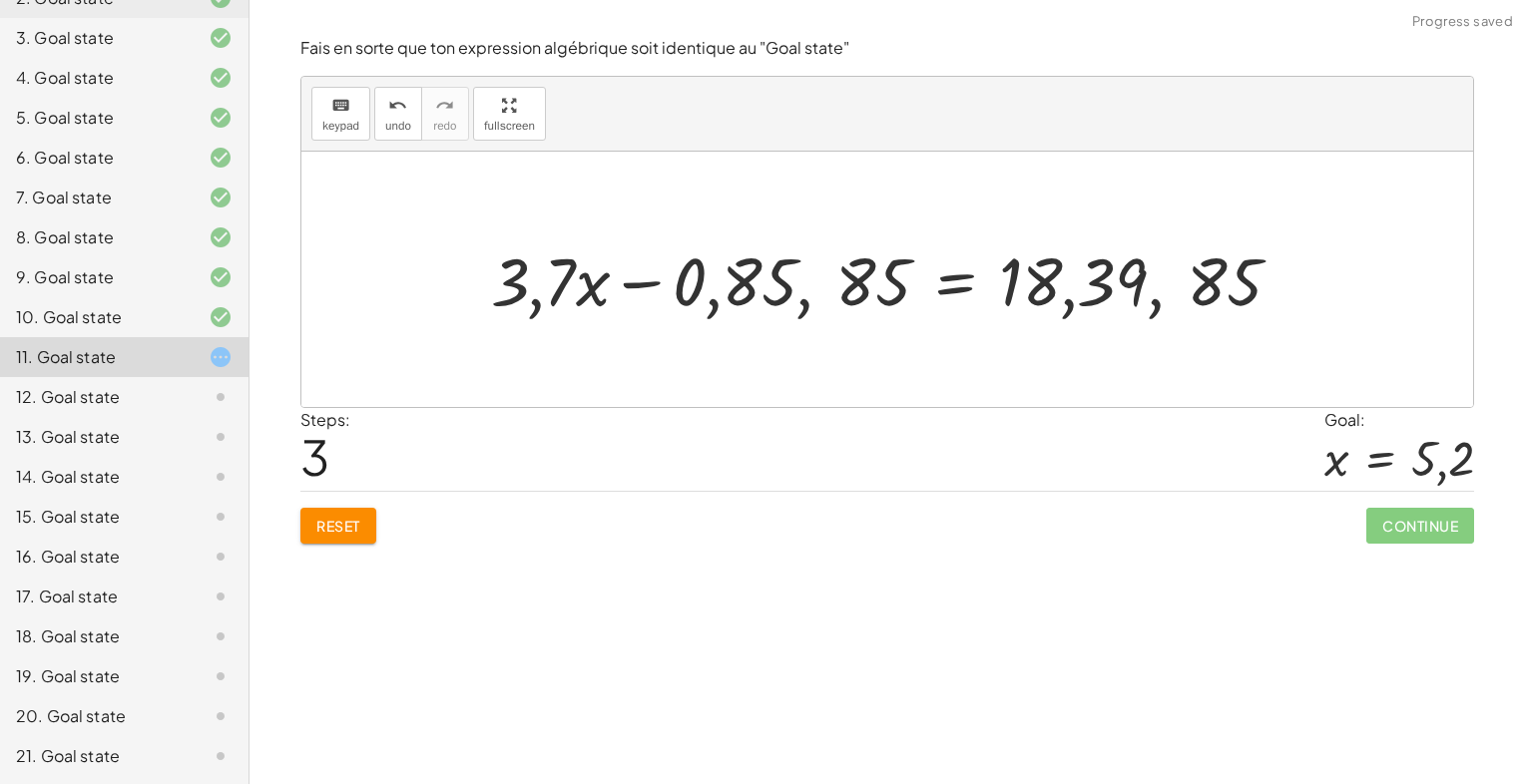 click at bounding box center [894, 279] 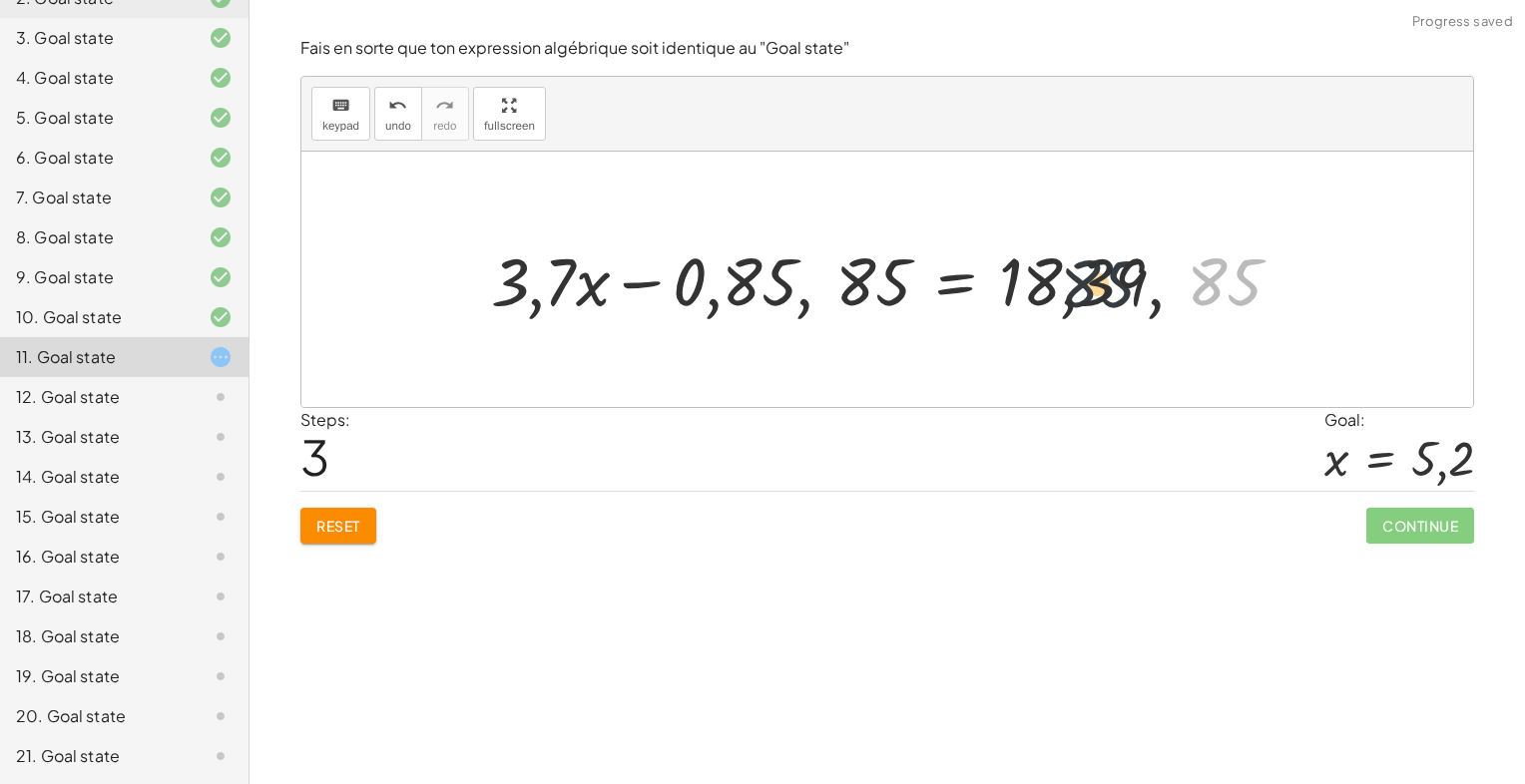 drag, startPoint x: 1216, startPoint y: 280, endPoint x: 1019, endPoint y: 277, distance: 197.02284 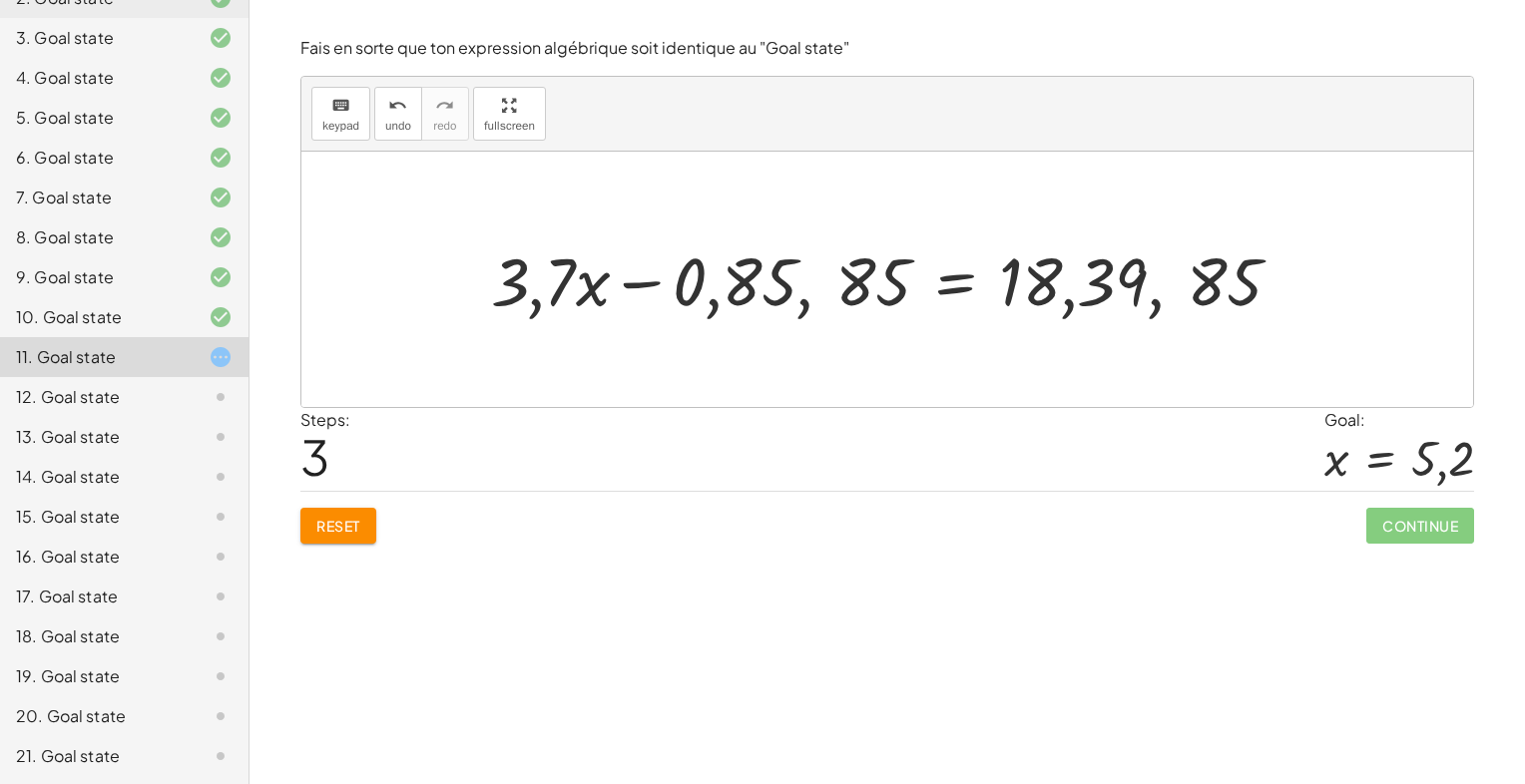 click at bounding box center [894, 279] 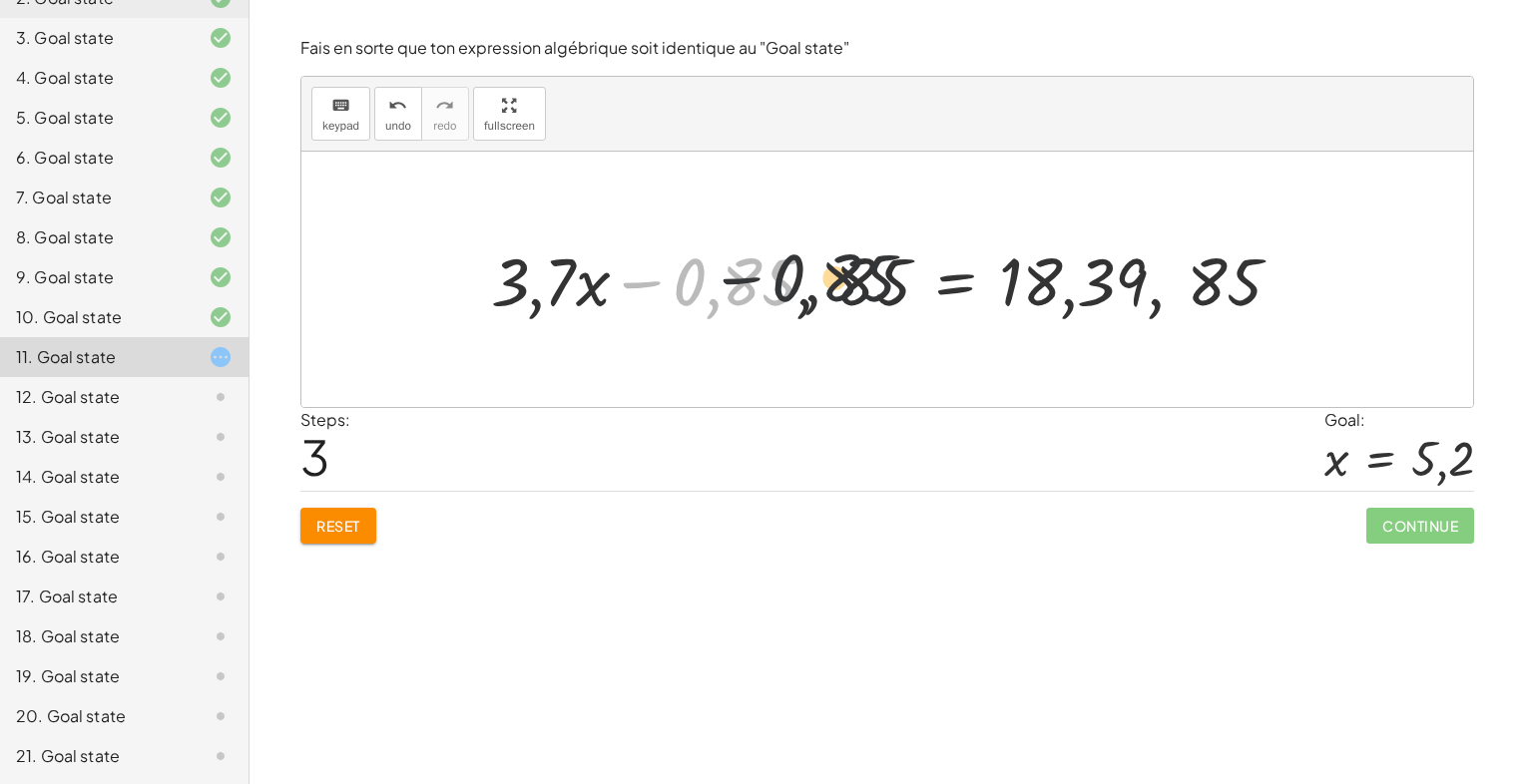 drag, startPoint x: 773, startPoint y: 282, endPoint x: 884, endPoint y: 278, distance: 111.07205 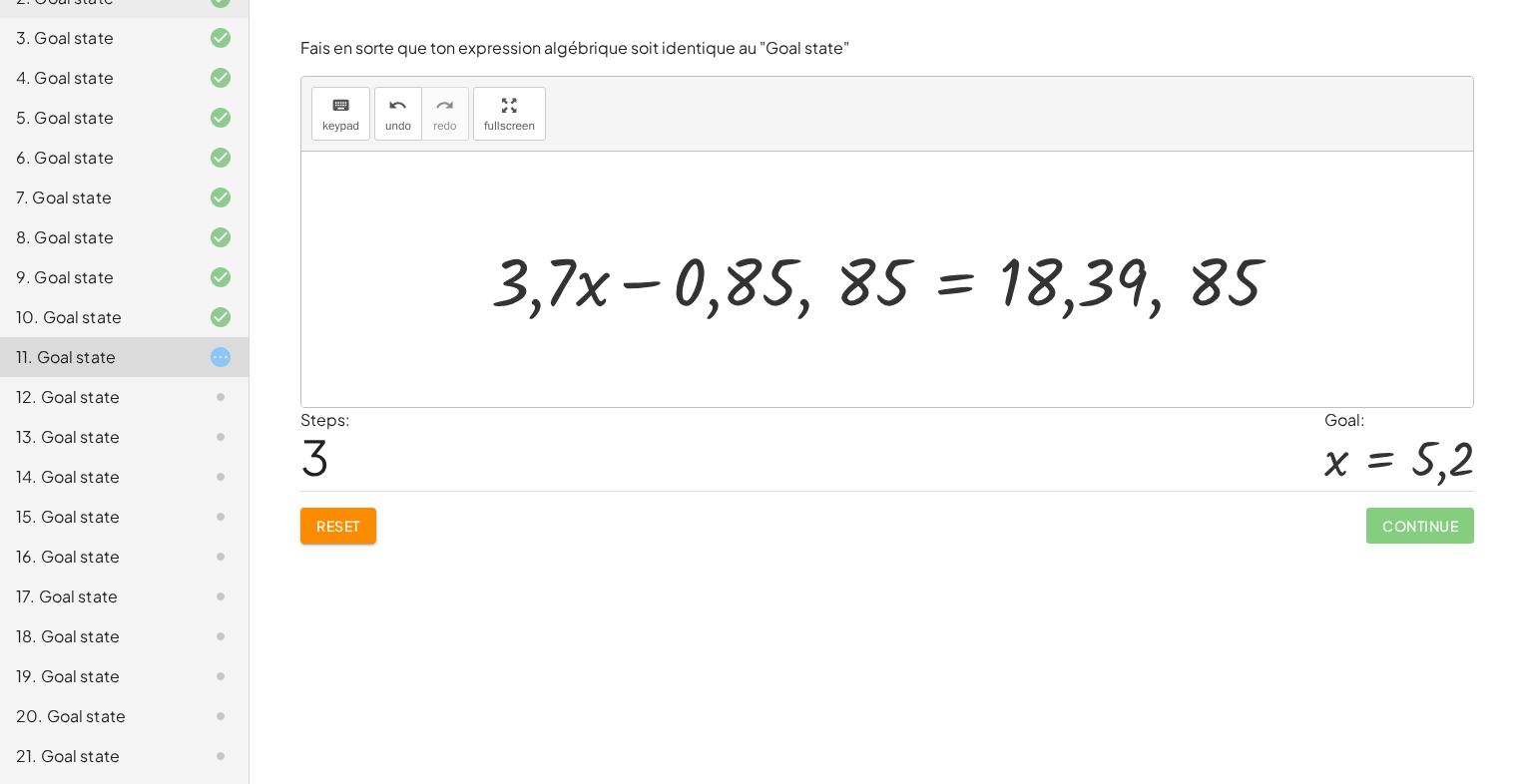 click at bounding box center (894, 279) 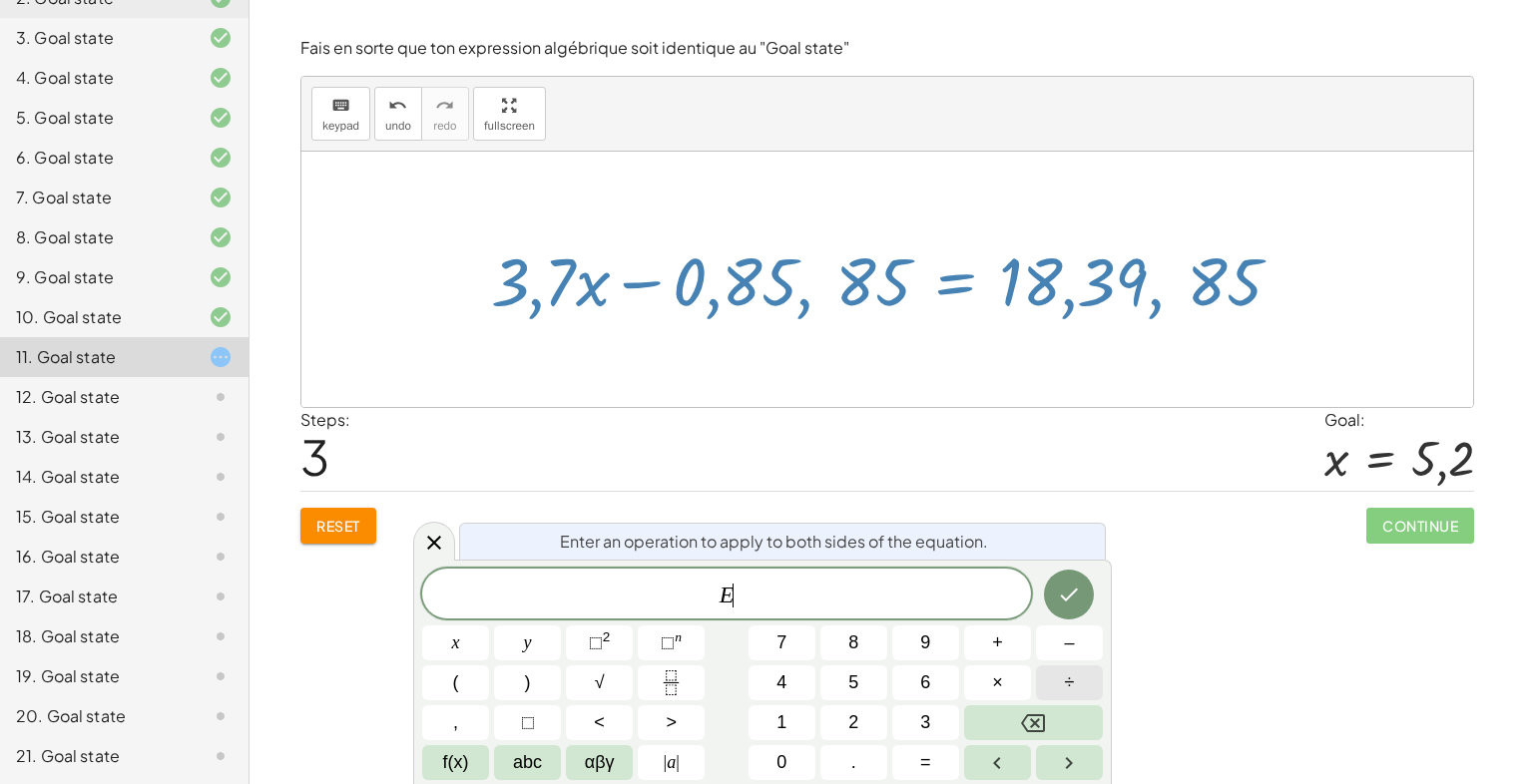 click on "÷" at bounding box center [1069, 682] 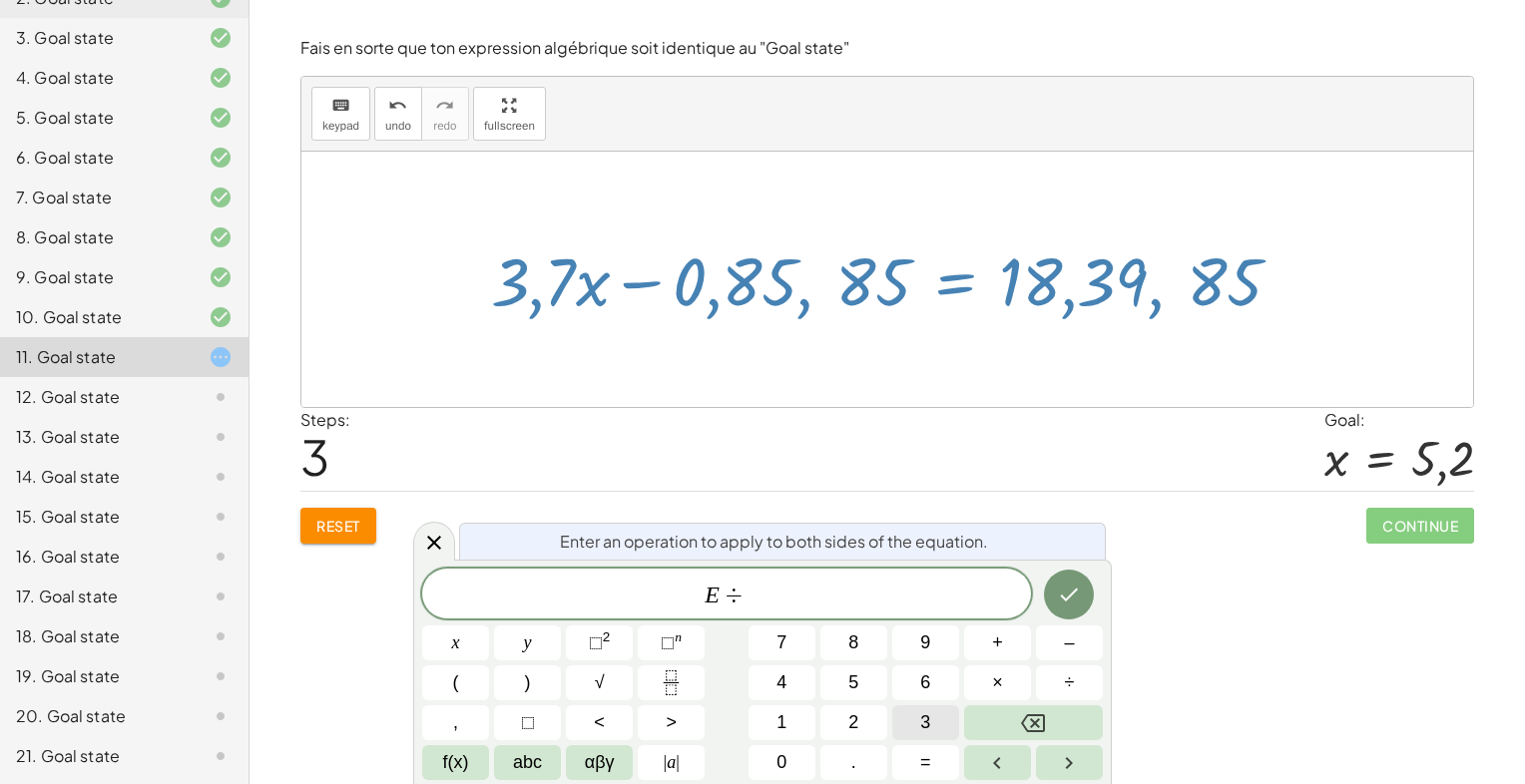 click on "3" at bounding box center (925, 722) 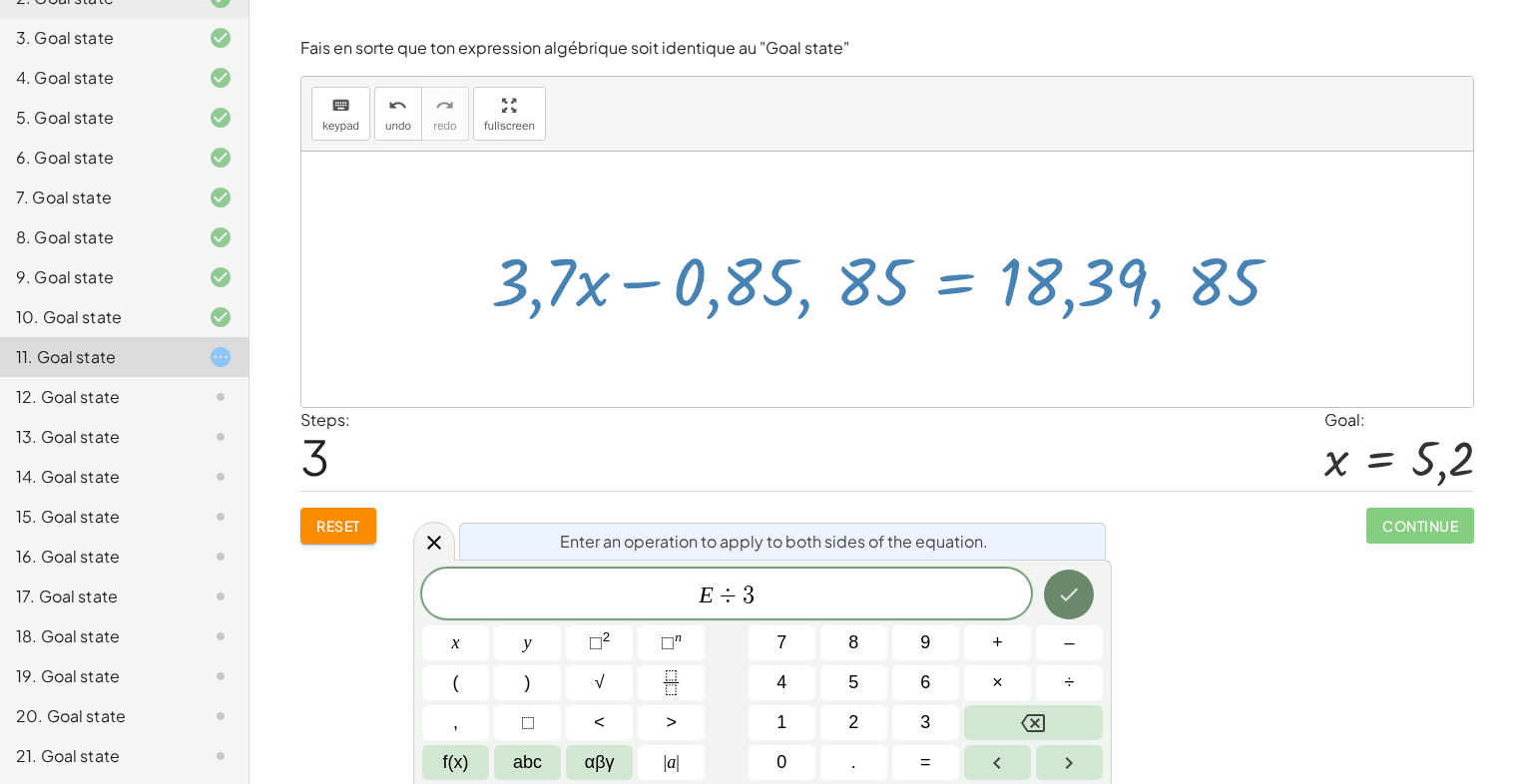 click 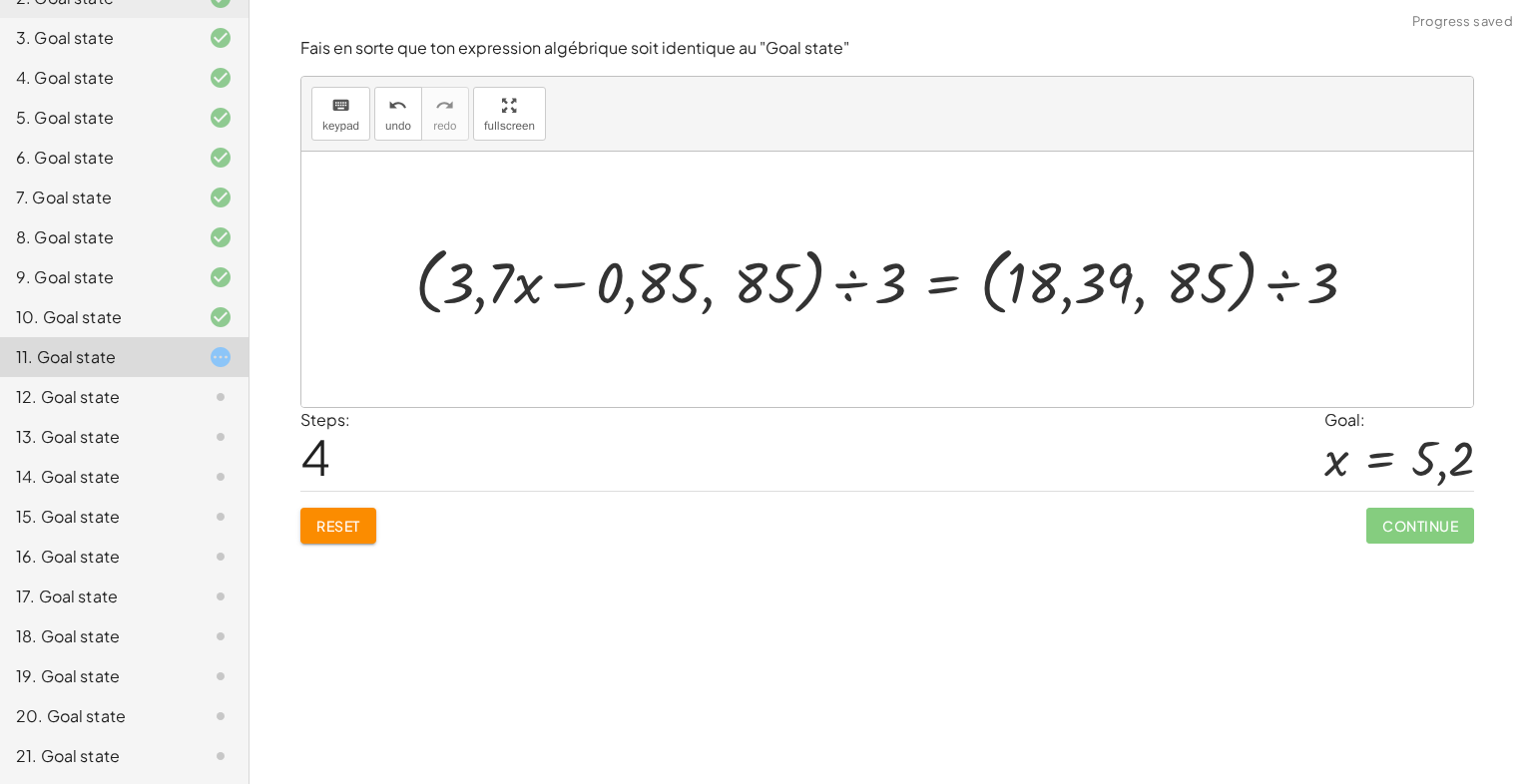 click at bounding box center [894, 279] 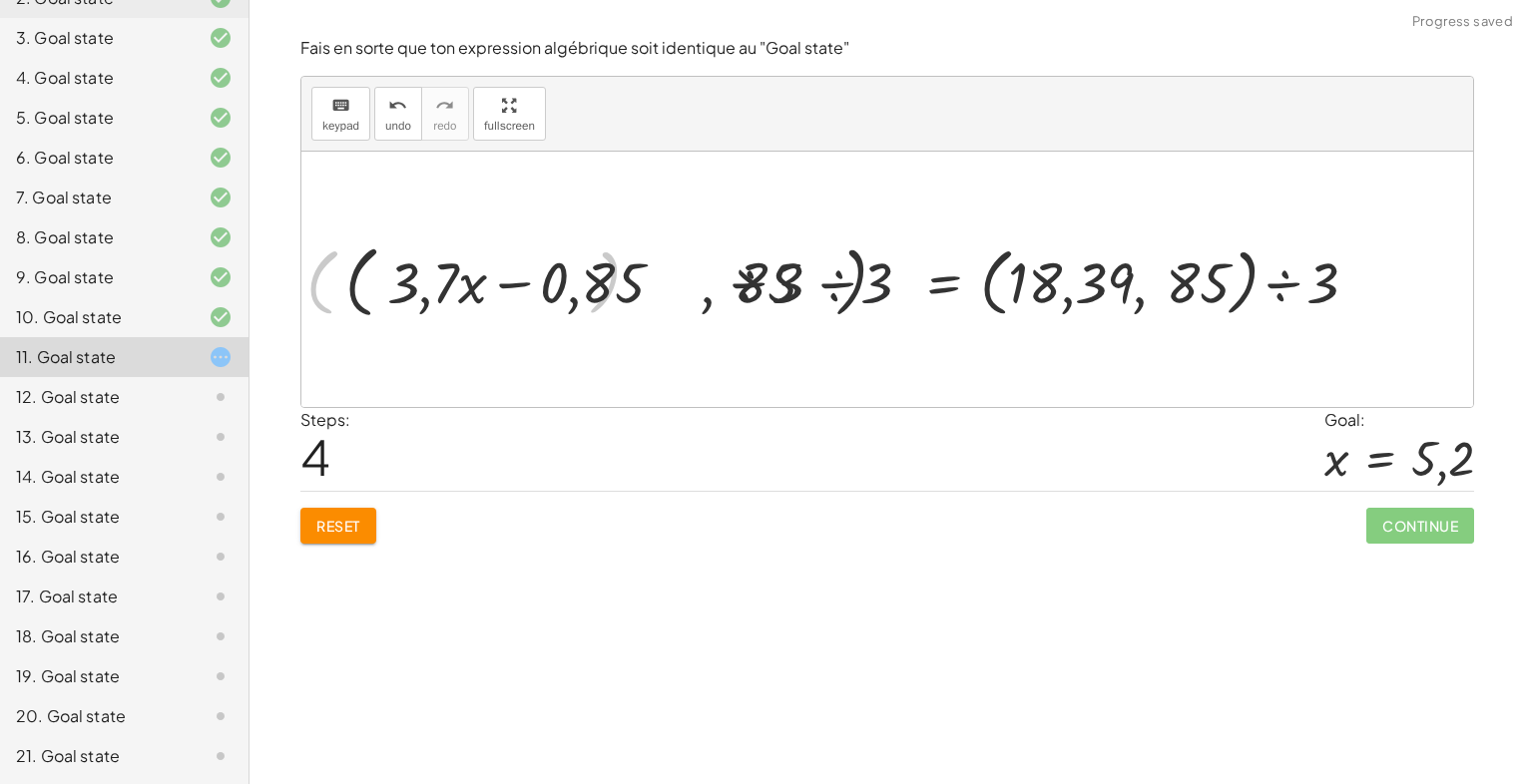click at bounding box center (826, 279) 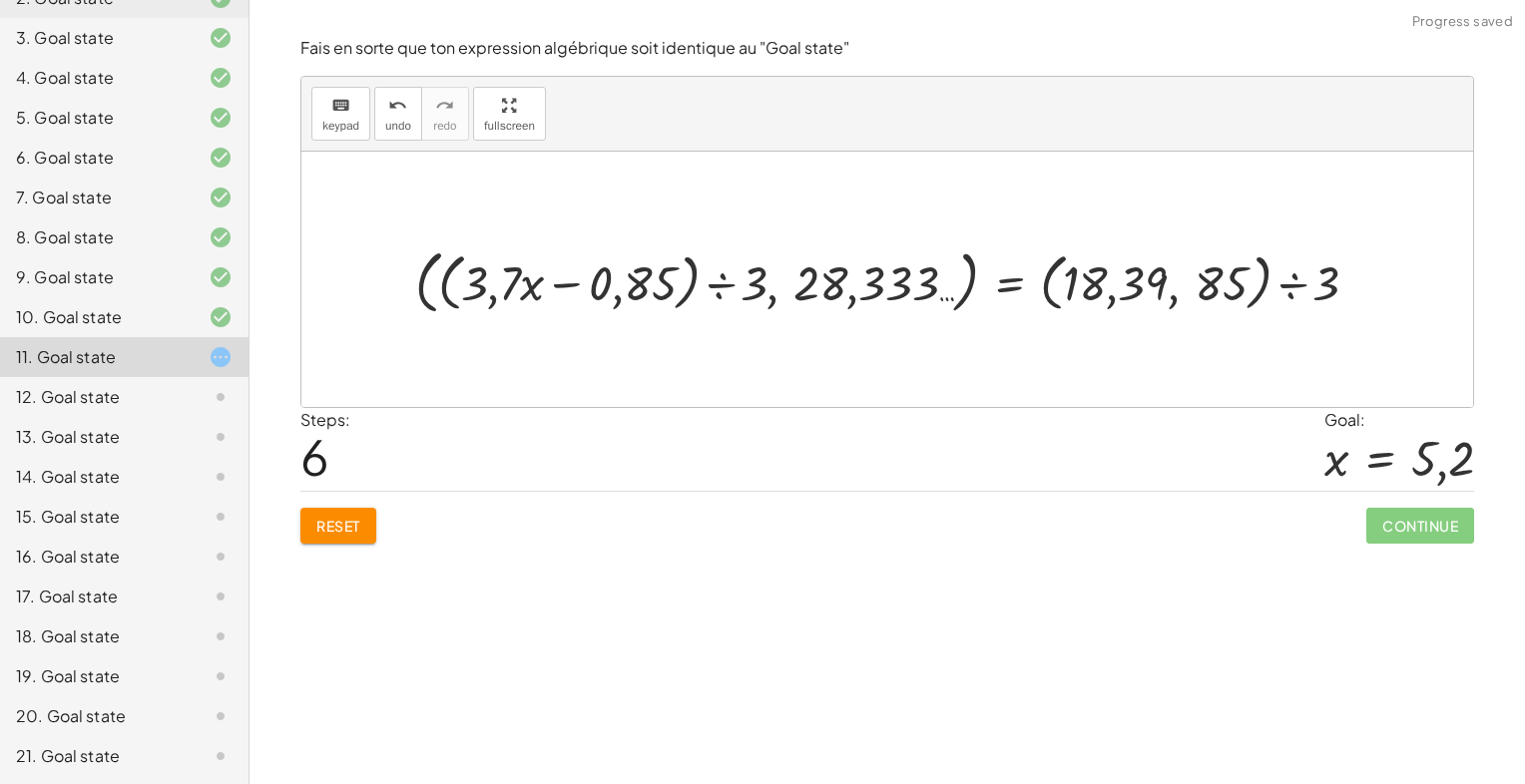 click at bounding box center (894, 279) 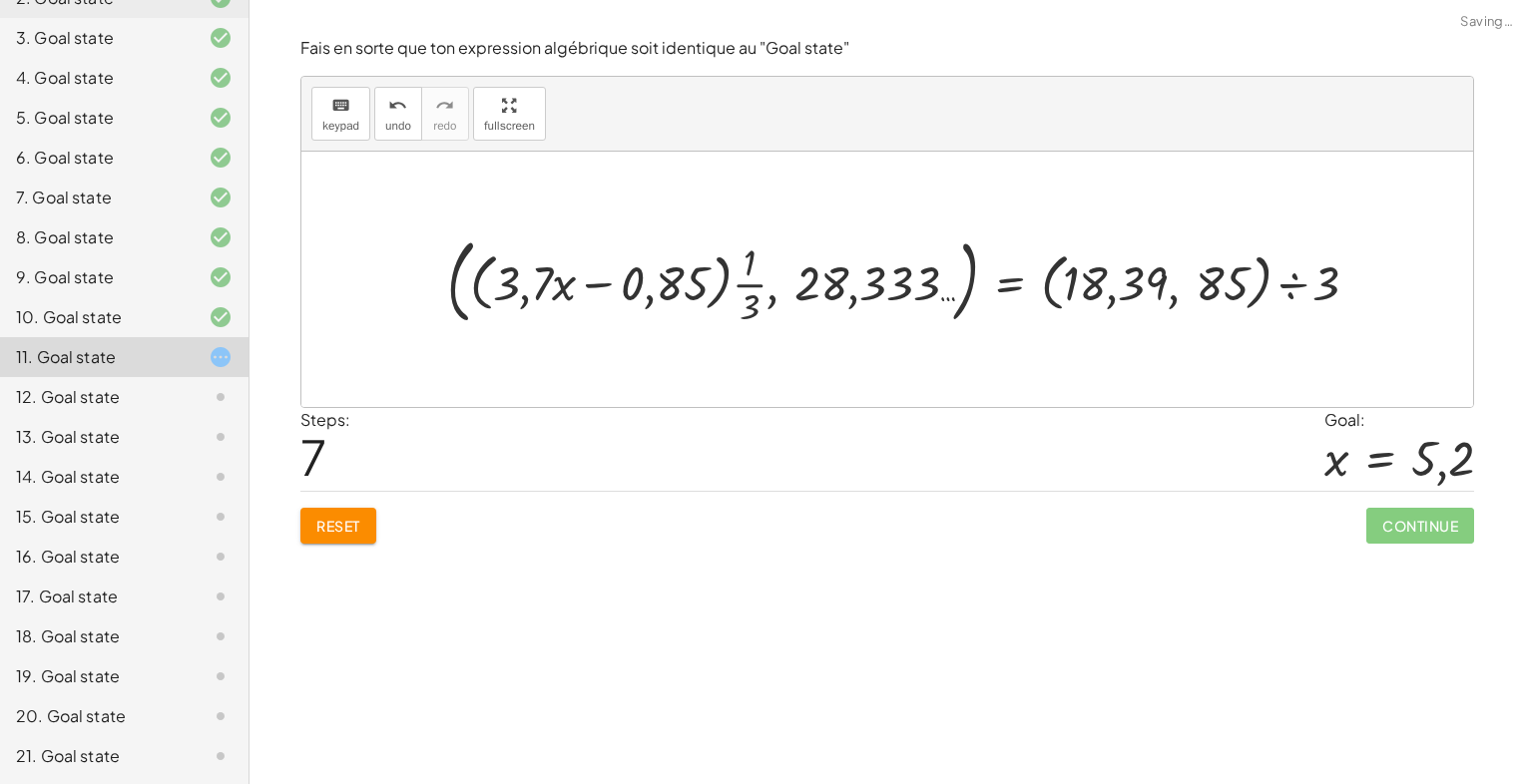 click at bounding box center [910, 279] 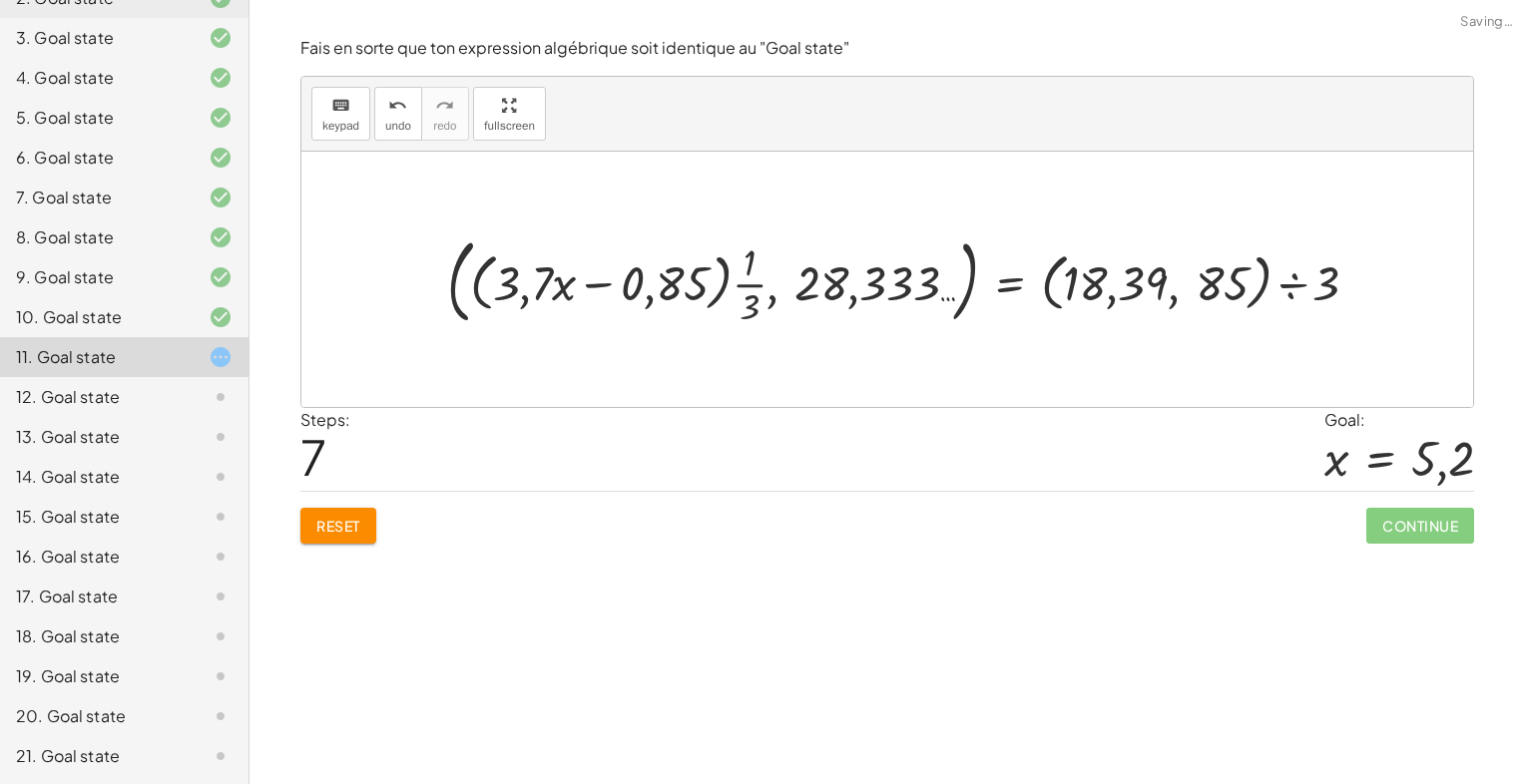 click at bounding box center [910, 279] 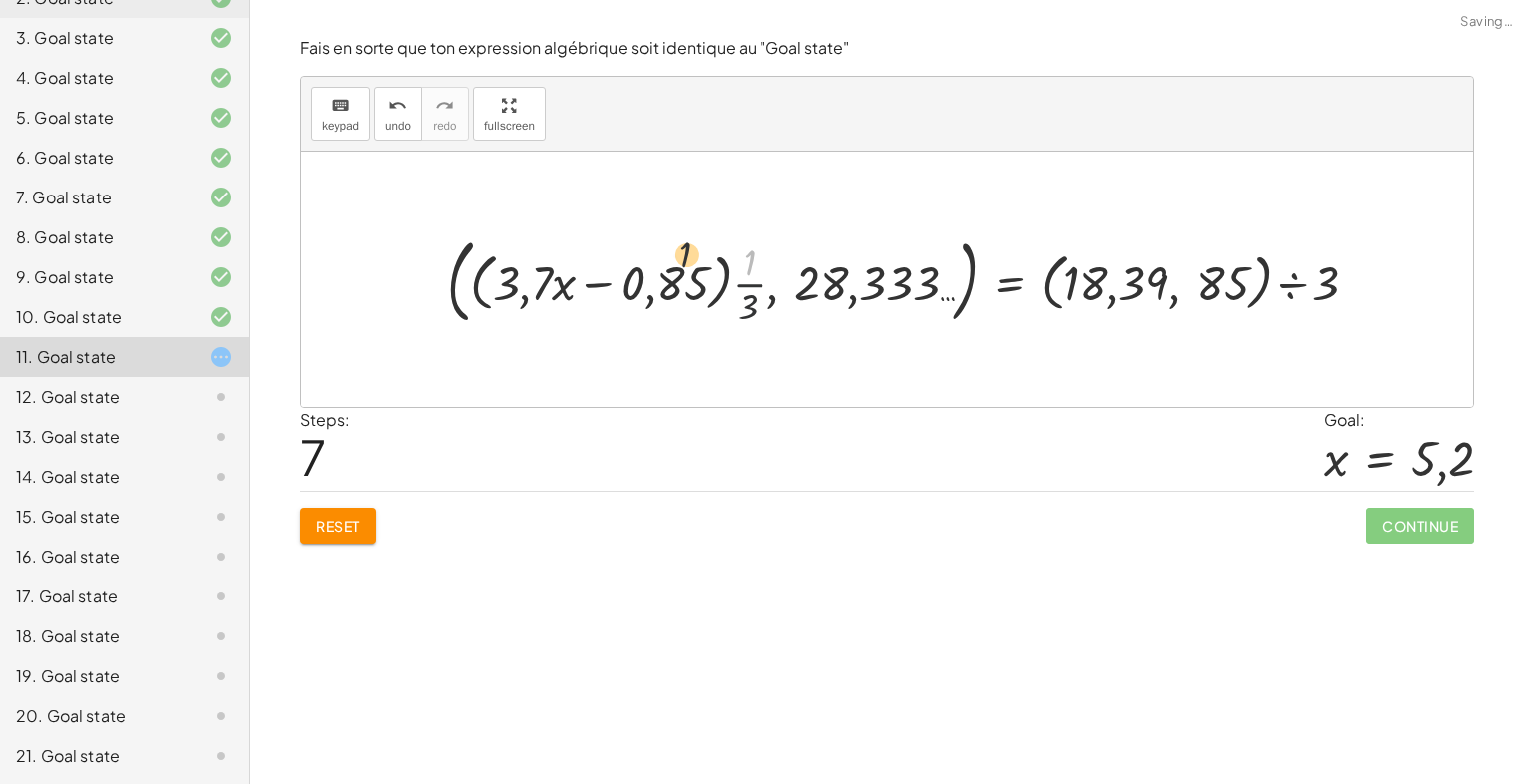 drag, startPoint x: 745, startPoint y: 262, endPoint x: 595, endPoint y: 257, distance: 150.08331 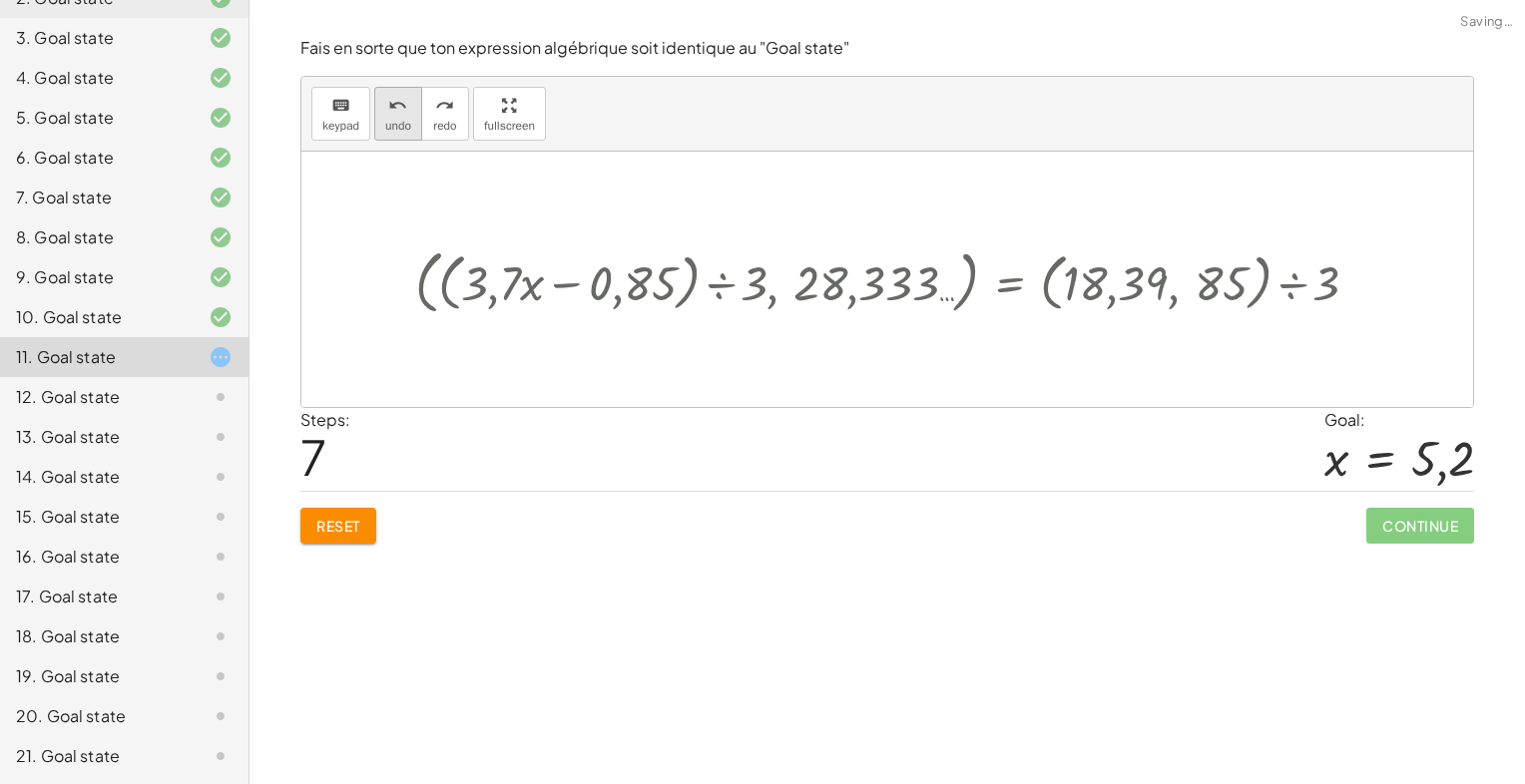click on "undo undo" at bounding box center (398, 114) 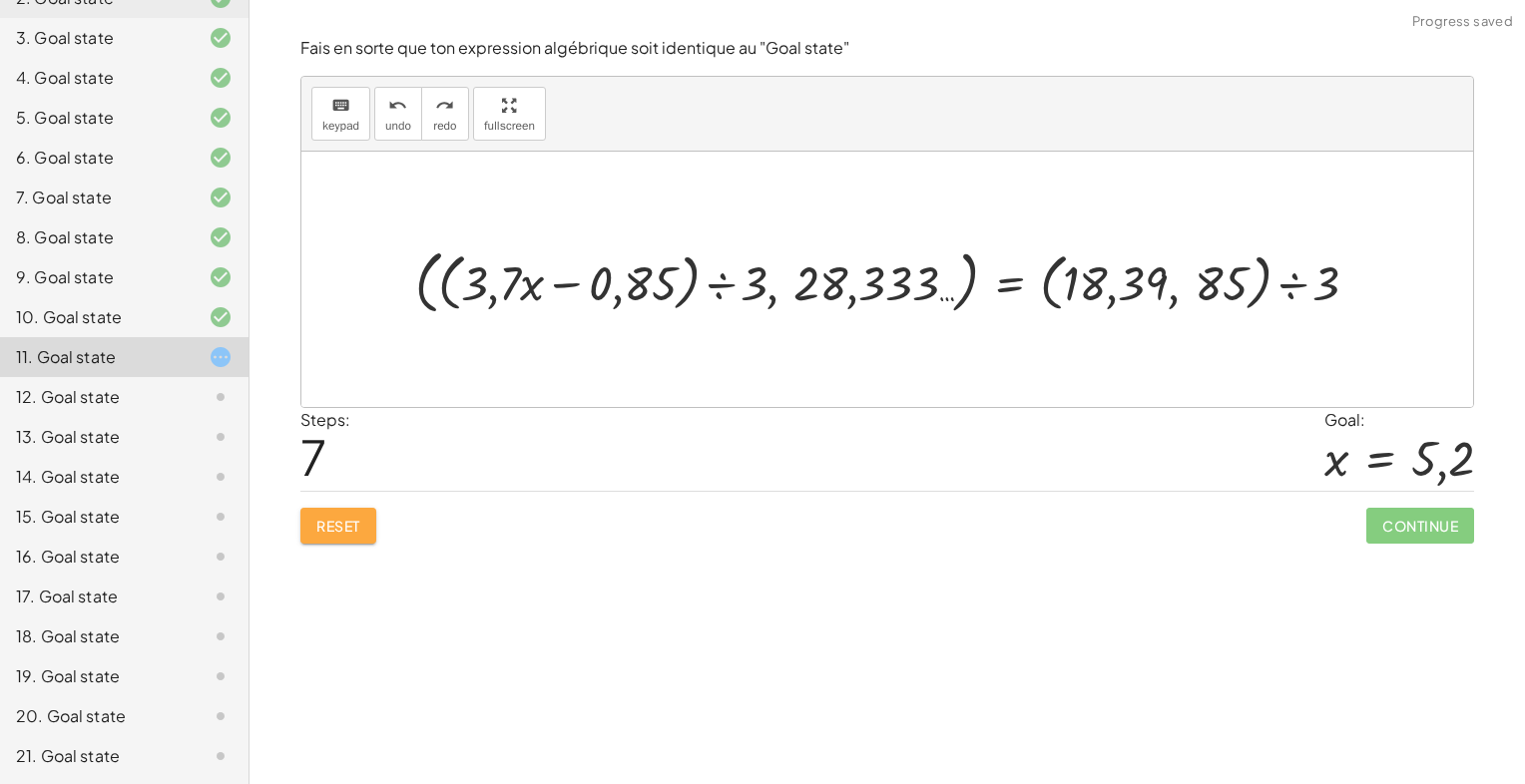 click on "Reset" 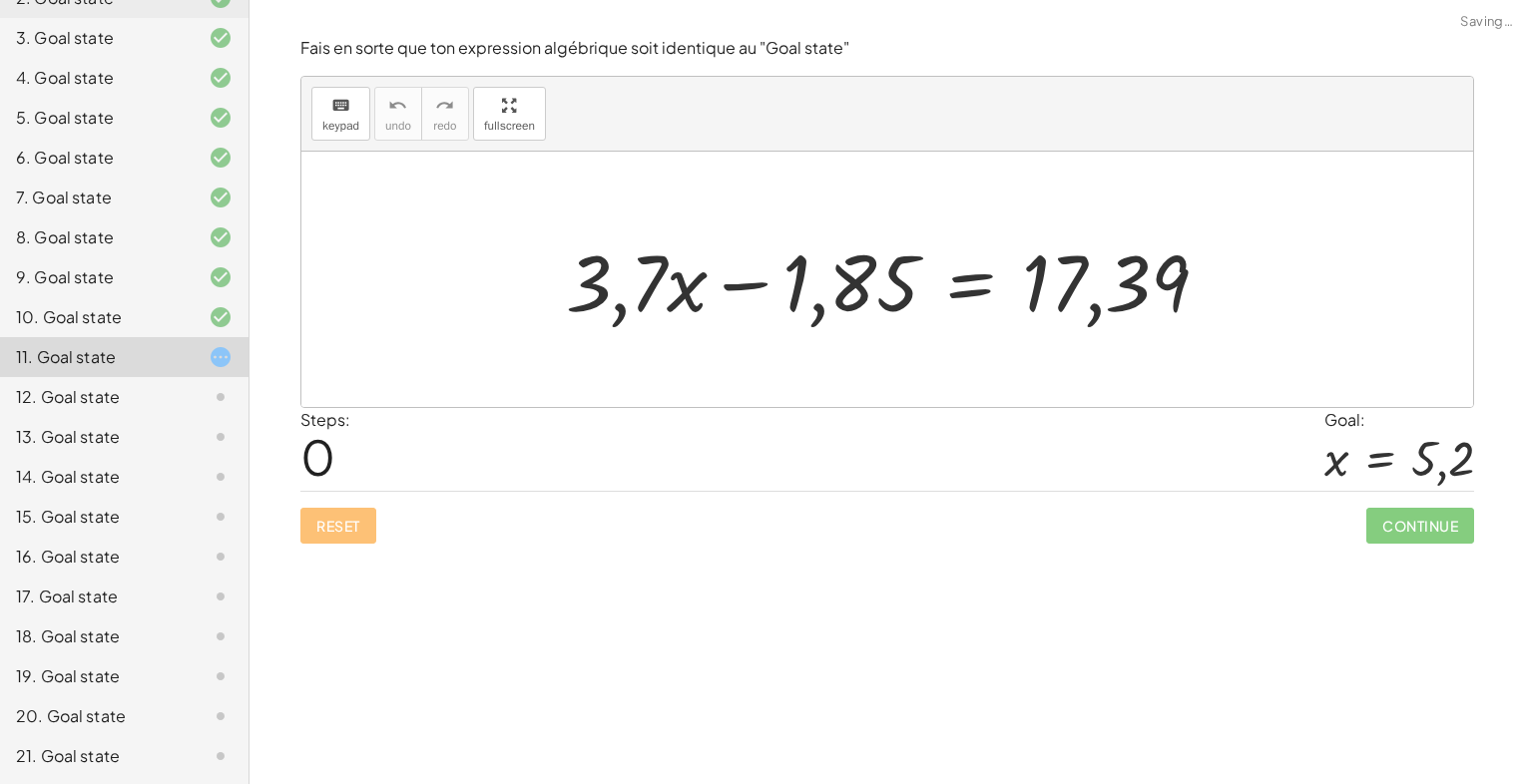 click on "12. Goal state" 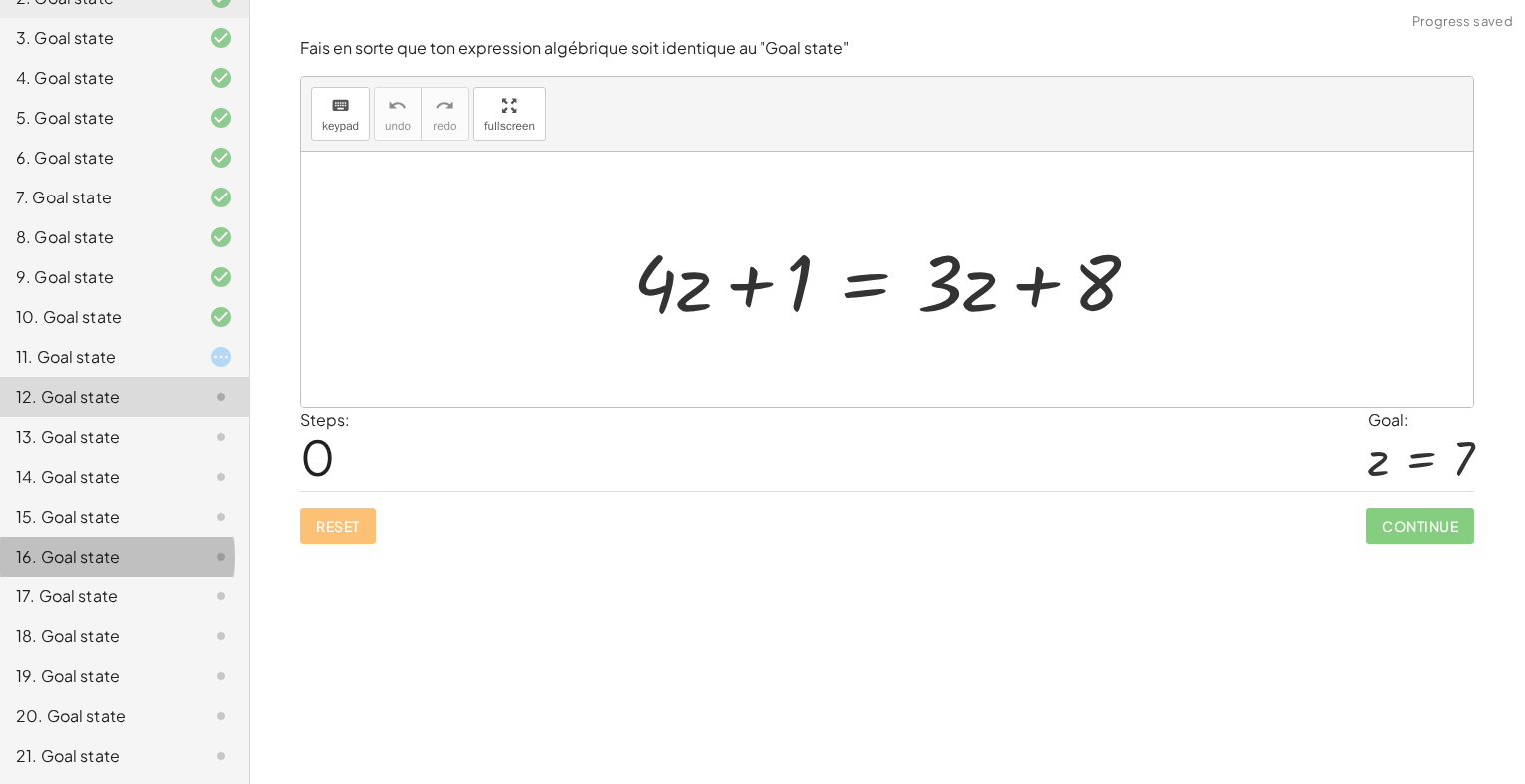 click on "16. Goal state" 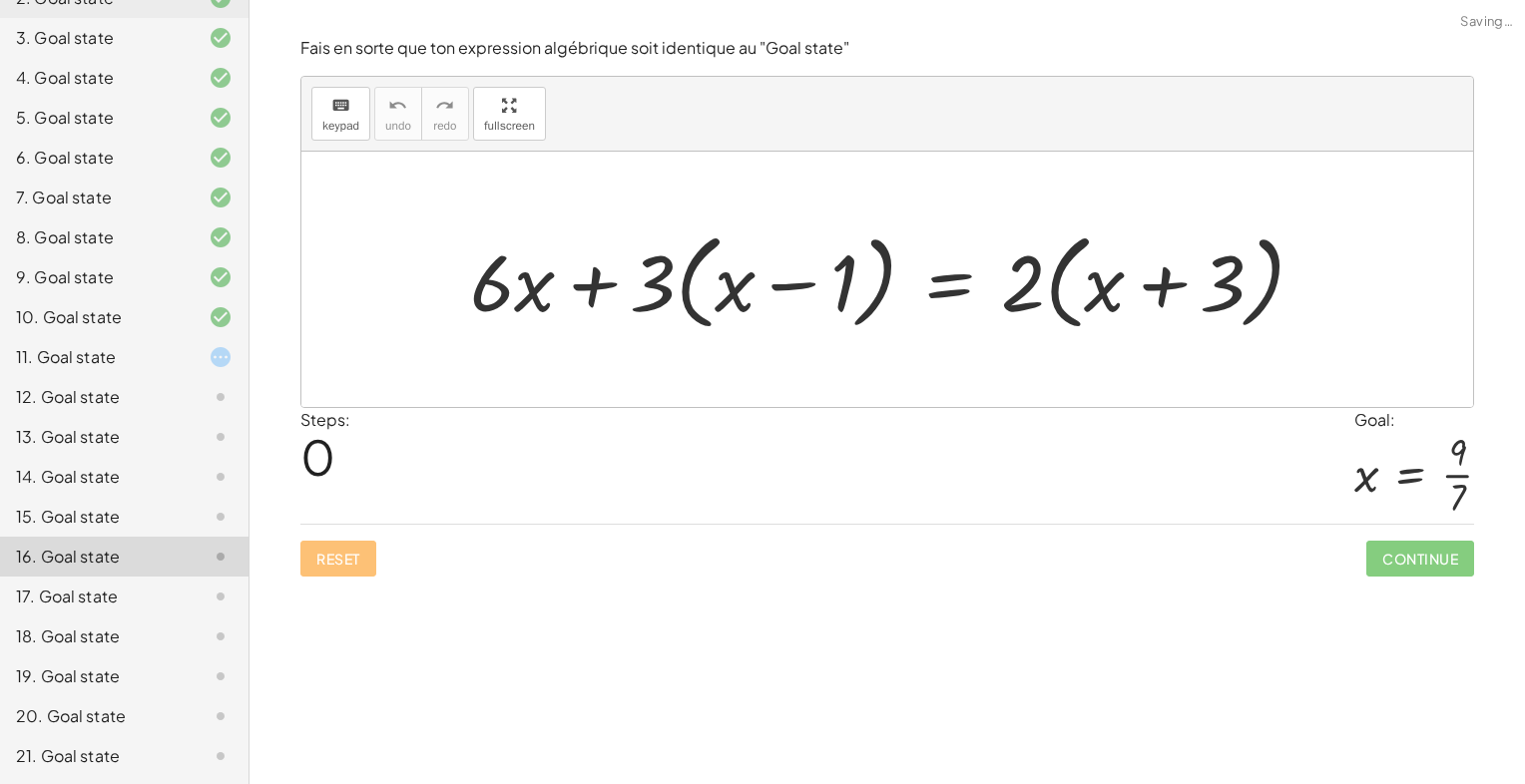 click on "15. Goal state" 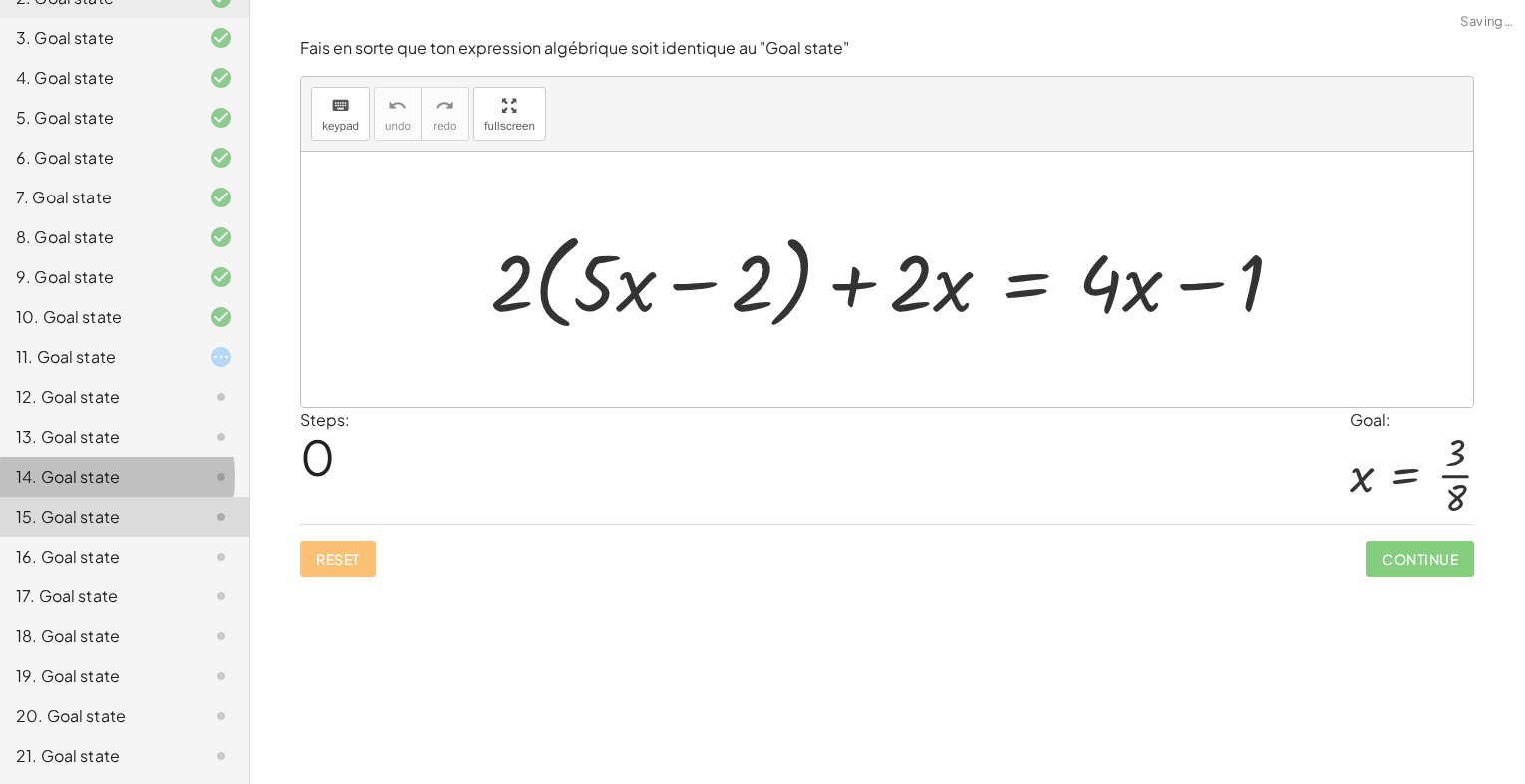 click on "14. Goal state" 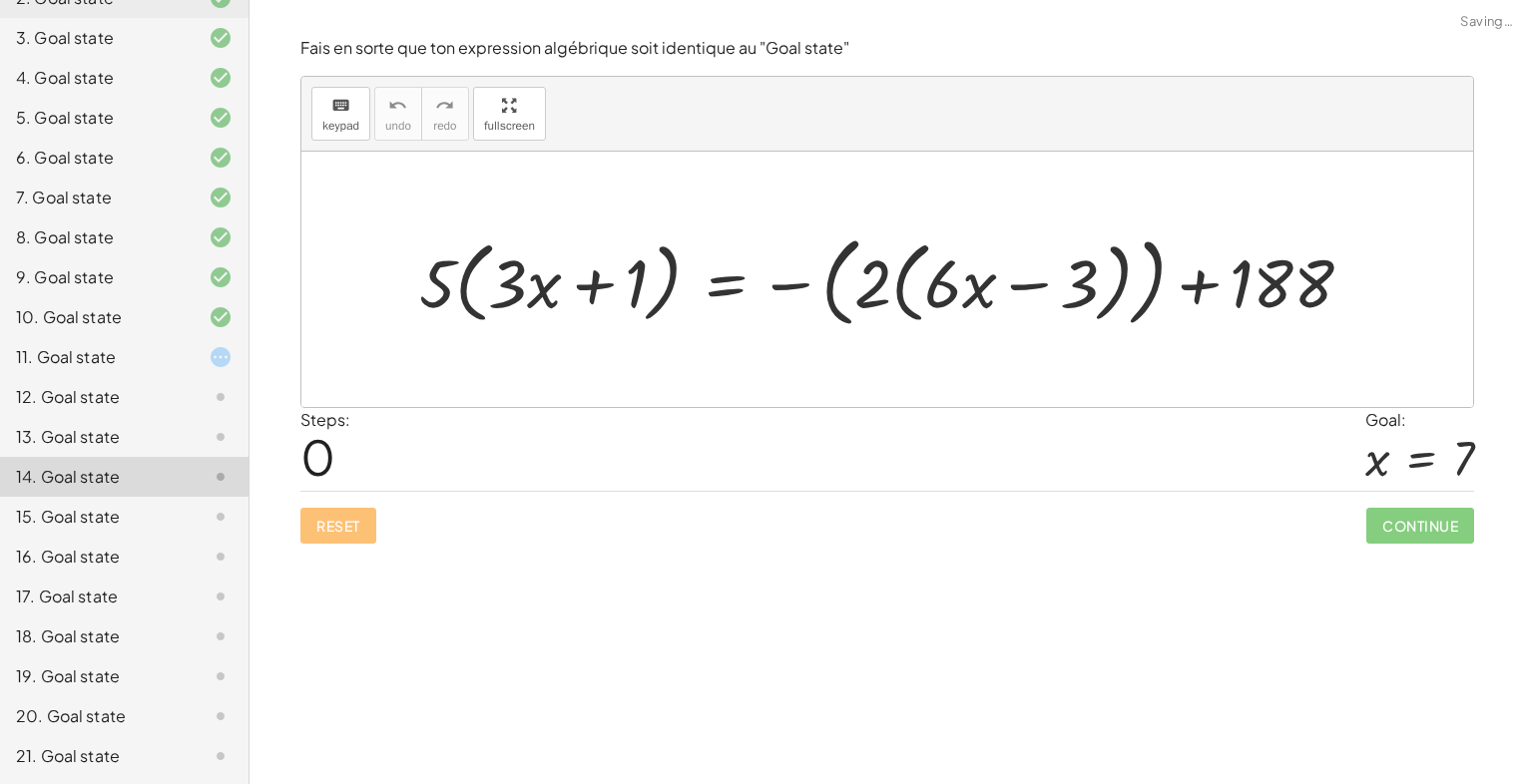 click on "13. Goal state" 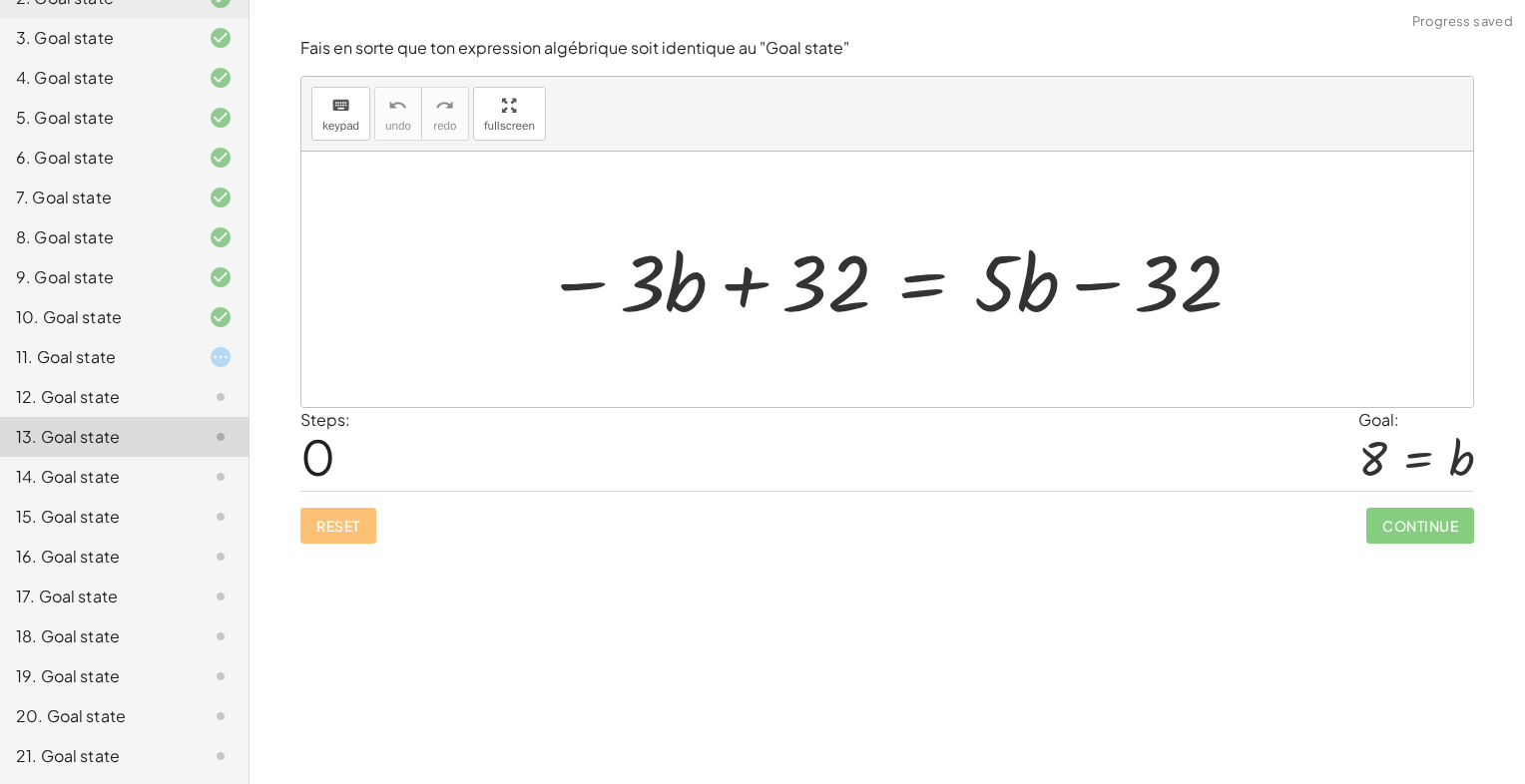 click on "13. Goal state" 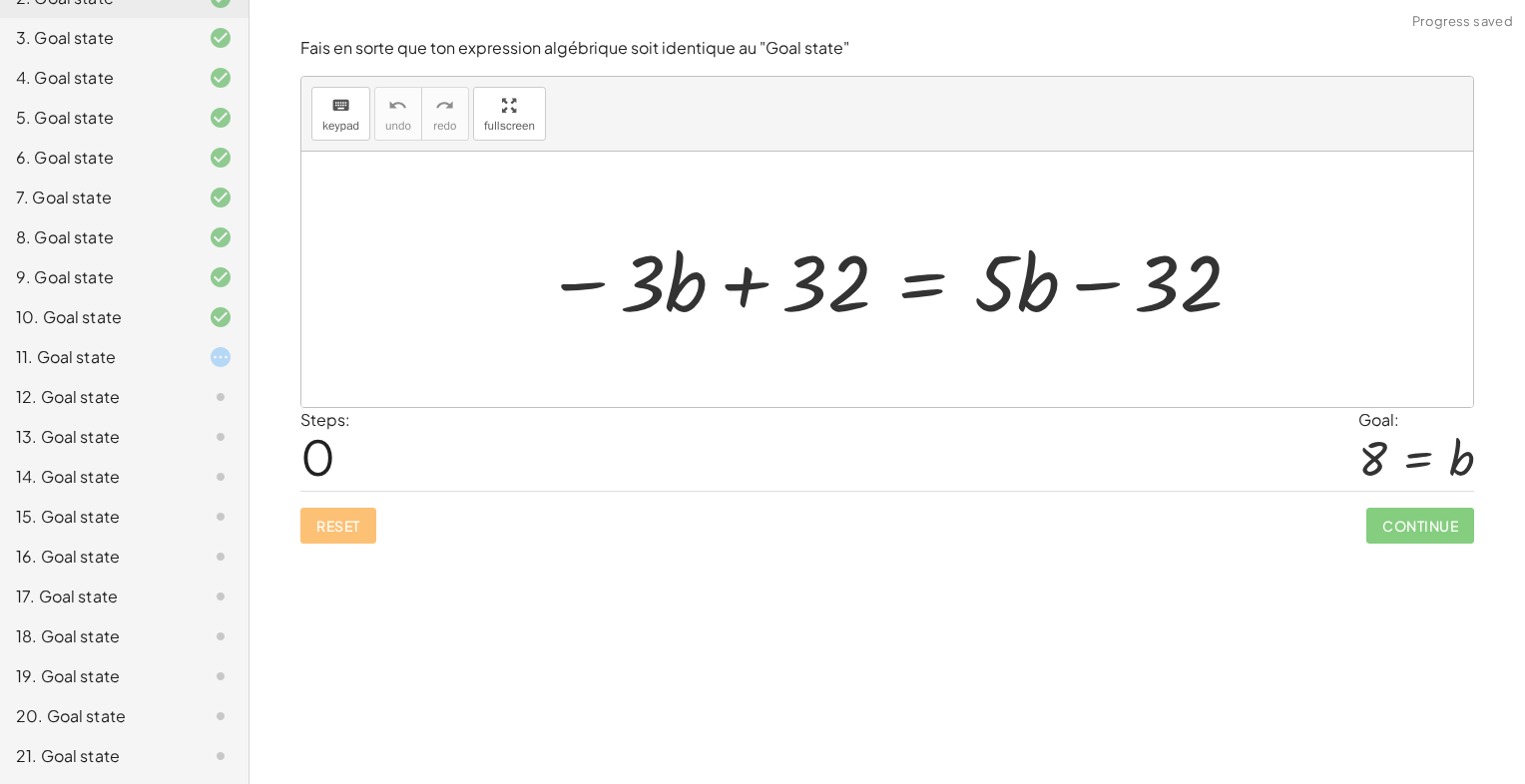 click on "12. Goal state" 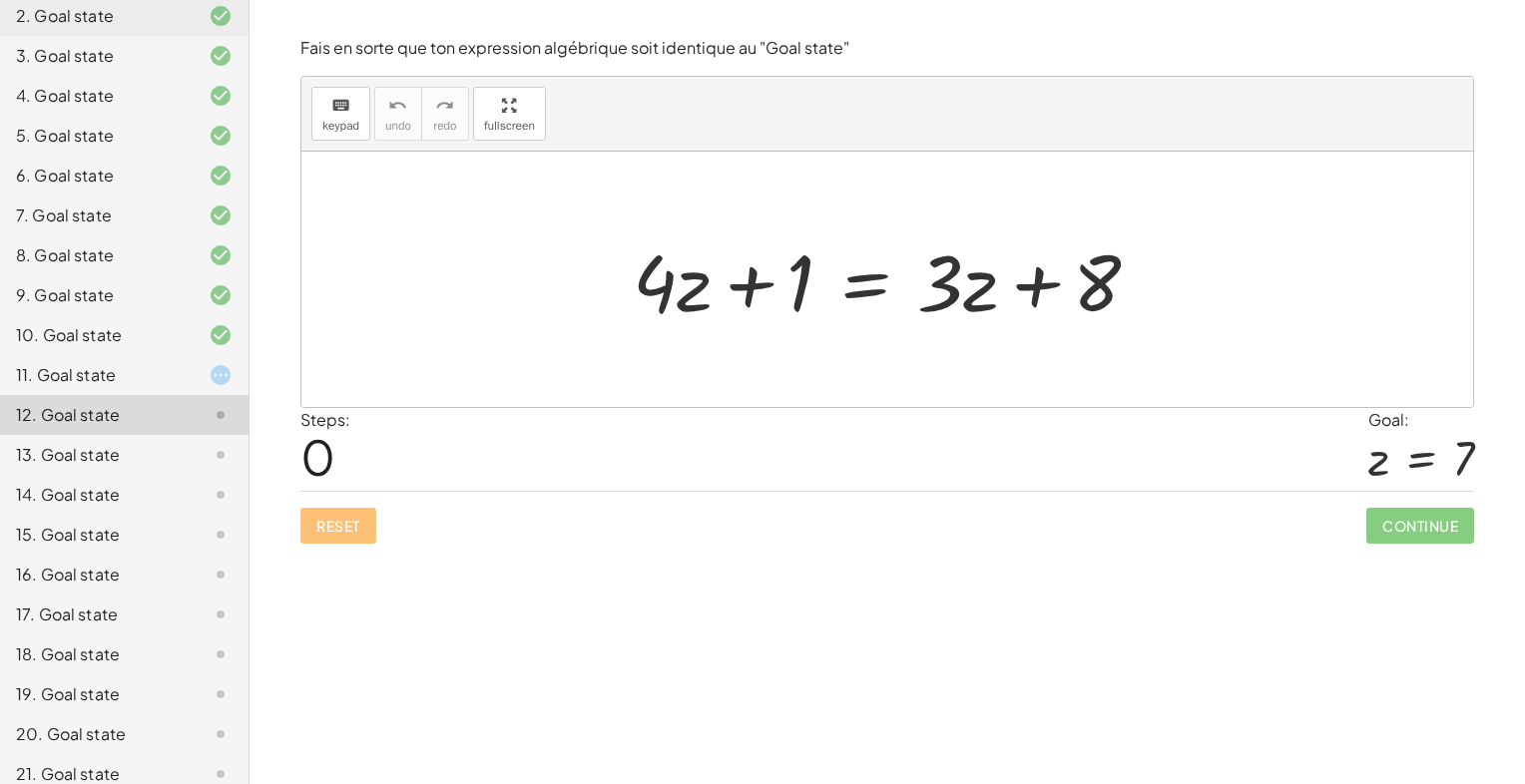 scroll, scrollTop: 305, scrollLeft: 0, axis: vertical 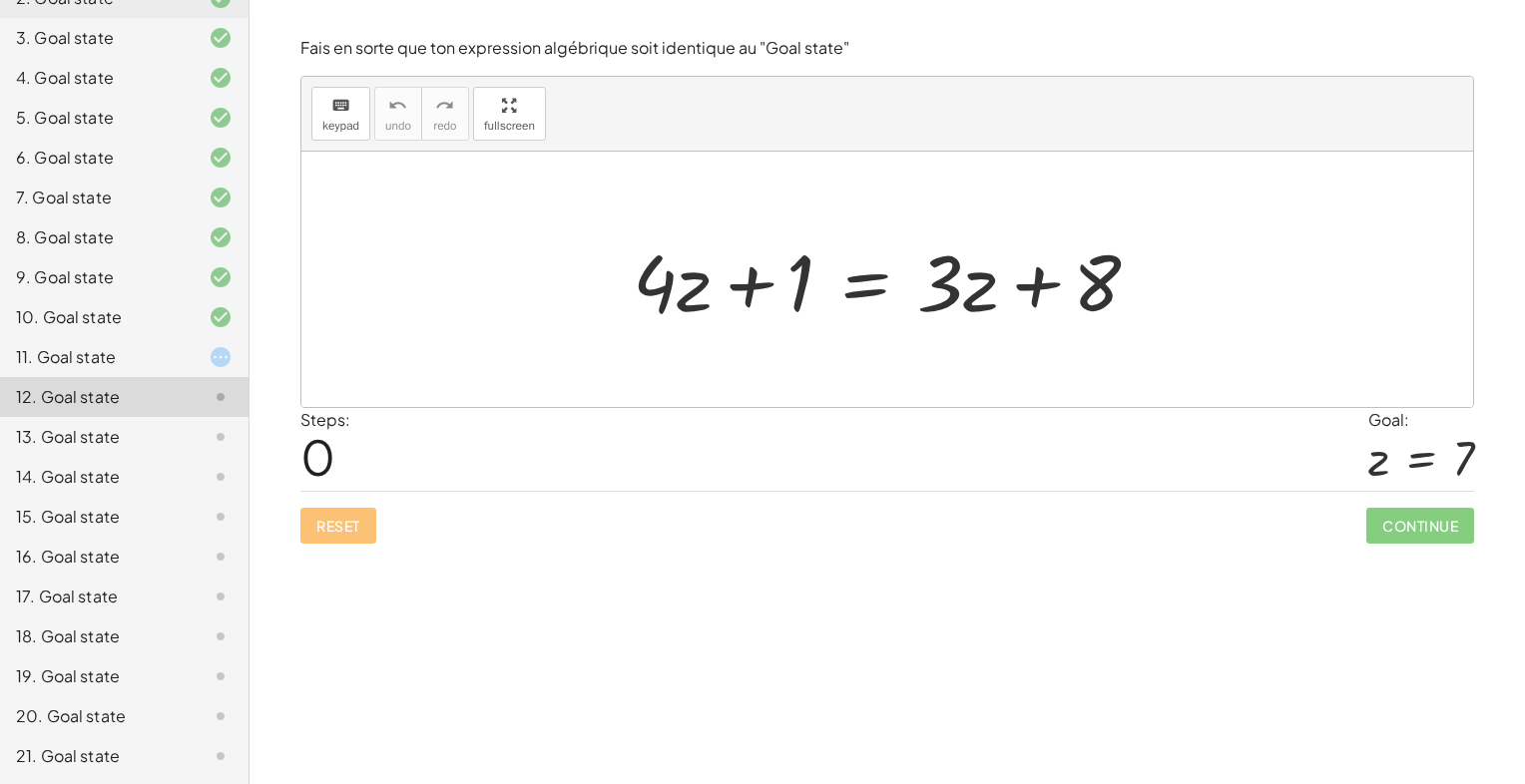 click on "21. Goal state" 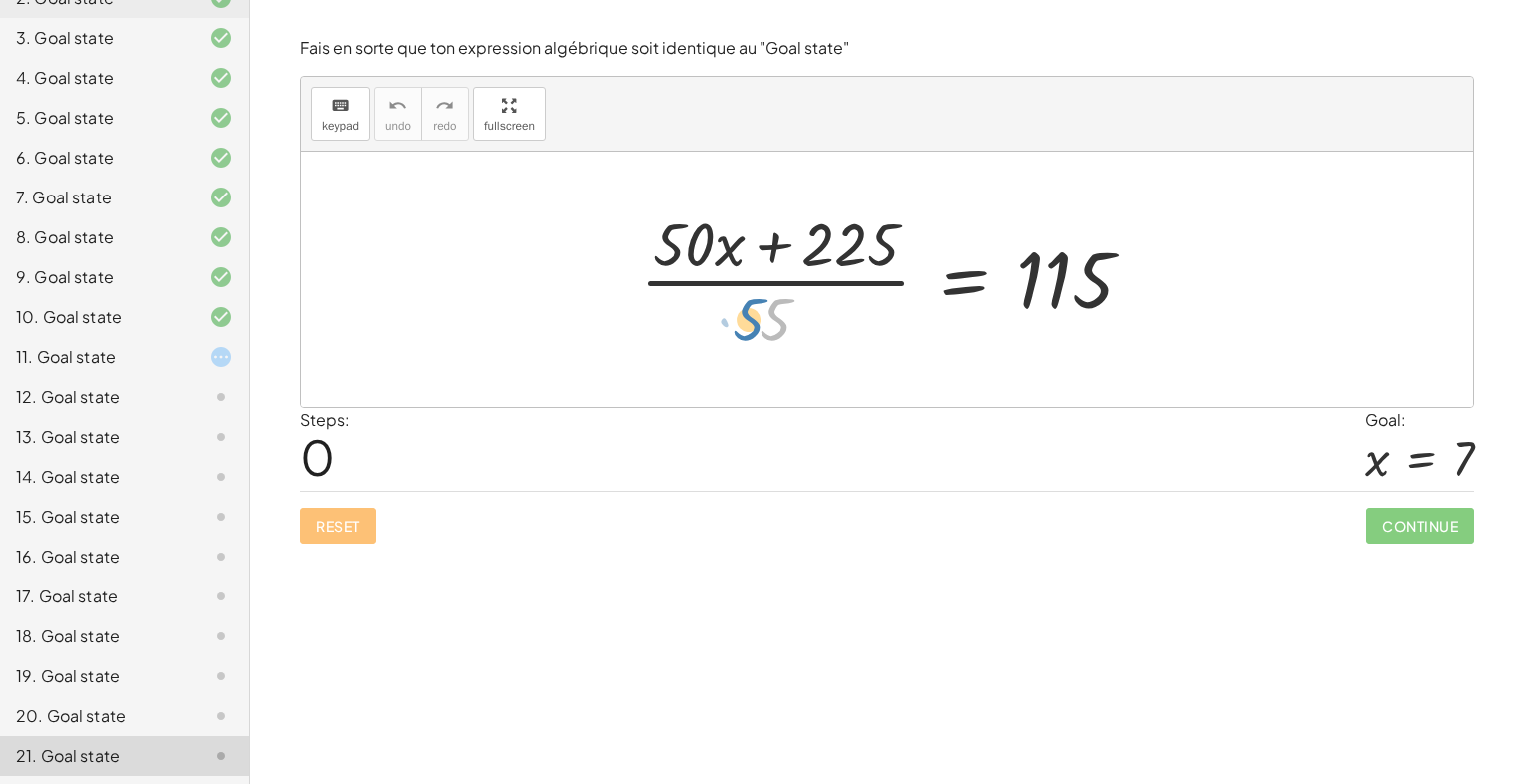 click at bounding box center (894, 279) 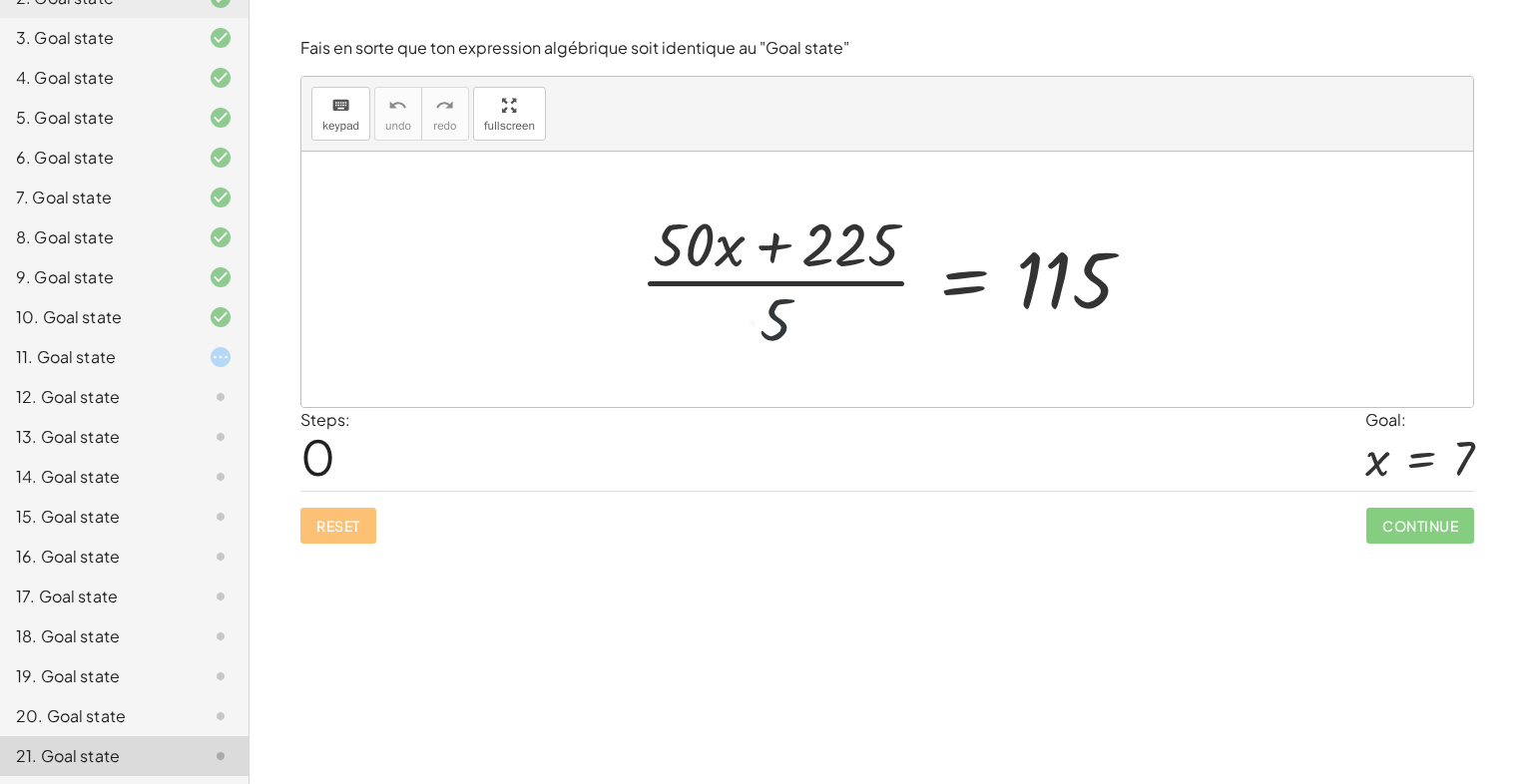 click at bounding box center (894, 279) 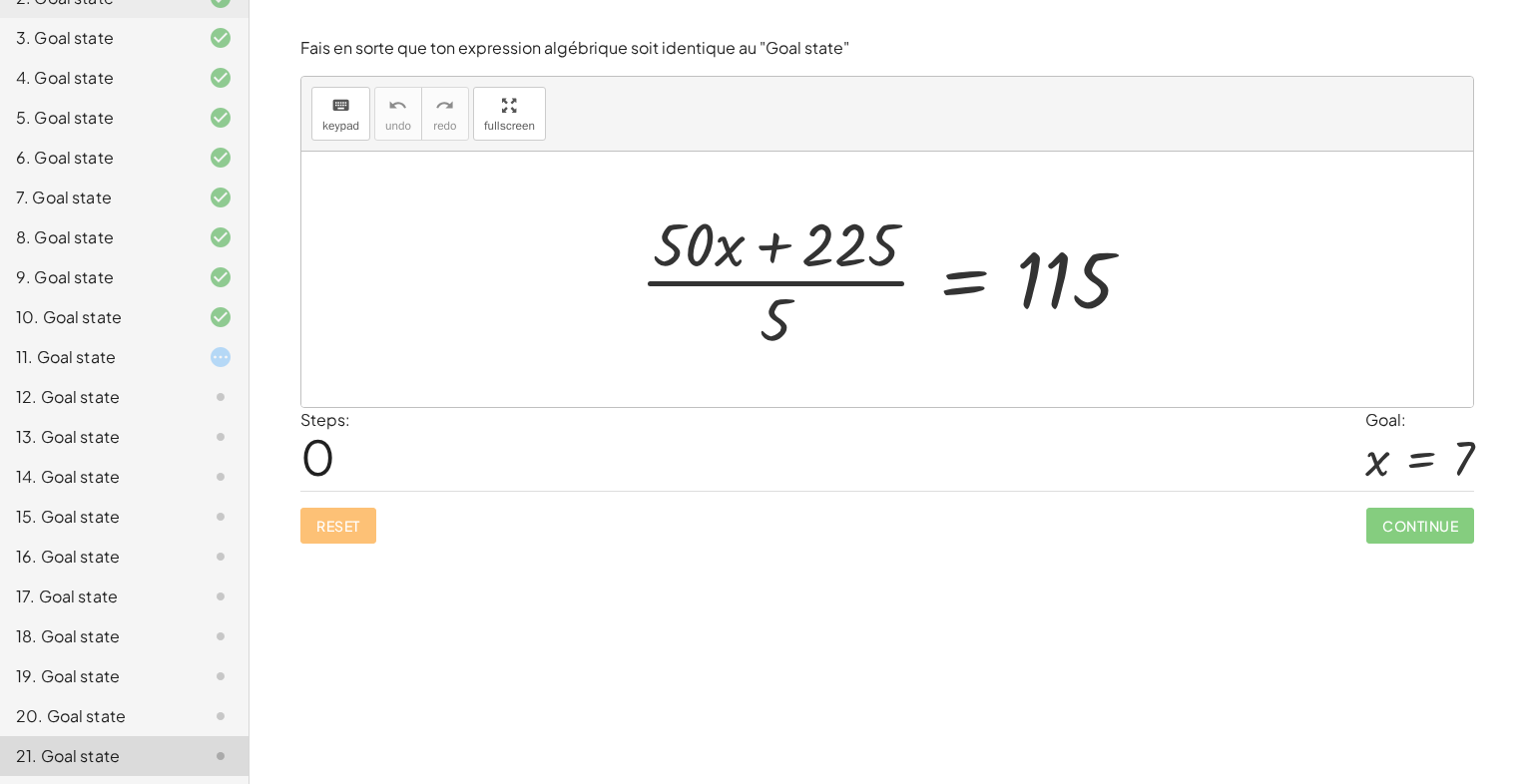 click at bounding box center (894, 279) 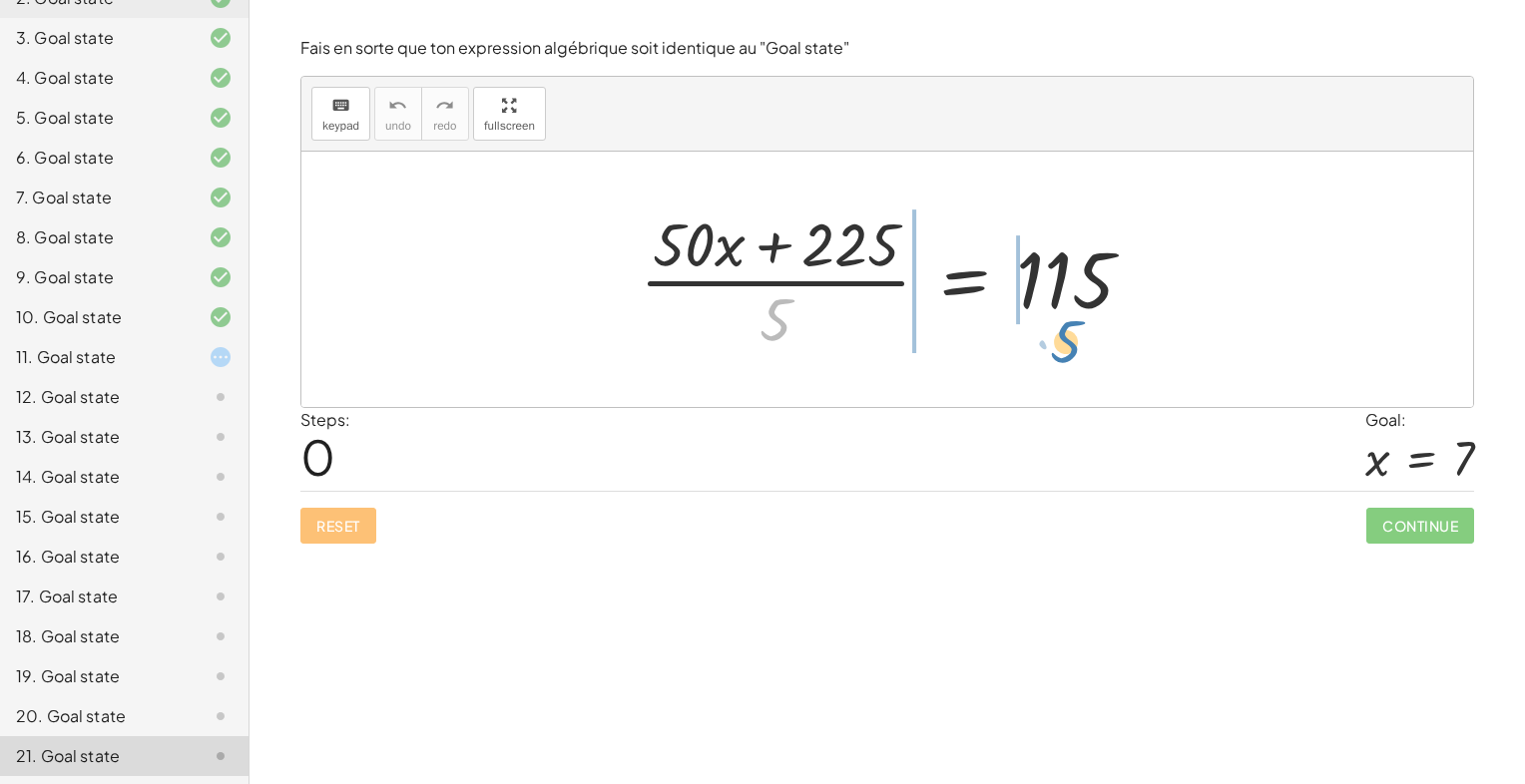 drag, startPoint x: 782, startPoint y: 317, endPoint x: 1071, endPoint y: 342, distance: 290.0793 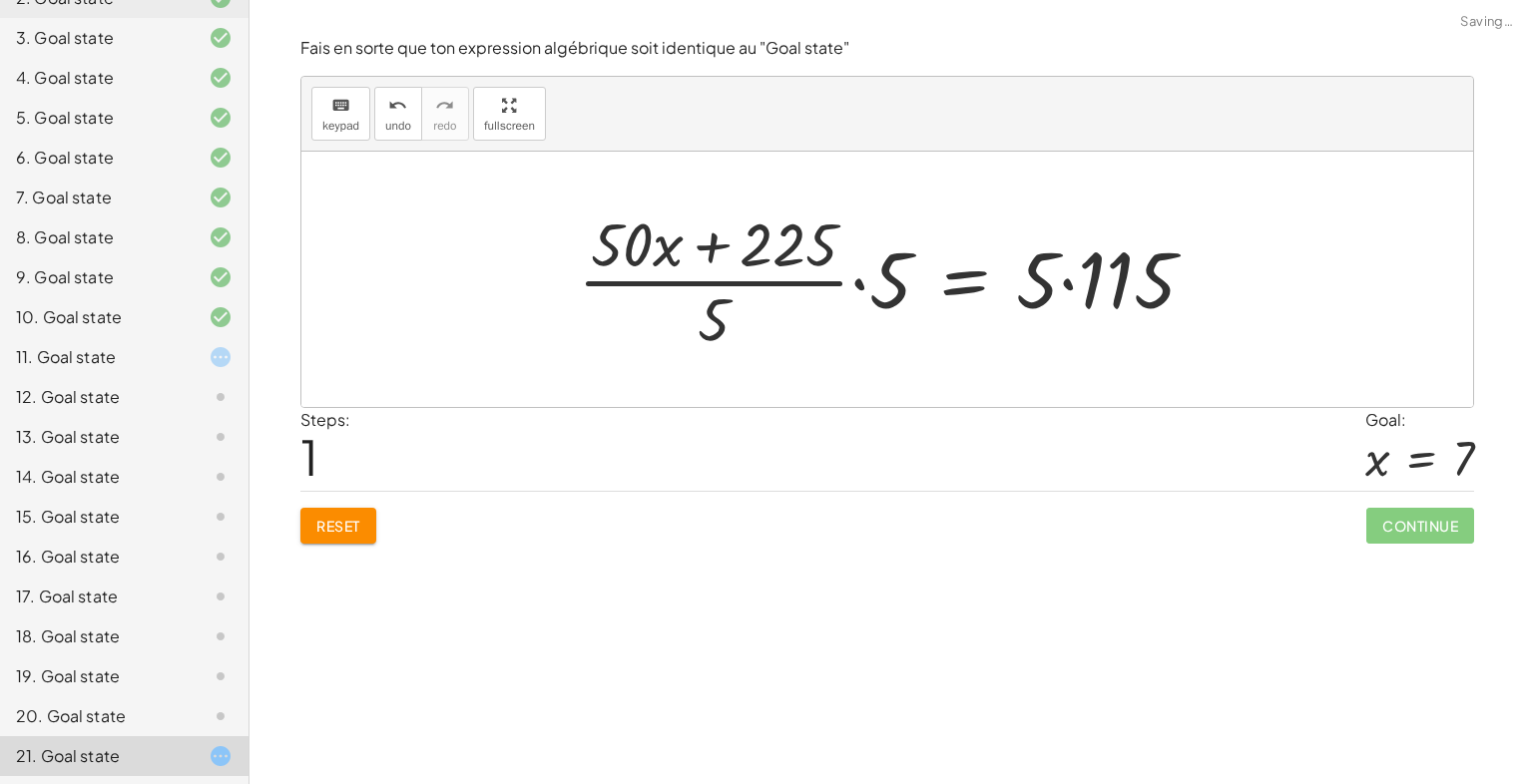 click at bounding box center (894, 279) 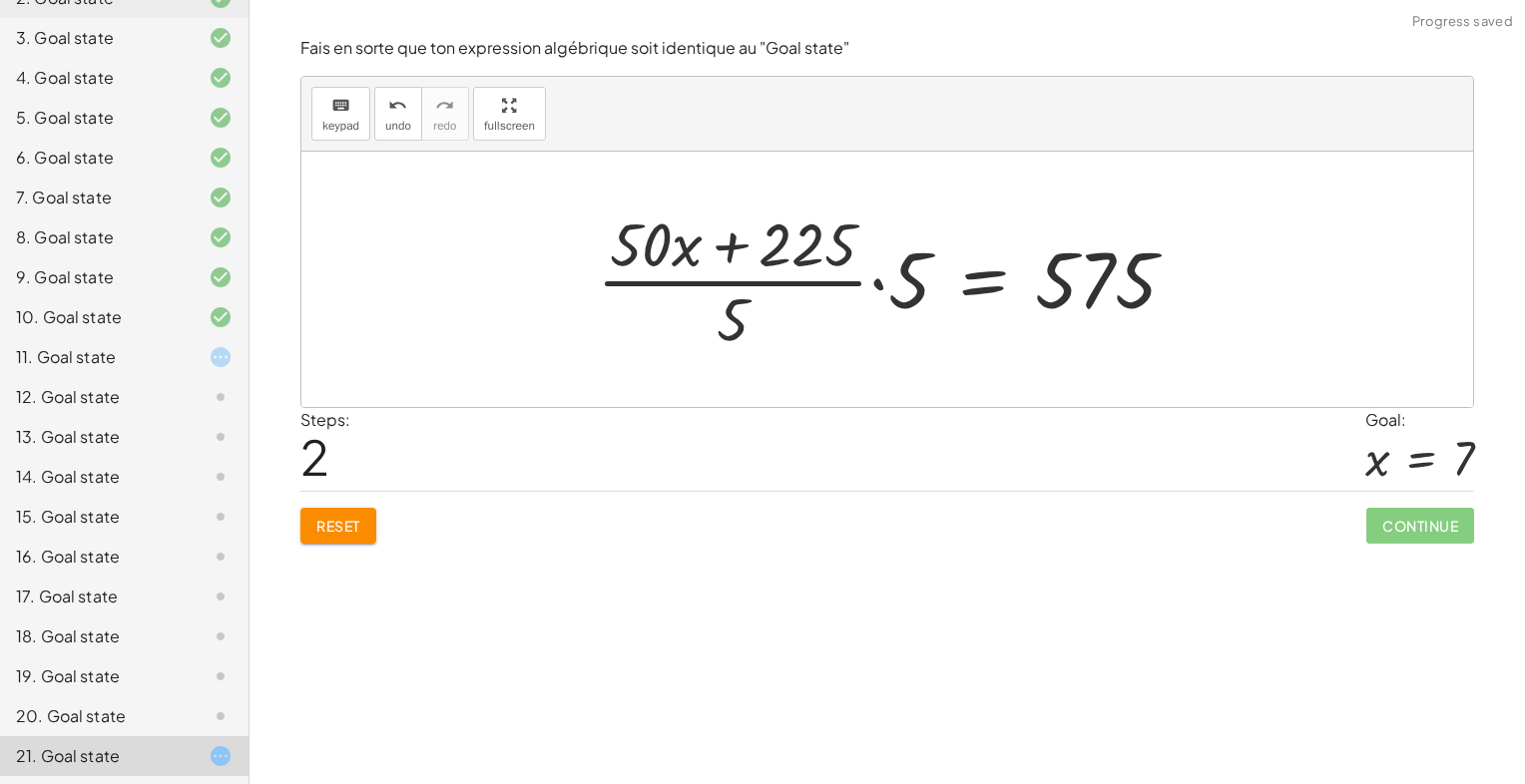 click at bounding box center (894, 279) 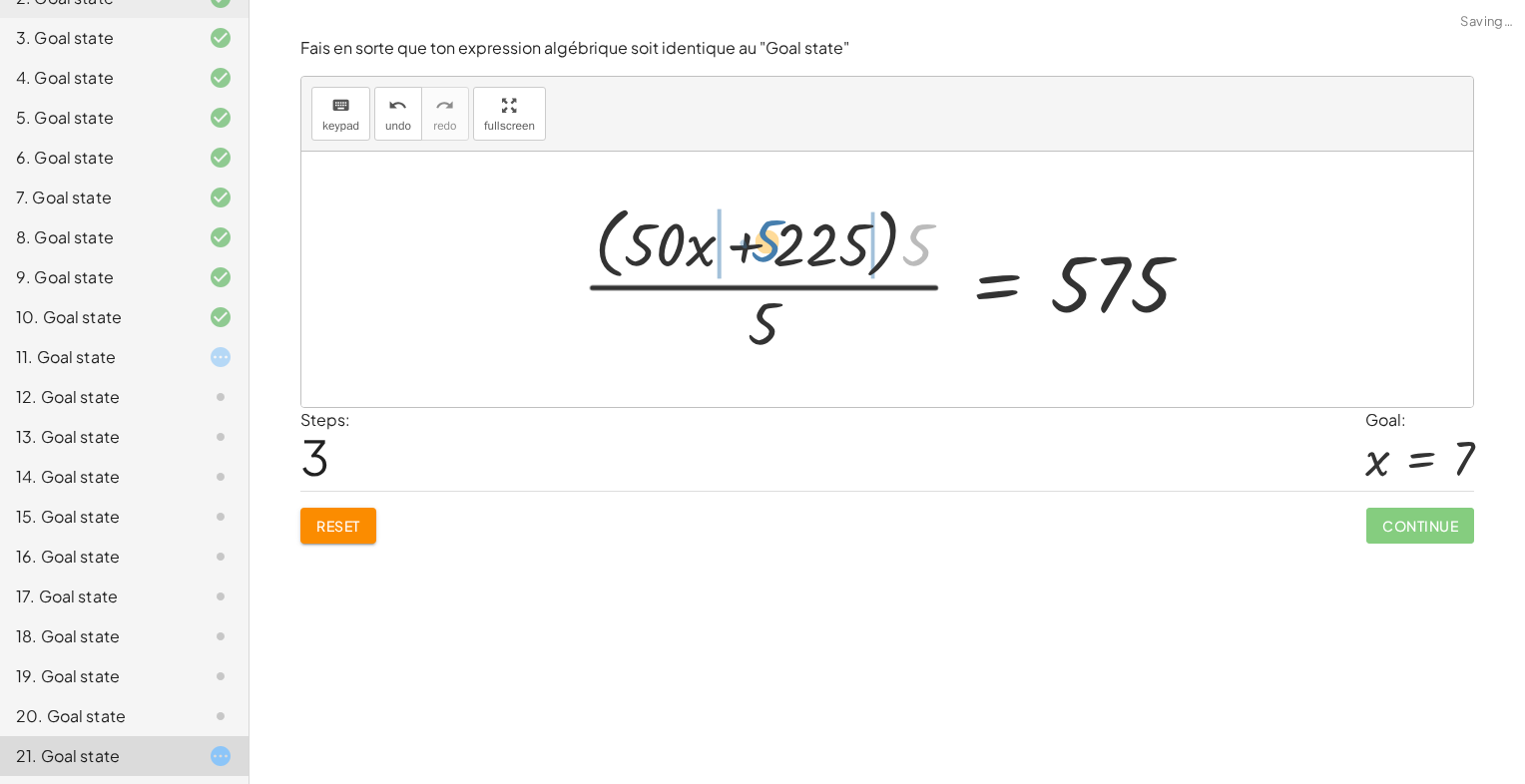 drag, startPoint x: 913, startPoint y: 252, endPoint x: 802, endPoint y: 249, distance: 111.040533 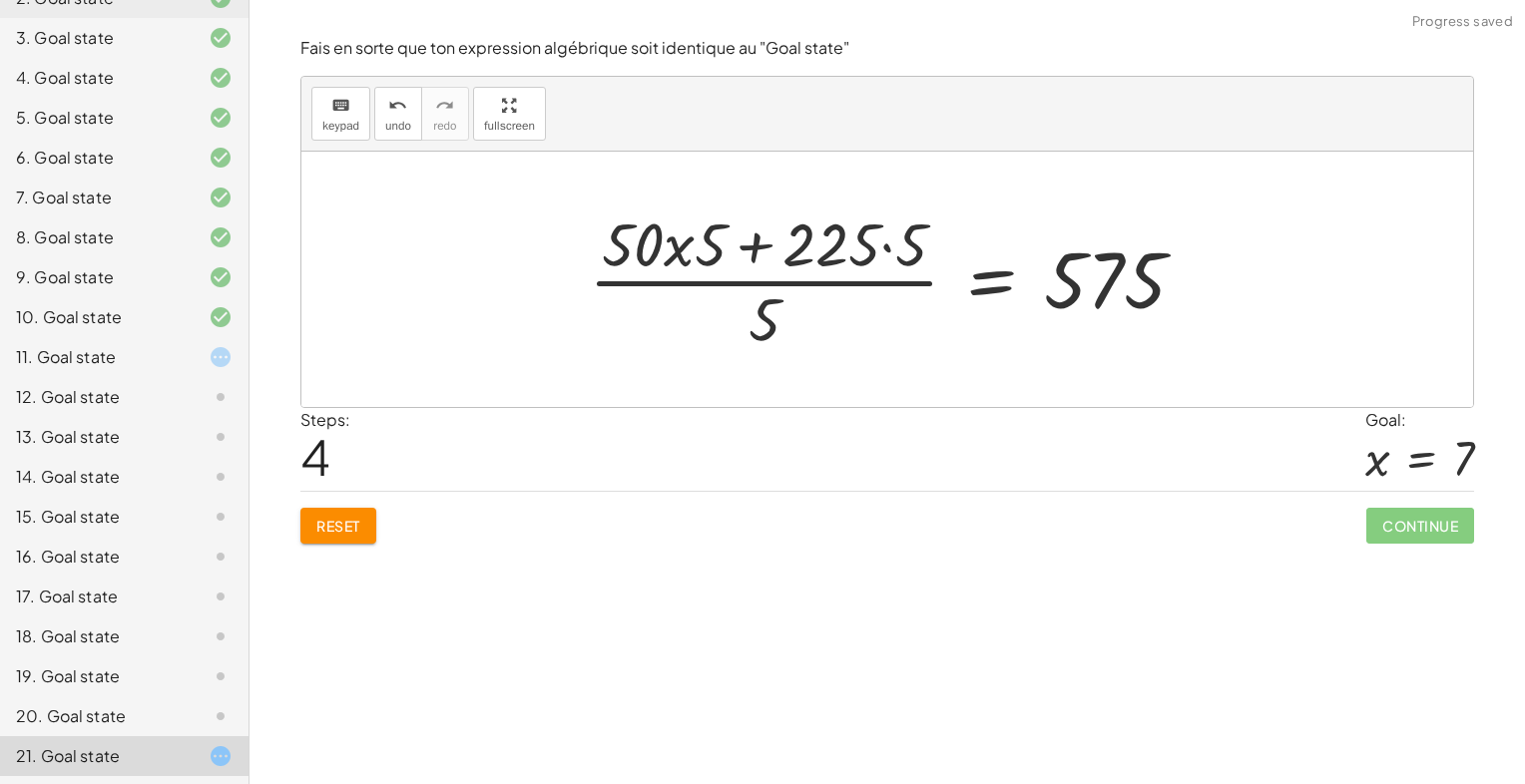 click at bounding box center (894, 279) 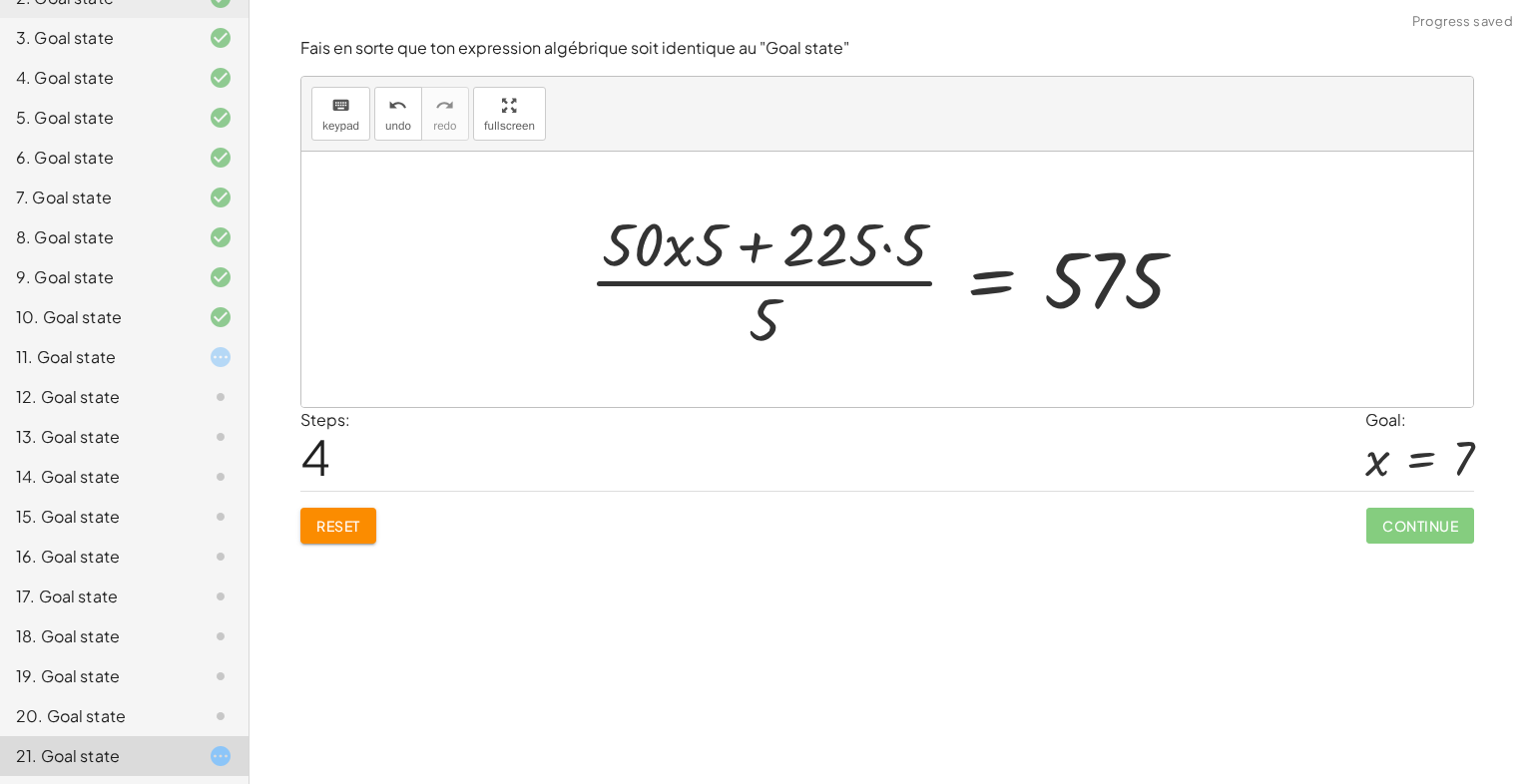click at bounding box center [894, 279] 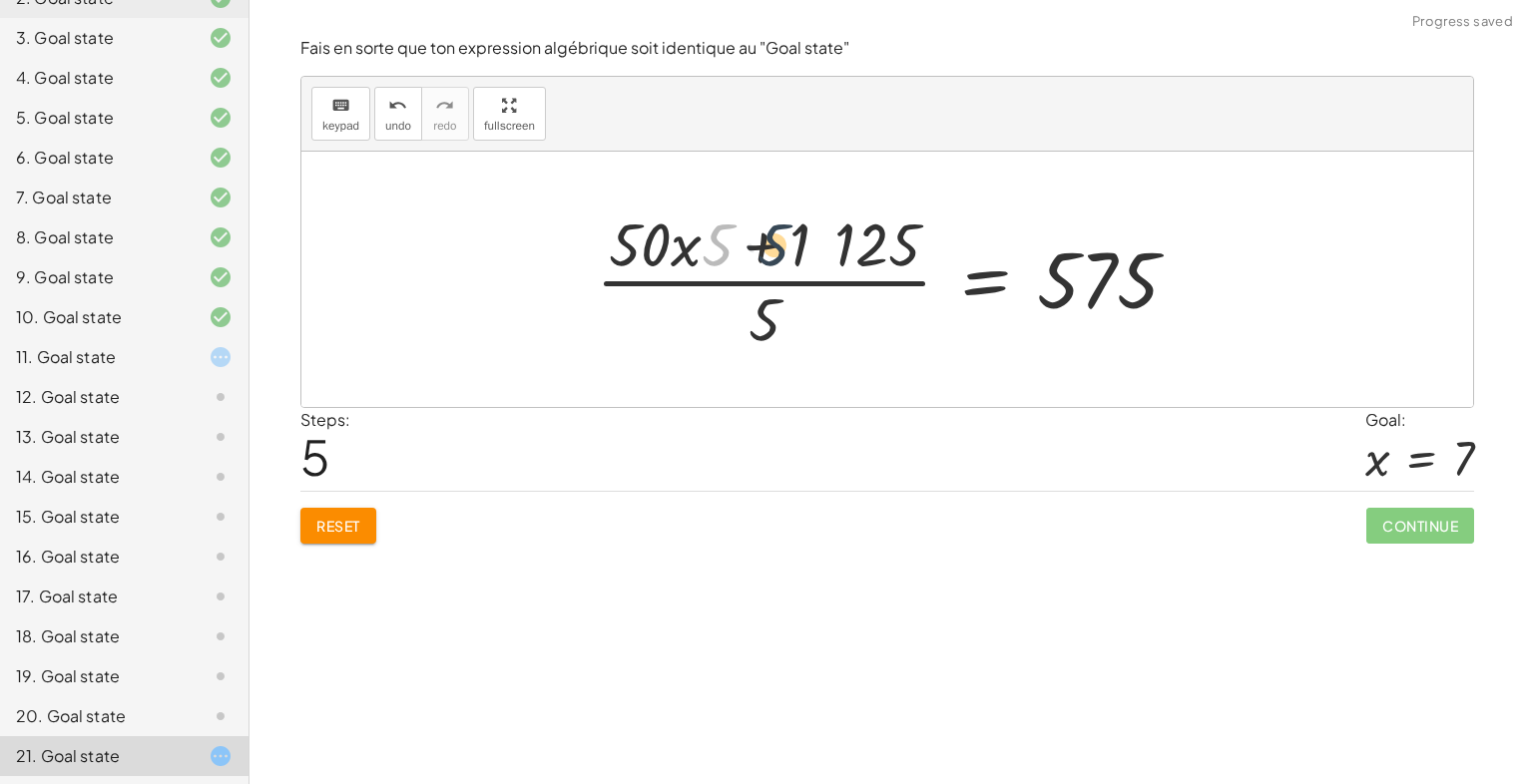 drag, startPoint x: 726, startPoint y: 239, endPoint x: 782, endPoint y: 239, distance: 56 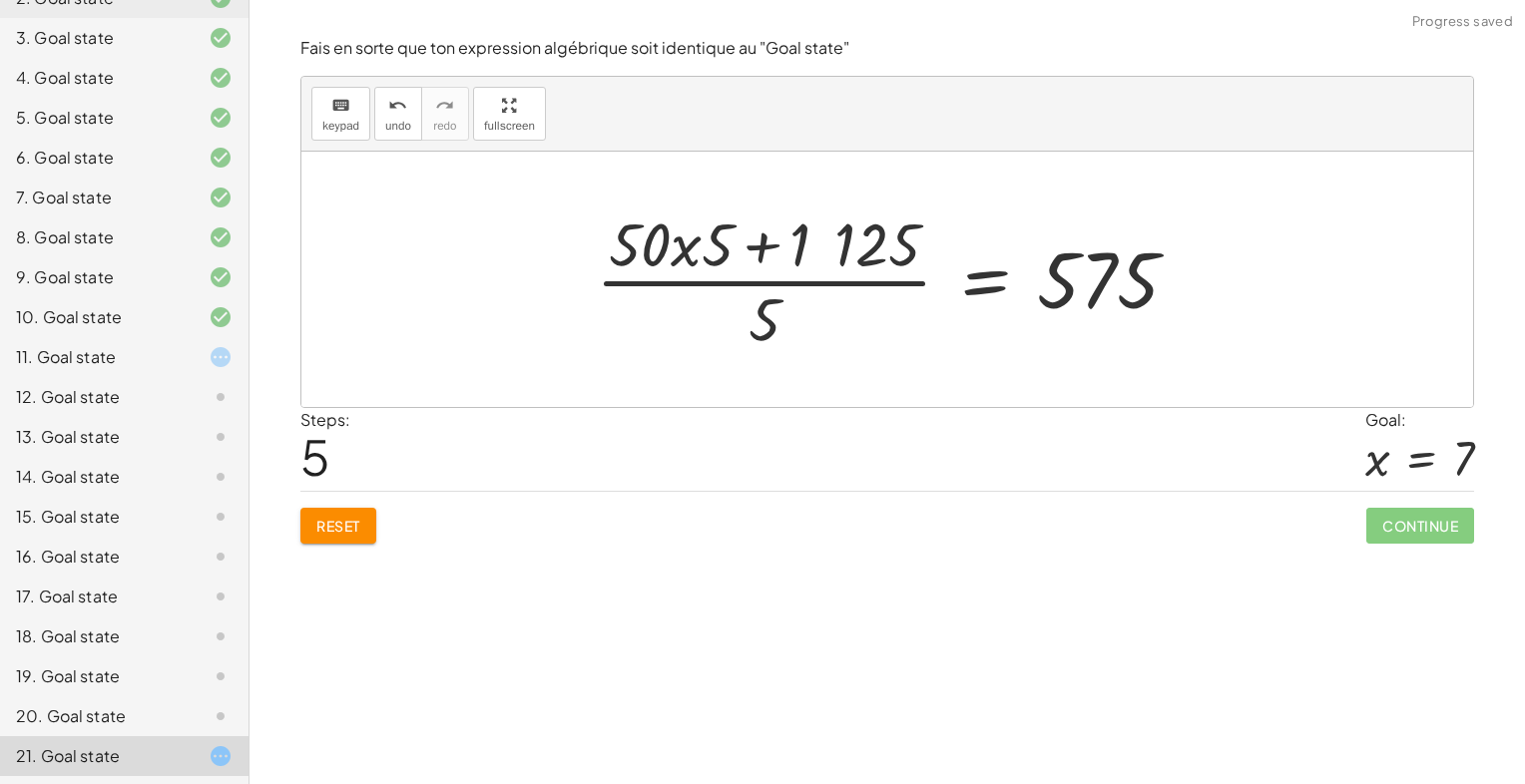 click at bounding box center (895, 279) 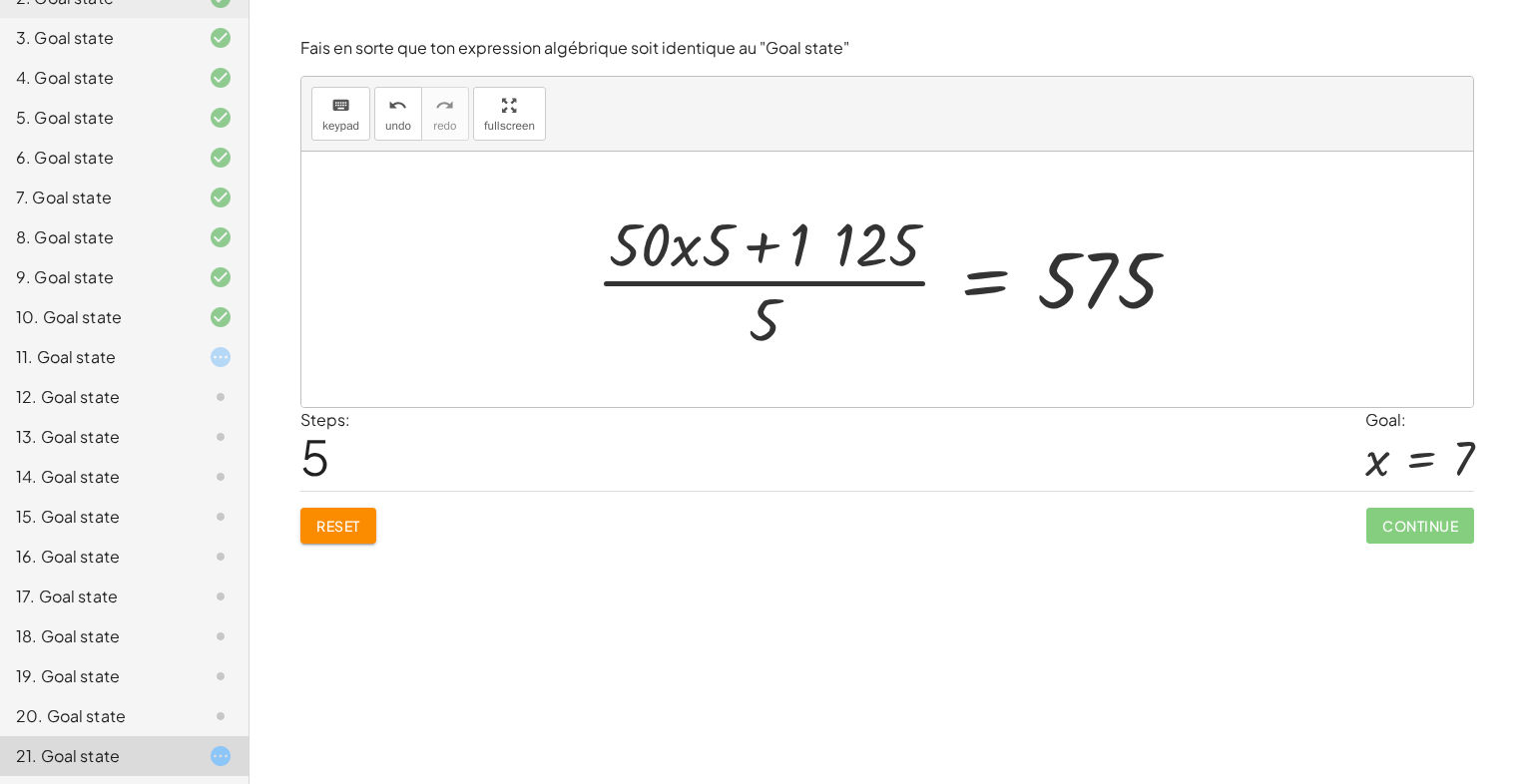 click at bounding box center [895, 279] 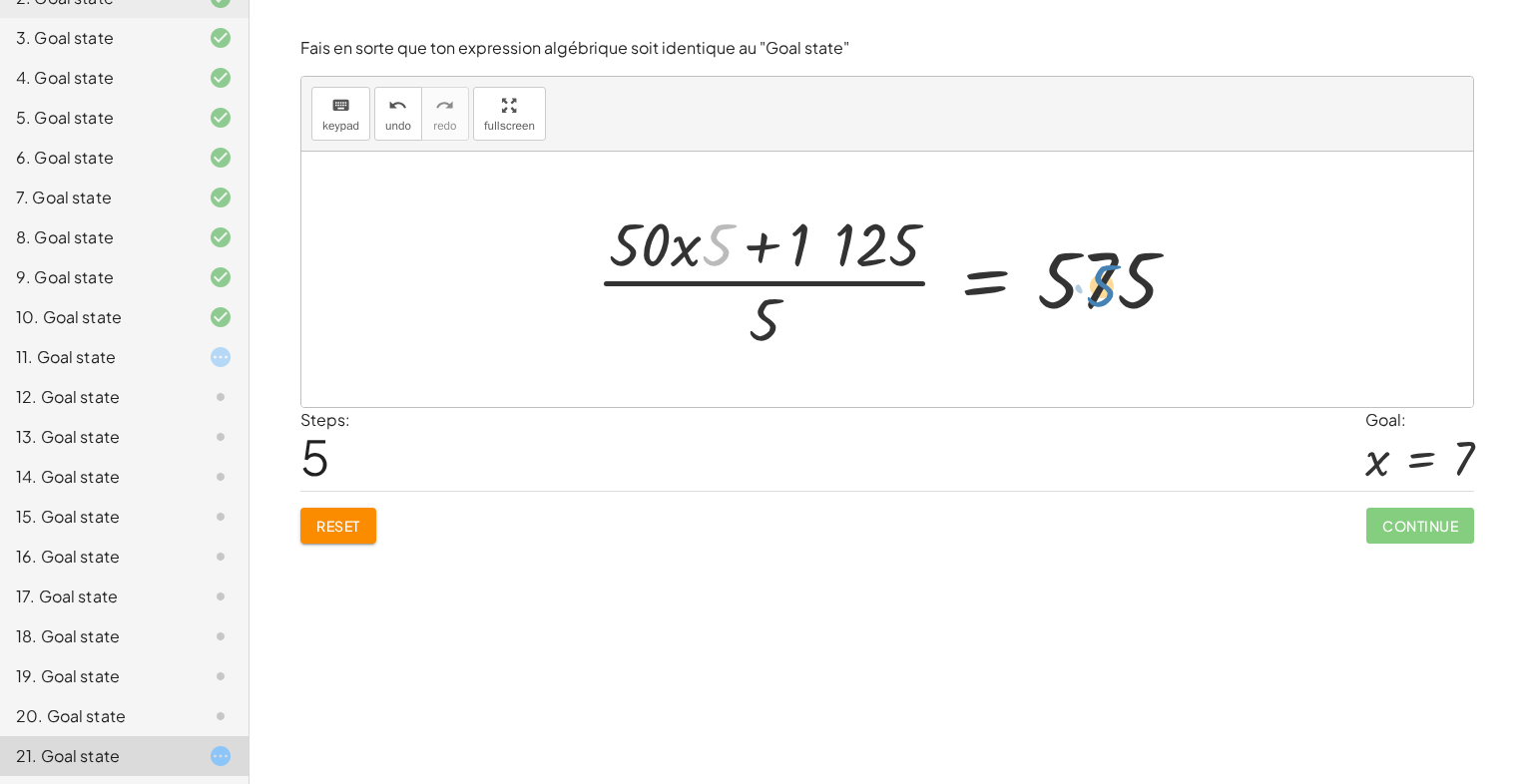 drag, startPoint x: 714, startPoint y: 248, endPoint x: 1098, endPoint y: 289, distance: 386.1826 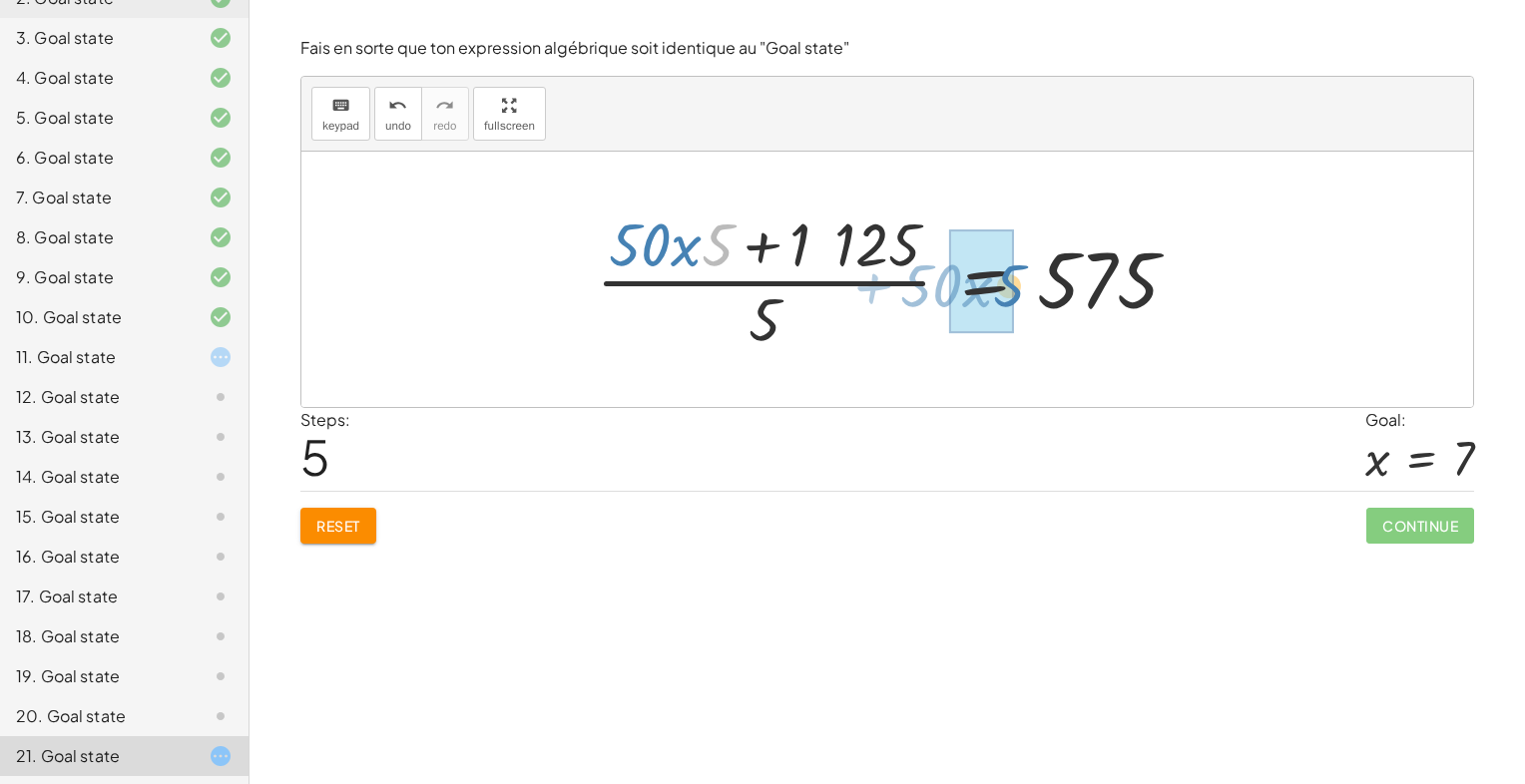 drag, startPoint x: 723, startPoint y: 251, endPoint x: 1014, endPoint y: 292, distance: 293.87412 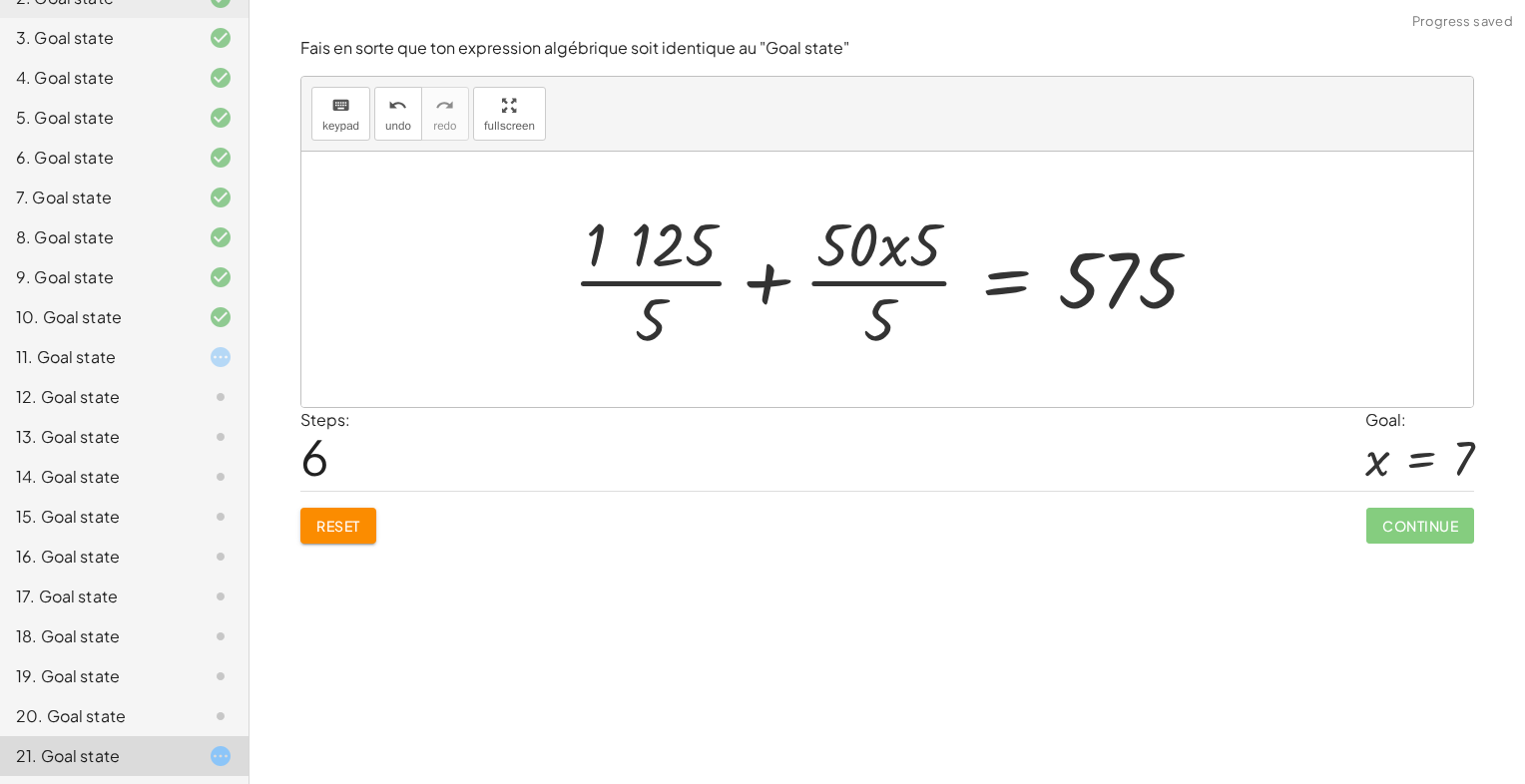 click at bounding box center [894, 279] 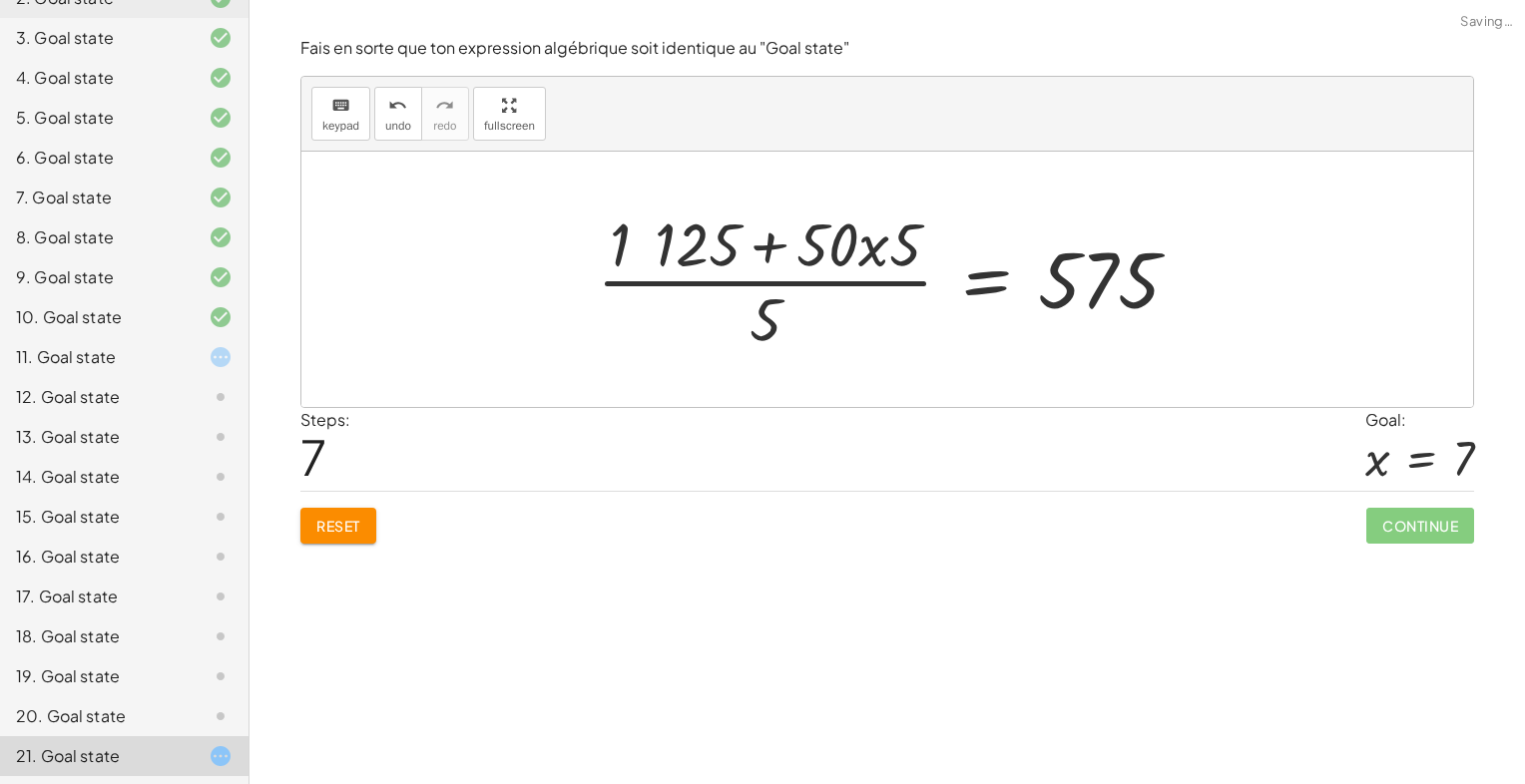 click at bounding box center [896, 279] 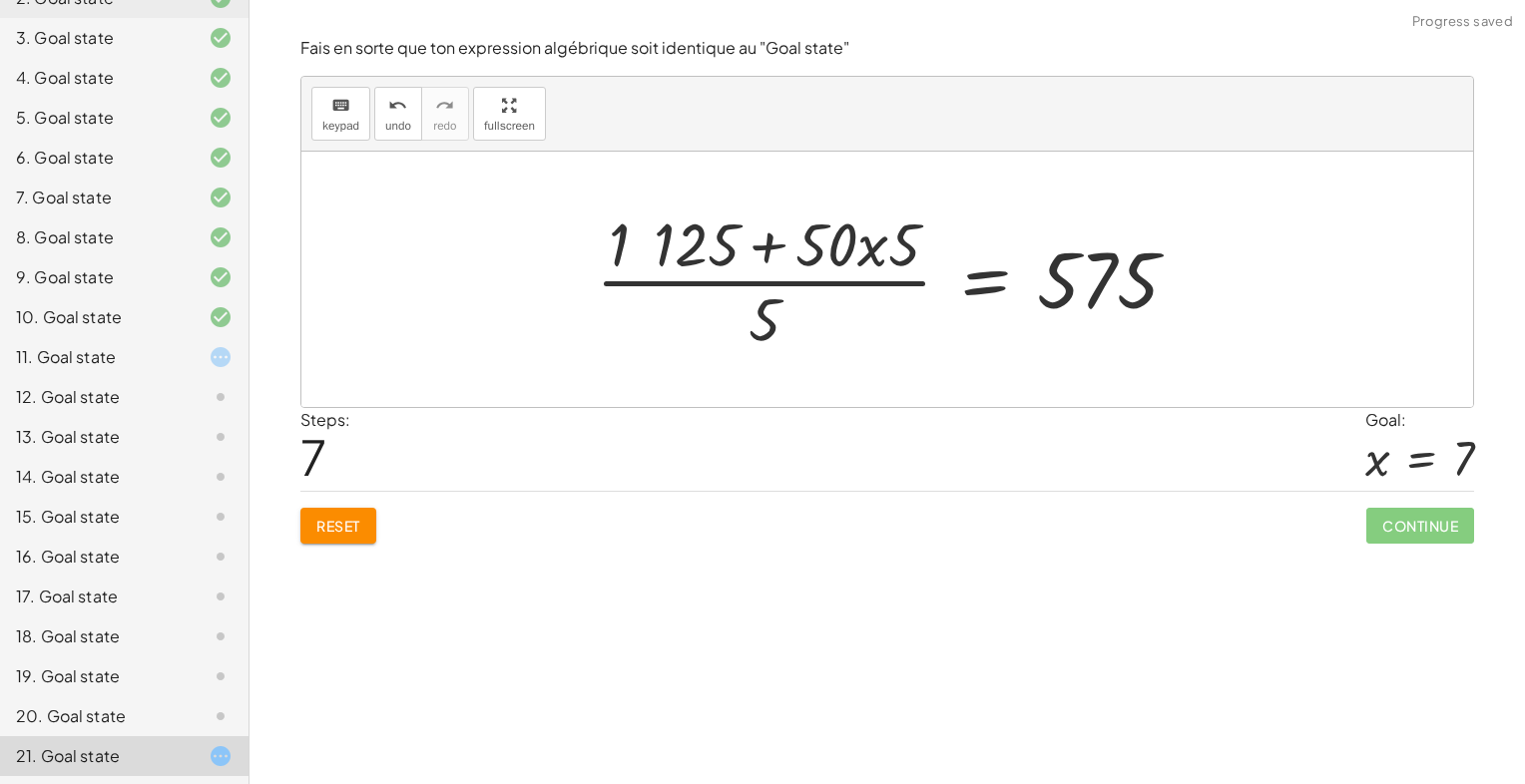 click at bounding box center (895, 279) 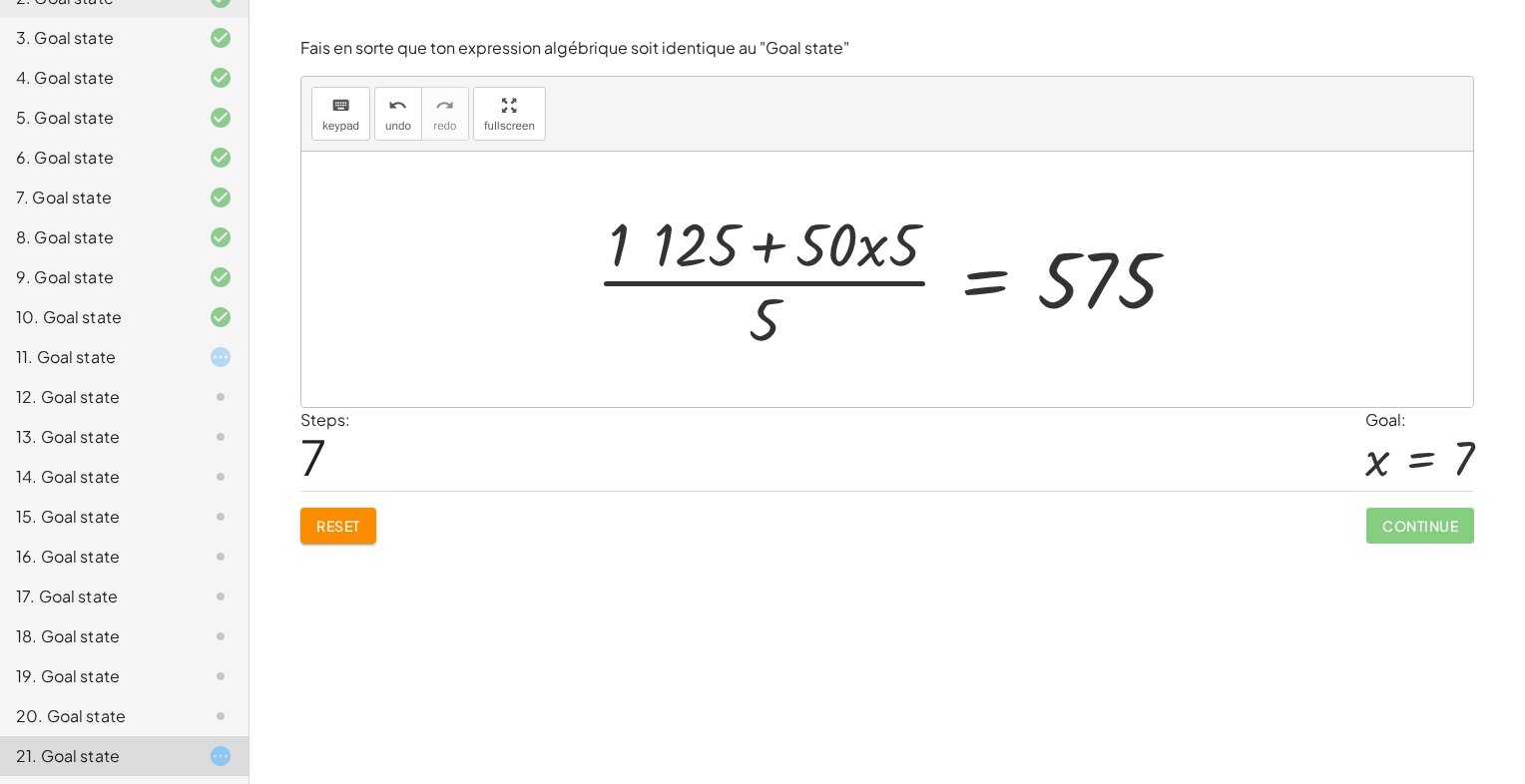 click at bounding box center [895, 279] 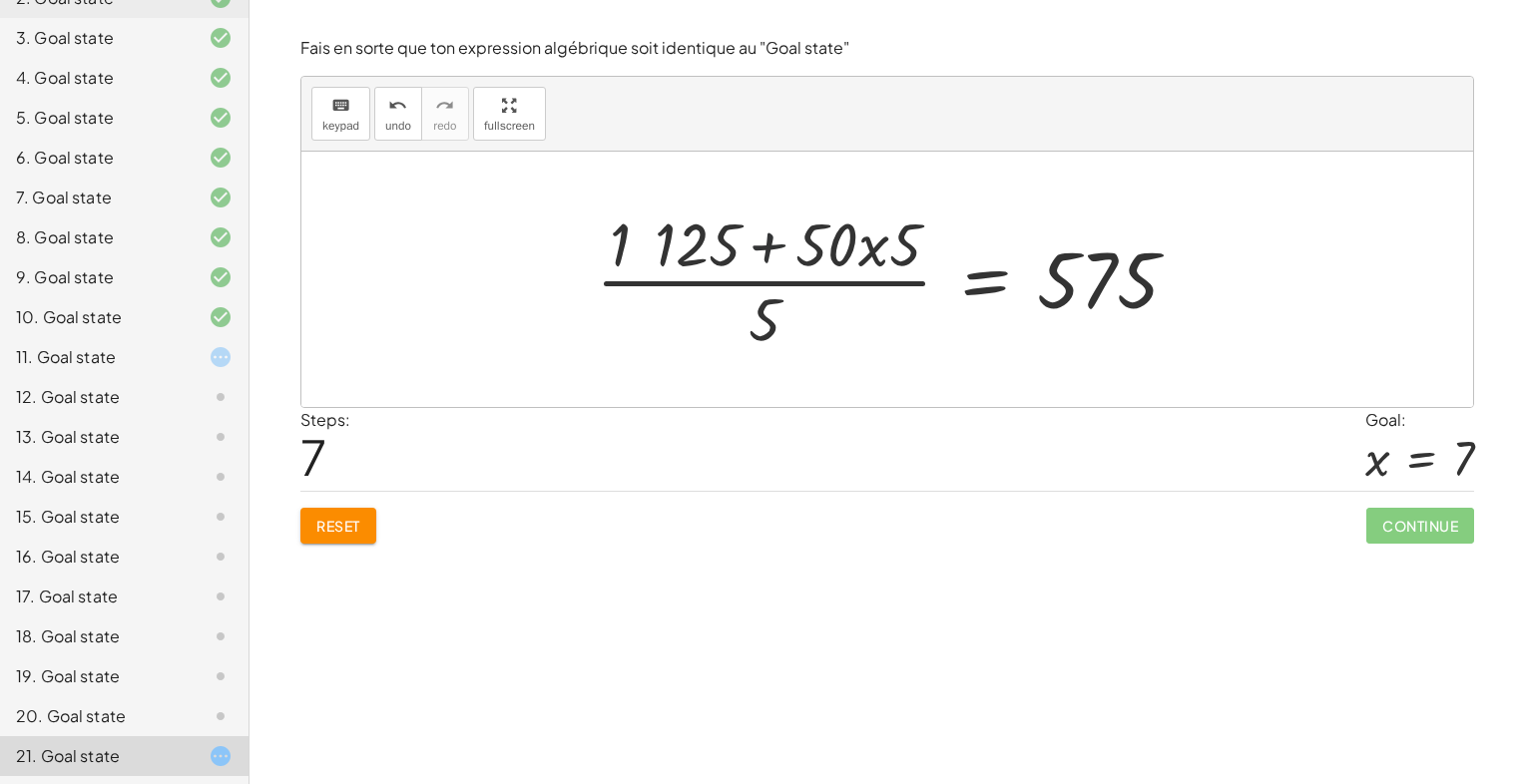 click at bounding box center [895, 279] 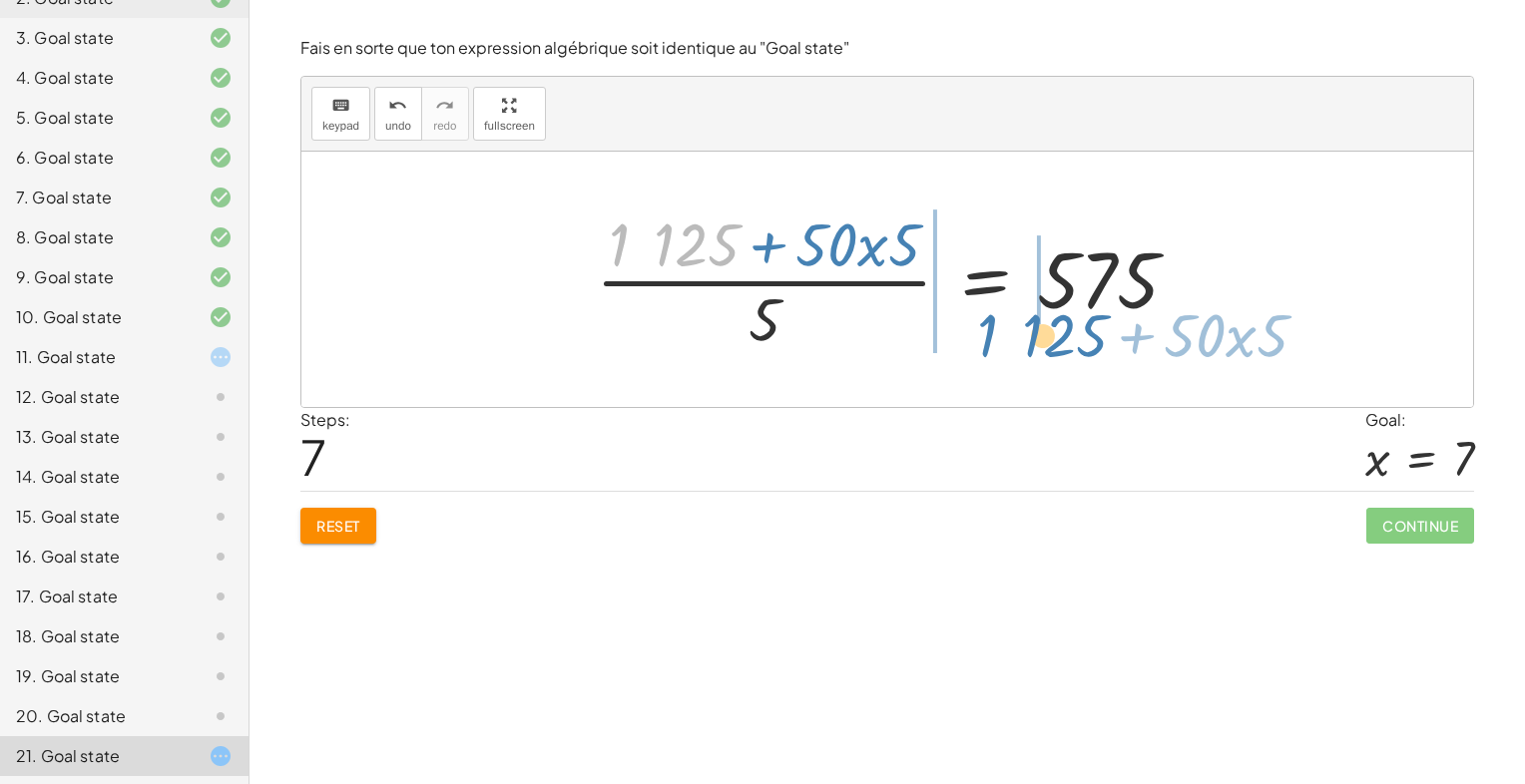 drag, startPoint x: 714, startPoint y: 244, endPoint x: 1082, endPoint y: 335, distance: 379.08442 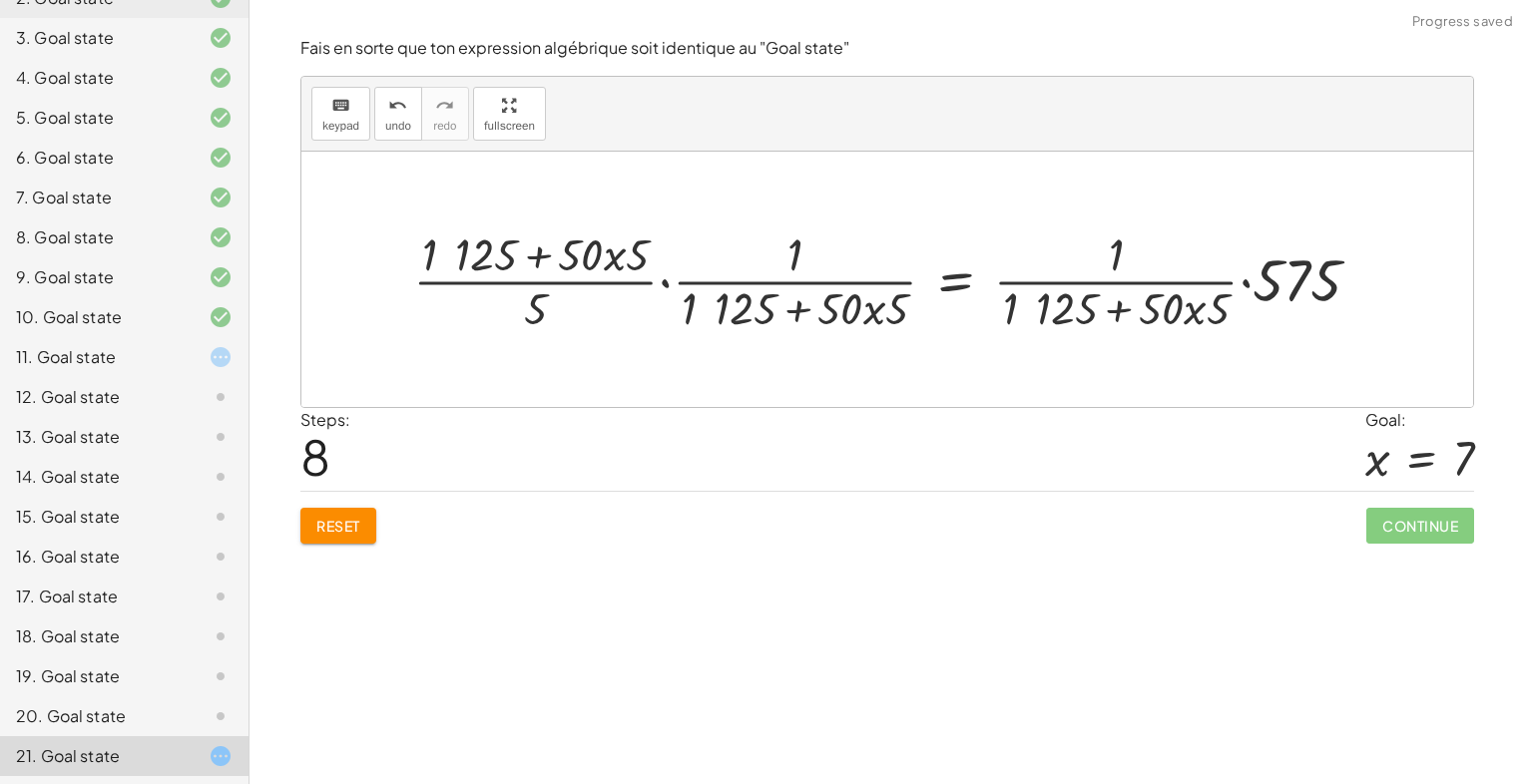 click at bounding box center (895, 279) 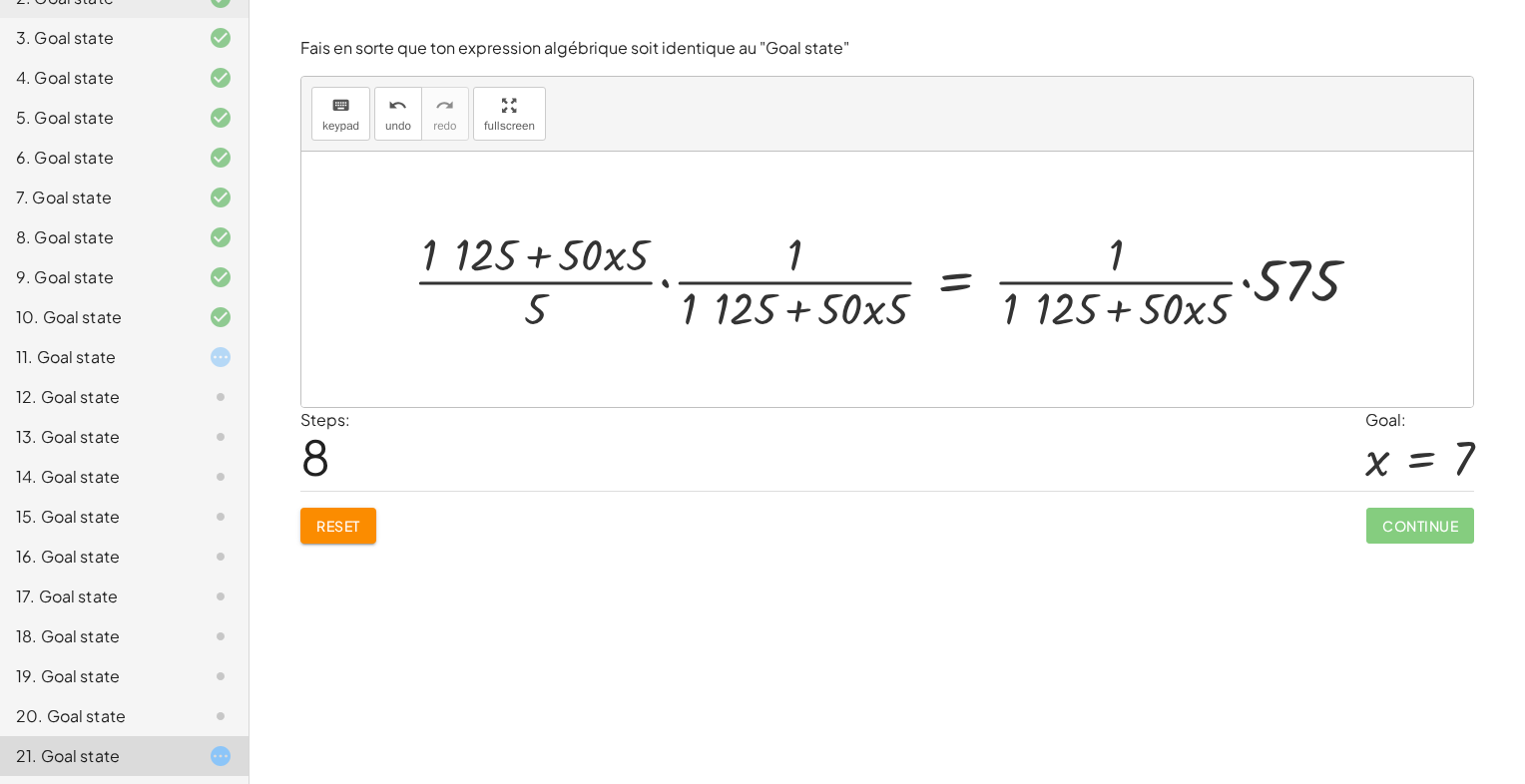 click at bounding box center (895, 279) 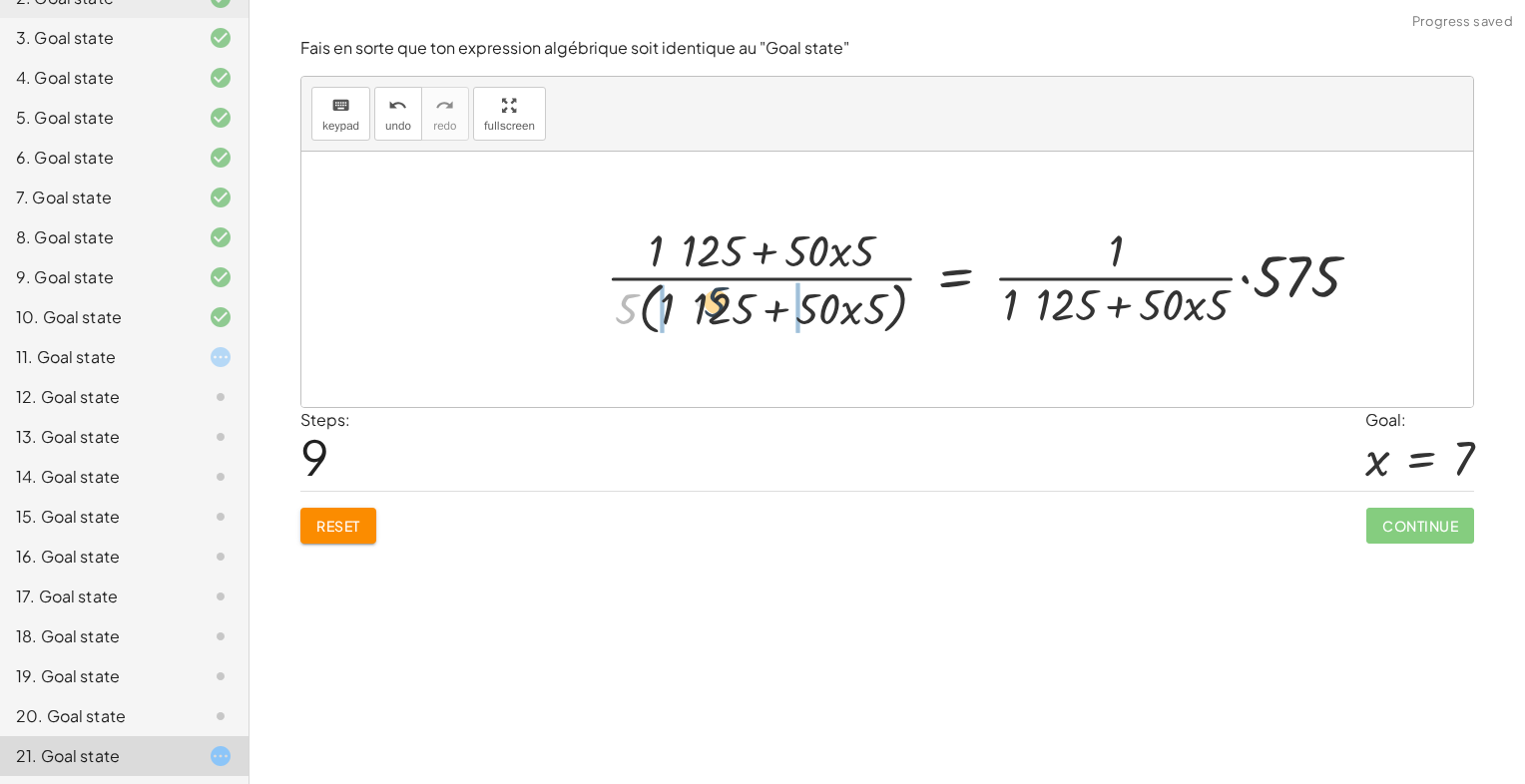 drag, startPoint x: 627, startPoint y: 319, endPoint x: 718, endPoint y: 312, distance: 91.26883 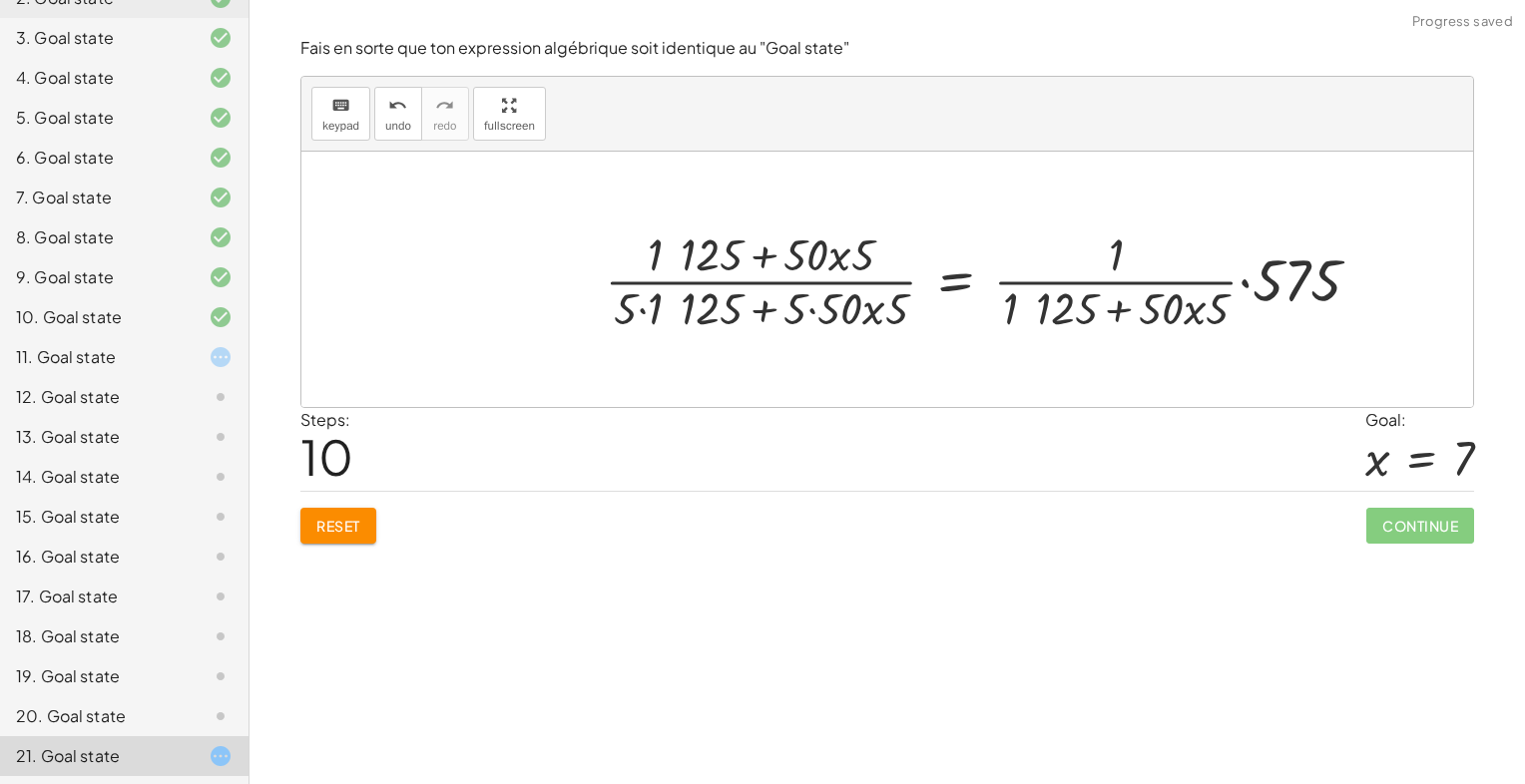 click at bounding box center (990, 279) 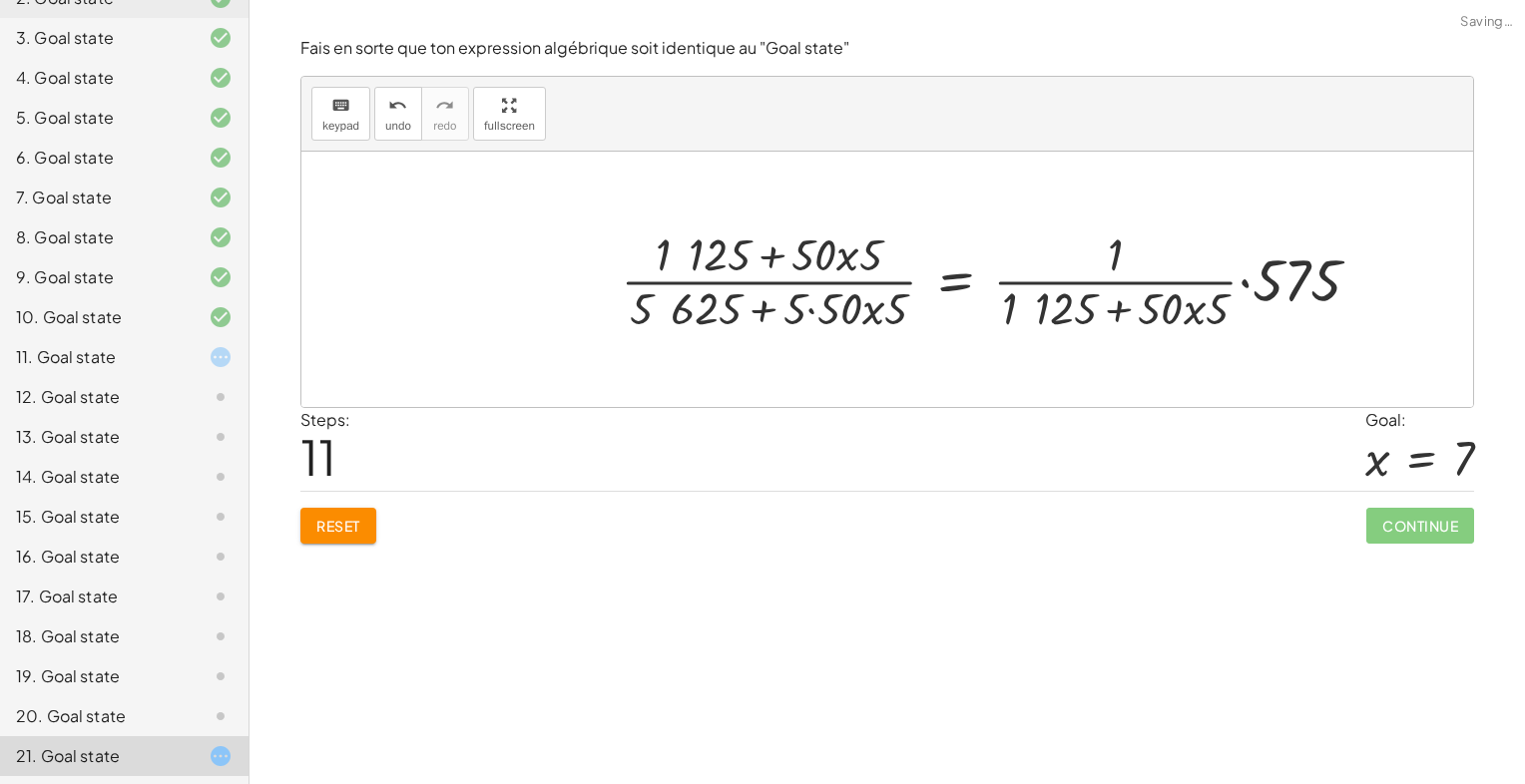 click at bounding box center (998, 279) 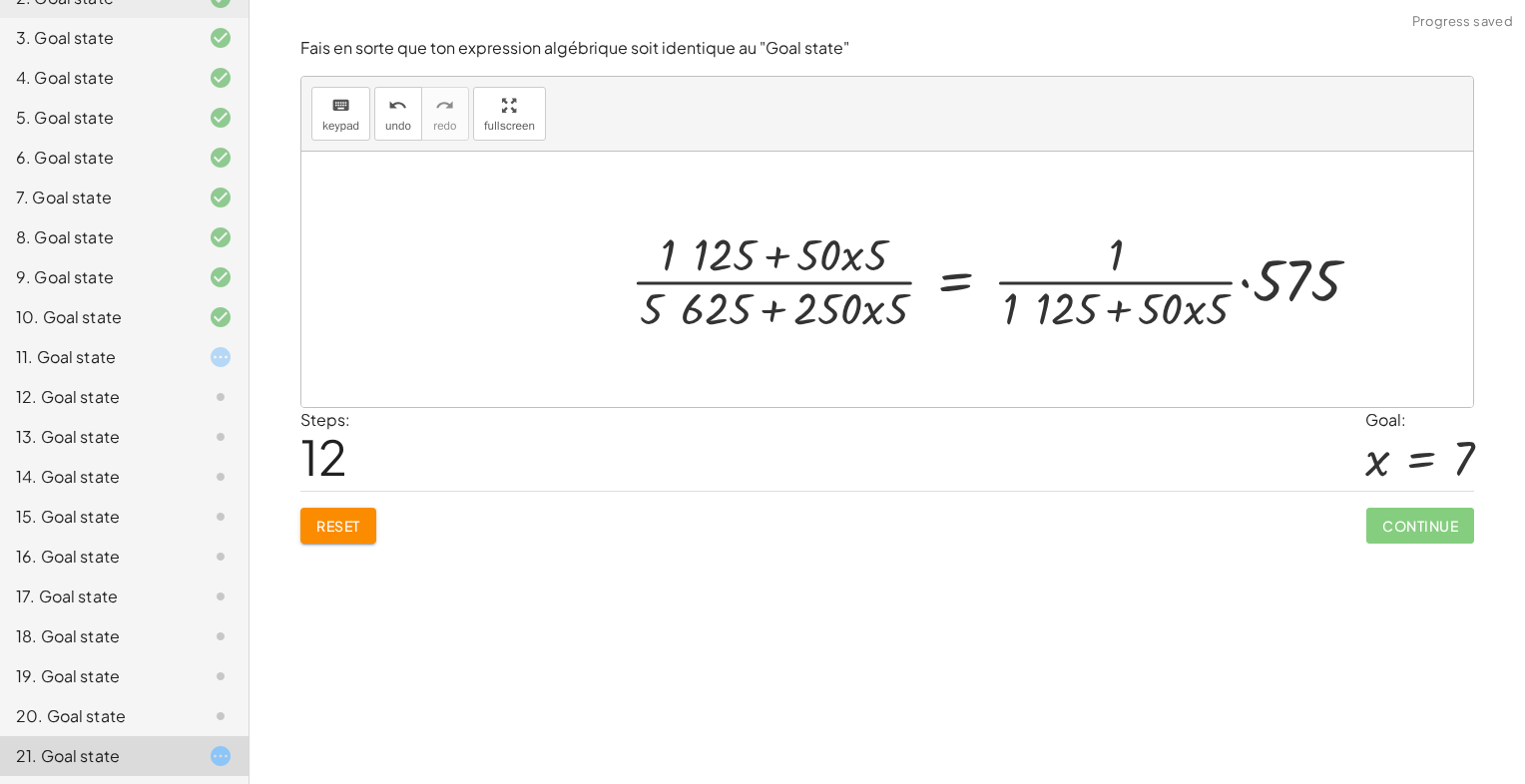 click at bounding box center (1003, 279) 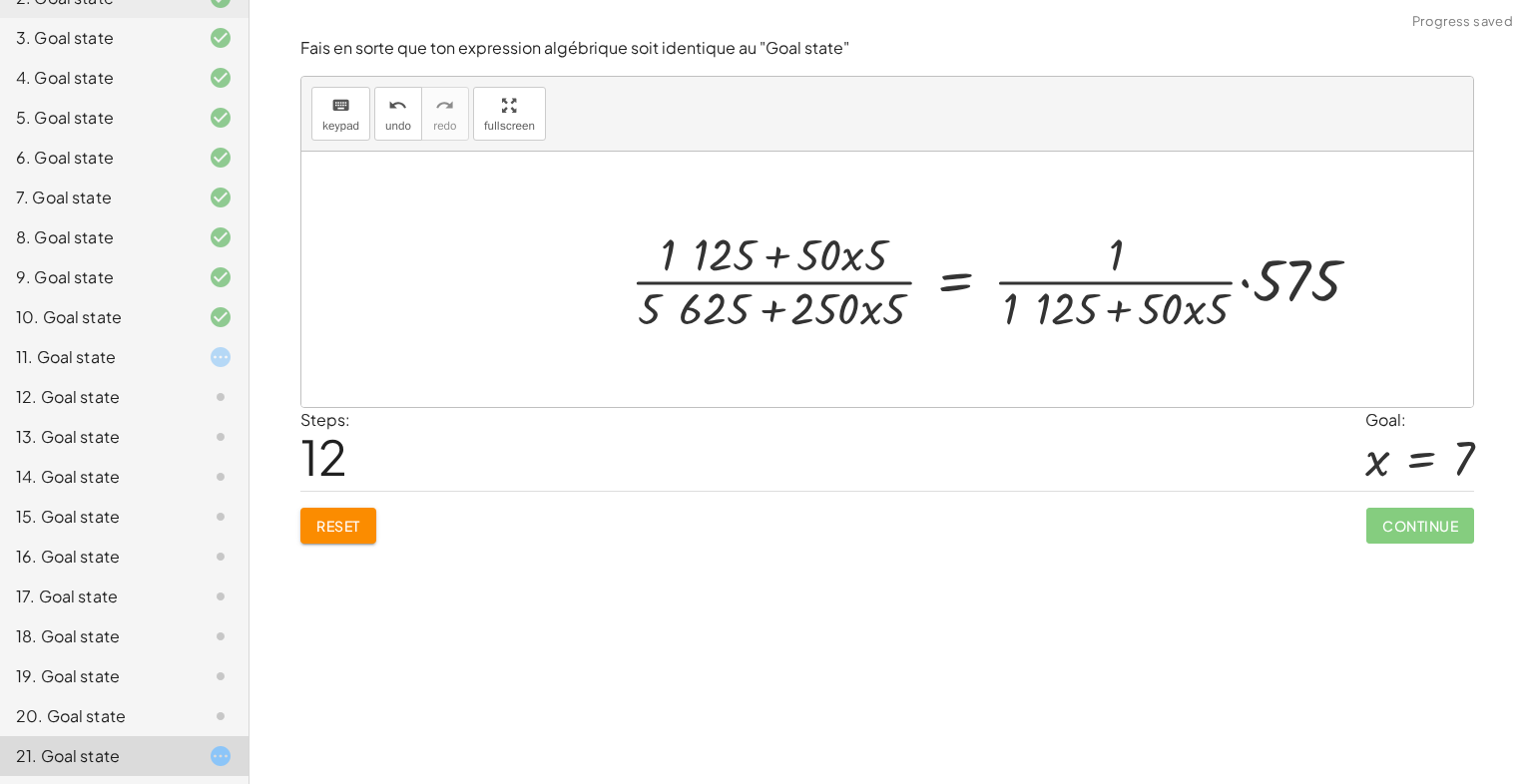 click at bounding box center [1003, 279] 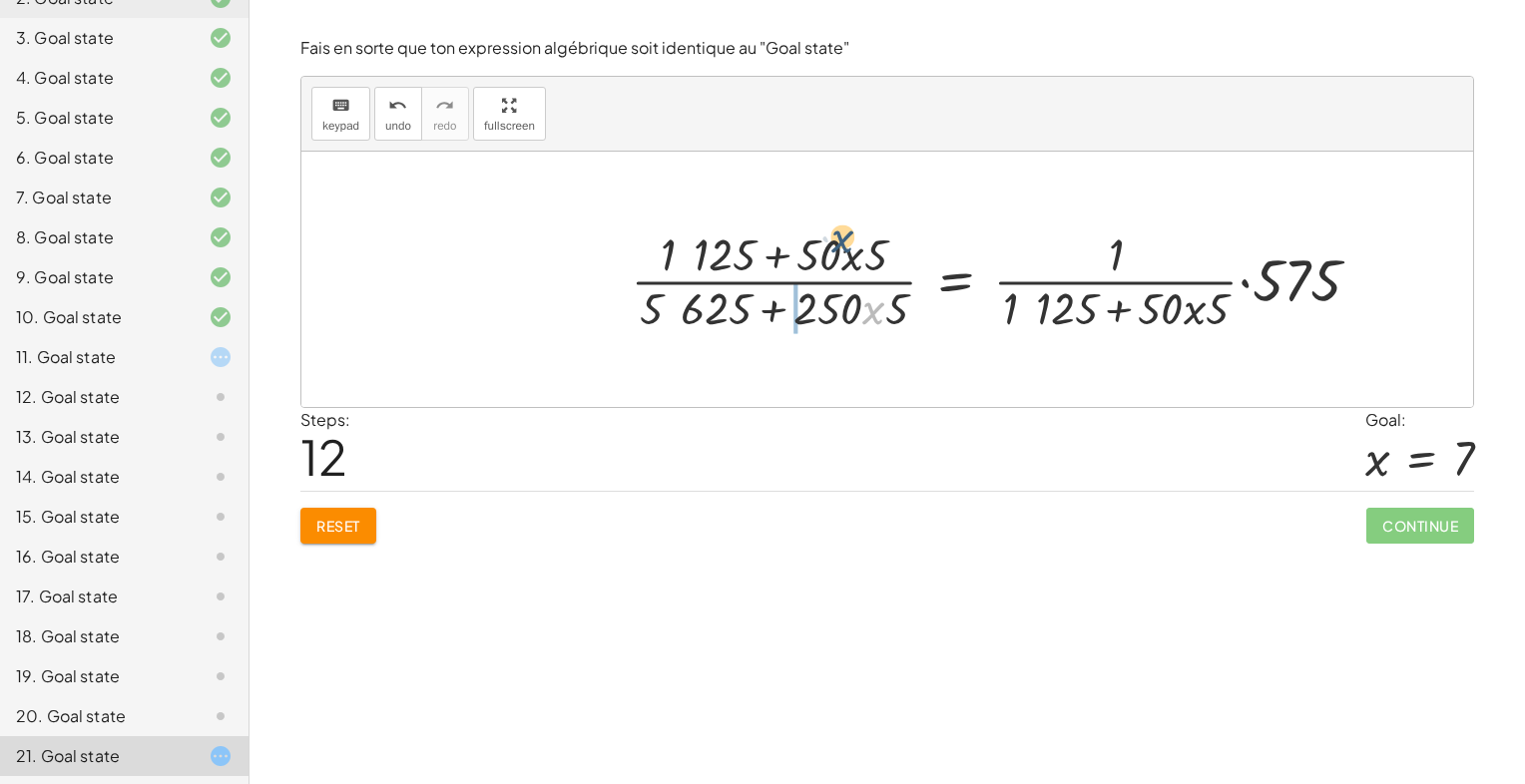 drag, startPoint x: 874, startPoint y: 313, endPoint x: 842, endPoint y: 238, distance: 81.5414 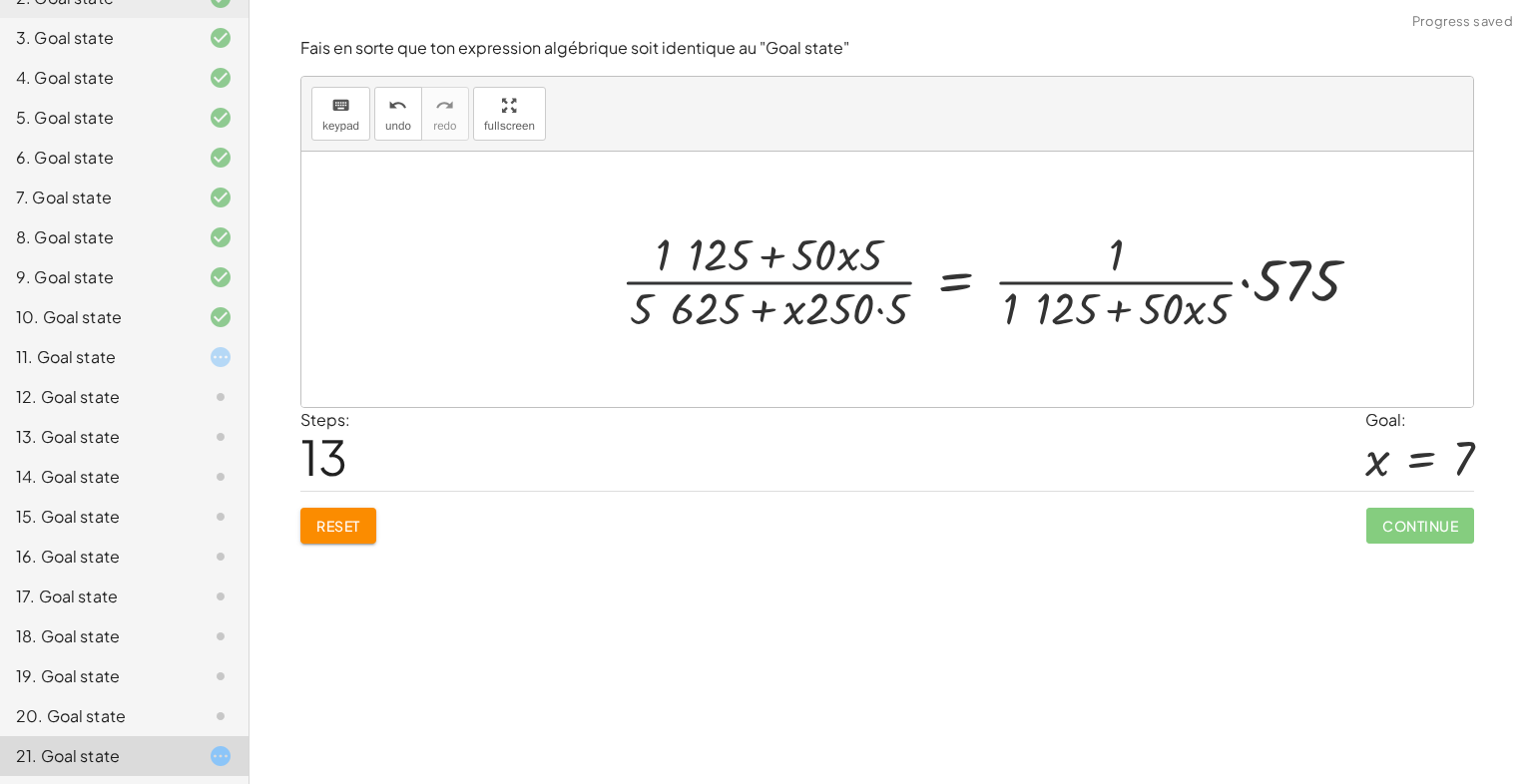 click at bounding box center [999, 279] 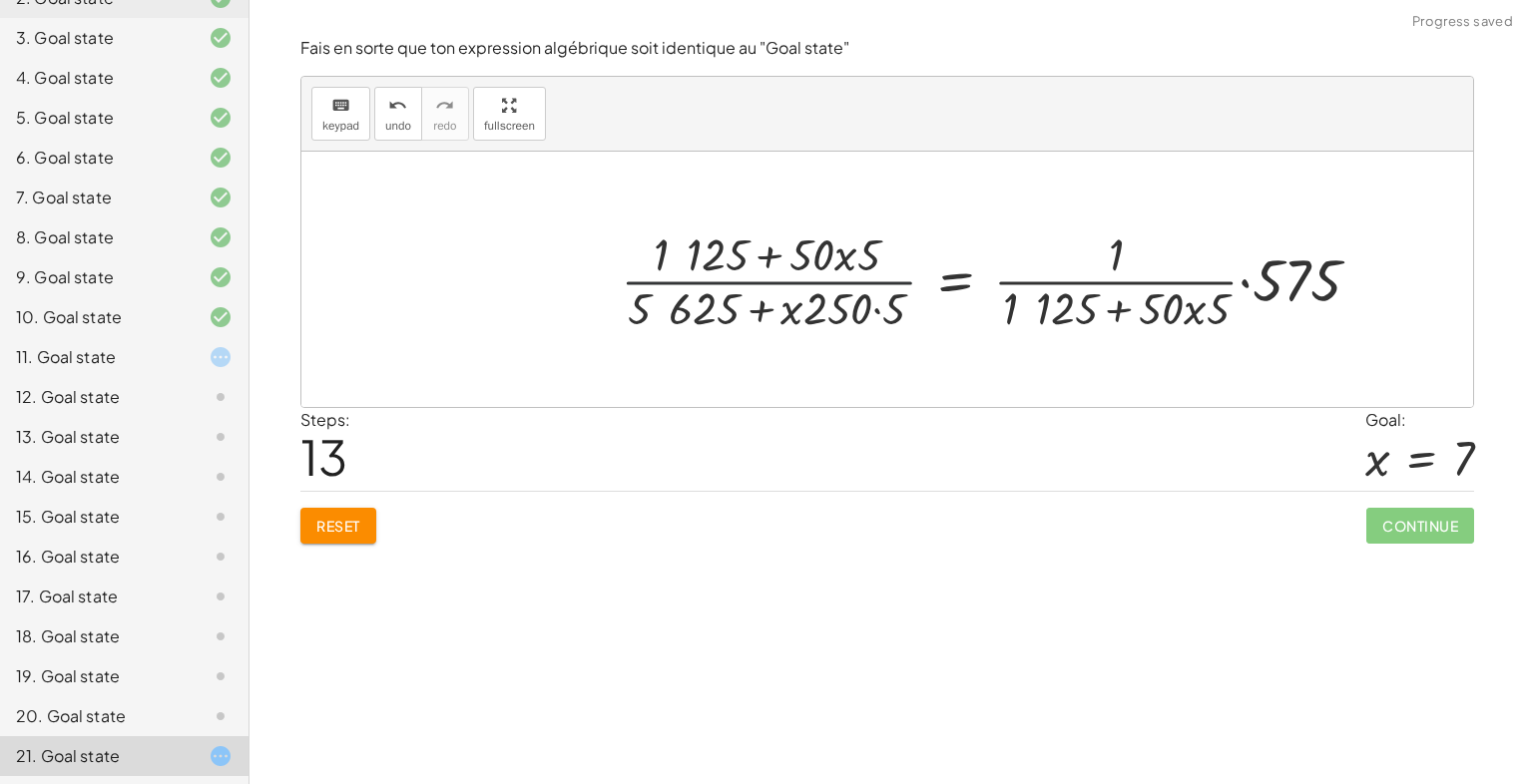 click at bounding box center (999, 279) 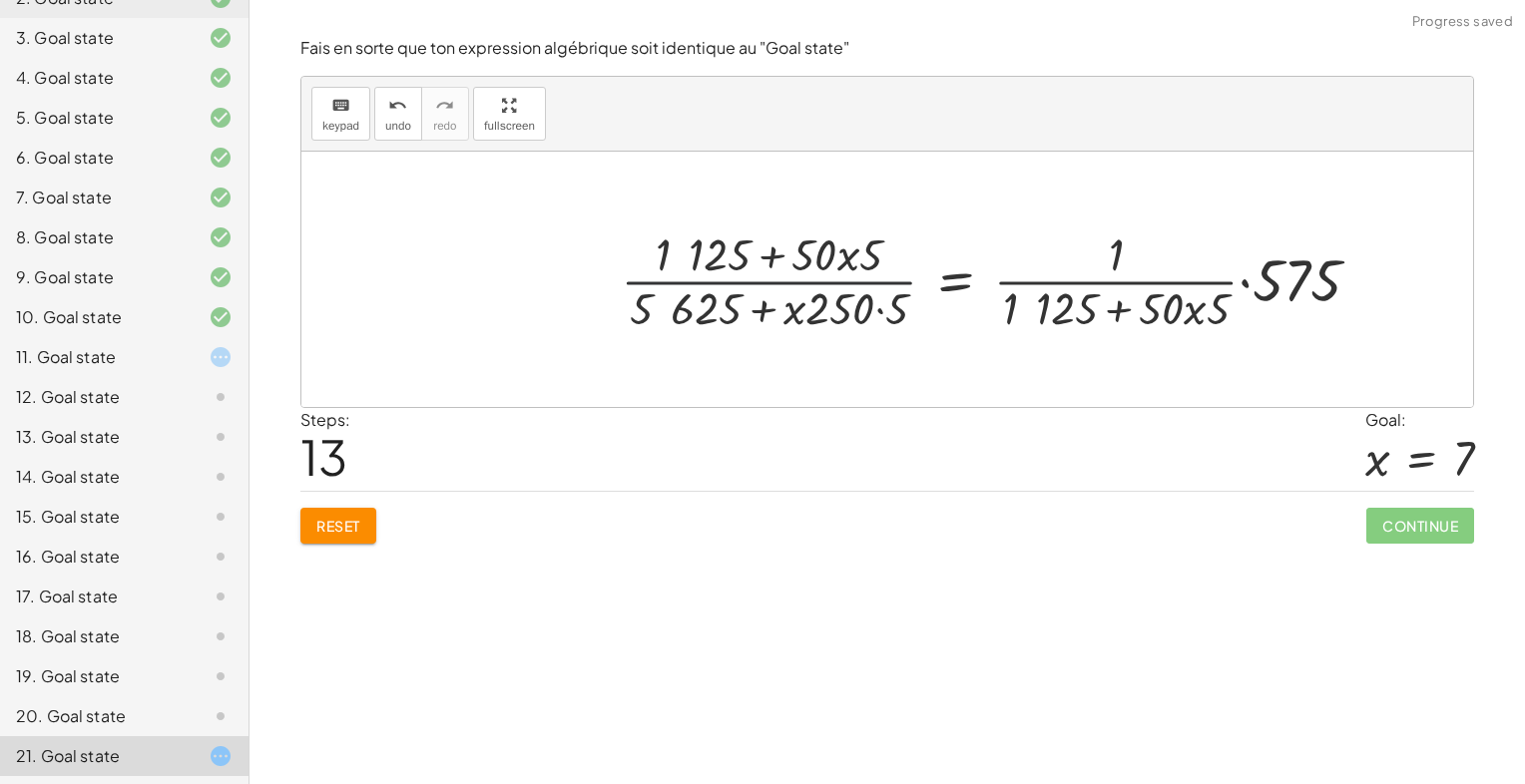 click at bounding box center (999, 279) 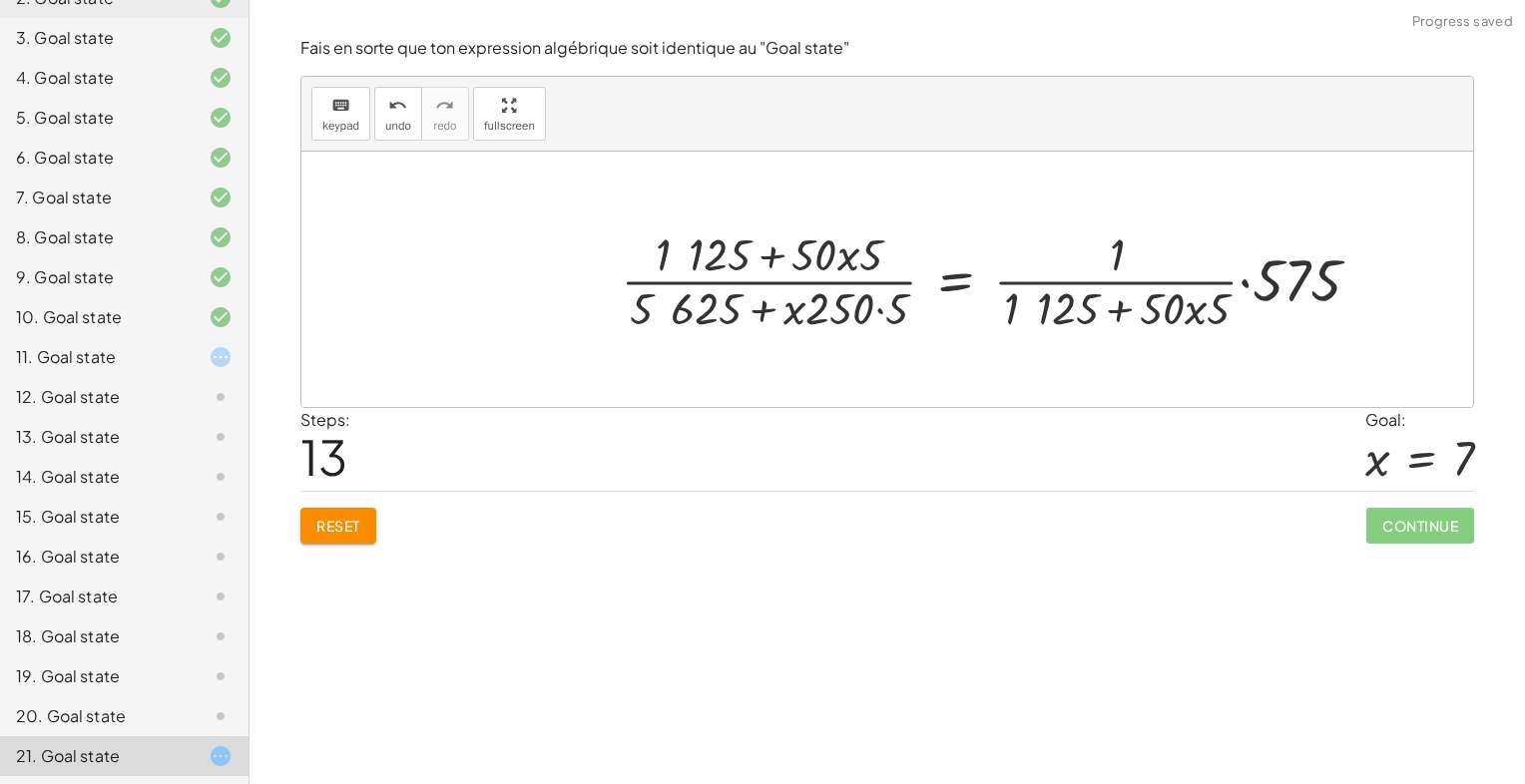 click at bounding box center [999, 279] 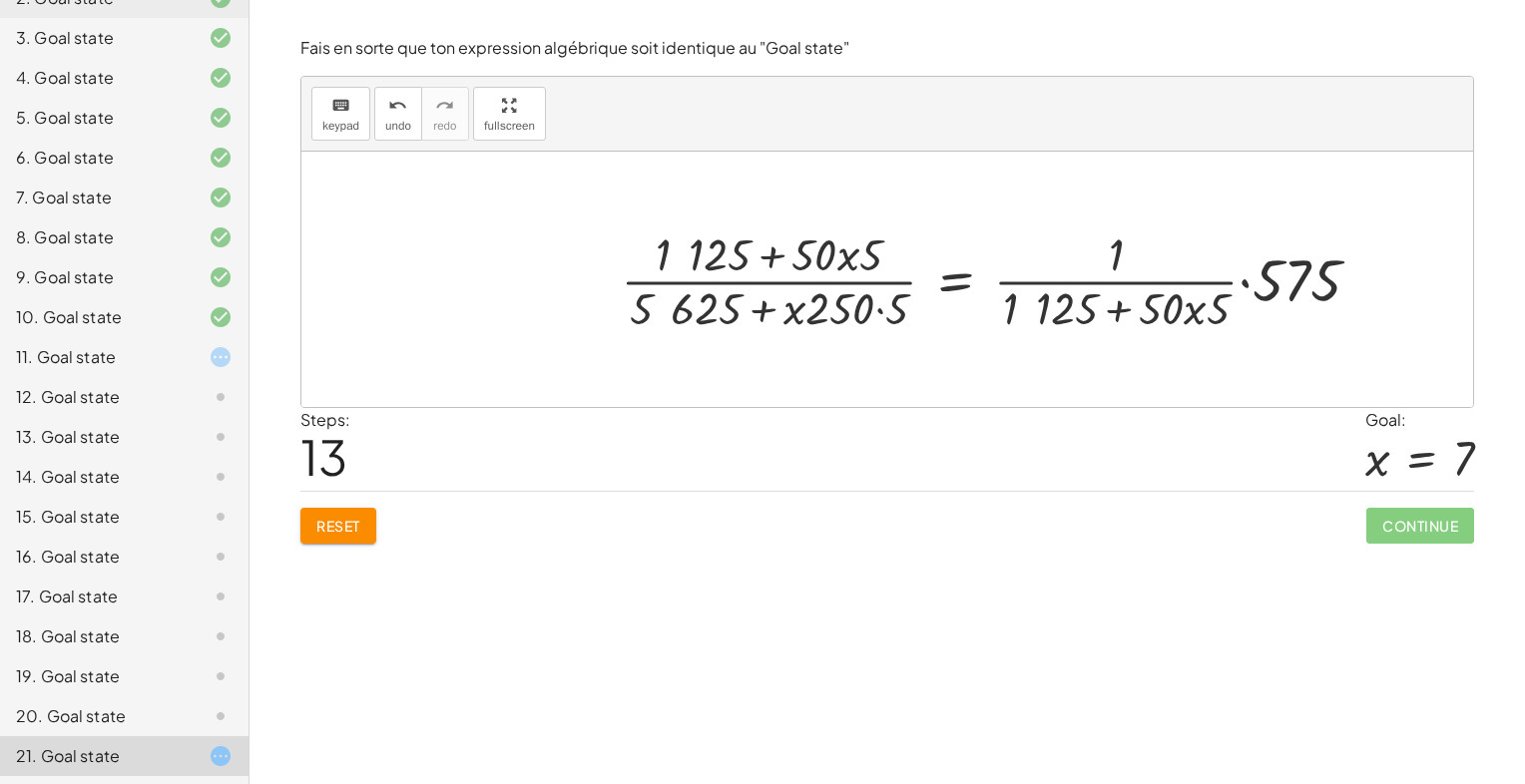 drag, startPoint x: 355, startPoint y: 513, endPoint x: 371, endPoint y: 507, distance: 17.088007 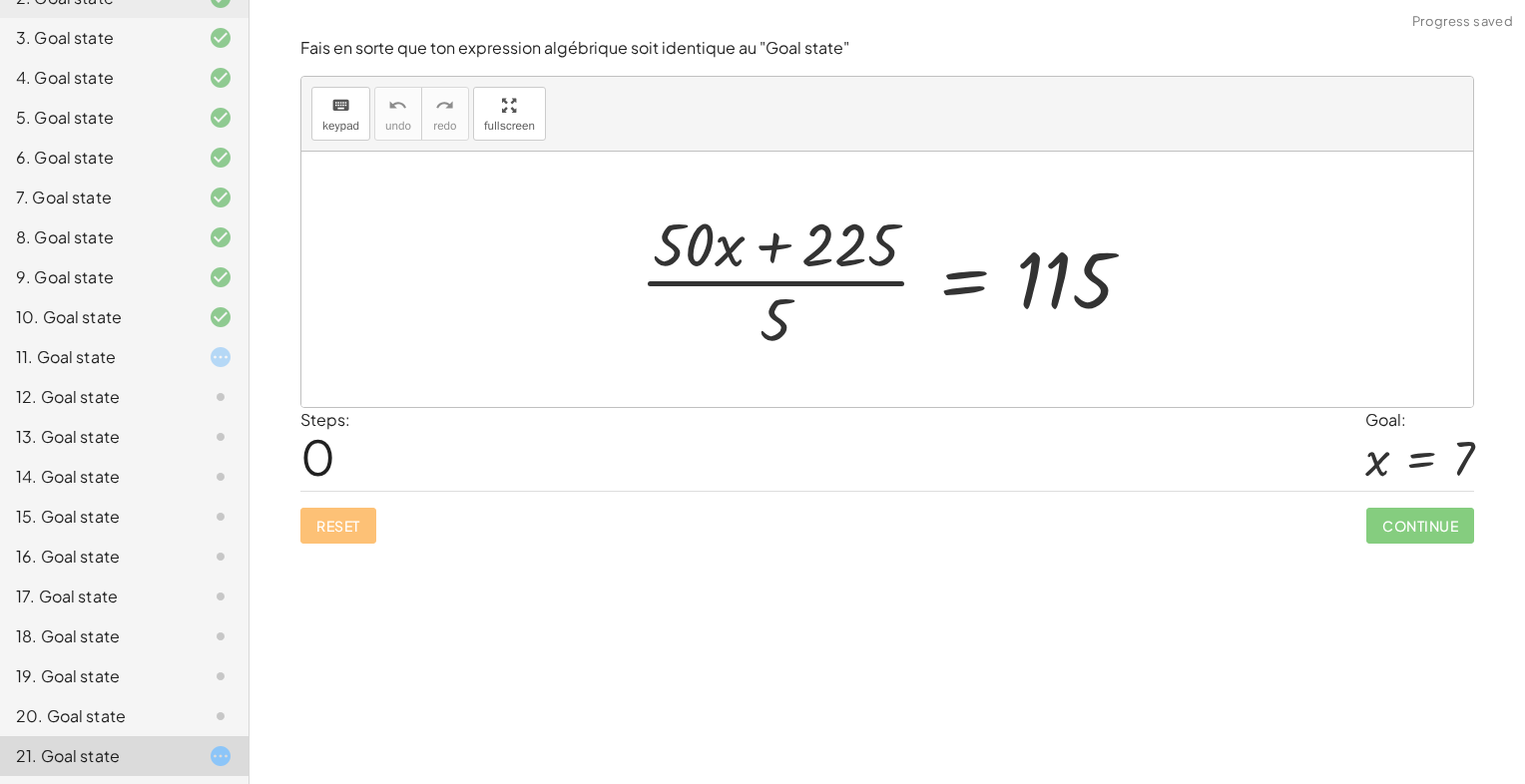 click at bounding box center [894, 279] 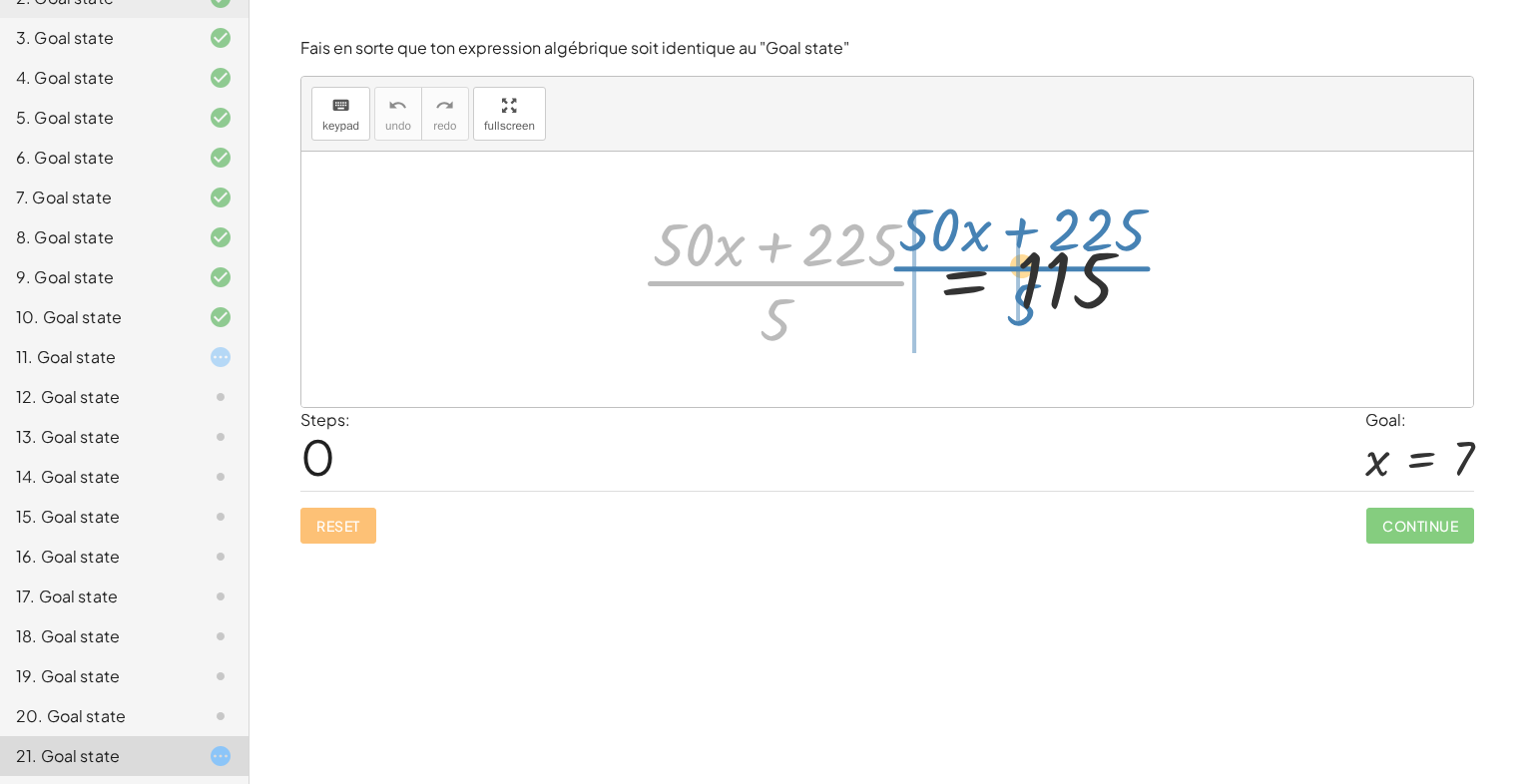 drag, startPoint x: 736, startPoint y: 284, endPoint x: 968, endPoint y: 266, distance: 232.69723 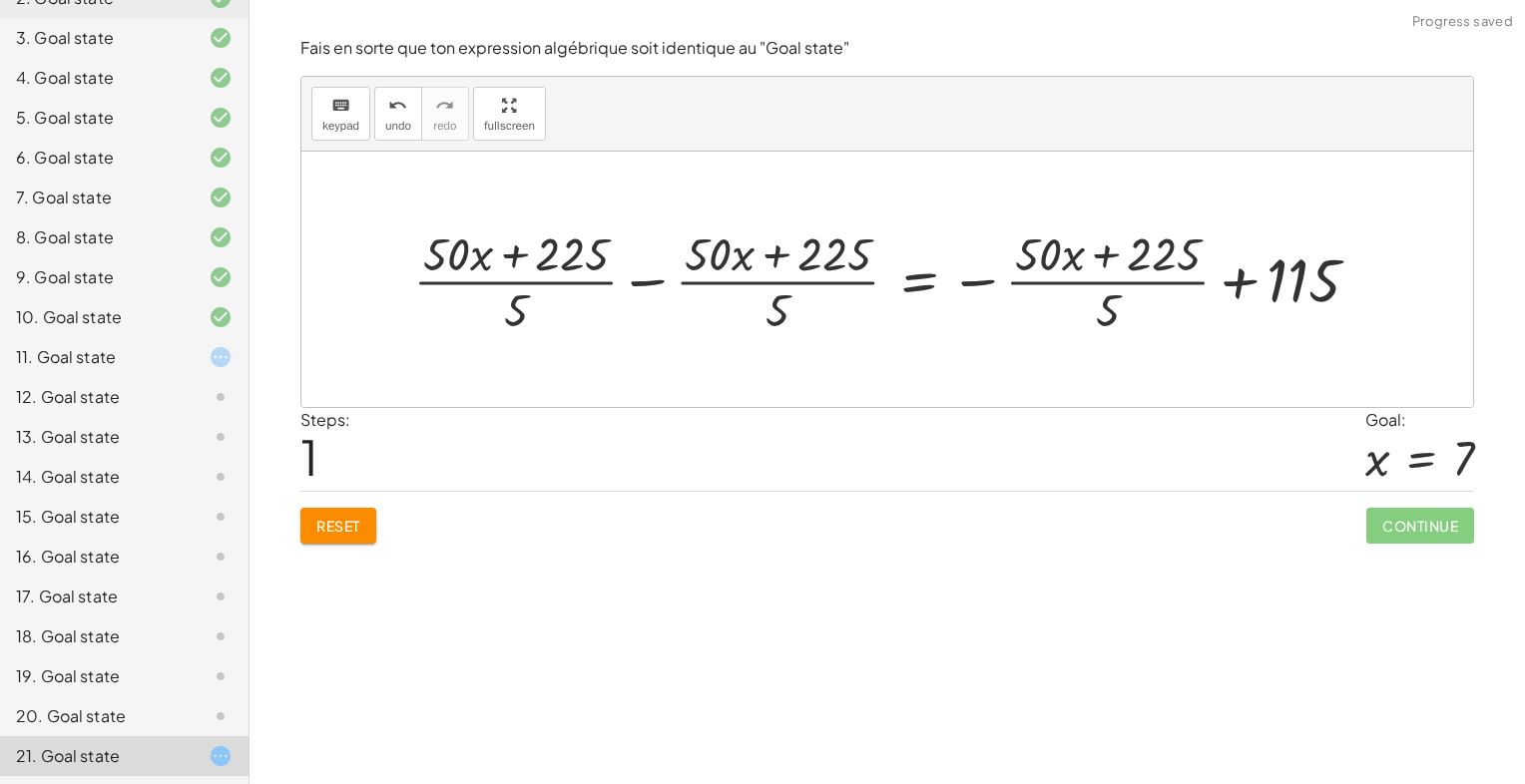 click at bounding box center [894, 279] 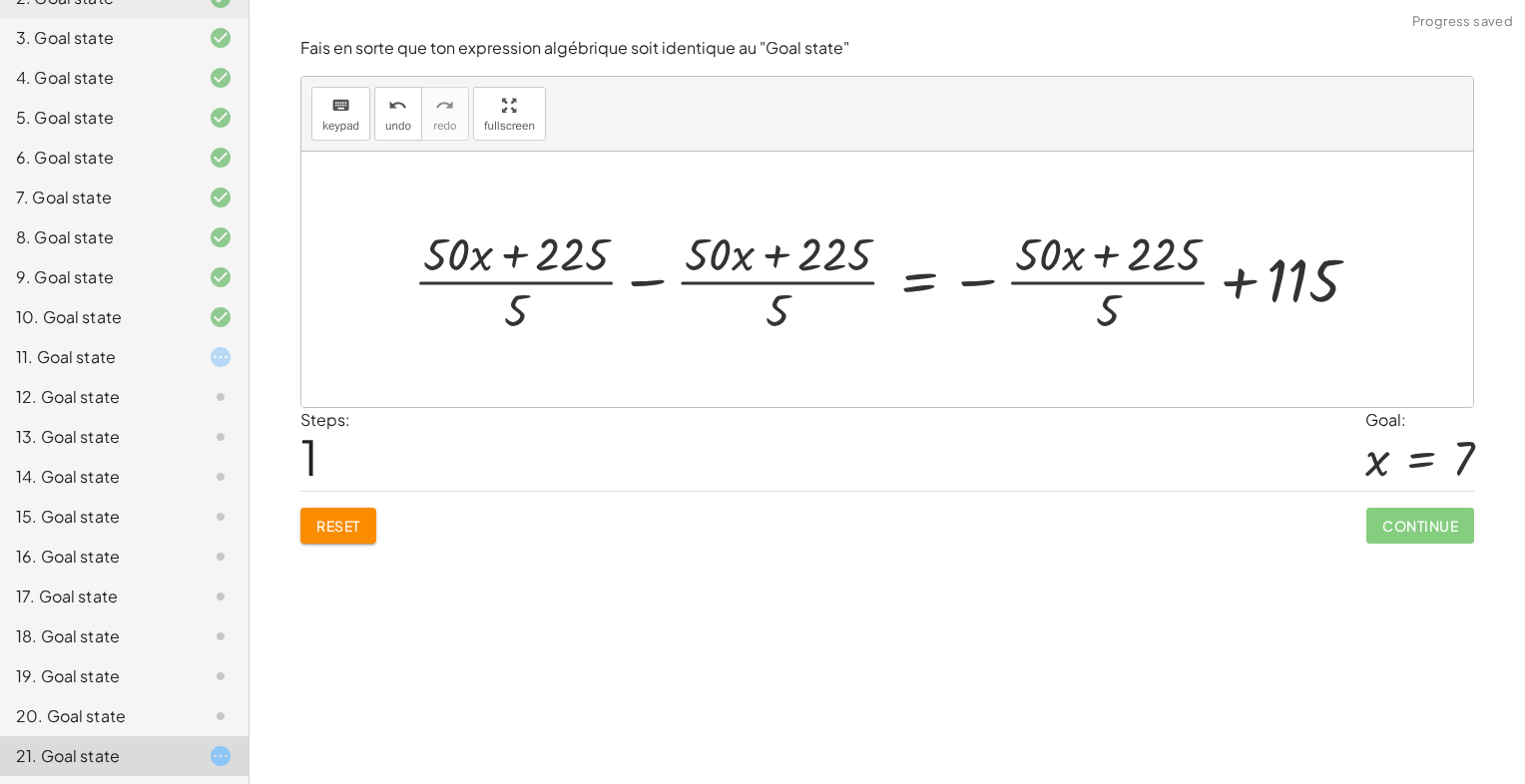 click at bounding box center [894, 279] 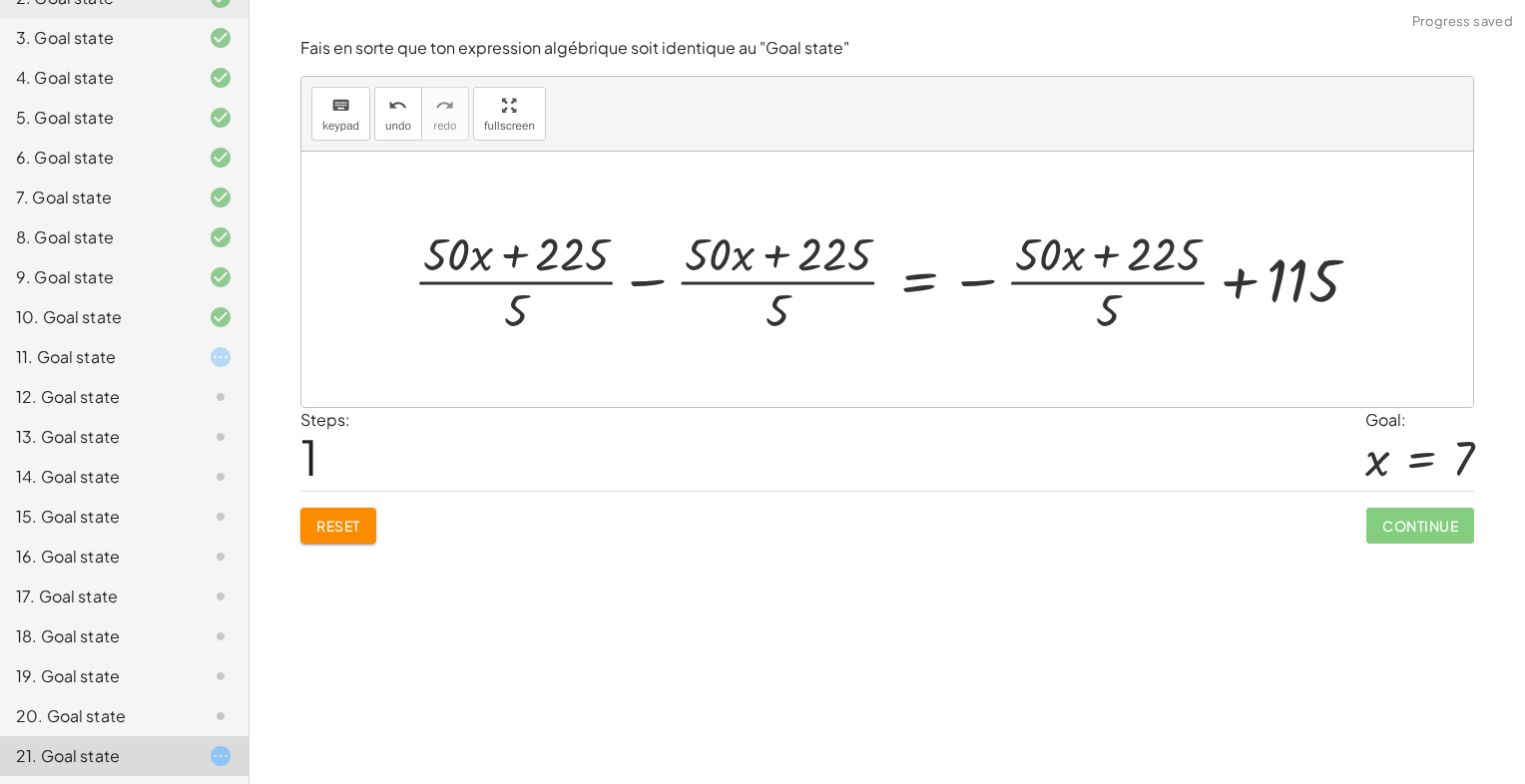 click at bounding box center (894, 279) 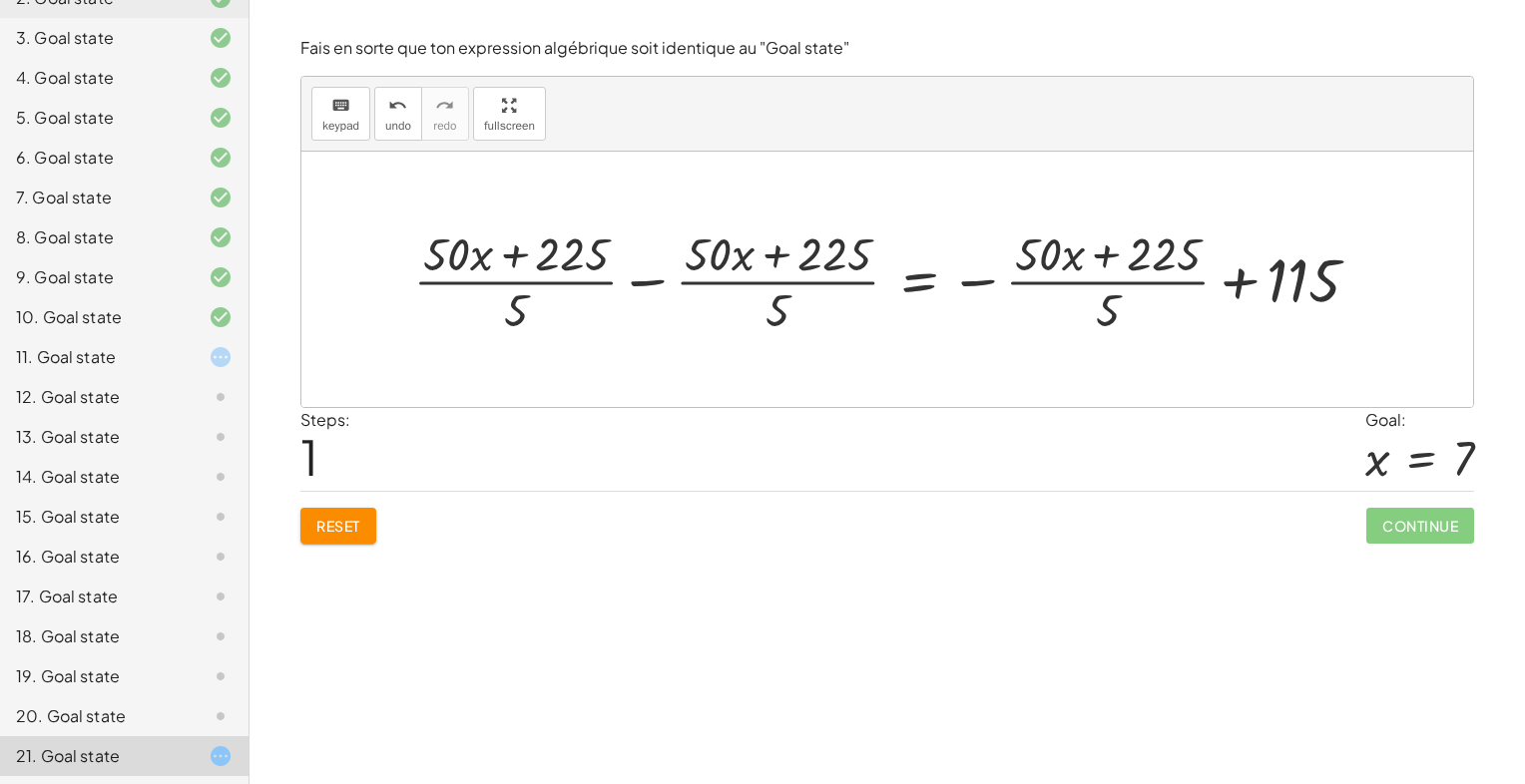 click at bounding box center [894, 279] 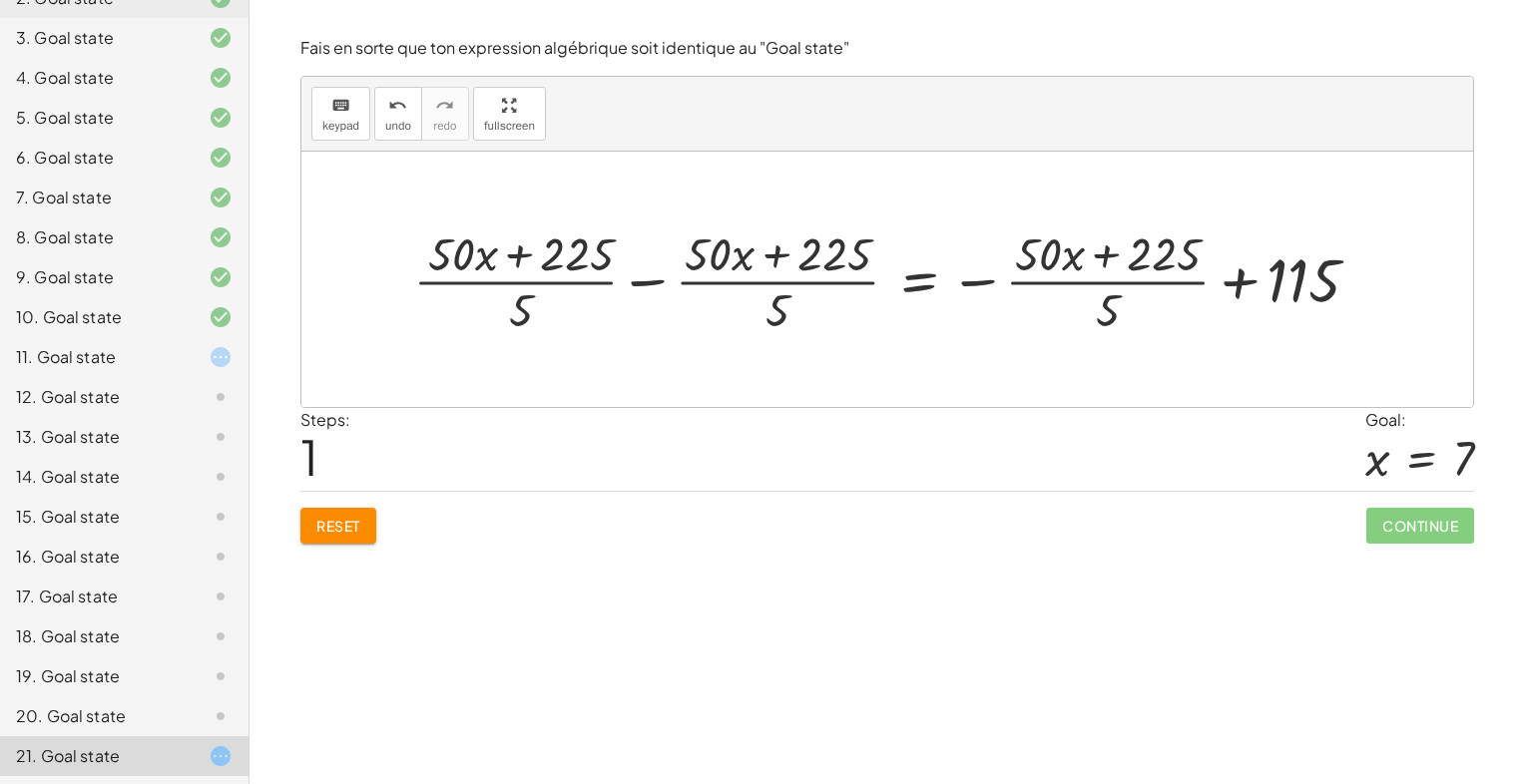 click at bounding box center [894, 279] 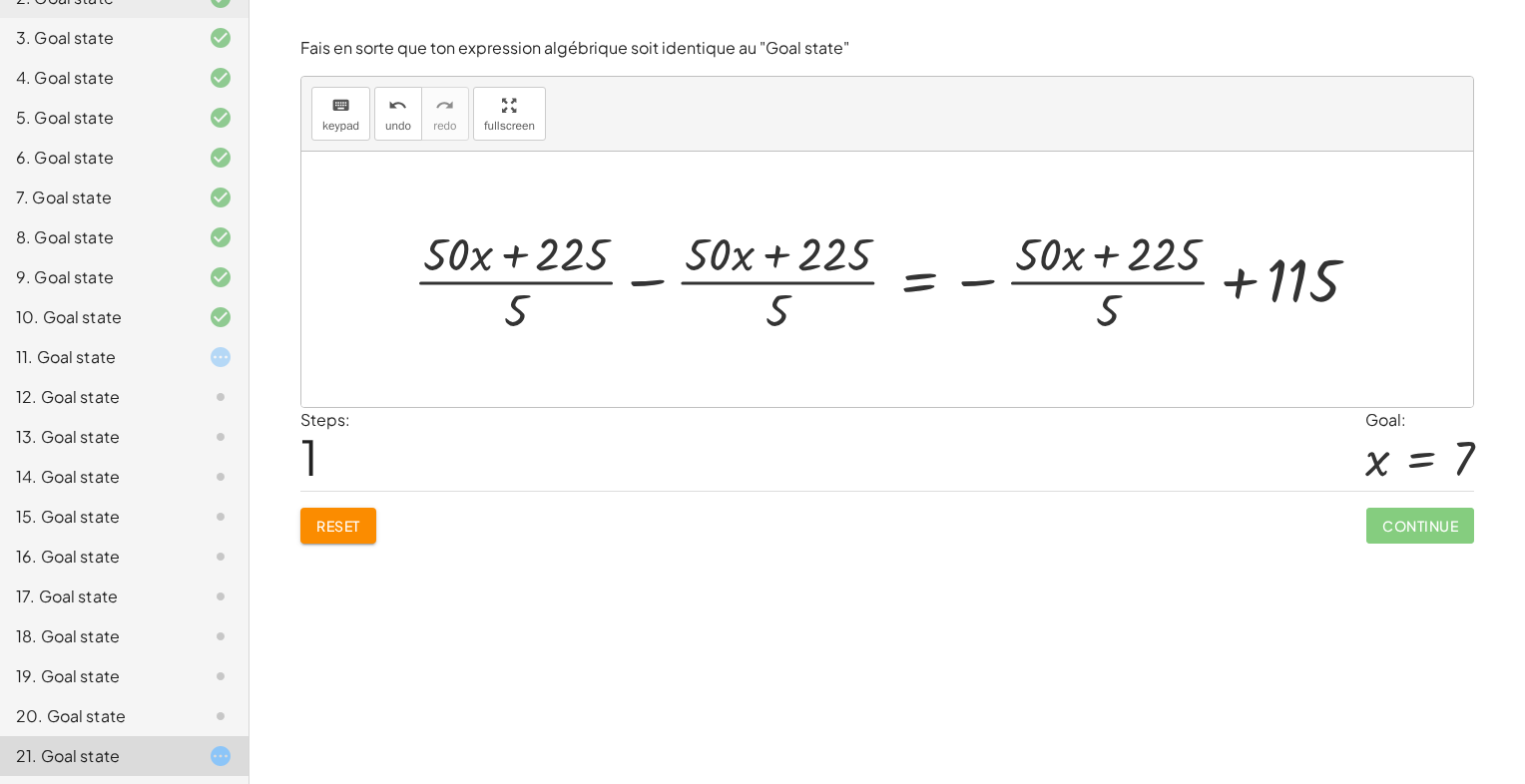 click at bounding box center (894, 279) 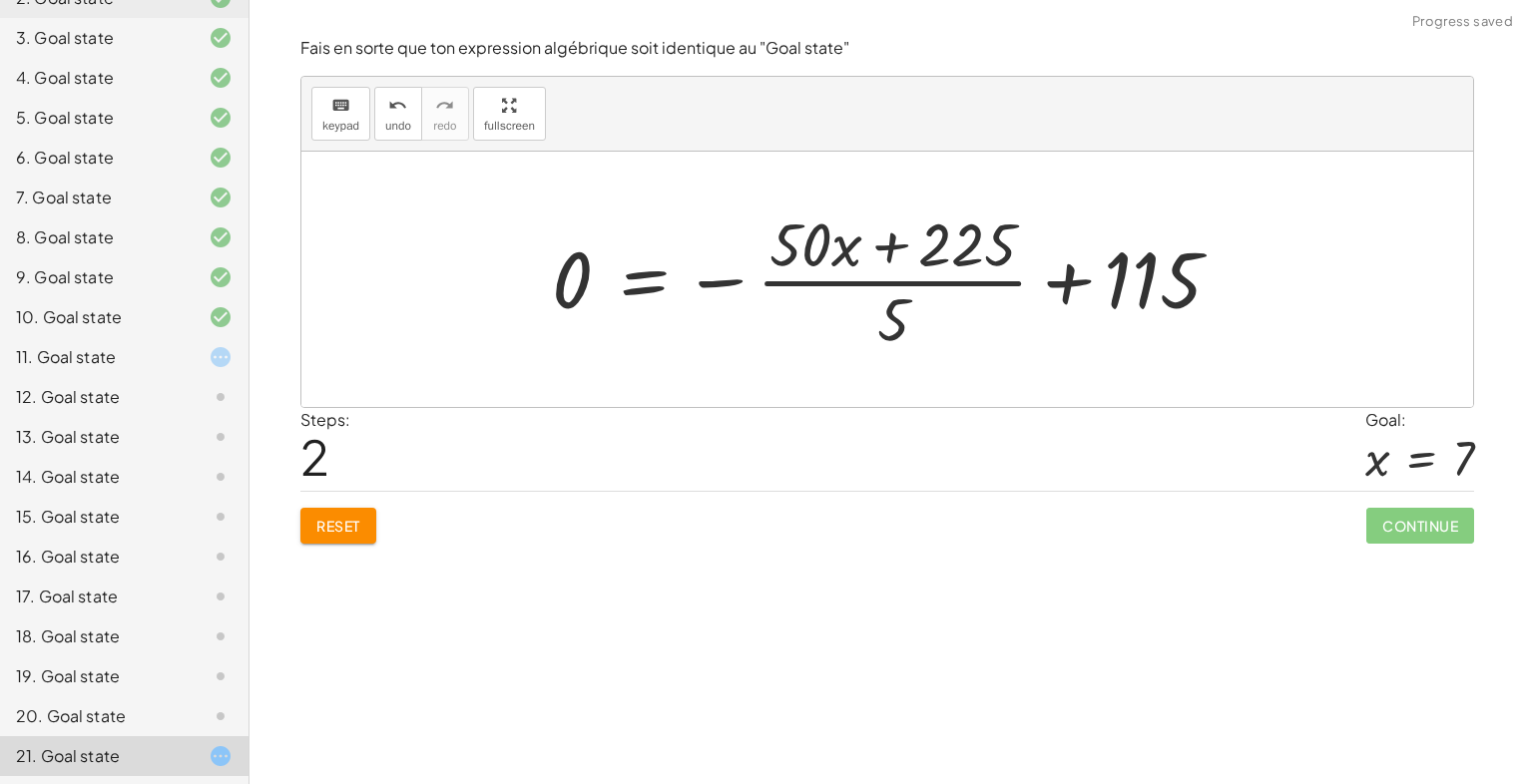 click at bounding box center (894, 279) 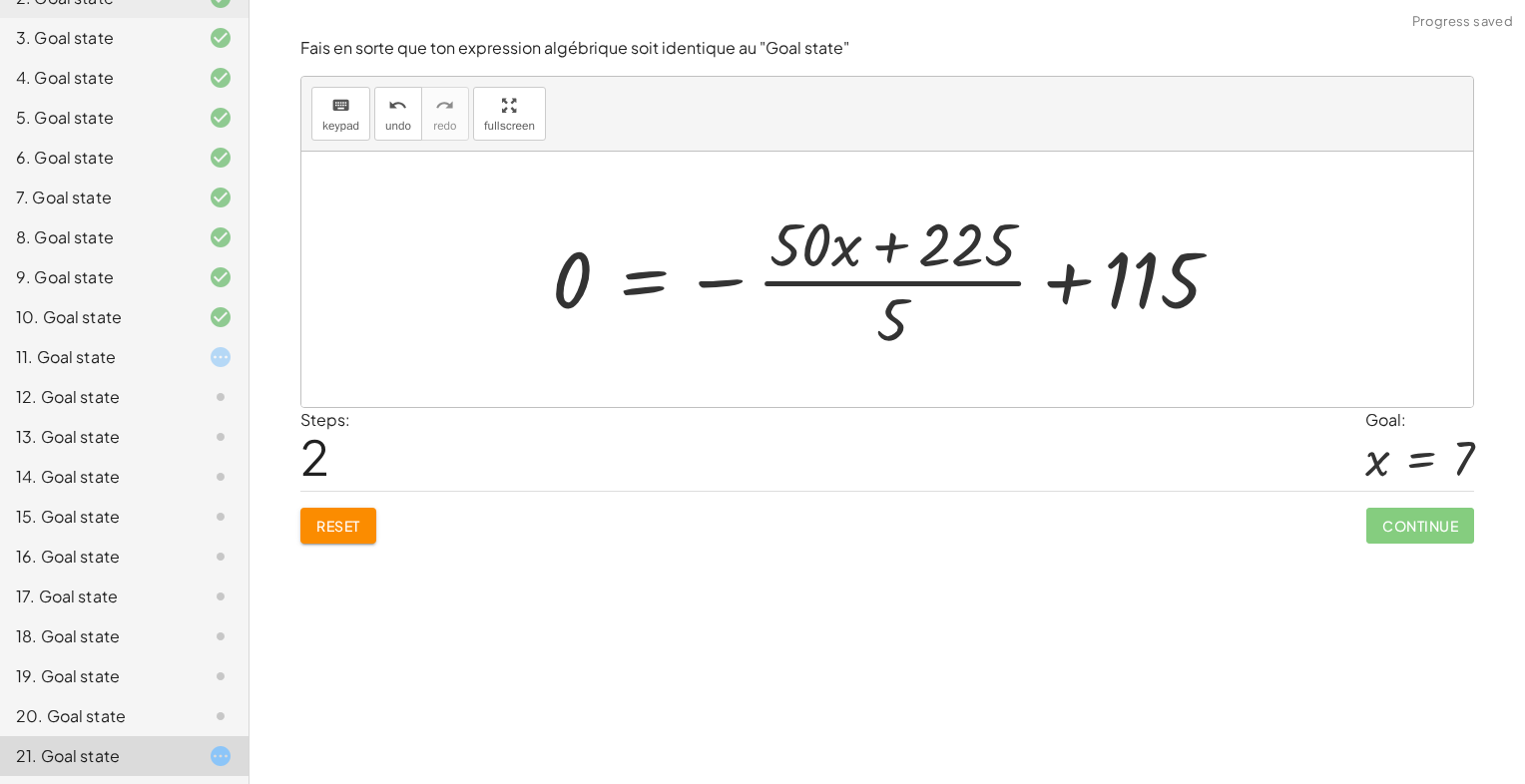 click at bounding box center (894, 279) 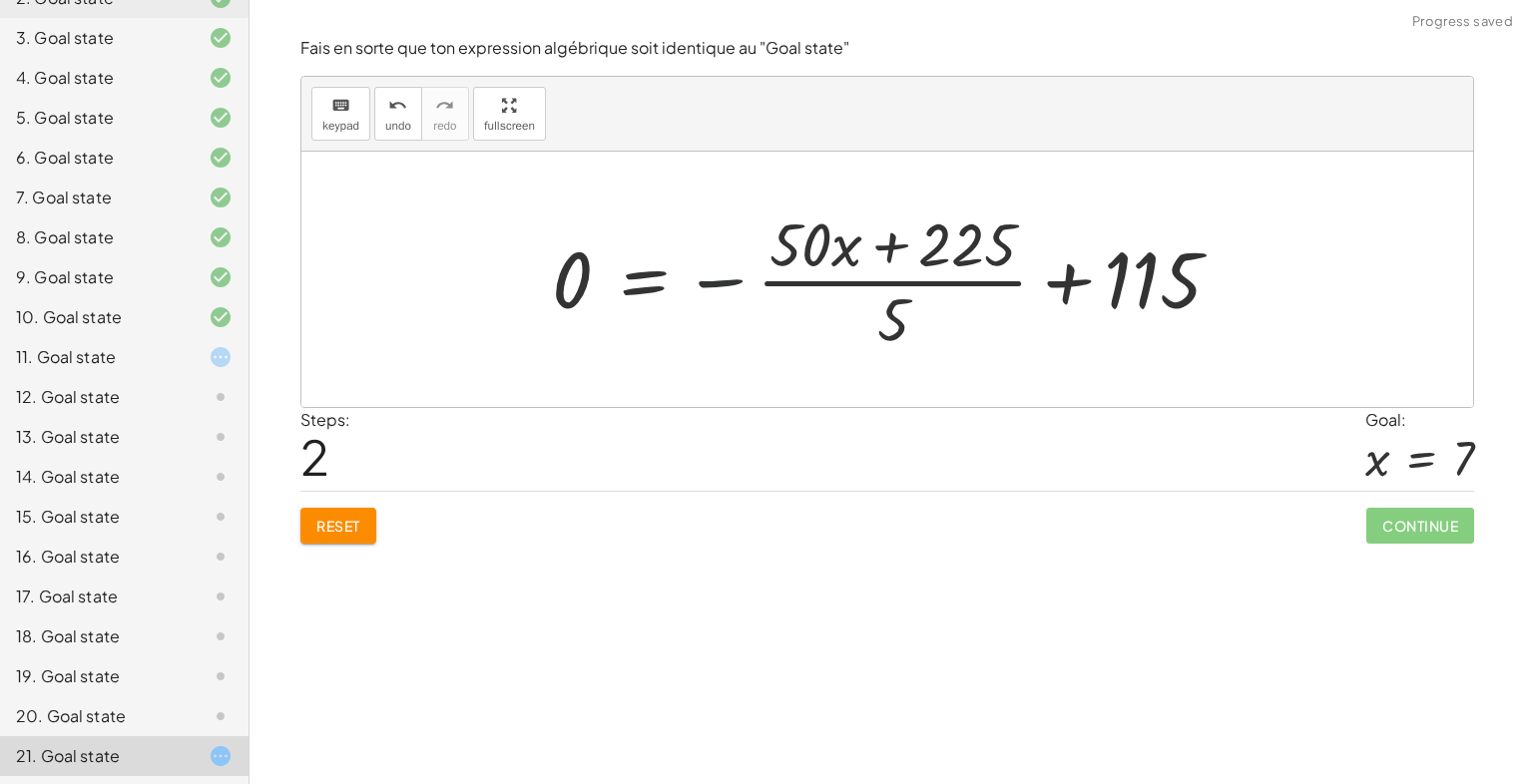 click at bounding box center (894, 279) 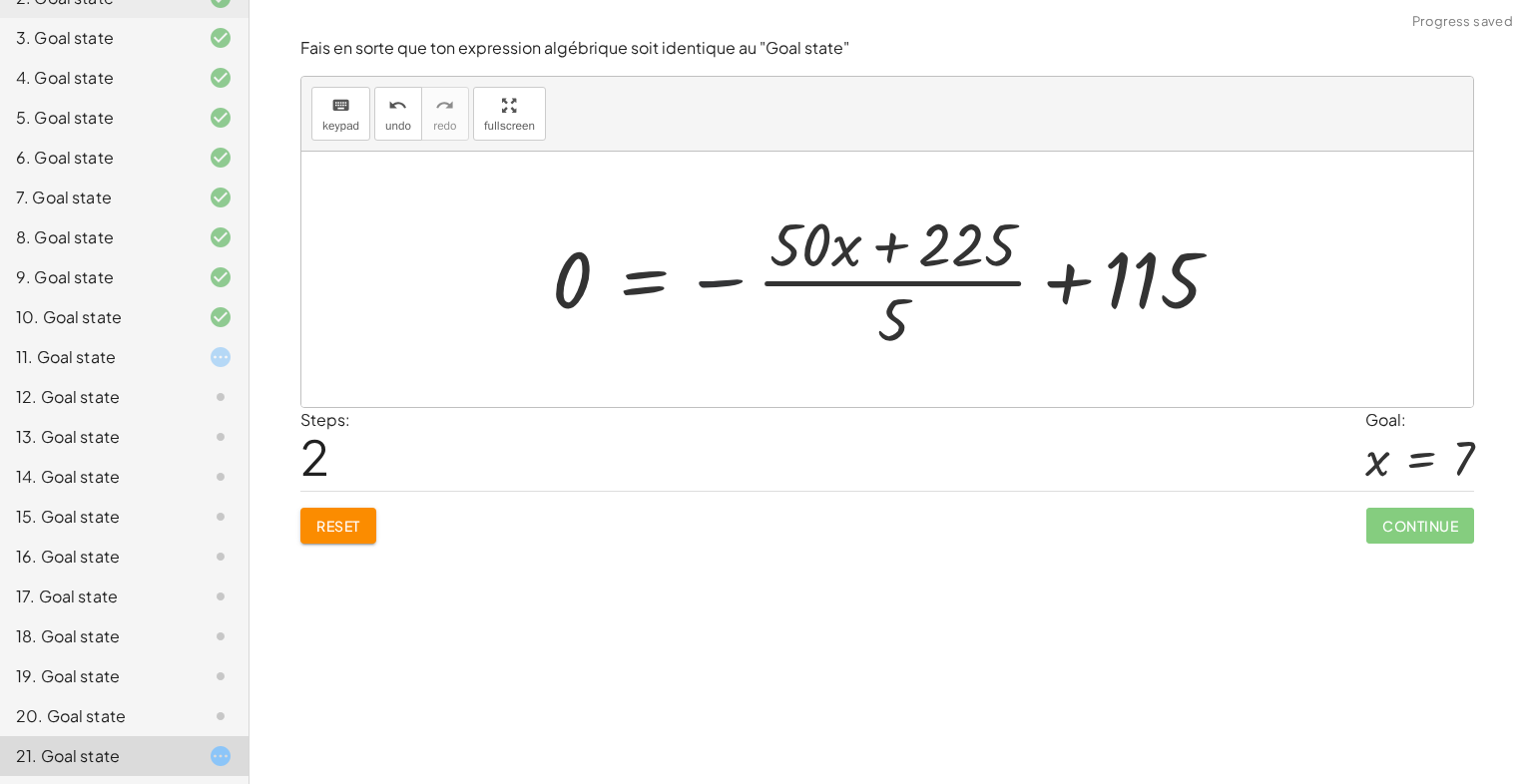 drag, startPoint x: 722, startPoint y: 280, endPoint x: 691, endPoint y: 286, distance: 31.575307 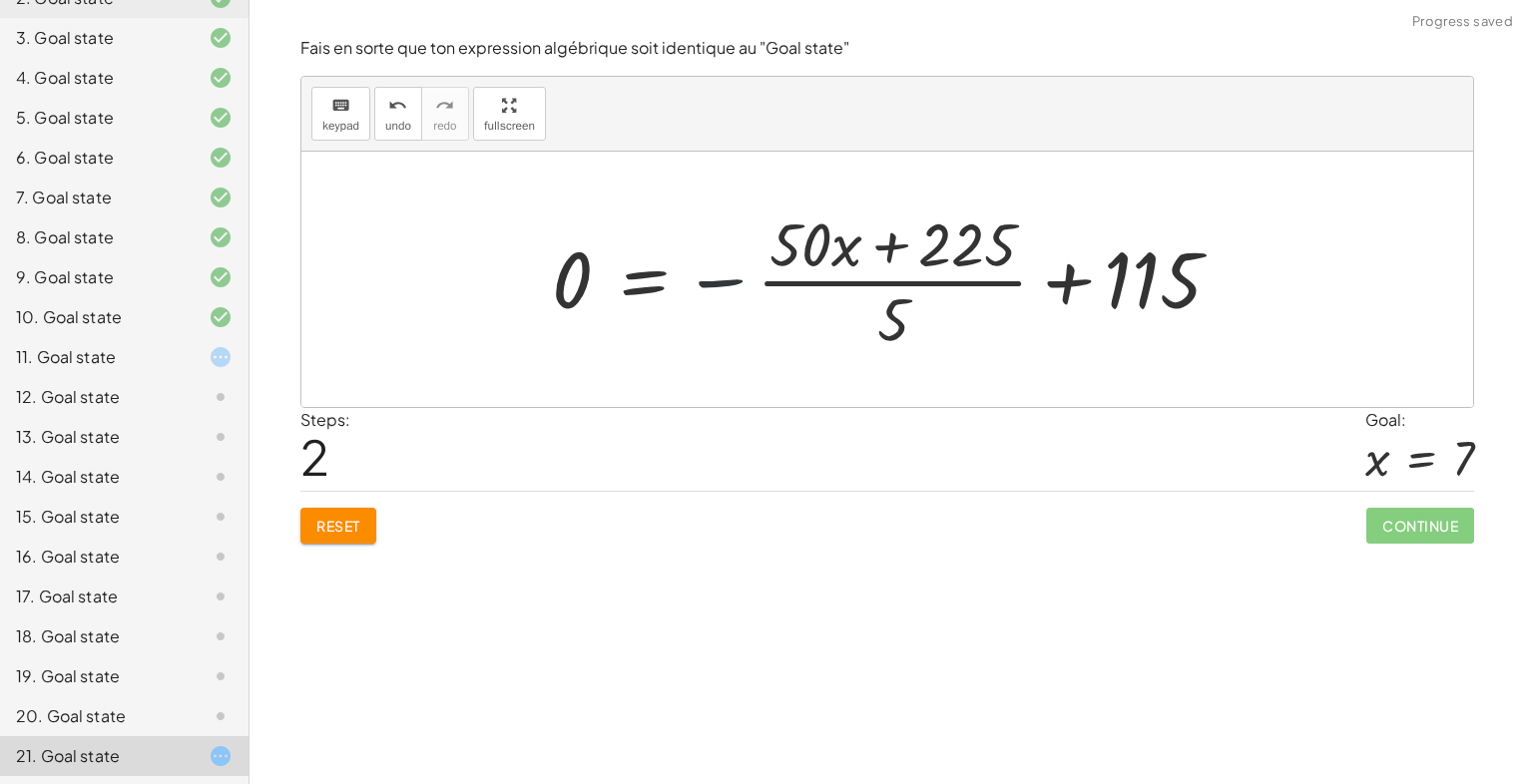 click at bounding box center (894, 279) 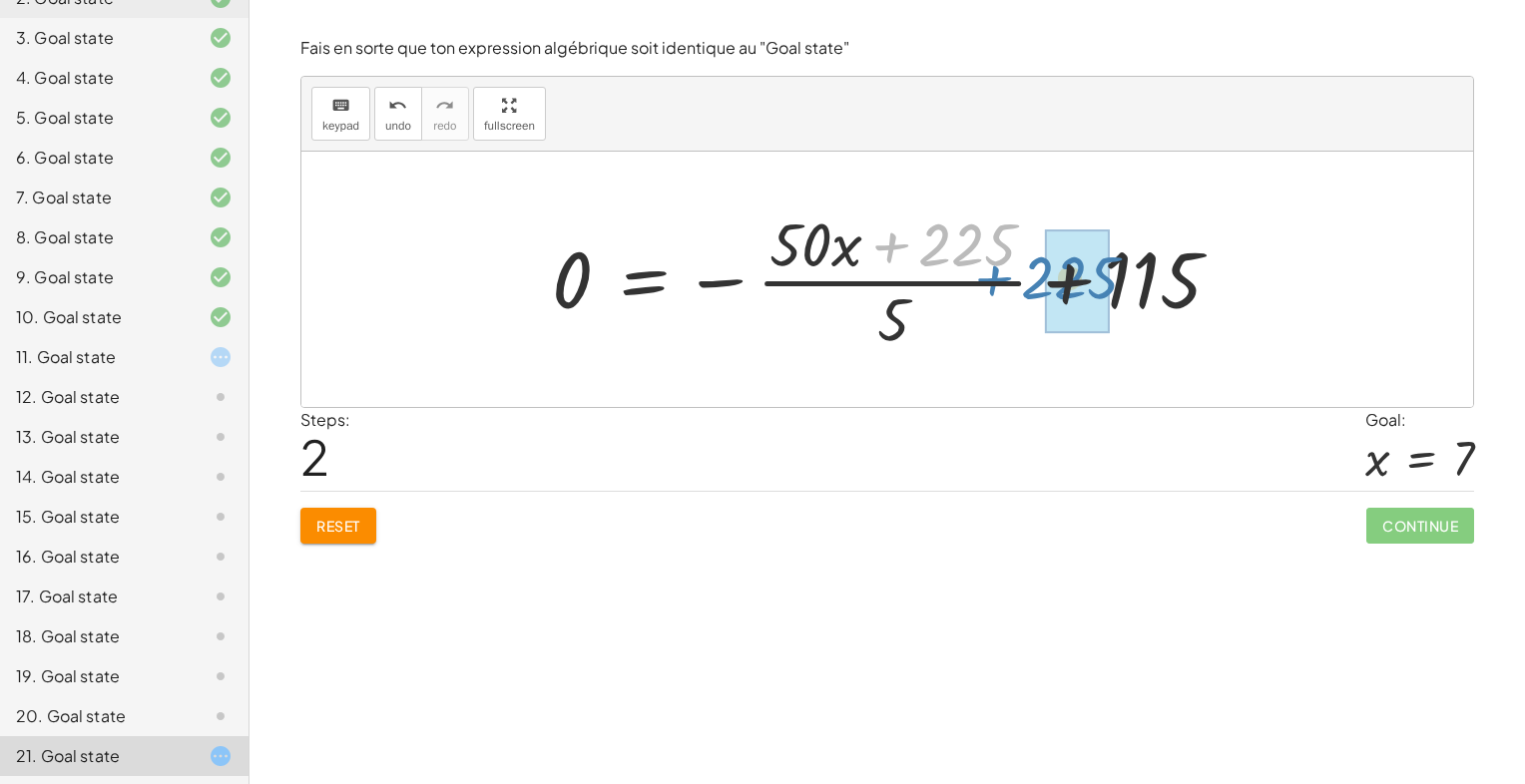 drag, startPoint x: 938, startPoint y: 238, endPoint x: 1032, endPoint y: 273, distance: 100.304536 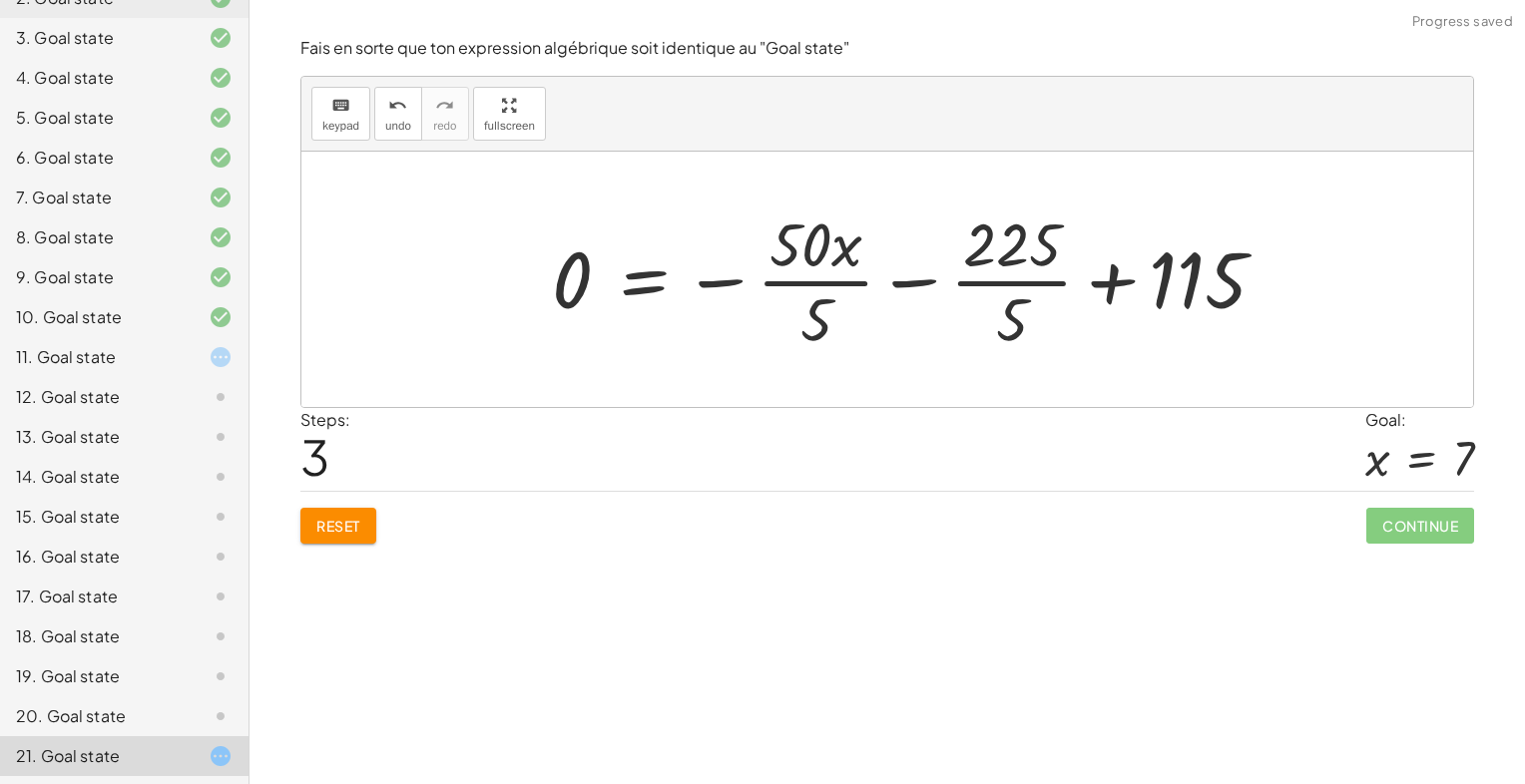 click at bounding box center (916, 279) 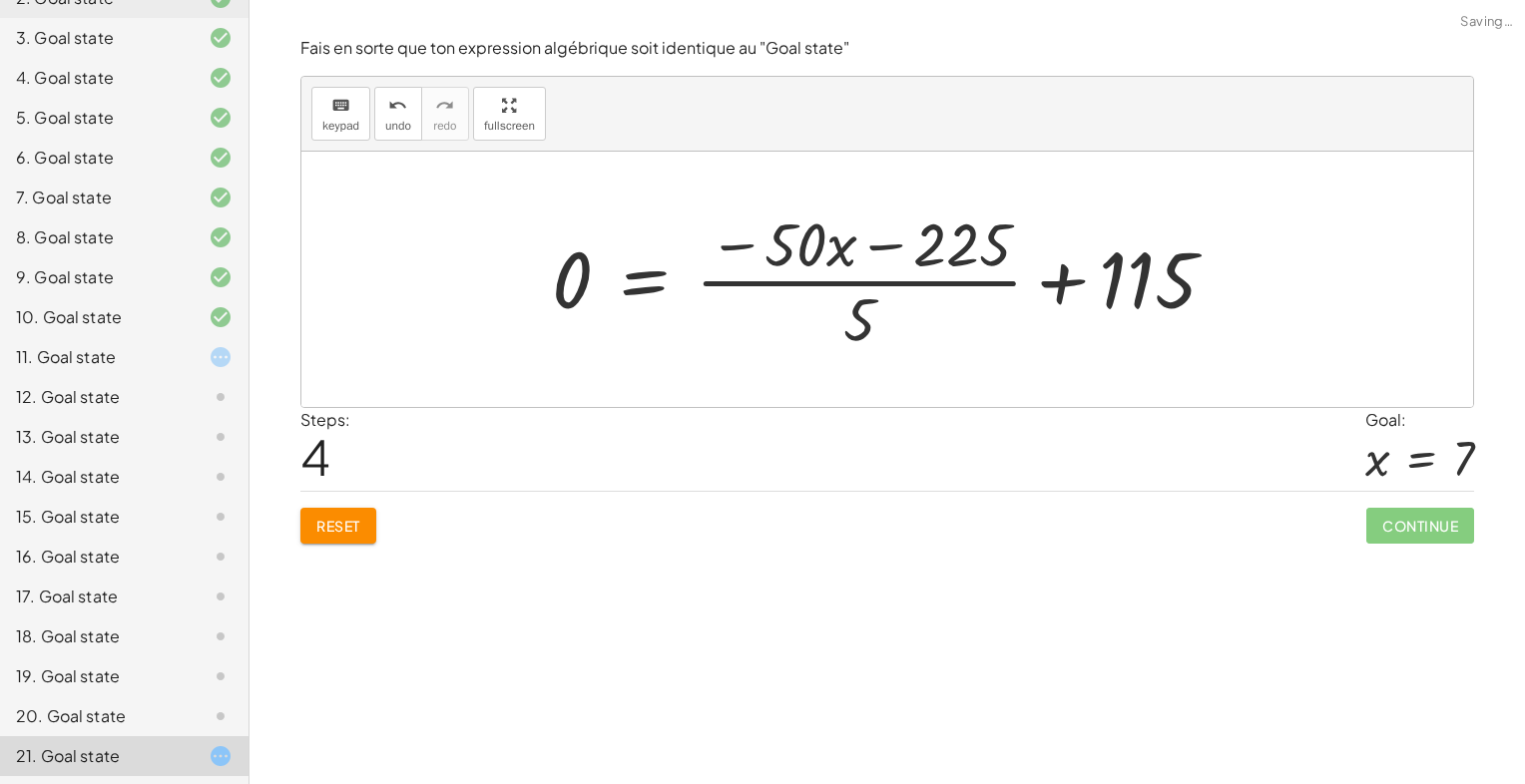 click at bounding box center (891, 279) 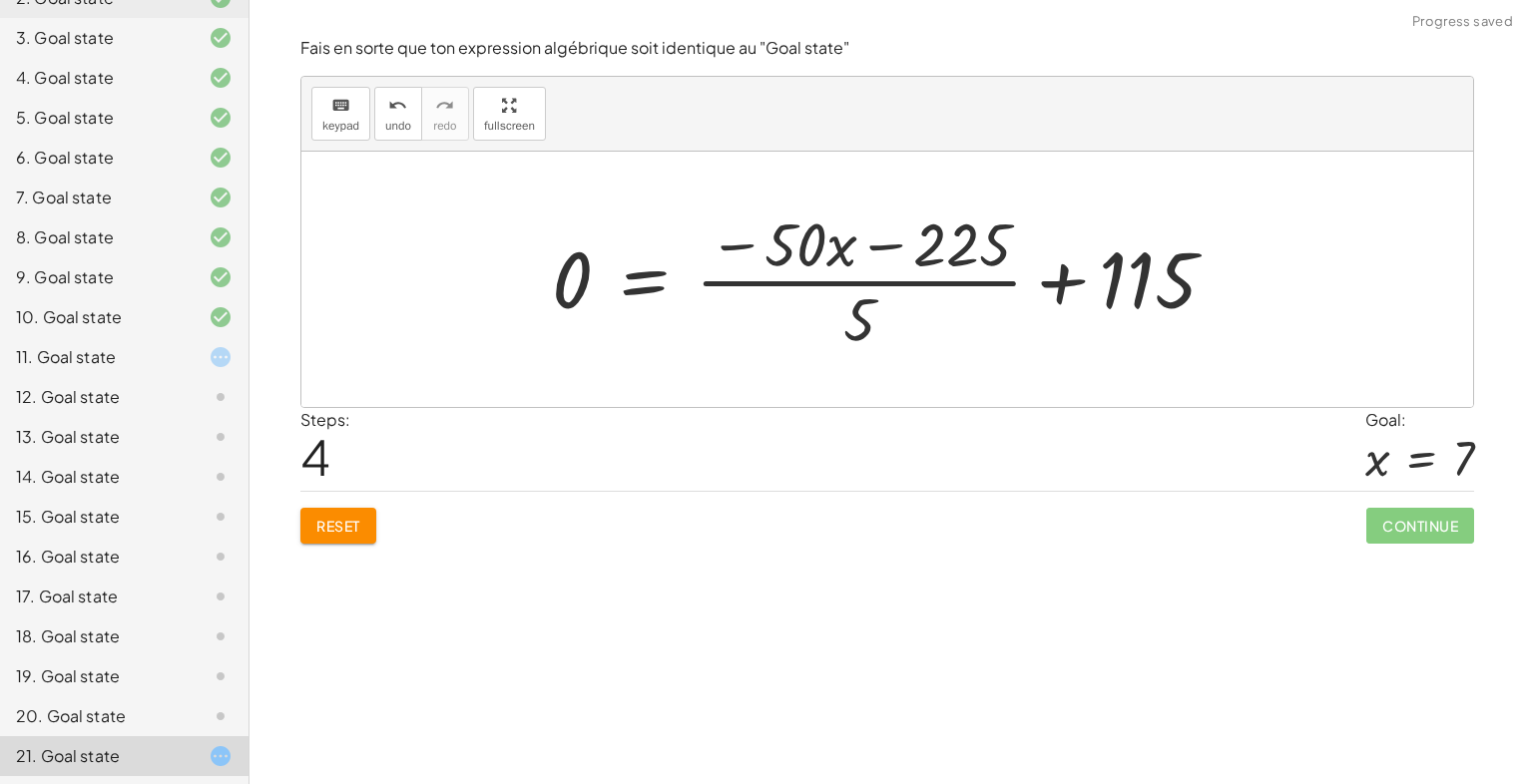 click at bounding box center (891, 279) 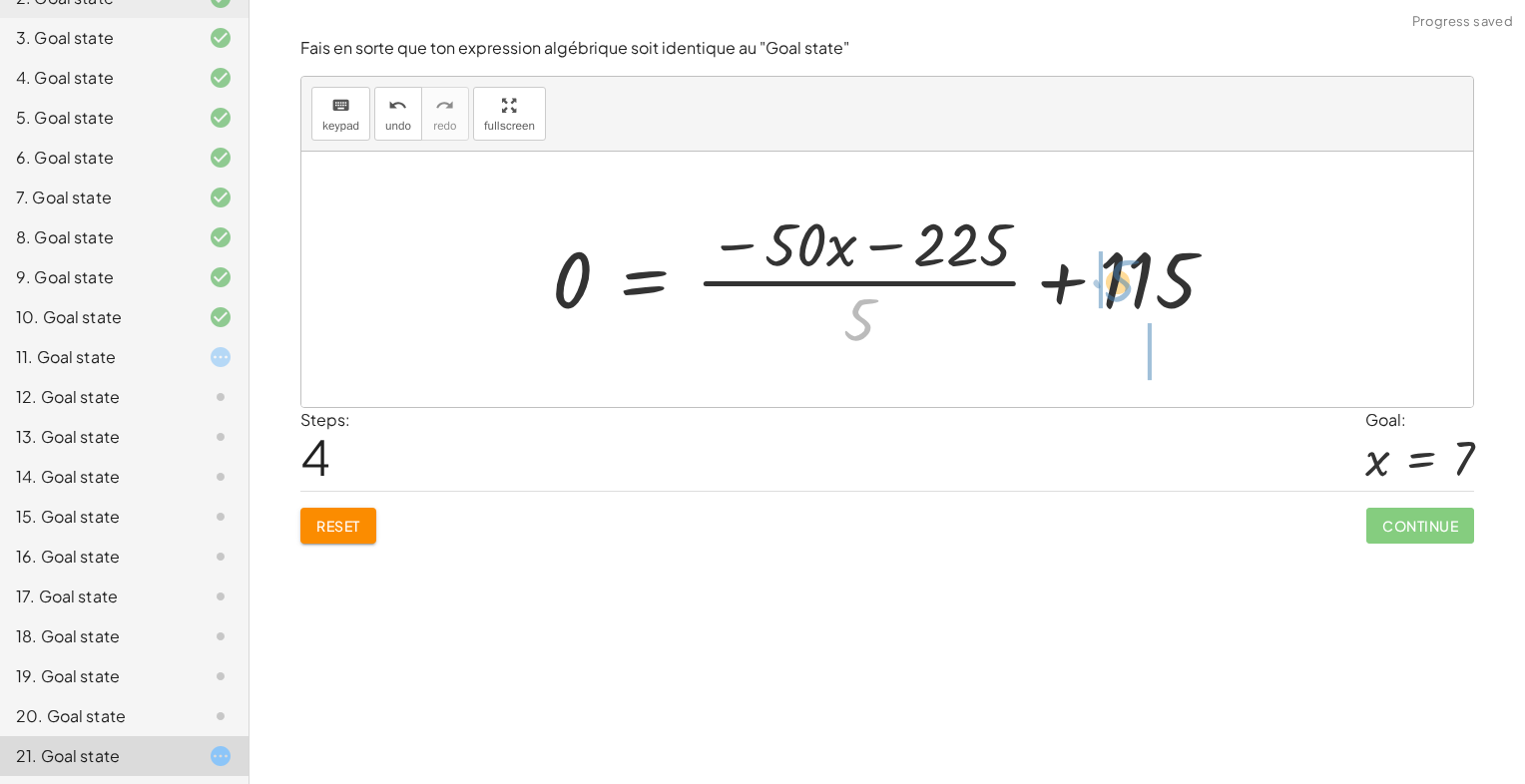 drag, startPoint x: 853, startPoint y: 341, endPoint x: 1119, endPoint y: 301, distance: 268.9907 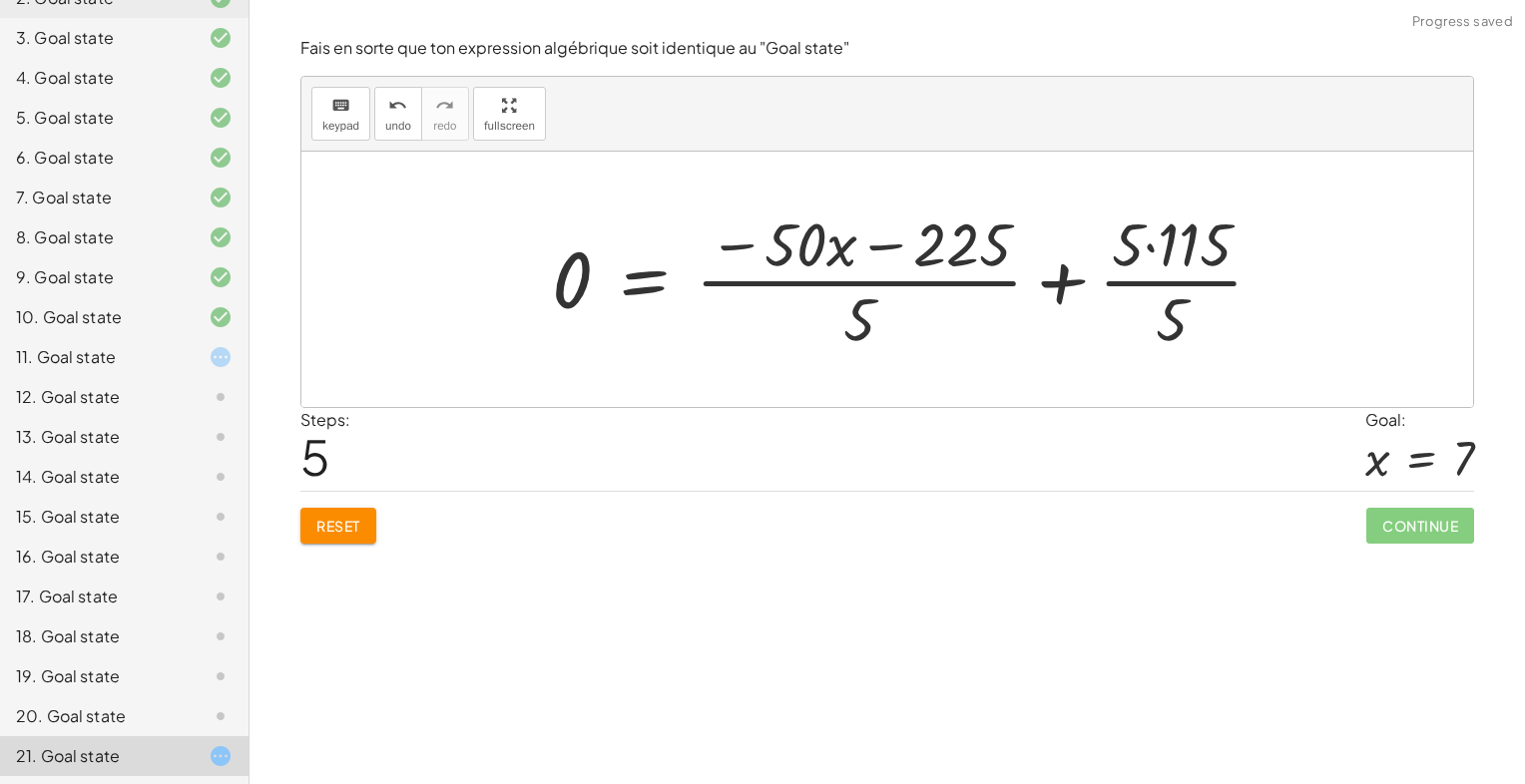 click at bounding box center [915, 279] 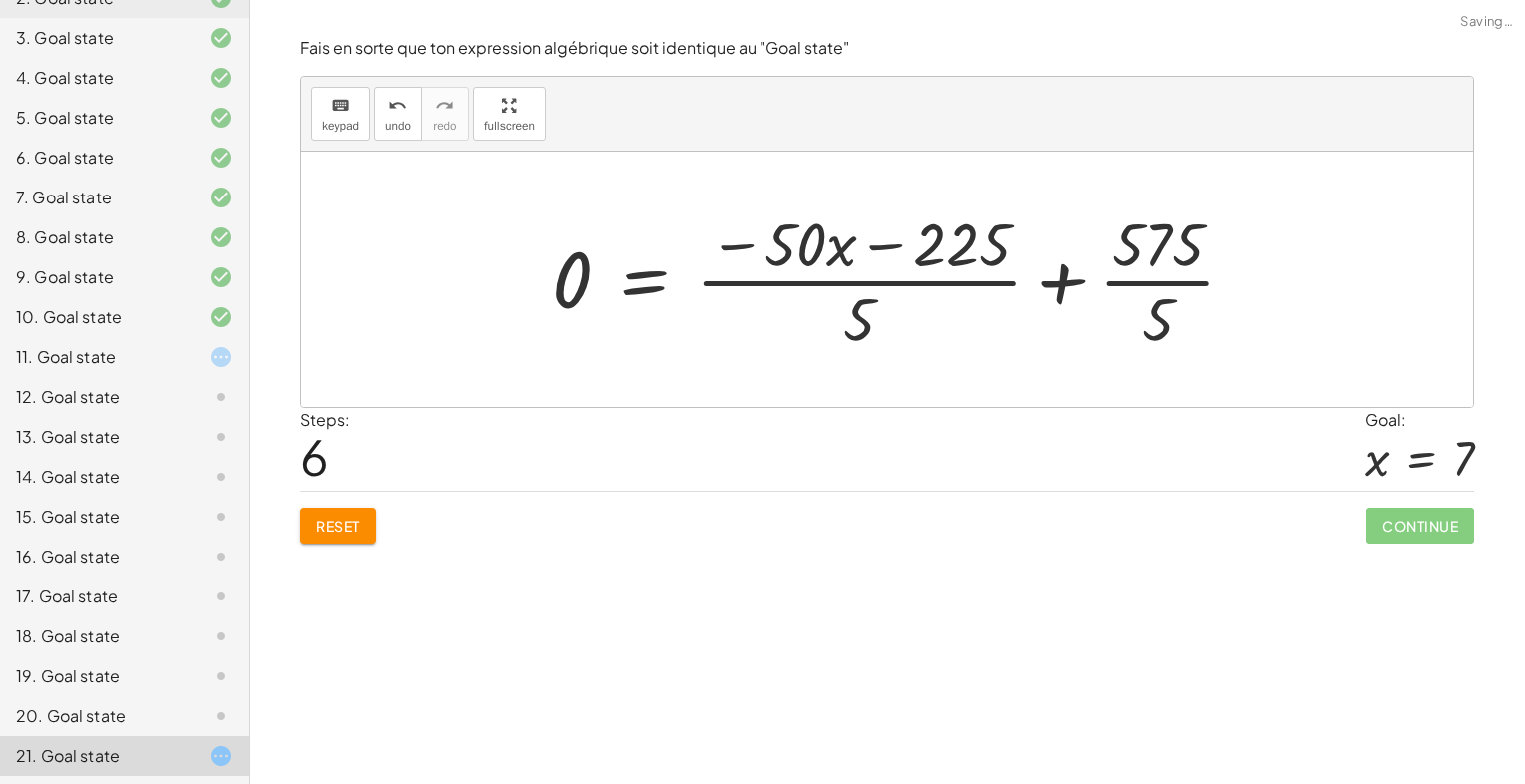 click at bounding box center (901, 279) 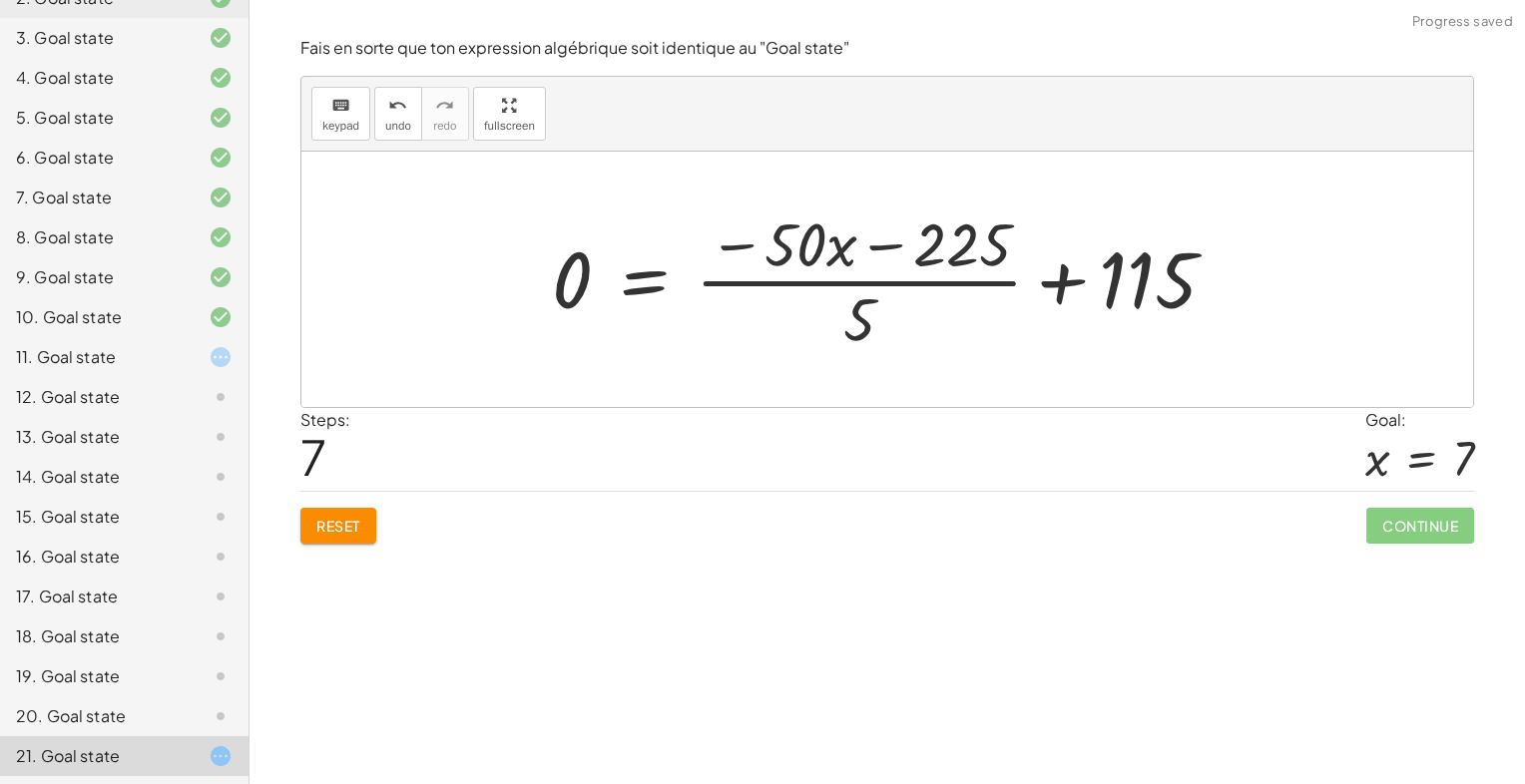 click at bounding box center (891, 279) 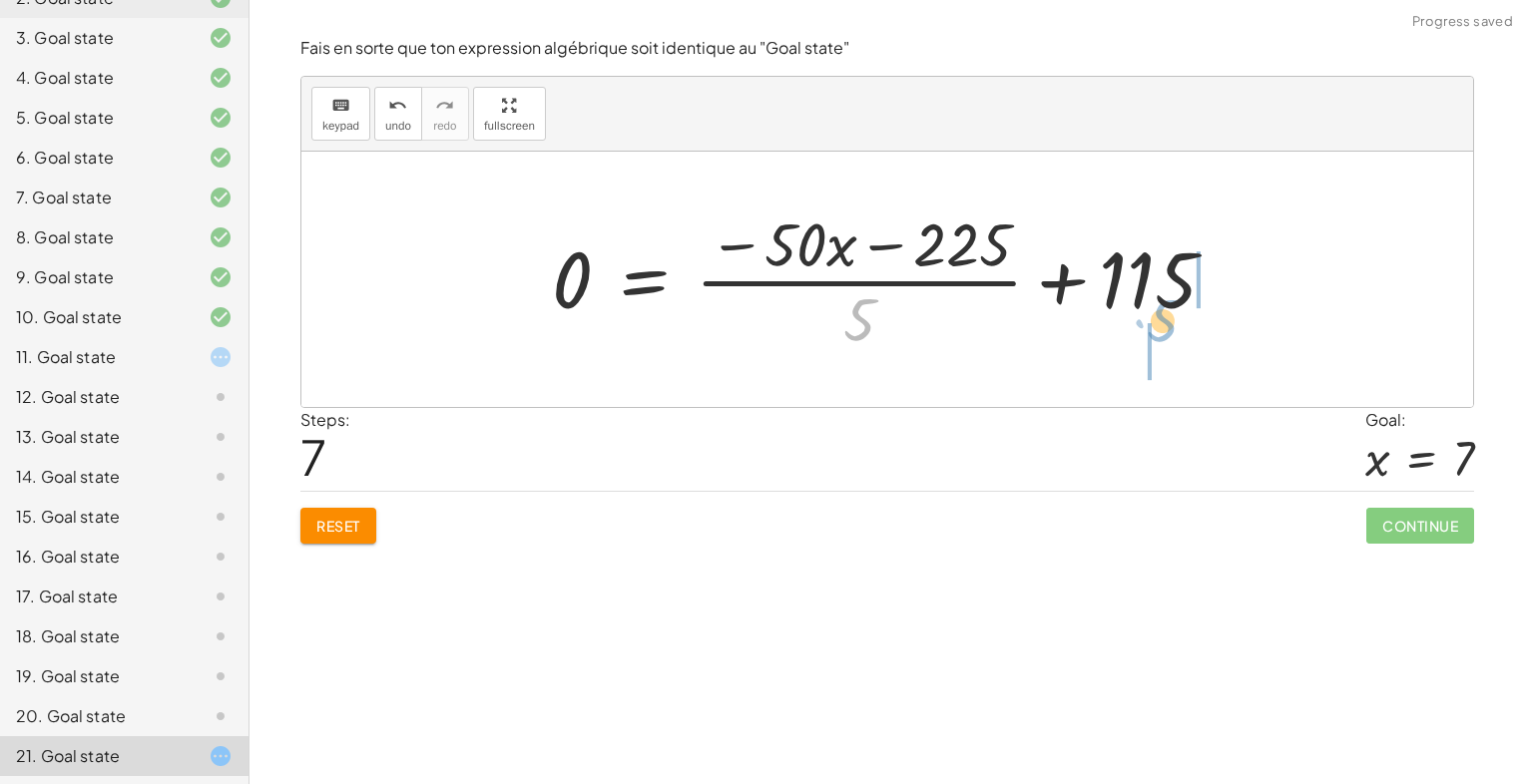 drag, startPoint x: 856, startPoint y: 316, endPoint x: 1155, endPoint y: 332, distance: 299.4278 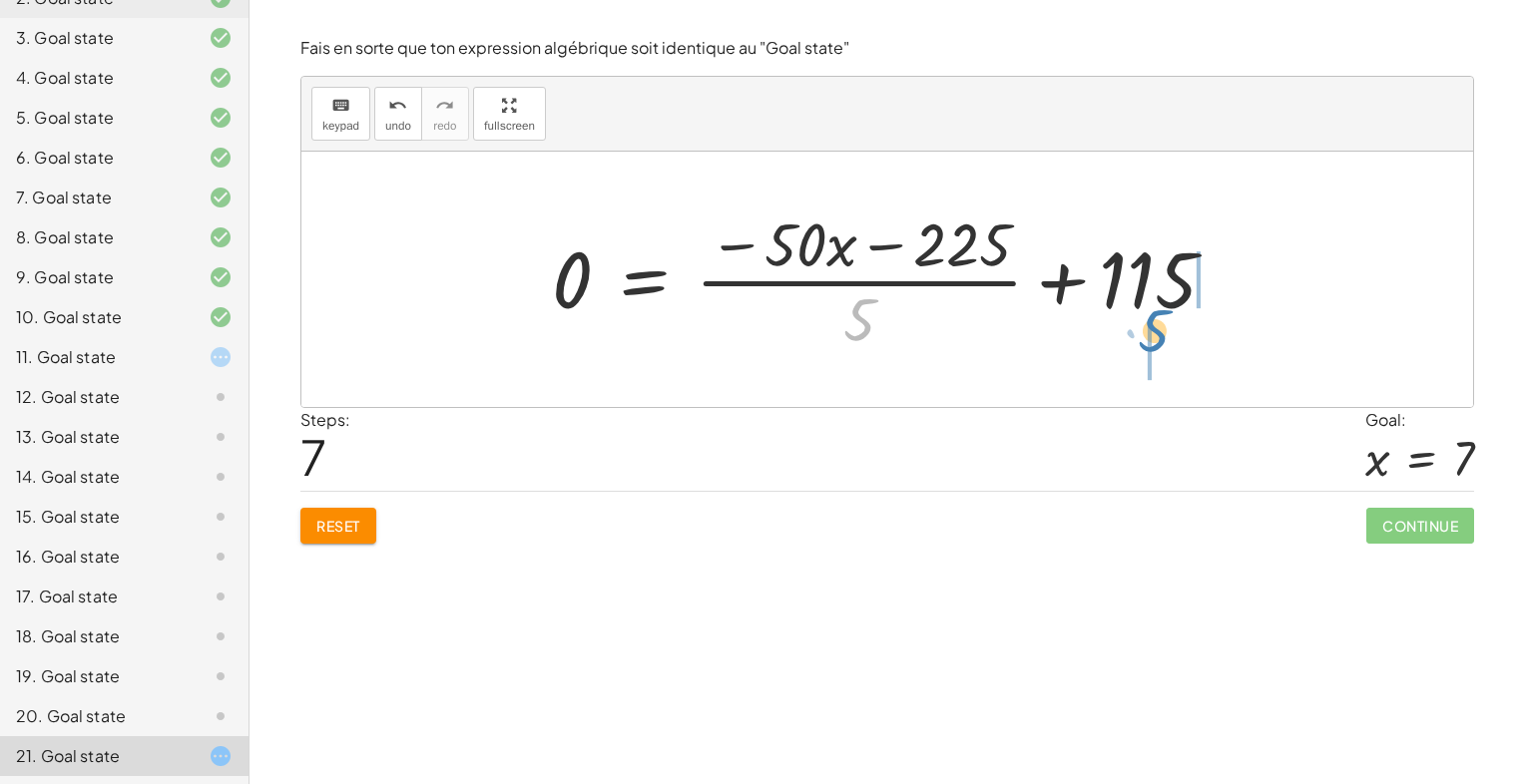 drag, startPoint x: 878, startPoint y: 331, endPoint x: 1157, endPoint y: 321, distance: 279.17915 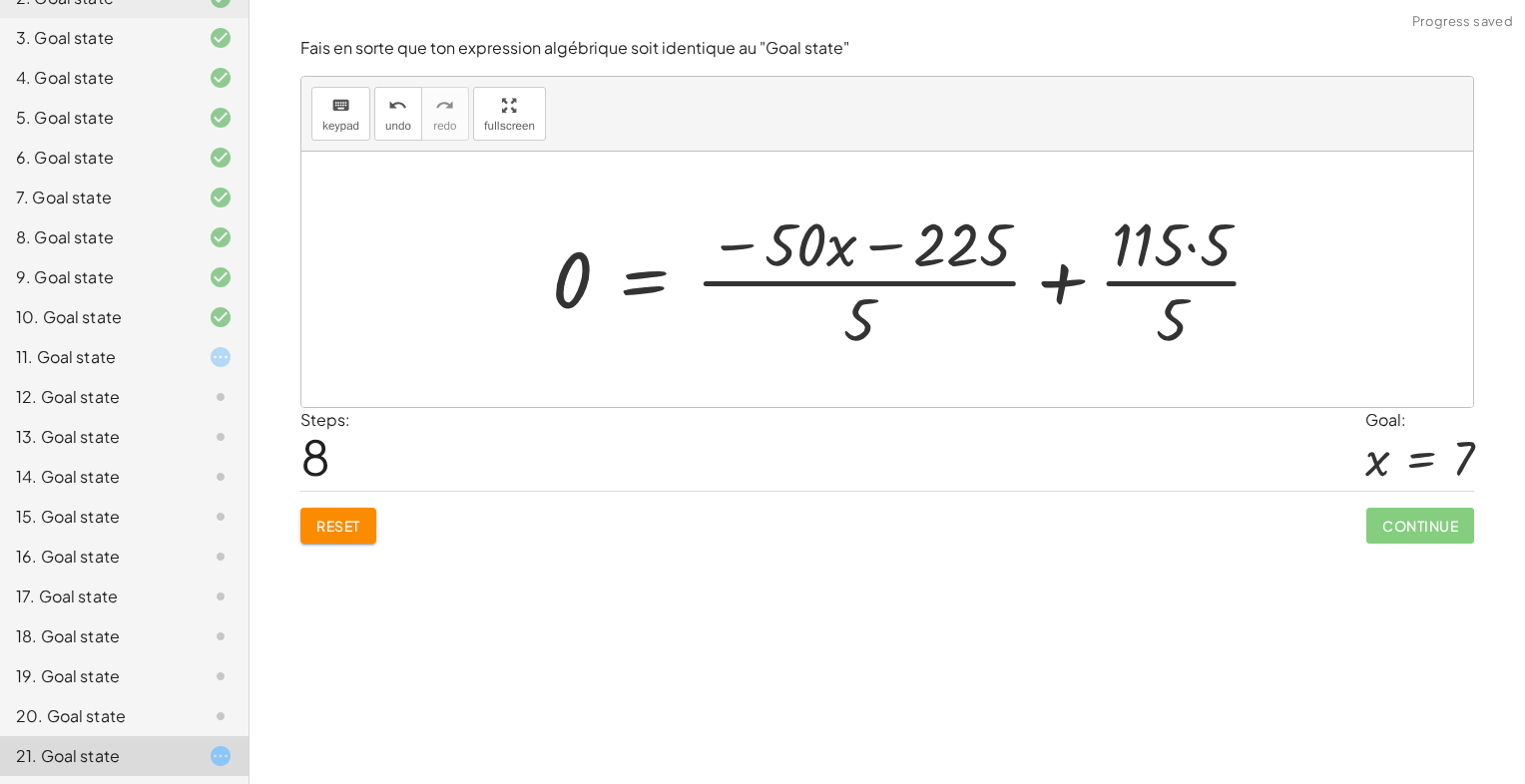 drag, startPoint x: 1198, startPoint y: 253, endPoint x: 1182, endPoint y: 288, distance: 38.483763 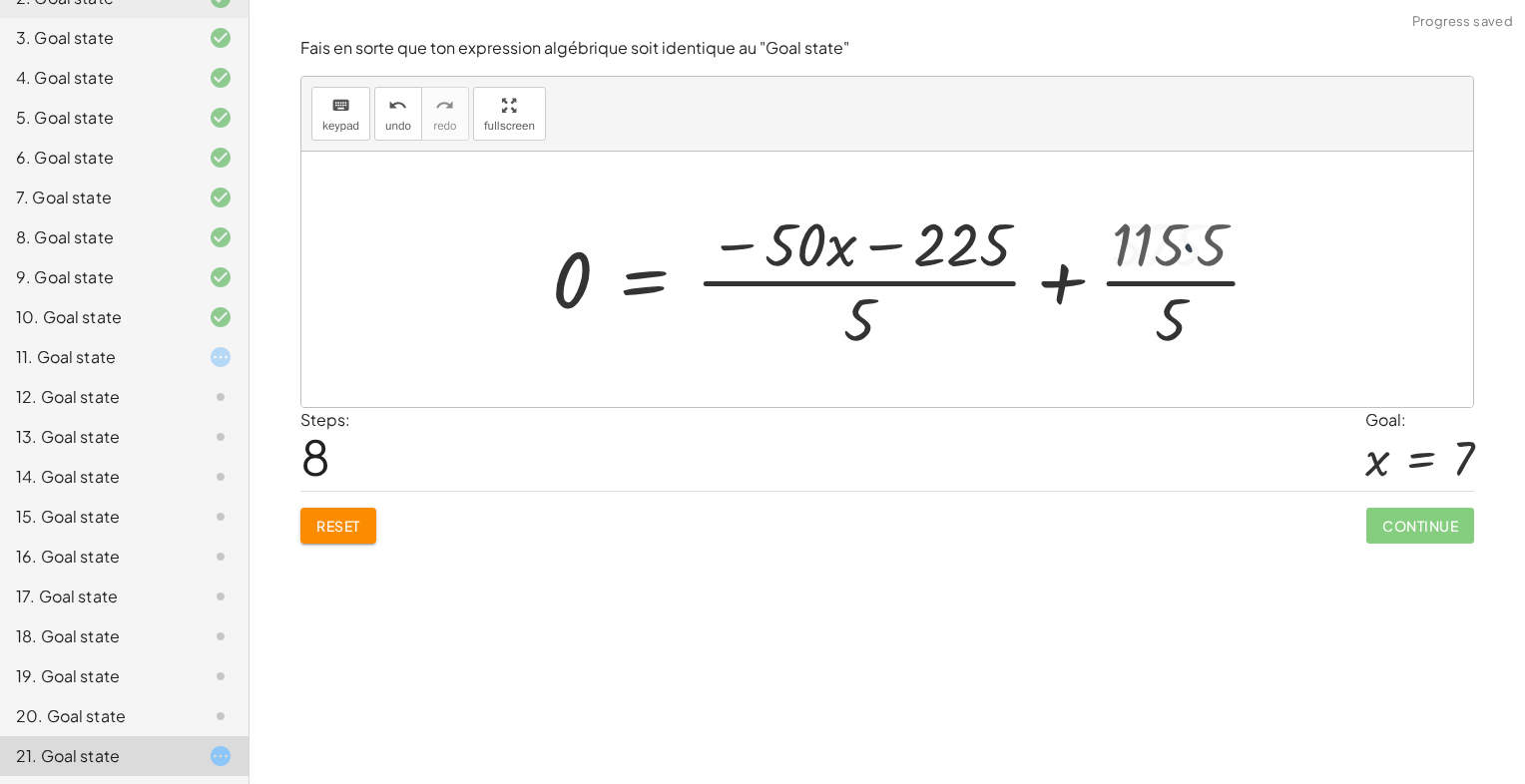 drag, startPoint x: 1181, startPoint y: 288, endPoint x: 1175, endPoint y: 297, distance: 10.816654 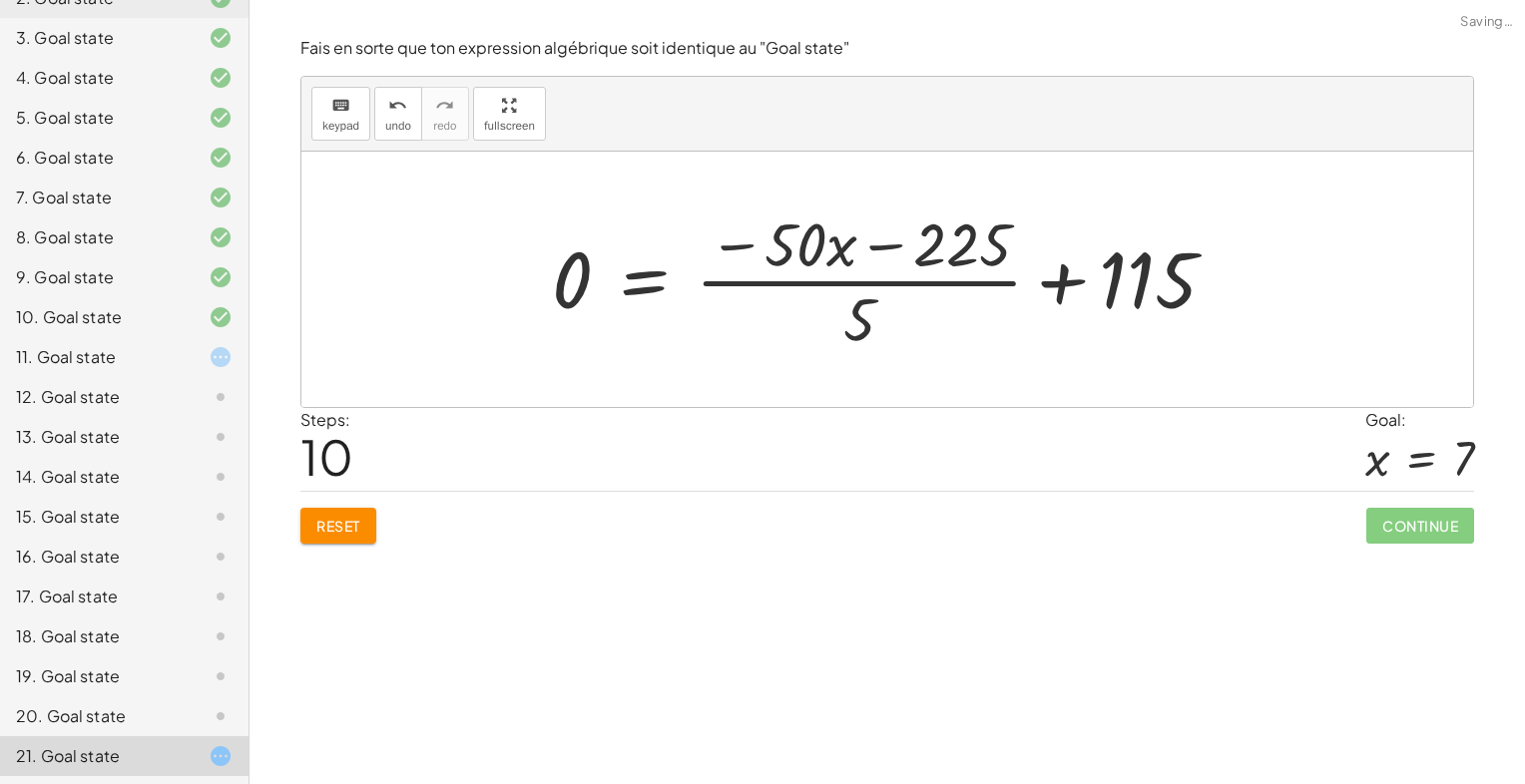 click at bounding box center (891, 279) 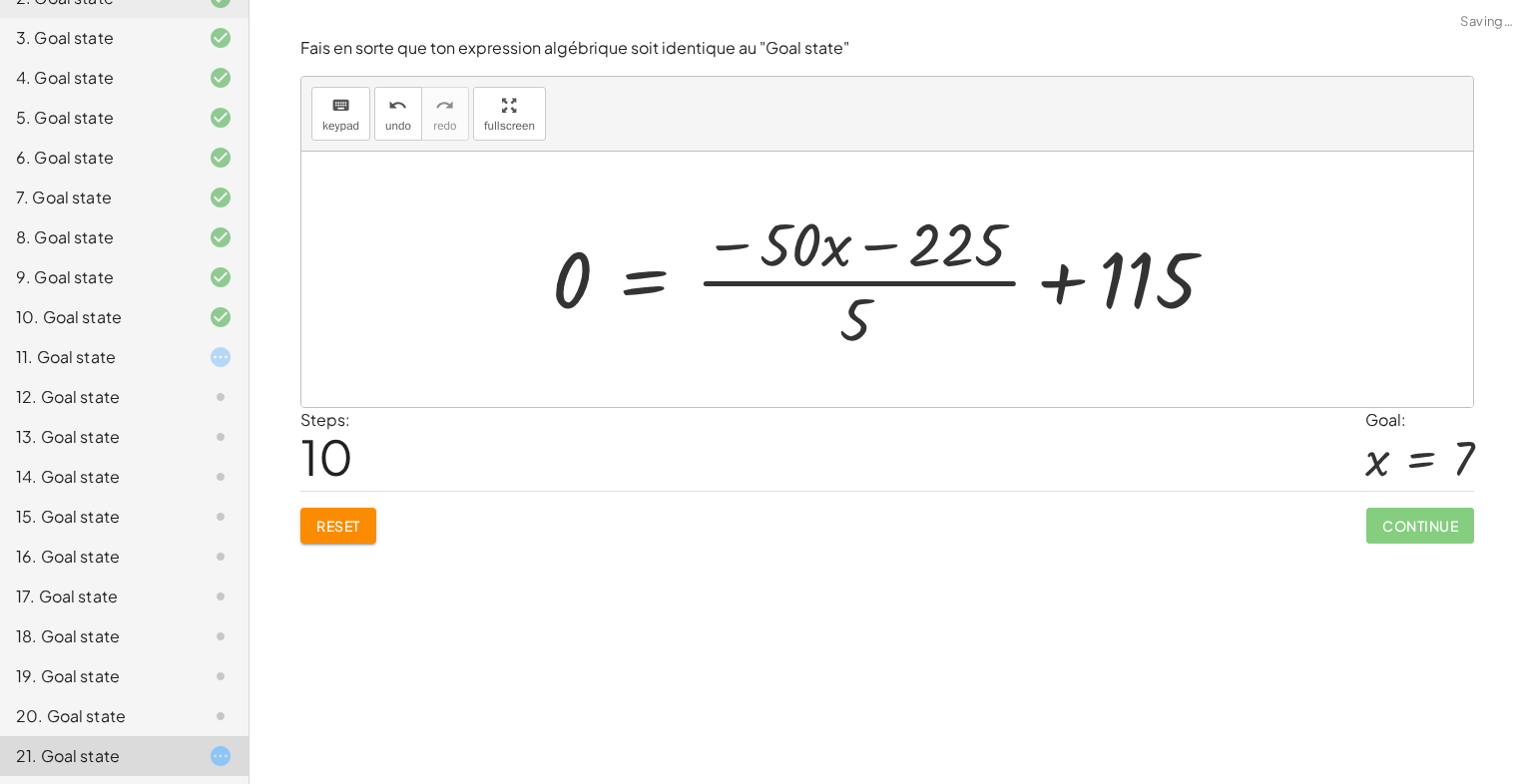 click at bounding box center [891, 279] 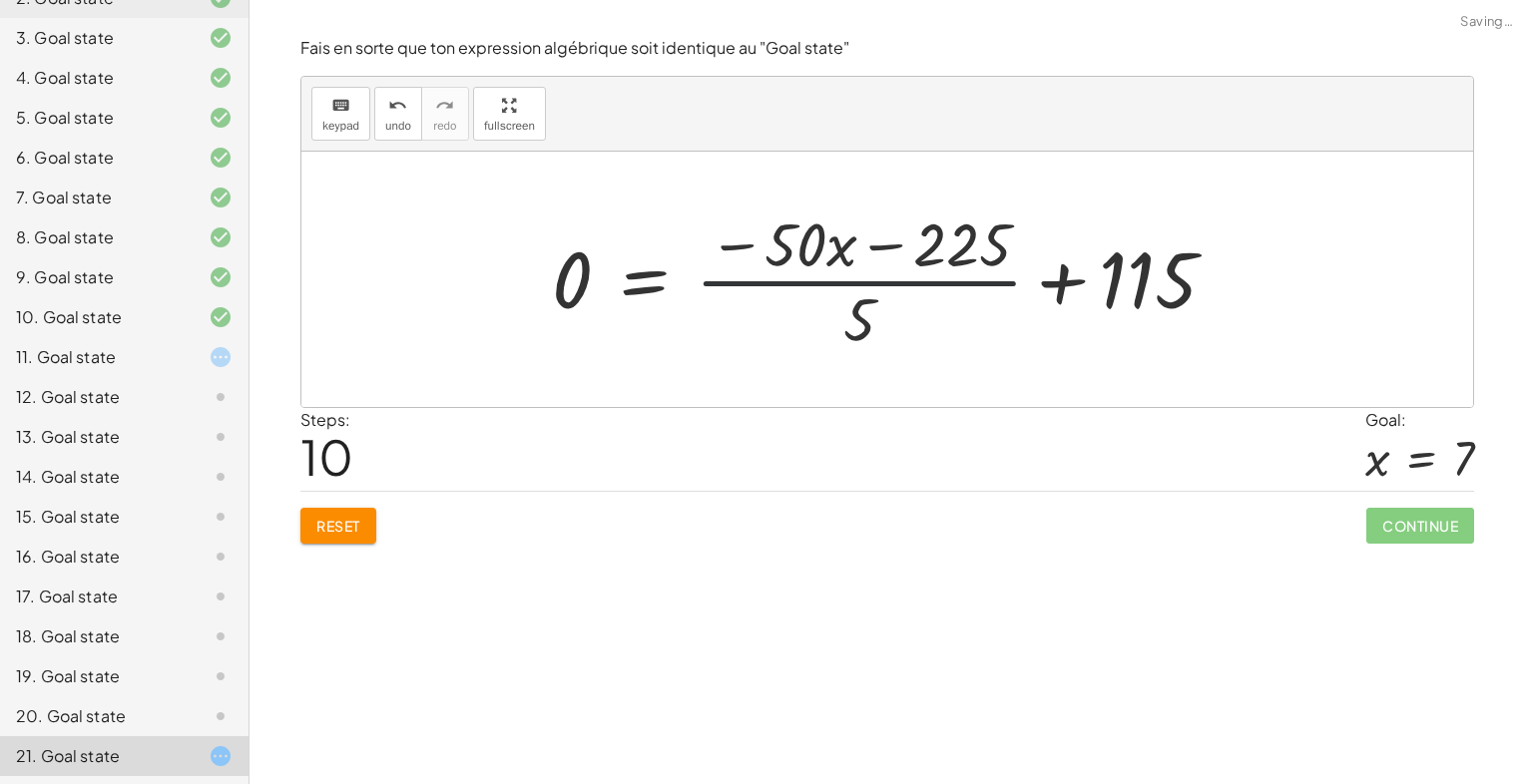 click at bounding box center (891, 279) 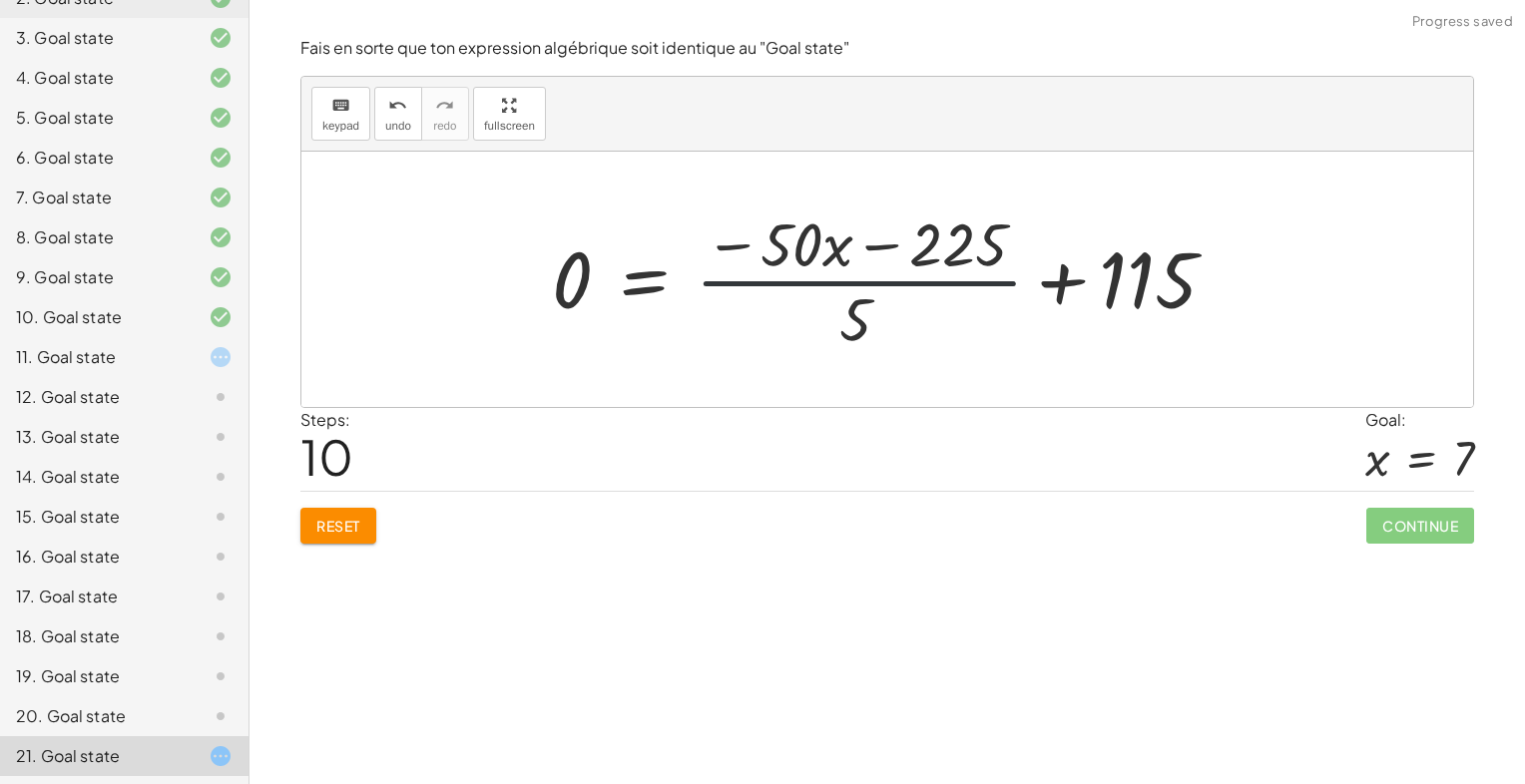 click at bounding box center [891, 279] 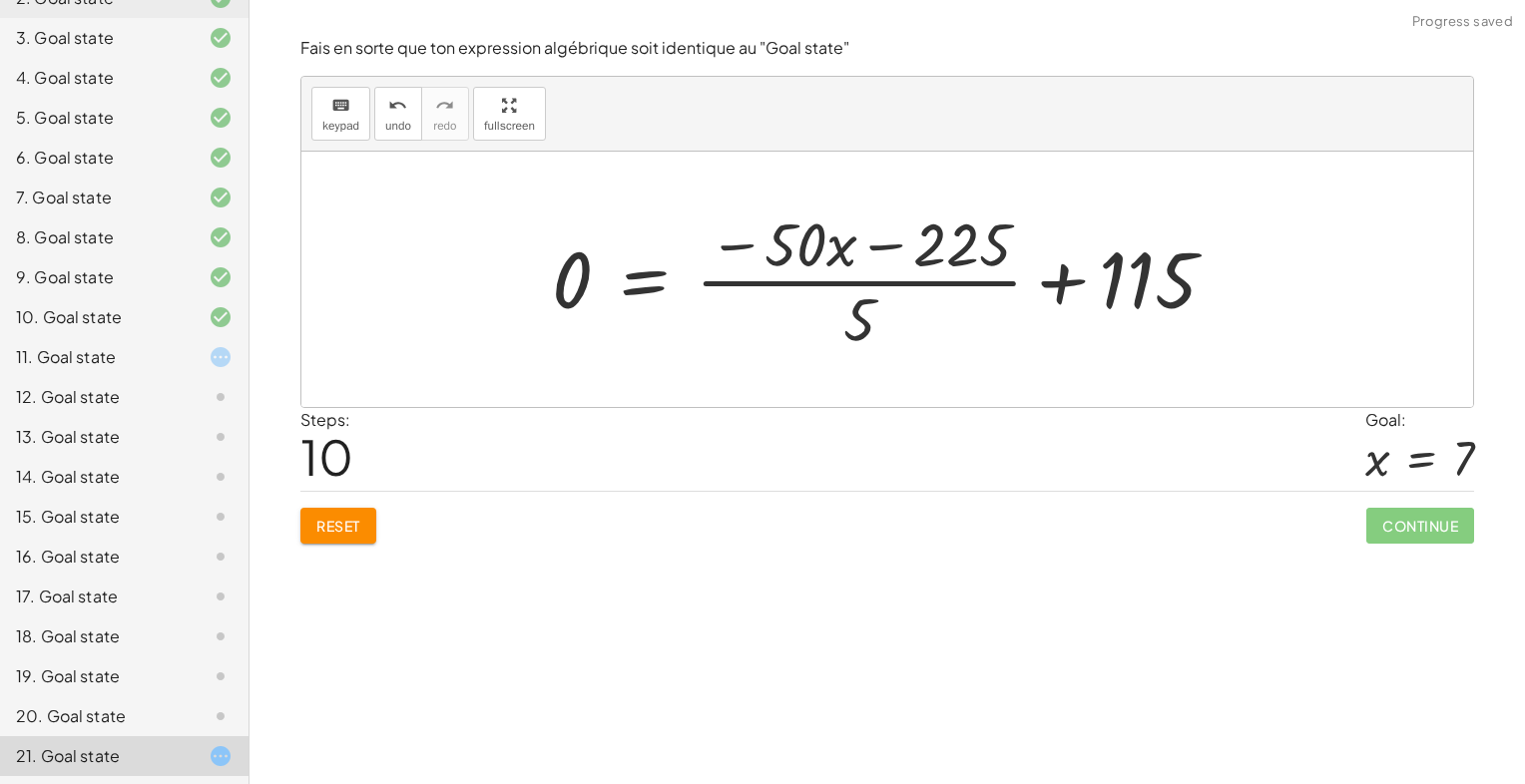 click at bounding box center [891, 279] 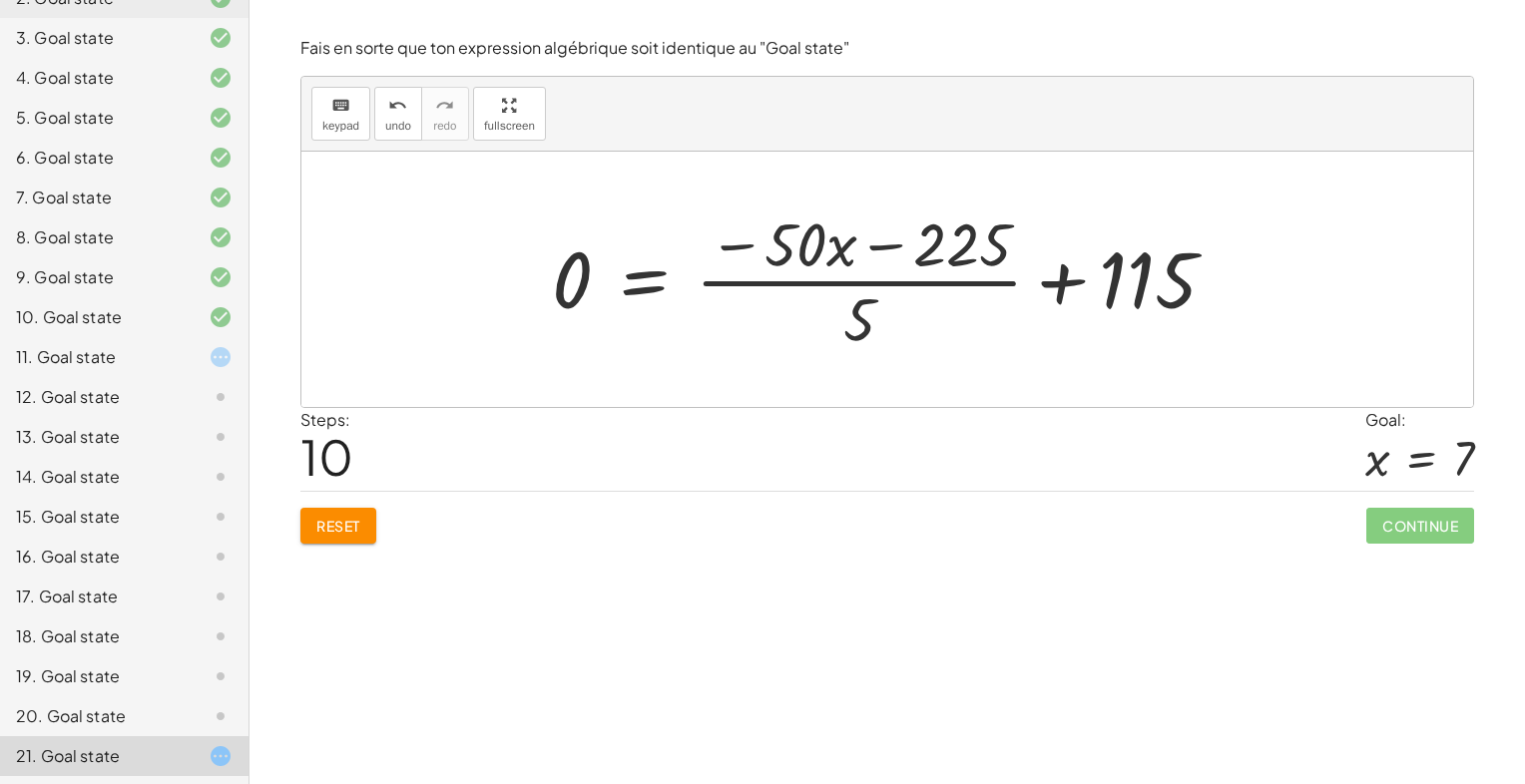 click at bounding box center [891, 279] 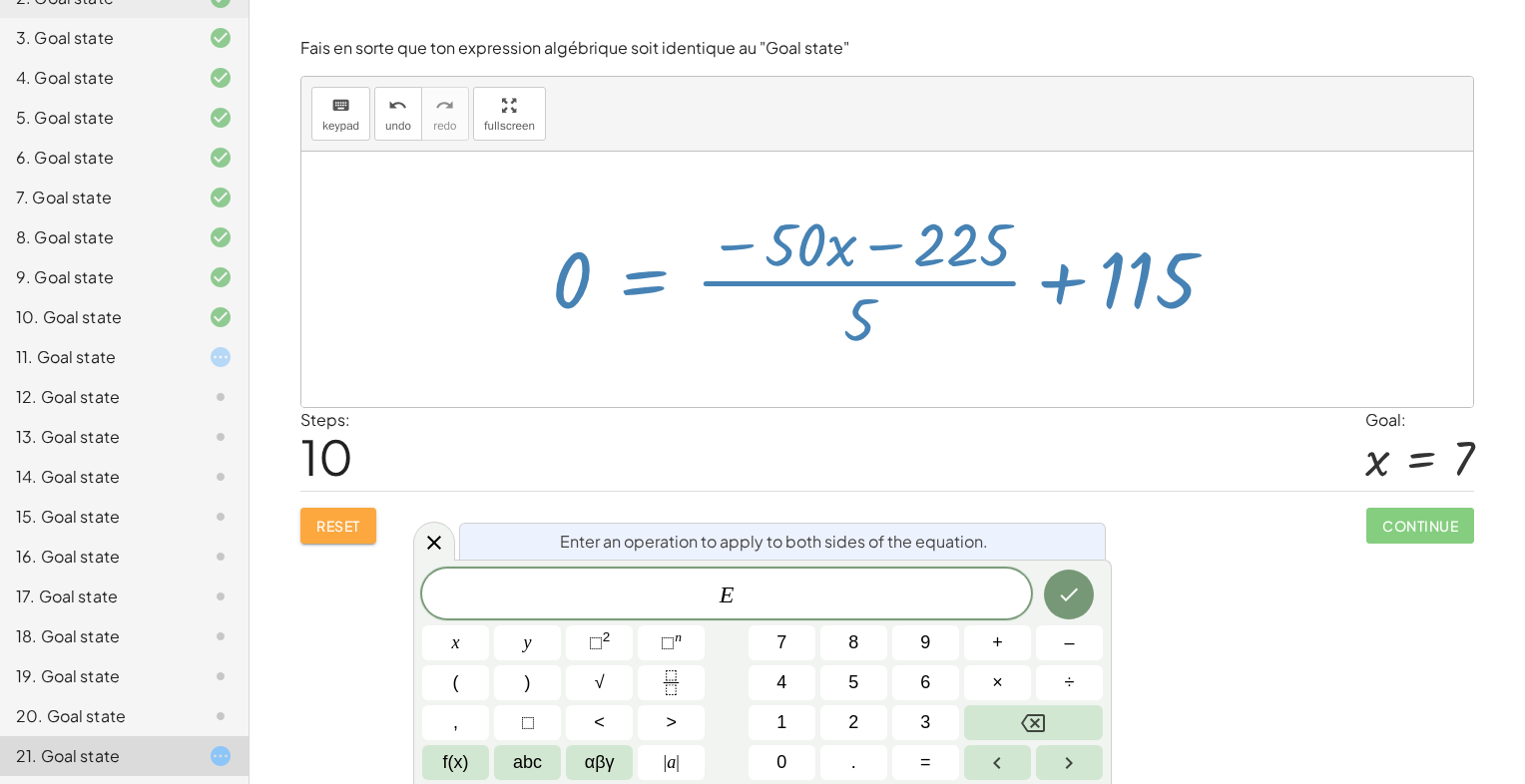 click on "Reset" at bounding box center (338, 526) 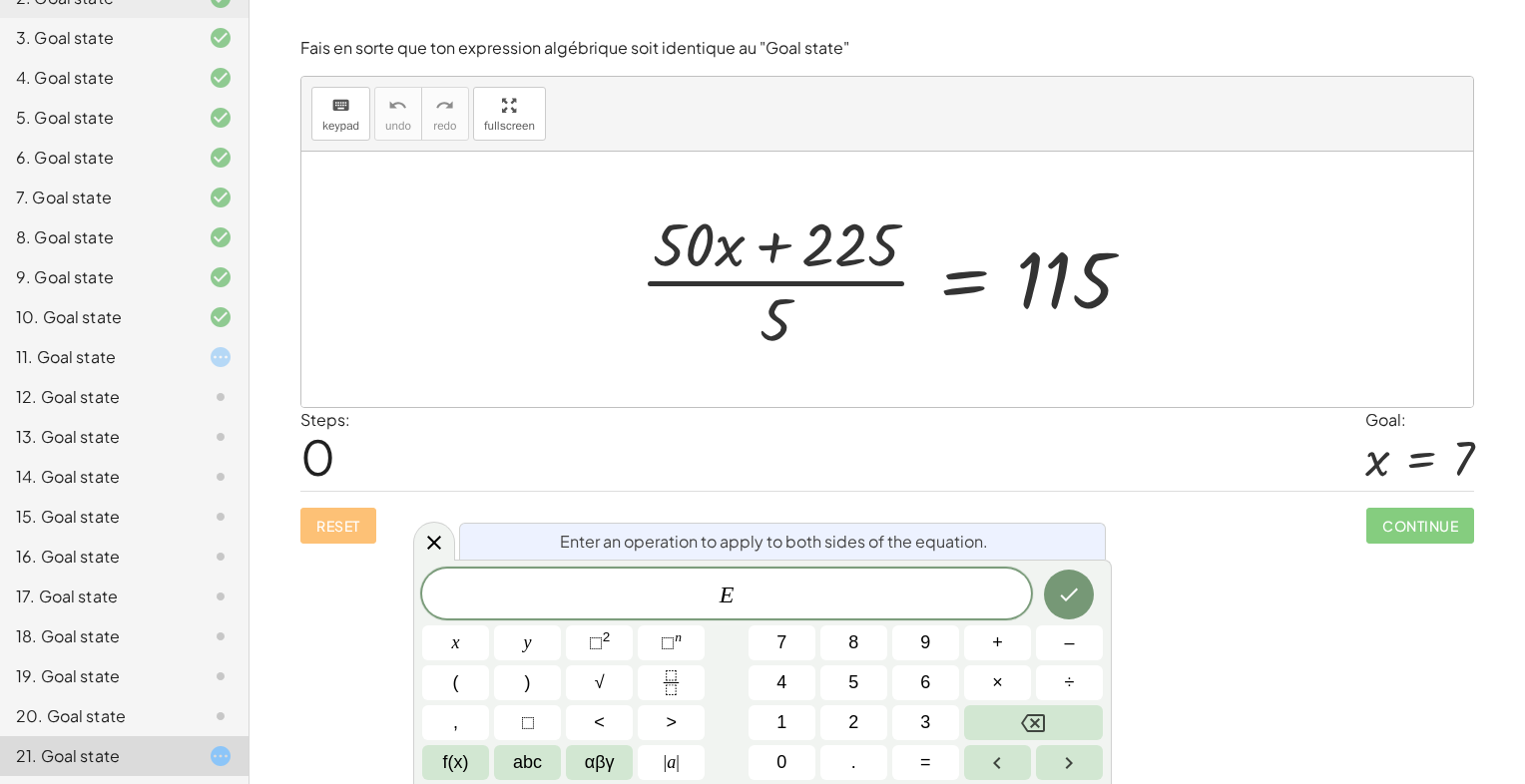 click on "E" at bounding box center [727, 595] 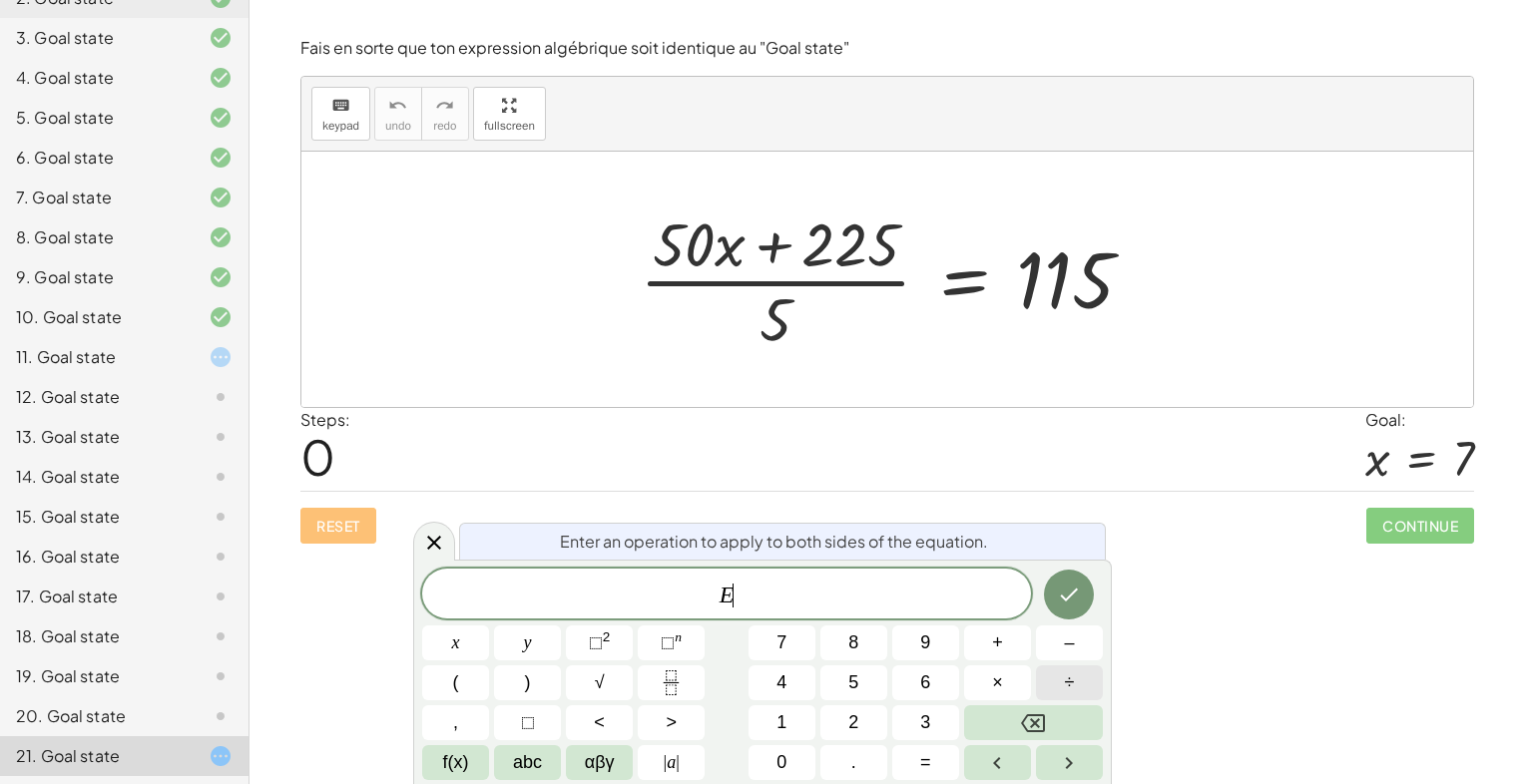 click on "÷" at bounding box center [1070, 682] 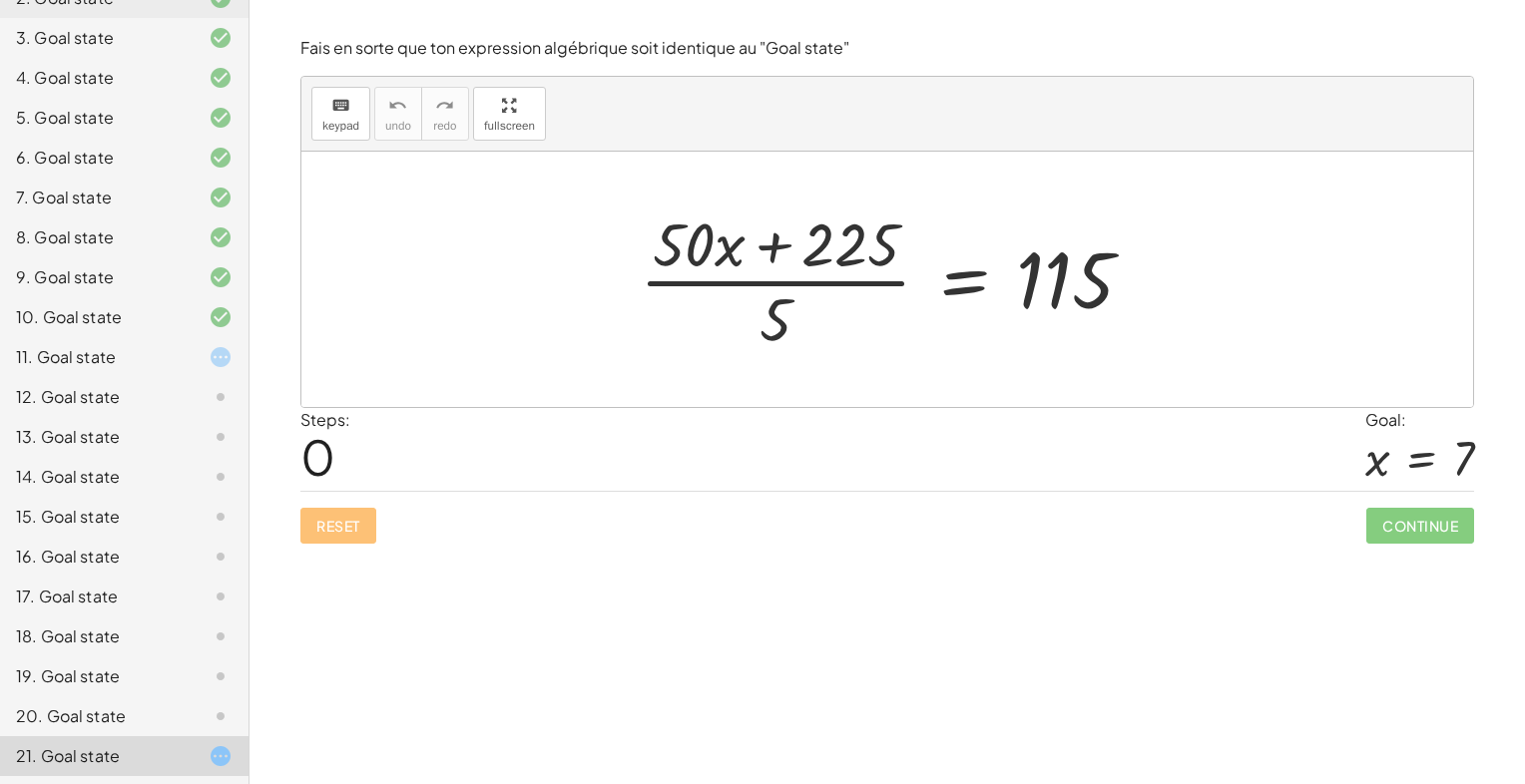 click at bounding box center (894, 279) 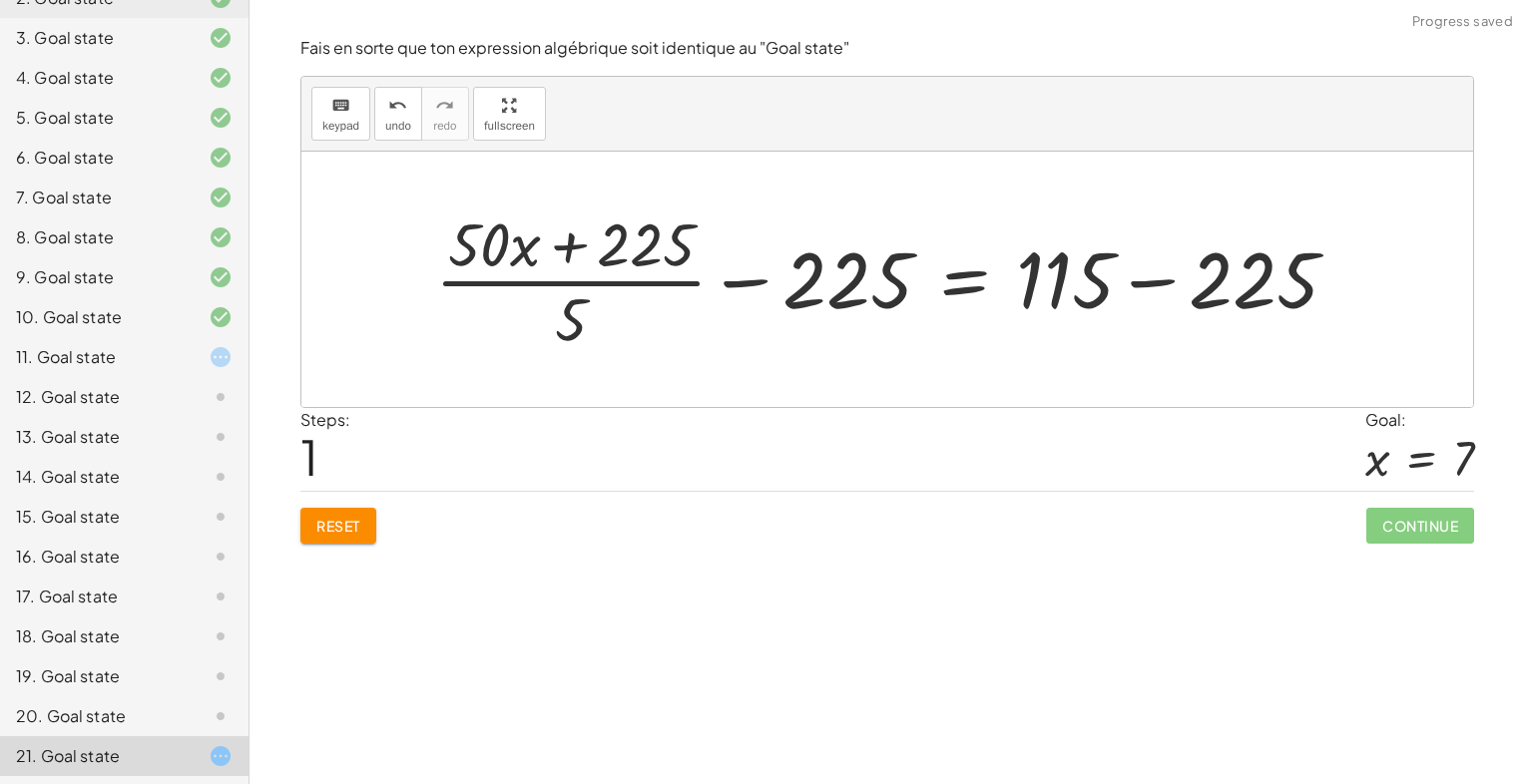 click at bounding box center [894, 279] 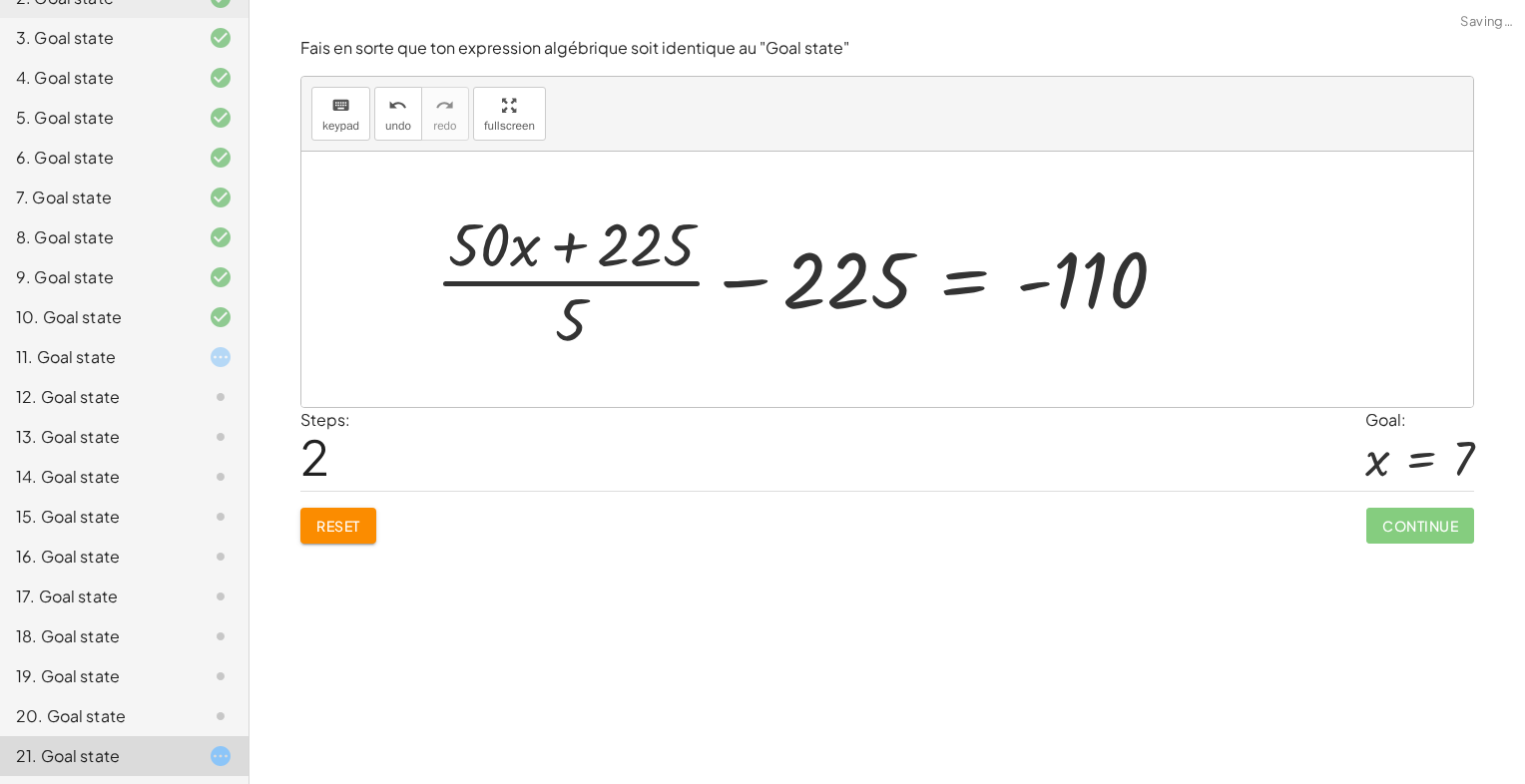 click at bounding box center [809, 279] 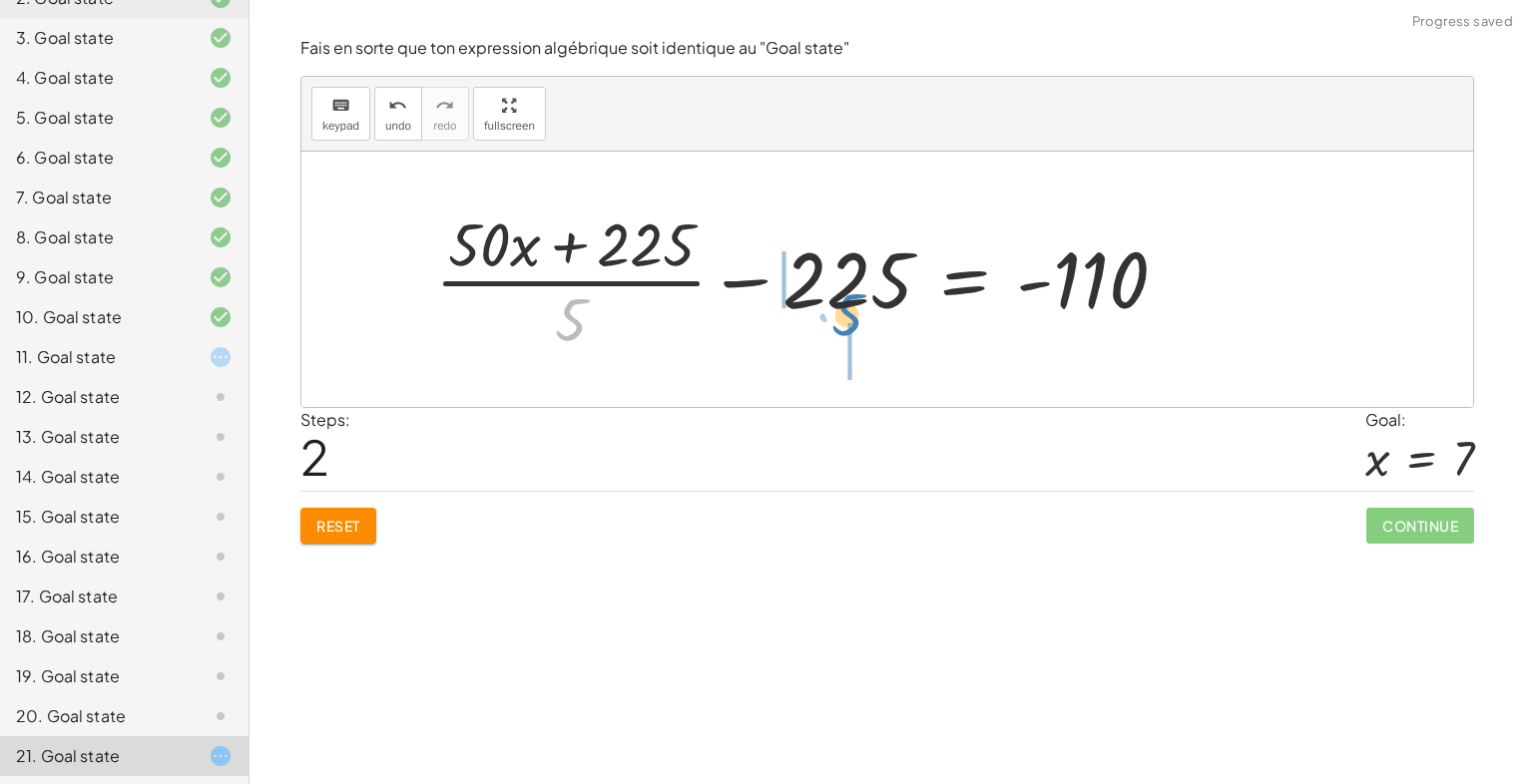 drag, startPoint x: 559, startPoint y: 329, endPoint x: 834, endPoint y: 324, distance: 275.0455 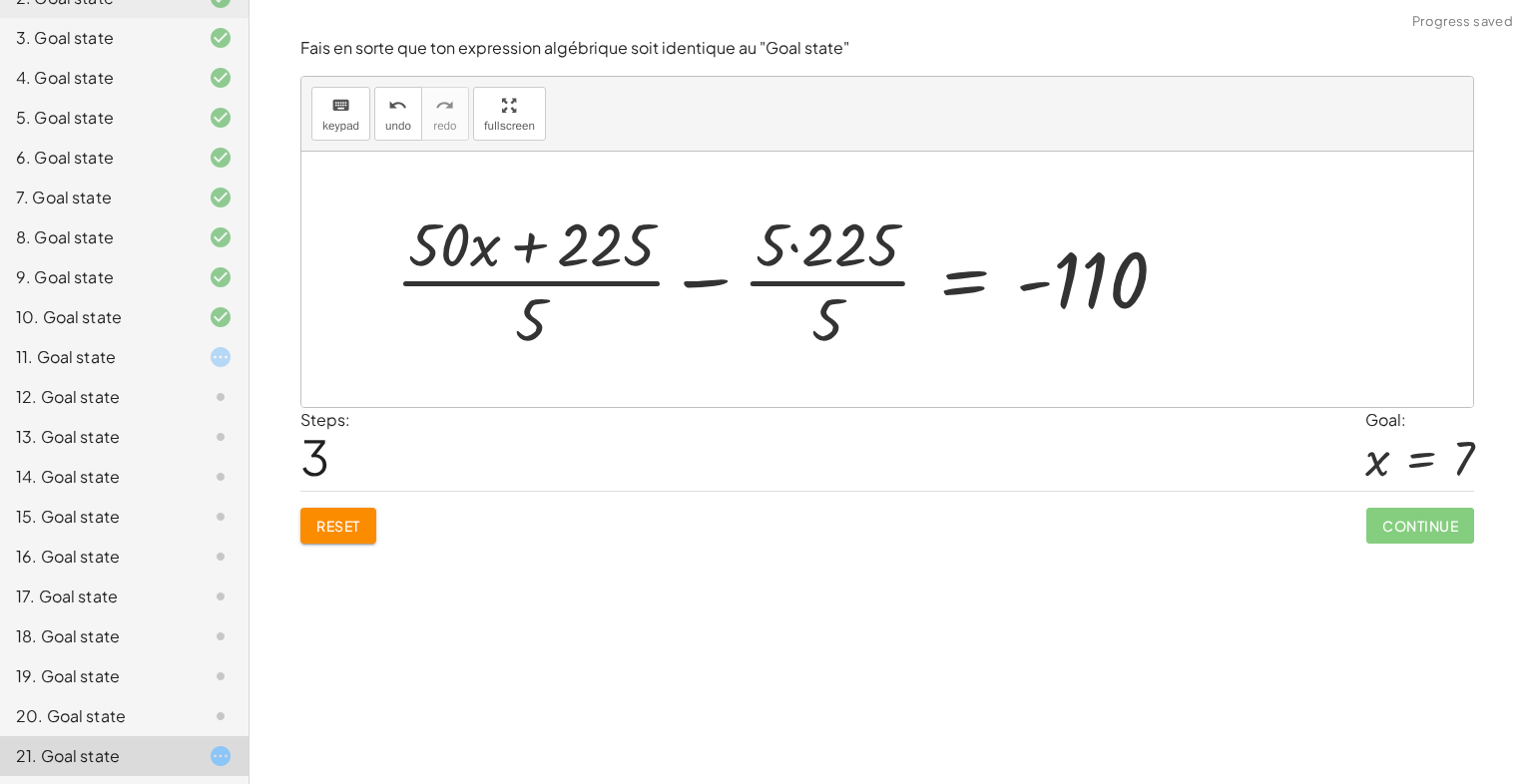 click at bounding box center [788, 279] 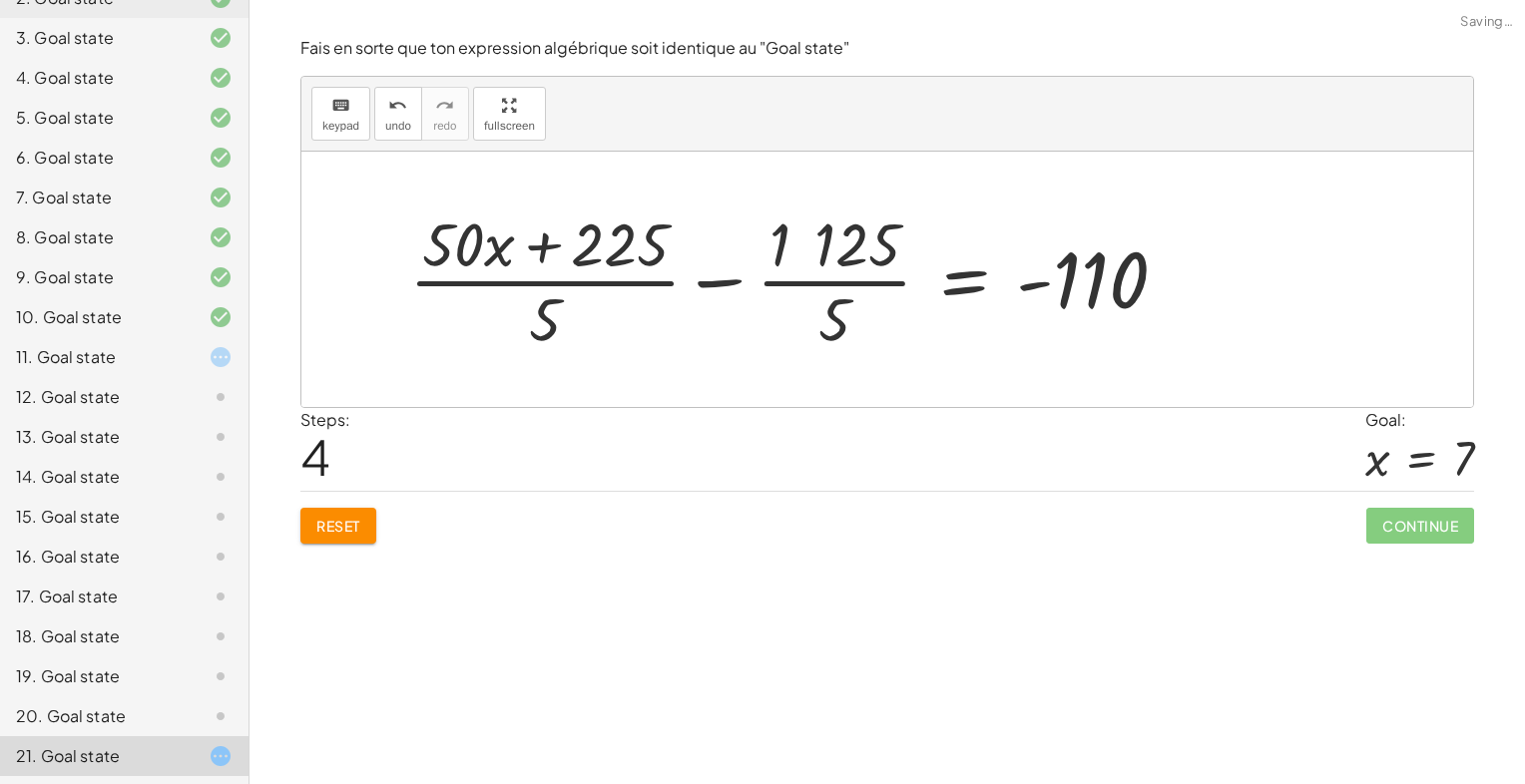 drag, startPoint x: 836, startPoint y: 368, endPoint x: 838, endPoint y: 349, distance: 19.104973 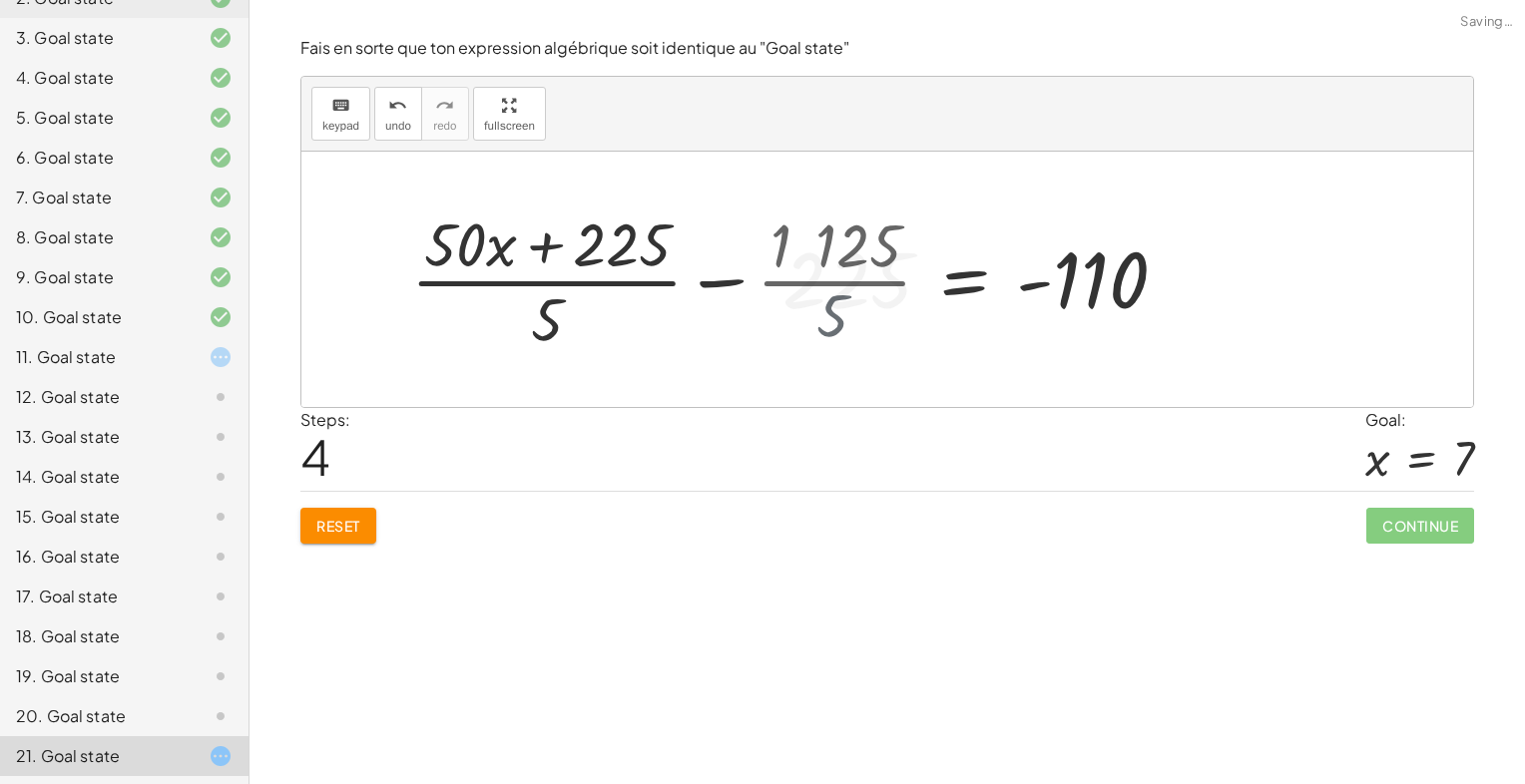 click at bounding box center (809, 279) 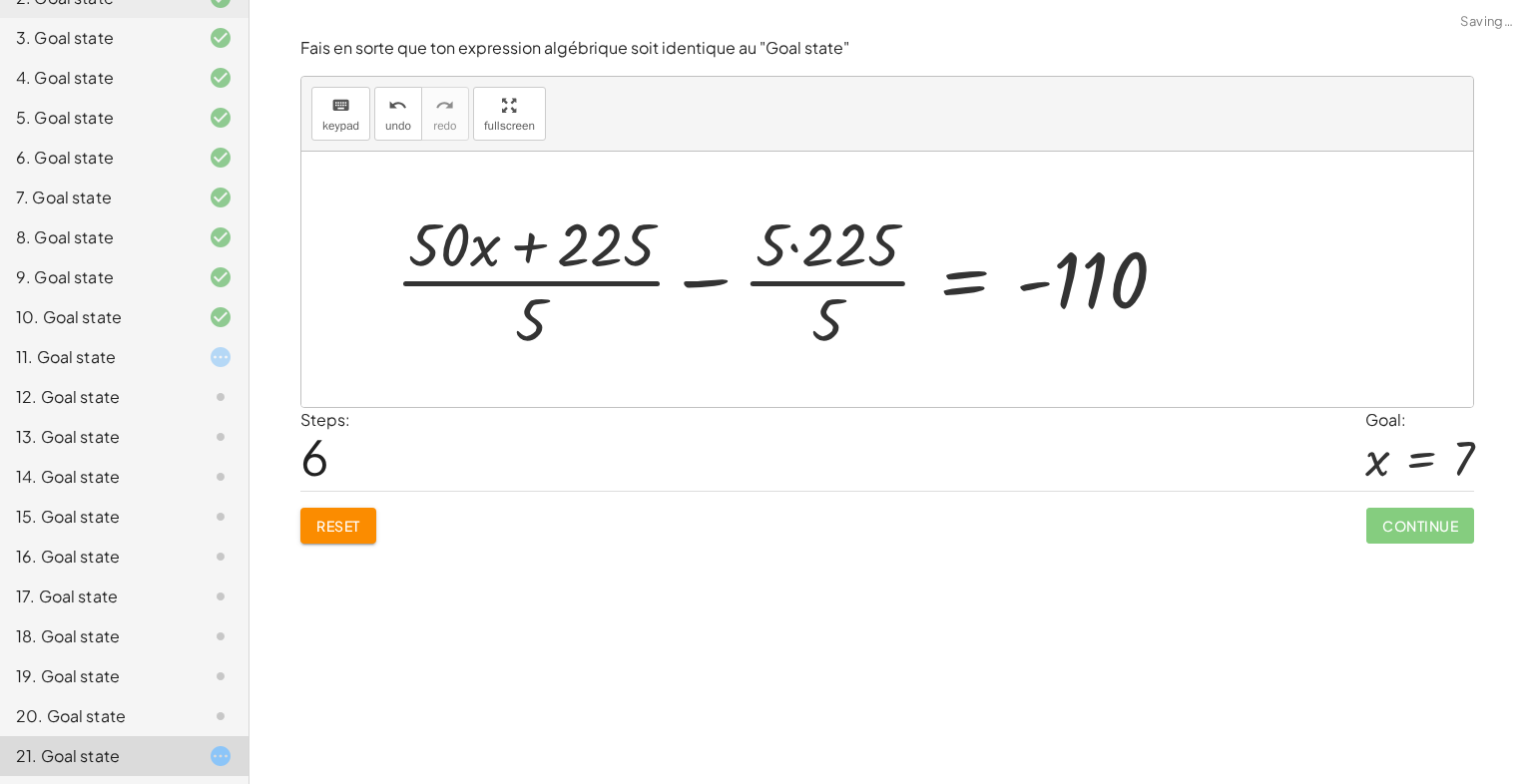 click at bounding box center [788, 279] 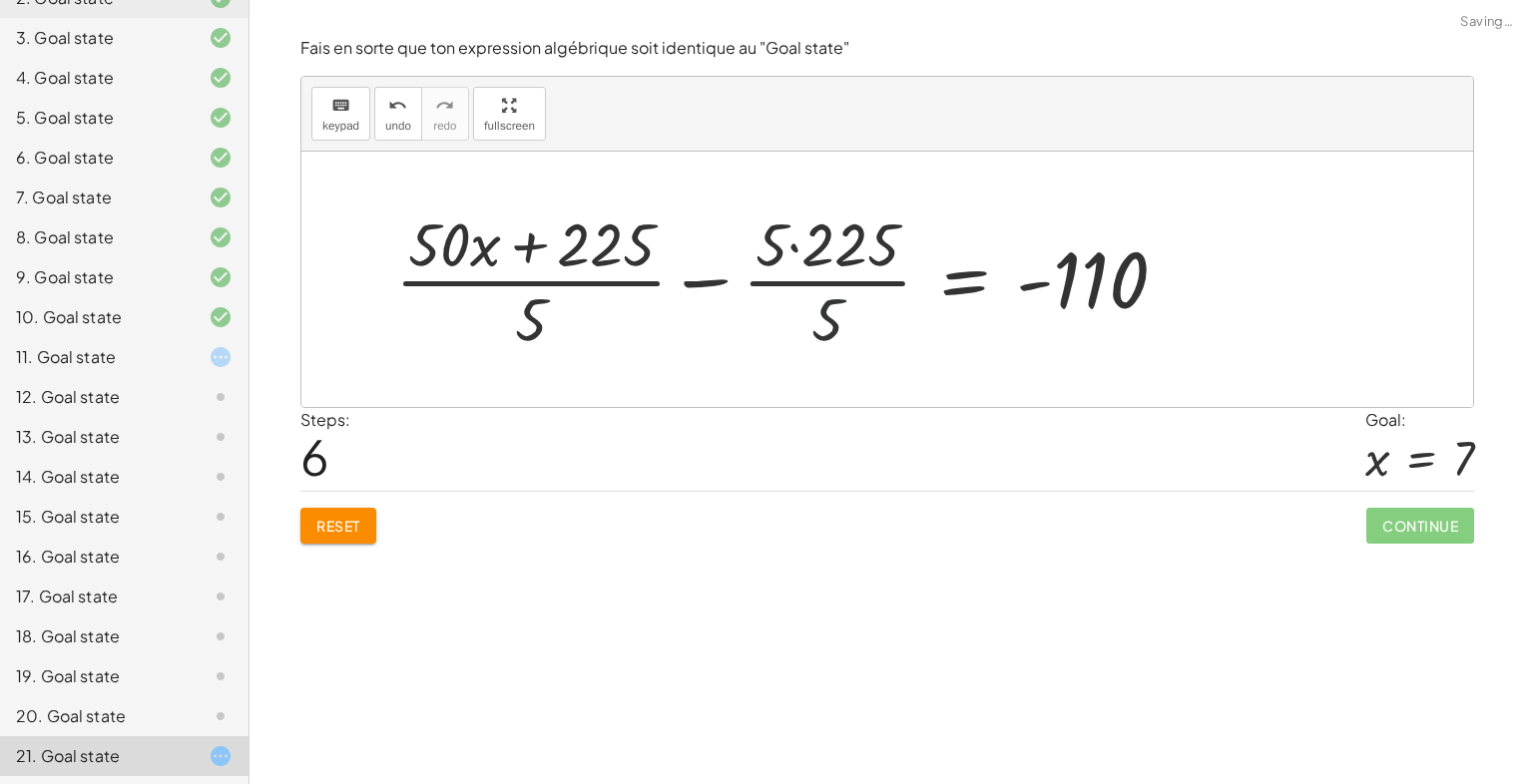 click at bounding box center (788, 279) 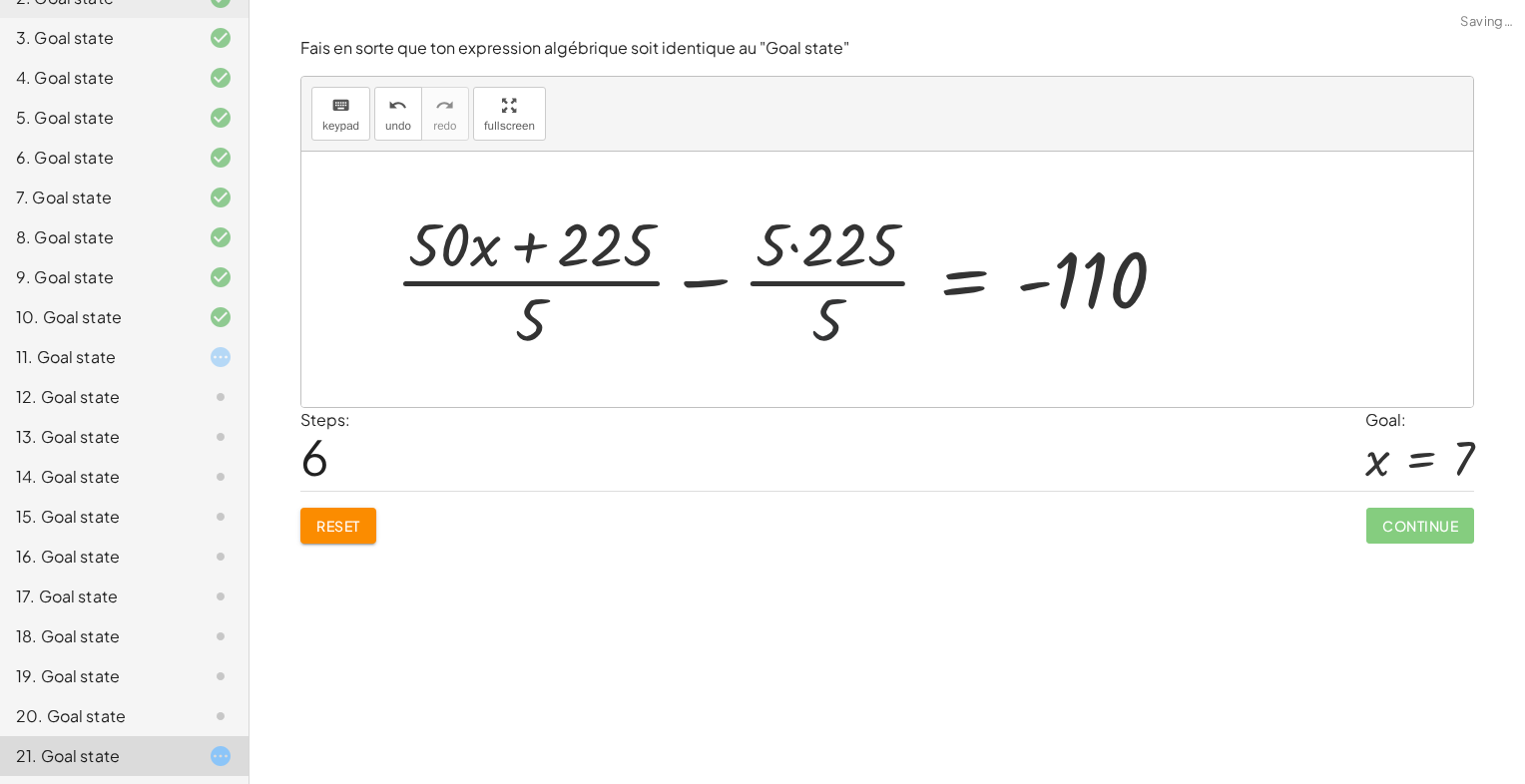 click at bounding box center [788, 279] 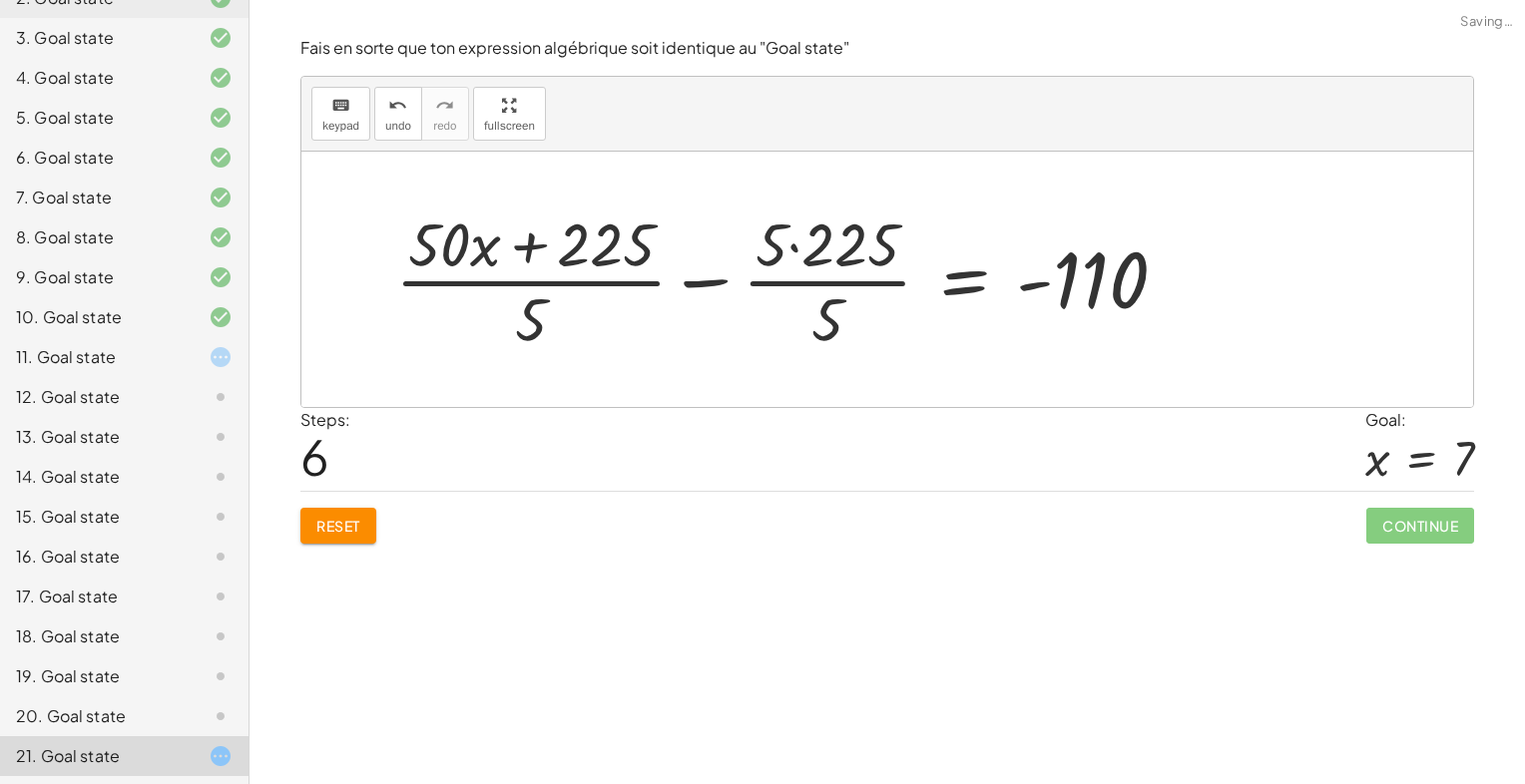 click at bounding box center [788, 279] 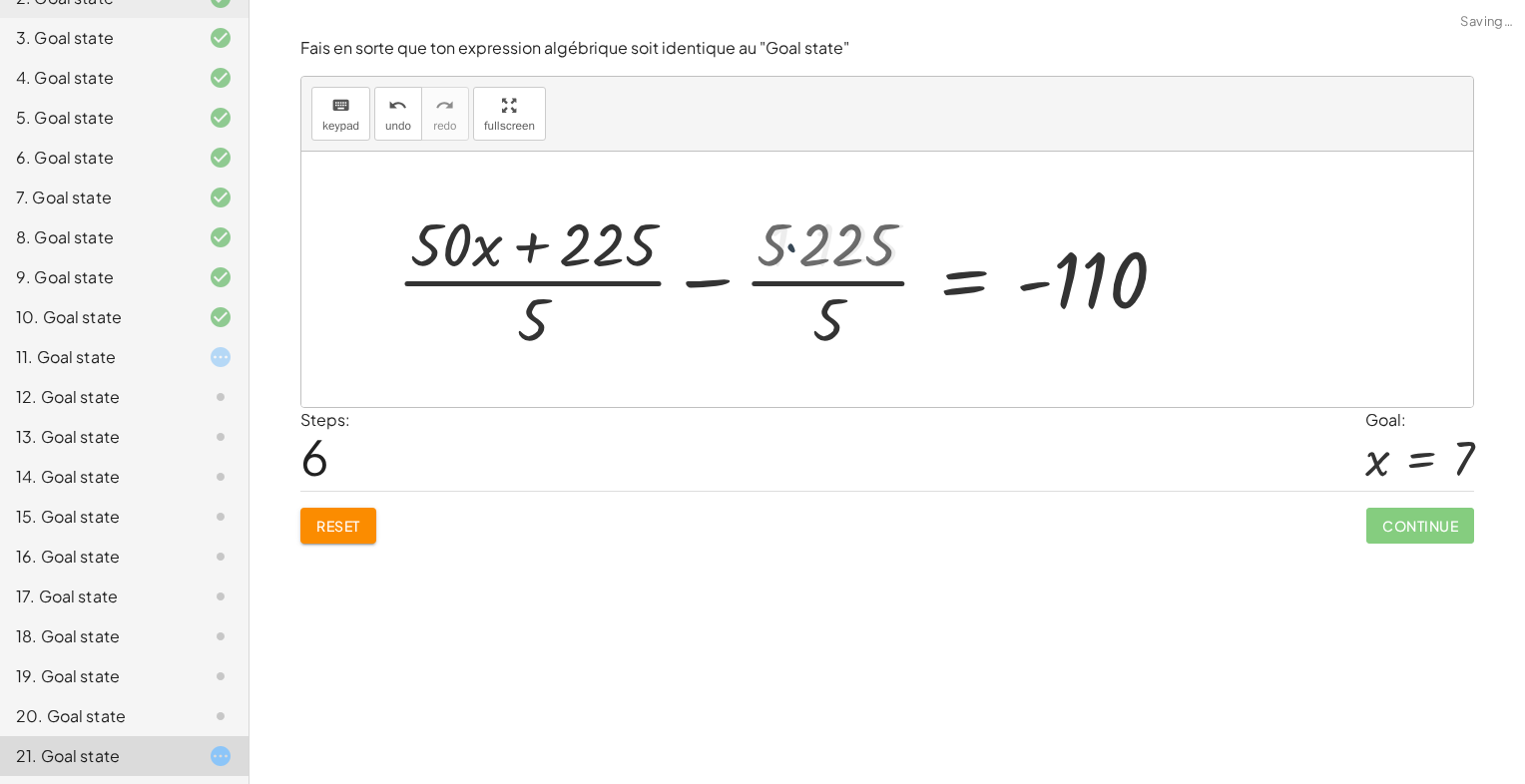 click at bounding box center (795, 279) 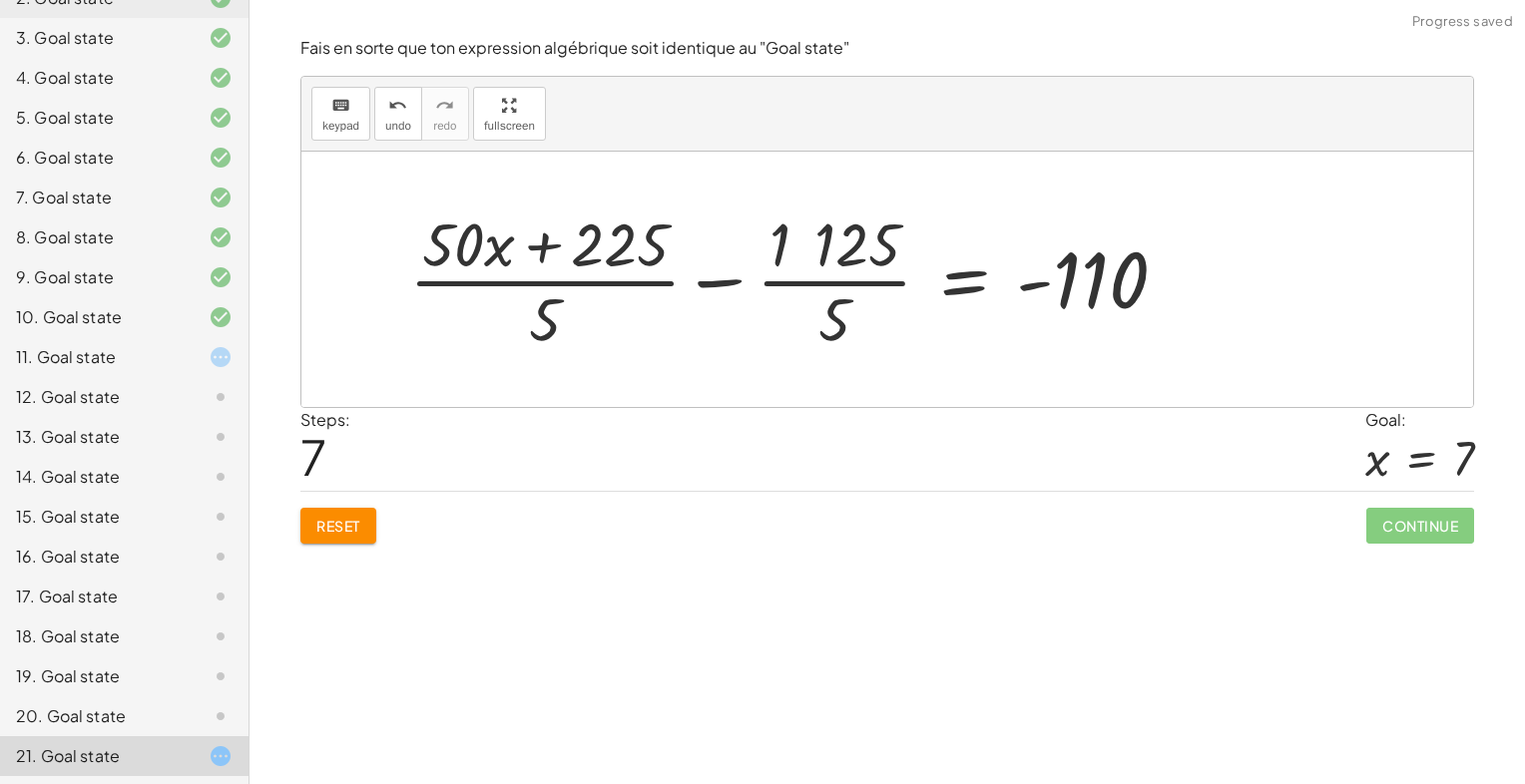 click at bounding box center [795, 279] 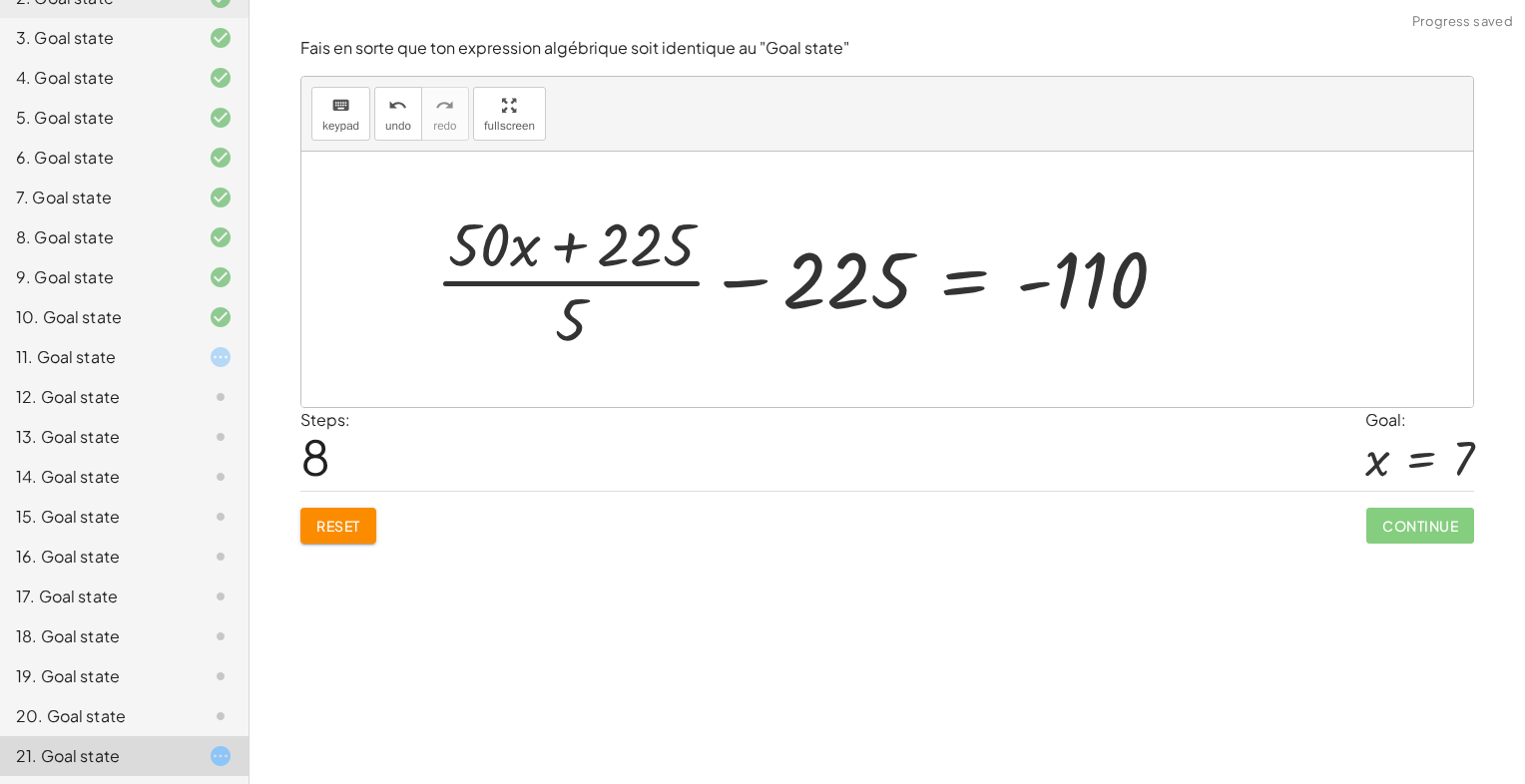 click at bounding box center [809, 279] 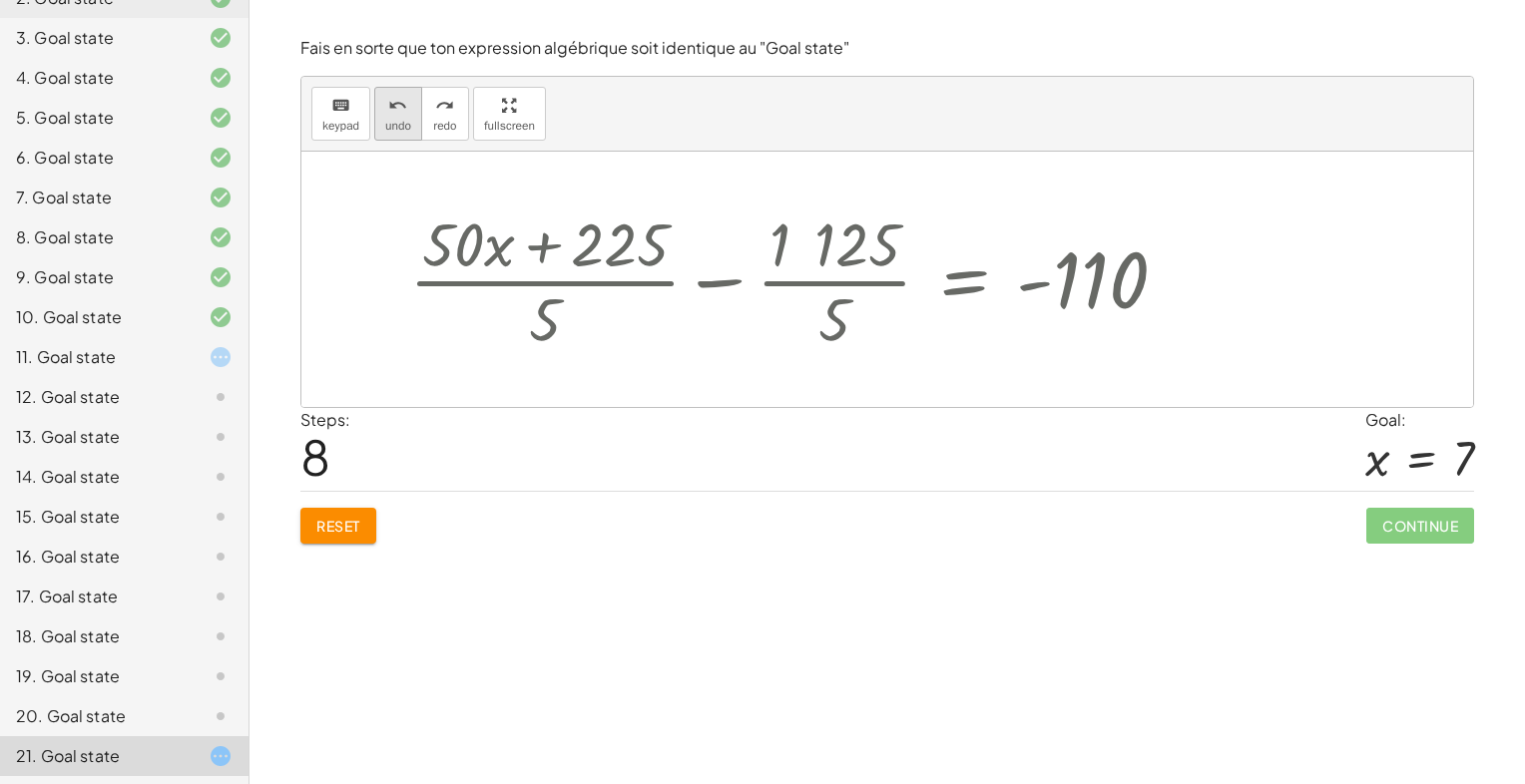 click on "undo" at bounding box center [397, 106] 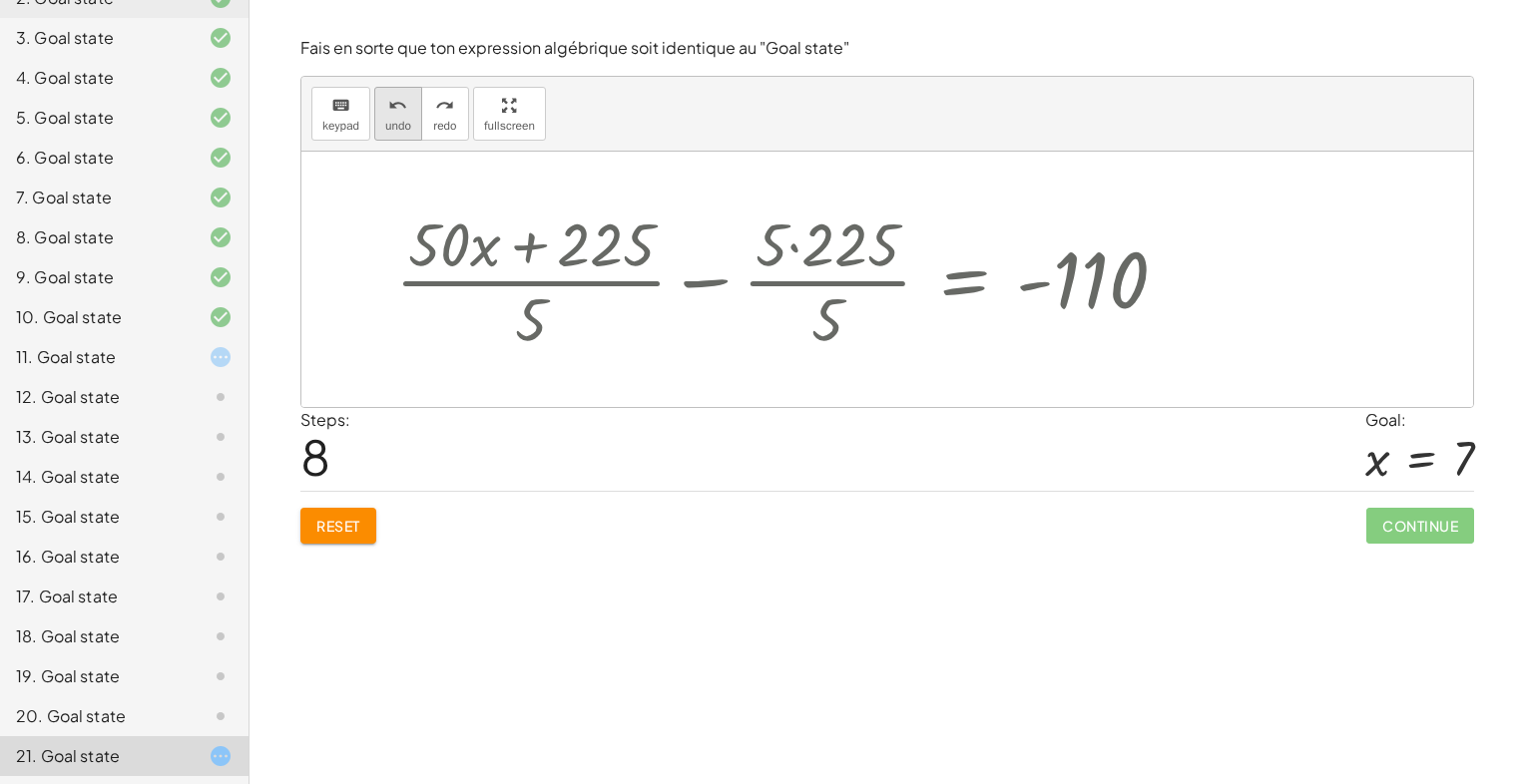 click on "undo" at bounding box center [397, 106] 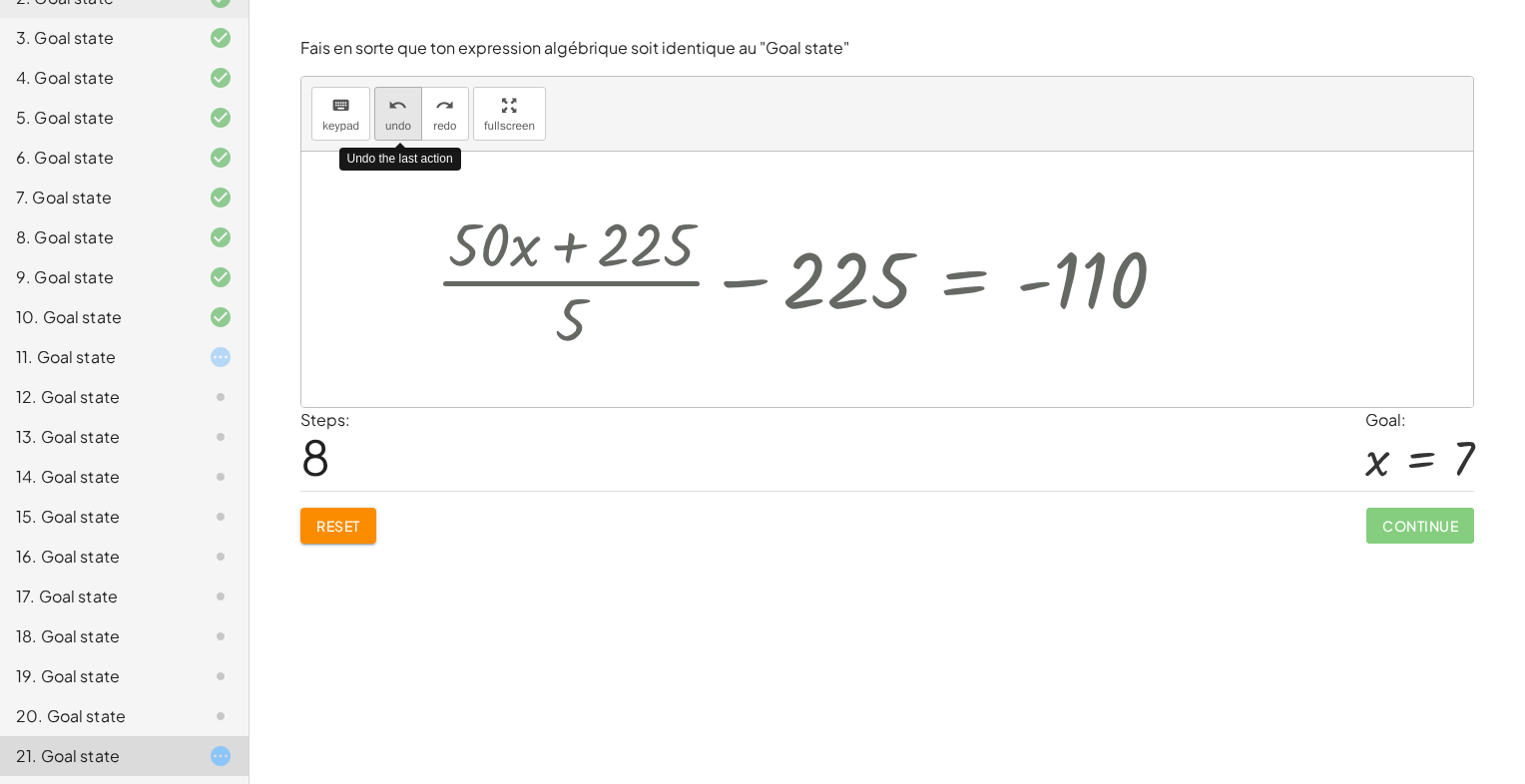 click on "undo" at bounding box center (397, 106) 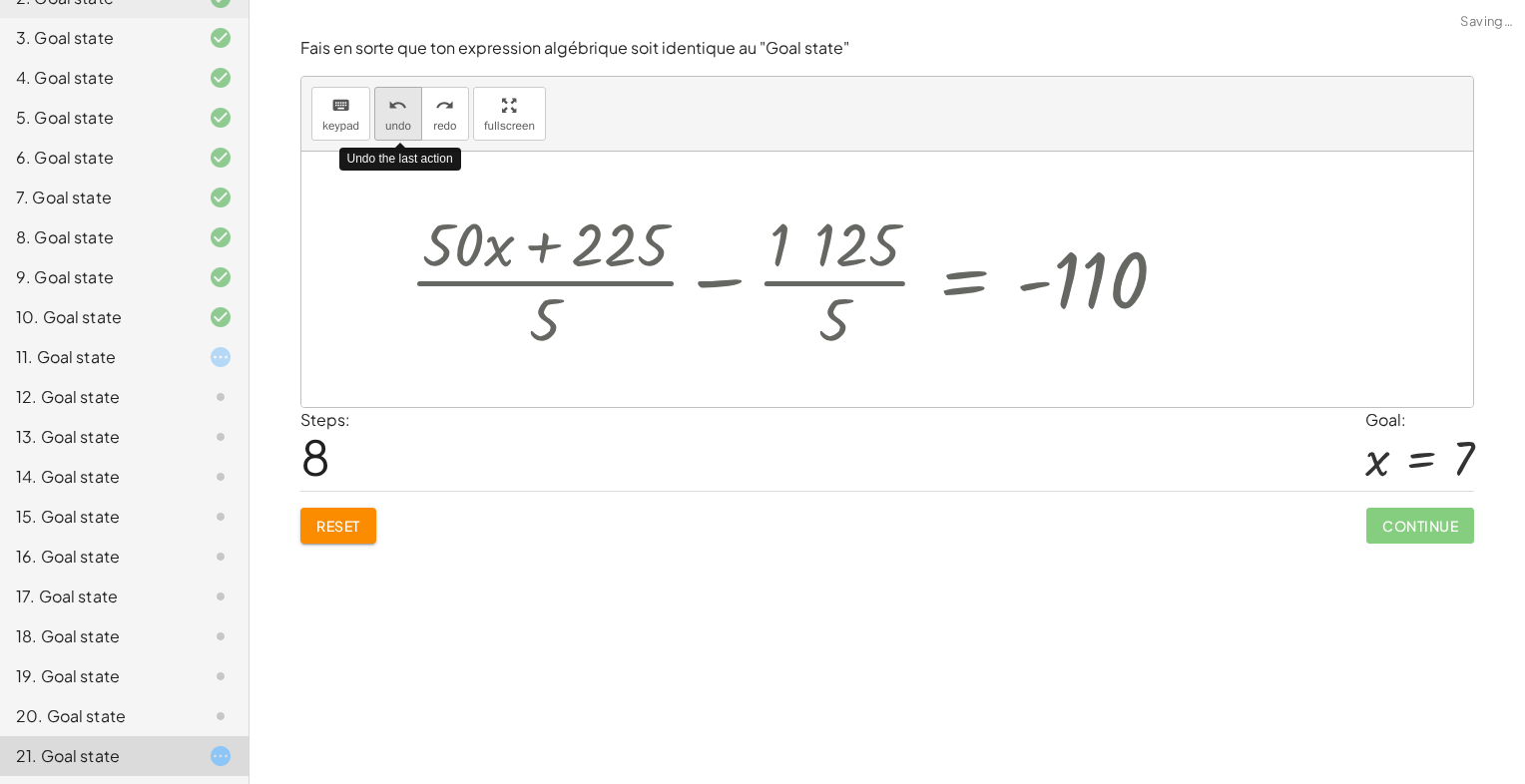 click on "undo" at bounding box center (397, 106) 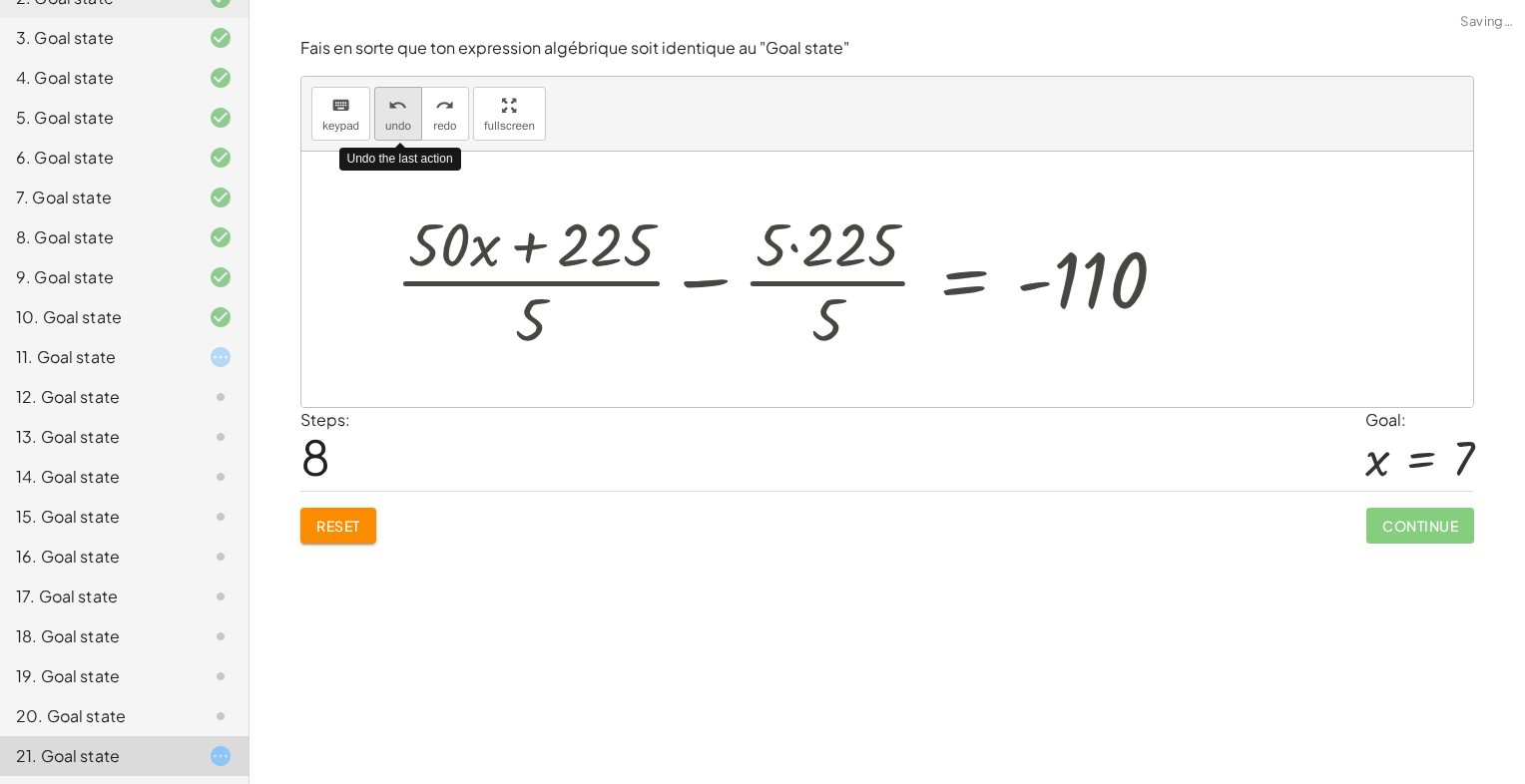 click on "undo" at bounding box center (397, 106) 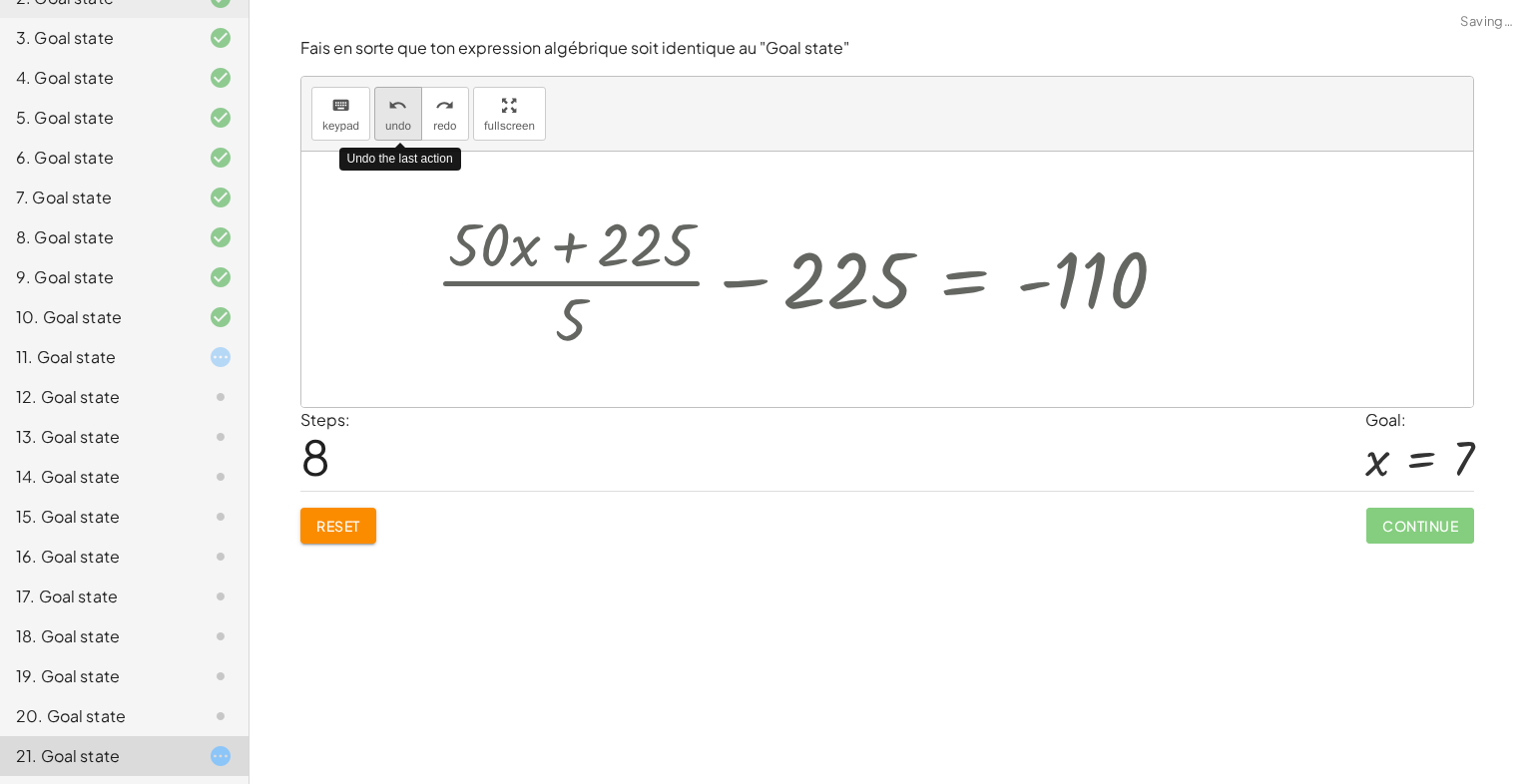 click on "undo" at bounding box center (397, 106) 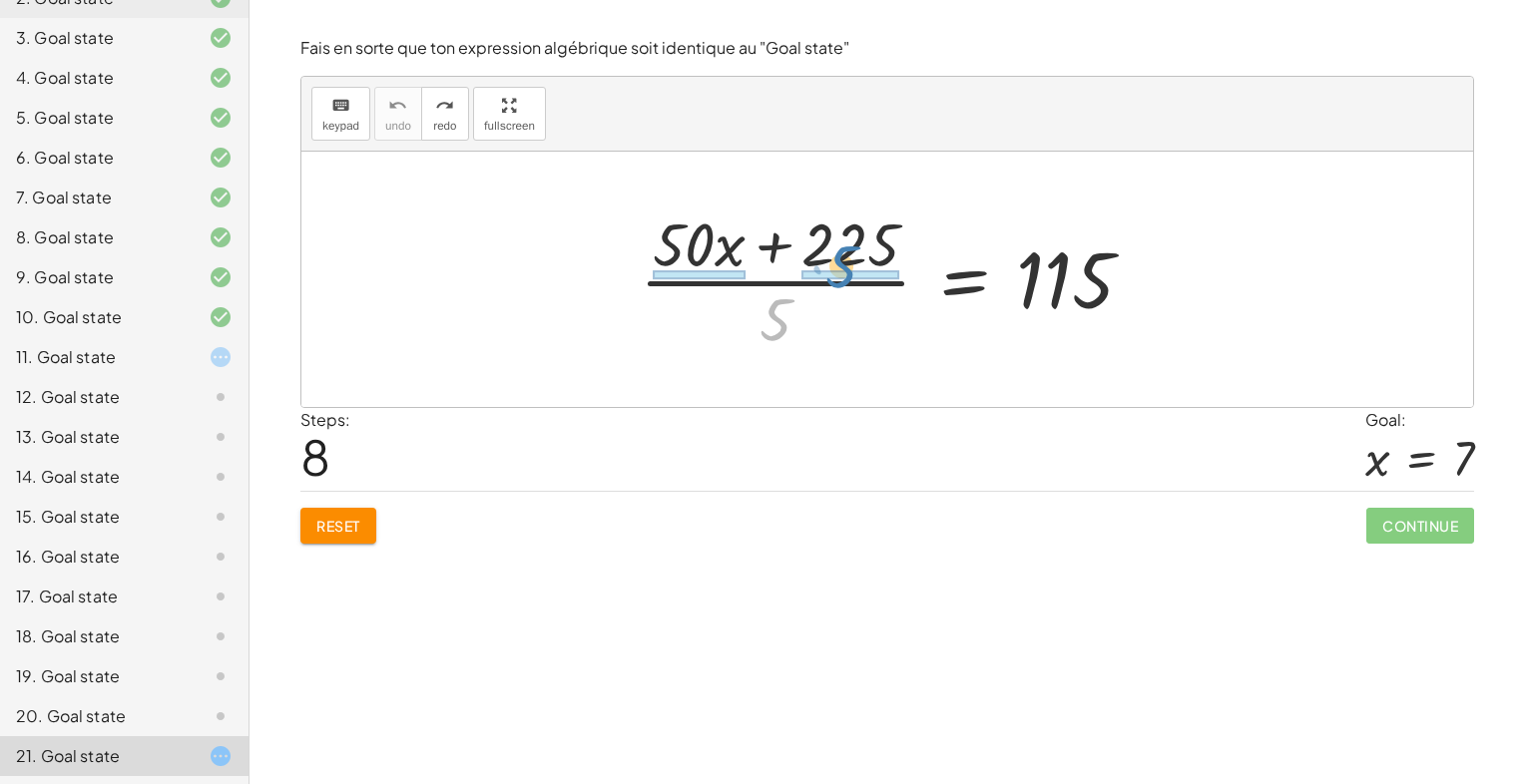 drag, startPoint x: 786, startPoint y: 329, endPoint x: 851, endPoint y: 277, distance: 83.240615 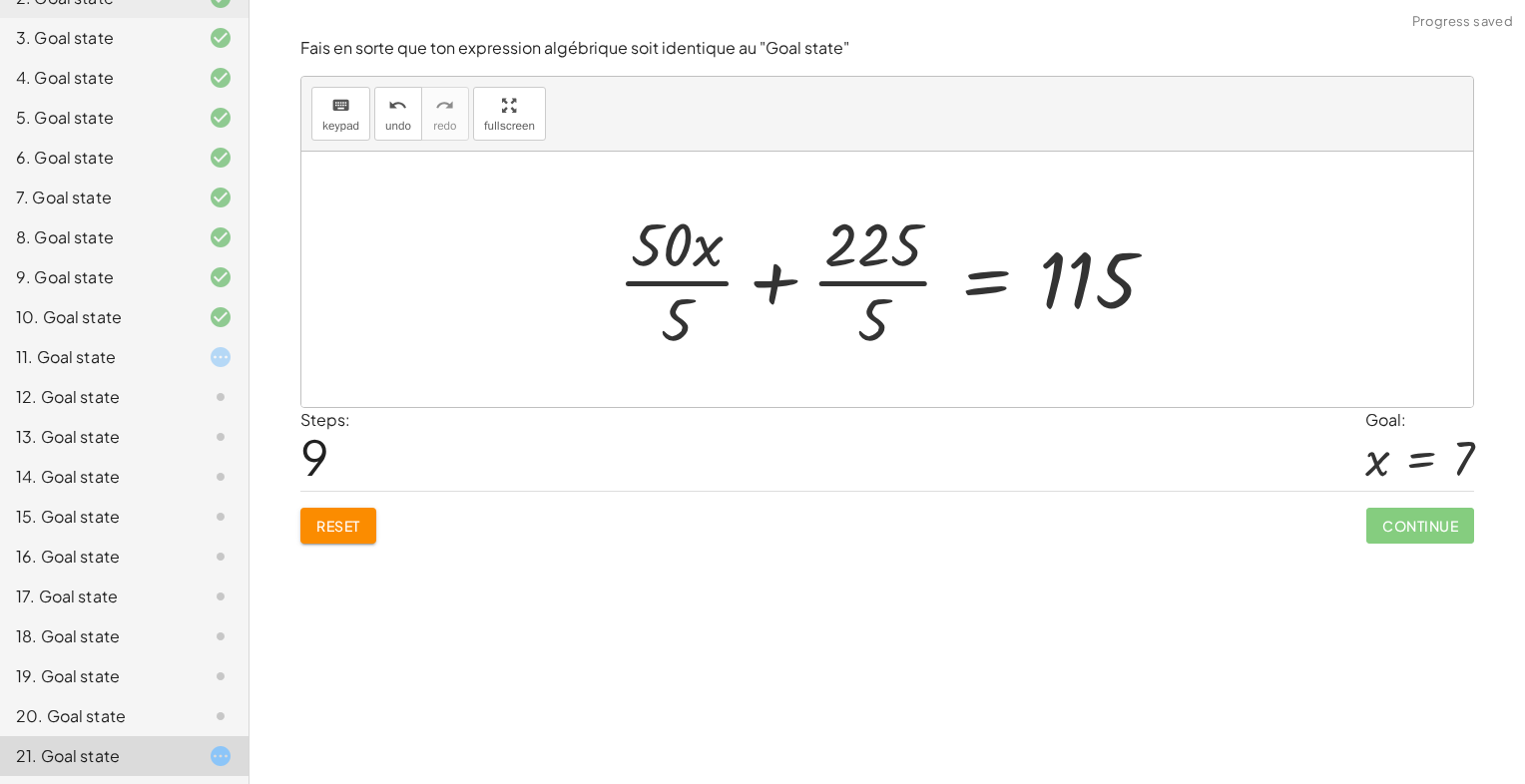 click at bounding box center (894, 279) 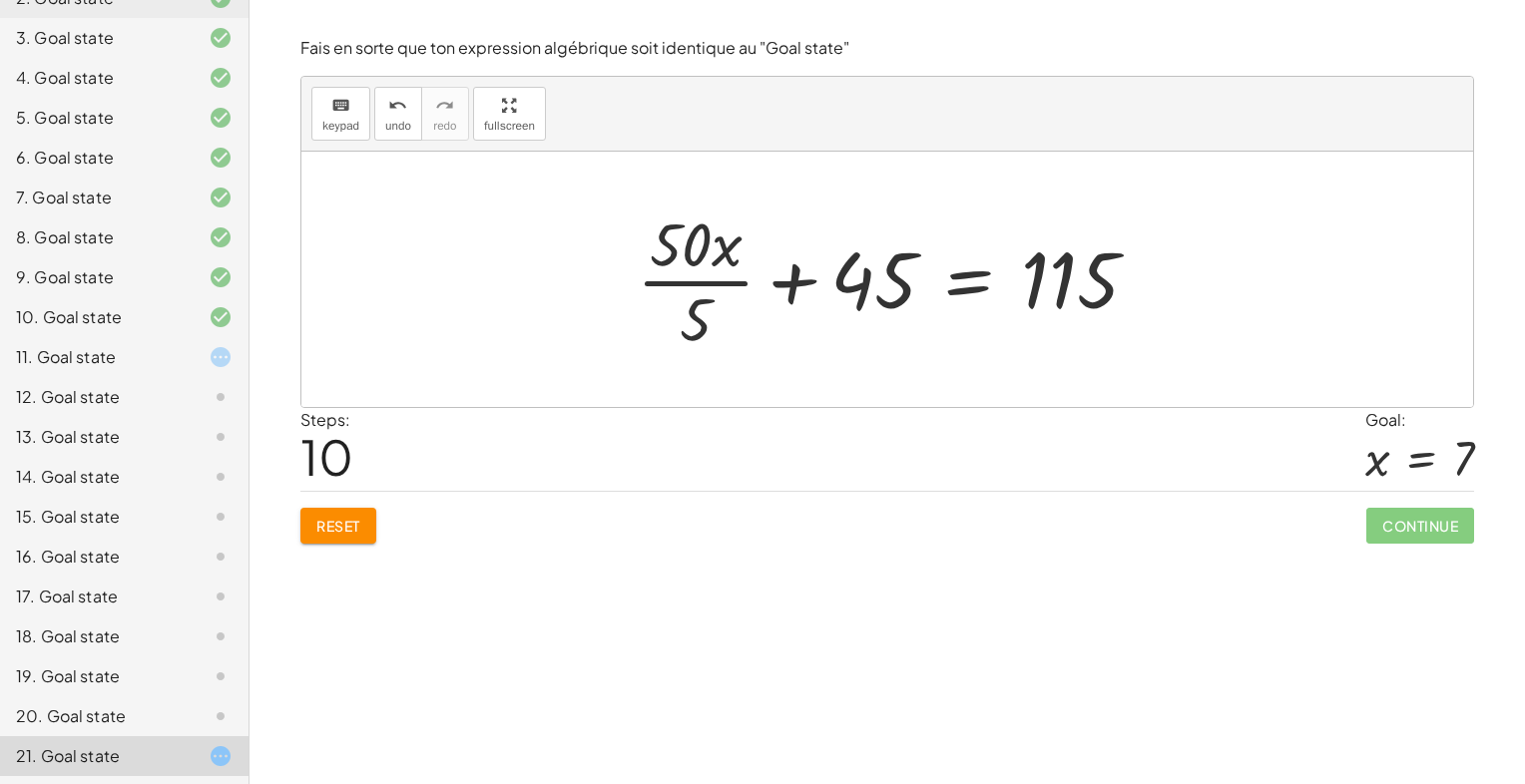 click at bounding box center [895, 279] 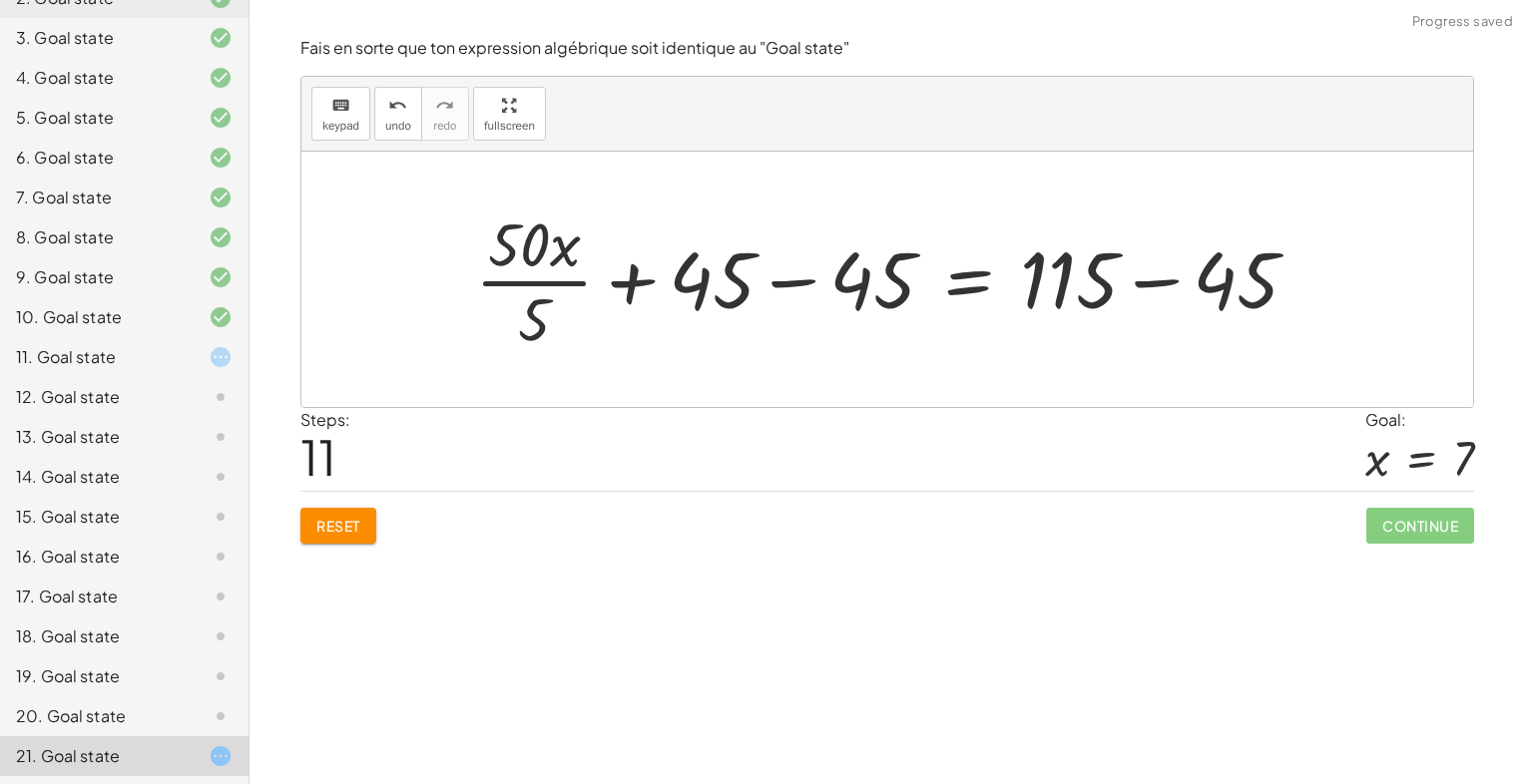click at bounding box center [894, 279] 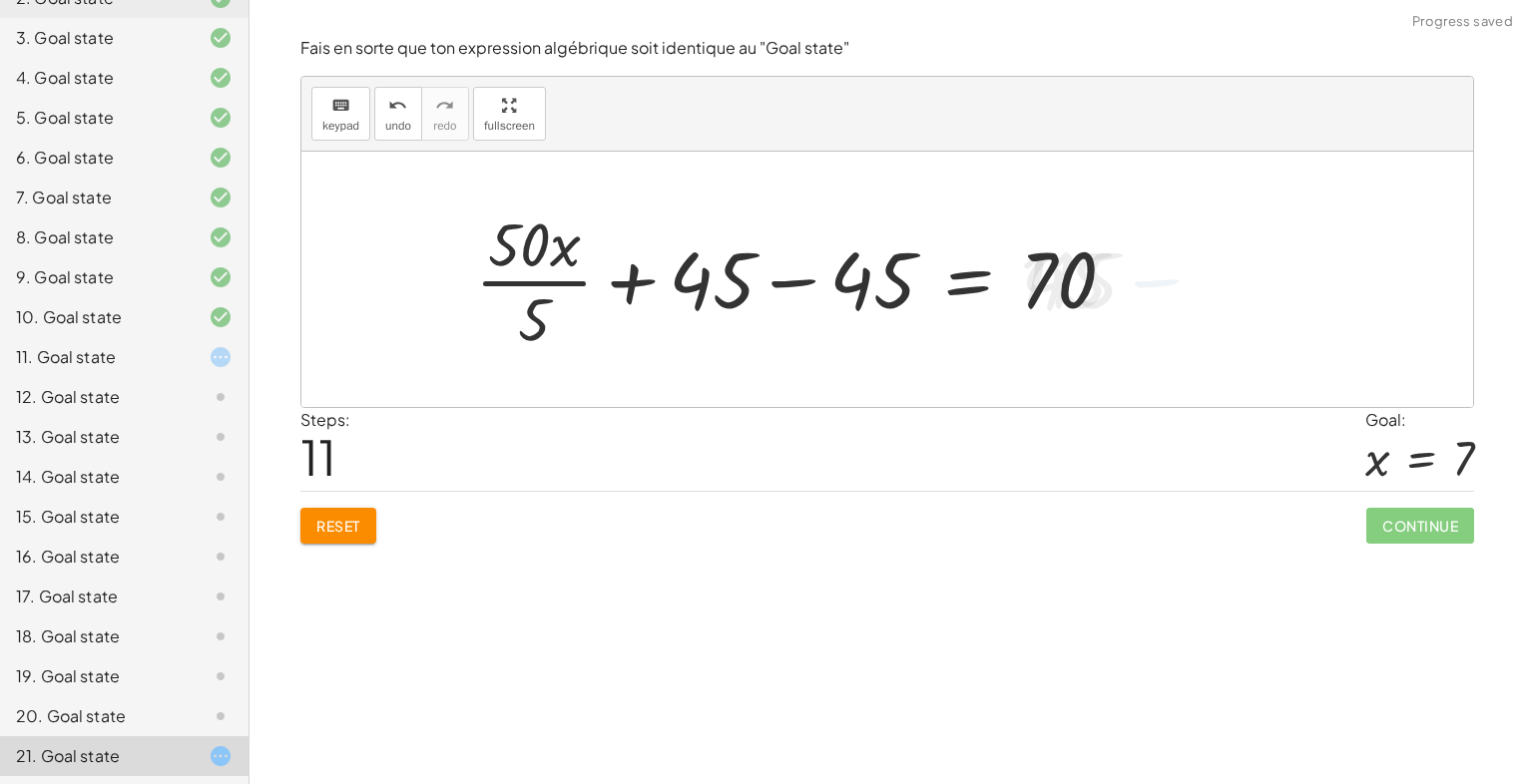 click at bounding box center (803, 279) 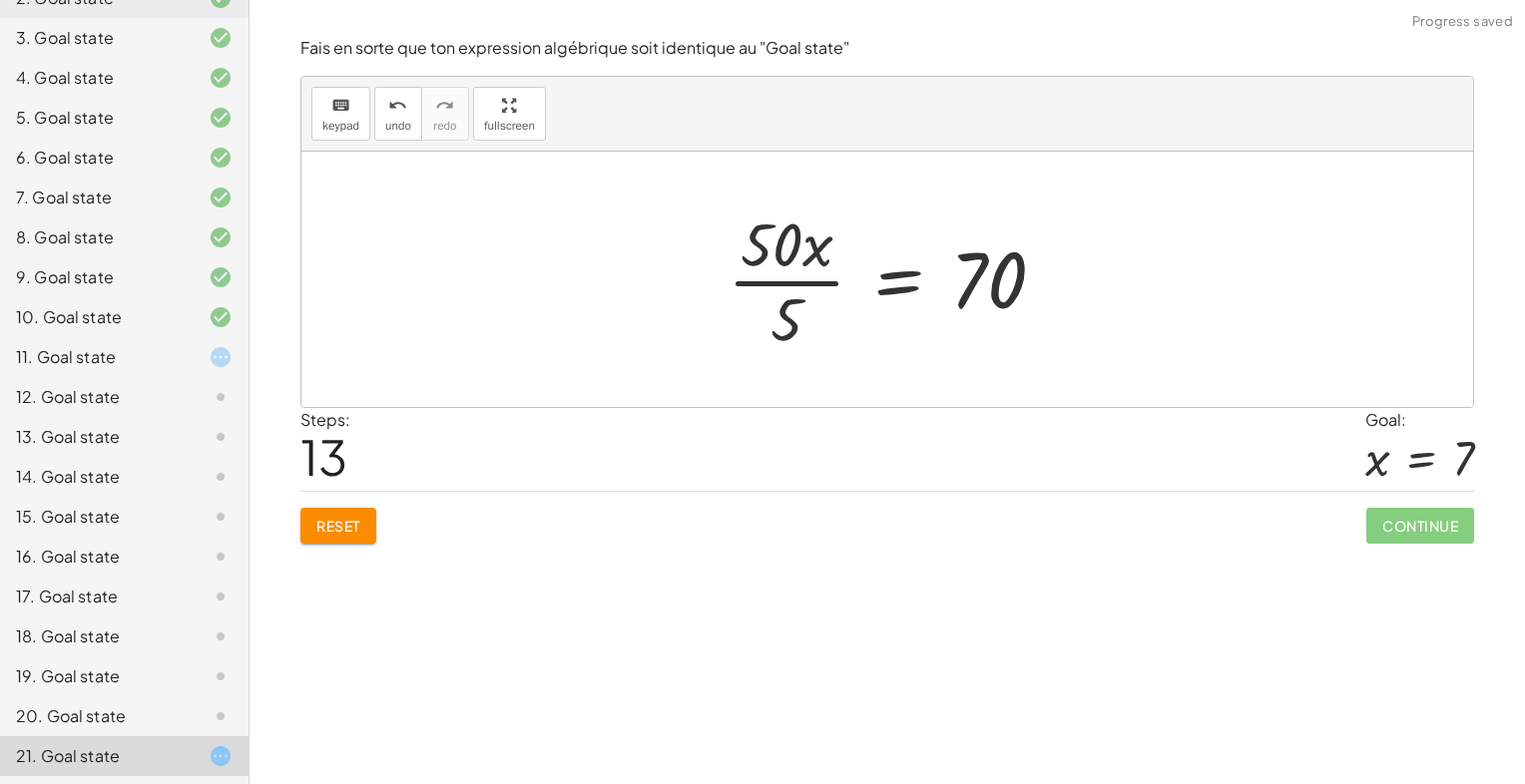 click at bounding box center (894, 279) 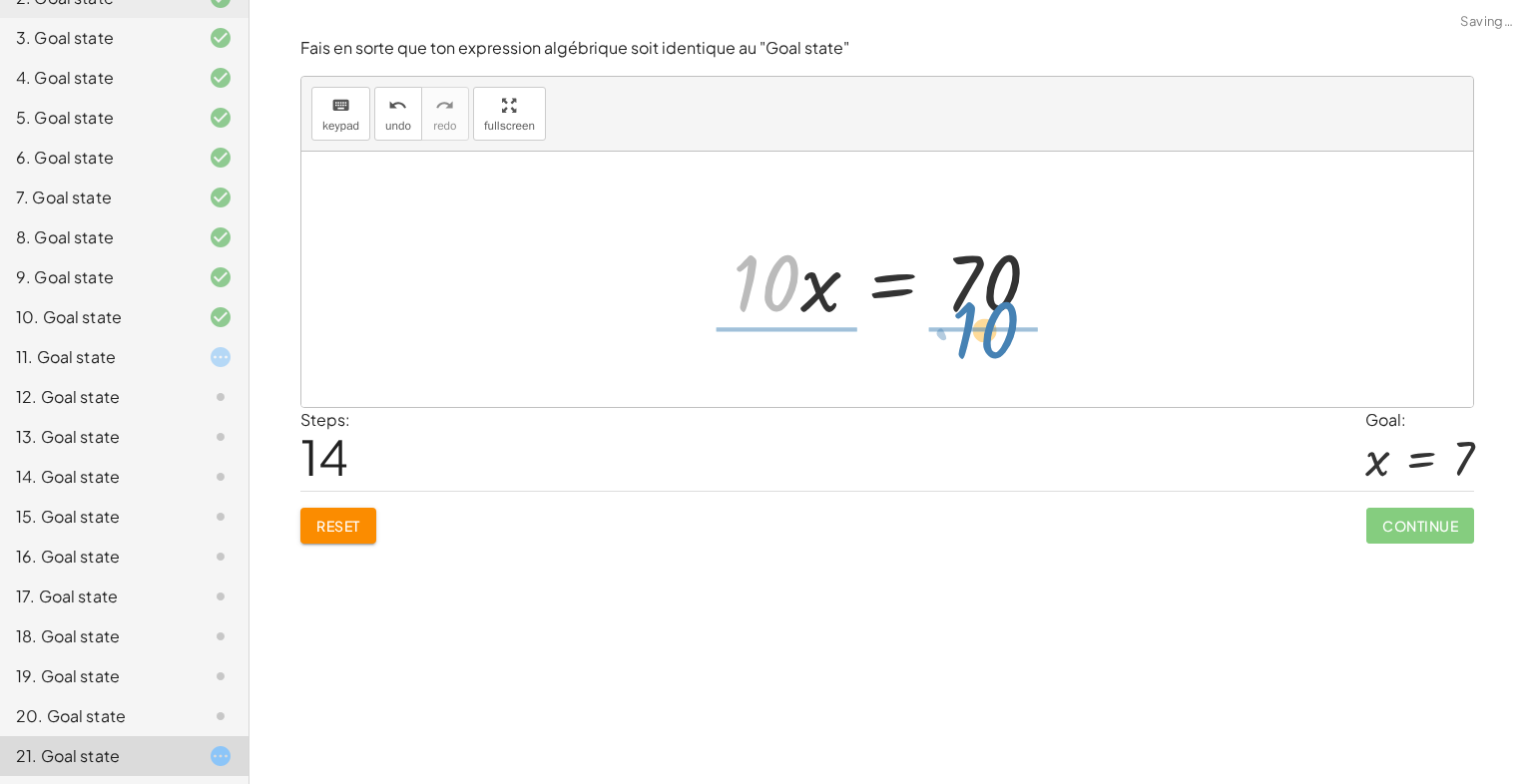 drag, startPoint x: 777, startPoint y: 288, endPoint x: 996, endPoint y: 336, distance: 224.19857 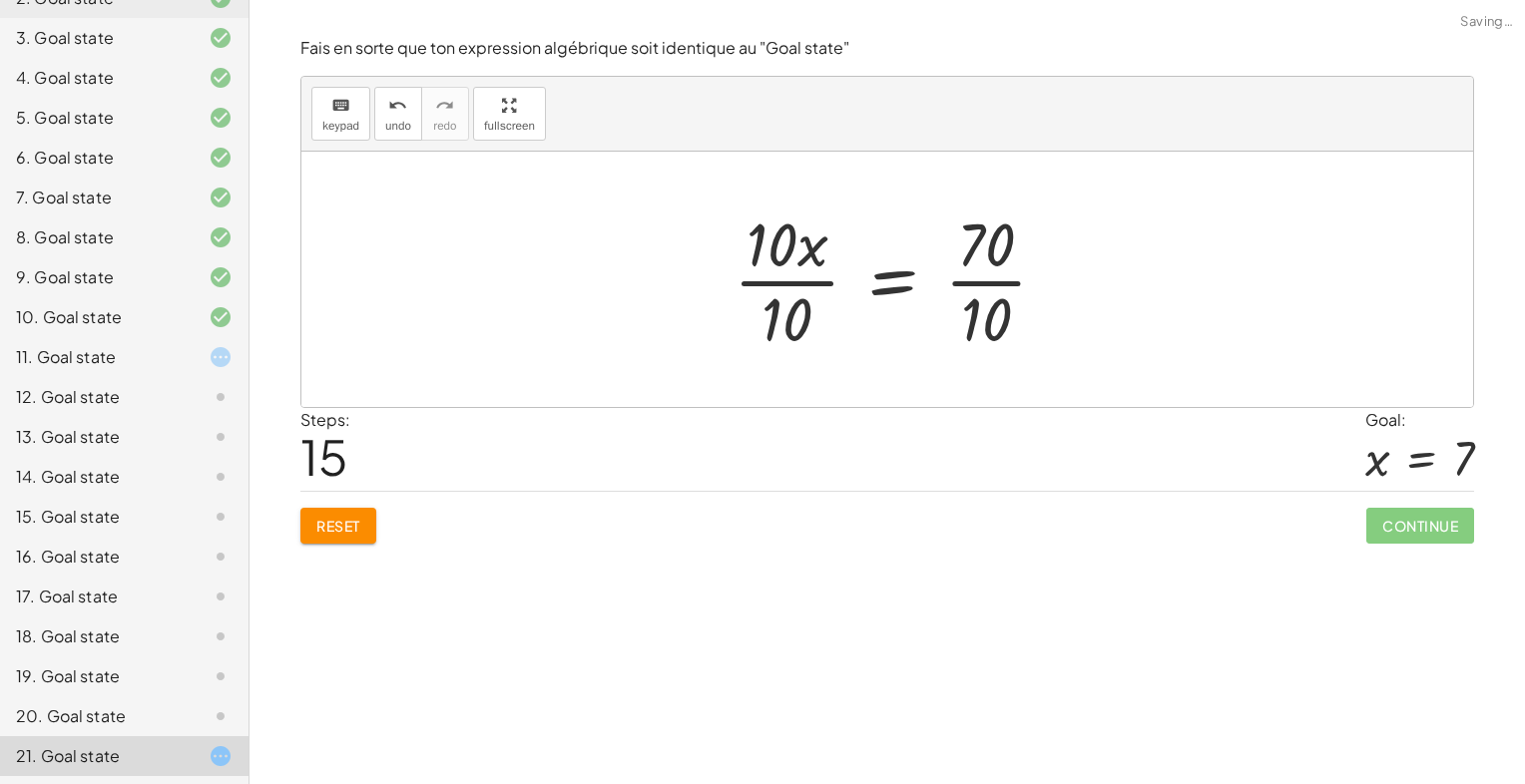 click at bounding box center [898, 279] 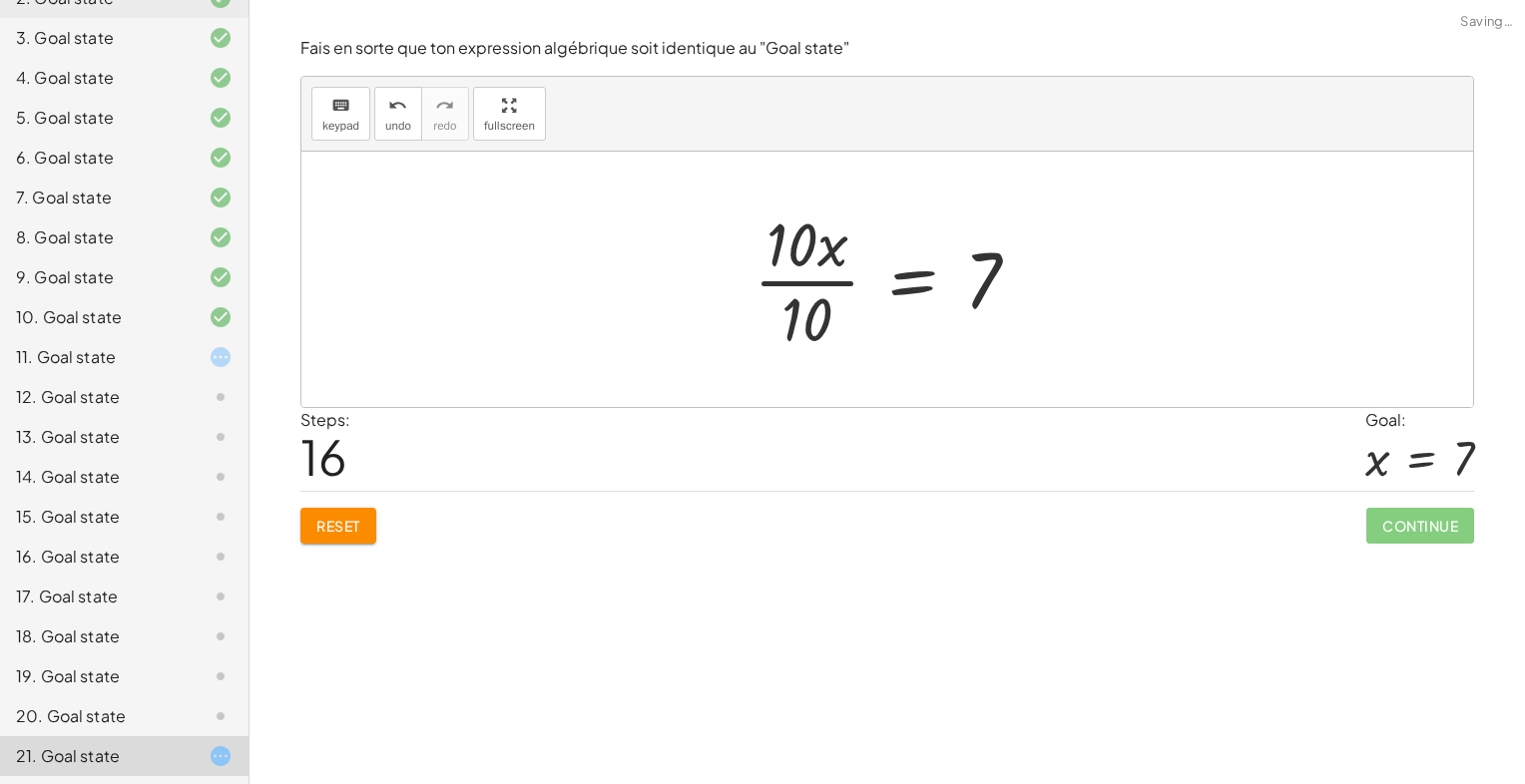 click at bounding box center [894, 279] 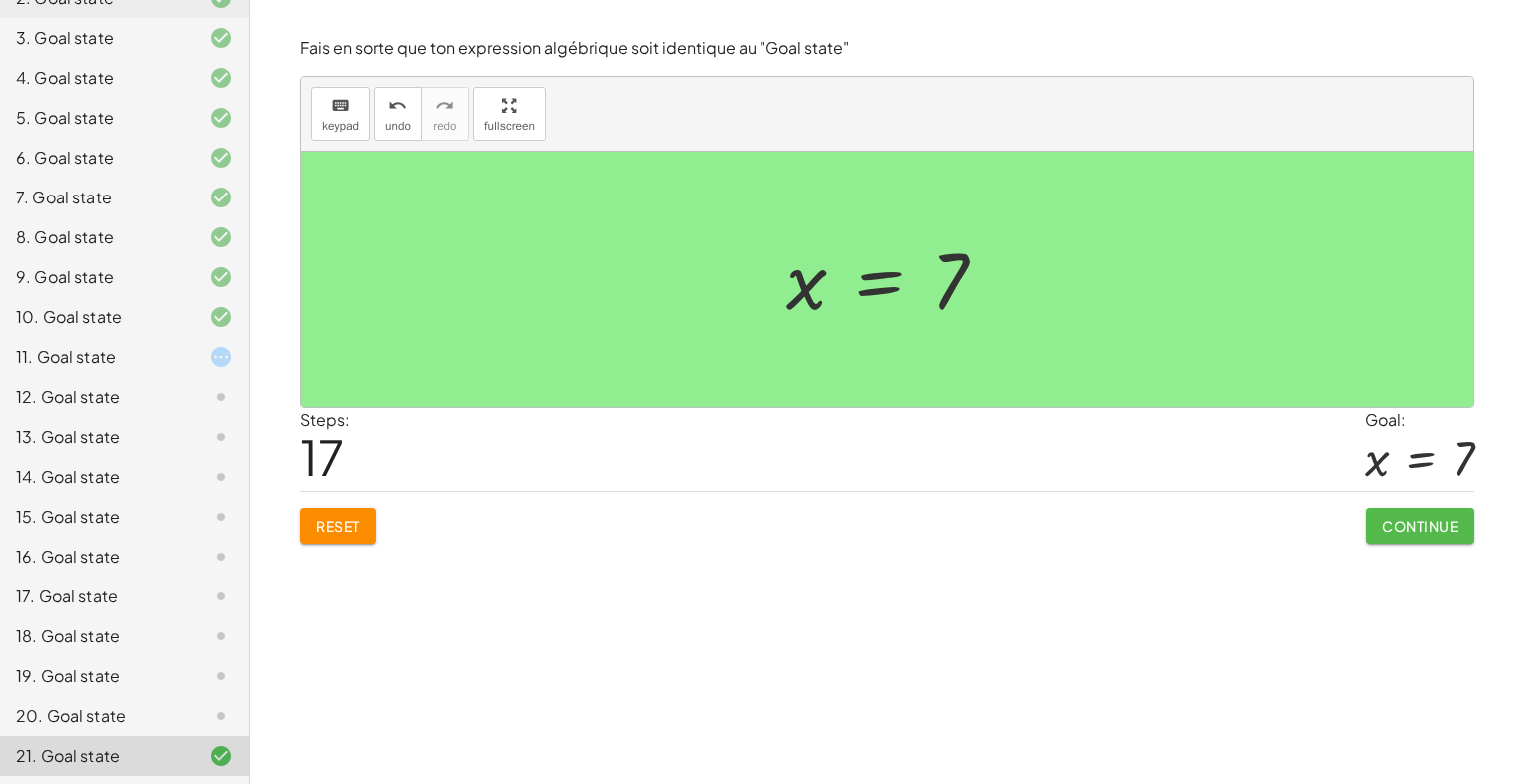 click on "Continue" 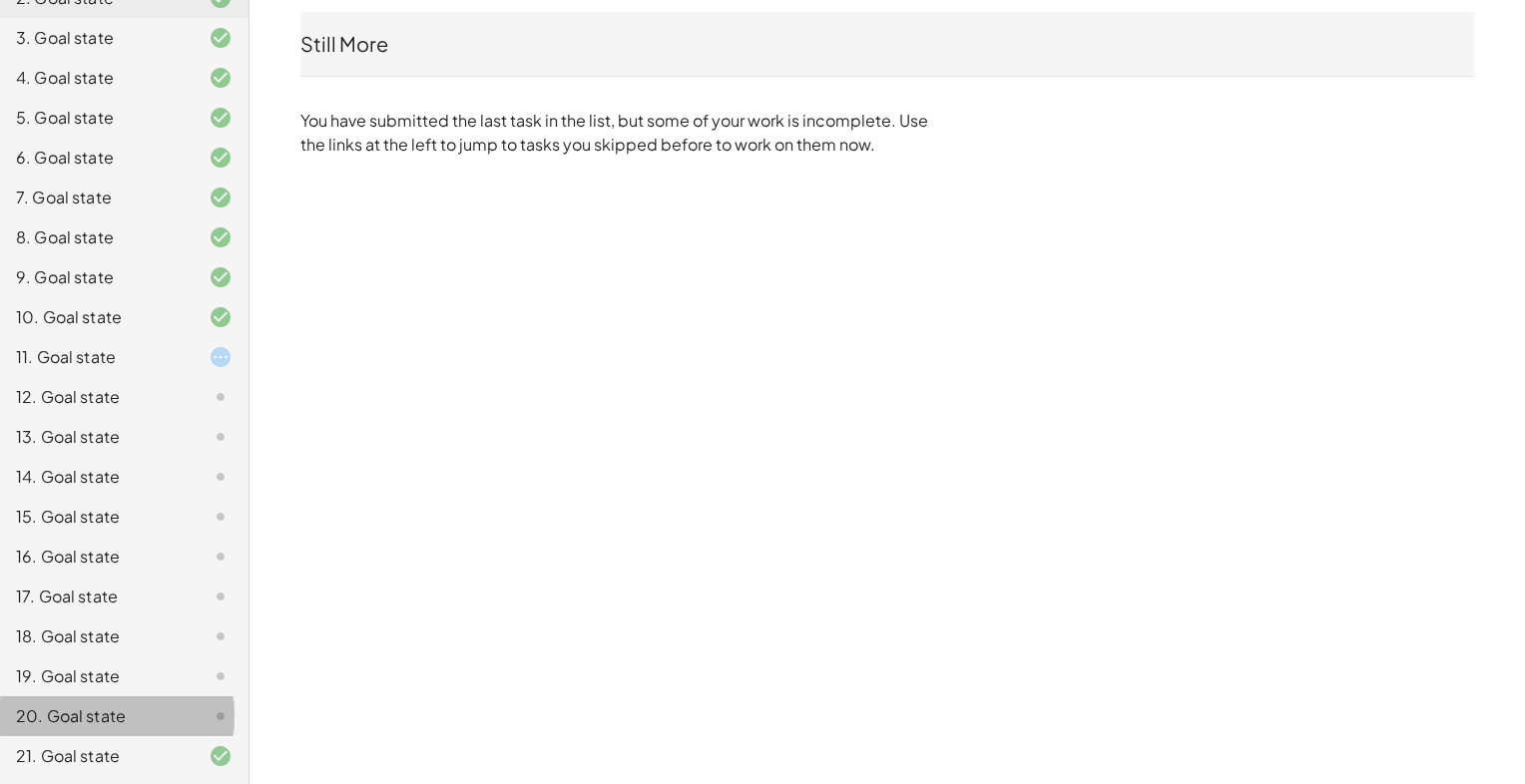 click on "20. Goal state" 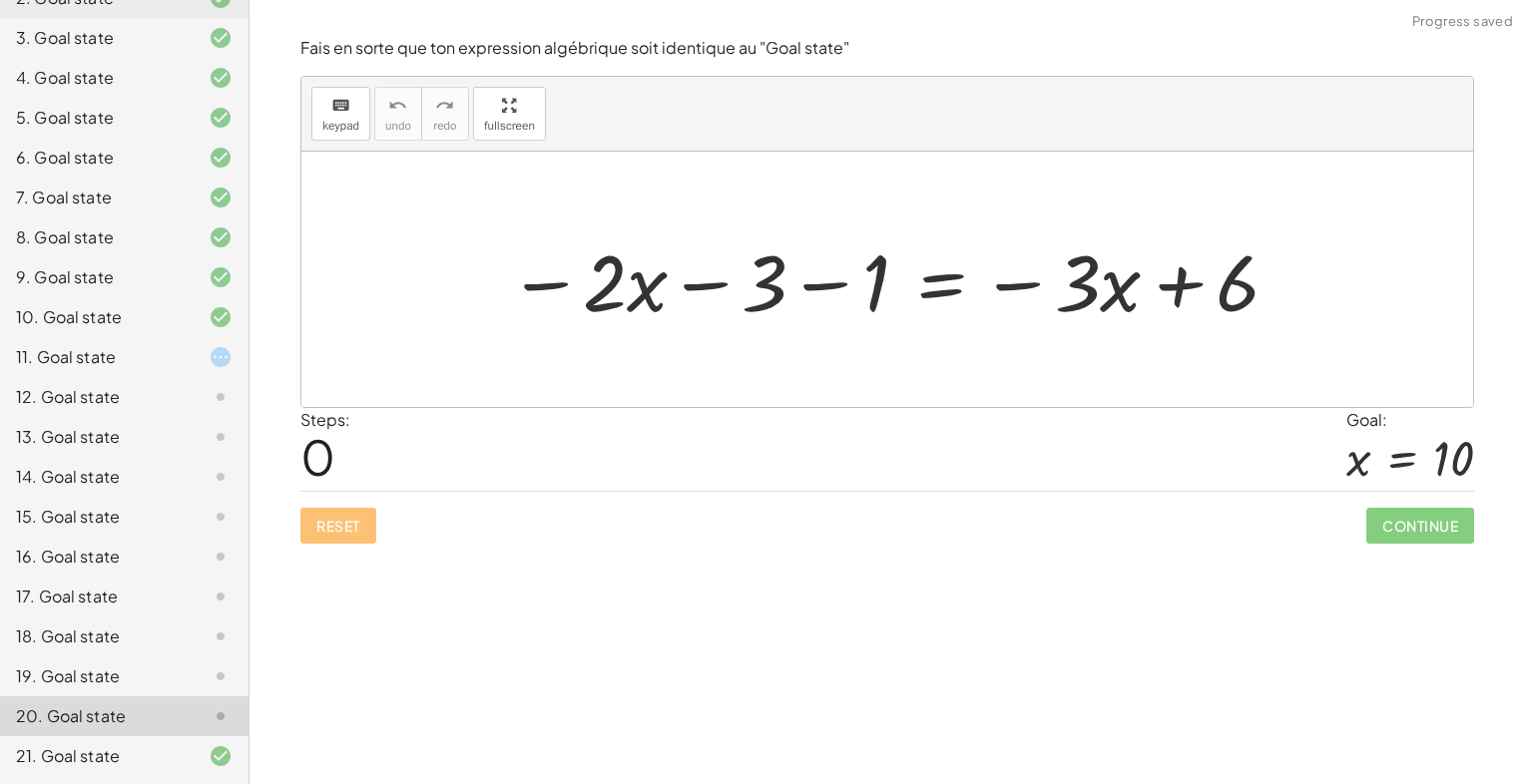 click on "12. Goal state" 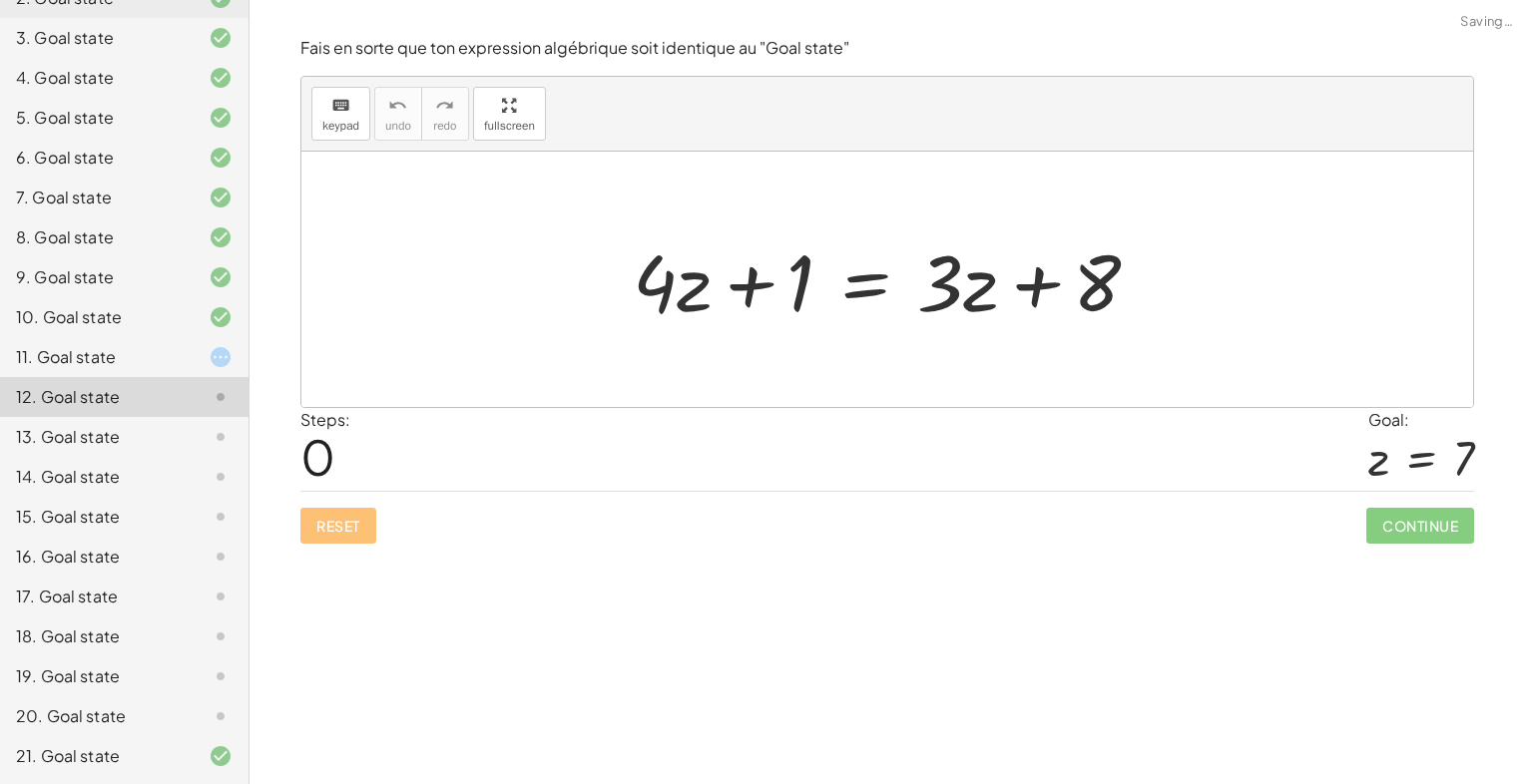 click 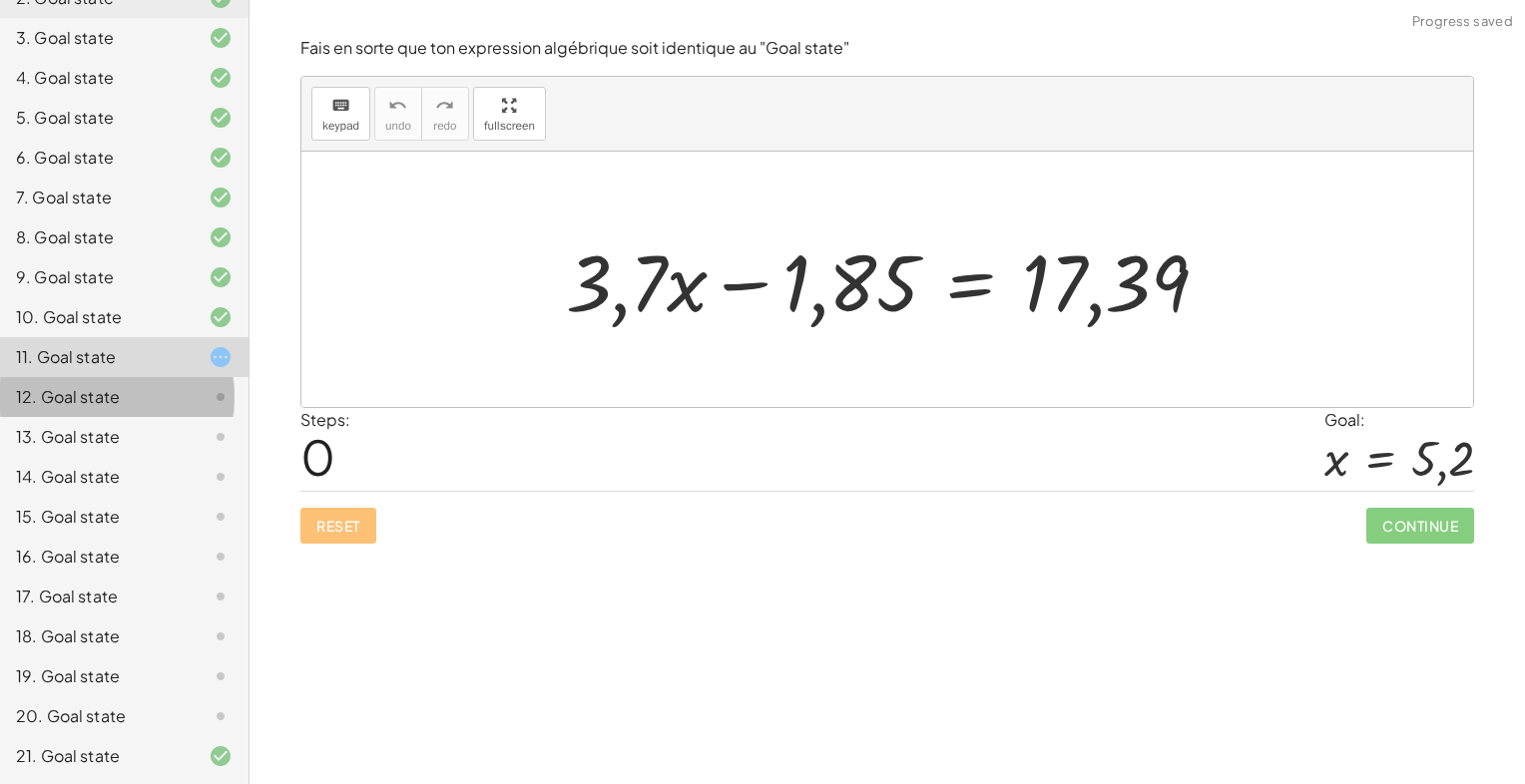 click on "12. Goal state" 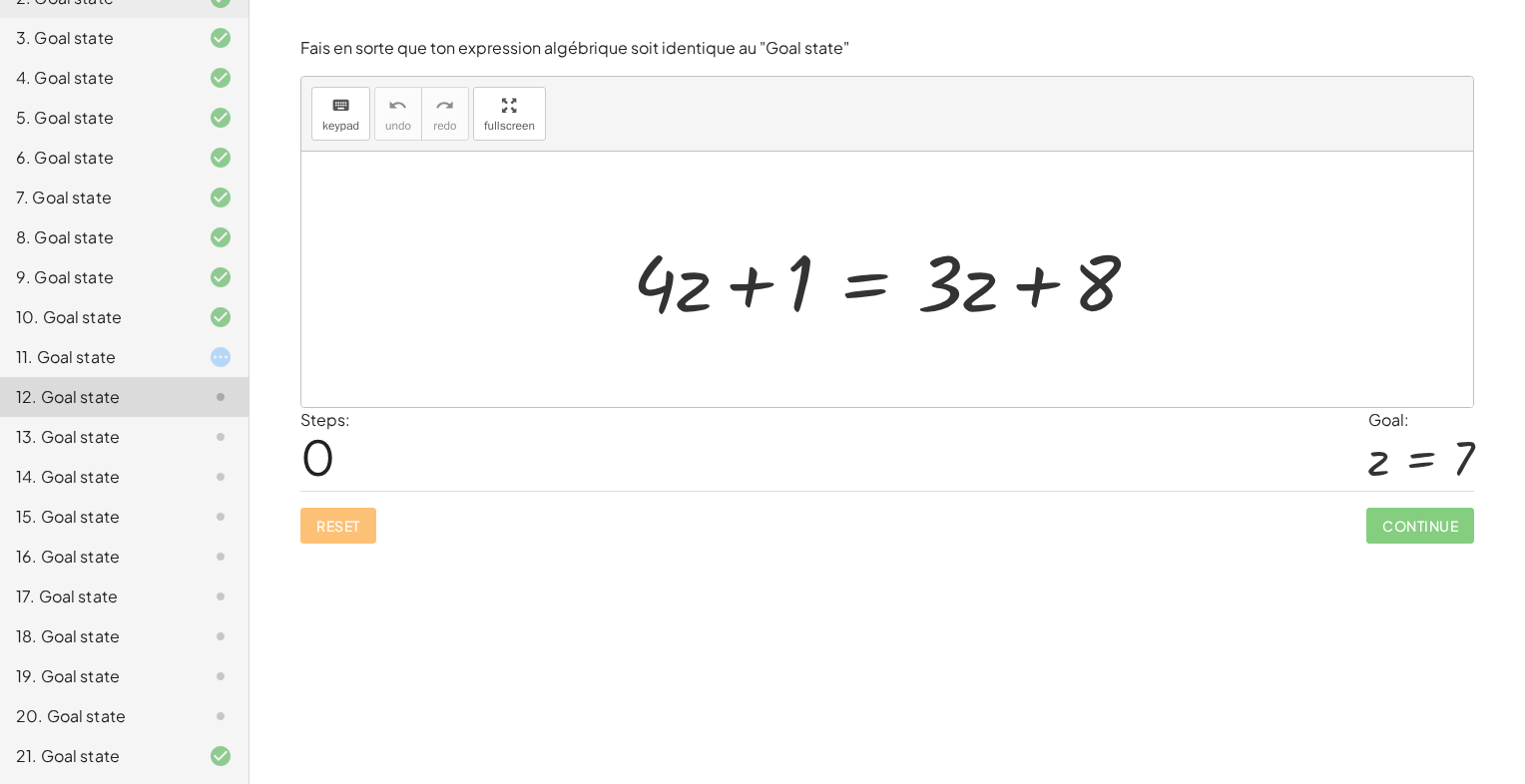 click at bounding box center (894, 279) 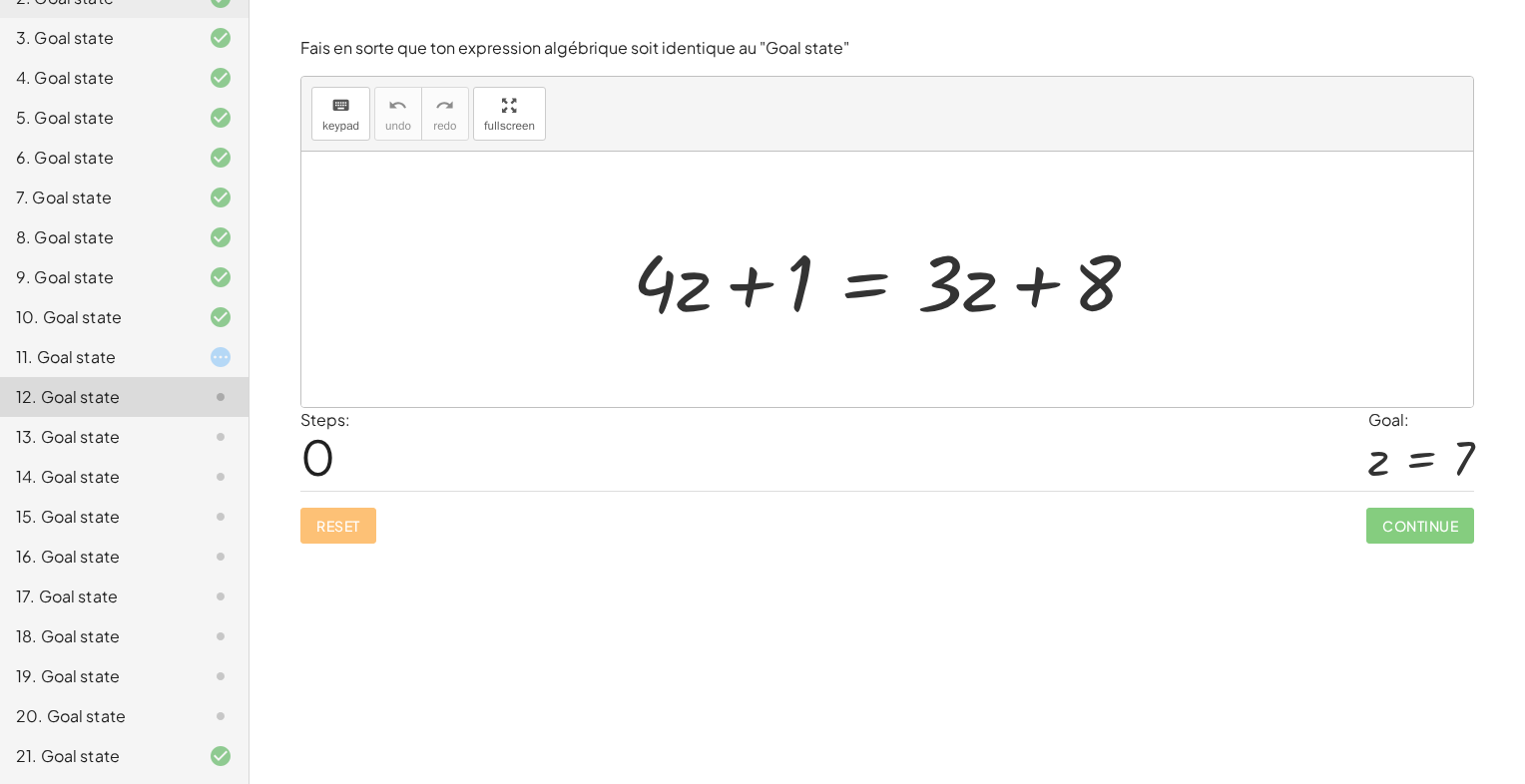 click at bounding box center [894, 279] 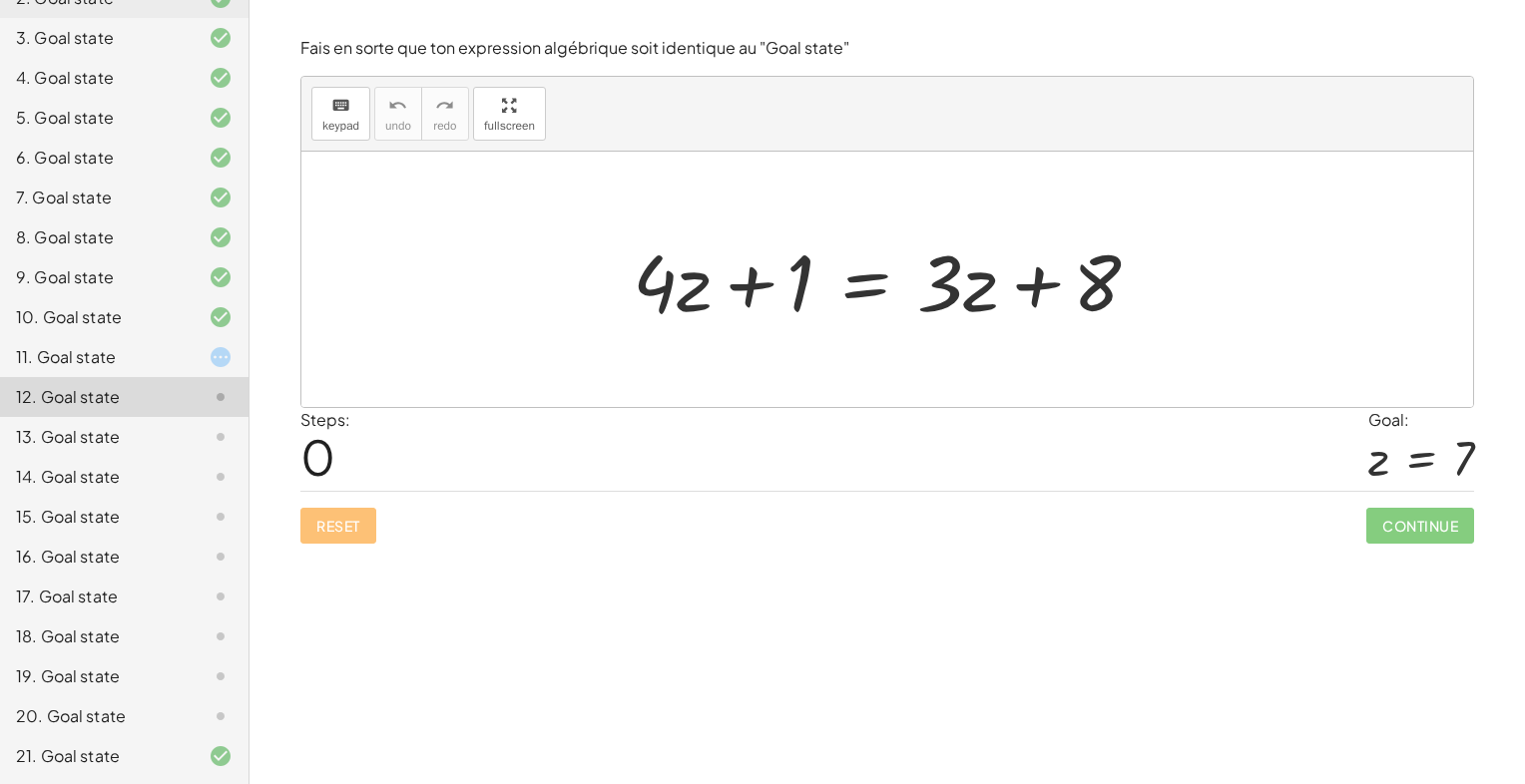 click at bounding box center [894, 279] 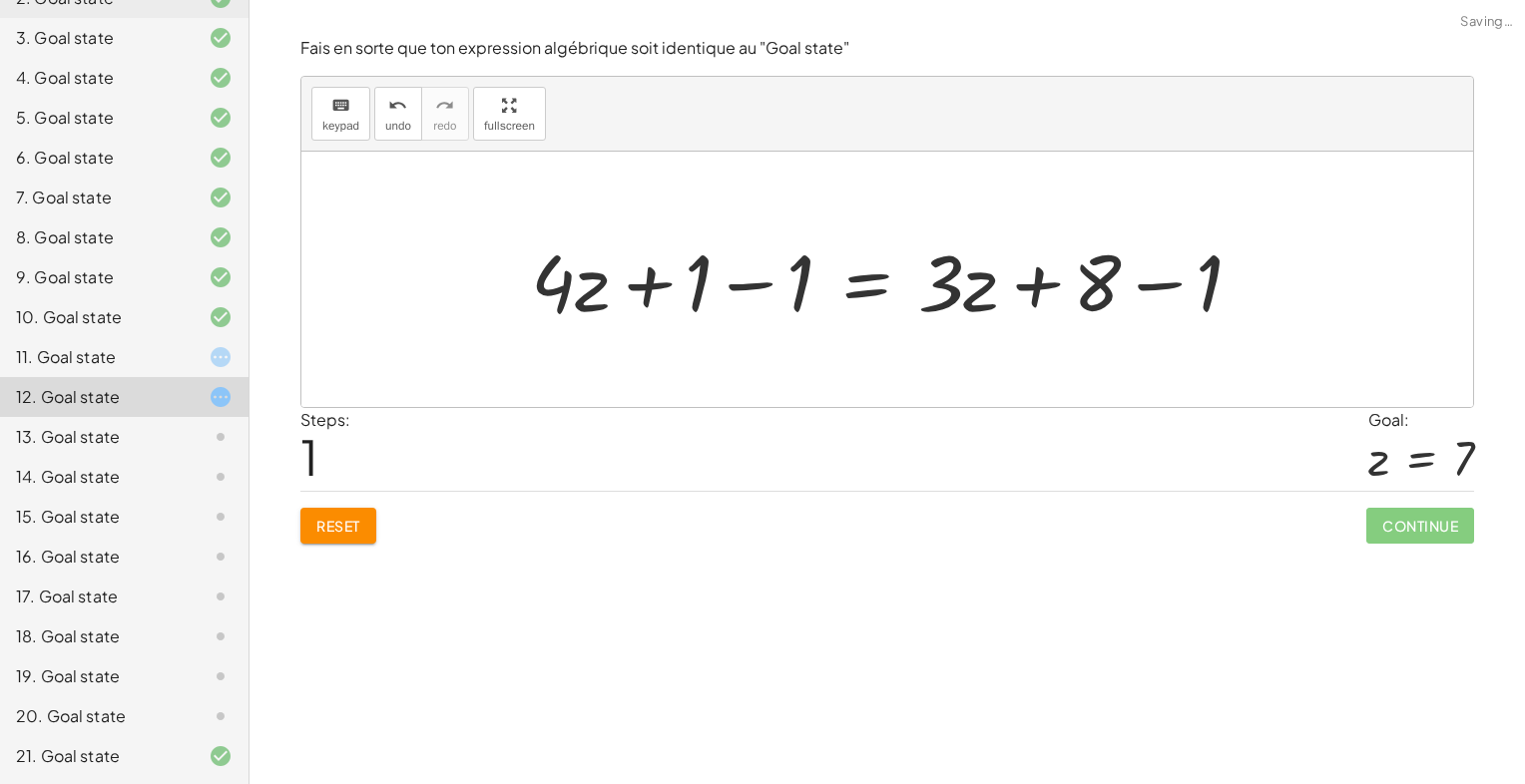 click at bounding box center [894, 279] 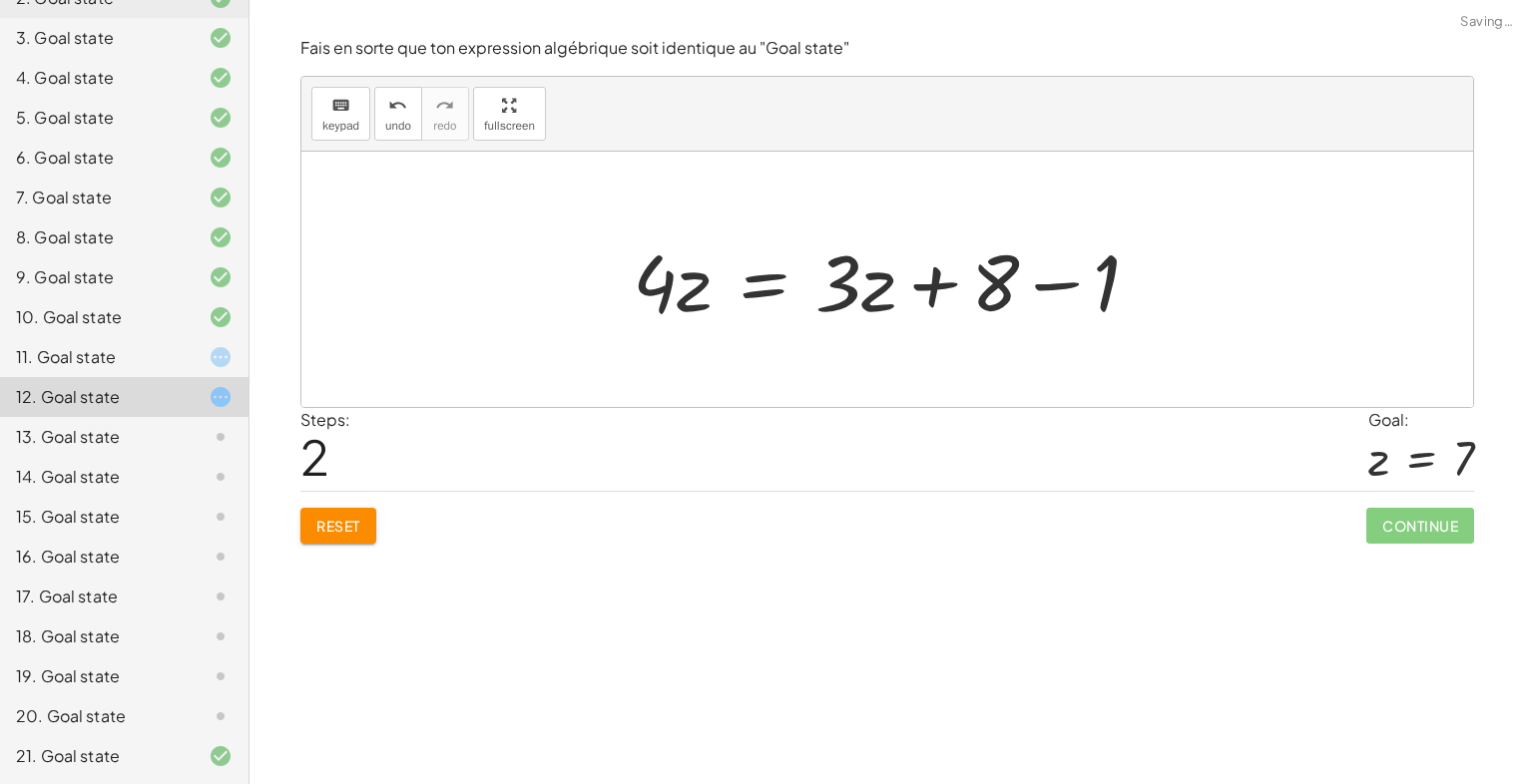 click at bounding box center [894, 279] 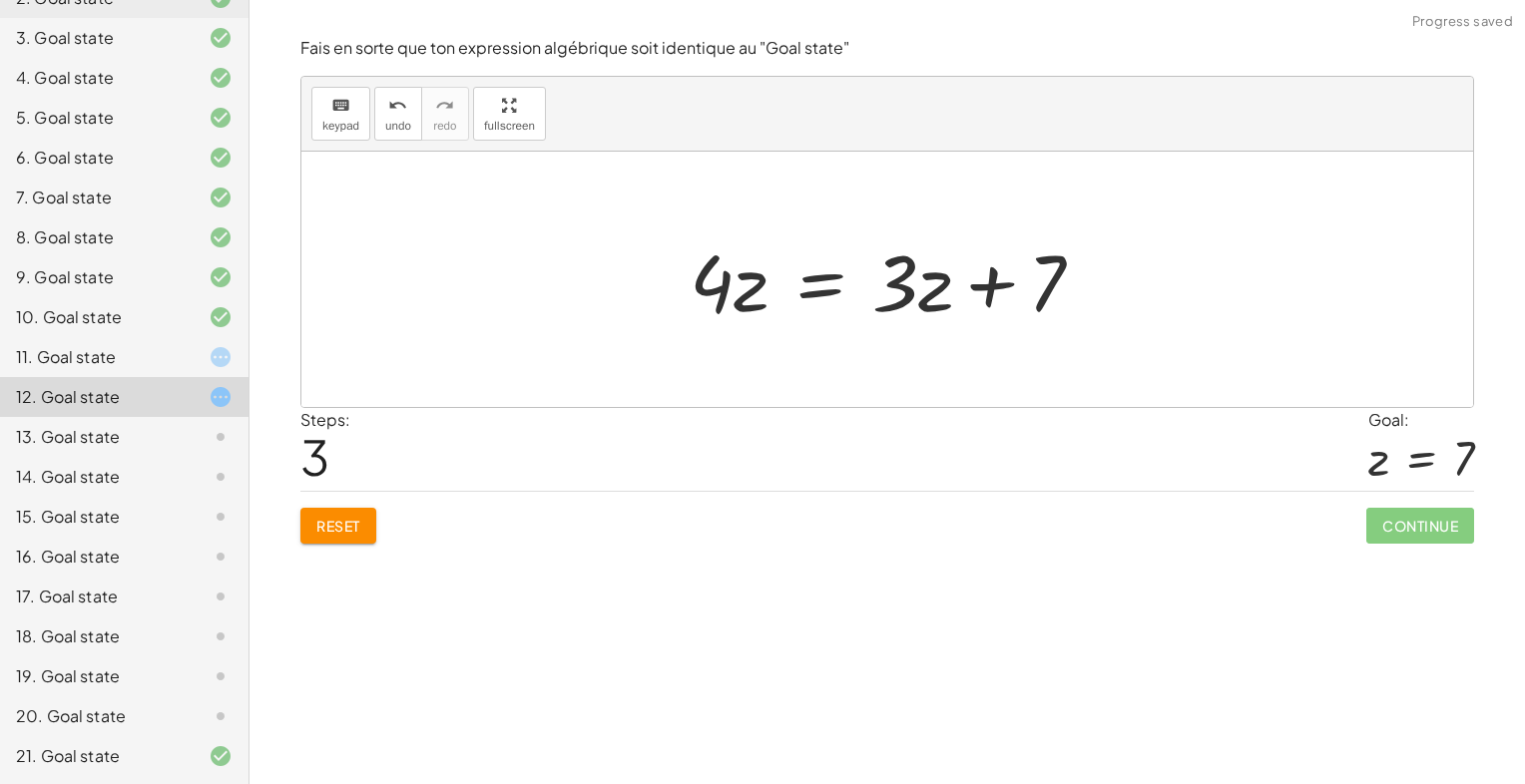 click at bounding box center [894, 279] 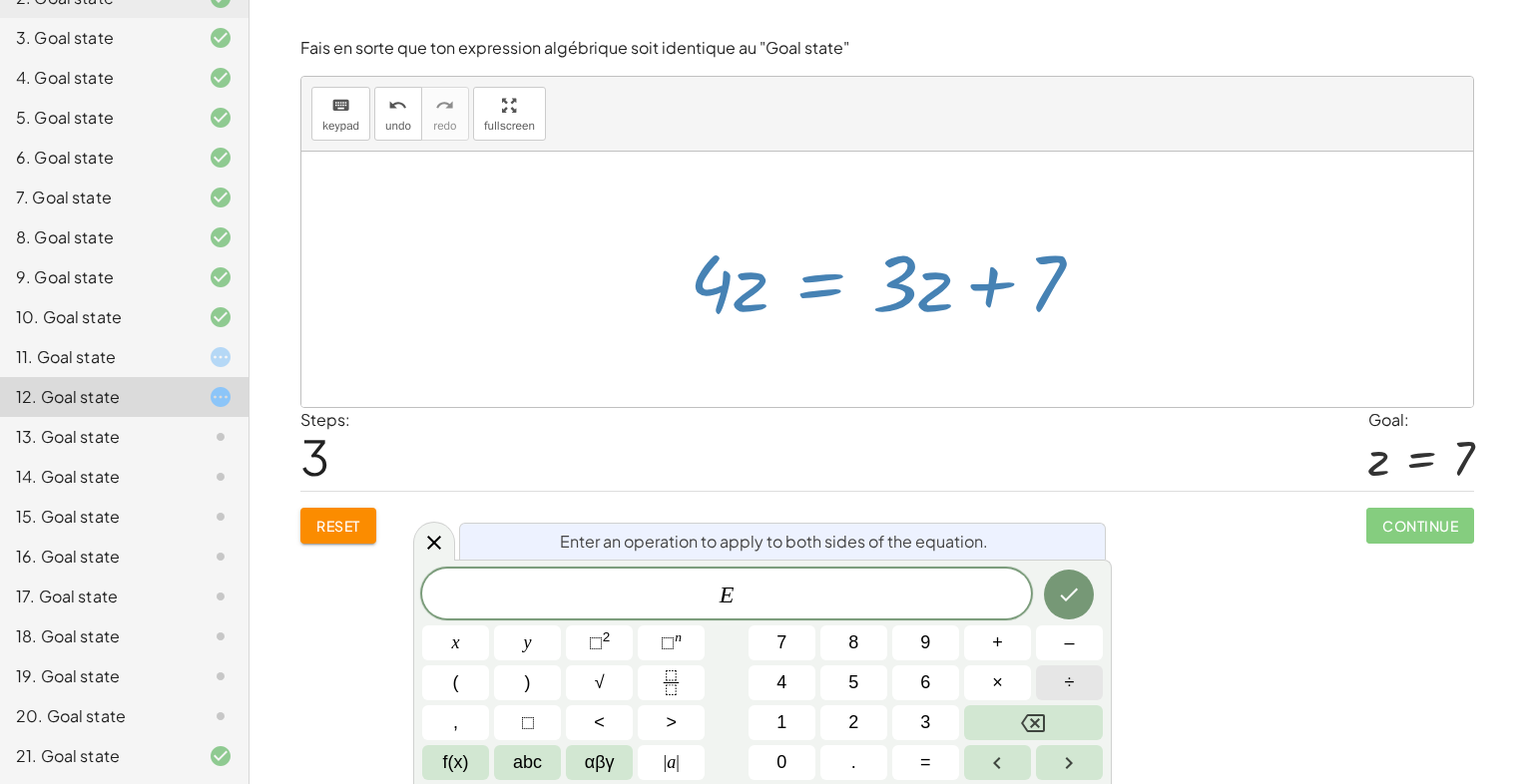 click on "÷" at bounding box center [1069, 682] 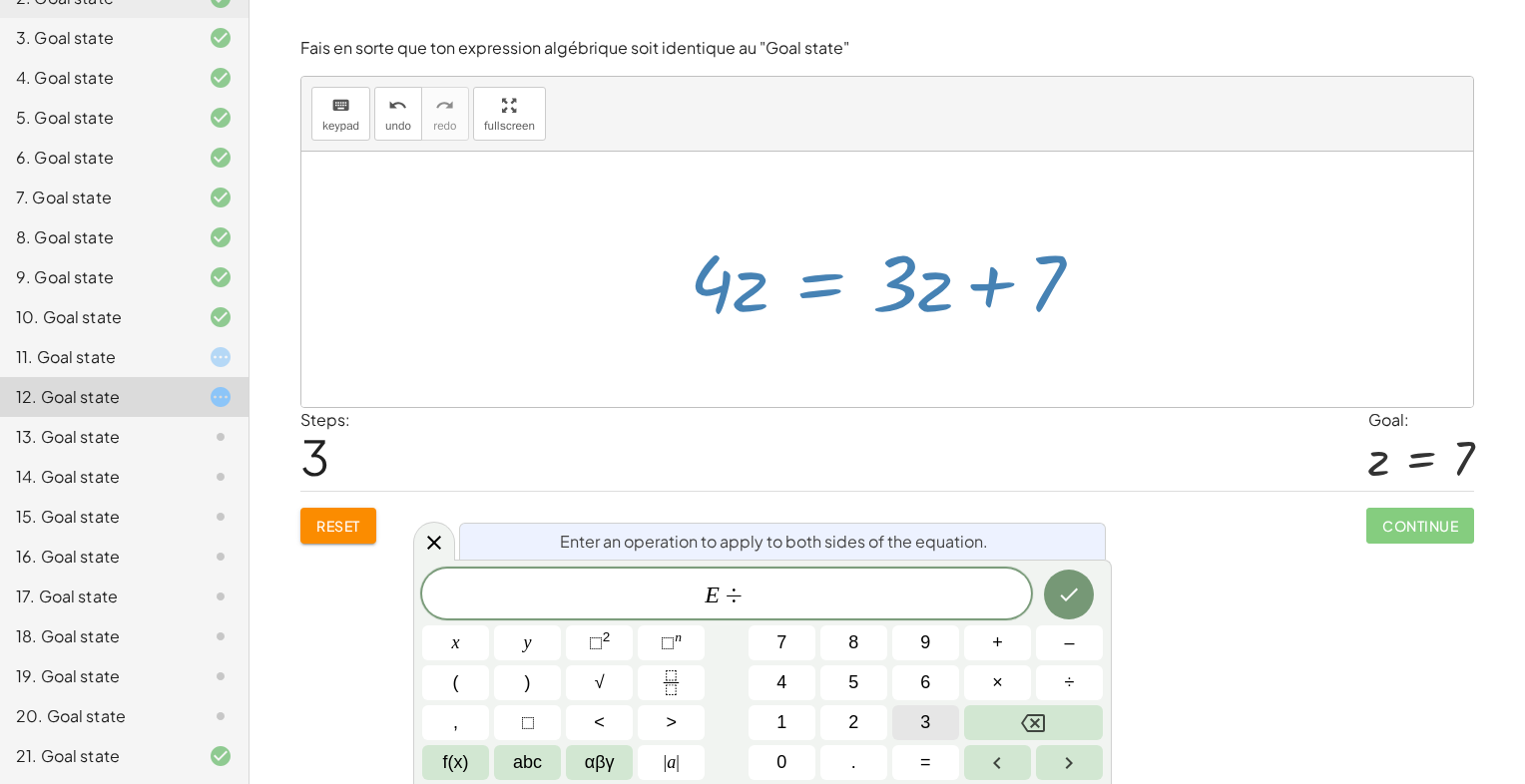 click on "3" at bounding box center [925, 722] 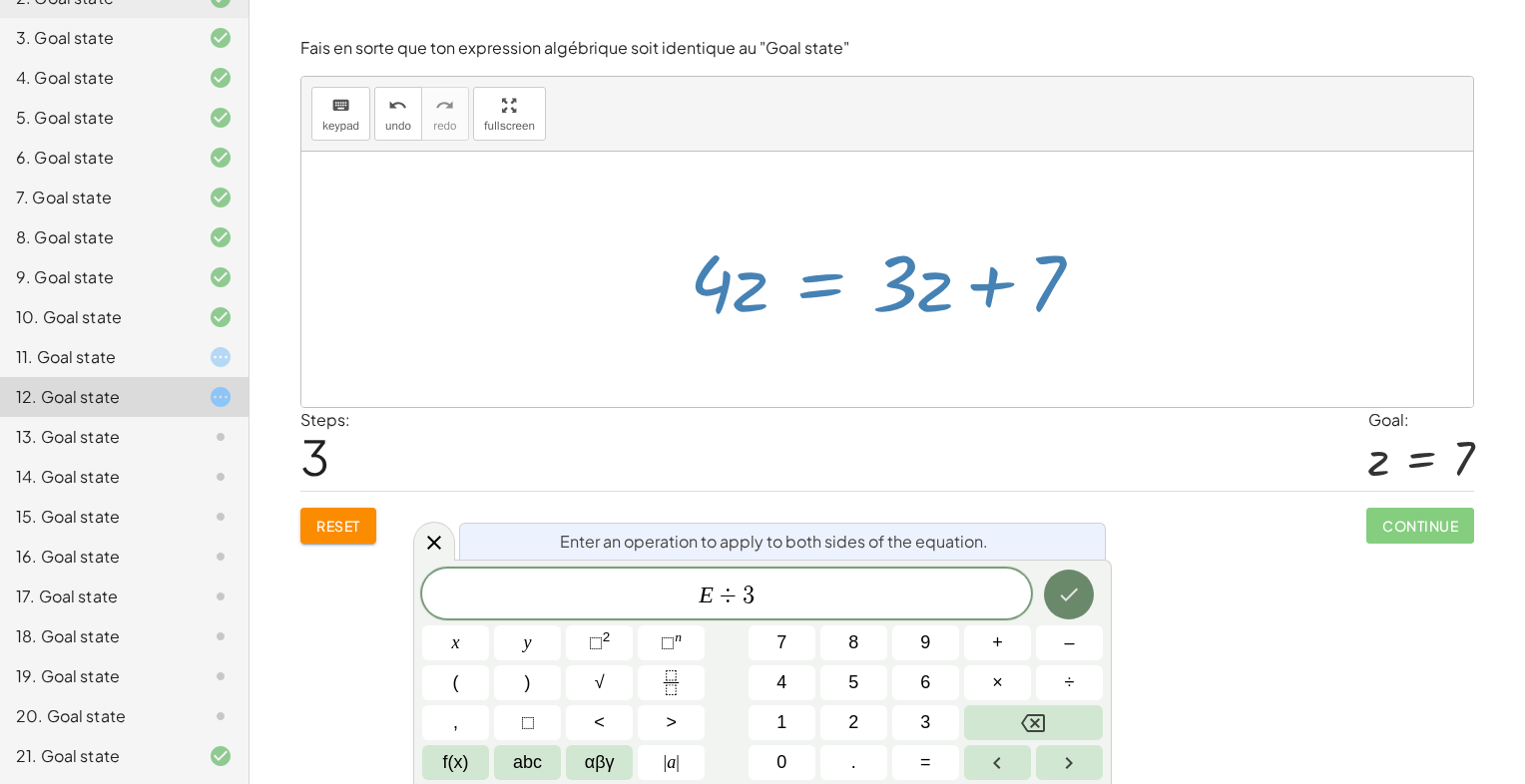click at bounding box center (1069, 594) 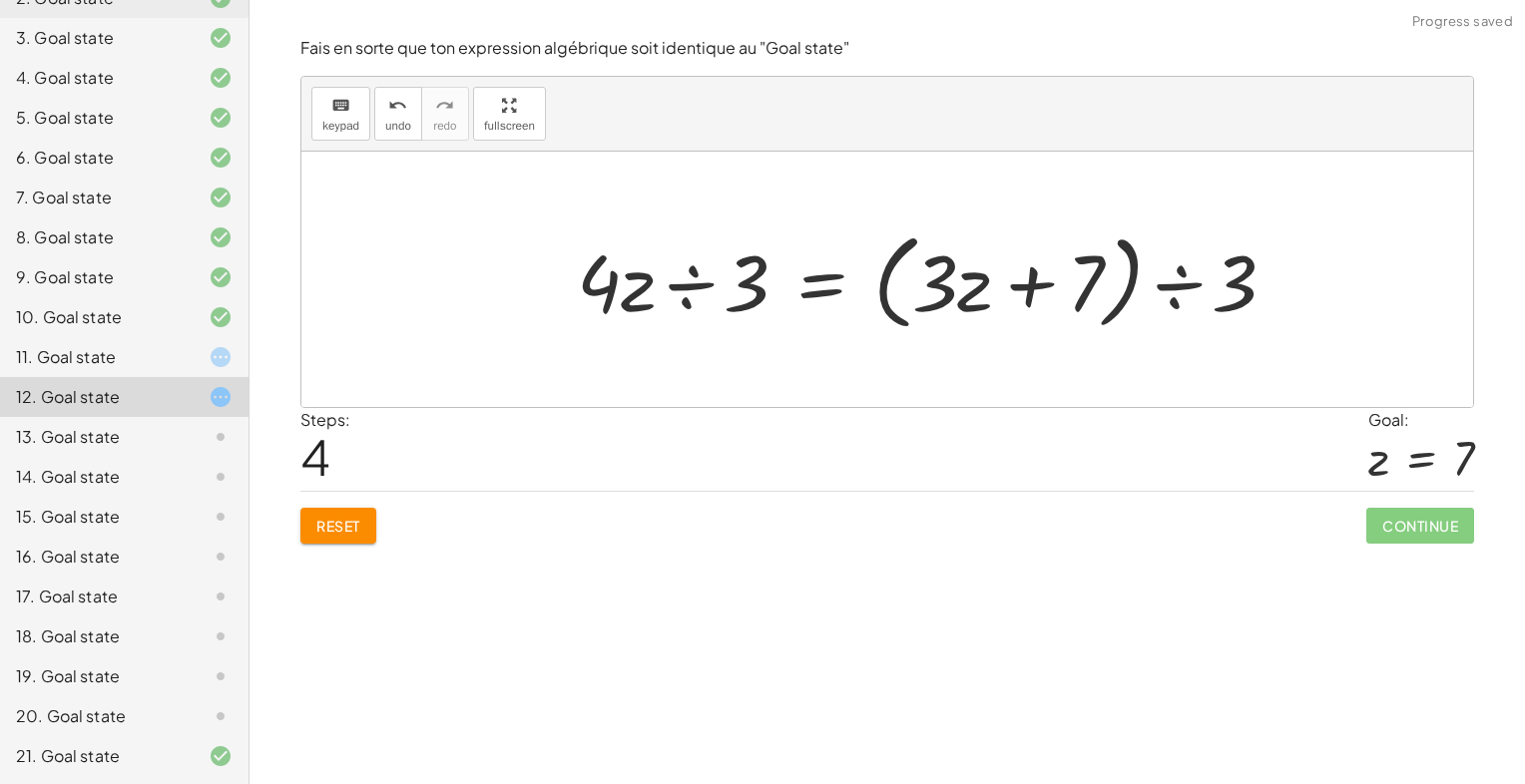 drag, startPoint x: 1161, startPoint y: 296, endPoint x: 1148, endPoint y: 304, distance: 15.264338 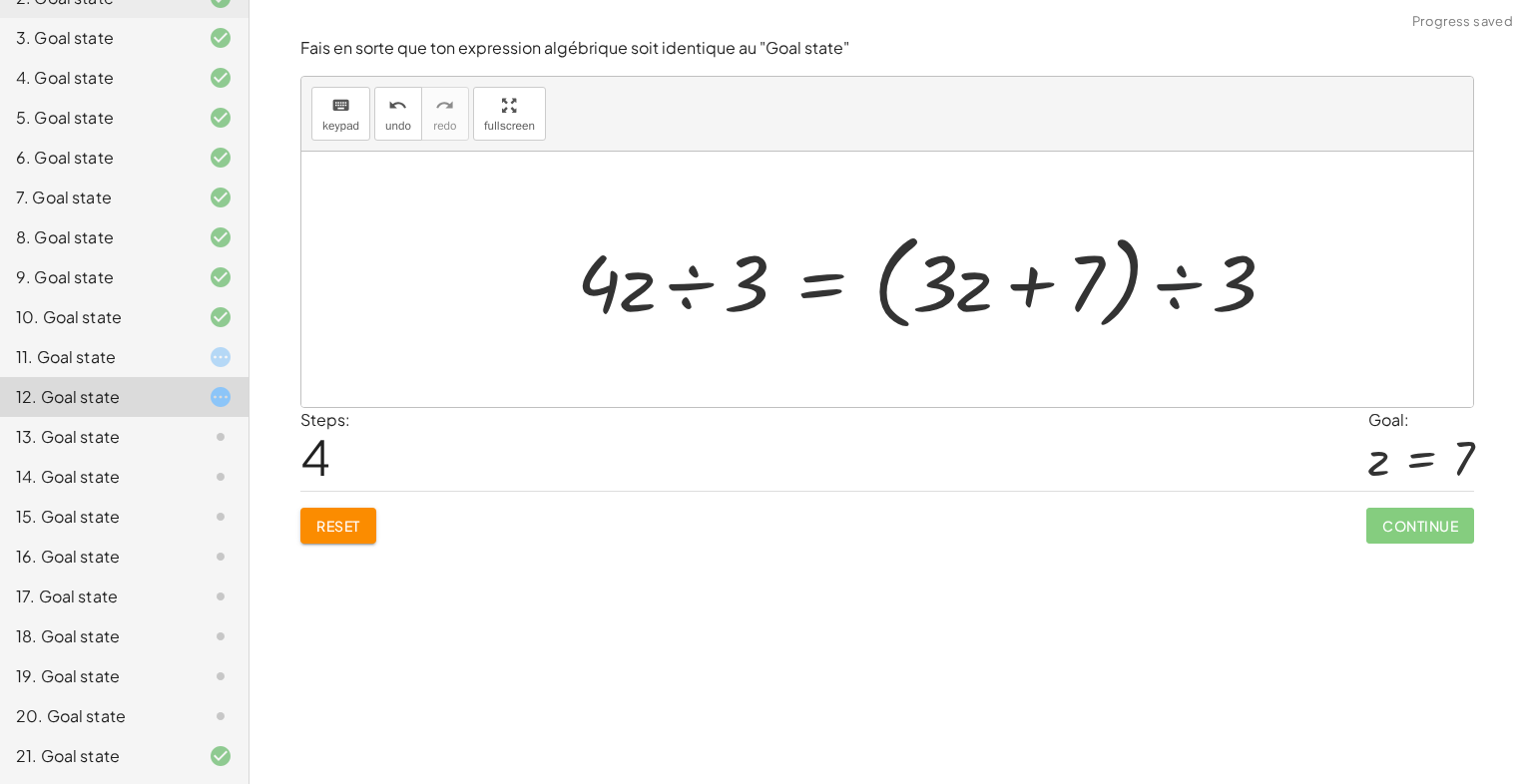 click at bounding box center (934, 279) 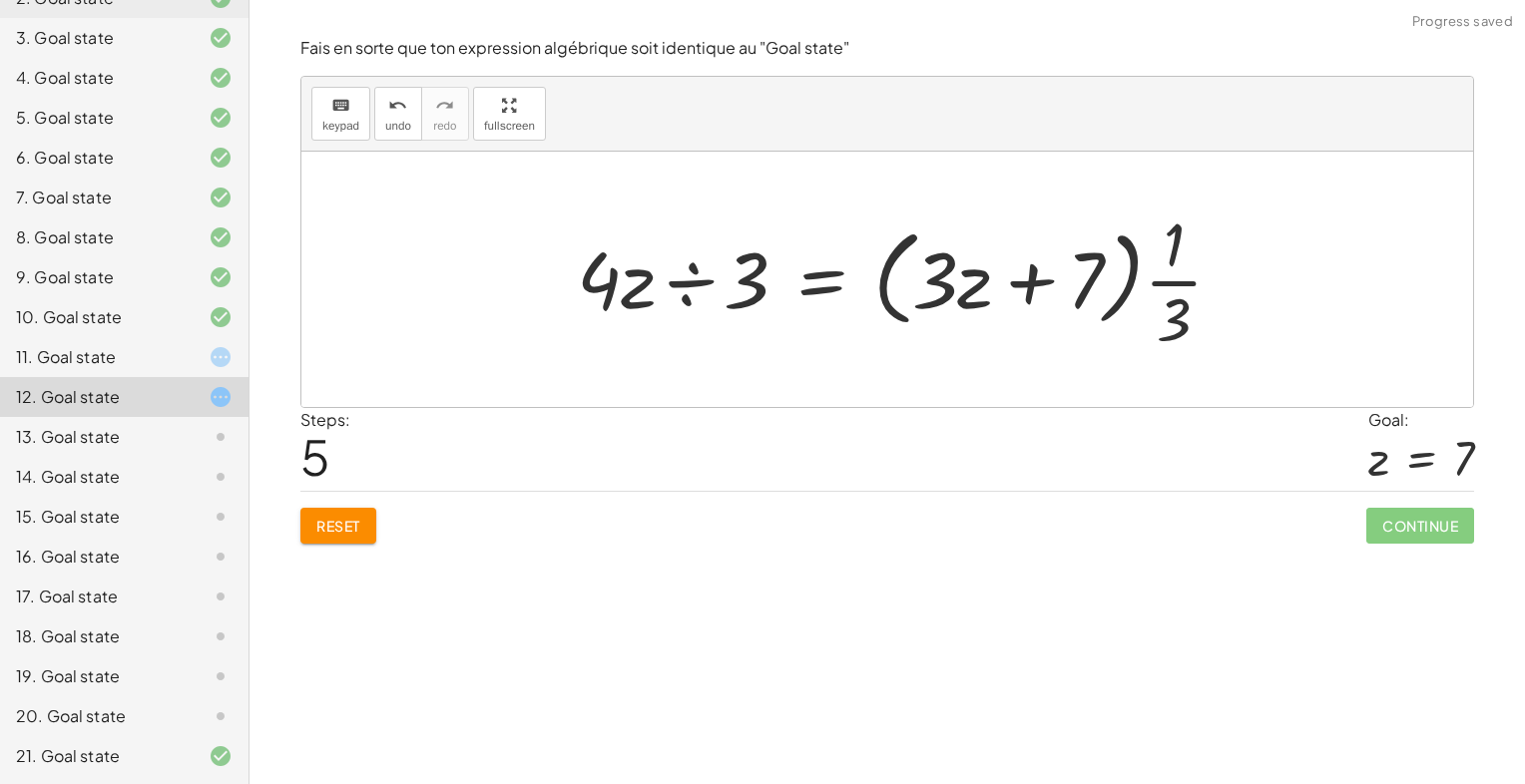 click at bounding box center (908, 279) 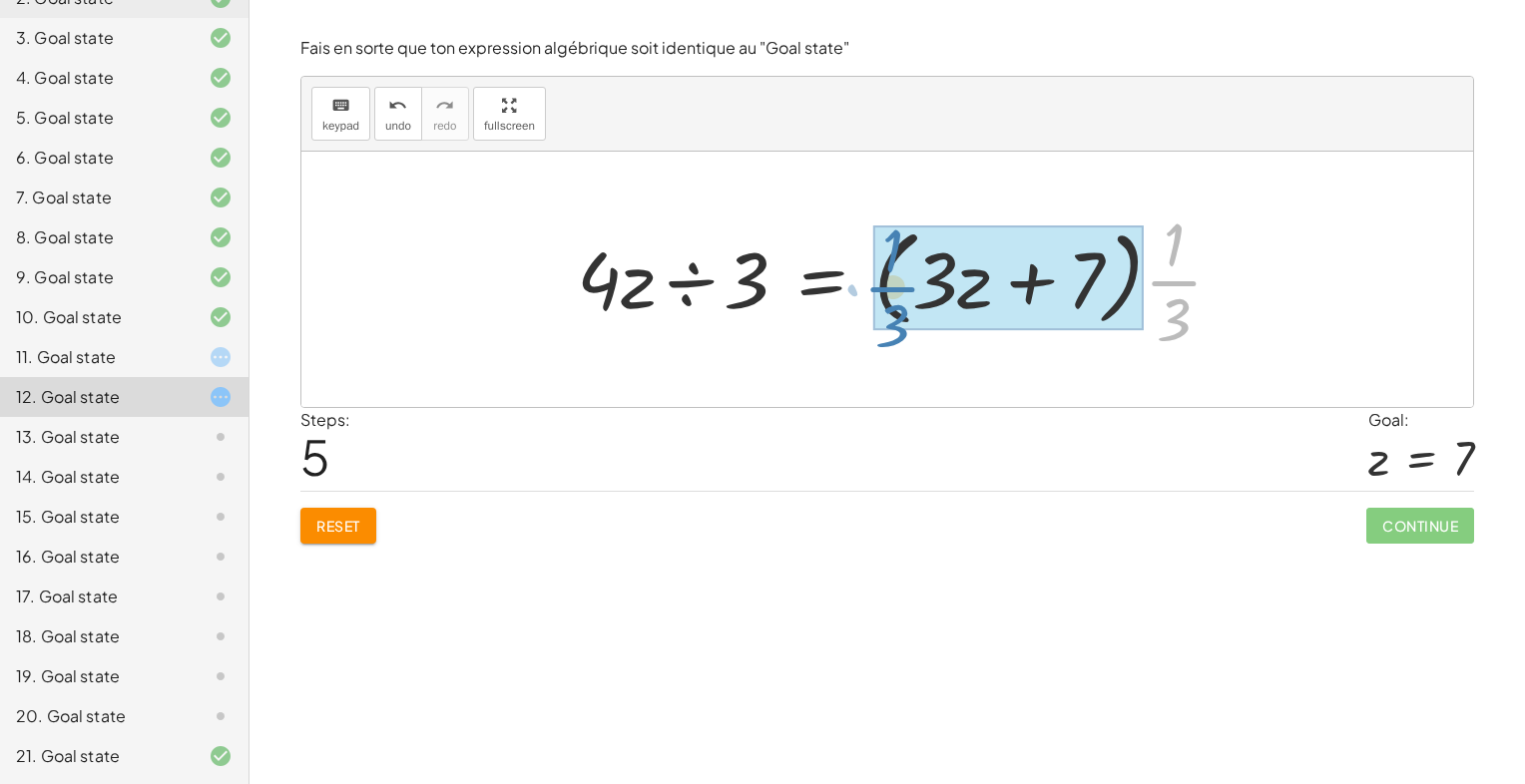 drag, startPoint x: 1153, startPoint y: 328, endPoint x: 887, endPoint y: 292, distance: 268.42504 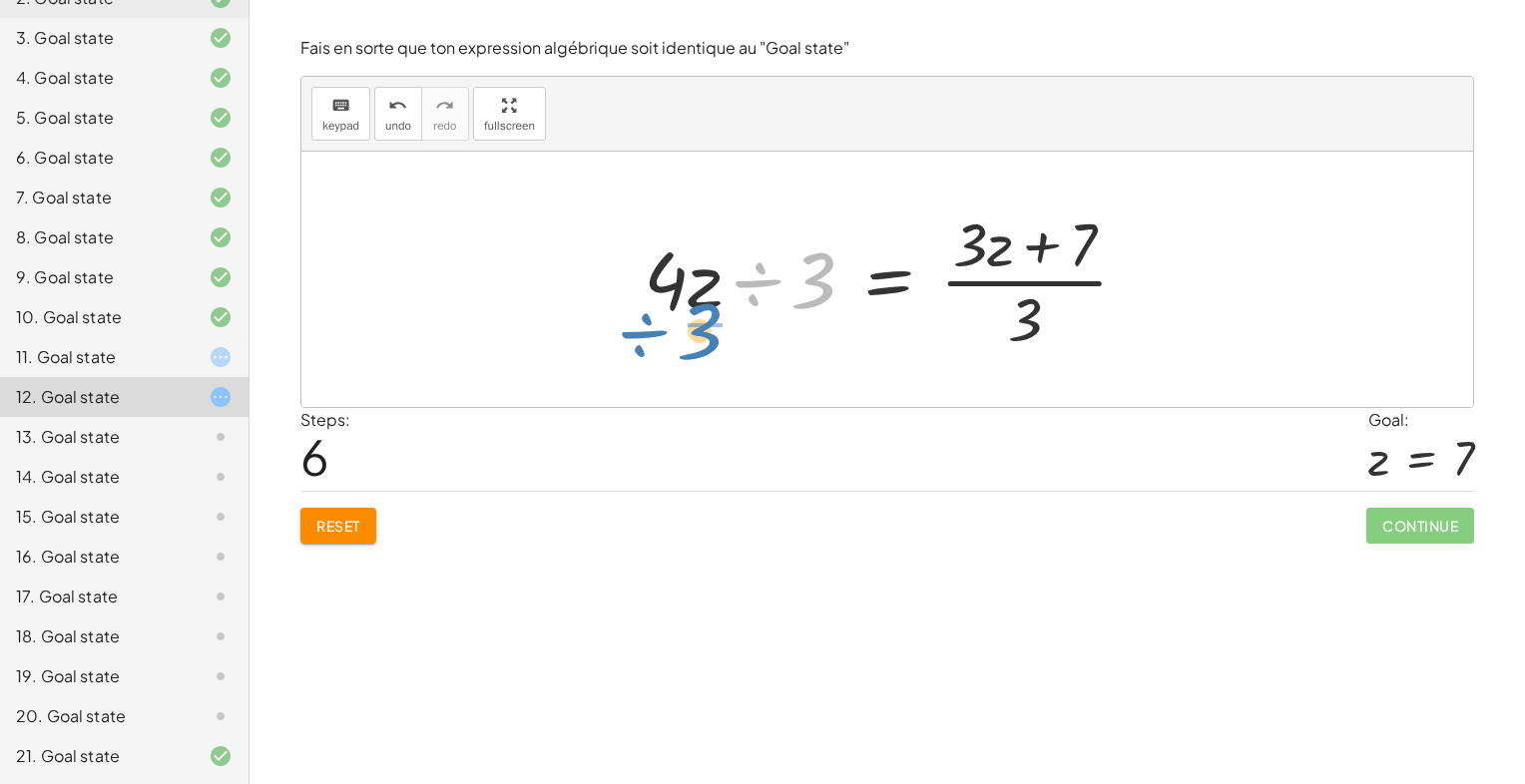 drag, startPoint x: 801, startPoint y: 285, endPoint x: 688, endPoint y: 337, distance: 124.390514 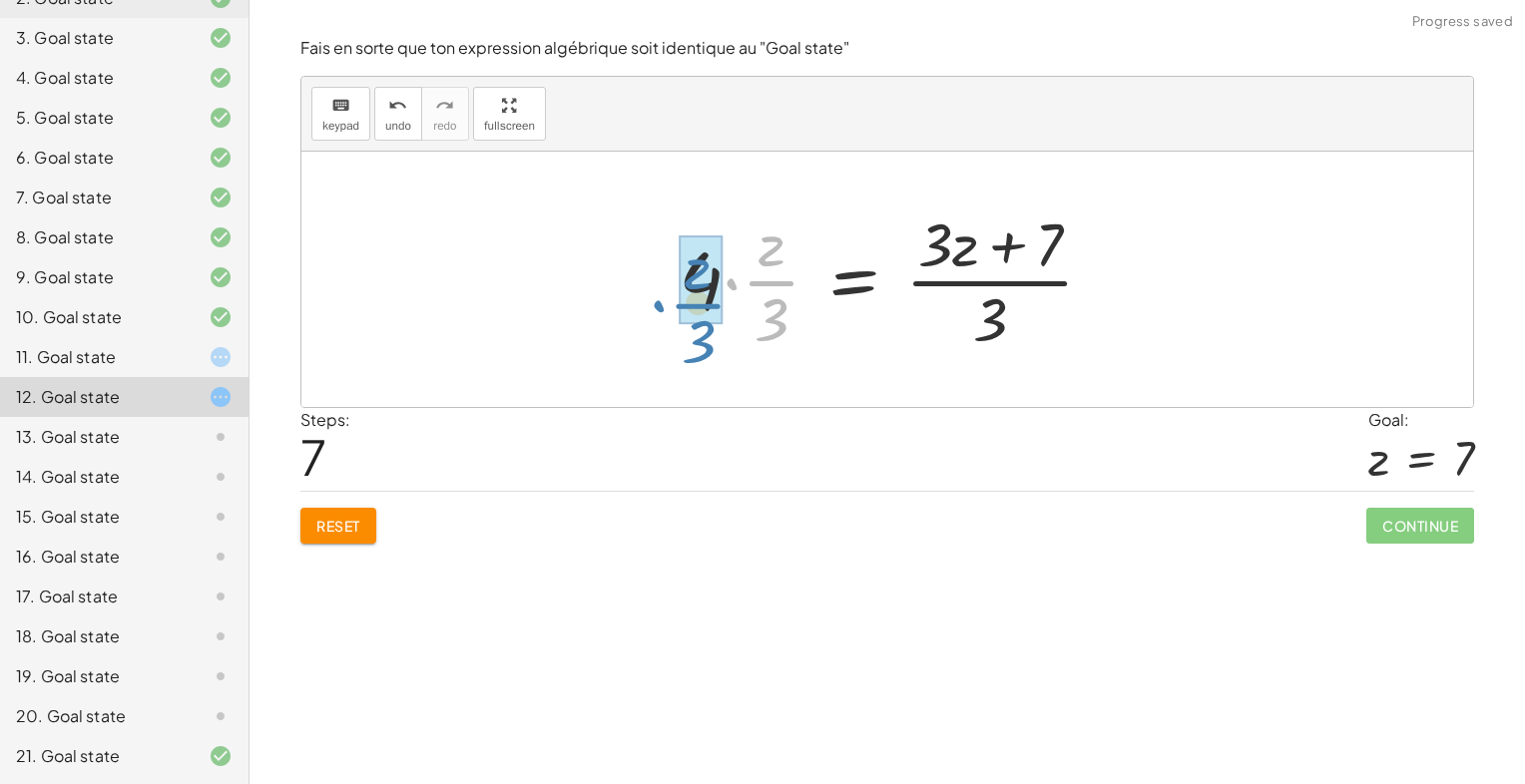 drag, startPoint x: 764, startPoint y: 279, endPoint x: 691, endPoint y: 297, distance: 75.18643 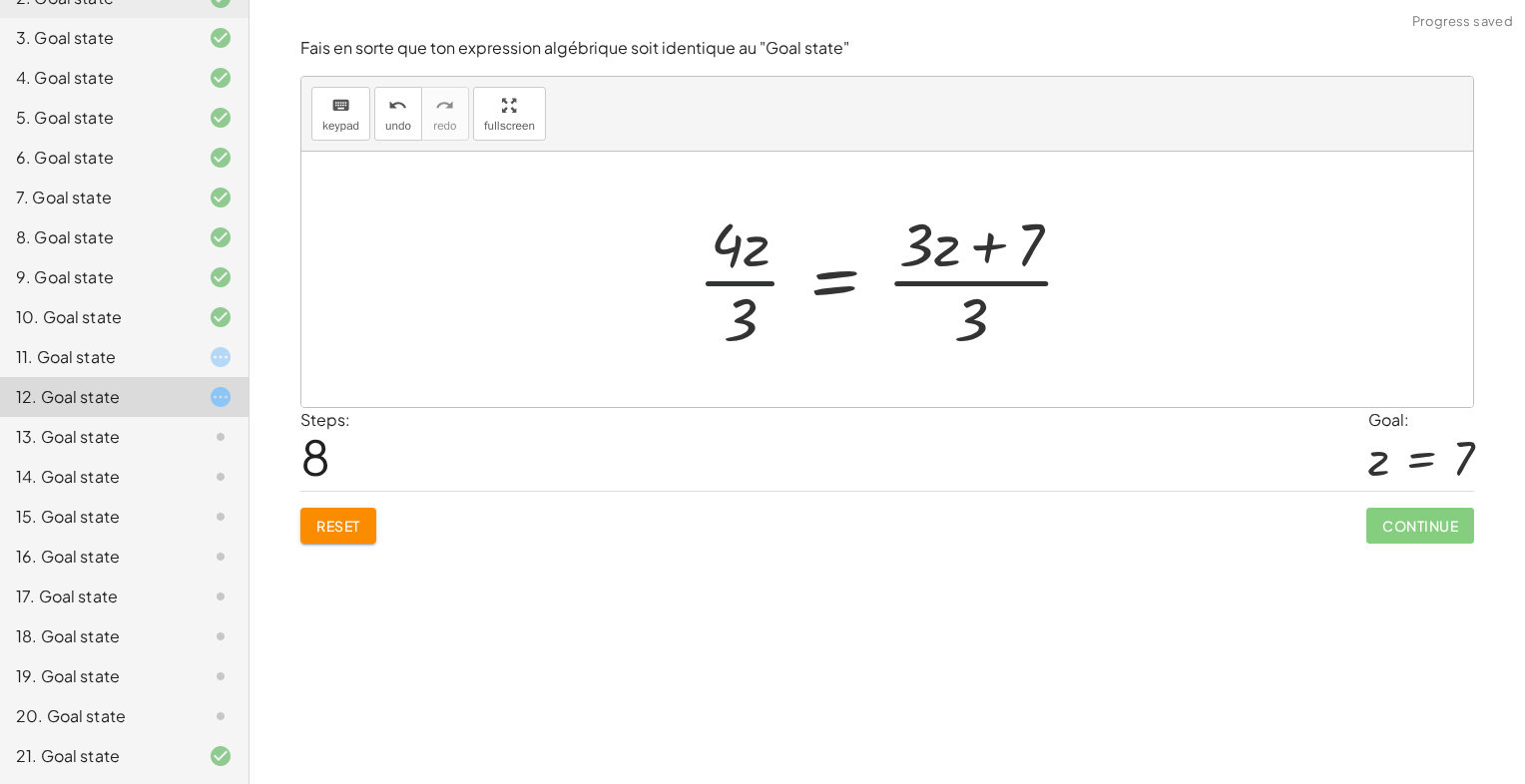 click at bounding box center (894, 279) 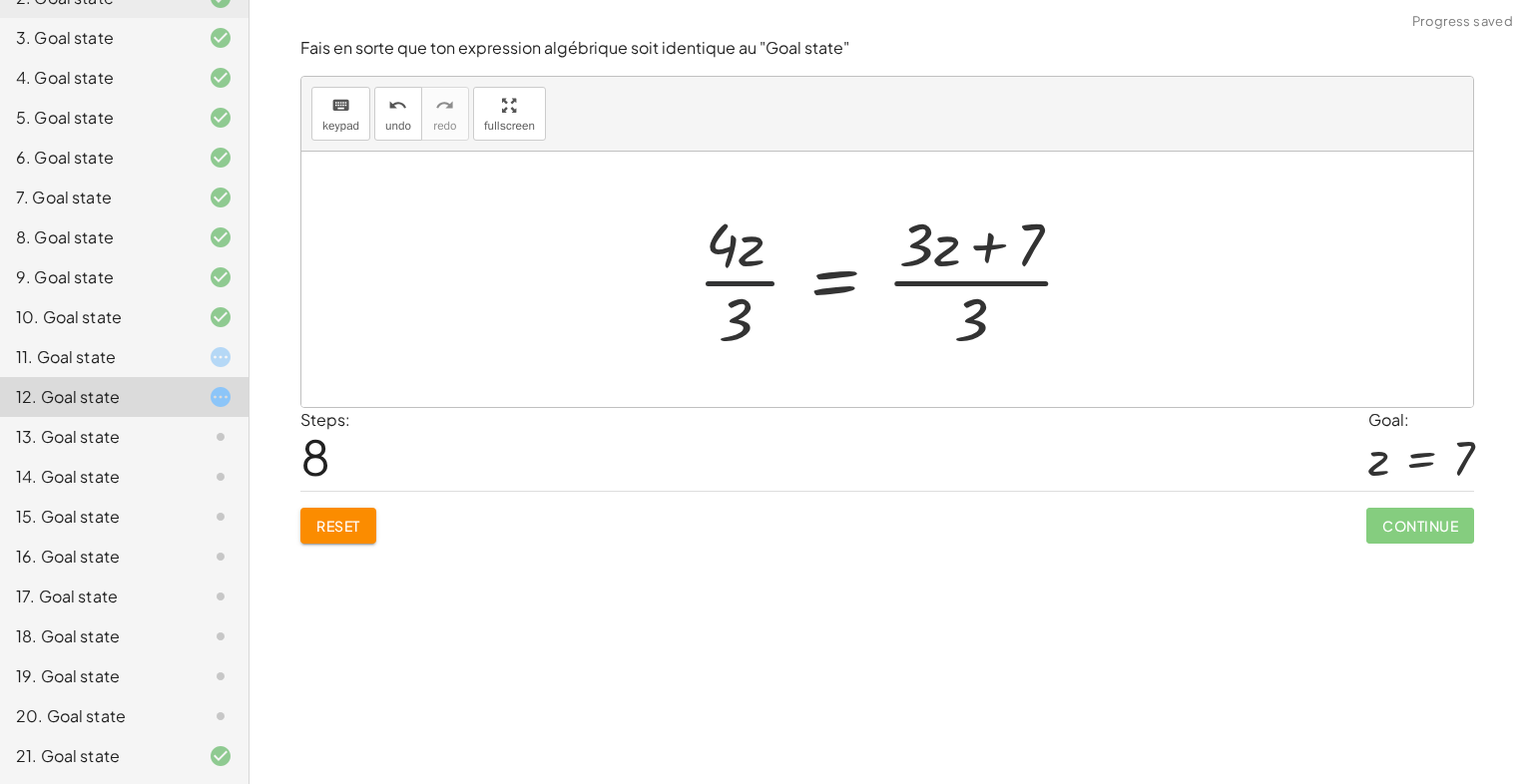 click at bounding box center (894, 279) 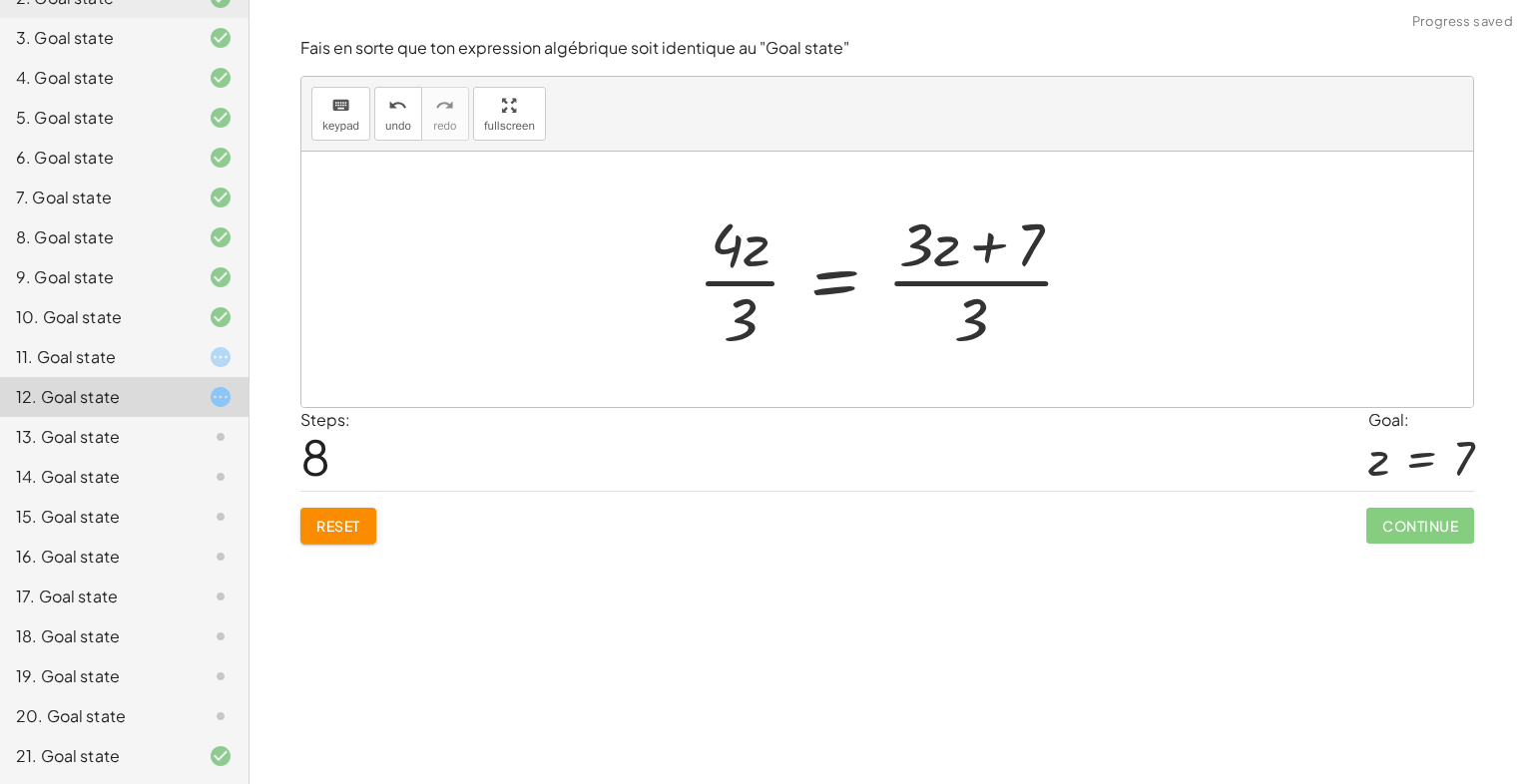 click at bounding box center [894, 279] 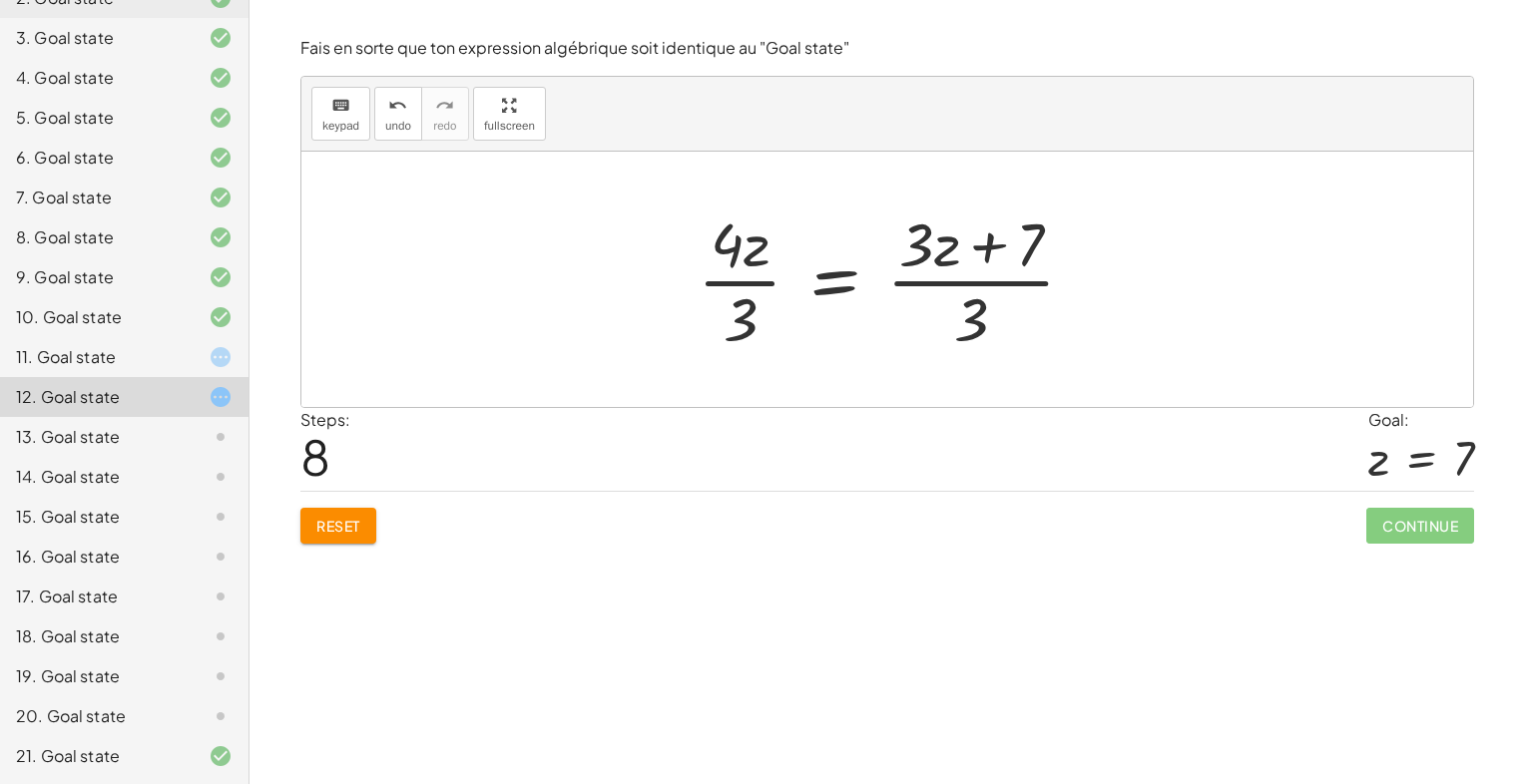 click at bounding box center [894, 279] 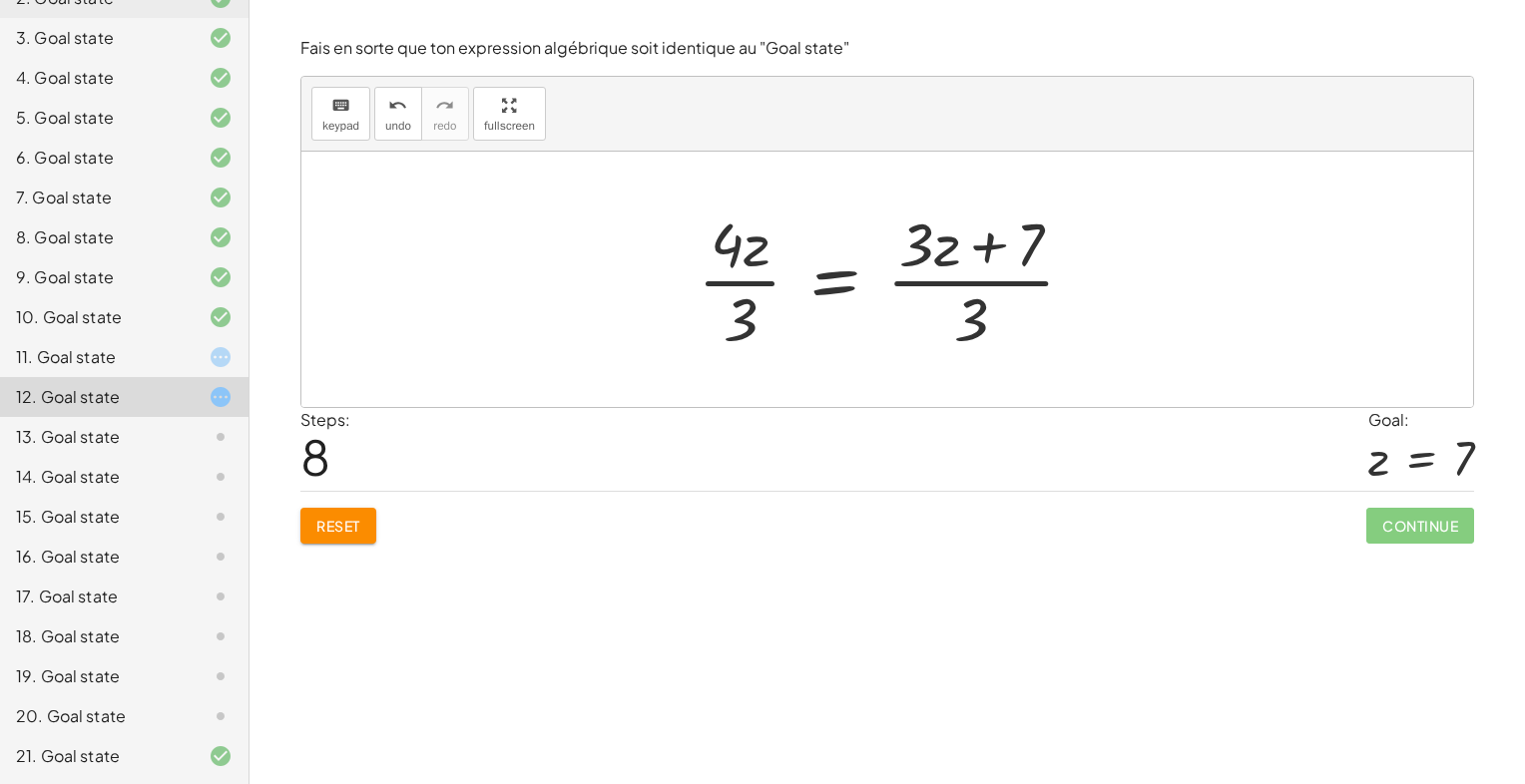 click at bounding box center [894, 279] 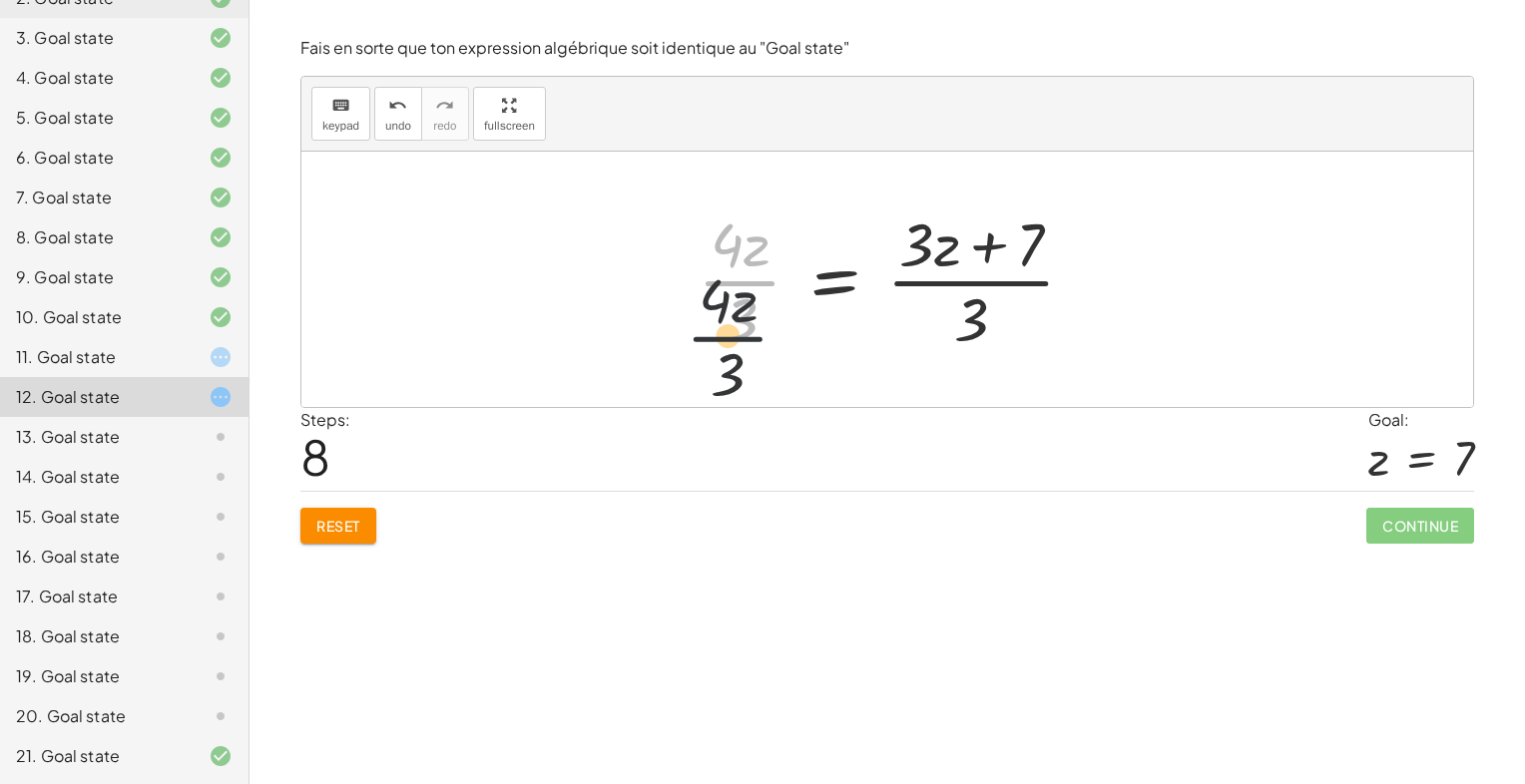 drag, startPoint x: 742, startPoint y: 285, endPoint x: 728, endPoint y: 349, distance: 65.51336 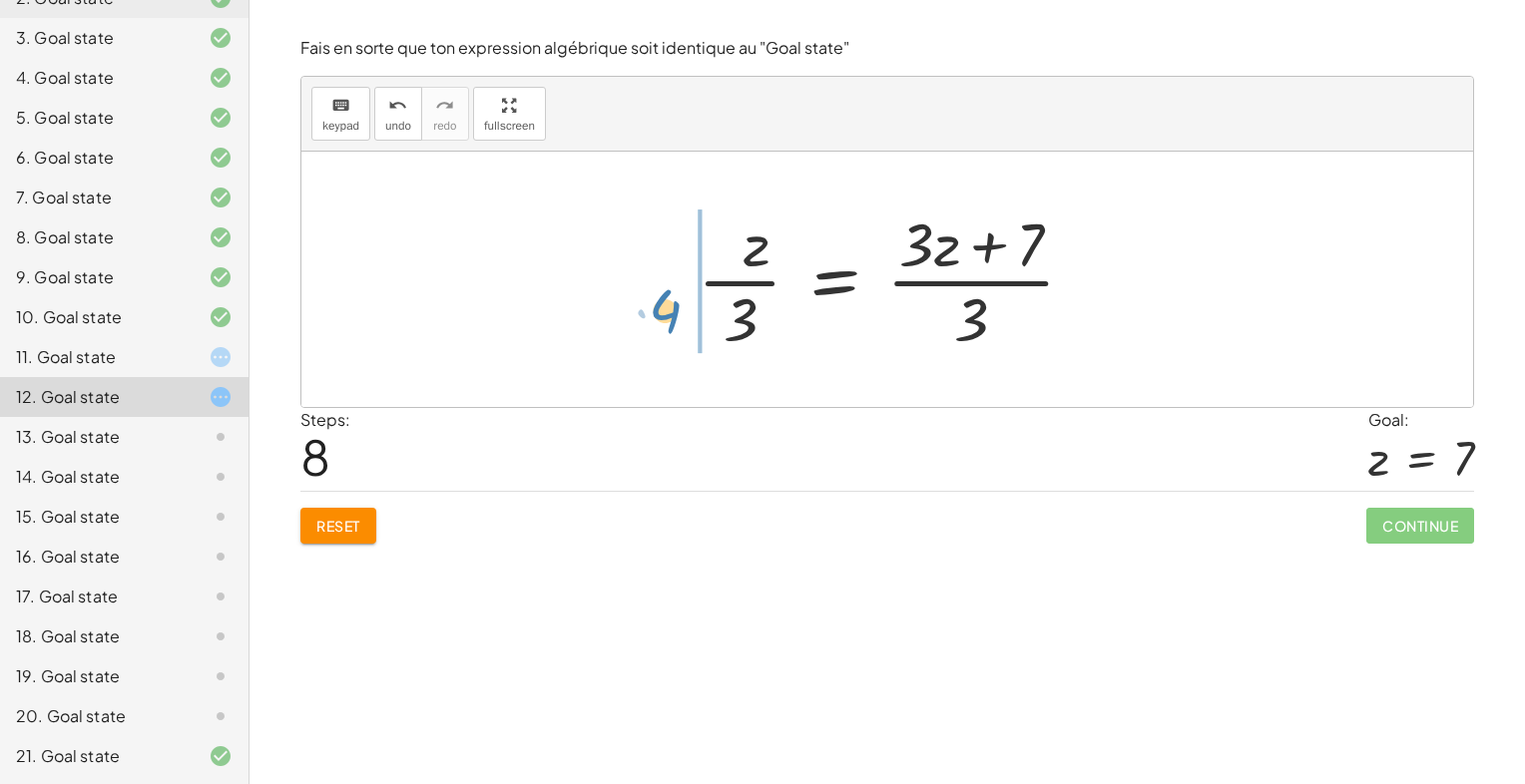 drag, startPoint x: 647, startPoint y: 257, endPoint x: 685, endPoint y: 313, distance: 67.6757 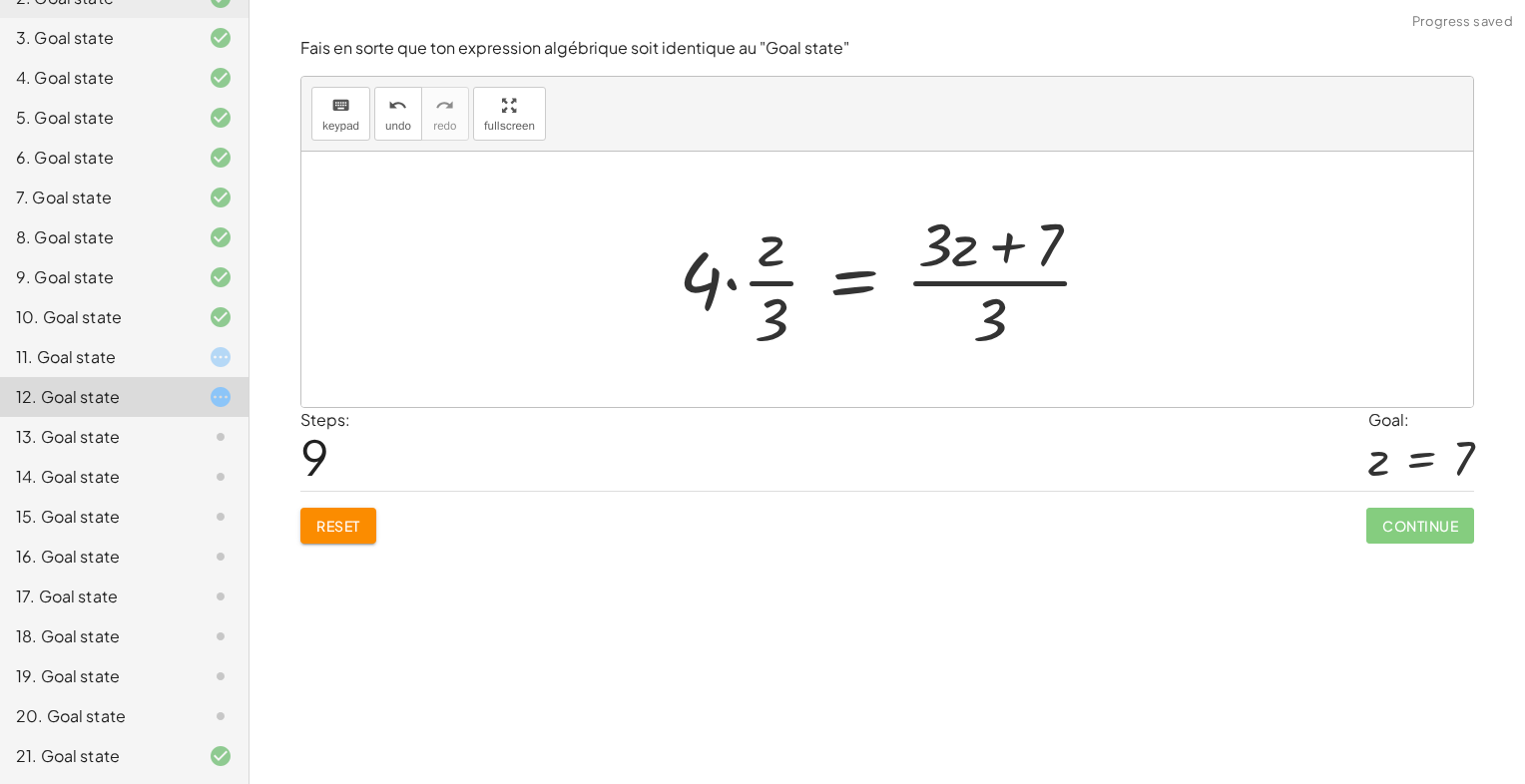 click at bounding box center (894, 279) 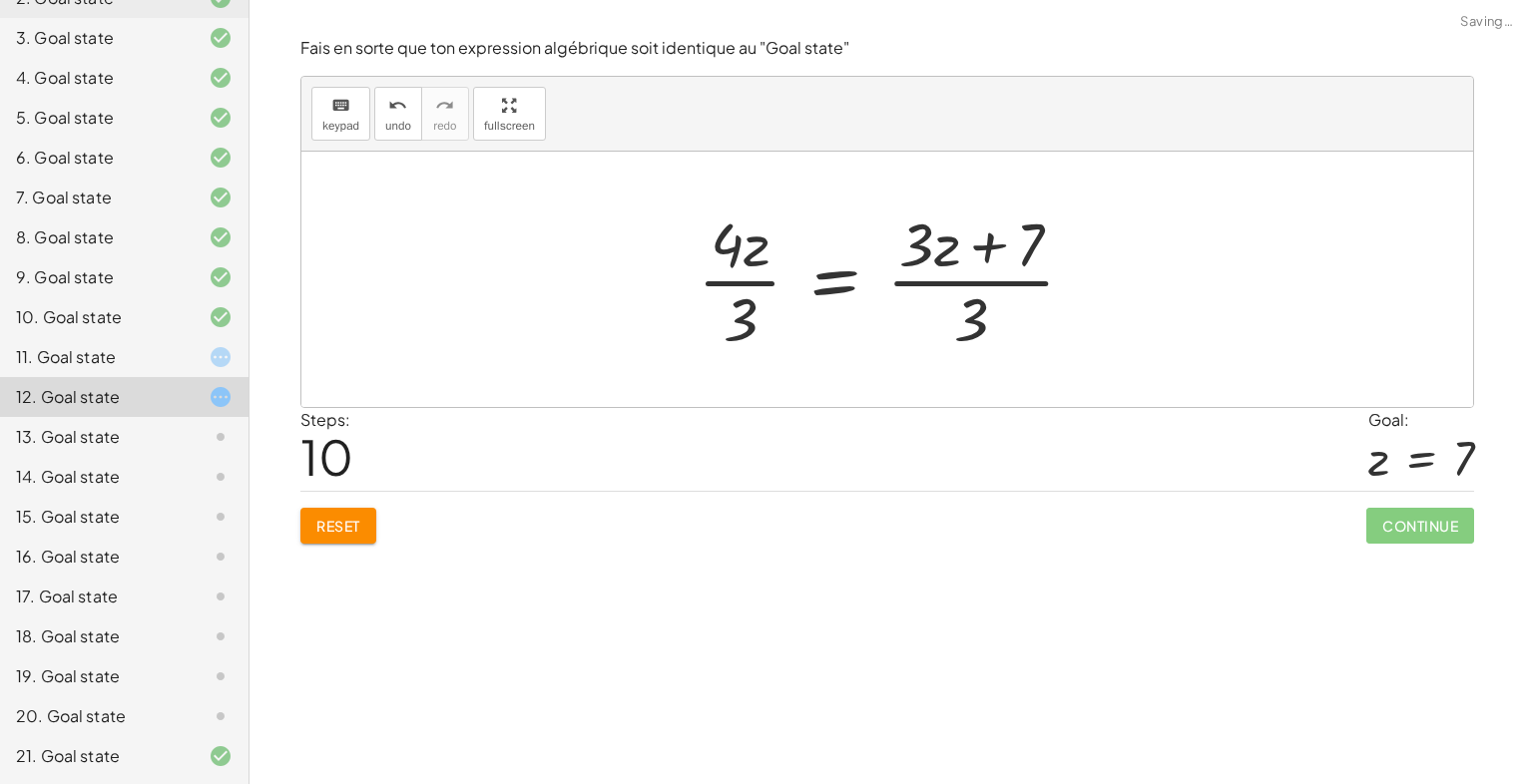 click at bounding box center [894, 279] 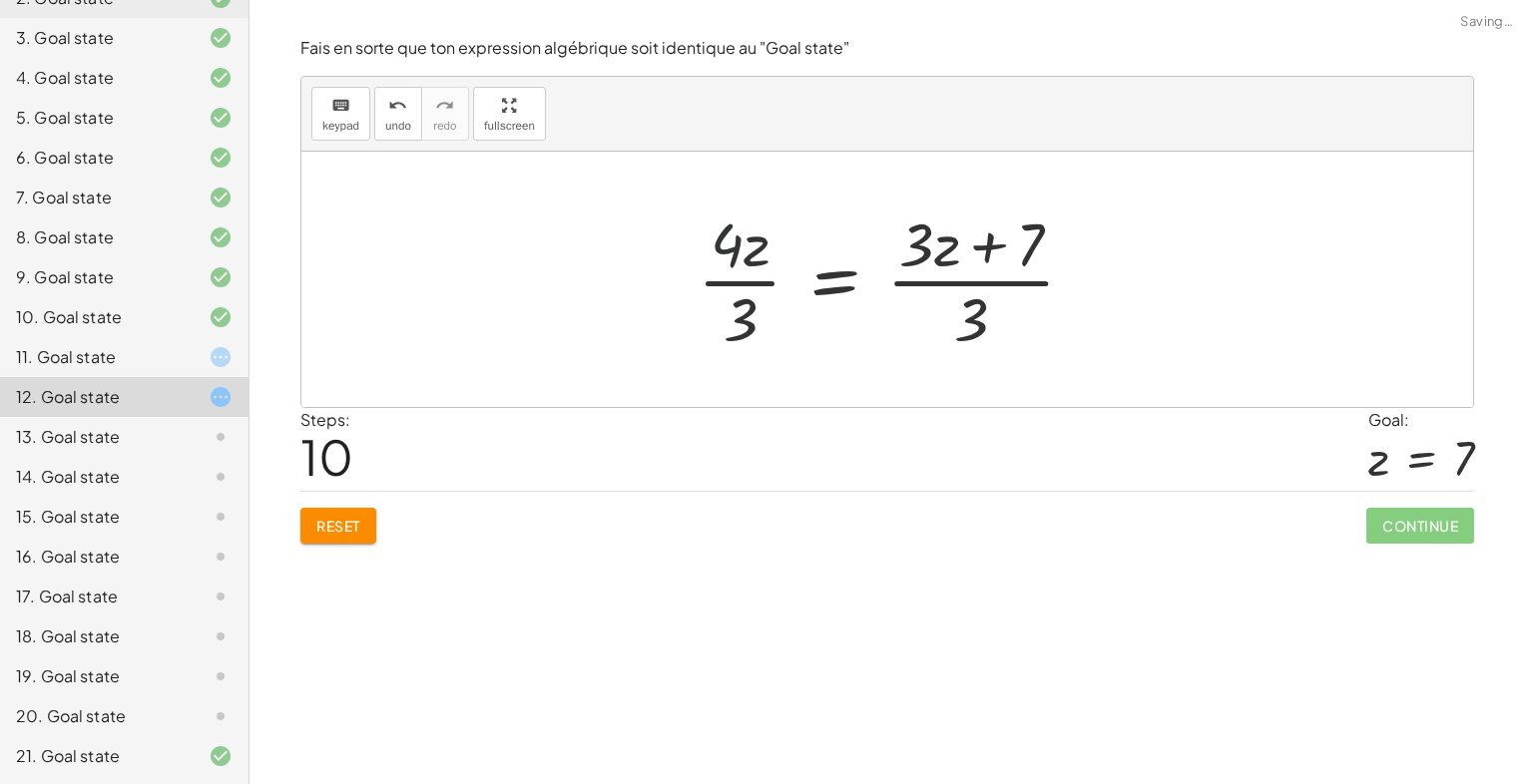 click at bounding box center [894, 279] 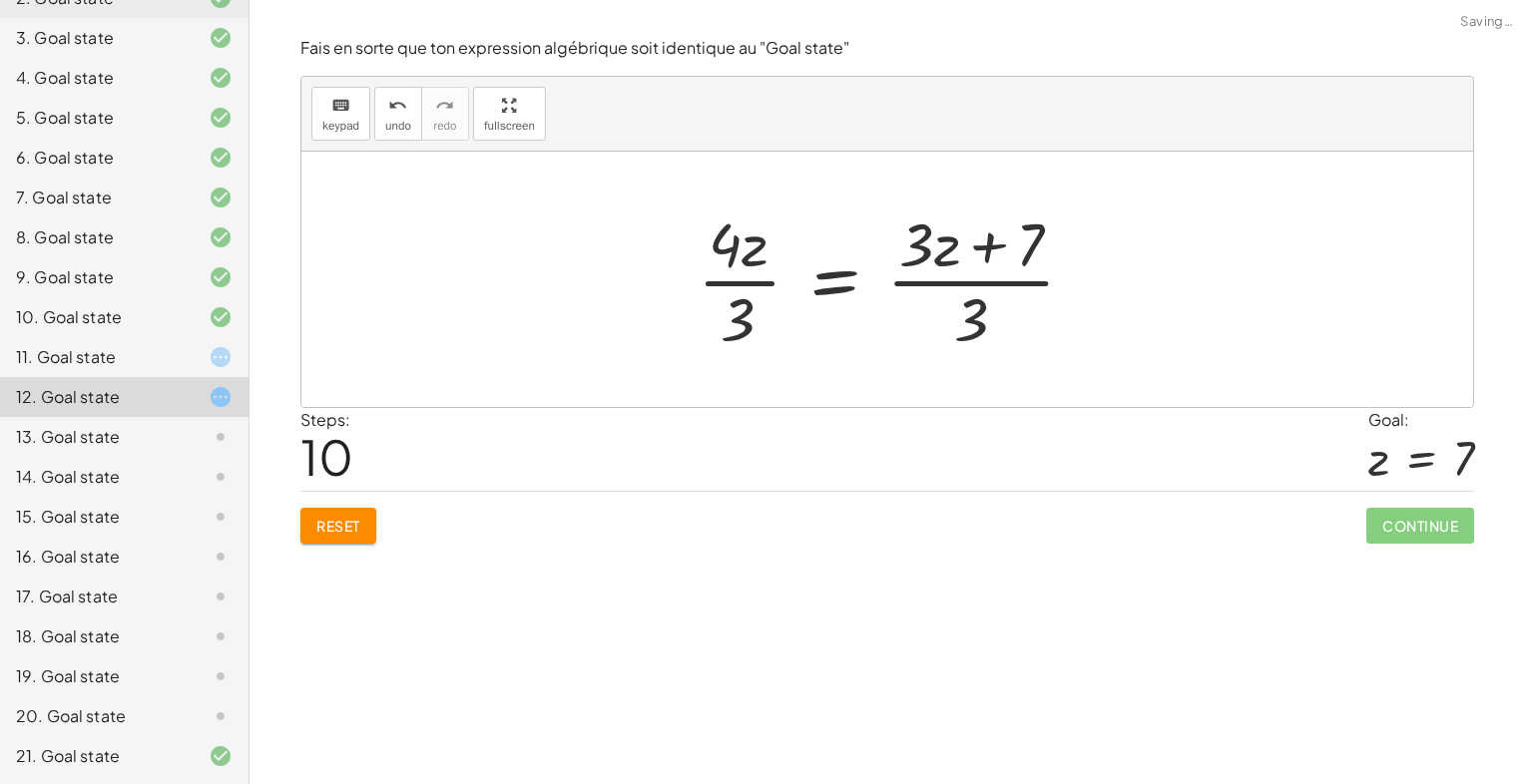 click at bounding box center (894, 279) 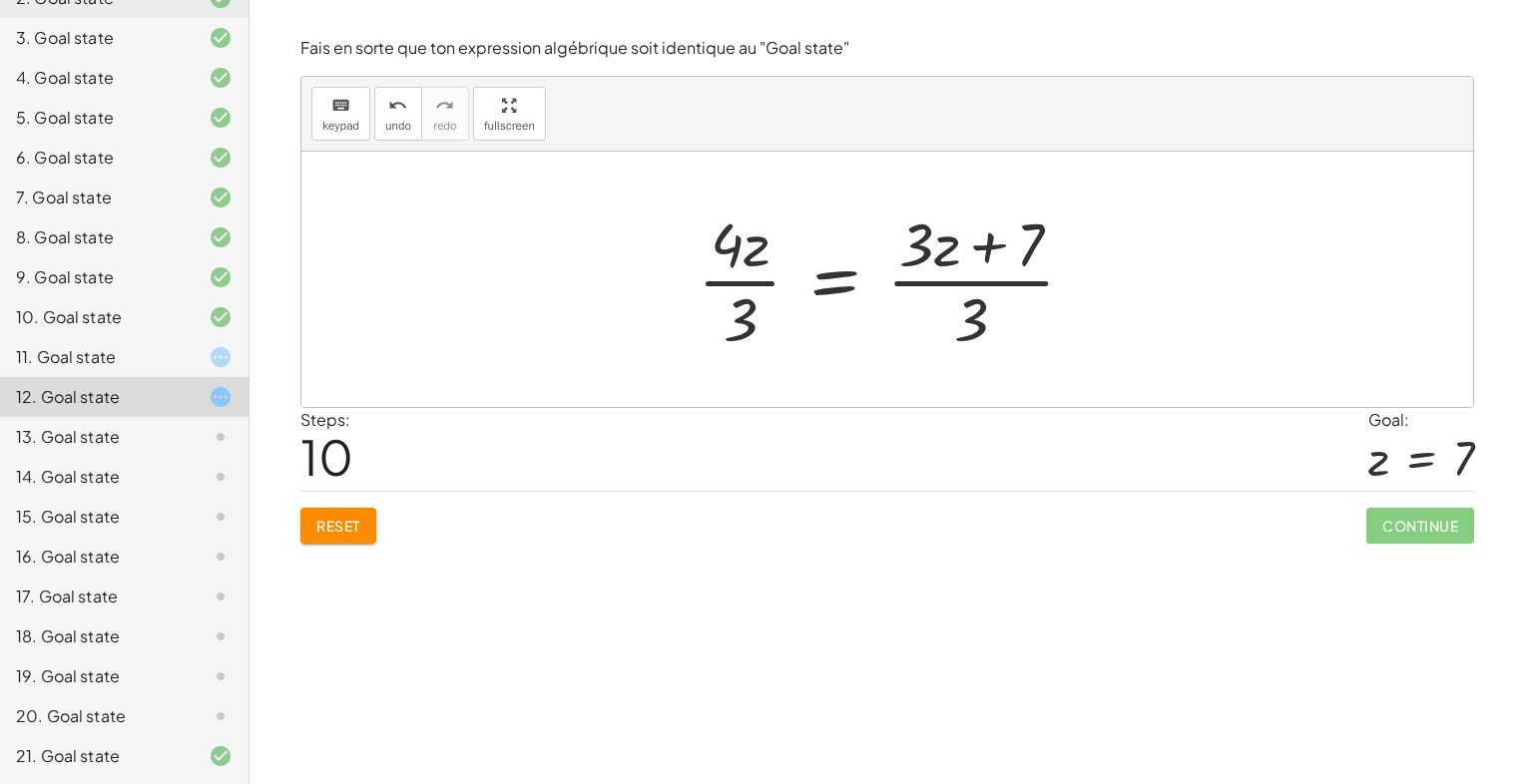 click at bounding box center [894, 279] 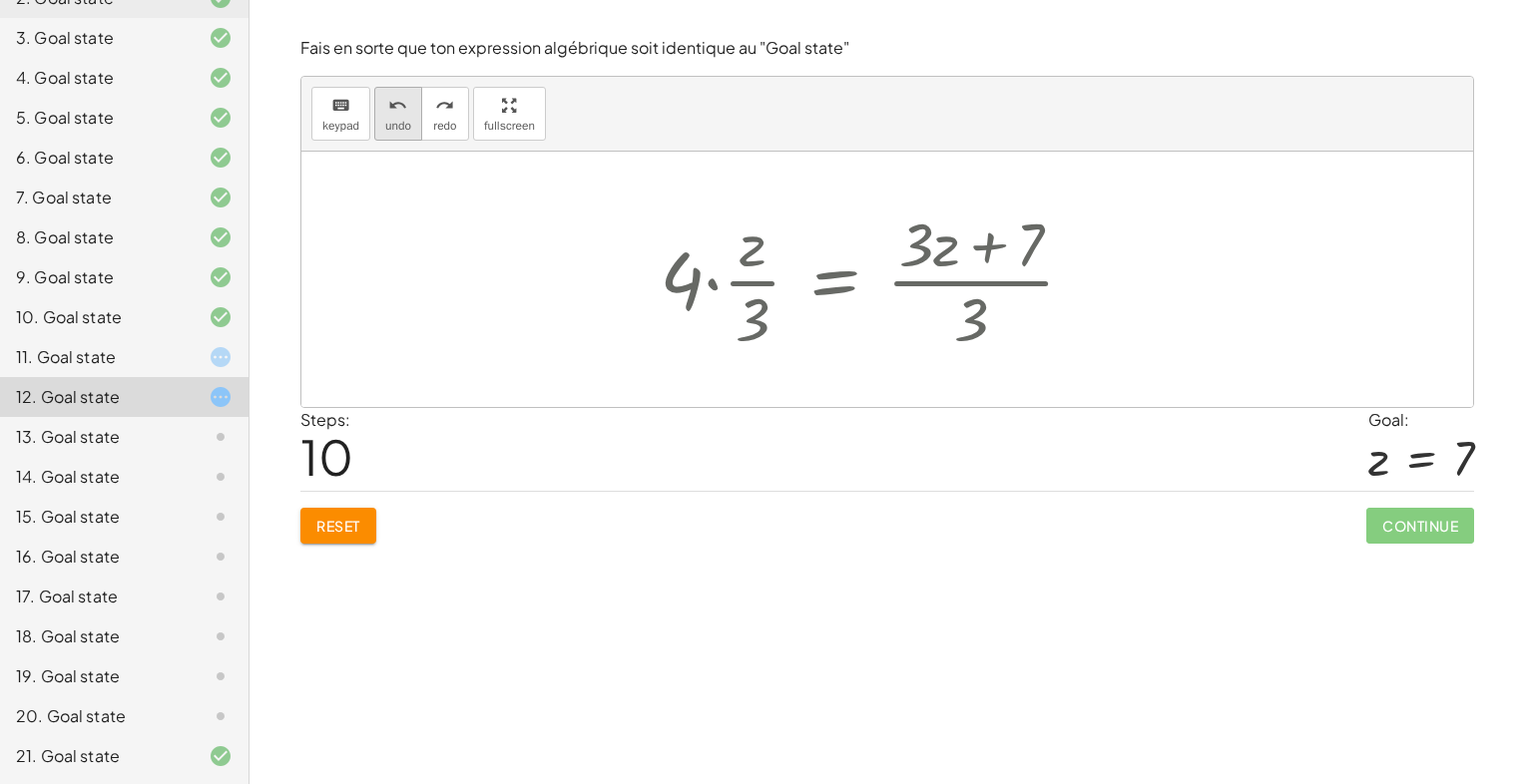 click on "undo" at bounding box center [398, 126] 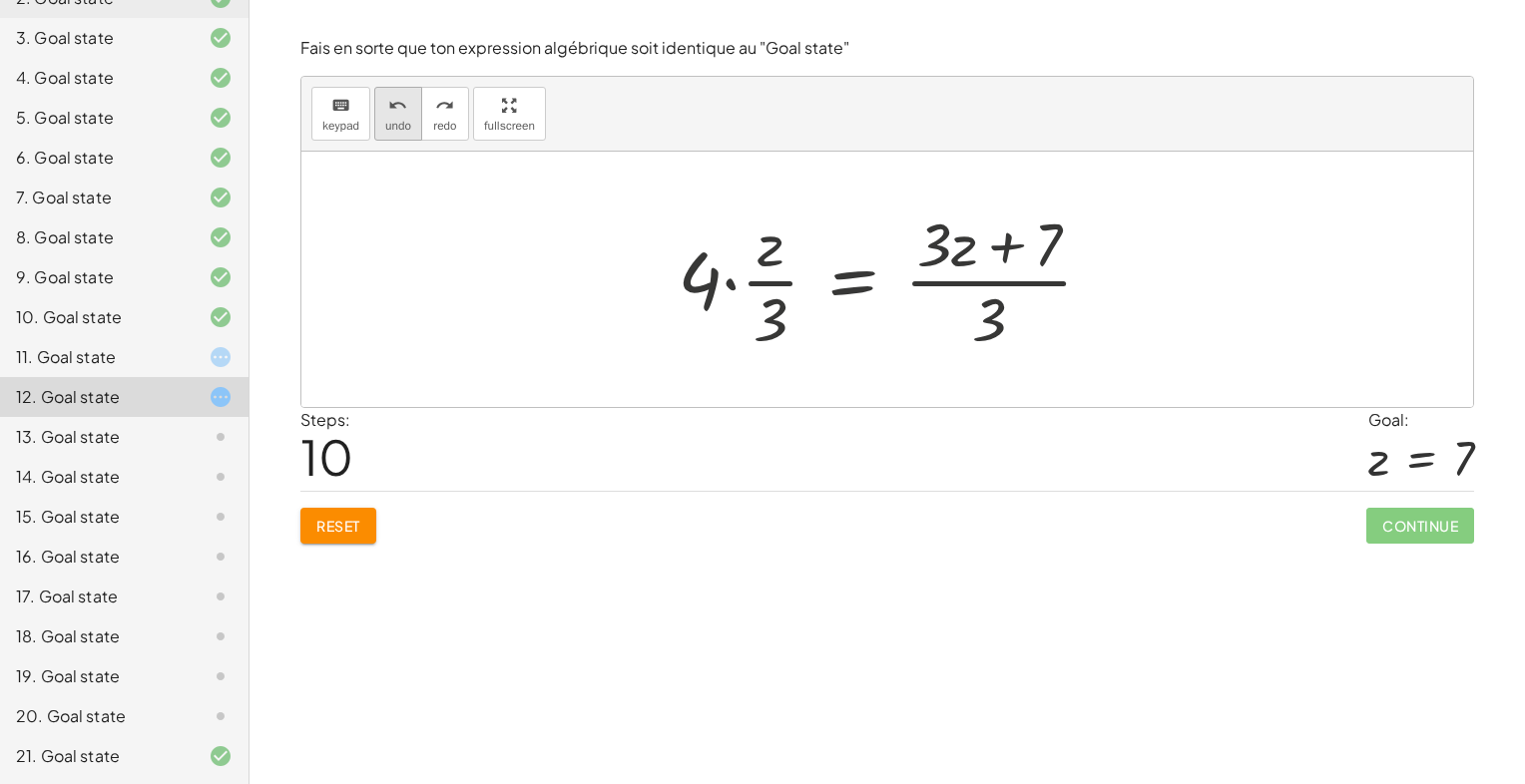click on "undo" at bounding box center [398, 126] 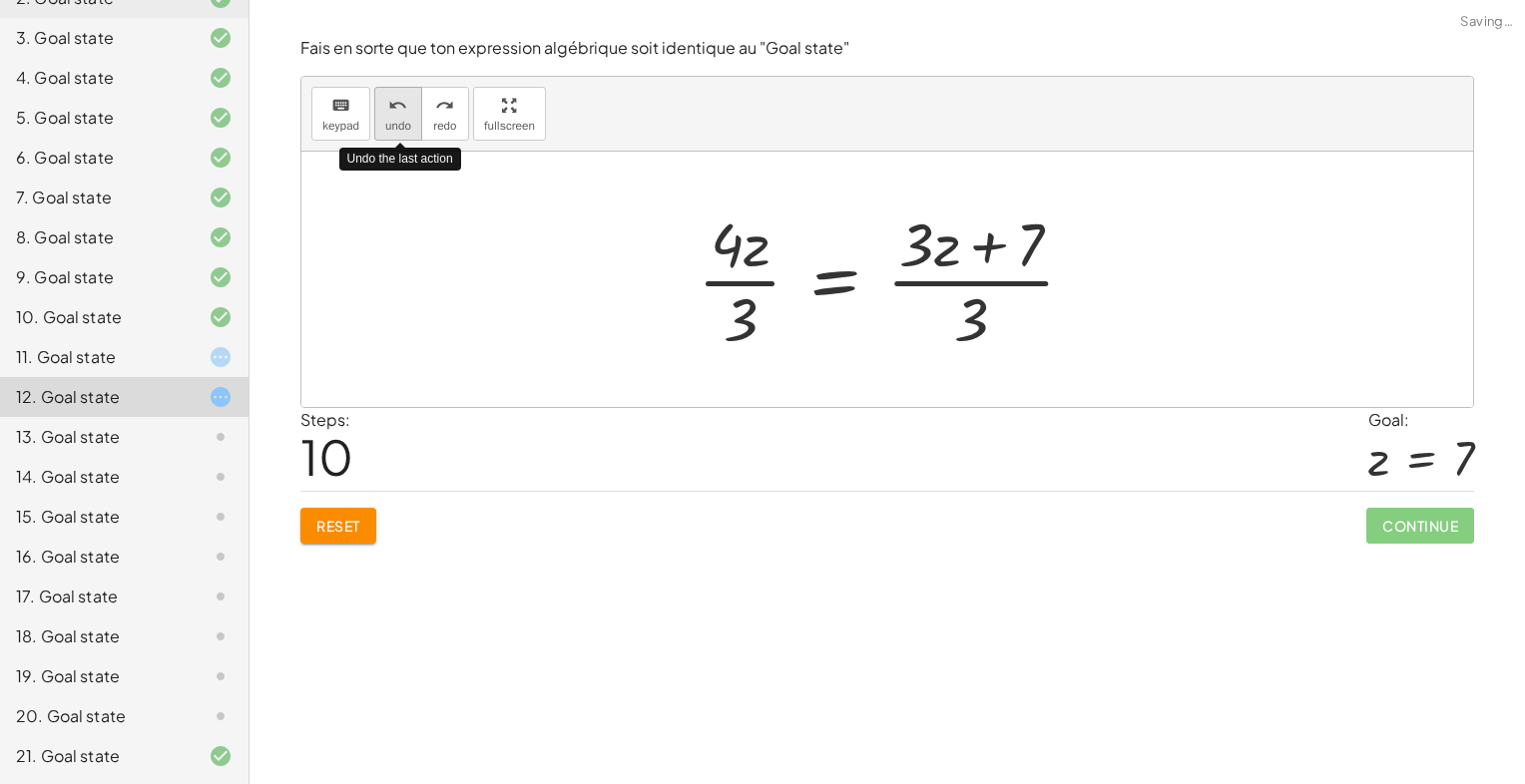 click on "undo" at bounding box center (398, 126) 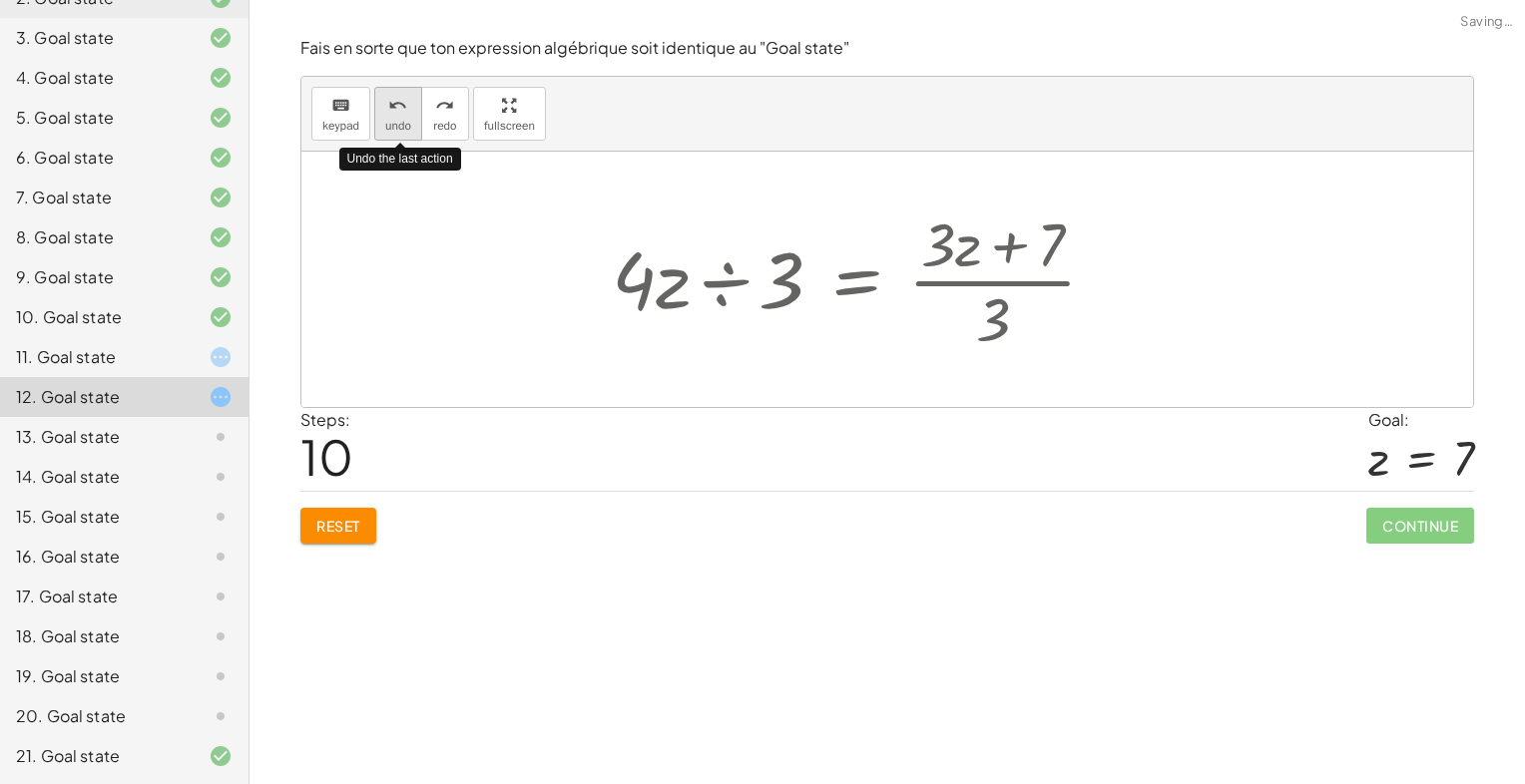 click on "undo" at bounding box center (398, 126) 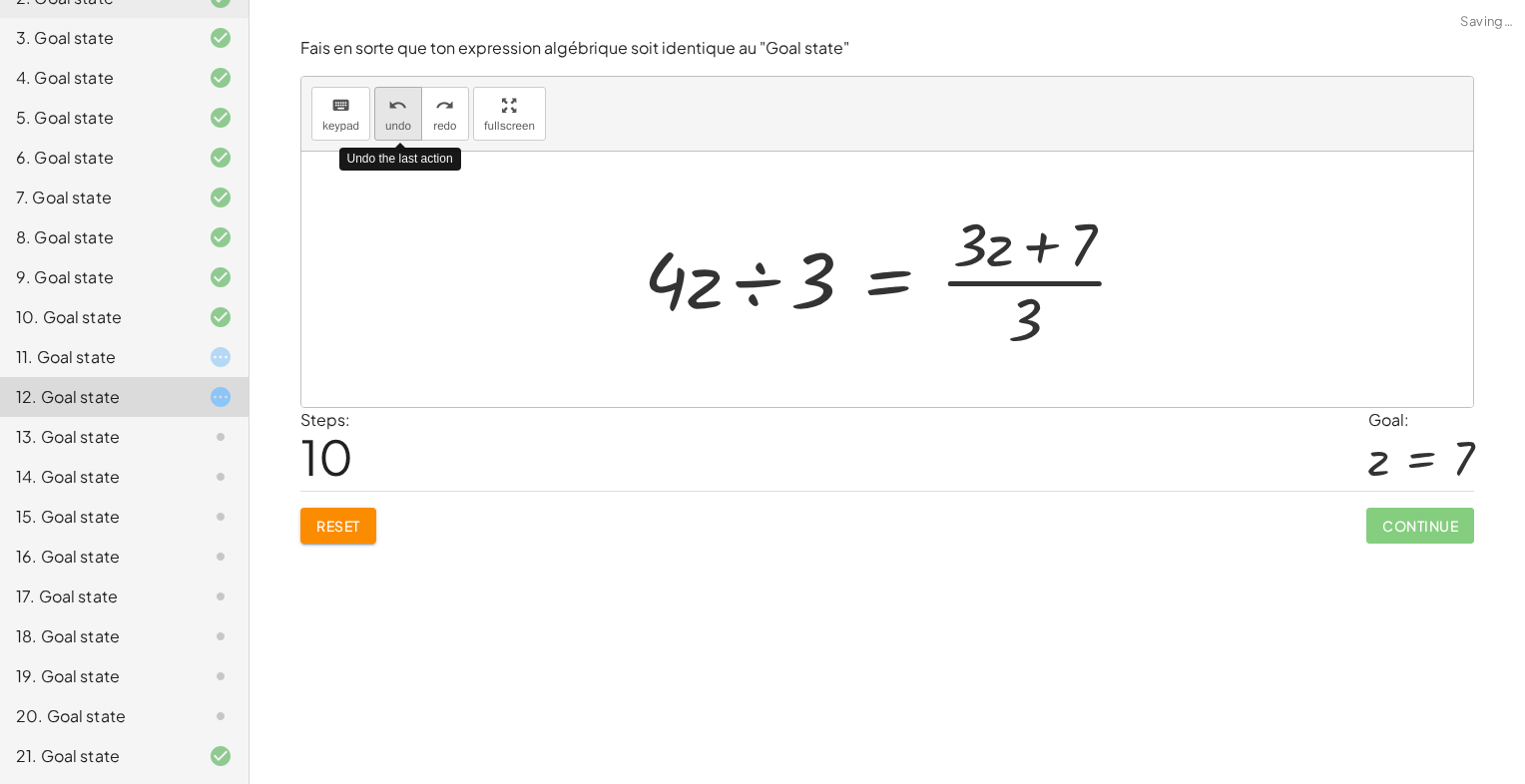 click on "undo" at bounding box center (398, 126) 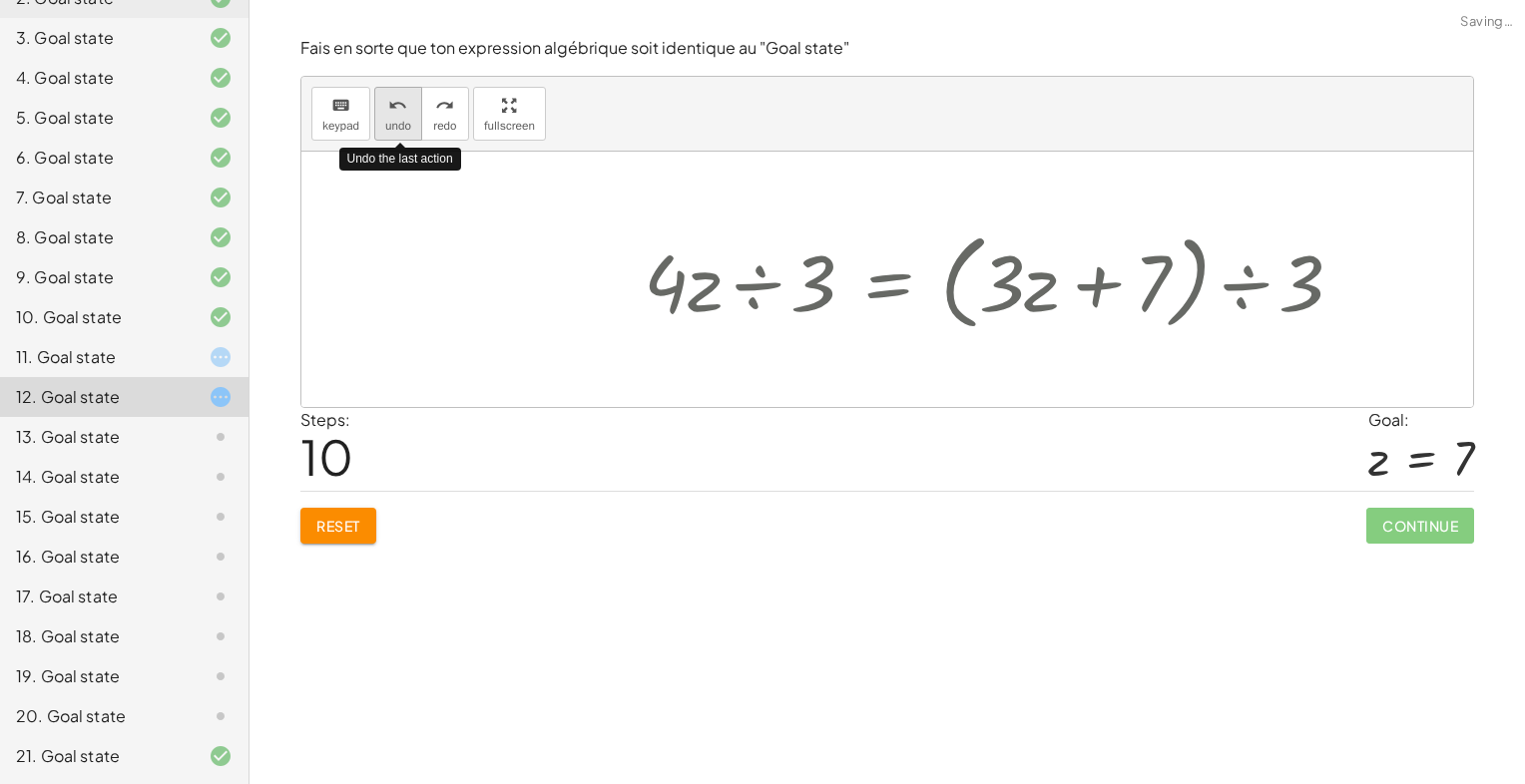 click on "undo" at bounding box center (398, 126) 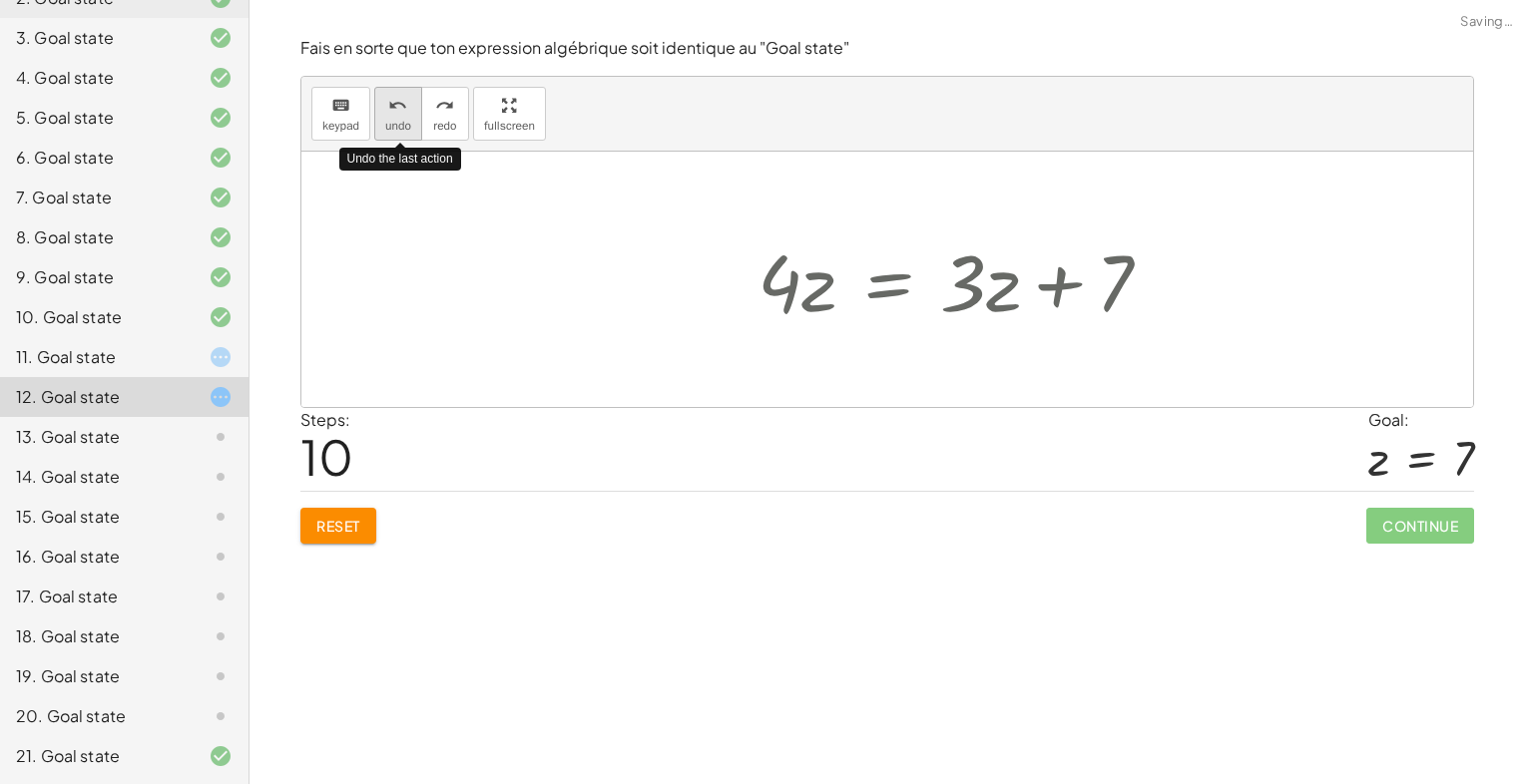 click on "undo" at bounding box center (398, 126) 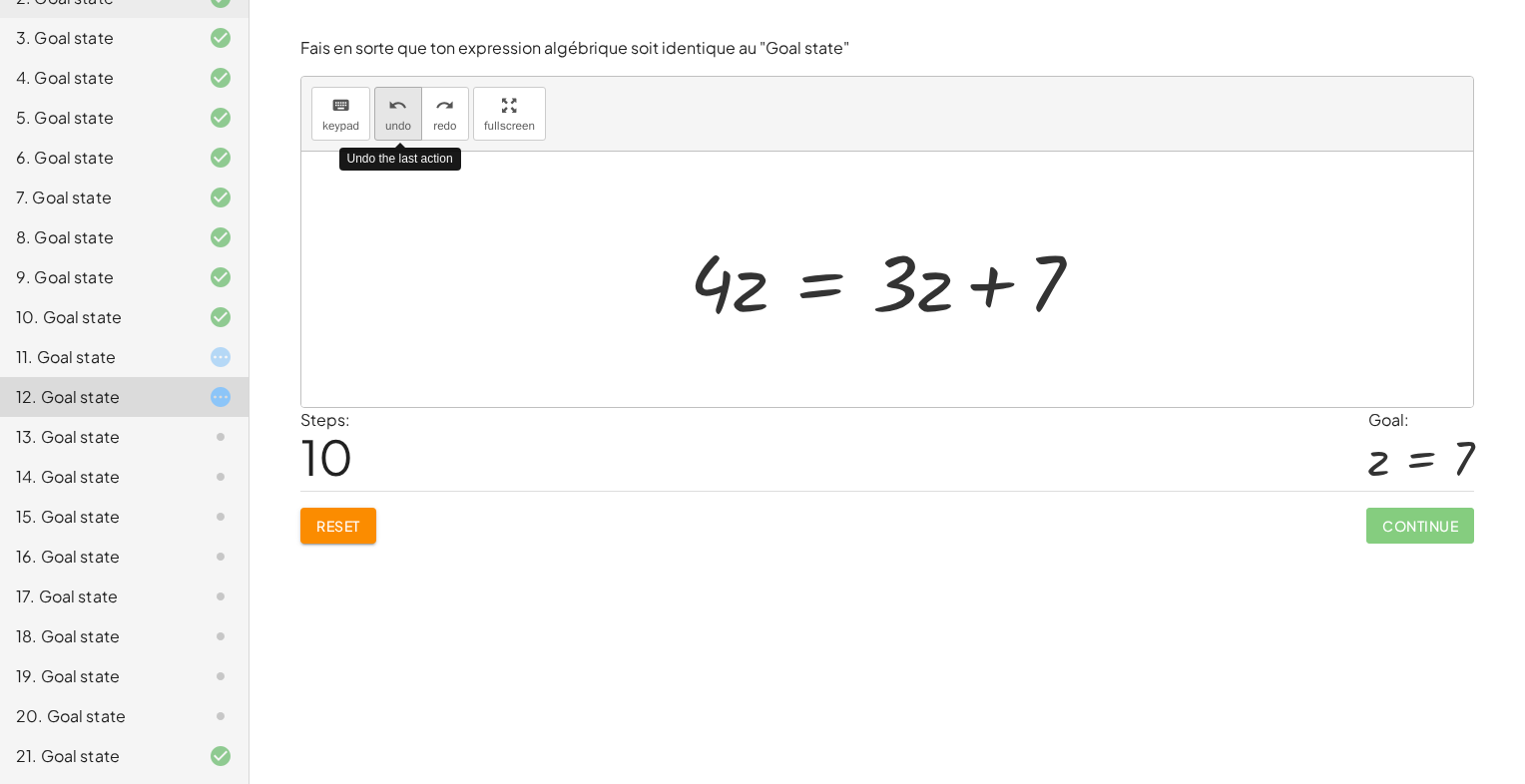 click on "undo" at bounding box center [398, 126] 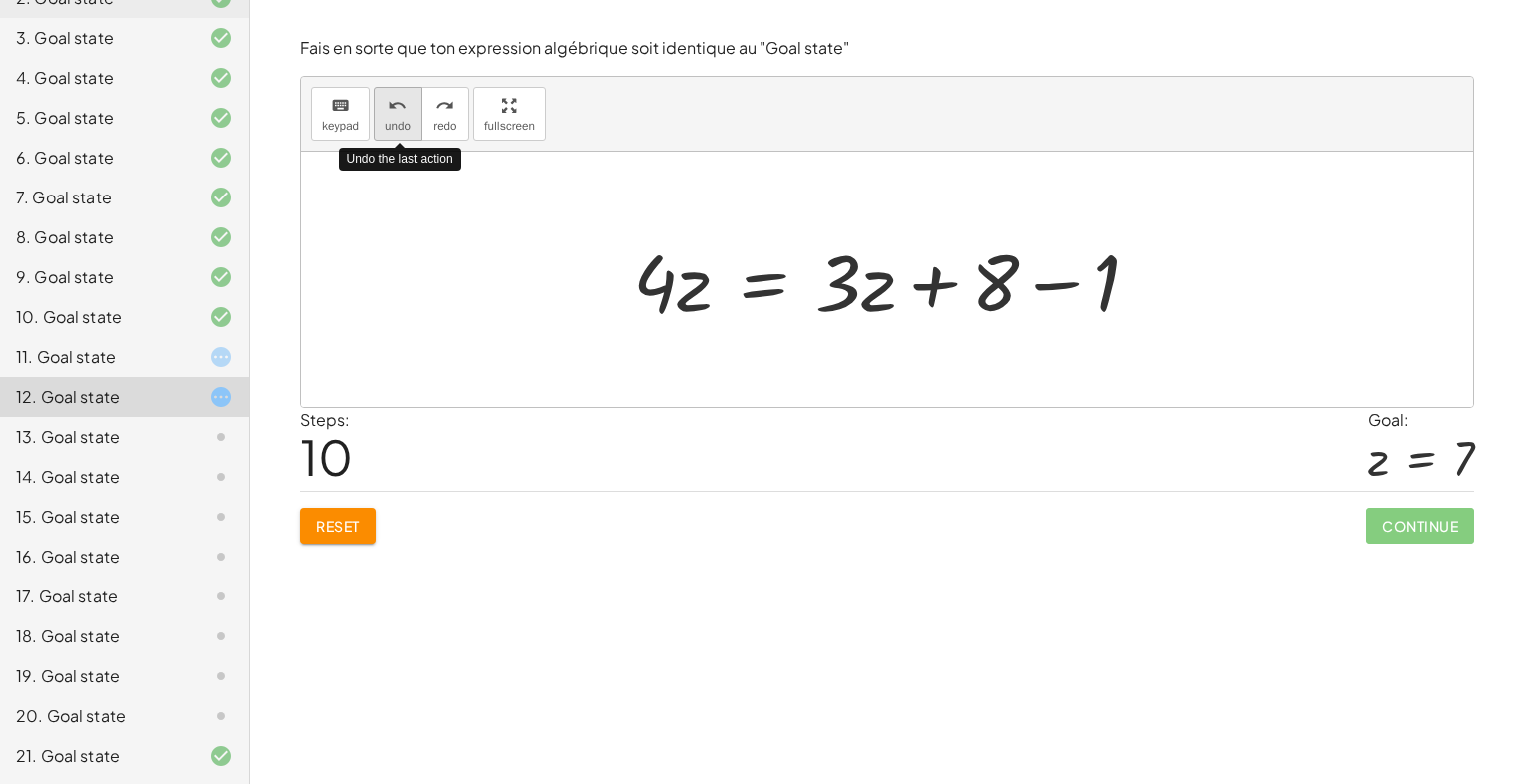 click on "undo" at bounding box center [398, 126] 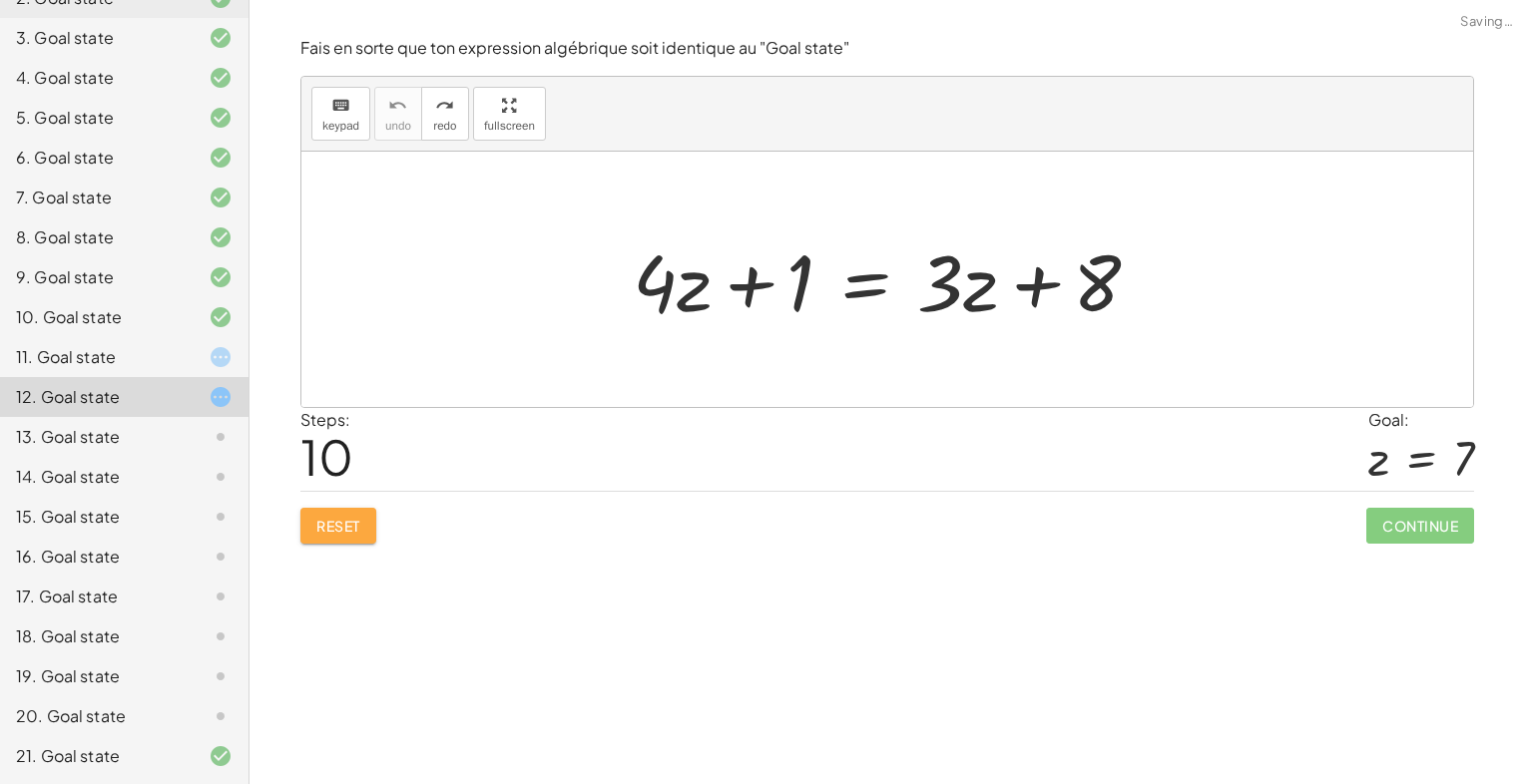 click on "Reset" at bounding box center (338, 526) 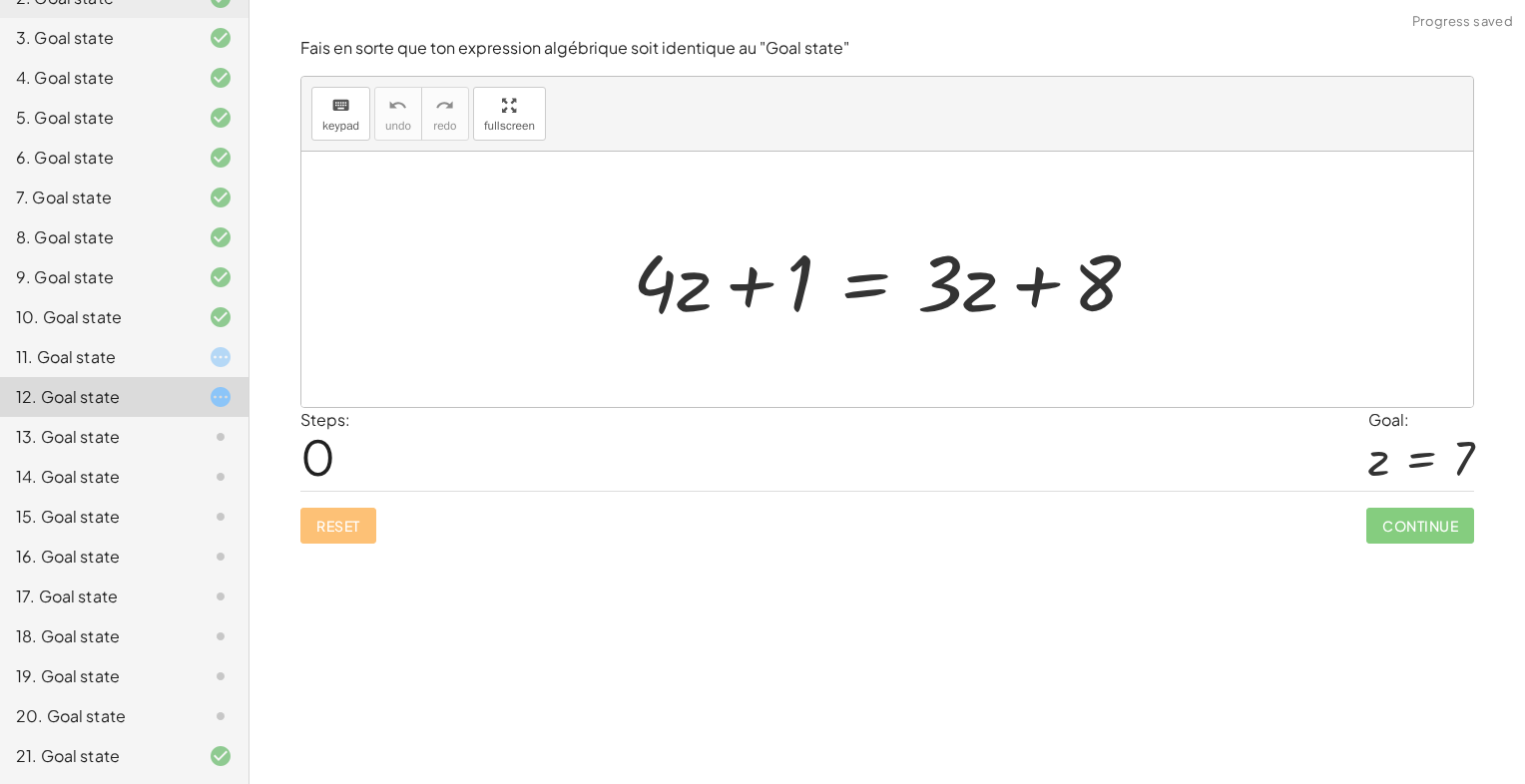 click on "Reset   Continue" at bounding box center (887, 517) 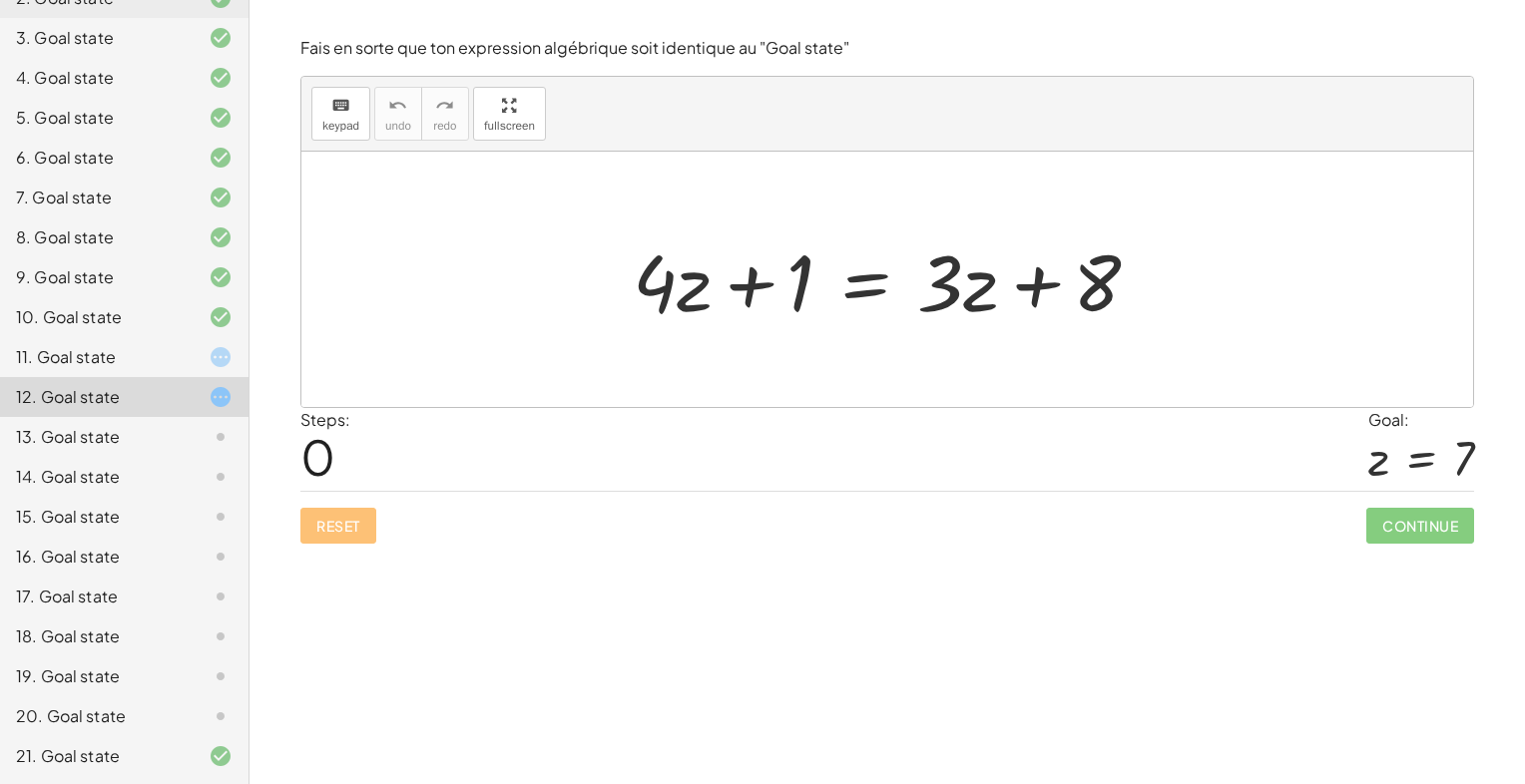 click at bounding box center [894, 279] 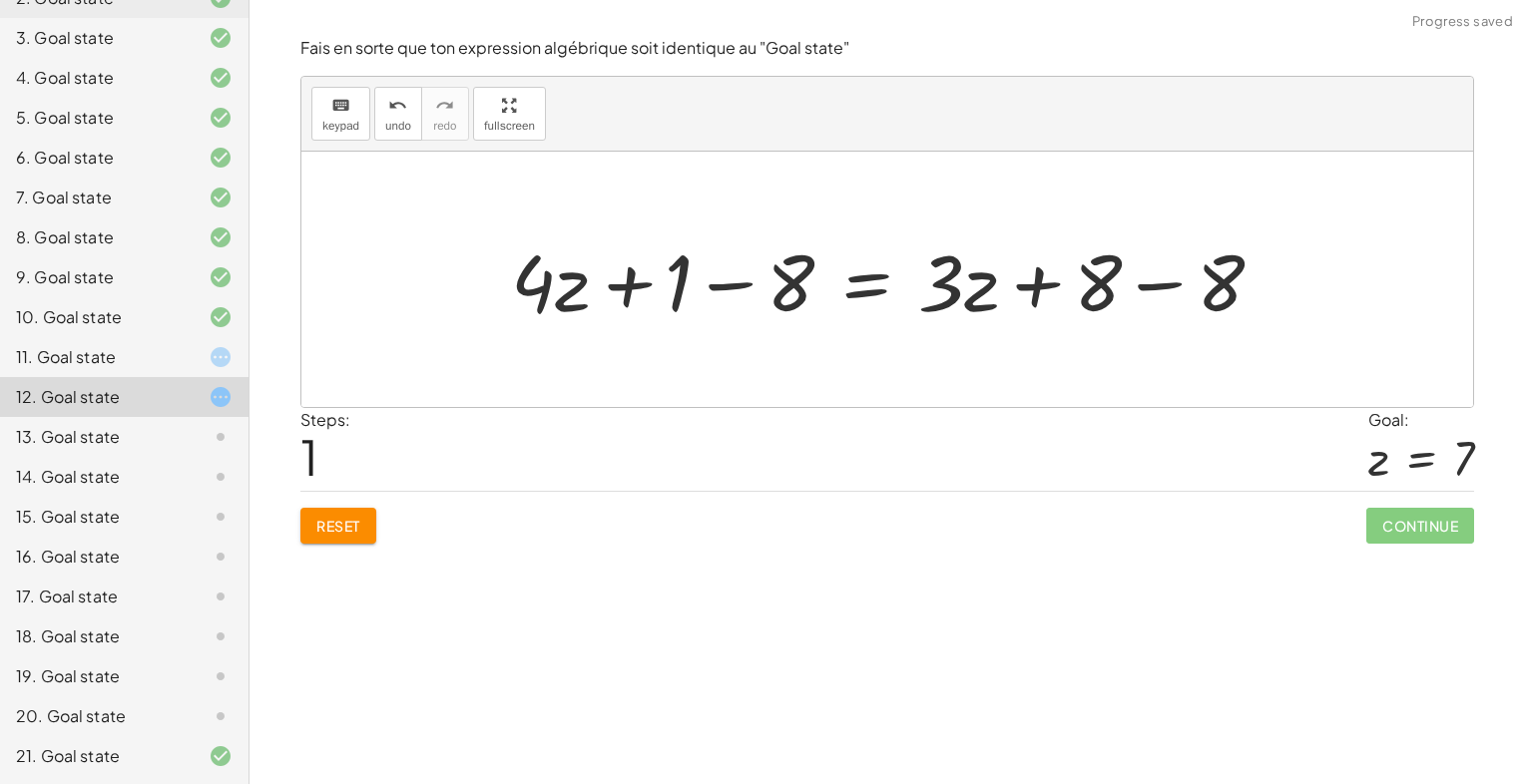 click at bounding box center [895, 279] 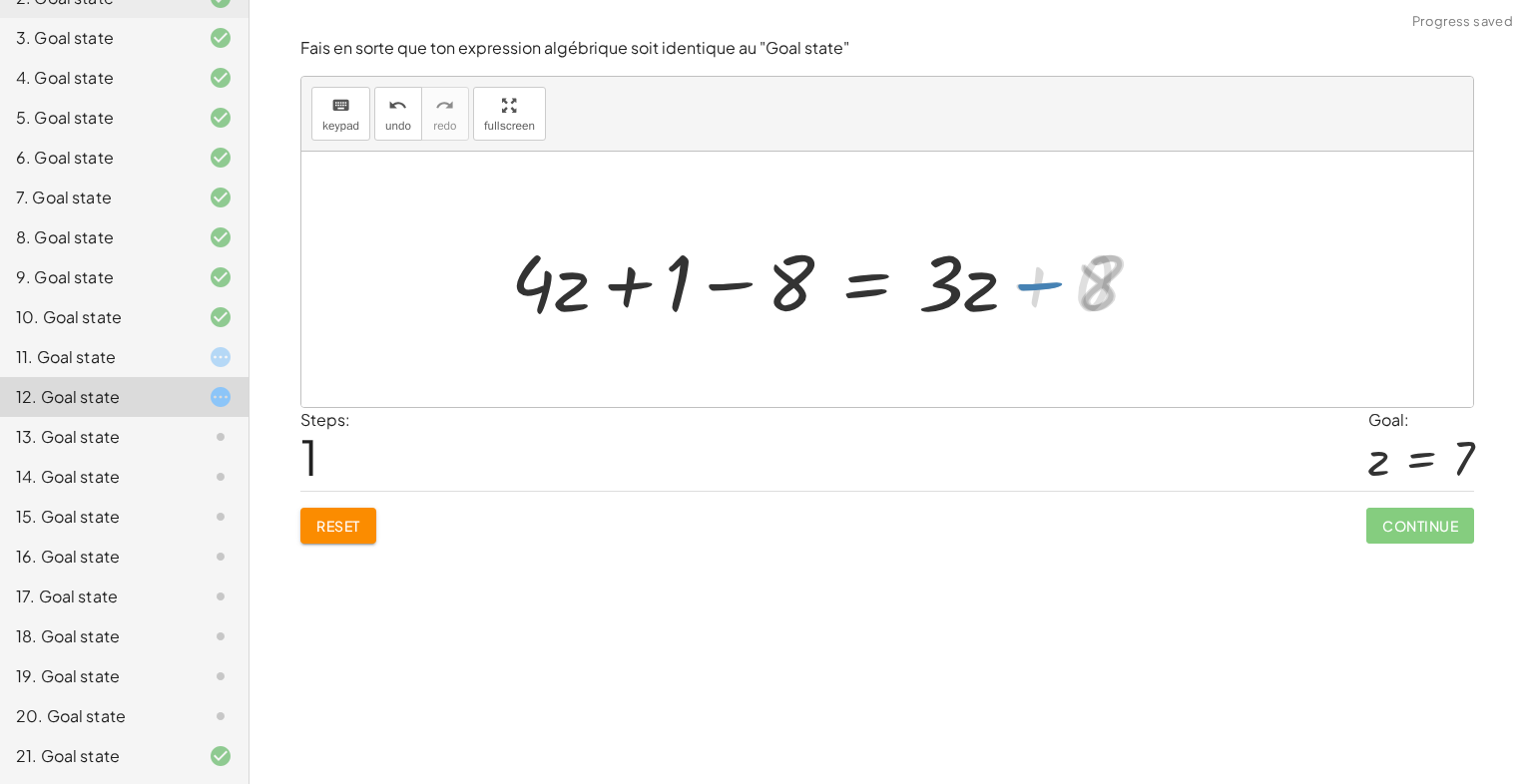 click at bounding box center (772, 279) 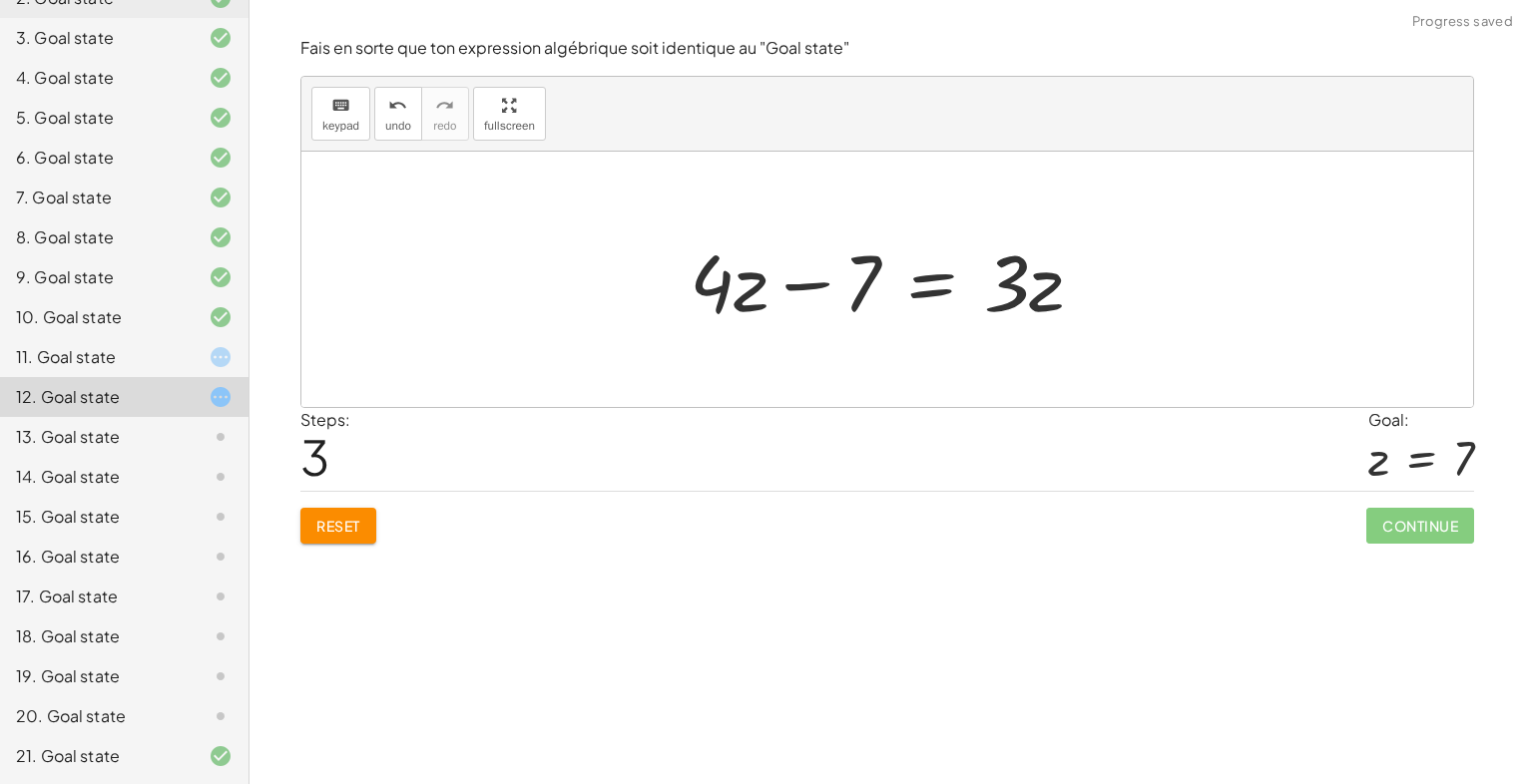 click at bounding box center [894, 279] 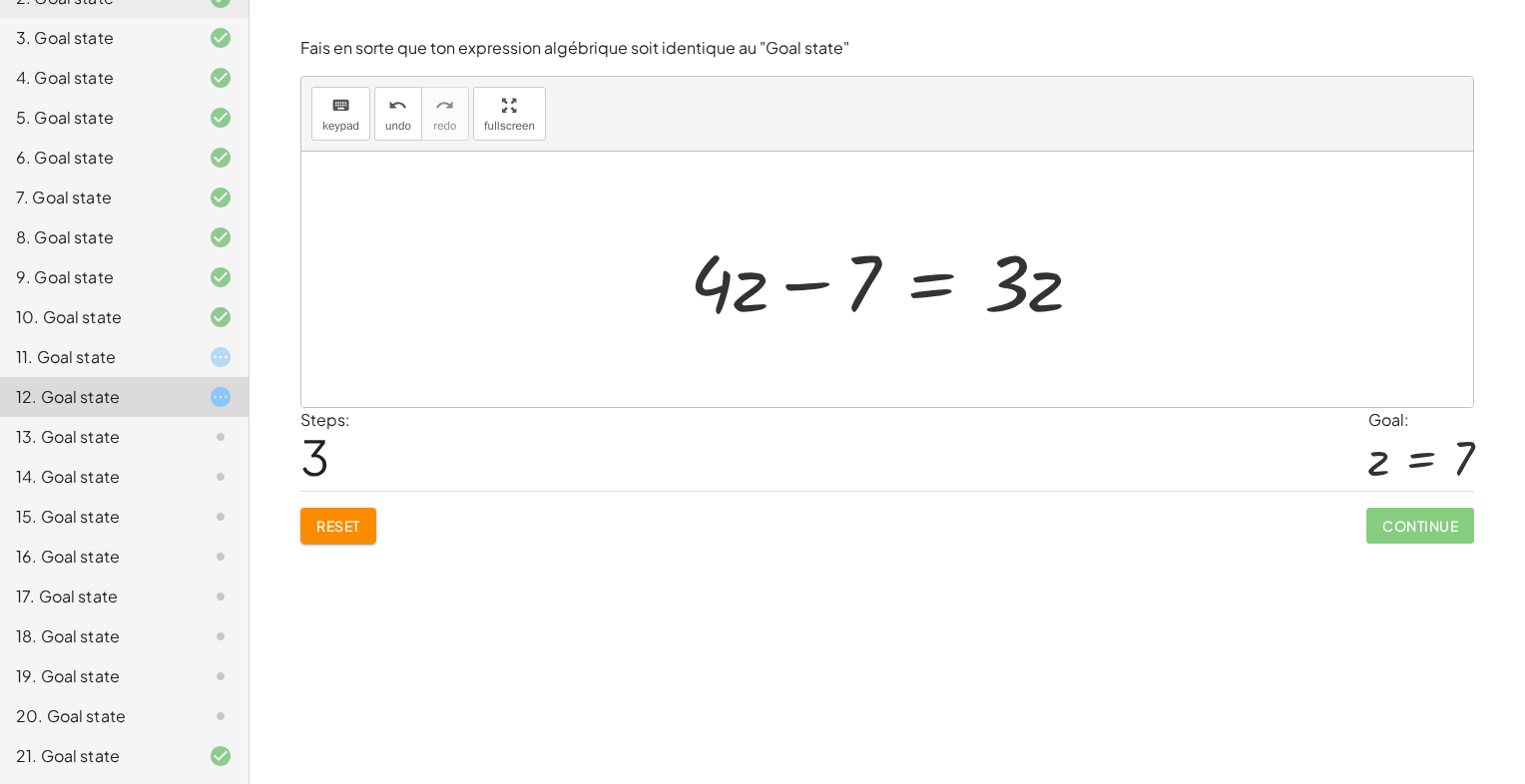 click at bounding box center (894, 279) 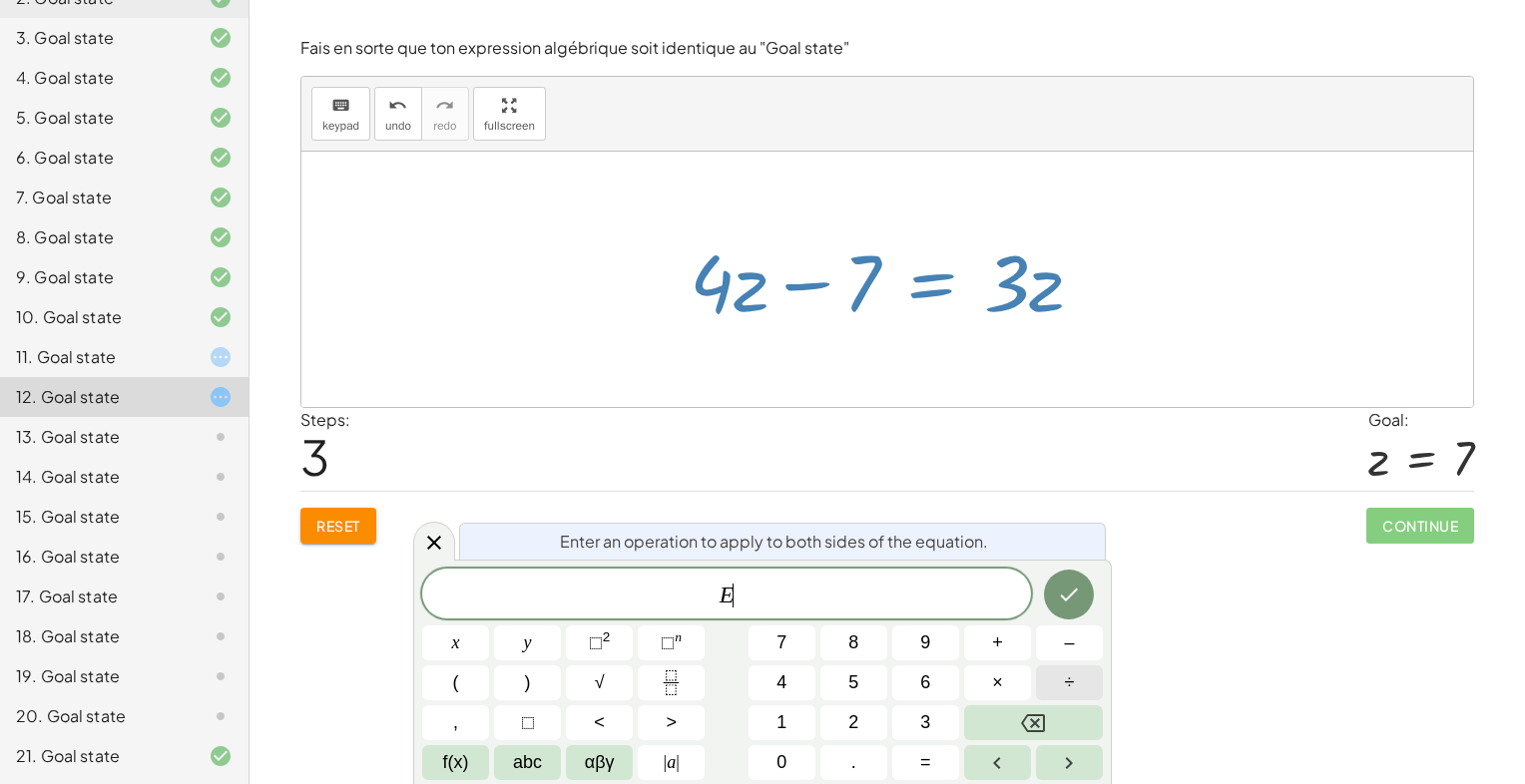 click on "÷" at bounding box center [1069, 682] 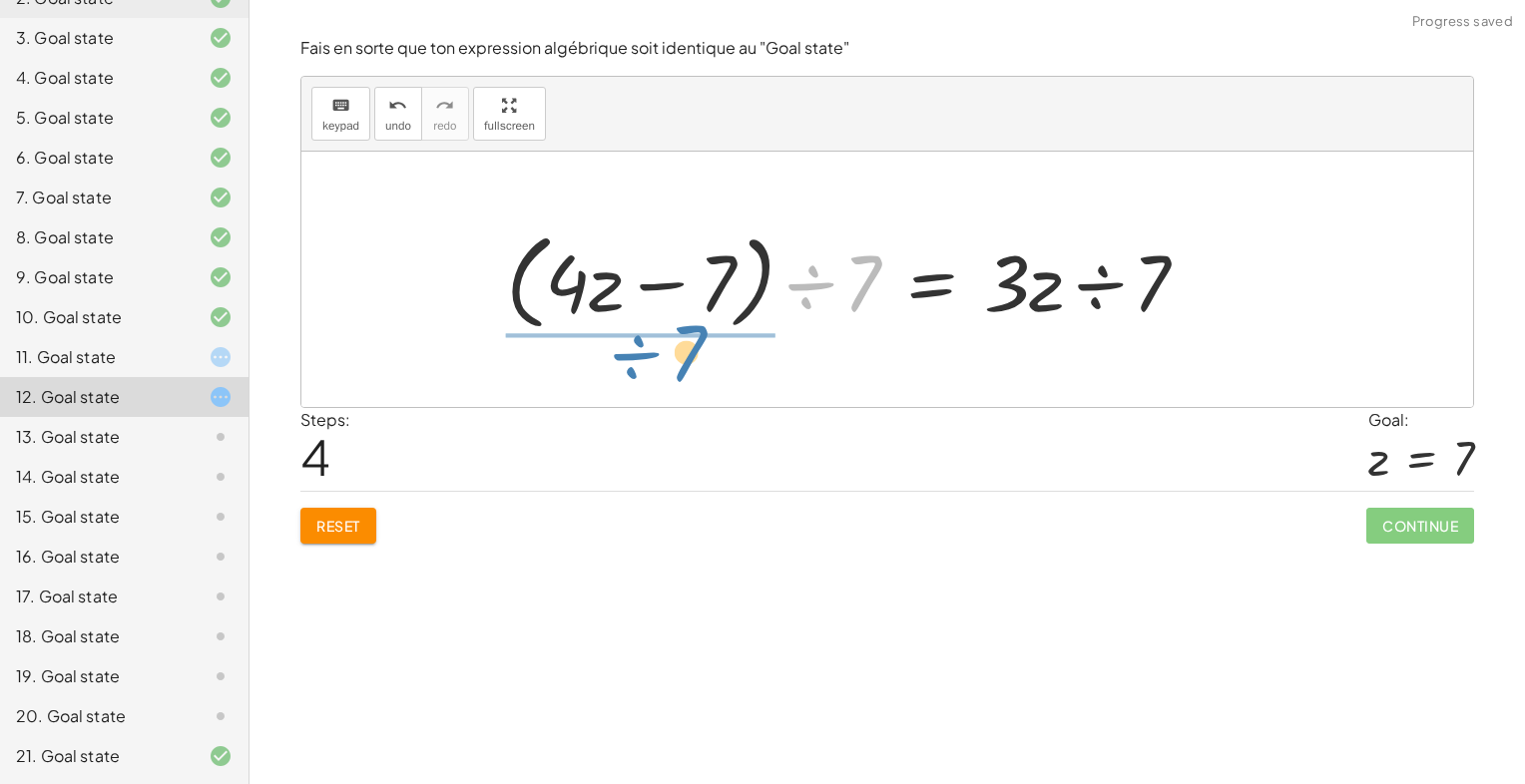 drag, startPoint x: 804, startPoint y: 287, endPoint x: 628, endPoint y: 356, distance: 189.04232 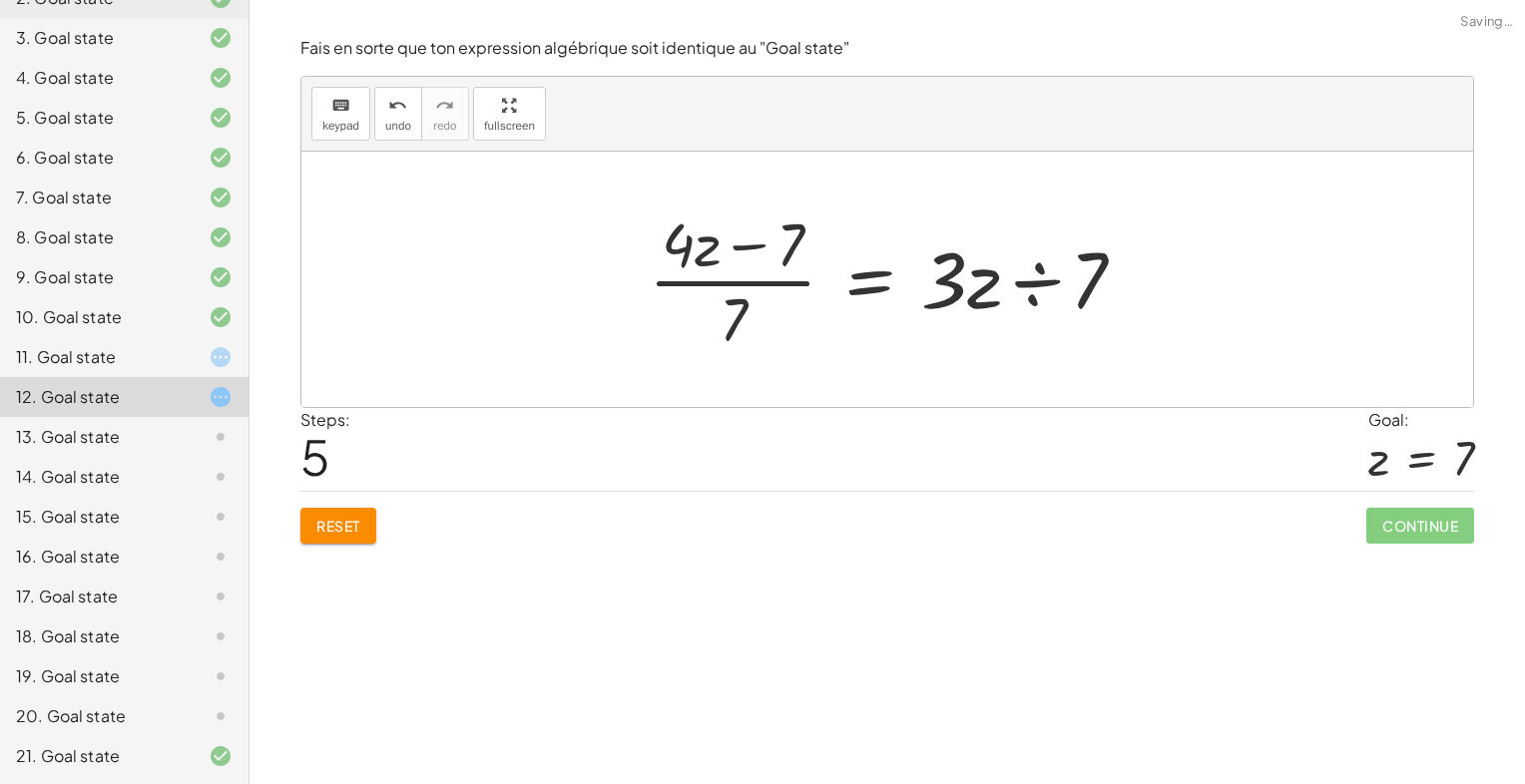 click at bounding box center (895, 279) 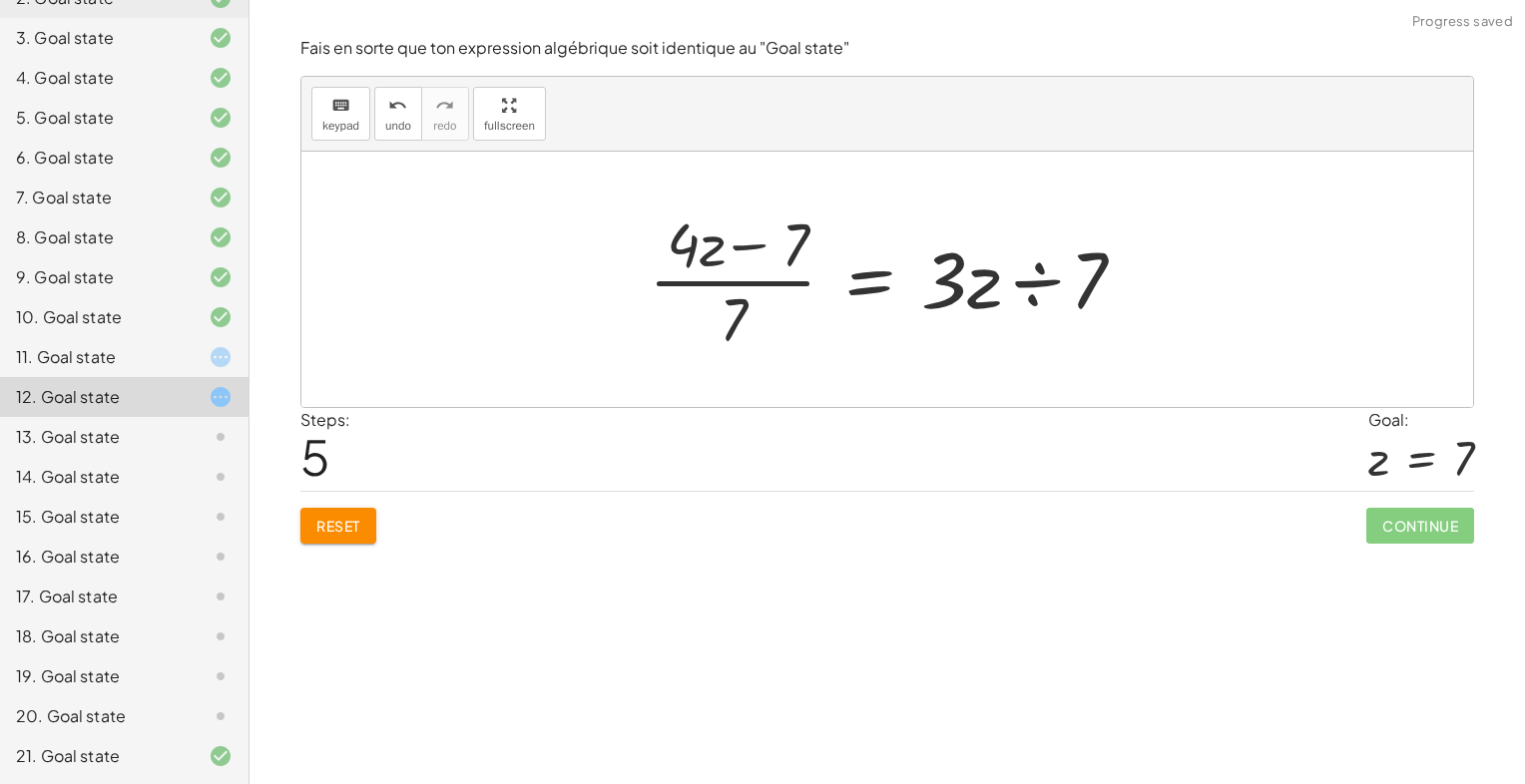 click at bounding box center [895, 279] 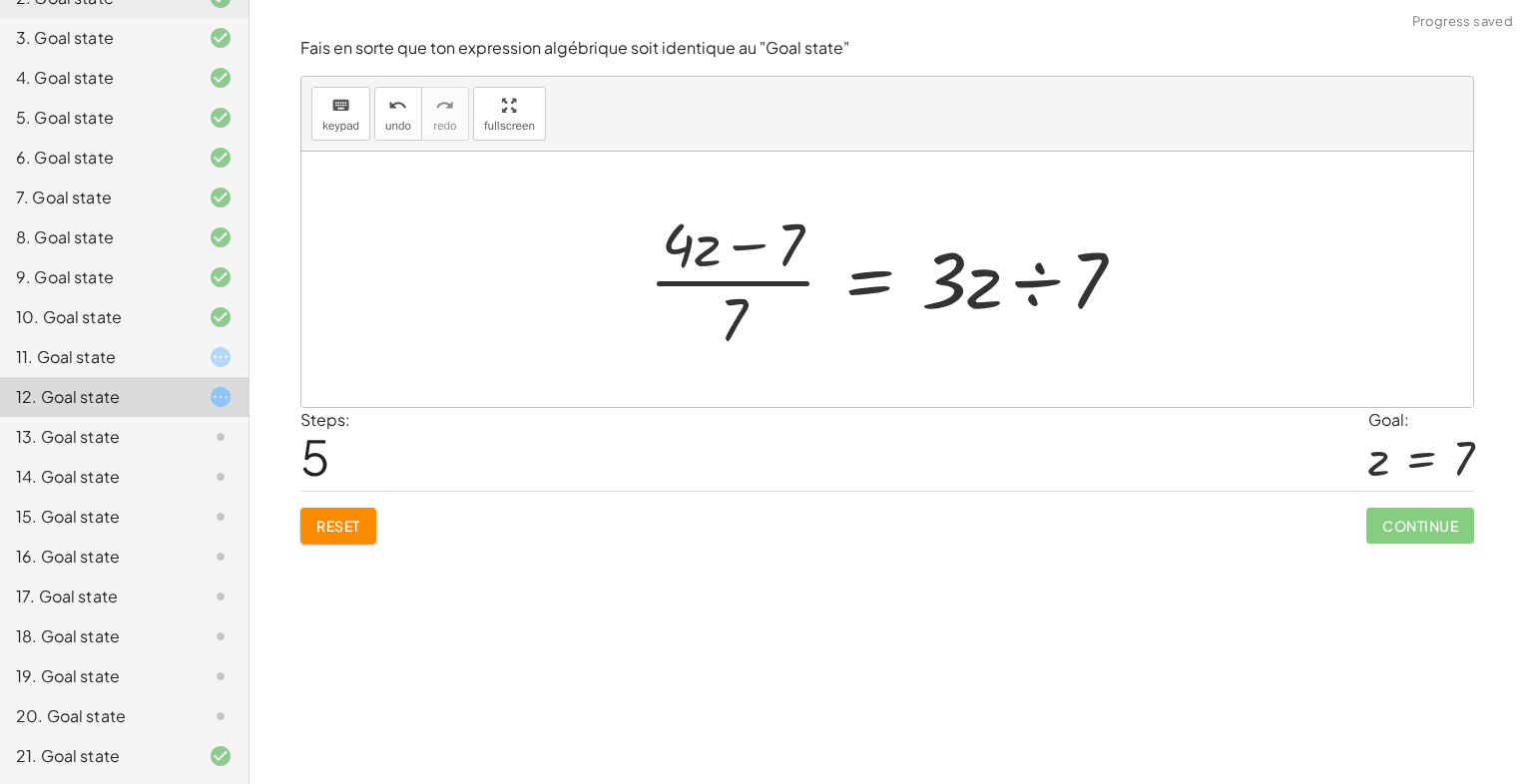 click at bounding box center (895, 279) 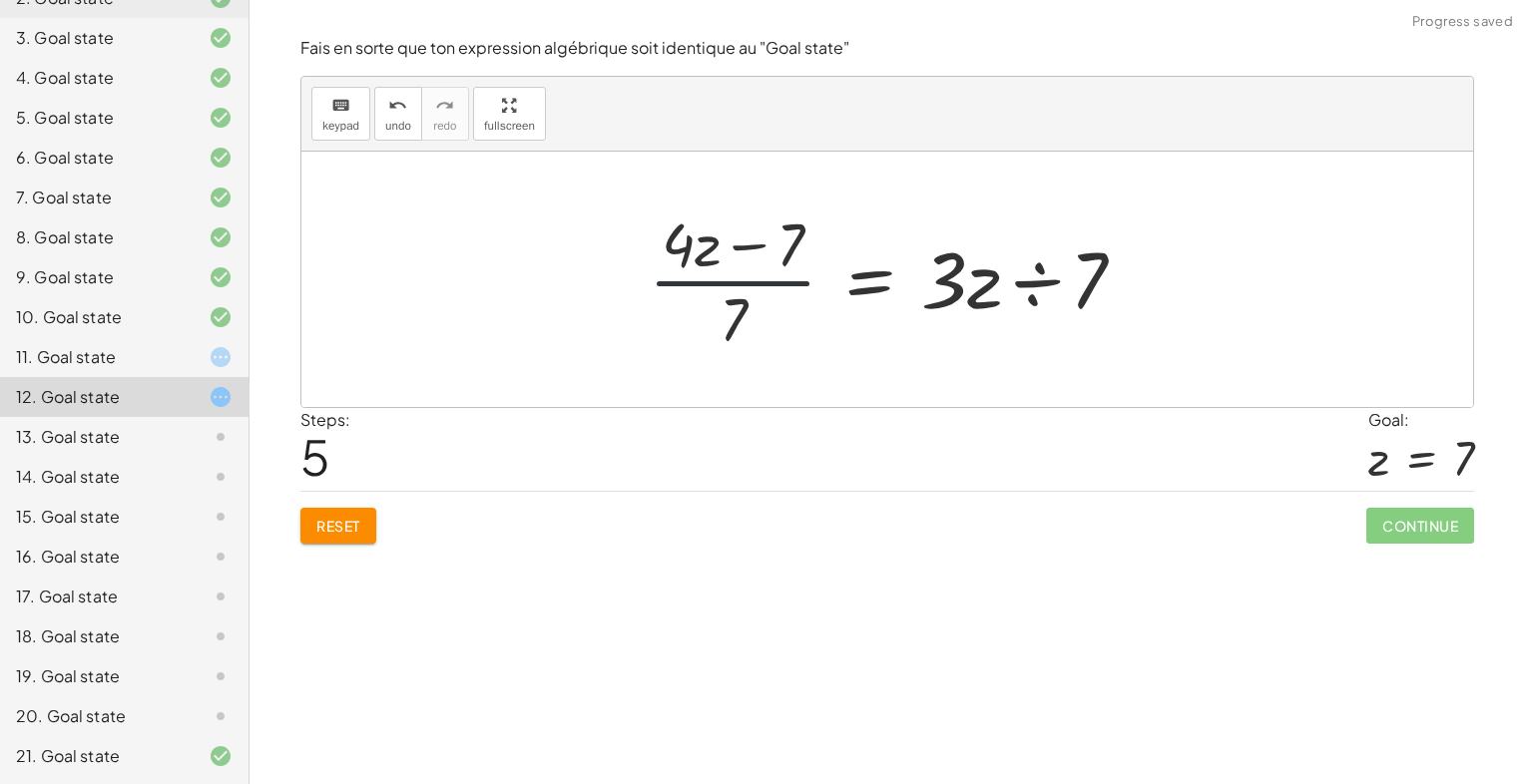 click at bounding box center [895, 279] 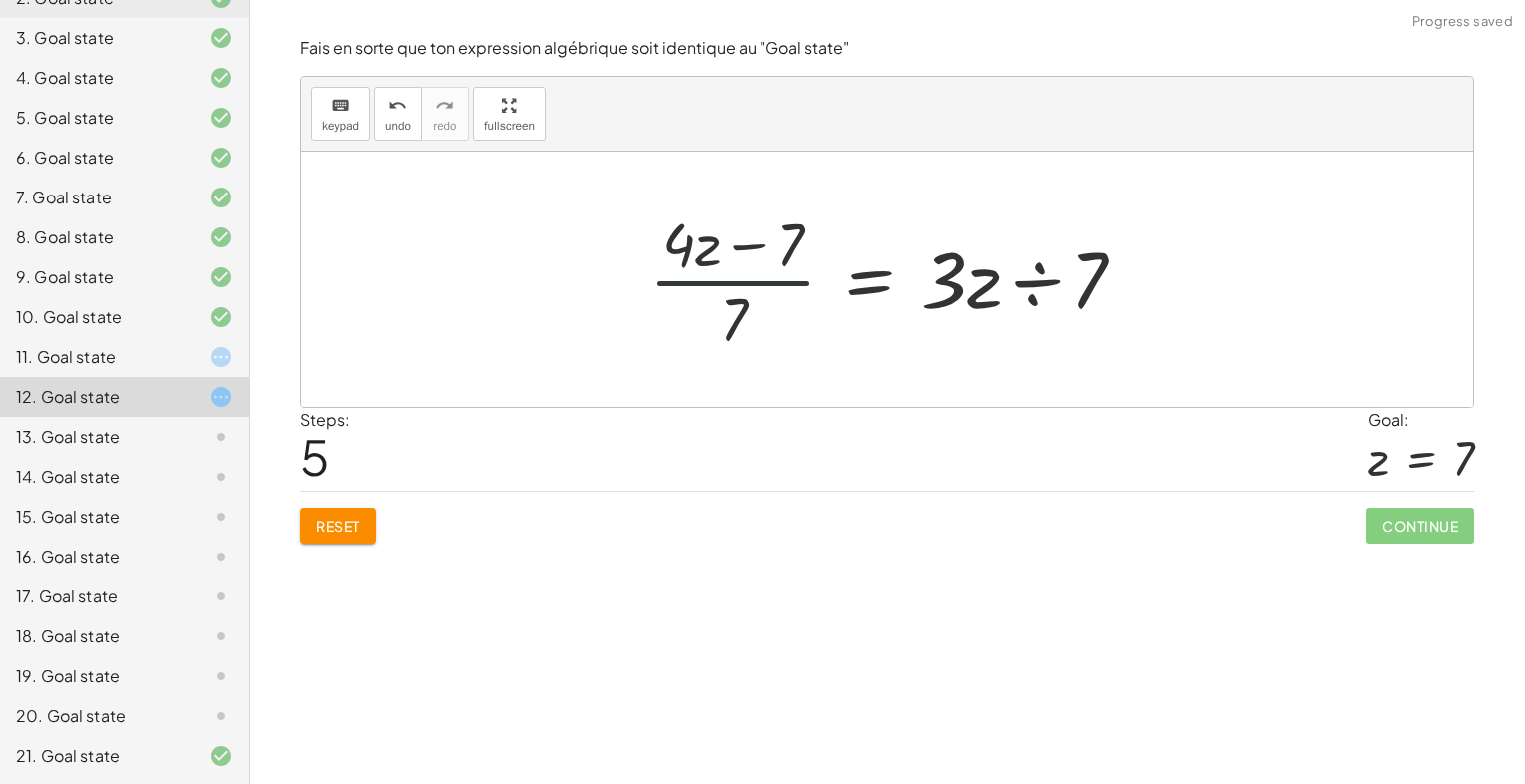 click at bounding box center (895, 279) 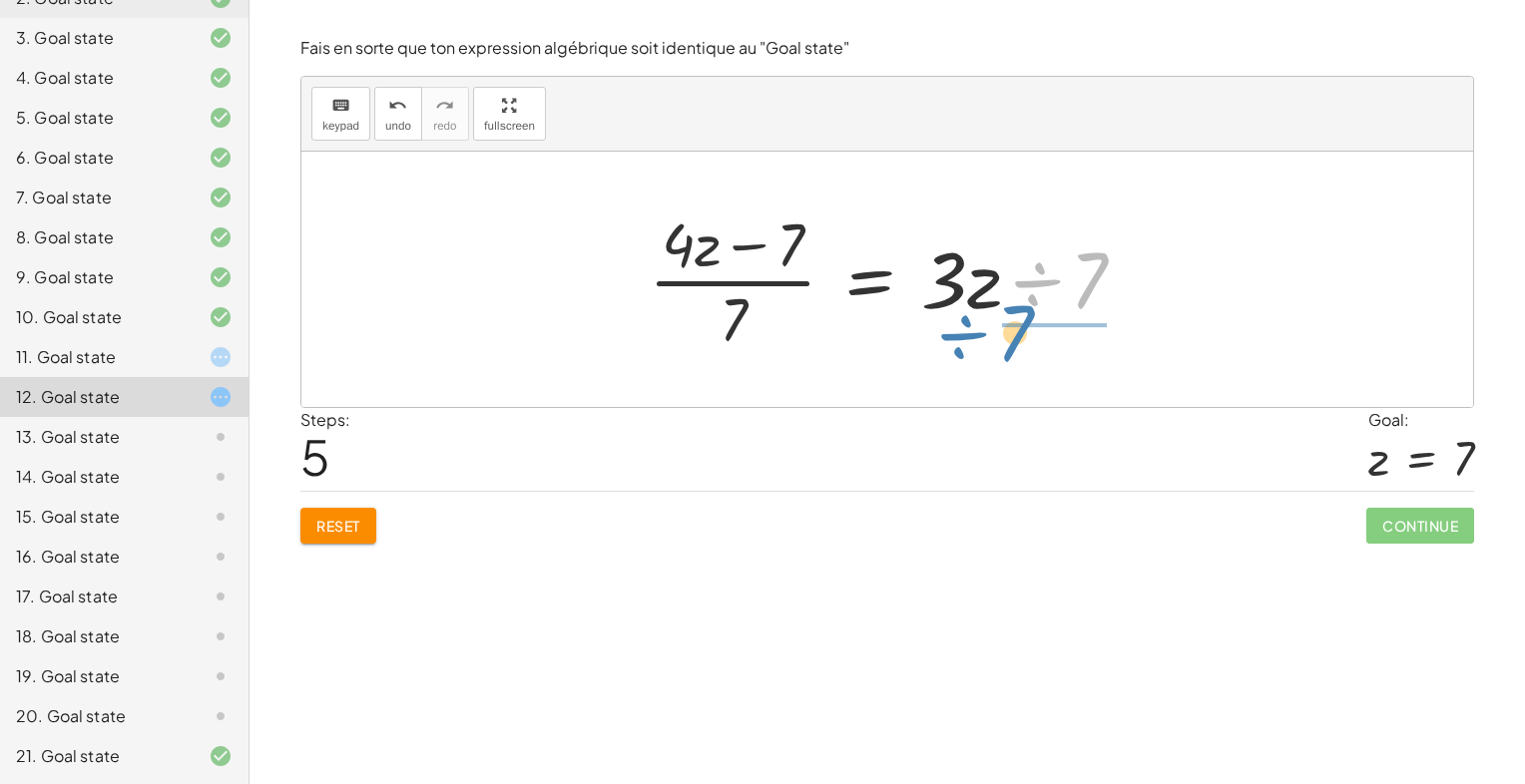 drag, startPoint x: 1036, startPoint y: 266, endPoint x: 965, endPoint y: 313, distance: 85.146932 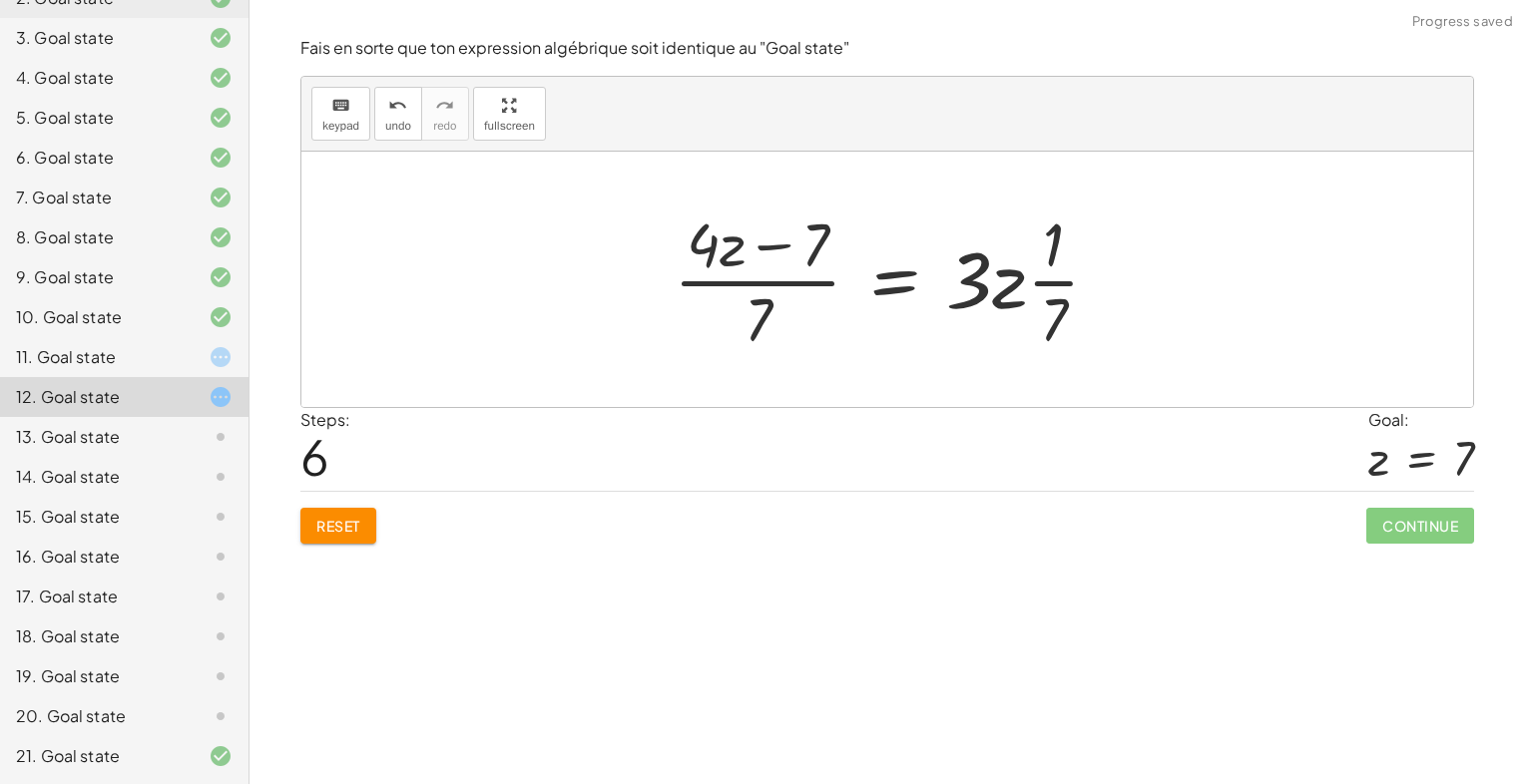 click at bounding box center (894, 279) 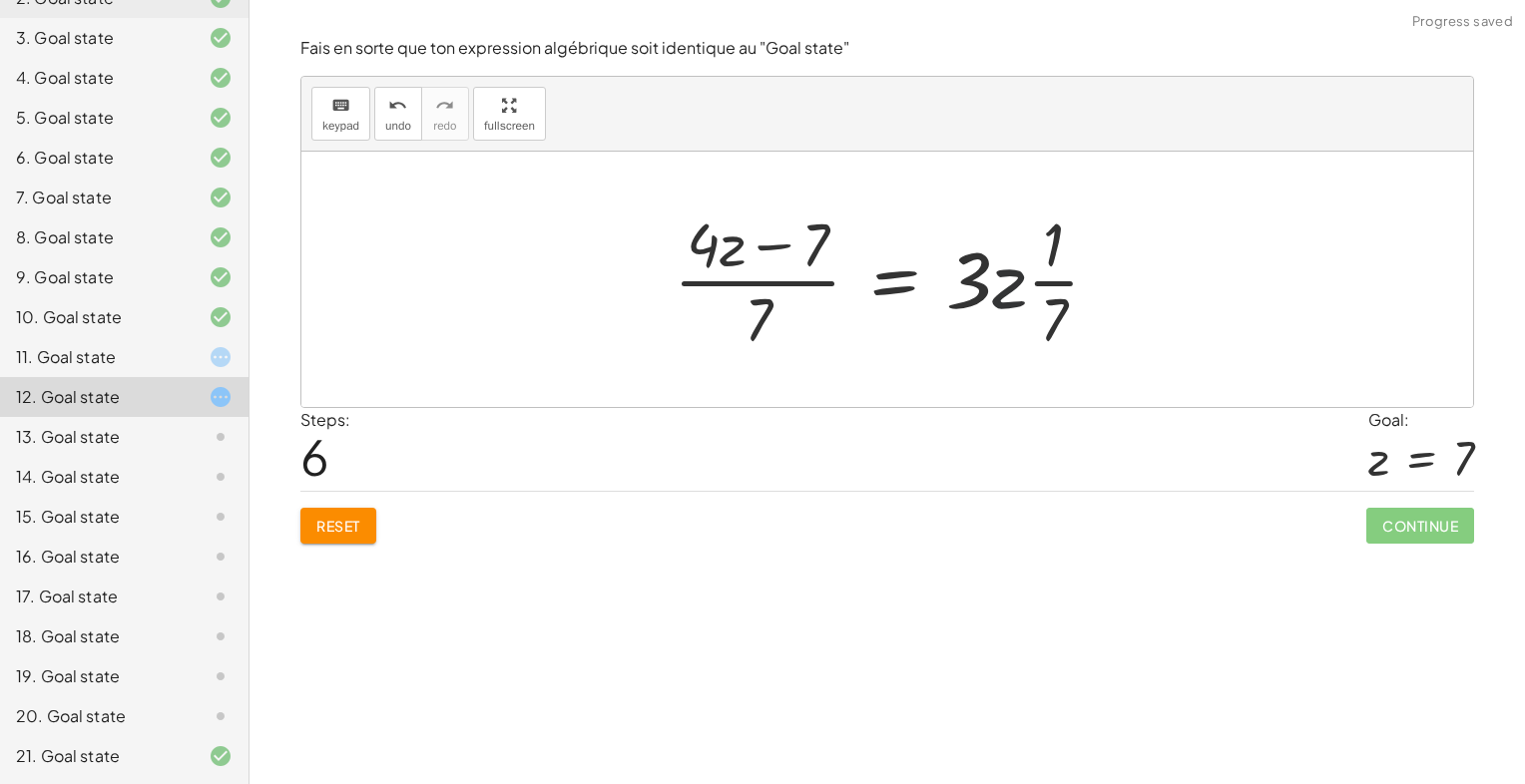 click at bounding box center [894, 279] 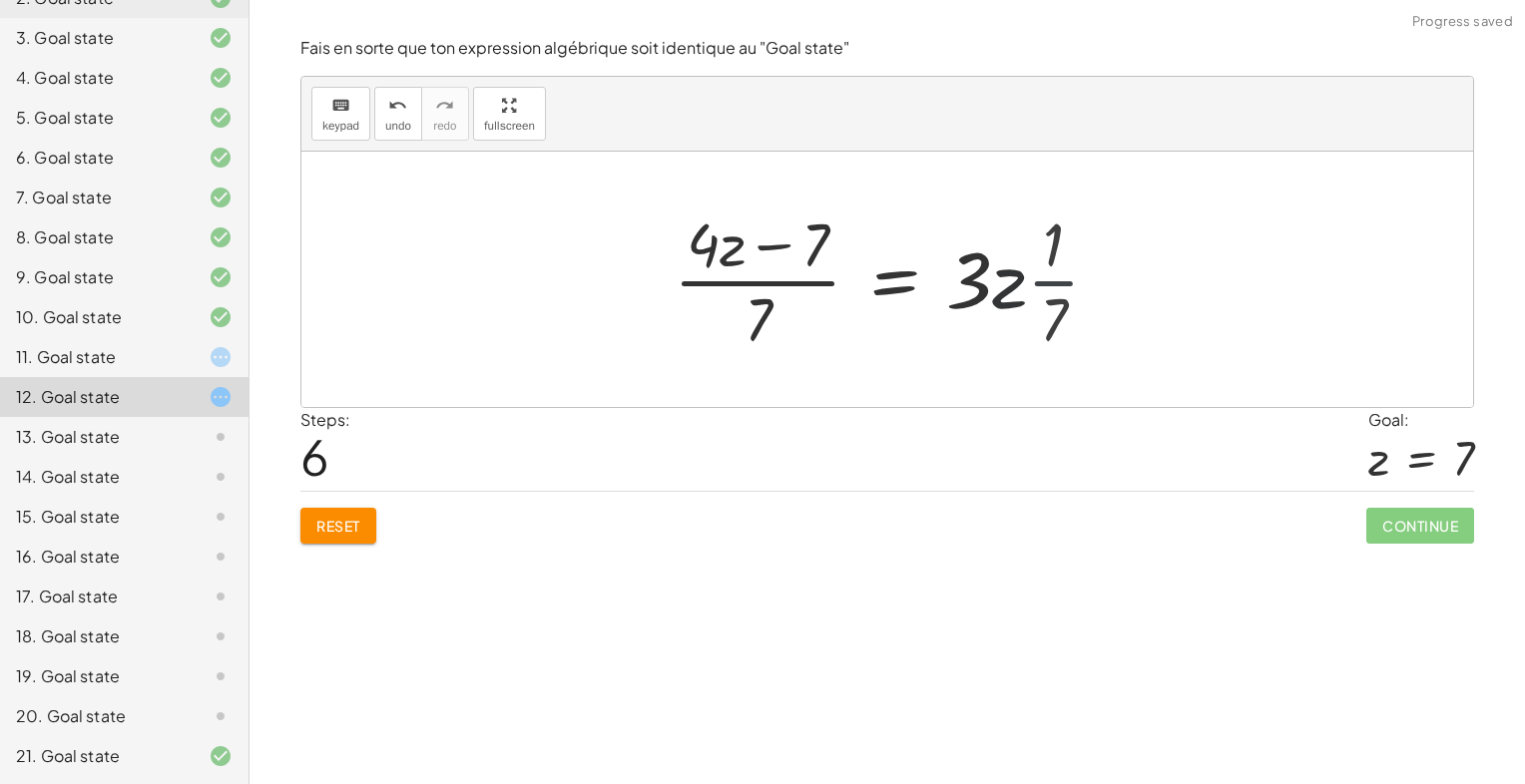 click at bounding box center [968, 279] 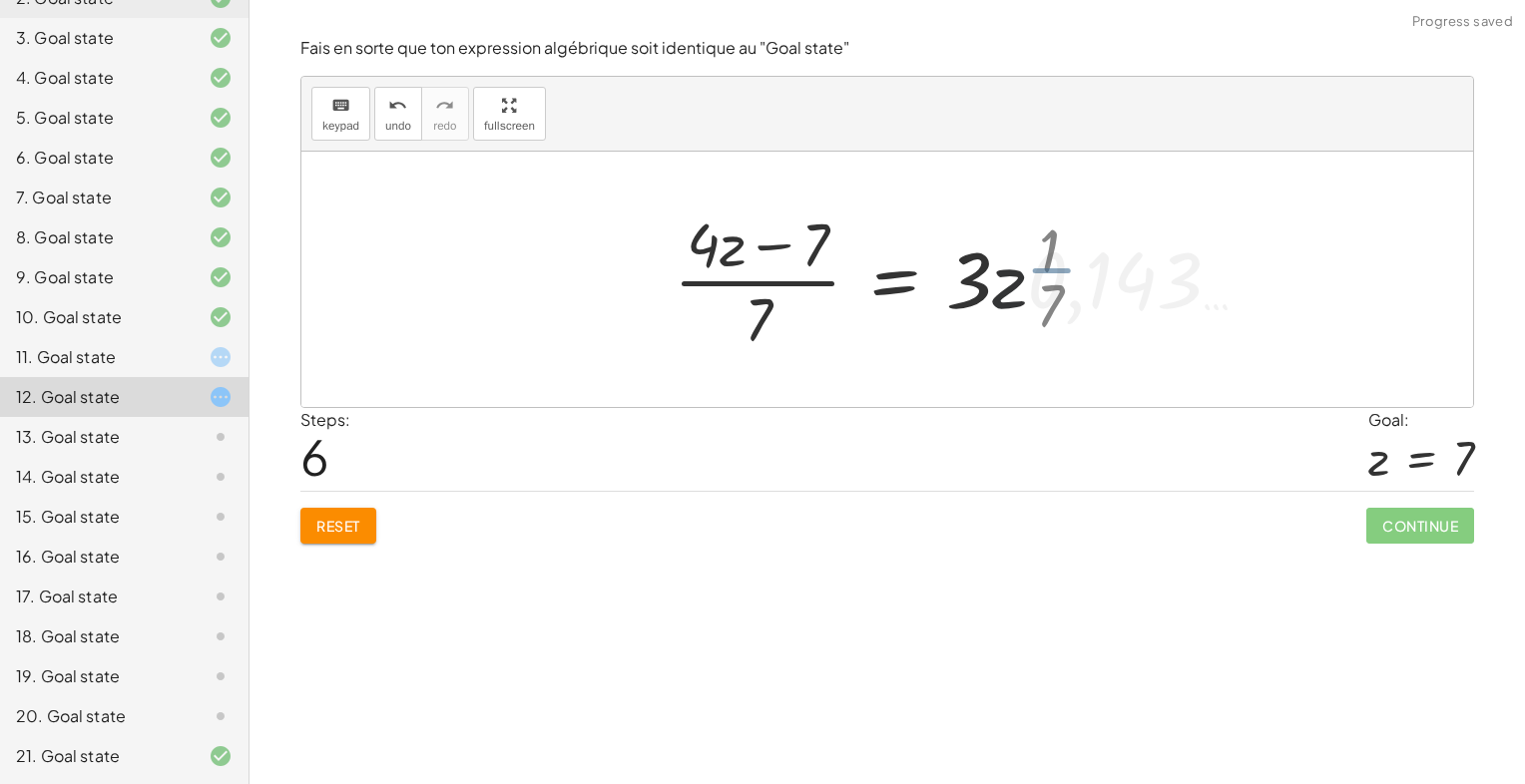 click at bounding box center [968, 279] 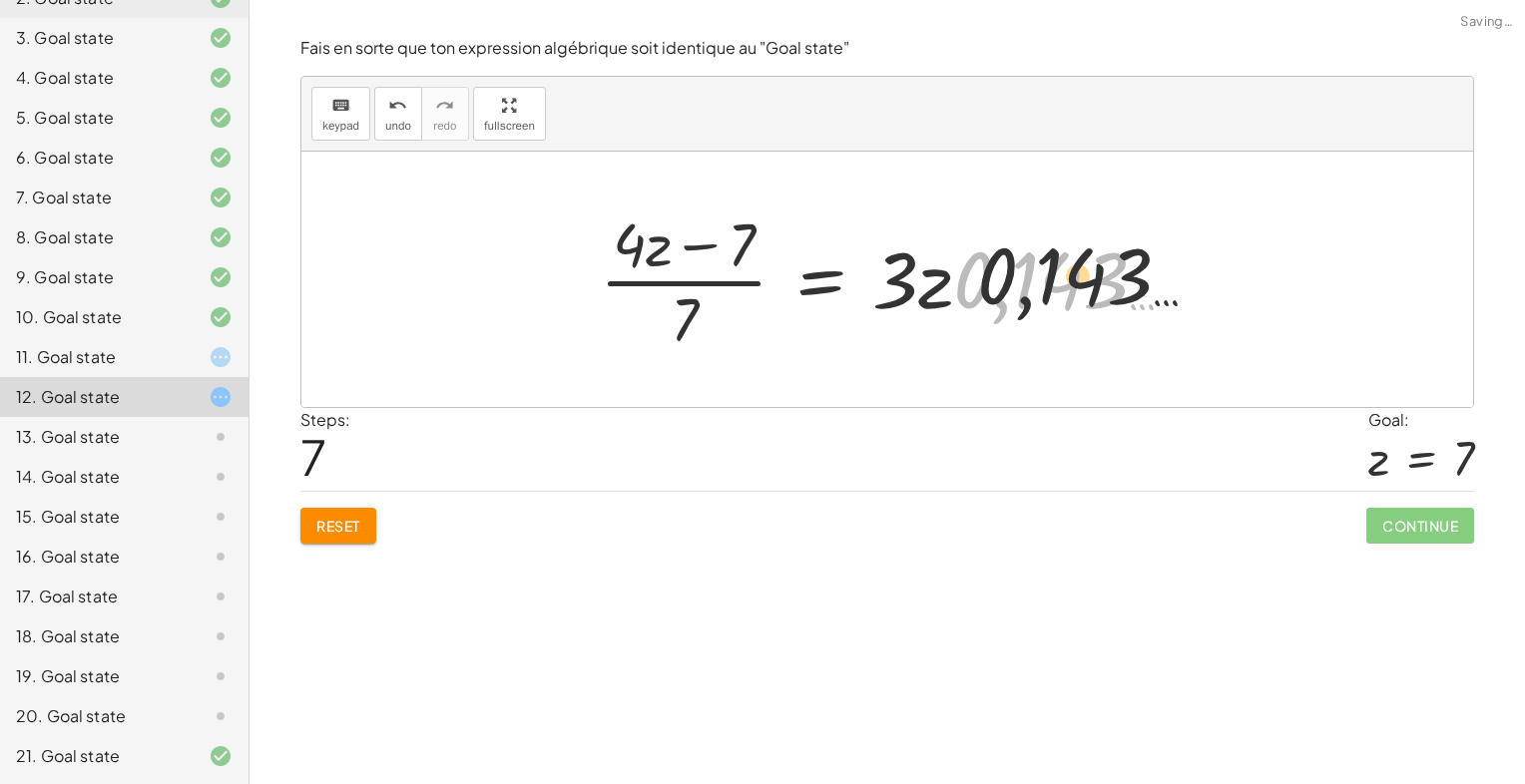 drag, startPoint x: 1059, startPoint y: 306, endPoint x: 1146, endPoint y: 312, distance: 87.20665 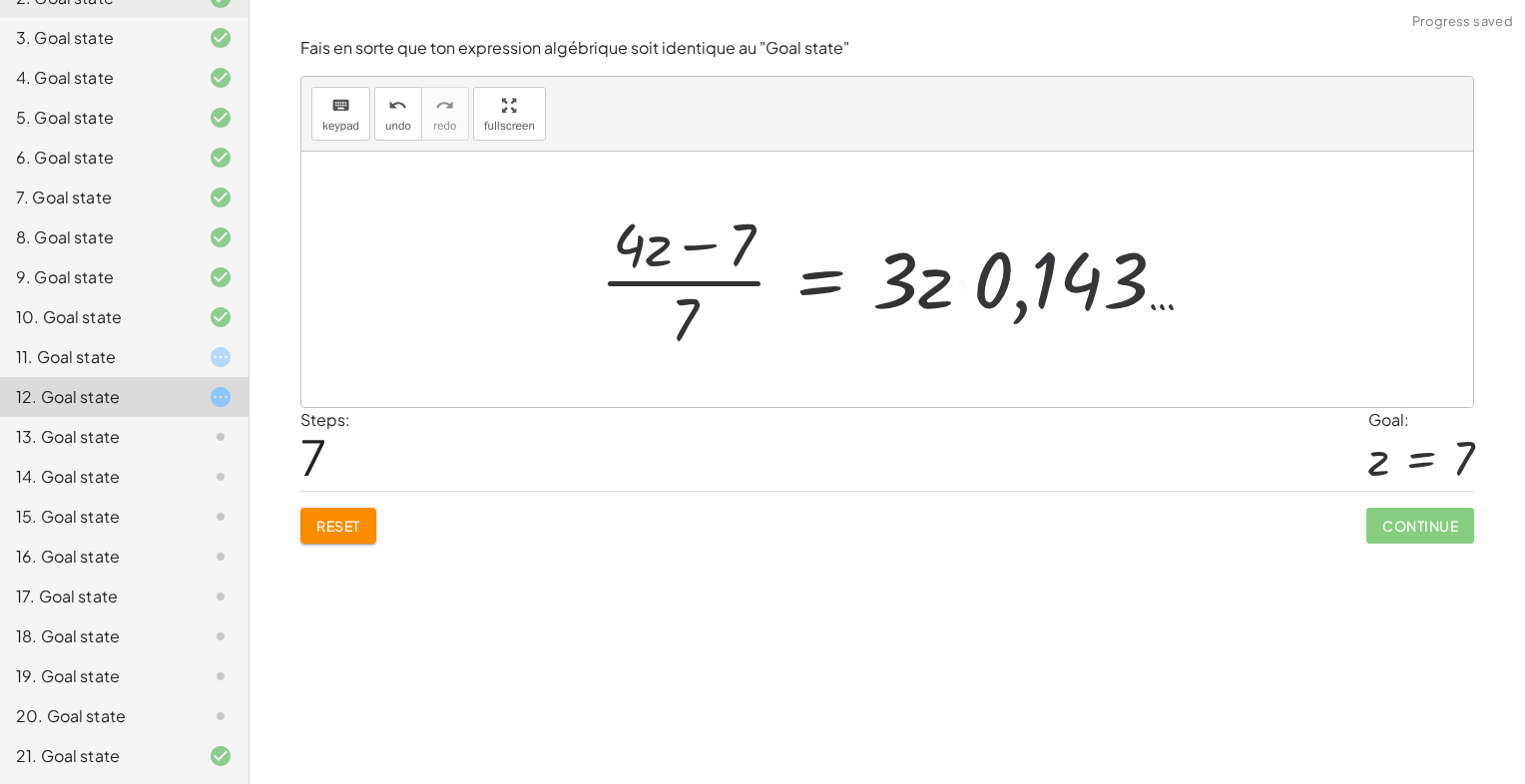 drag, startPoint x: 1102, startPoint y: 302, endPoint x: 1524, endPoint y: 286, distance: 422.3032 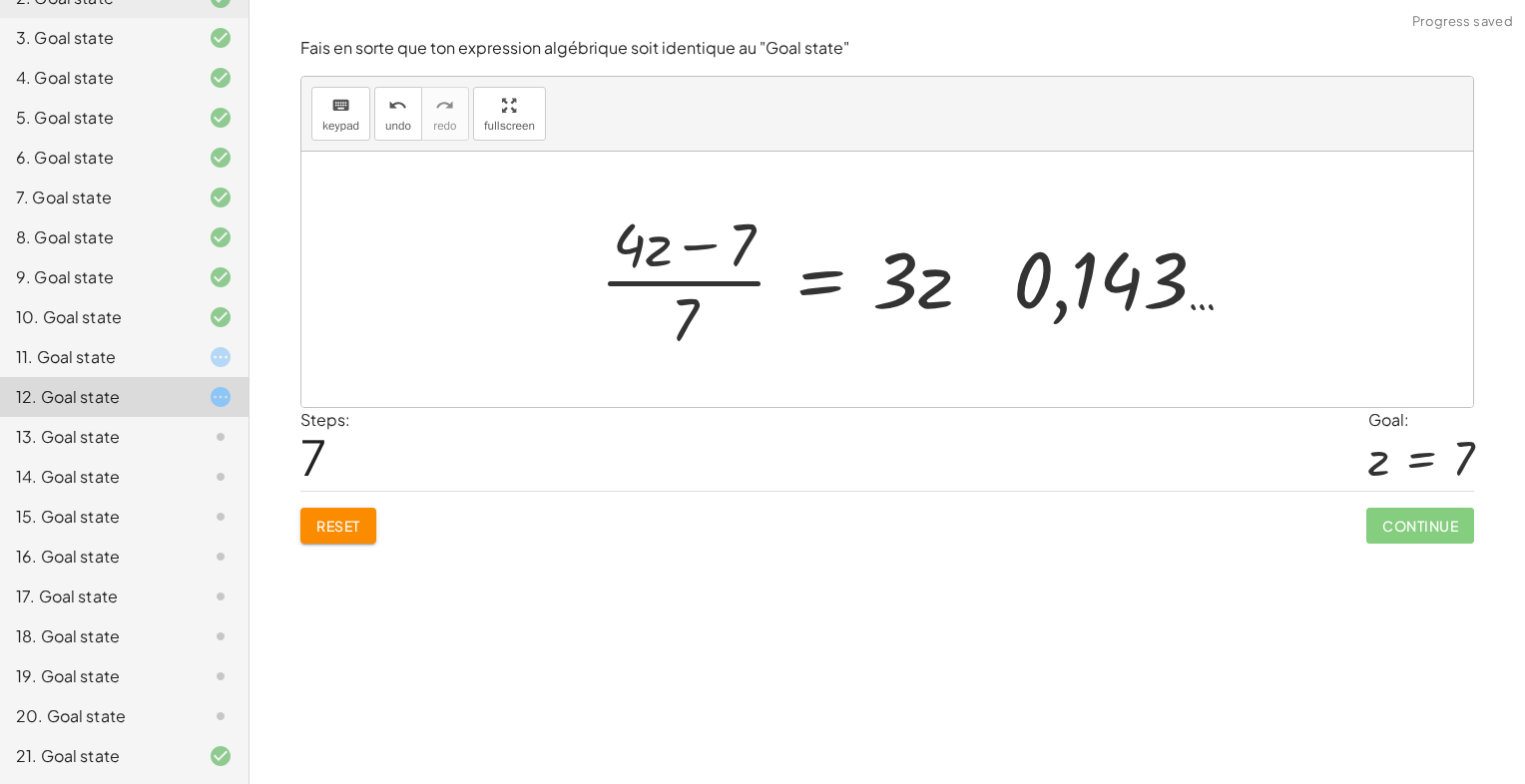 drag, startPoint x: 1094, startPoint y: 257, endPoint x: 1520, endPoint y: 285, distance: 426.9192 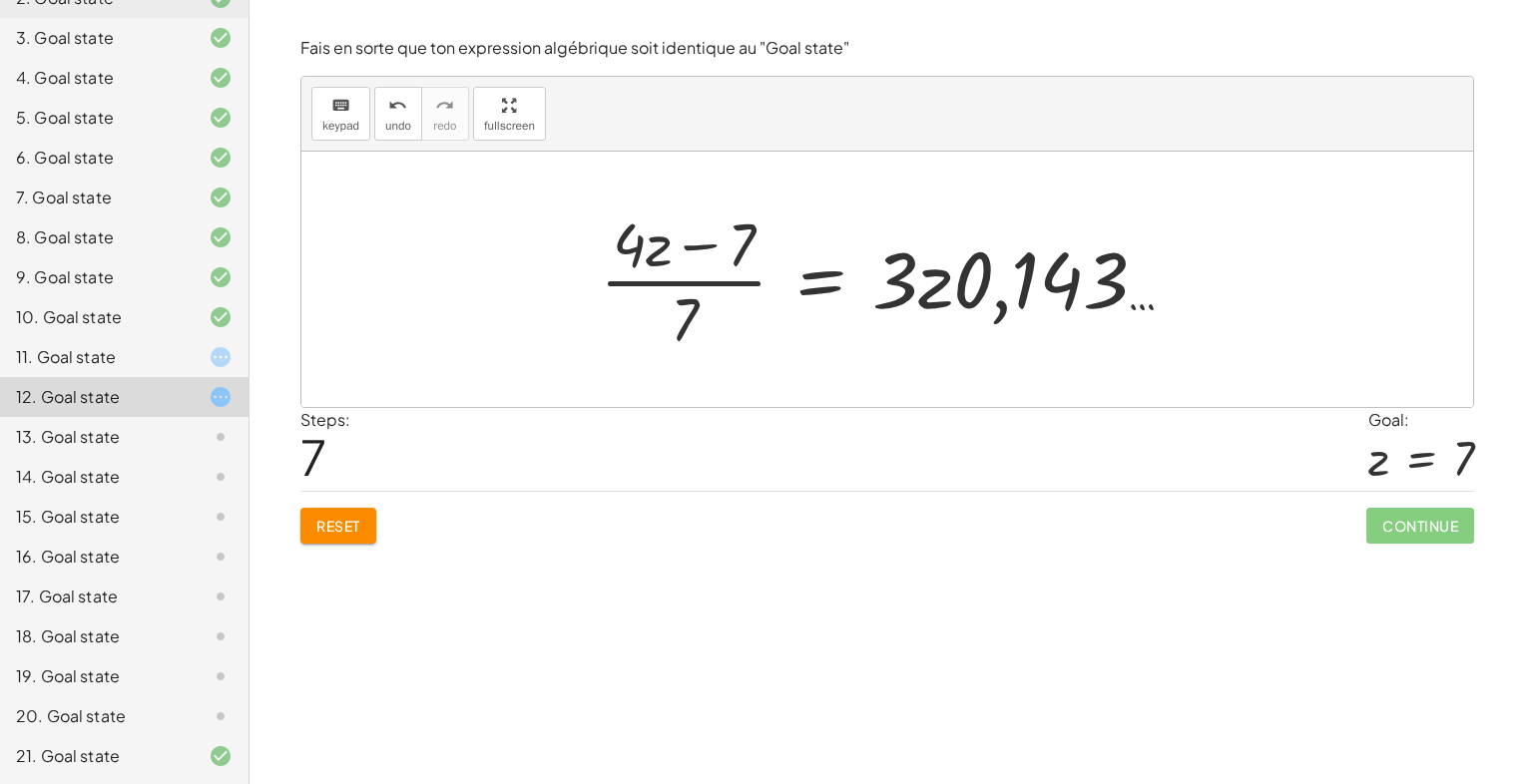 click on "Reset" 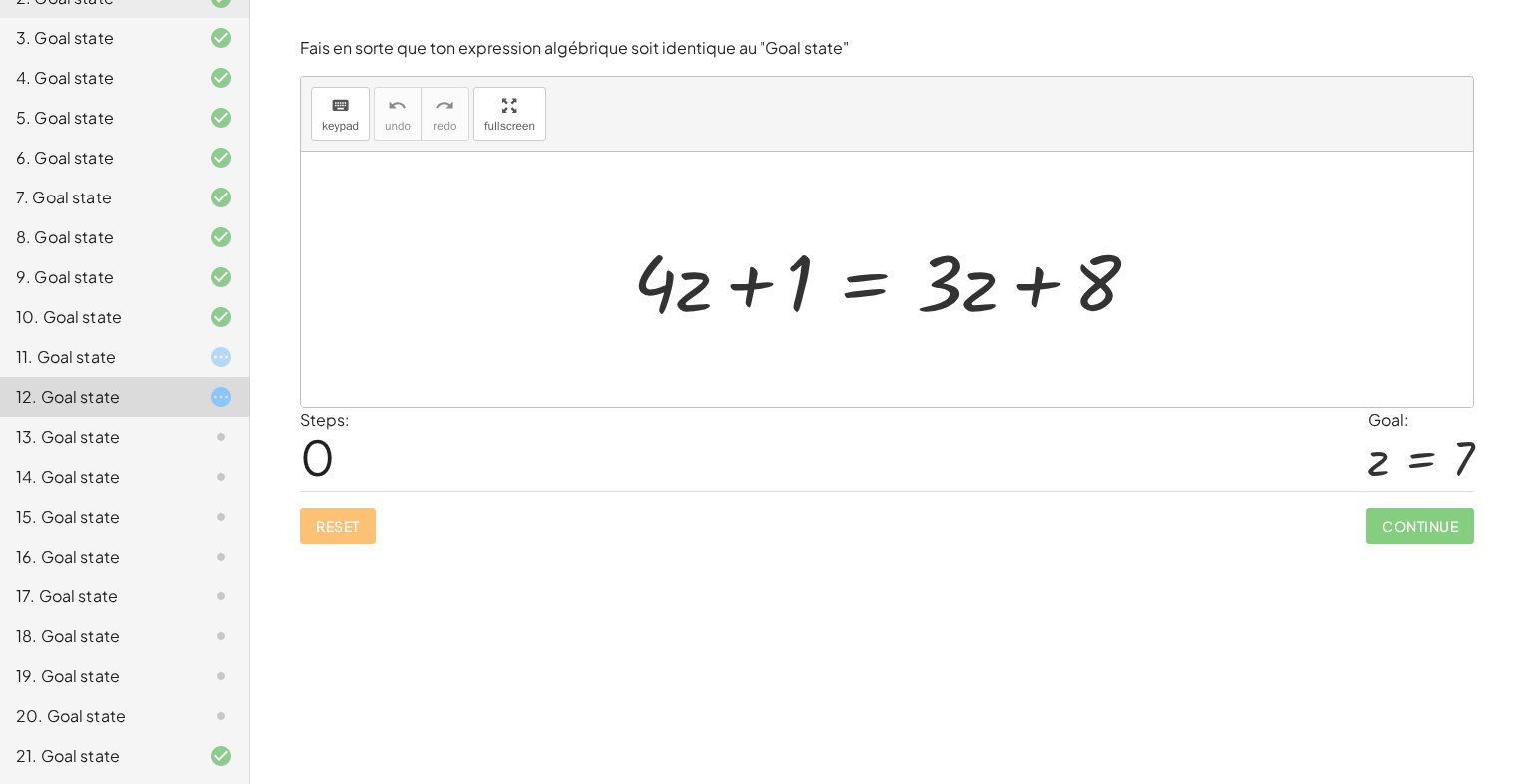 click at bounding box center (894, 279) 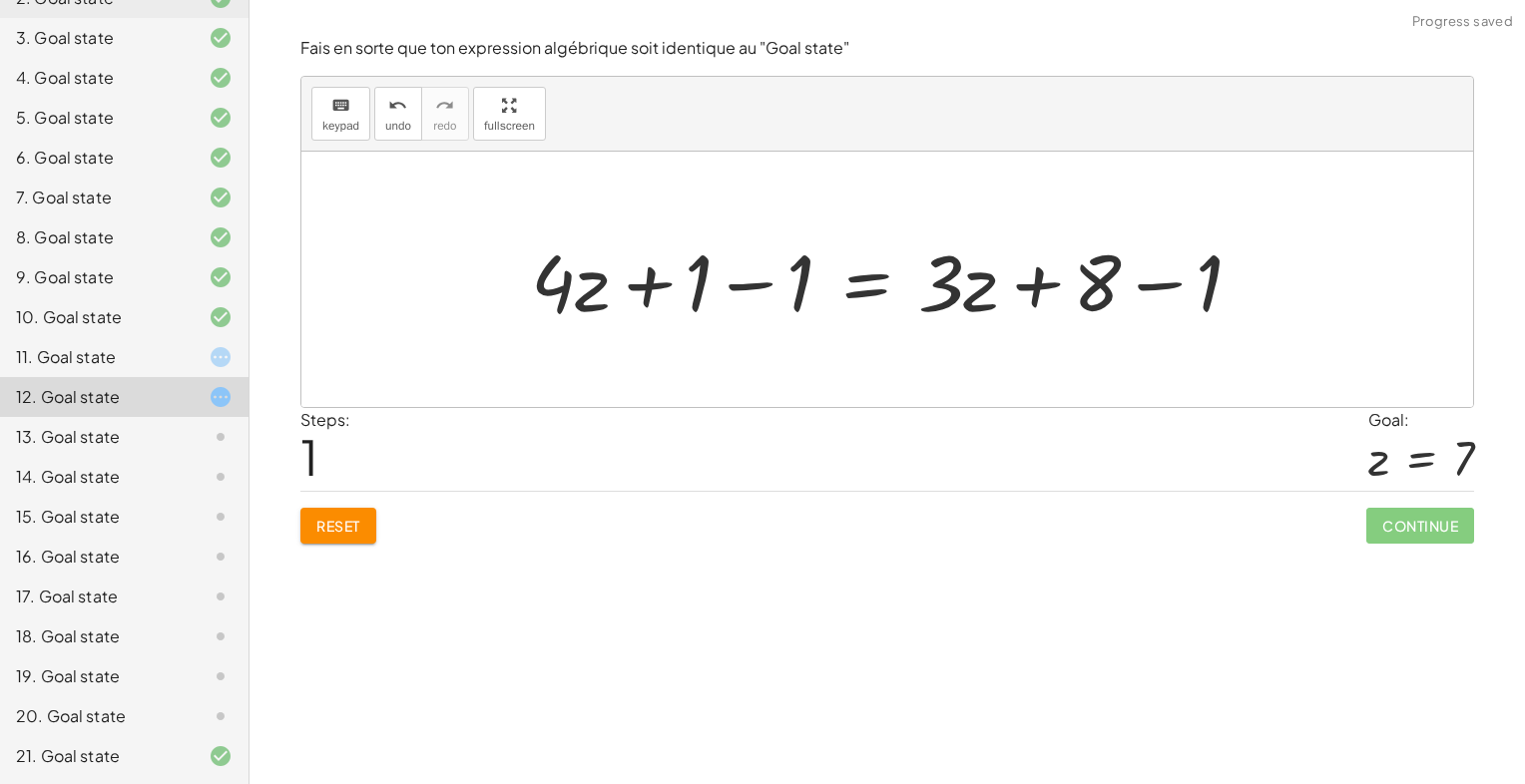 click at bounding box center [894, 279] 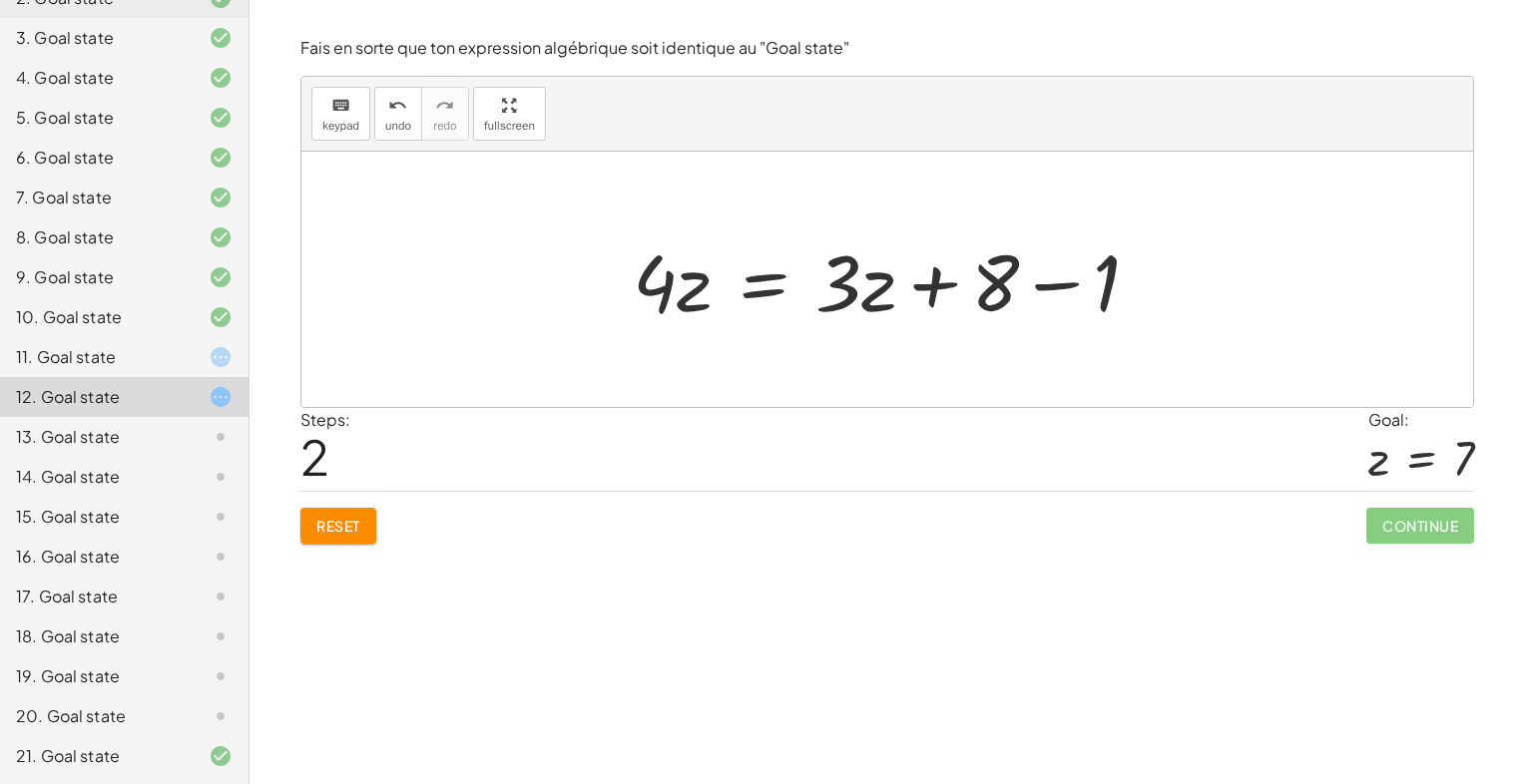 click at bounding box center [894, 279] 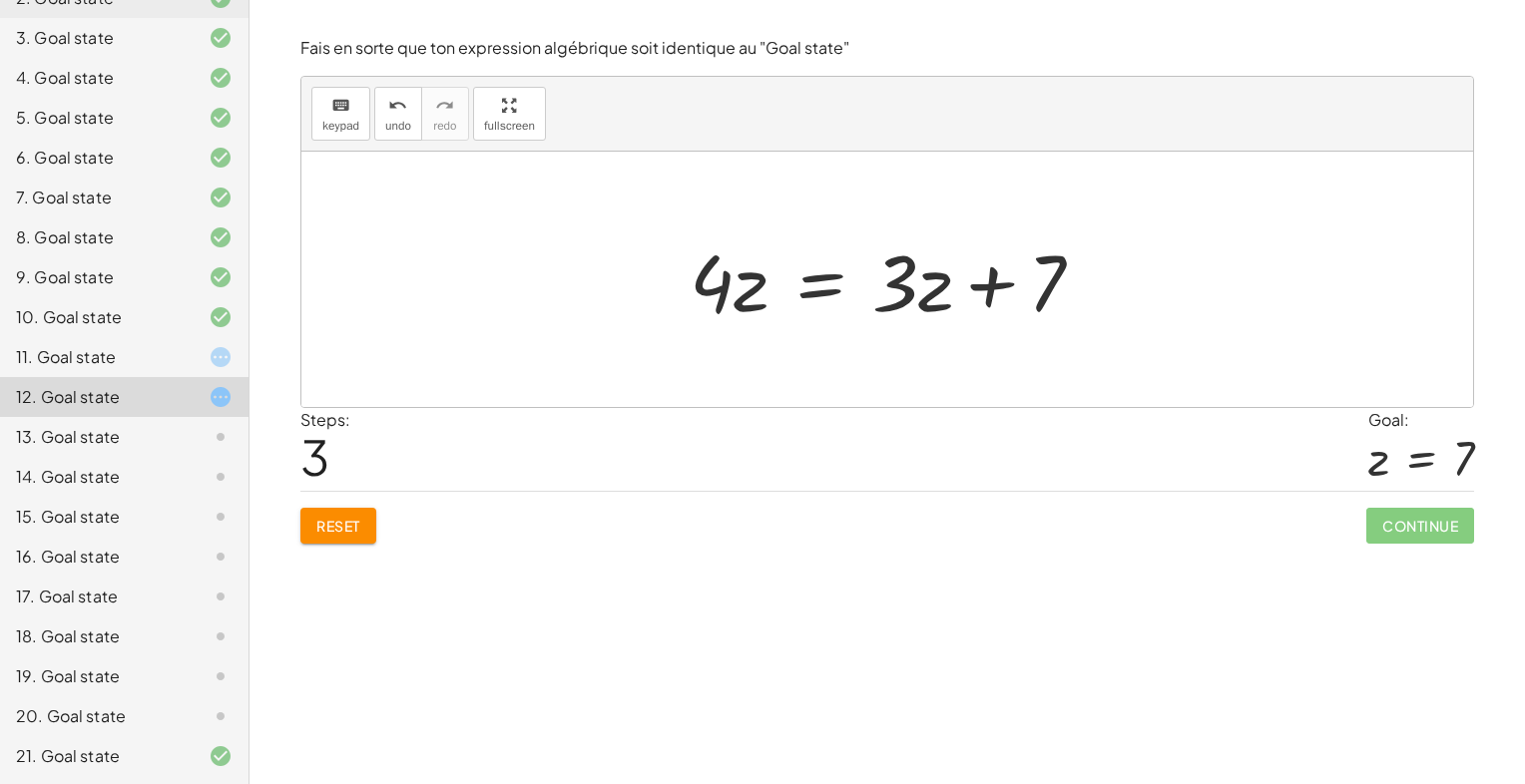 click at bounding box center (894, 279) 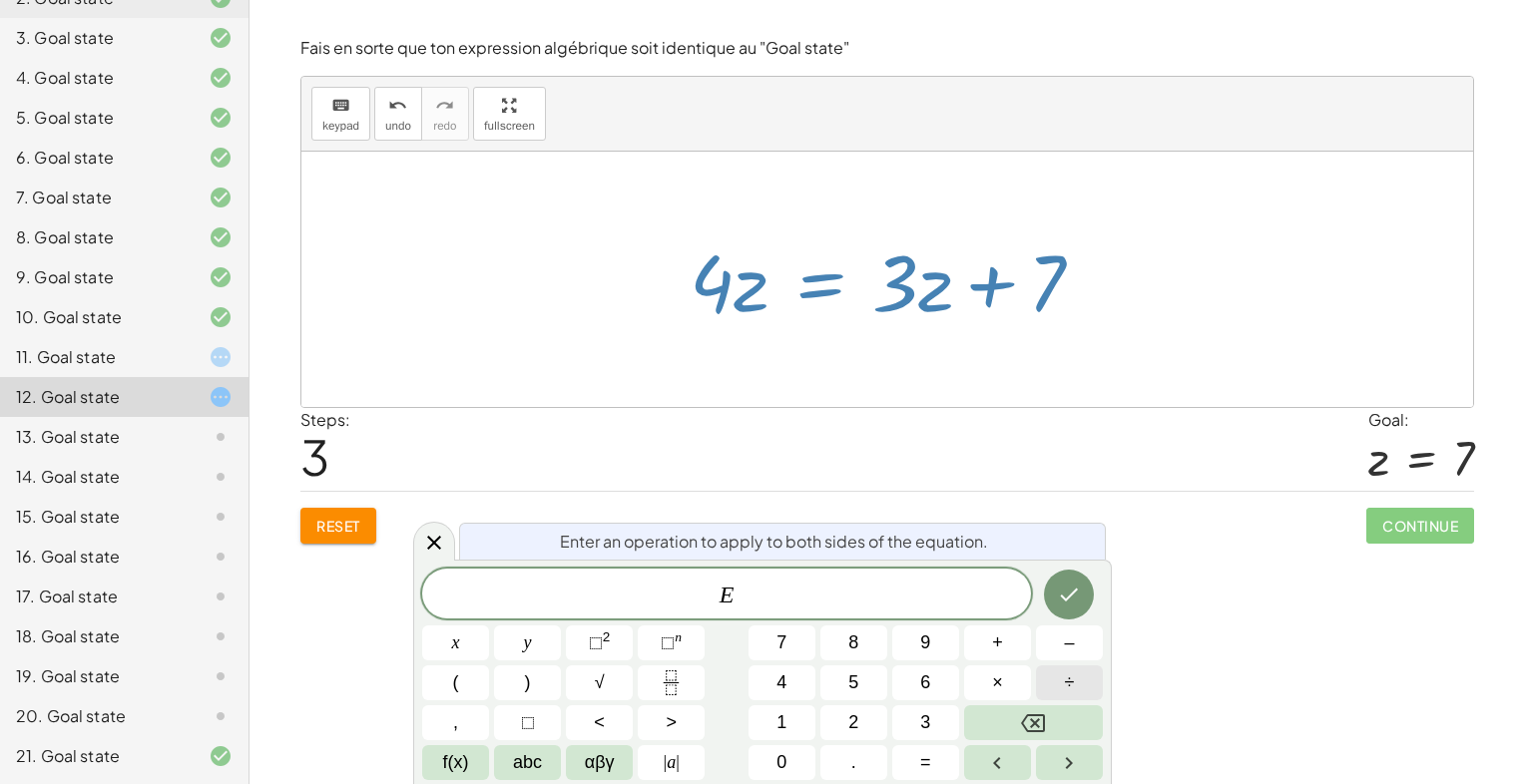click on "÷" at bounding box center [1070, 682] 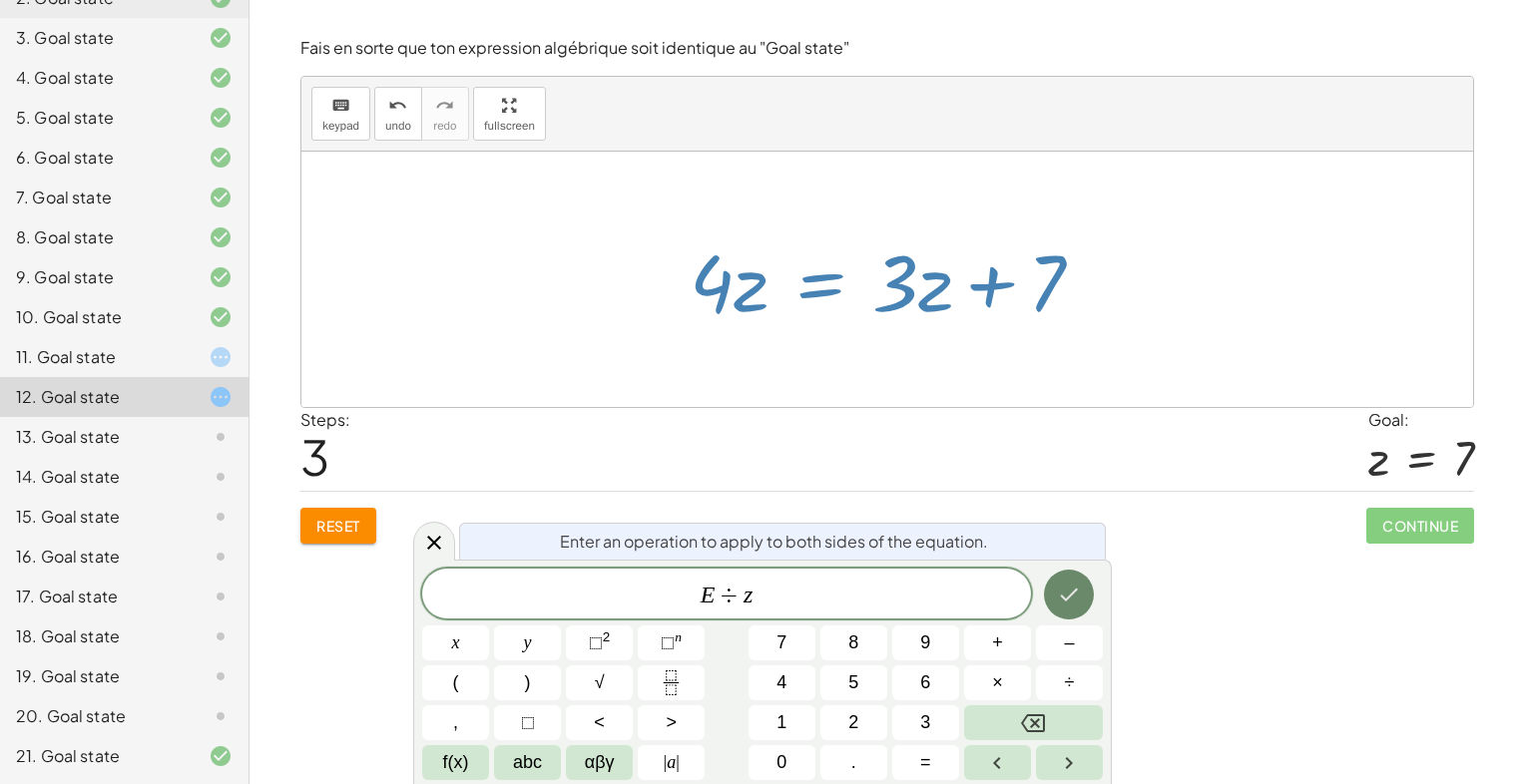 click at bounding box center [1069, 594] 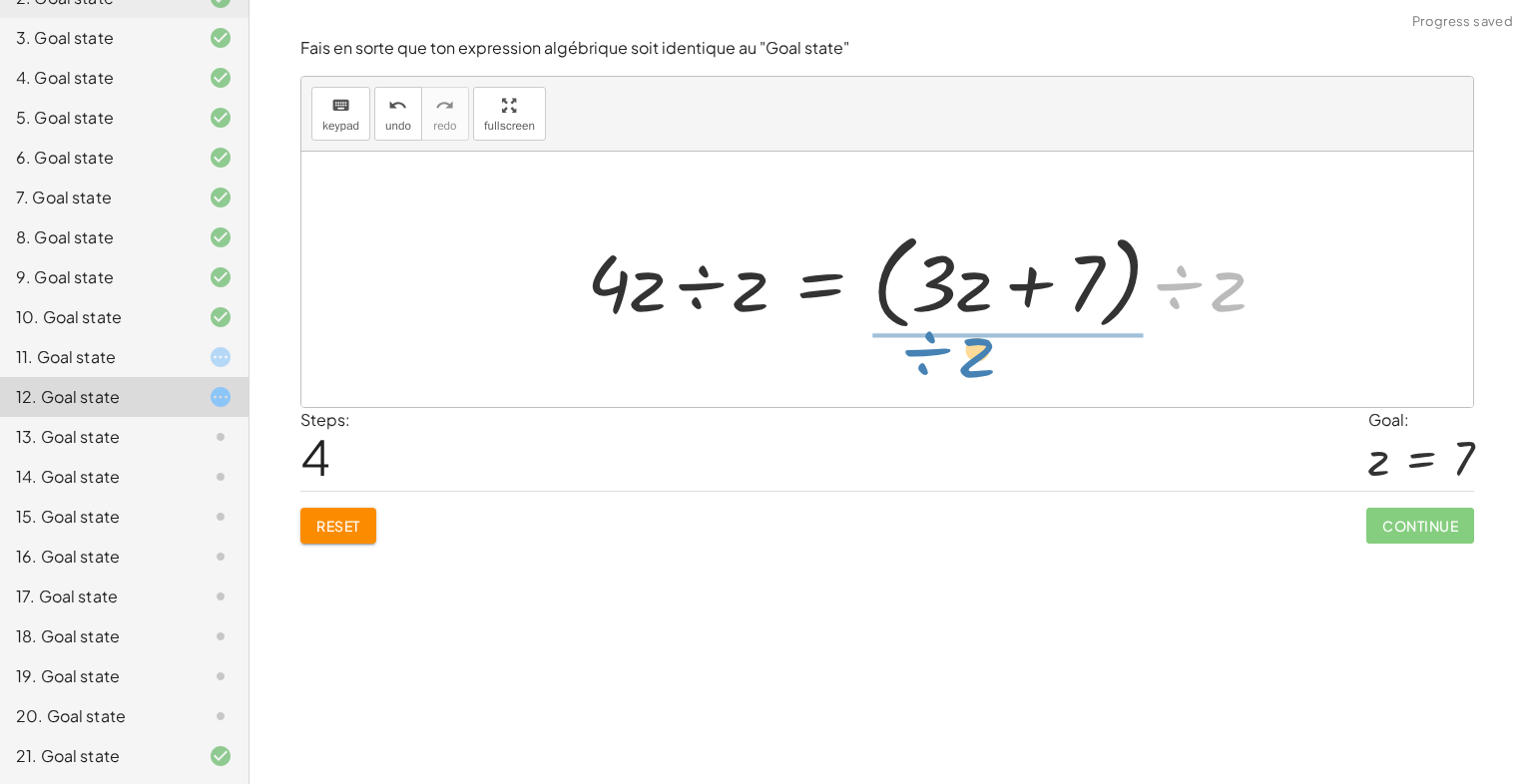 drag, startPoint x: 1208, startPoint y: 289, endPoint x: 959, endPoint y: 357, distance: 258.1182 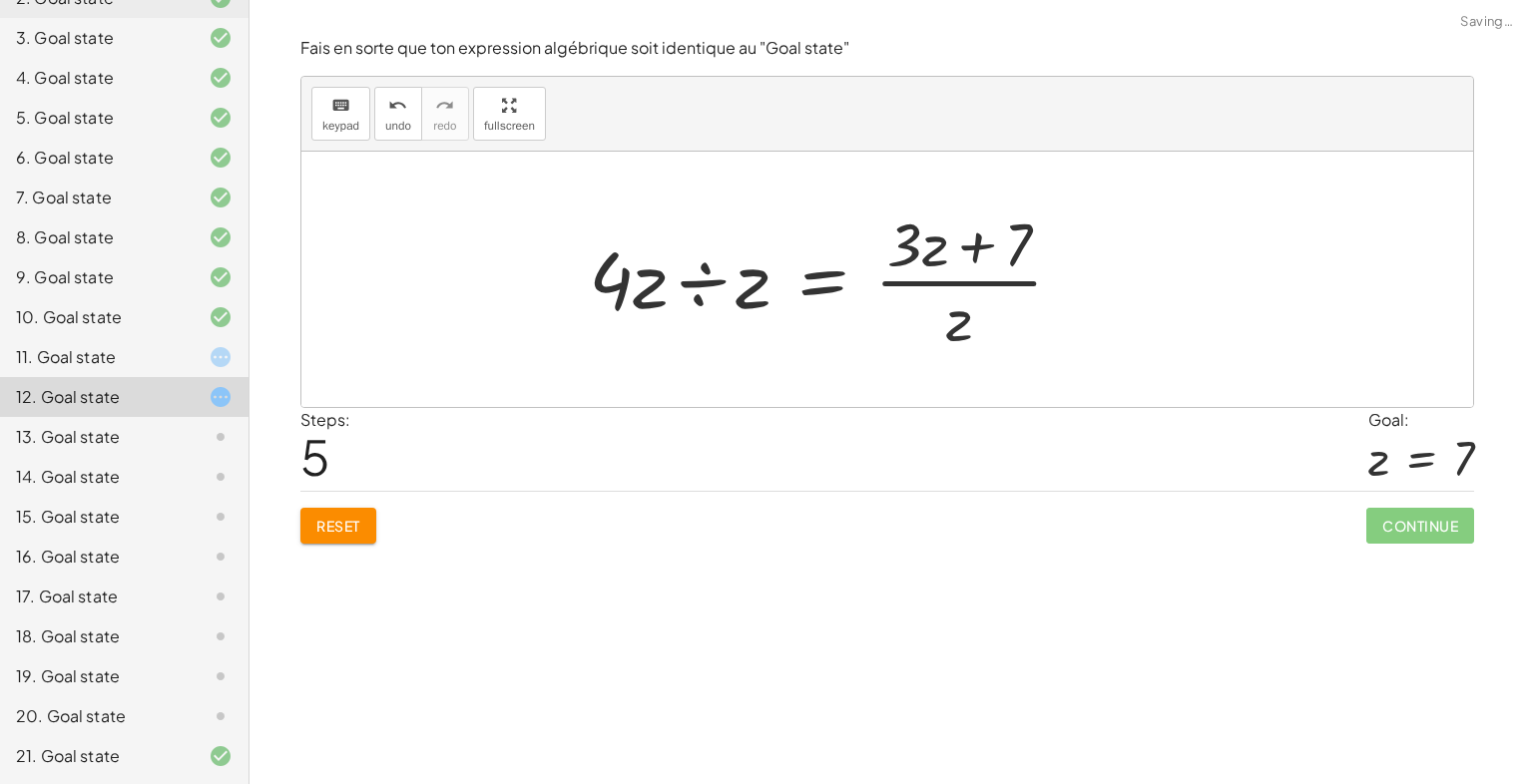 click at bounding box center [834, 279] 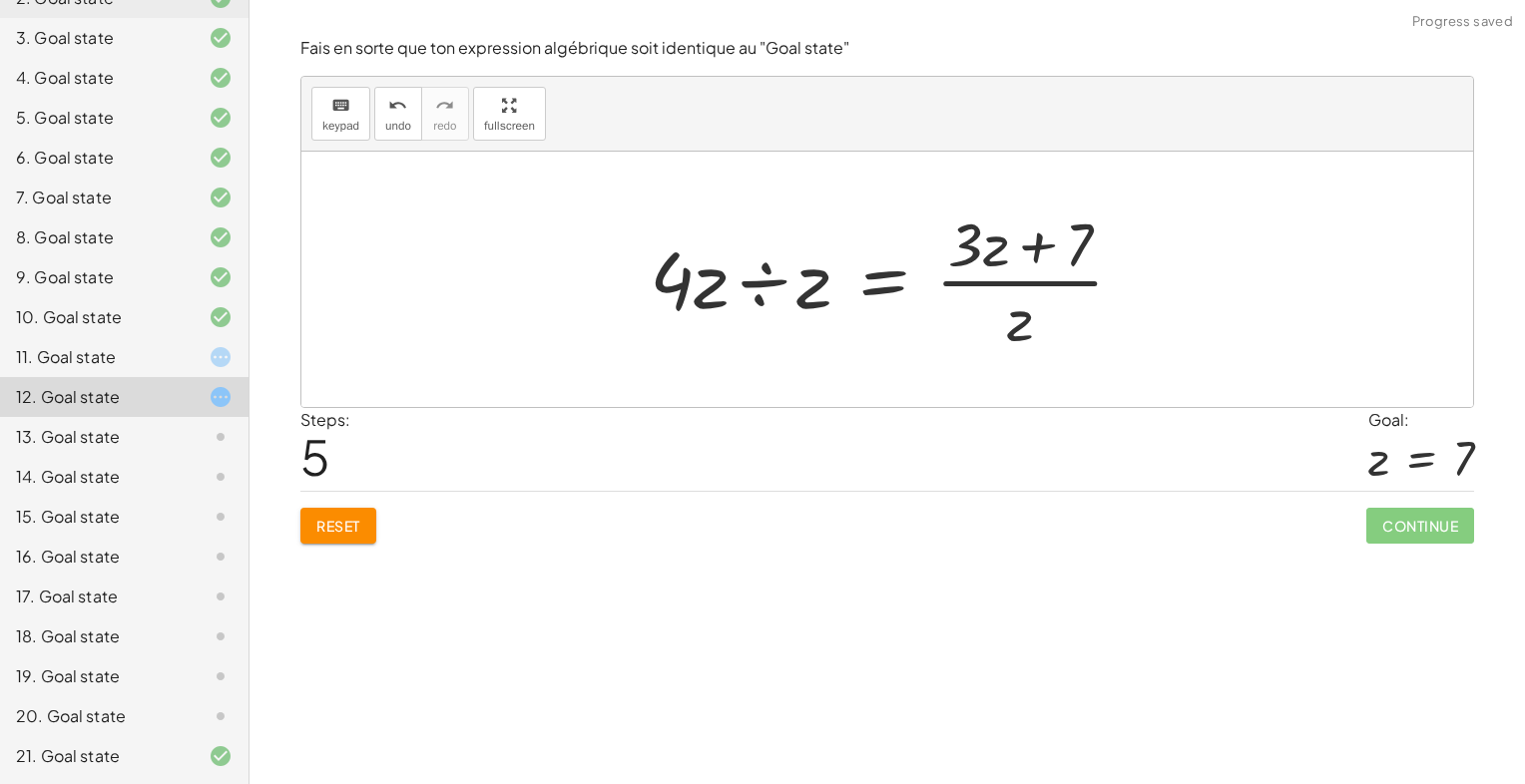 click at bounding box center (895, 279) 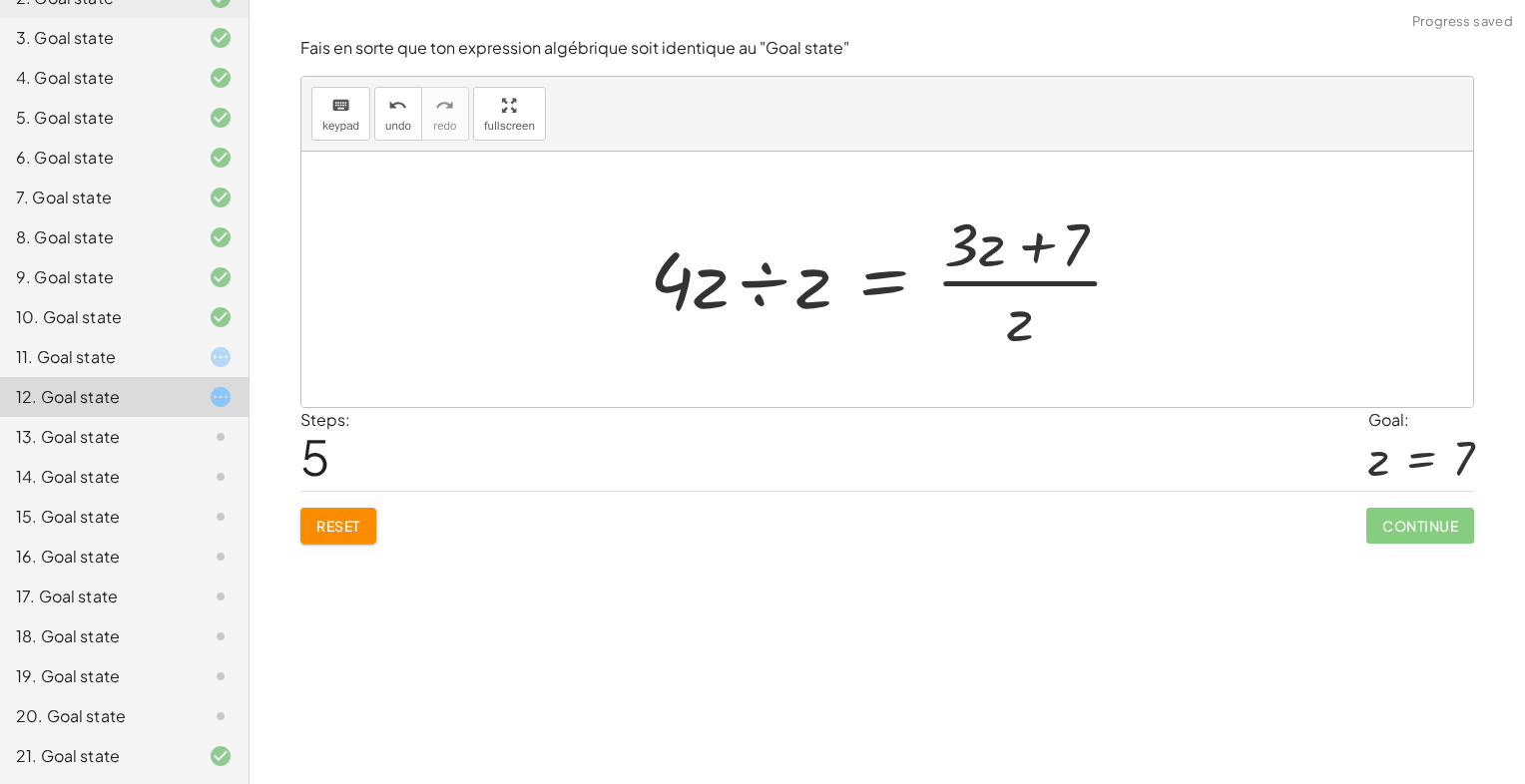 click at bounding box center [895, 279] 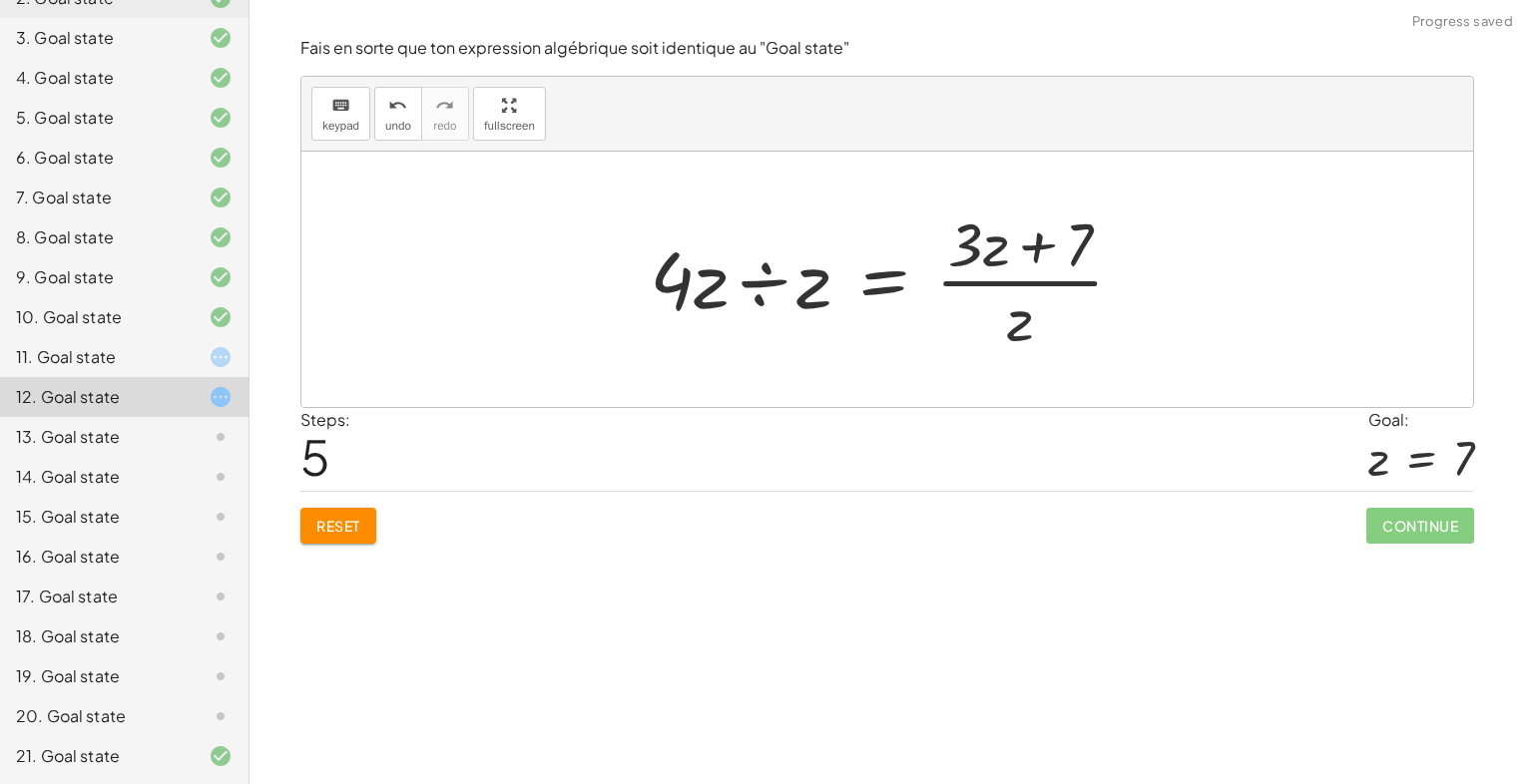 drag, startPoint x: 1023, startPoint y: 289, endPoint x: 895, endPoint y: 286, distance: 128.03515 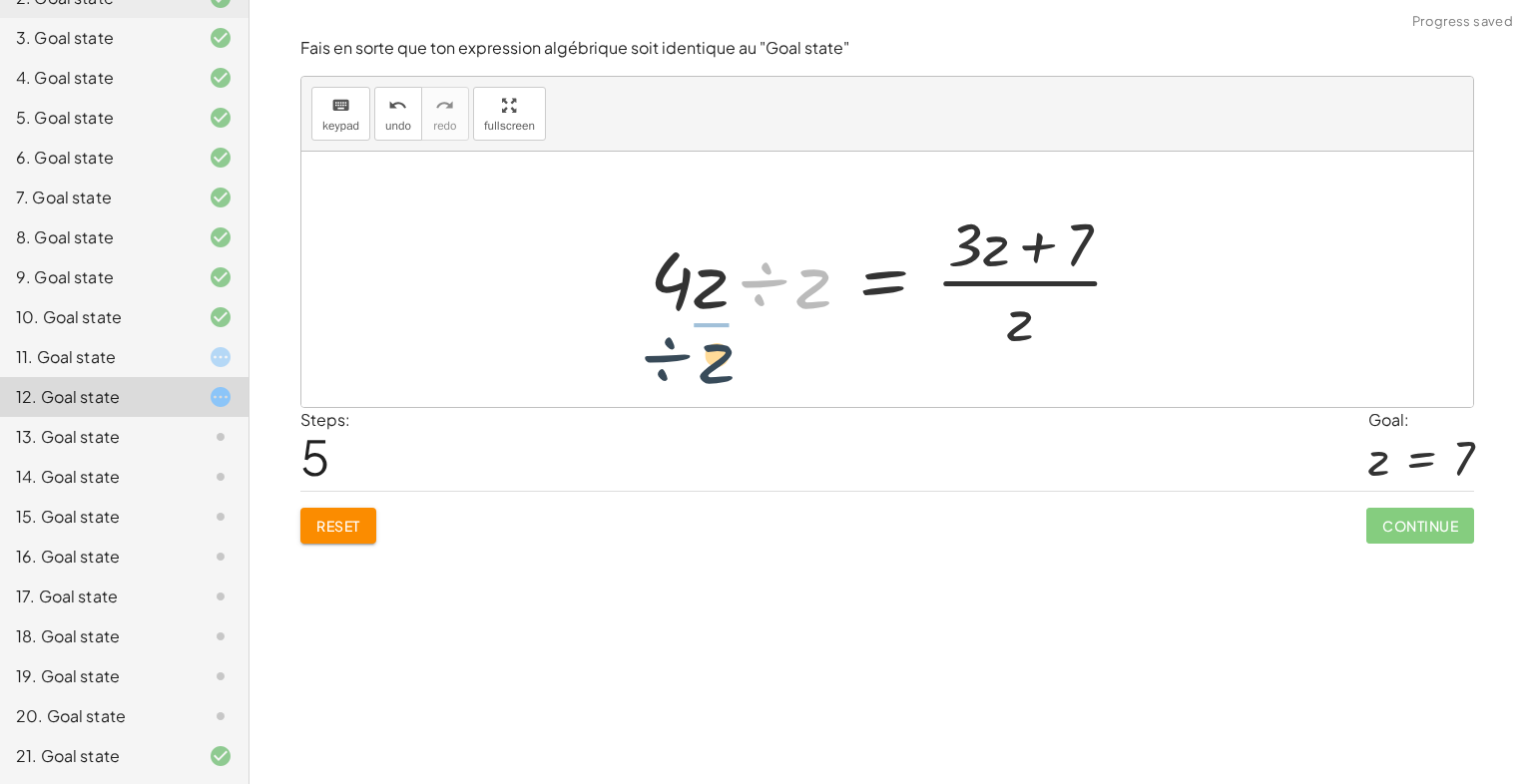 drag, startPoint x: 815, startPoint y: 292, endPoint x: 716, endPoint y: 369, distance: 125.419297 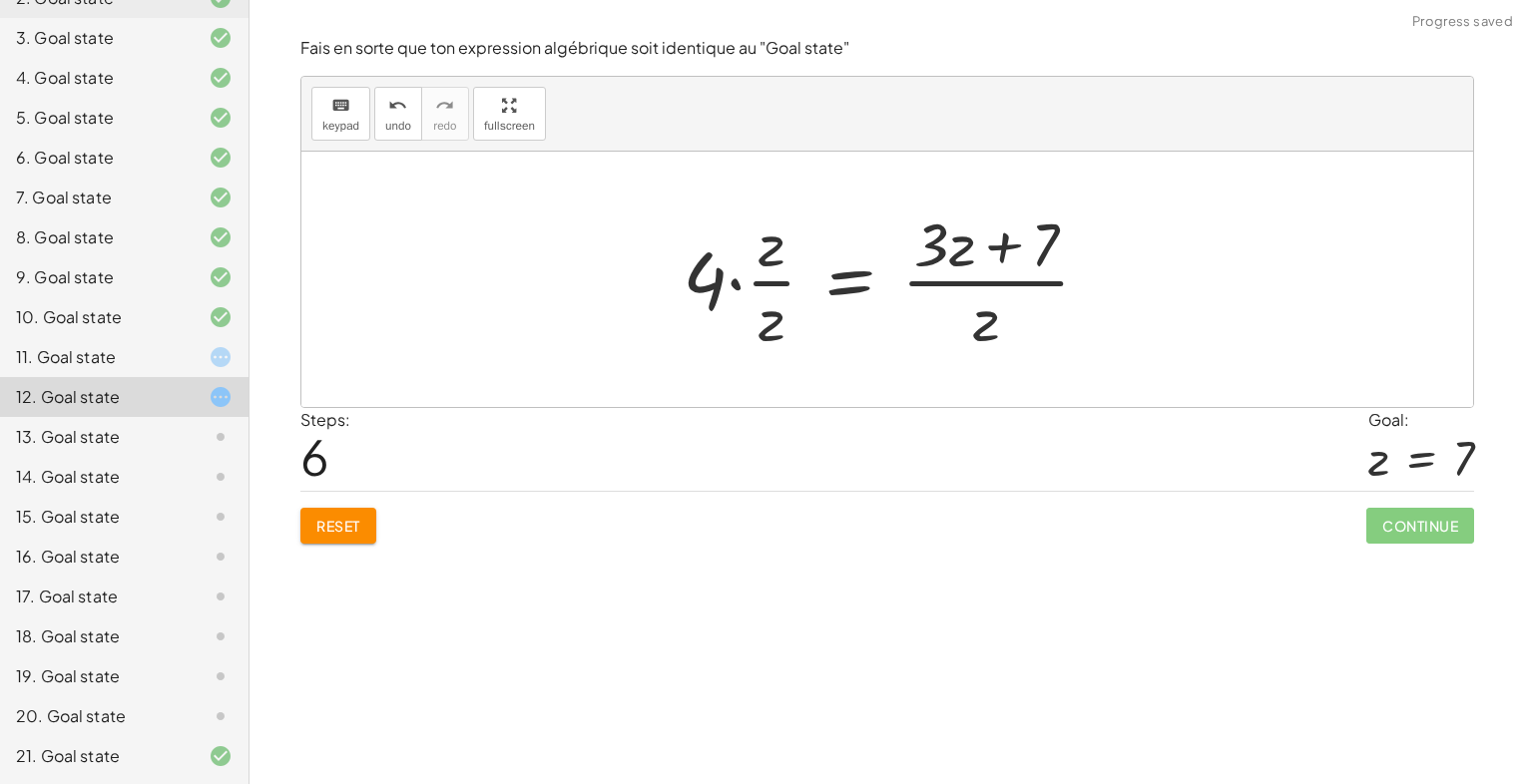 click at bounding box center (894, 279) 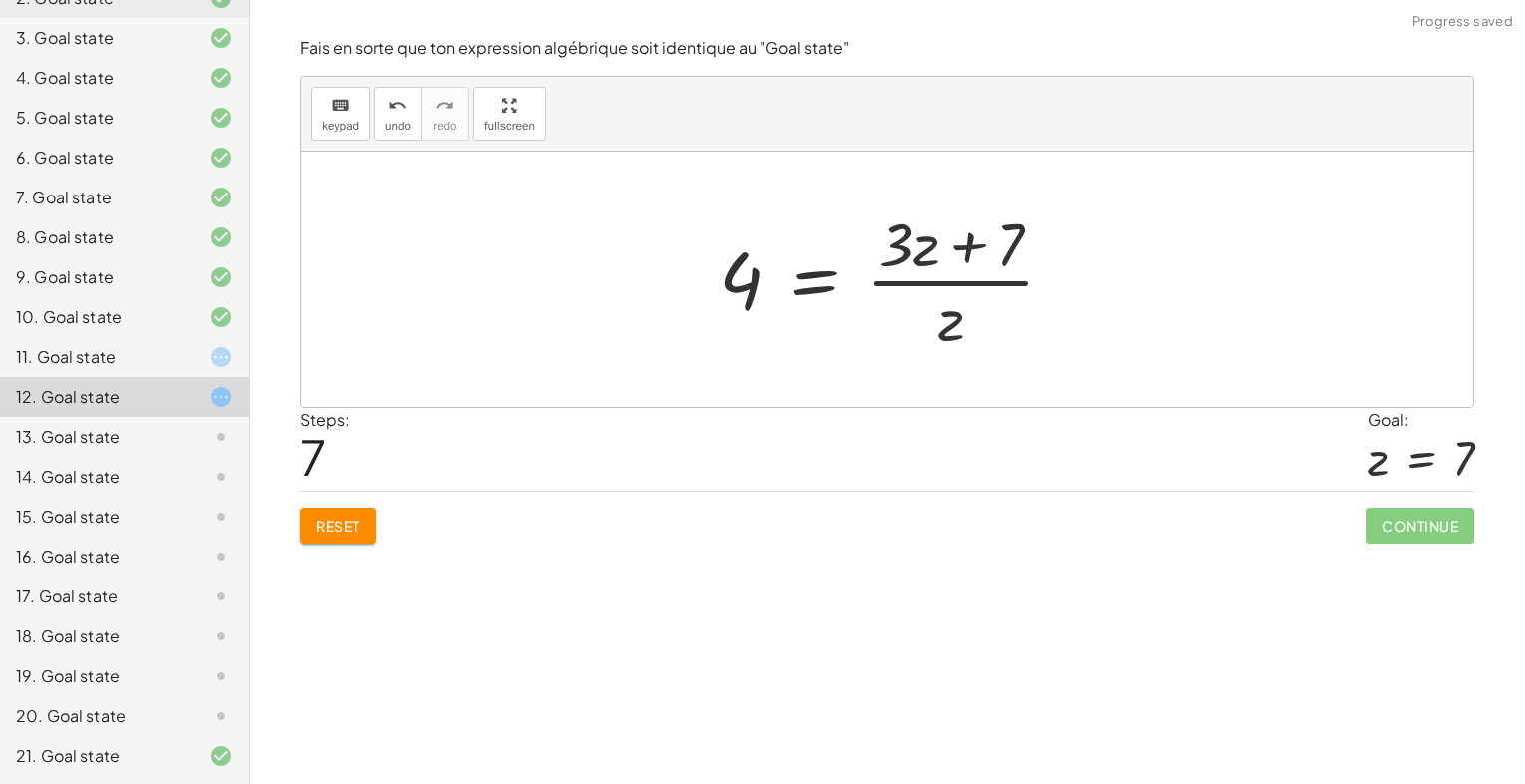 click at bounding box center (894, 279) 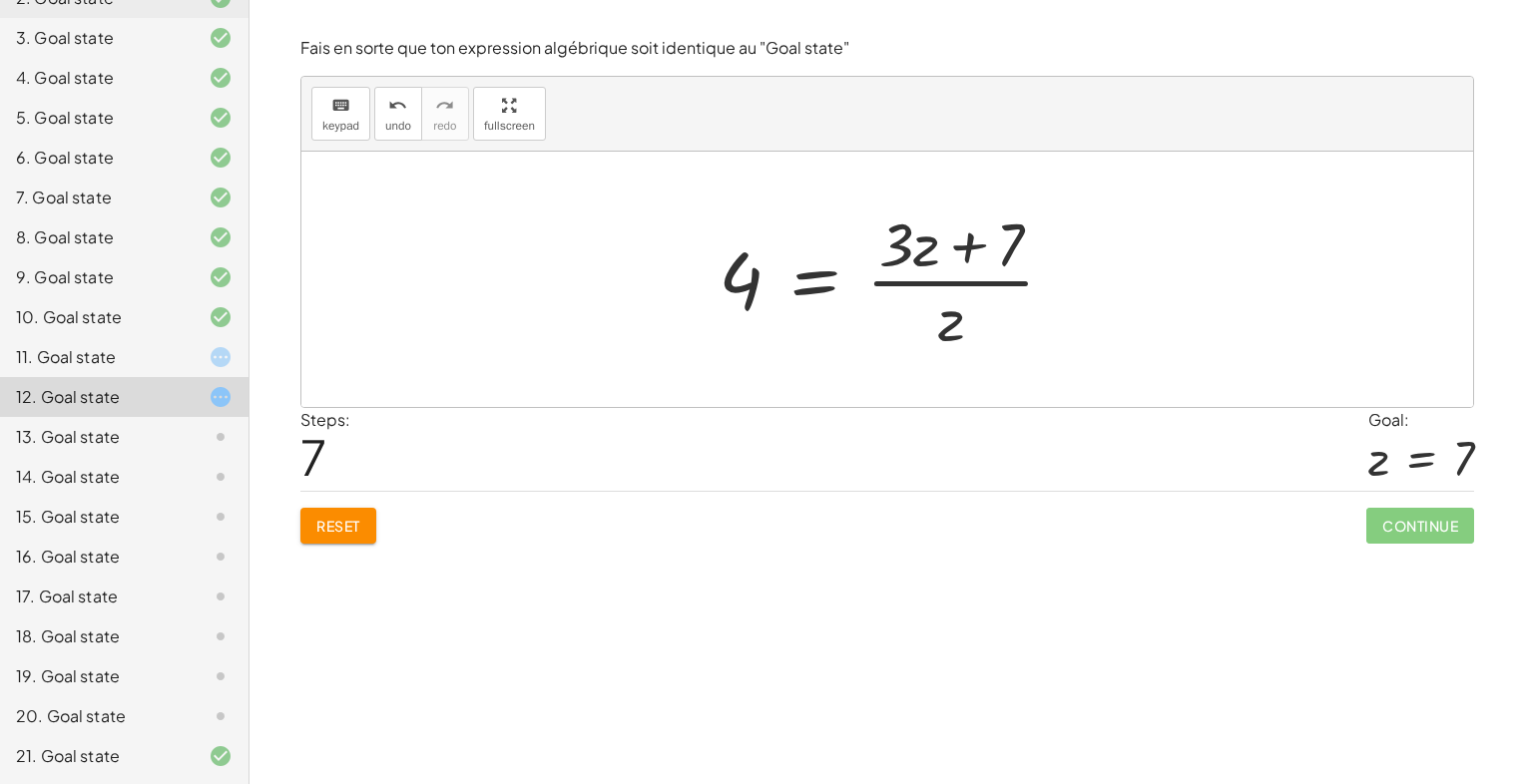 click at bounding box center [894, 279] 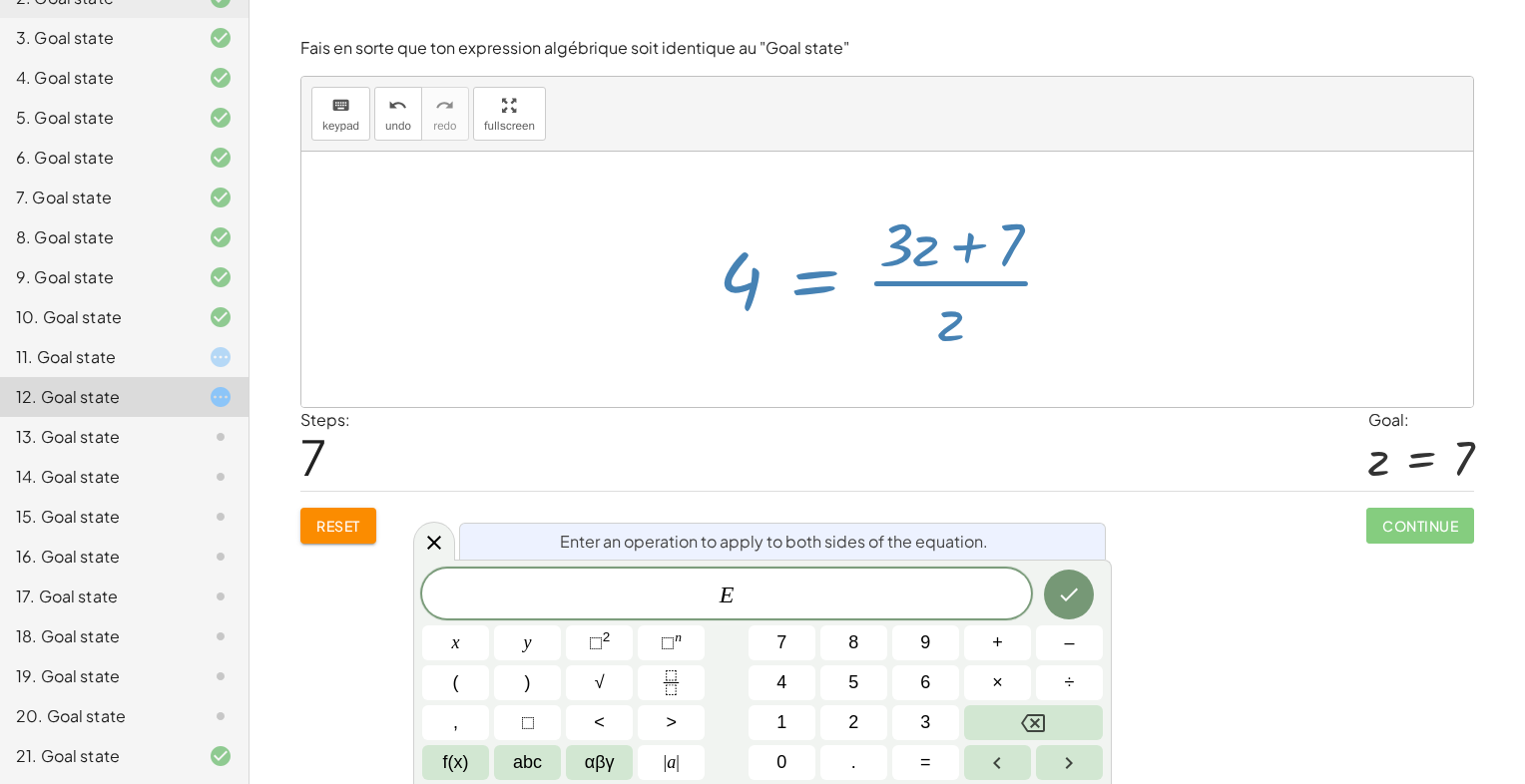 click at bounding box center [894, 279] 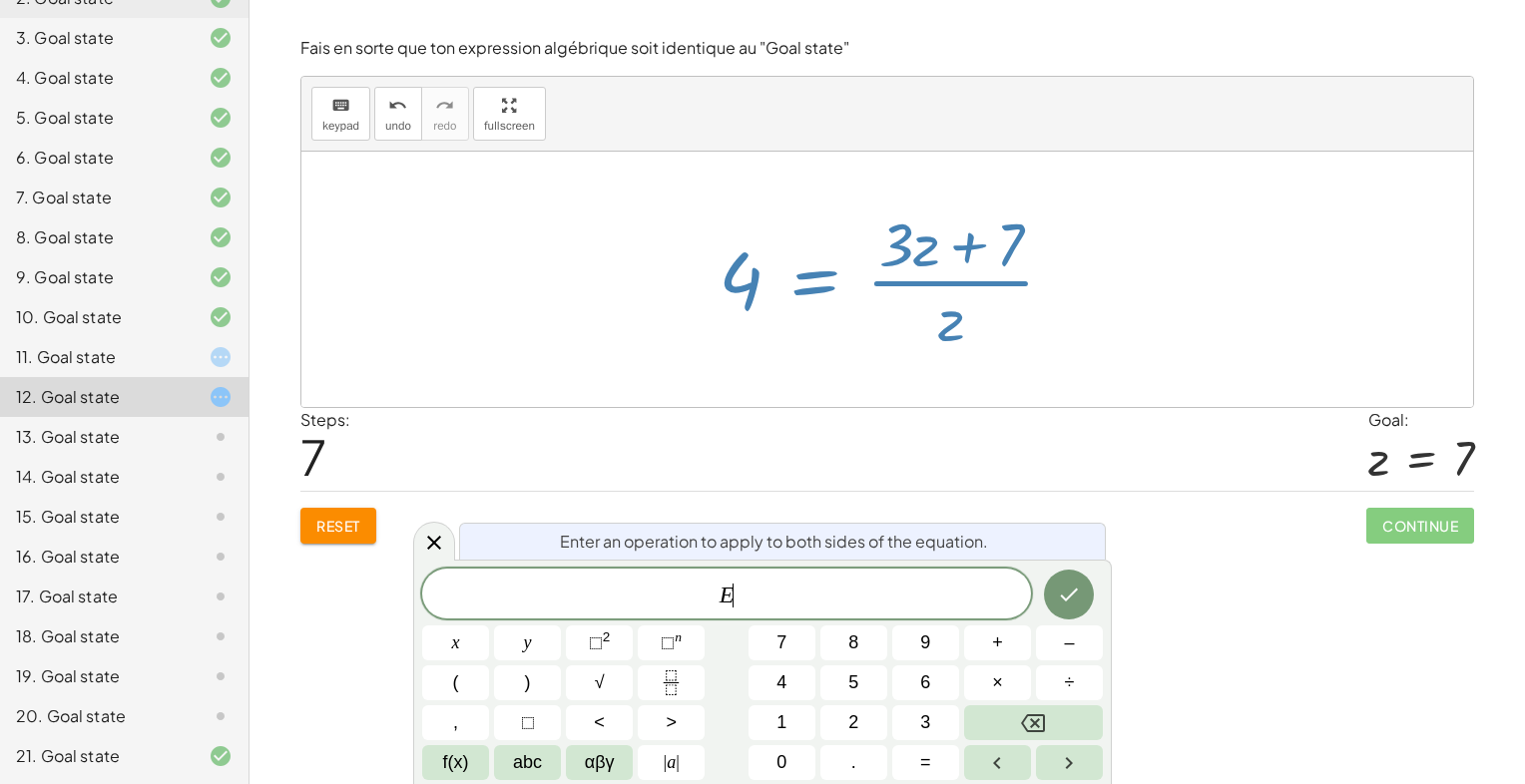 click at bounding box center [894, 279] 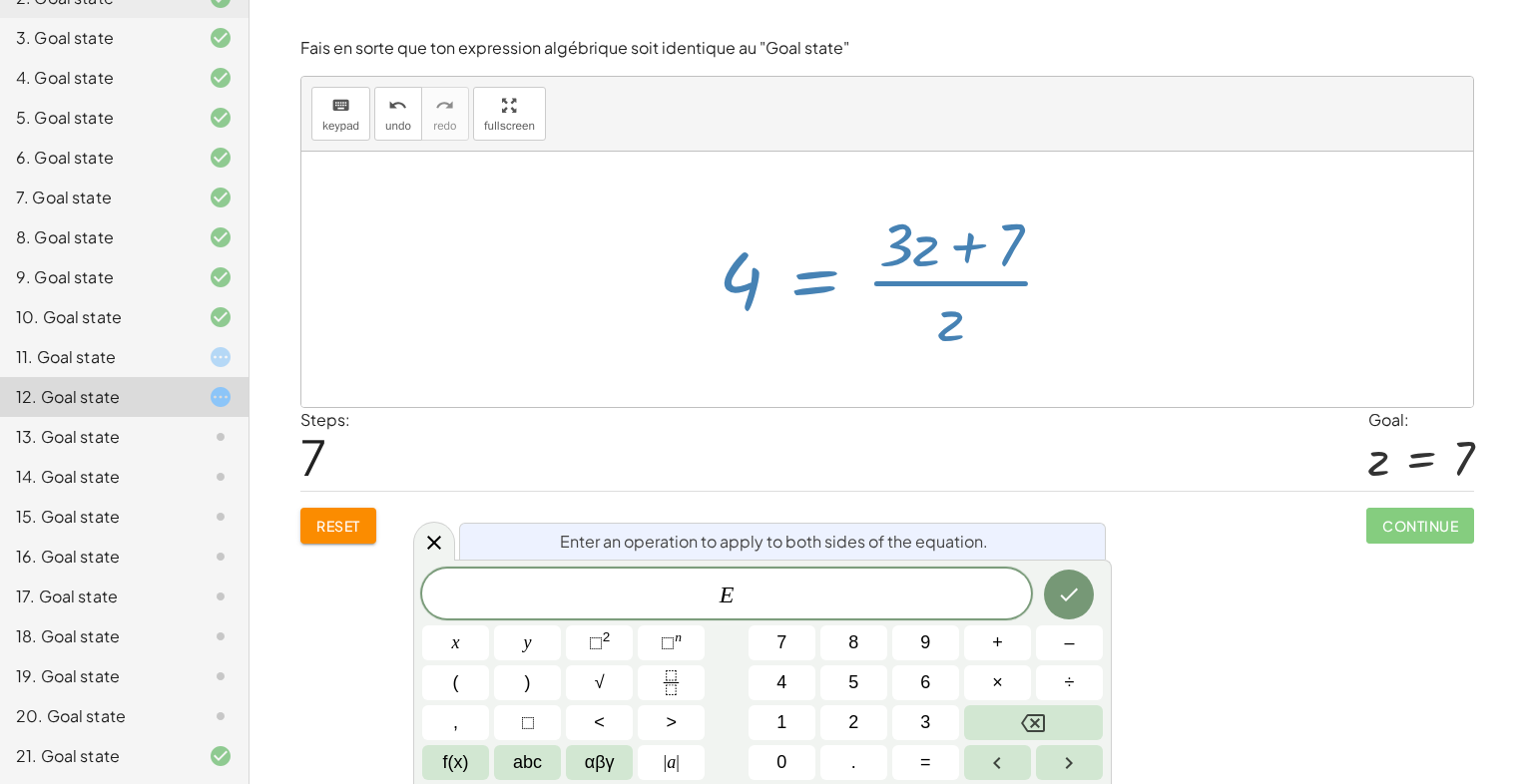 drag, startPoint x: 1140, startPoint y: 317, endPoint x: 1143, endPoint y: 354, distance: 37.12142 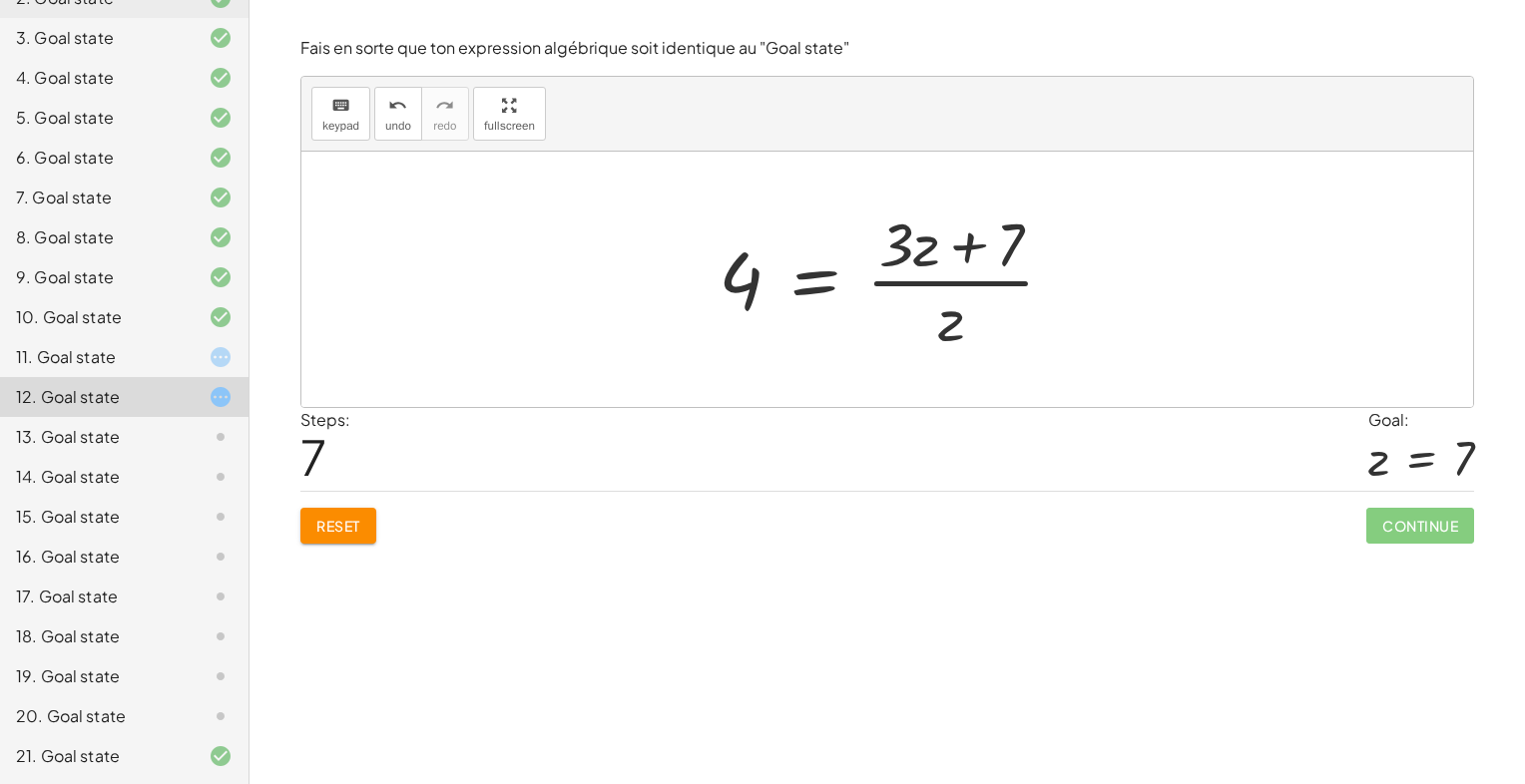 click at bounding box center [894, 279] 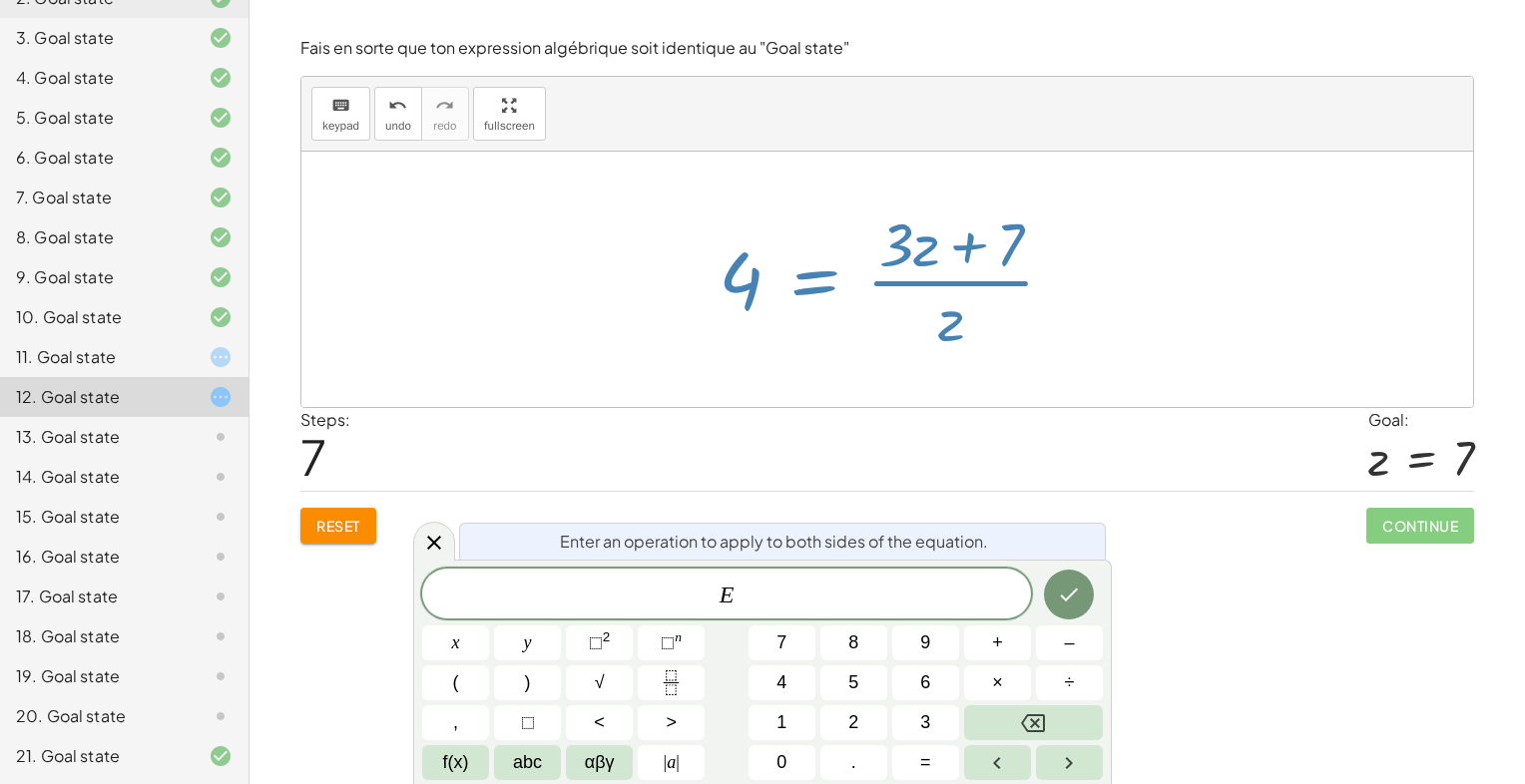click on "Steps:  7 Goal: z = 7" at bounding box center [887, 449] 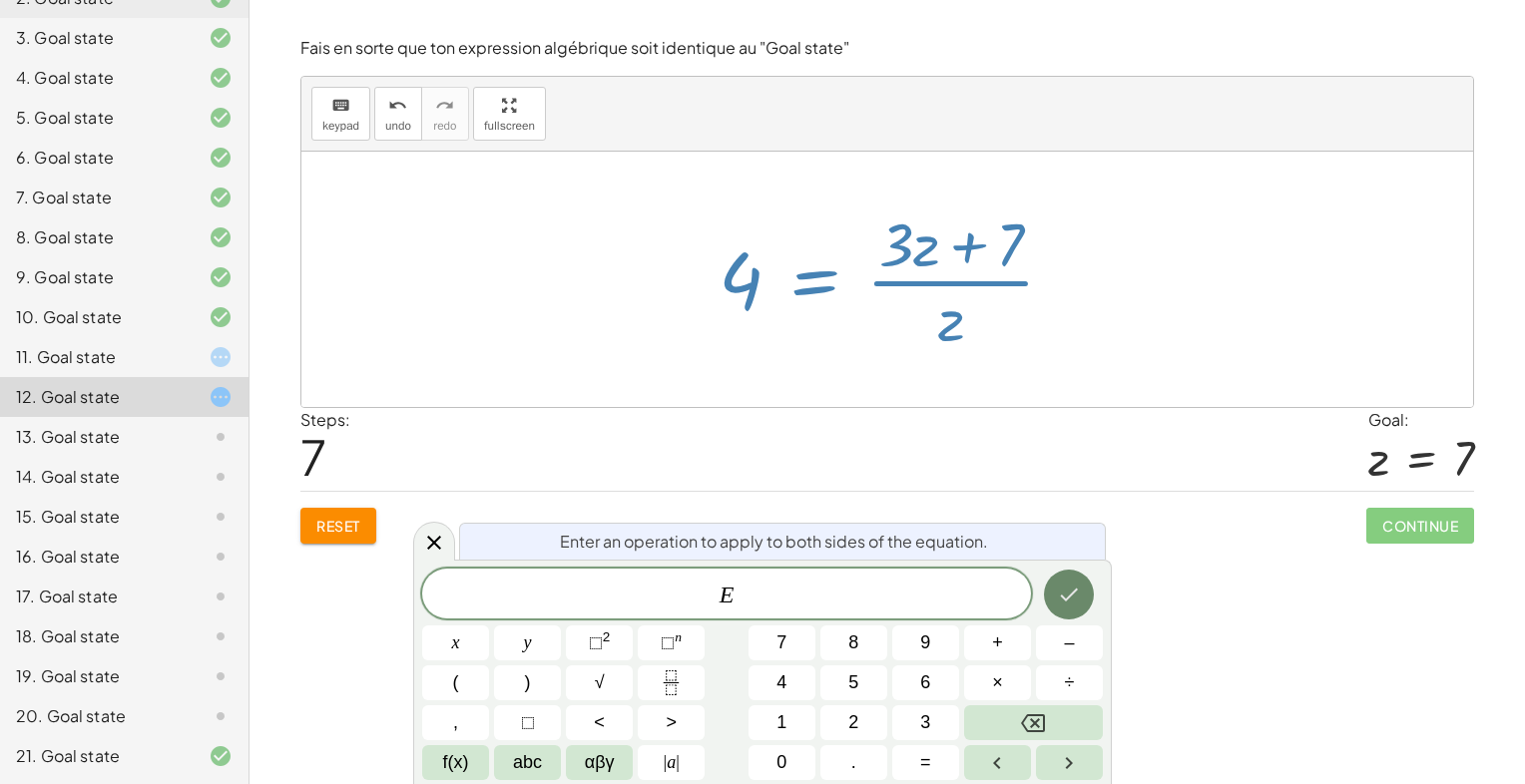 click 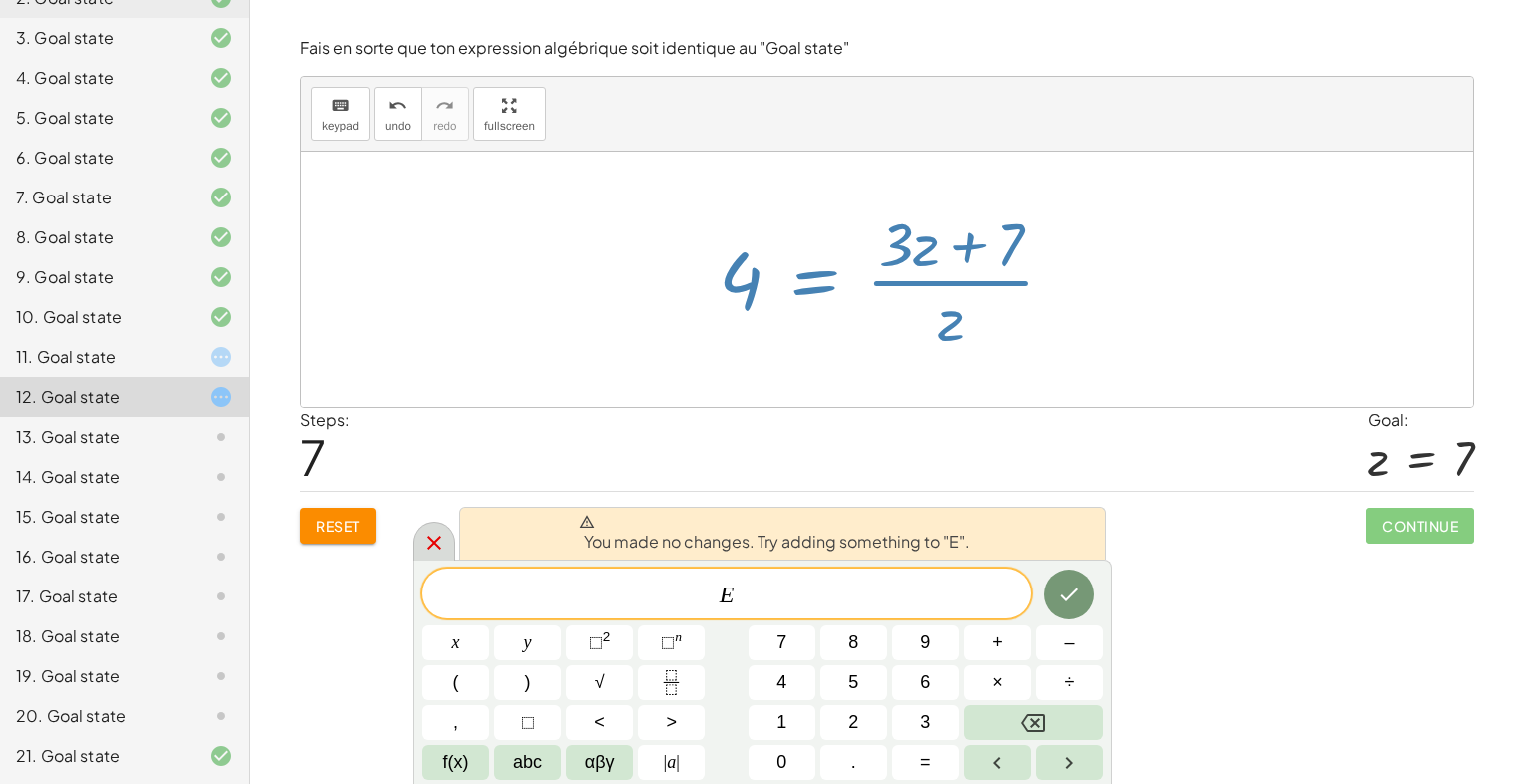 click 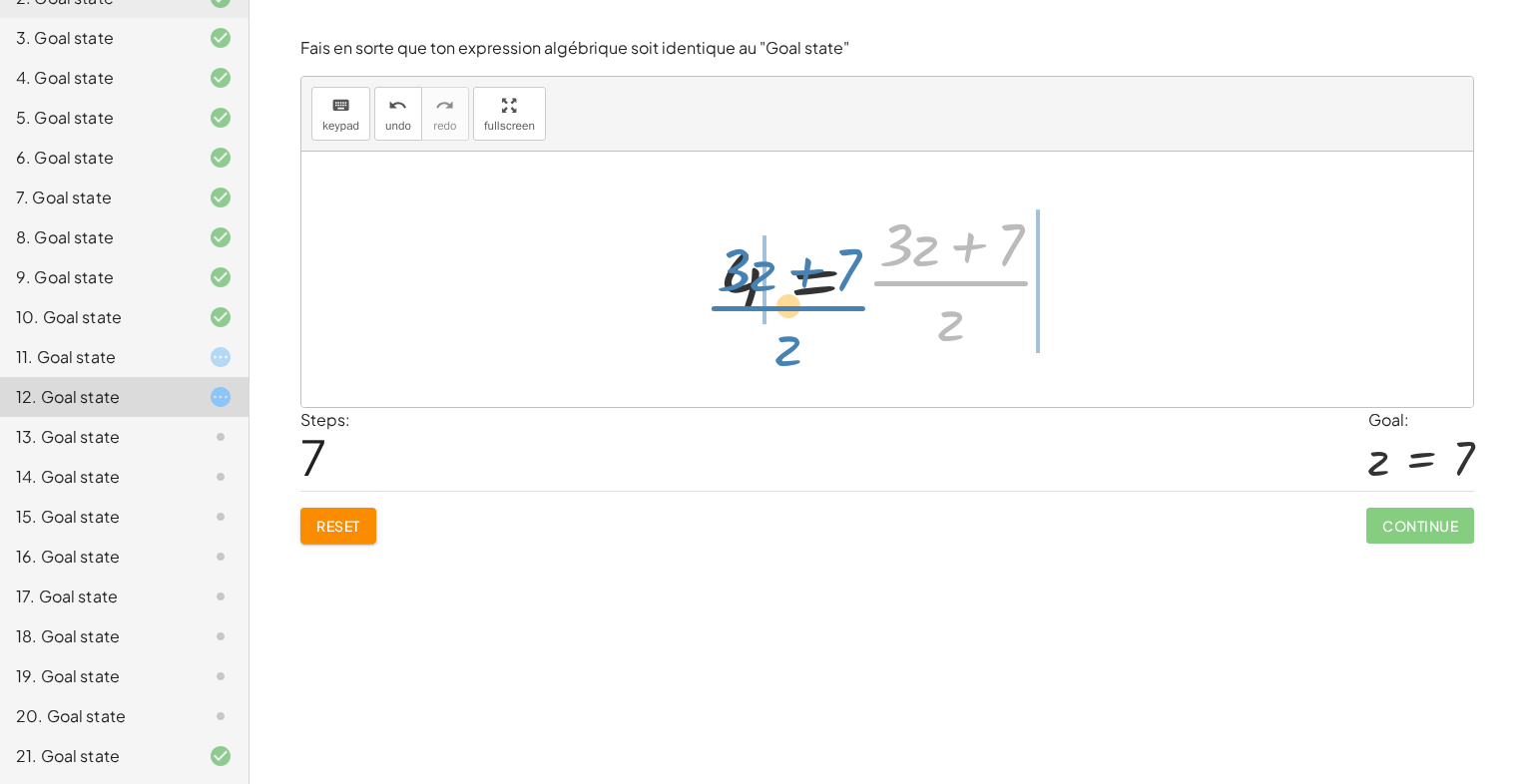 drag, startPoint x: 934, startPoint y: 294, endPoint x: 782, endPoint y: 306, distance: 152.47295 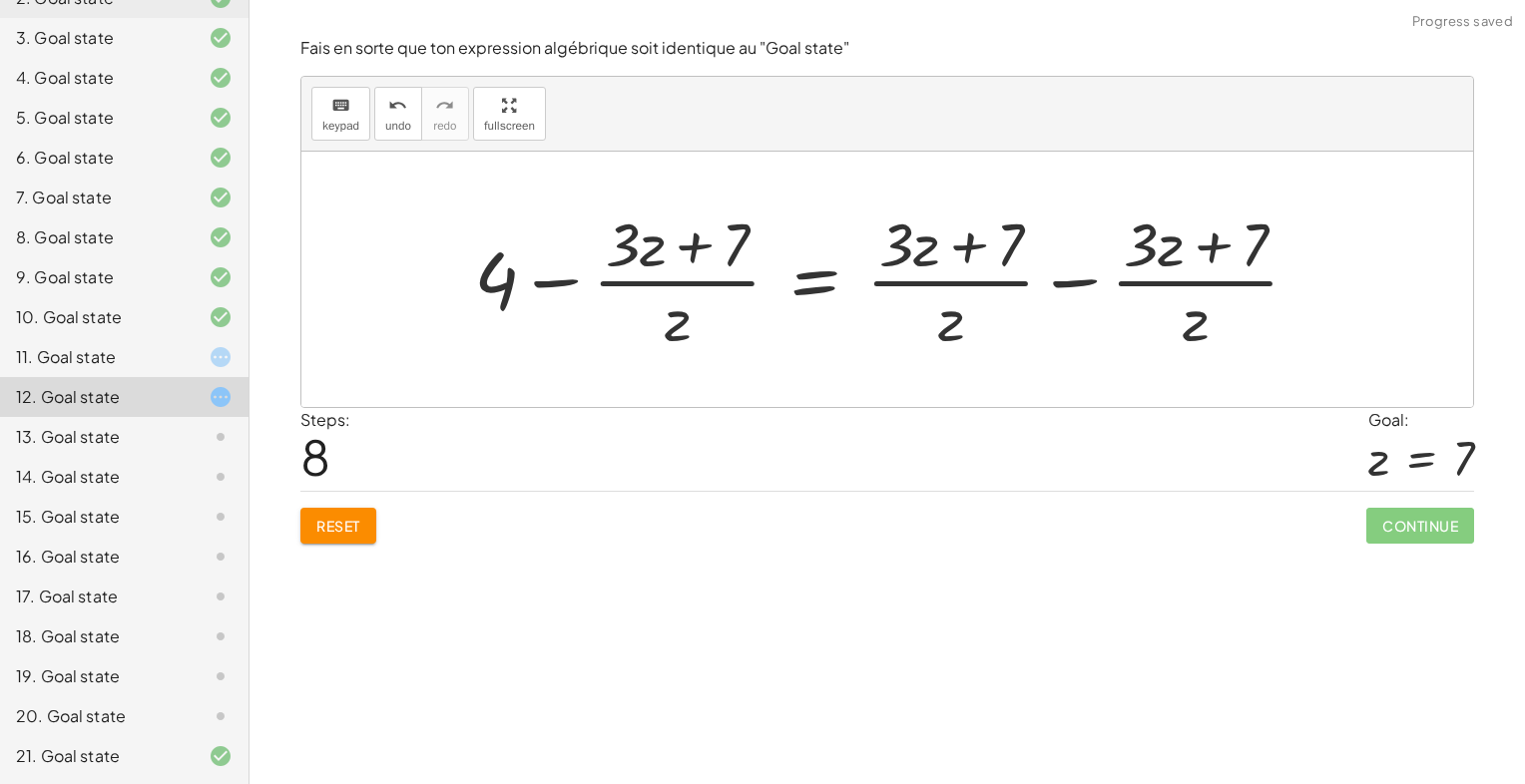 click at bounding box center [894, 279] 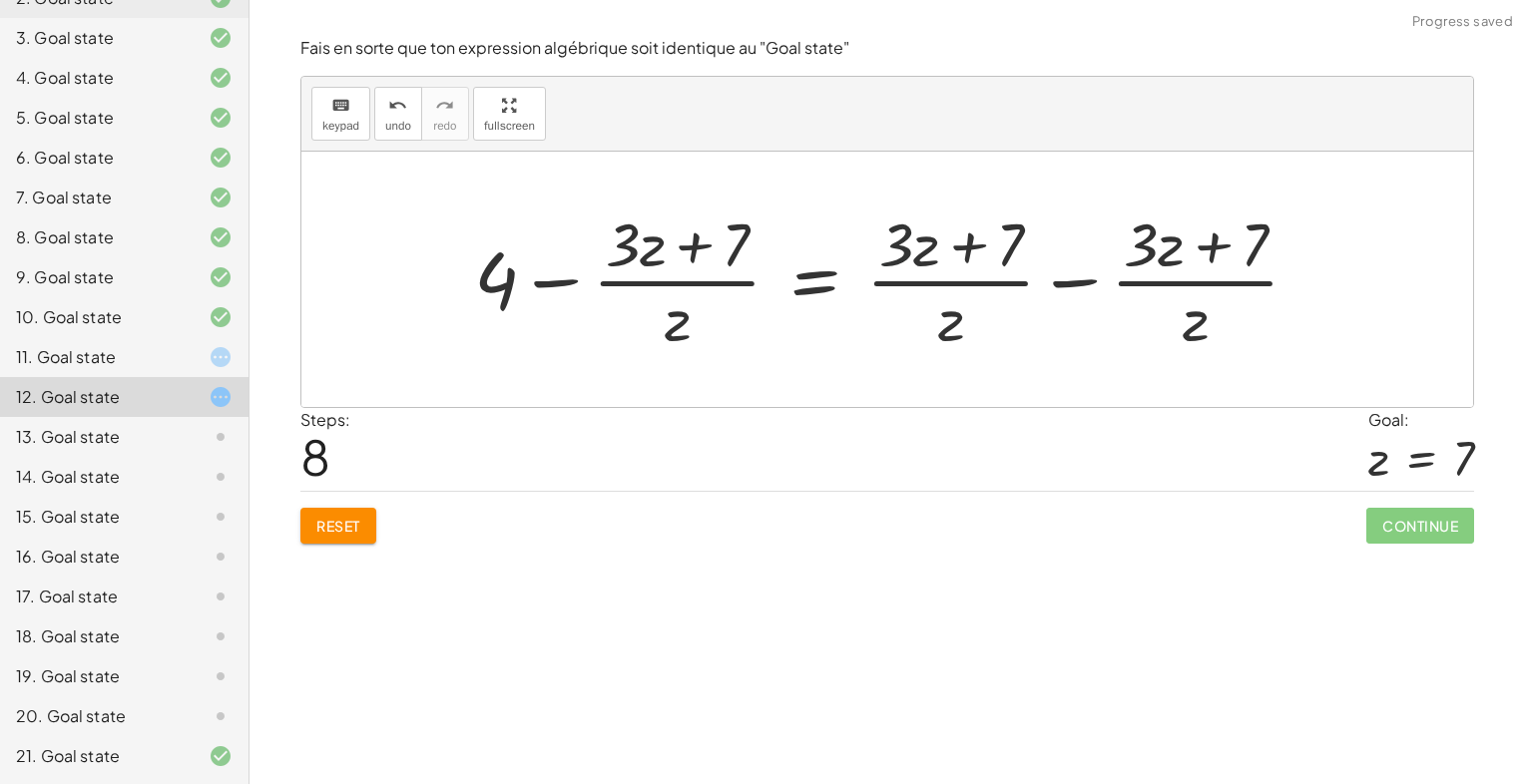 click at bounding box center [894, 279] 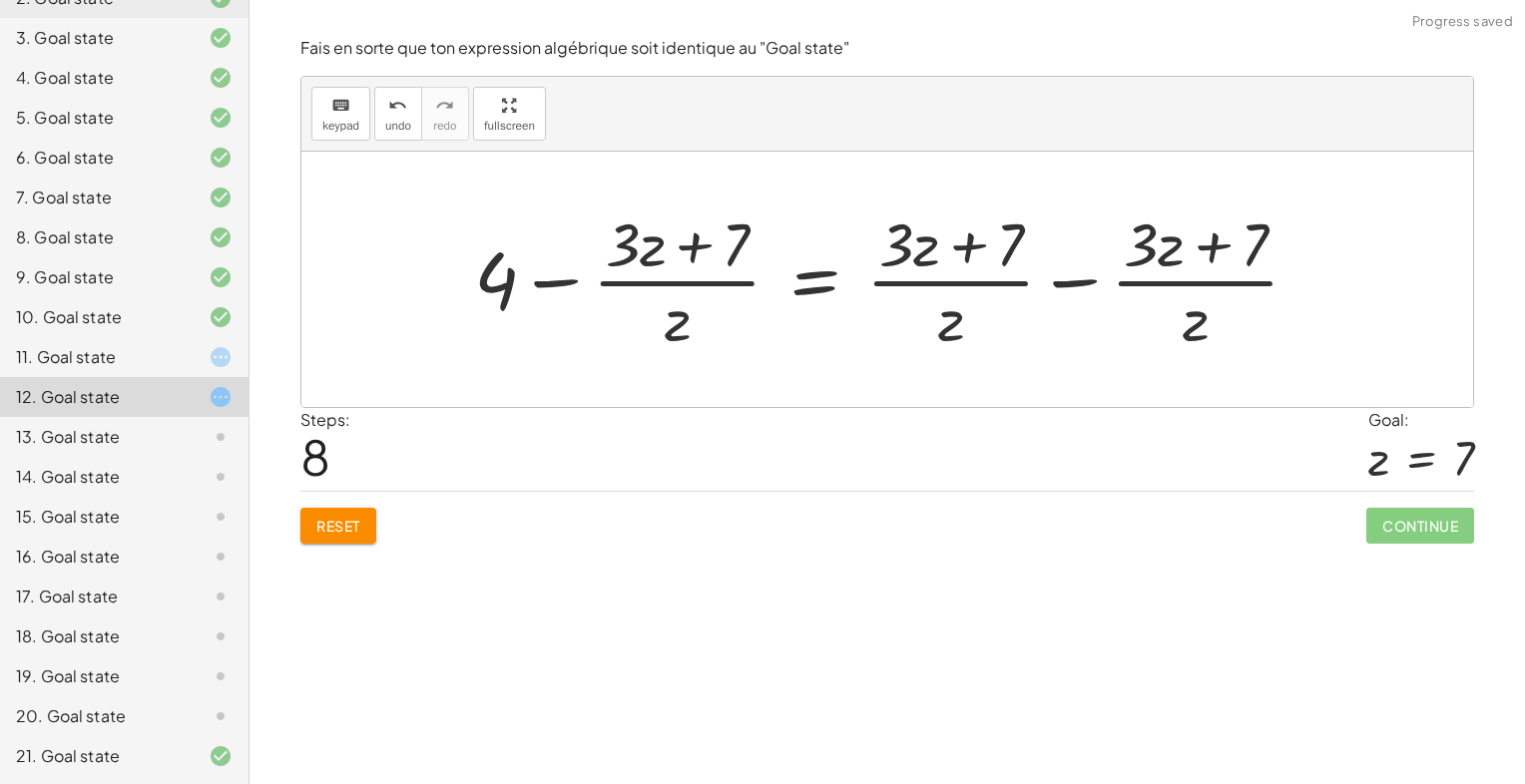 click at bounding box center (894, 279) 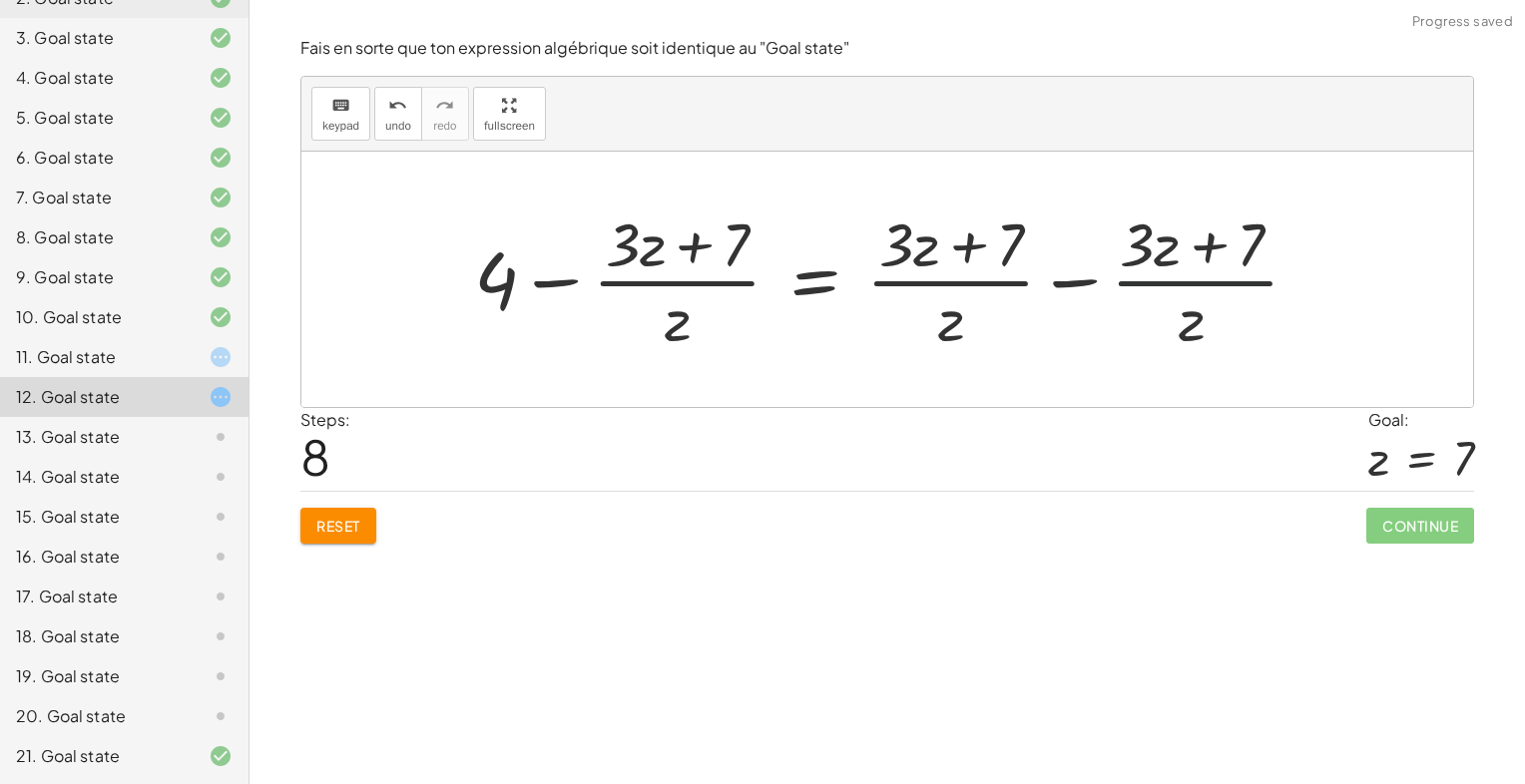 click at bounding box center [894, 279] 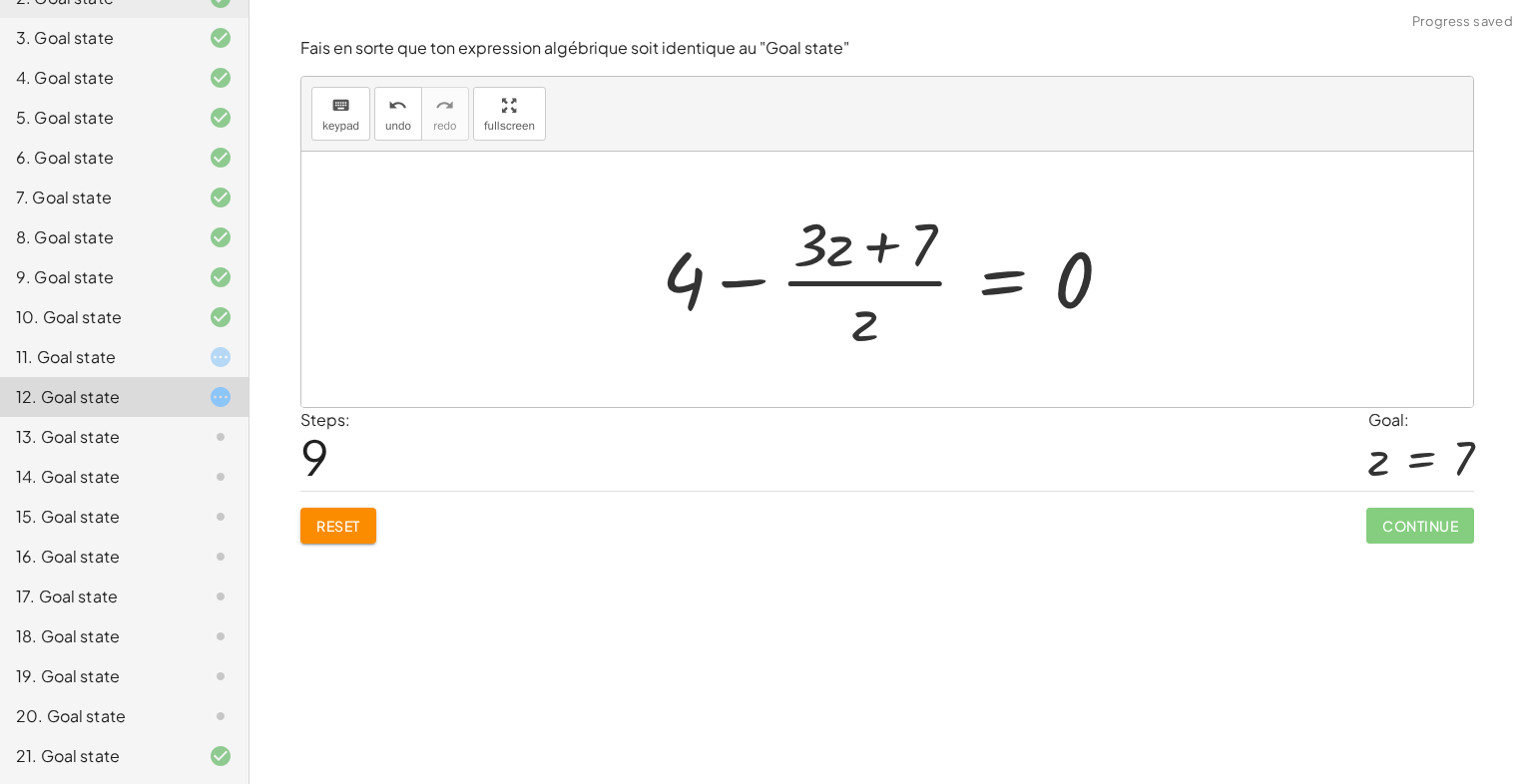 click at bounding box center (895, 279) 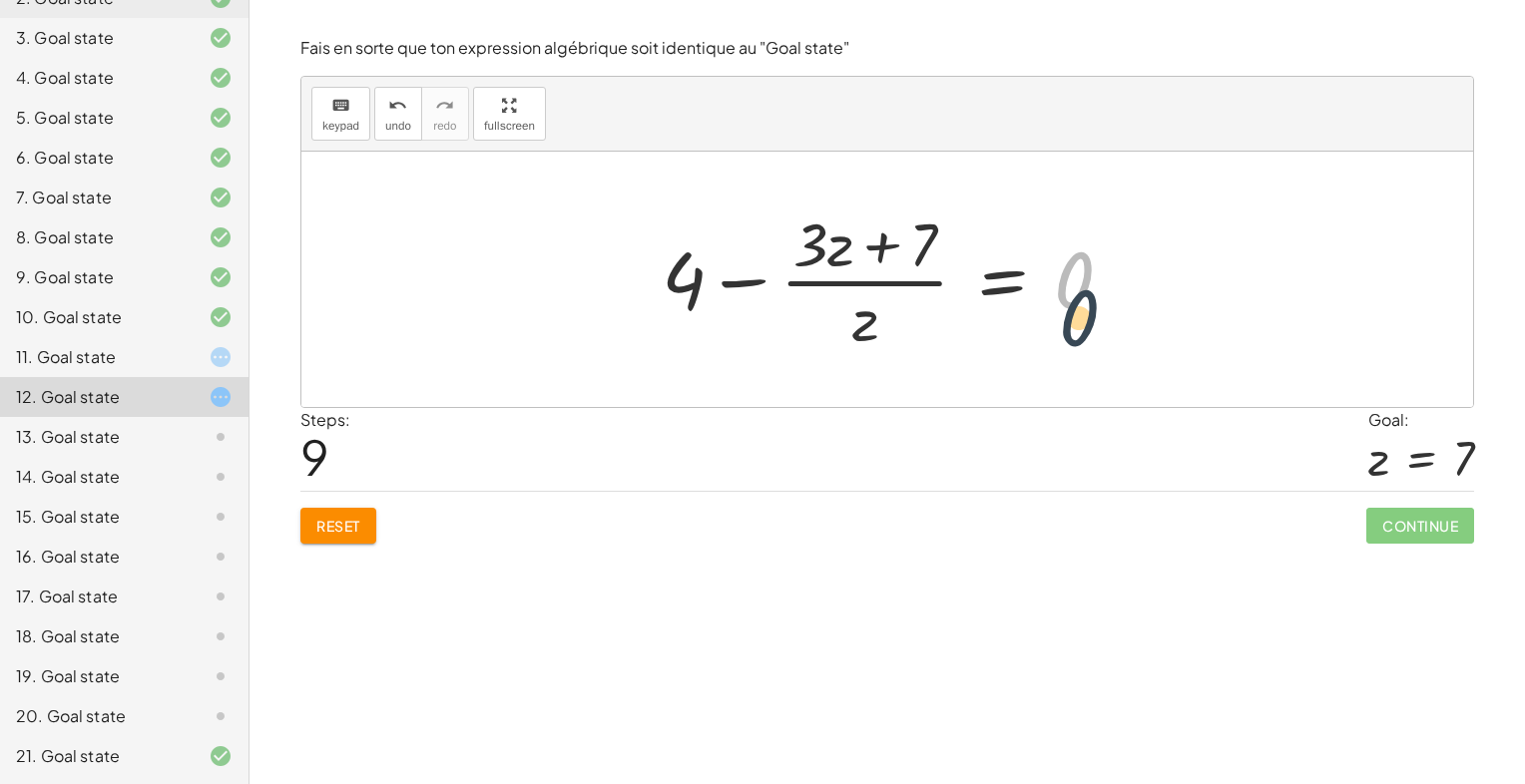 drag, startPoint x: 1062, startPoint y: 285, endPoint x: 1067, endPoint y: 330, distance: 45.276926 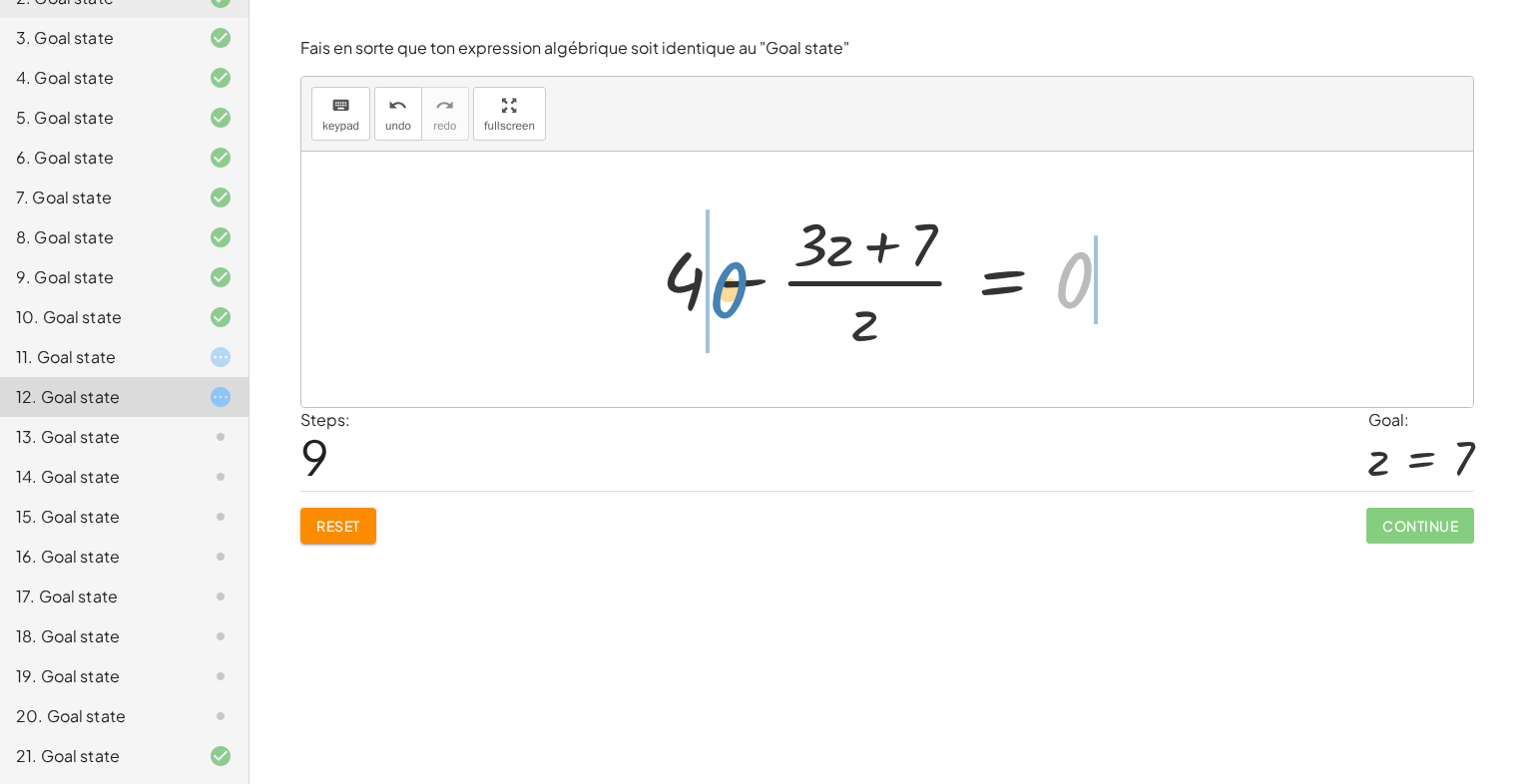 drag, startPoint x: 1061, startPoint y: 281, endPoint x: 730, endPoint y: 289, distance: 331.09666 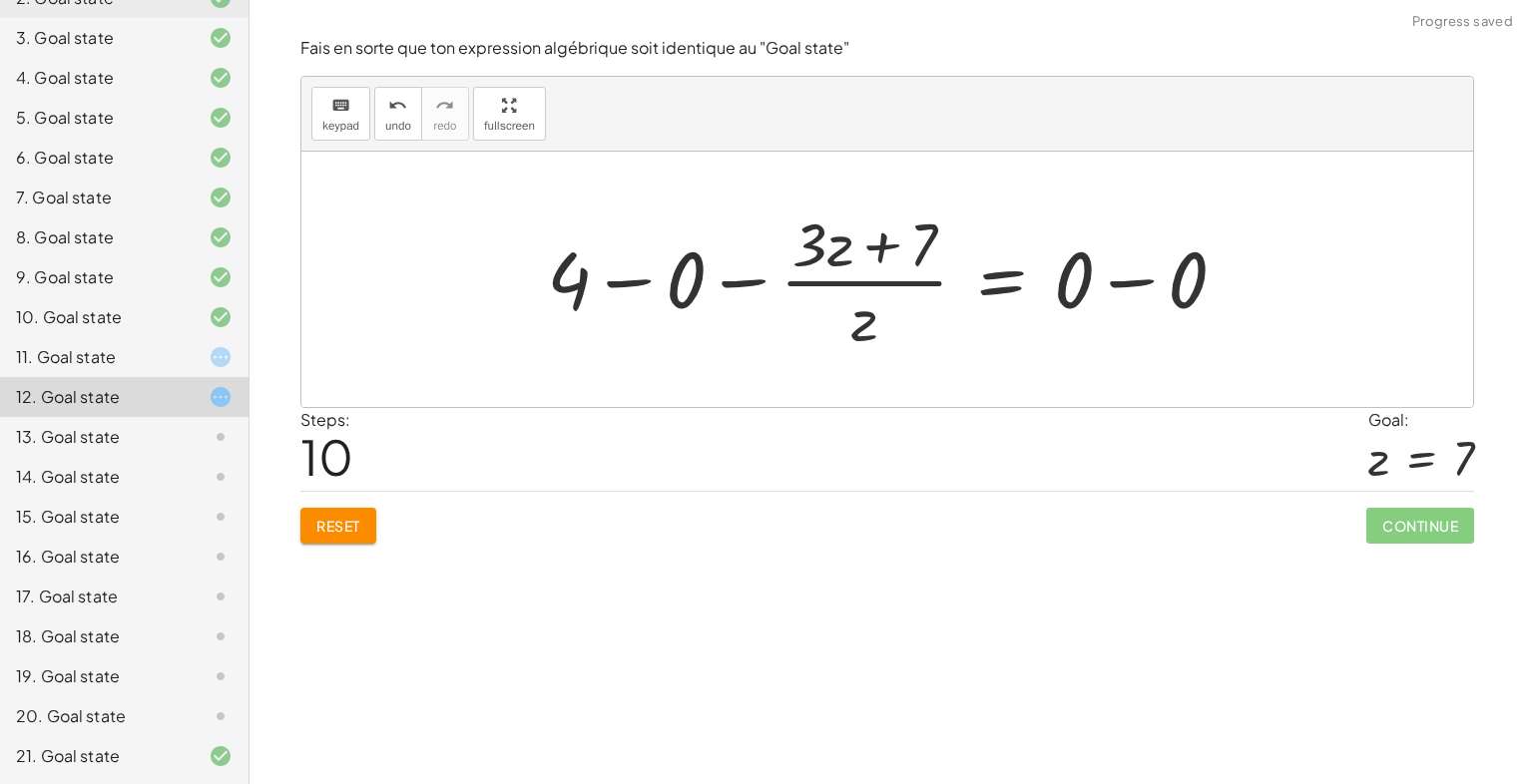 click at bounding box center (894, 279) 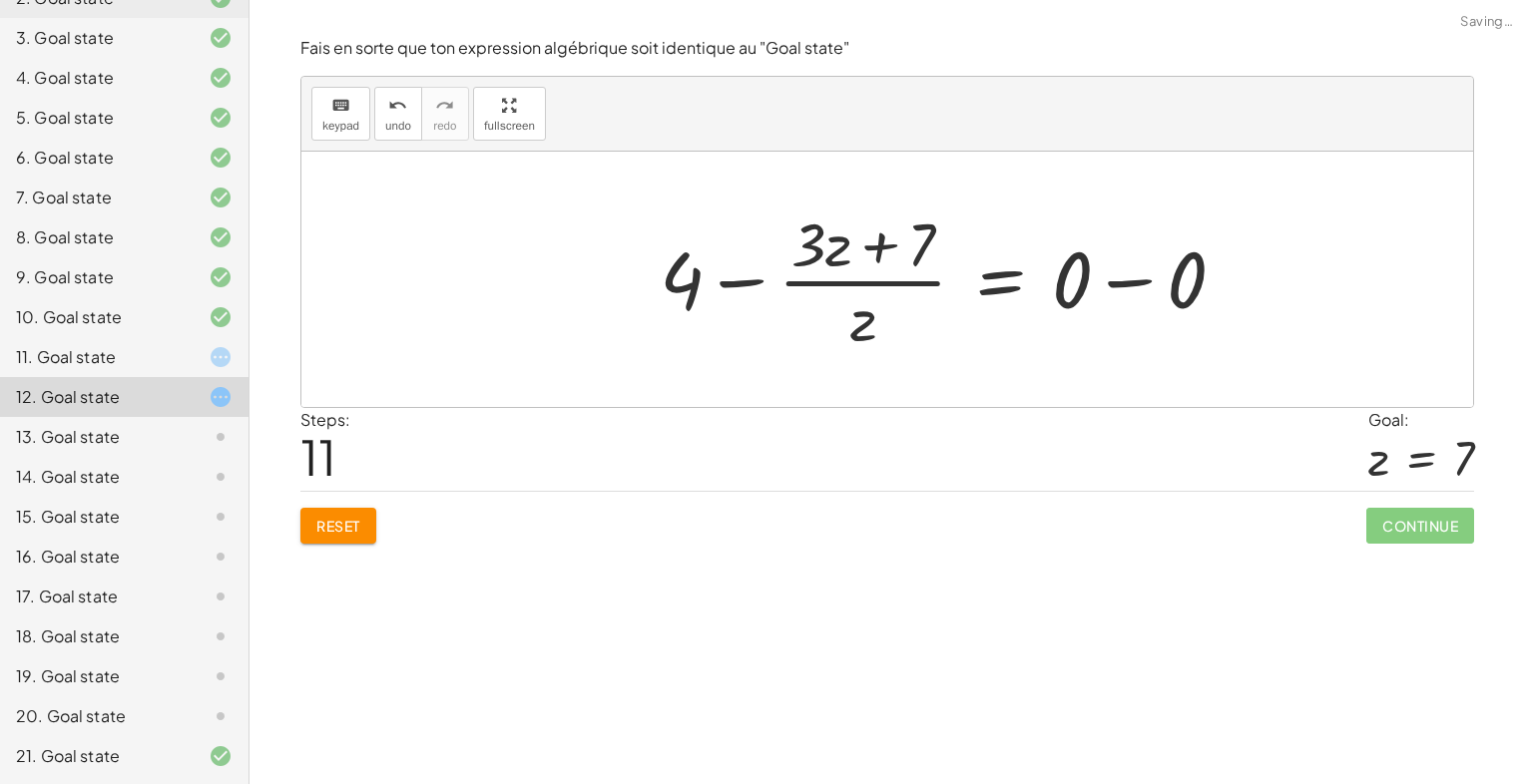 click at bounding box center (950, 279) 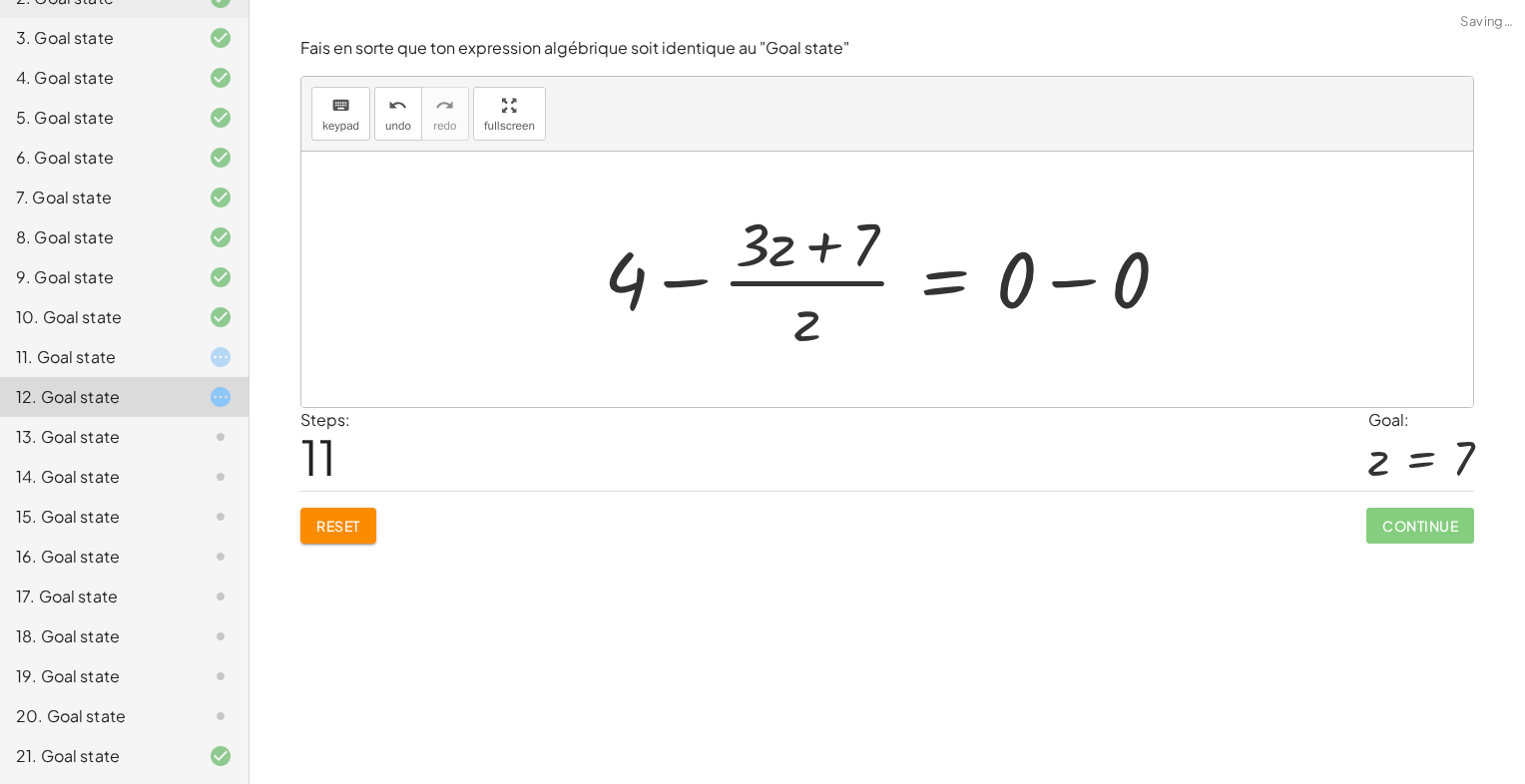 click at bounding box center [894, 279] 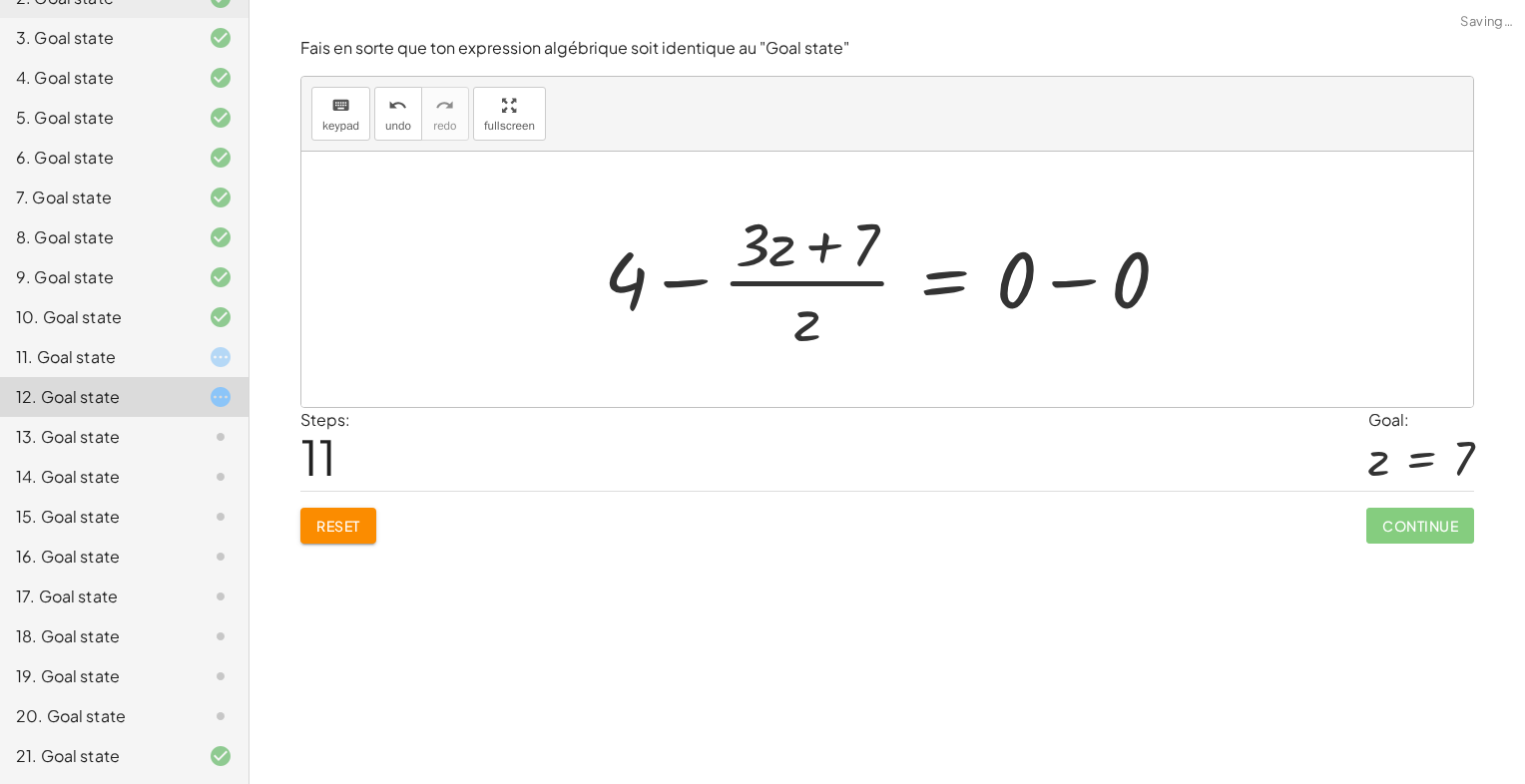 click at bounding box center (894, 279) 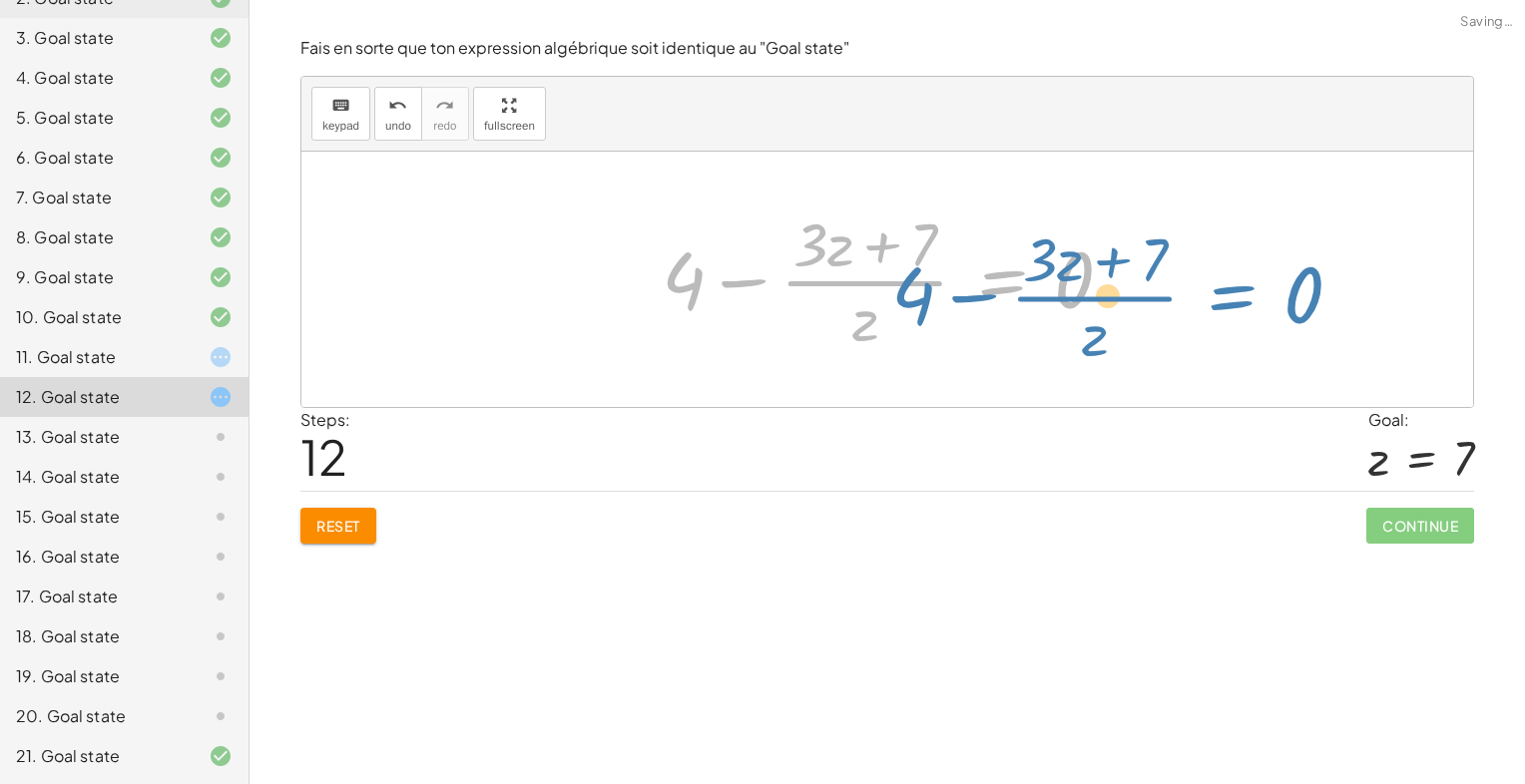 drag, startPoint x: 994, startPoint y: 296, endPoint x: 1198, endPoint y: 317, distance: 205.07803 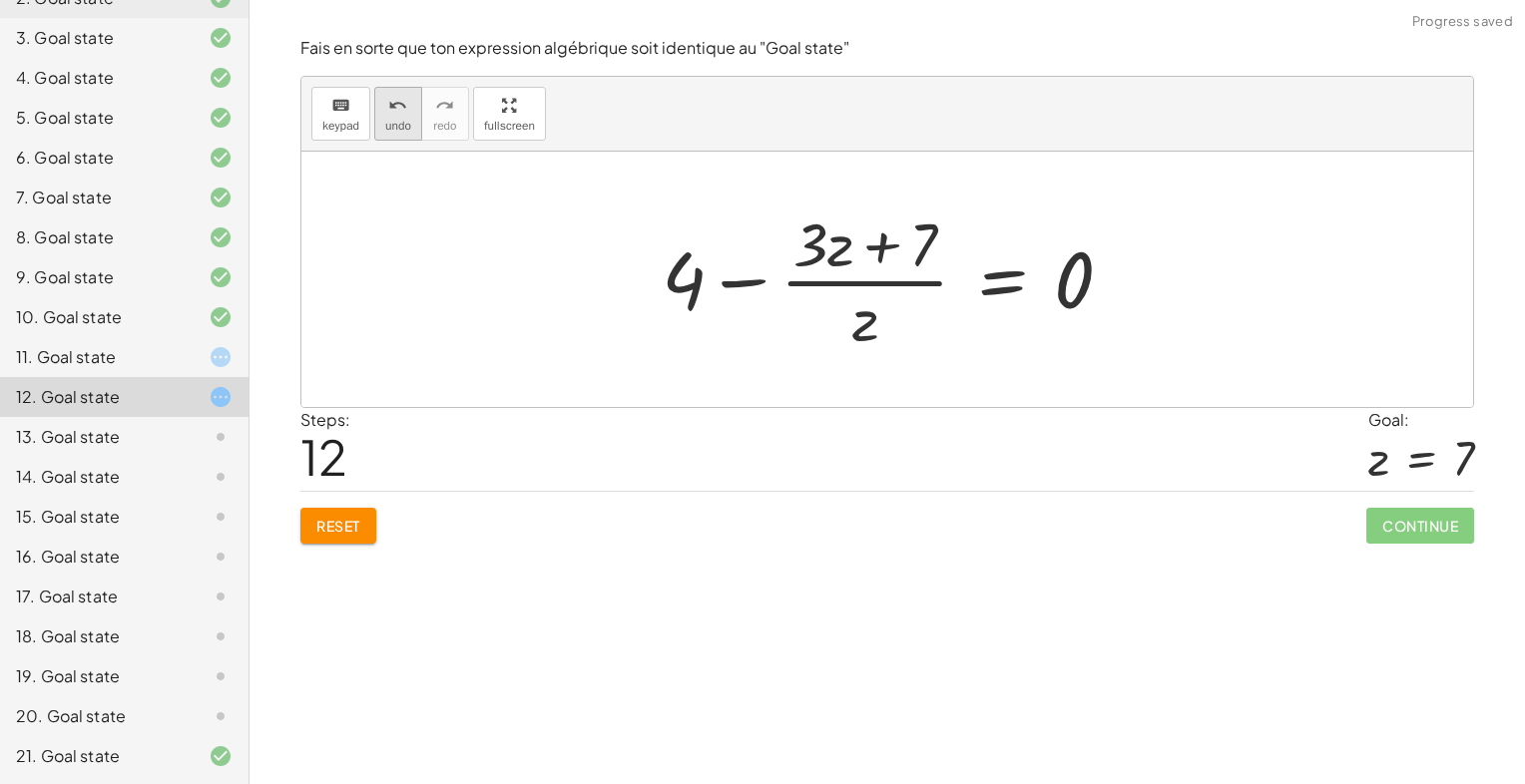 click on "undo" at bounding box center [398, 126] 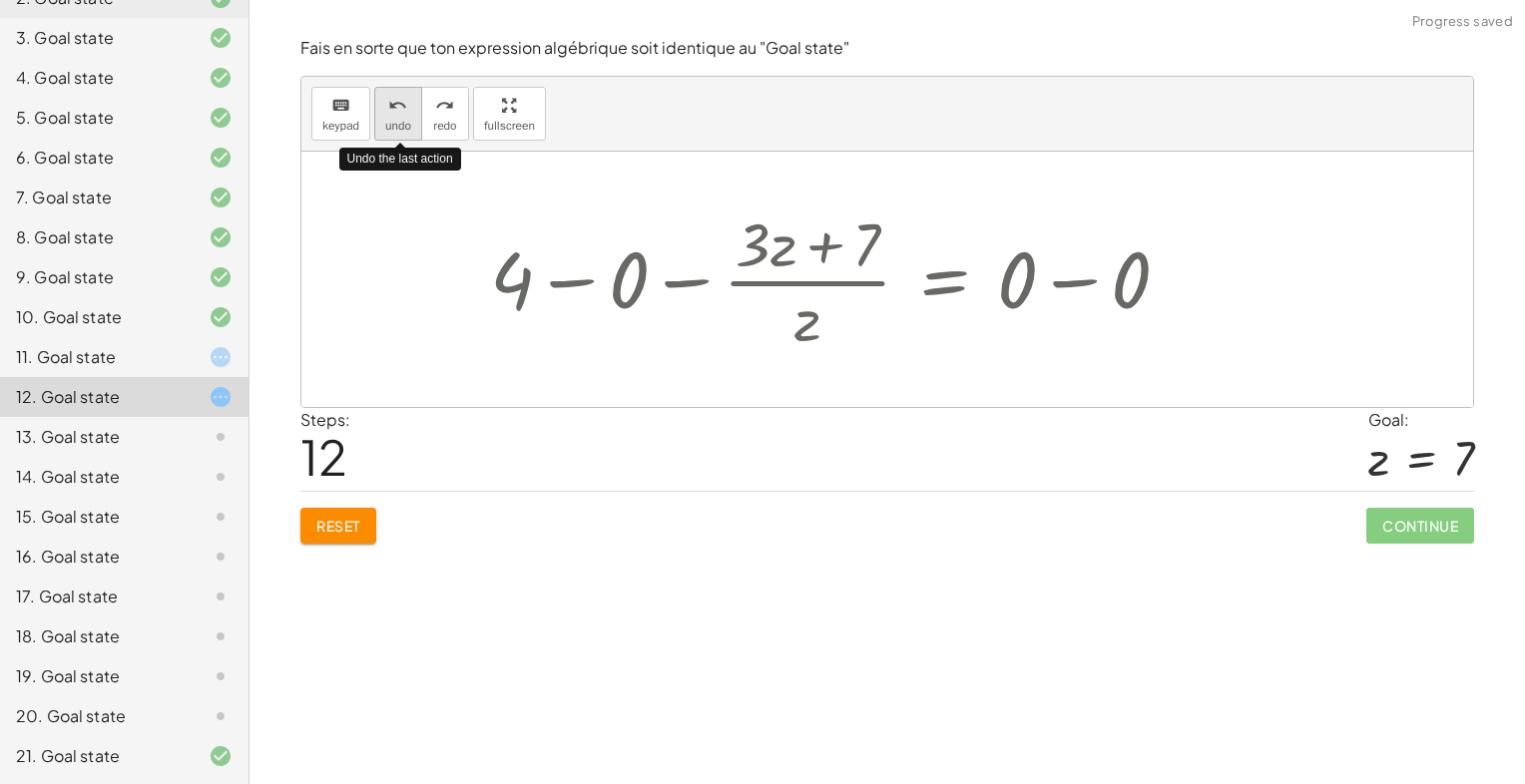 click on "undo" at bounding box center [398, 126] 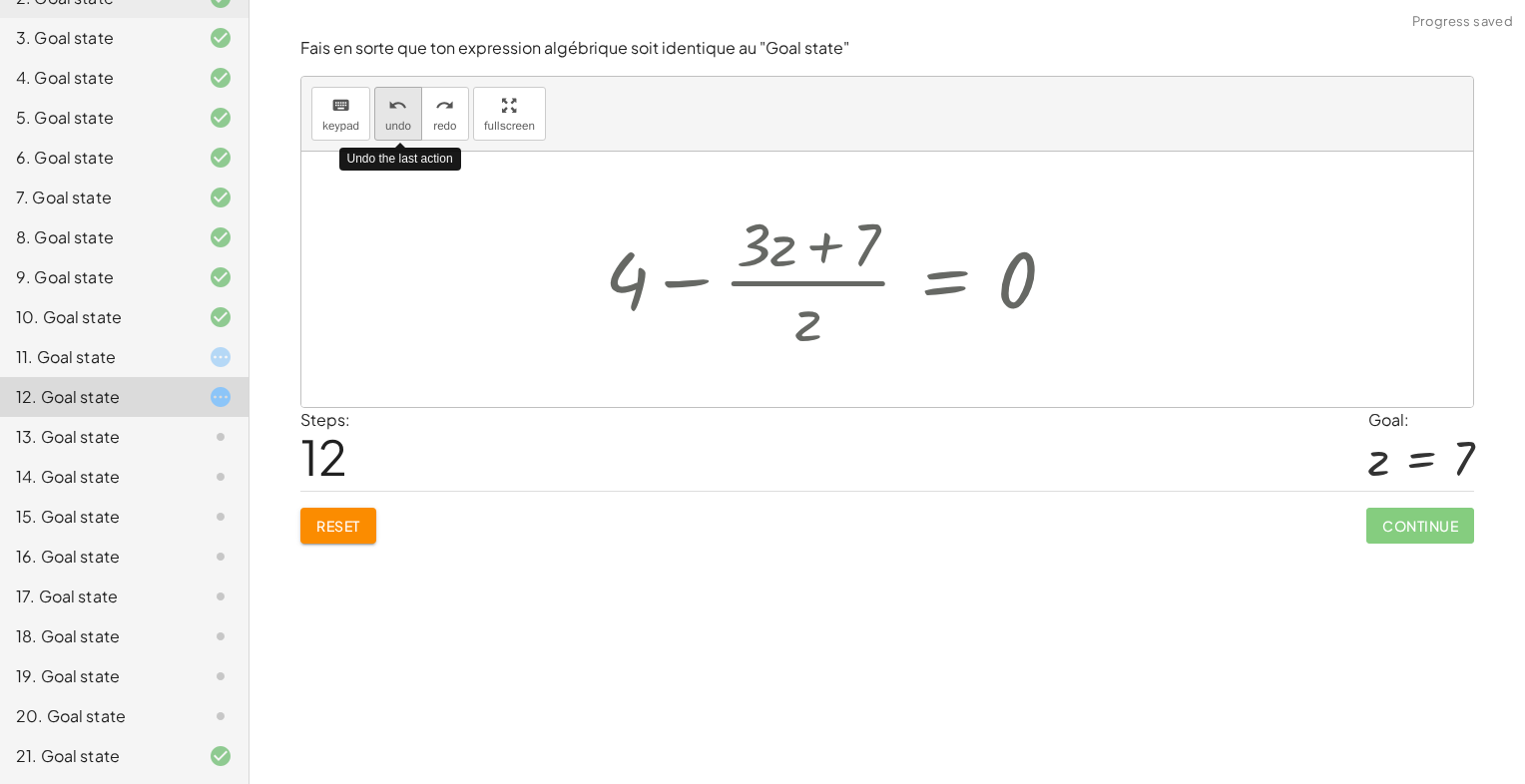 click on "undo" at bounding box center [398, 126] 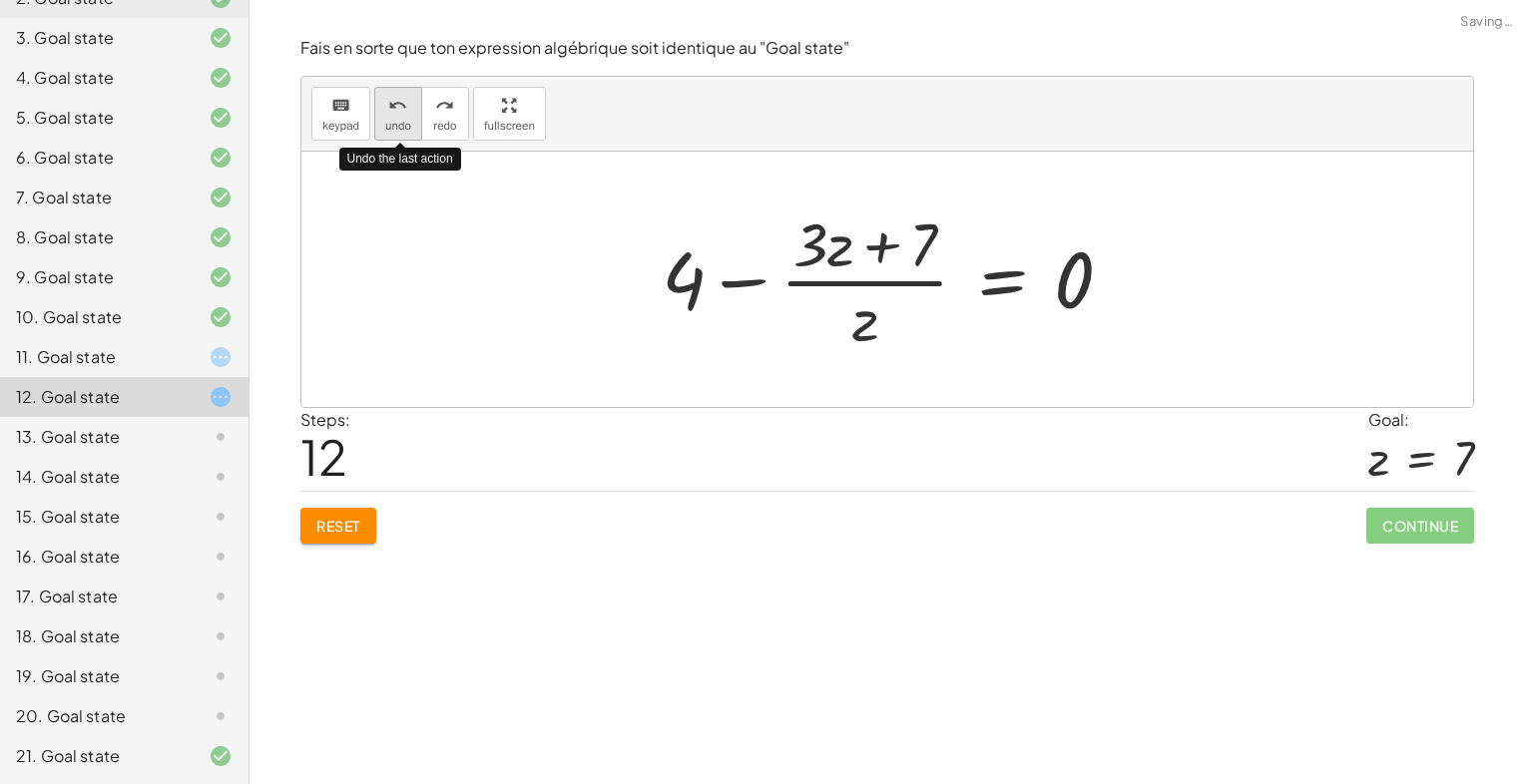 click on "undo" at bounding box center (398, 126) 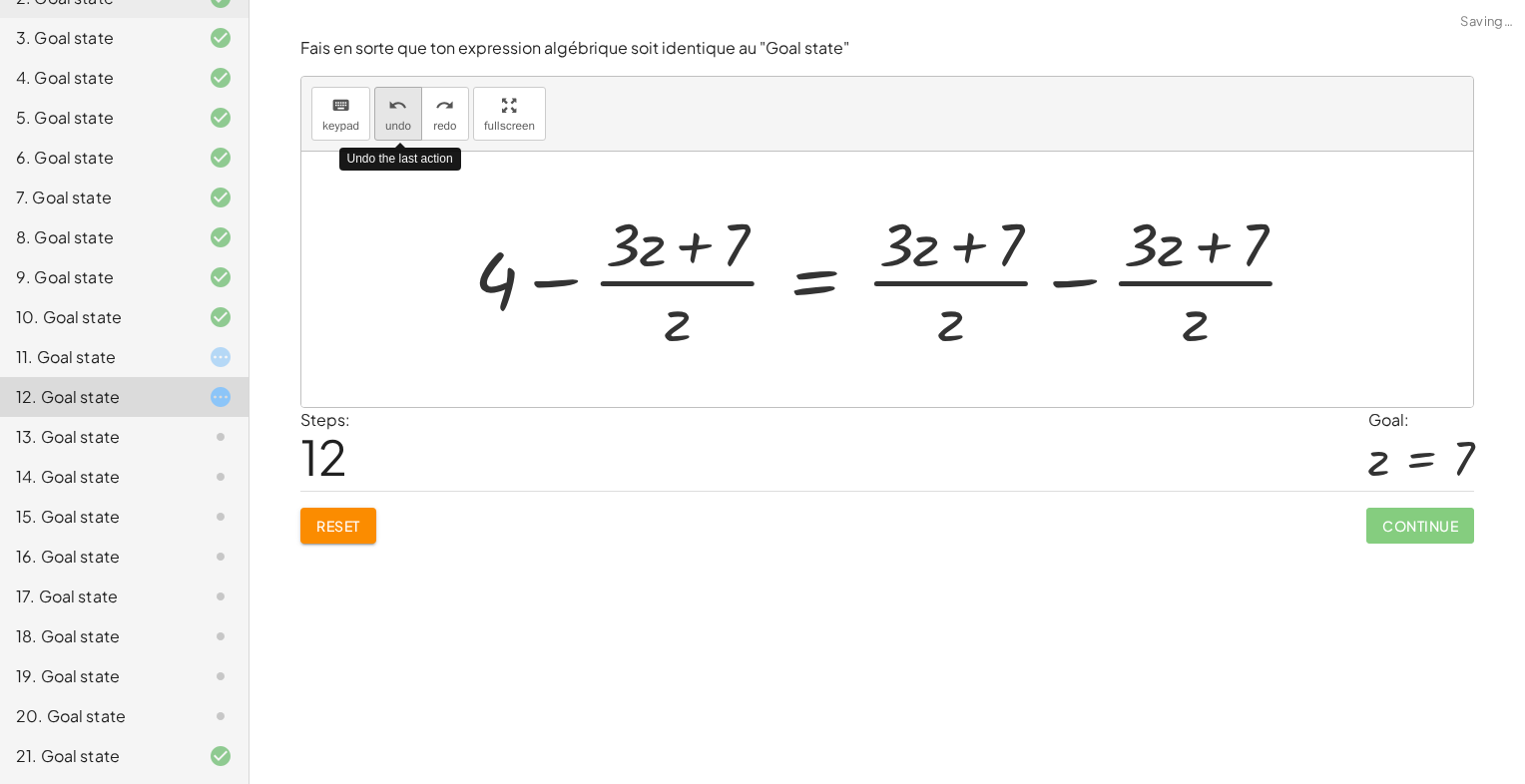 click on "undo" at bounding box center [398, 126] 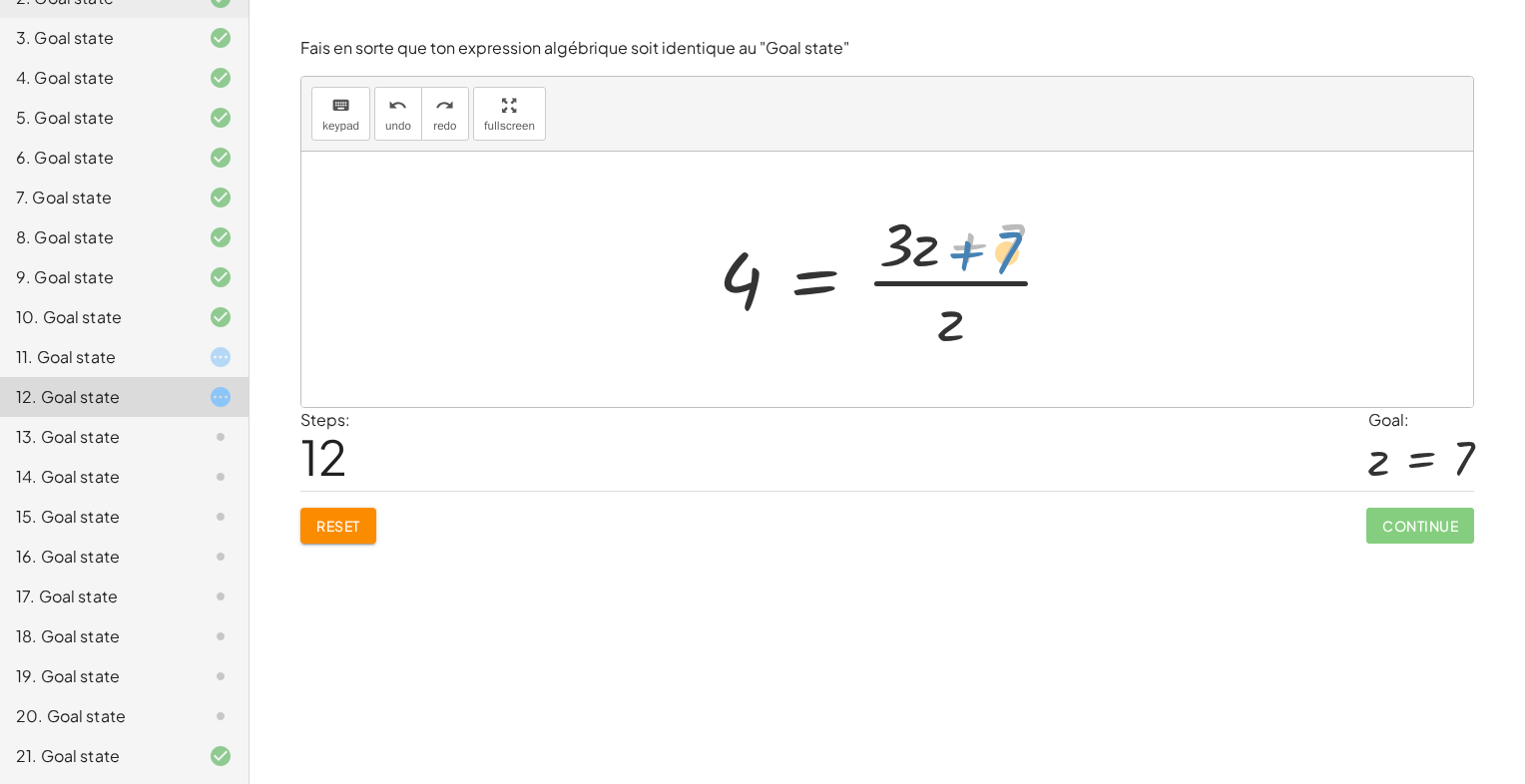 click at bounding box center (894, 279) 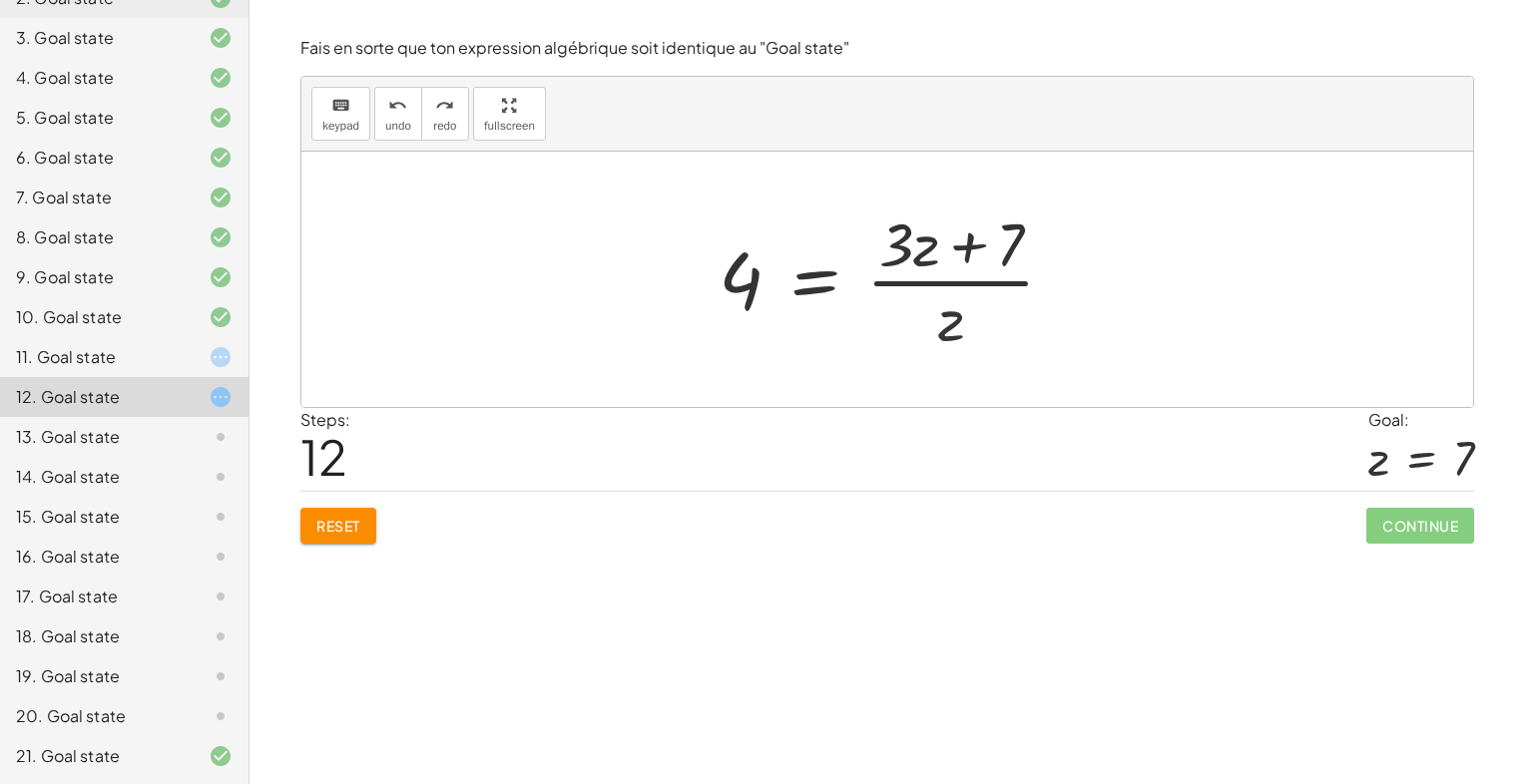 drag, startPoint x: 945, startPoint y: 317, endPoint x: 945, endPoint y: 300, distance: 17 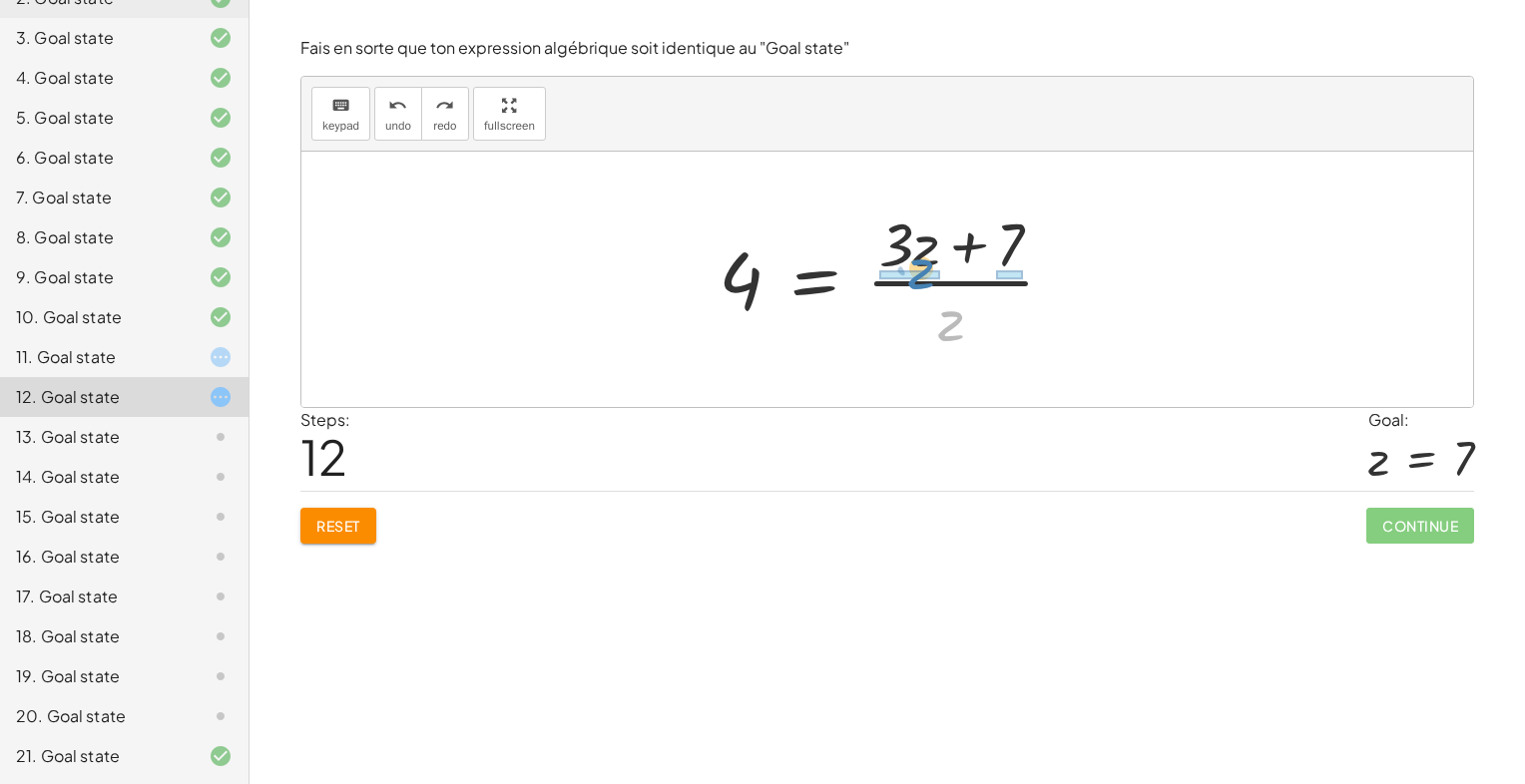 drag, startPoint x: 942, startPoint y: 323, endPoint x: 912, endPoint y: 272, distance: 59.16925 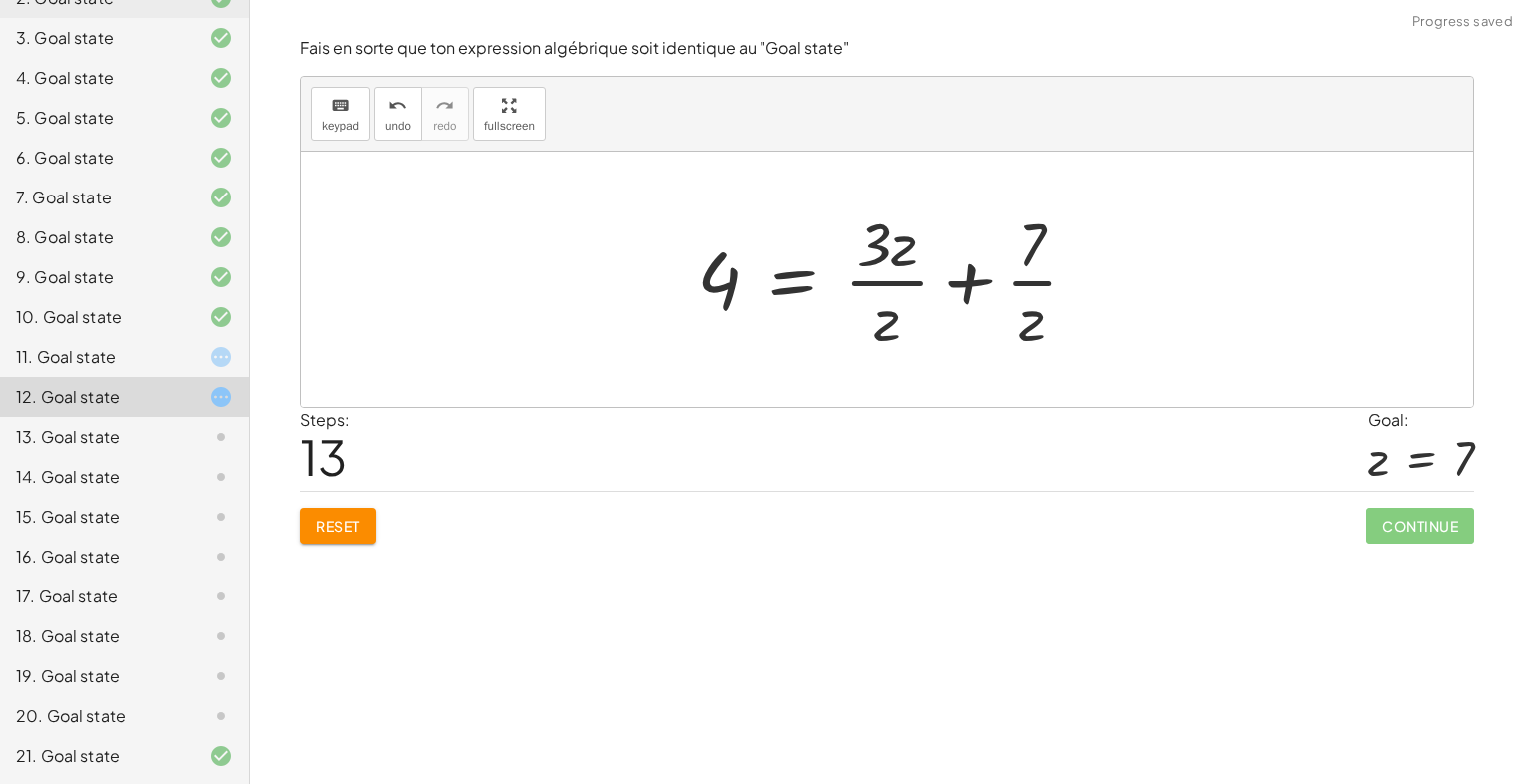click at bounding box center (895, 279) 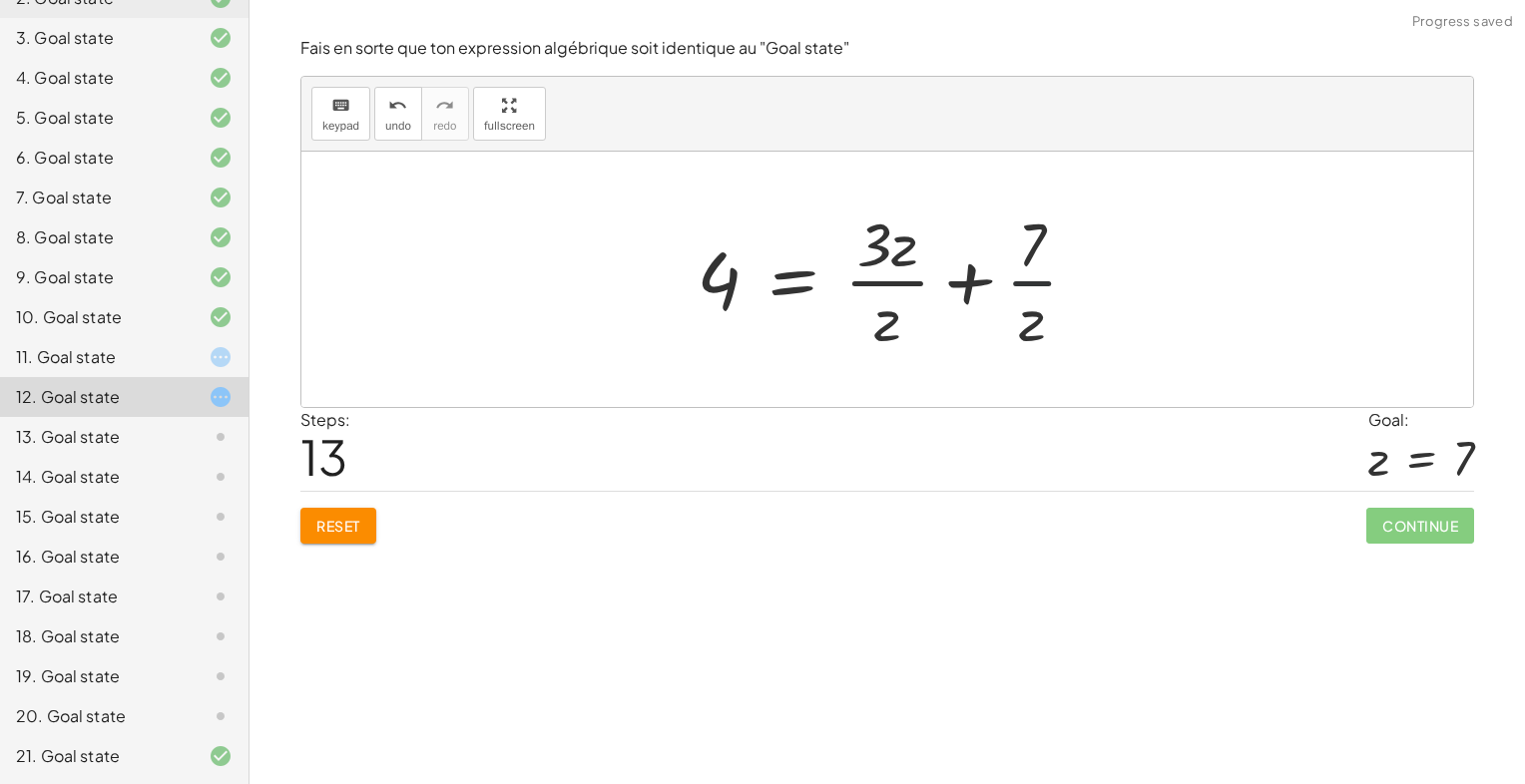 click at bounding box center (895, 279) 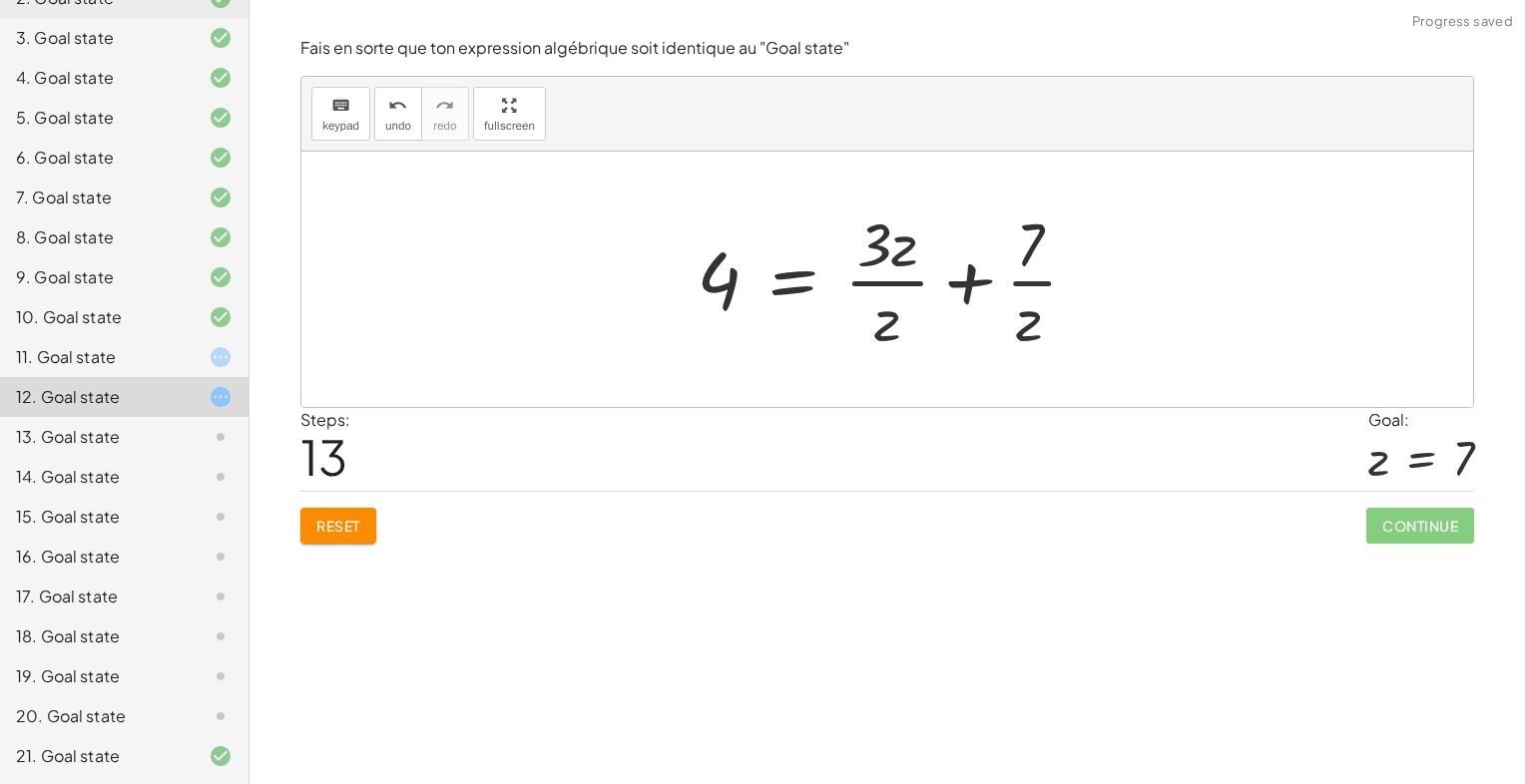 click at bounding box center (895, 279) 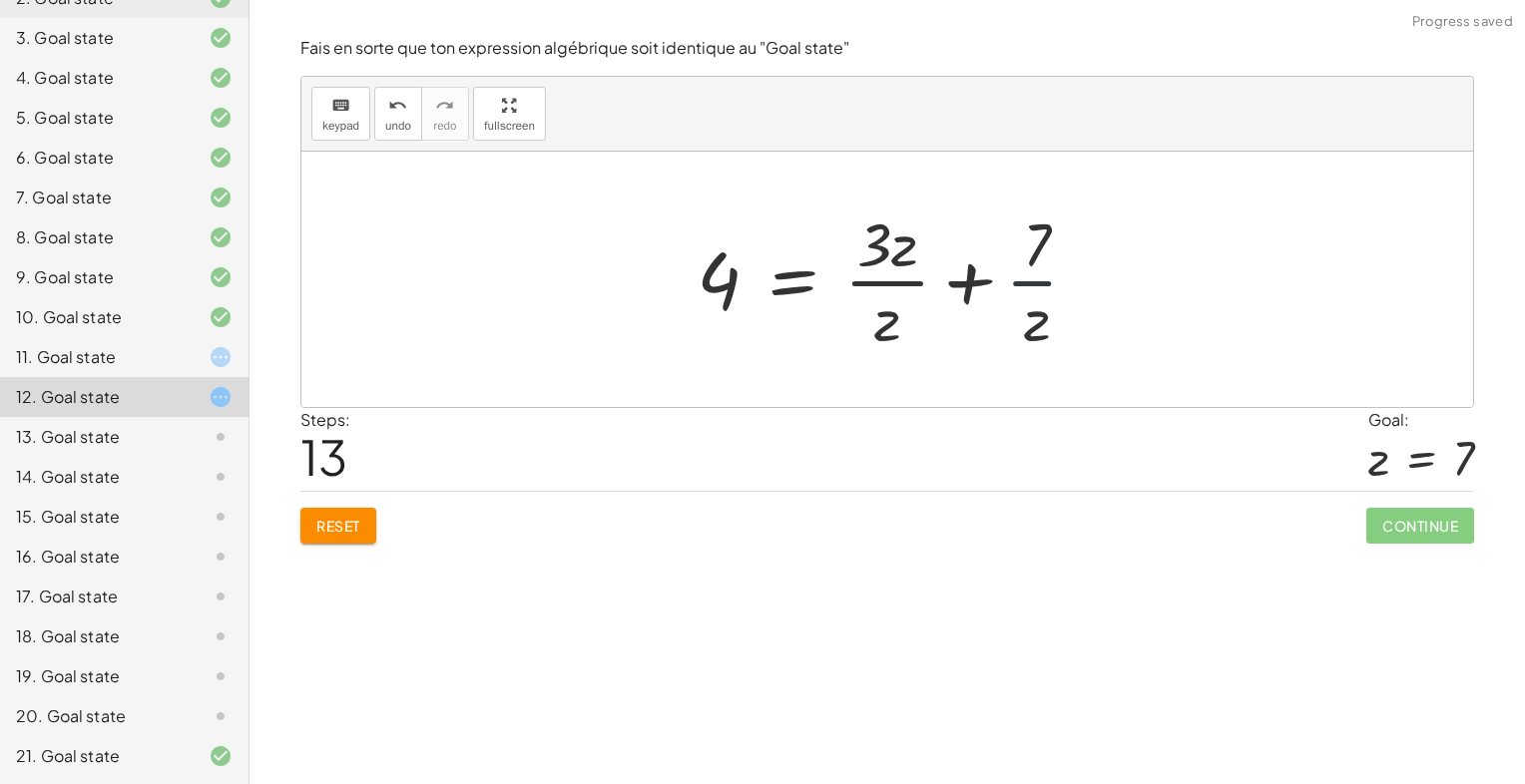 click at bounding box center (895, 279) 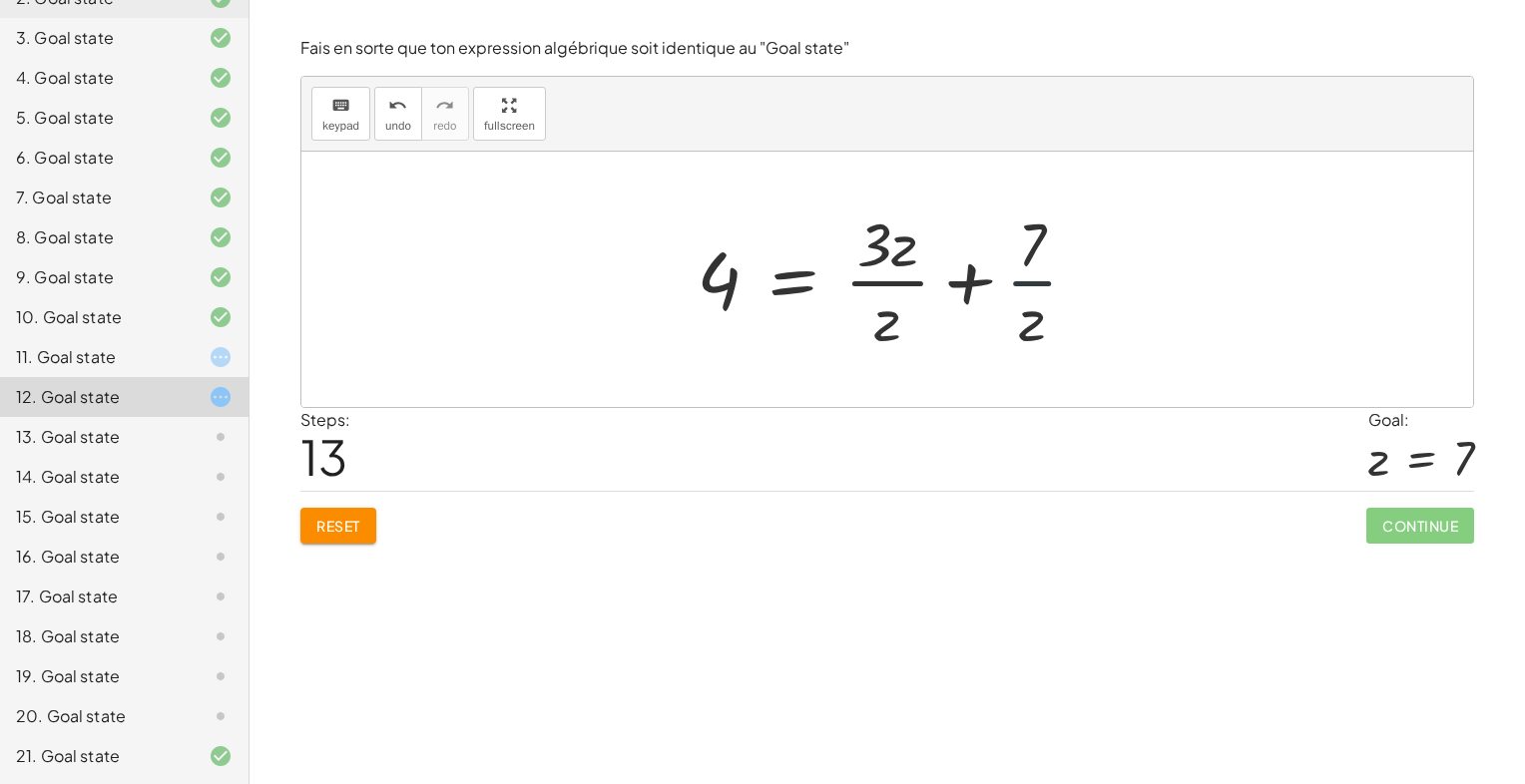 drag, startPoint x: 1016, startPoint y: 282, endPoint x: 996, endPoint y: 284, distance: 20.09975 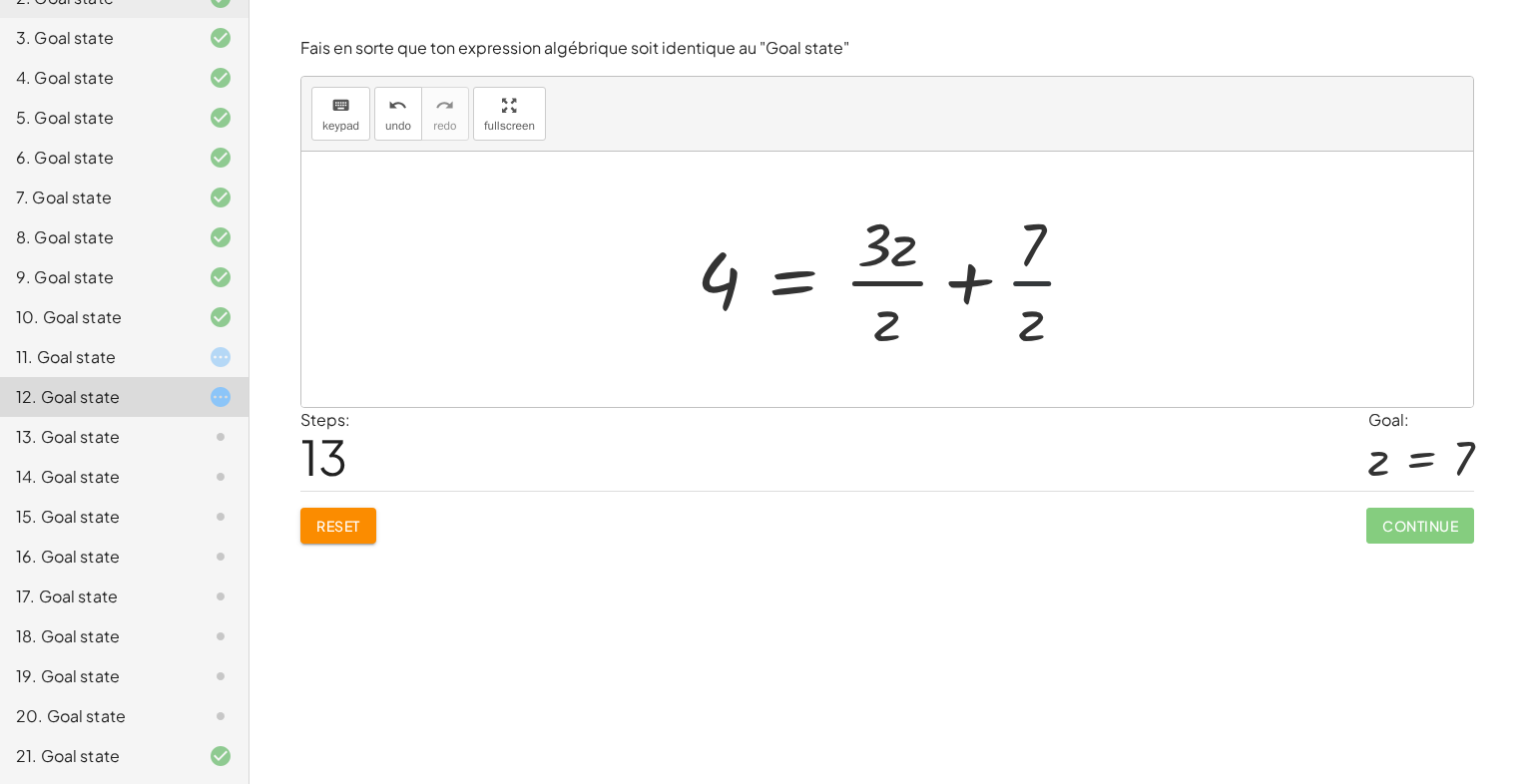 click at bounding box center (895, 279) 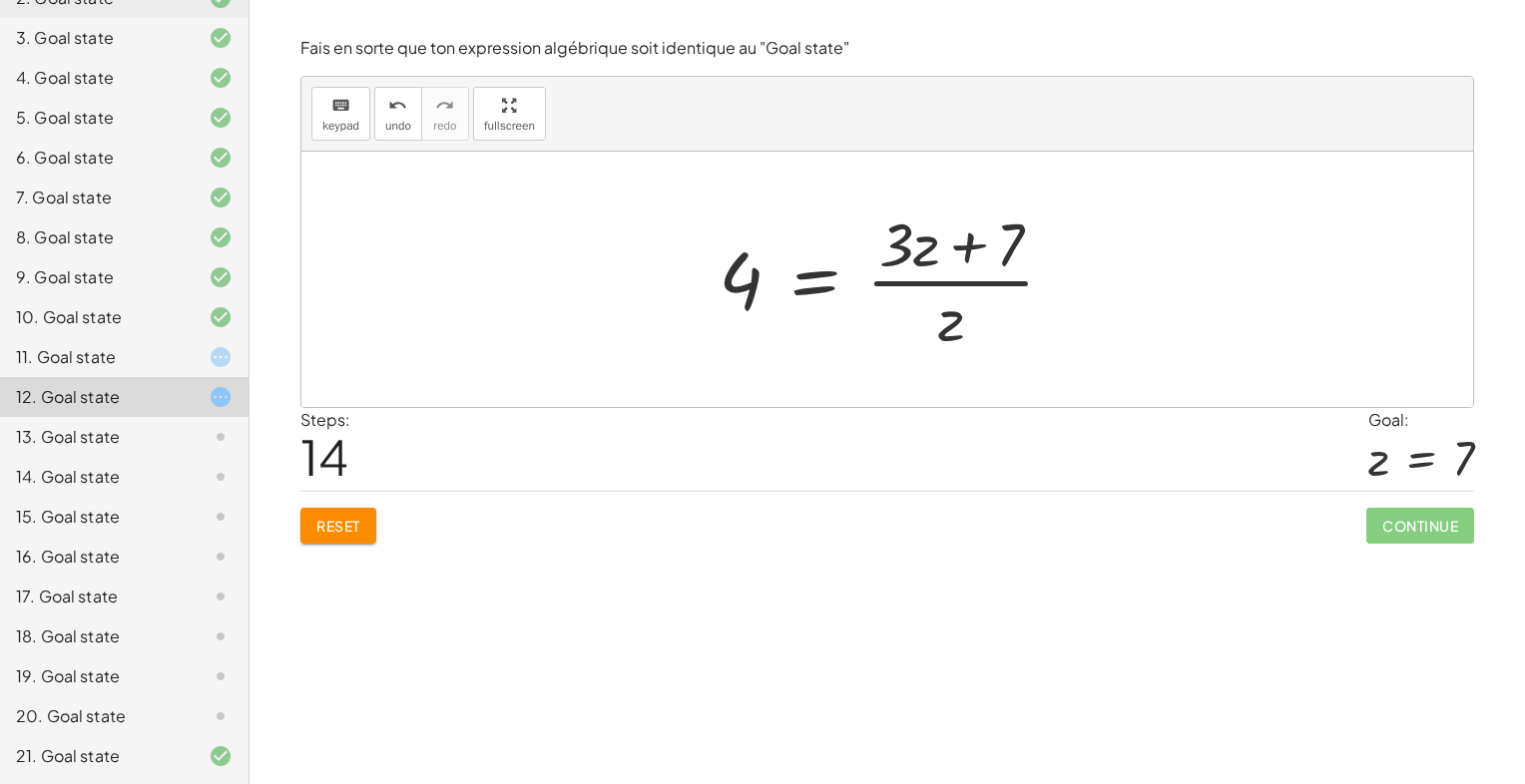 click at bounding box center [894, 279] 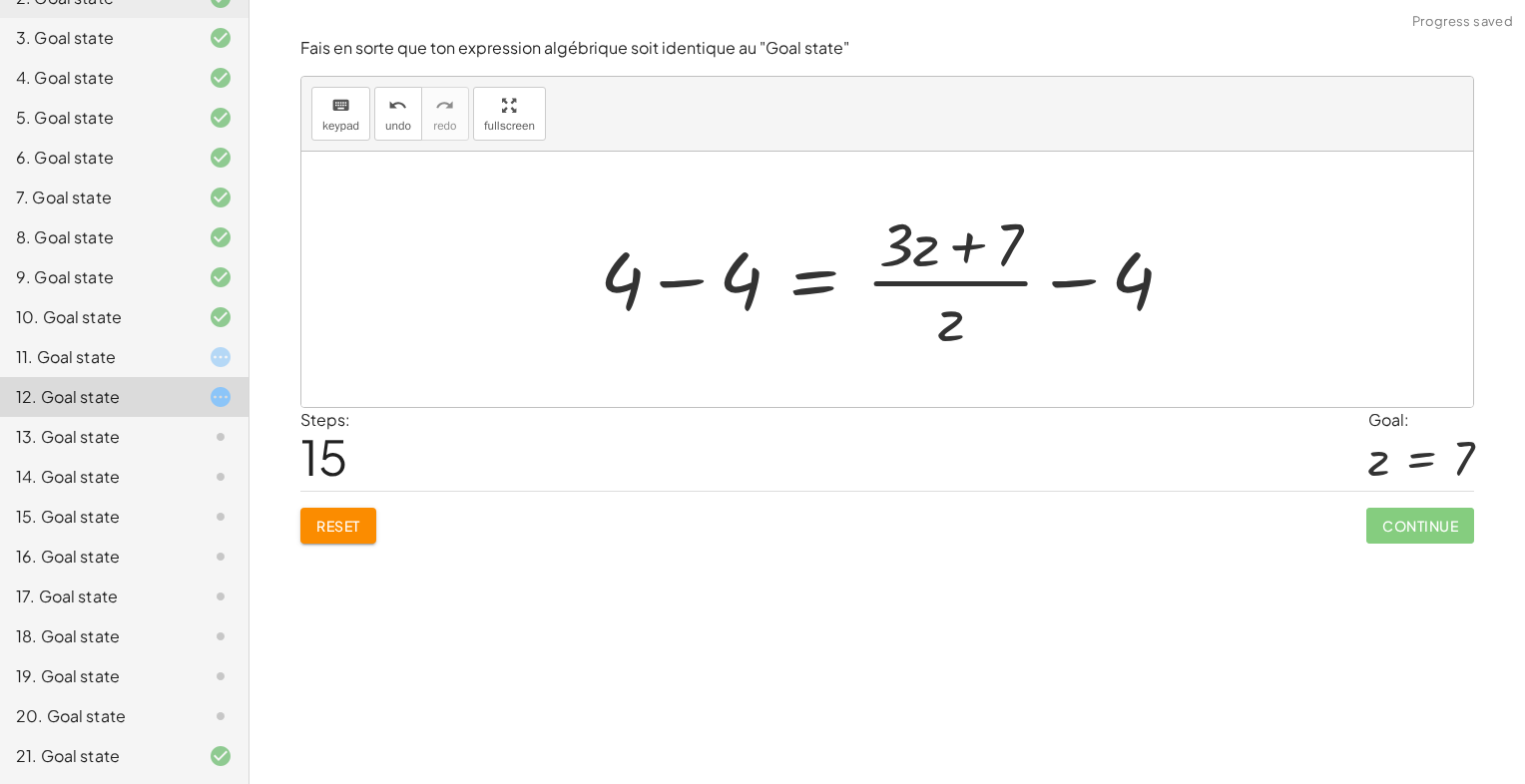 click at bounding box center (894, 279) 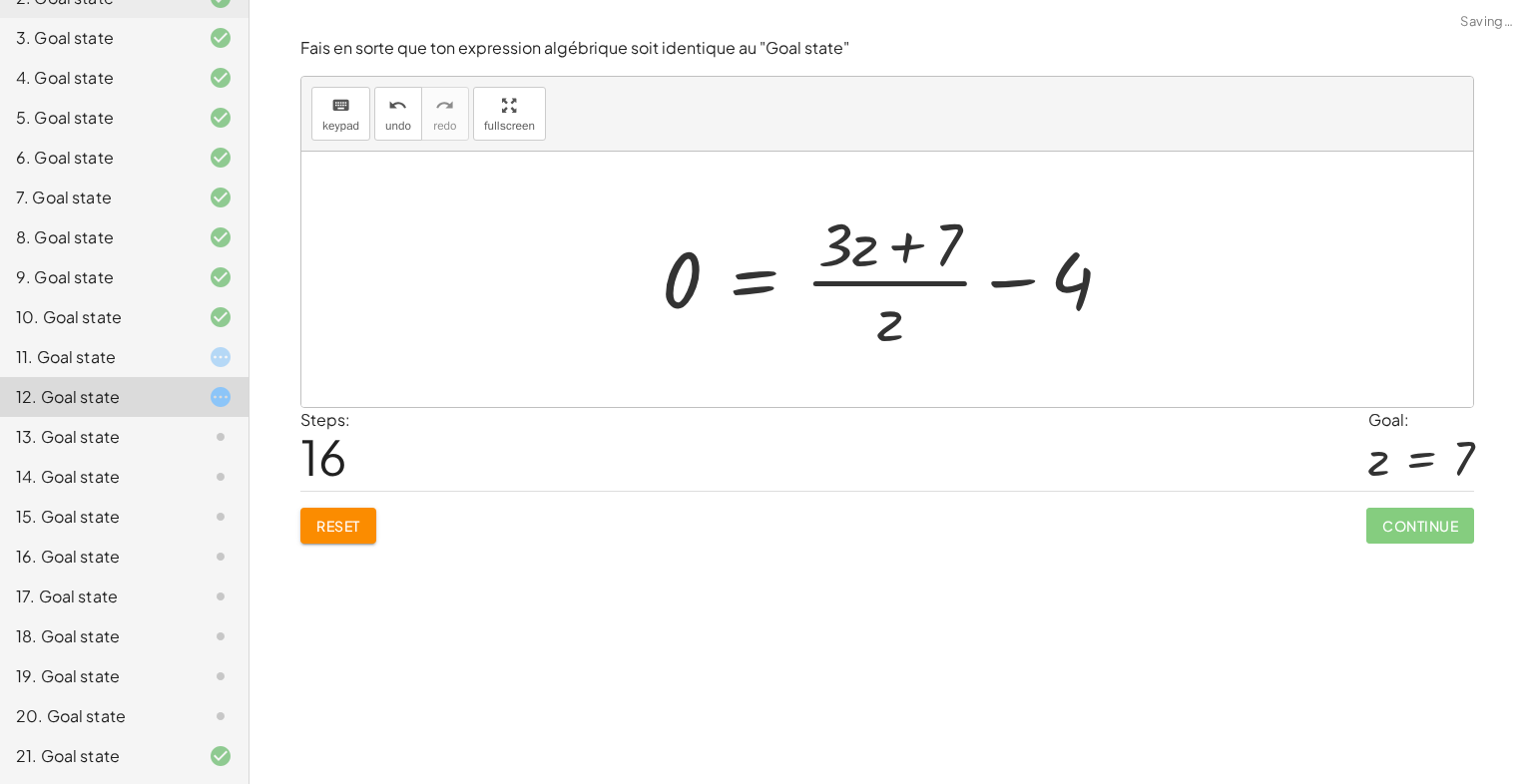 click at bounding box center (895, 279) 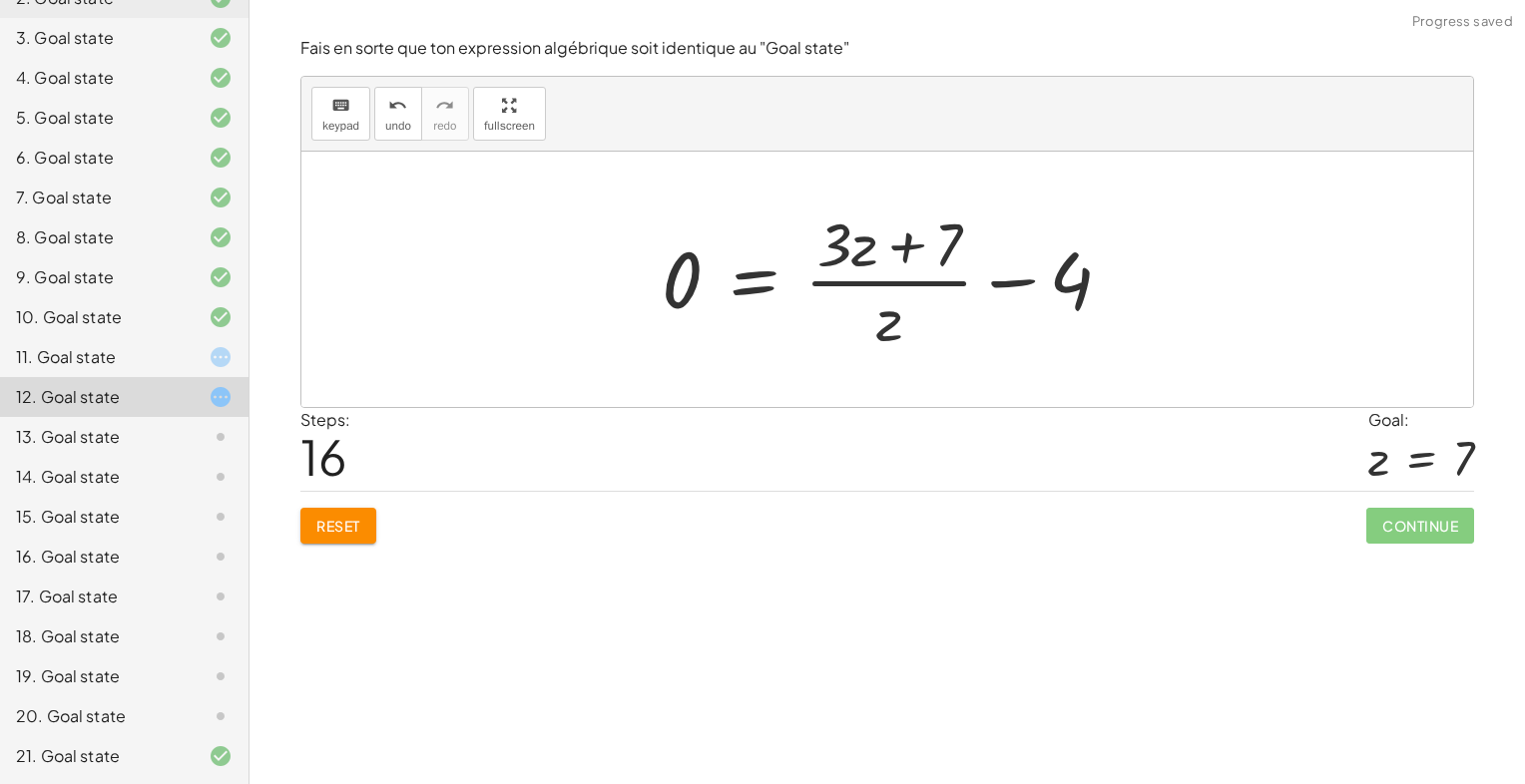 click at bounding box center (895, 279) 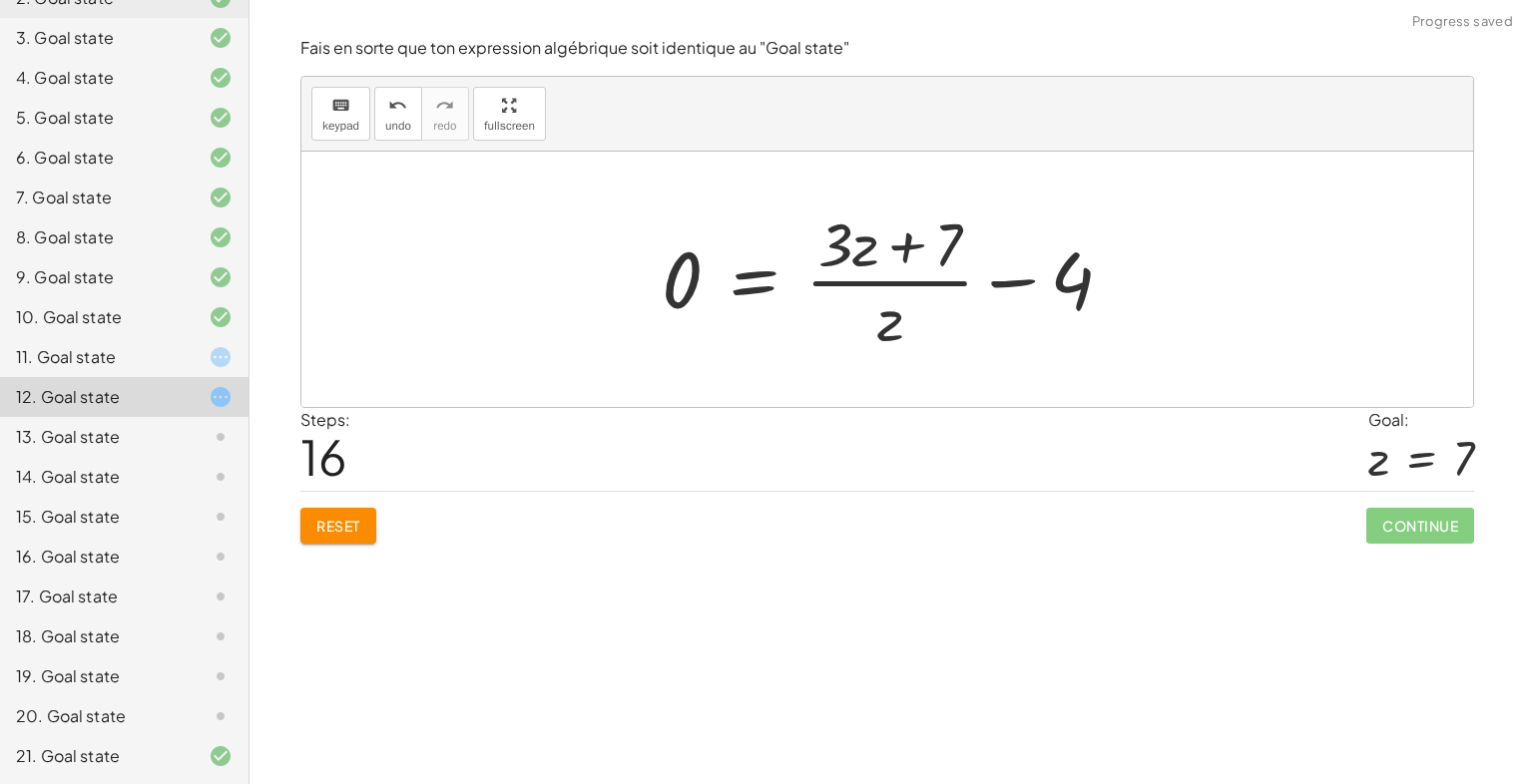 click at bounding box center (895, 279) 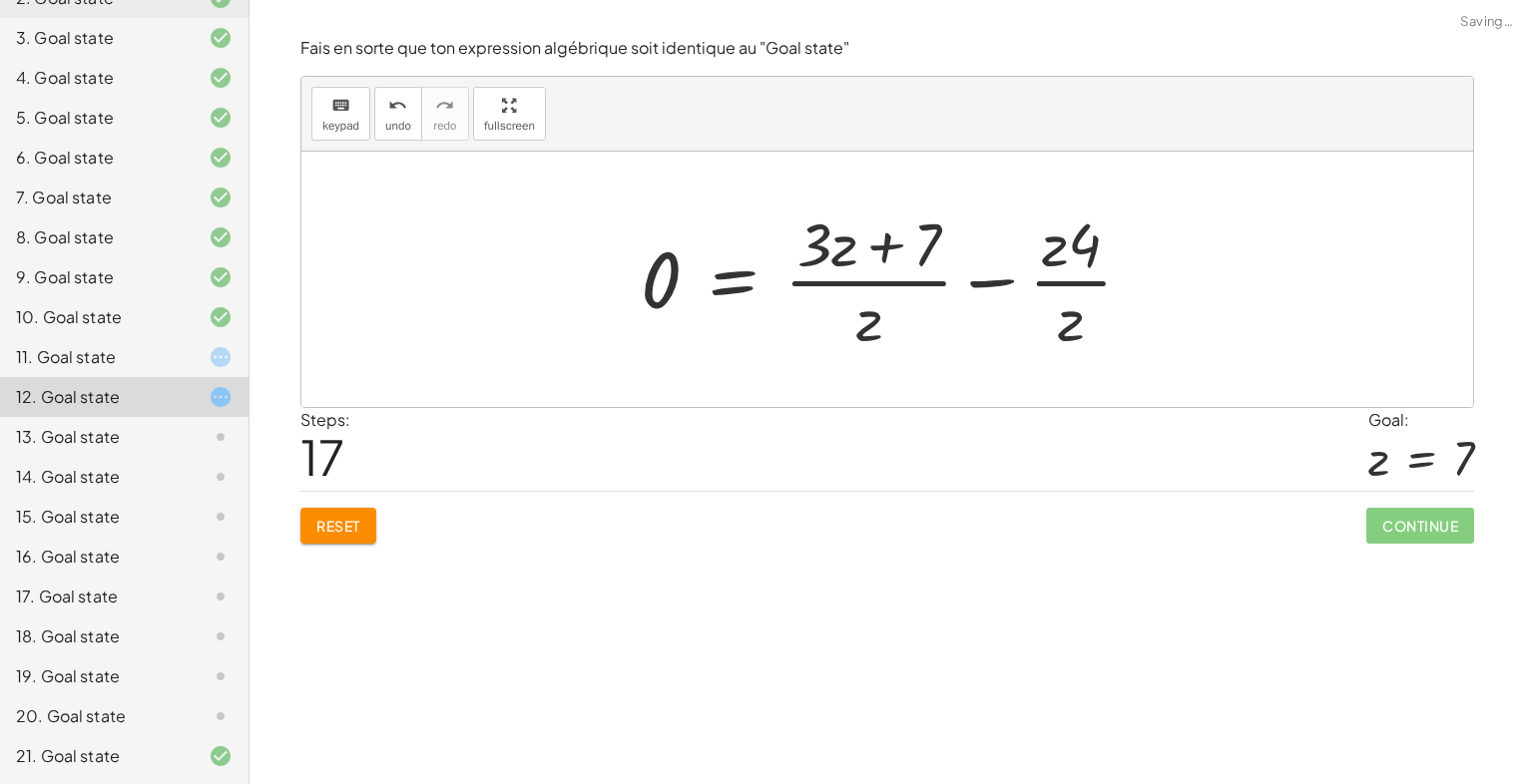 click at bounding box center [894, 279] 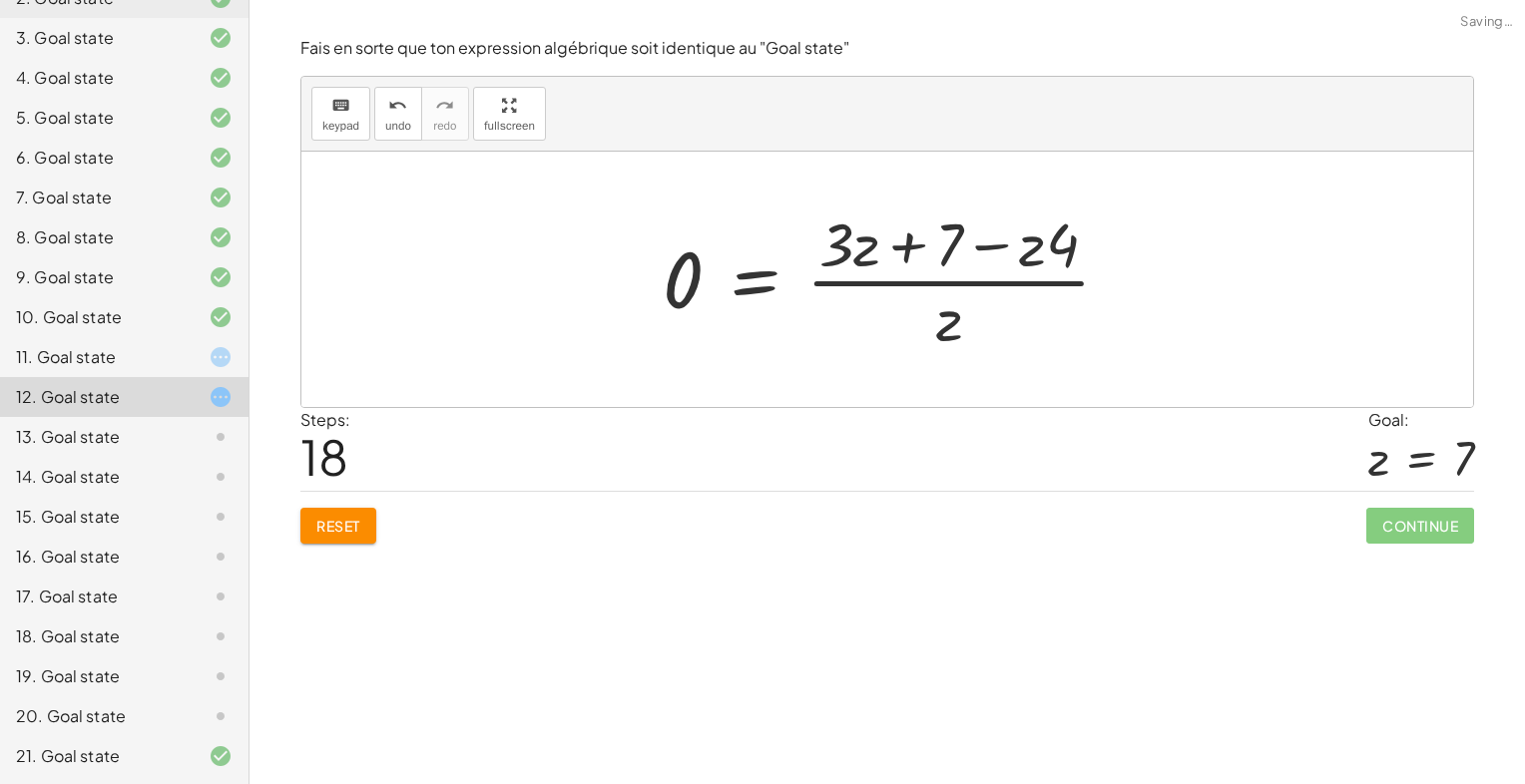 click at bounding box center (894, 279) 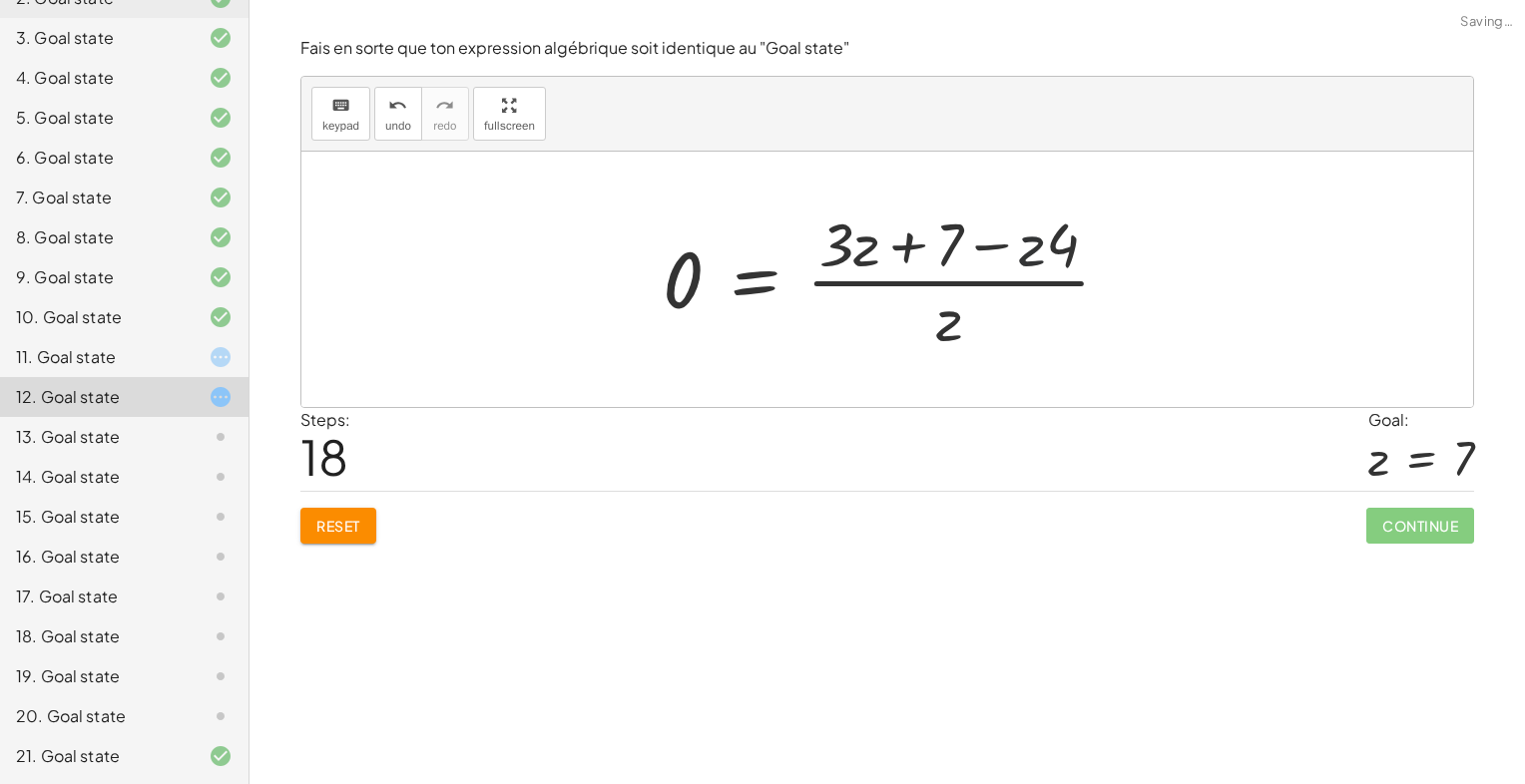 click at bounding box center (894, 279) 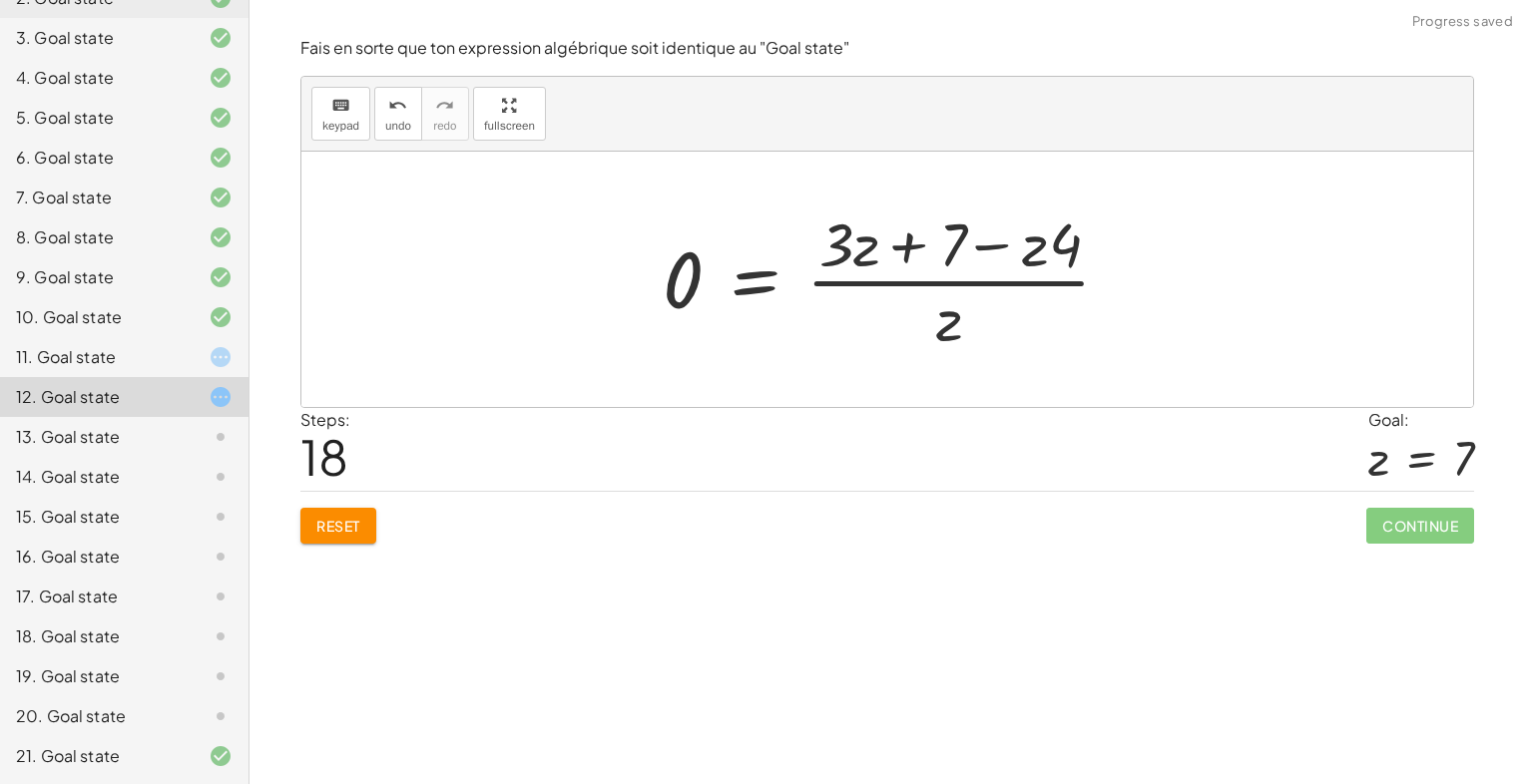 click at bounding box center (894, 279) 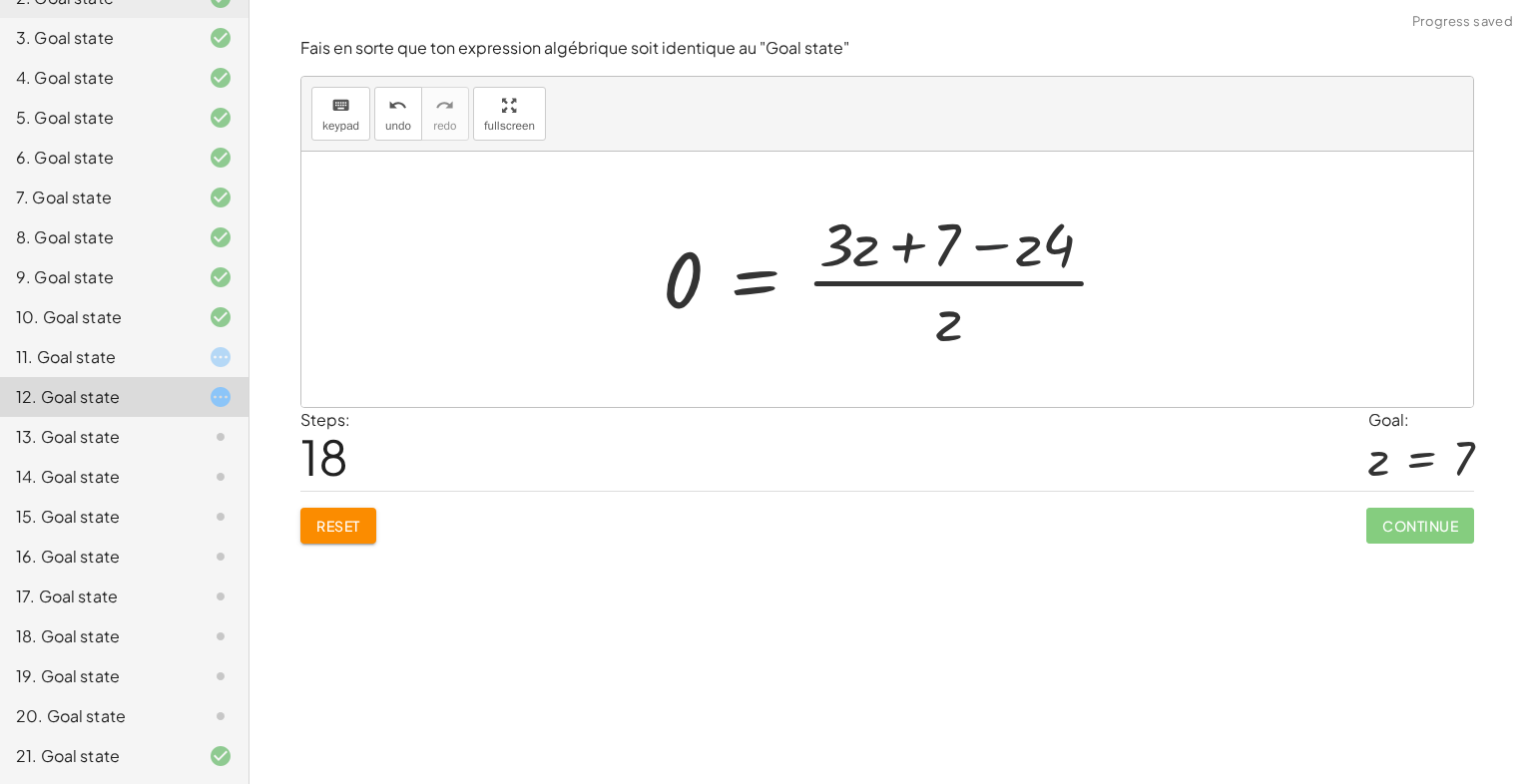 click at bounding box center (894, 279) 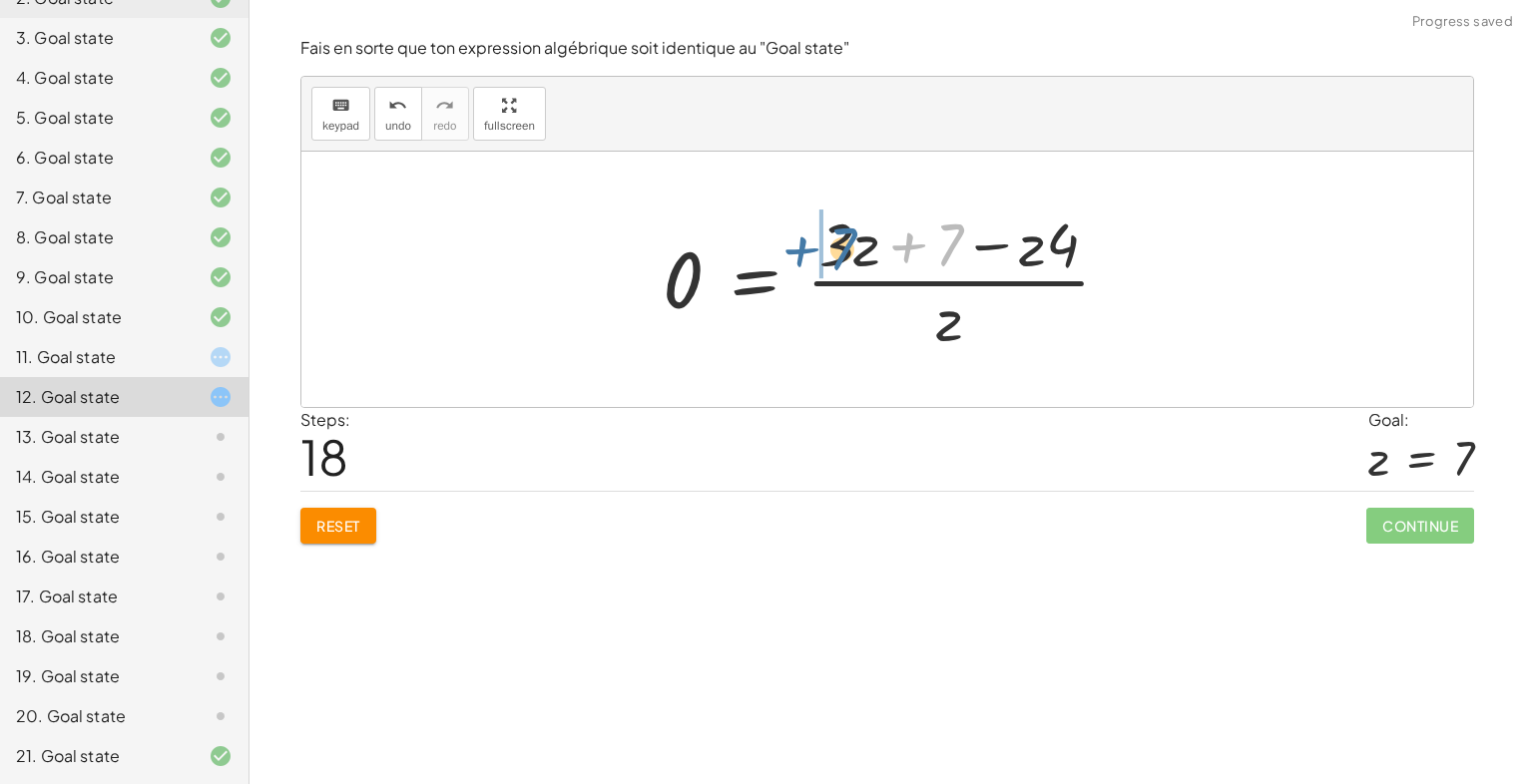 drag, startPoint x: 951, startPoint y: 245, endPoint x: 843, endPoint y: 249, distance: 108.07405 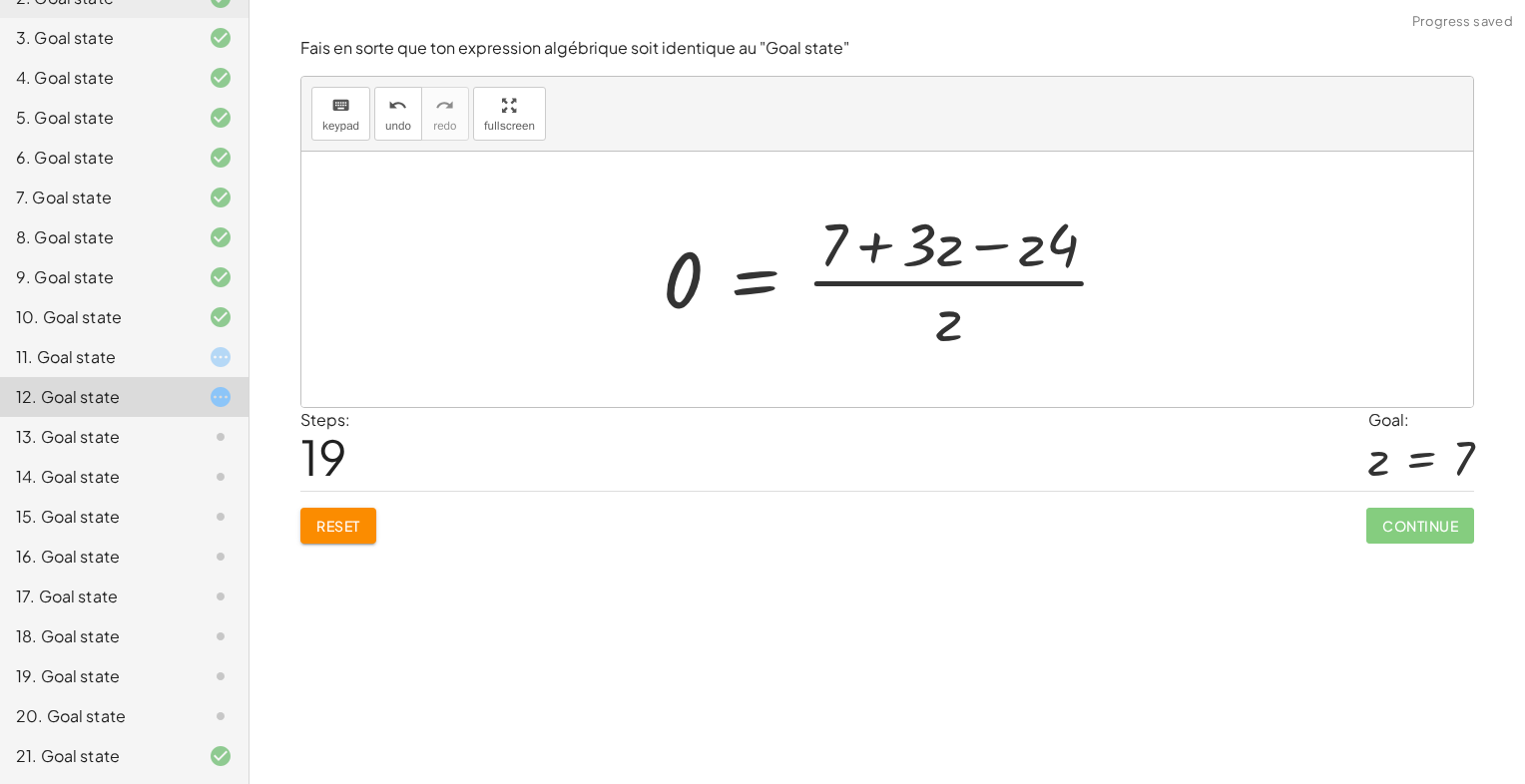 click at bounding box center [894, 279] 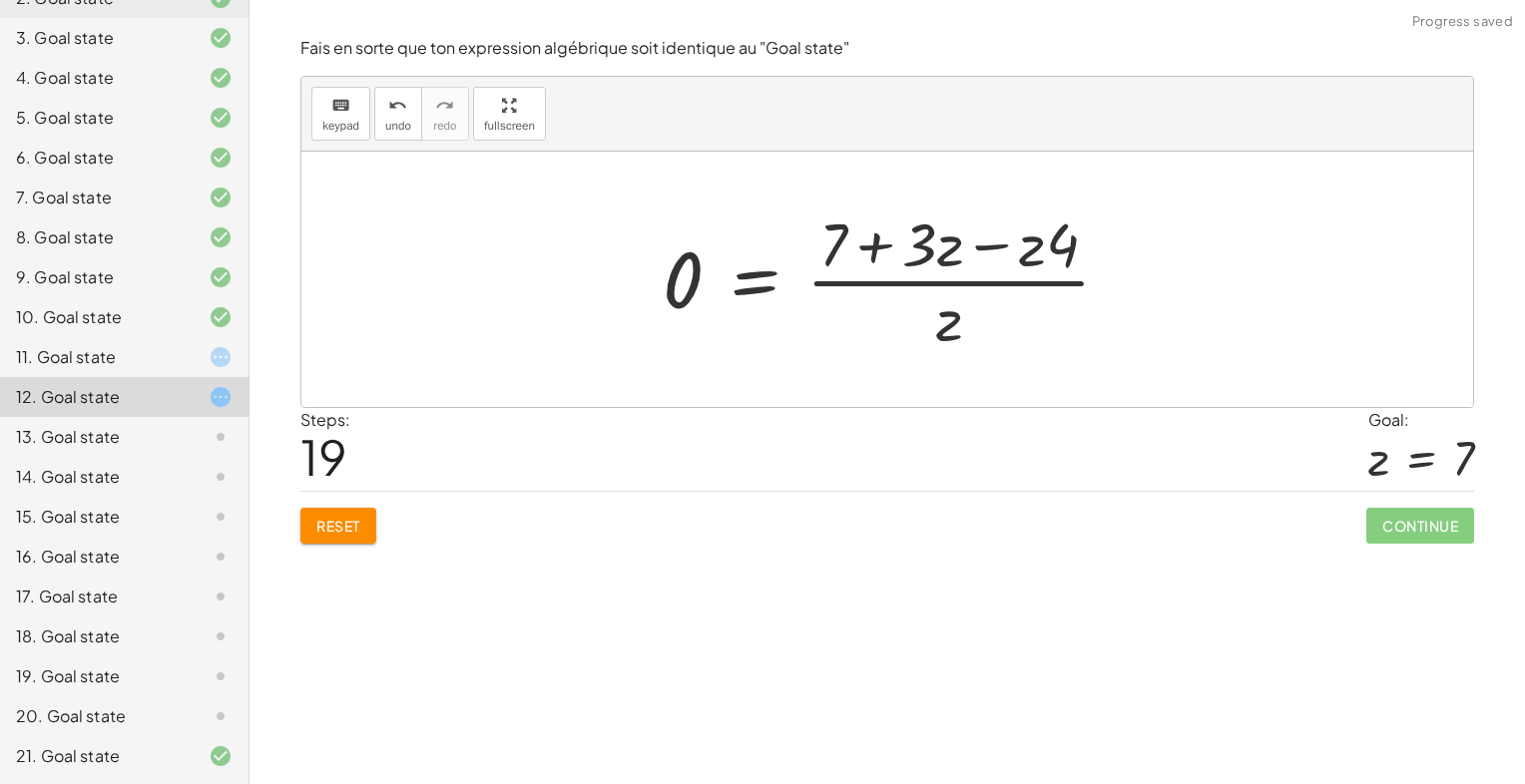 click at bounding box center (894, 279) 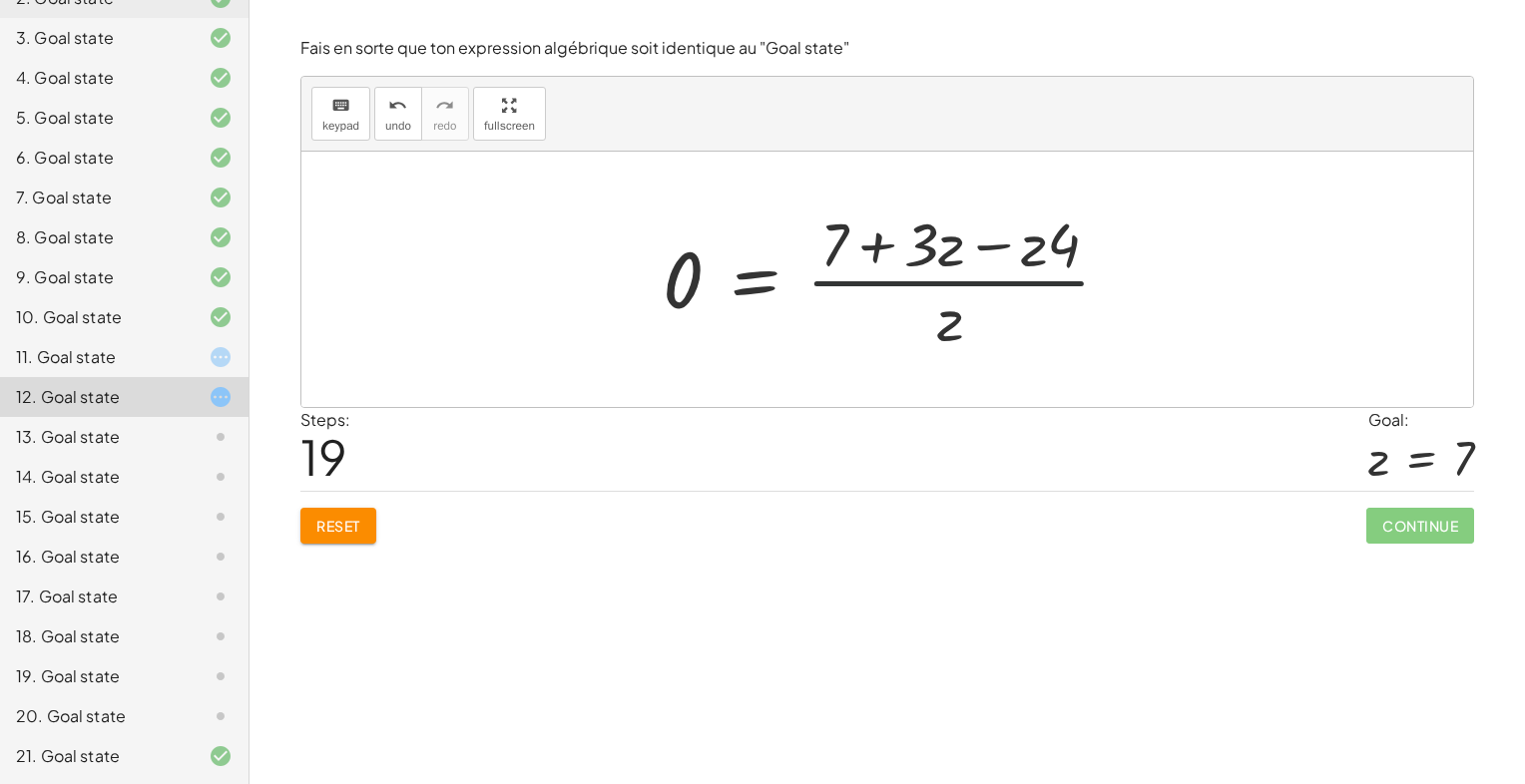click at bounding box center (894, 279) 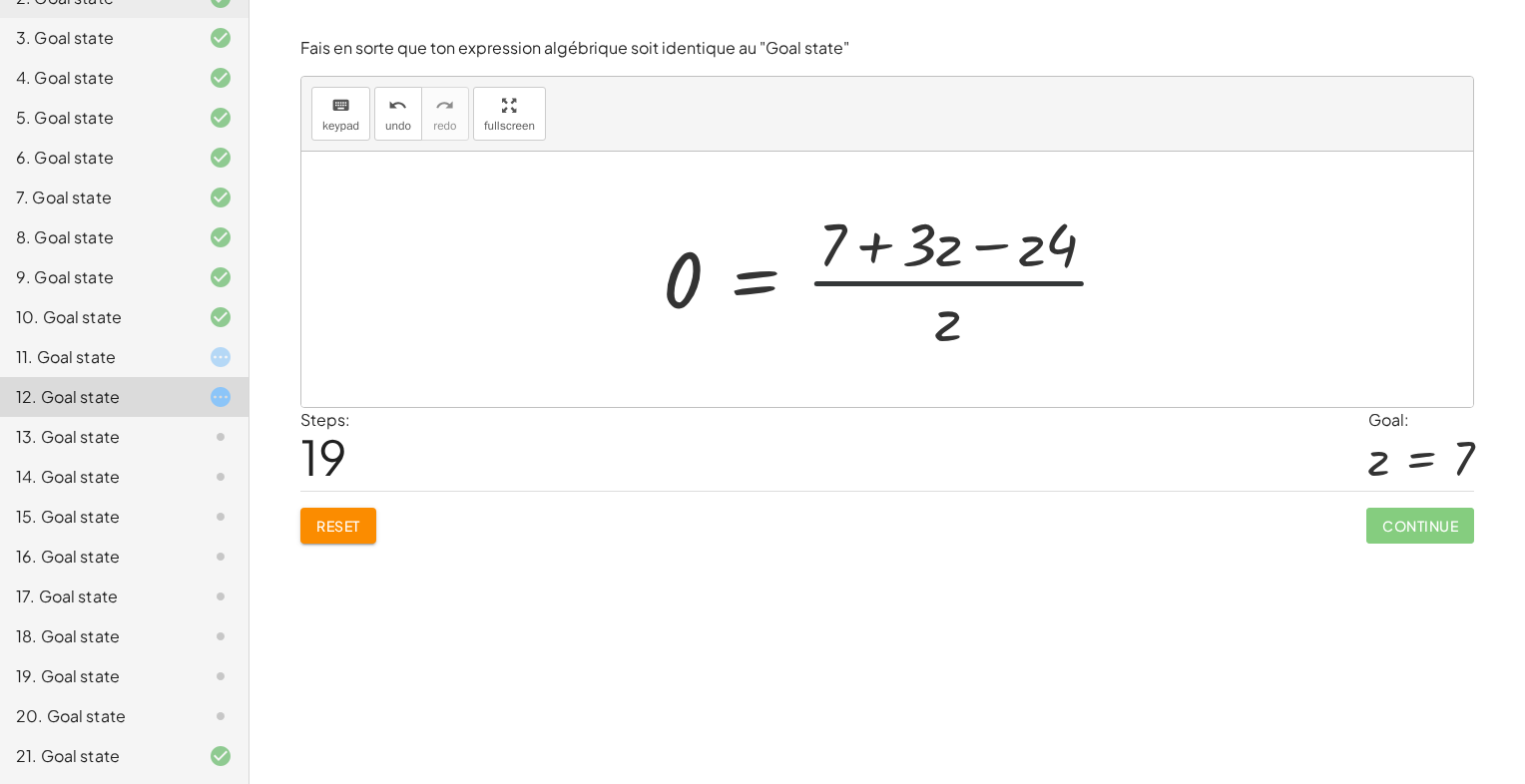 drag, startPoint x: 930, startPoint y: 289, endPoint x: 924, endPoint y: 273, distance: 17.088007 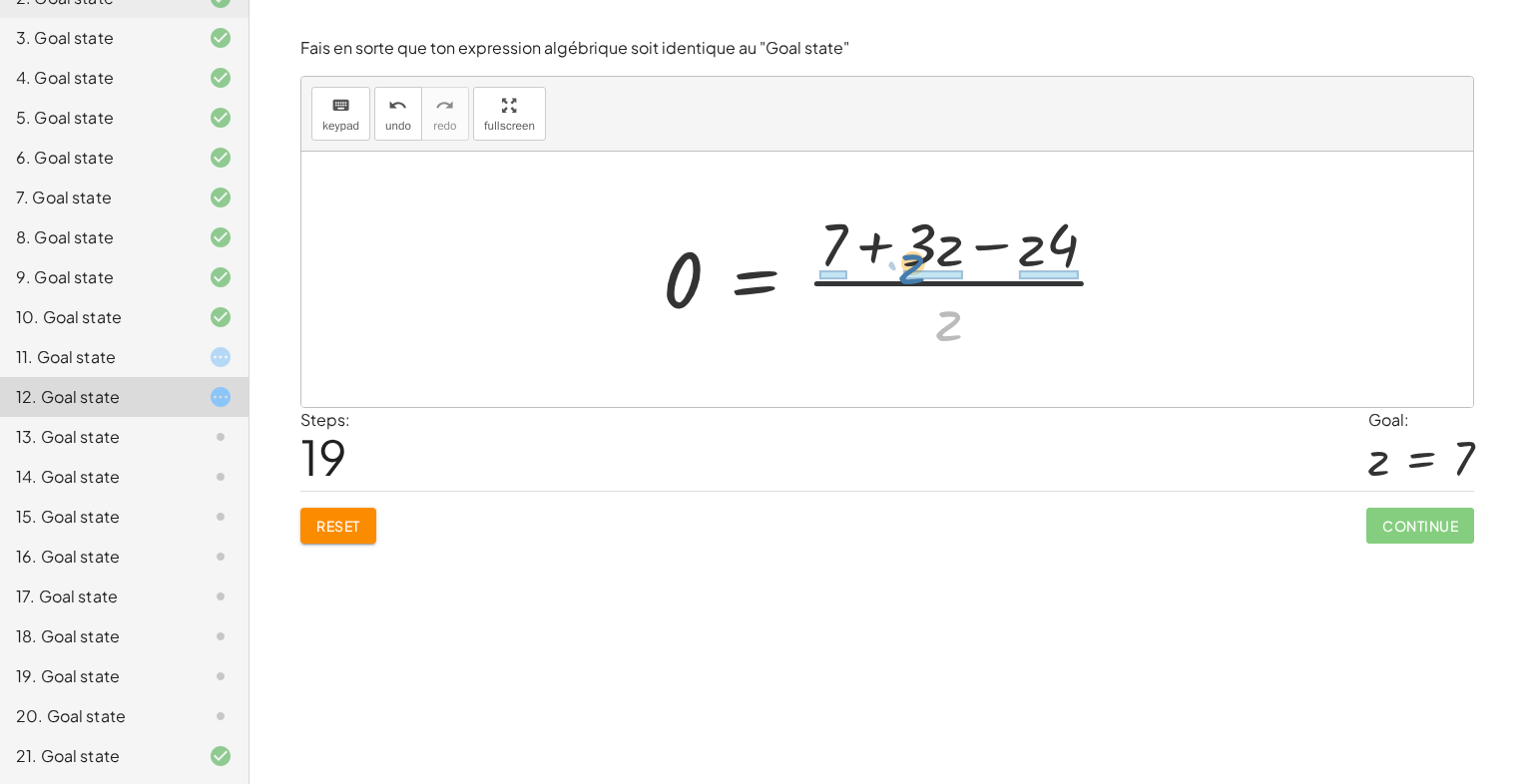 drag, startPoint x: 954, startPoint y: 333, endPoint x: 927, endPoint y: 284, distance: 55.946403 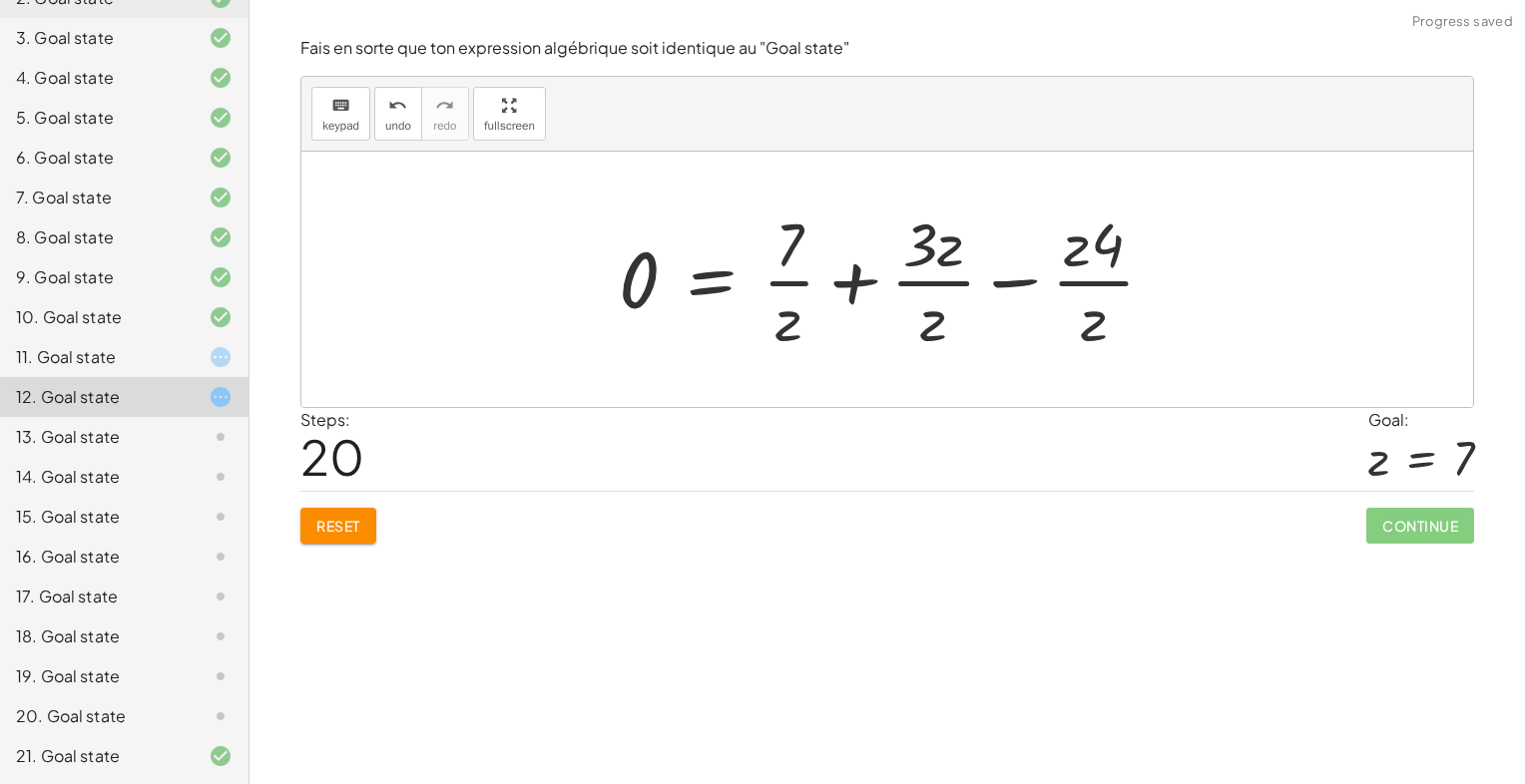 click at bounding box center (895, 279) 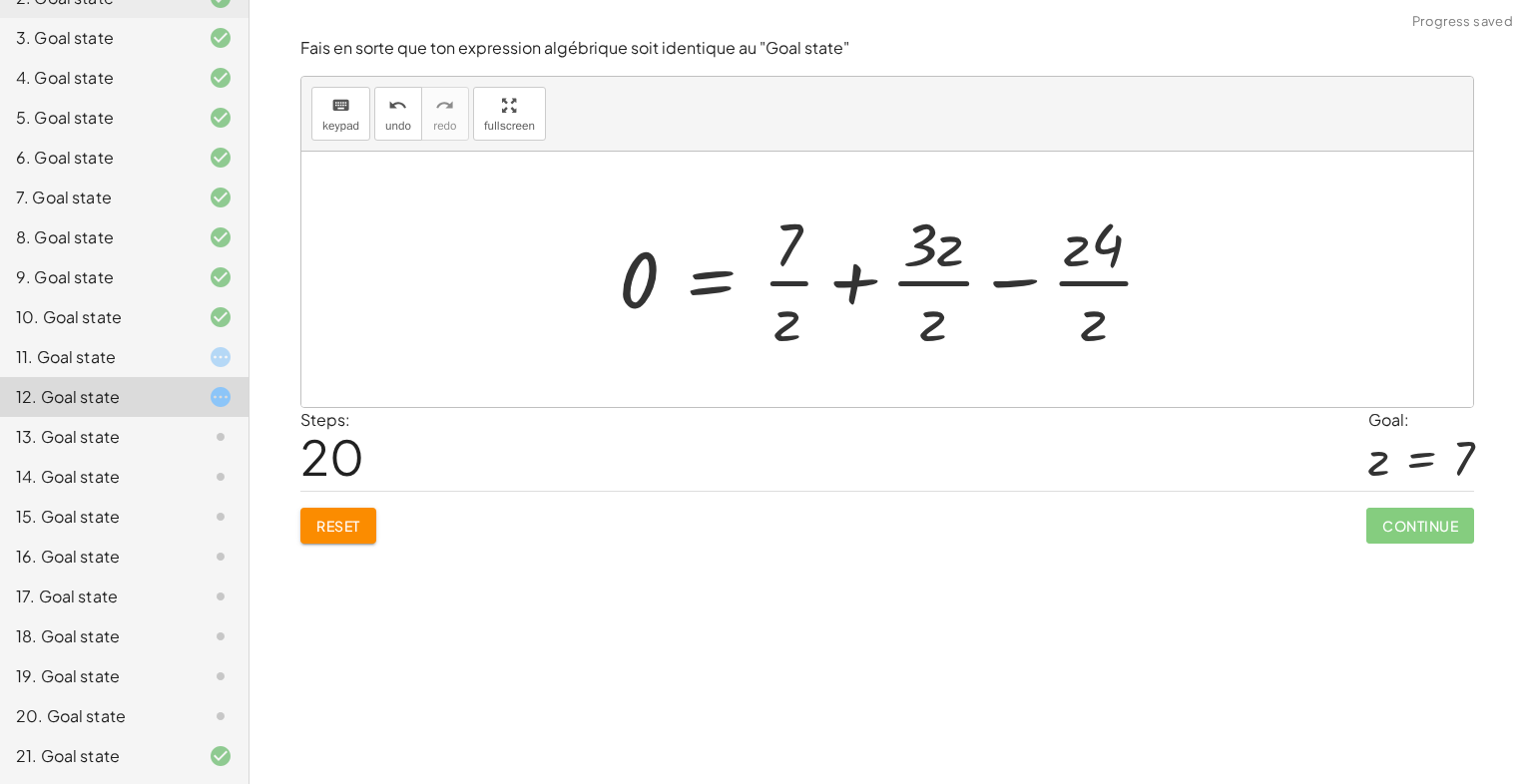 click at bounding box center (895, 279) 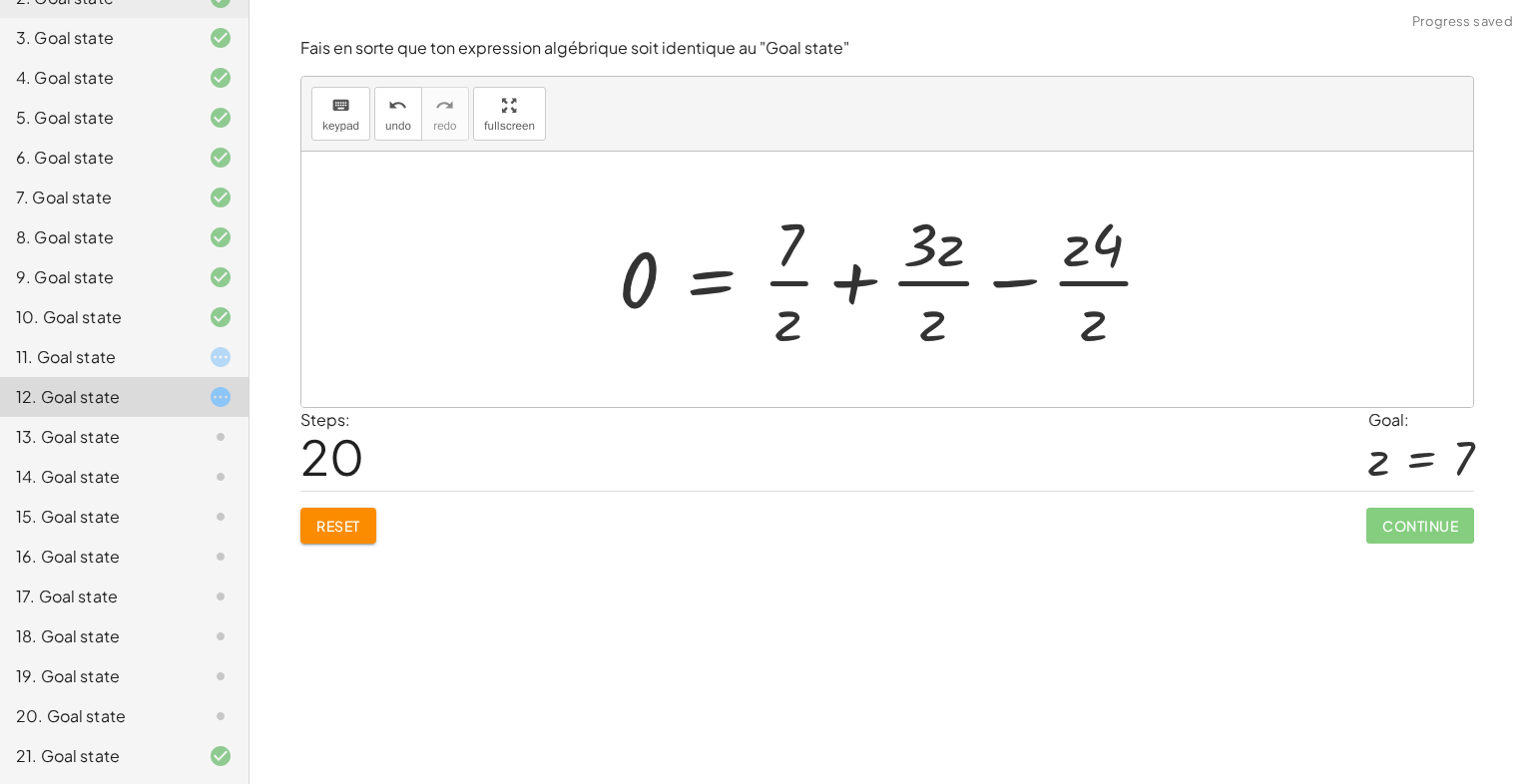 click at bounding box center (895, 279) 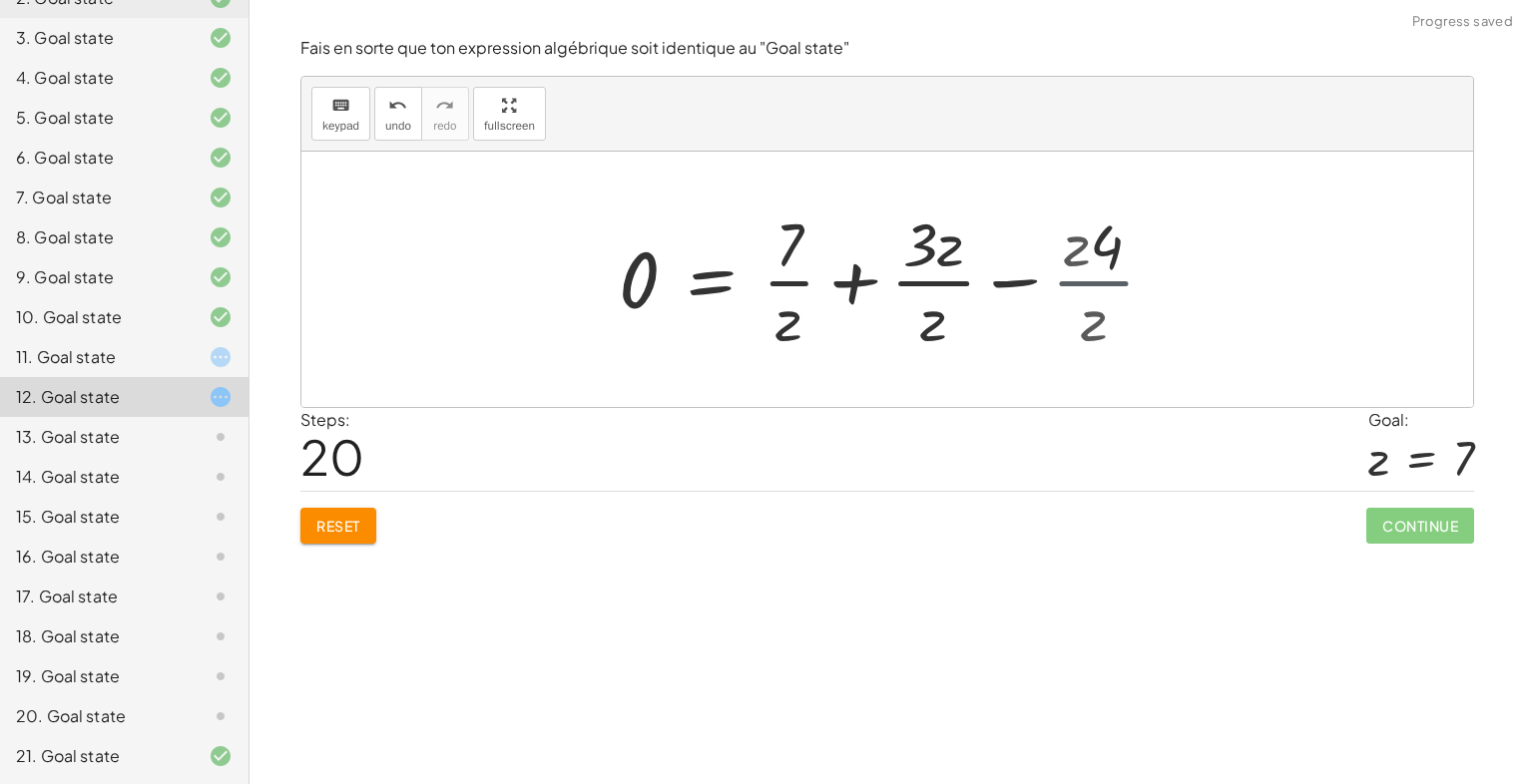 click at bounding box center [874, 279] 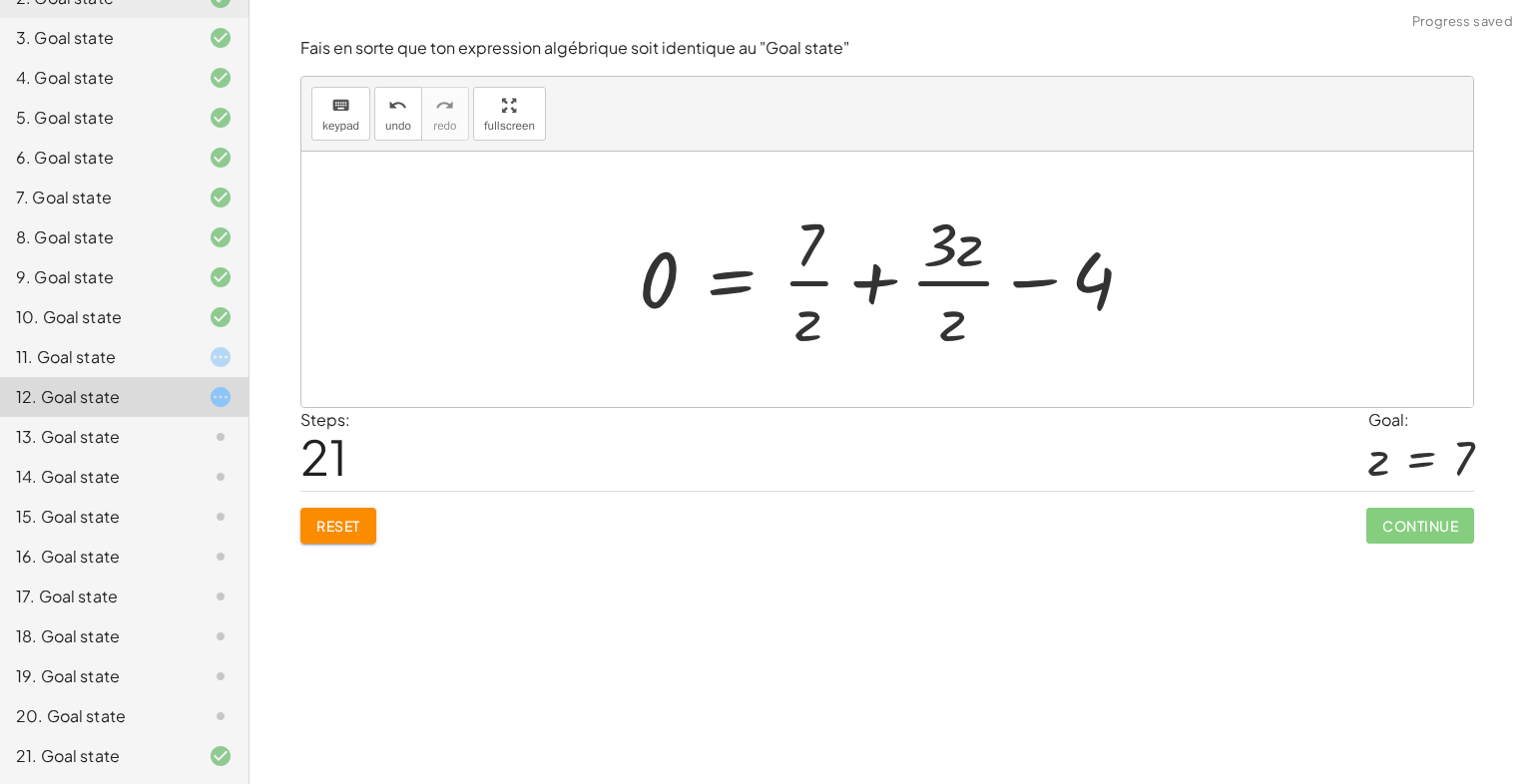 click at bounding box center (894, 279) 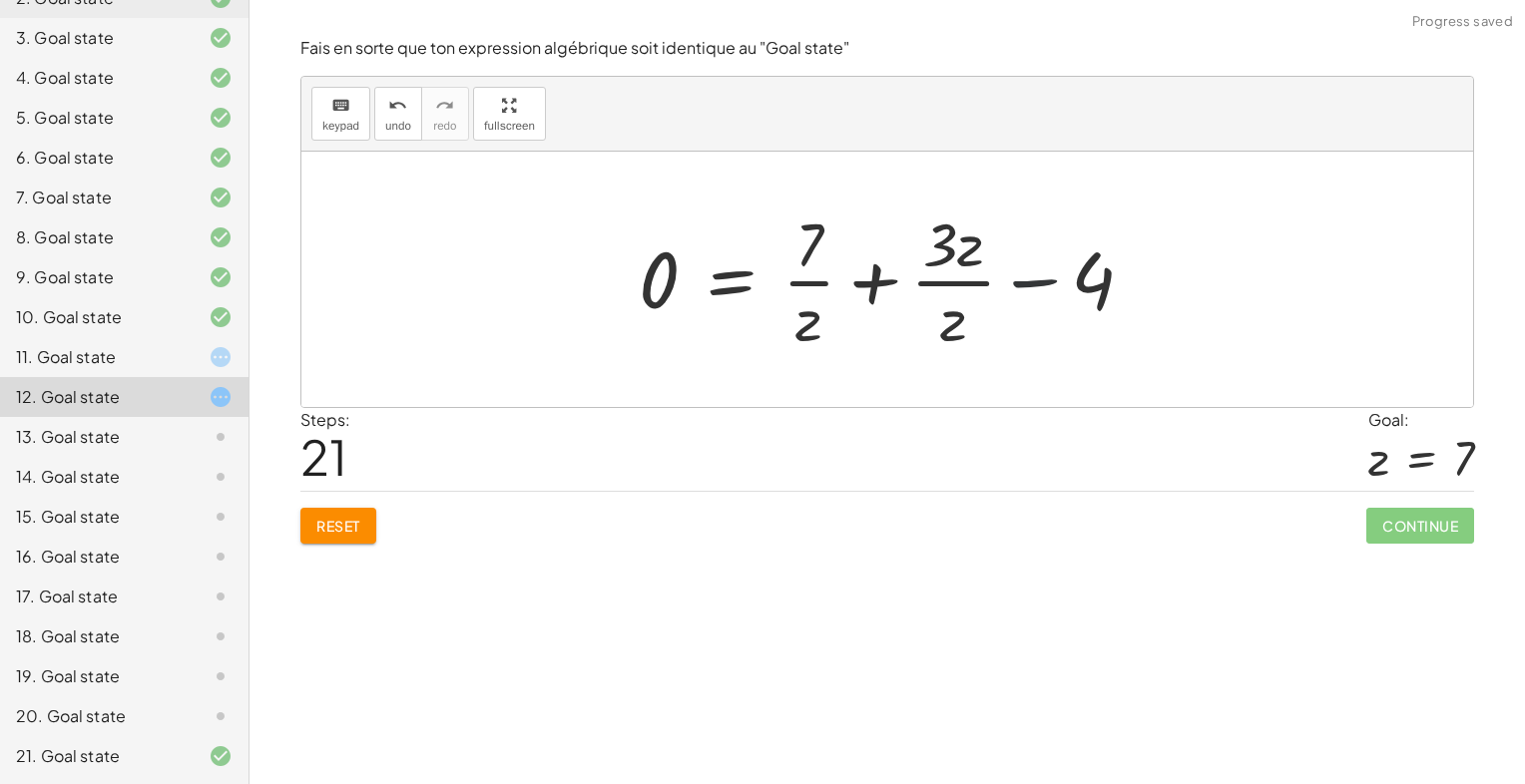 click at bounding box center [894, 279] 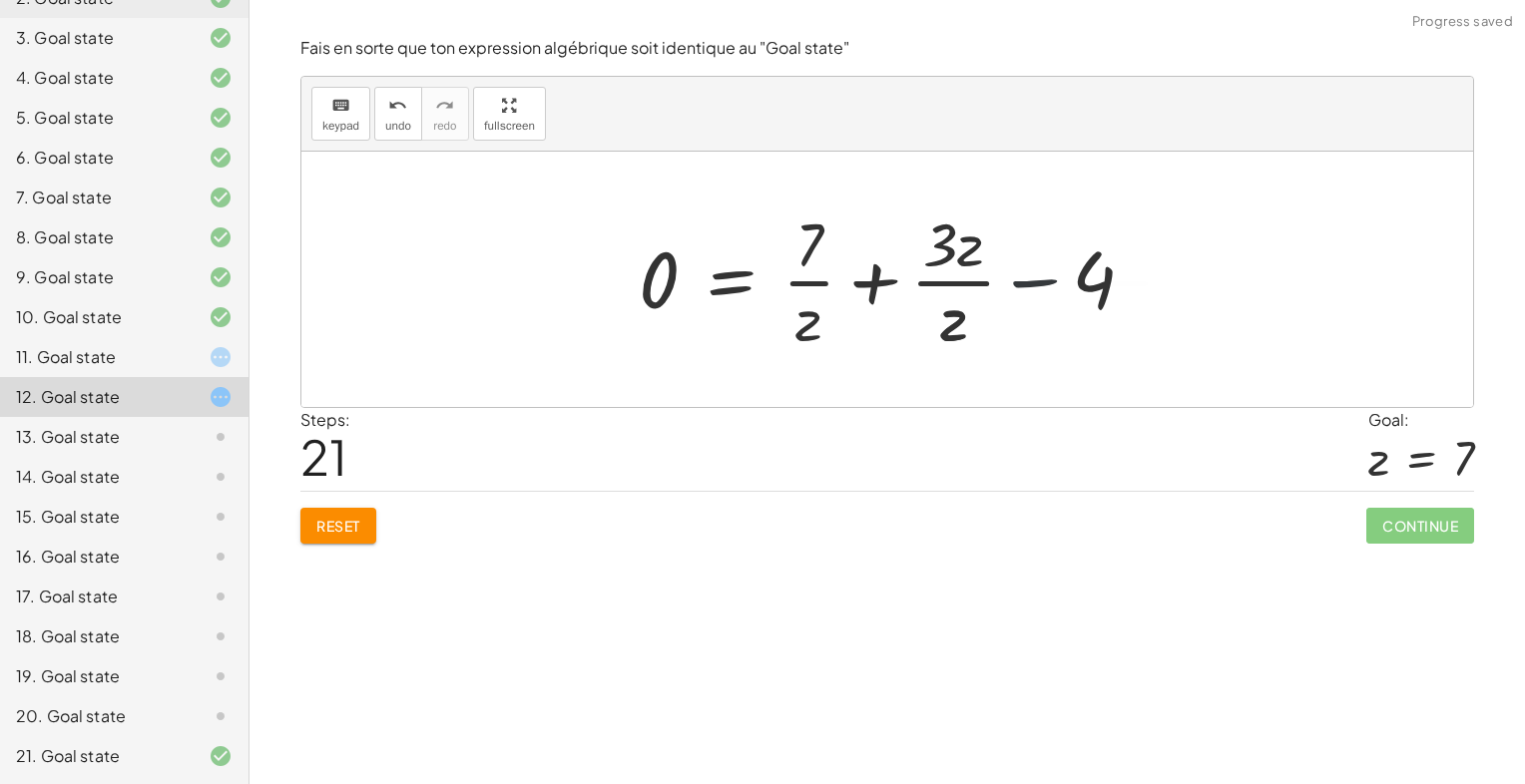 click at bounding box center (915, 279) 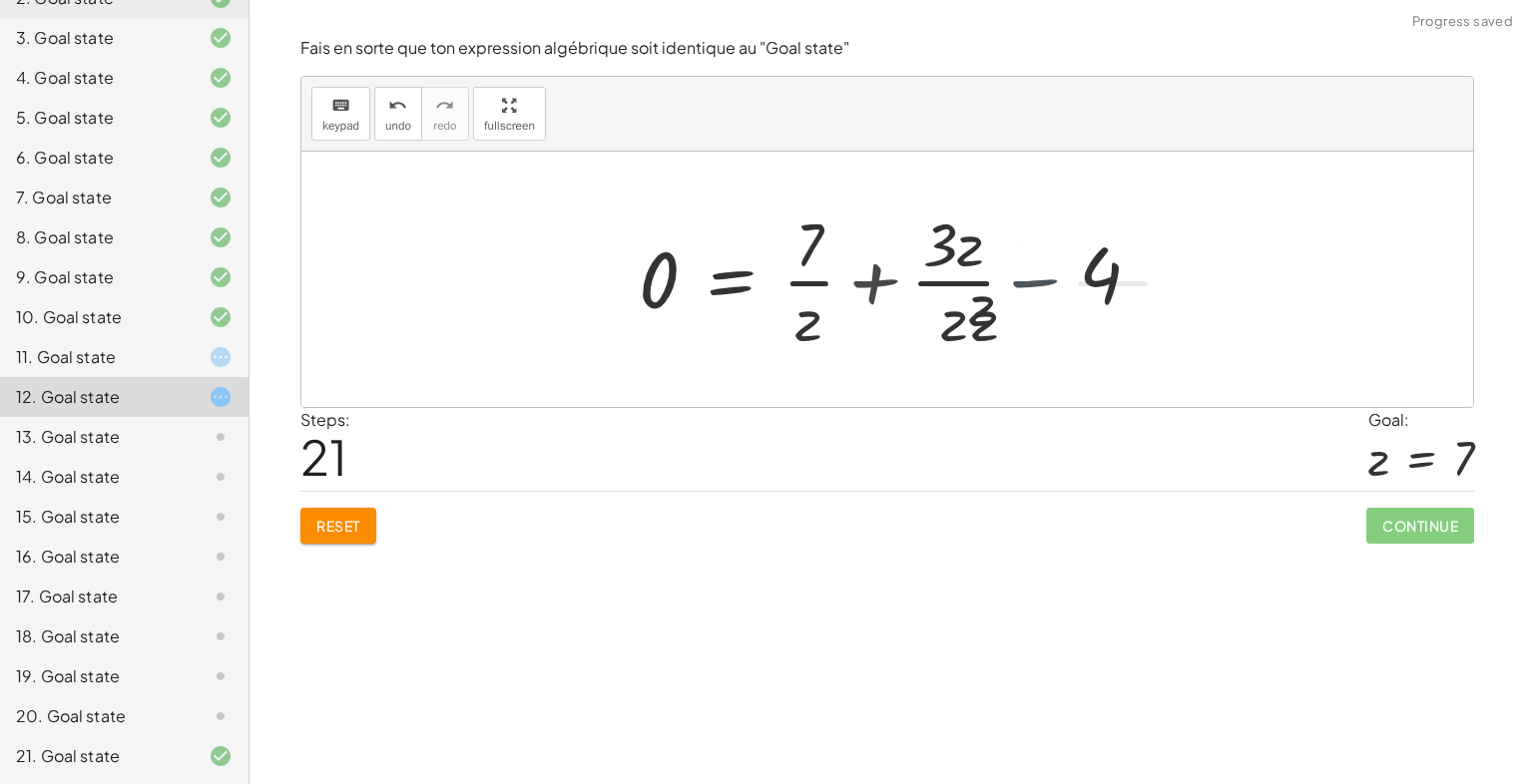 click at bounding box center (892, 279) 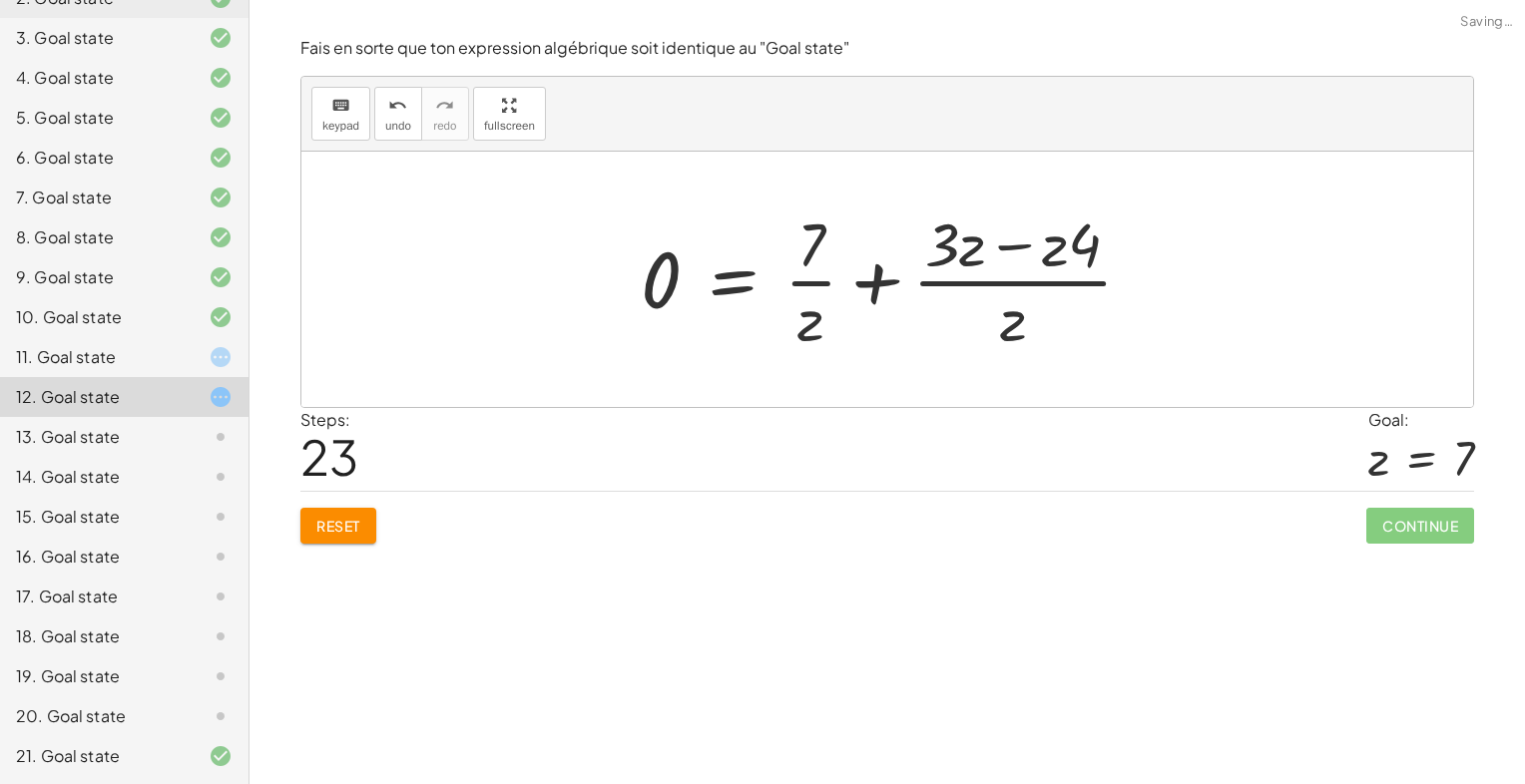 click at bounding box center (894, 279) 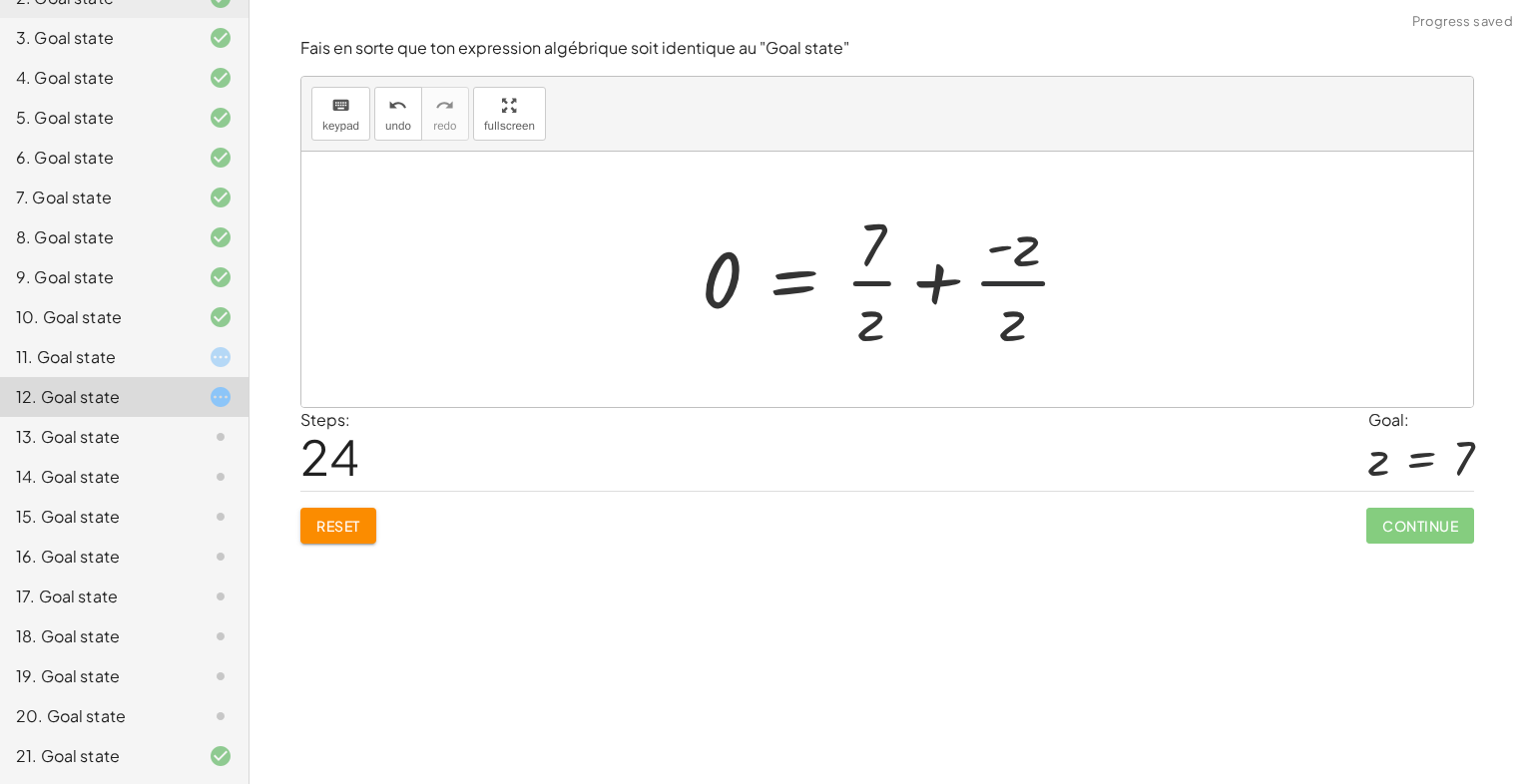click at bounding box center (894, 279) 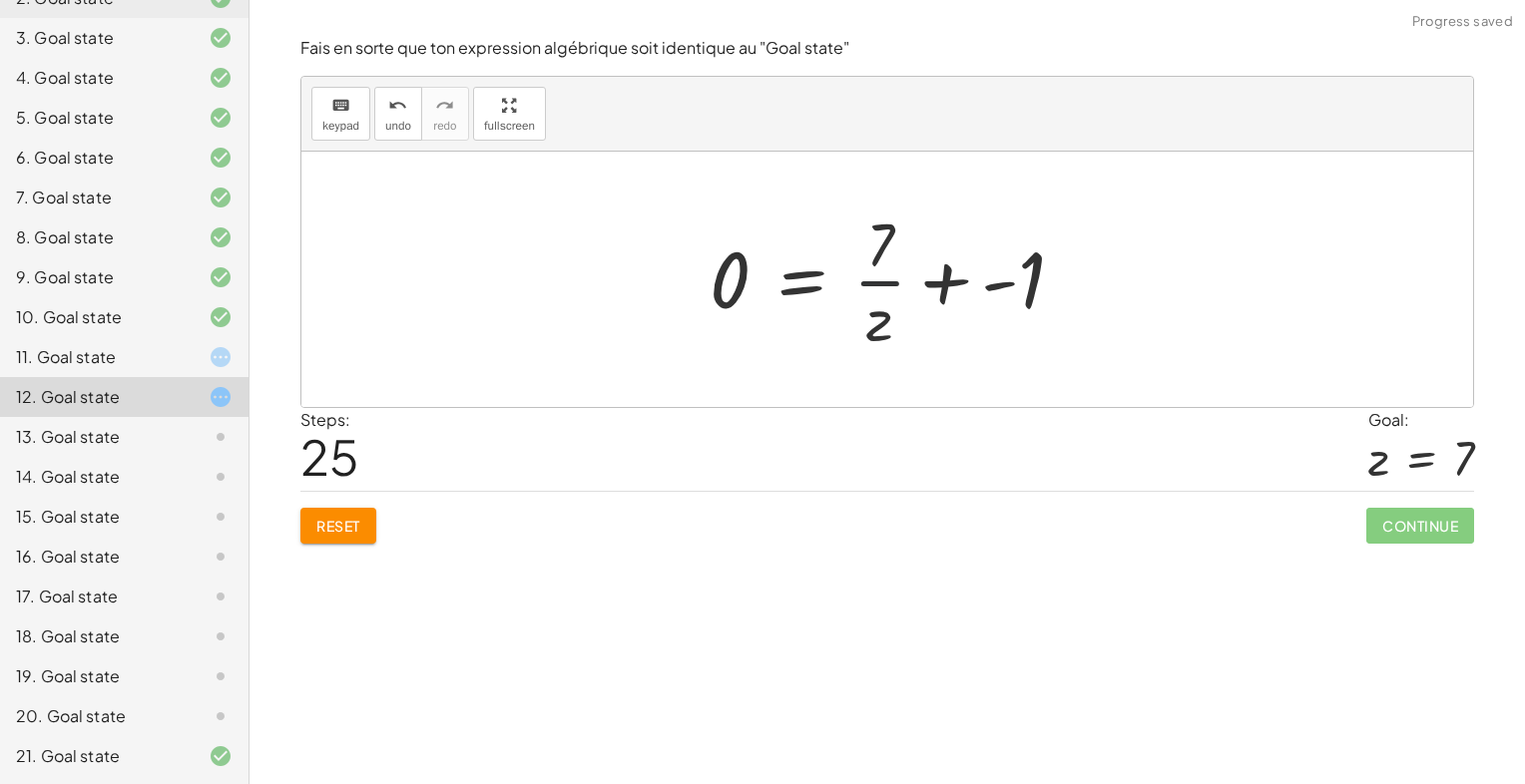 click at bounding box center [895, 279] 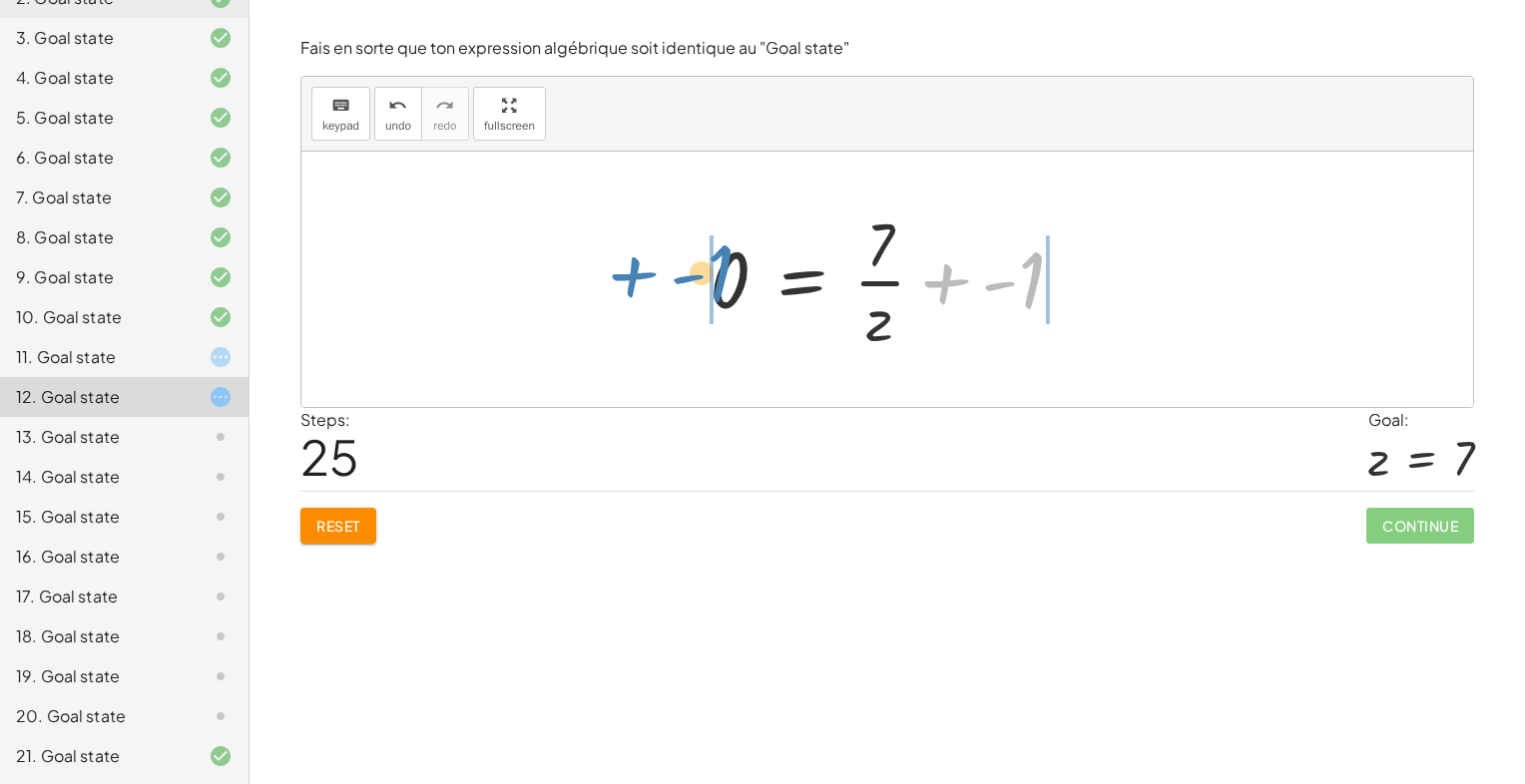drag, startPoint x: 1030, startPoint y: 285, endPoint x: 701, endPoint y: 281, distance: 329.02432 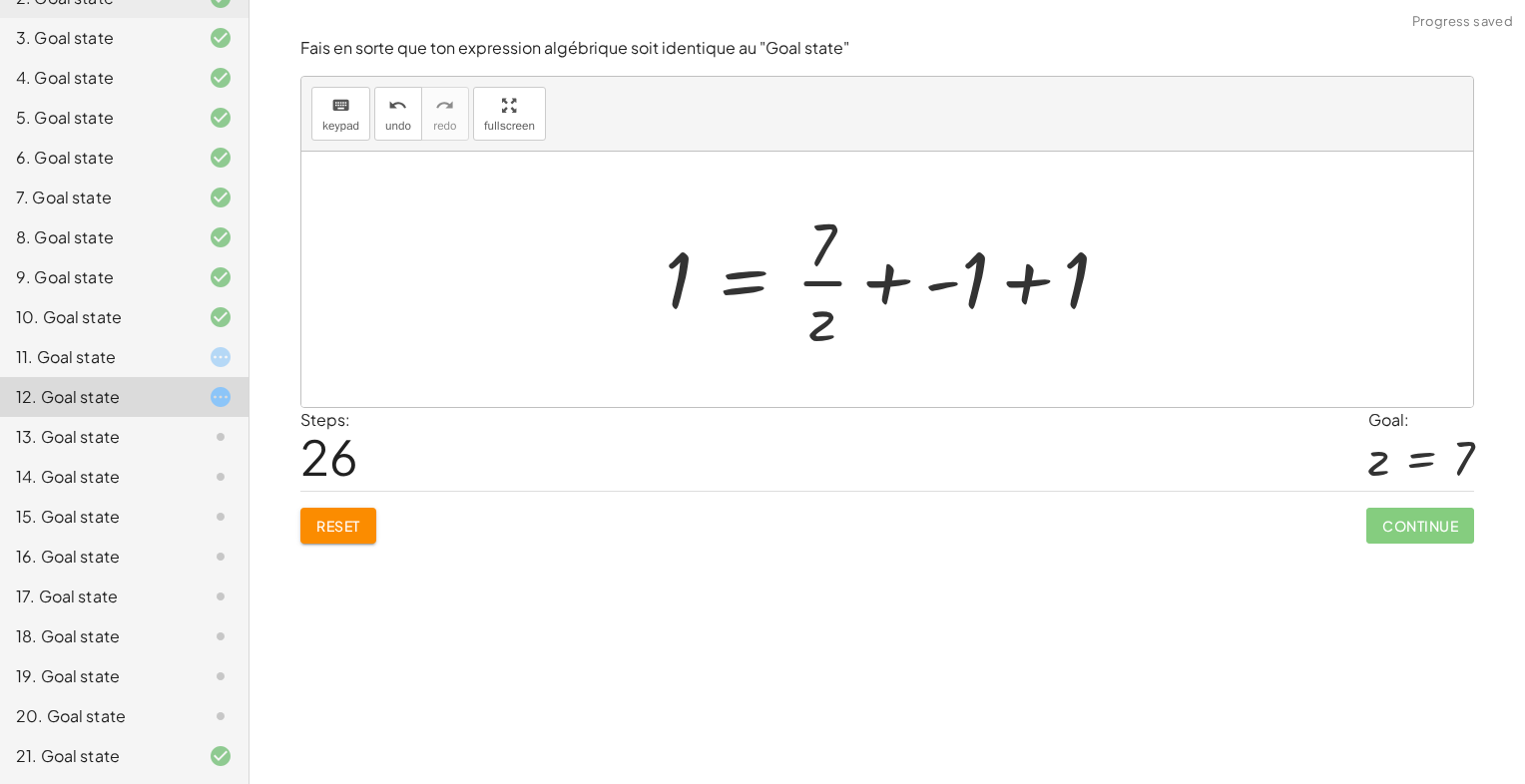 click at bounding box center (895, 279) 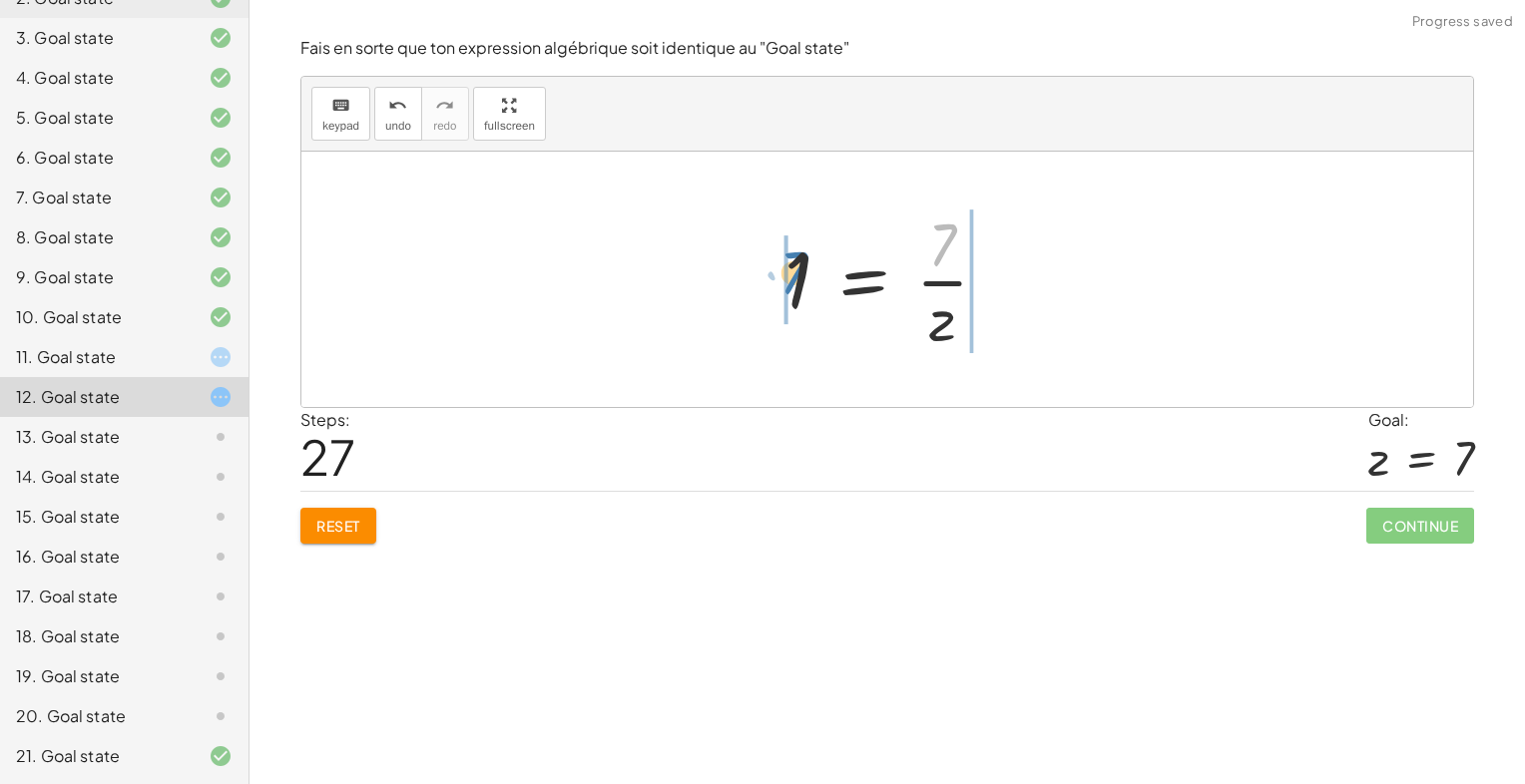 drag, startPoint x: 945, startPoint y: 253, endPoint x: 794, endPoint y: 281, distance: 153.57409 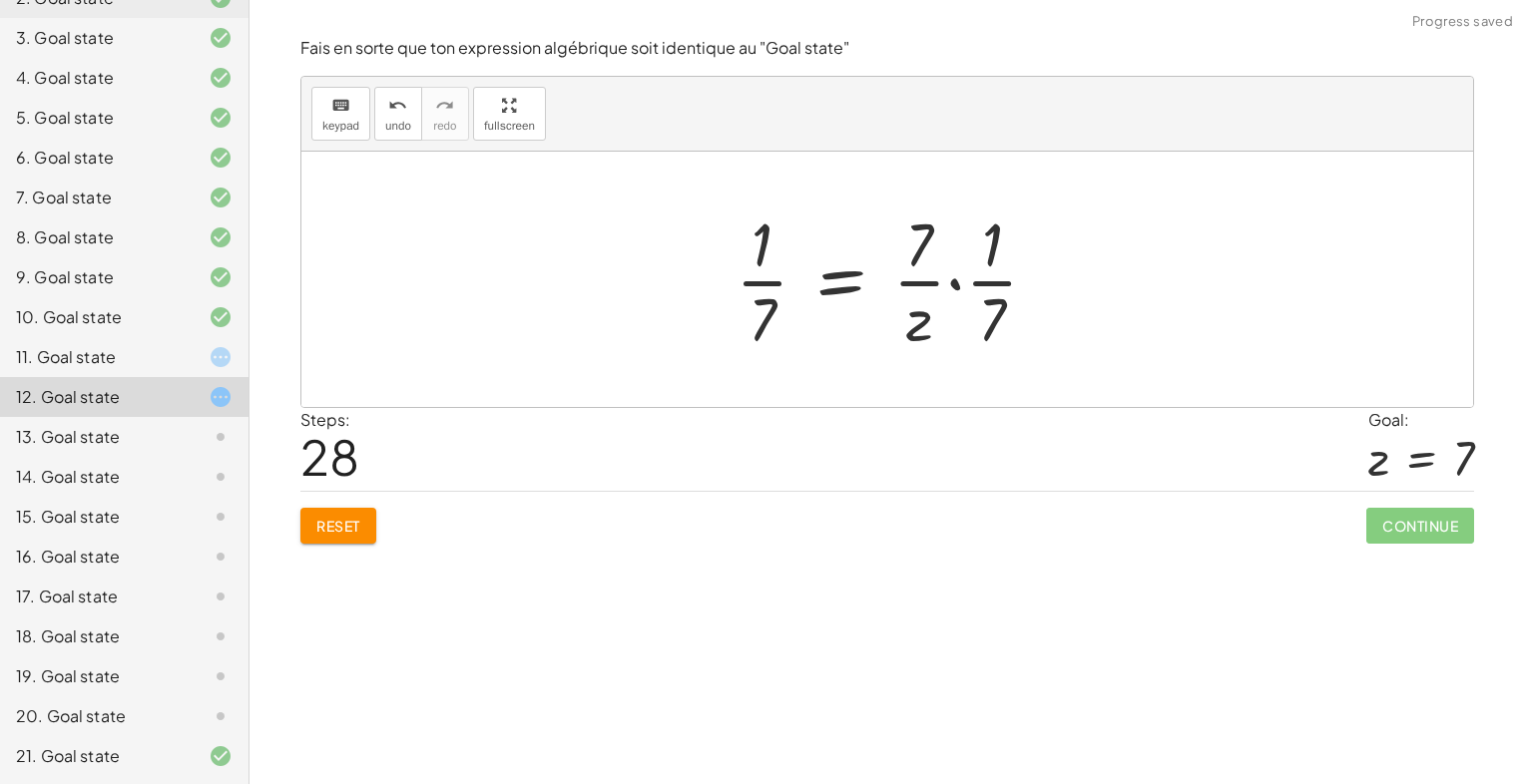 click at bounding box center (894, 279) 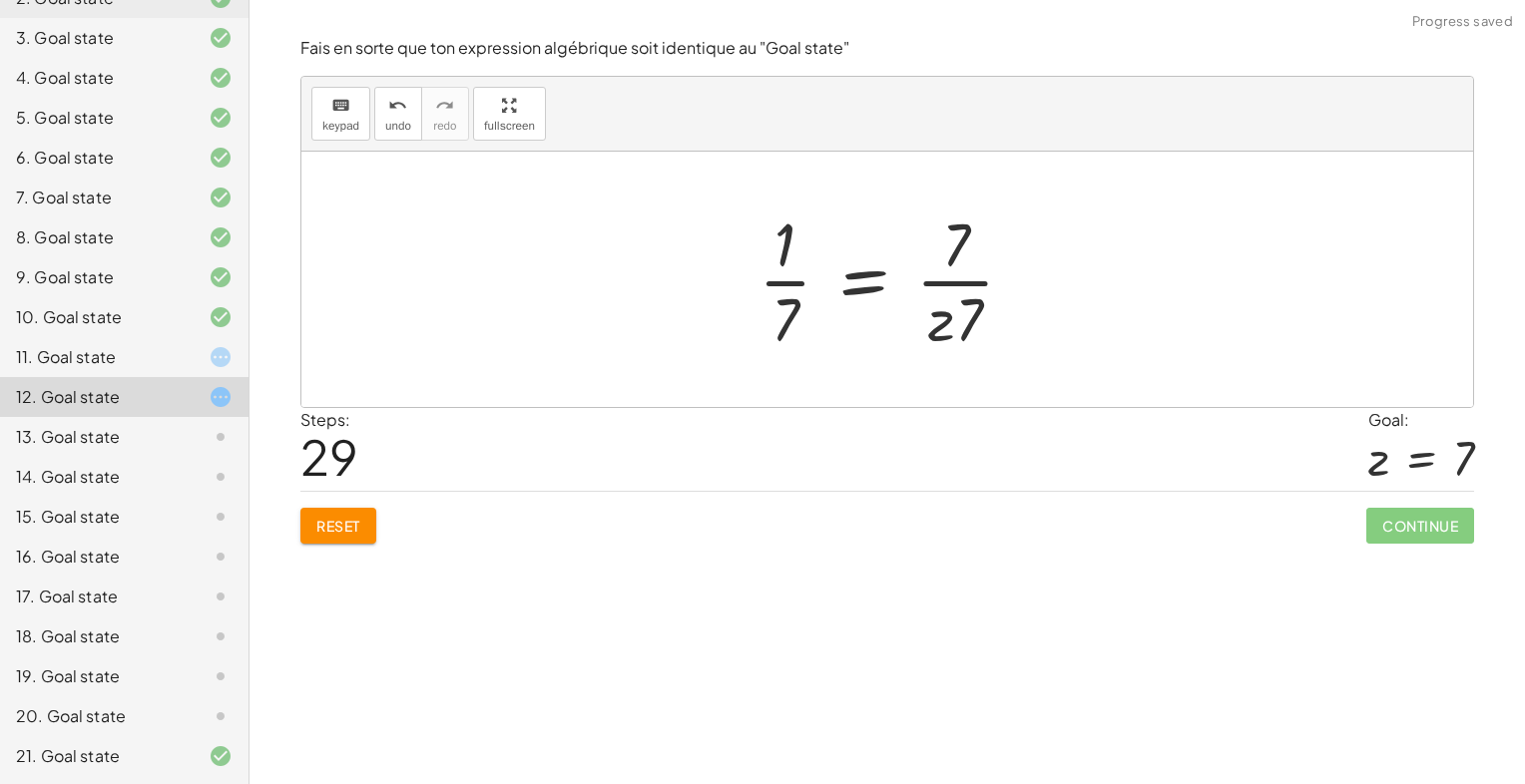 click at bounding box center [894, 279] 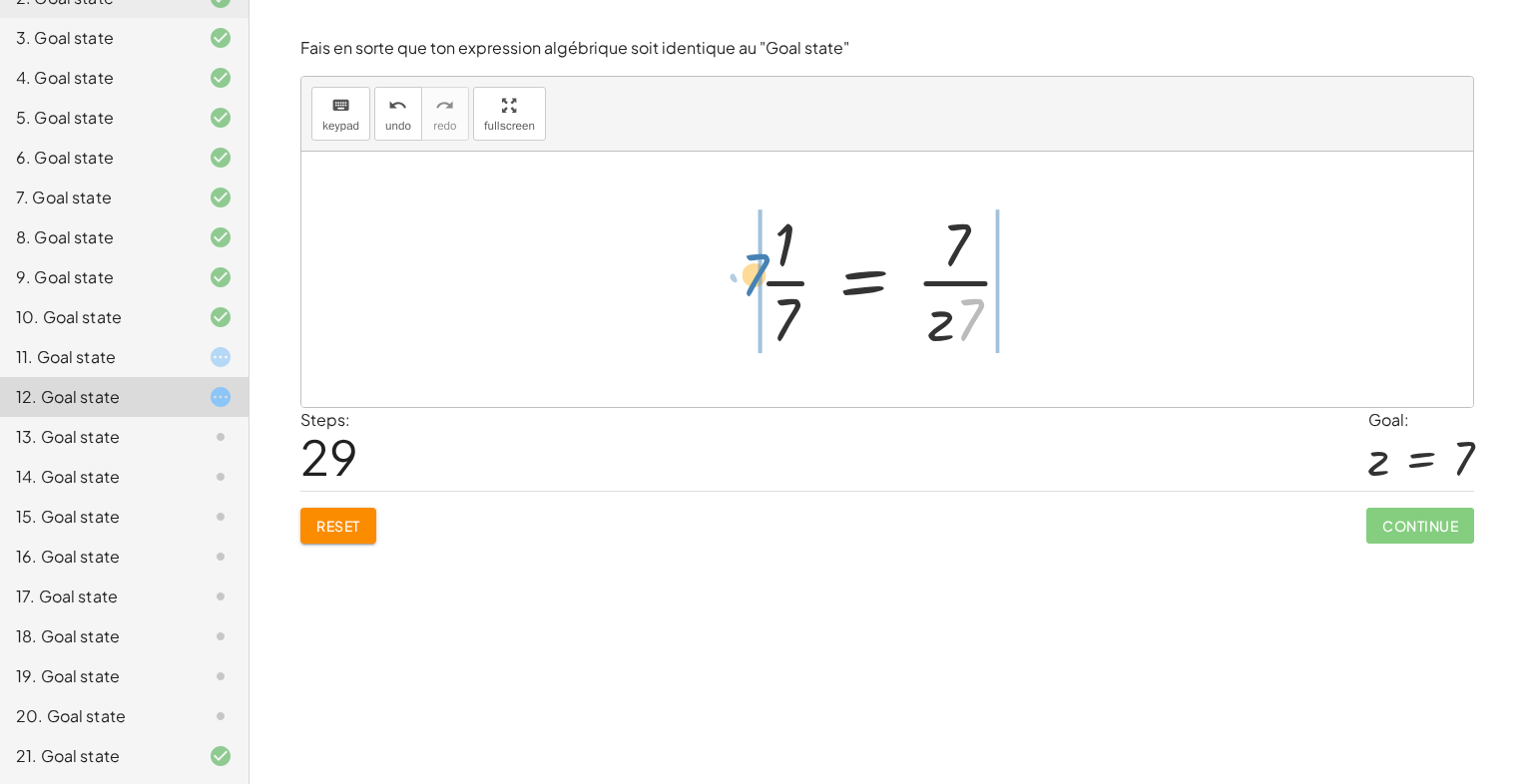 drag, startPoint x: 966, startPoint y: 311, endPoint x: 749, endPoint y: 267, distance: 221.4159 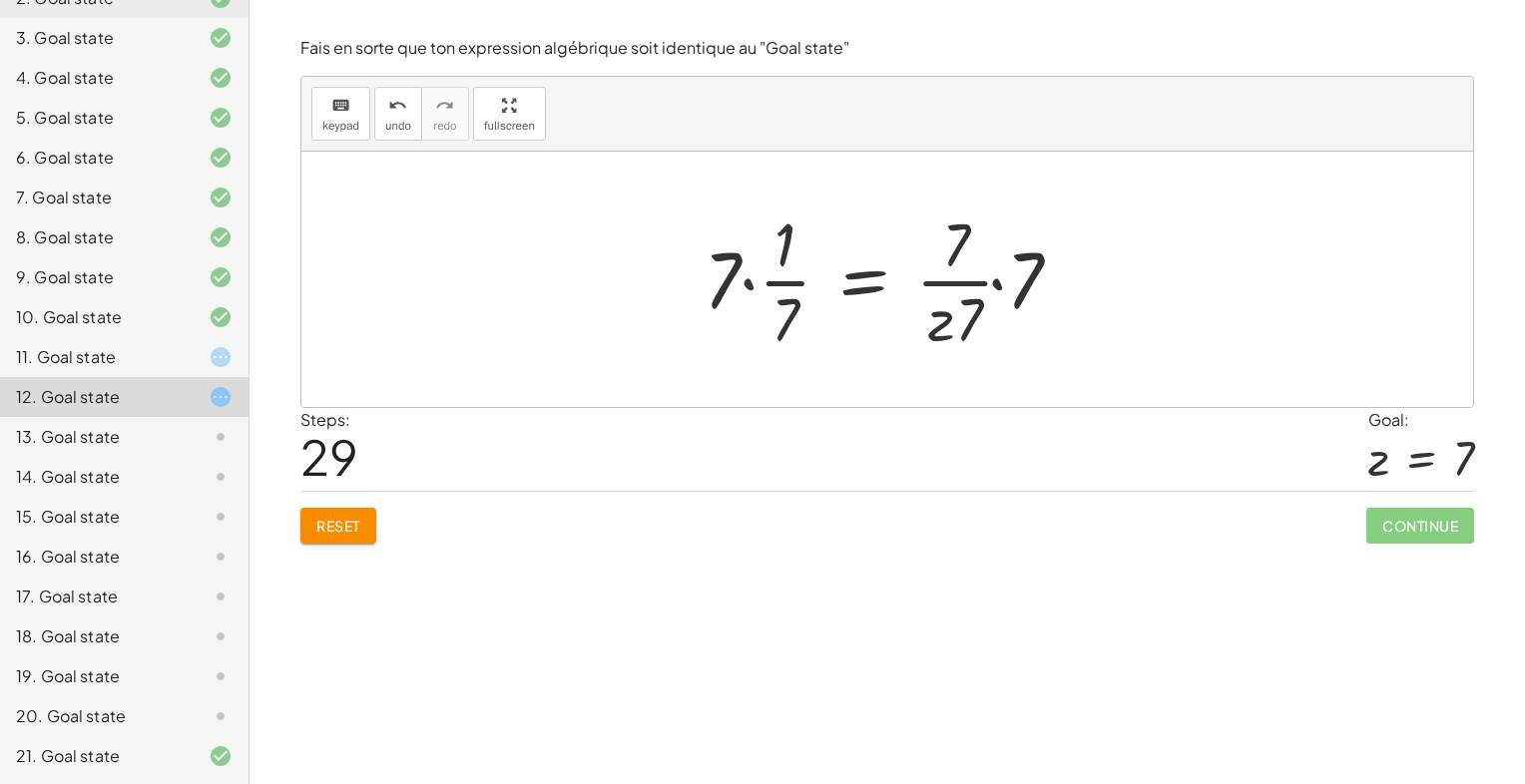 click at bounding box center (894, 279) 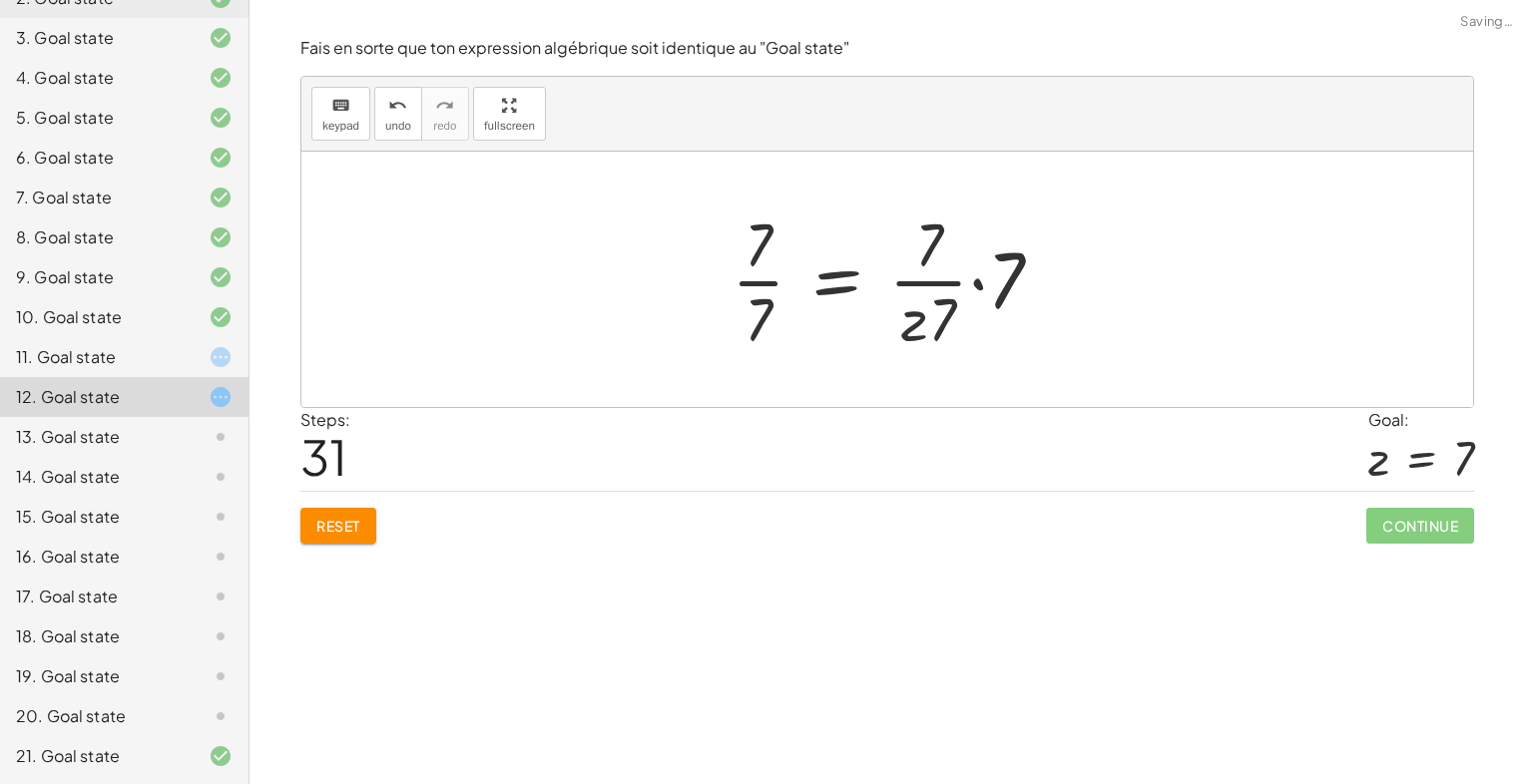 click at bounding box center (895, 279) 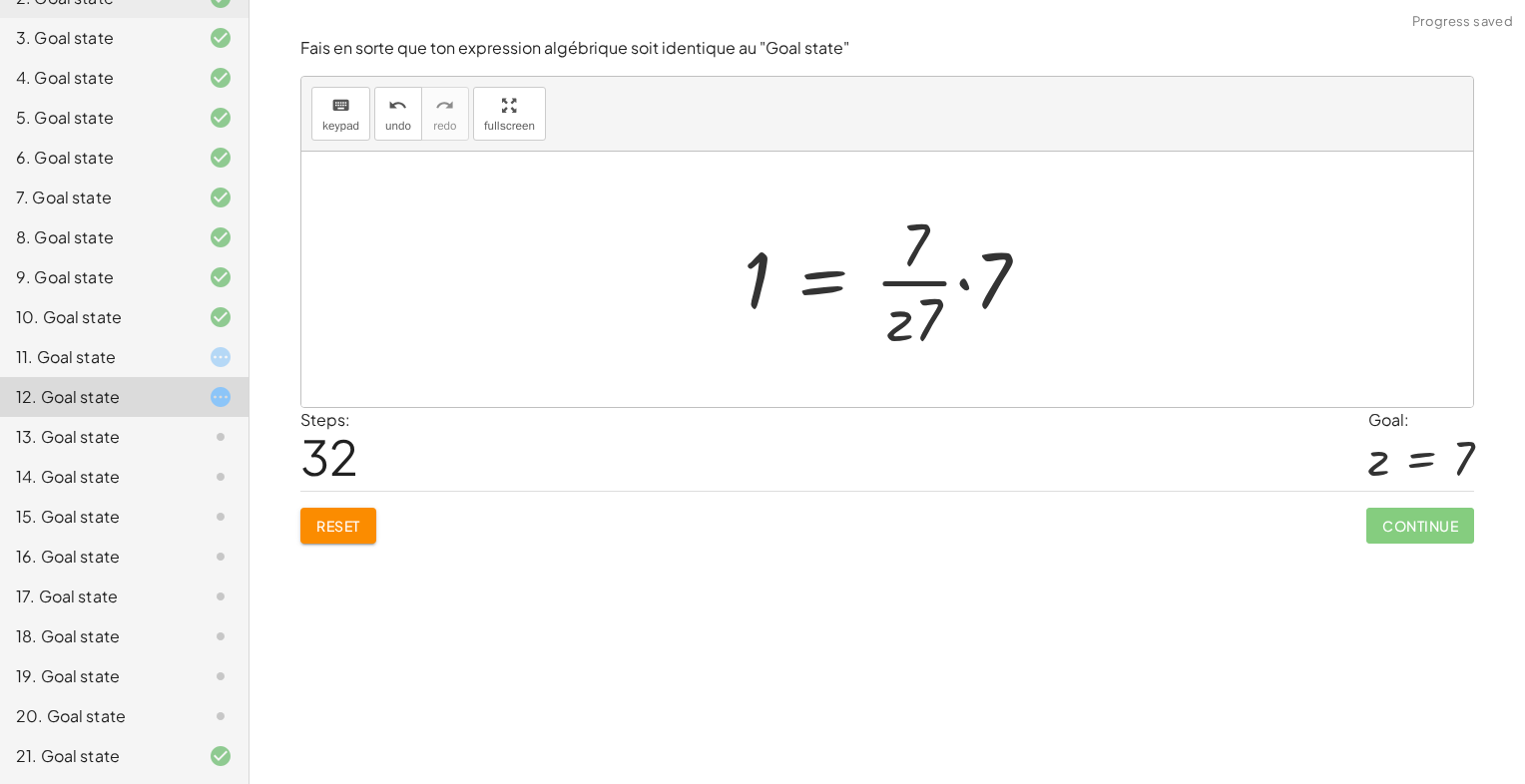 click at bounding box center (894, 279) 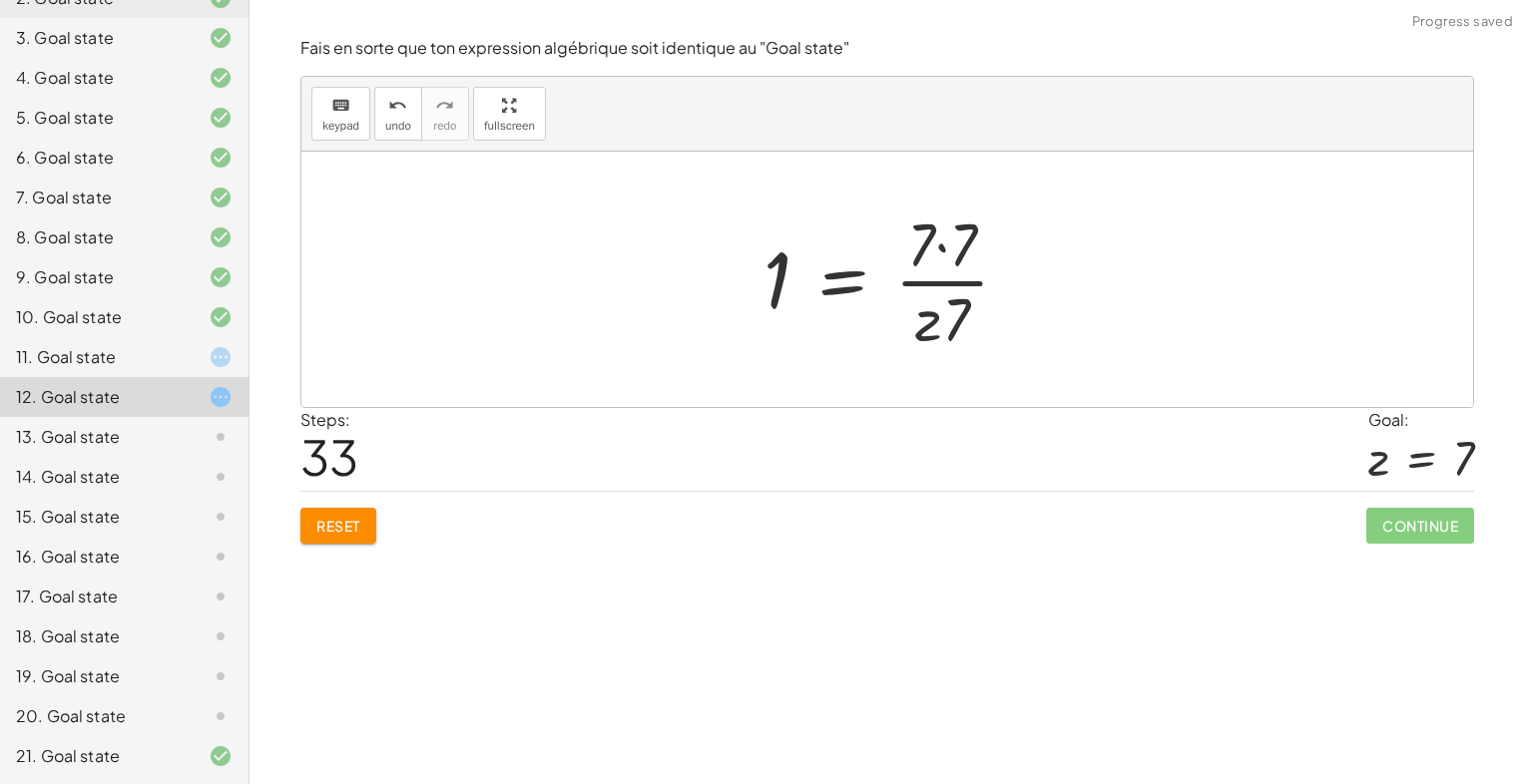 click at bounding box center [894, 279] 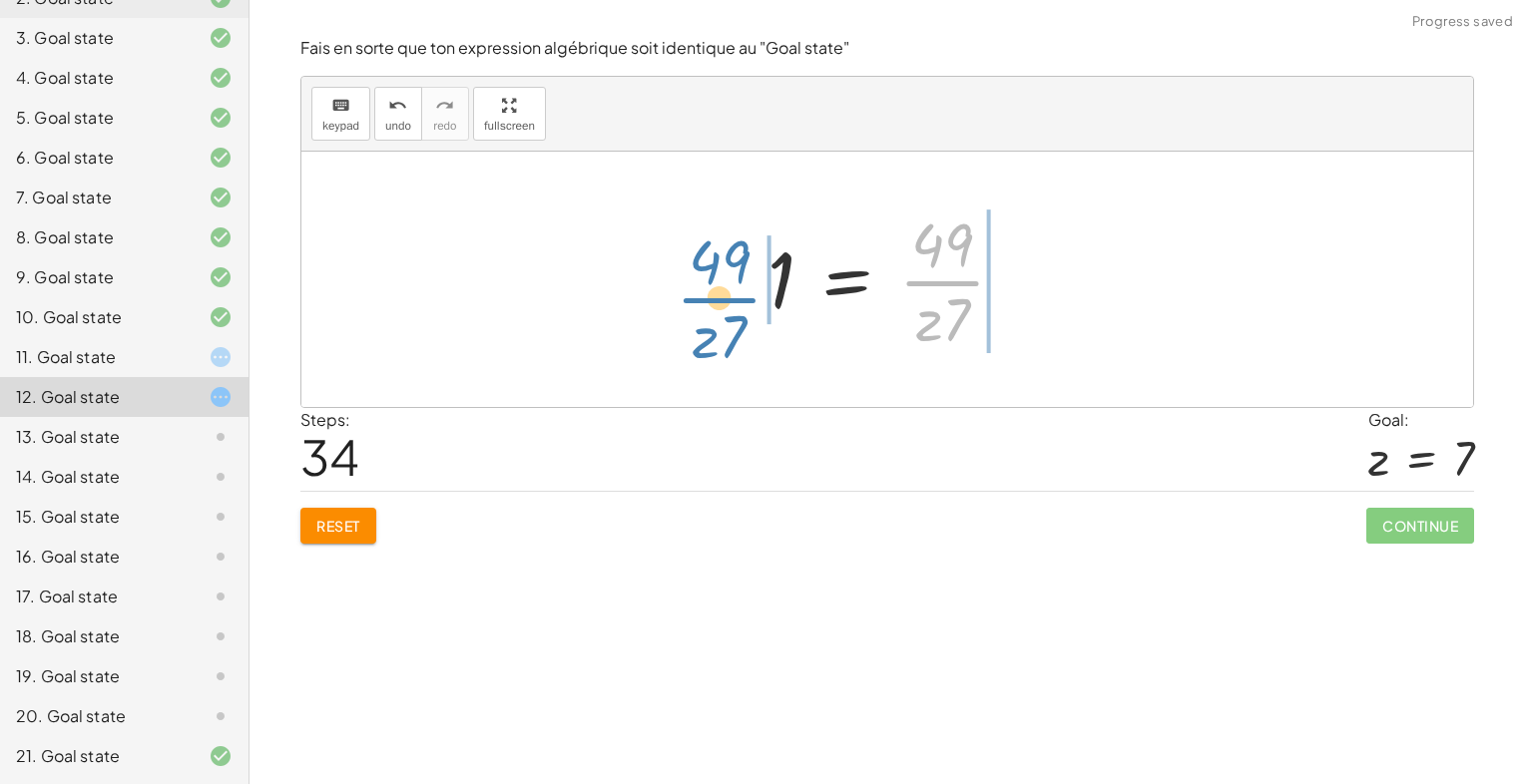 drag, startPoint x: 931, startPoint y: 281, endPoint x: 708, endPoint y: 298, distance: 223.64704 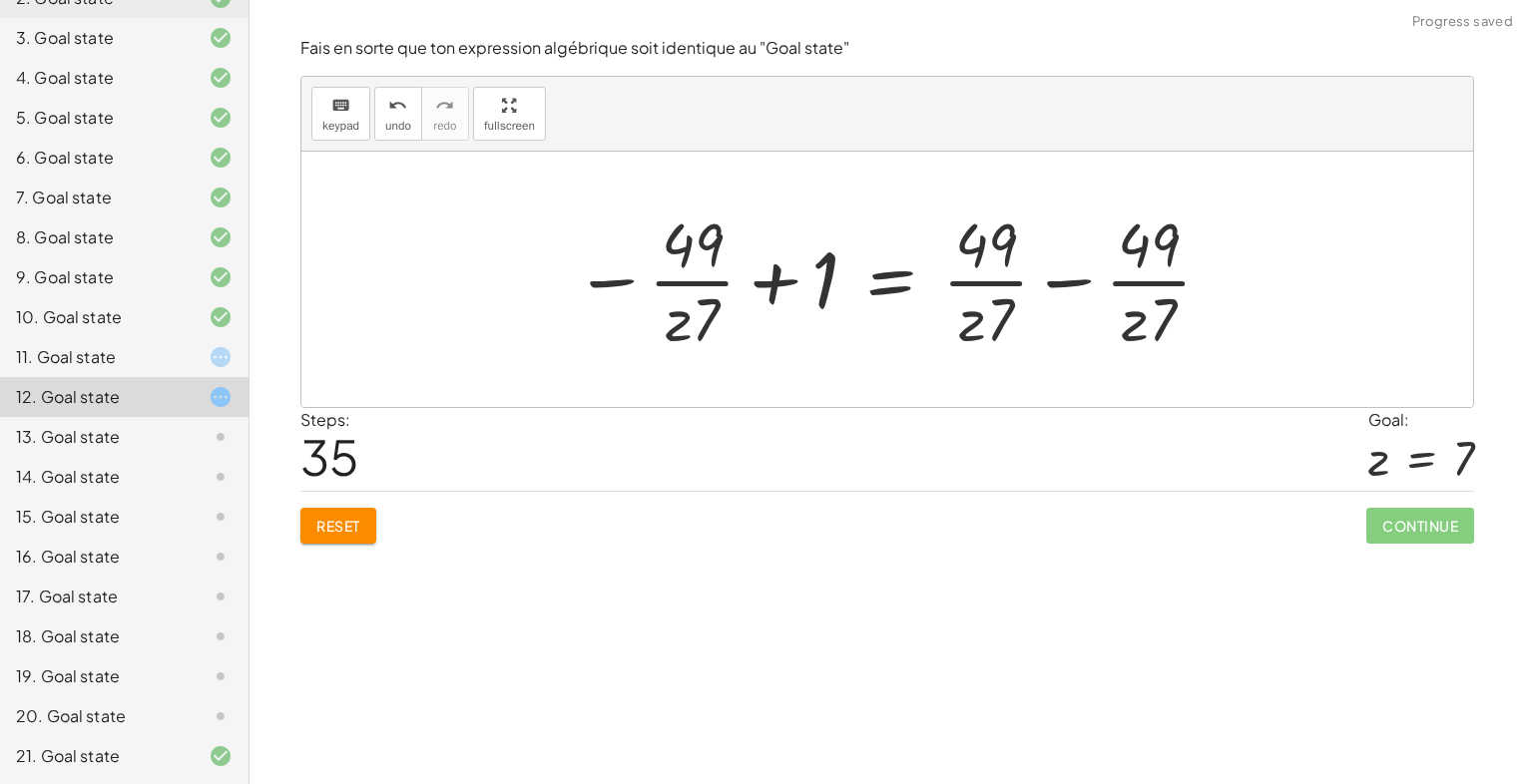 click at bounding box center [894, 279] 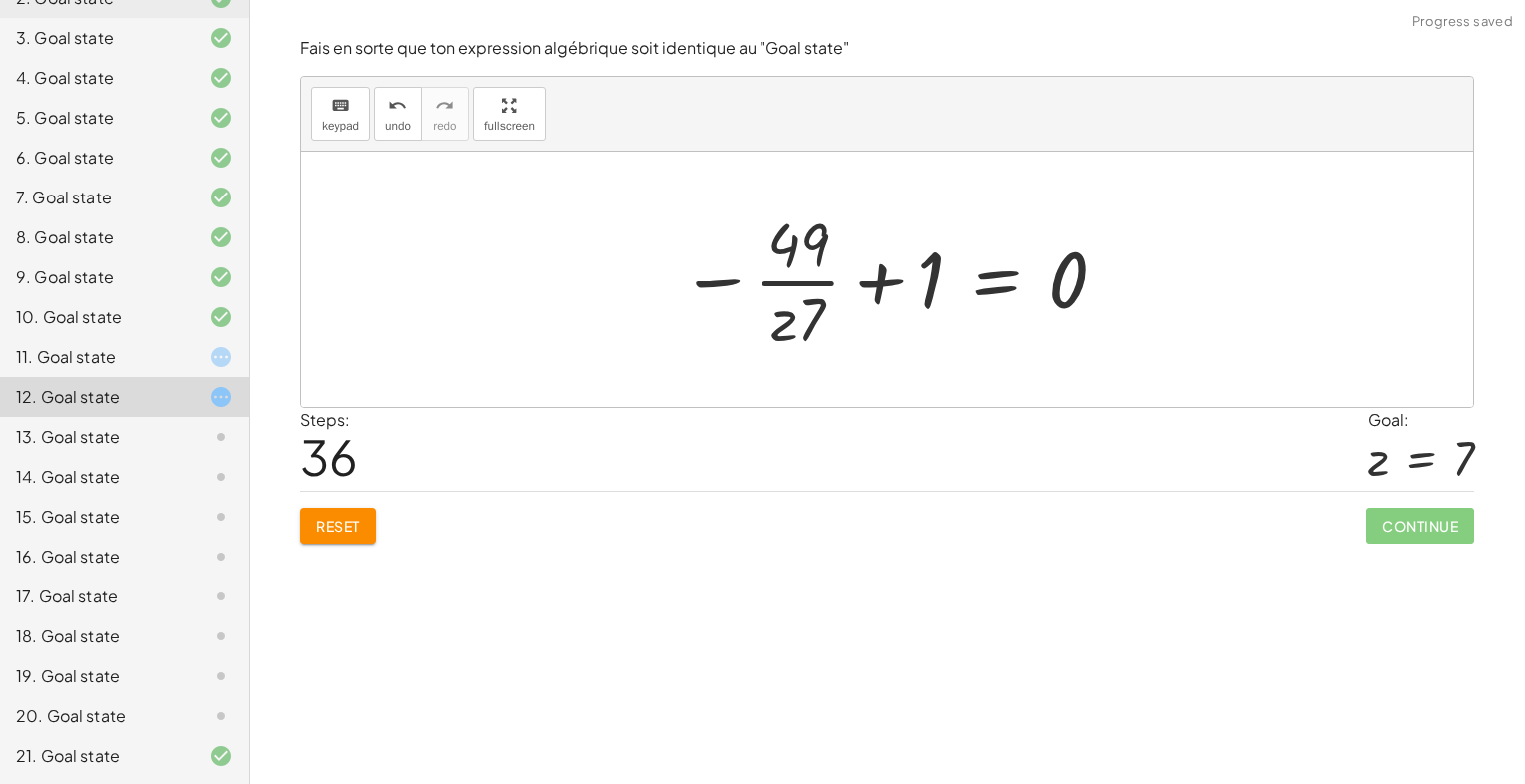 click at bounding box center (894, 279) 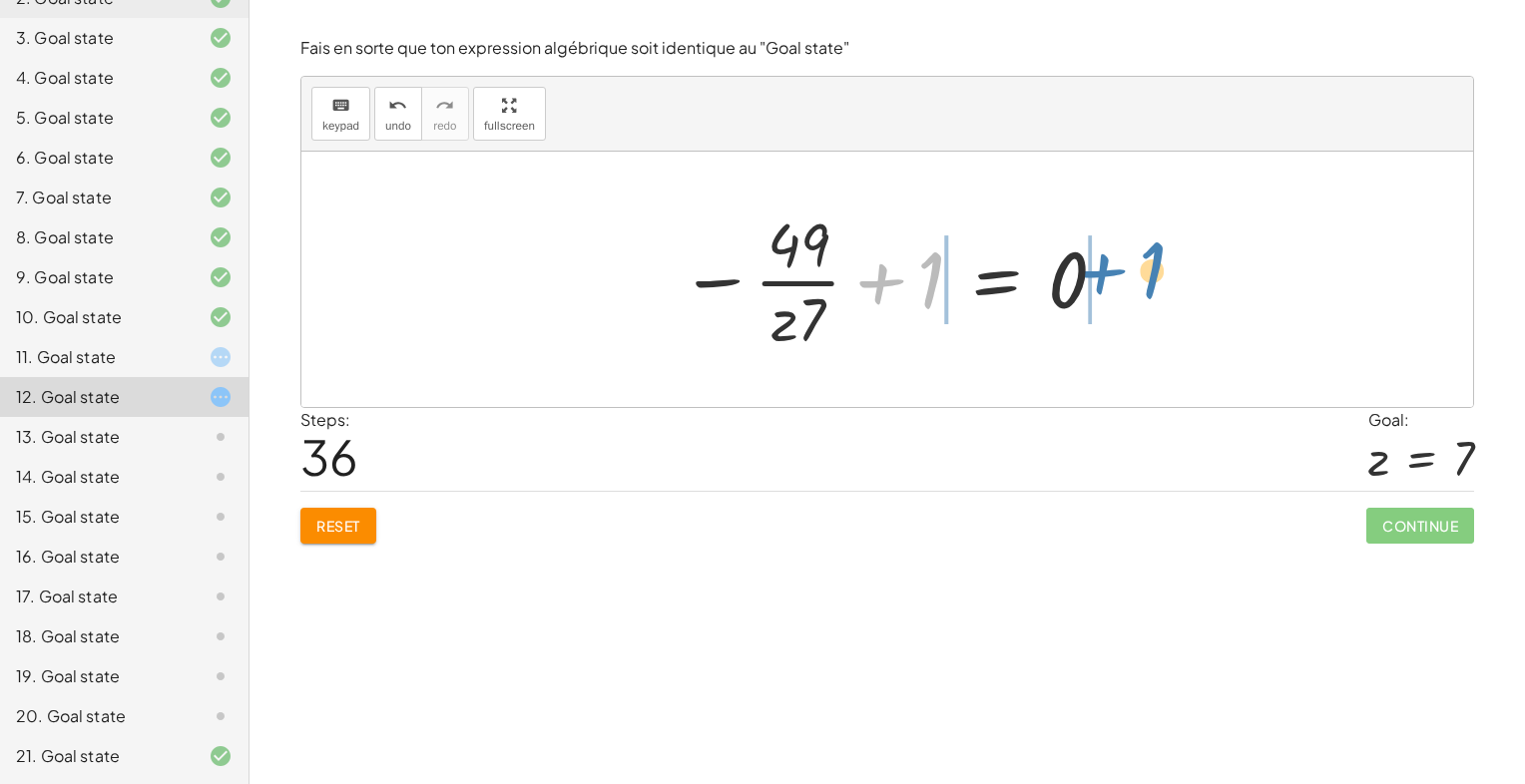 drag, startPoint x: 934, startPoint y: 283, endPoint x: 1156, endPoint y: 274, distance: 222.18236 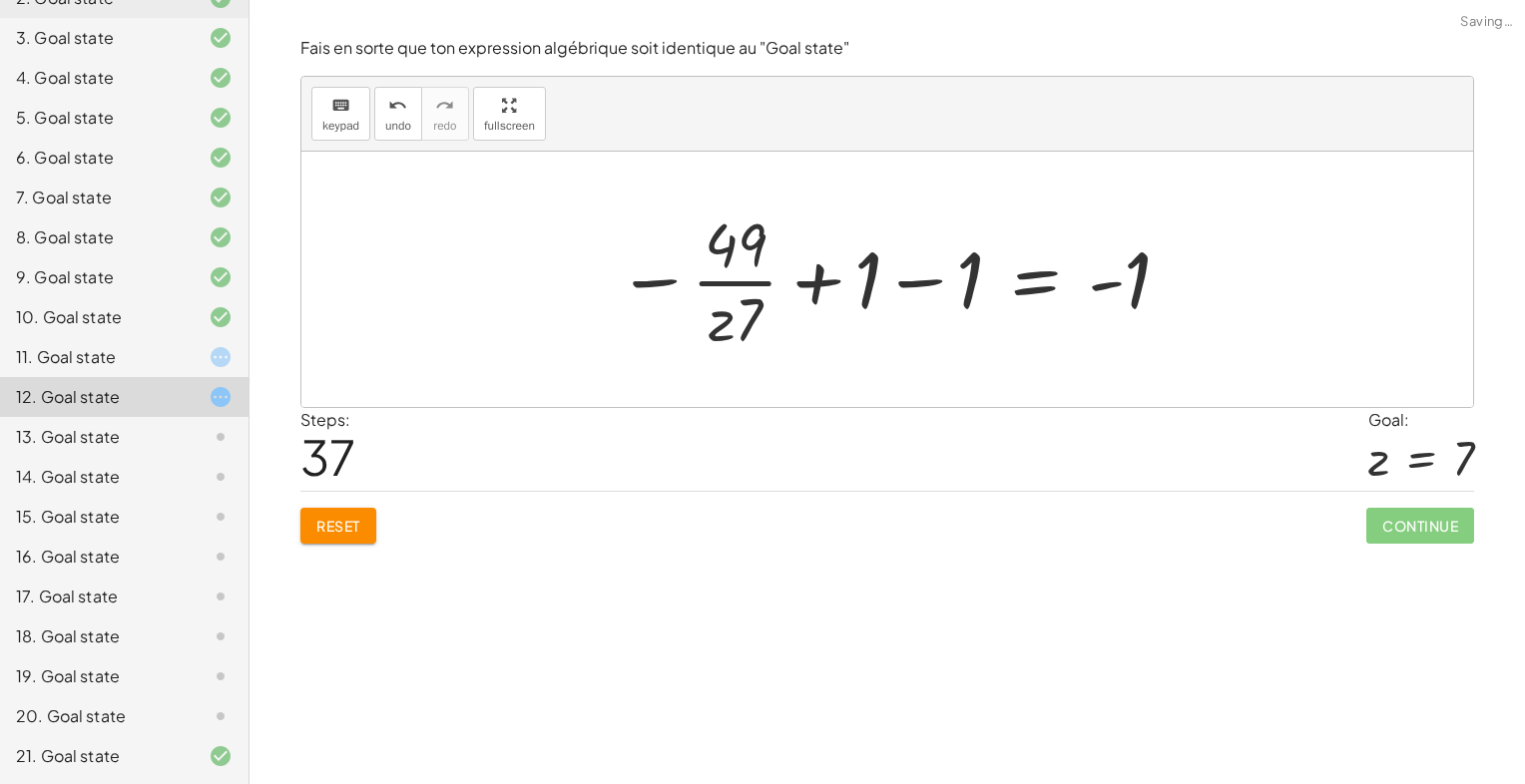 click at bounding box center (895, 279) 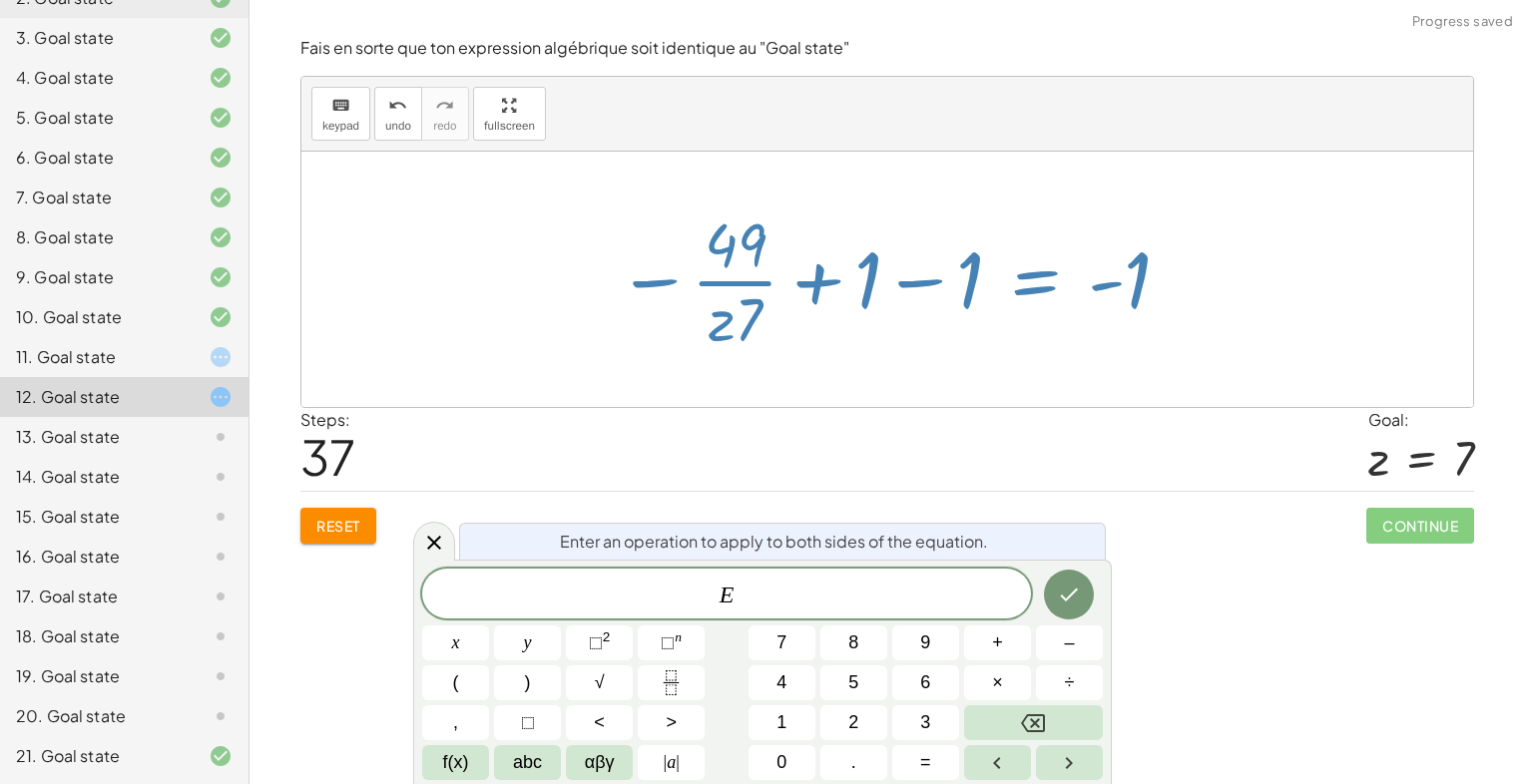 click at bounding box center (895, 279) 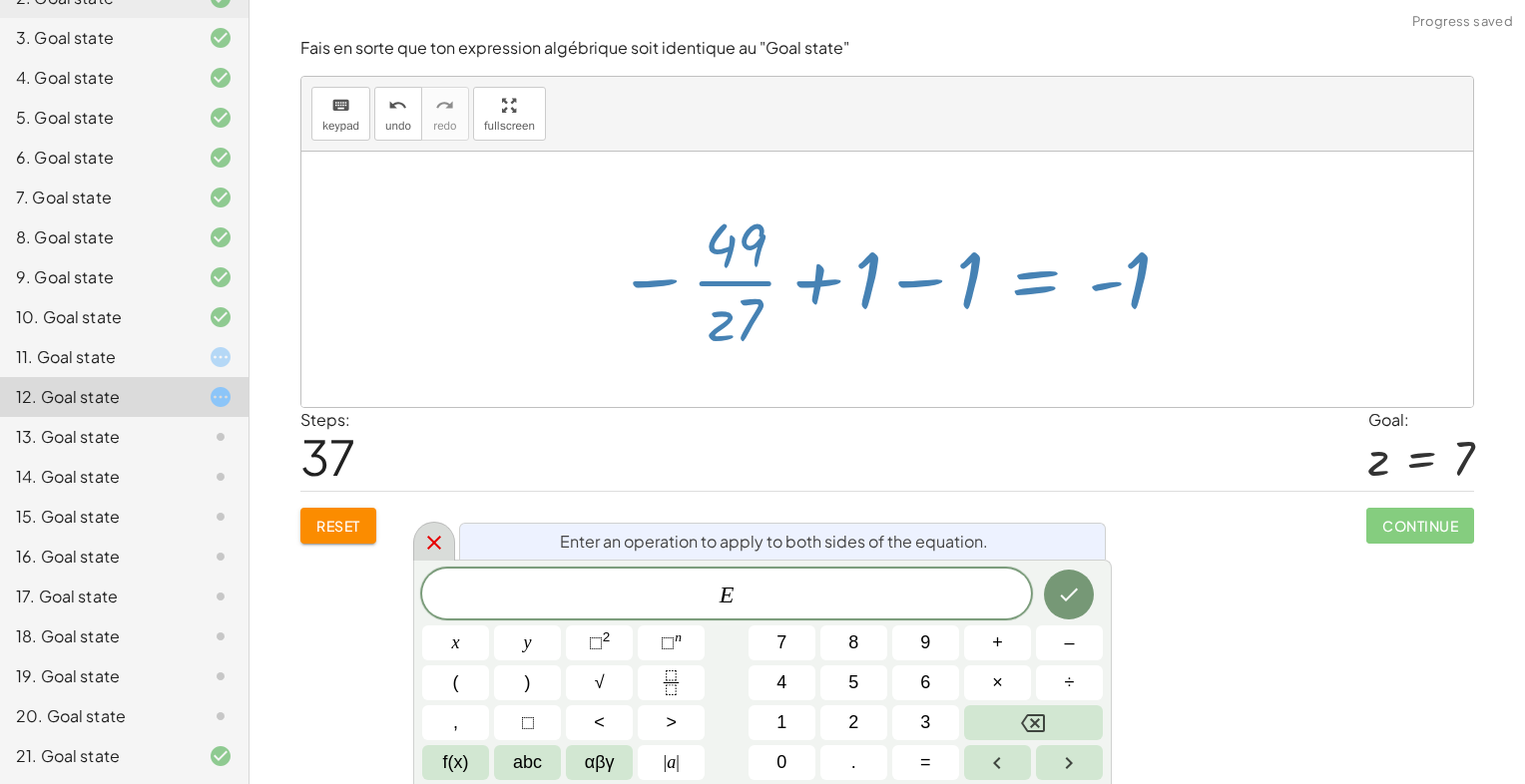 click 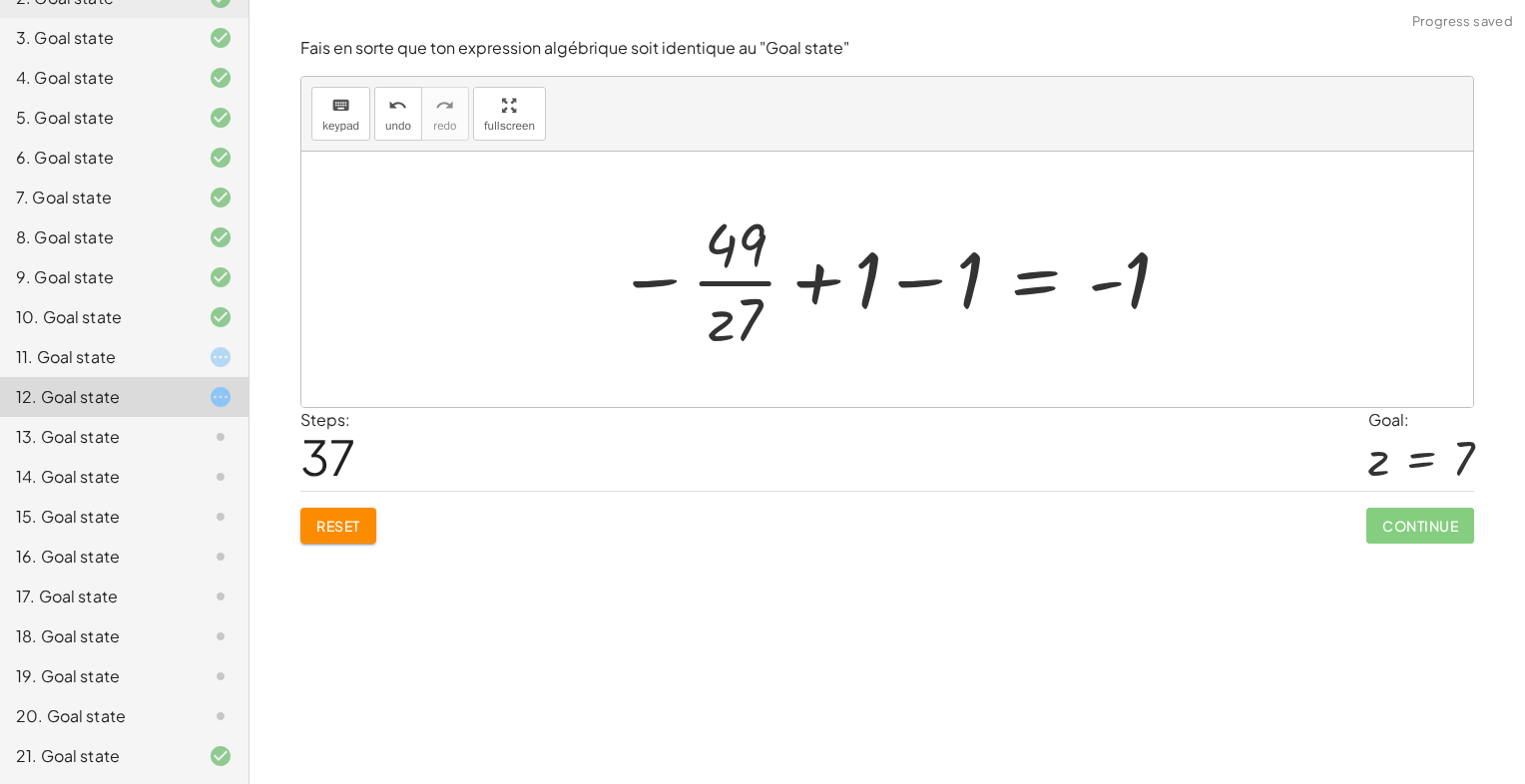 click at bounding box center (895, 279) 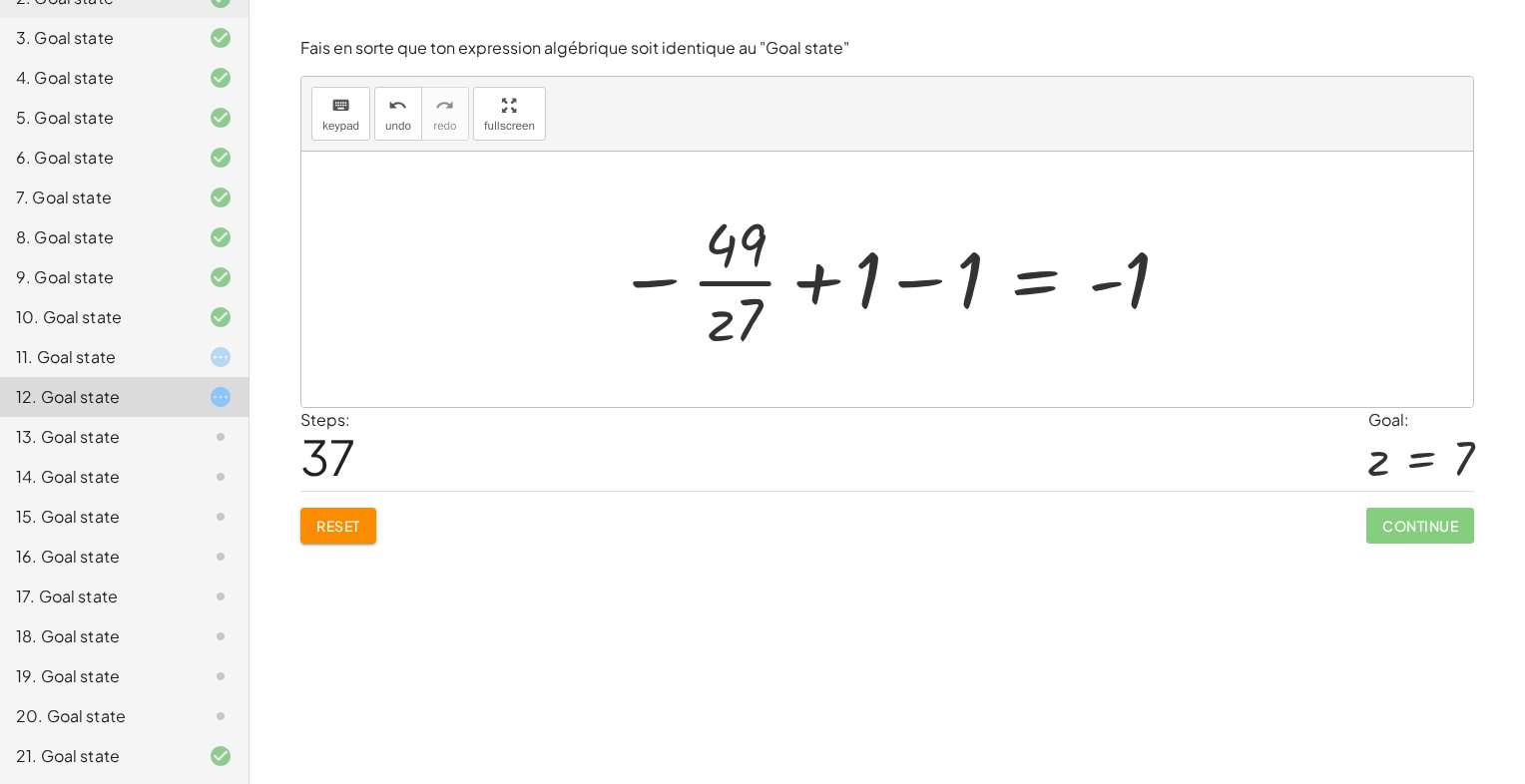 click at bounding box center (895, 279) 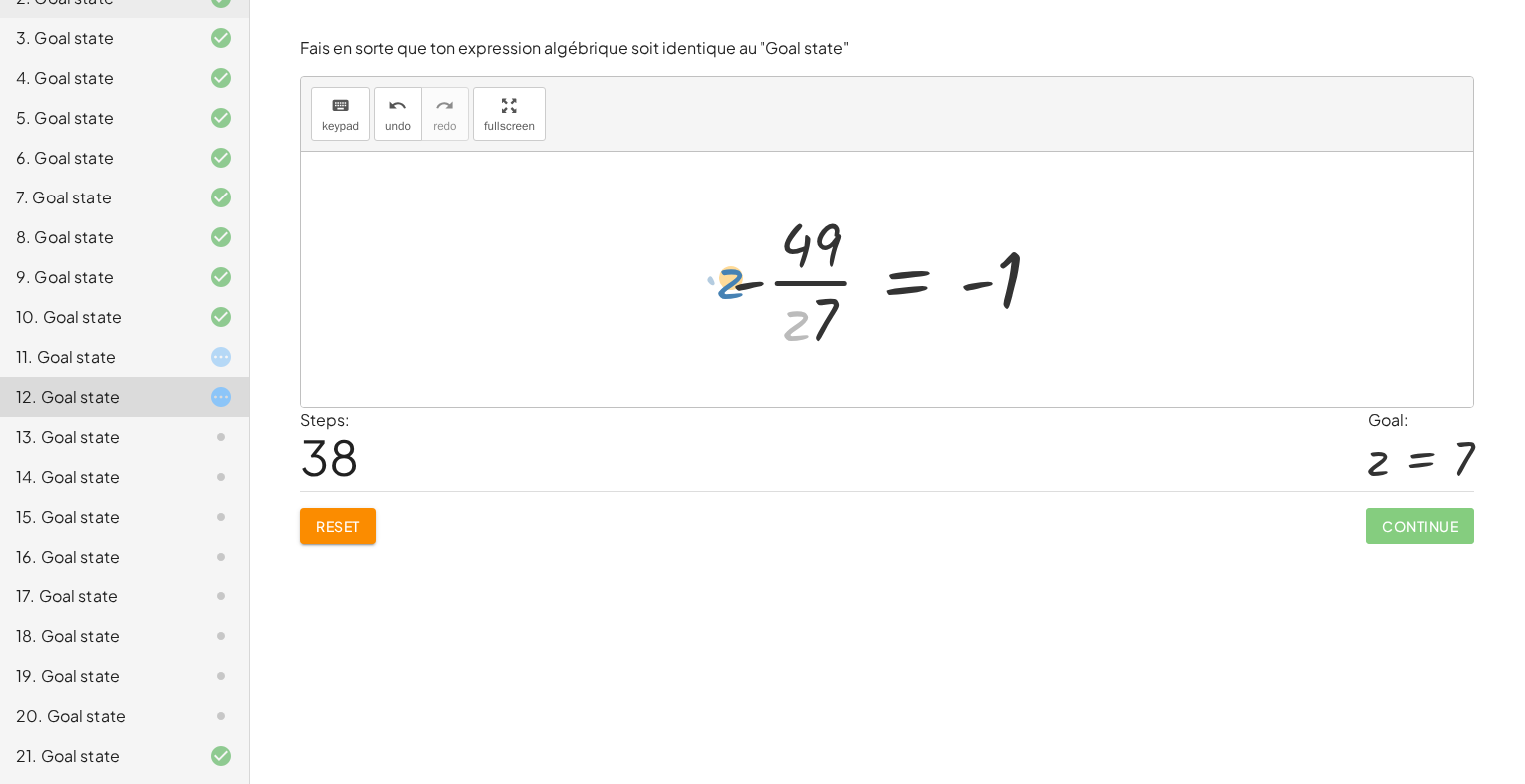 drag, startPoint x: 786, startPoint y: 318, endPoint x: 720, endPoint y: 275, distance: 78.77182 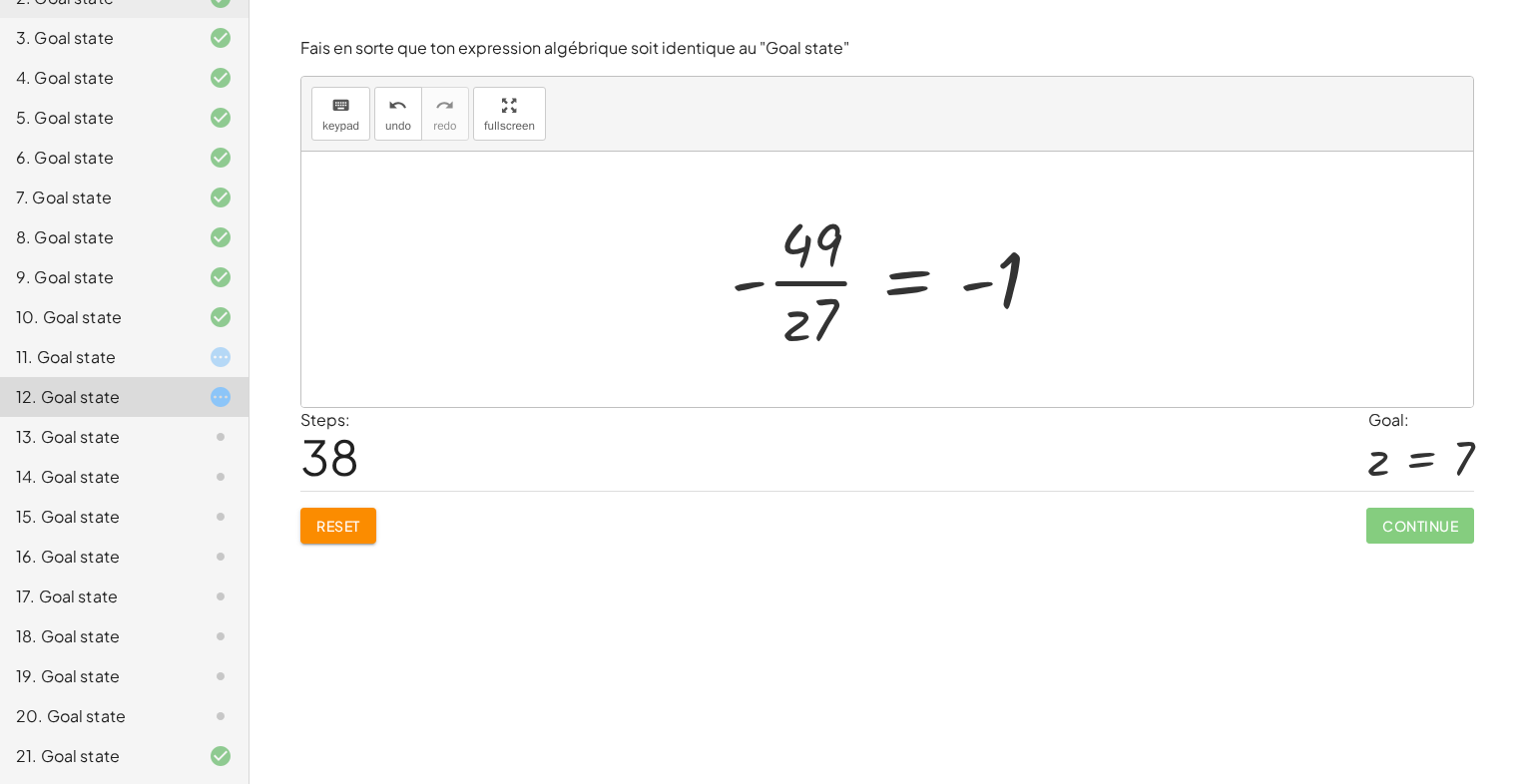 click at bounding box center [894, 279] 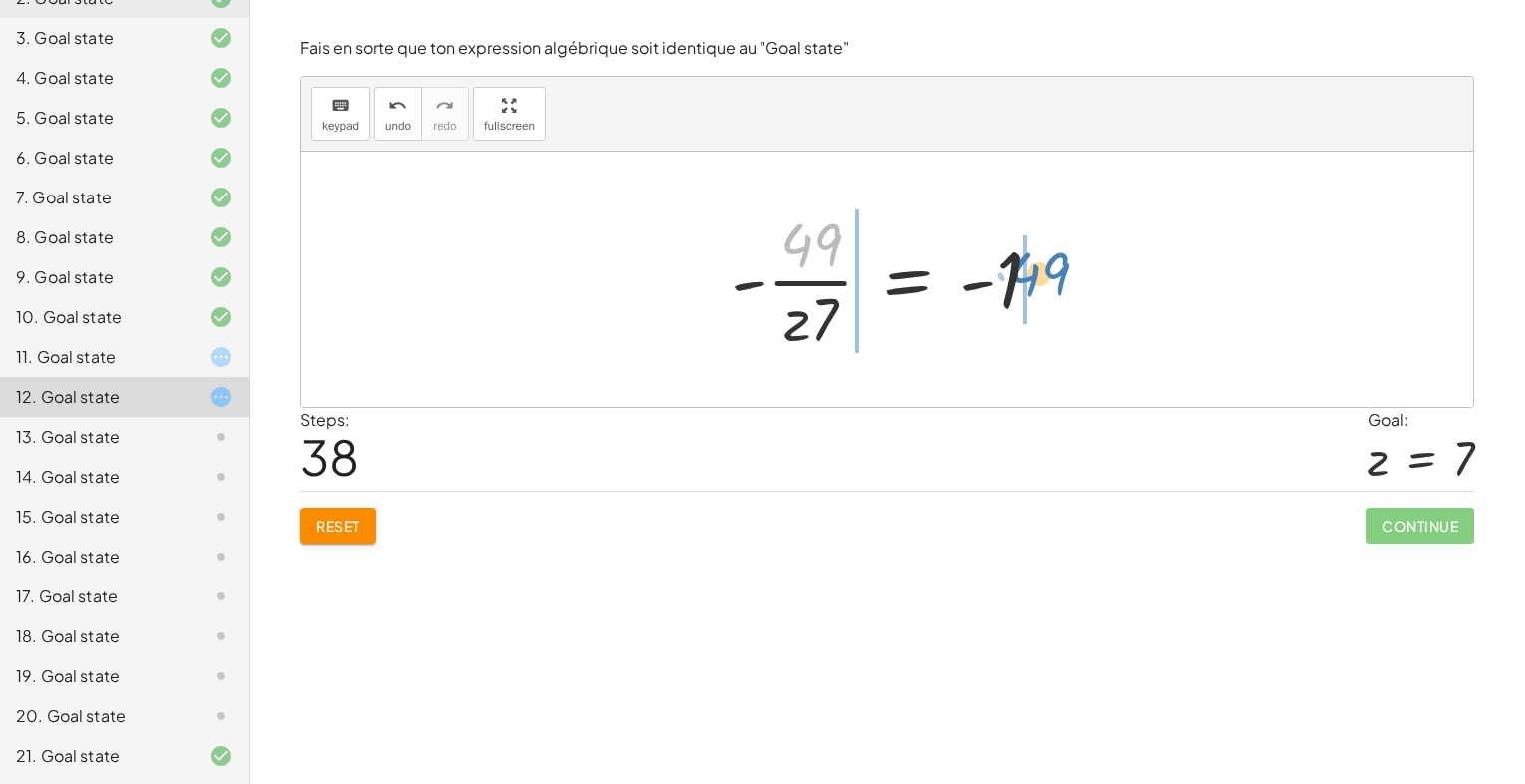 drag, startPoint x: 798, startPoint y: 245, endPoint x: 1033, endPoint y: 275, distance: 236.90715 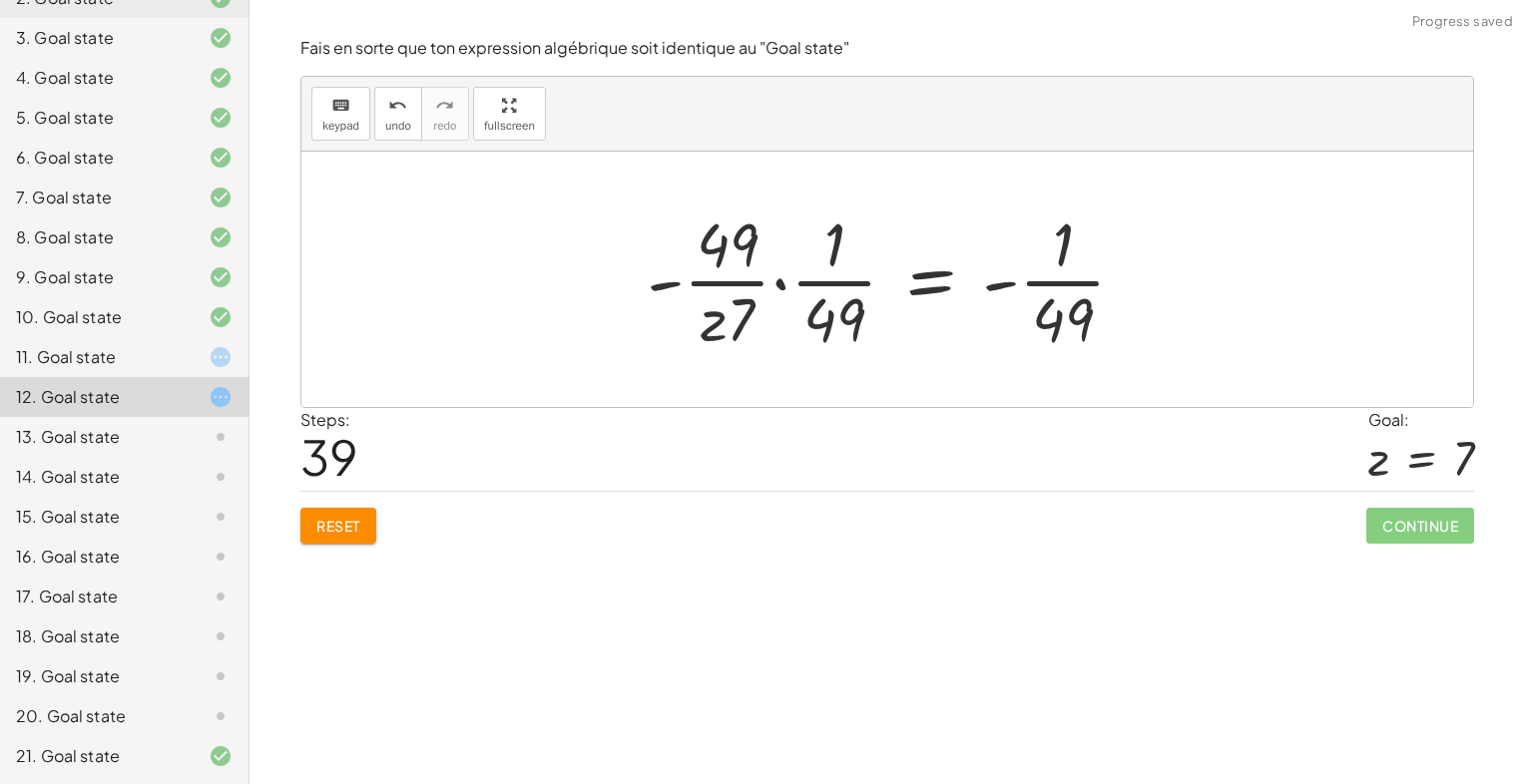 click at bounding box center (894, 279) 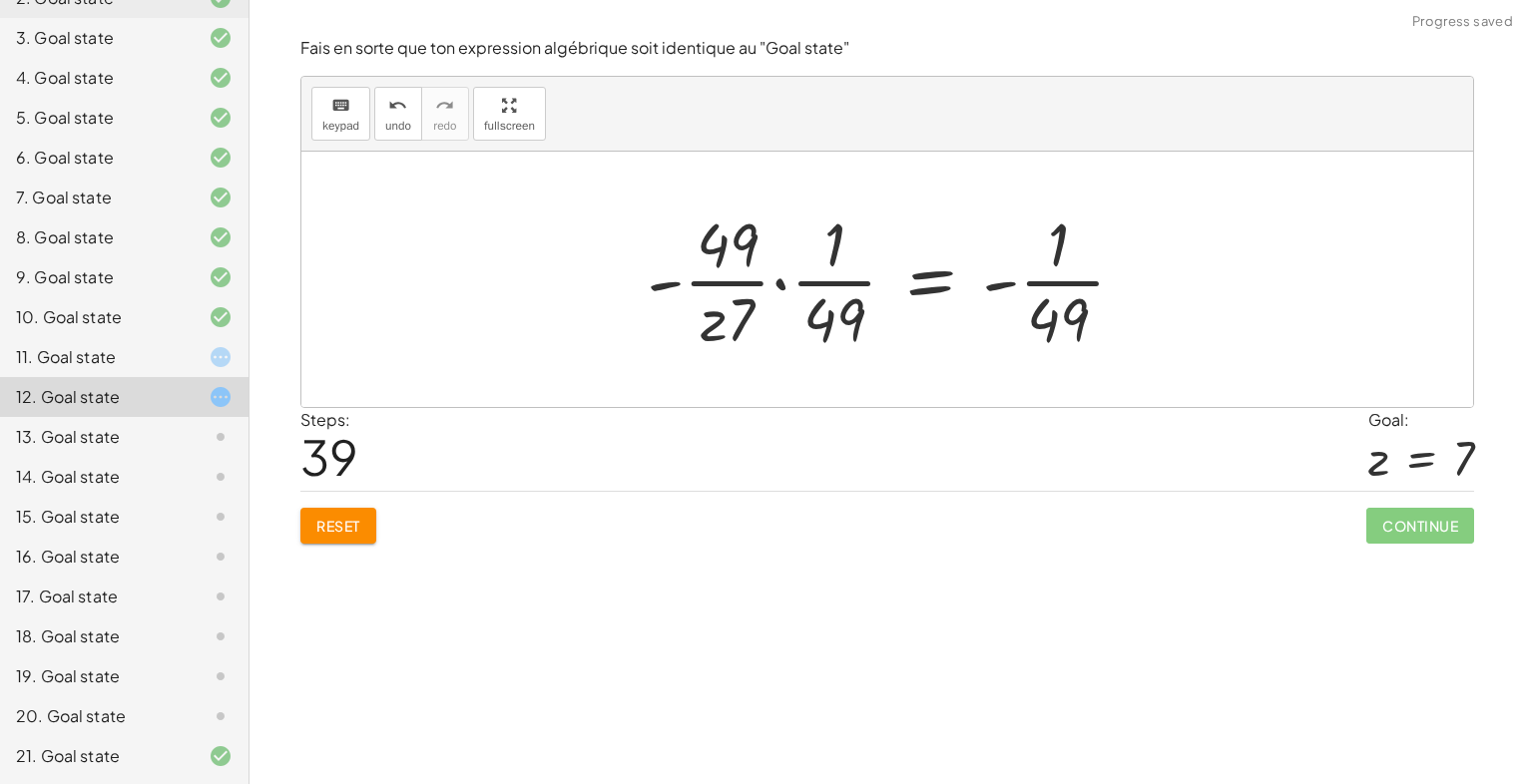 click at bounding box center (894, 279) 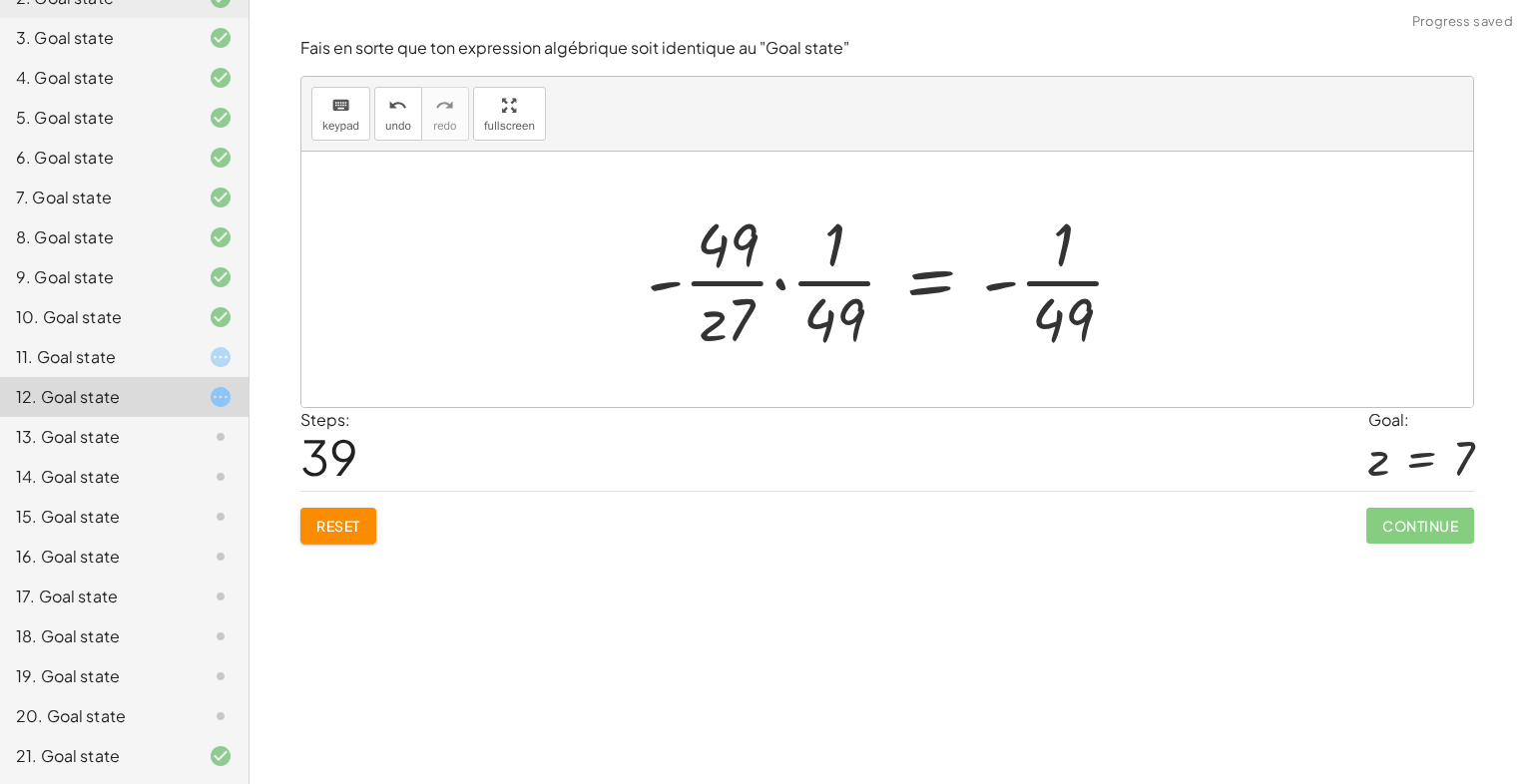 click at bounding box center (894, 279) 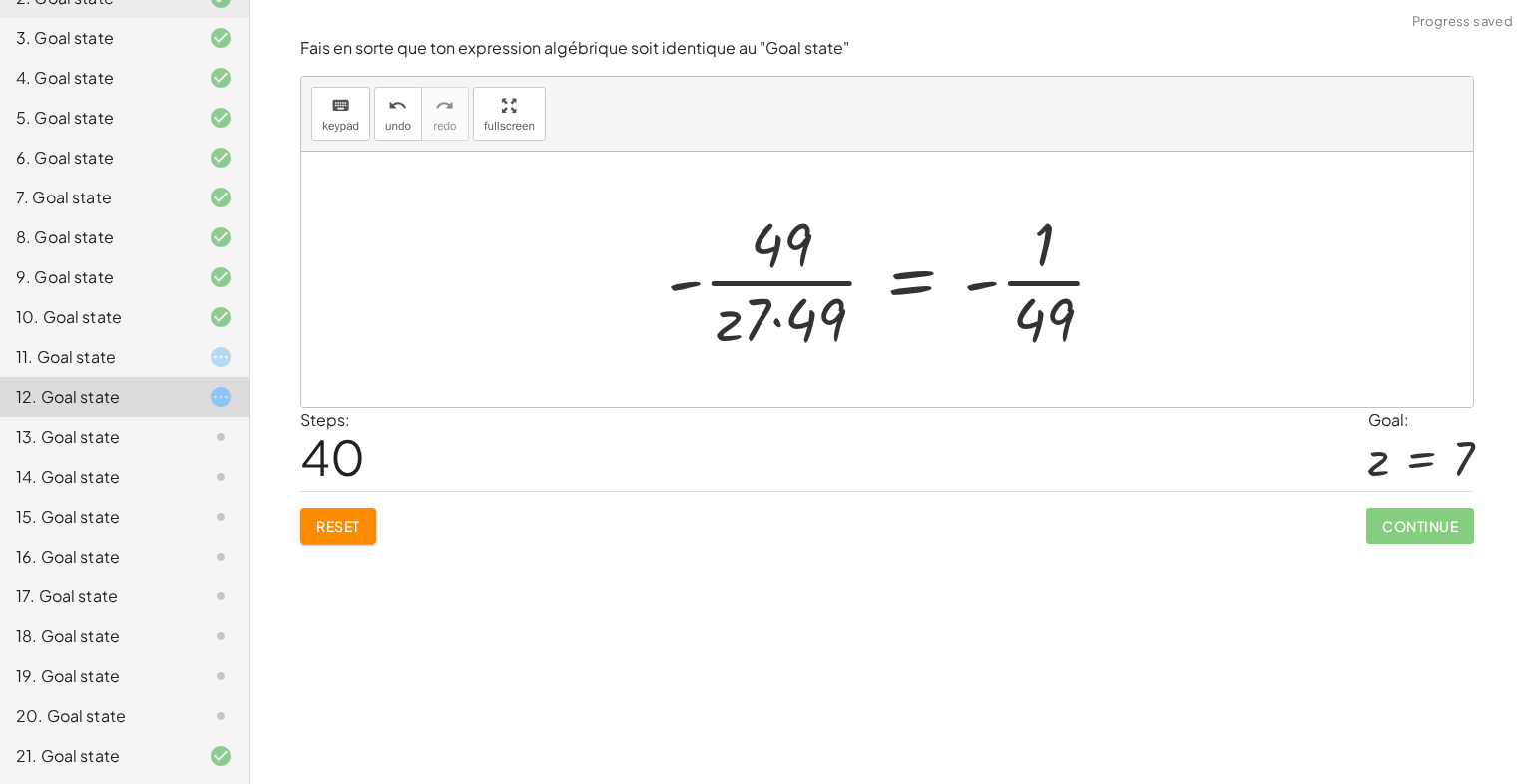 click at bounding box center [894, 279] 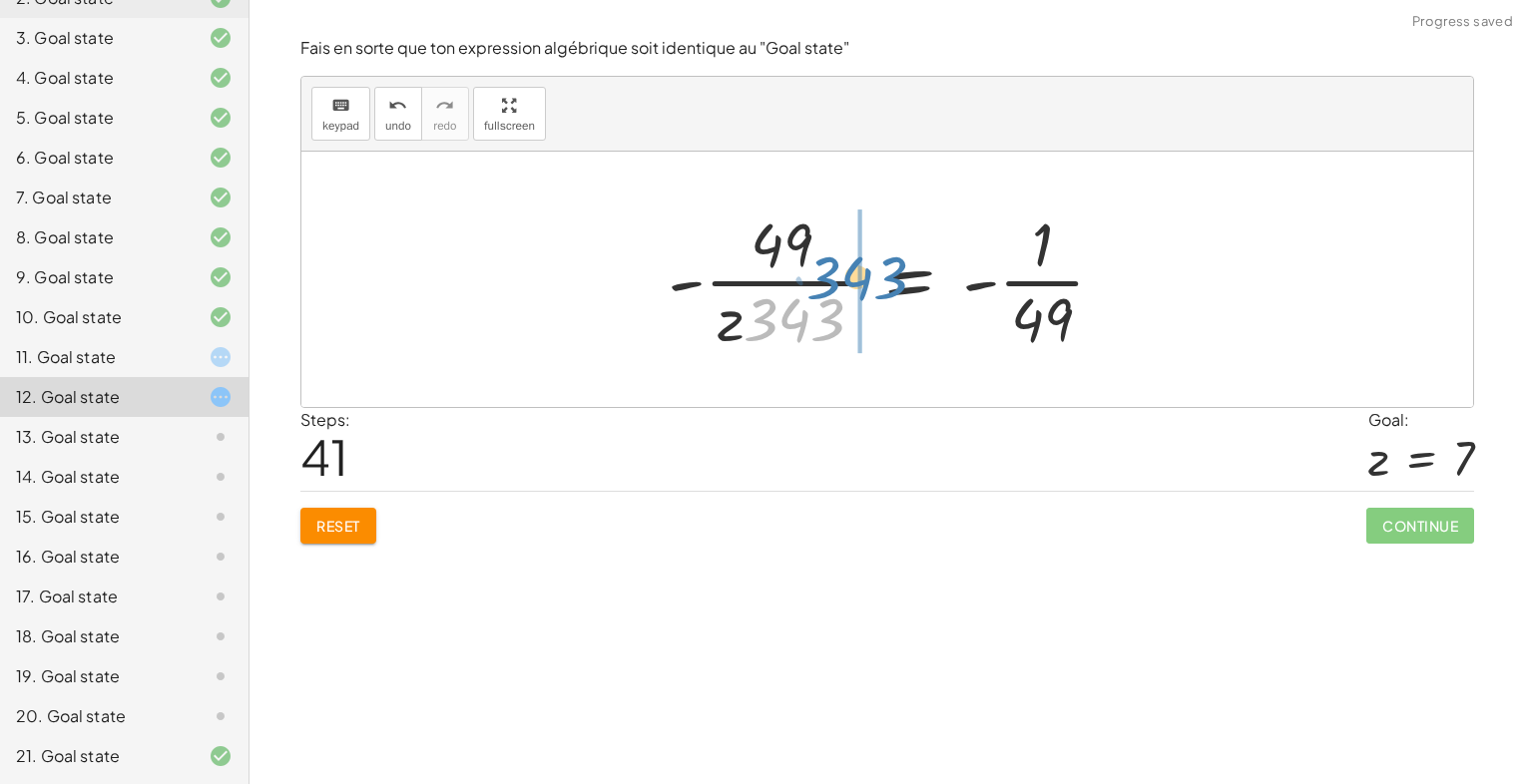 drag, startPoint x: 776, startPoint y: 321, endPoint x: 837, endPoint y: 279, distance: 74.06079 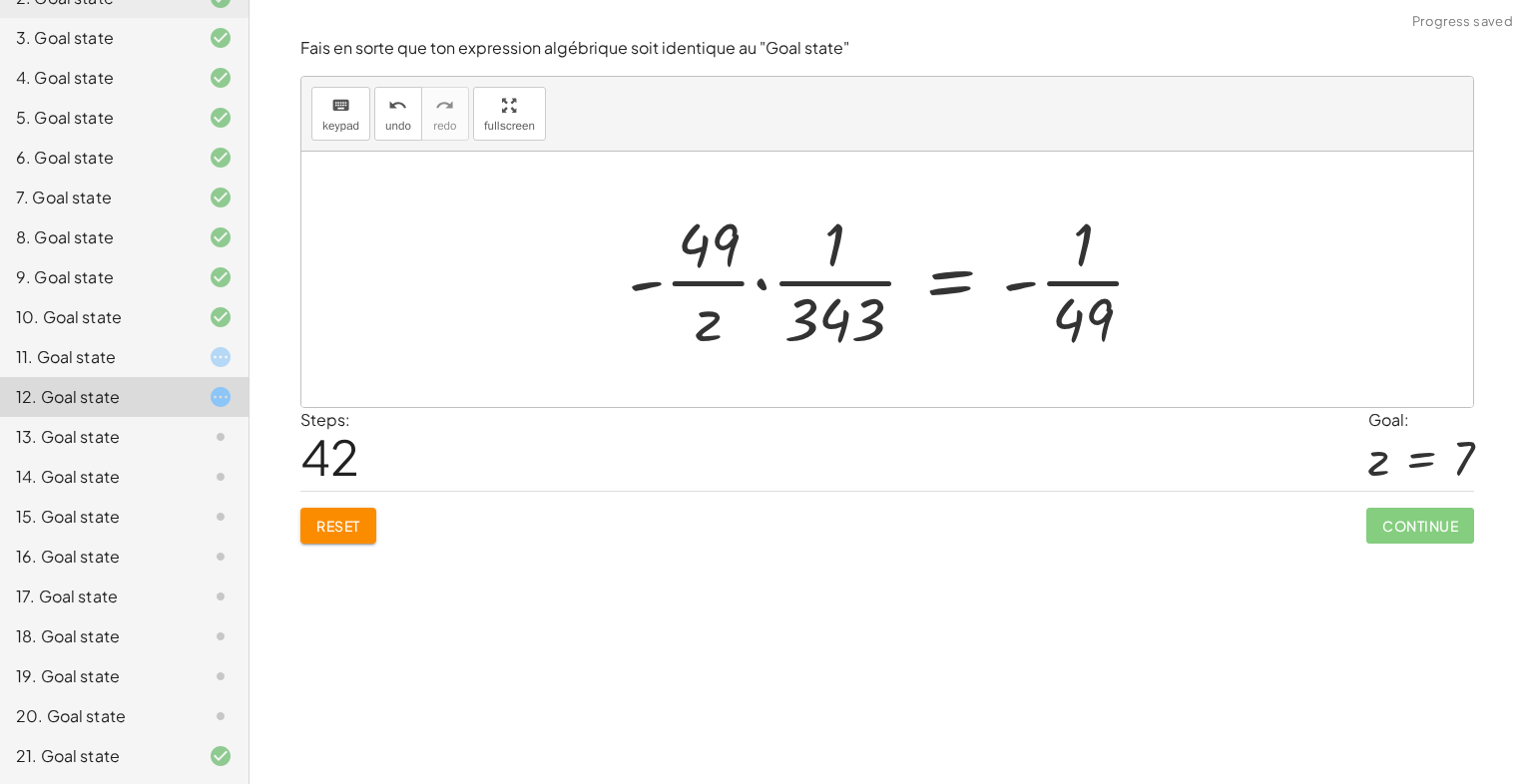 click at bounding box center [894, 279] 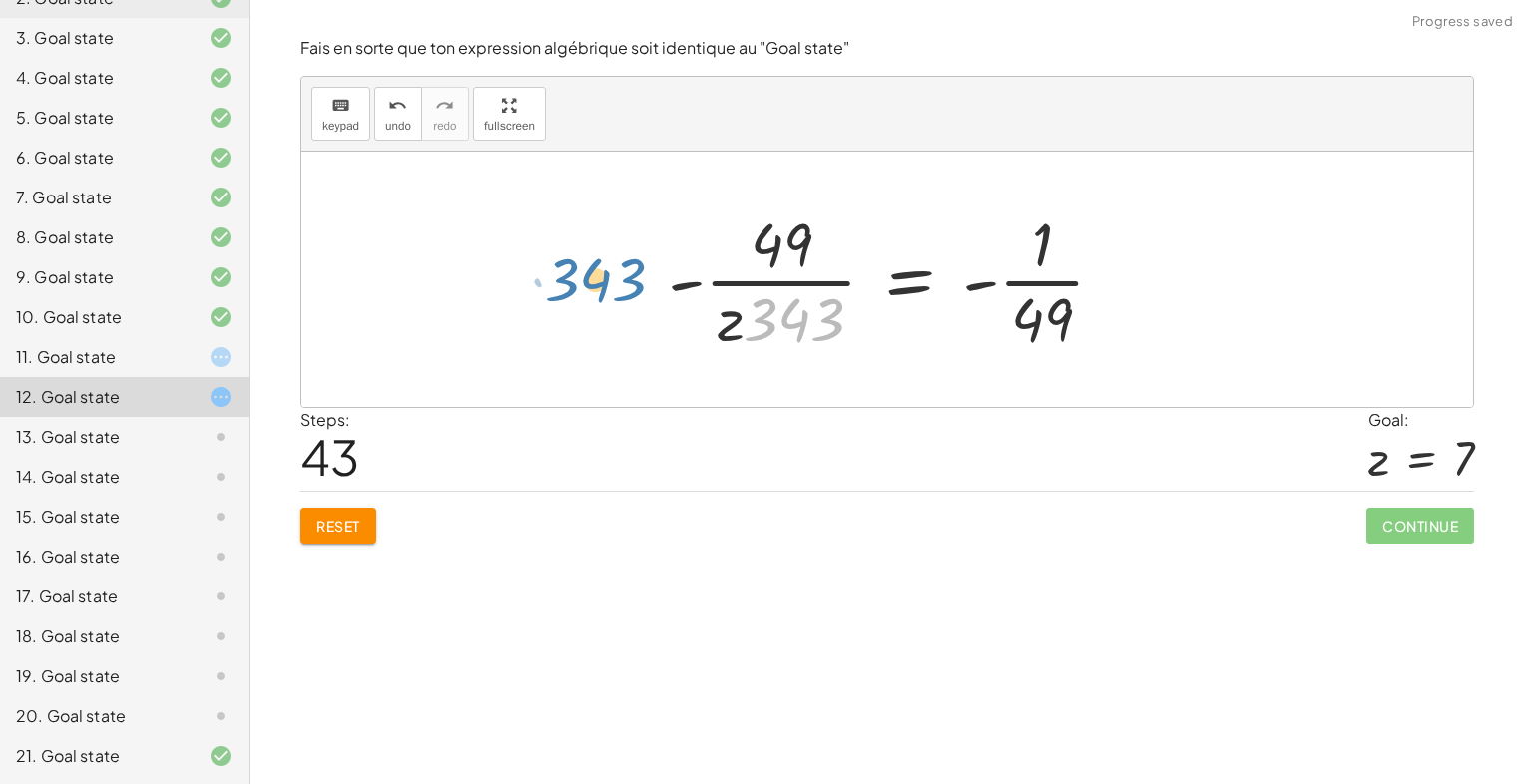 drag, startPoint x: 785, startPoint y: 323, endPoint x: 590, endPoint y: 286, distance: 198.47922 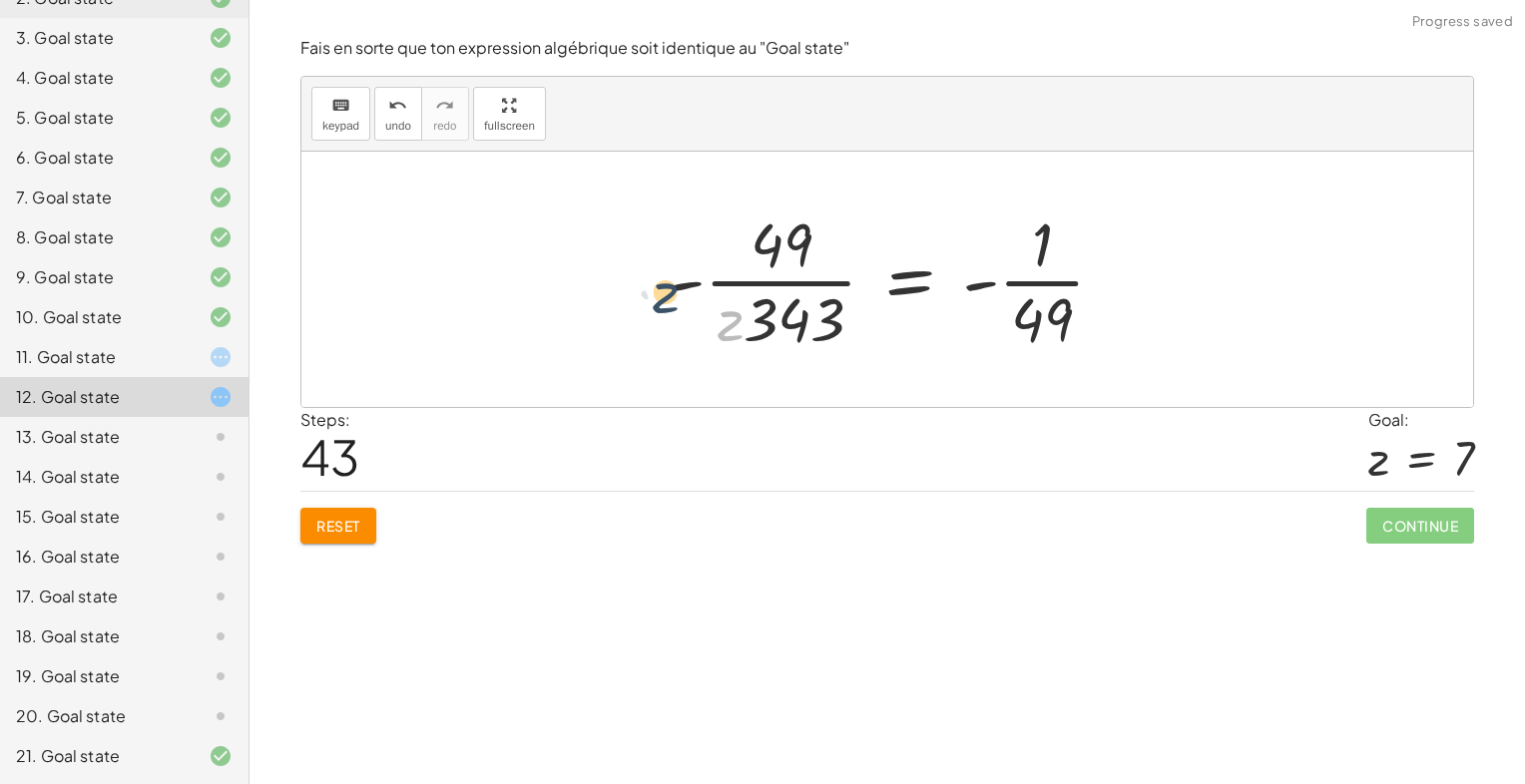 drag, startPoint x: 689, startPoint y: 325, endPoint x: 667, endPoint y: 289, distance: 42.190046 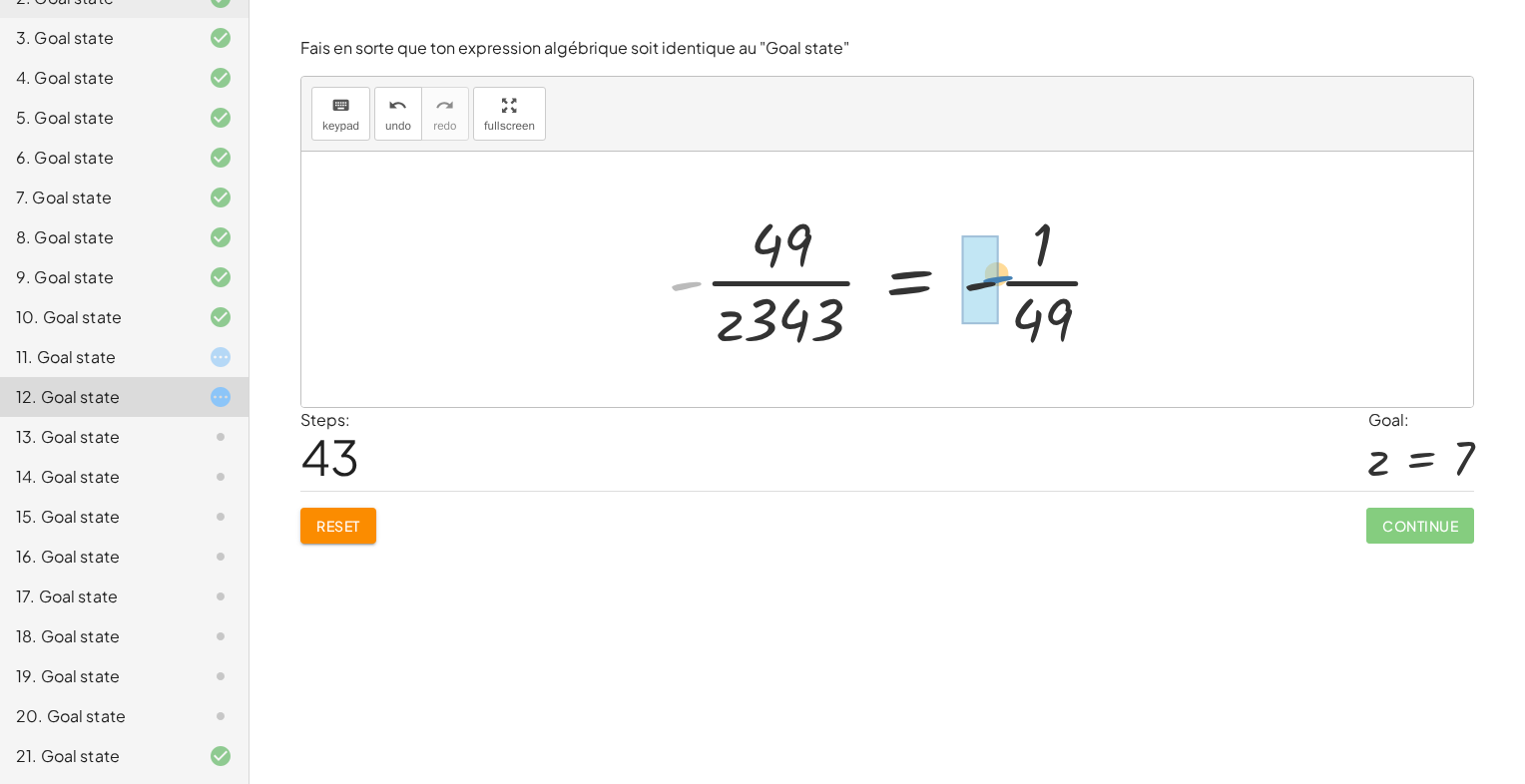 drag, startPoint x: 679, startPoint y: 282, endPoint x: 991, endPoint y: 277, distance: 312.04006 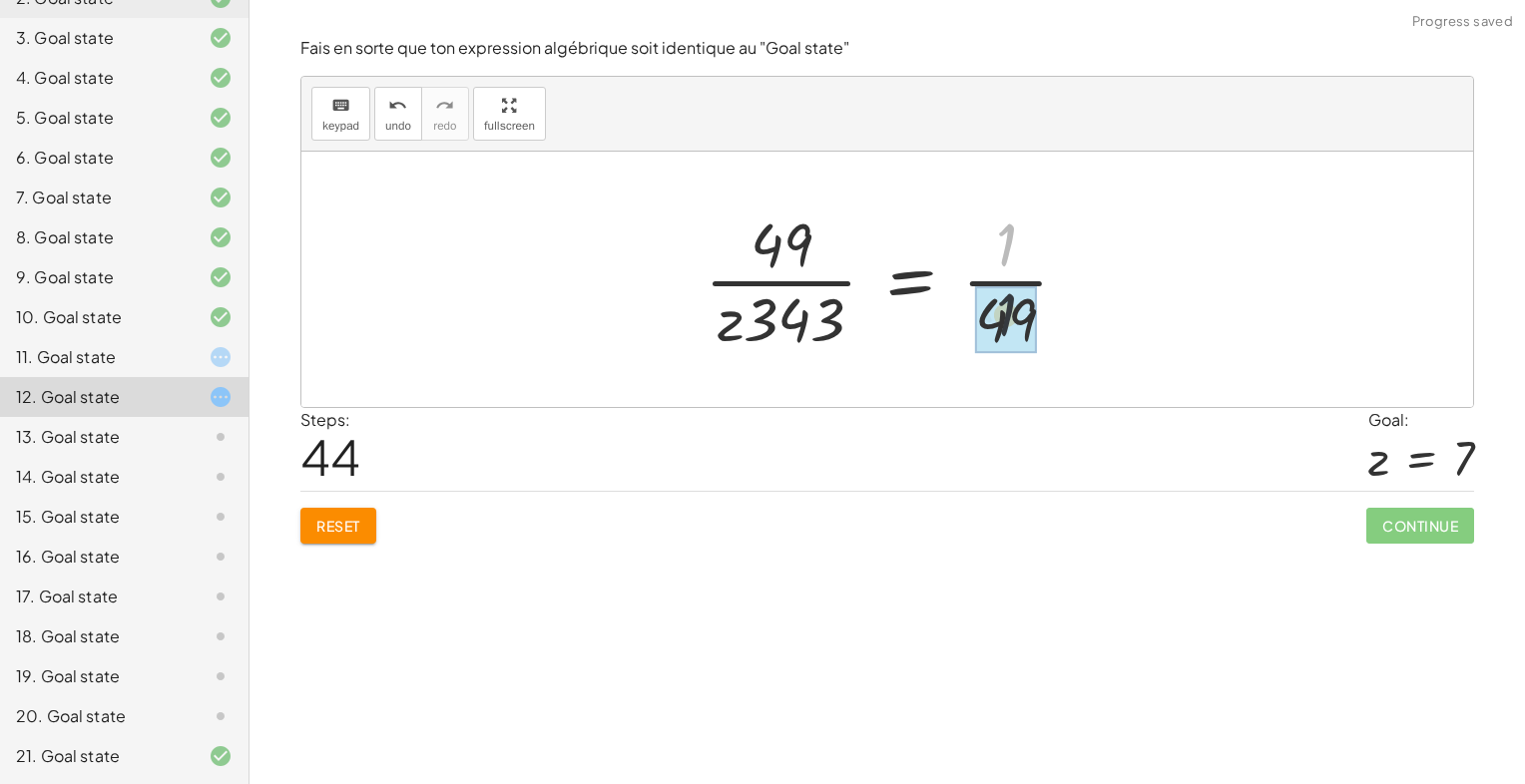 drag, startPoint x: 1016, startPoint y: 241, endPoint x: 1016, endPoint y: 329, distance: 88 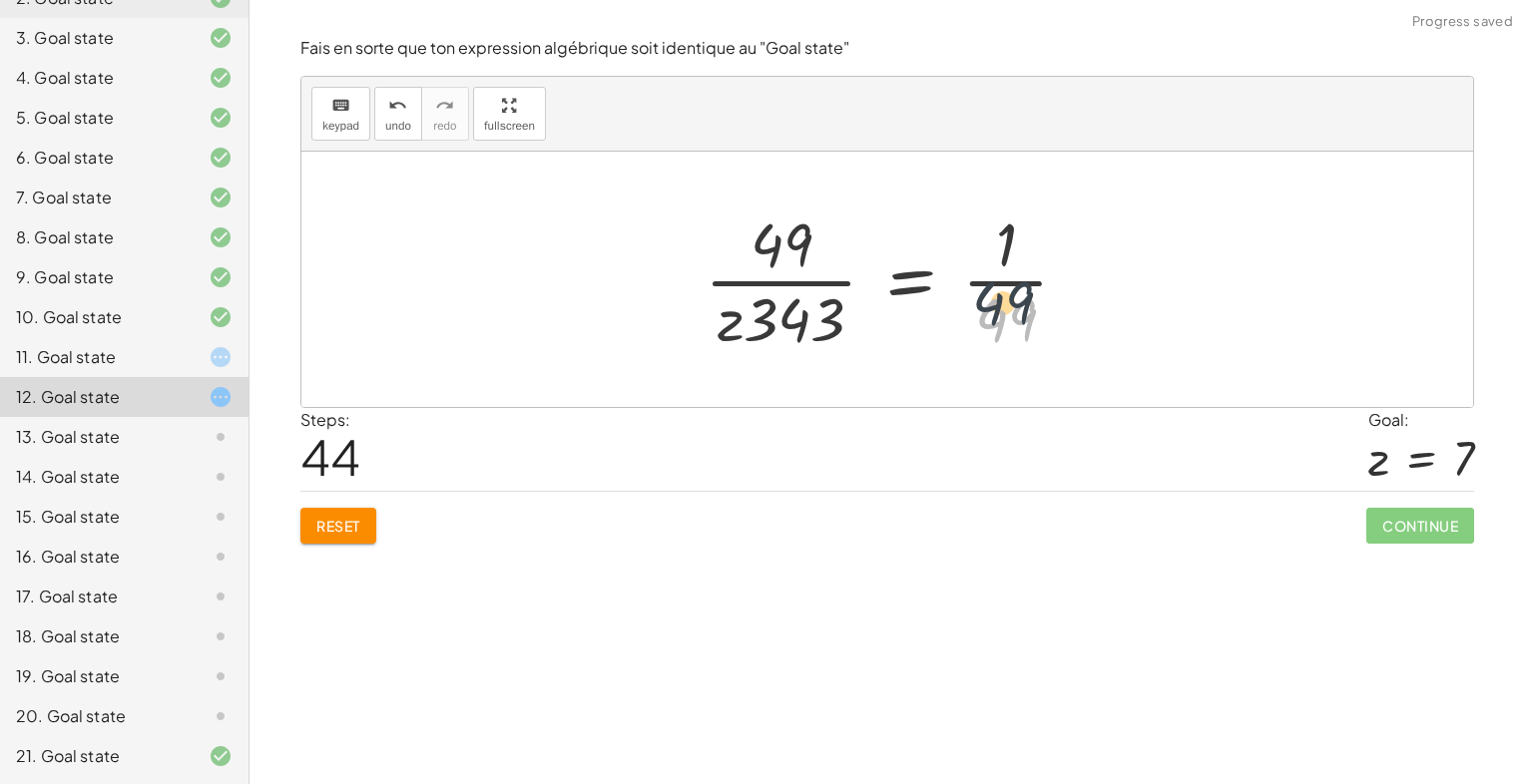drag, startPoint x: 1011, startPoint y: 306, endPoint x: 1000, endPoint y: 250, distance: 57.070132 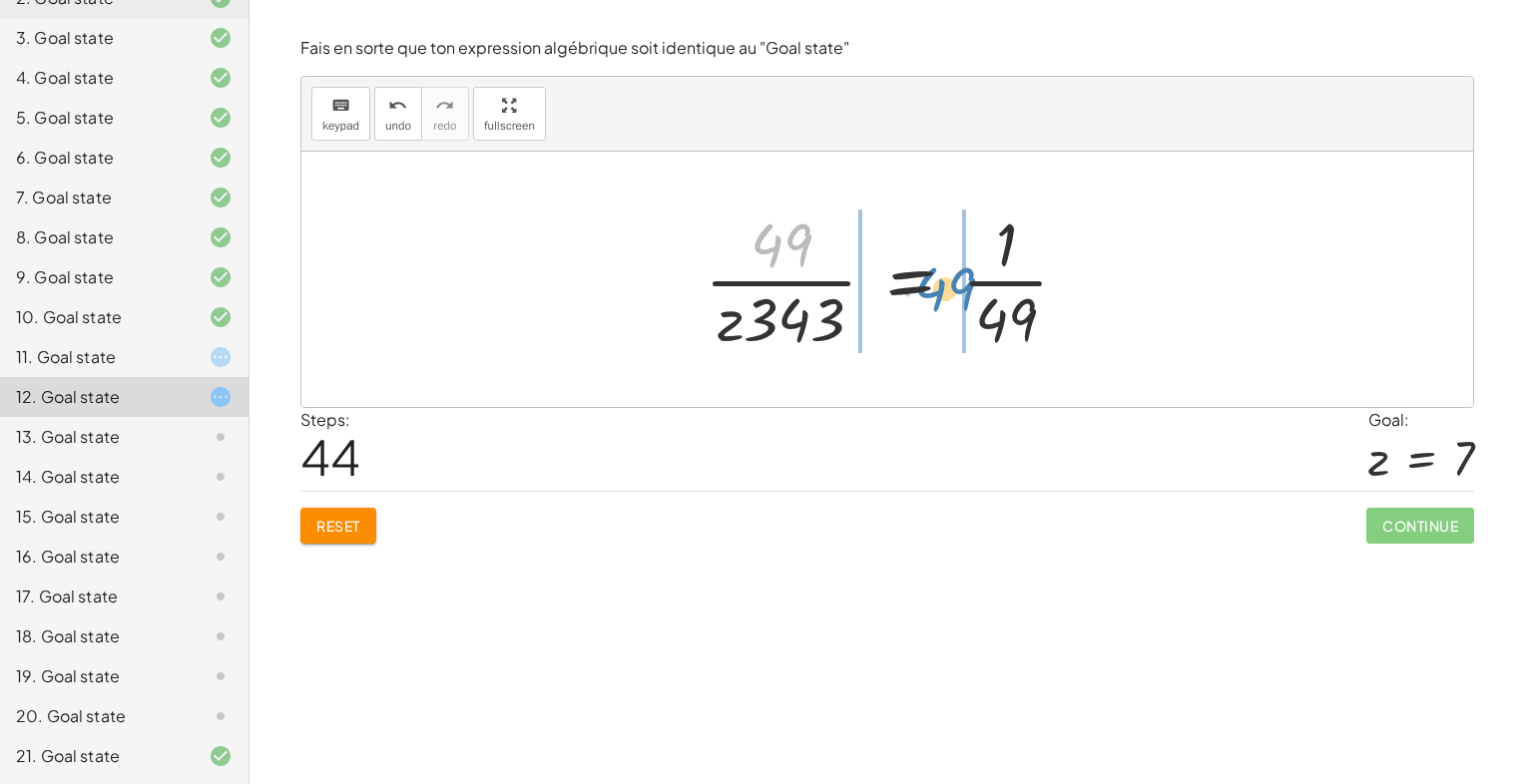 drag, startPoint x: 792, startPoint y: 243, endPoint x: 921, endPoint y: 278, distance: 133.66376 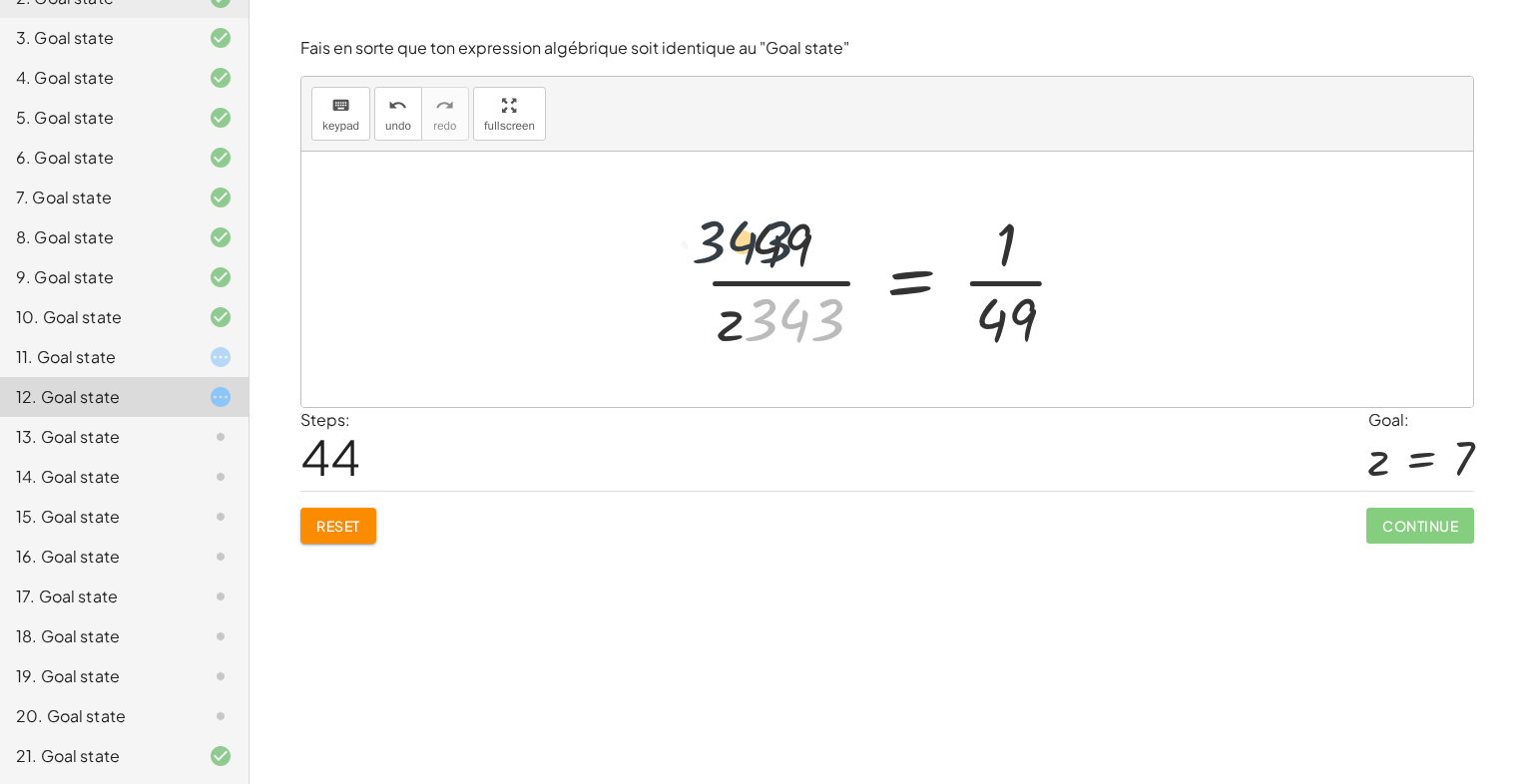 drag, startPoint x: 750, startPoint y: 324, endPoint x: 694, endPoint y: 242, distance: 99.29753 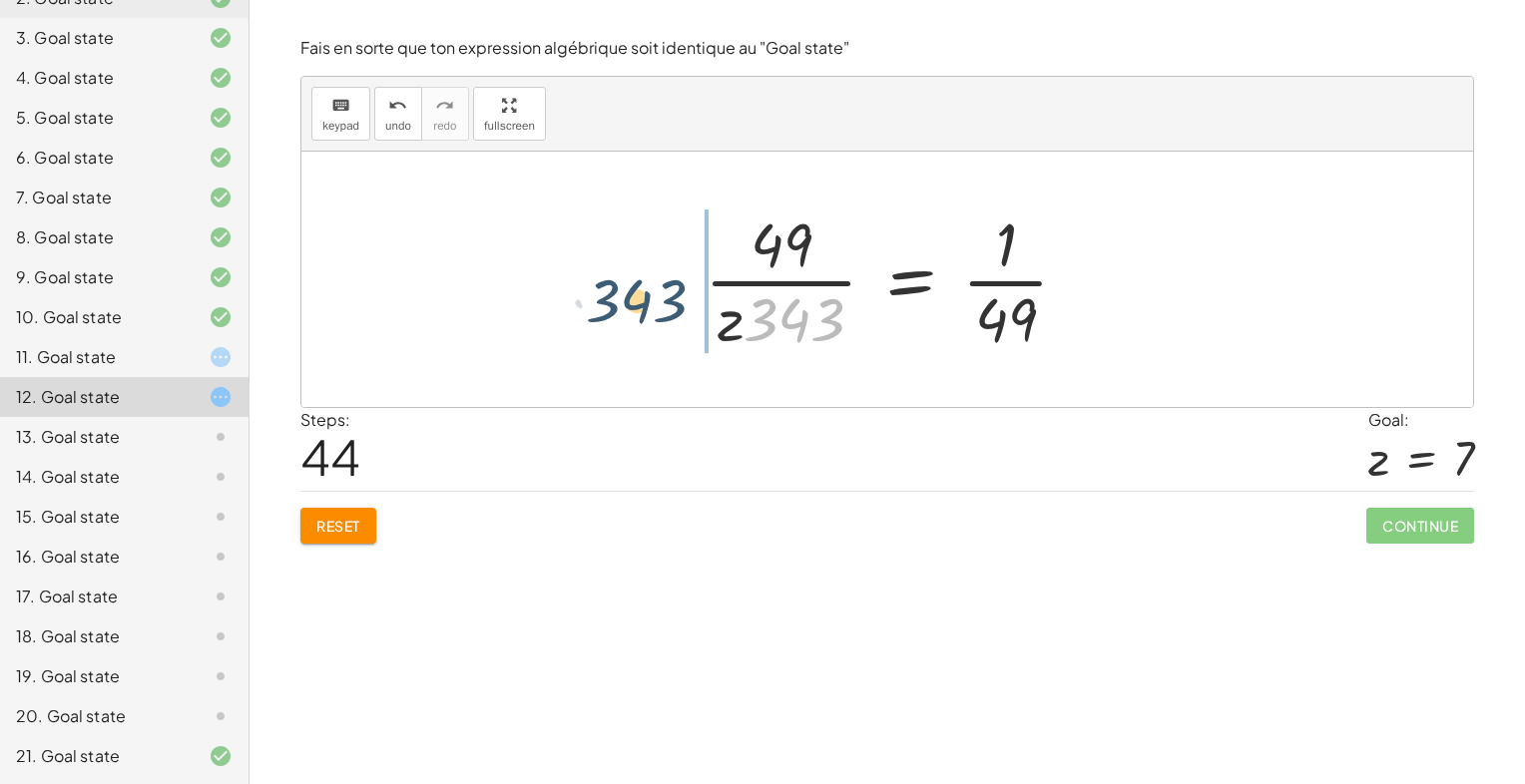 drag, startPoint x: 729, startPoint y: 309, endPoint x: 634, endPoint y: 276, distance: 100.56838 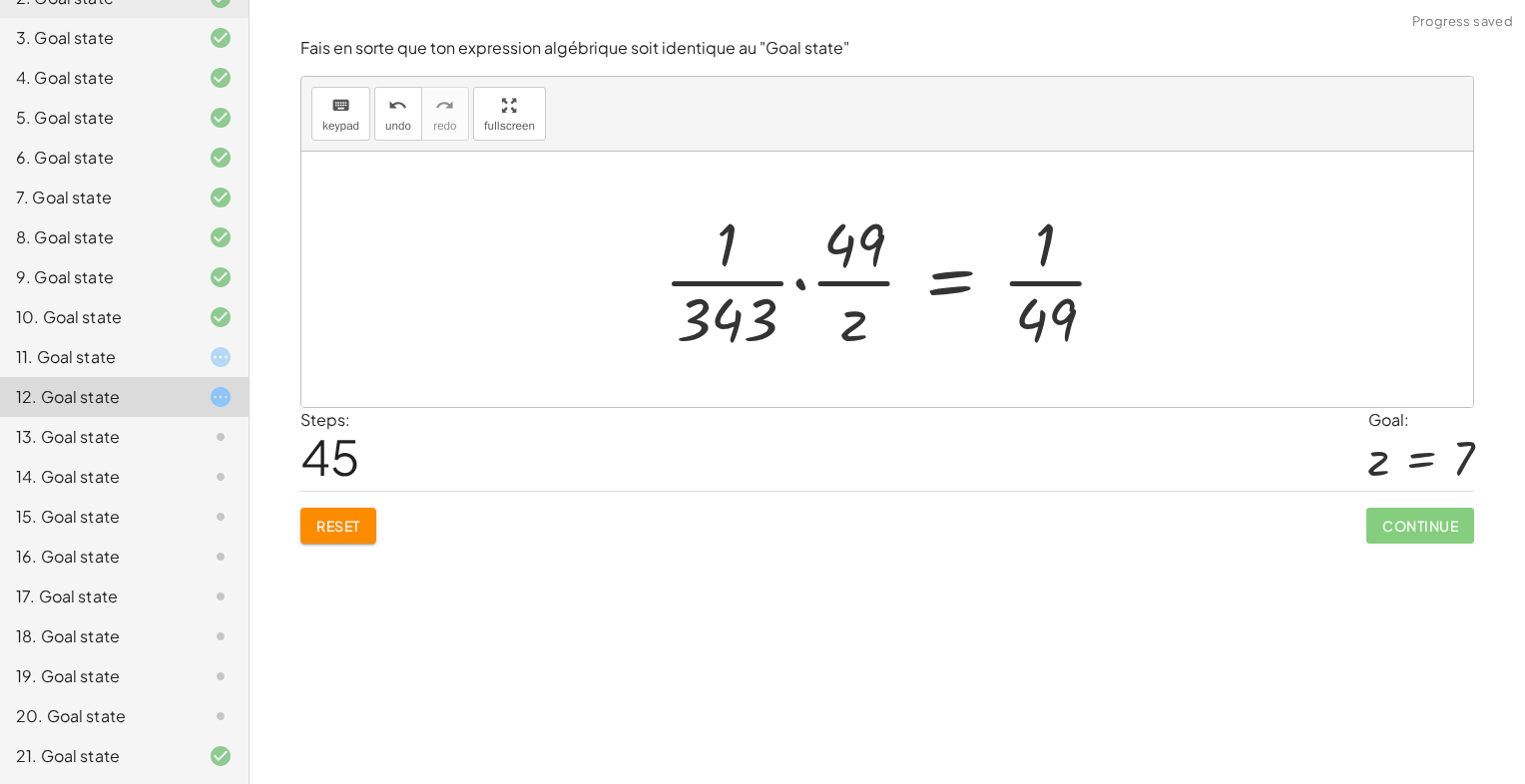 click at bounding box center (894, 279) 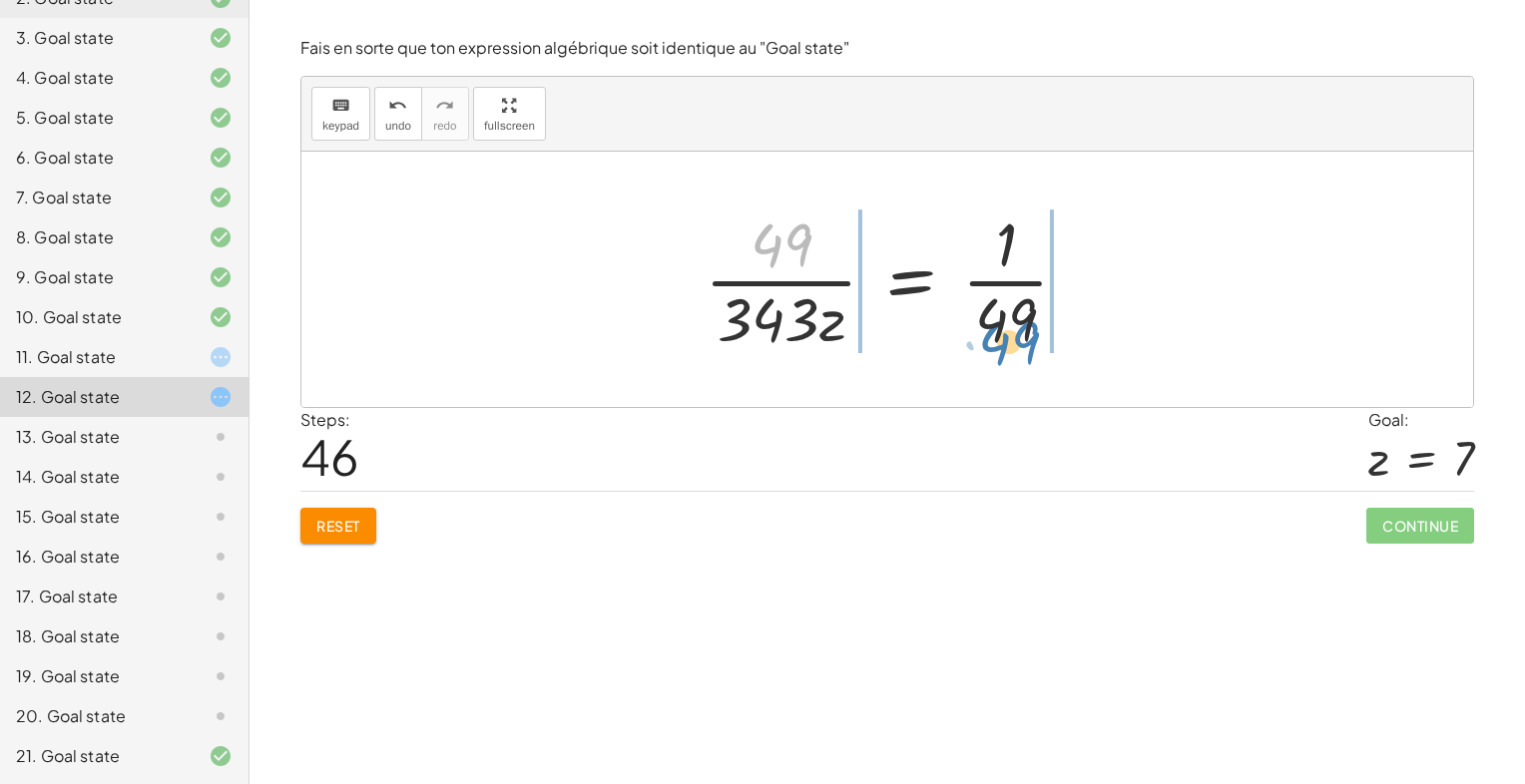 drag, startPoint x: 800, startPoint y: 253, endPoint x: 1034, endPoint y: 326, distance: 245.12242 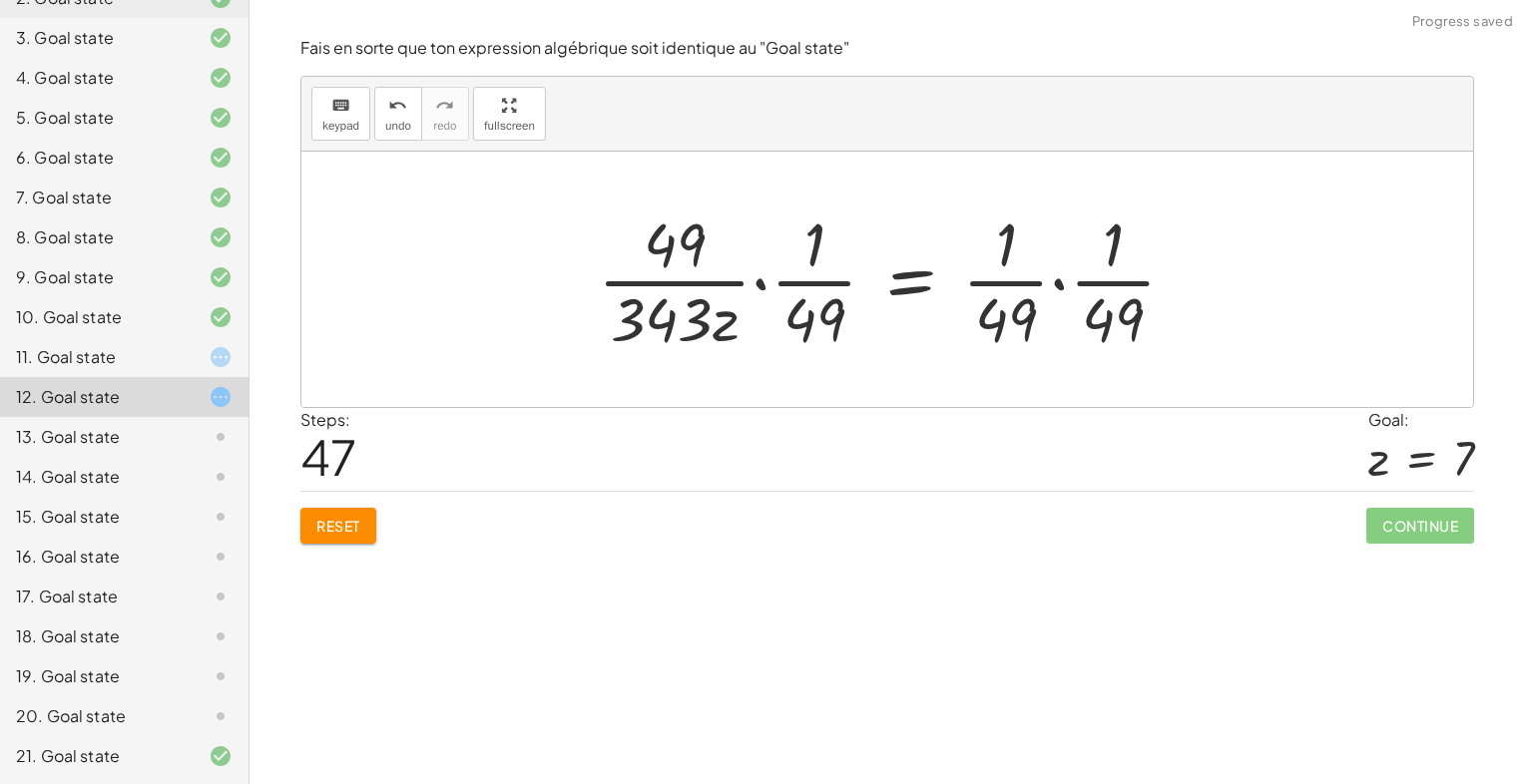 click at bounding box center (895, 279) 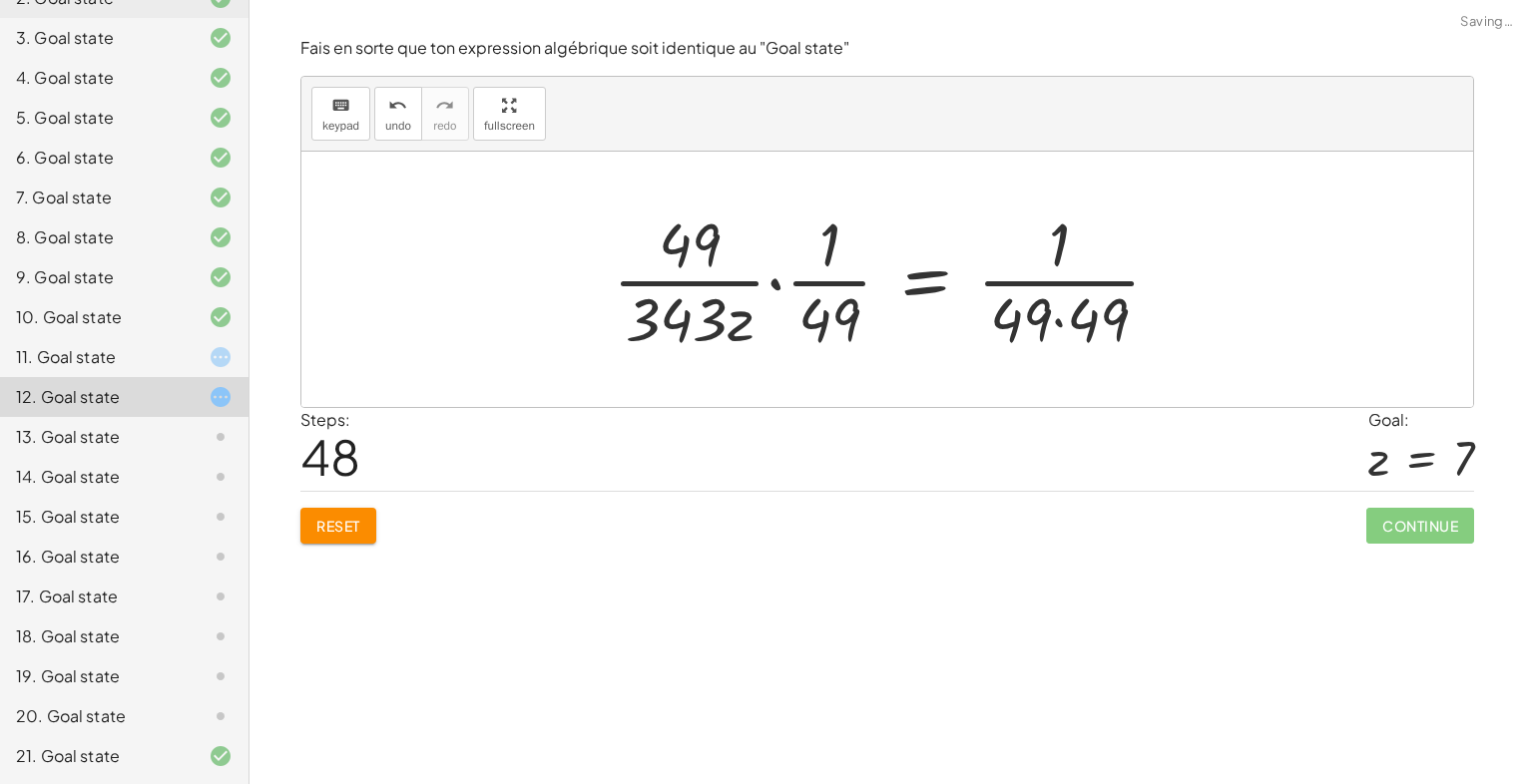 click at bounding box center (894, 279) 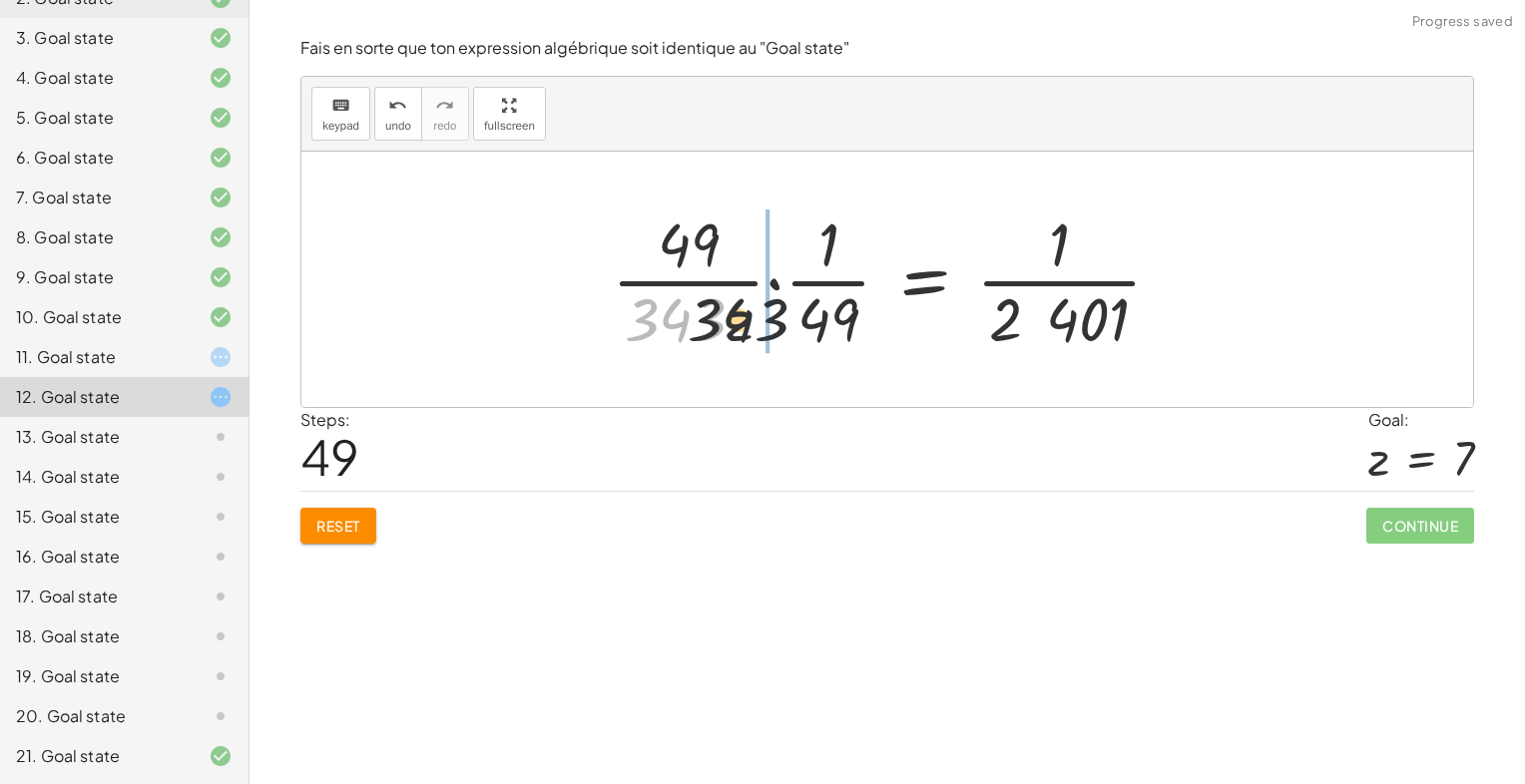 drag, startPoint x: 691, startPoint y: 322, endPoint x: 817, endPoint y: 323, distance: 126.00397 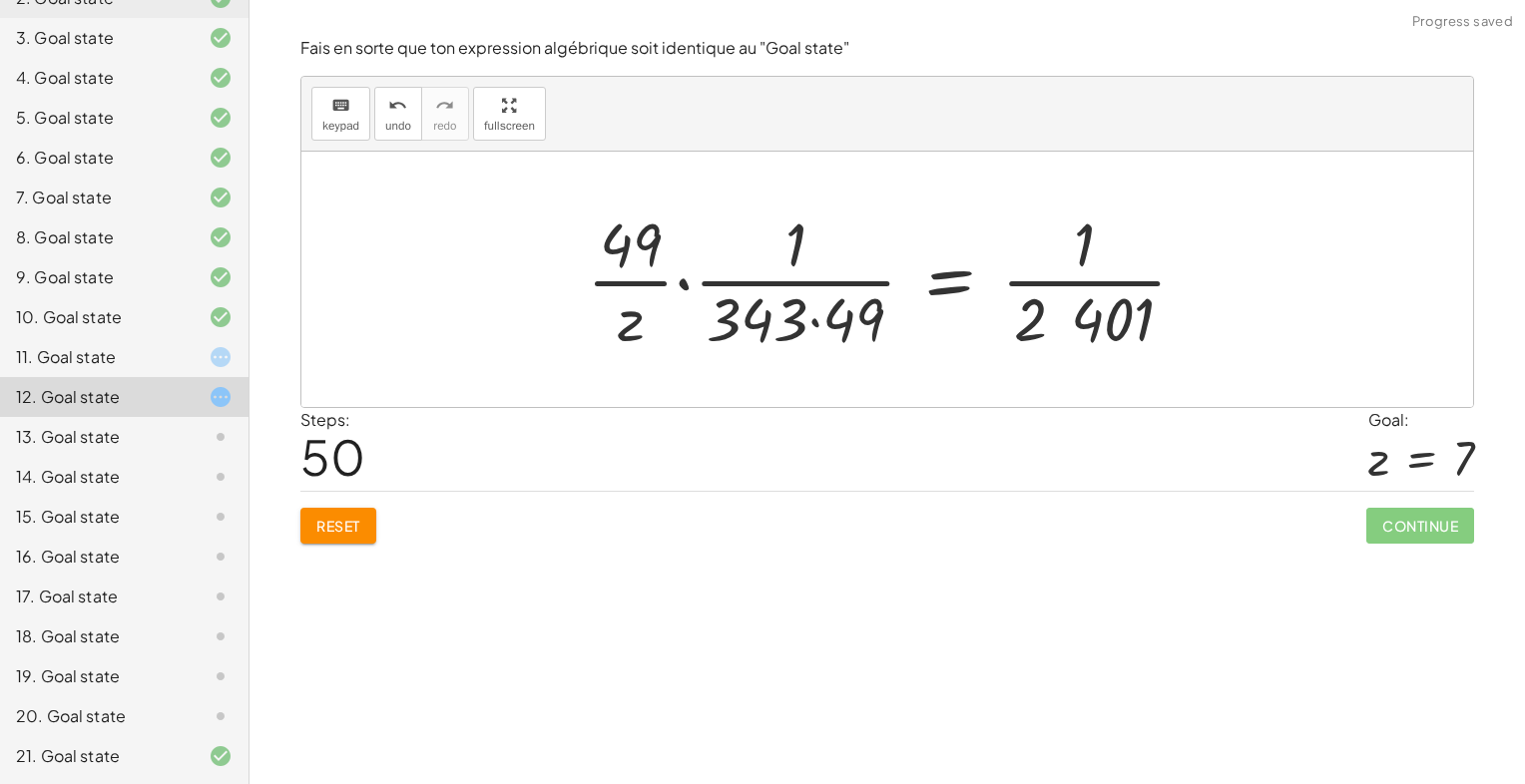 click at bounding box center [894, 279] 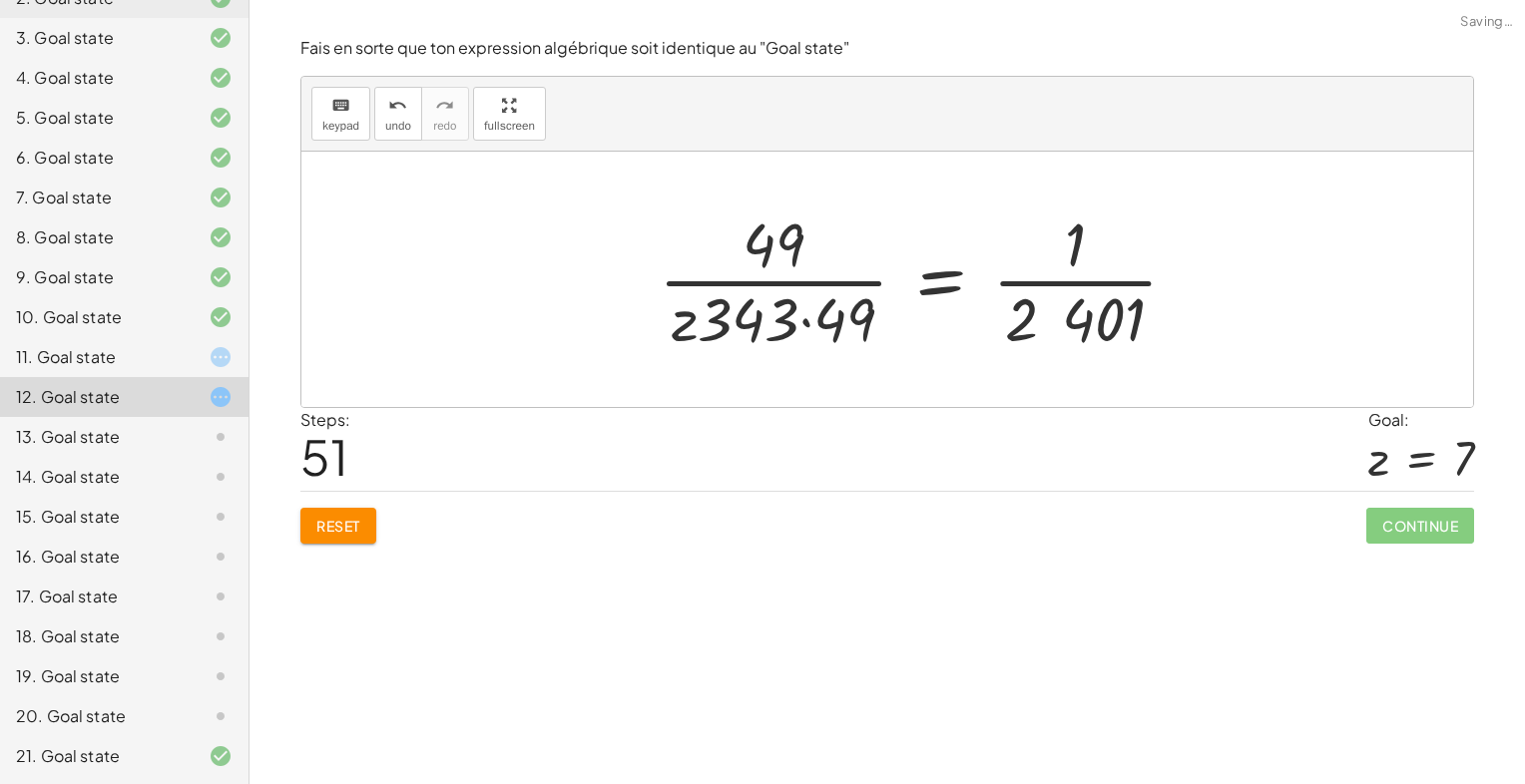 click at bounding box center [926, 279] 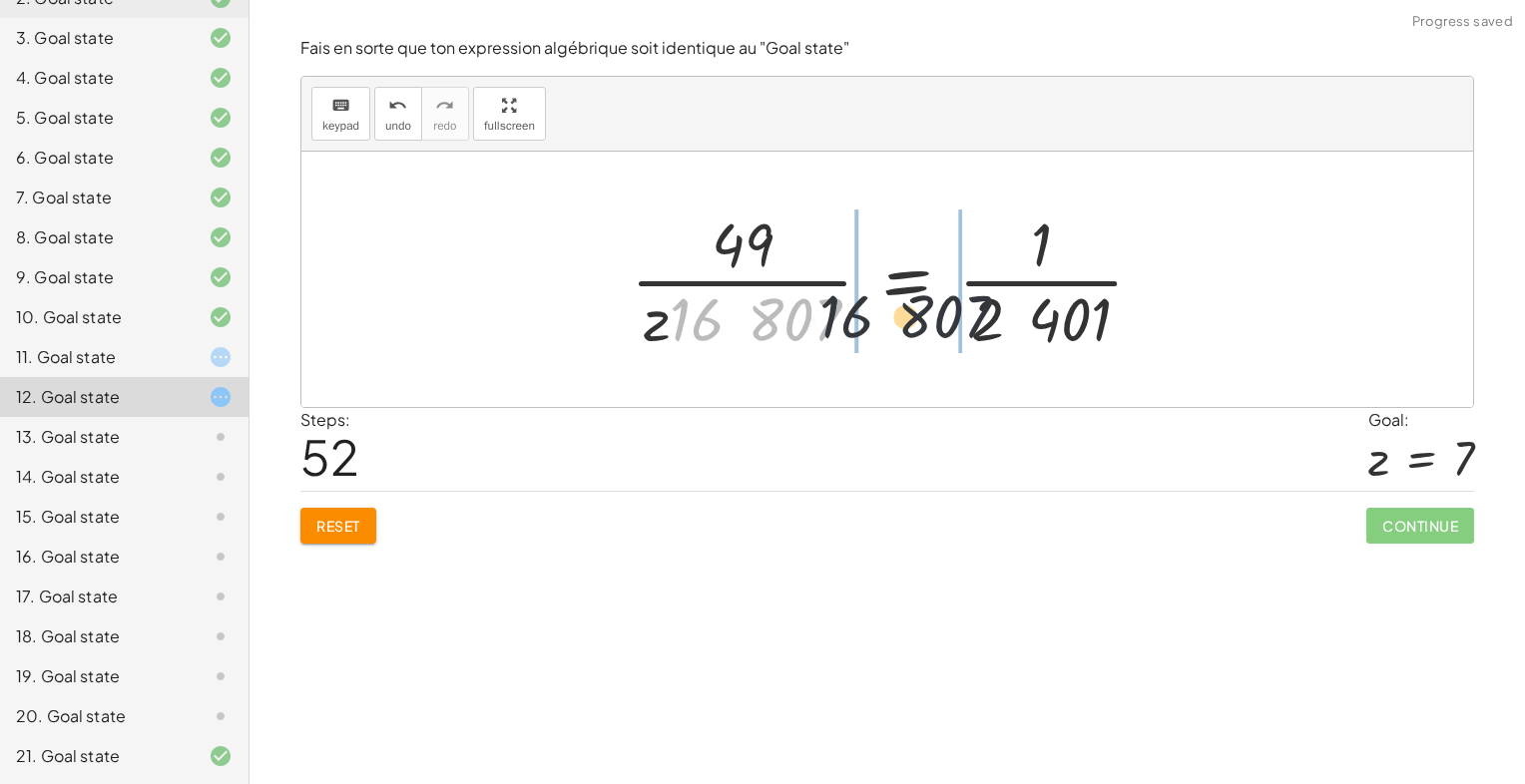 drag, startPoint x: 760, startPoint y: 320, endPoint x: 1042, endPoint y: 322, distance: 282.00709 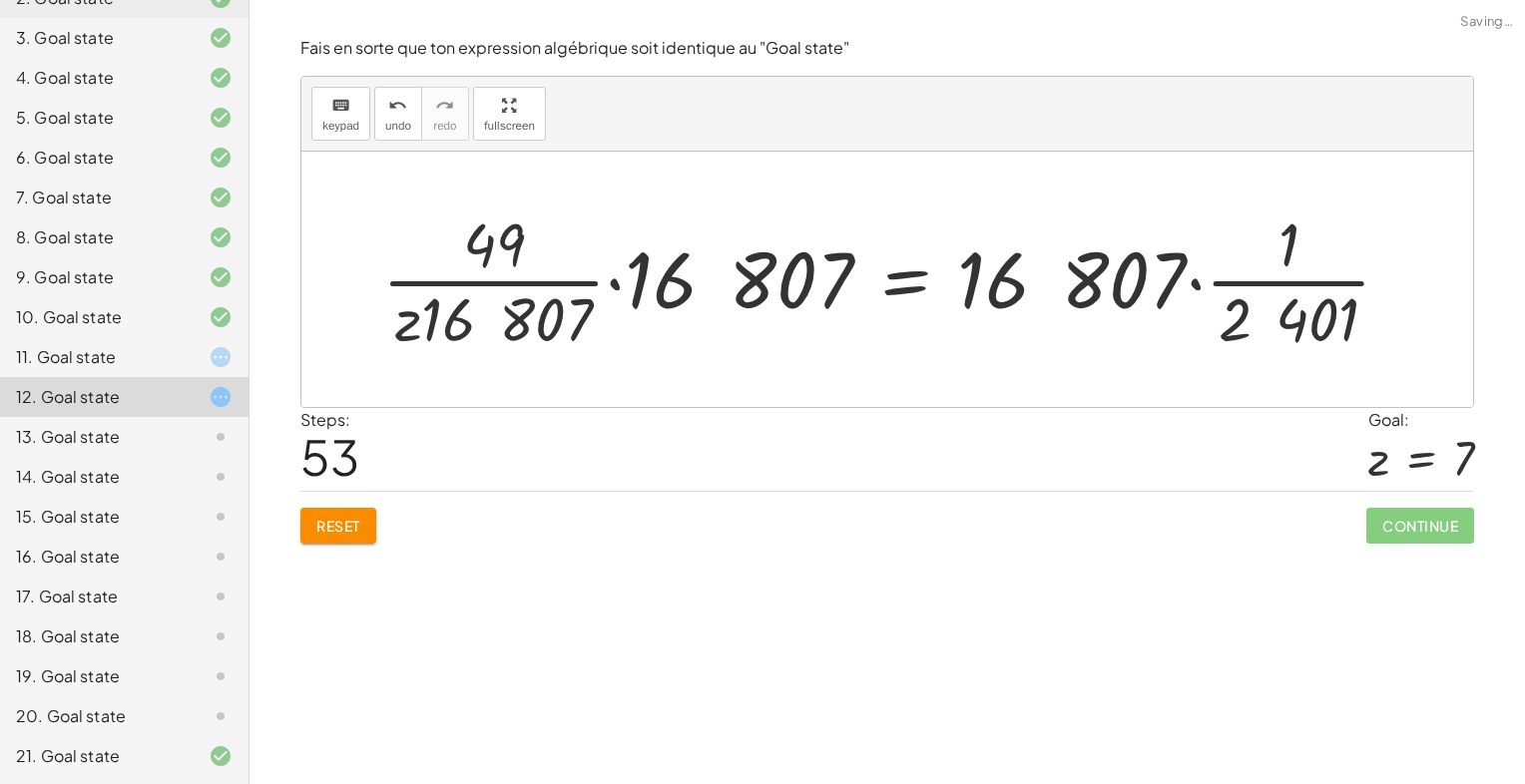 click at bounding box center [894, 279] 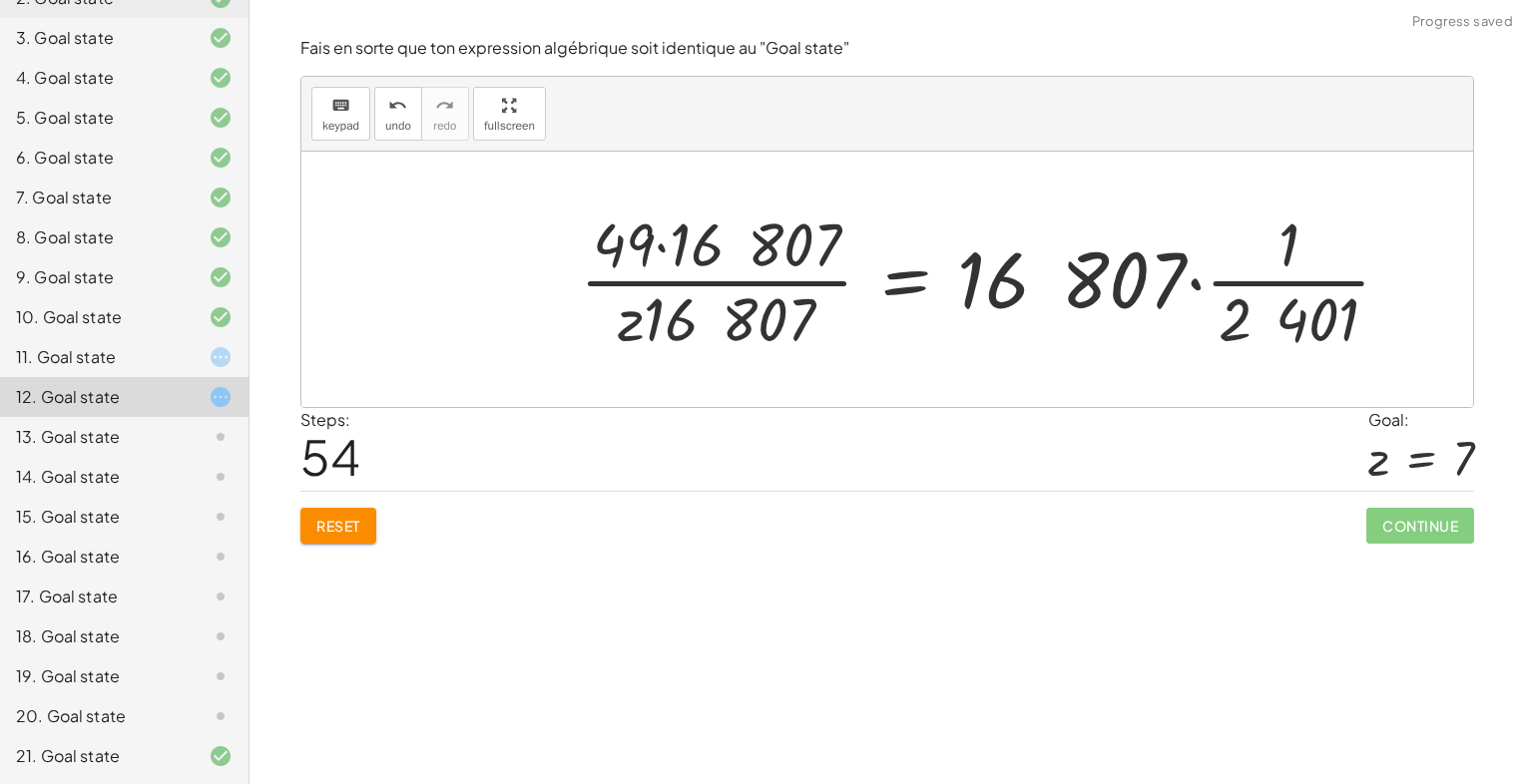 click at bounding box center [993, 279] 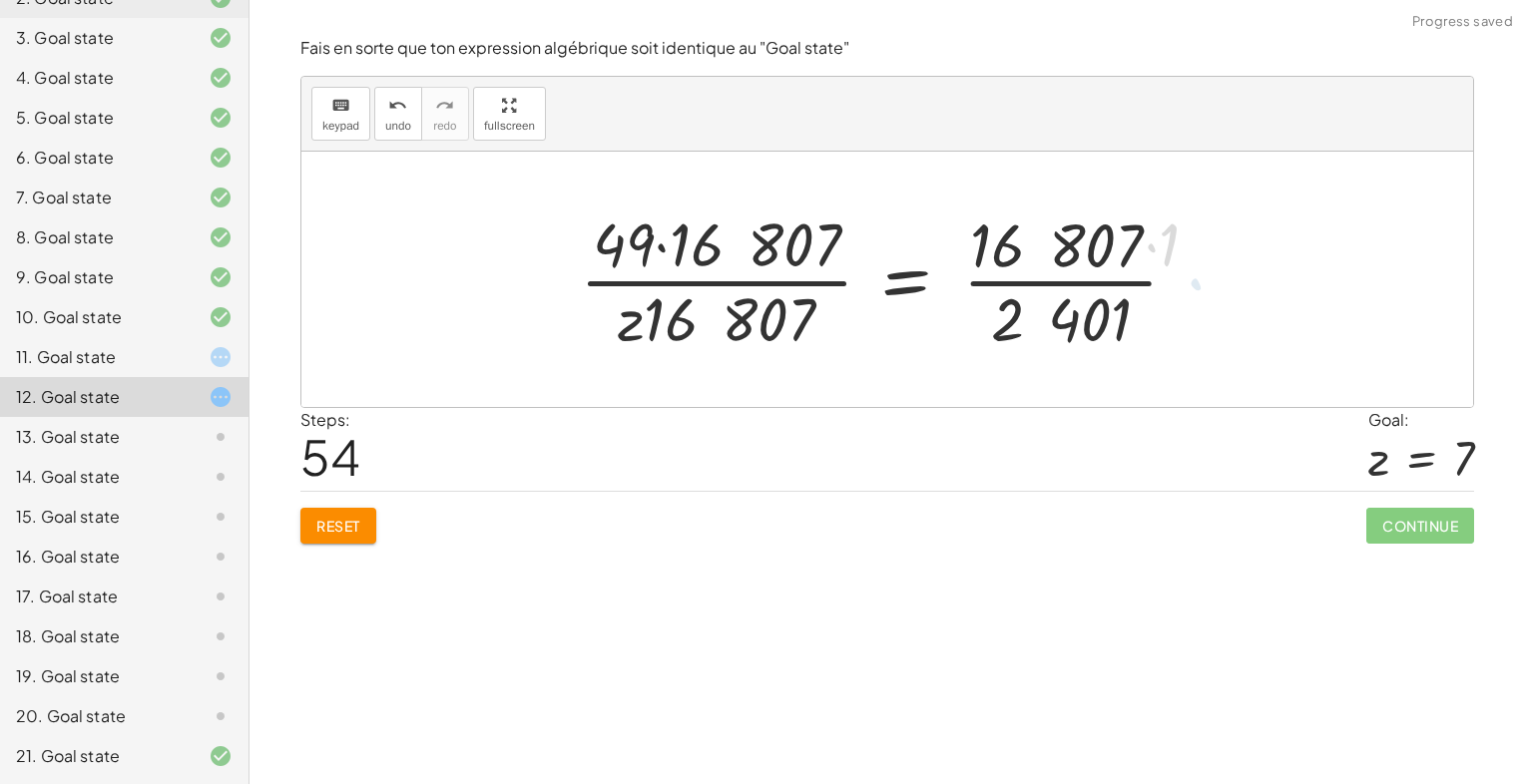 click at bounding box center [884, 279] 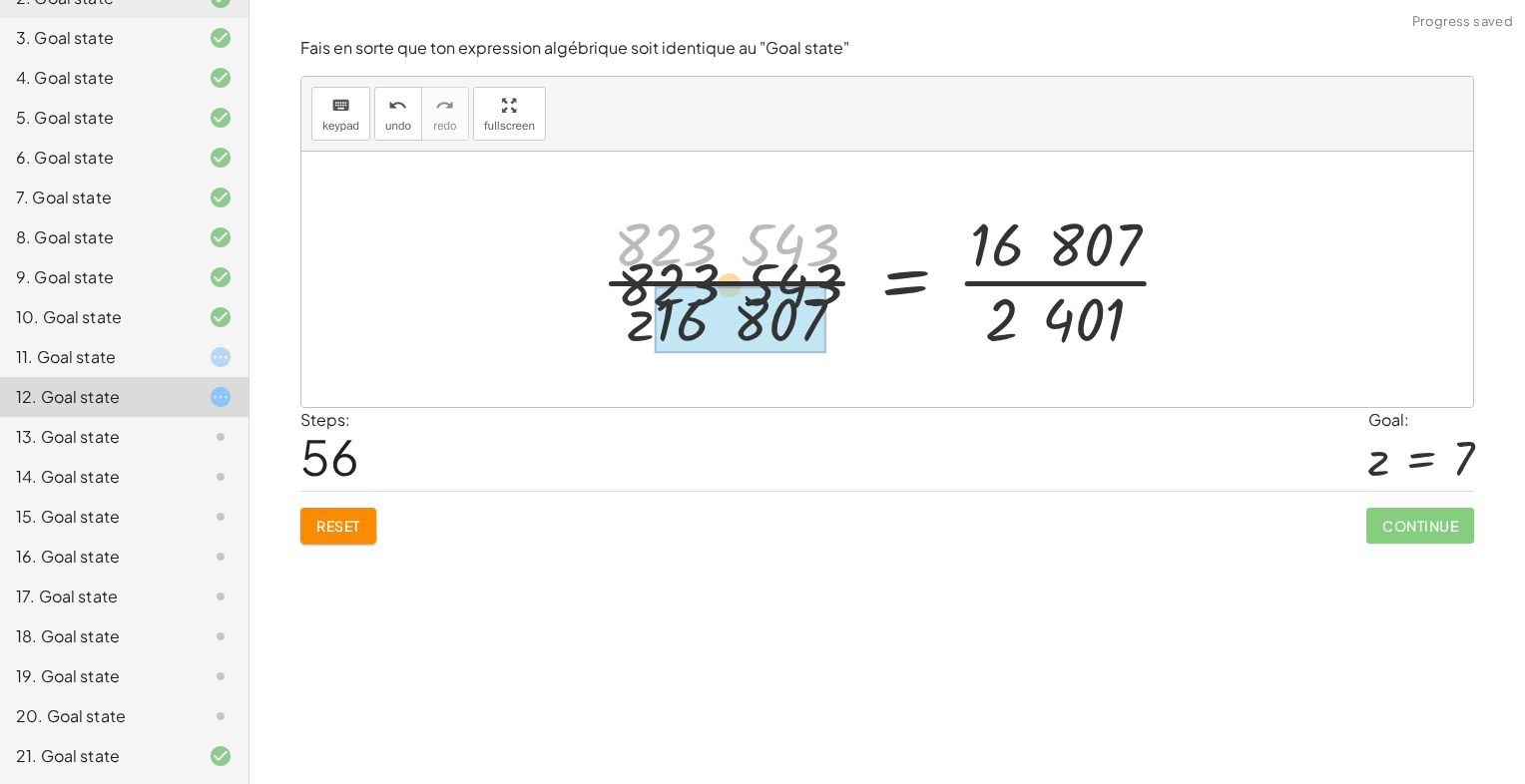 drag, startPoint x: 673, startPoint y: 250, endPoint x: 679, endPoint y: 350, distance: 100.17984 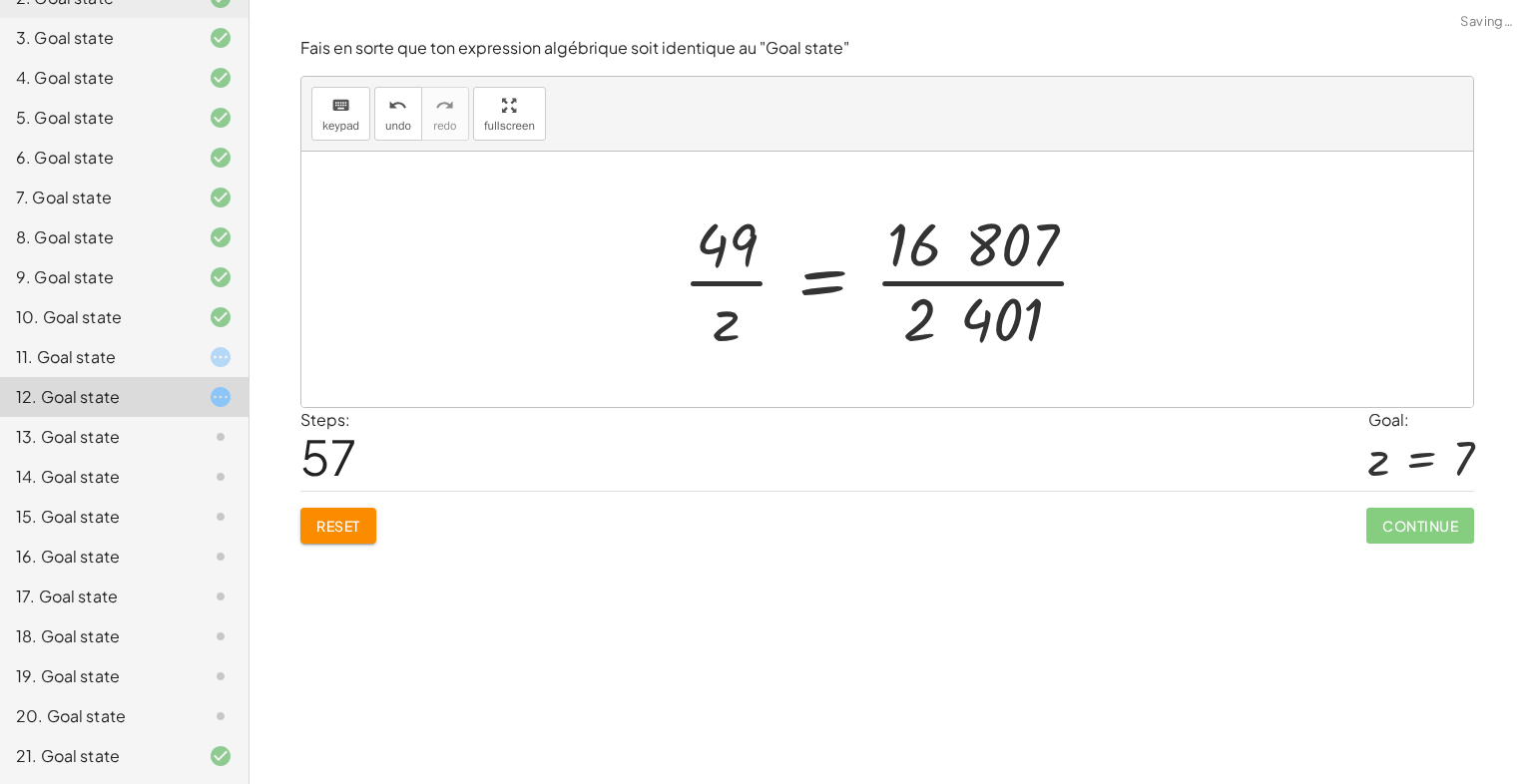 click at bounding box center (894, 279) 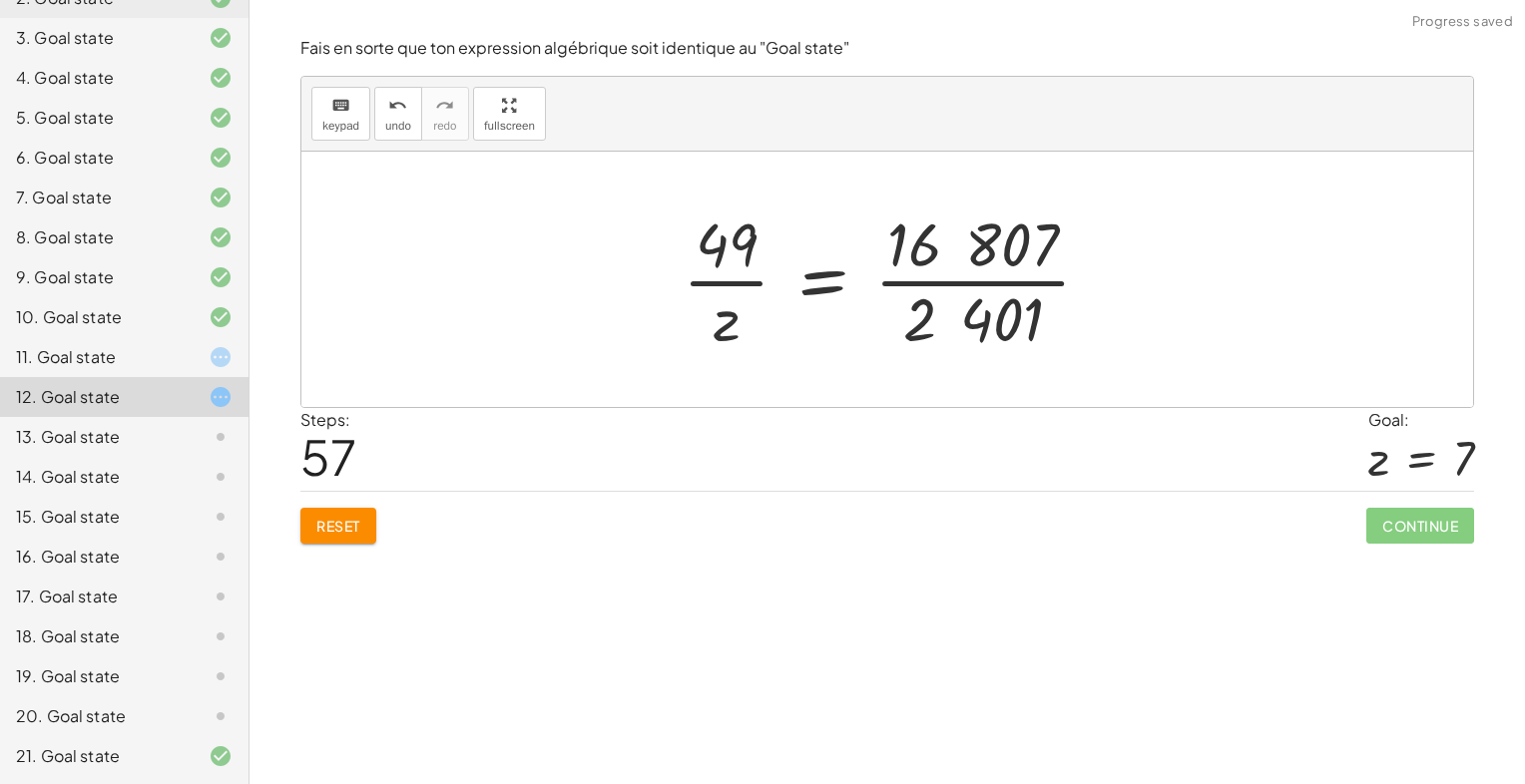 click at bounding box center (894, 279) 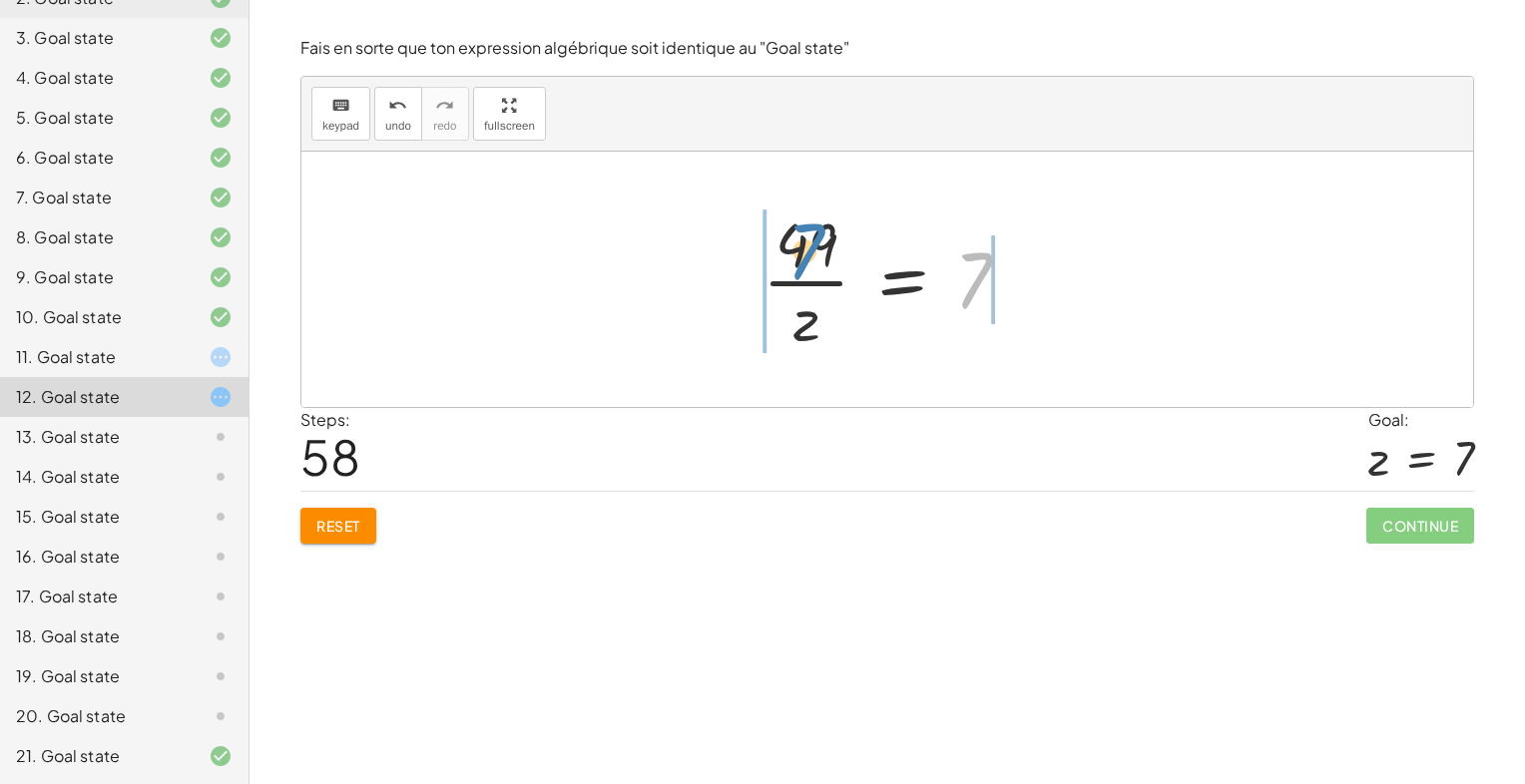 drag, startPoint x: 970, startPoint y: 293, endPoint x: 802, endPoint y: 266, distance: 170.1558 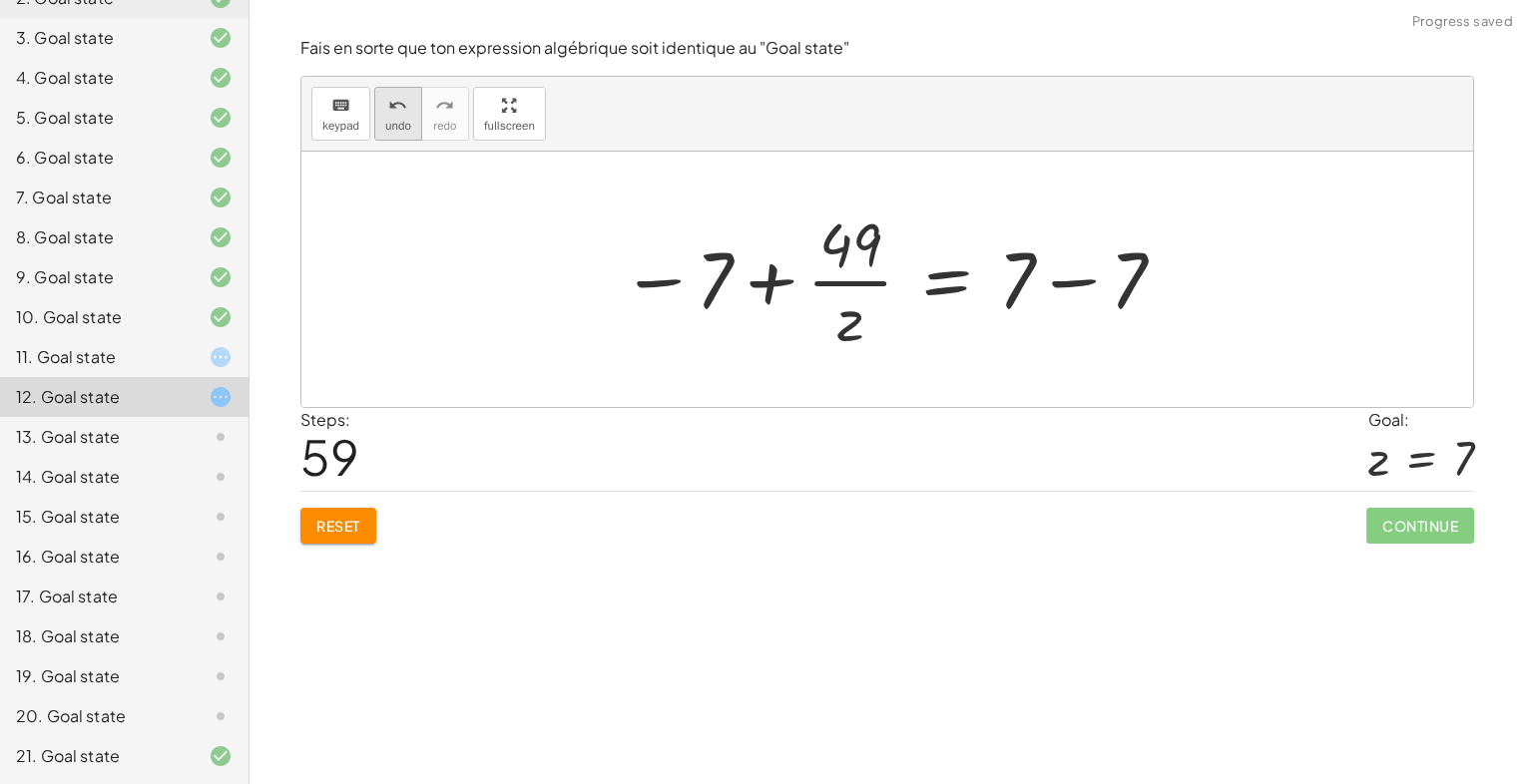 click on "undo" at bounding box center [398, 126] 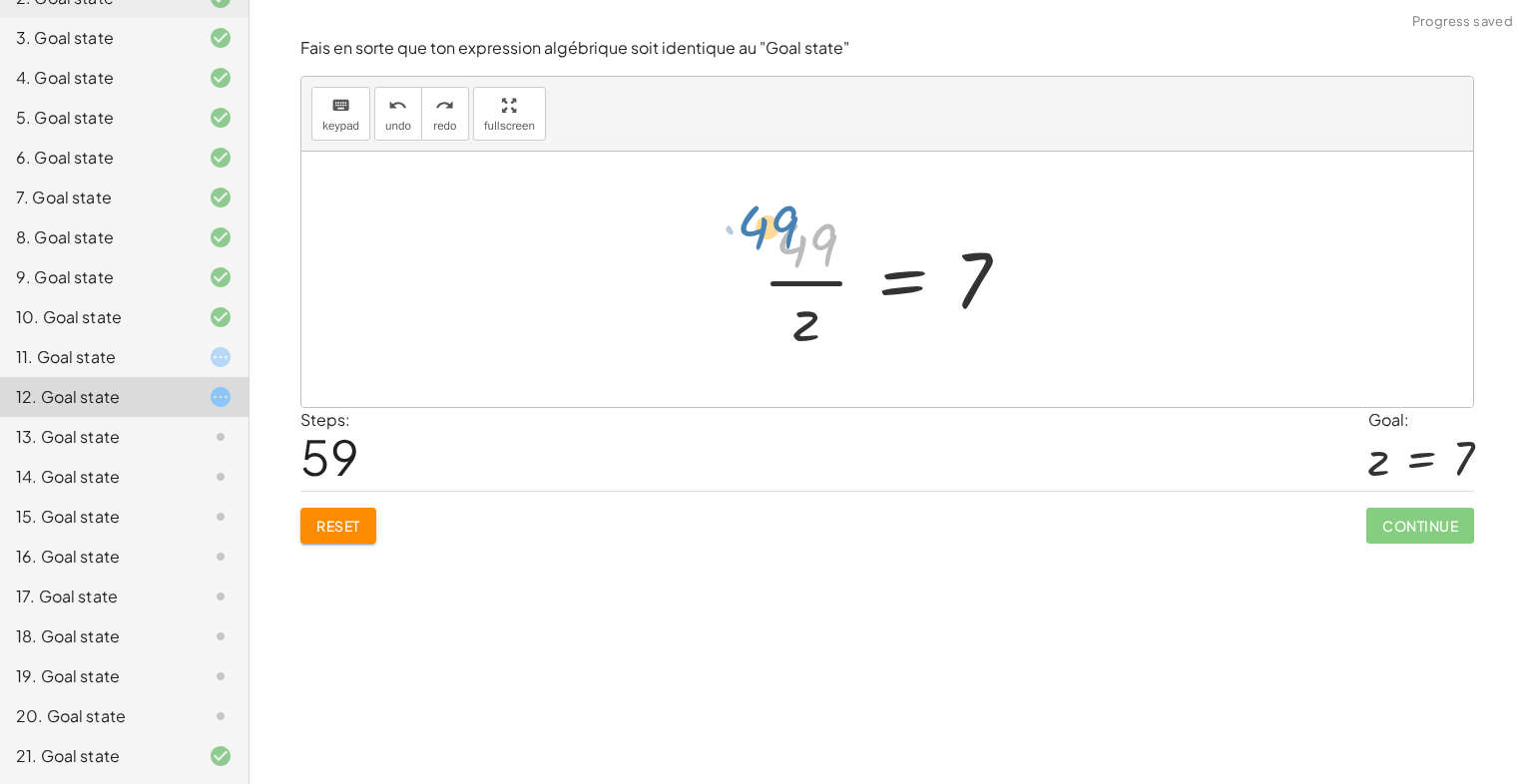 drag, startPoint x: 800, startPoint y: 241, endPoint x: 784, endPoint y: 236, distance: 16.763055 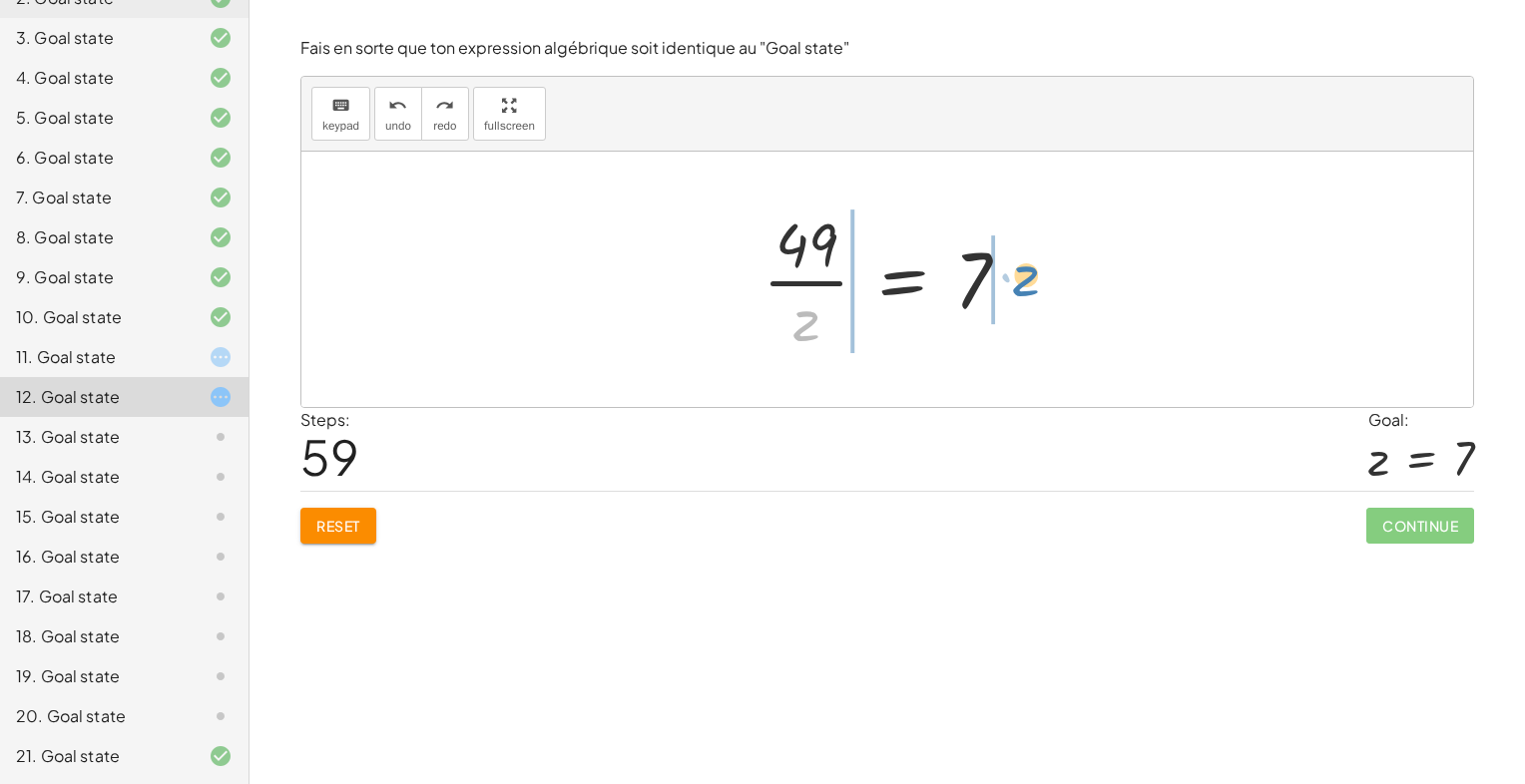 drag, startPoint x: 802, startPoint y: 335, endPoint x: 1022, endPoint y: 291, distance: 224.35686 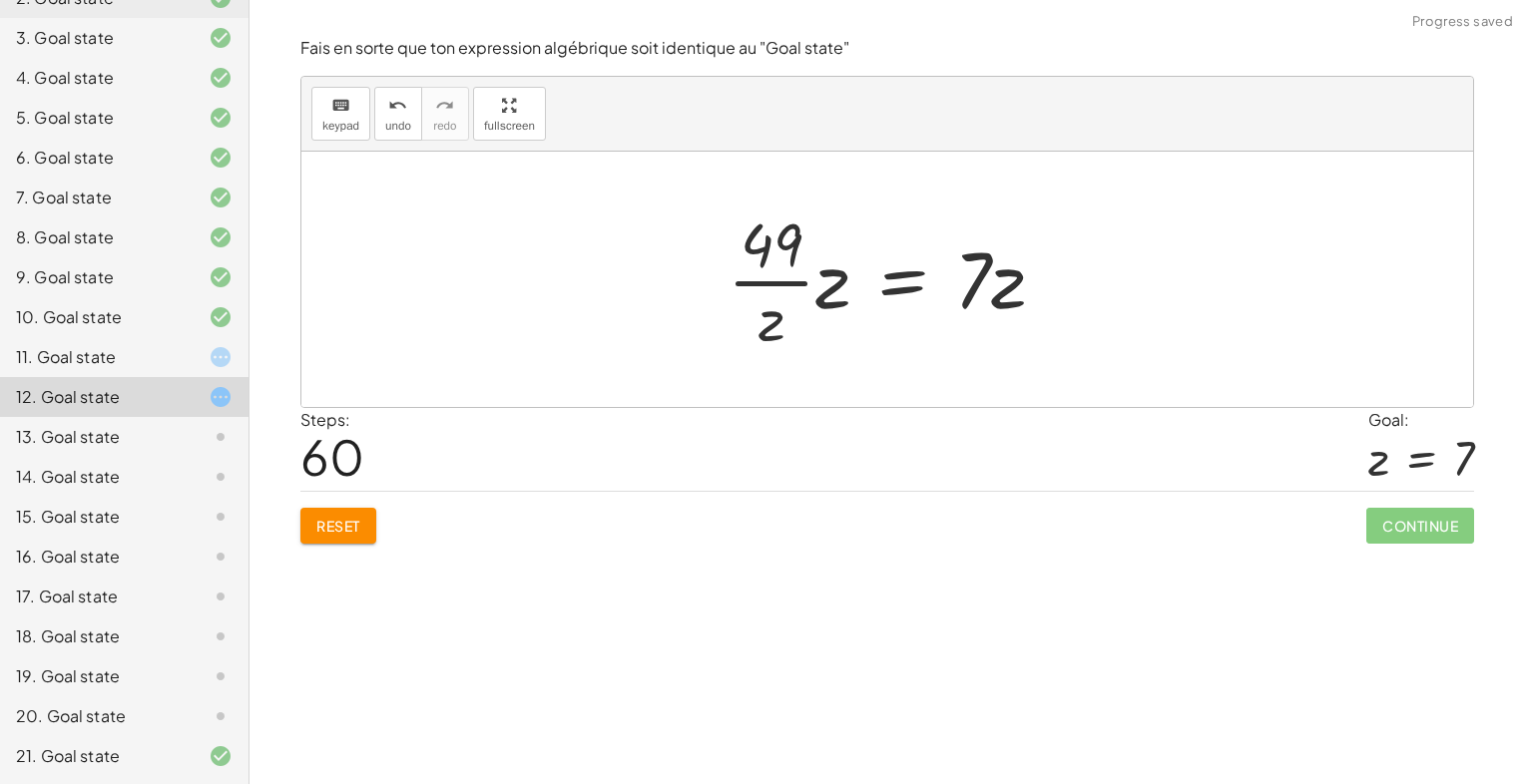 click at bounding box center [894, 279] 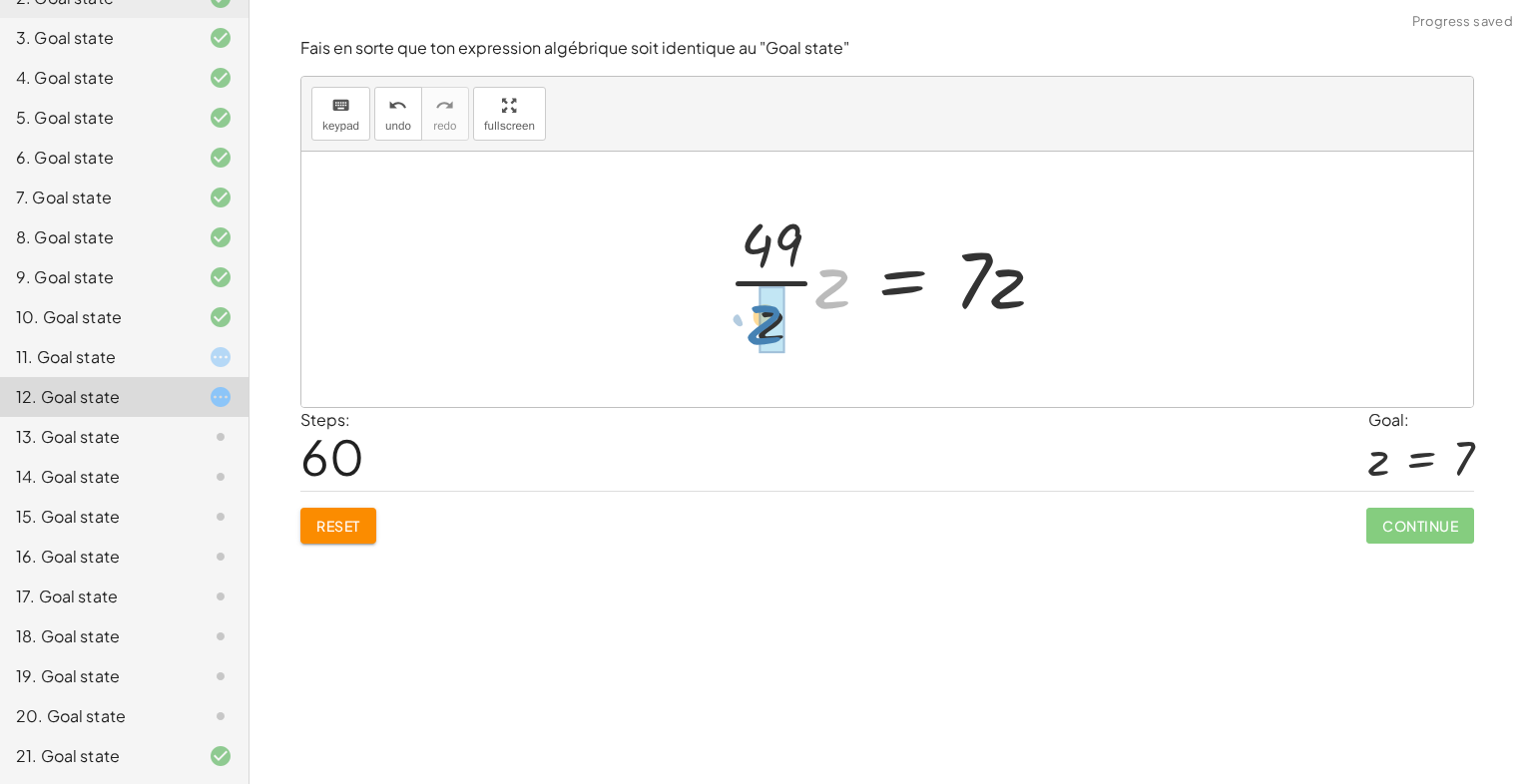 drag, startPoint x: 838, startPoint y: 284, endPoint x: 775, endPoint y: 320, distance: 72.56032 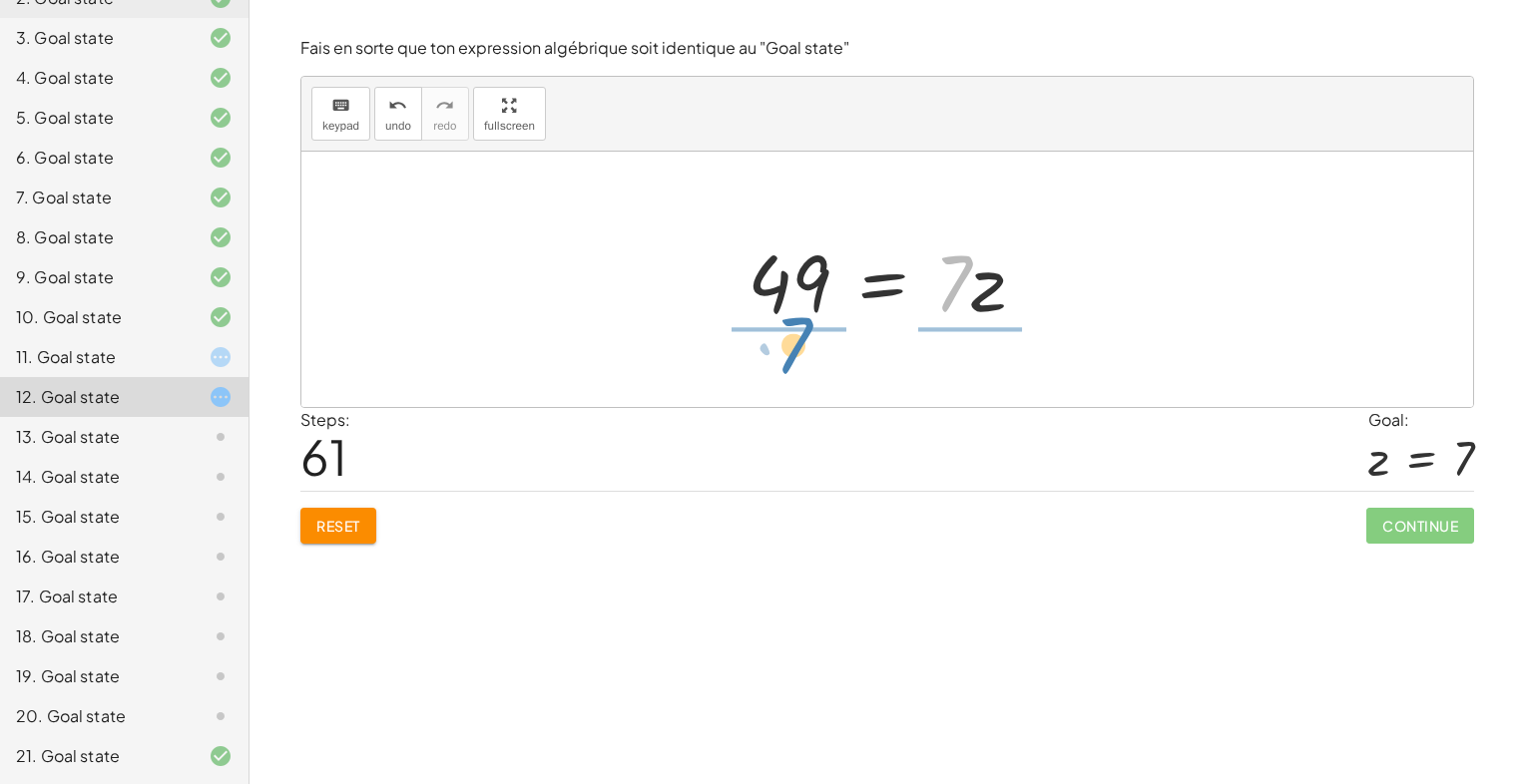 drag, startPoint x: 946, startPoint y: 292, endPoint x: 782, endPoint y: 366, distance: 179.92221 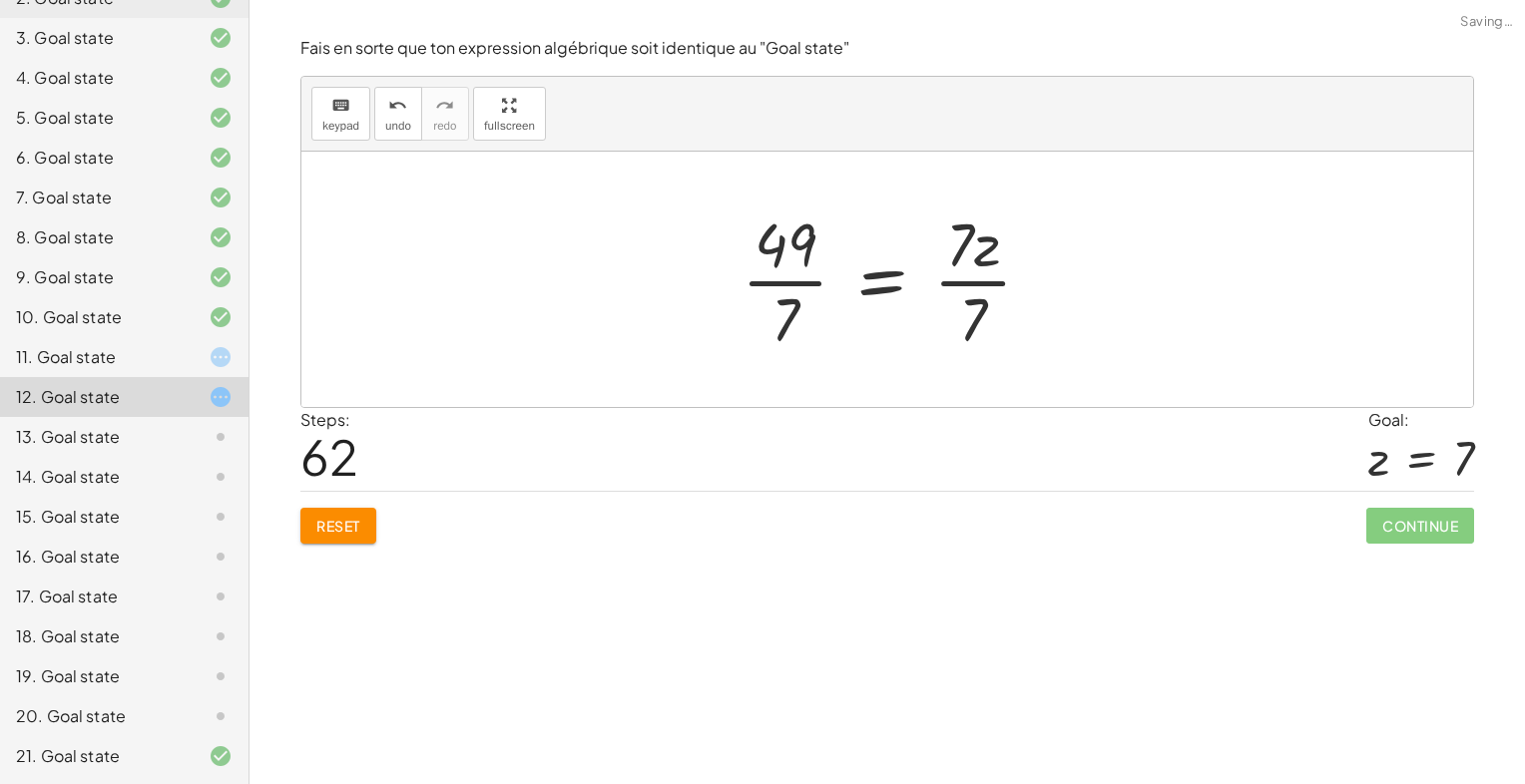 click at bounding box center (894, 279) 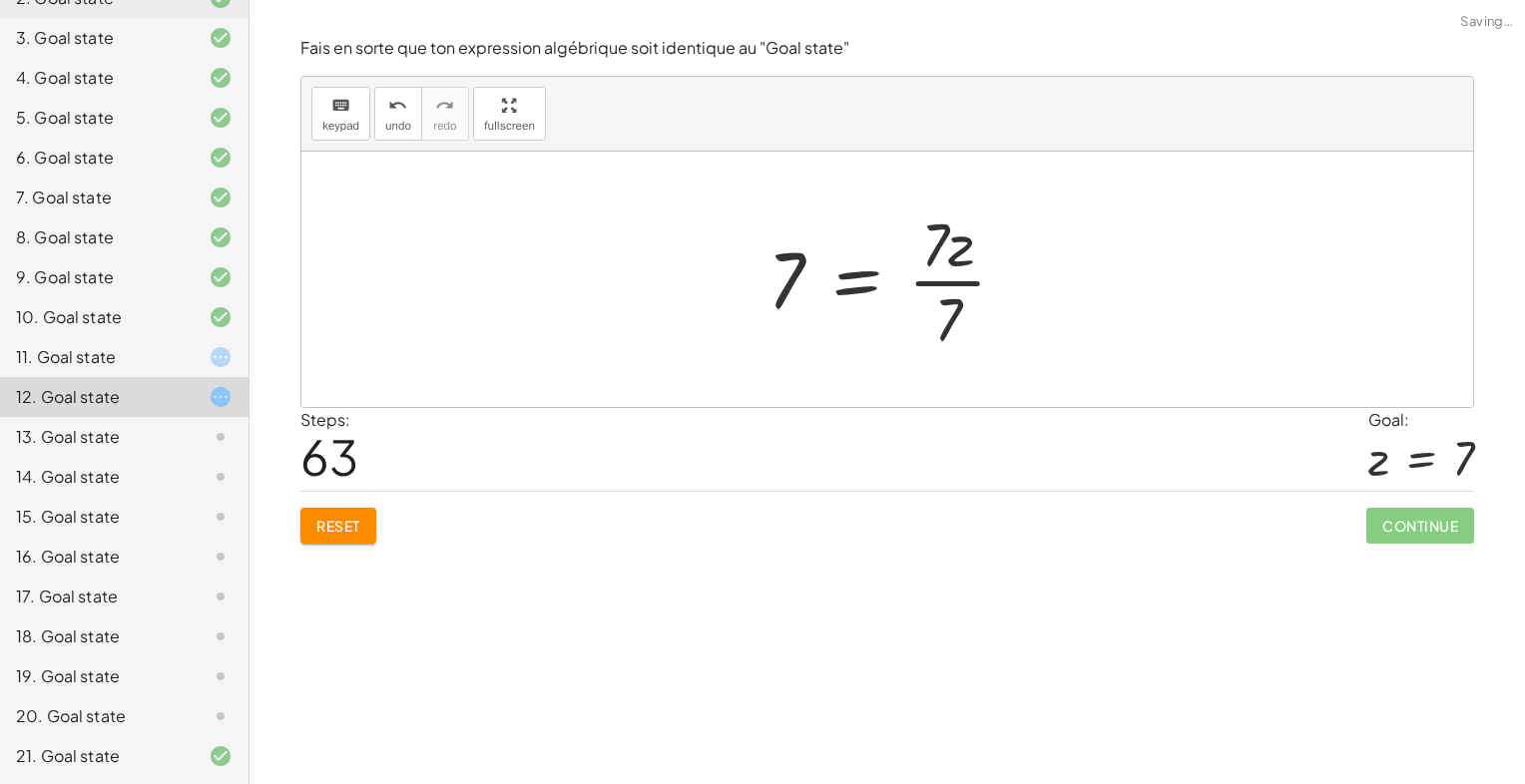click at bounding box center [895, 279] 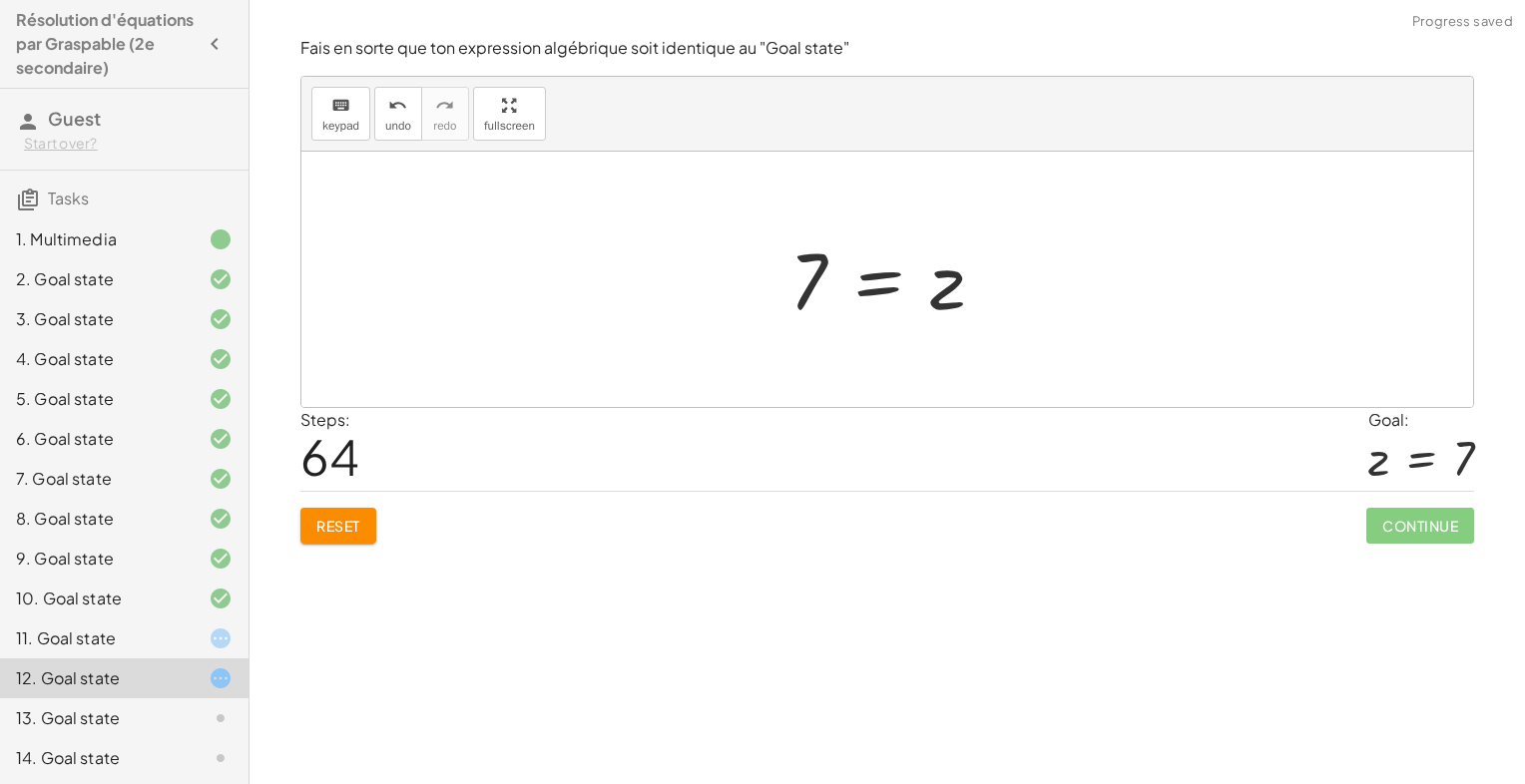 scroll, scrollTop: 0, scrollLeft: 0, axis: both 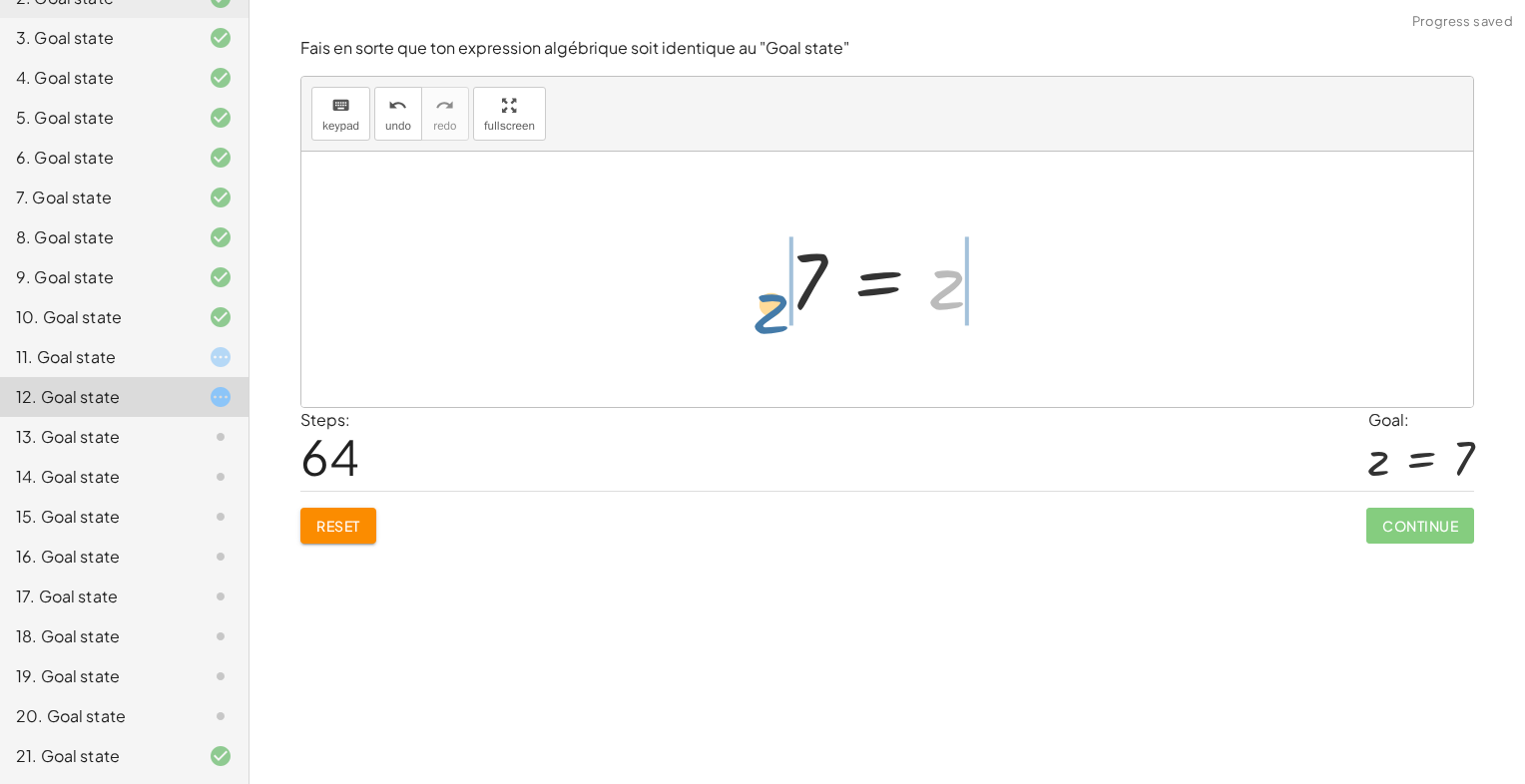drag, startPoint x: 950, startPoint y: 294, endPoint x: 762, endPoint y: 299, distance: 188.06648 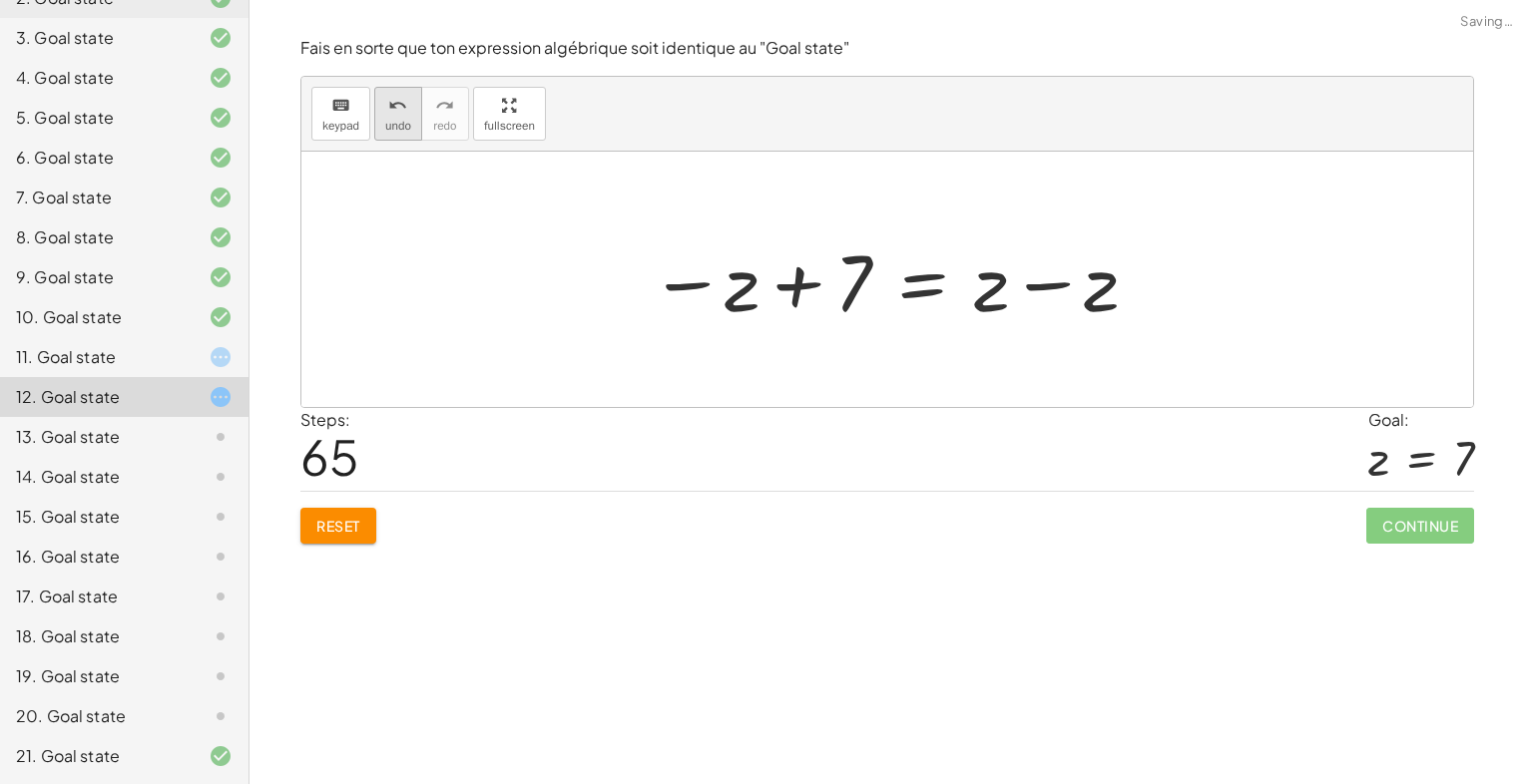 click on "undo" at bounding box center [398, 126] 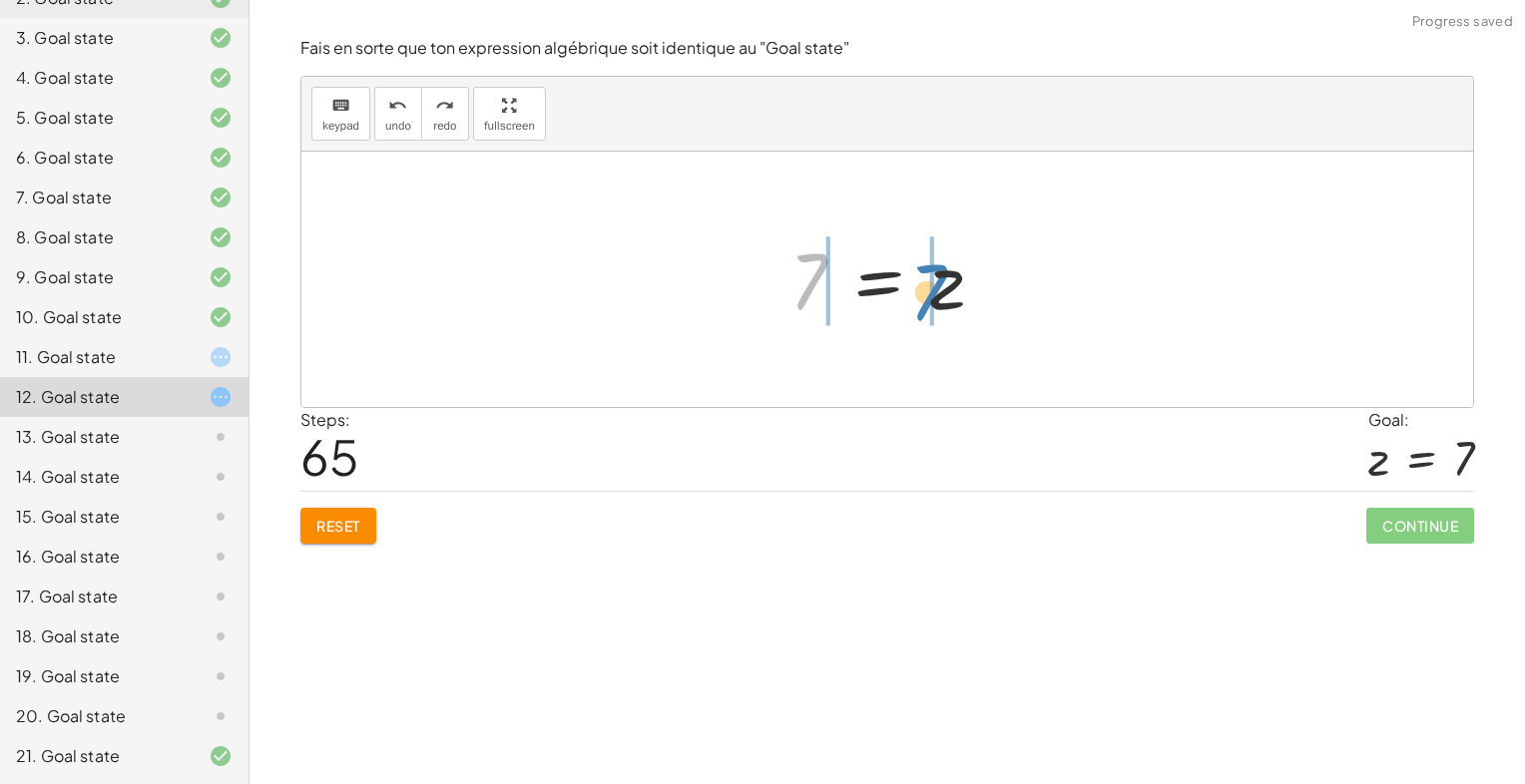 drag, startPoint x: 815, startPoint y: 271, endPoint x: 934, endPoint y: 282, distance: 119.507322 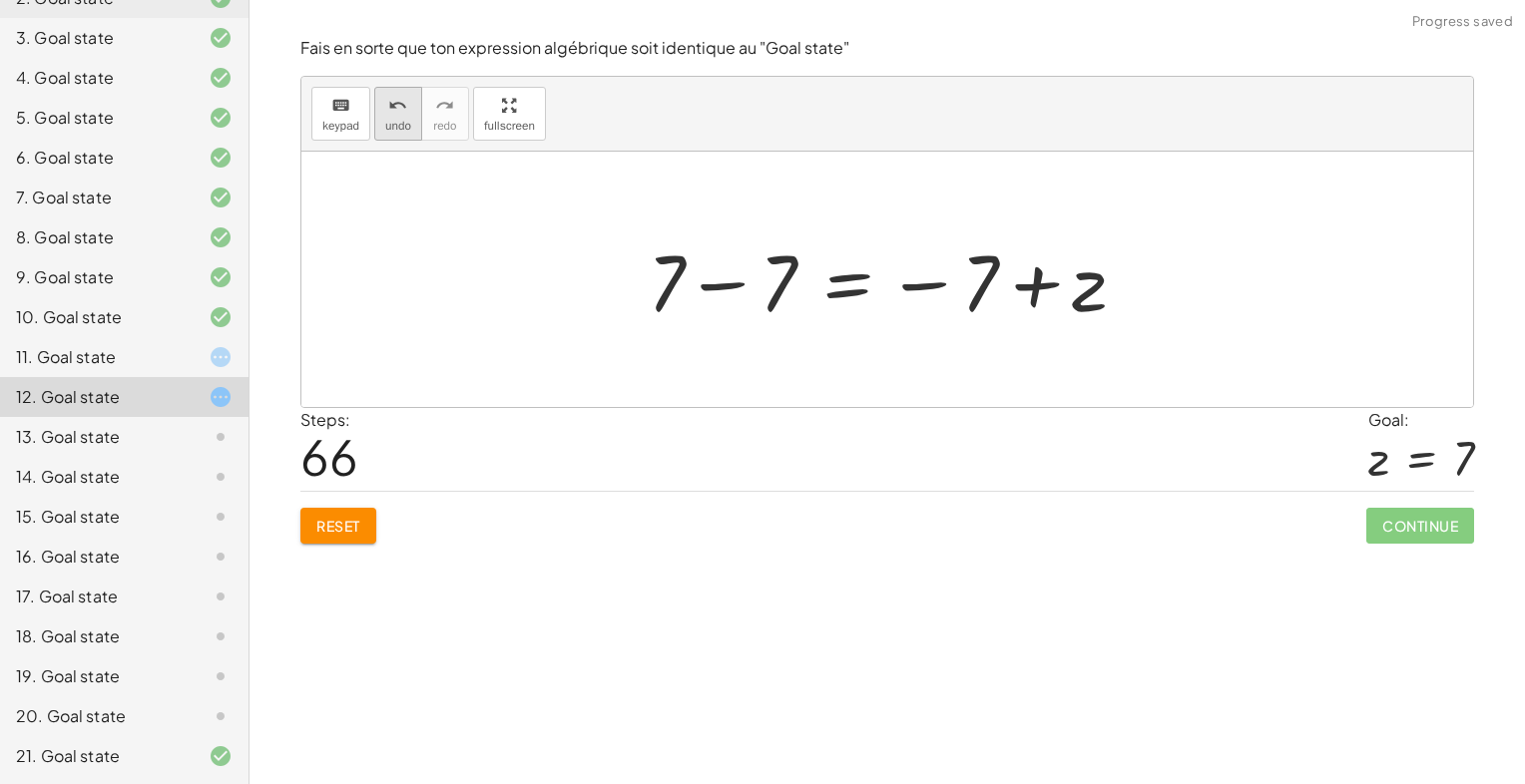 click on "undo undo" at bounding box center (398, 114) 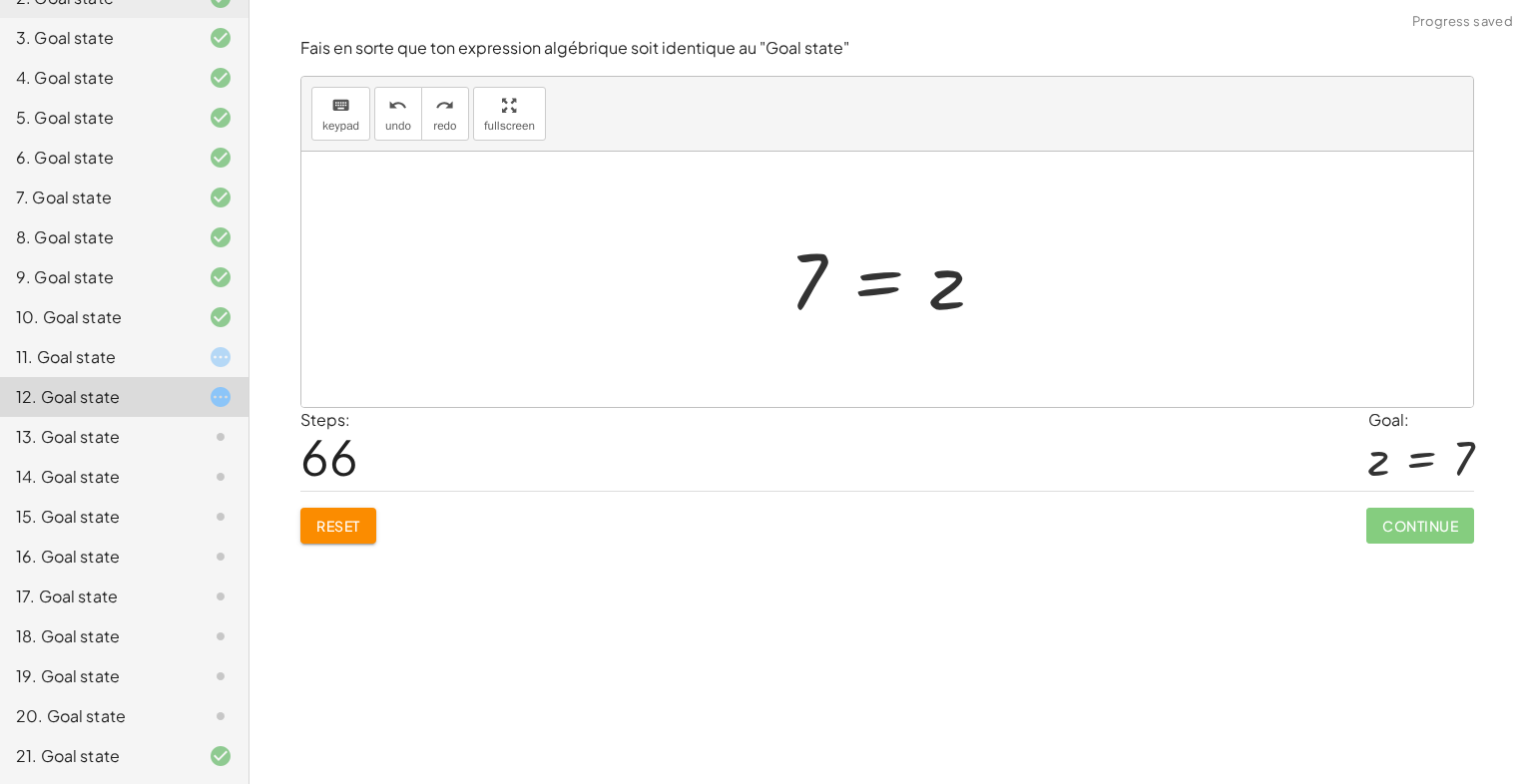 click at bounding box center [894, 279] 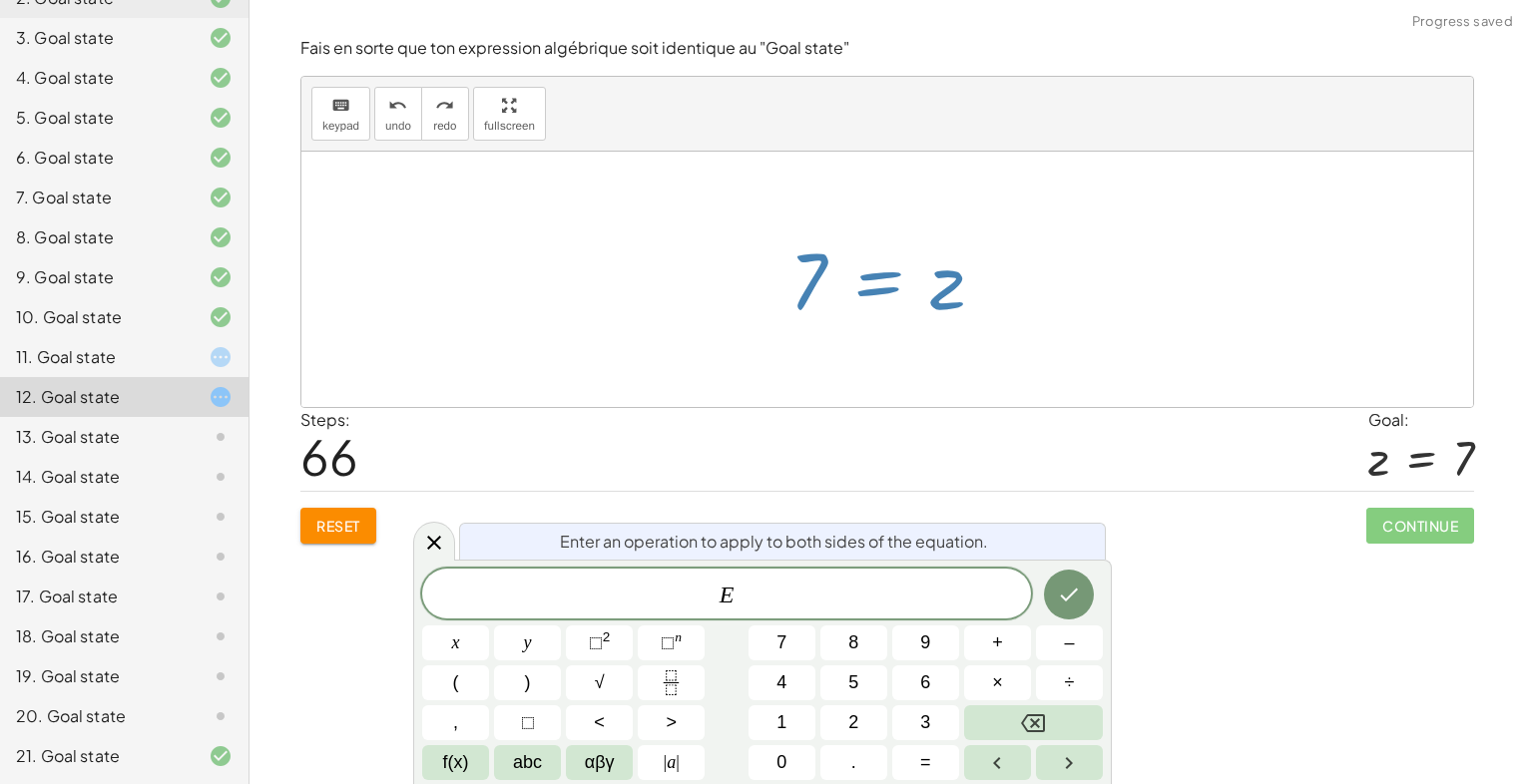 drag, startPoint x: 953, startPoint y: 309, endPoint x: 928, endPoint y: 297, distance: 27.730849 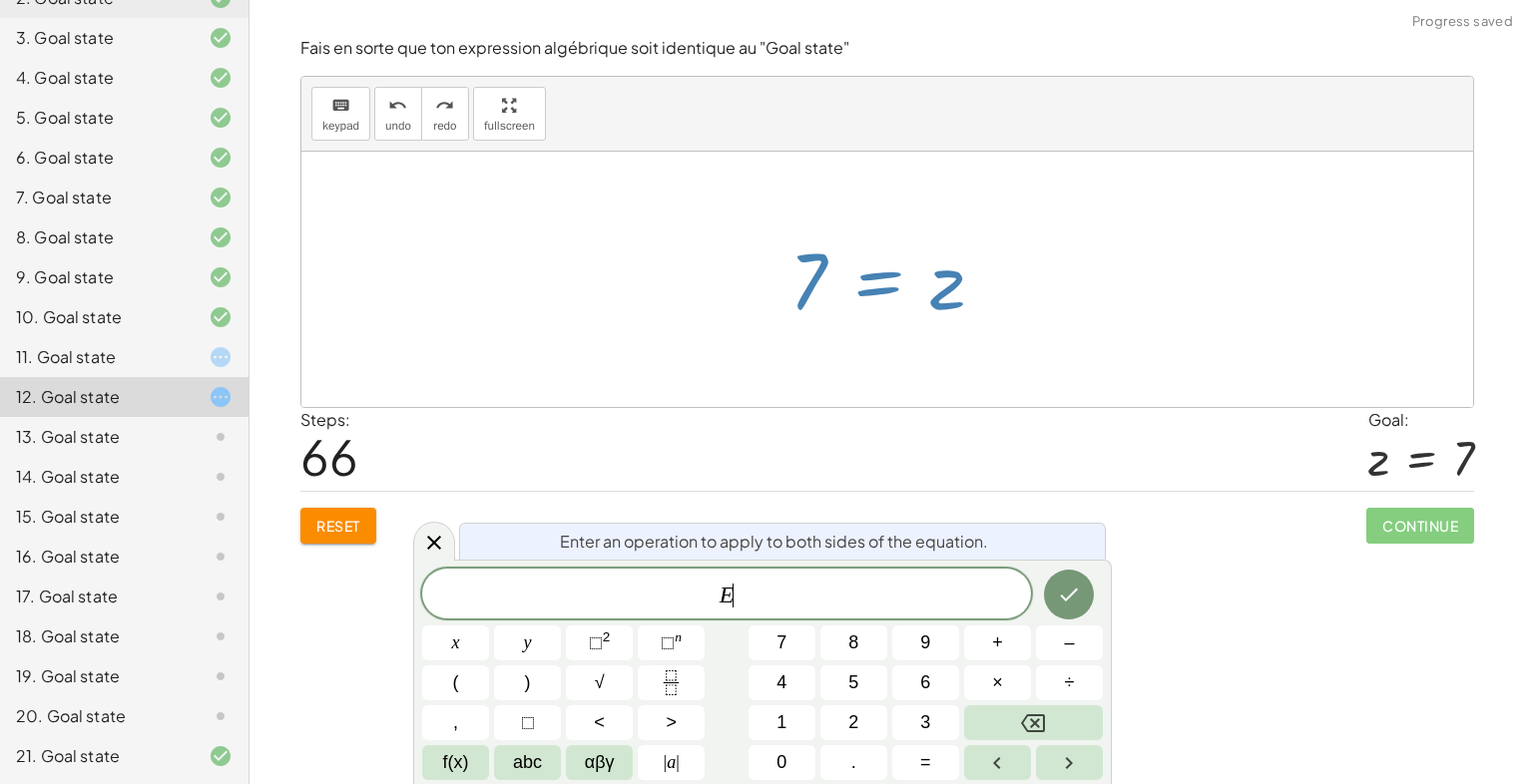 drag, startPoint x: 934, startPoint y: 303, endPoint x: 811, endPoint y: 349, distance: 131.32022 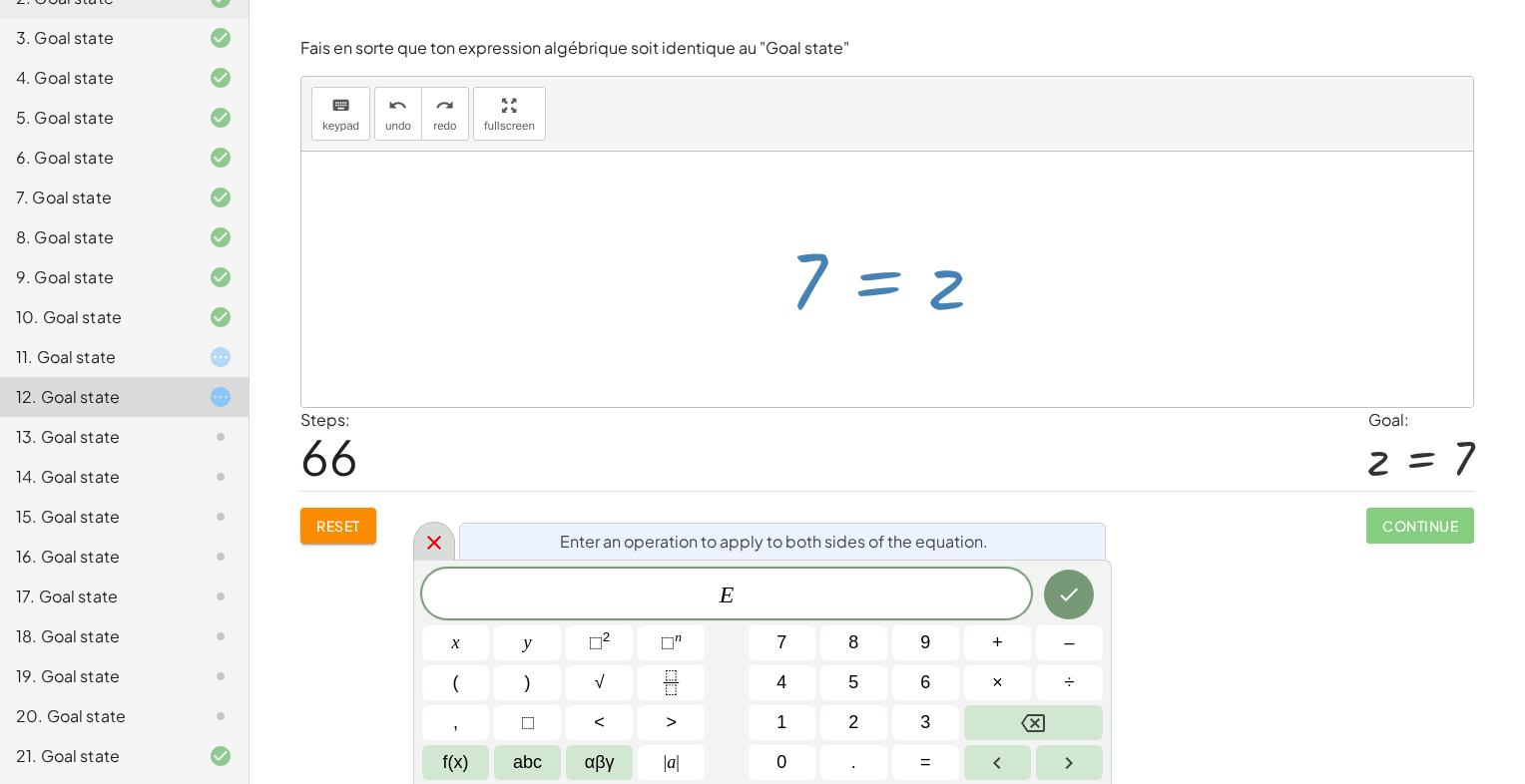 click 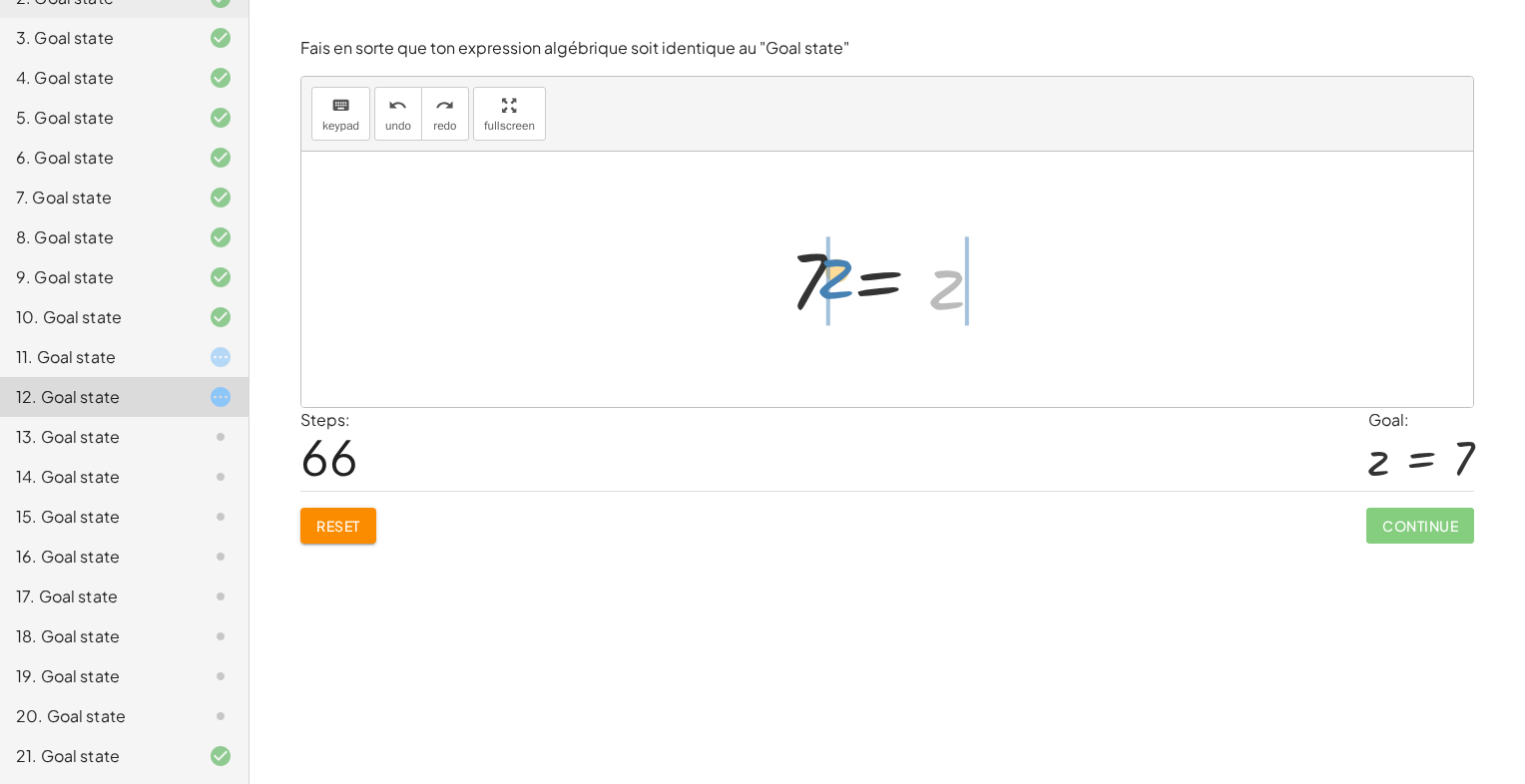 drag, startPoint x: 932, startPoint y: 300, endPoint x: 827, endPoint y: 289, distance: 105.574618 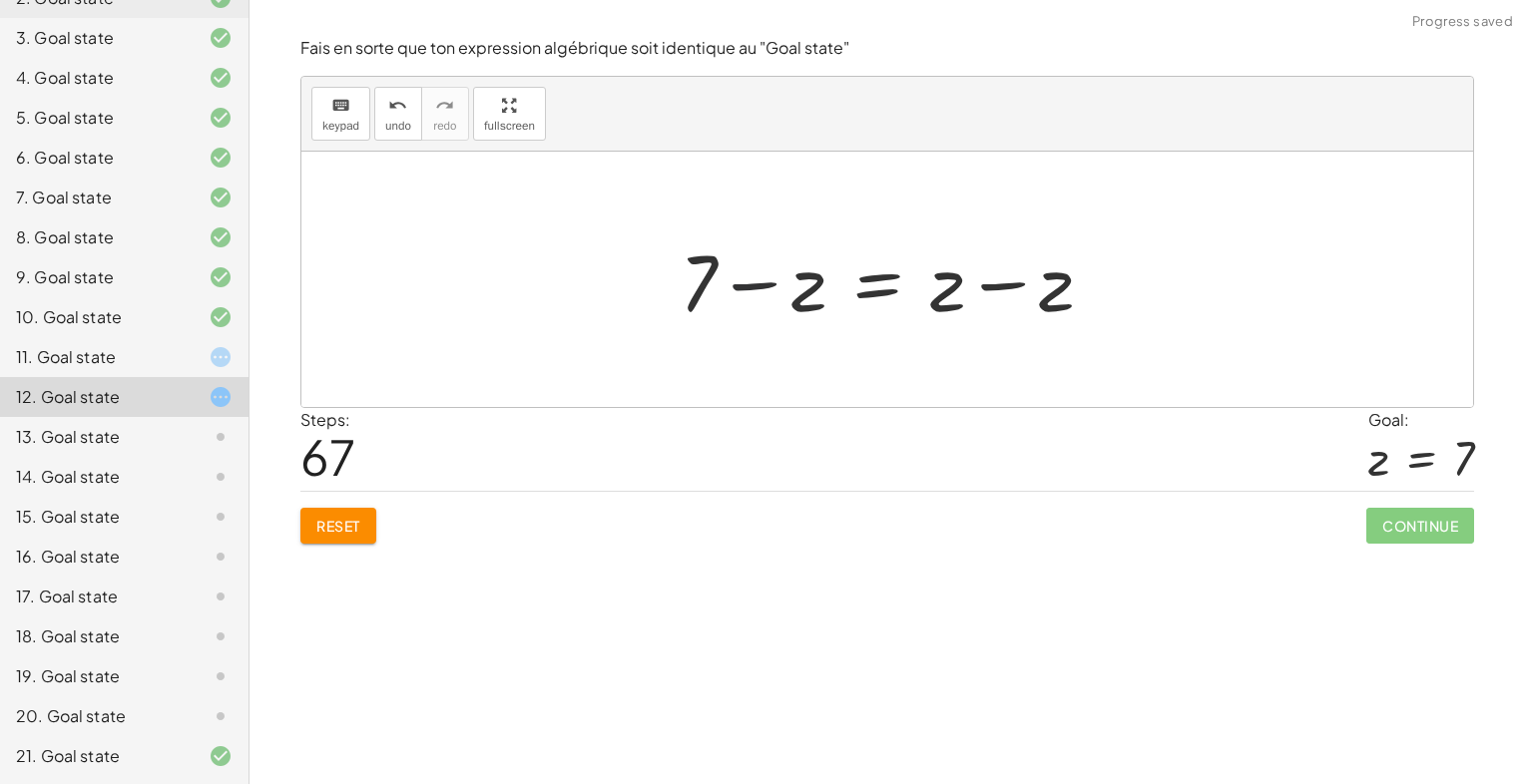 click at bounding box center [894, 279] 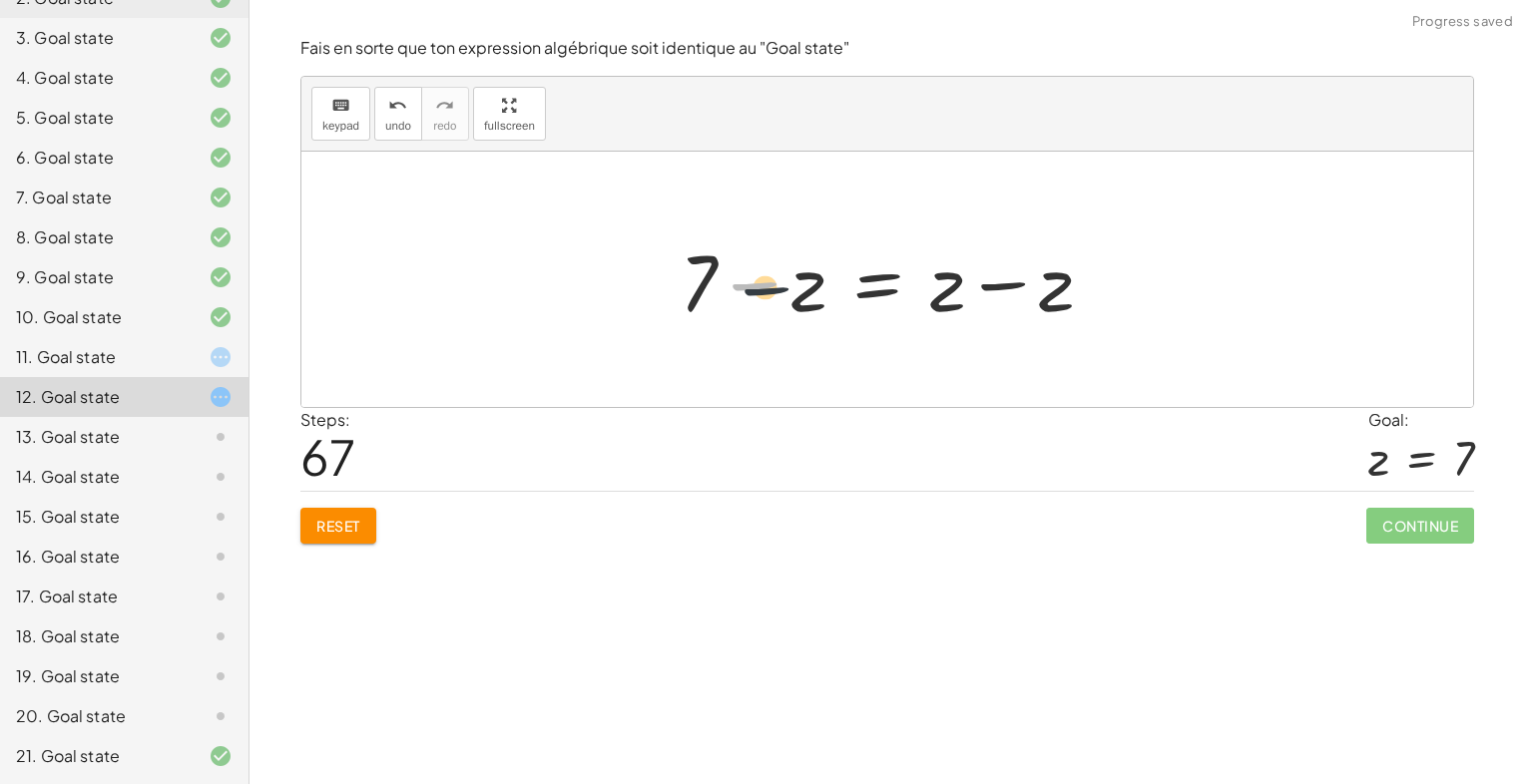 drag, startPoint x: 757, startPoint y: 283, endPoint x: 772, endPoint y: 289, distance: 16.155494 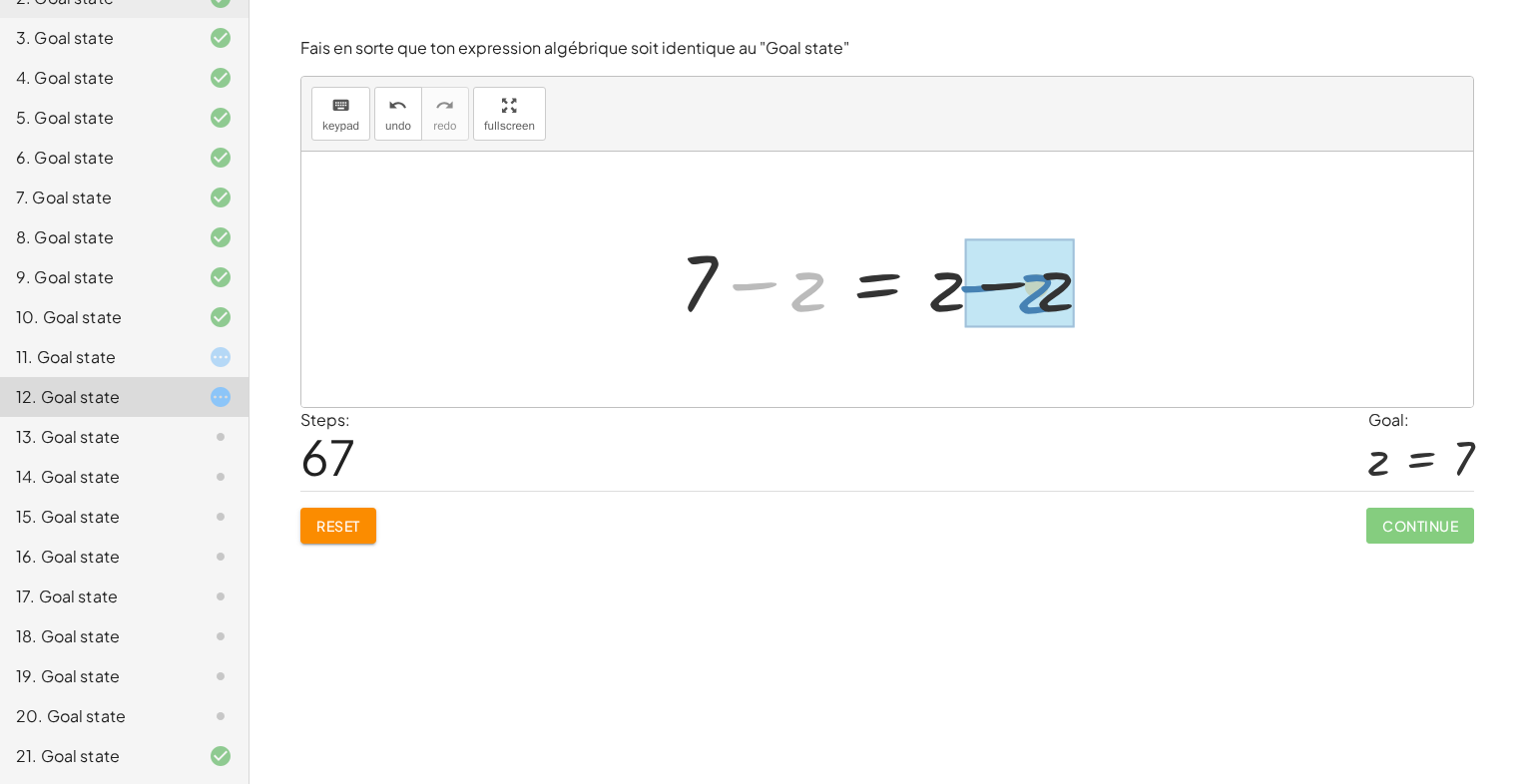 drag, startPoint x: 742, startPoint y: 280, endPoint x: 966, endPoint y: 282, distance: 224.0089 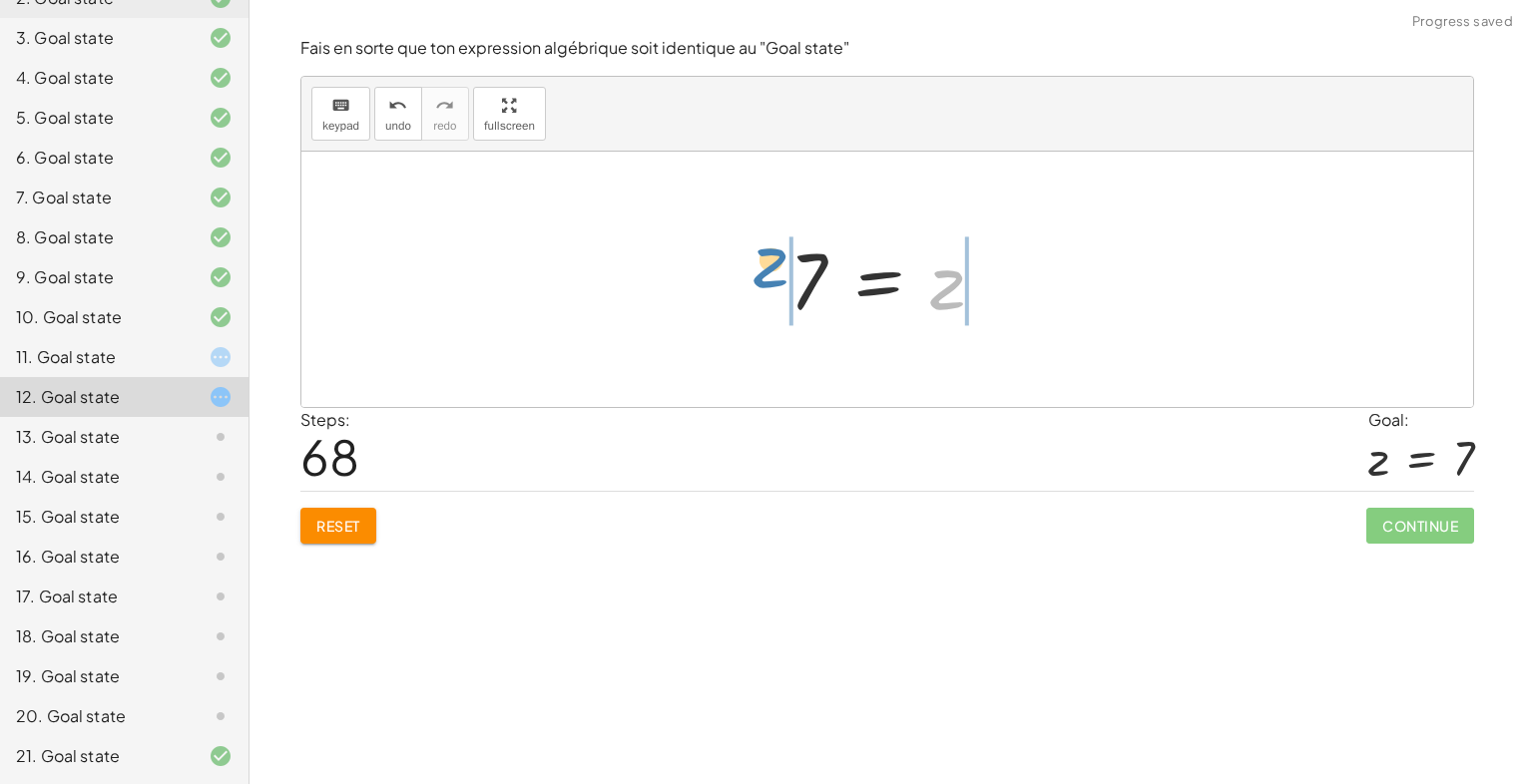 drag, startPoint x: 952, startPoint y: 288, endPoint x: 767, endPoint y: 269, distance: 185.97312 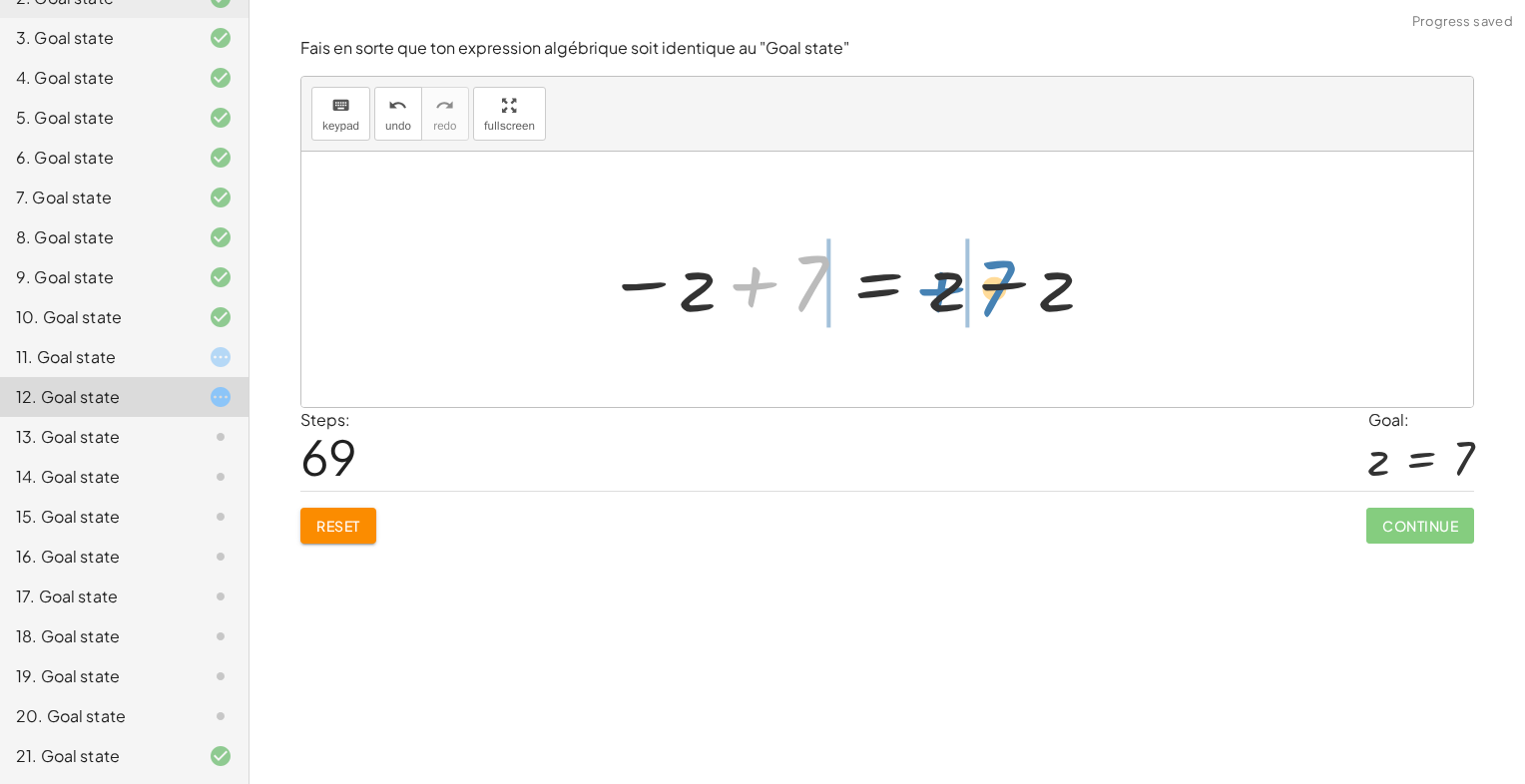 drag, startPoint x: 819, startPoint y: 272, endPoint x: 992, endPoint y: 279, distance: 173.14156 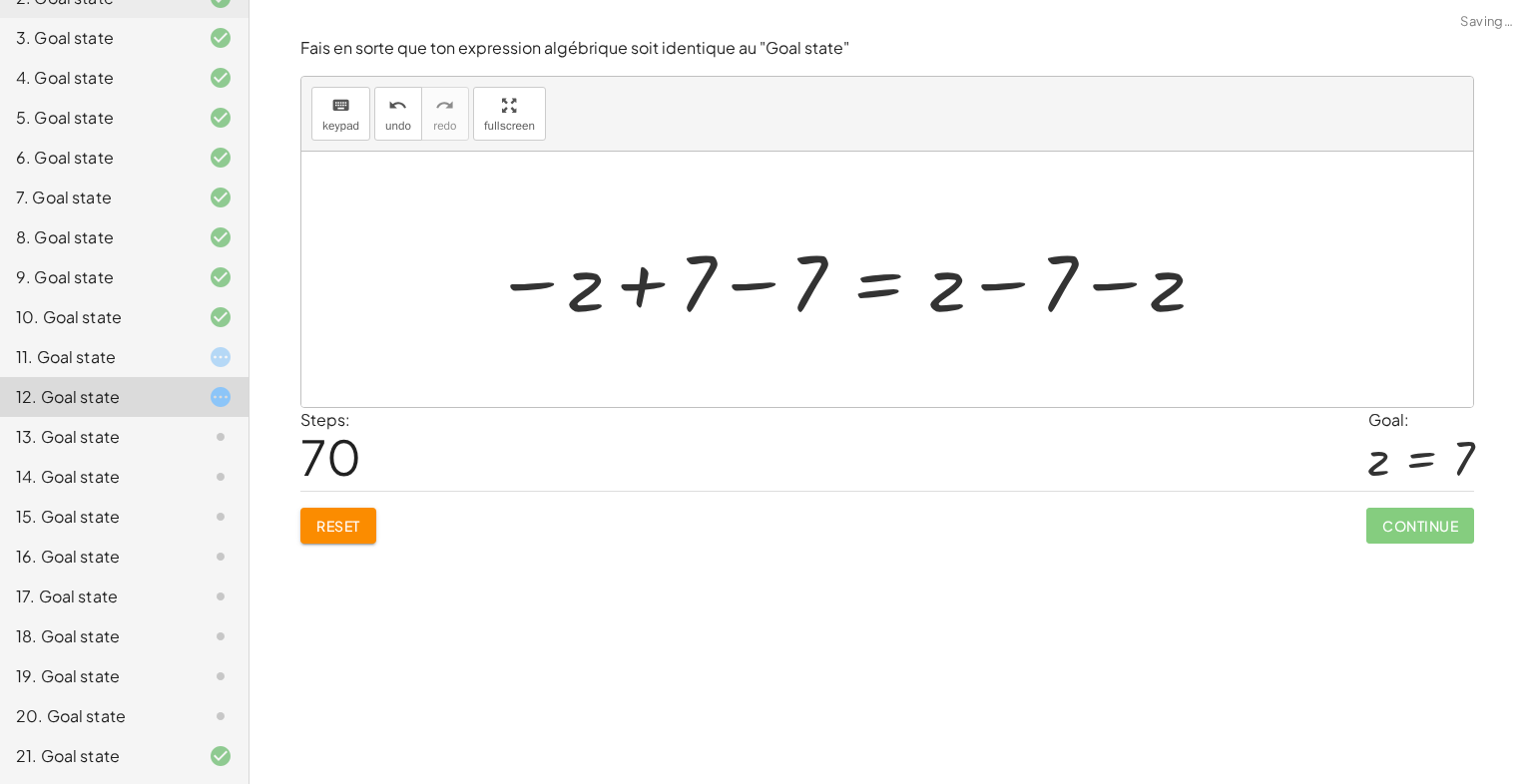 click at bounding box center (850, 279) 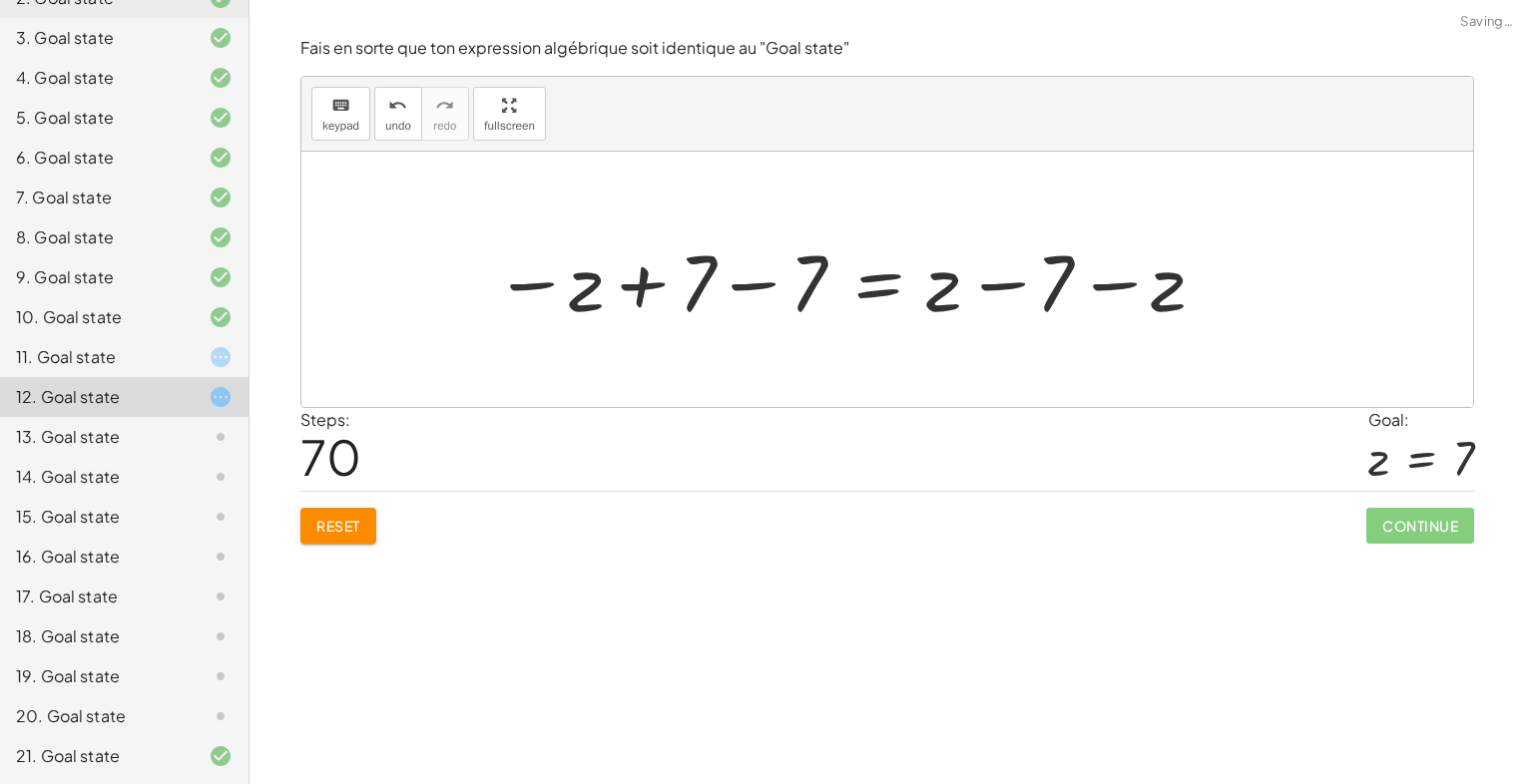 click at bounding box center (850, 279) 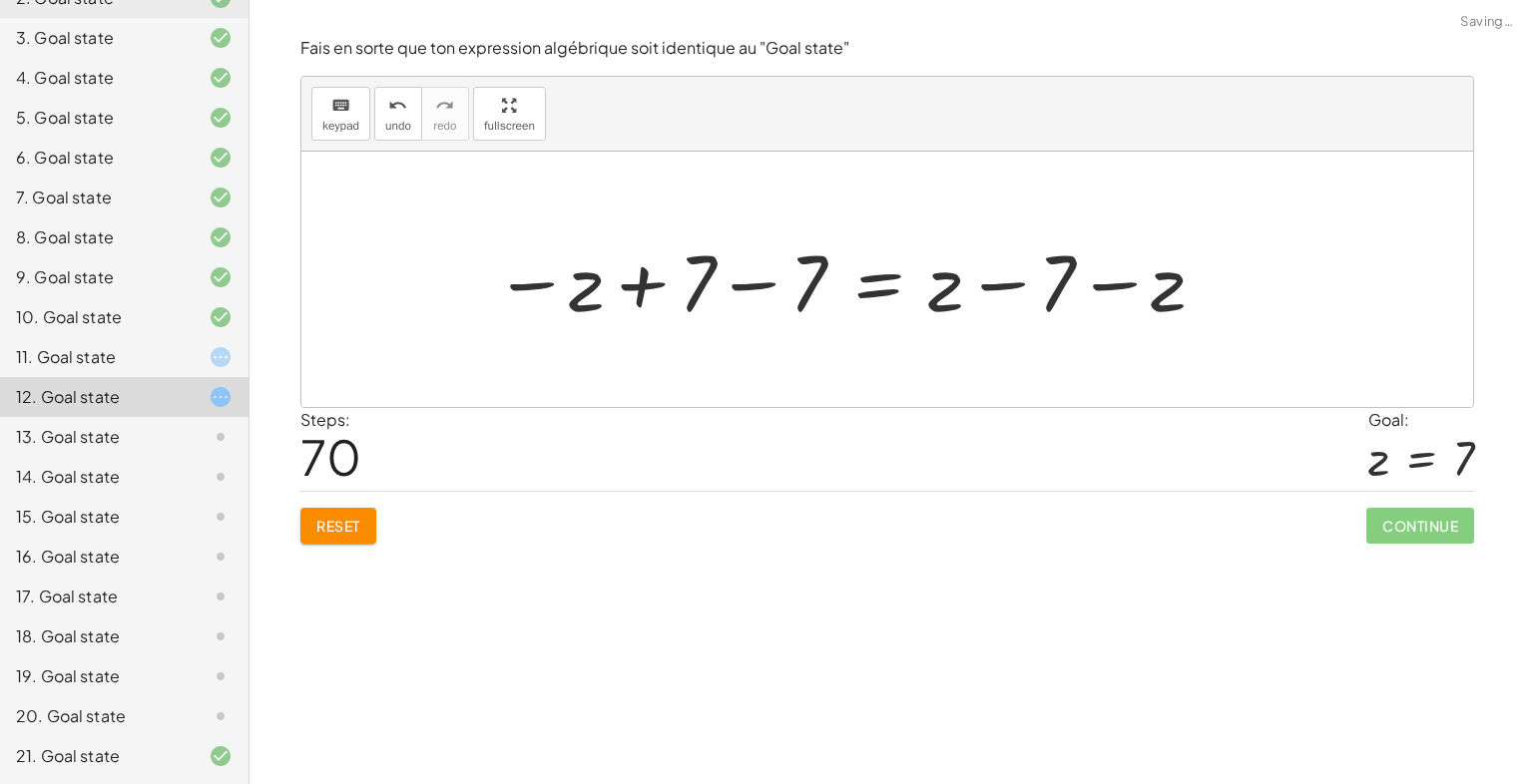 drag, startPoint x: 1006, startPoint y: 281, endPoint x: 1083, endPoint y: 293, distance: 77.92946 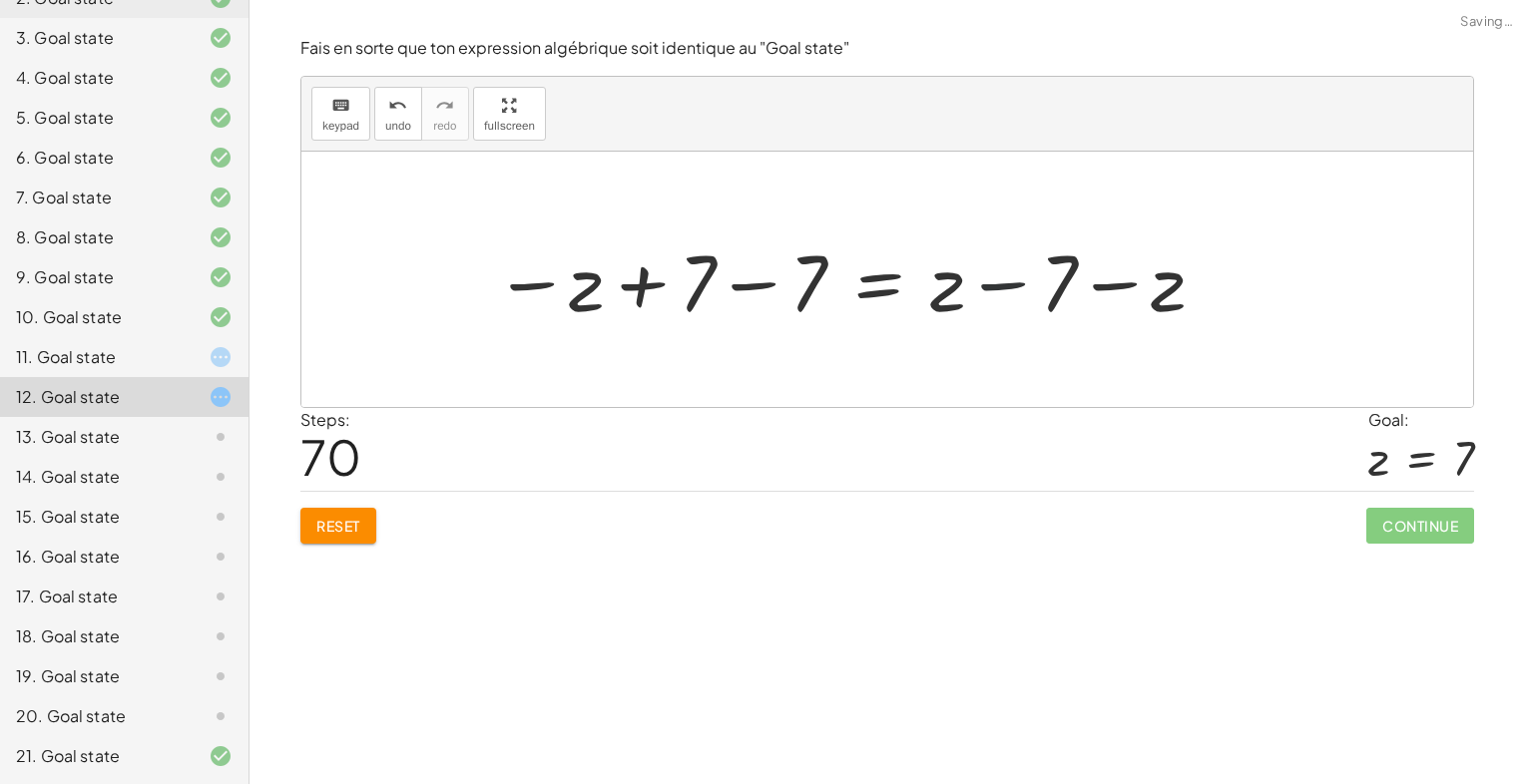 click at bounding box center [850, 279] 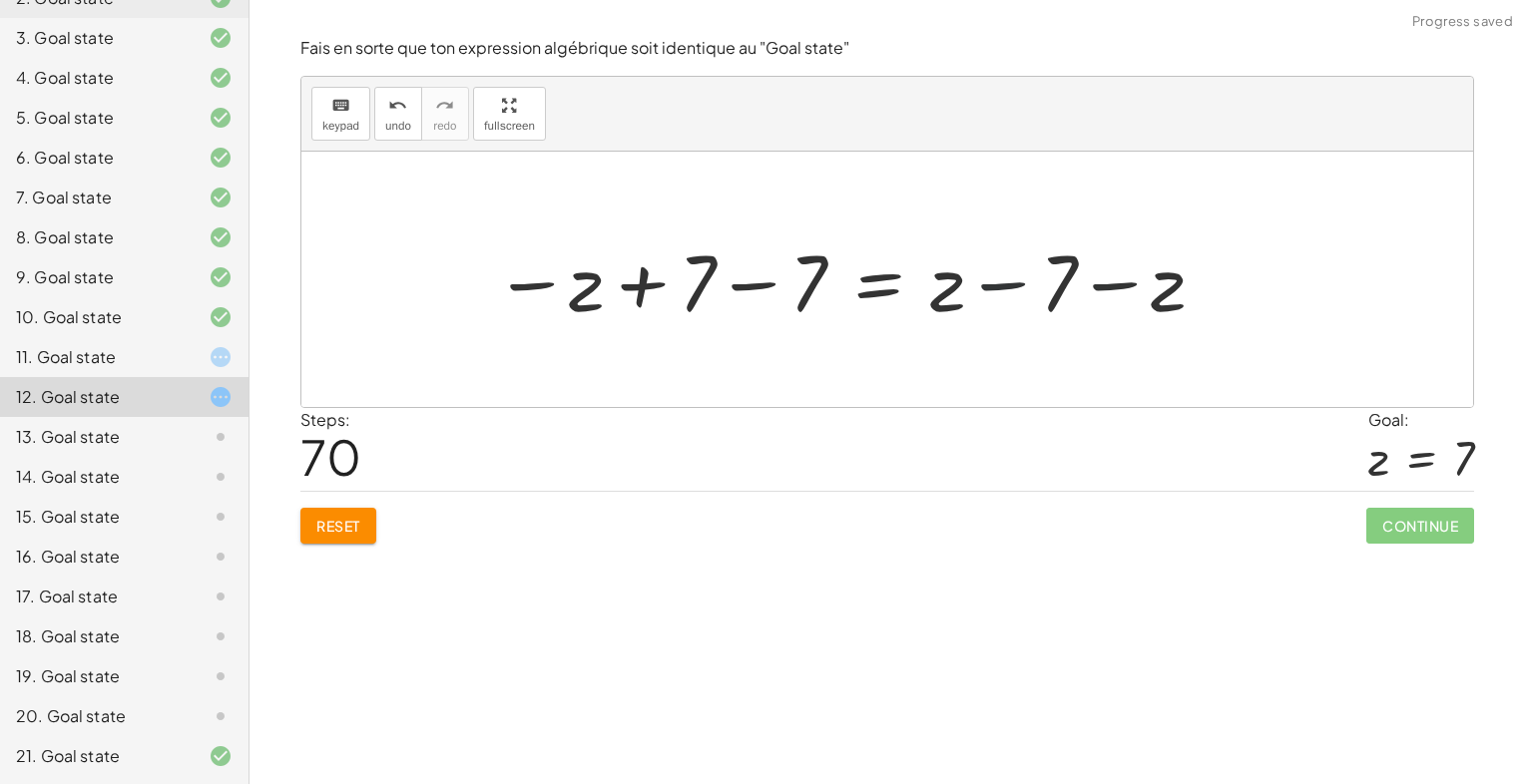 click at bounding box center [850, 279] 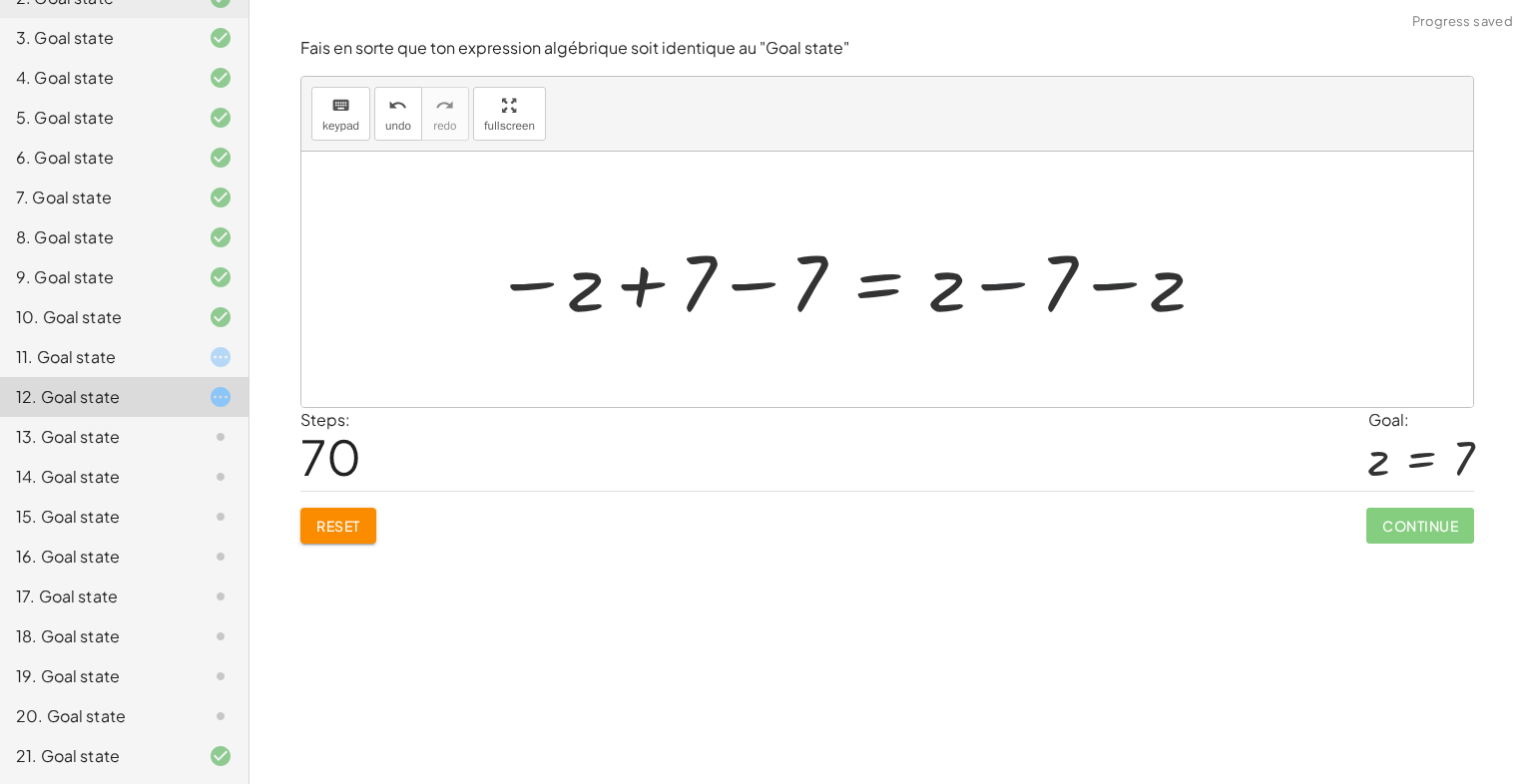 click at bounding box center (850, 279) 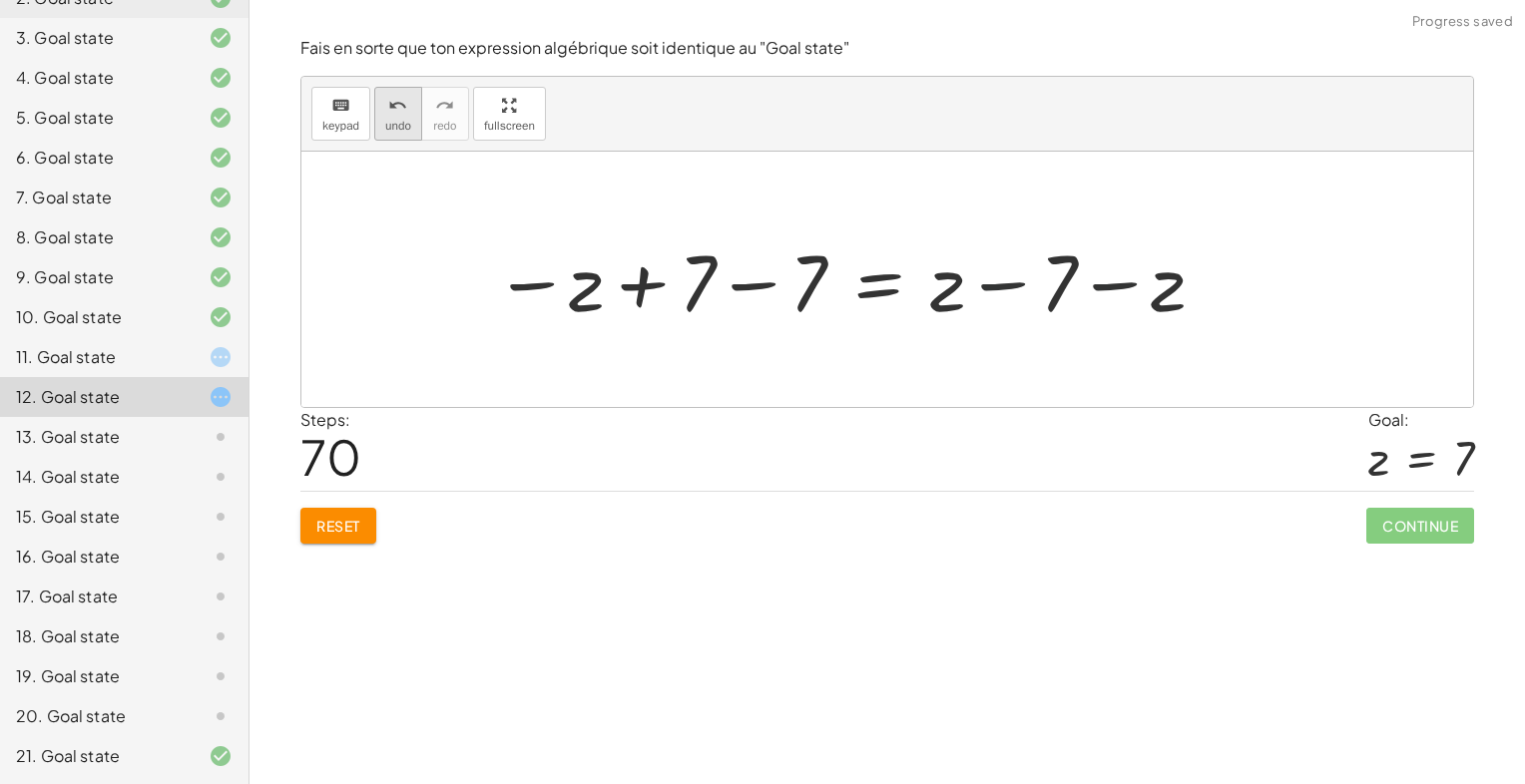 click on "undo" at bounding box center [397, 106] 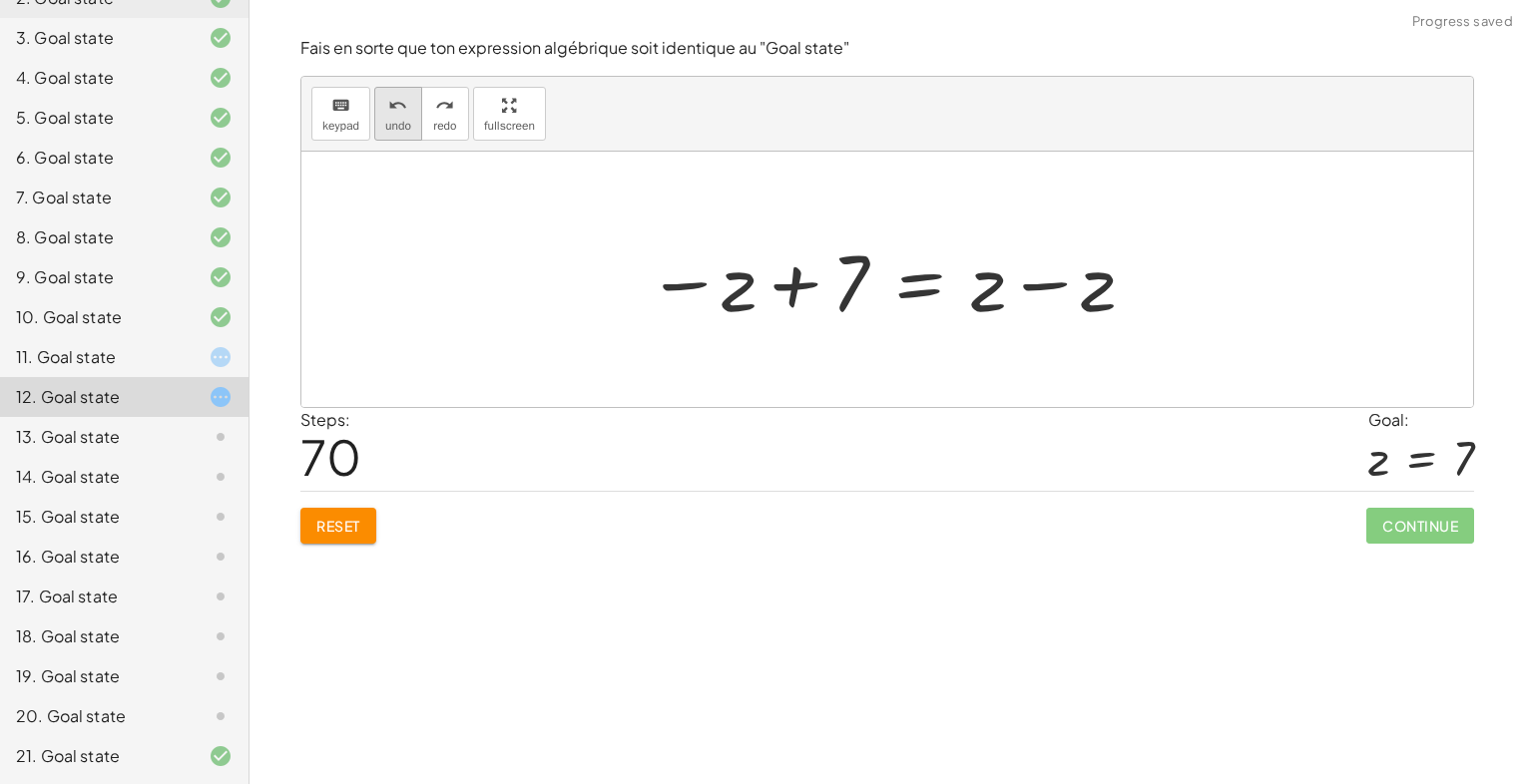 click on "undo" at bounding box center [397, 106] 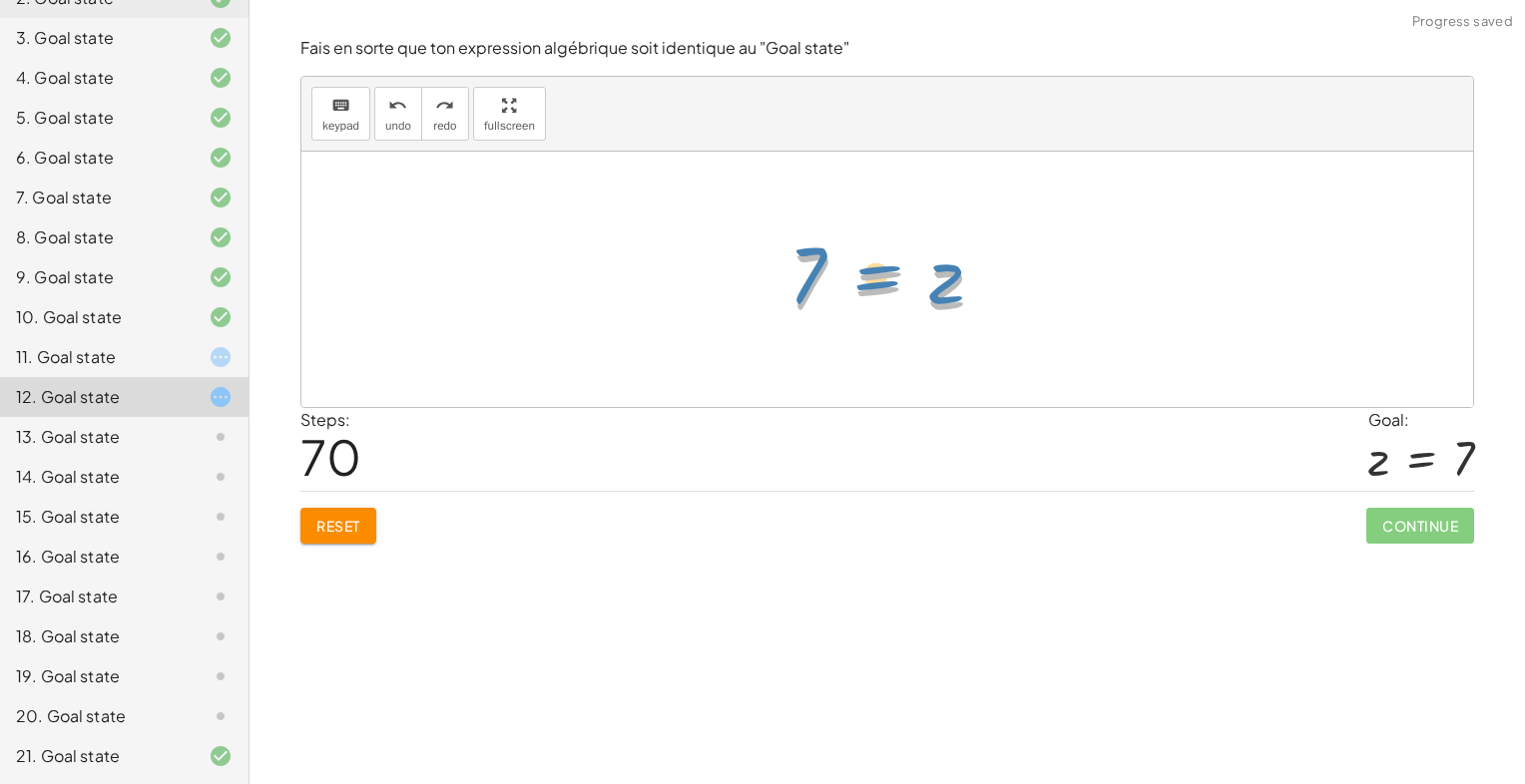 drag, startPoint x: 926, startPoint y: 291, endPoint x: 934, endPoint y: 283, distance: 11.313708 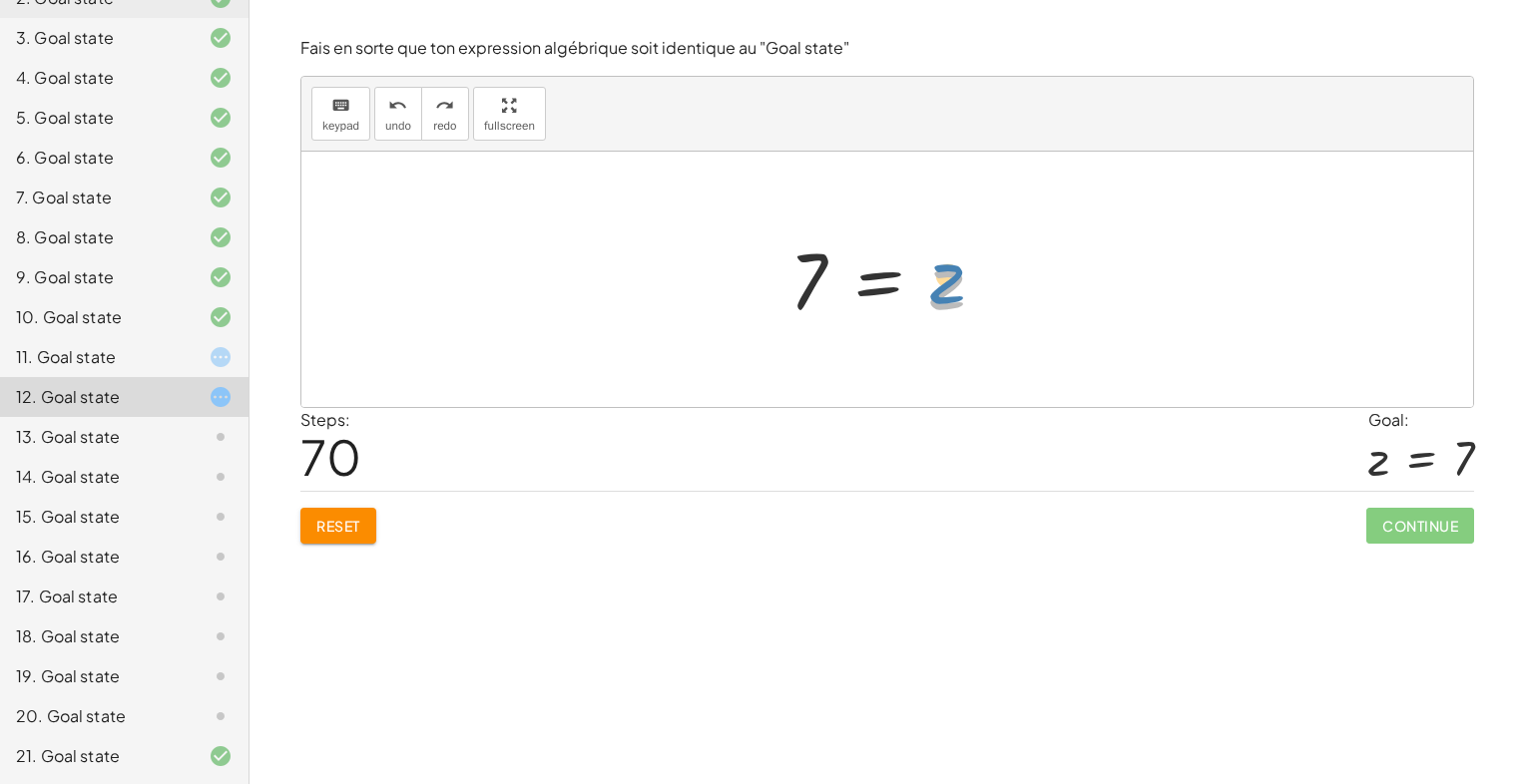 click at bounding box center (894, 279) 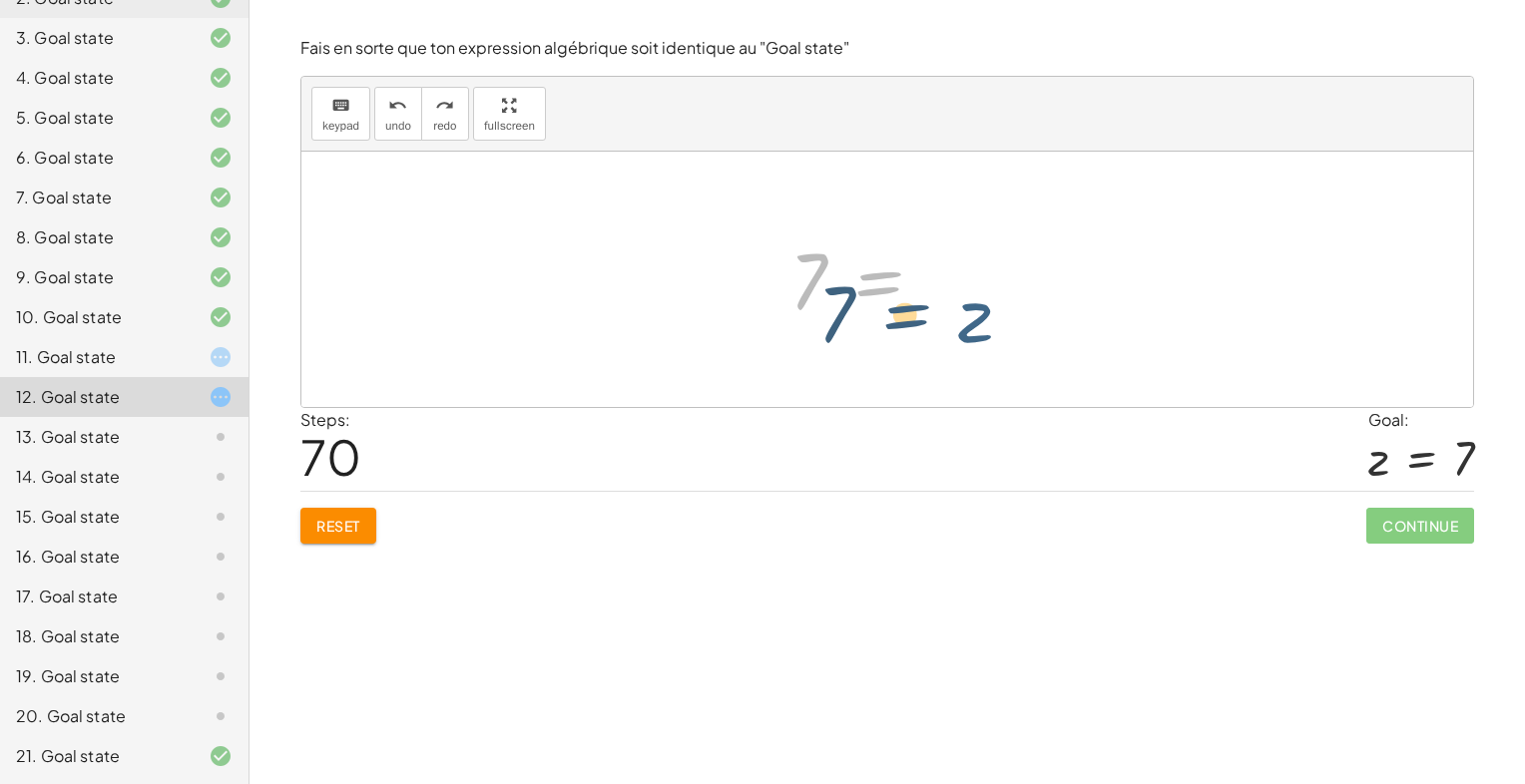 drag, startPoint x: 890, startPoint y: 274, endPoint x: 903, endPoint y: 267, distance: 14.764823 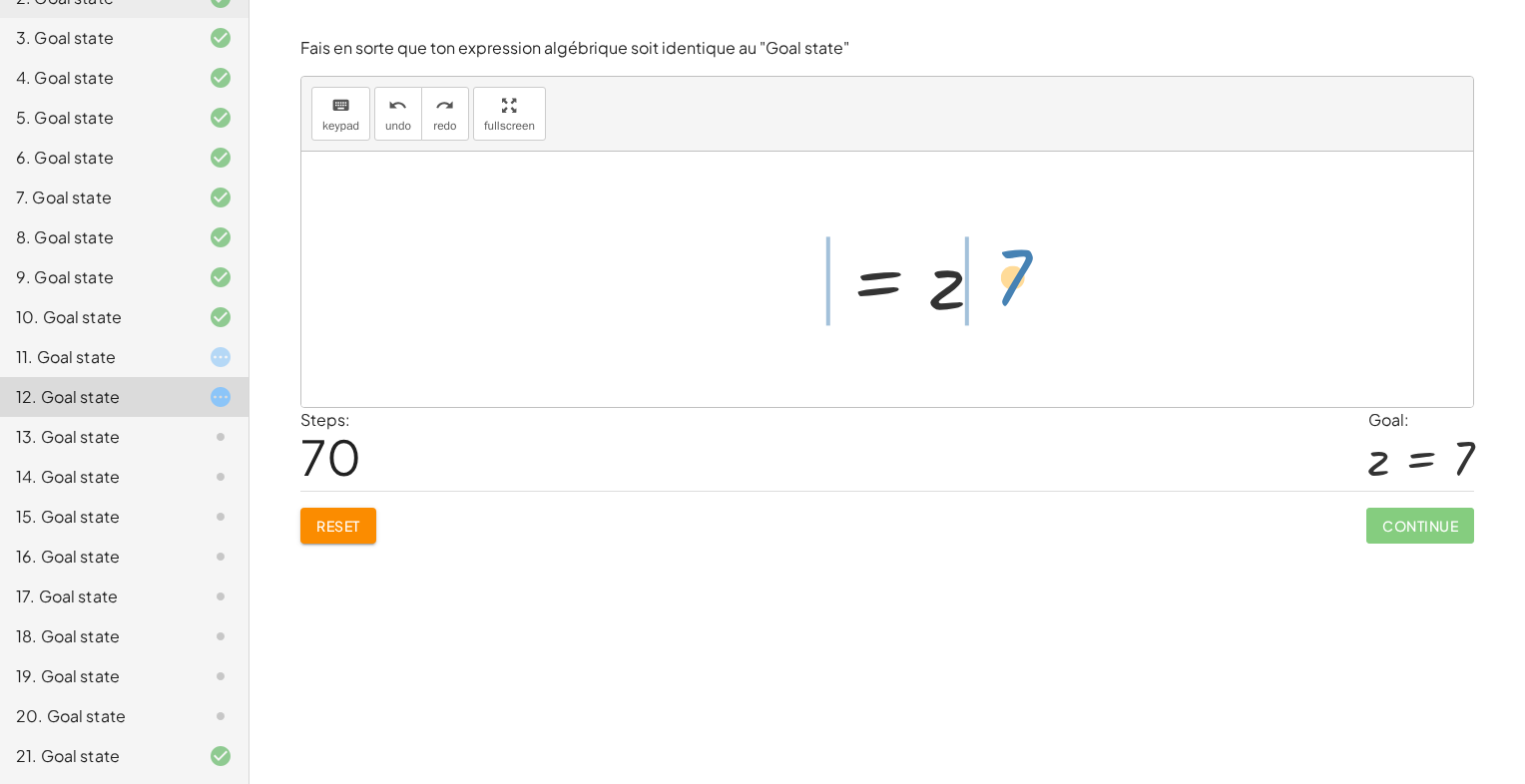 drag, startPoint x: 812, startPoint y: 258, endPoint x: 1014, endPoint y: 253, distance: 202.06187 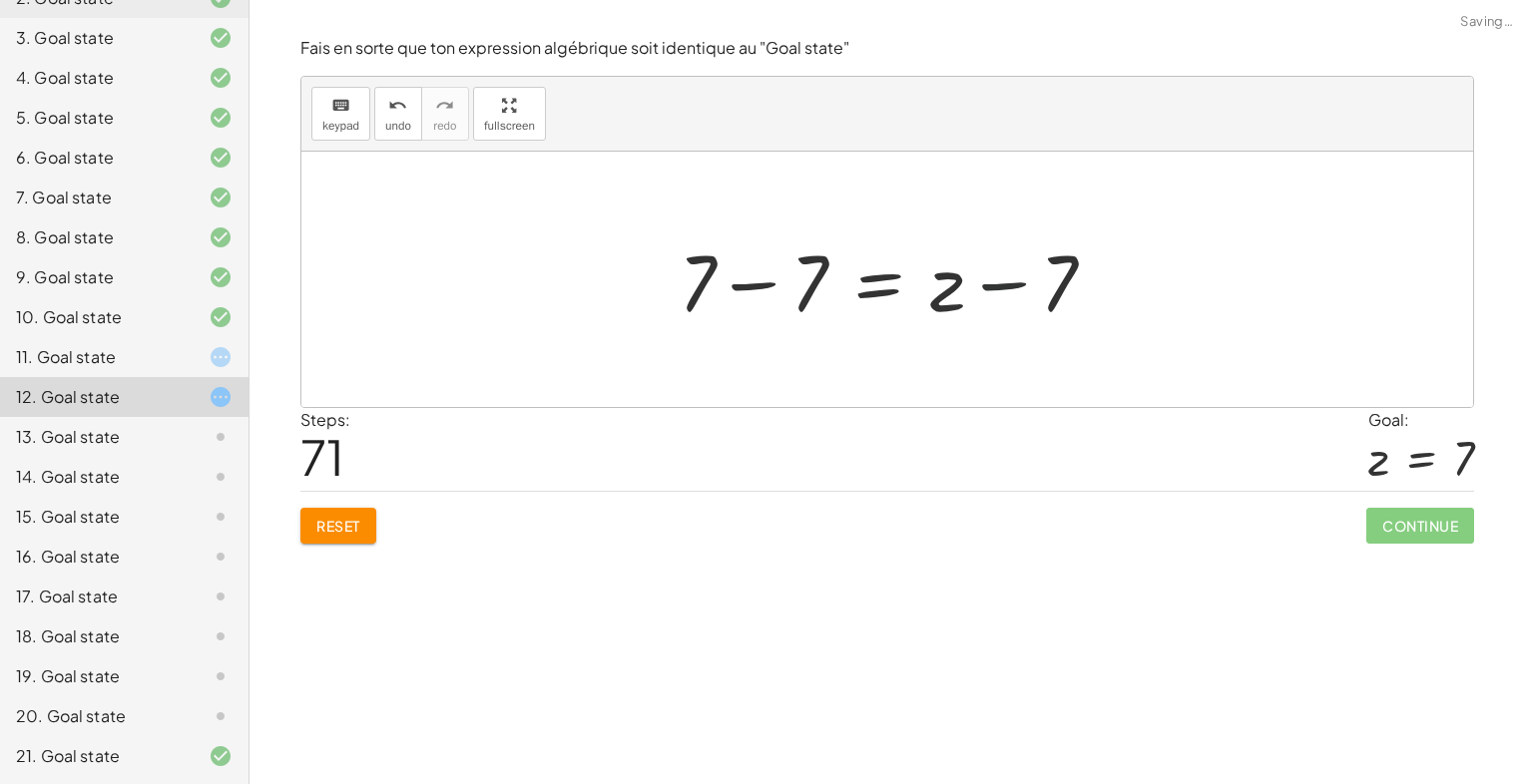 click at bounding box center [895, 279] 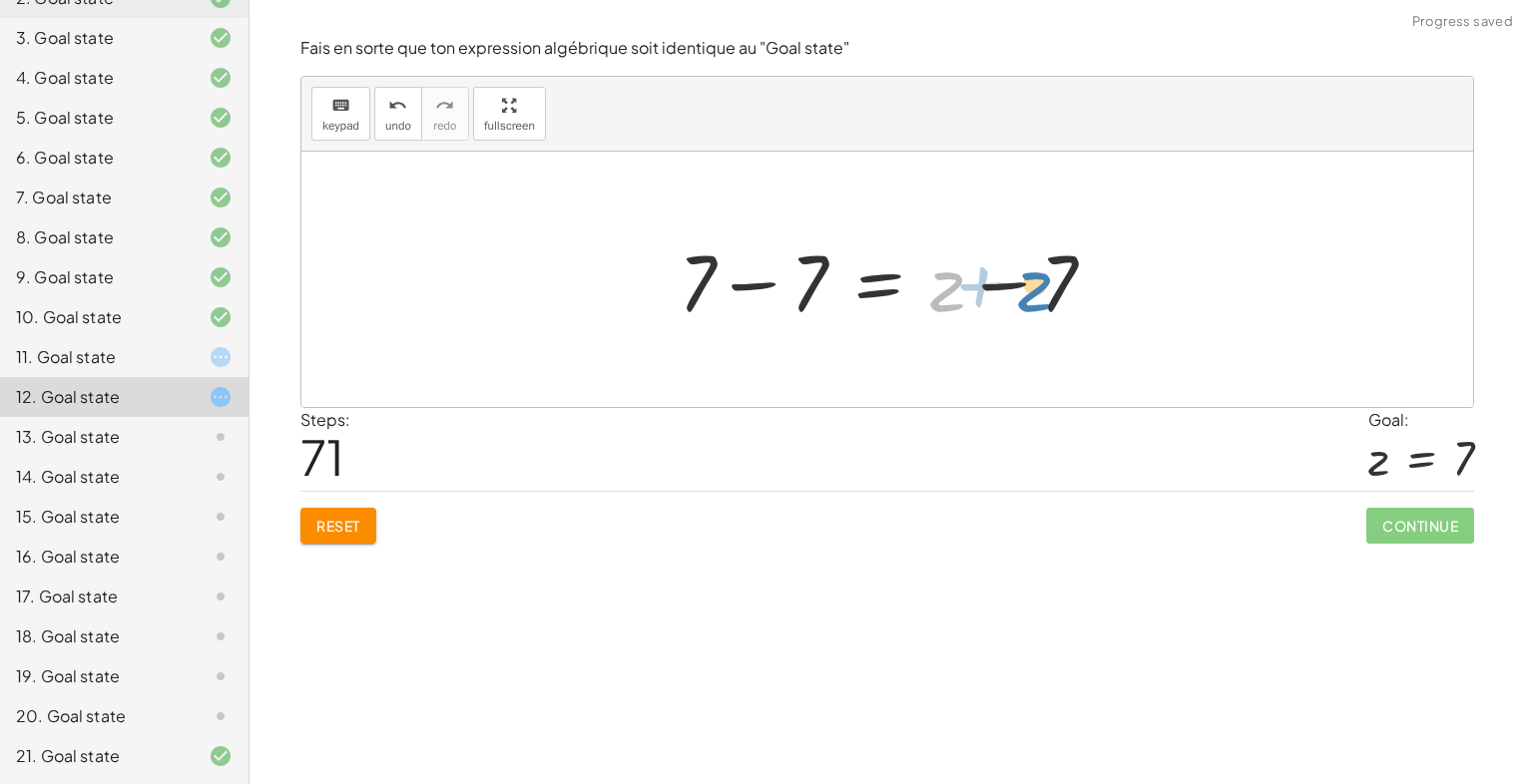 drag, startPoint x: 948, startPoint y: 287, endPoint x: 1007, endPoint y: 285, distance: 59.03389 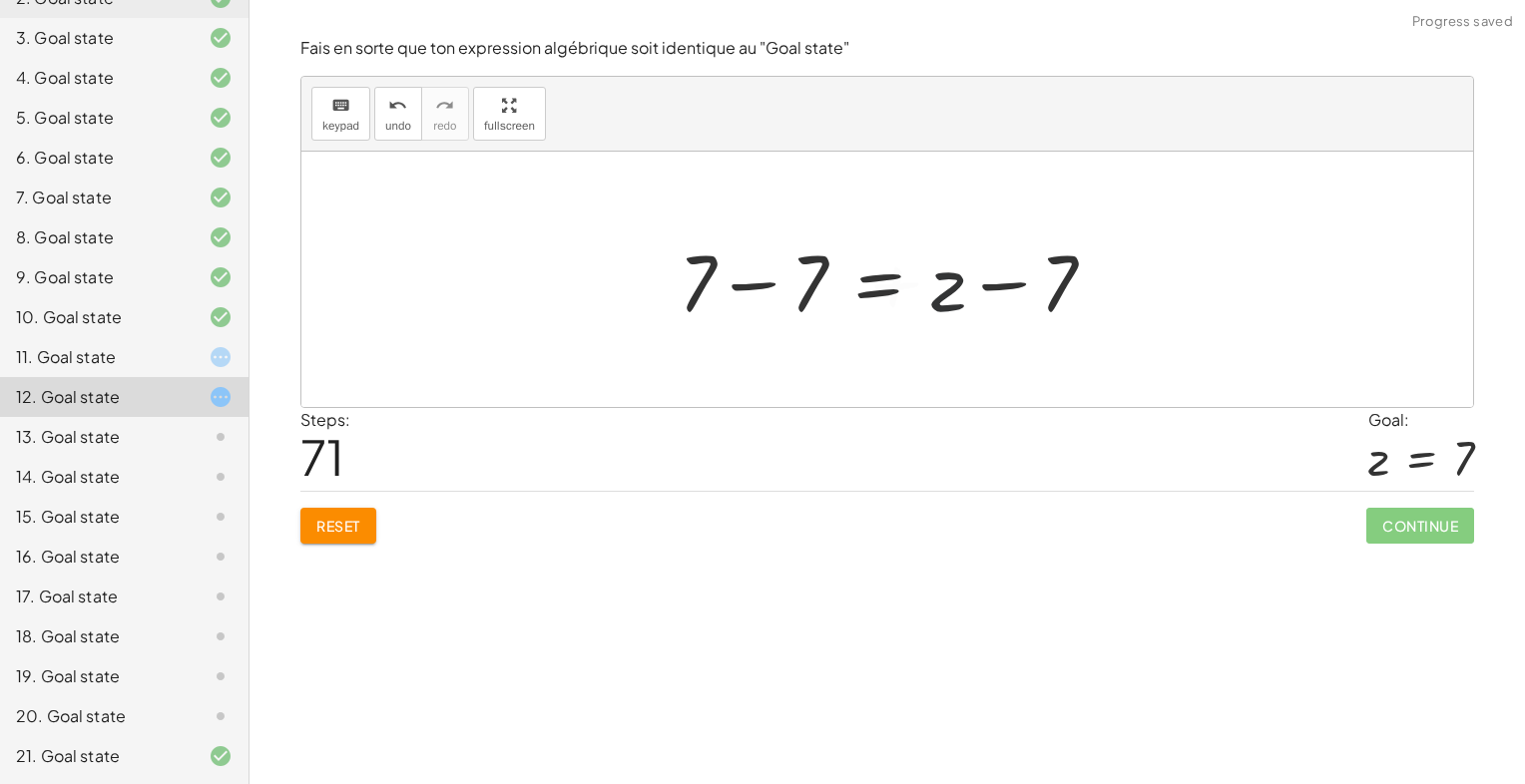 click at bounding box center (895, 279) 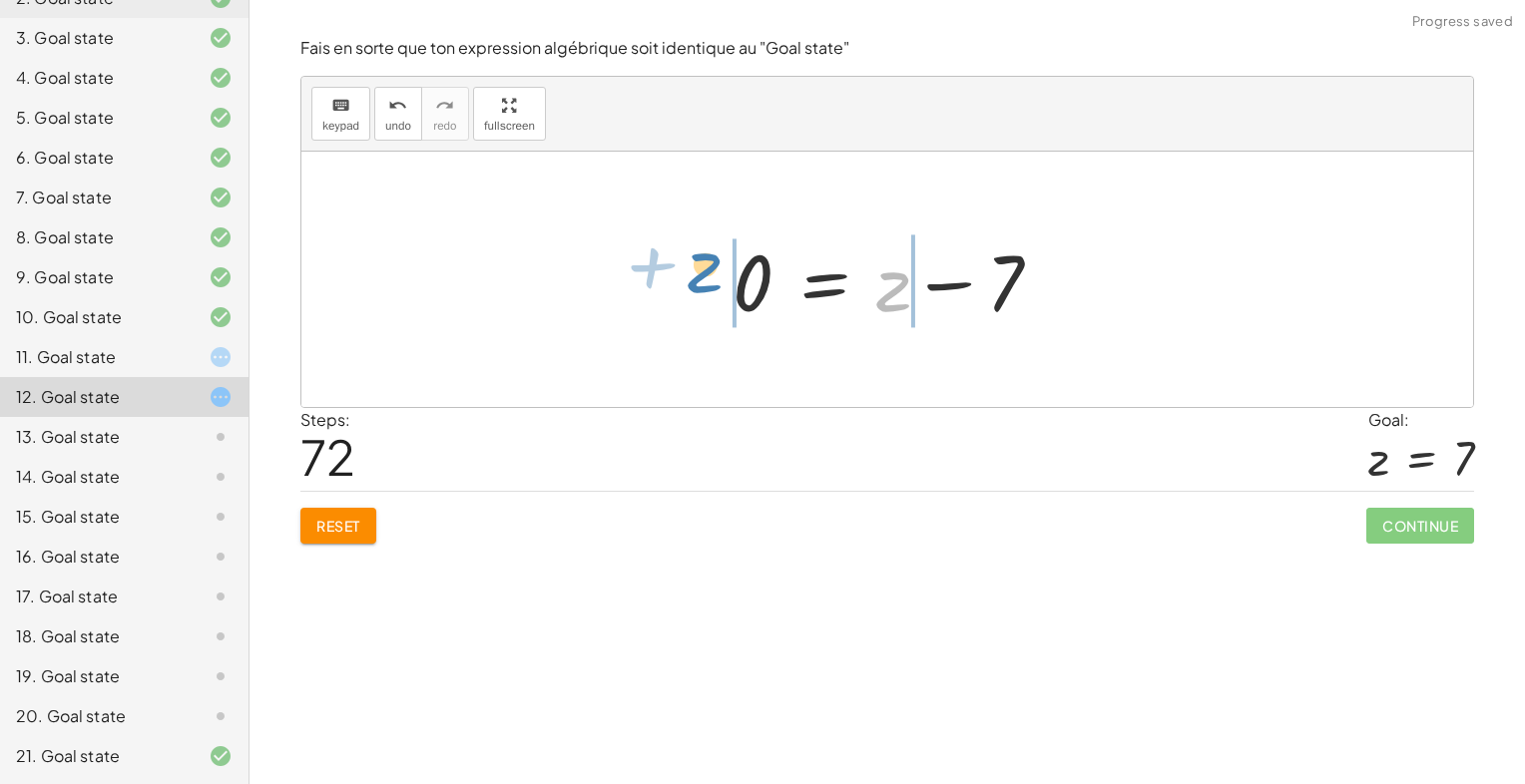 drag, startPoint x: 893, startPoint y: 305, endPoint x: 694, endPoint y: 284, distance: 200.10497 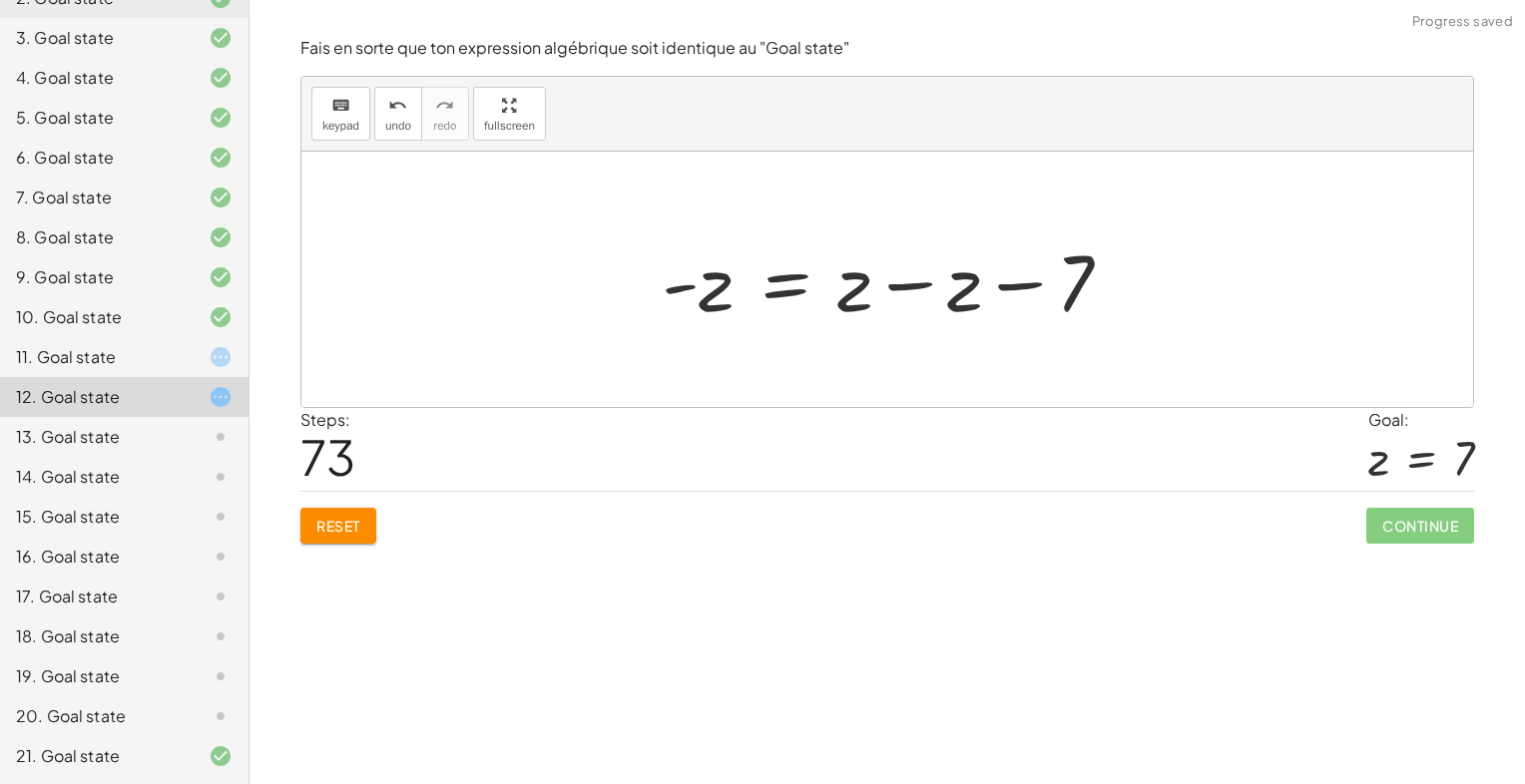 click at bounding box center (894, 279) 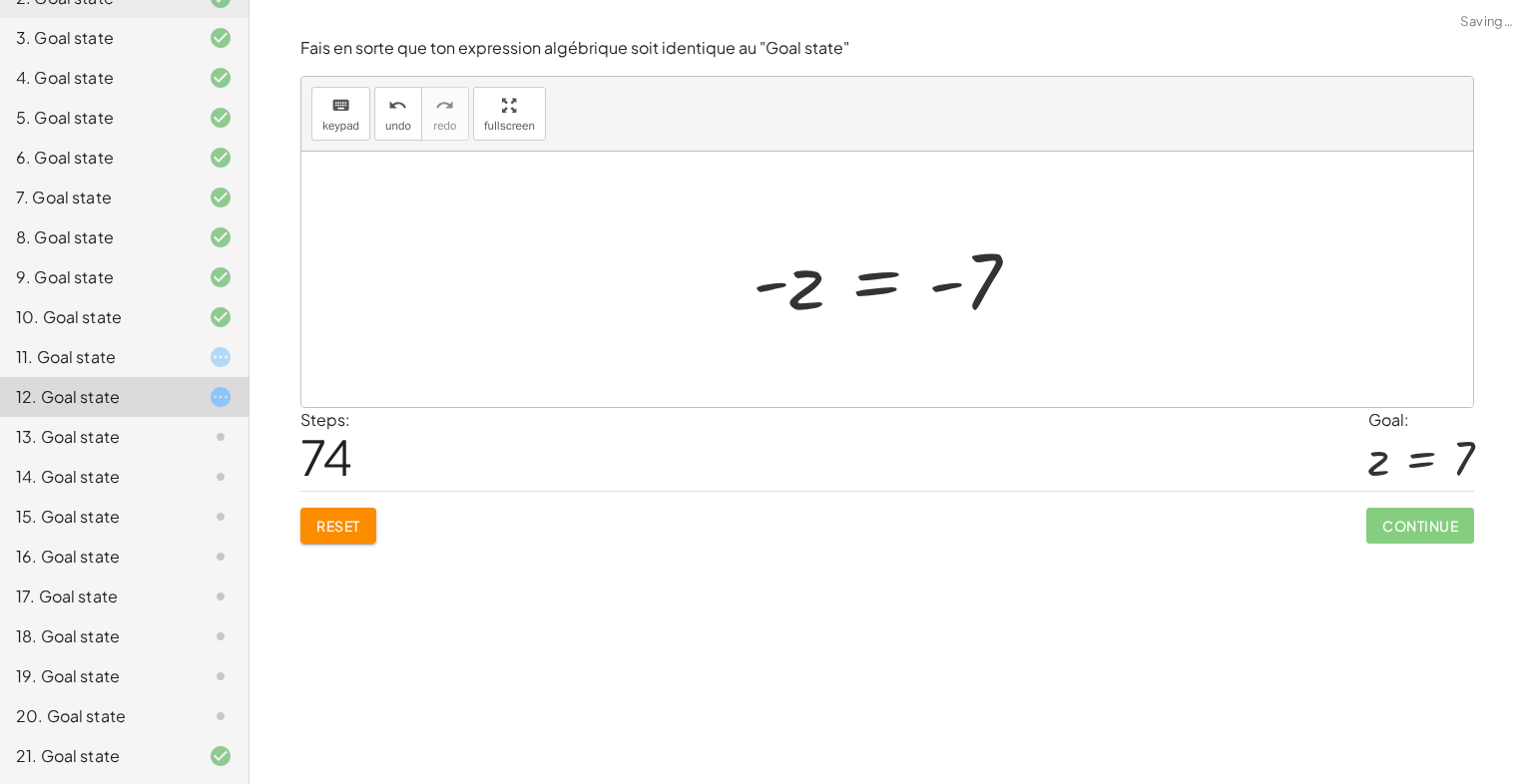 click at bounding box center (894, 279) 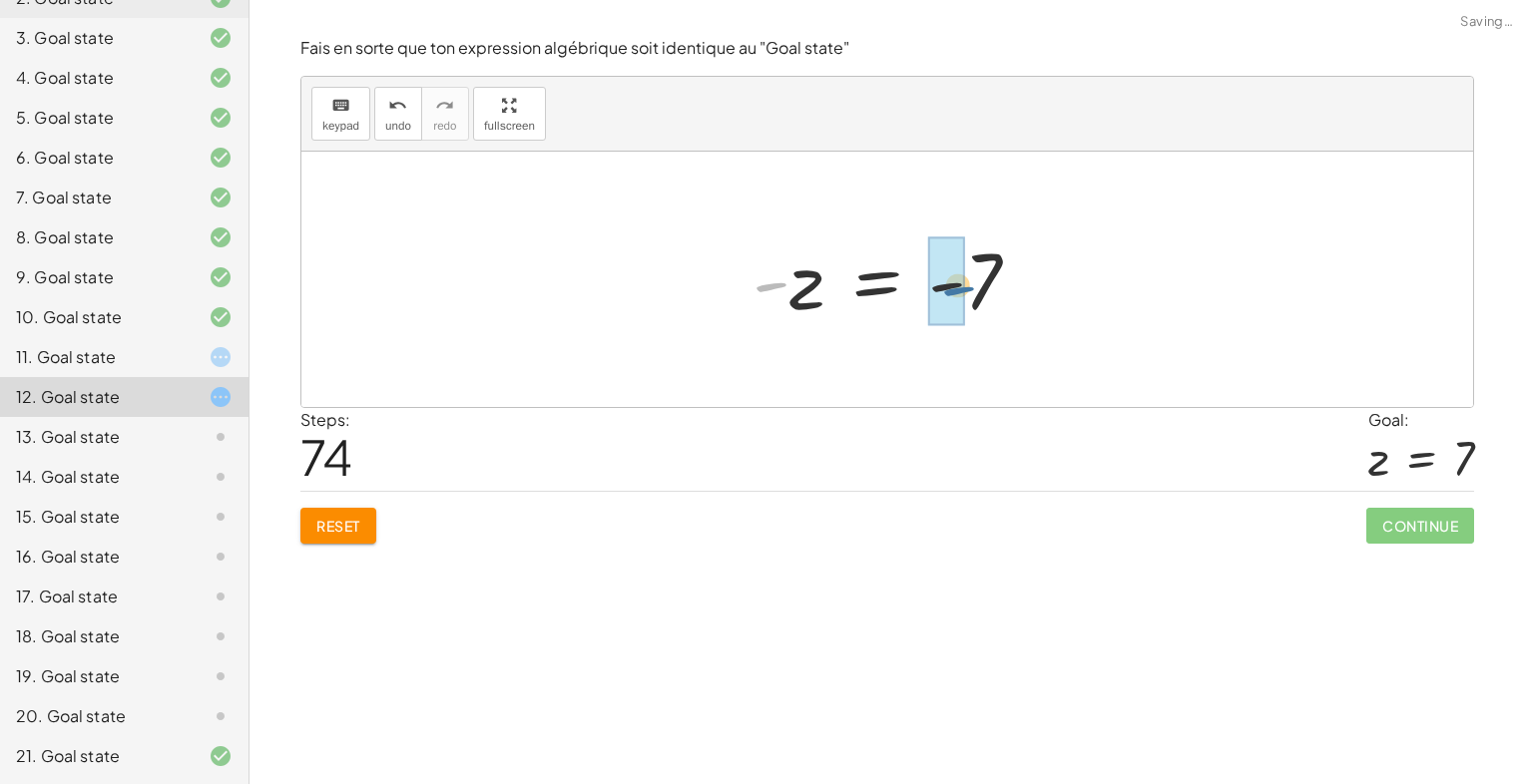 drag, startPoint x: 784, startPoint y: 285, endPoint x: 978, endPoint y: 289, distance: 194.04123 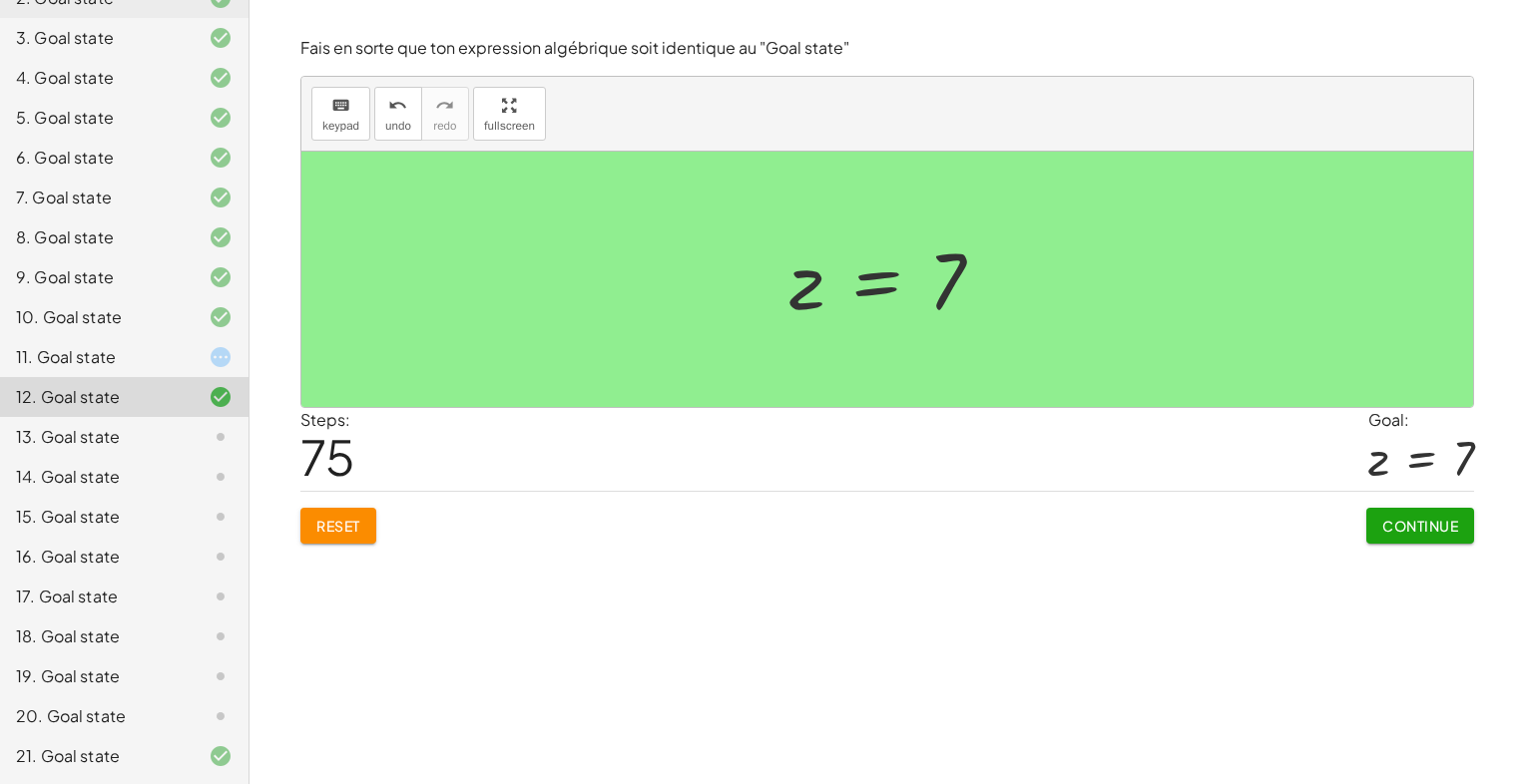 drag, startPoint x: 1395, startPoint y: 489, endPoint x: 1399, endPoint y: 516, distance: 27.294688 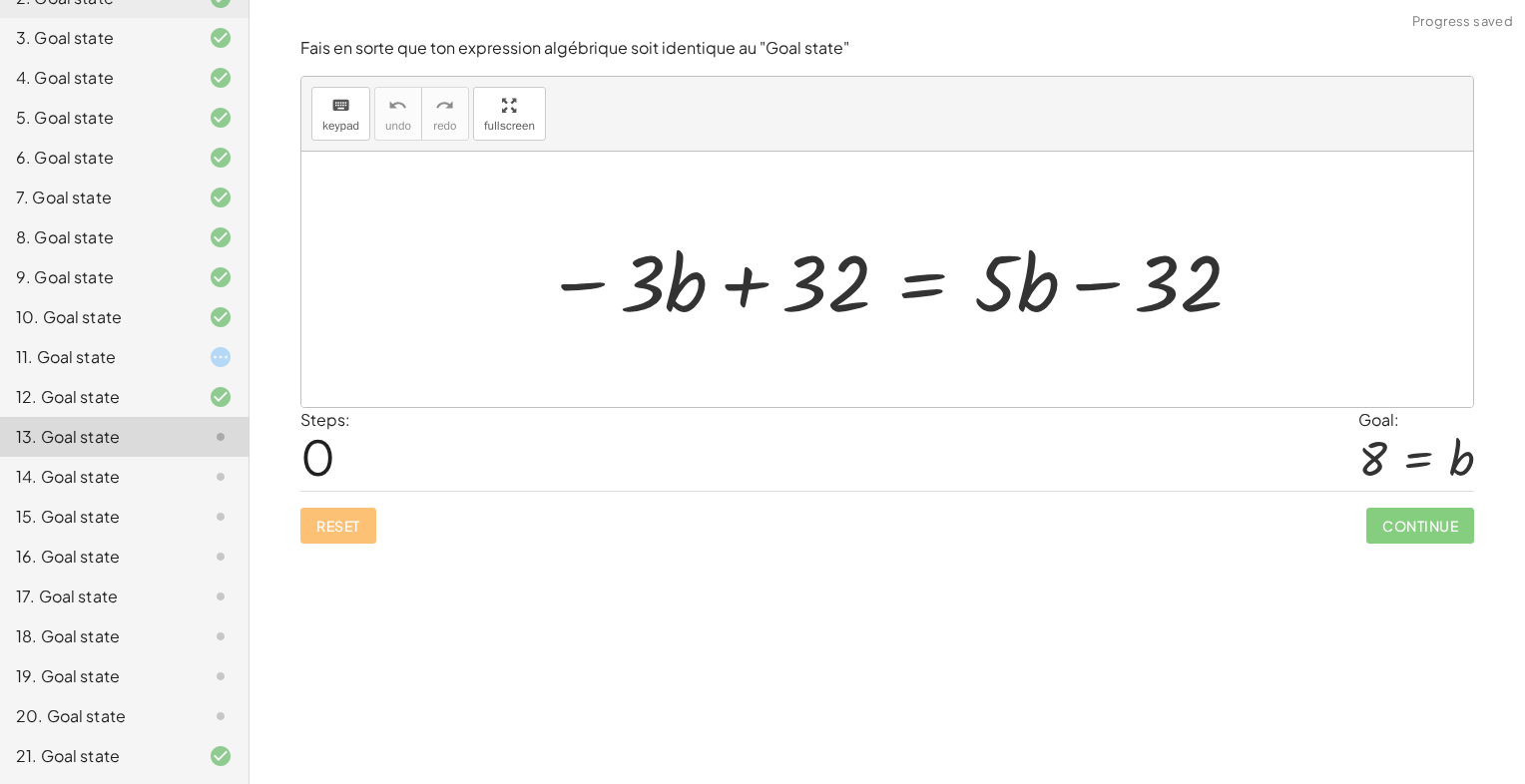 click on "Fais en sorte que ton expression algébrique soit identique au "Goal state" keyboard keypad undo undo redo redo fullscreen − · 3 · b + 32 = + · 5 · b − 32 × Steps:  0 Goal: 8 = b Reset   Continue" 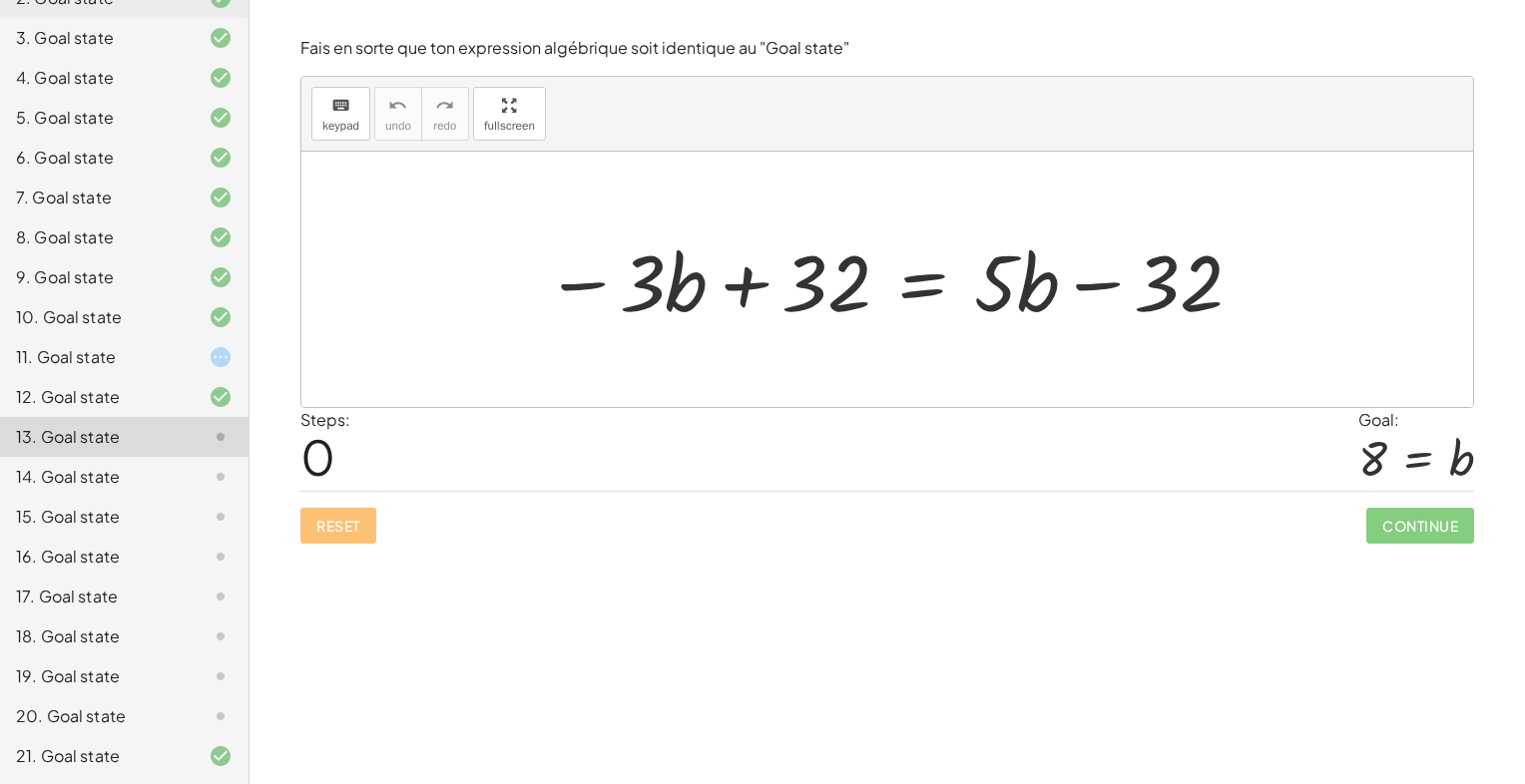 click at bounding box center [894, 279] 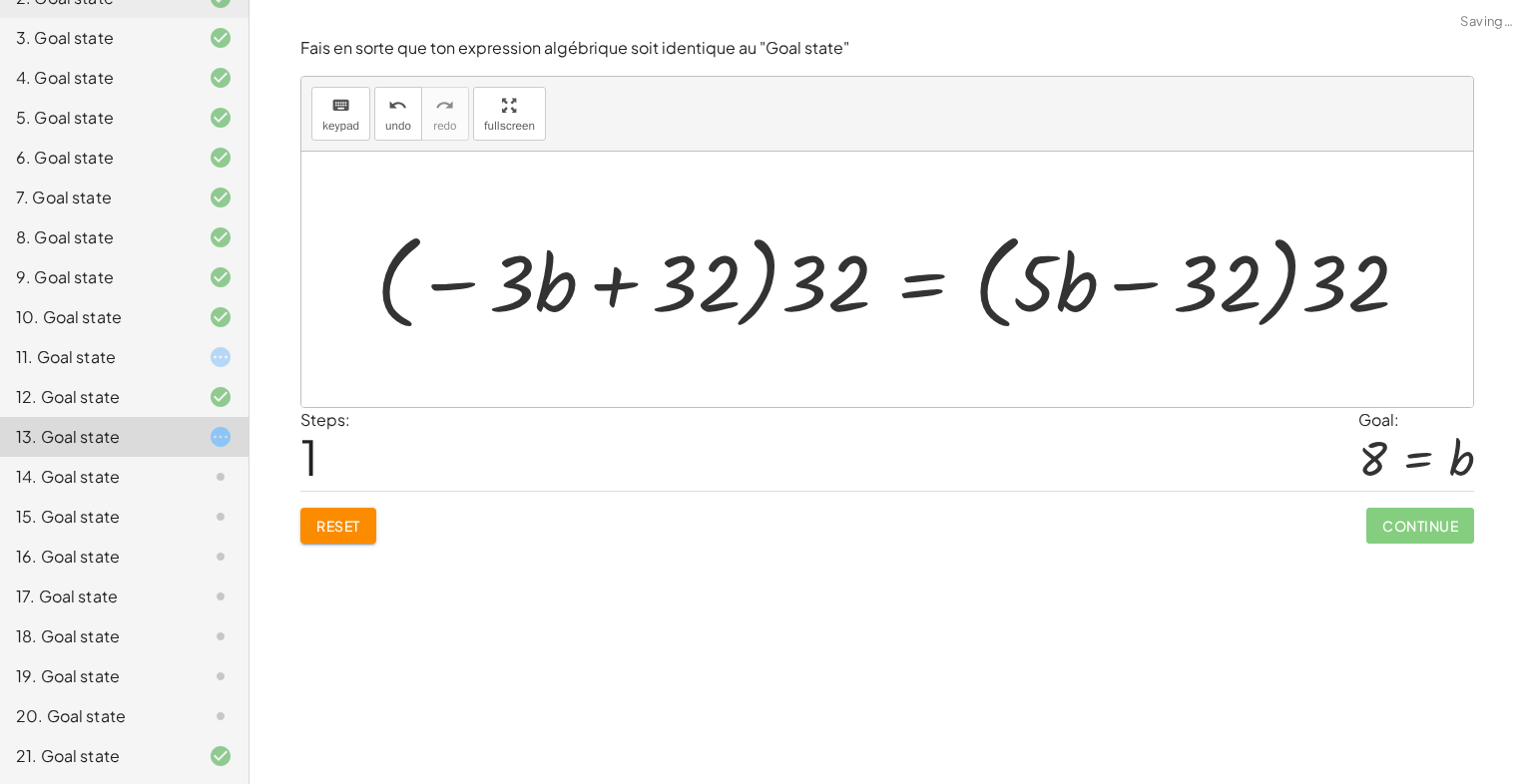 click at bounding box center (901, 279) 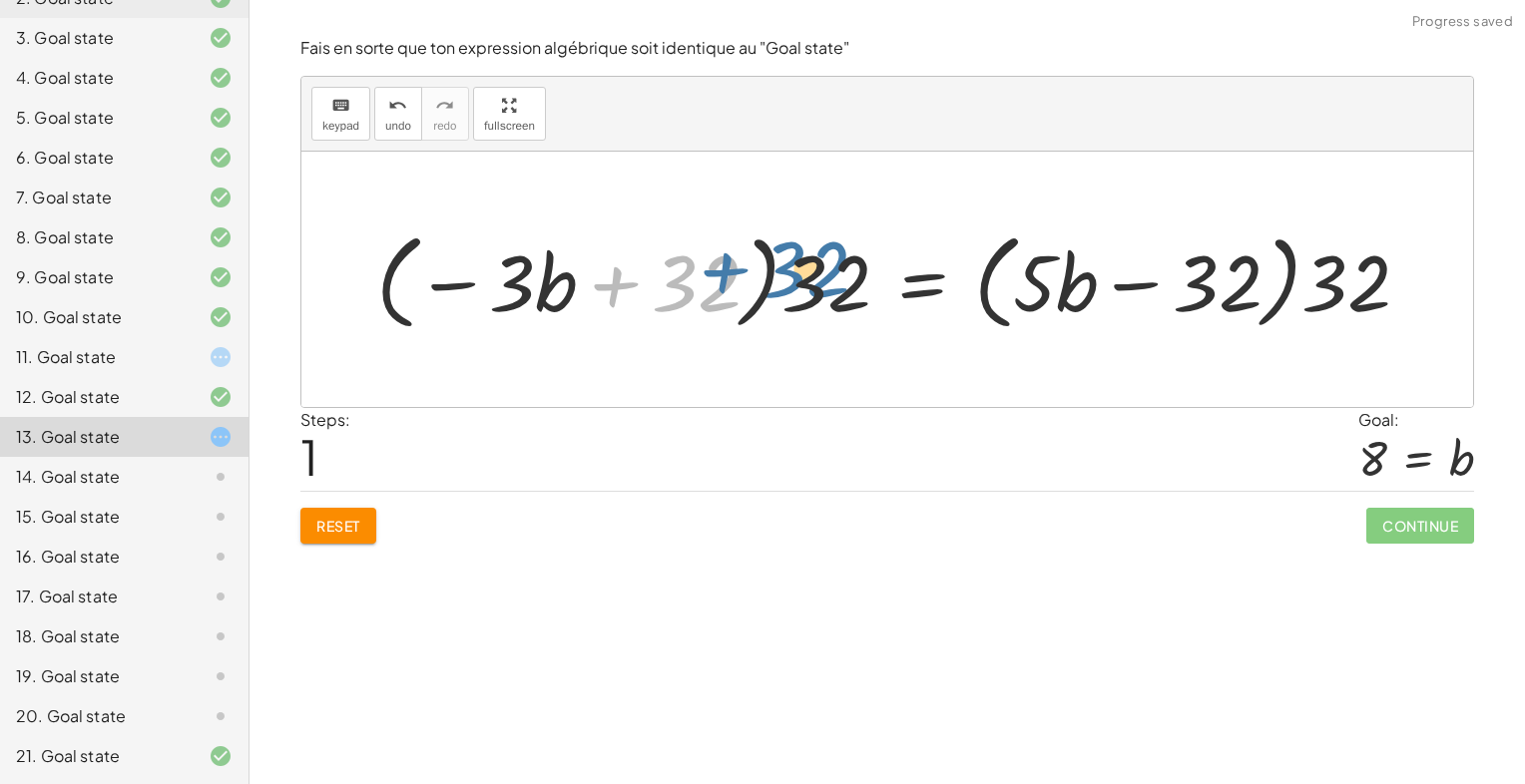 drag, startPoint x: 691, startPoint y: 290, endPoint x: 798, endPoint y: 289, distance: 107.00467 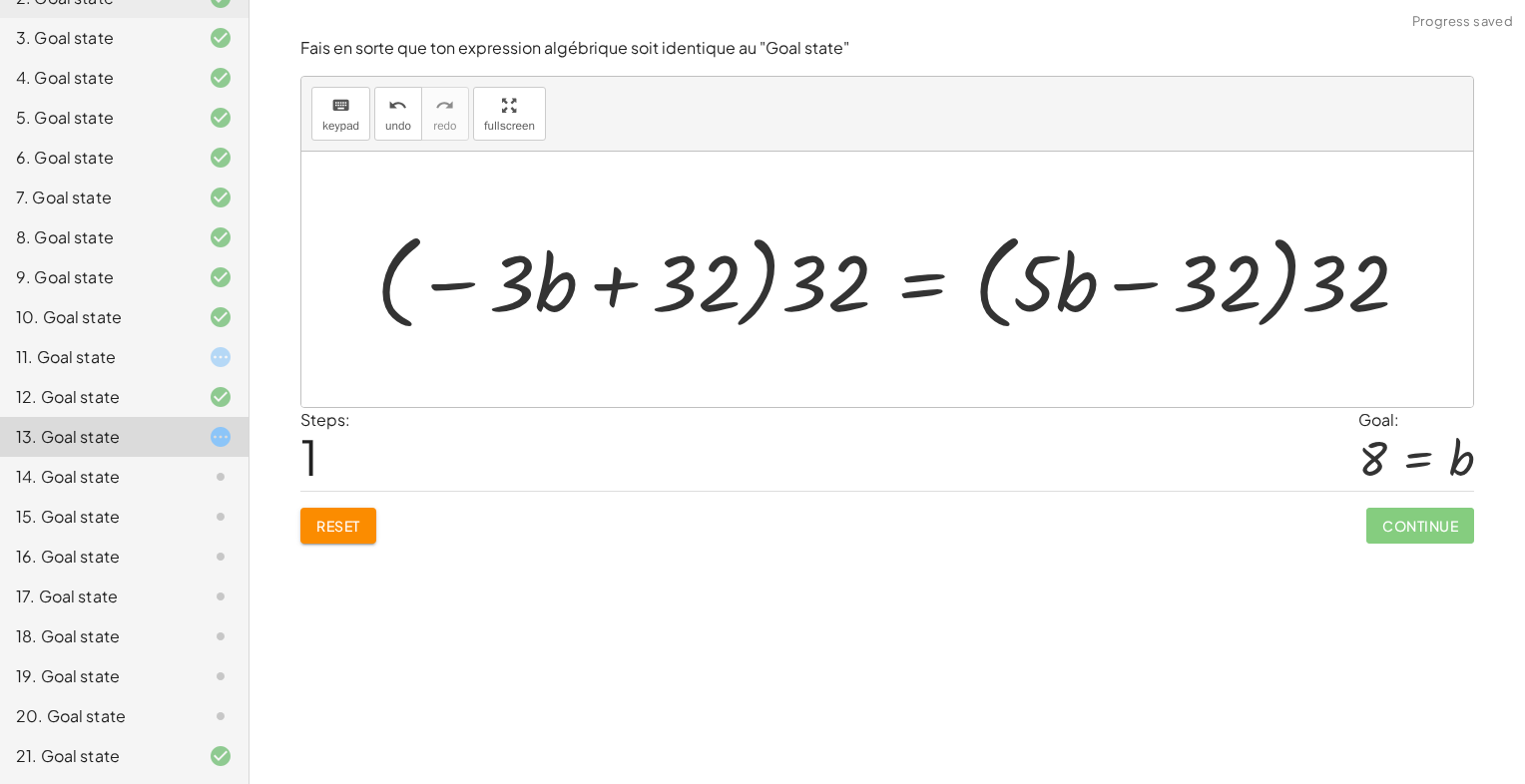 click at bounding box center [901, 279] 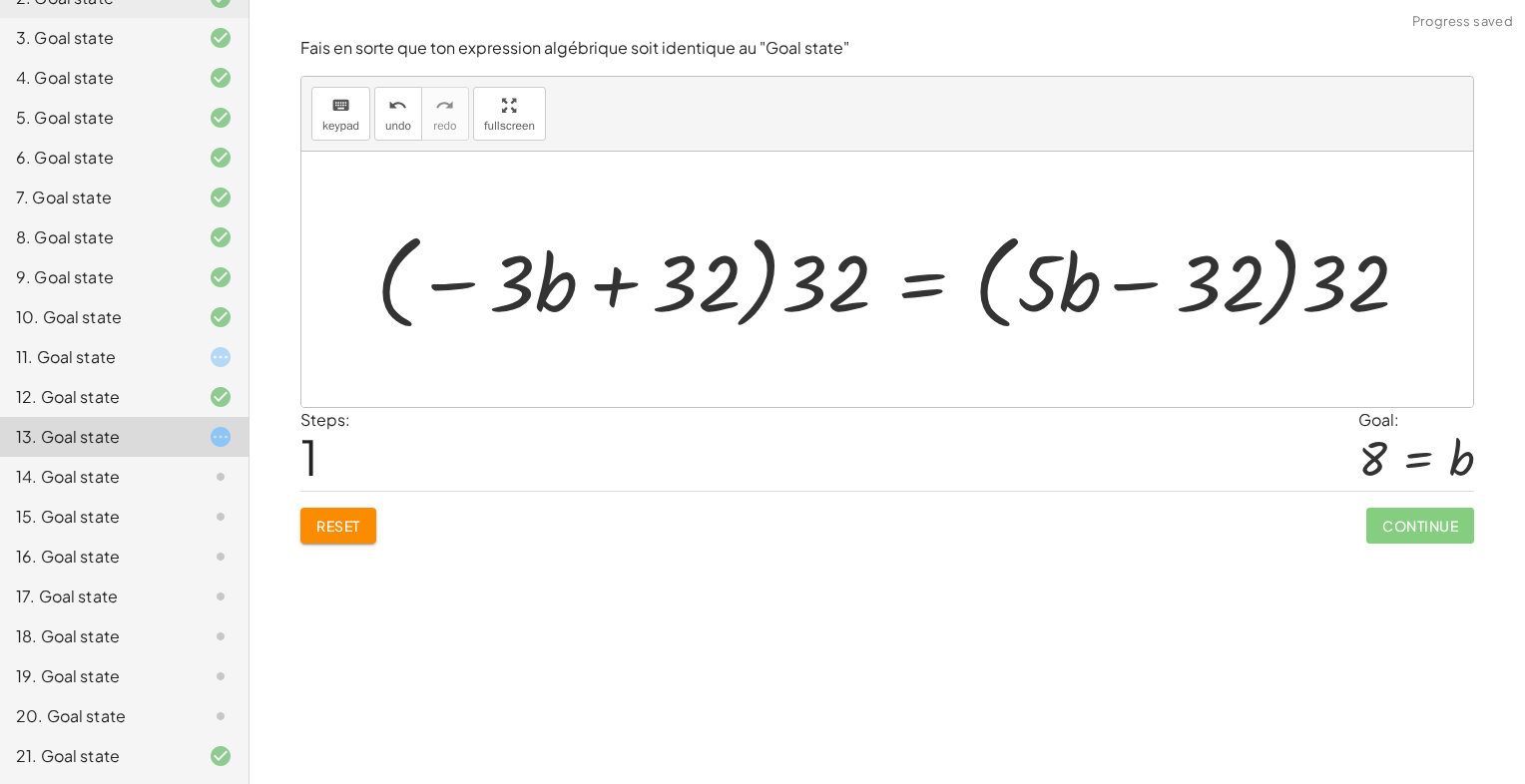 click at bounding box center [901, 279] 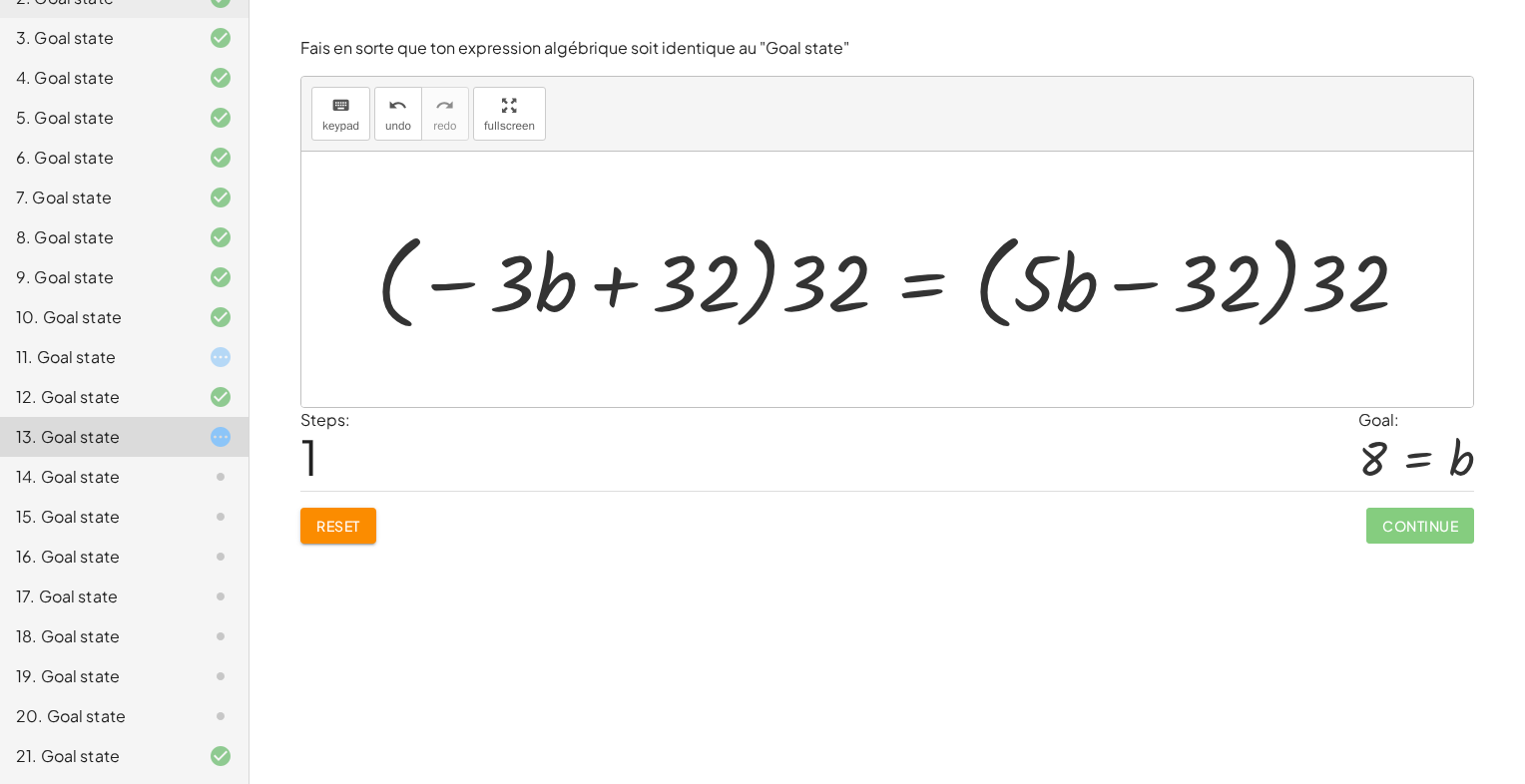 click at bounding box center (901, 279) 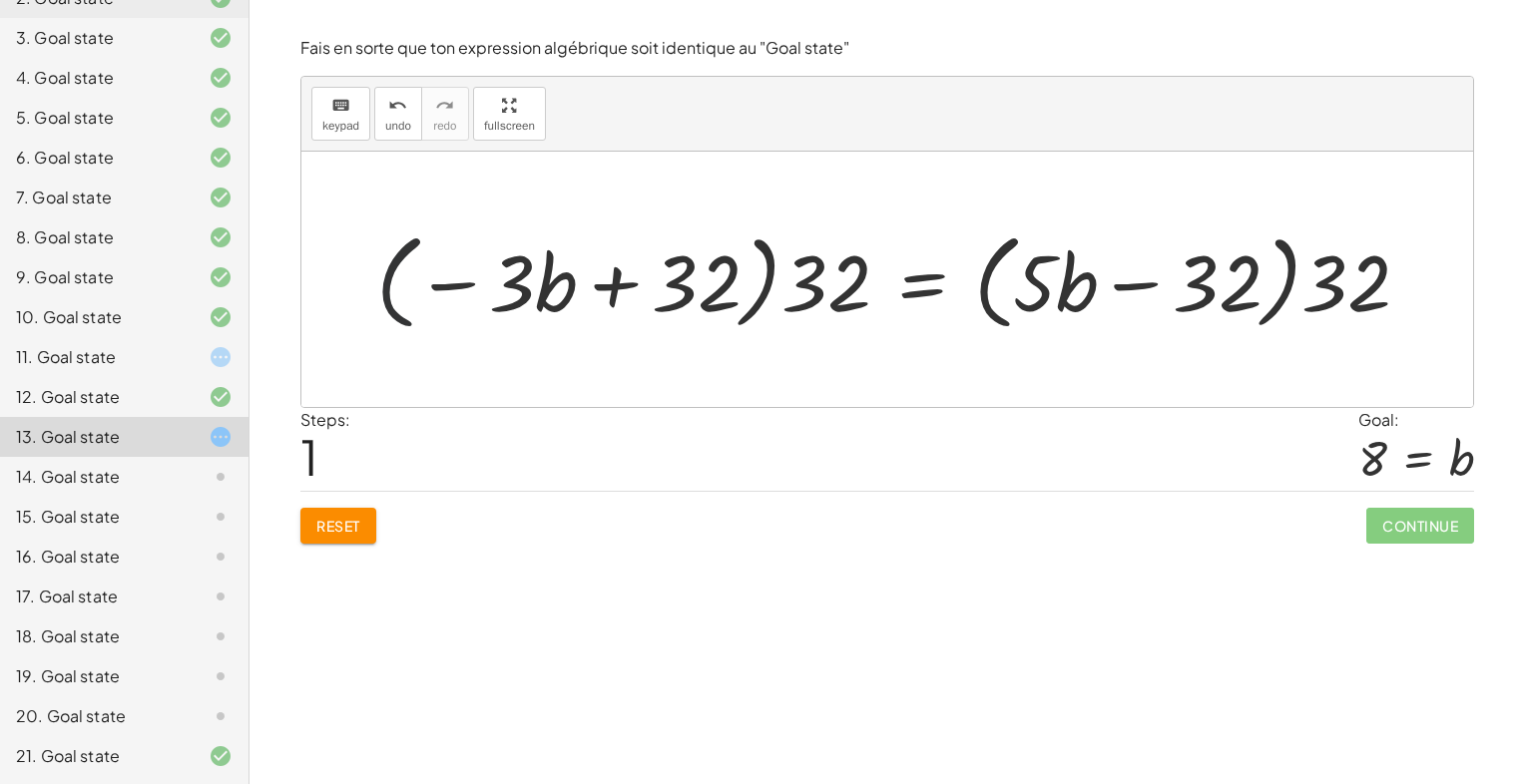 click at bounding box center (901, 279) 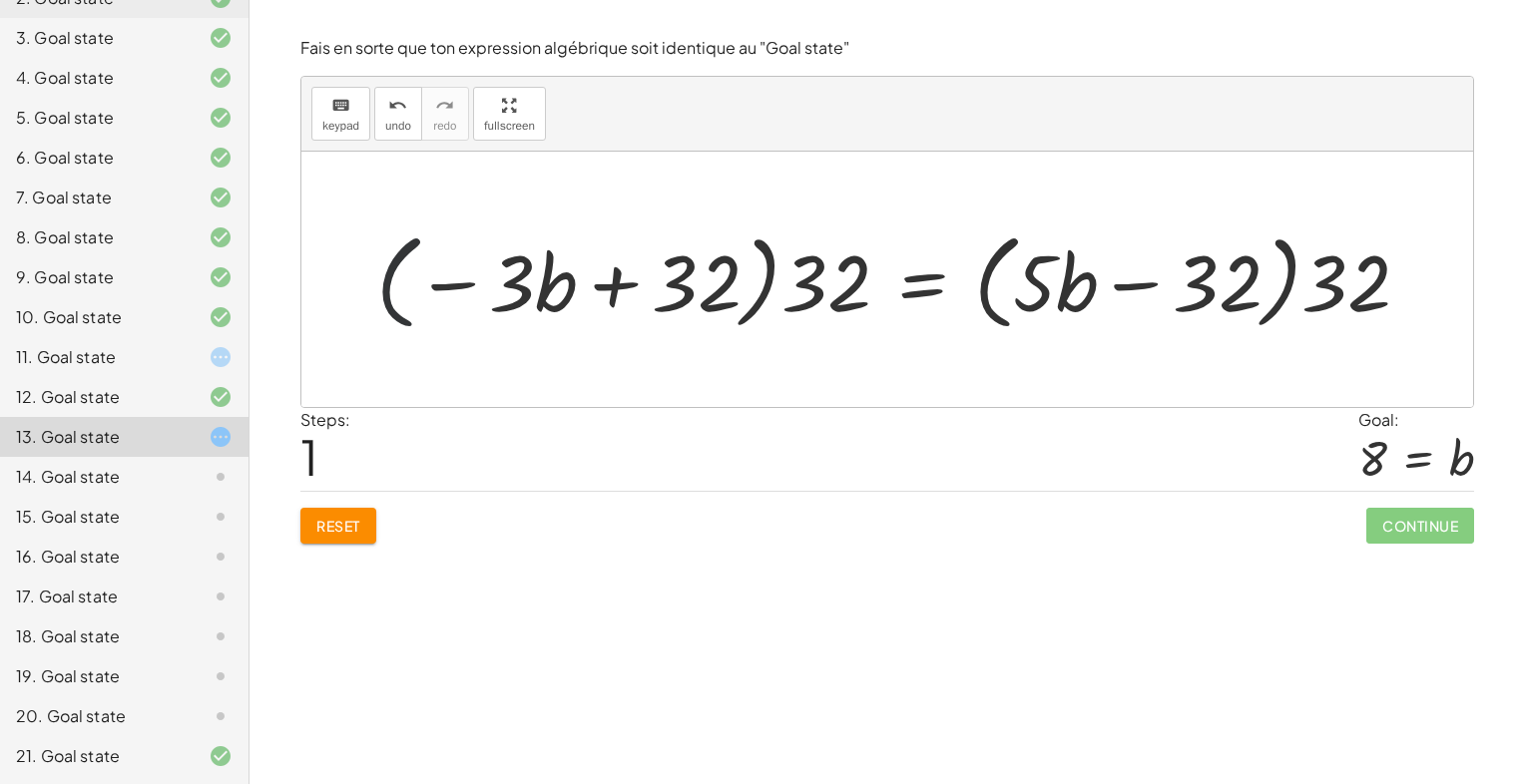 click at bounding box center [901, 279] 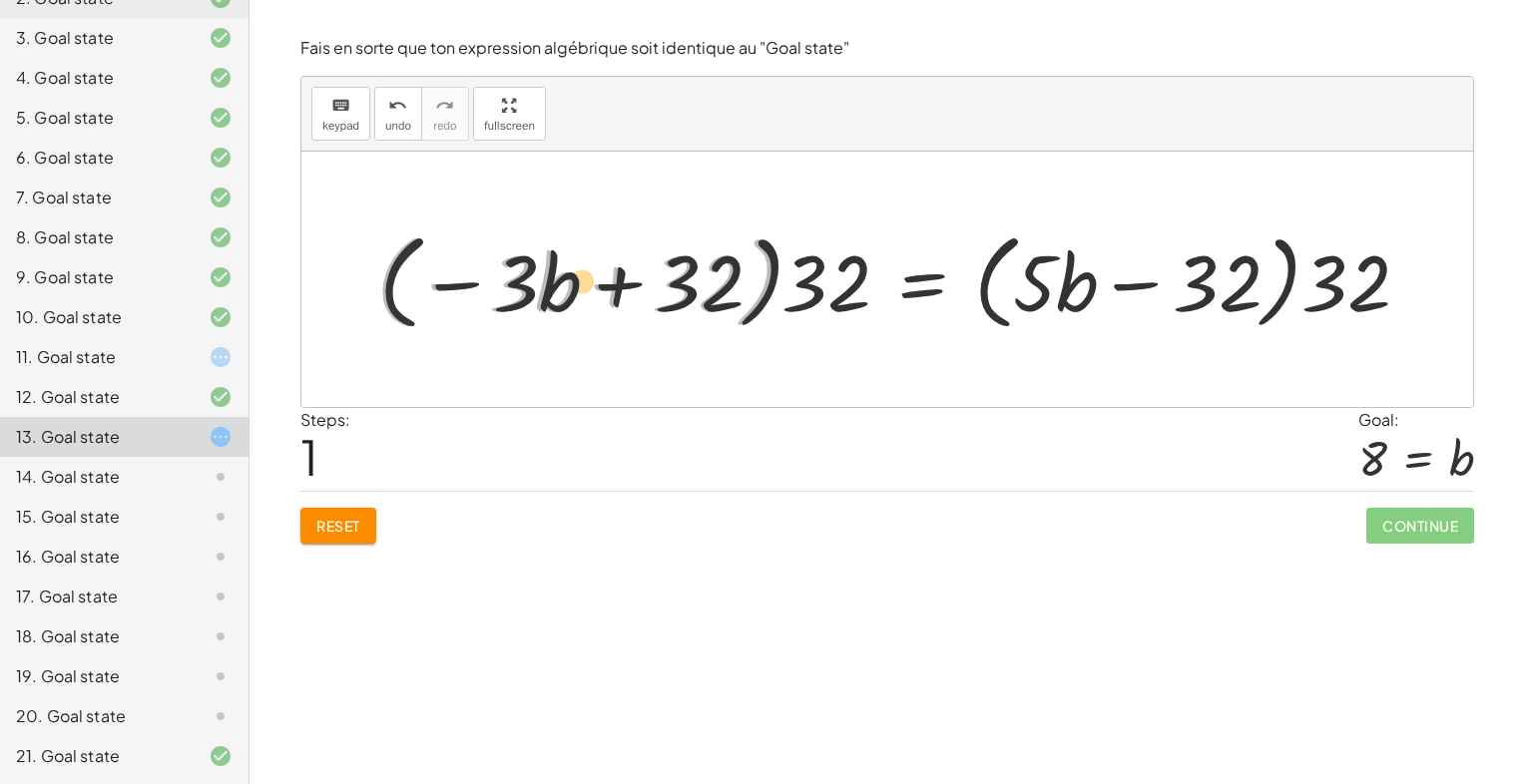 drag, startPoint x: 392, startPoint y: 301, endPoint x: 667, endPoint y: 297, distance: 275.02909 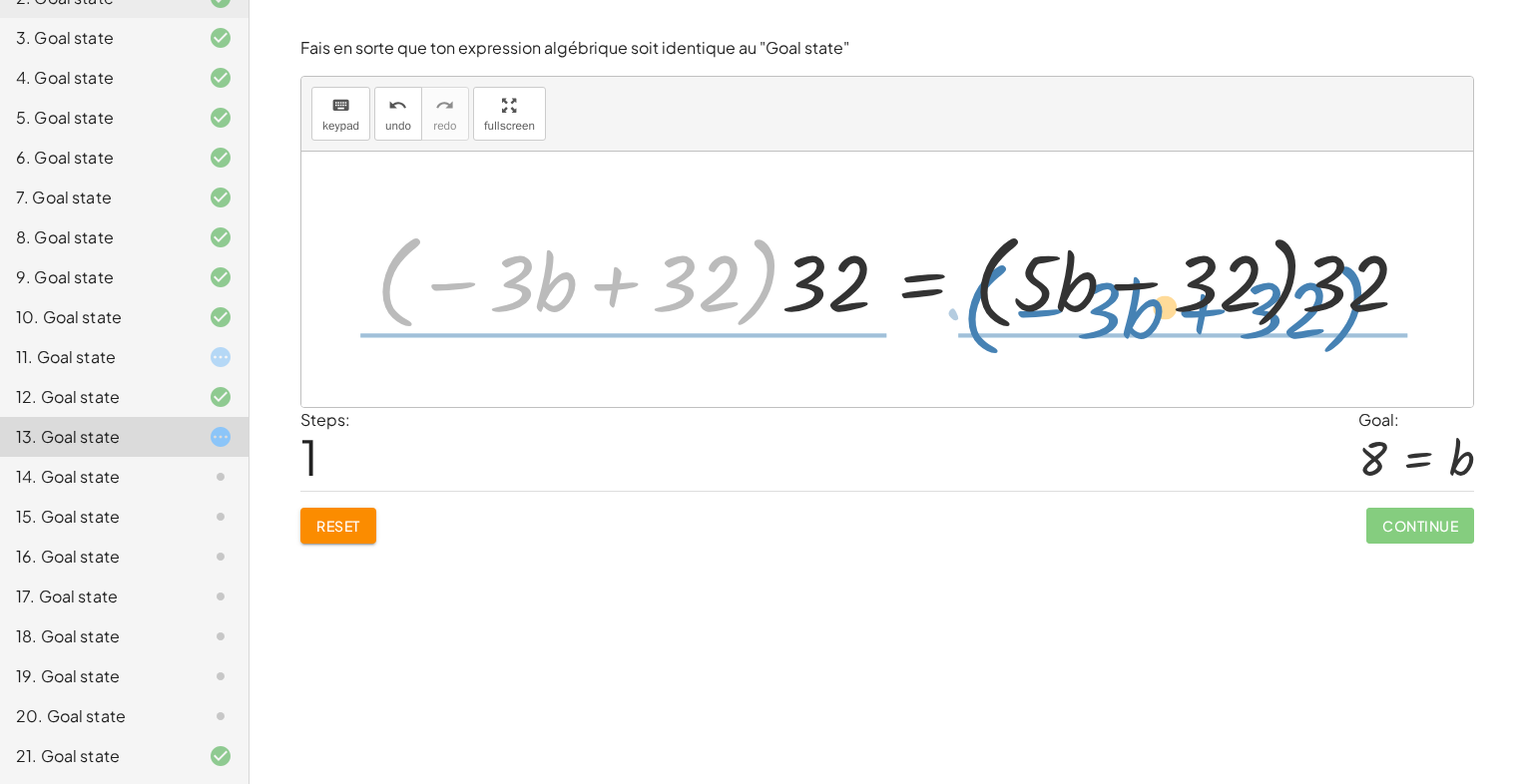 drag, startPoint x: 755, startPoint y: 281, endPoint x: 1340, endPoint y: 312, distance: 585.821 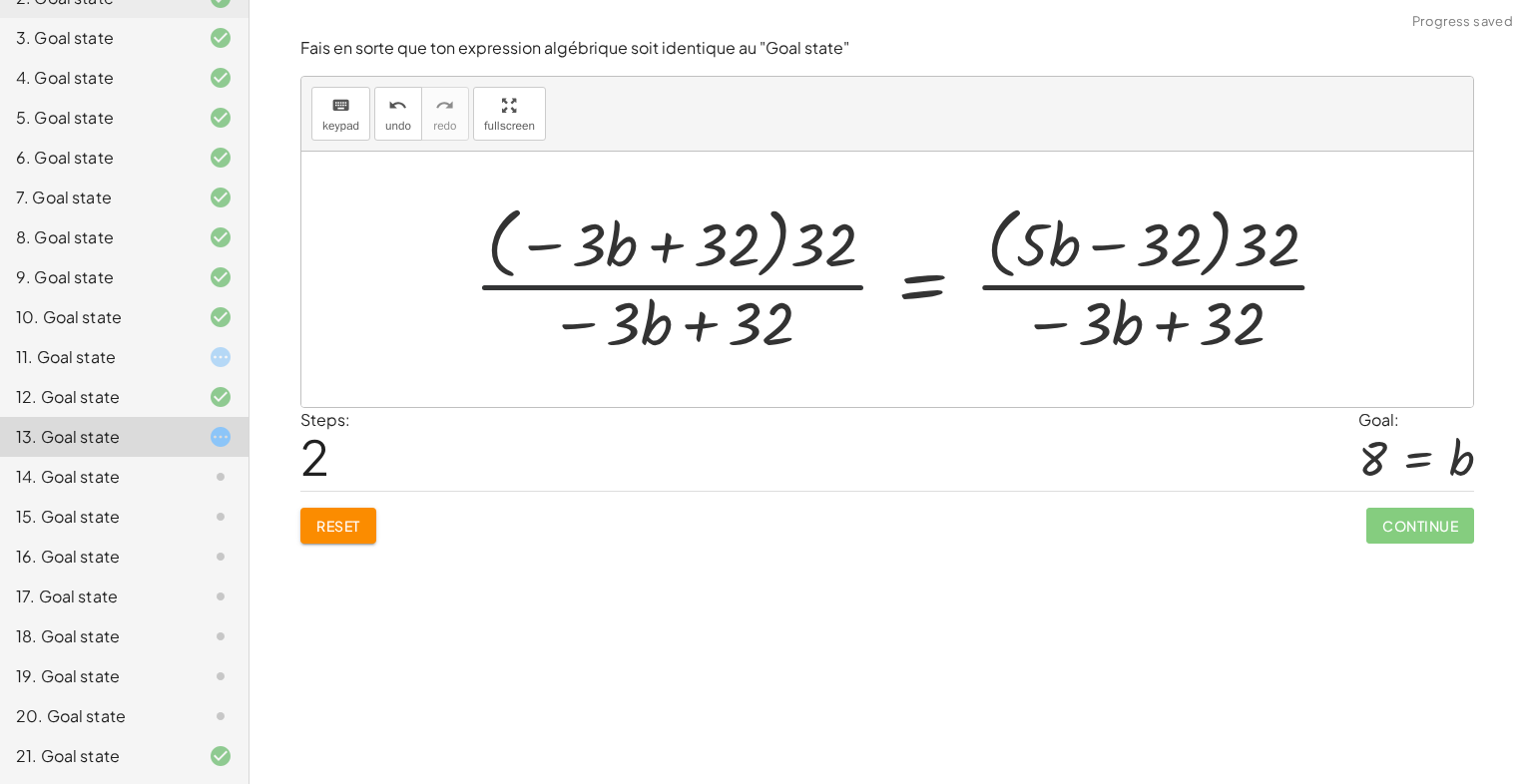 click at bounding box center [911, 278] 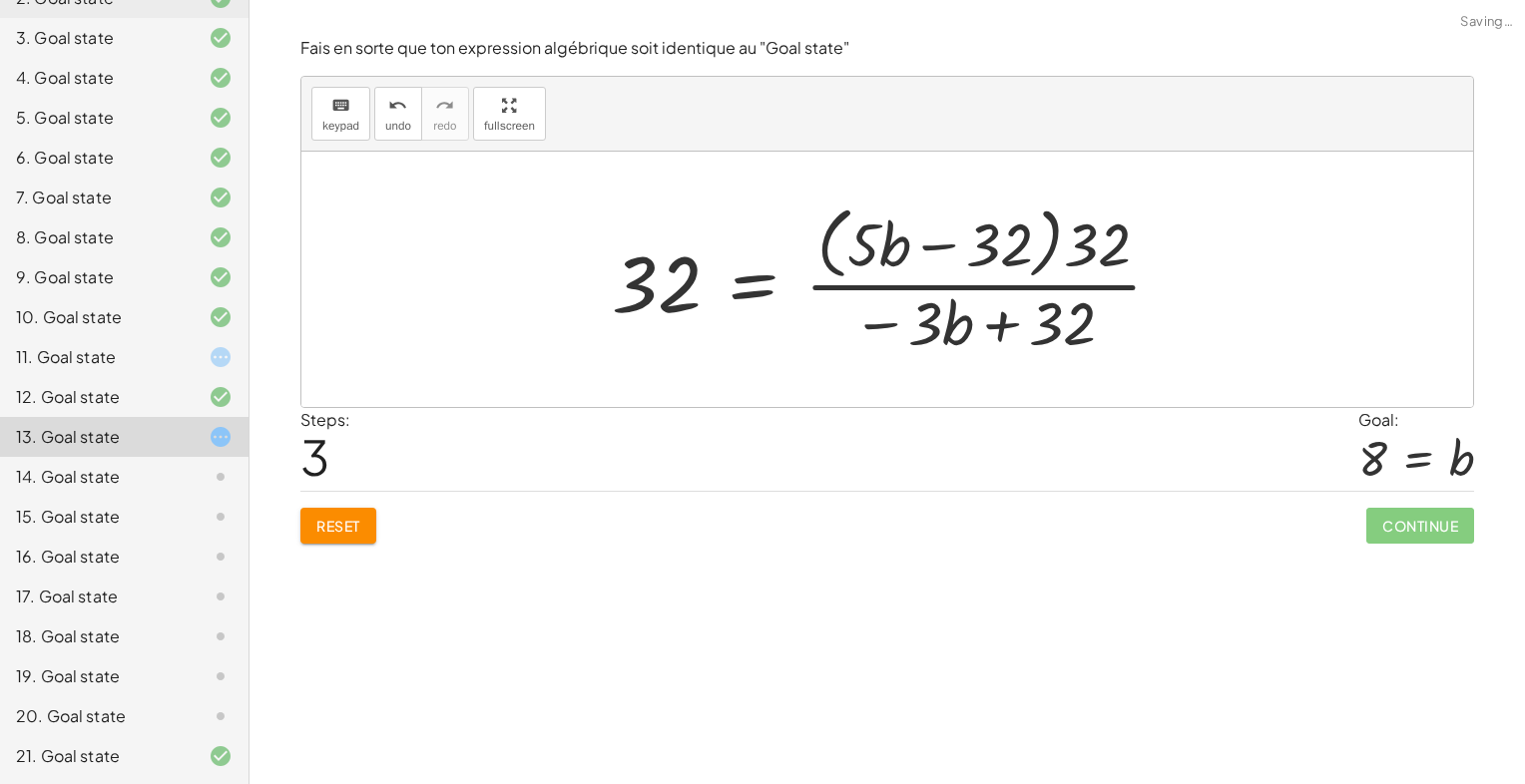 click at bounding box center [895, 278] 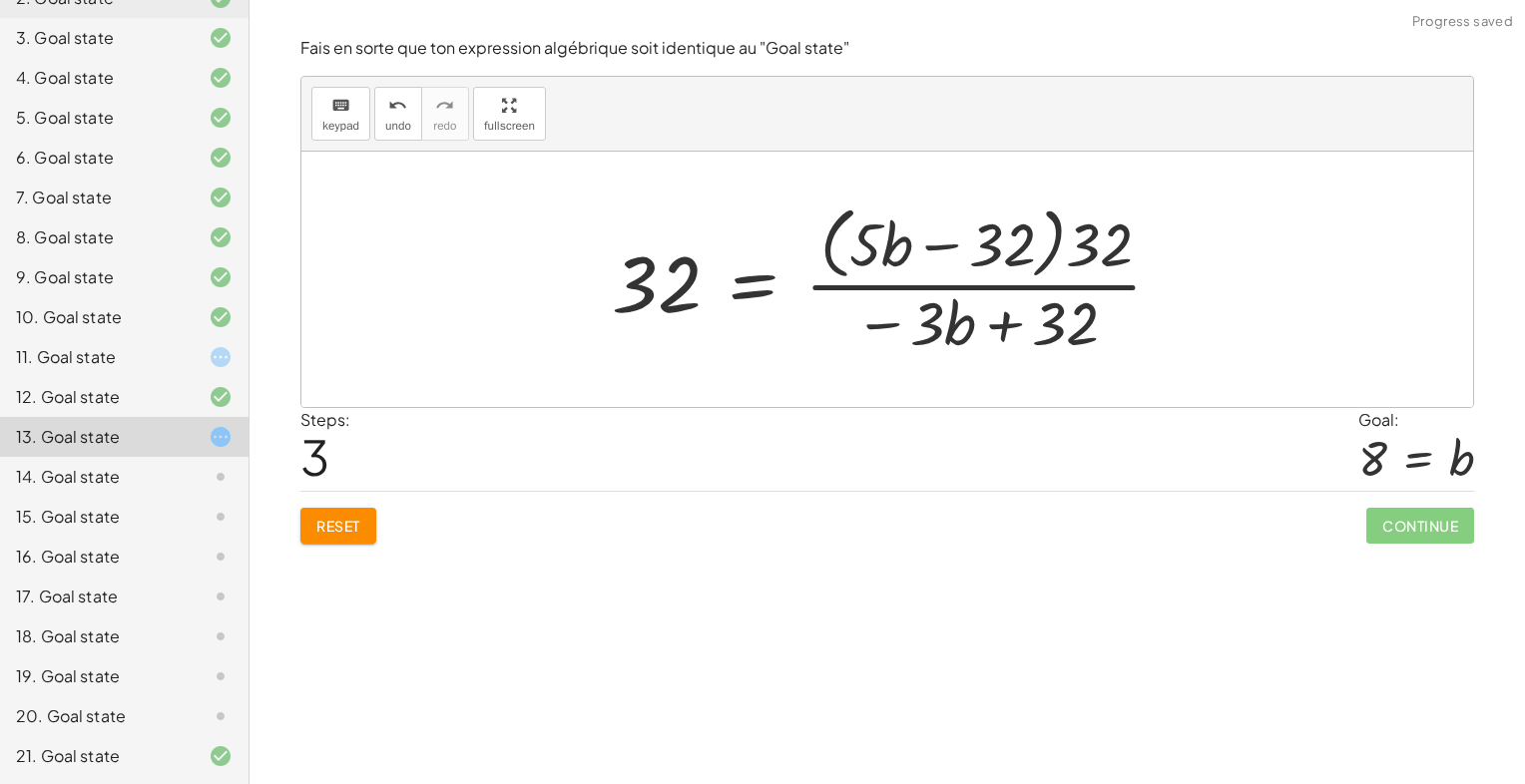click at bounding box center [895, 278] 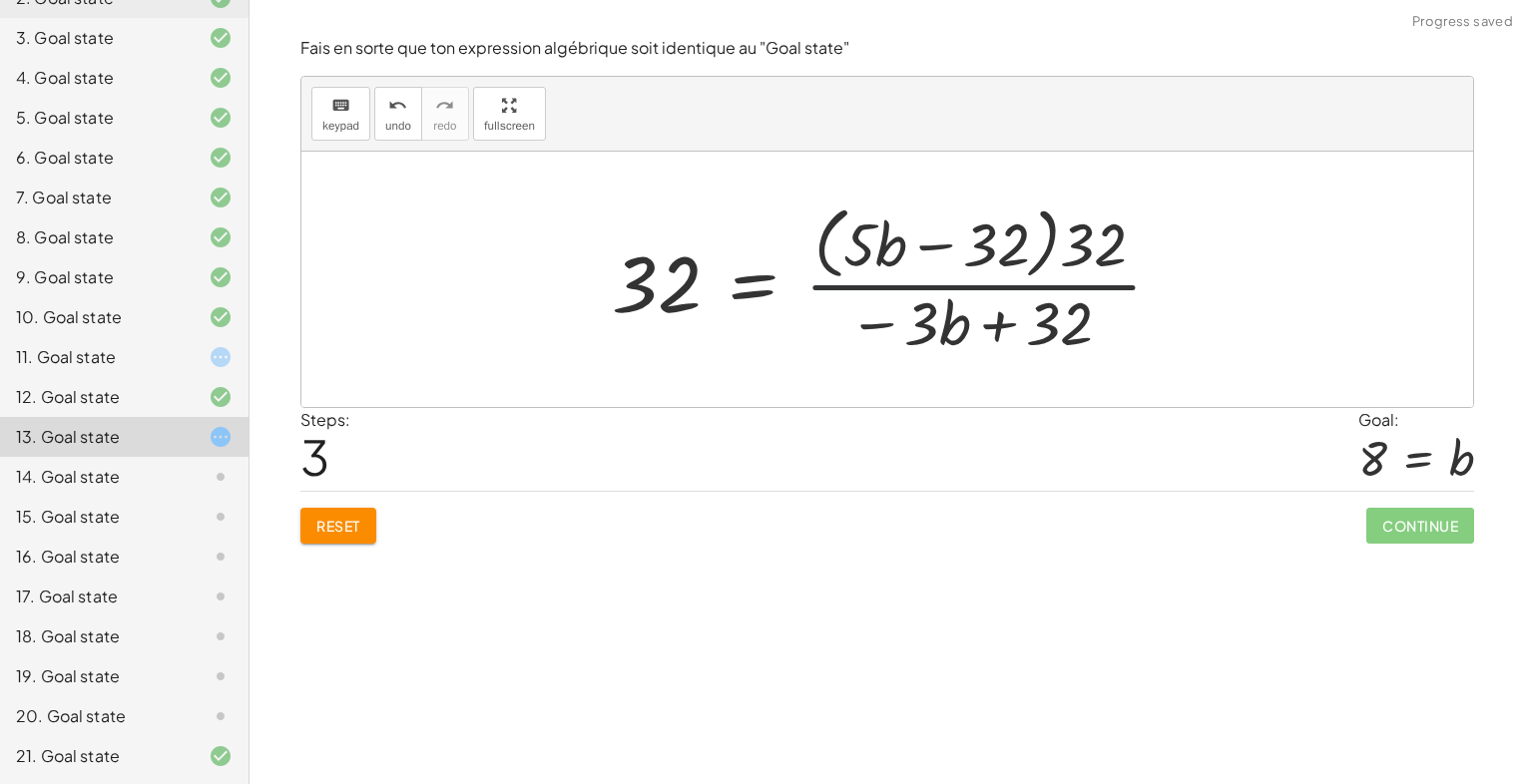 click at bounding box center [895, 278] 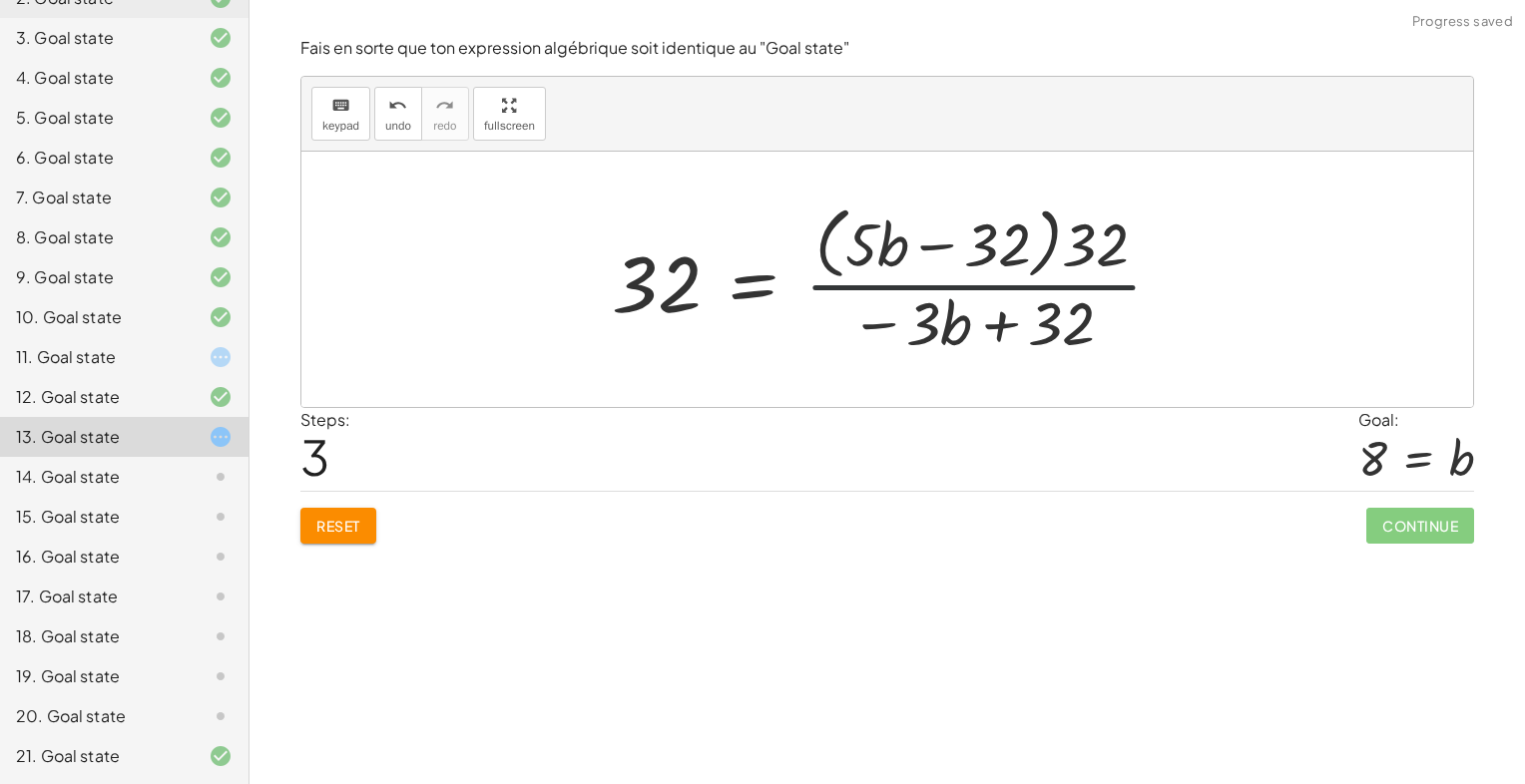 click at bounding box center (895, 278) 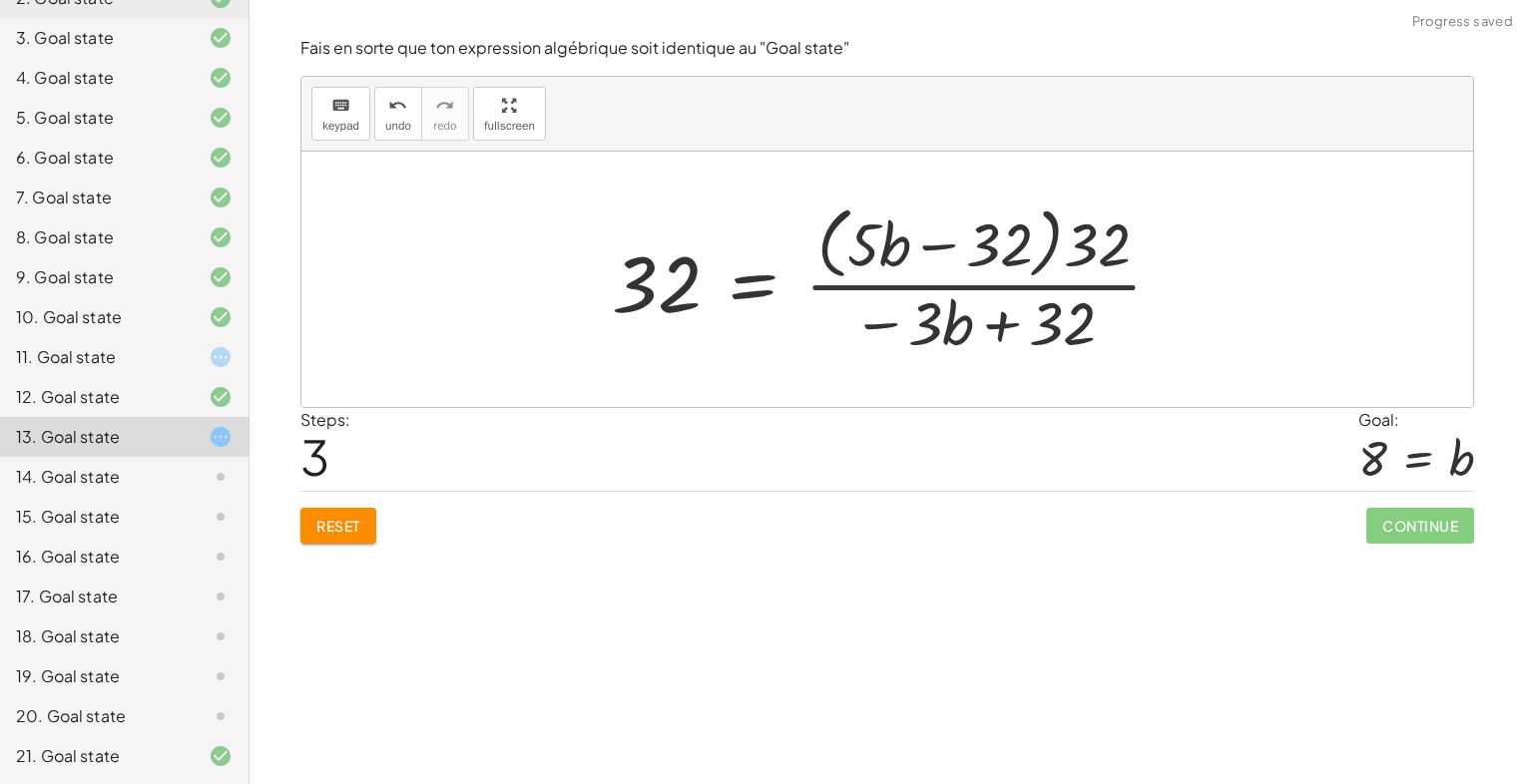 click at bounding box center (895, 278) 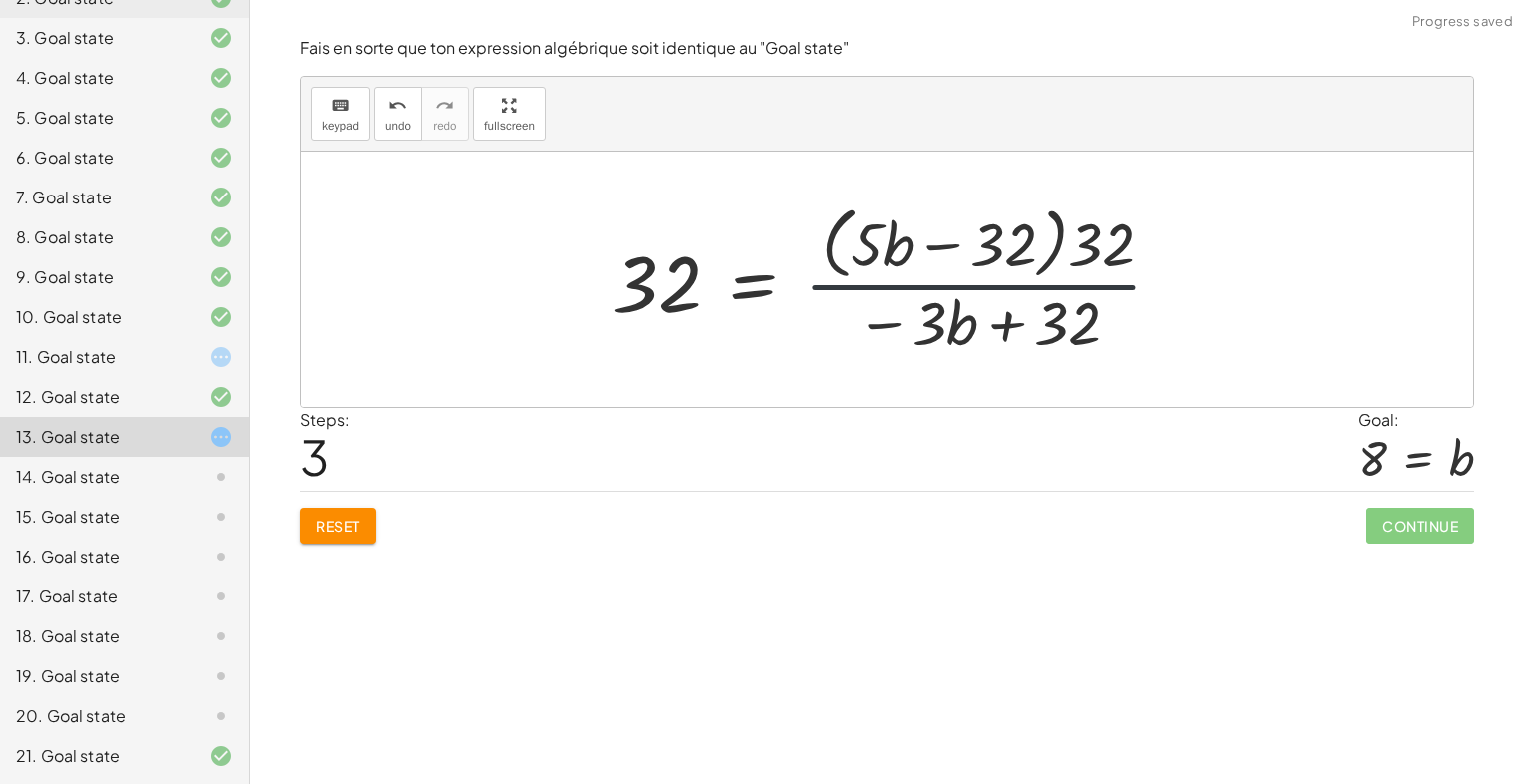 click at bounding box center (895, 278) 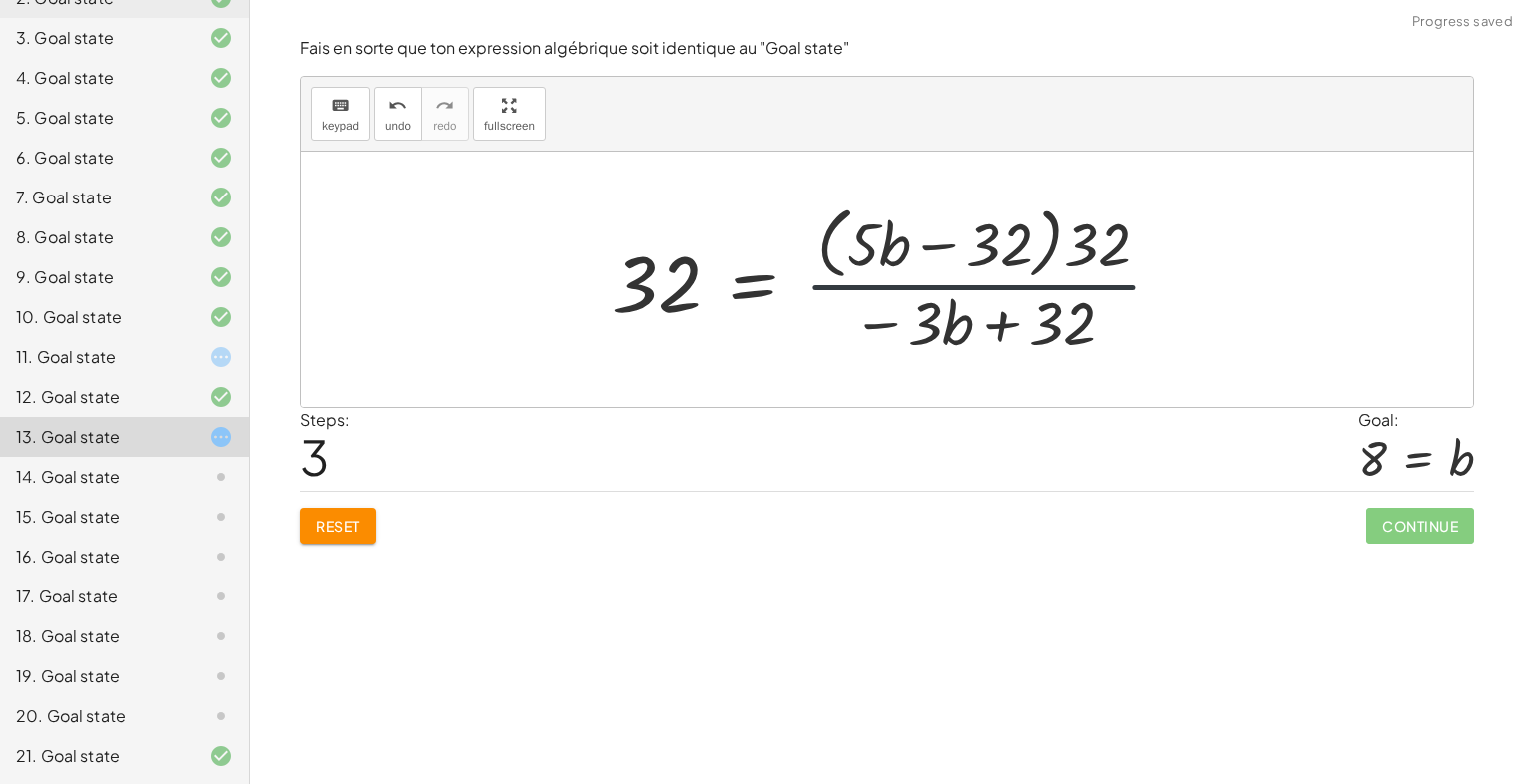 click at bounding box center (895, 278) 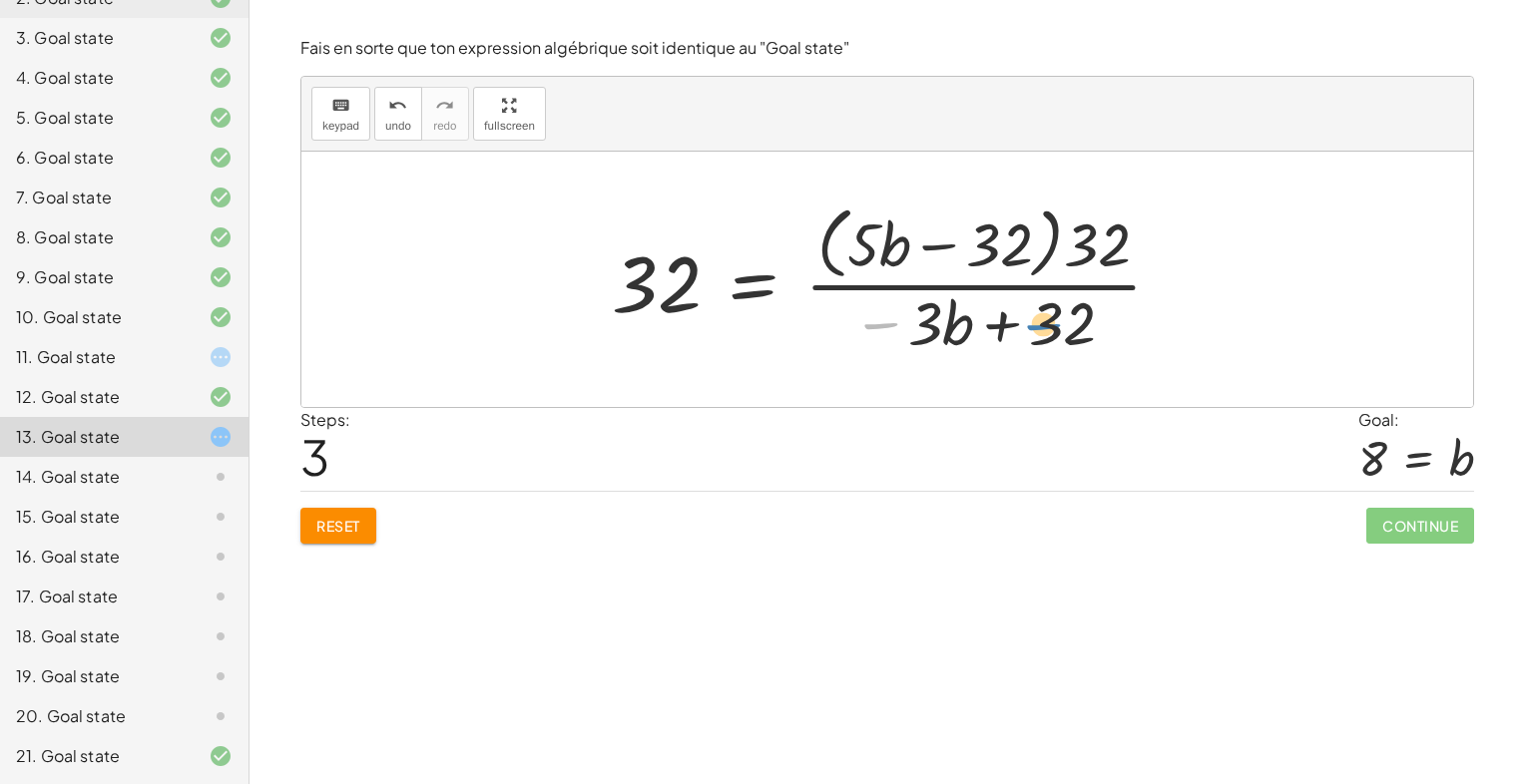 drag, startPoint x: 882, startPoint y: 331, endPoint x: 1049, endPoint y: 331, distance: 167 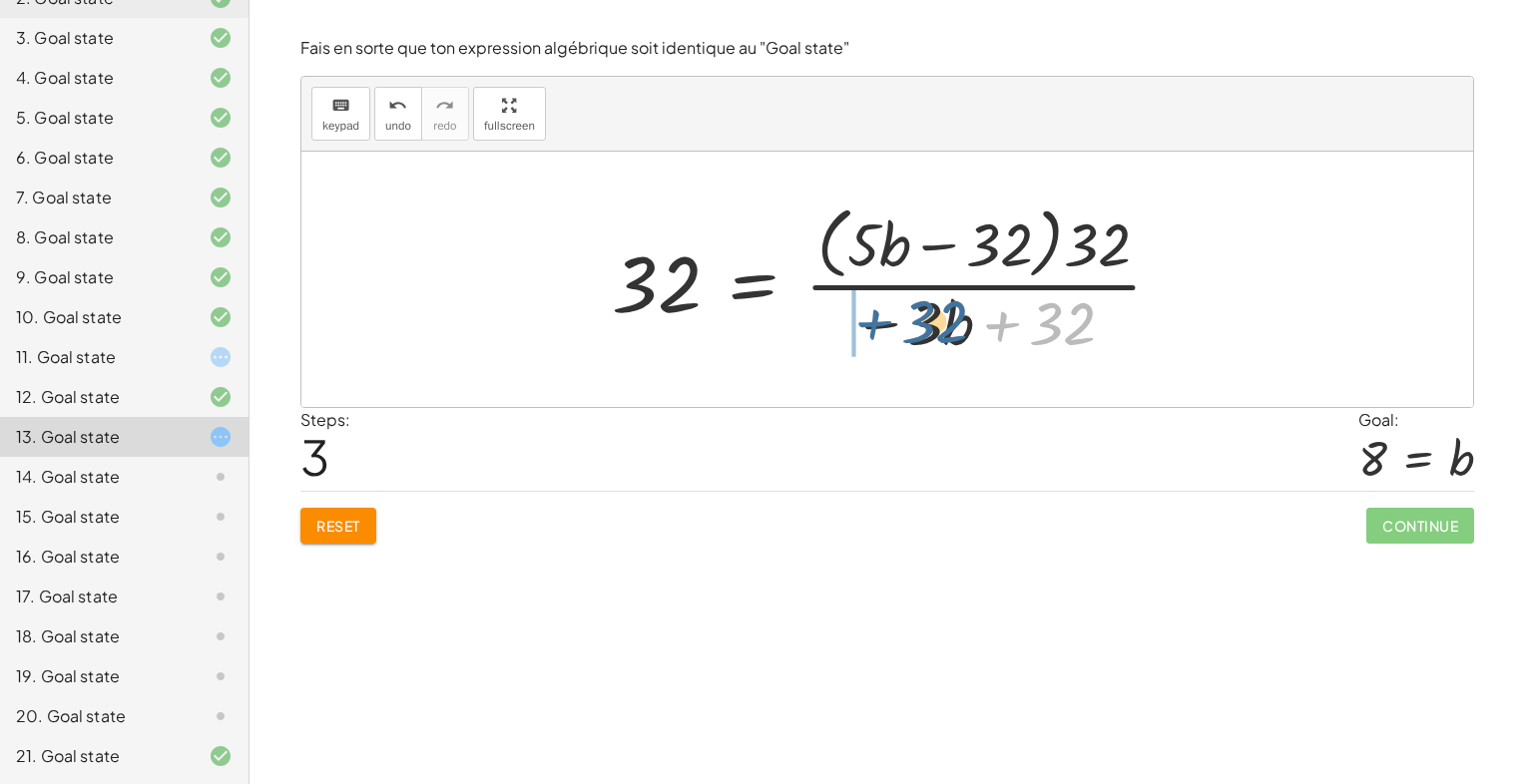 drag, startPoint x: 1000, startPoint y: 335, endPoint x: 872, endPoint y: 334, distance: 128.0039 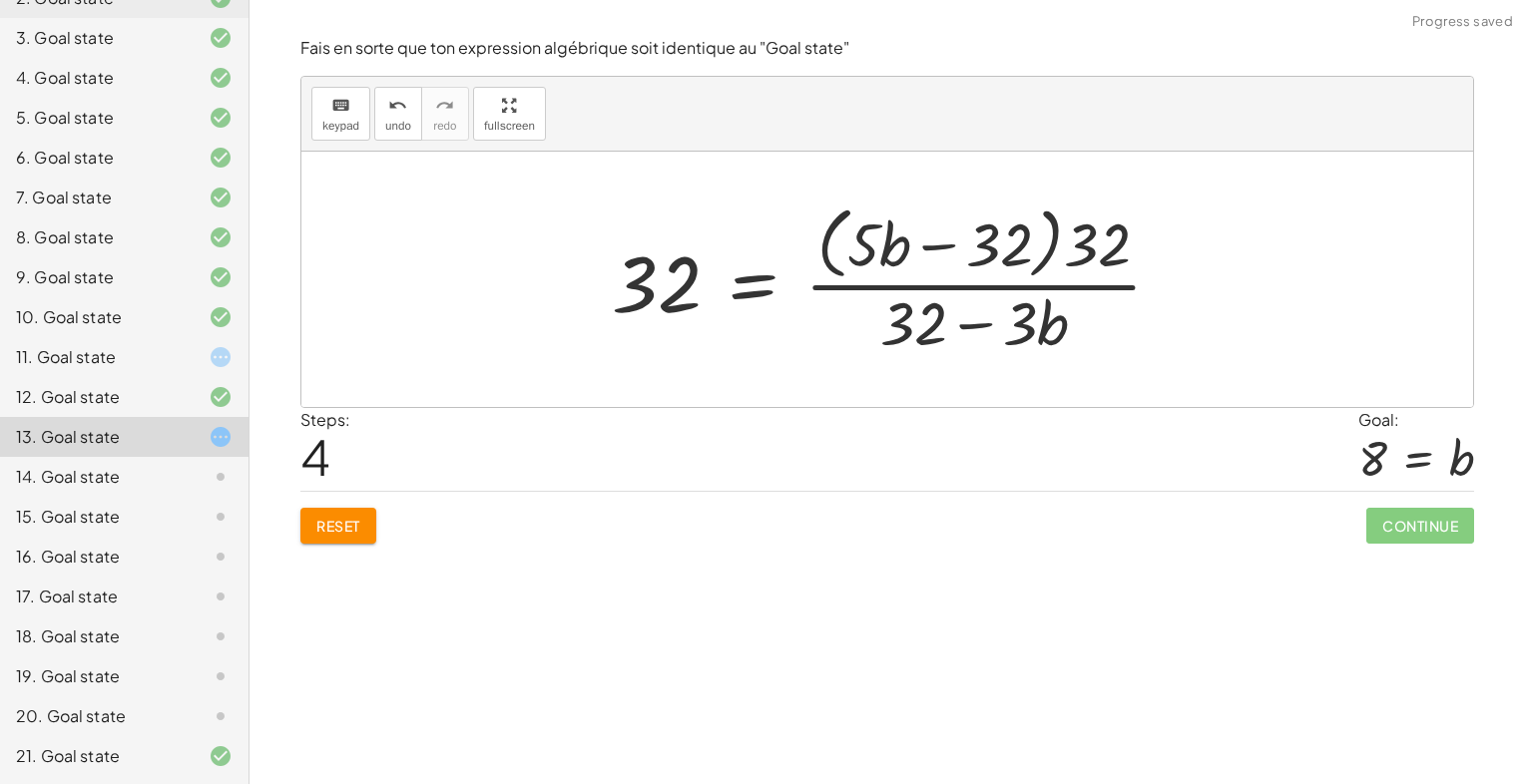 click at bounding box center (895, 278) 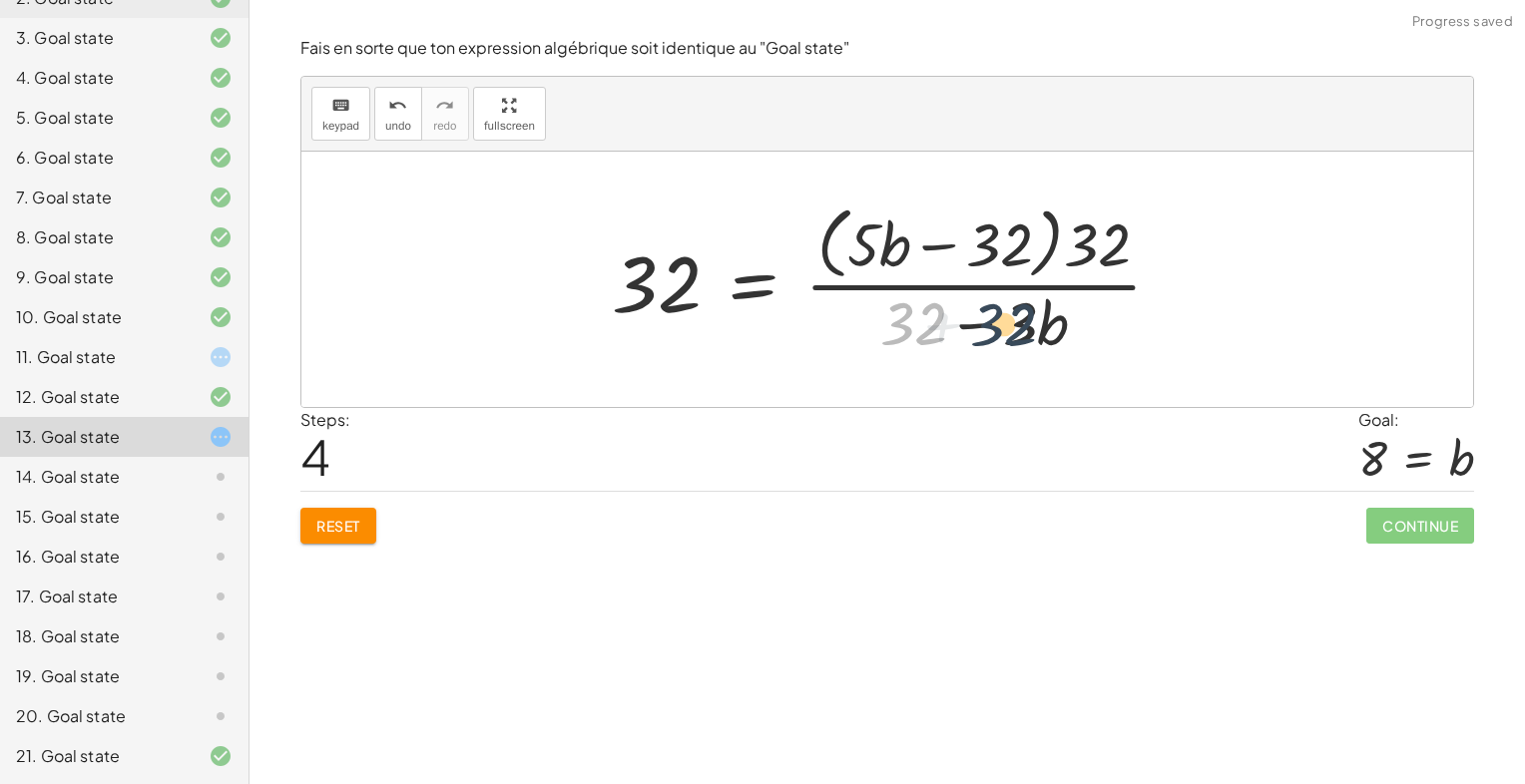 drag, startPoint x: 935, startPoint y: 325, endPoint x: 1028, endPoint y: 325, distance: 93 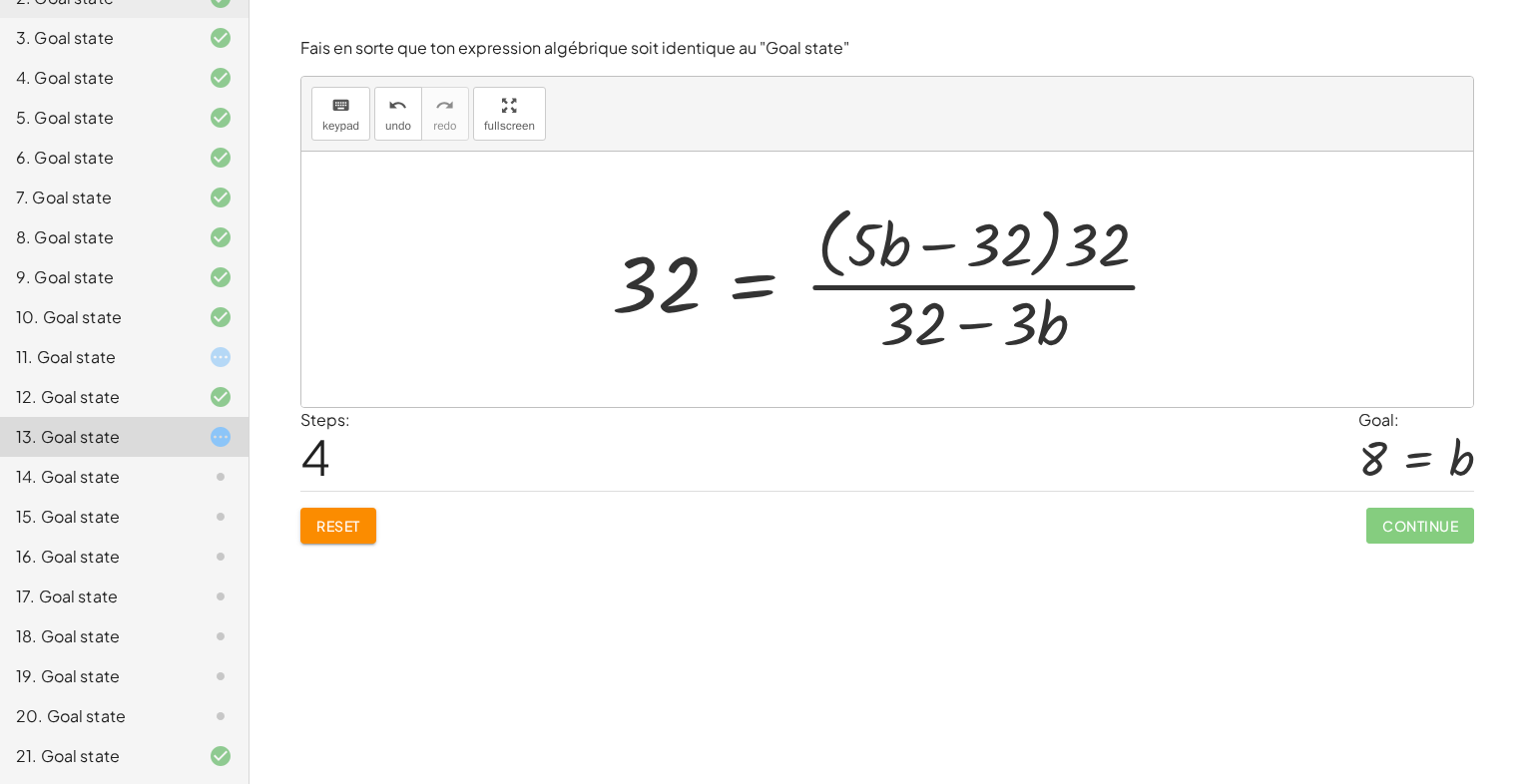 click at bounding box center [895, 278] 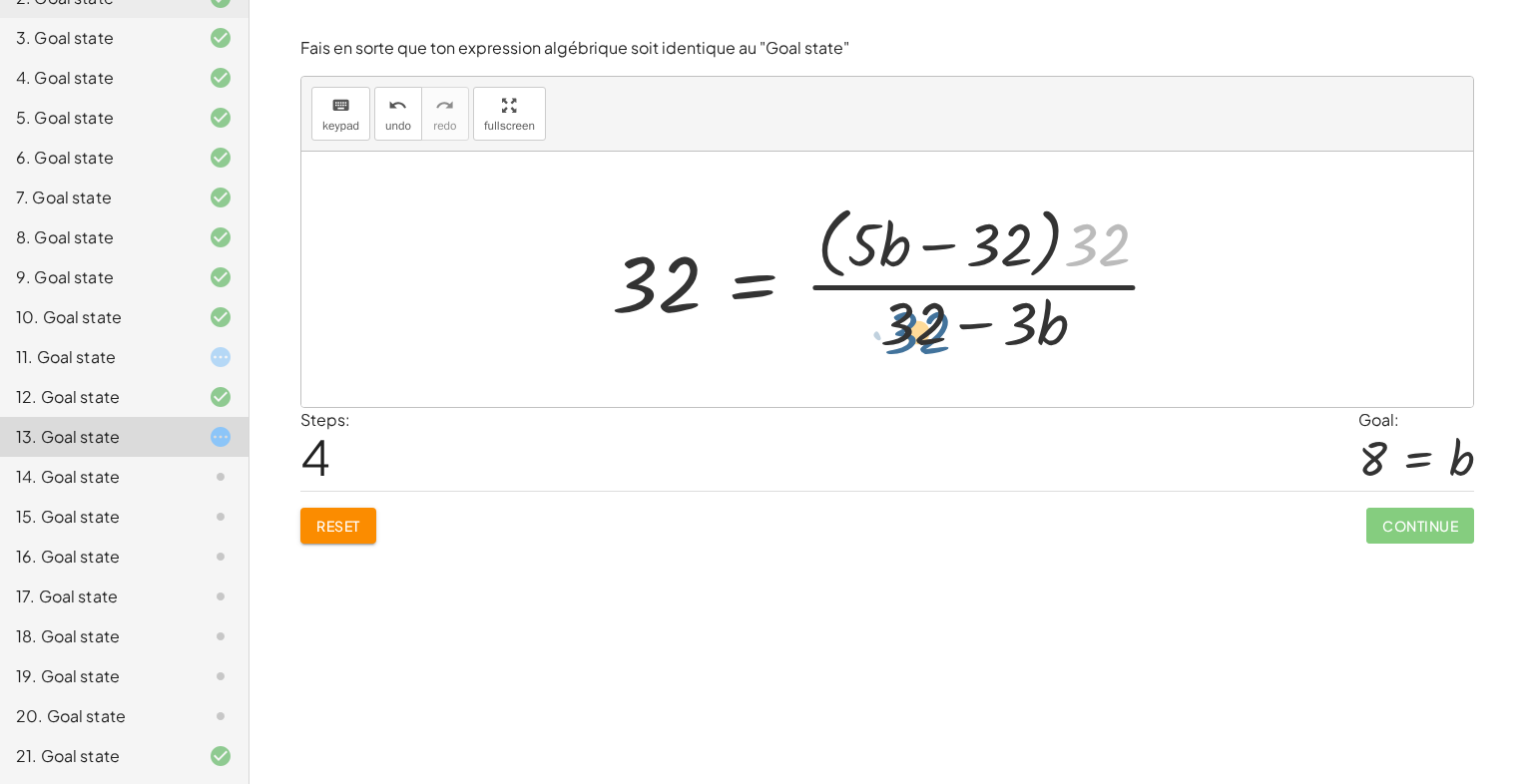 drag, startPoint x: 1090, startPoint y: 245, endPoint x: 908, endPoint y: 325, distance: 198.80644 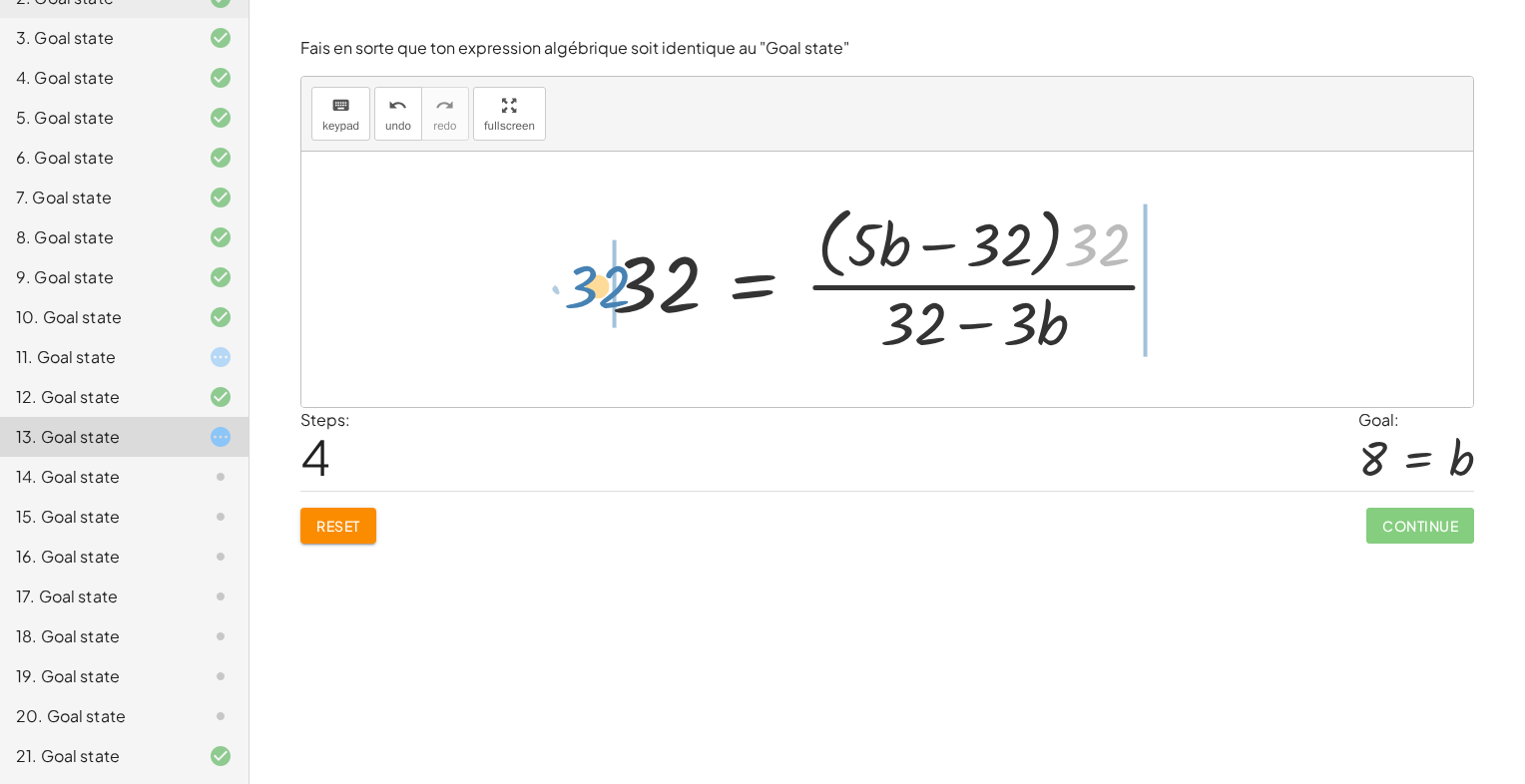 drag, startPoint x: 1086, startPoint y: 242, endPoint x: 583, endPoint y: 284, distance: 504.75043 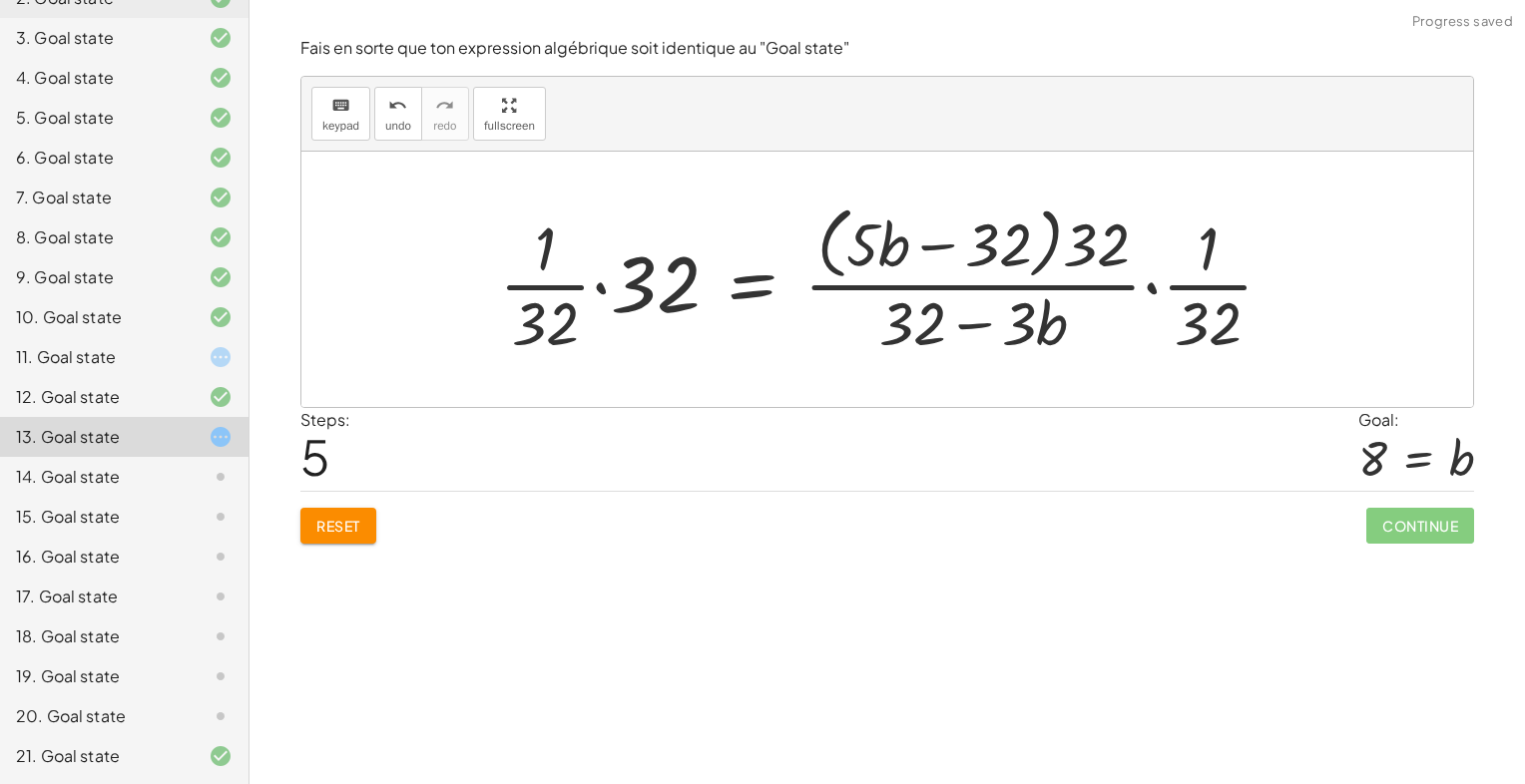 click at bounding box center [894, 278] 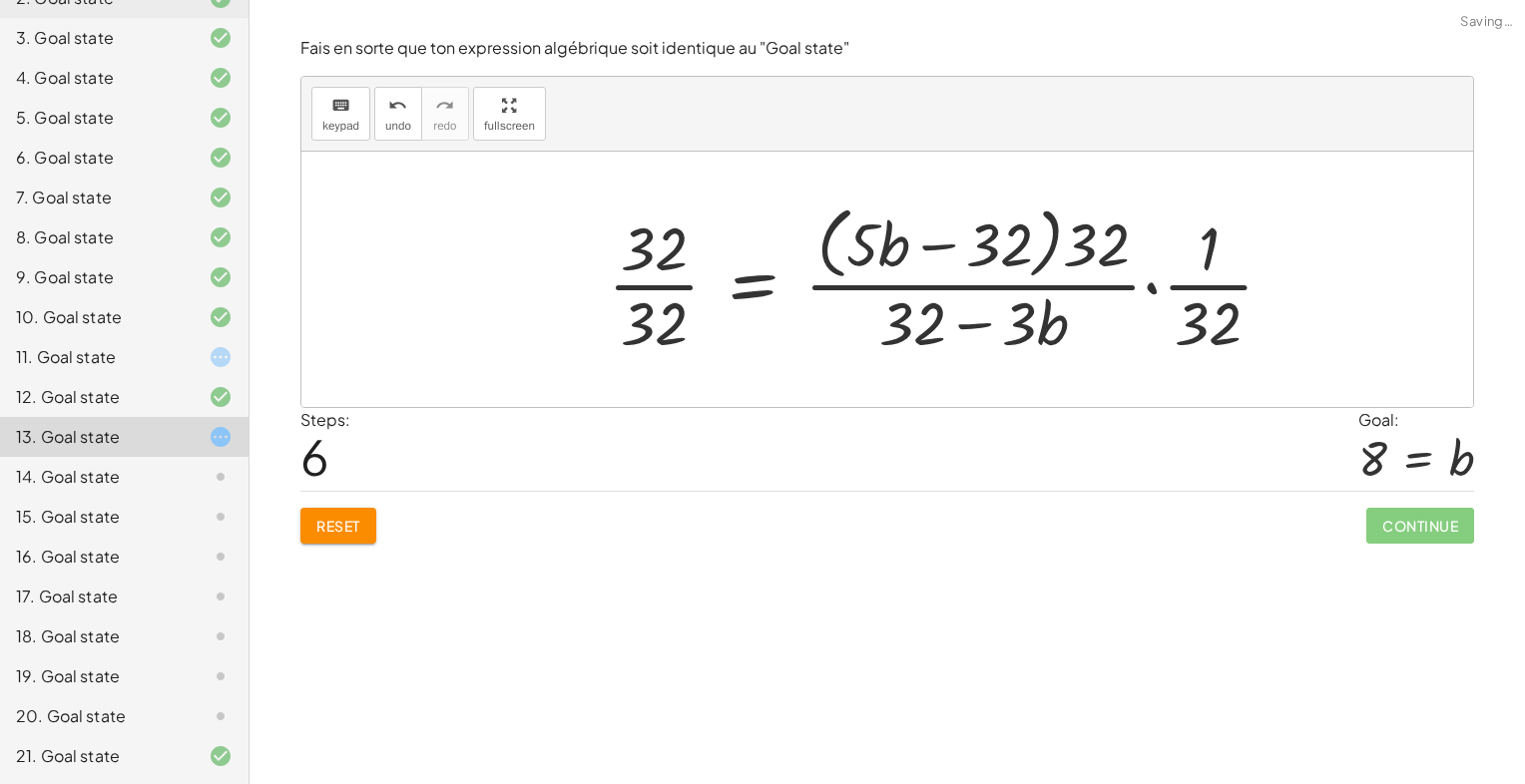 click at bounding box center [949, 278] 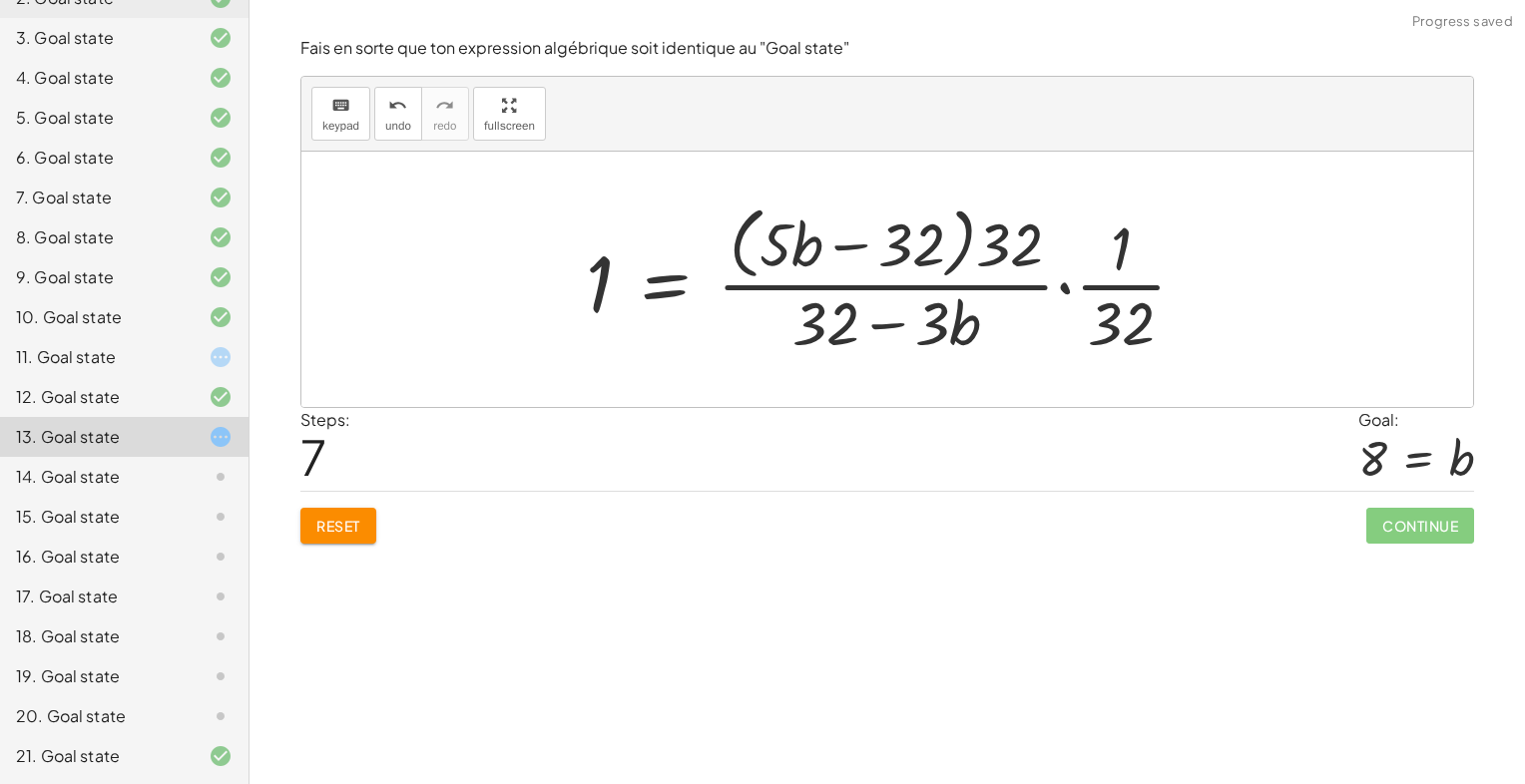 click at bounding box center [894, 278] 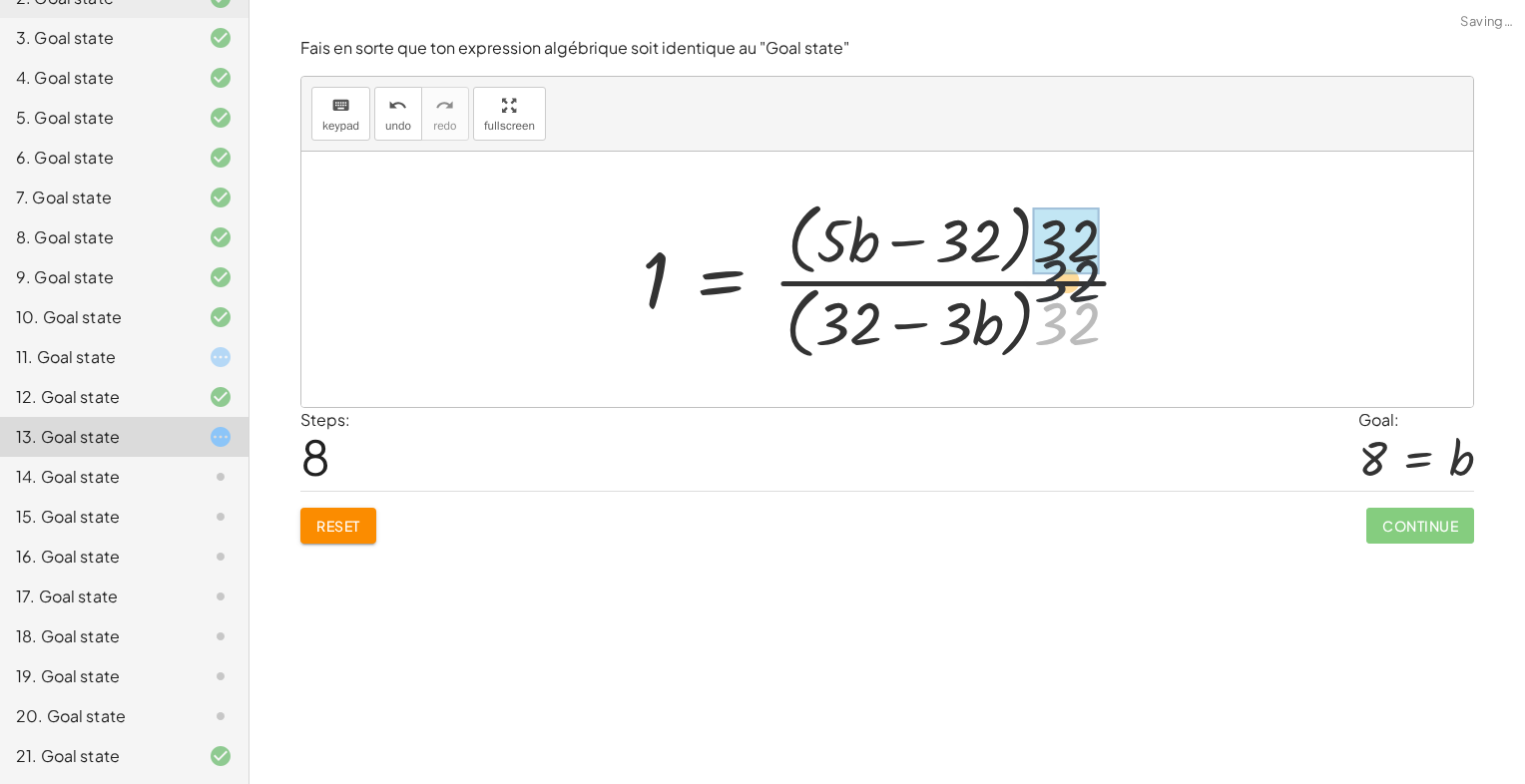 drag, startPoint x: 1058, startPoint y: 305, endPoint x: 1058, endPoint y: 262, distance: 43 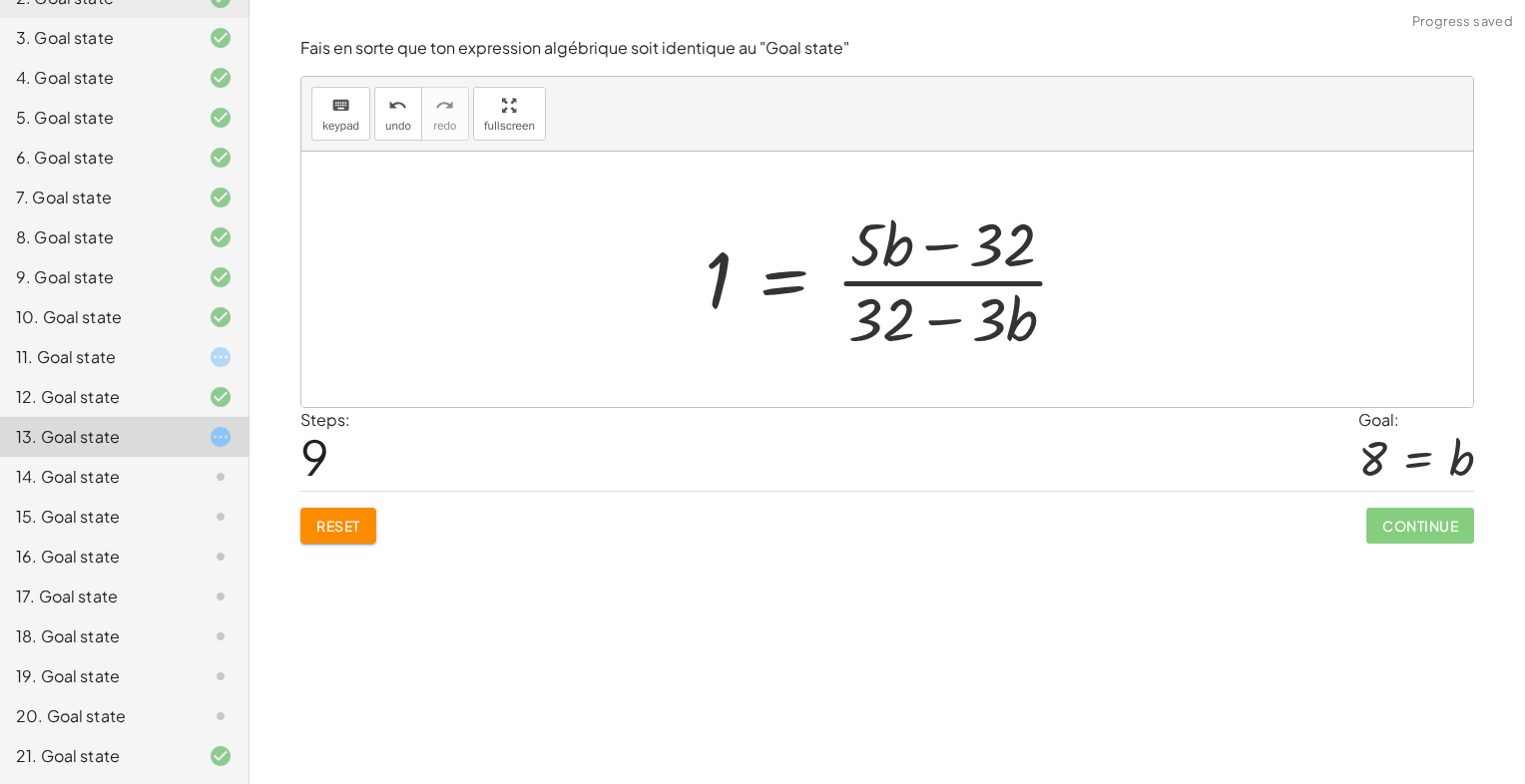 click at bounding box center [894, 279] 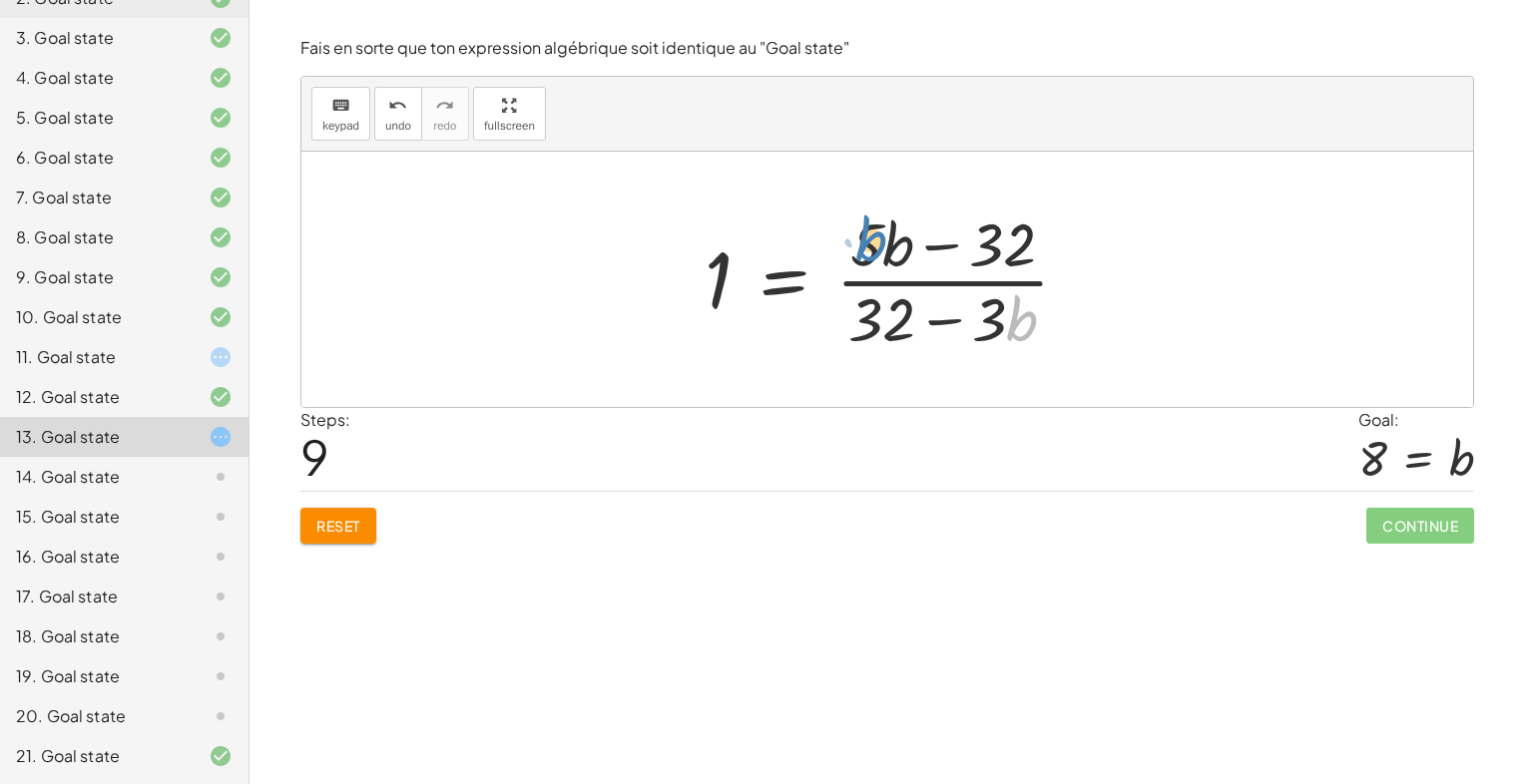 drag, startPoint x: 1011, startPoint y: 322, endPoint x: 860, endPoint y: 242, distance: 170.883 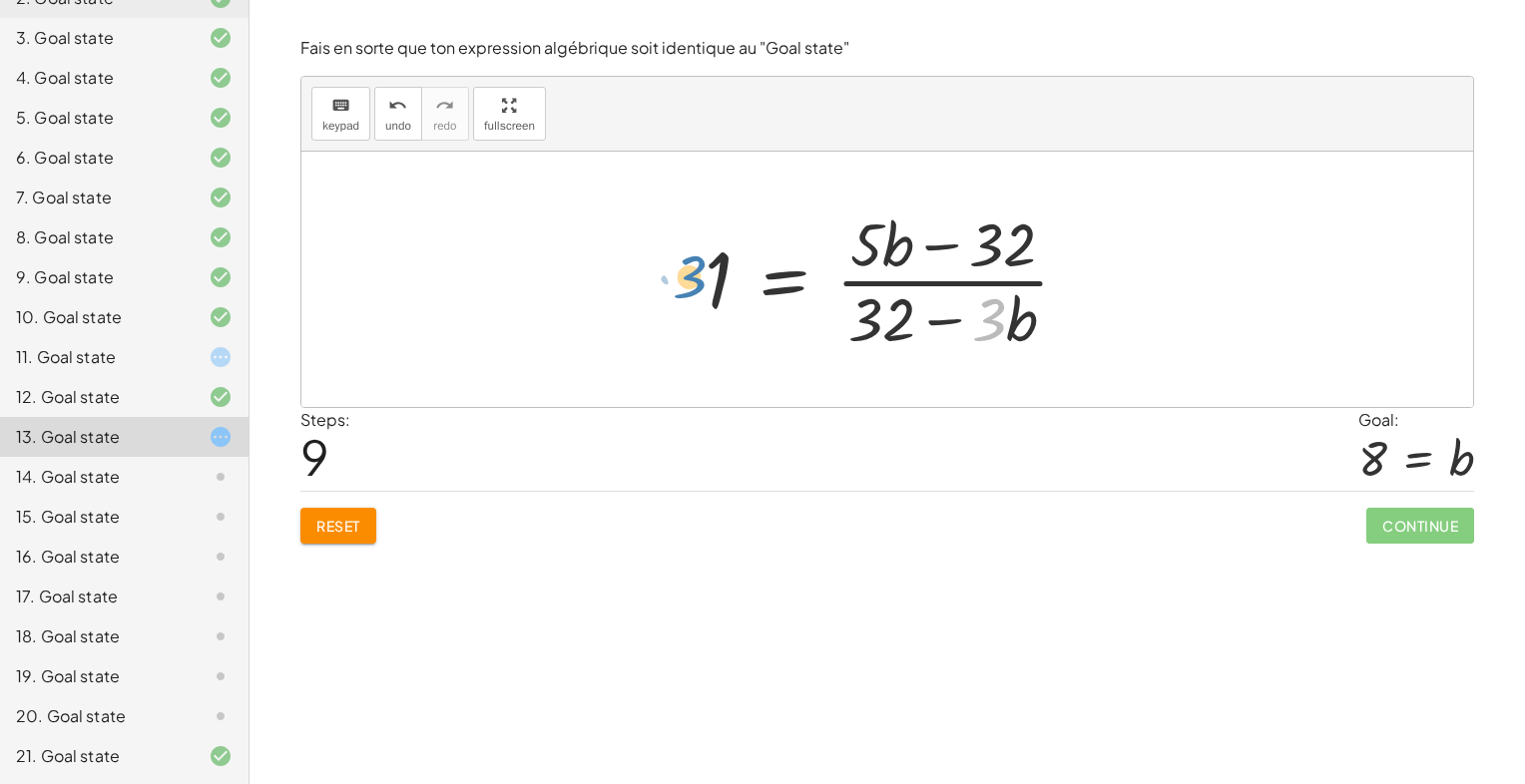 drag, startPoint x: 993, startPoint y: 325, endPoint x: 679, endPoint y: 297, distance: 315.246 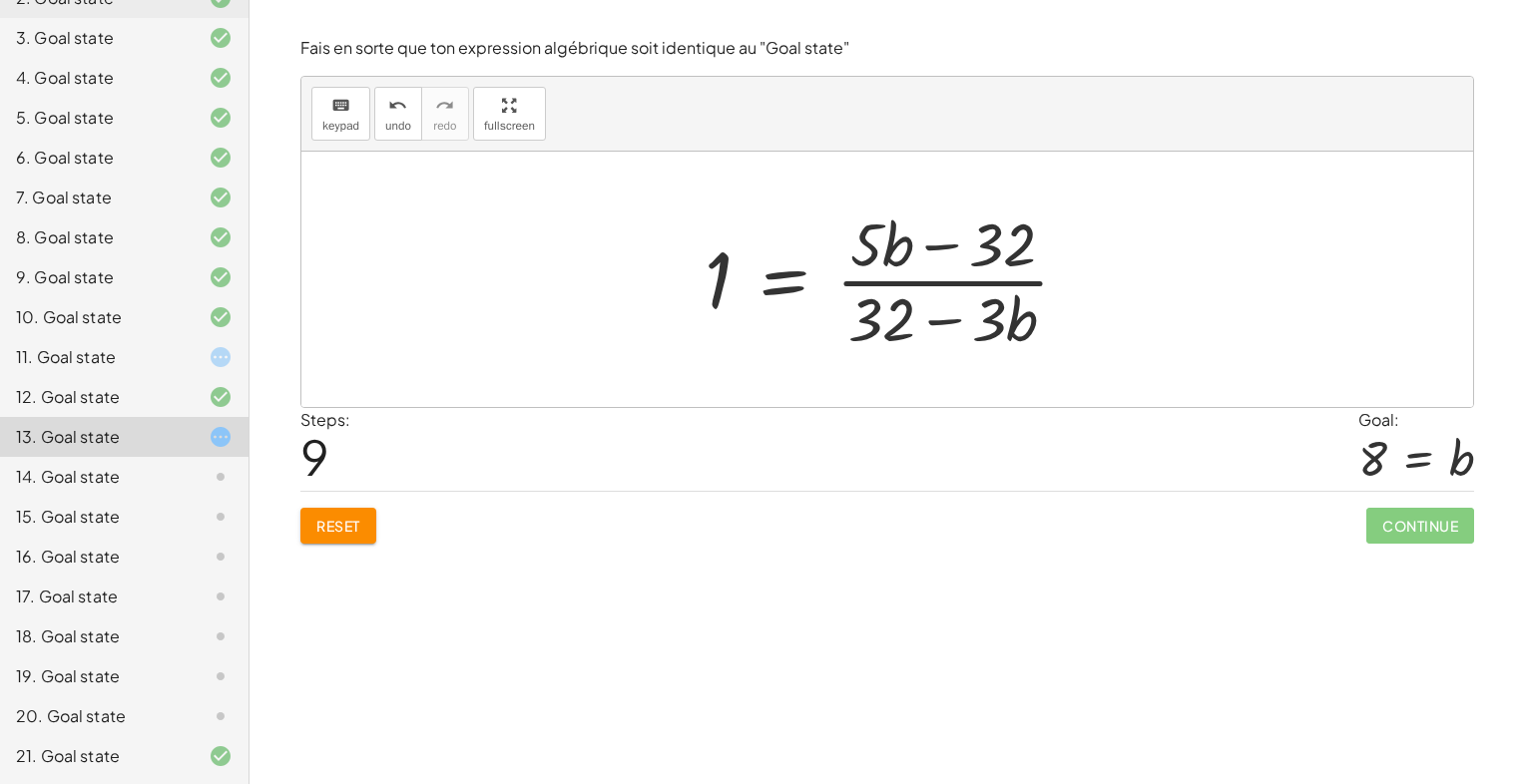 click at bounding box center [894, 279] 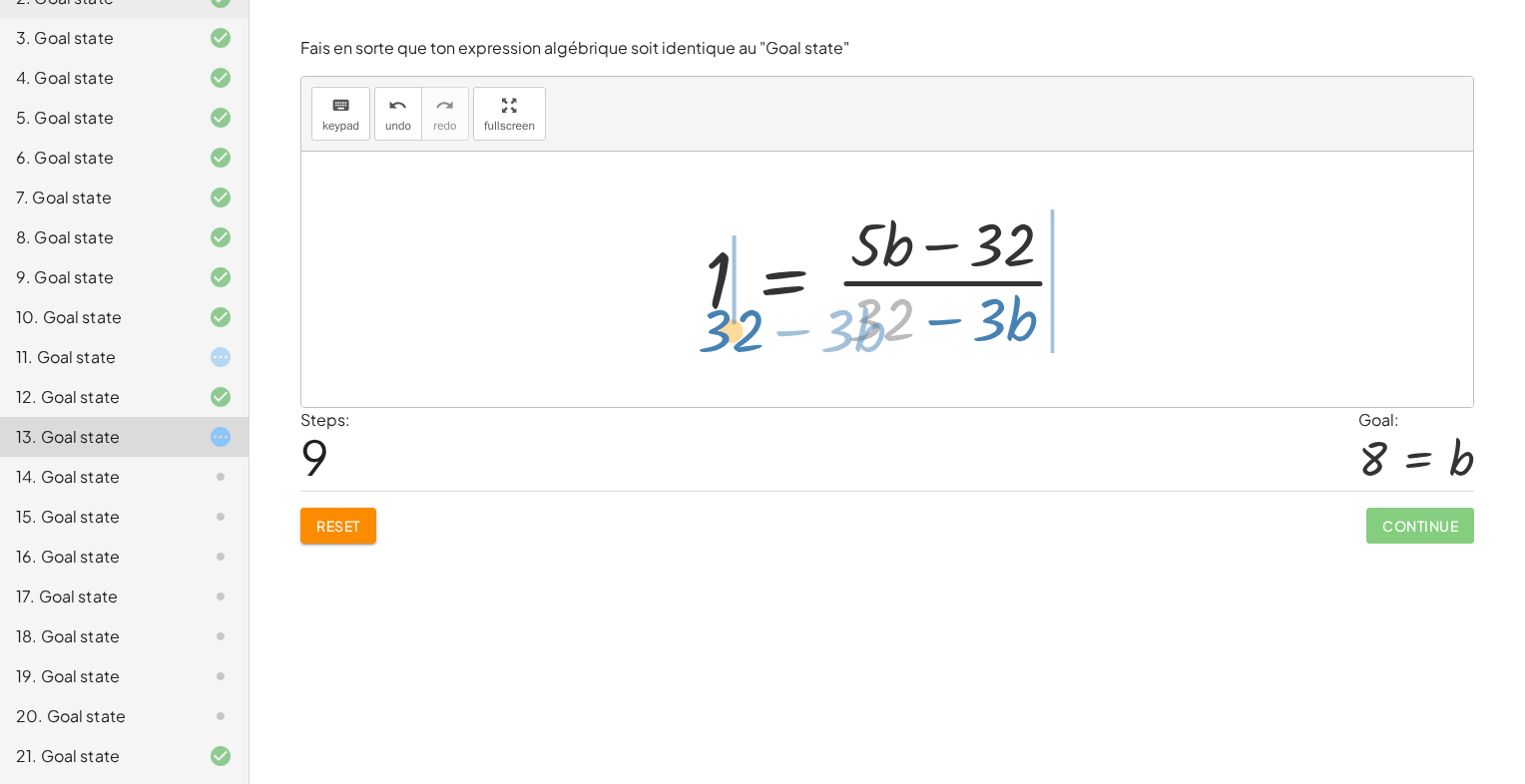 drag, startPoint x: 903, startPoint y: 305, endPoint x: 752, endPoint y: 316, distance: 151.4001 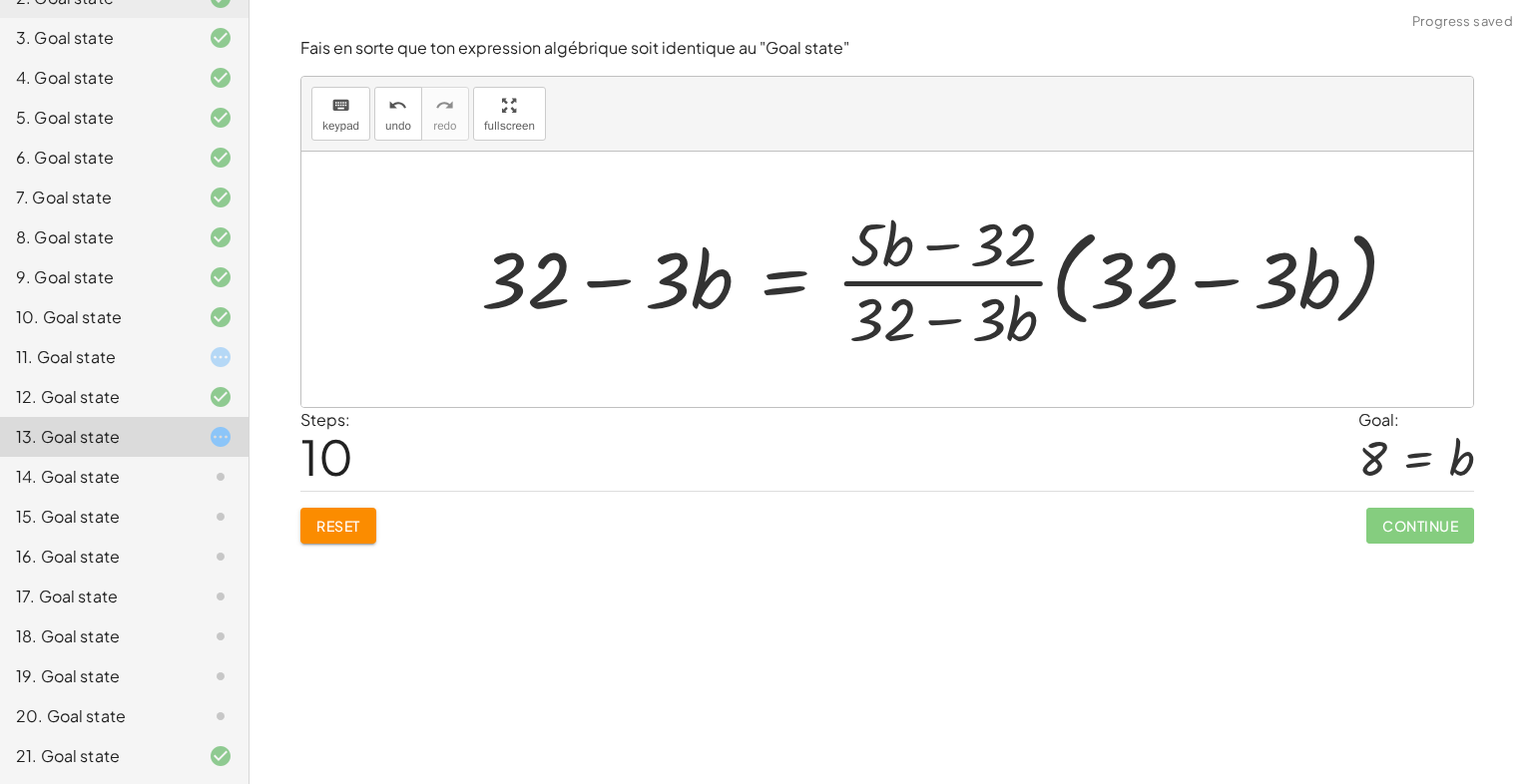 click at bounding box center [948, 279] 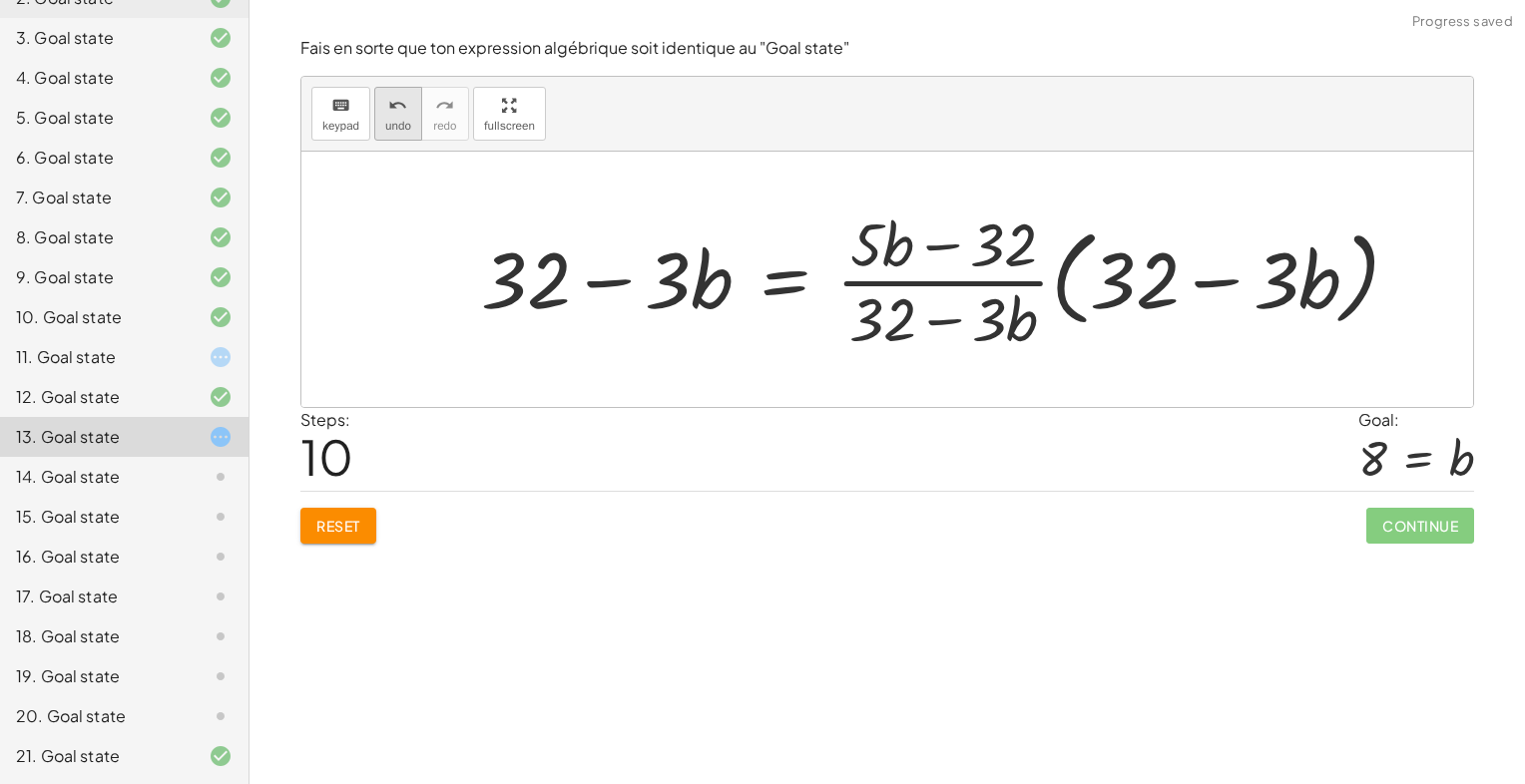 click on "undo" at bounding box center (398, 126) 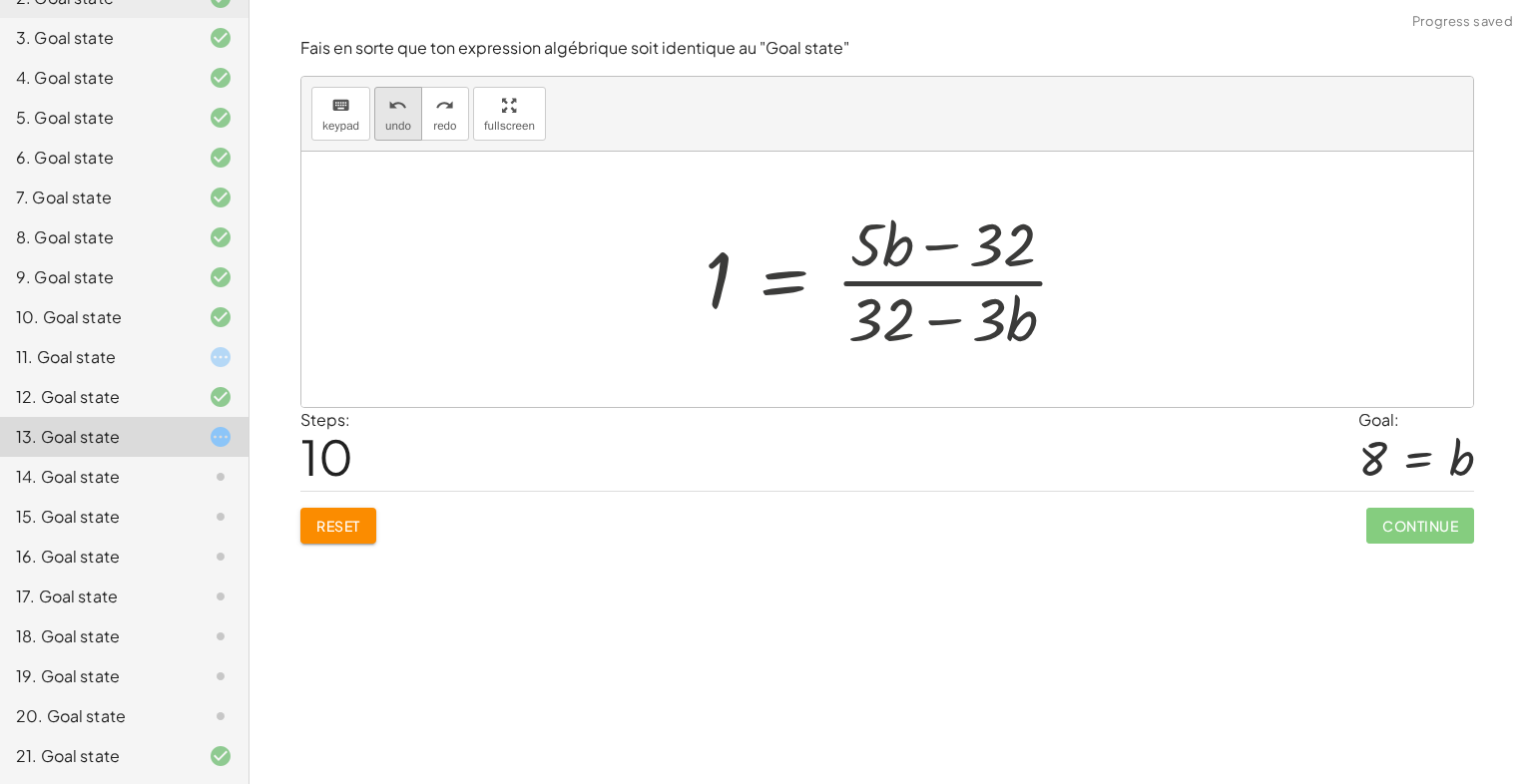 click on "undo" at bounding box center [398, 126] 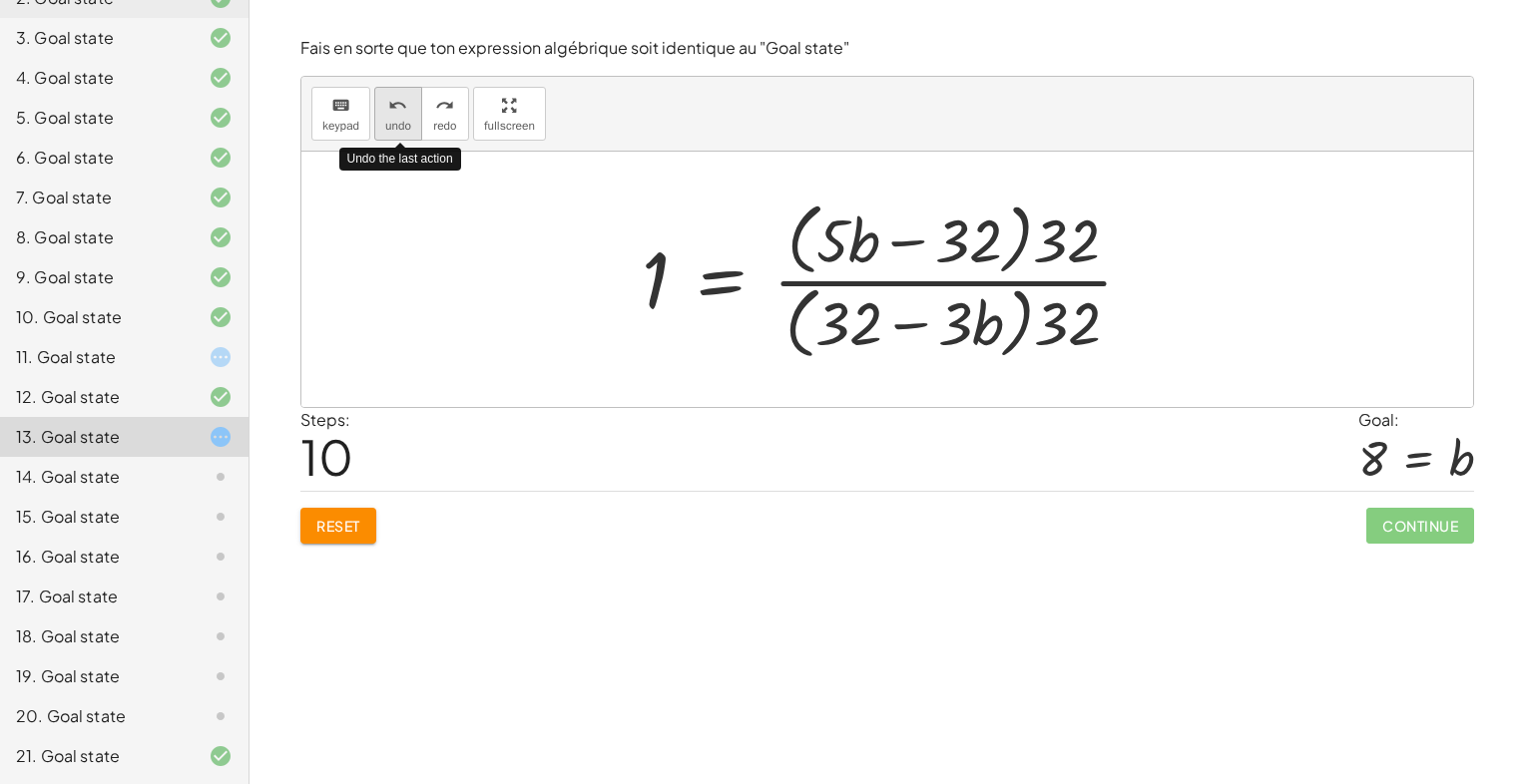 click on "undo" at bounding box center [398, 126] 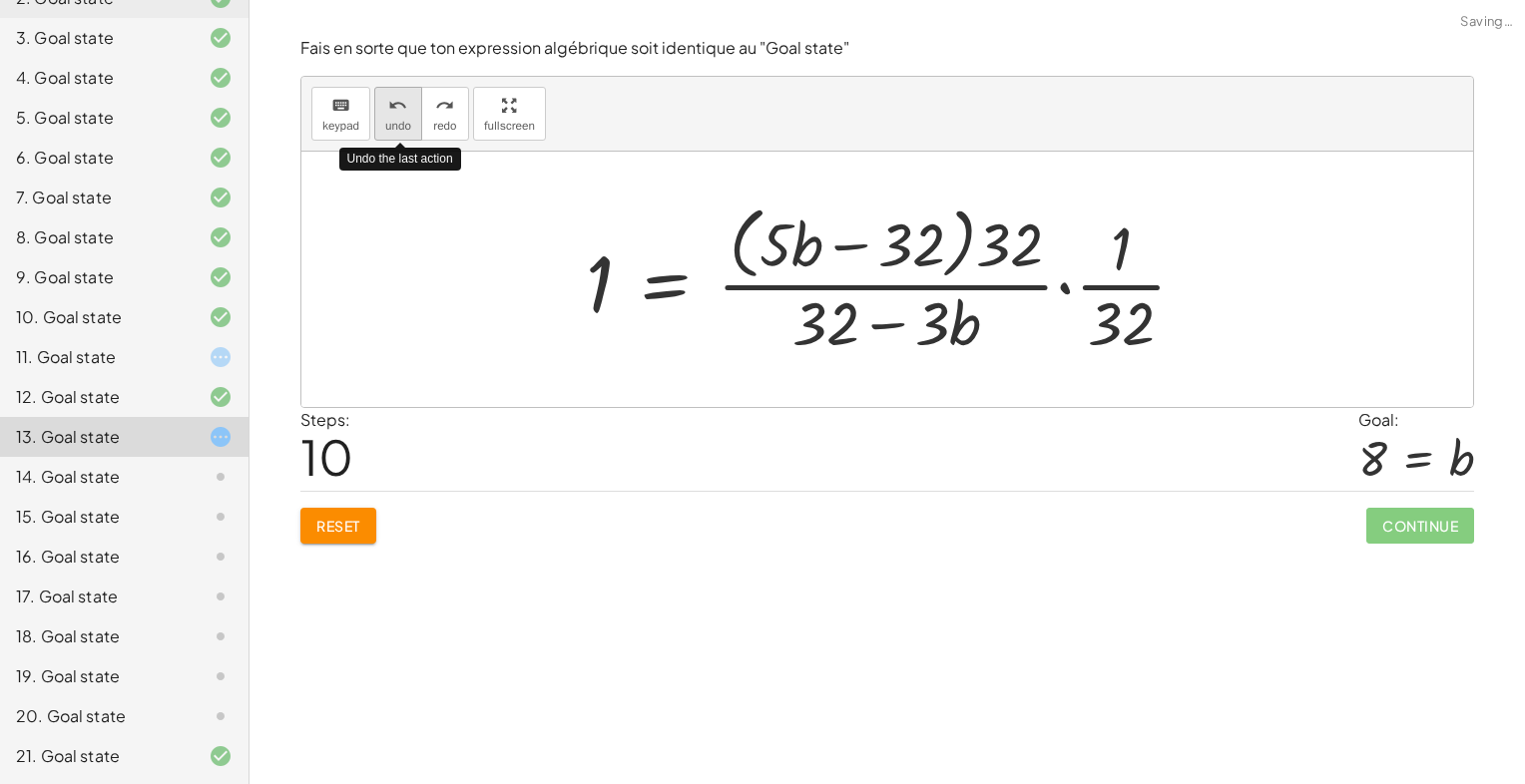 click on "undo" at bounding box center (398, 126) 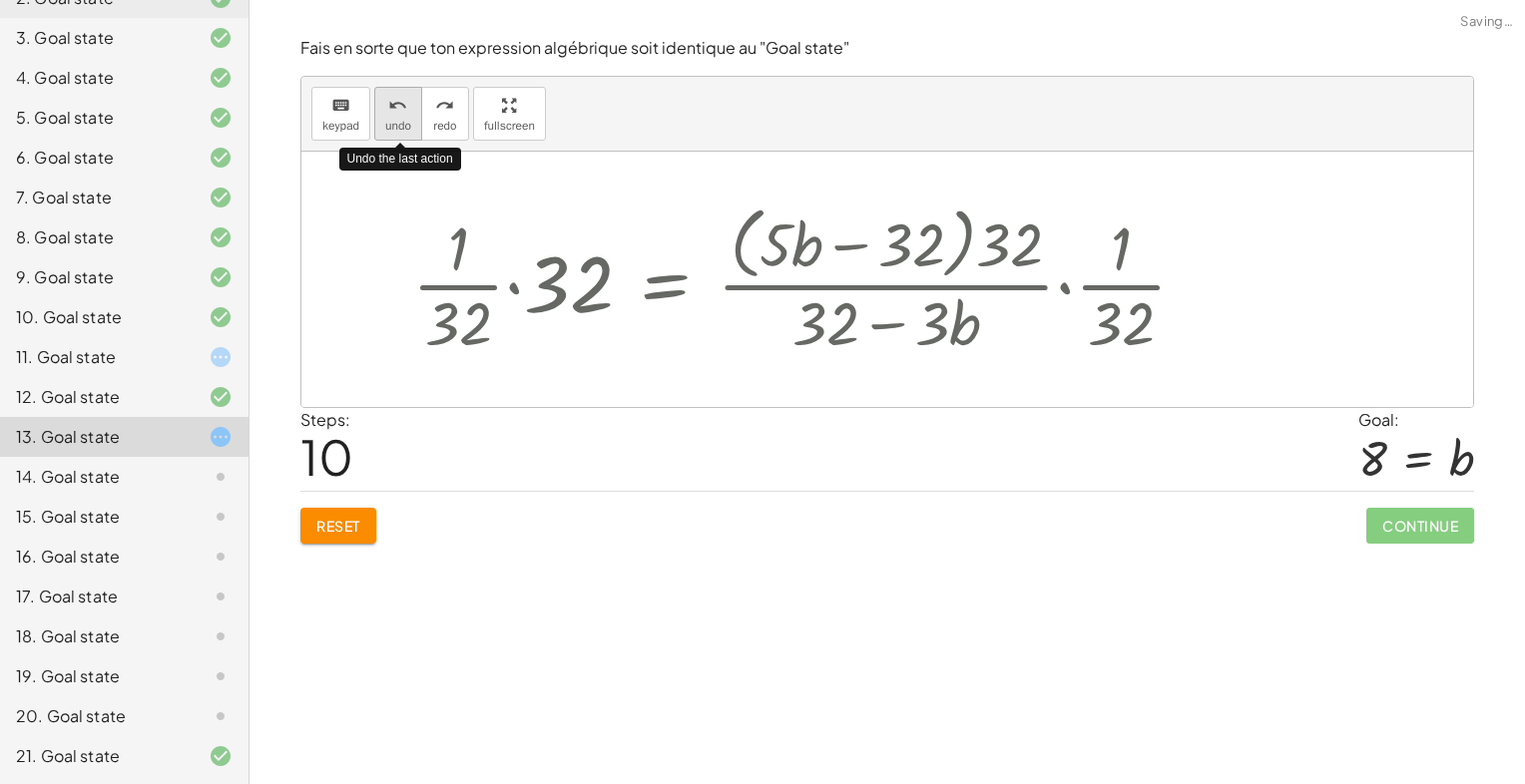 click on "undo" at bounding box center [398, 126] 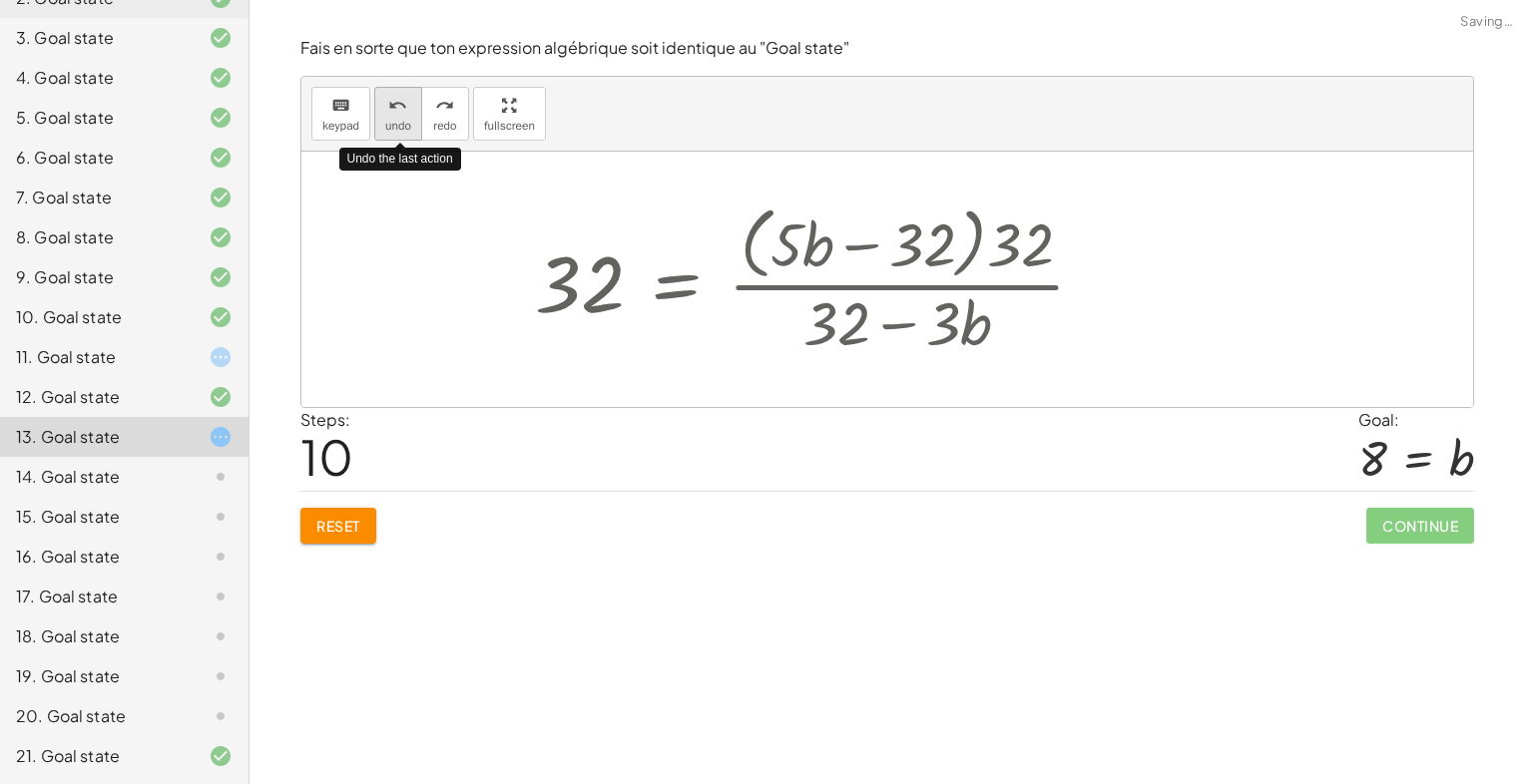 click on "undo" at bounding box center [398, 126] 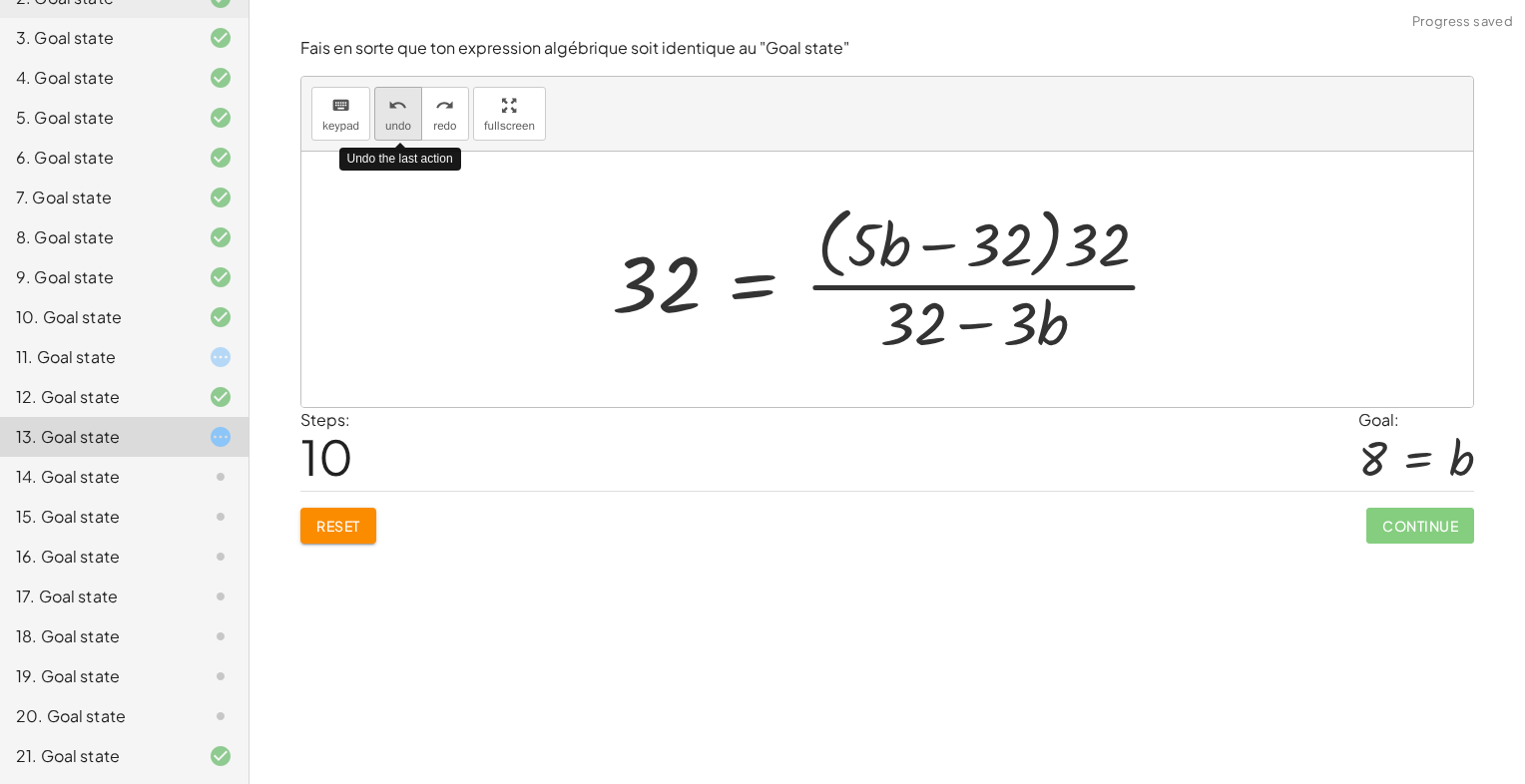 click on "undo" at bounding box center (398, 126) 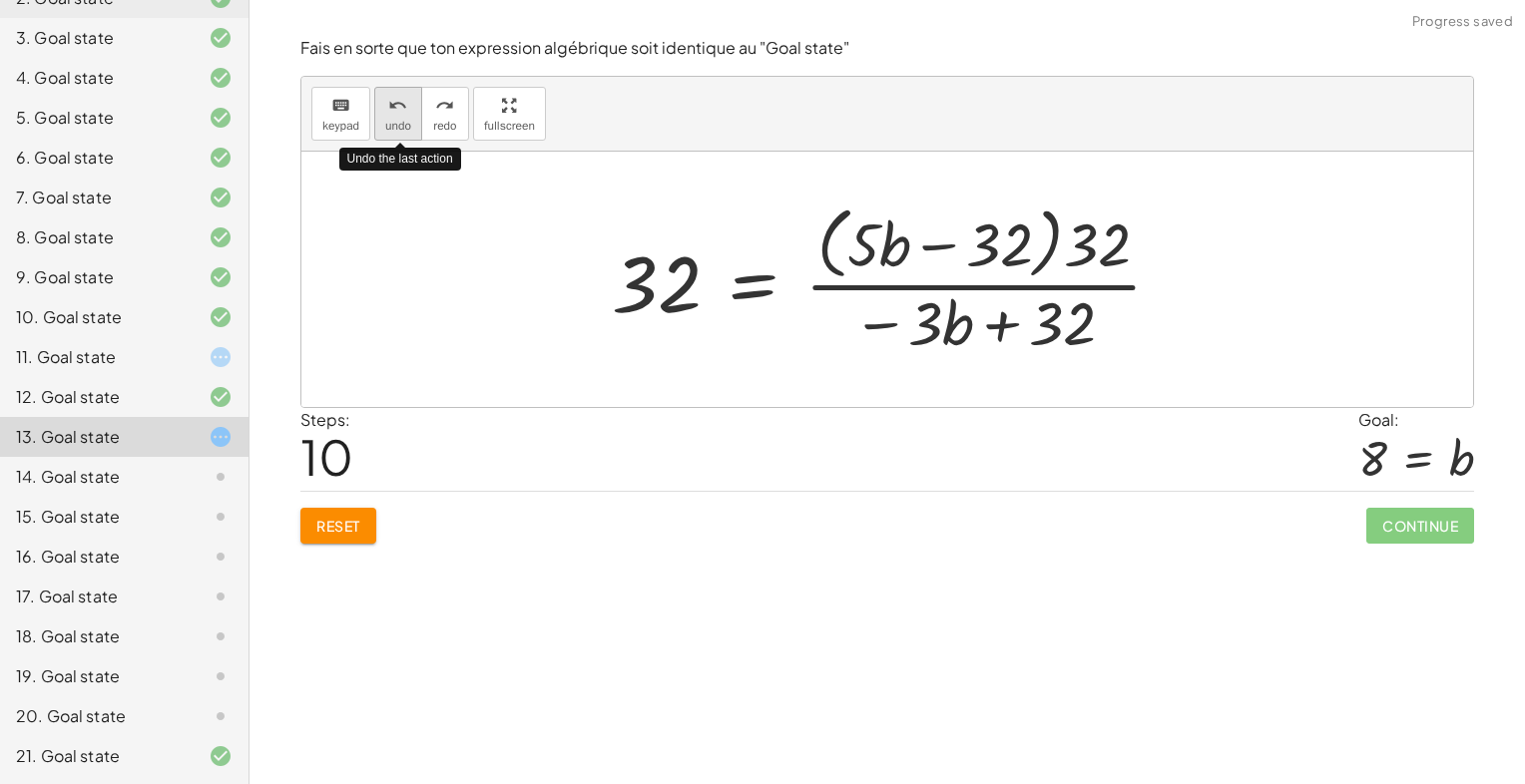 click on "undo" at bounding box center (398, 126) 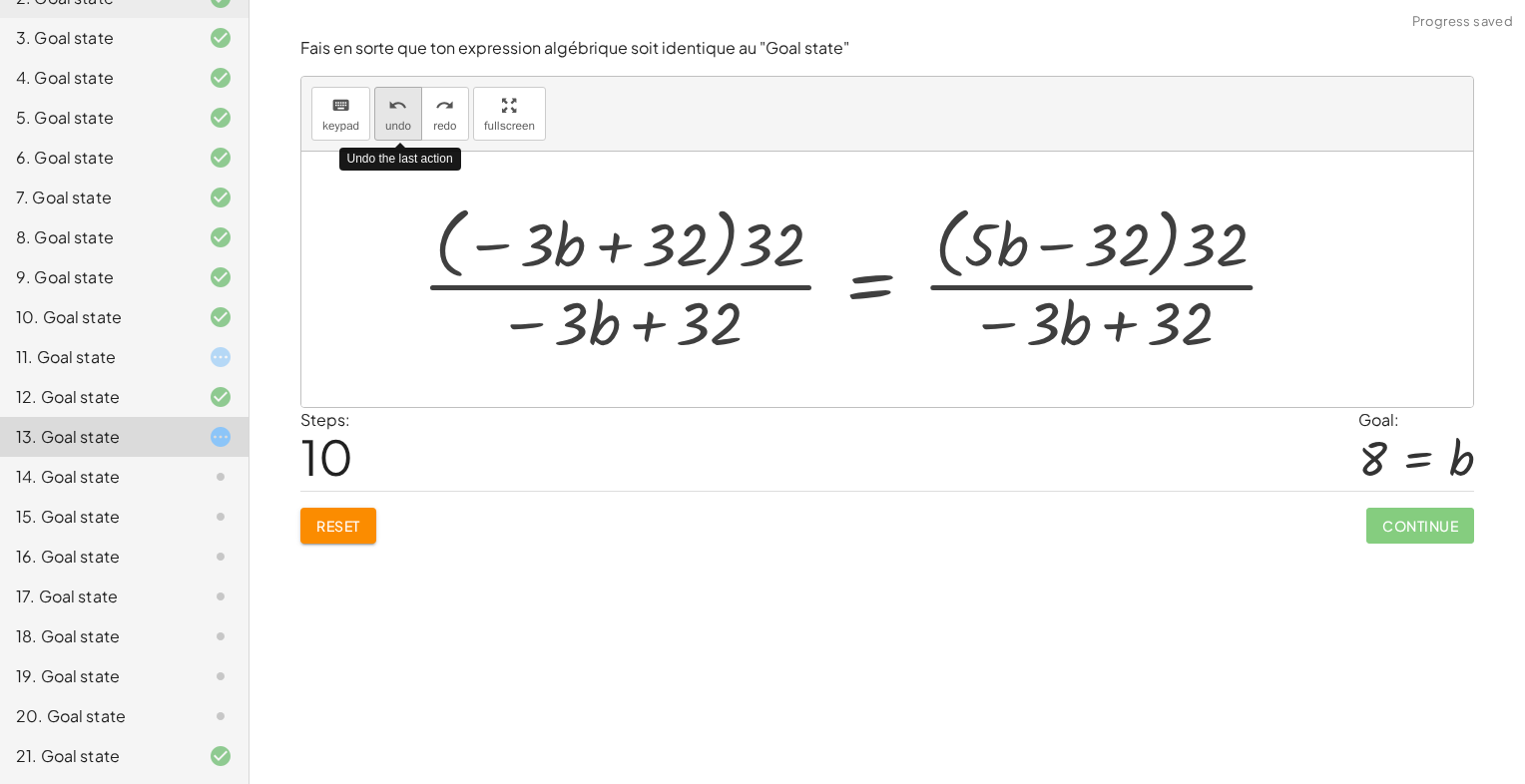 click on "undo undo" at bounding box center [398, 114] 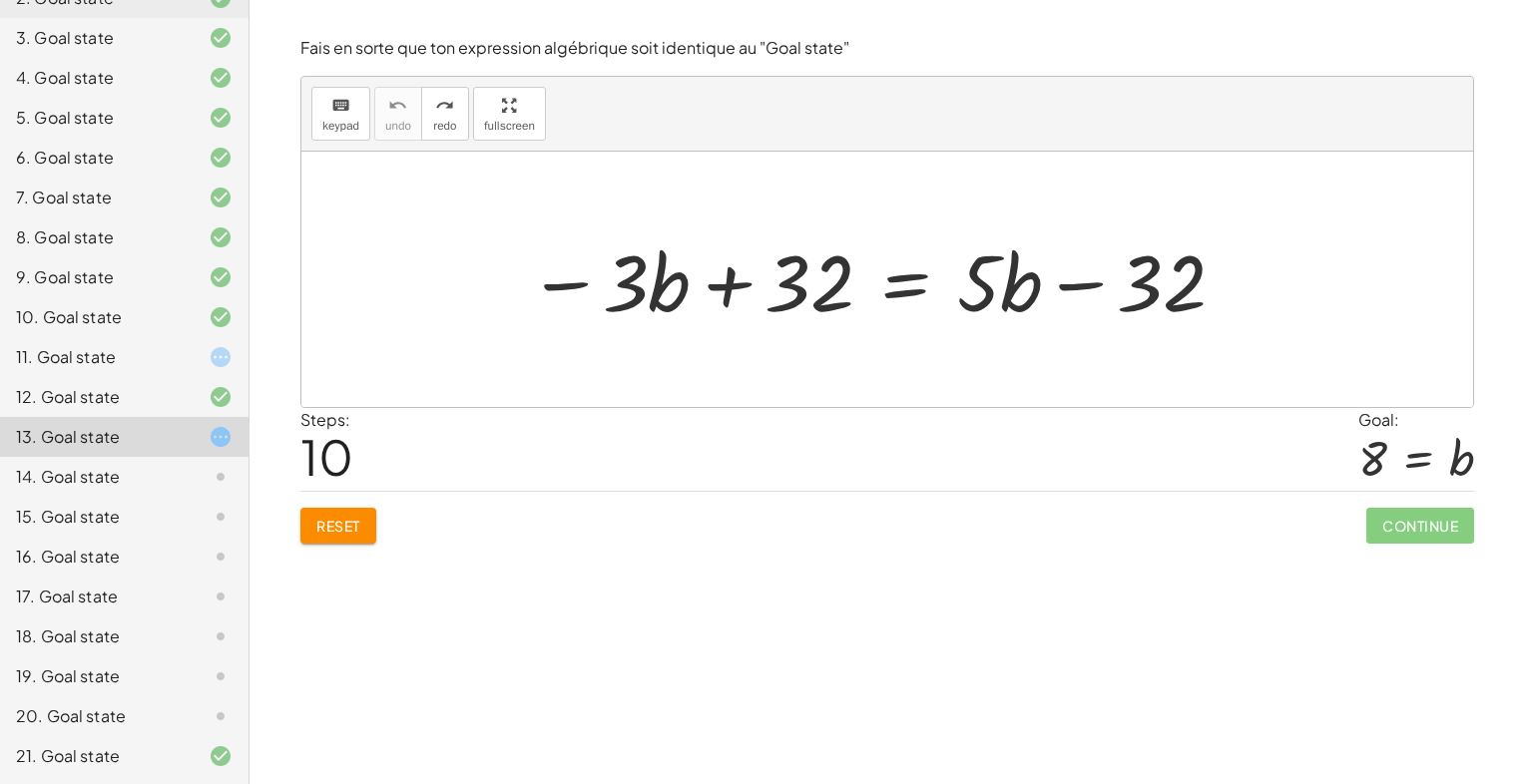 click on "Reset" at bounding box center [338, 526] 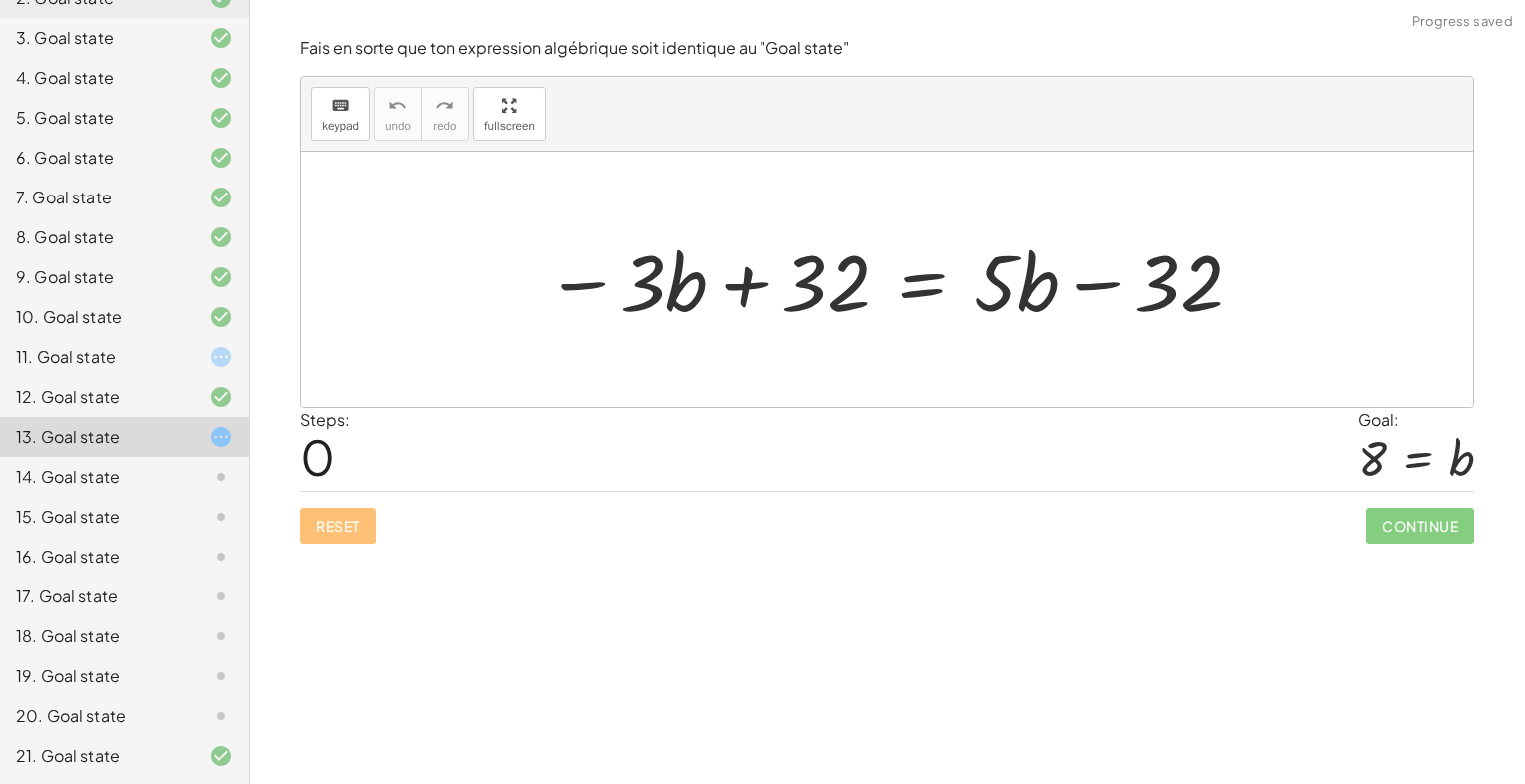click at bounding box center [894, 279] 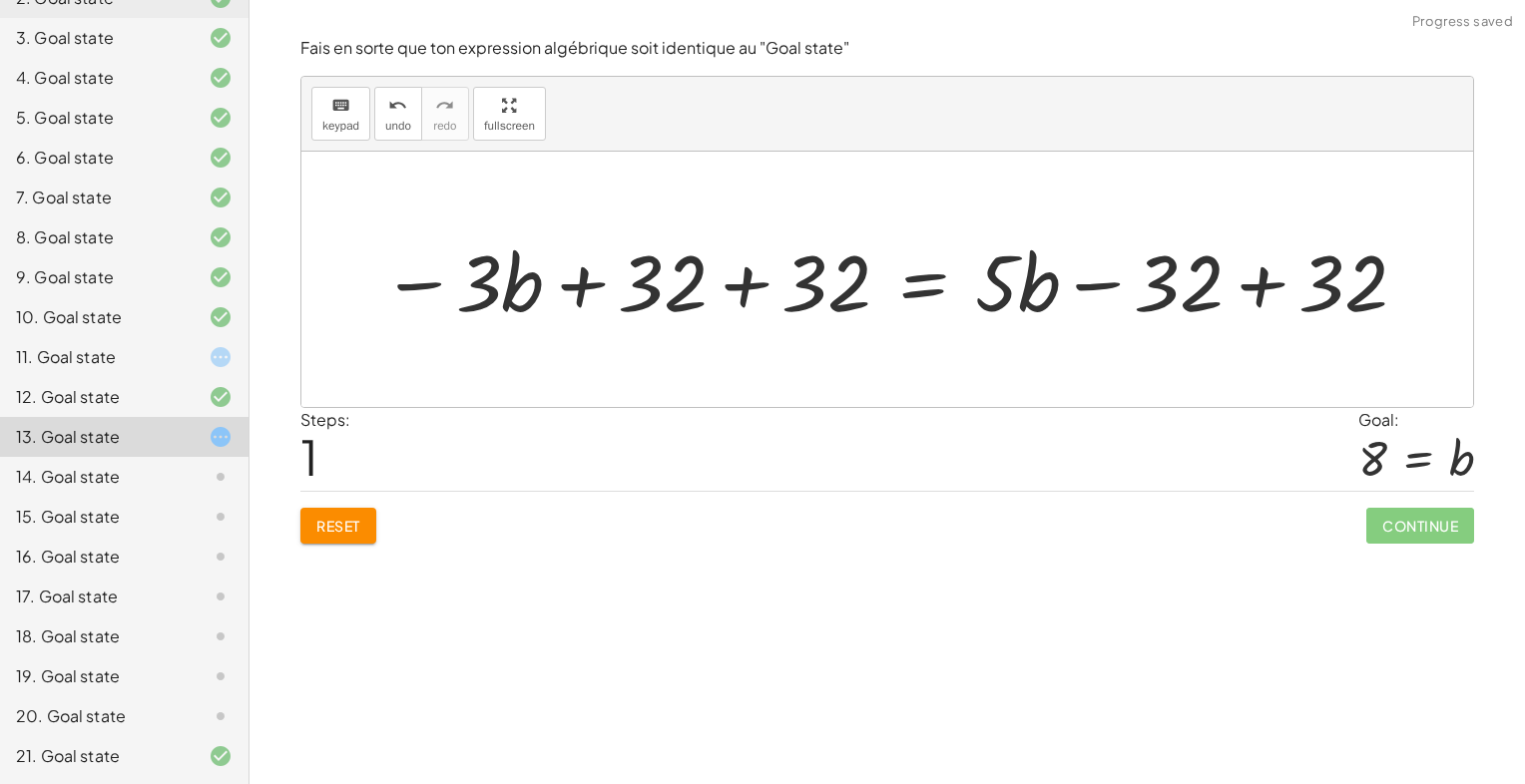 click at bounding box center [895, 279] 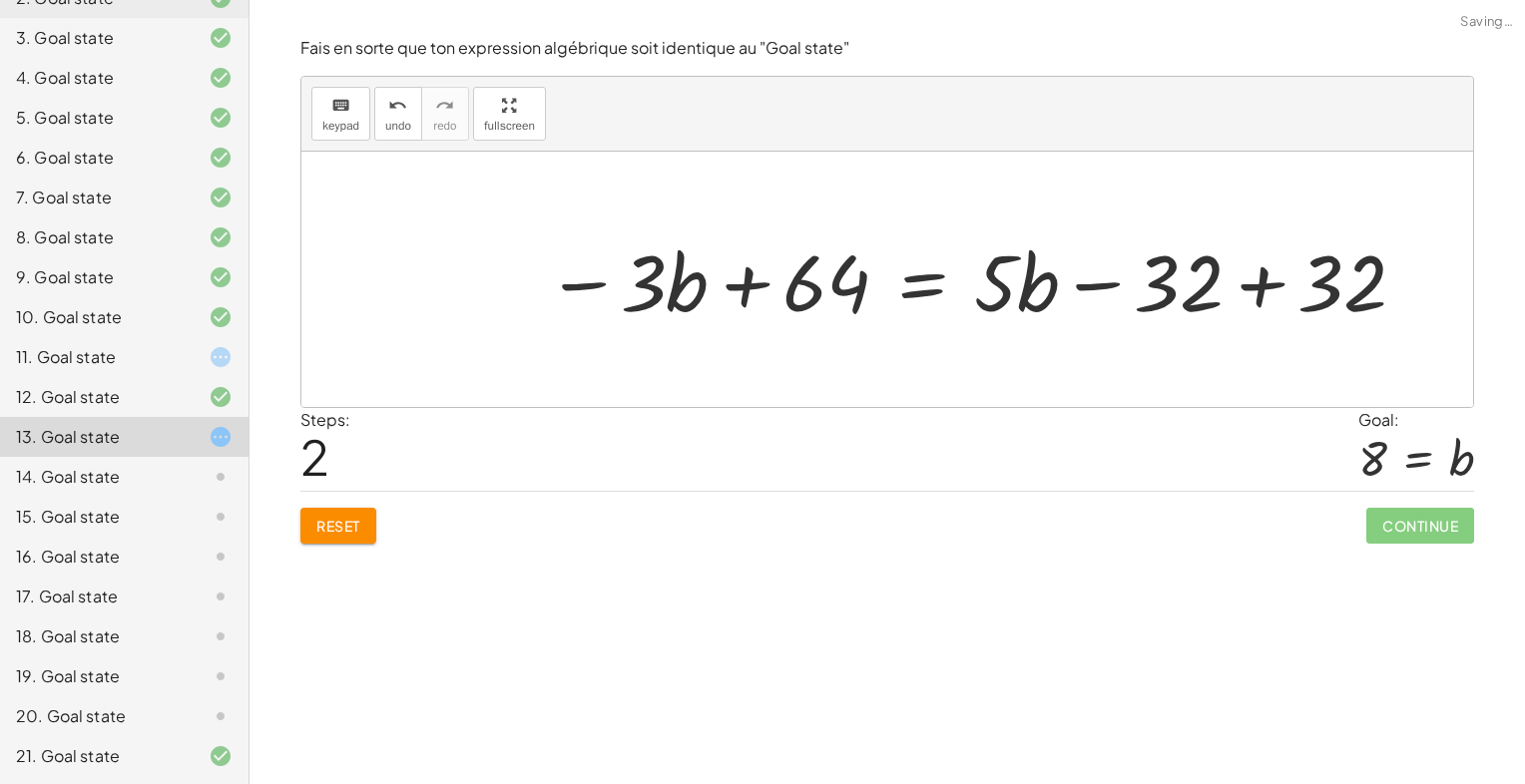 click at bounding box center [977, 279] 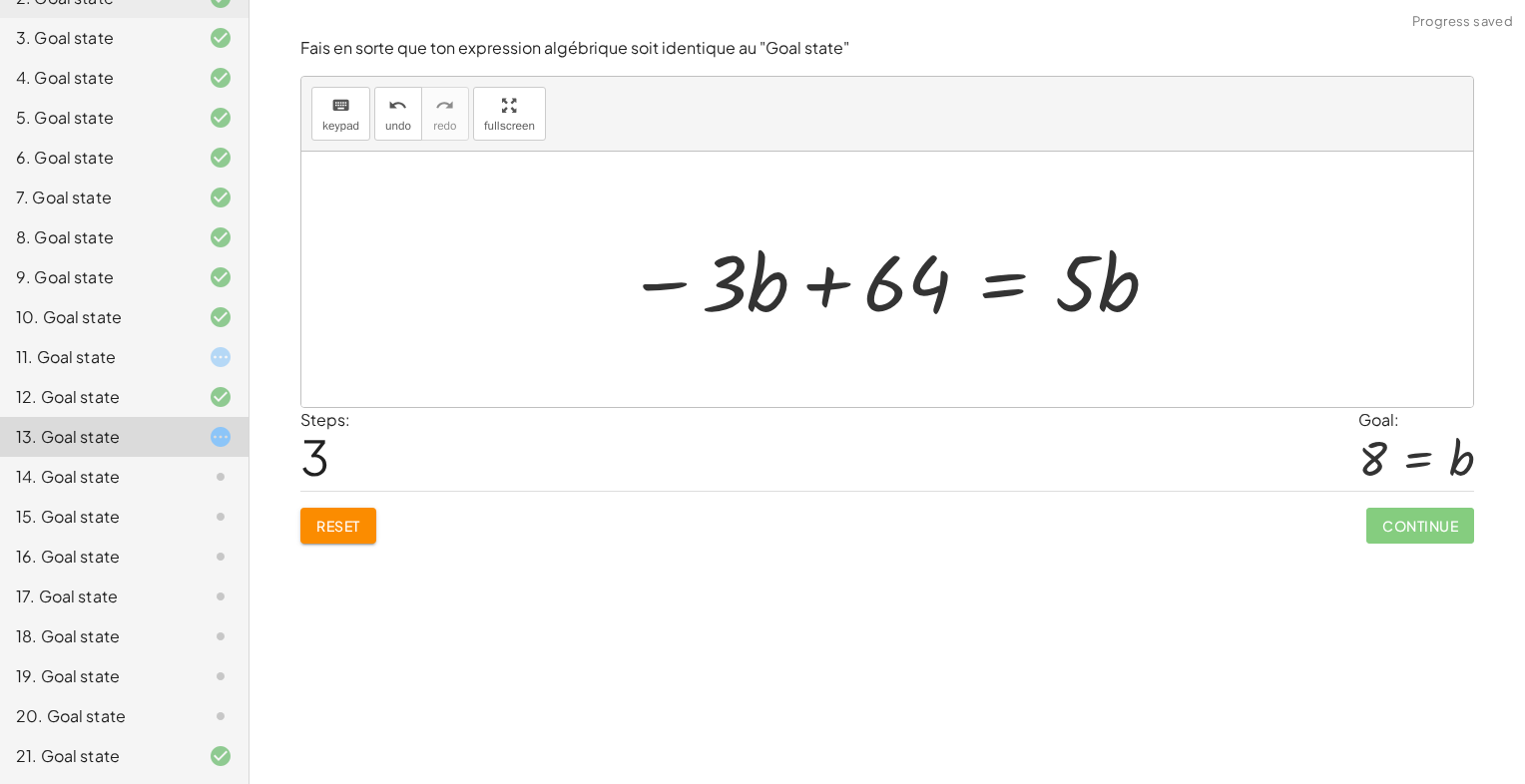 click at bounding box center [894, 279] 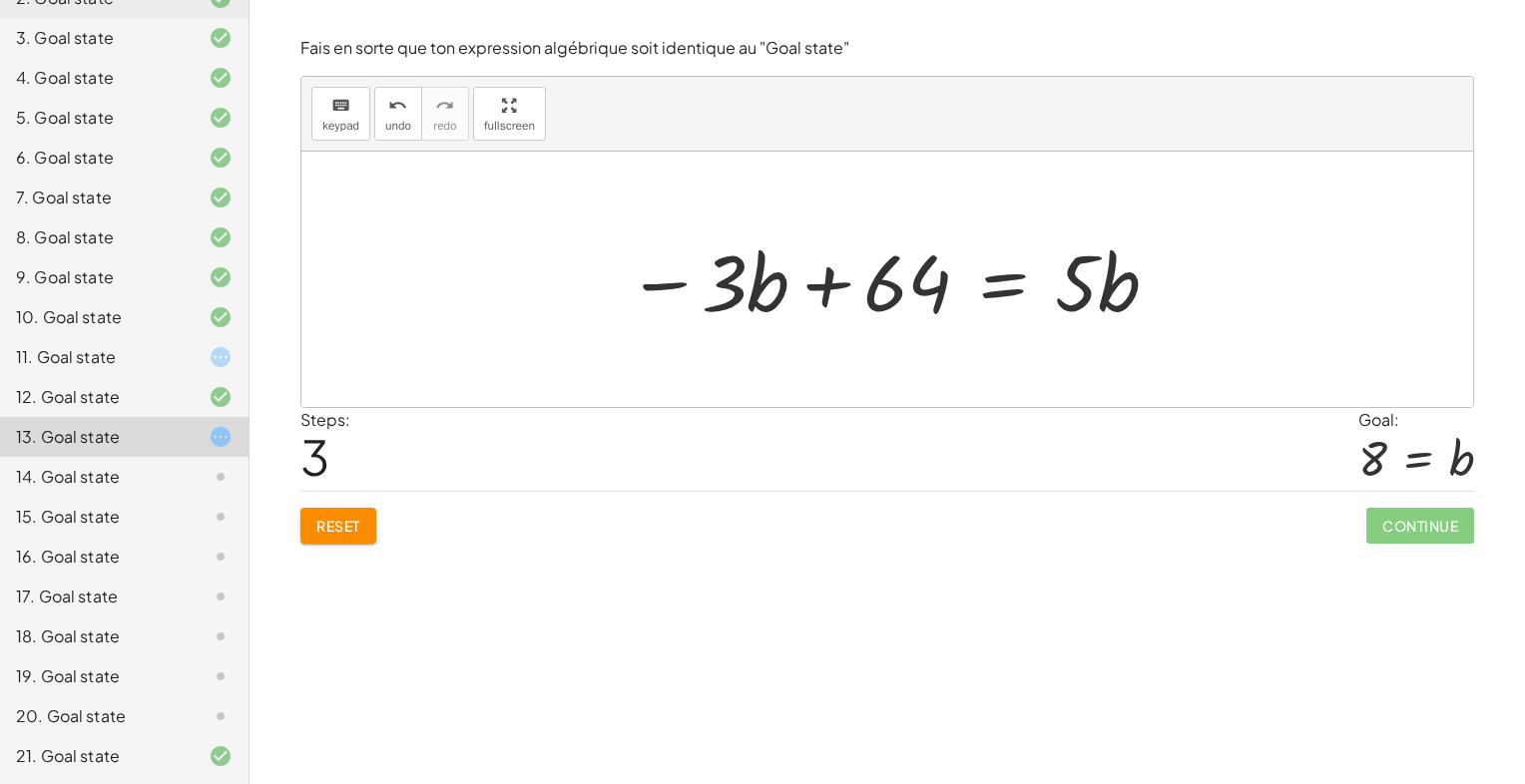 click at bounding box center [894, 279] 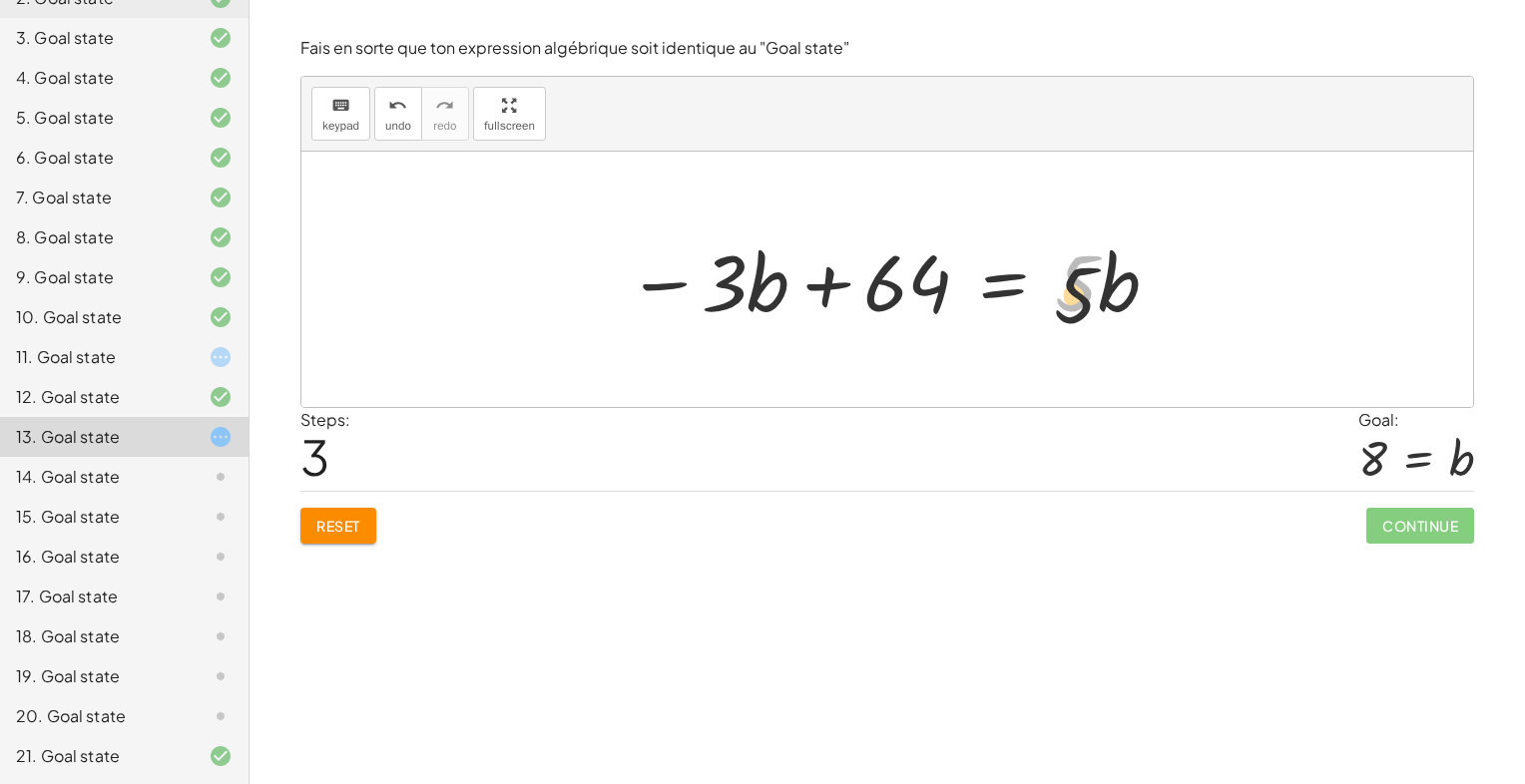 click at bounding box center (894, 279) 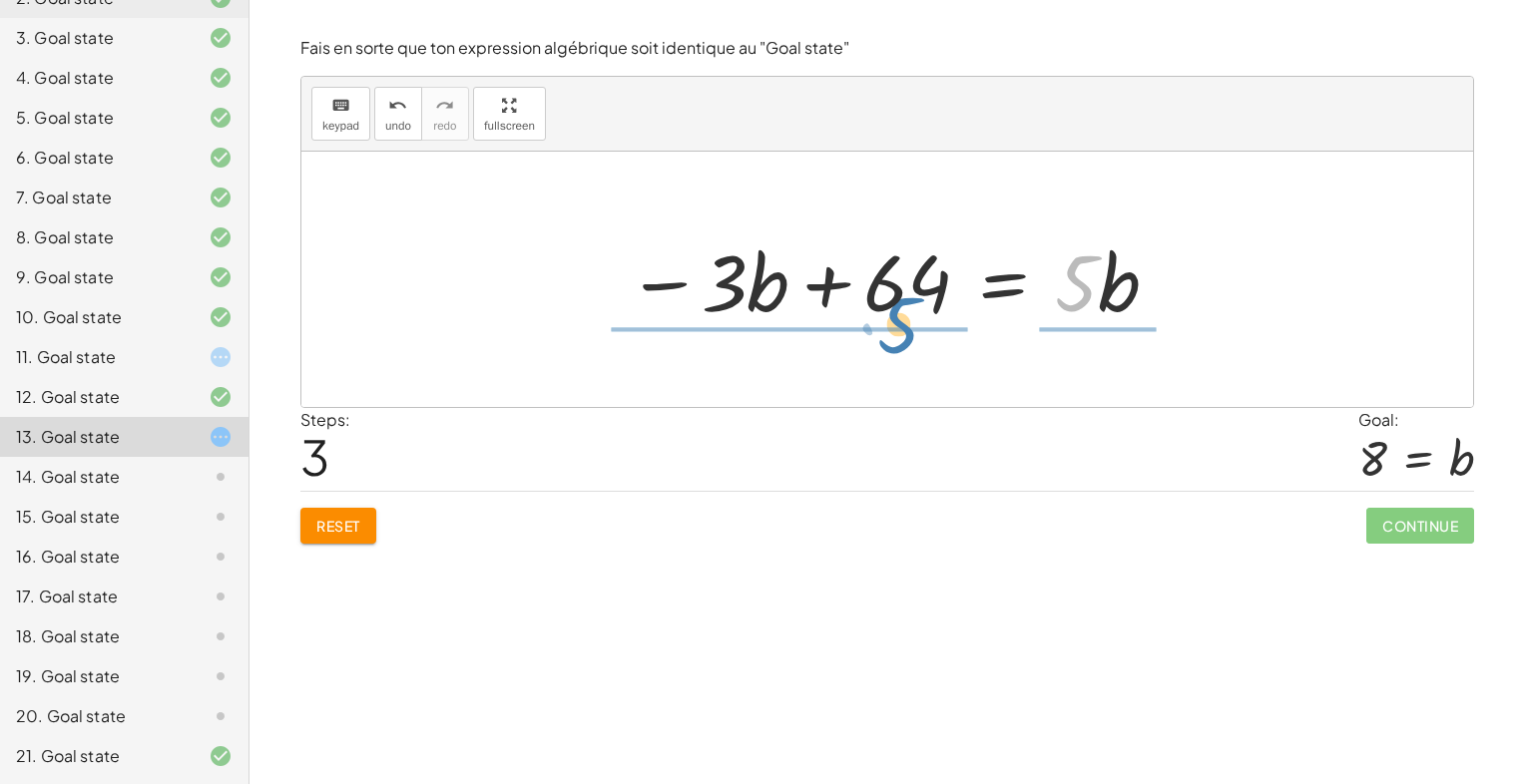 drag, startPoint x: 1087, startPoint y: 291, endPoint x: 906, endPoint y: 338, distance: 187.00267 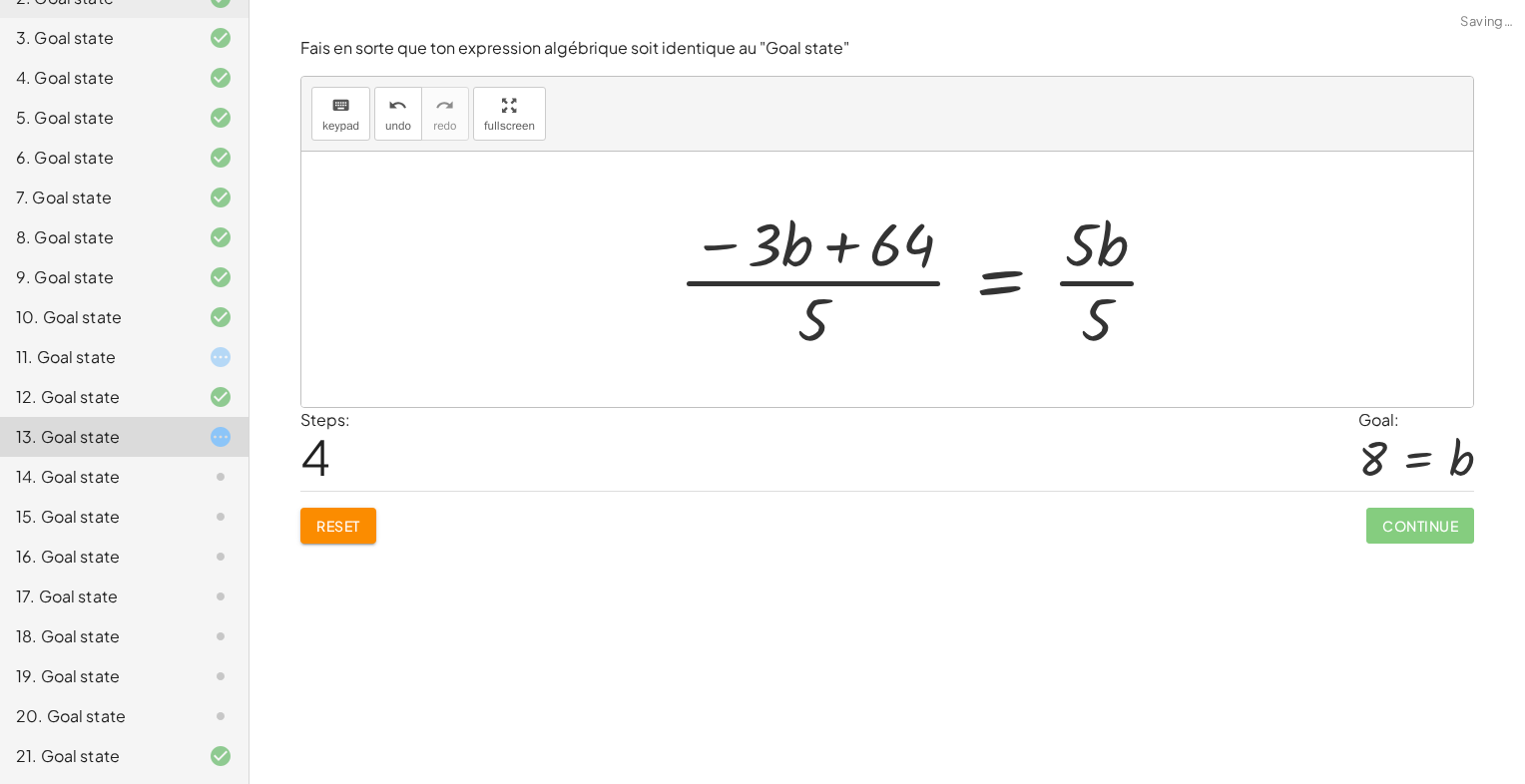 click at bounding box center [927, 279] 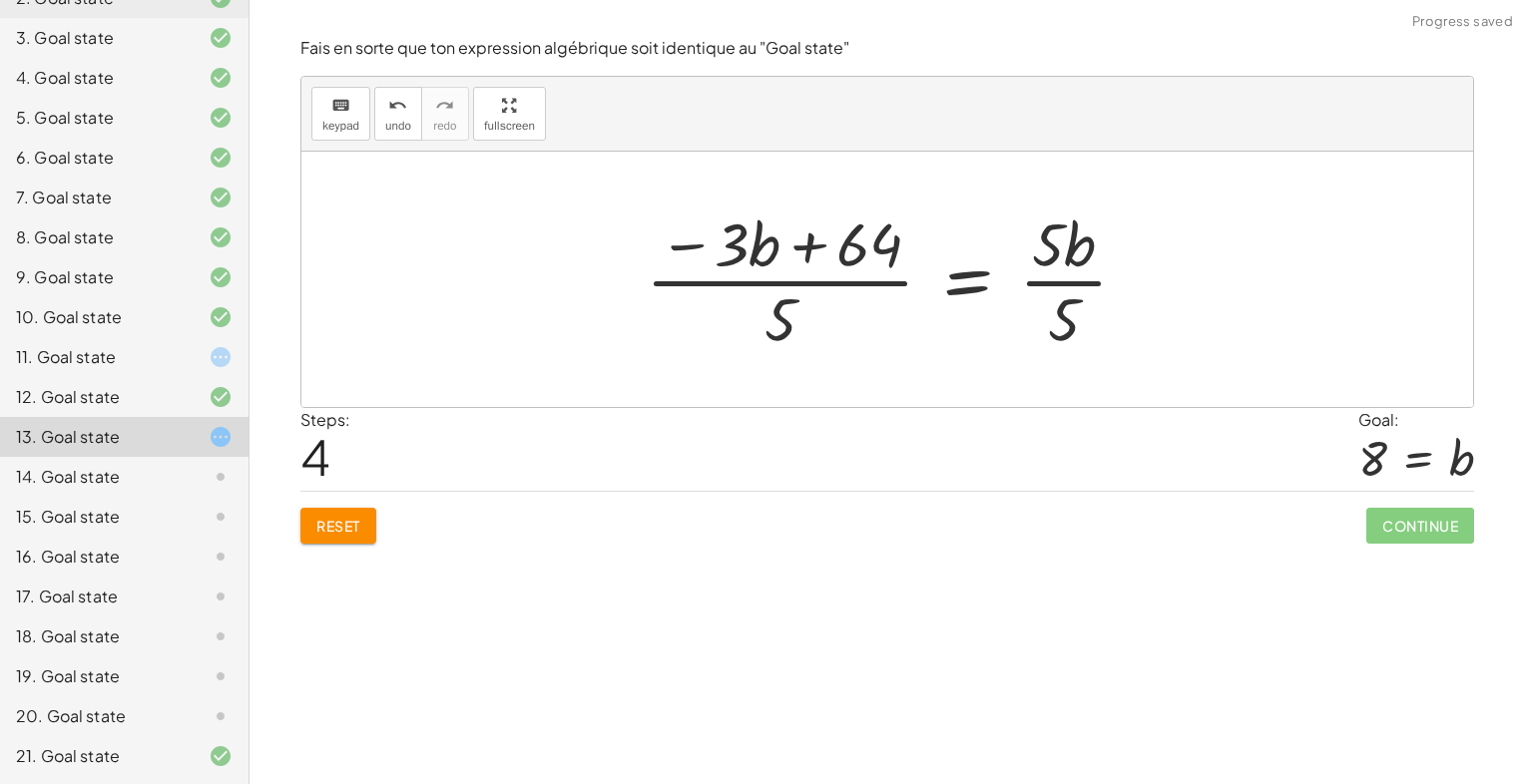 click at bounding box center (894, 279) 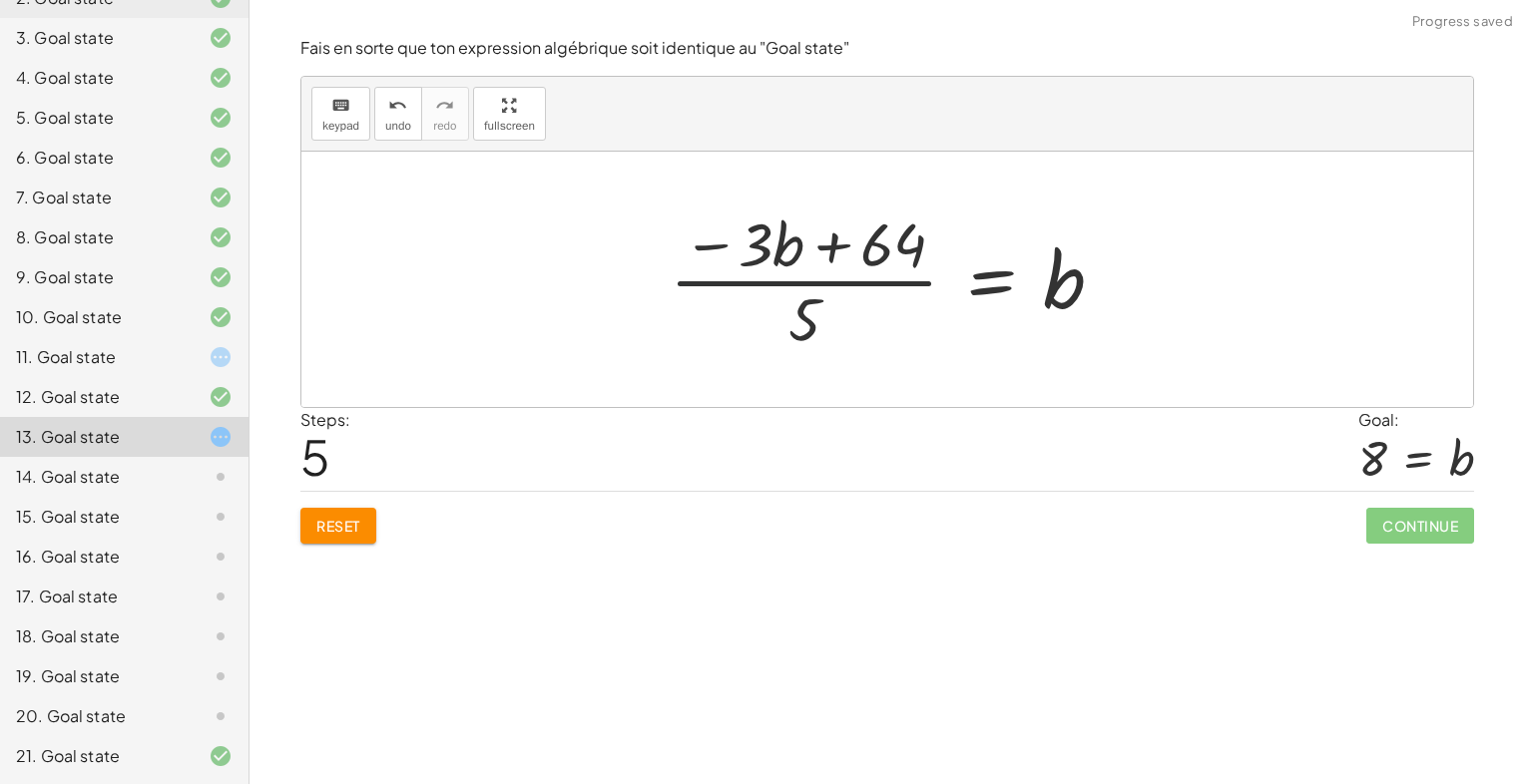 click at bounding box center [894, 279] 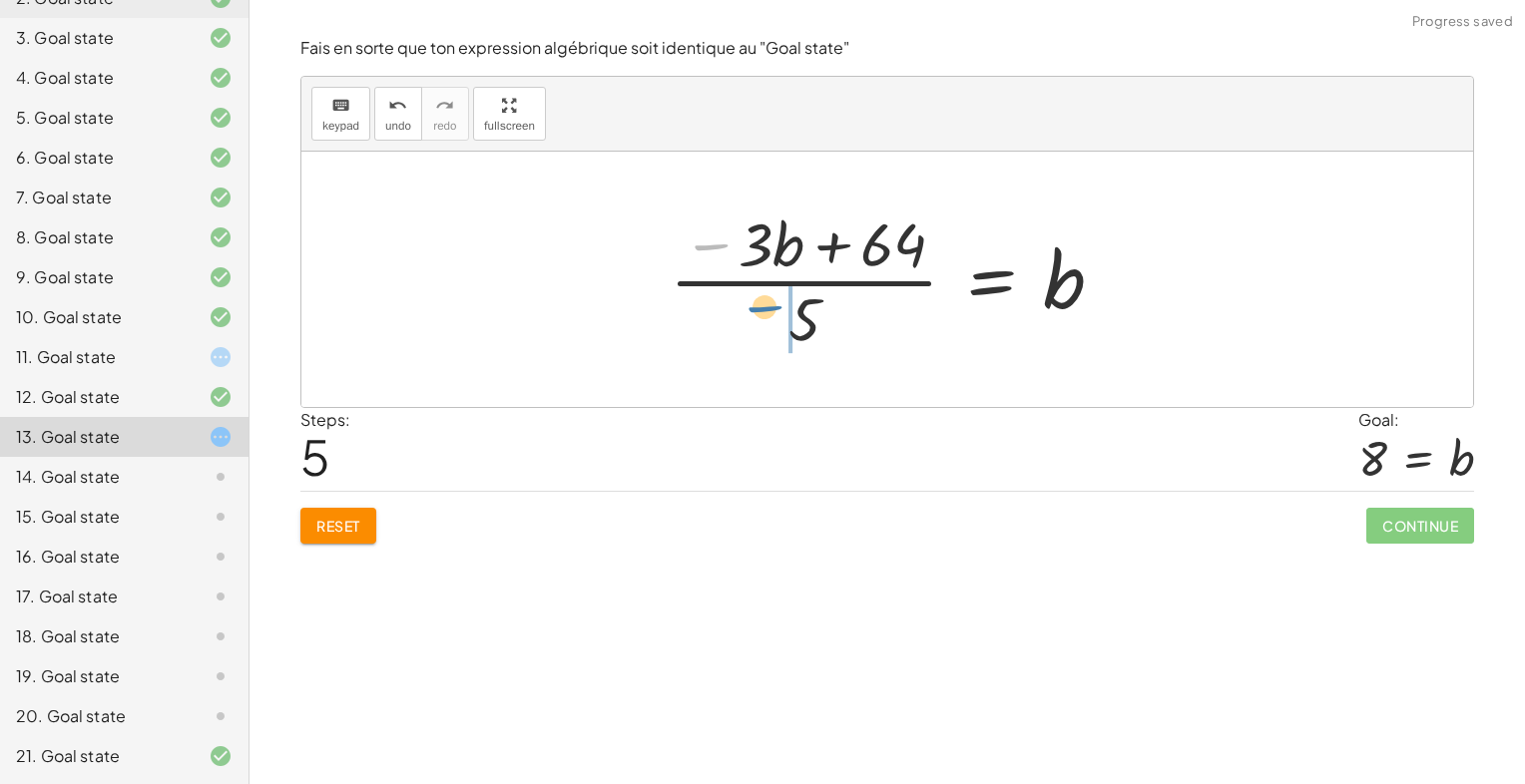 drag, startPoint x: 716, startPoint y: 245, endPoint x: 772, endPoint y: 322, distance: 95.21029 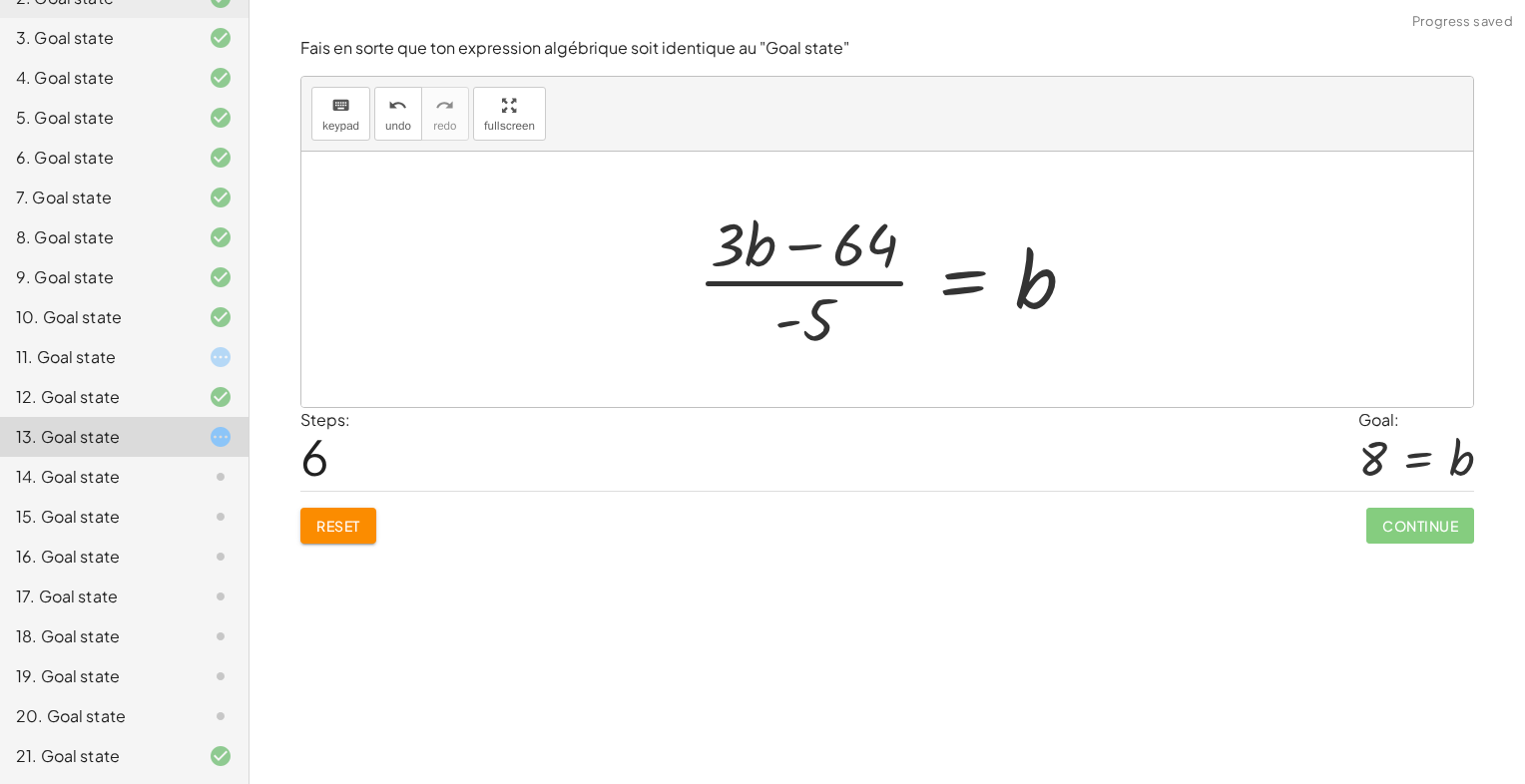click at bounding box center (894, 279) 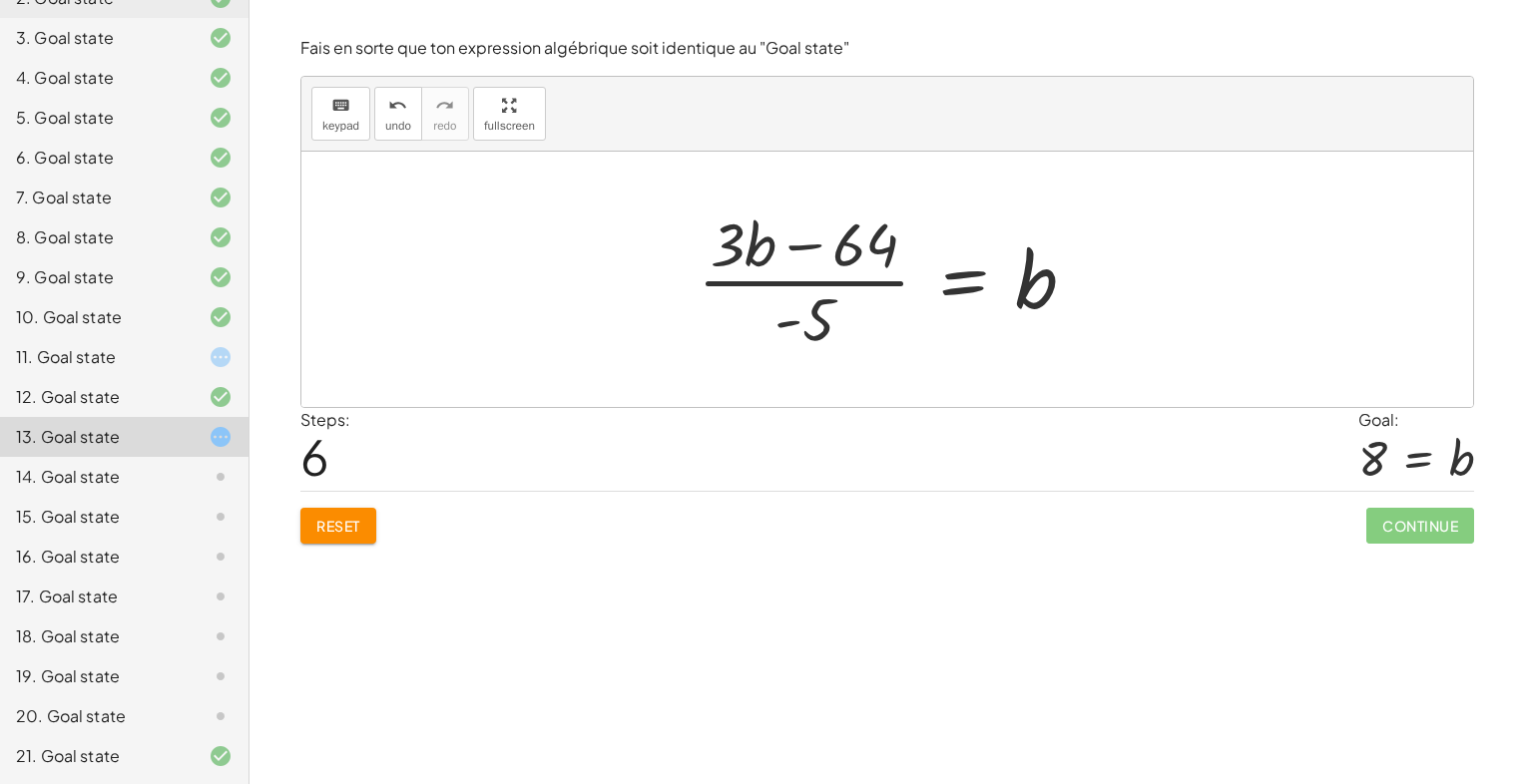 click at bounding box center (894, 279) 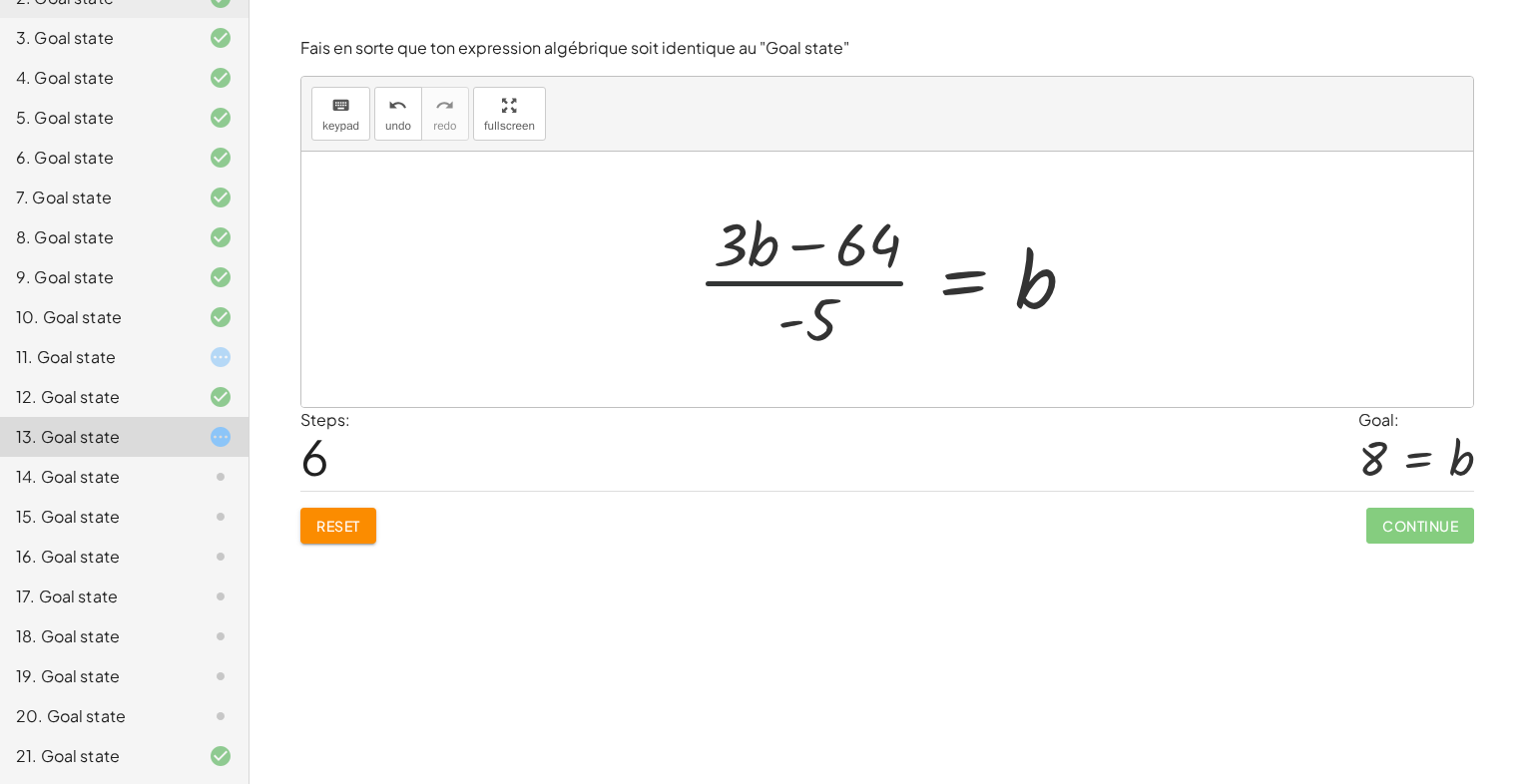 click at bounding box center [894, 279] 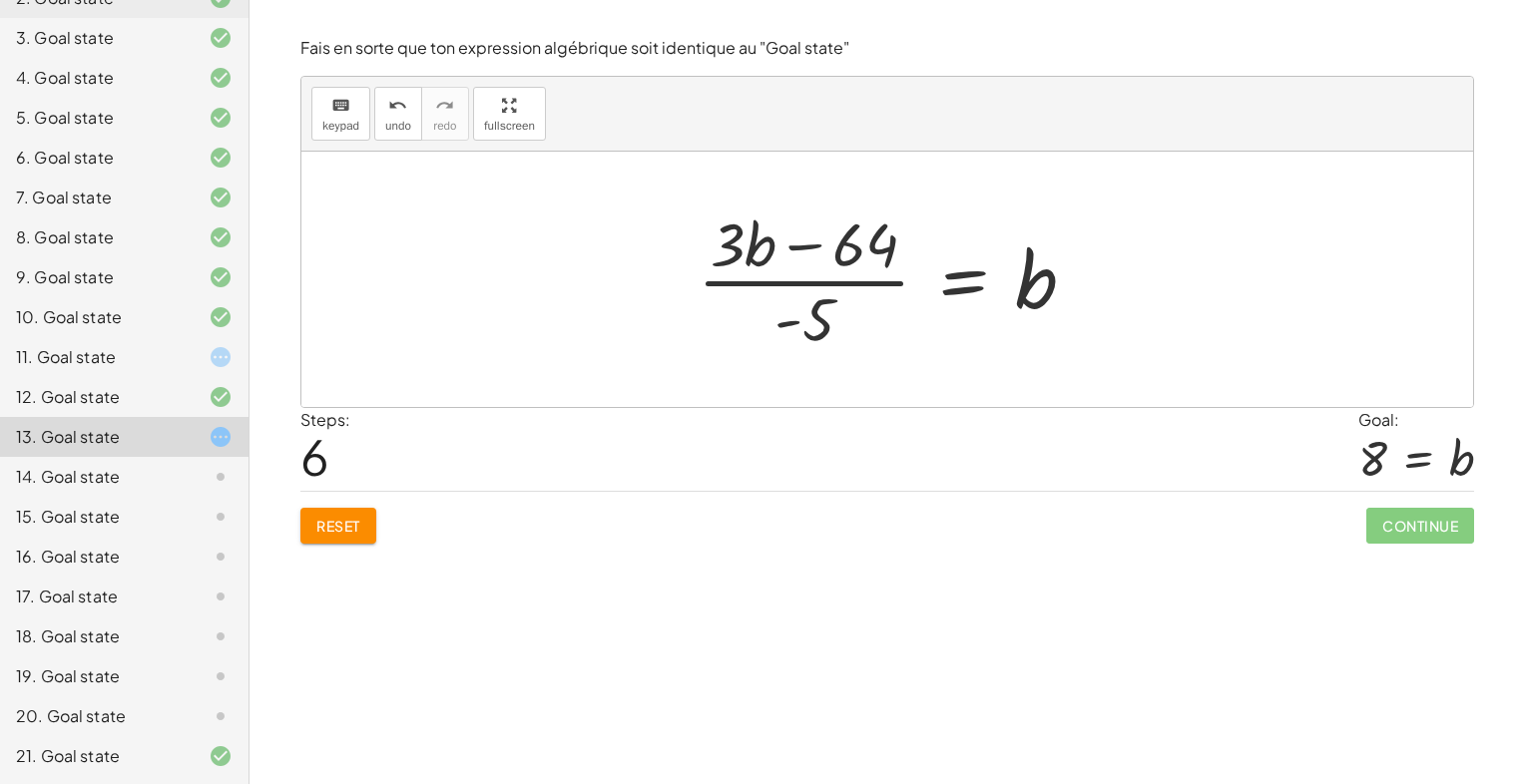 click at bounding box center [894, 279] 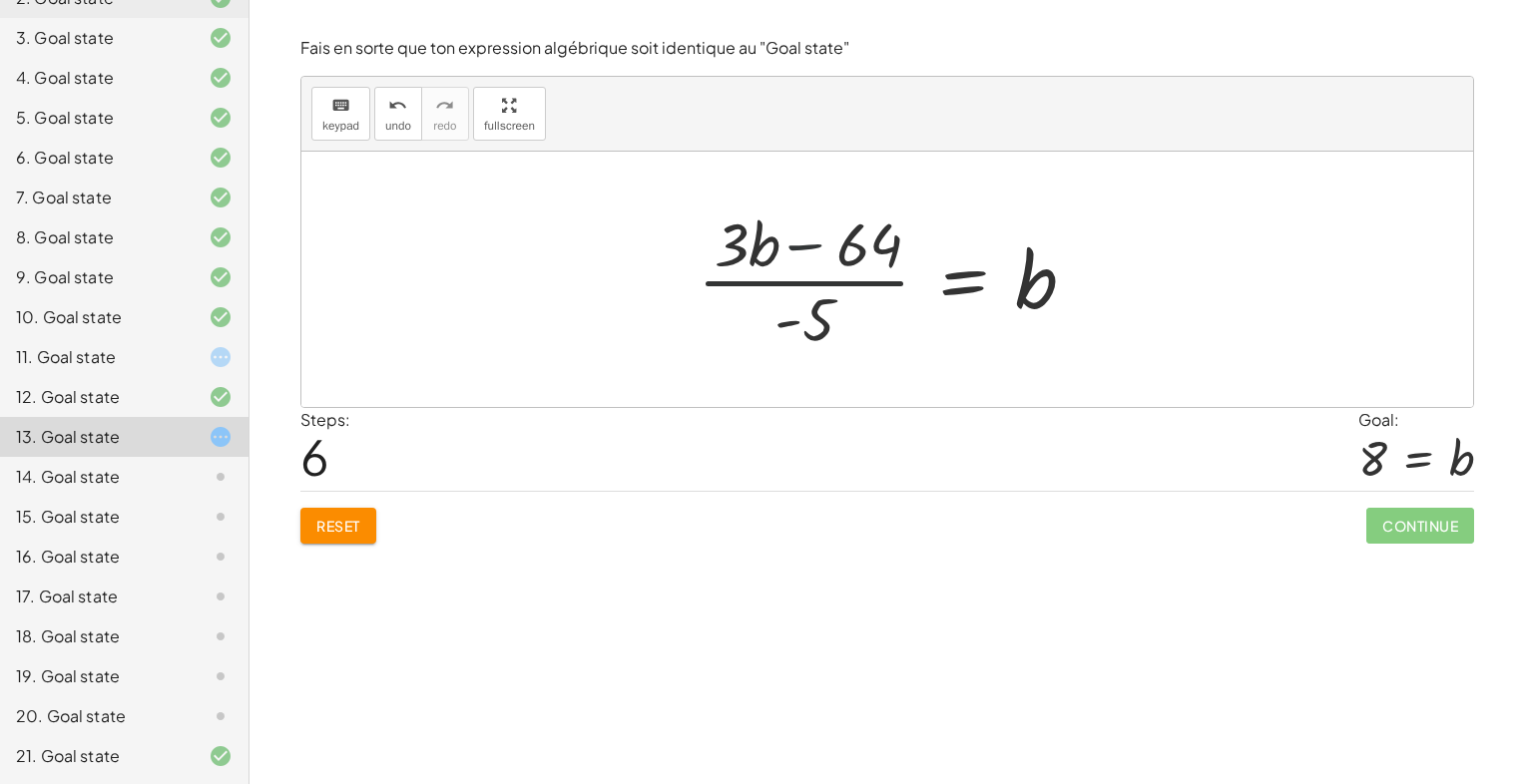 click at bounding box center (894, 279) 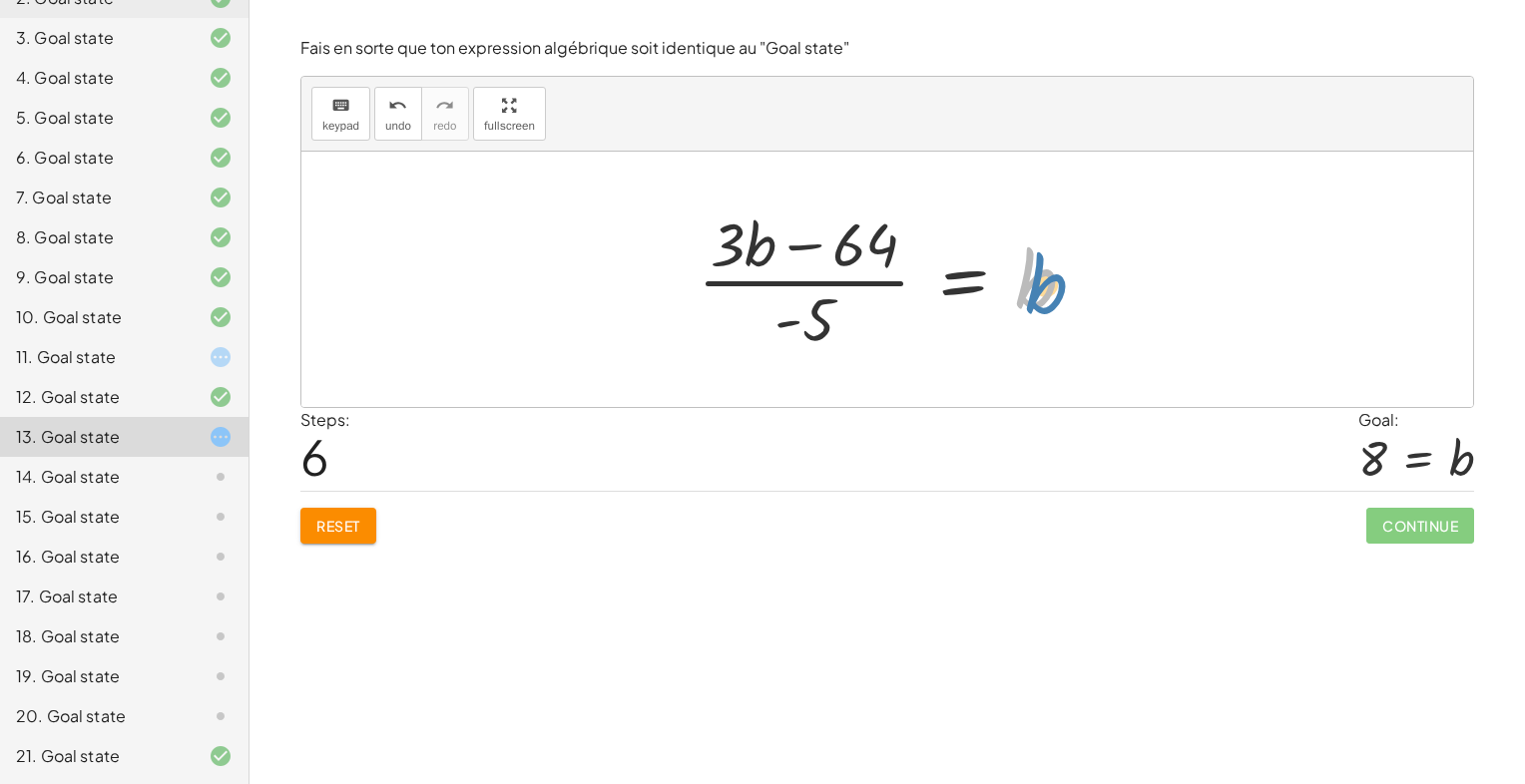 drag, startPoint x: 1022, startPoint y: 289, endPoint x: 1038, endPoint y: 293, distance: 16.492423 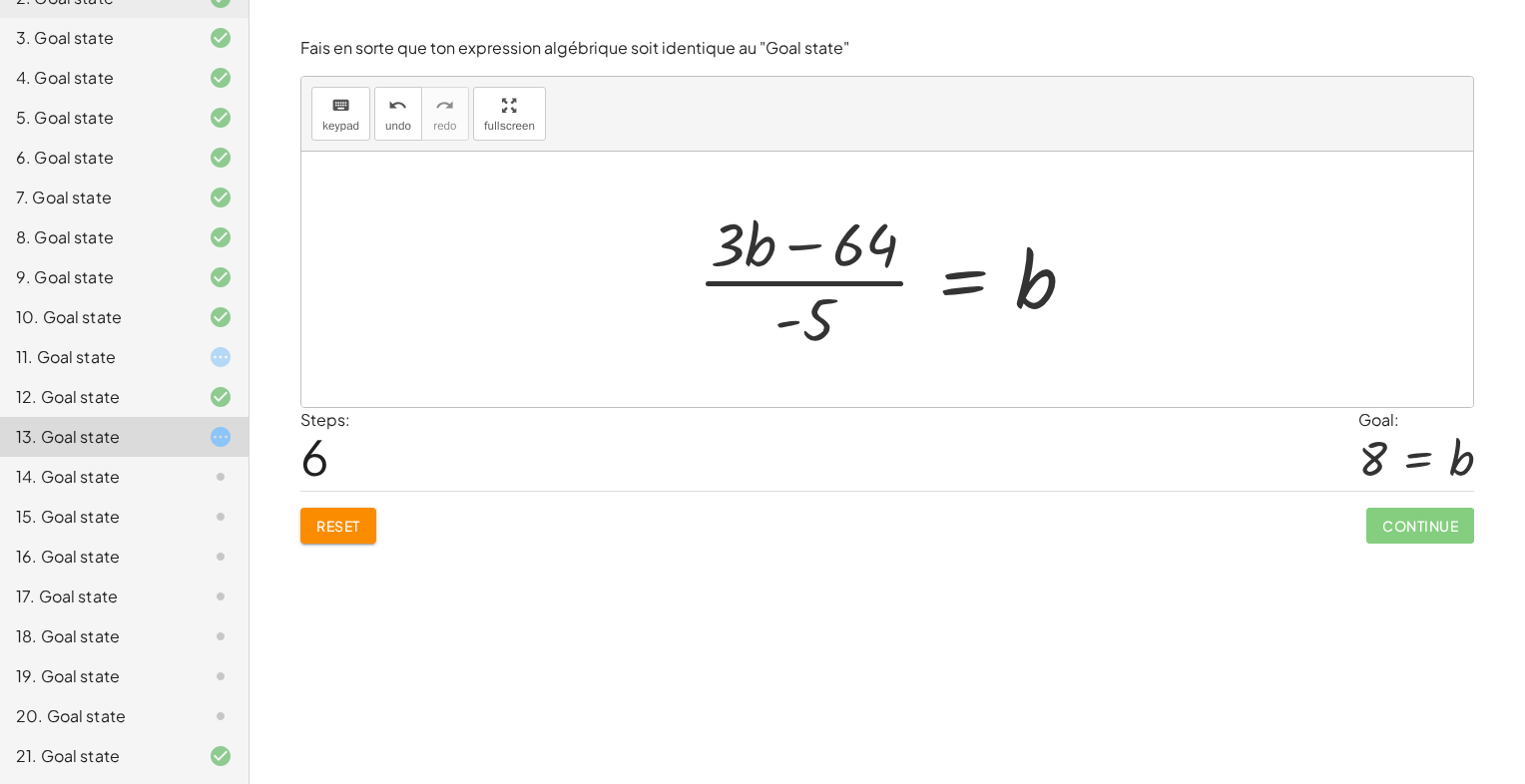 click at bounding box center [894, 279] 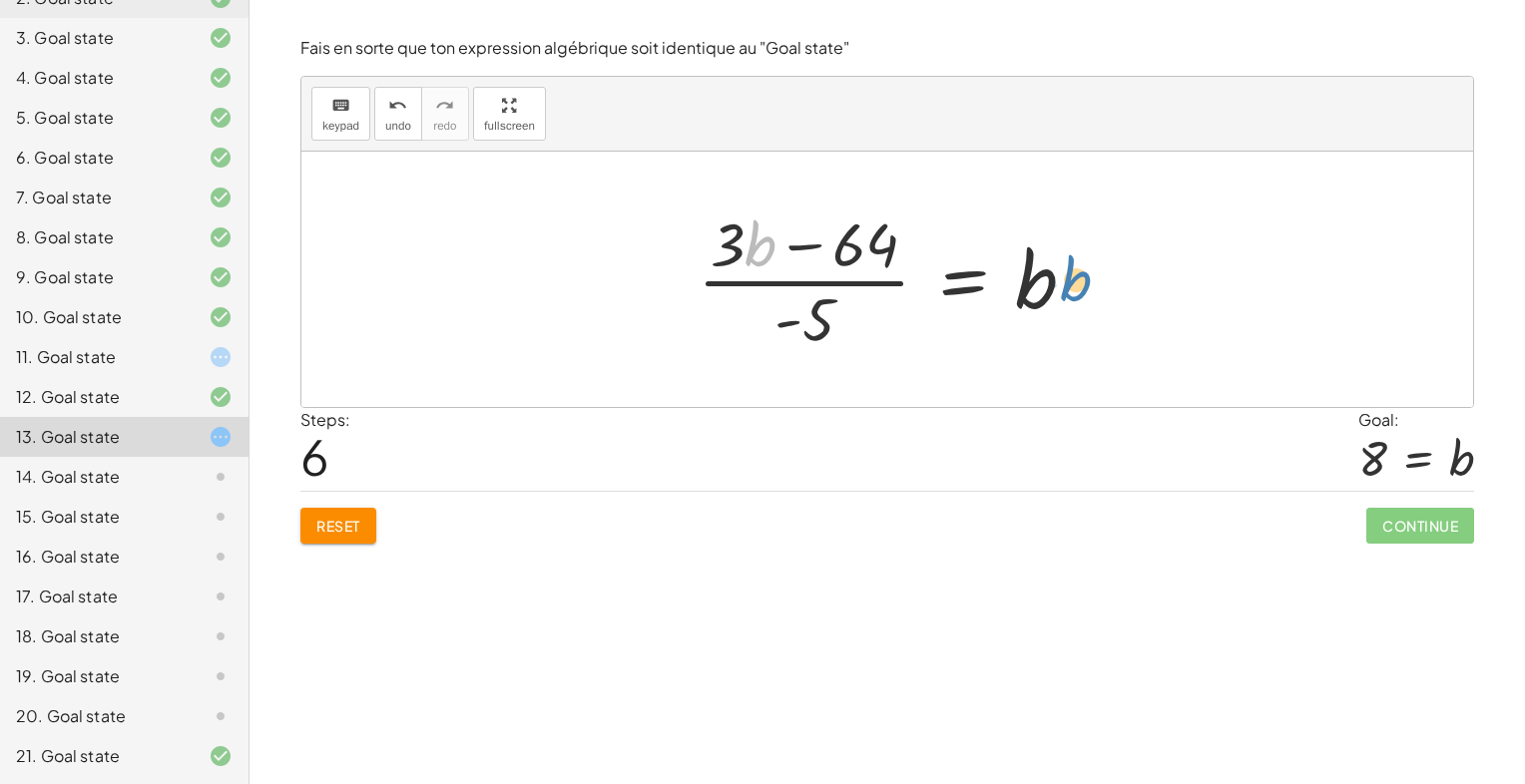 drag, startPoint x: 756, startPoint y: 252, endPoint x: 1067, endPoint y: 286, distance: 312.853 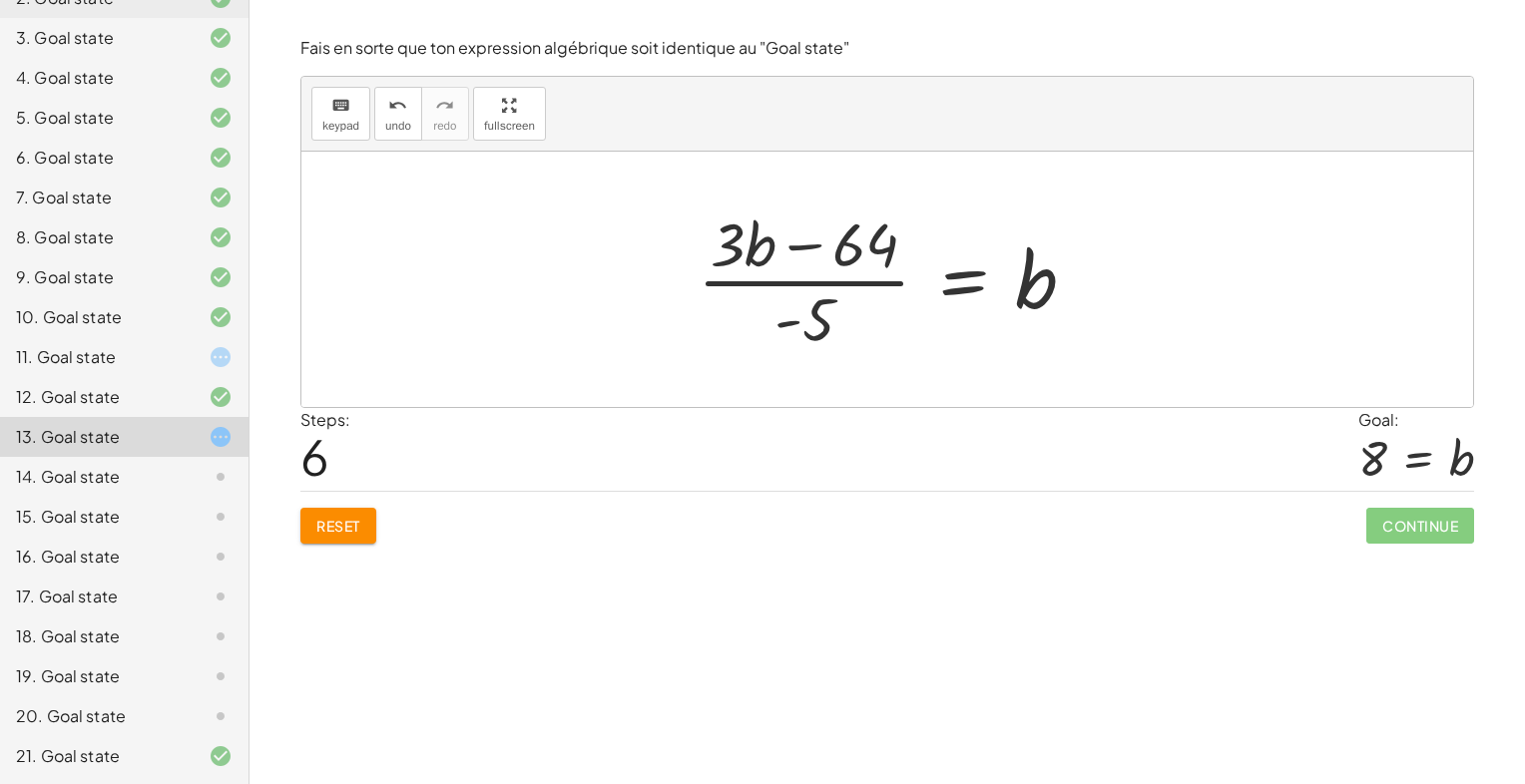 click at bounding box center [894, 279] 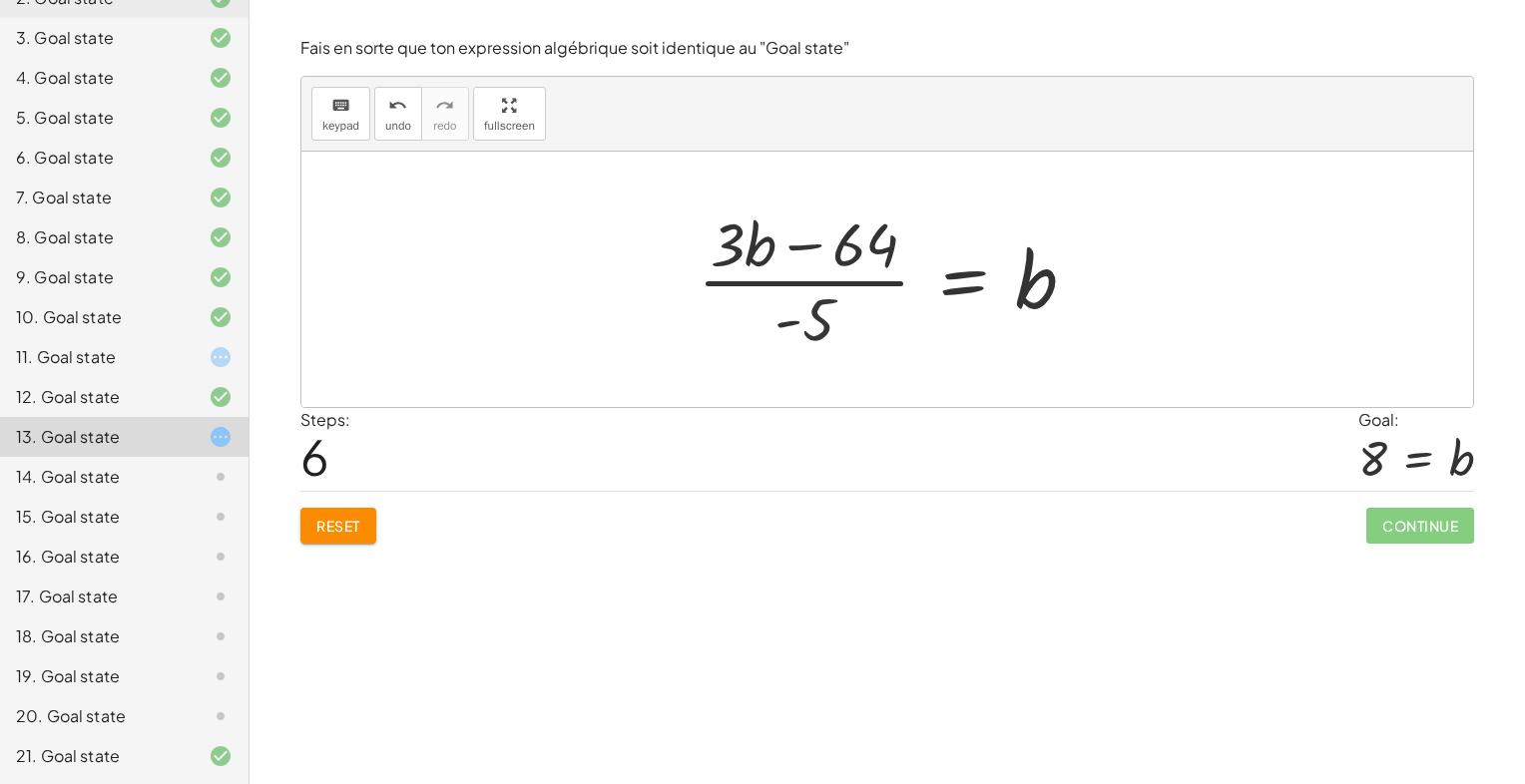 click at bounding box center (894, 279) 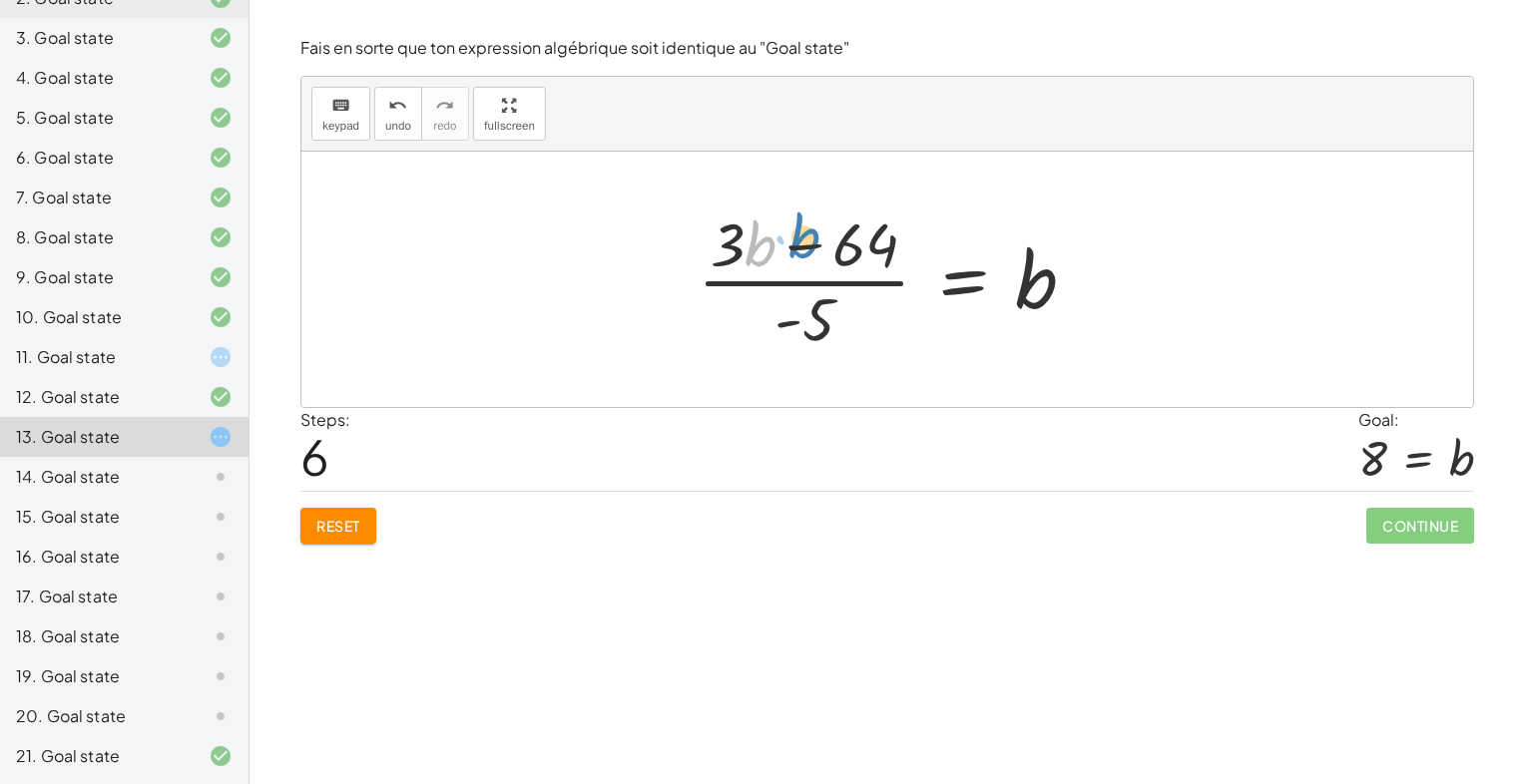 drag, startPoint x: 759, startPoint y: 258, endPoint x: 766, endPoint y: 251, distance: 9.899495 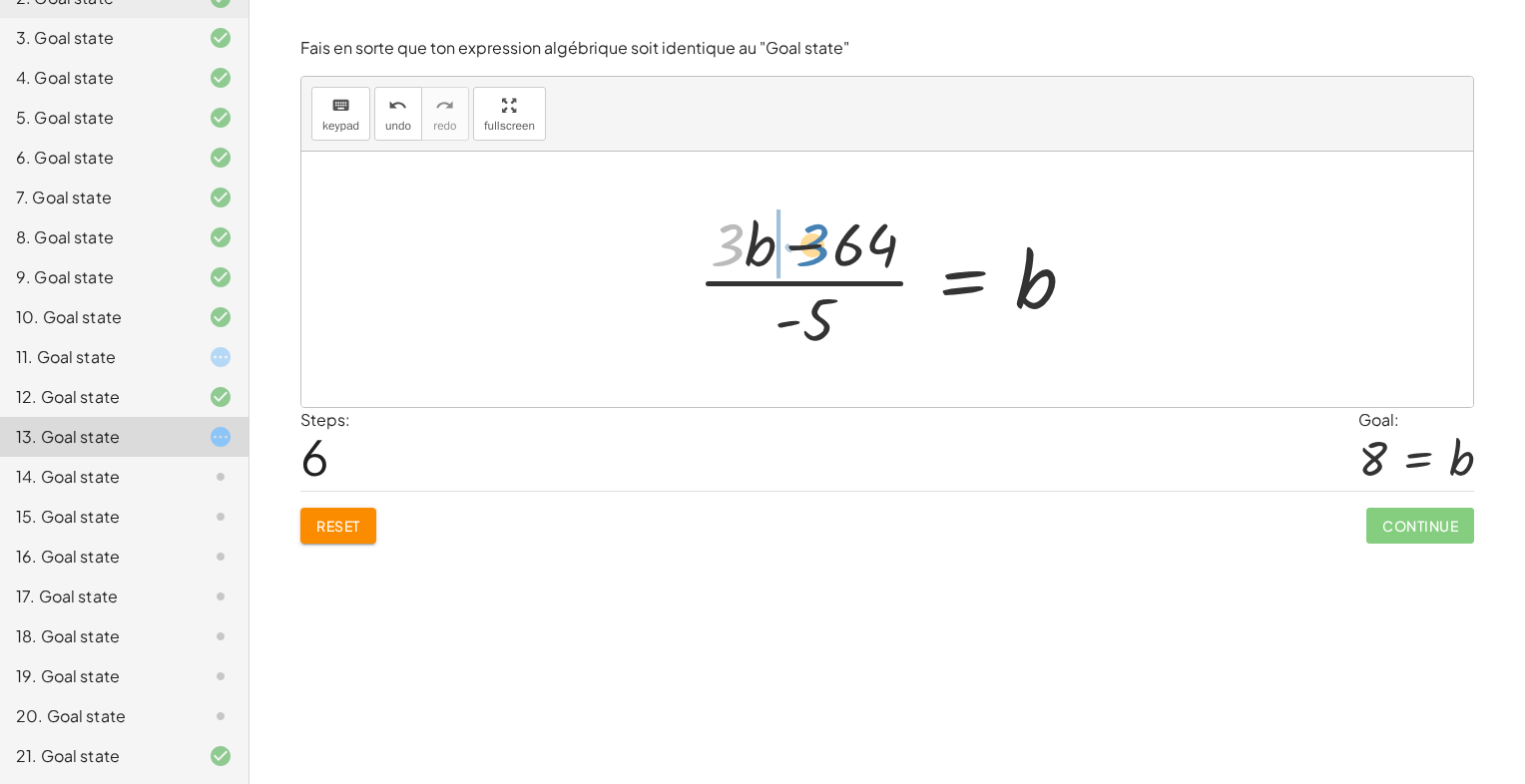 drag, startPoint x: 722, startPoint y: 249, endPoint x: 806, endPoint y: 249, distance: 84 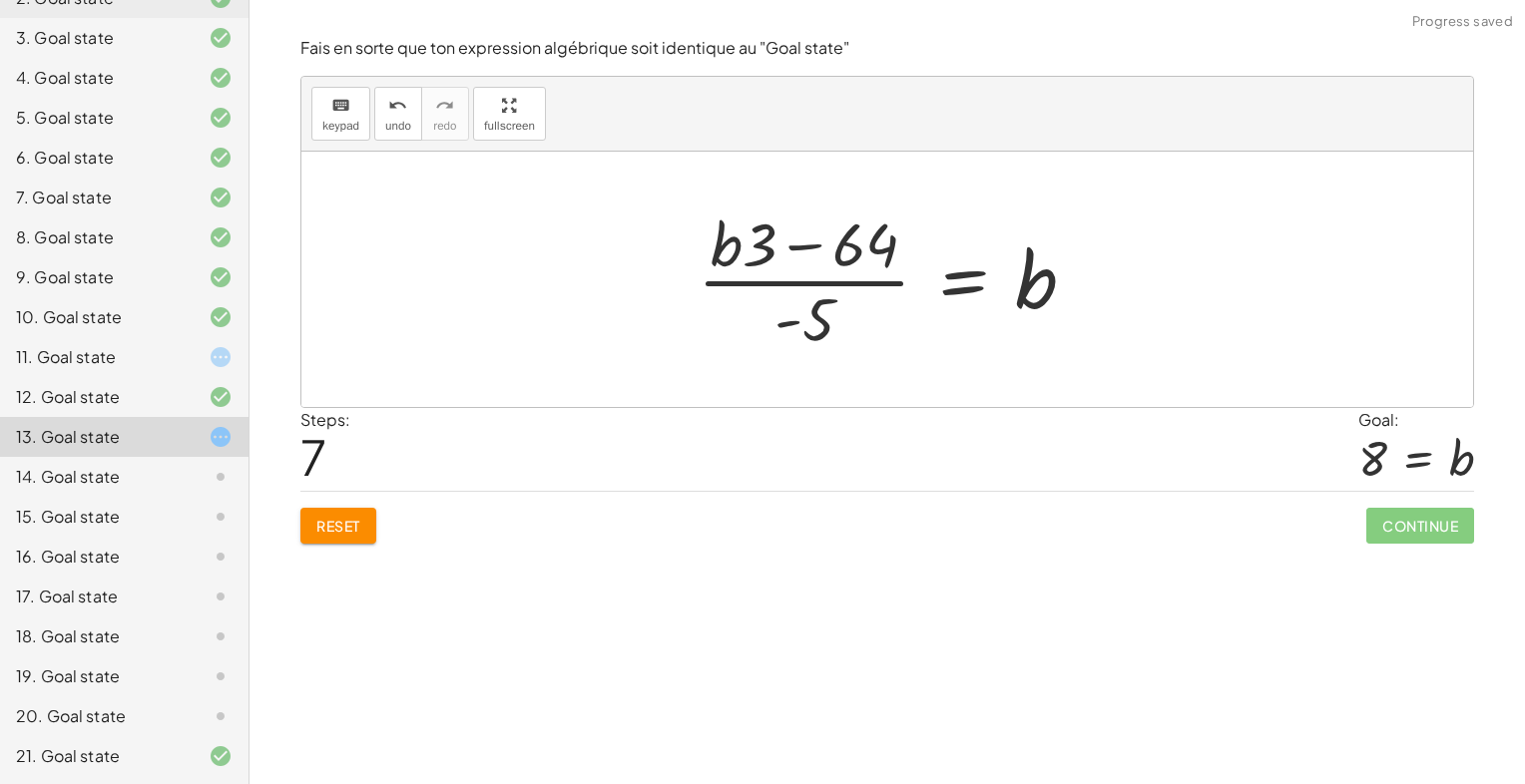 click at bounding box center (894, 279) 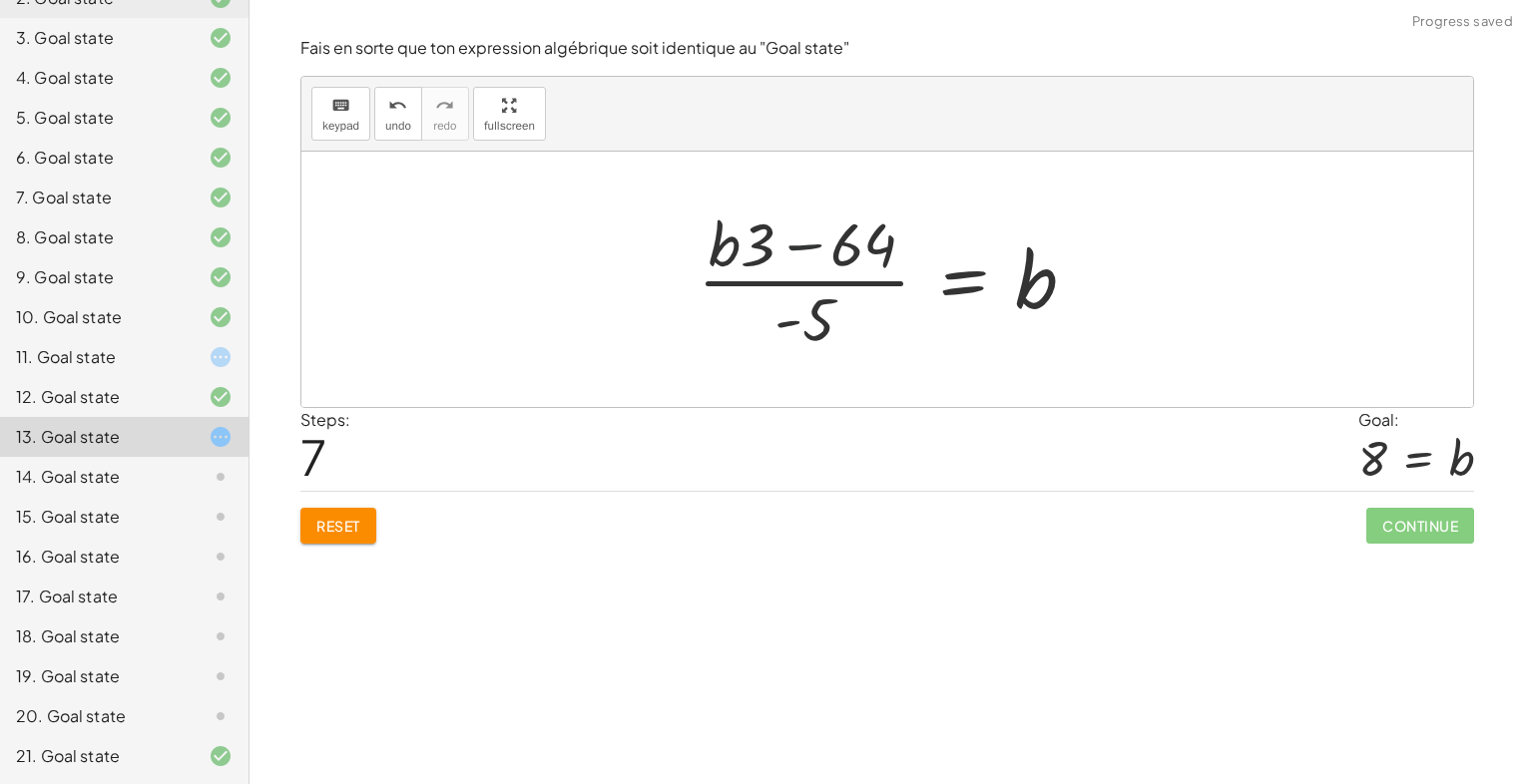 click at bounding box center [894, 279] 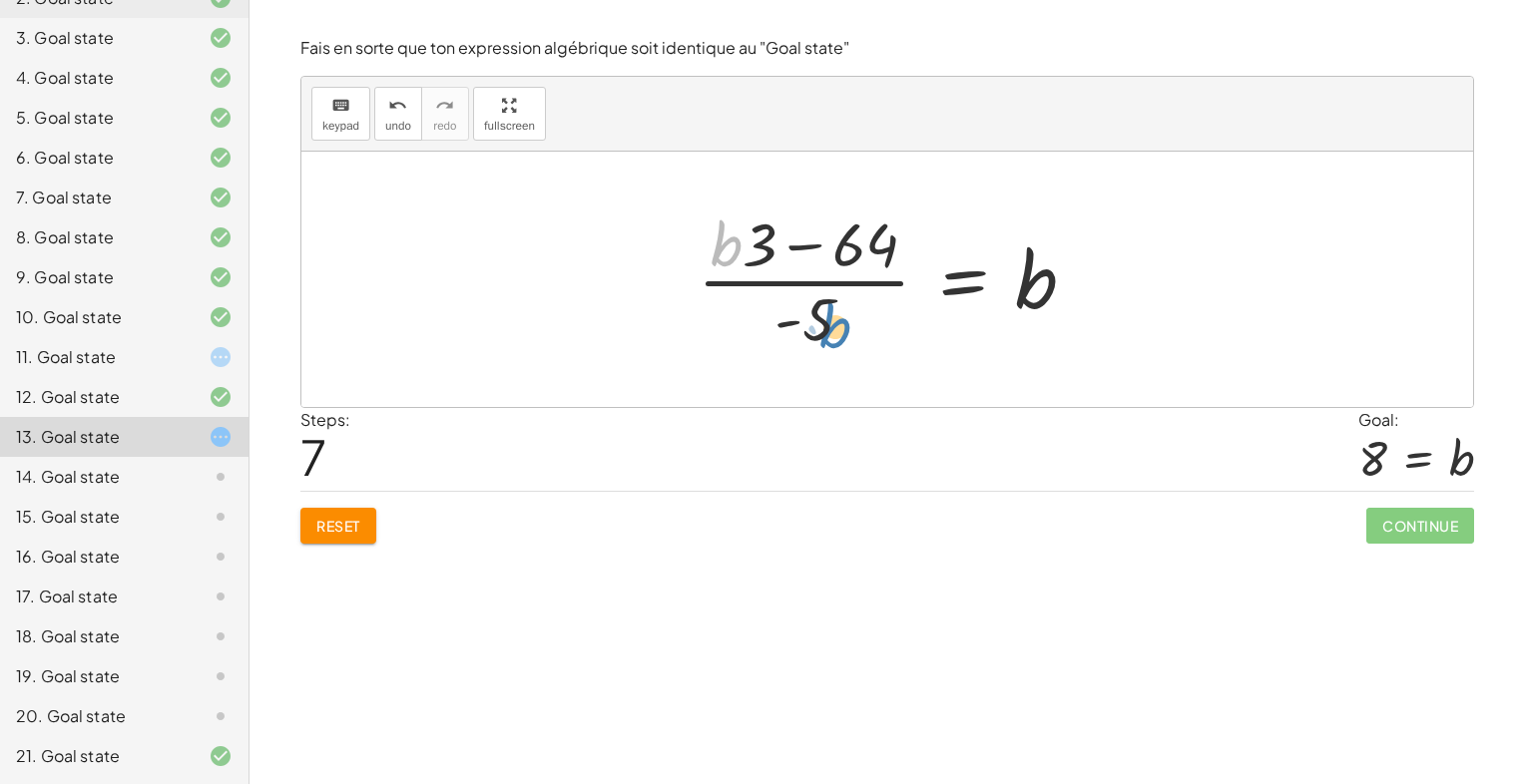 drag, startPoint x: 733, startPoint y: 253, endPoint x: 841, endPoint y: 333, distance: 134.40238 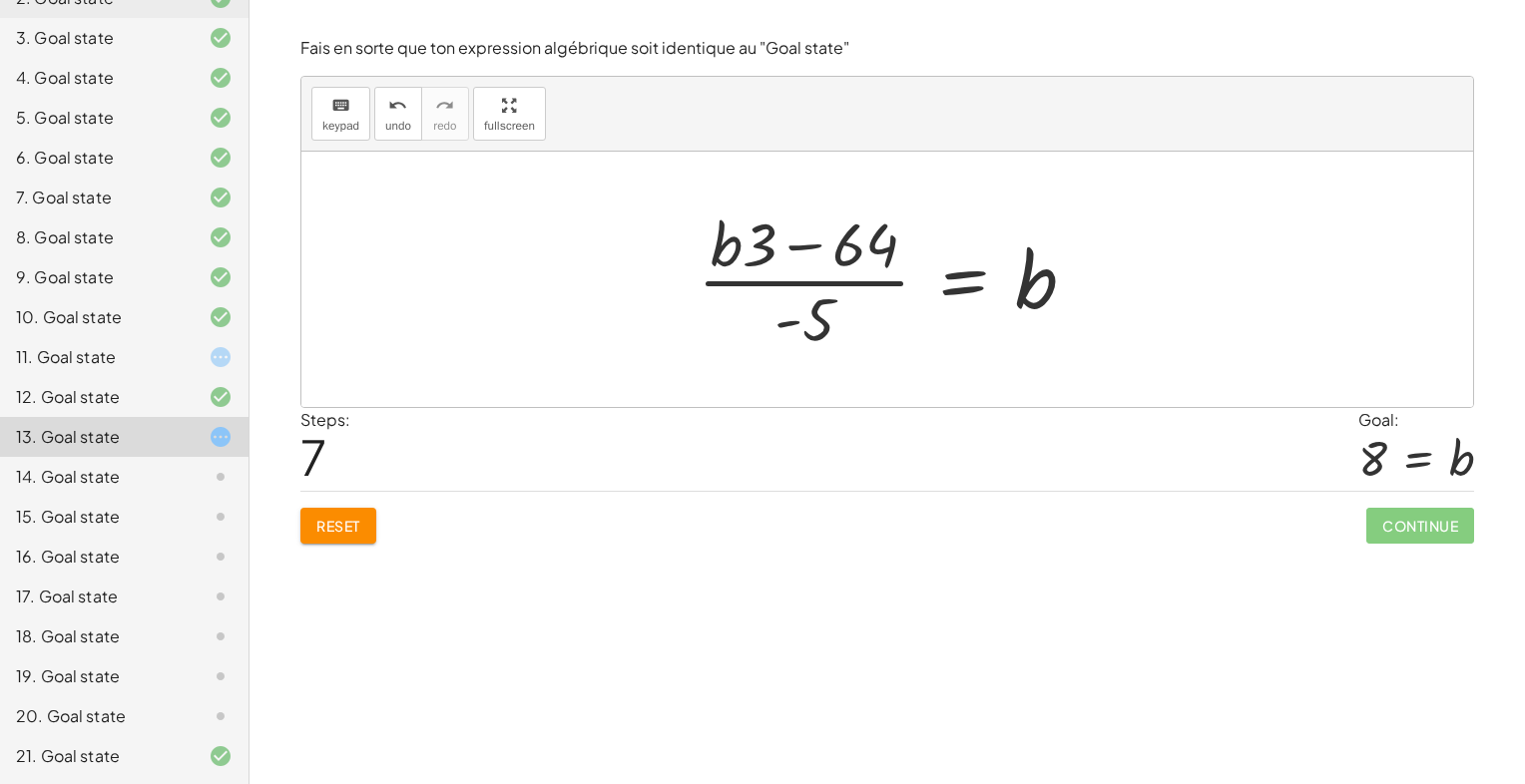 click at bounding box center (894, 279) 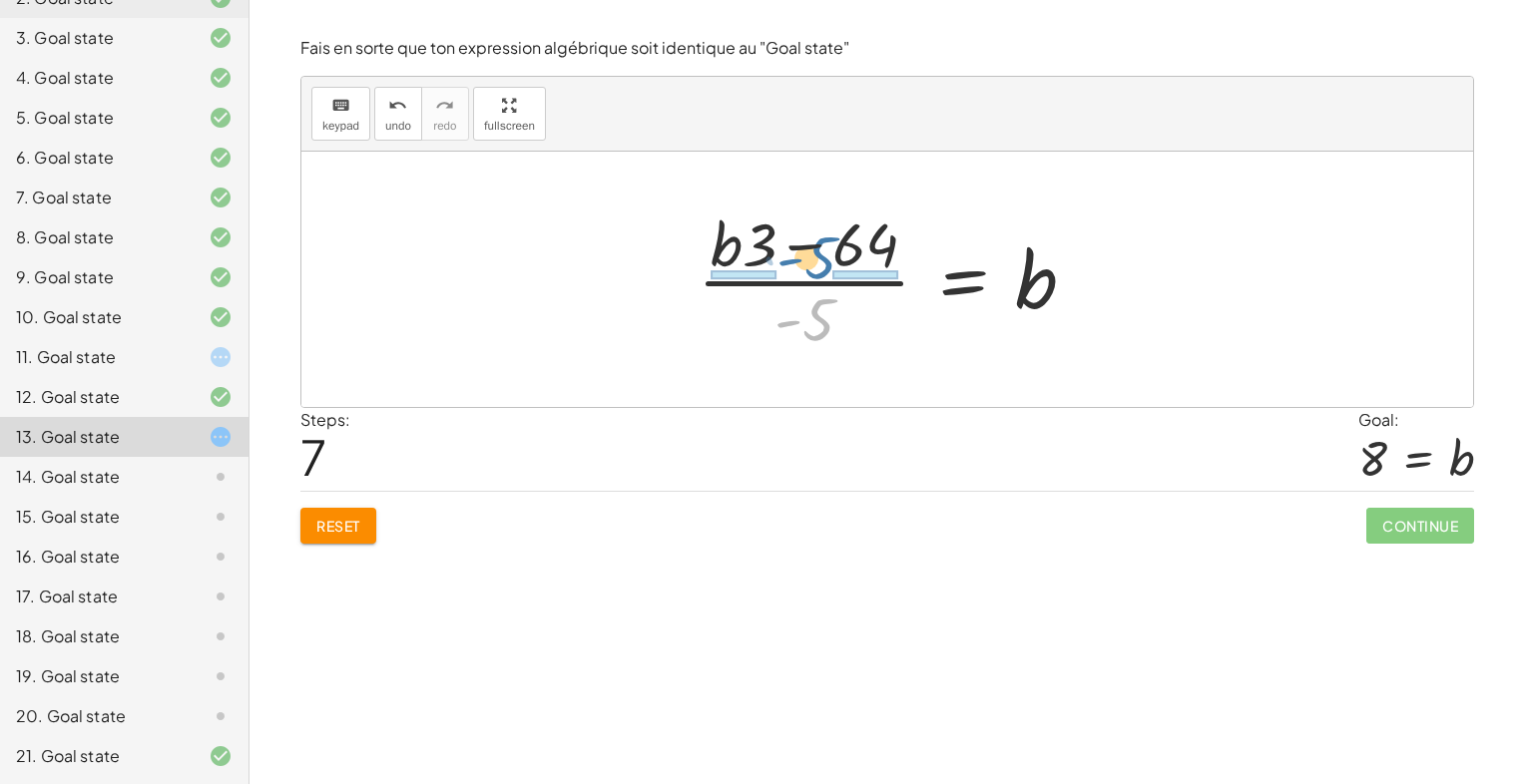 drag, startPoint x: 813, startPoint y: 329, endPoint x: 828, endPoint y: 271, distance: 59.908263 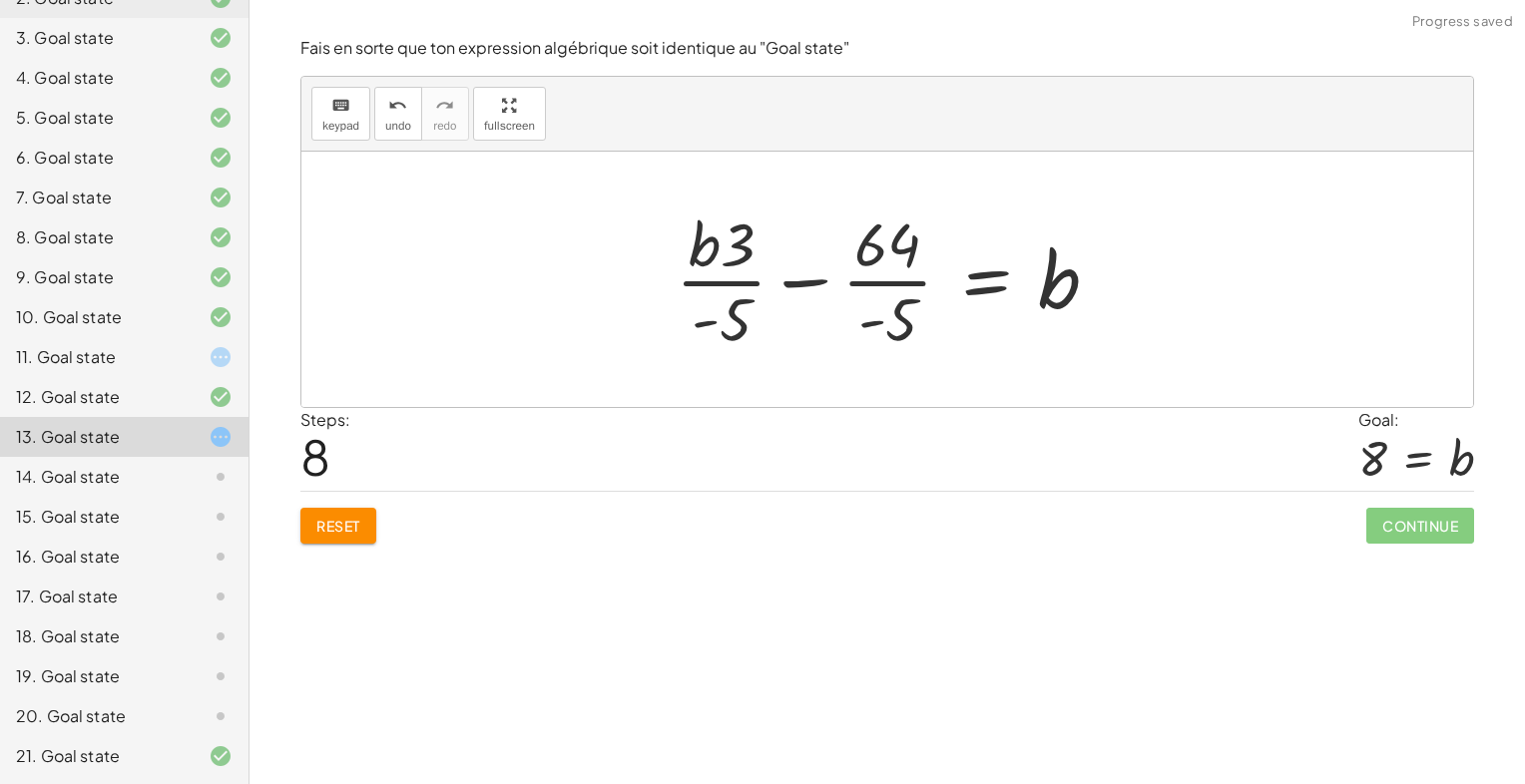click at bounding box center [895, 279] 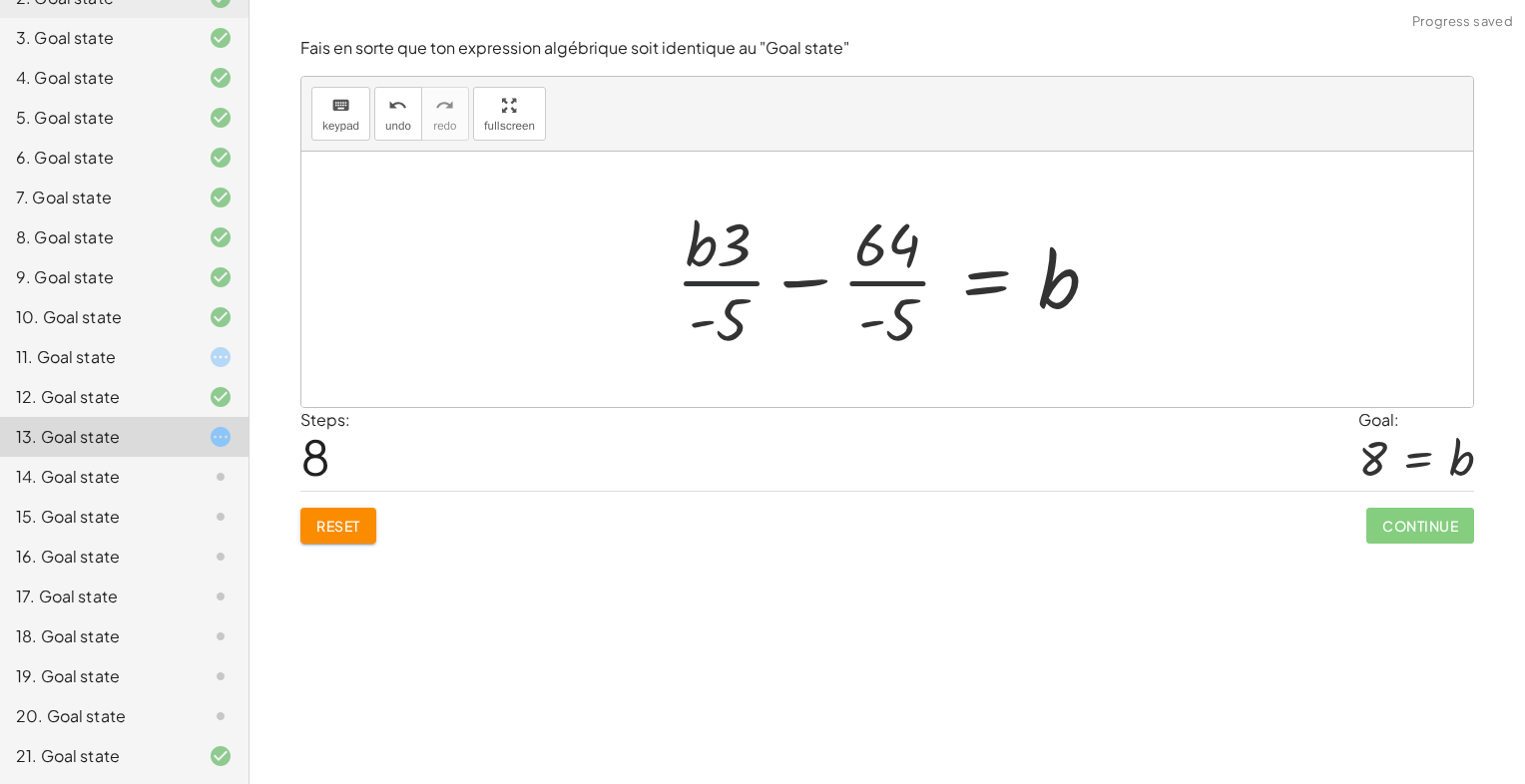 click at bounding box center (895, 279) 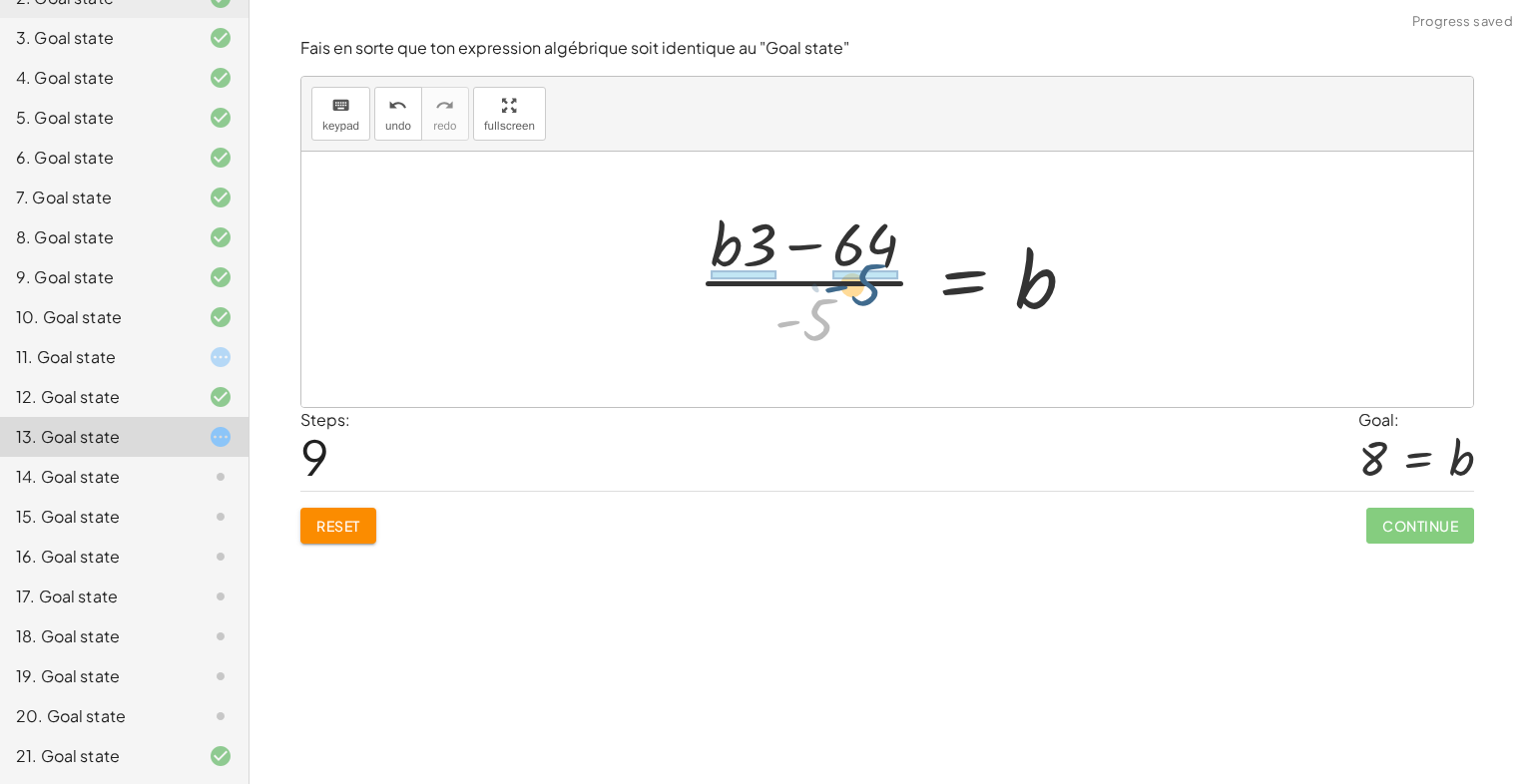 drag, startPoint x: 822, startPoint y: 304, endPoint x: 867, endPoint y: 253, distance: 68.0147 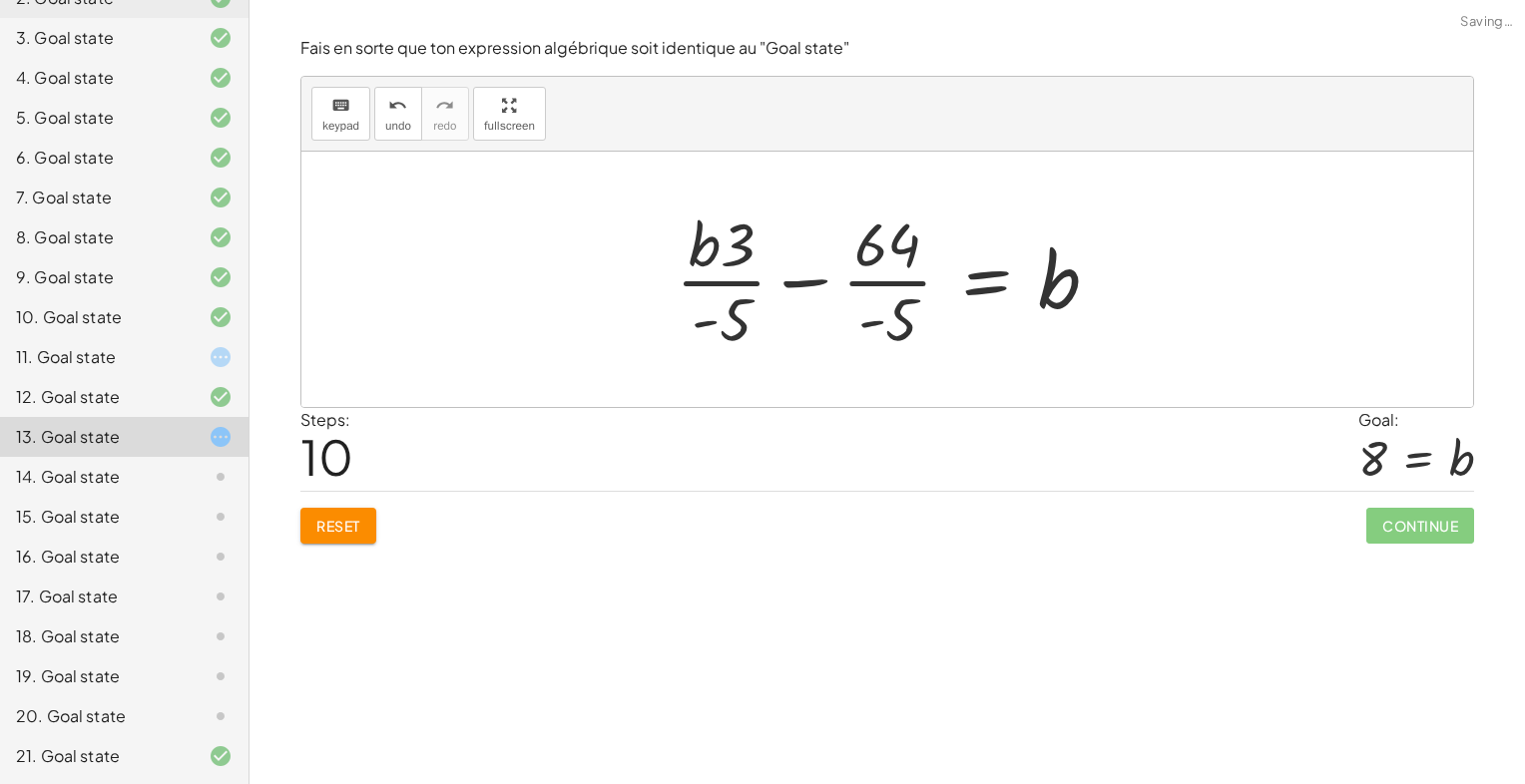click at bounding box center [895, 279] 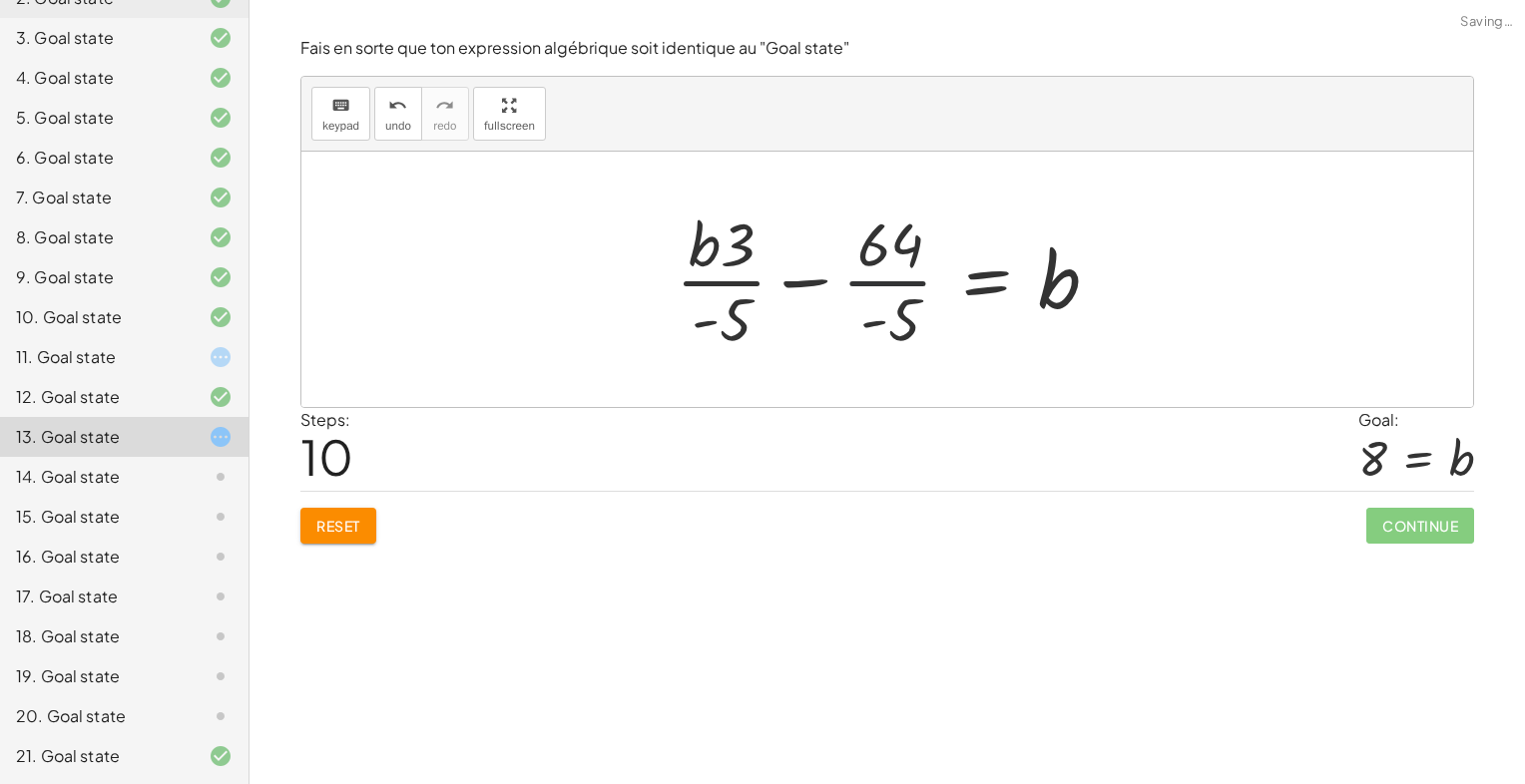 click at bounding box center (895, 279) 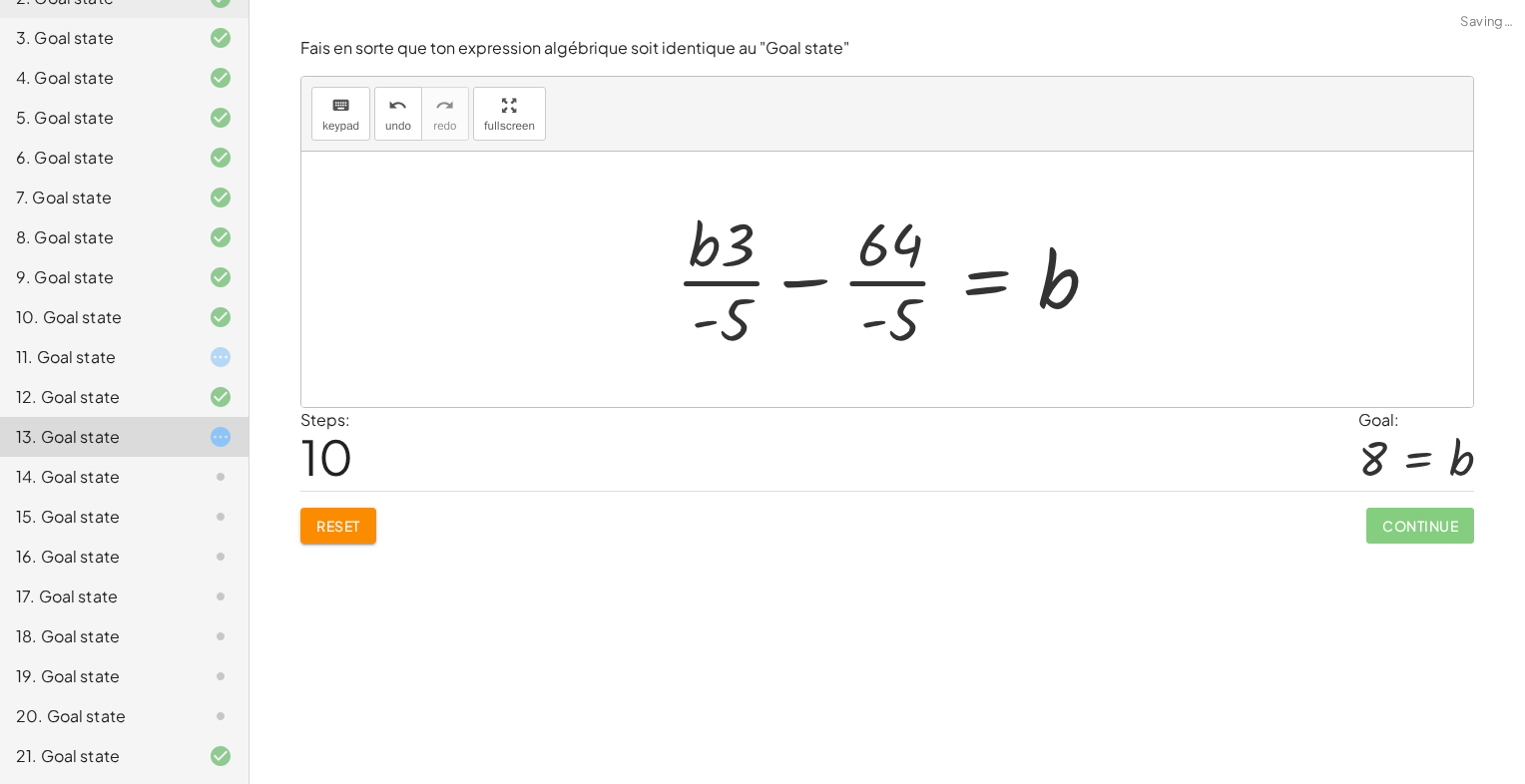 click at bounding box center (895, 279) 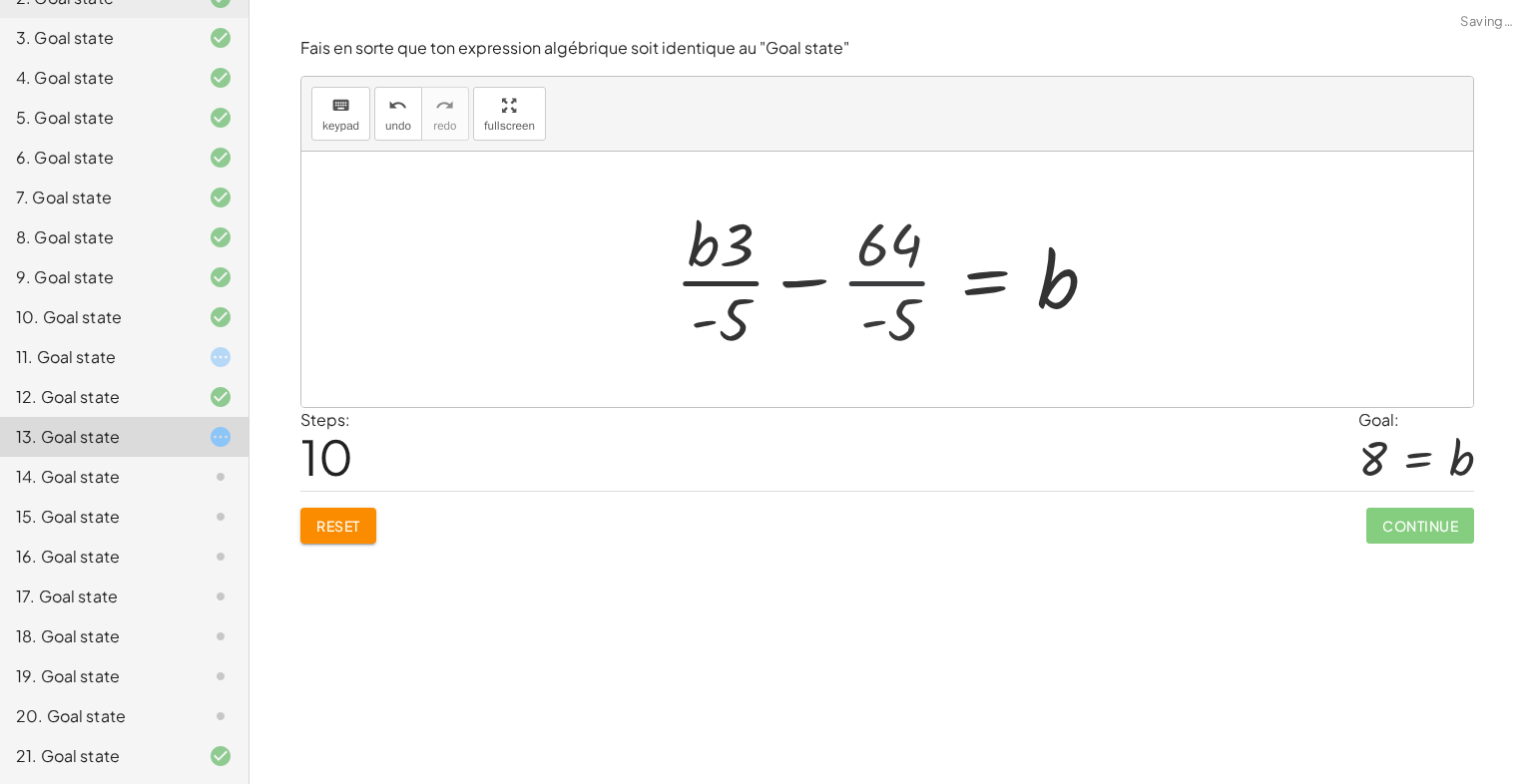 click at bounding box center [853, 279] 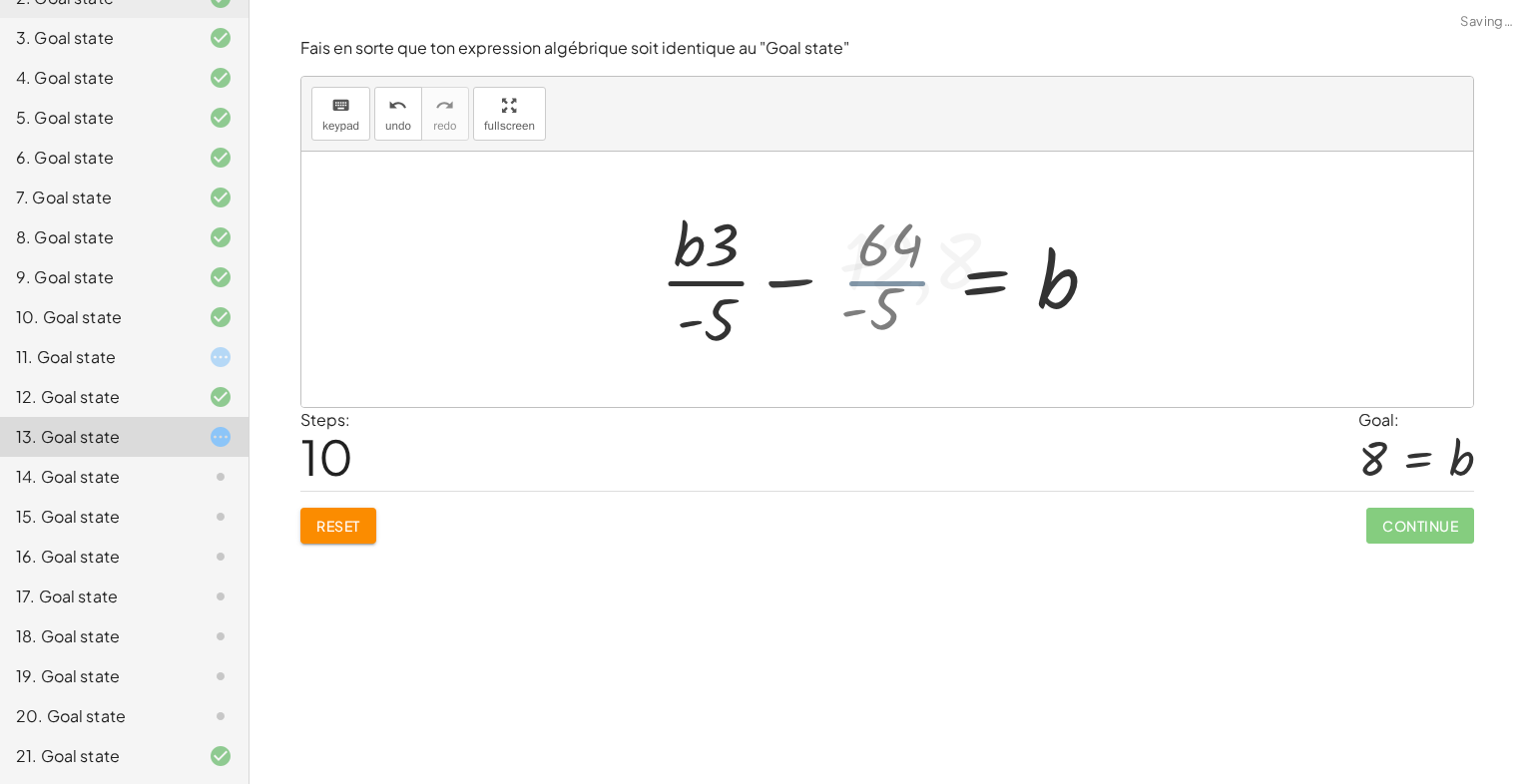 click at bounding box center [871, 279] 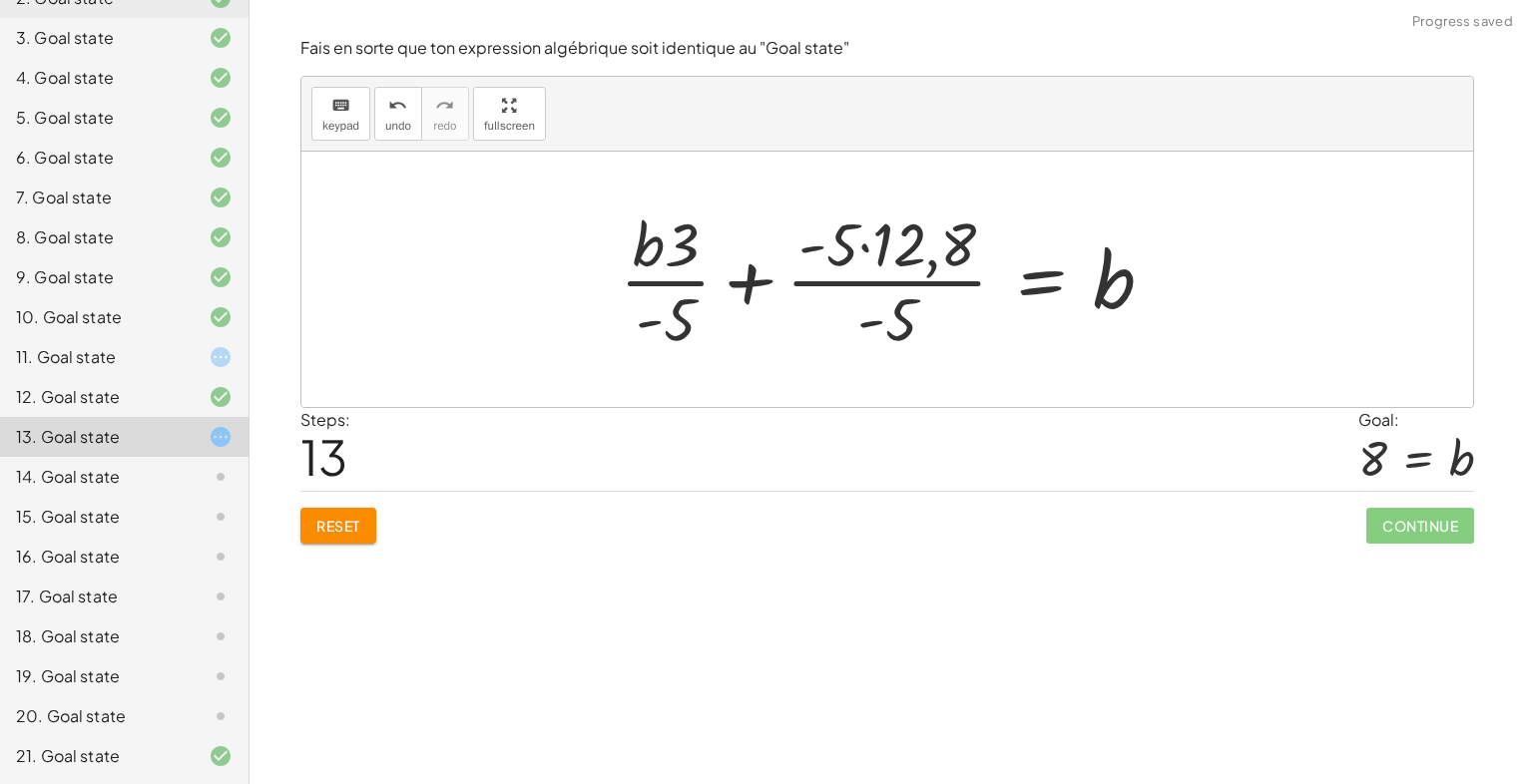 click at bounding box center [894, 279] 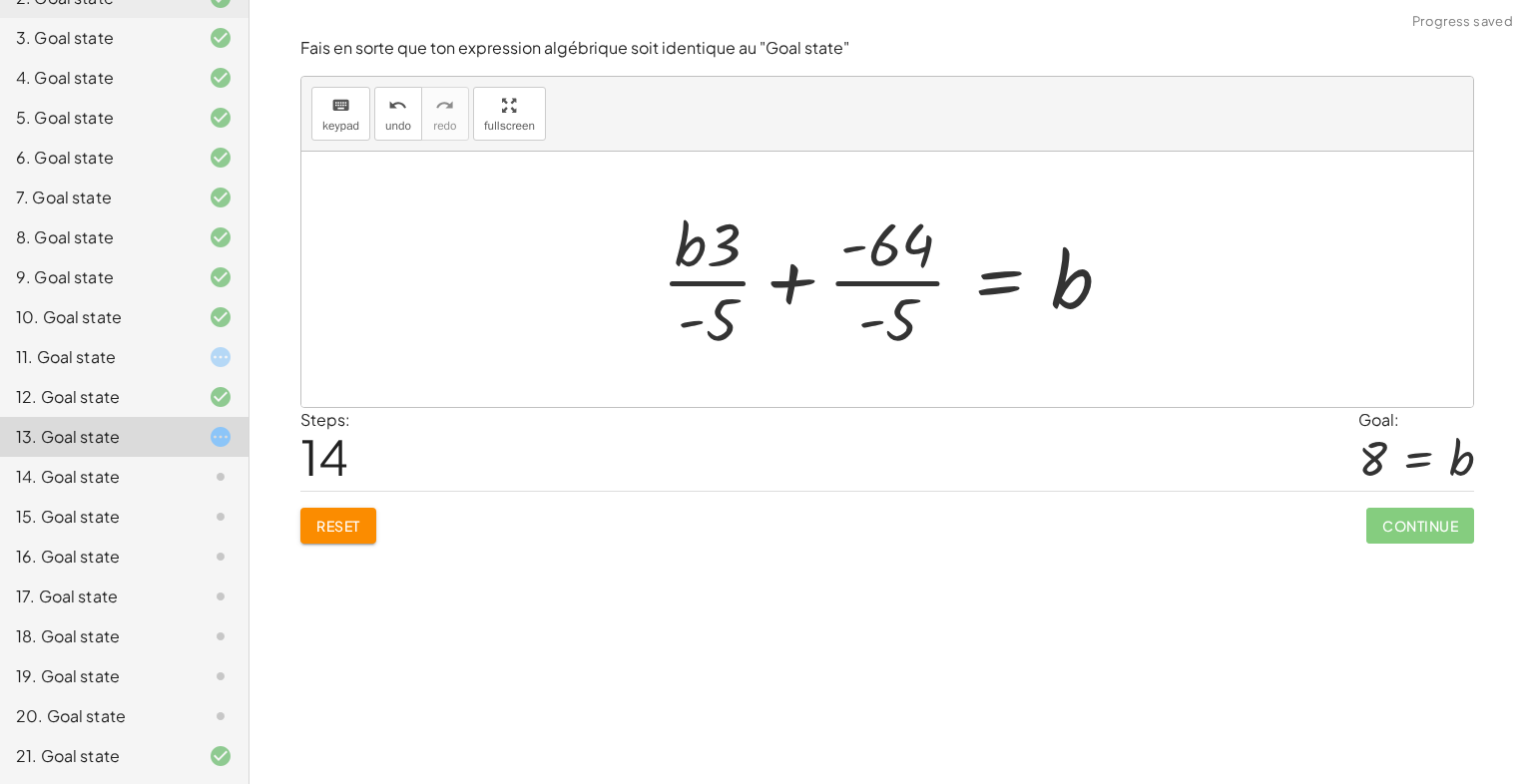 click at bounding box center (894, 279) 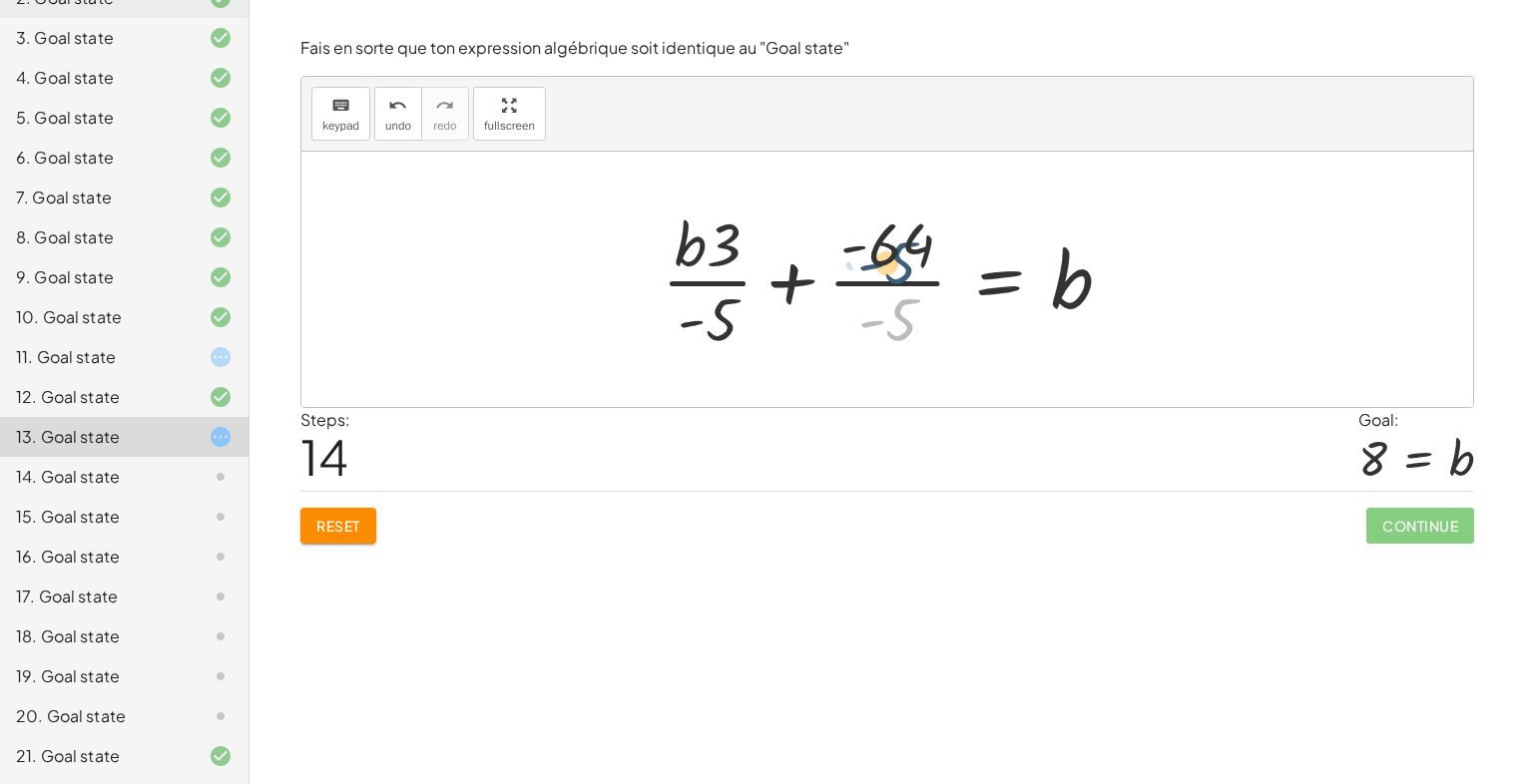 drag, startPoint x: 900, startPoint y: 327, endPoint x: 899, endPoint y: 270, distance: 57.00877 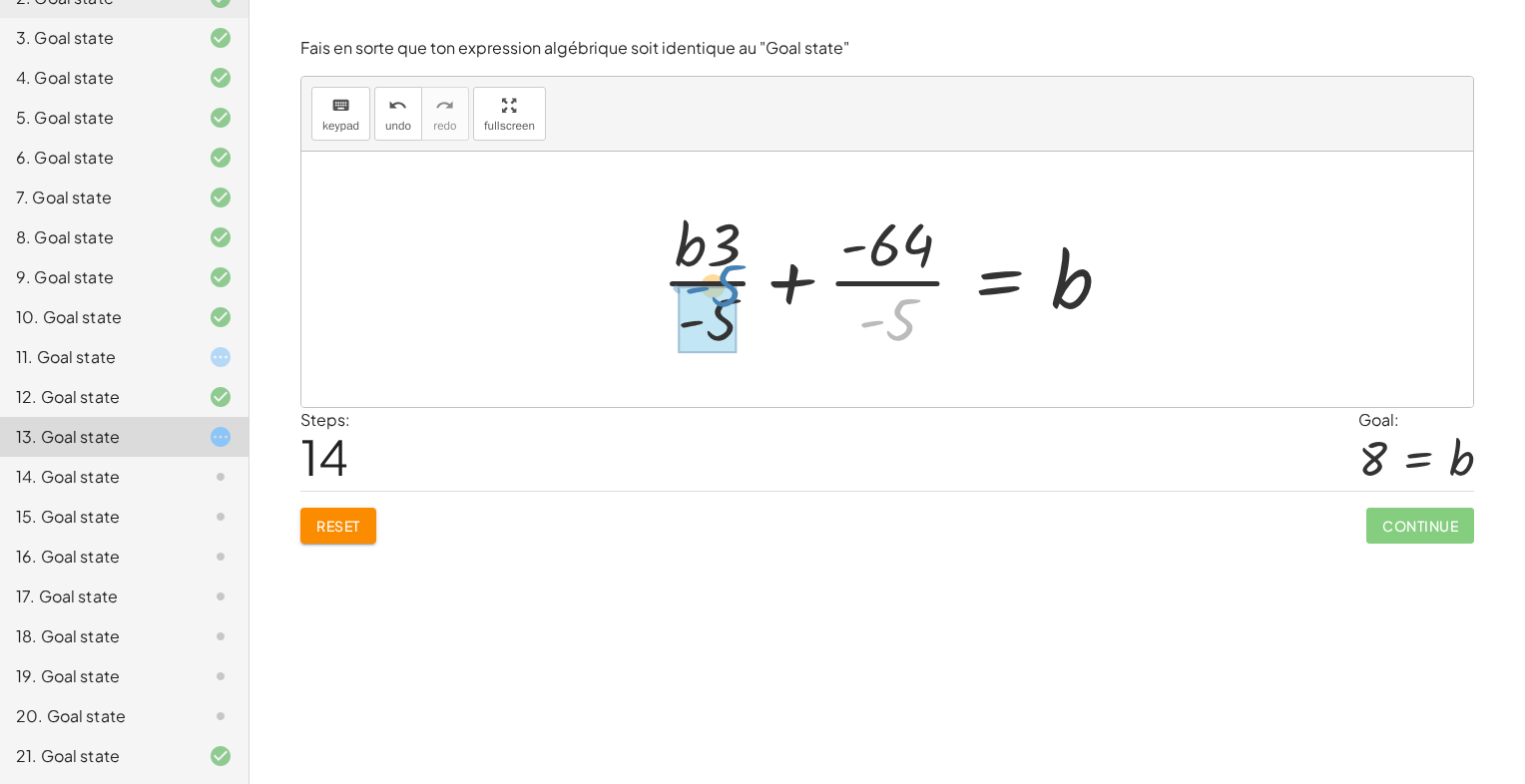 drag, startPoint x: 896, startPoint y: 318, endPoint x: 712, endPoint y: 302, distance: 184.6943 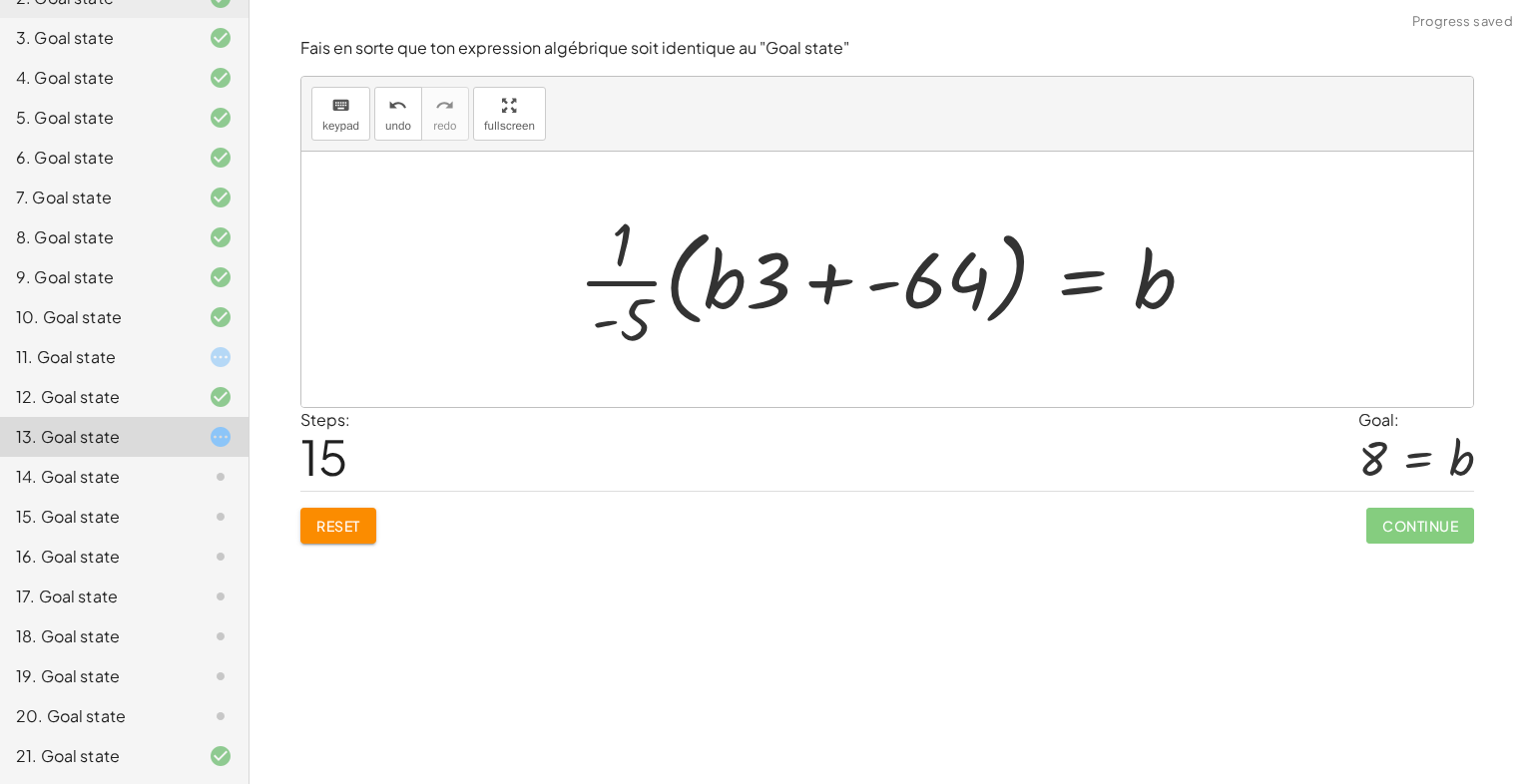 click at bounding box center [894, 279] 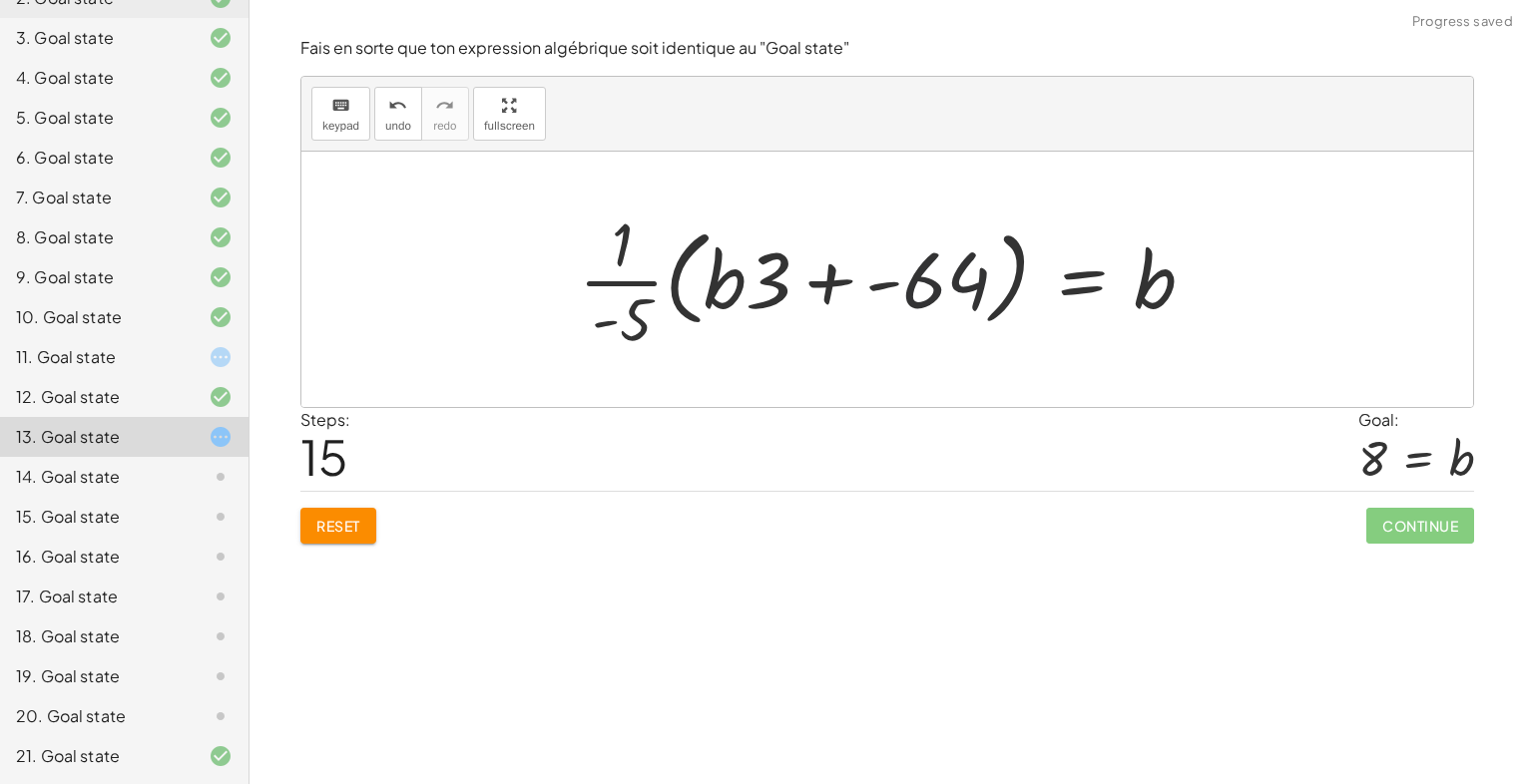 click at bounding box center [894, 279] 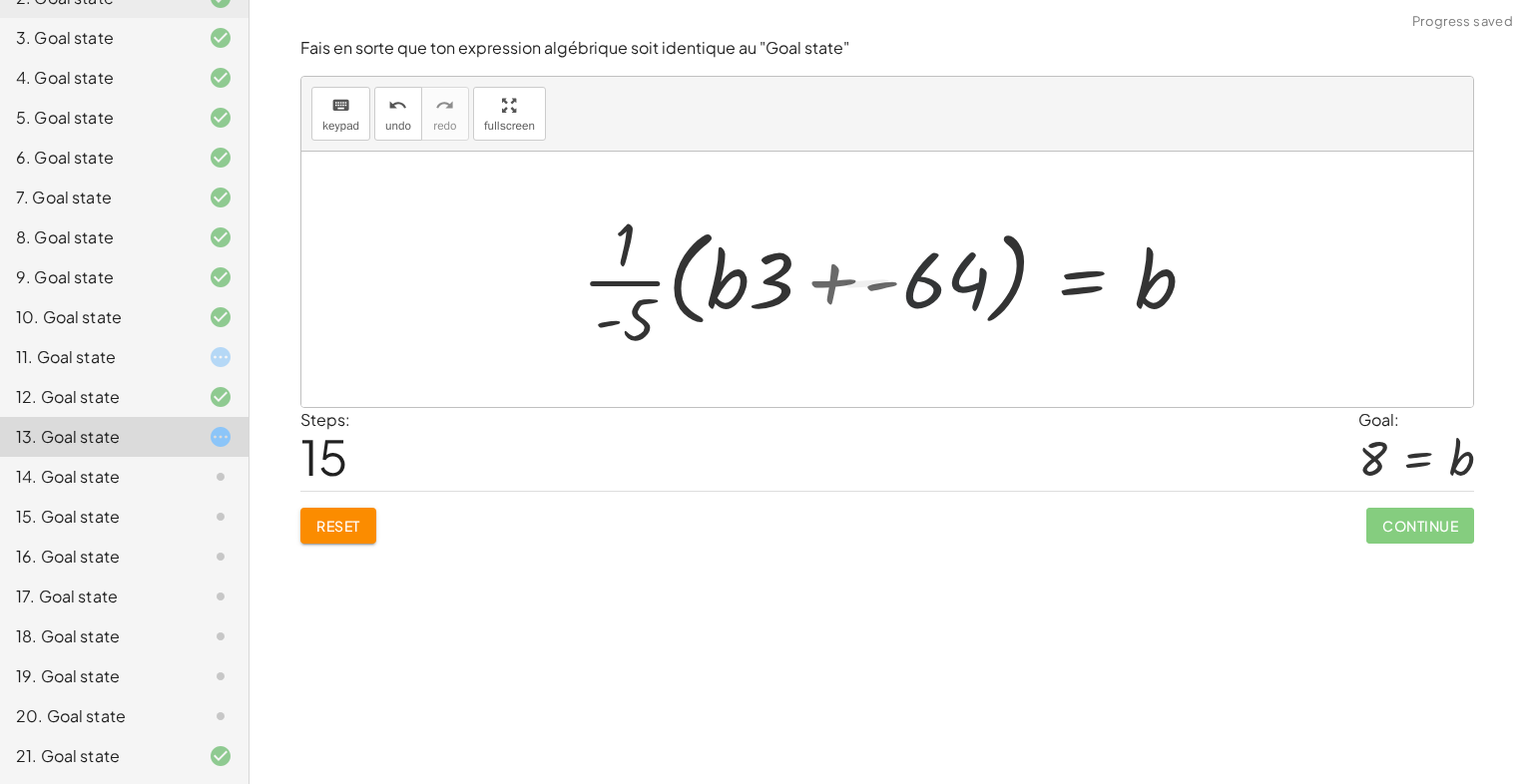 click at bounding box center (913, 279) 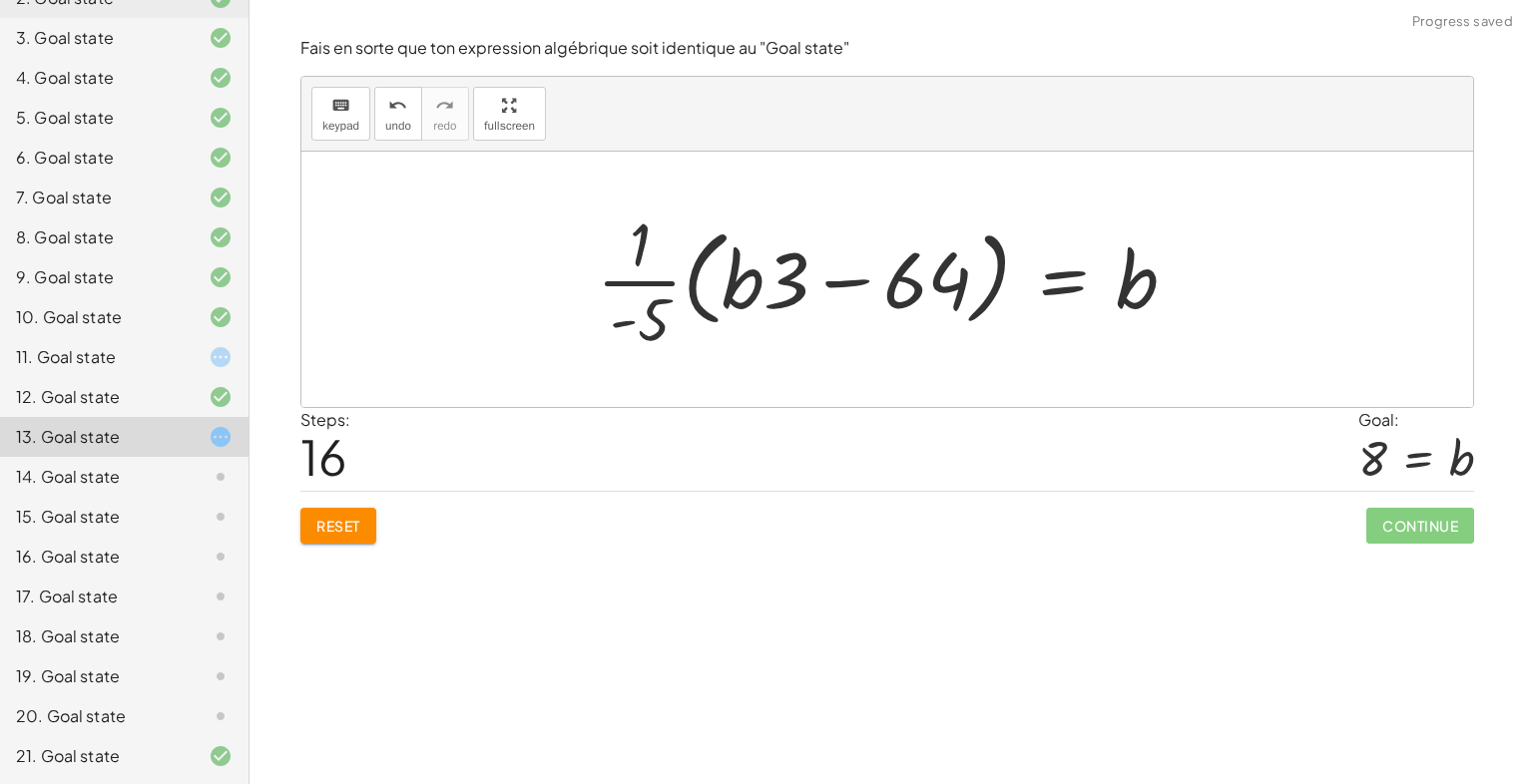 drag, startPoint x: 860, startPoint y: 273, endPoint x: 853, endPoint y: 281, distance: 10.630146 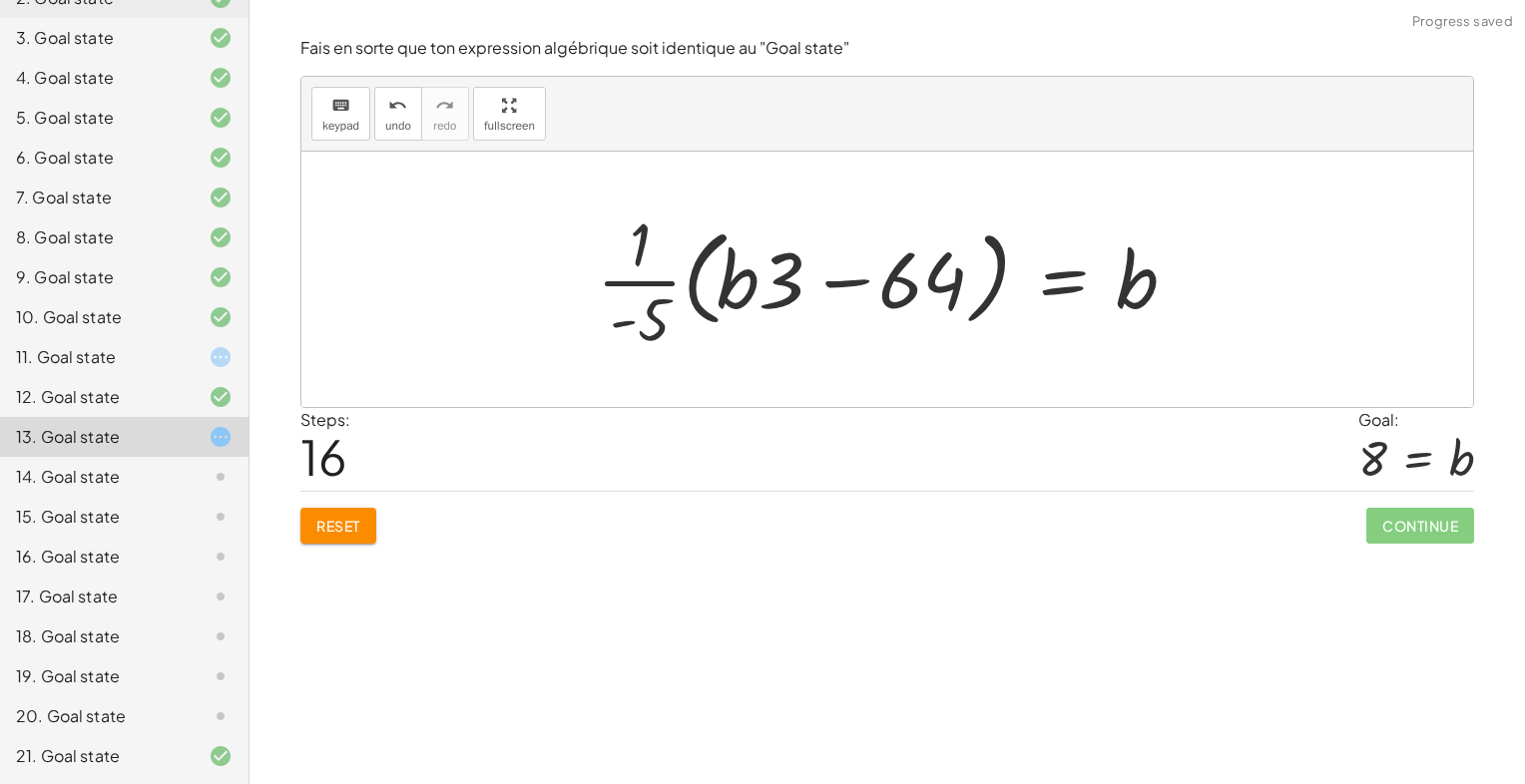 click at bounding box center (894, 279) 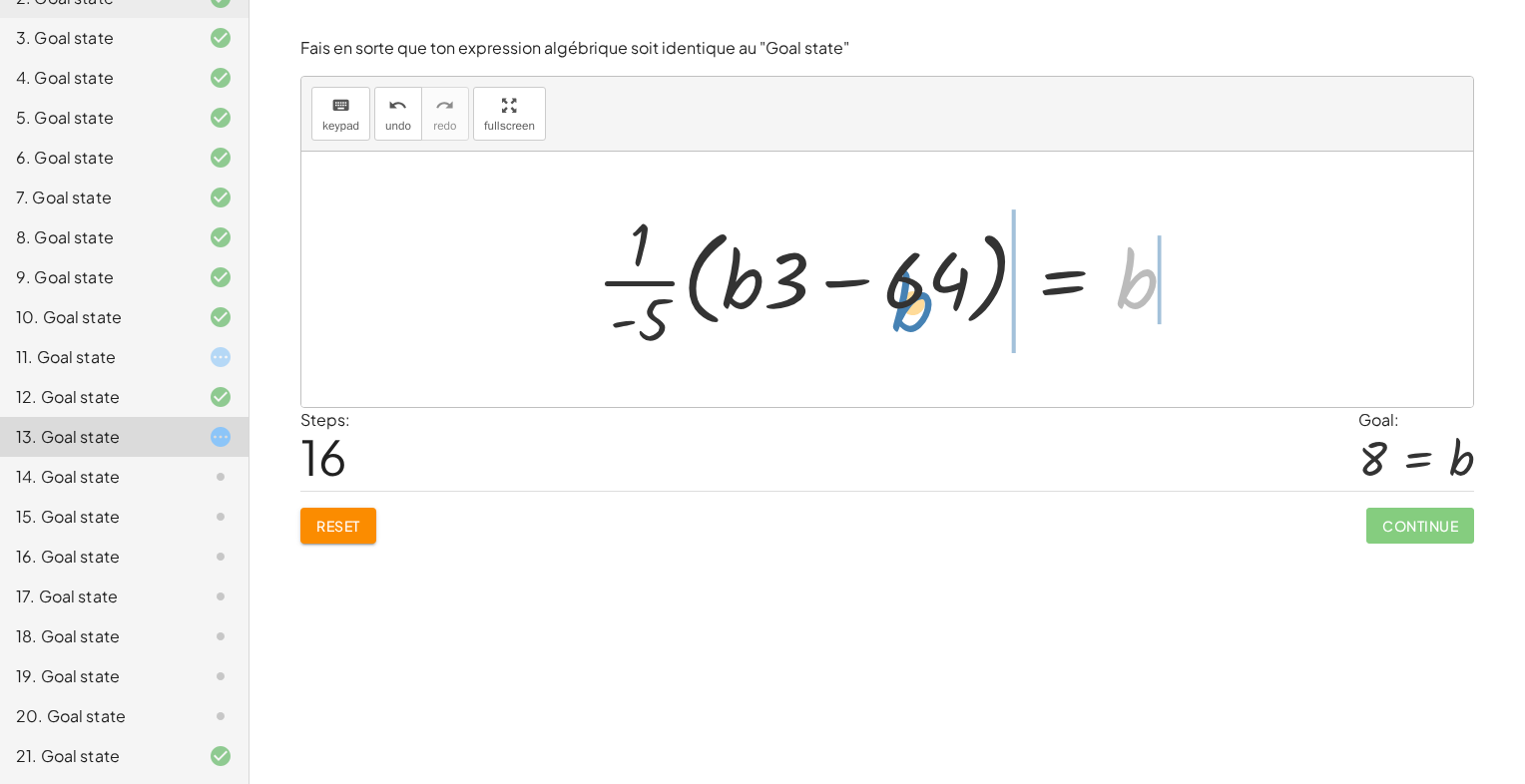 drag, startPoint x: 1120, startPoint y: 286, endPoint x: 910, endPoint y: 302, distance: 210.60864 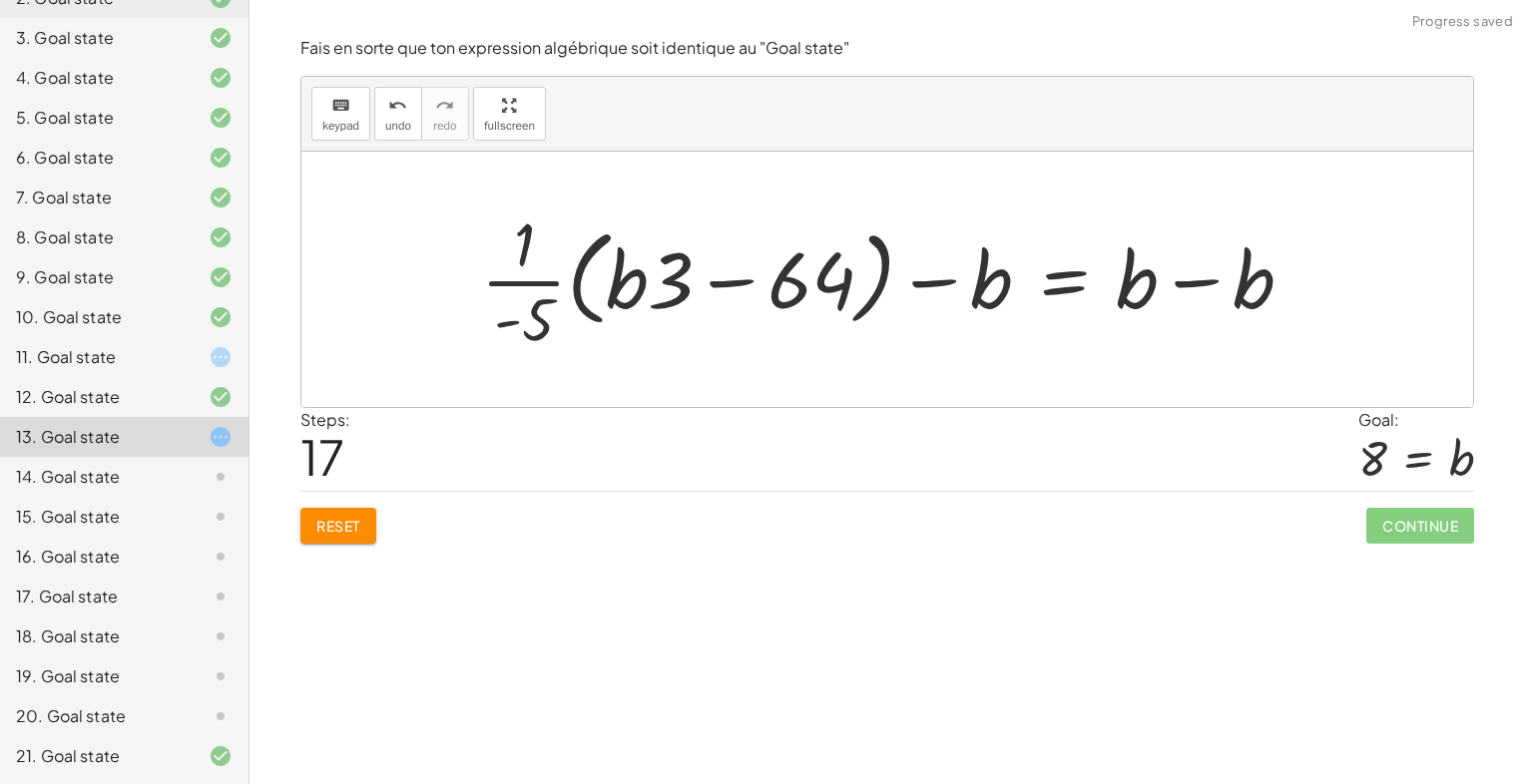 click at bounding box center (895, 279) 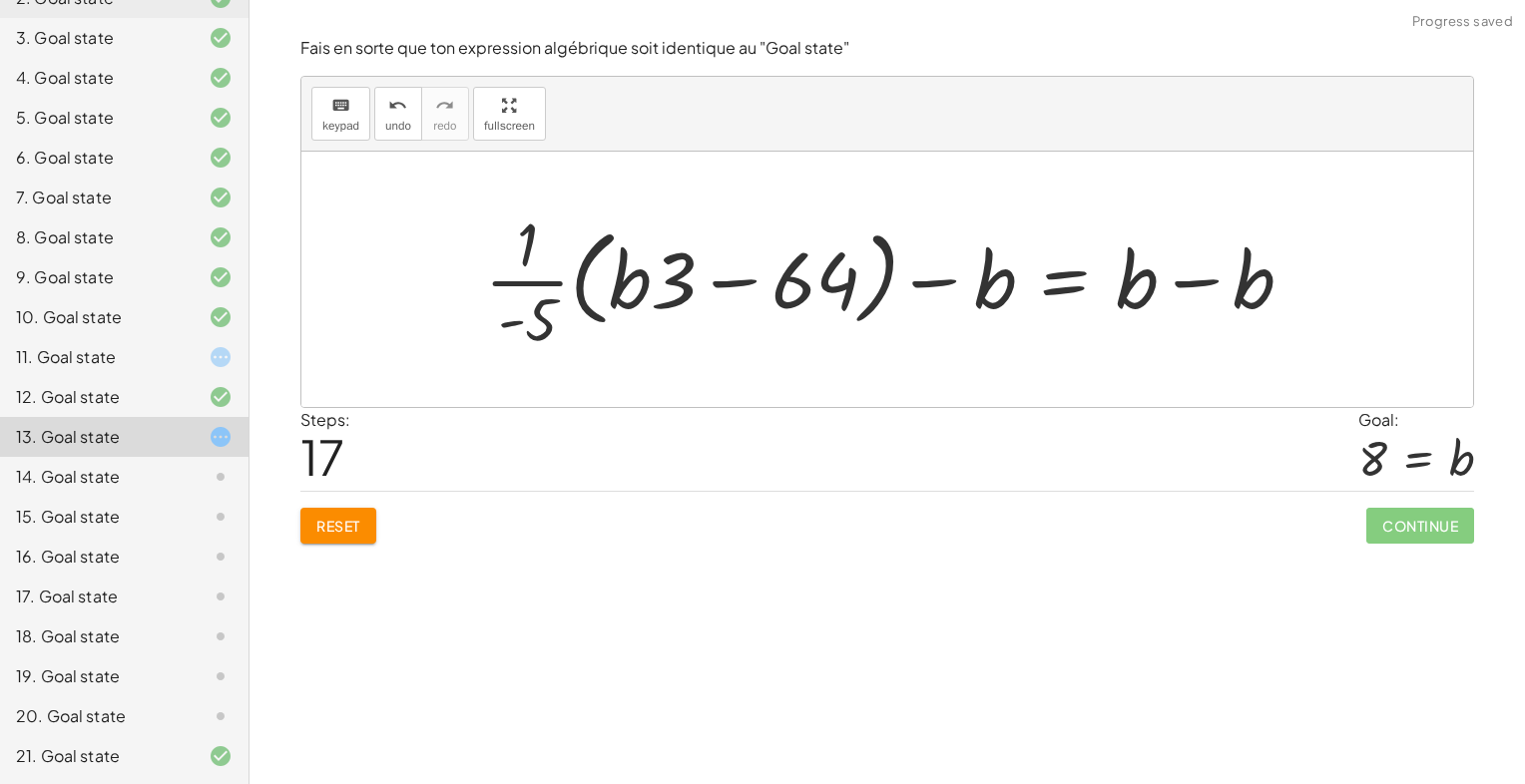 click at bounding box center (895, 279) 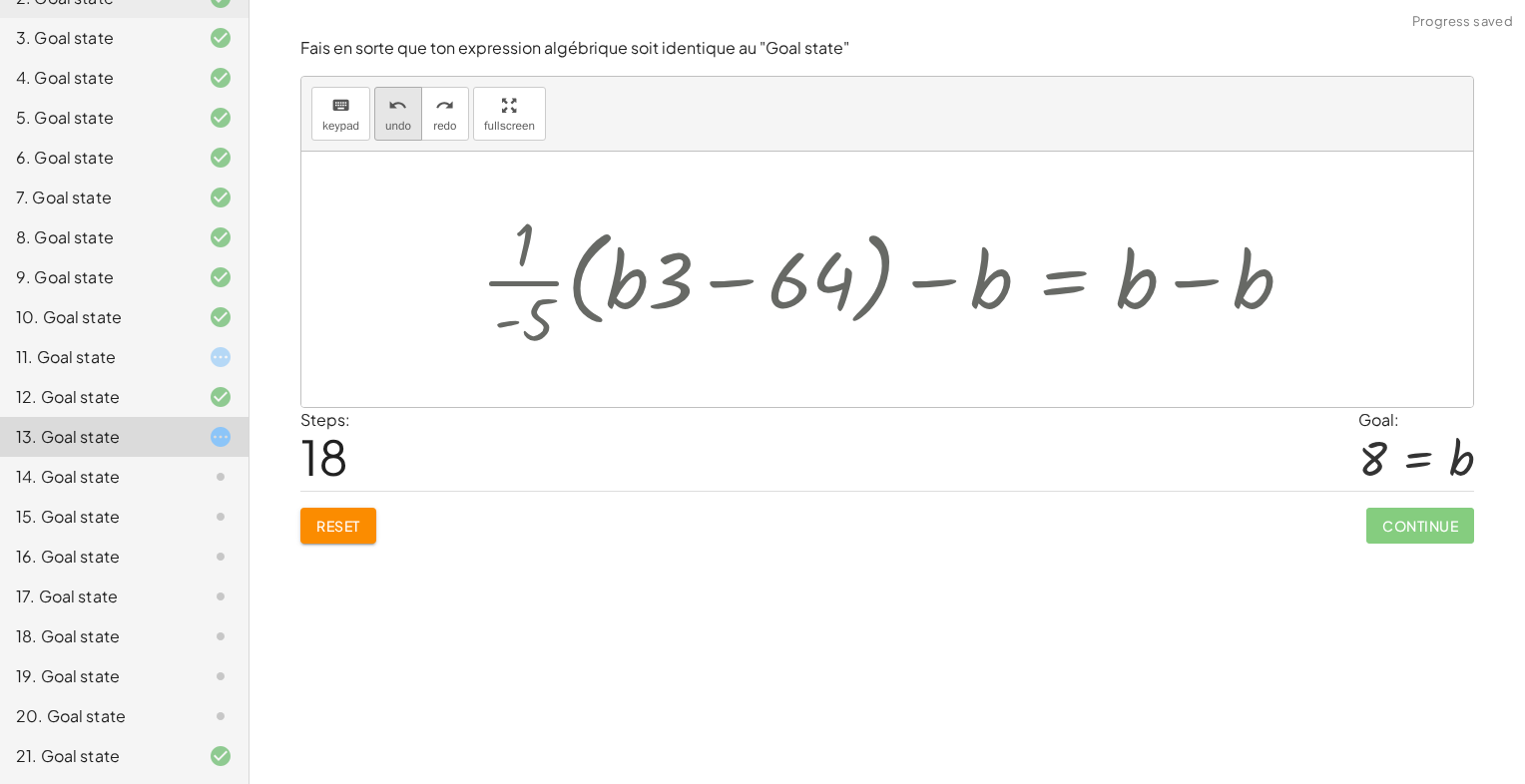 click on "undo" at bounding box center (397, 106) 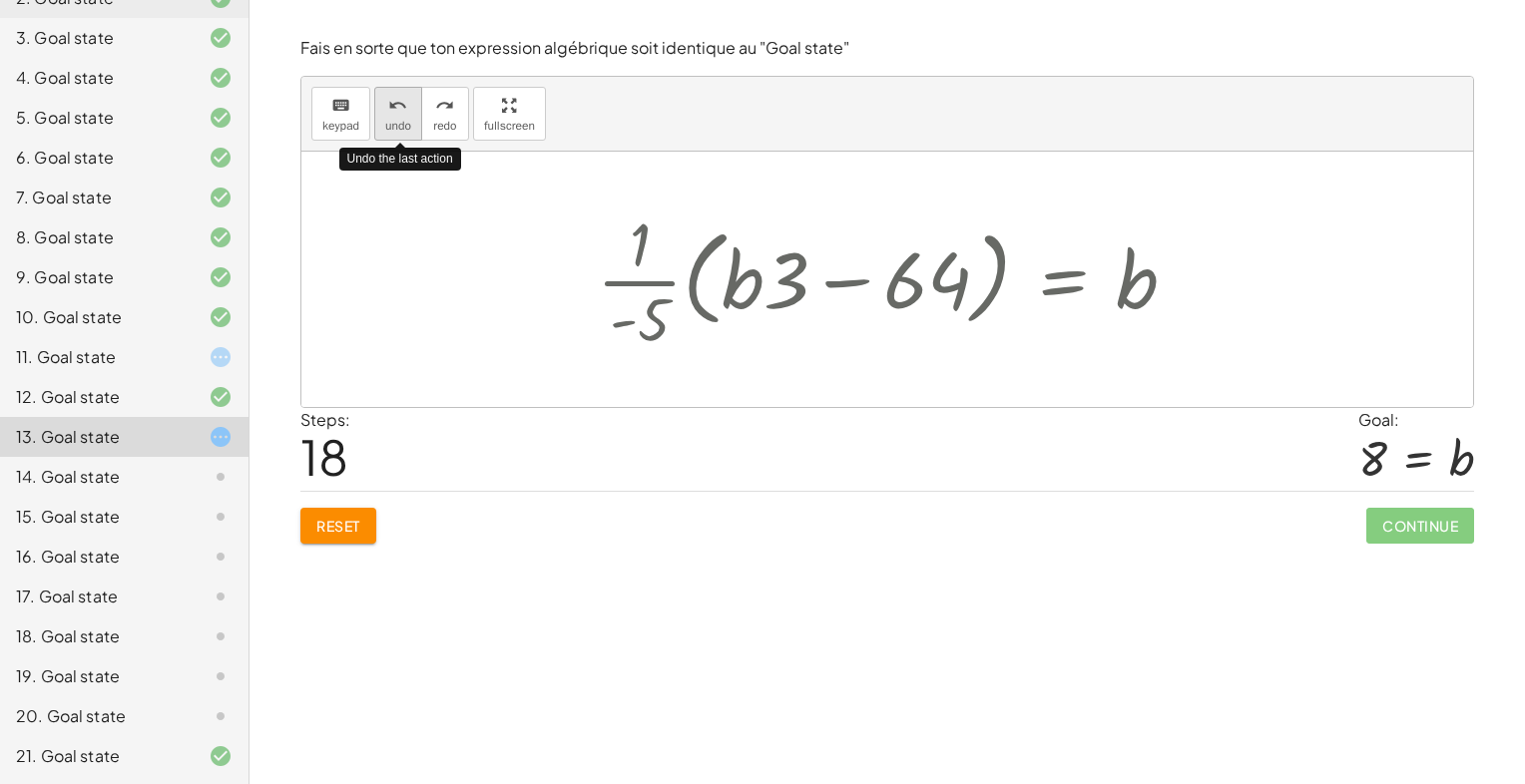 click on "undo" at bounding box center (397, 106) 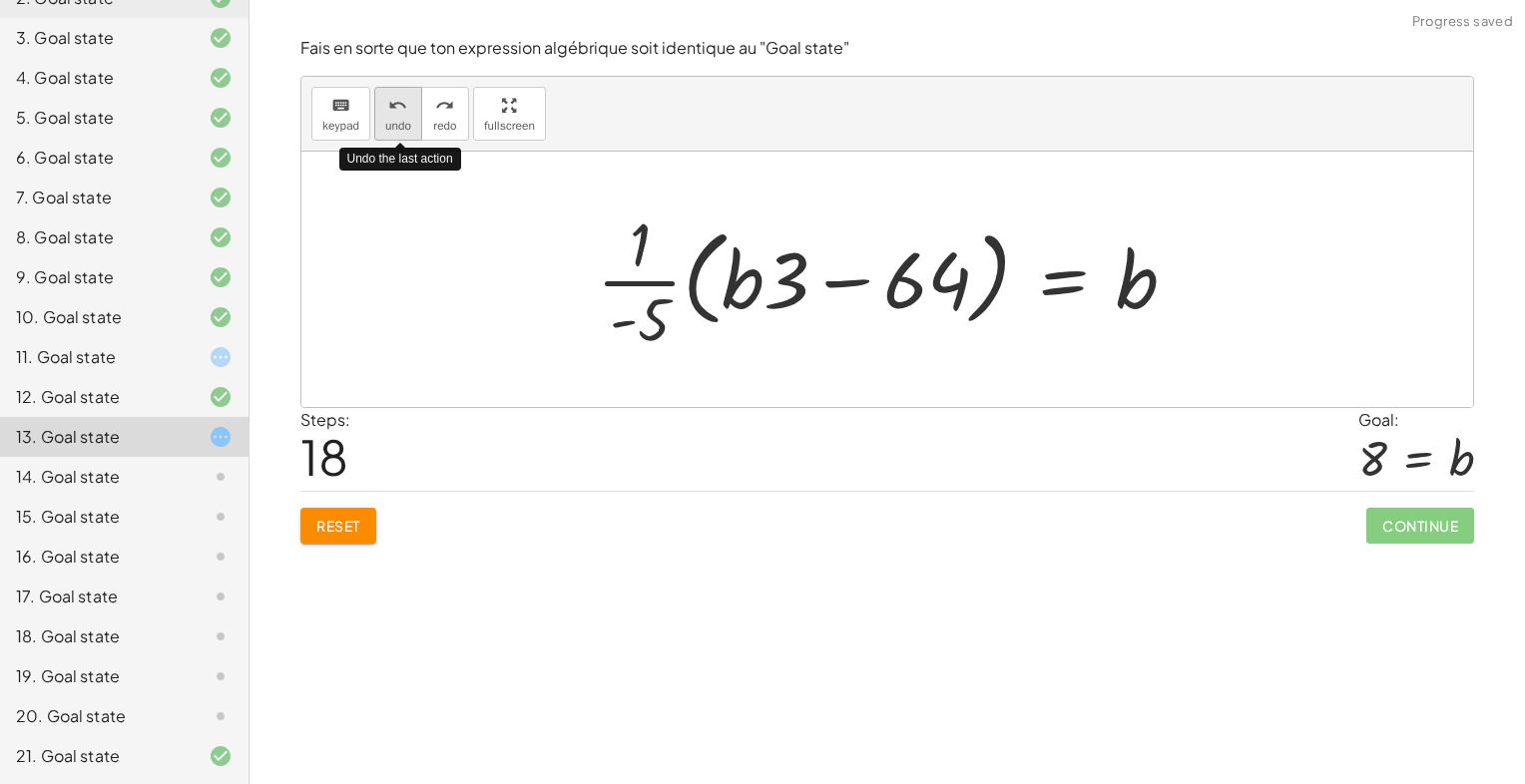 click on "undo" at bounding box center (397, 106) 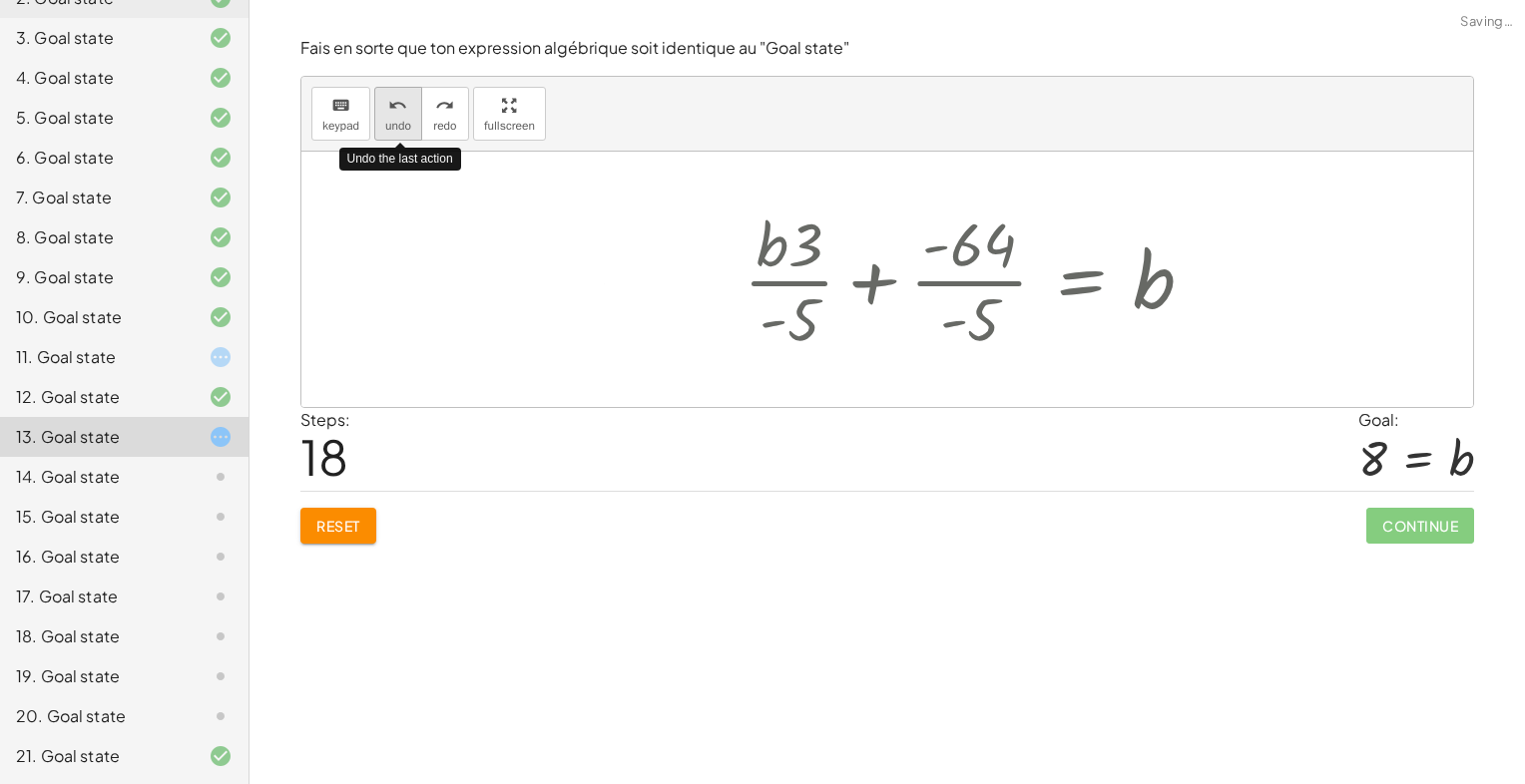 click on "undo" at bounding box center [397, 106] 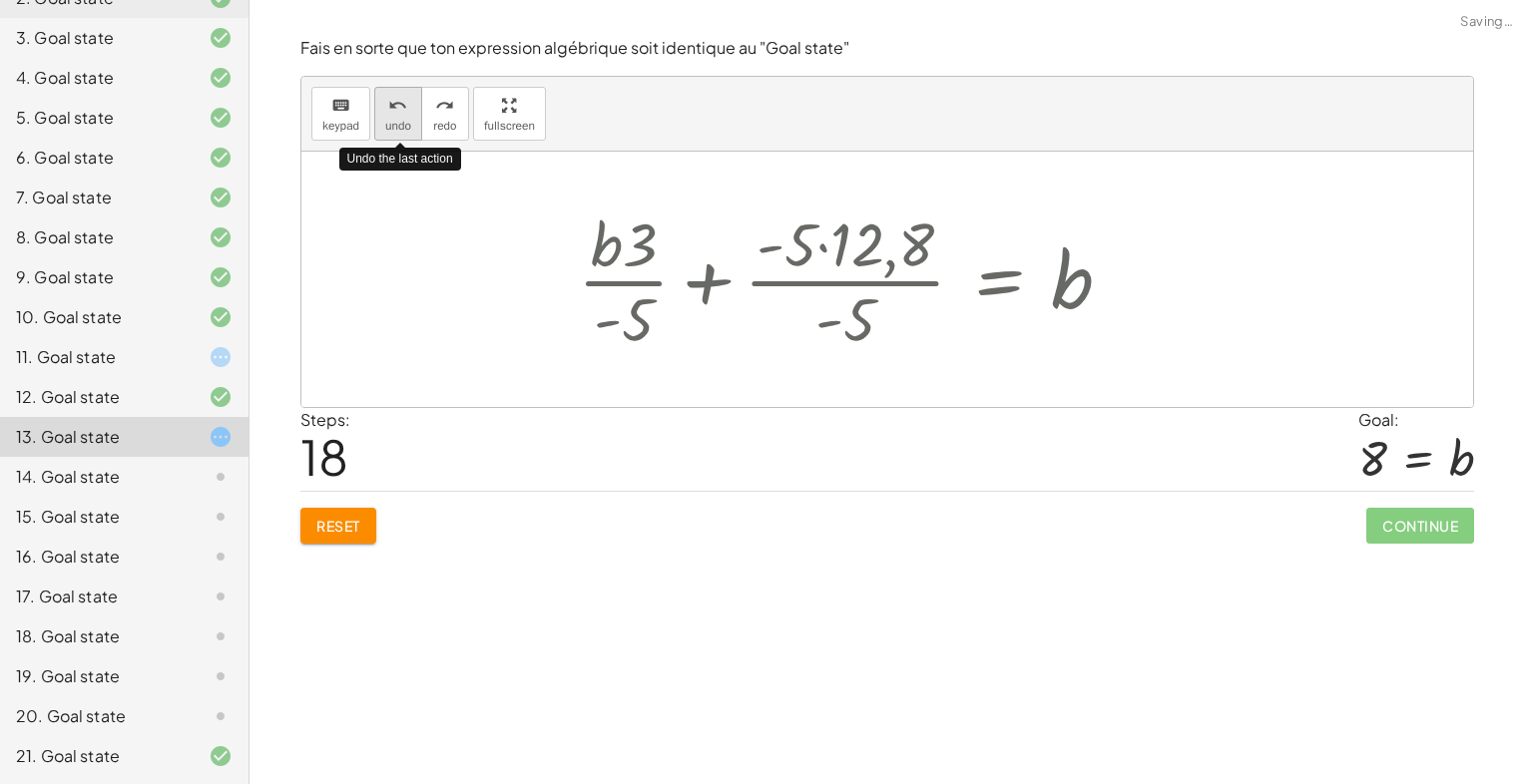 click on "undo" at bounding box center (397, 106) 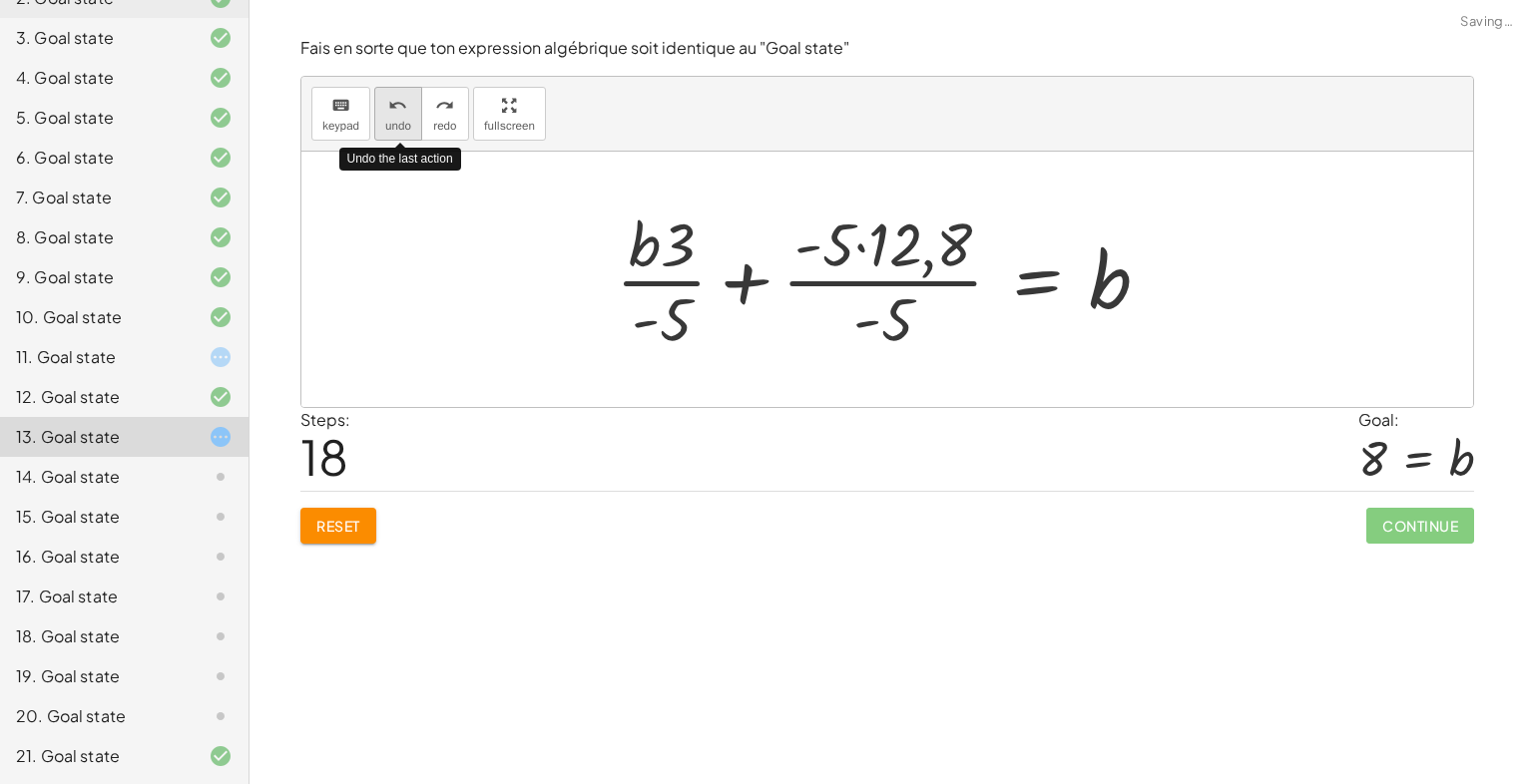 click on "undo" at bounding box center [397, 106] 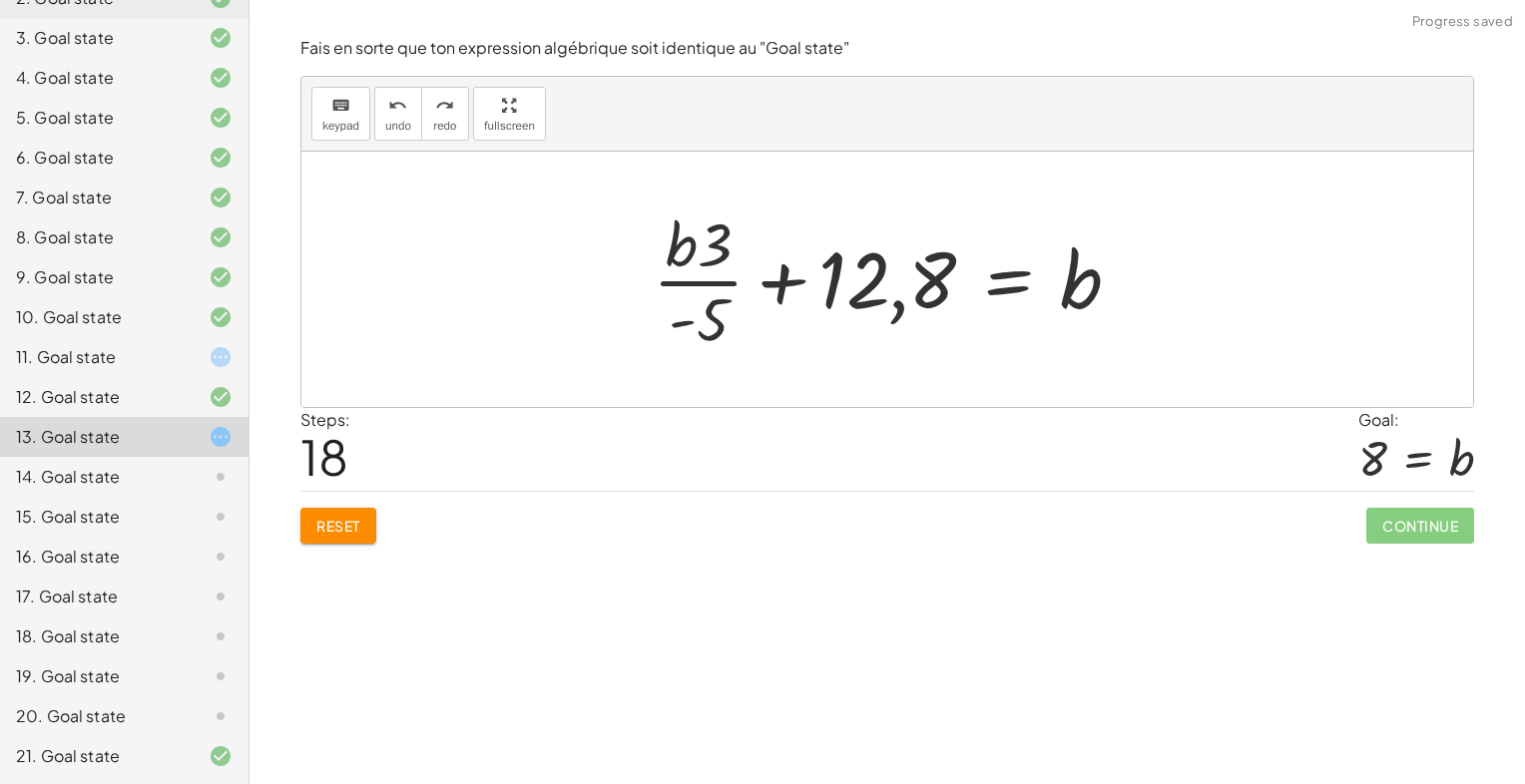 click at bounding box center [894, 279] 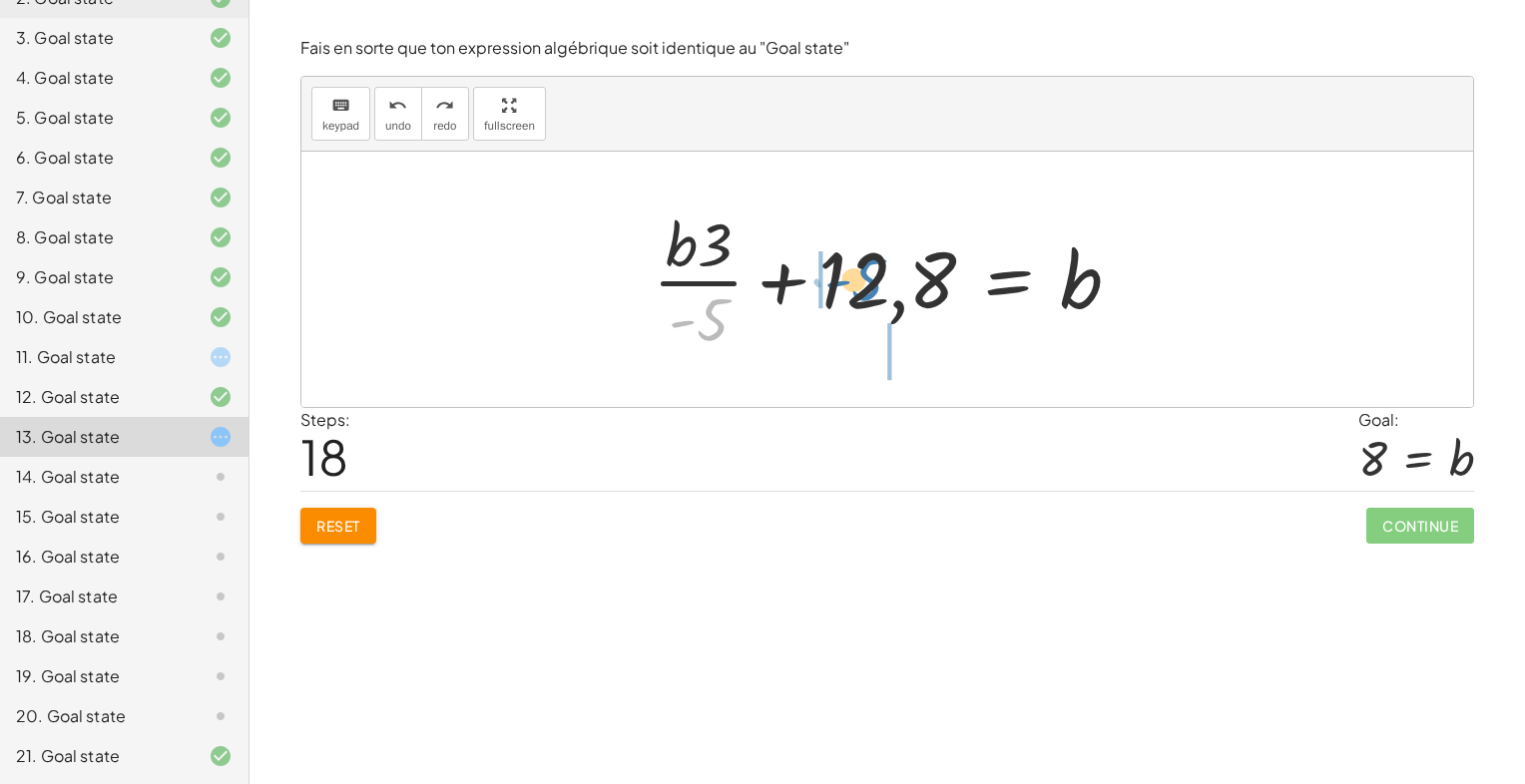 drag, startPoint x: 703, startPoint y: 321, endPoint x: 858, endPoint y: 281, distance: 160.07811 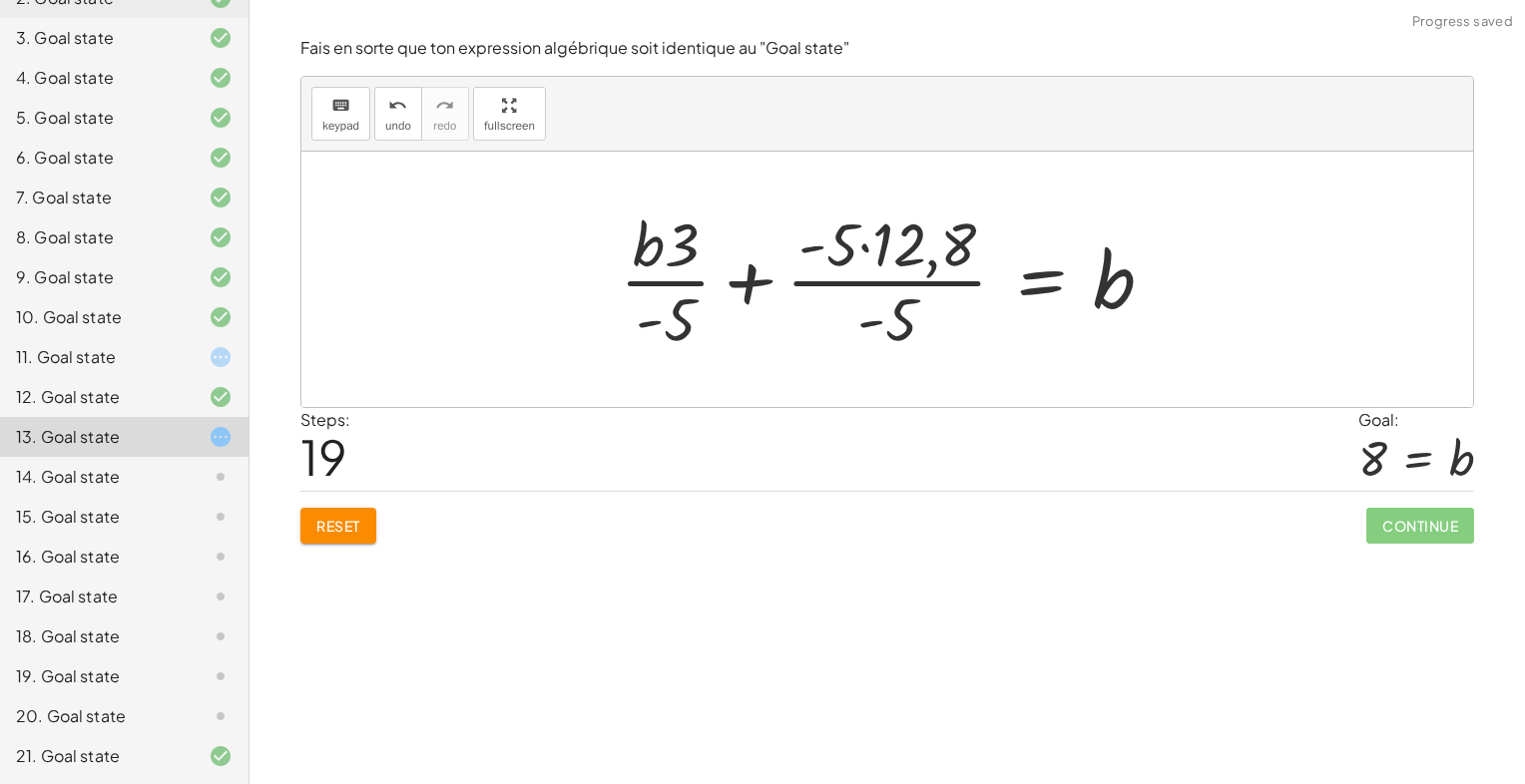 click at bounding box center (894, 279) 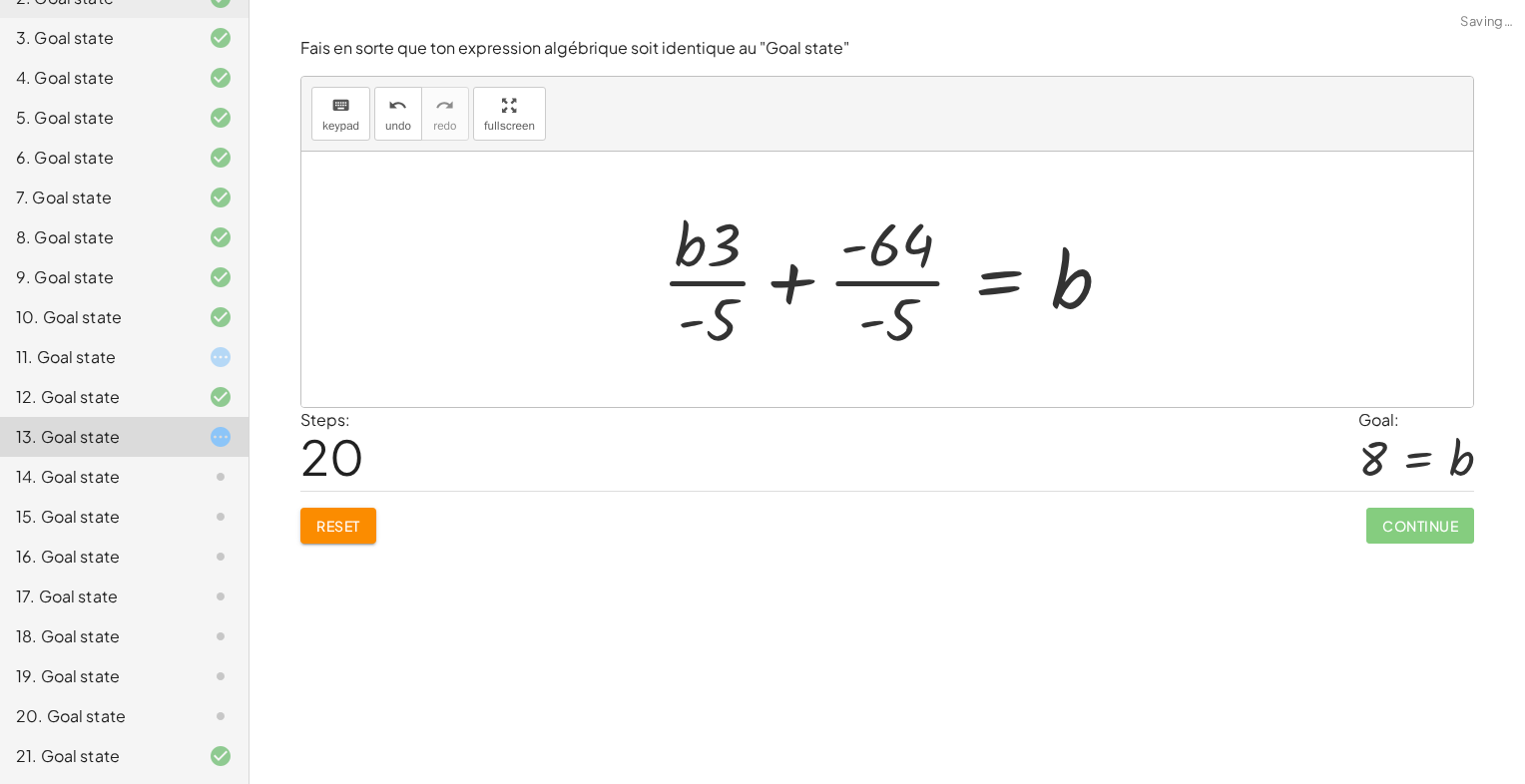 click at bounding box center (894, 279) 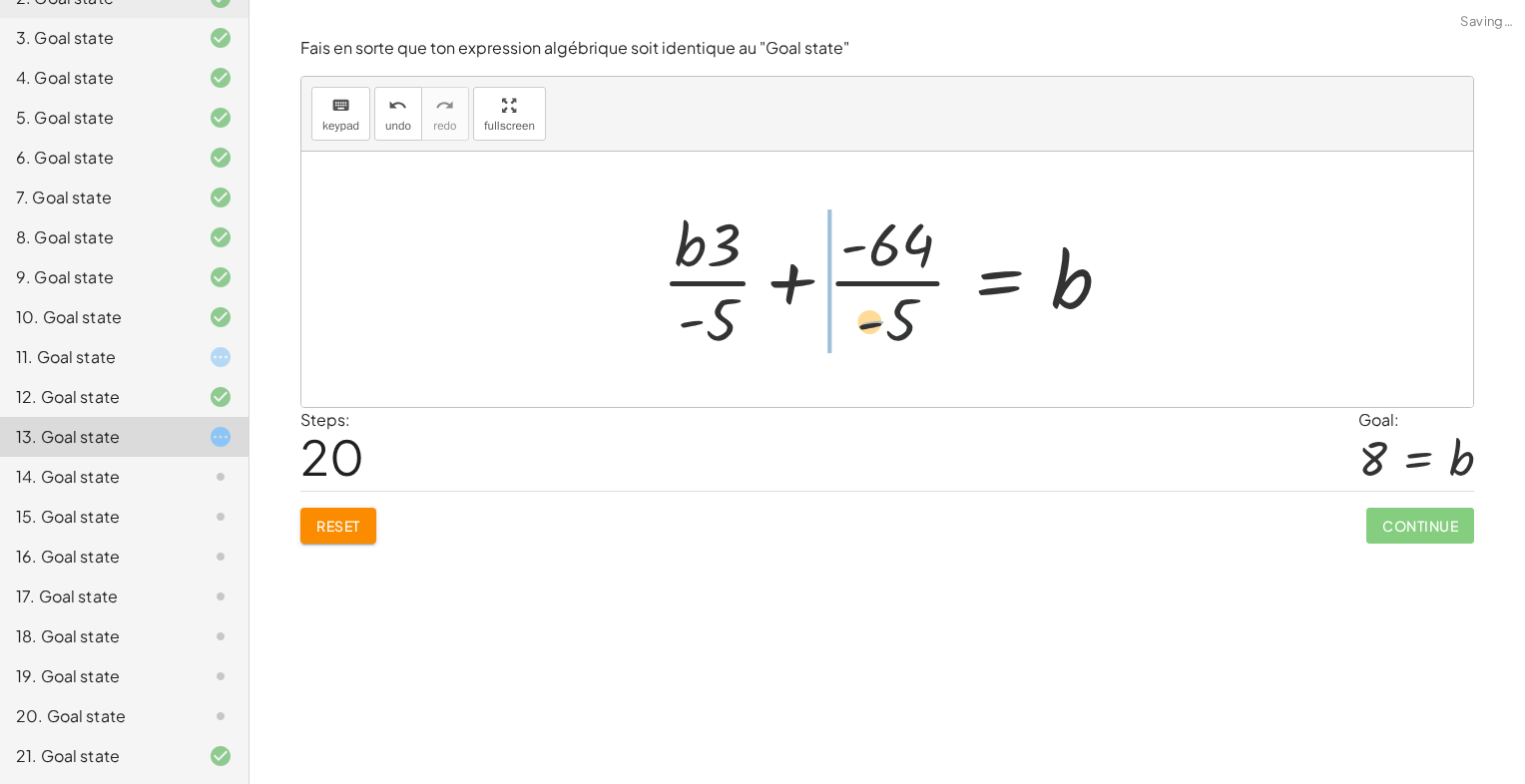 click at bounding box center [894, 279] 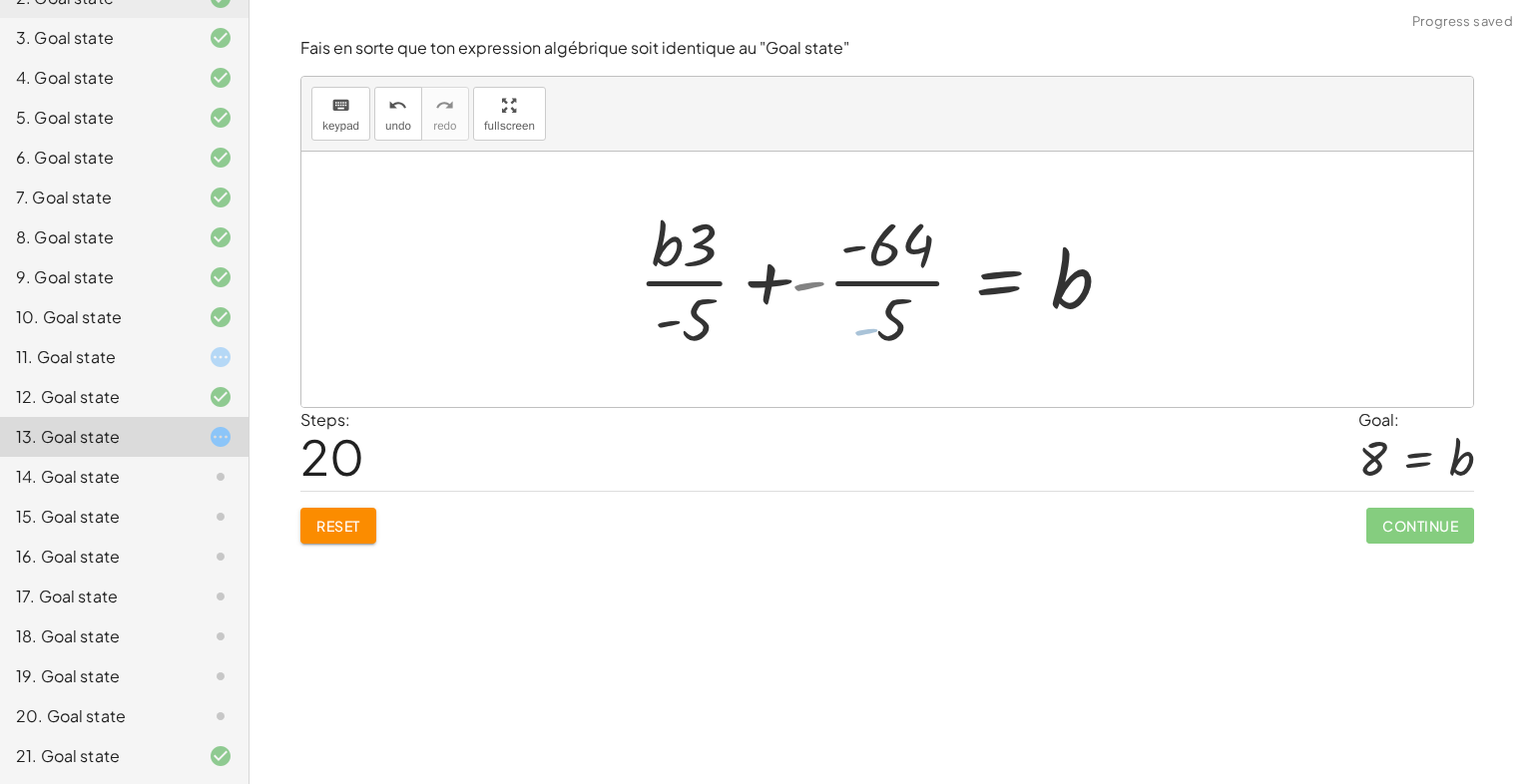 click at bounding box center [876, 279] 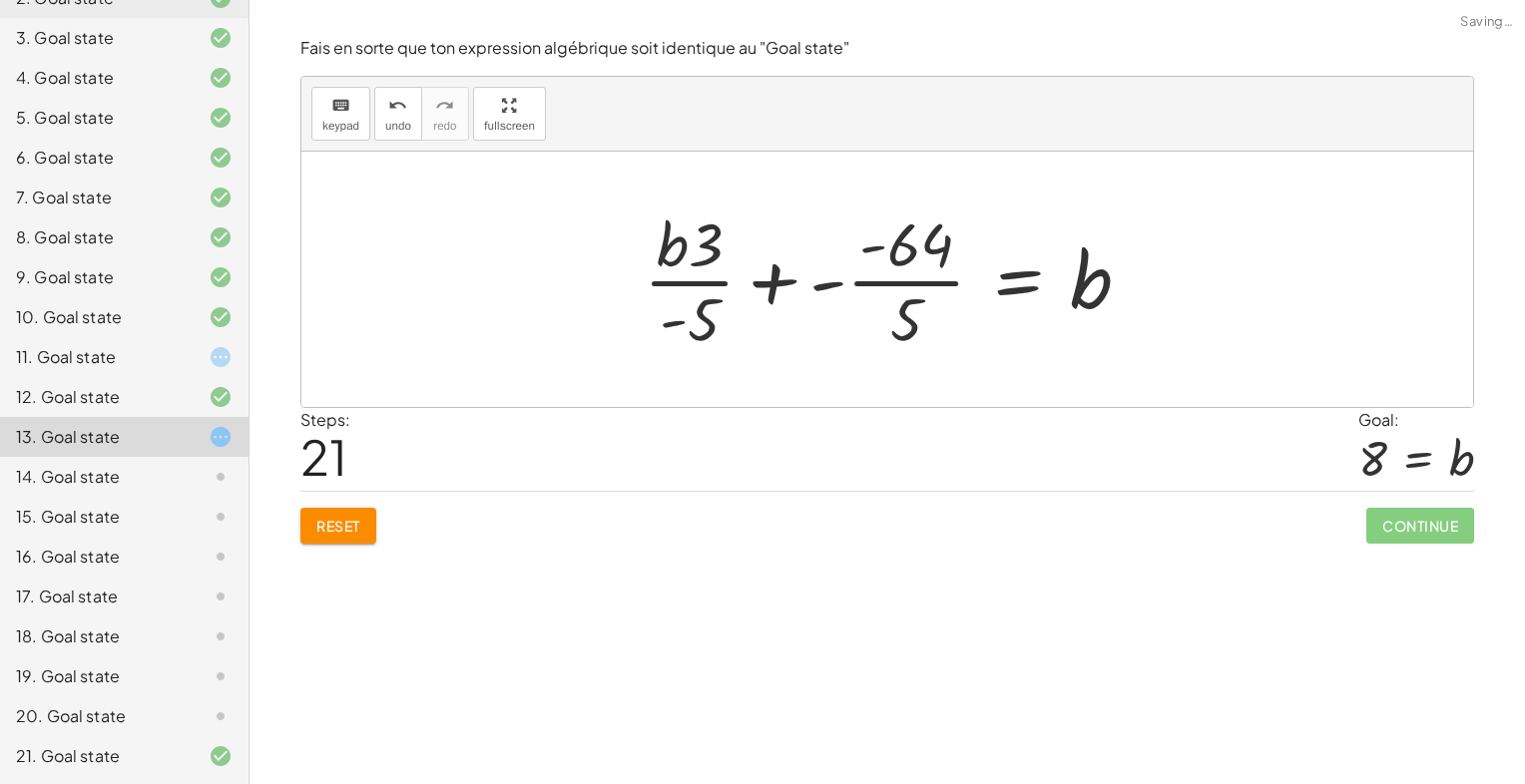 click at bounding box center [895, 279] 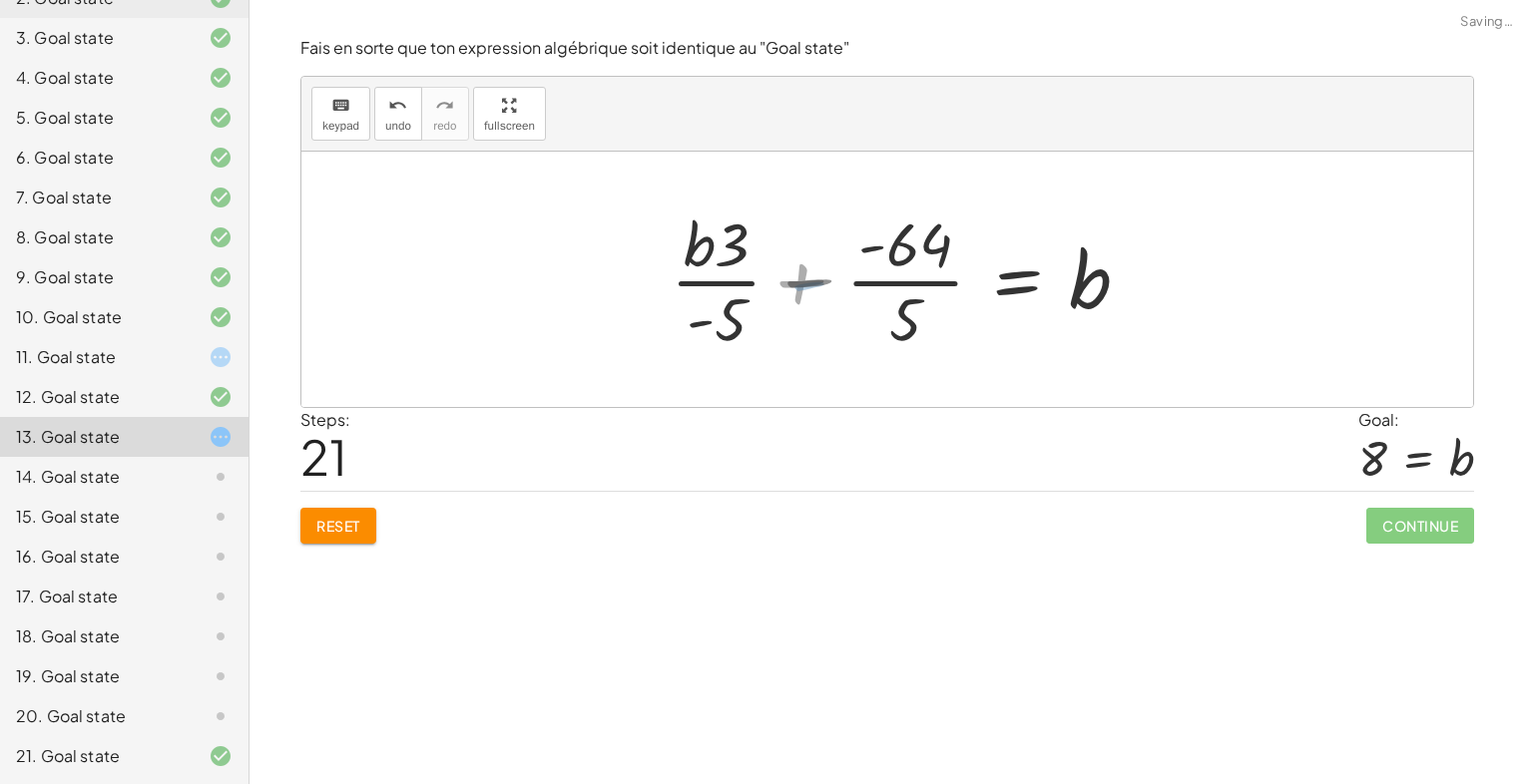 click at bounding box center [912, 279] 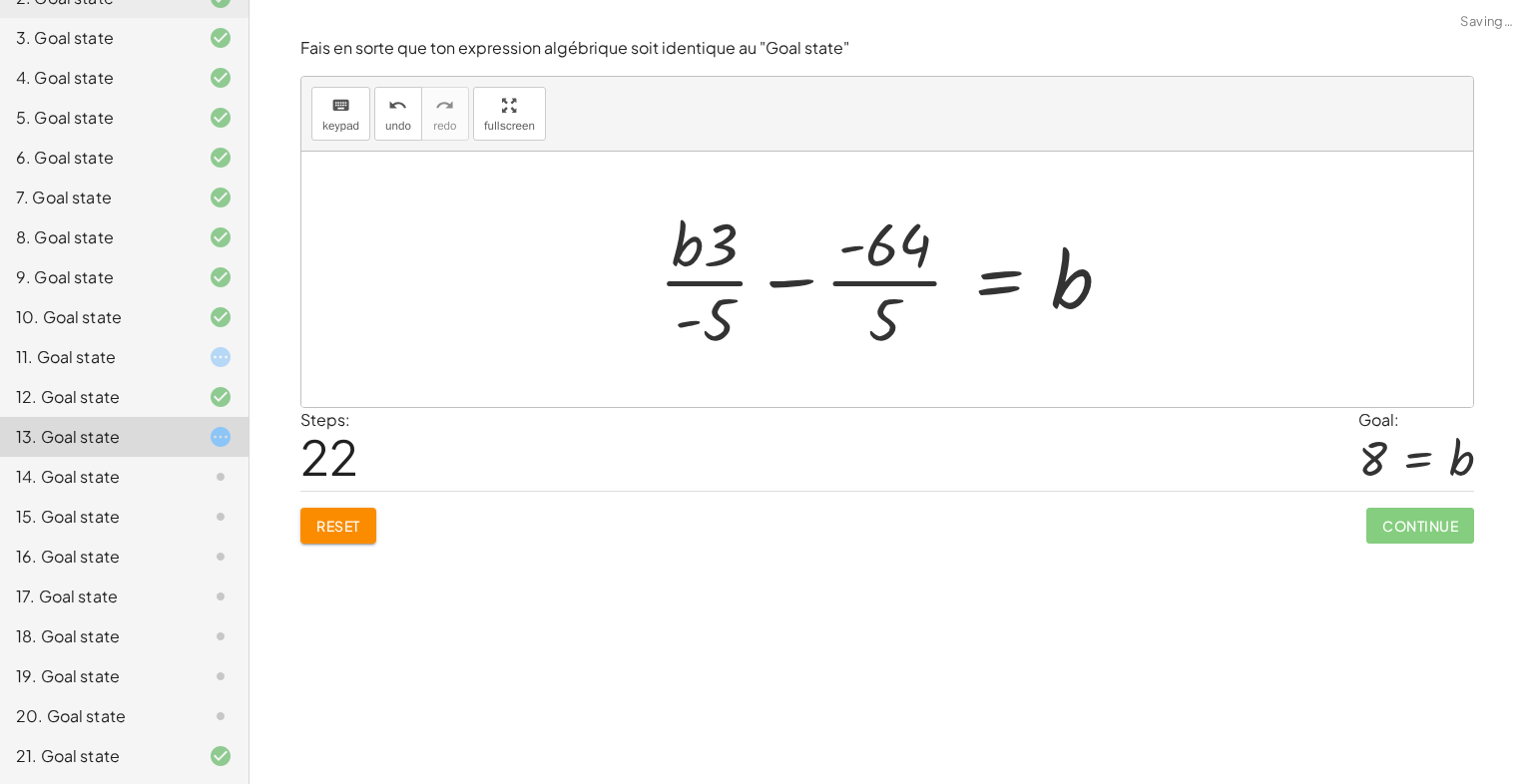 click at bounding box center (894, 279) 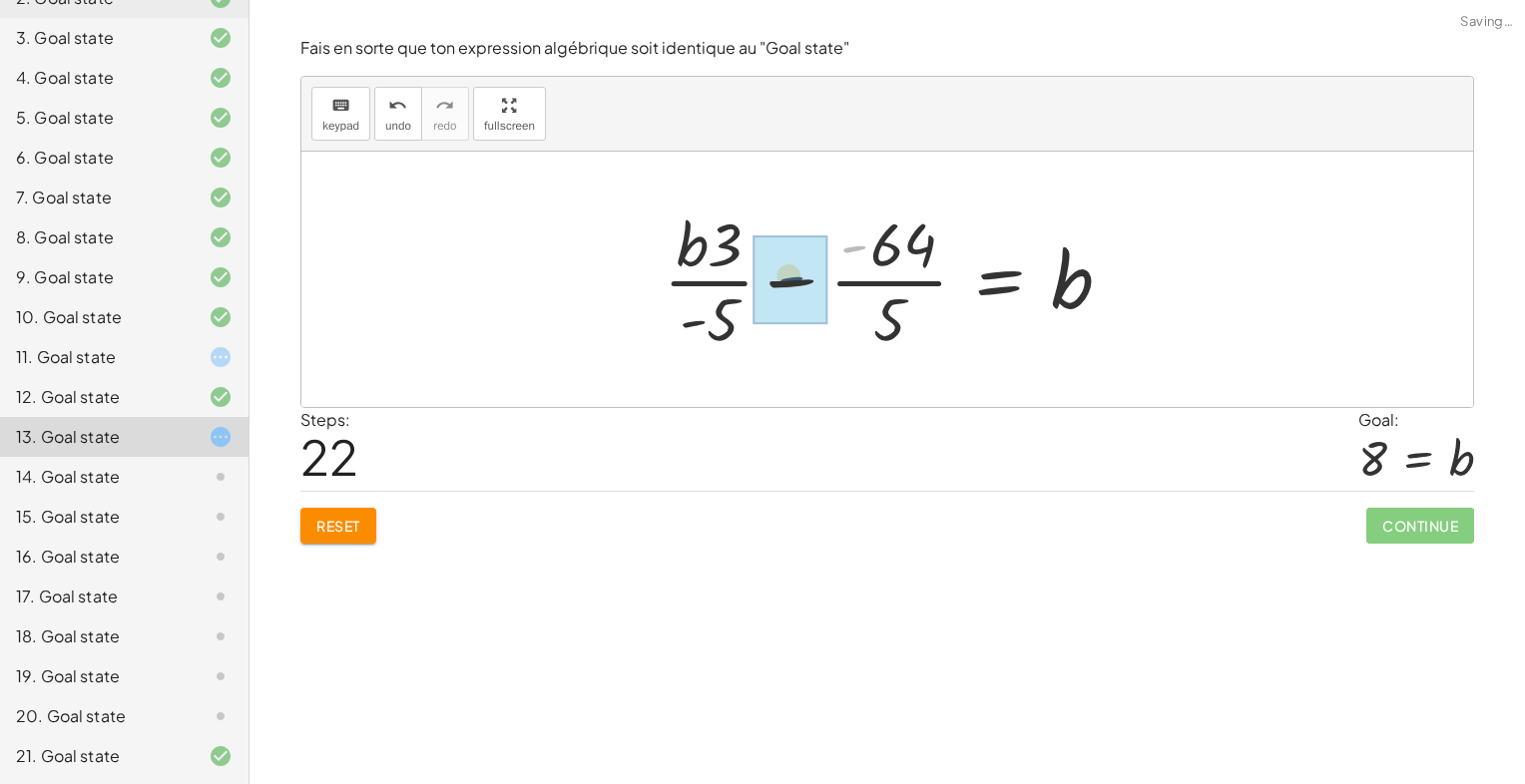 drag, startPoint x: 855, startPoint y: 245, endPoint x: 784, endPoint y: 287, distance: 82.492424 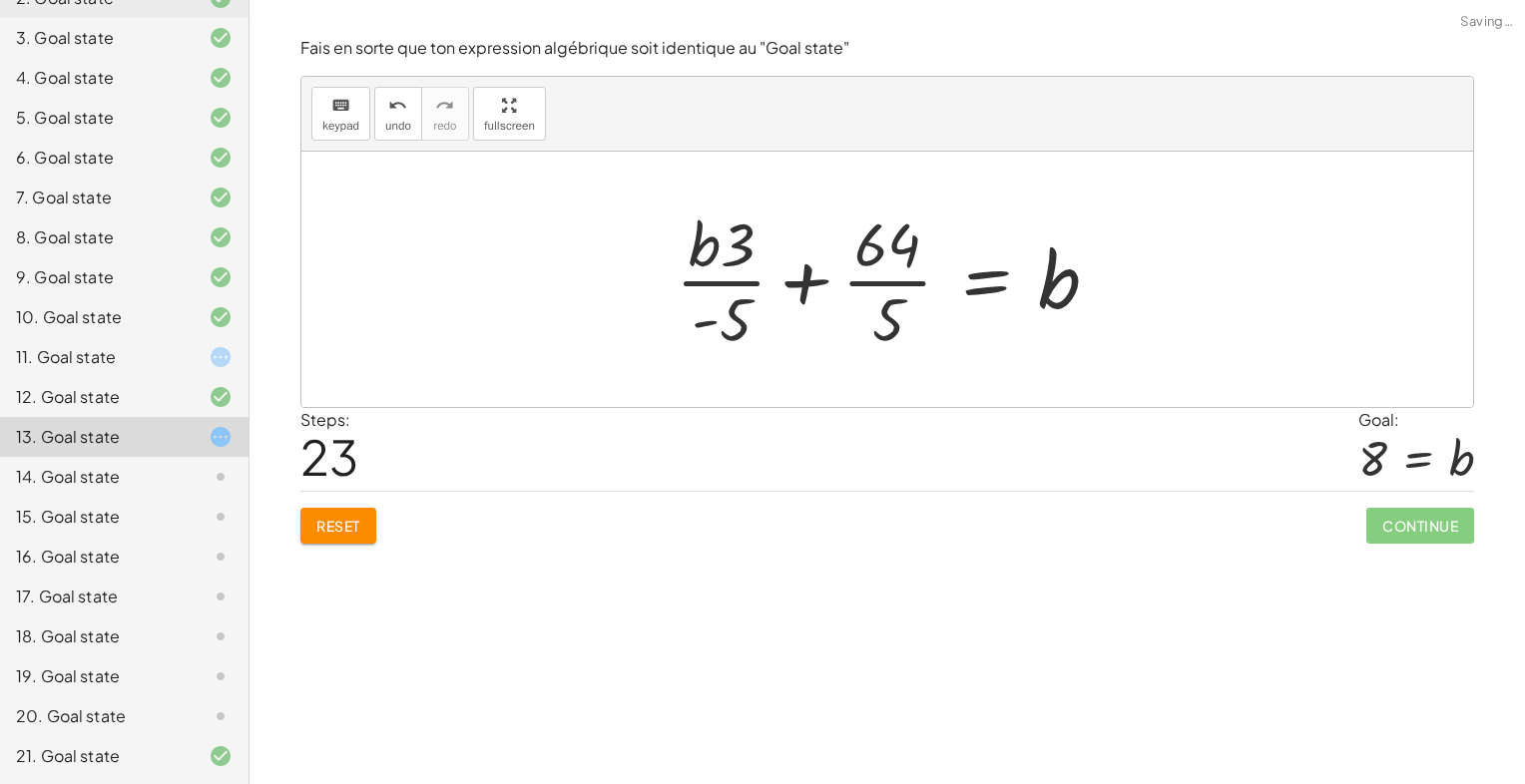 click at bounding box center (895, 279) 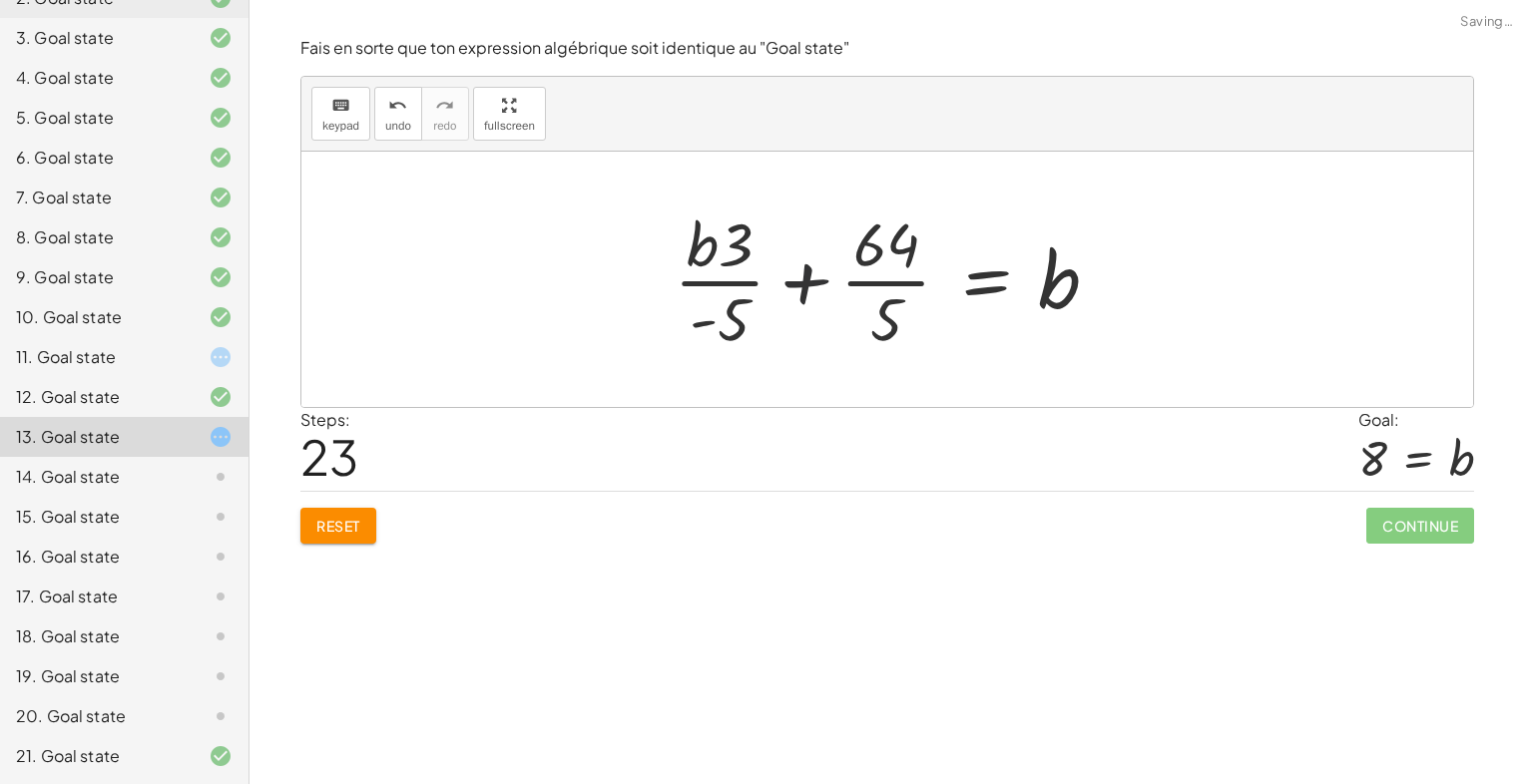 drag, startPoint x: 814, startPoint y: 284, endPoint x: 826, endPoint y: 278, distance: 13.416408 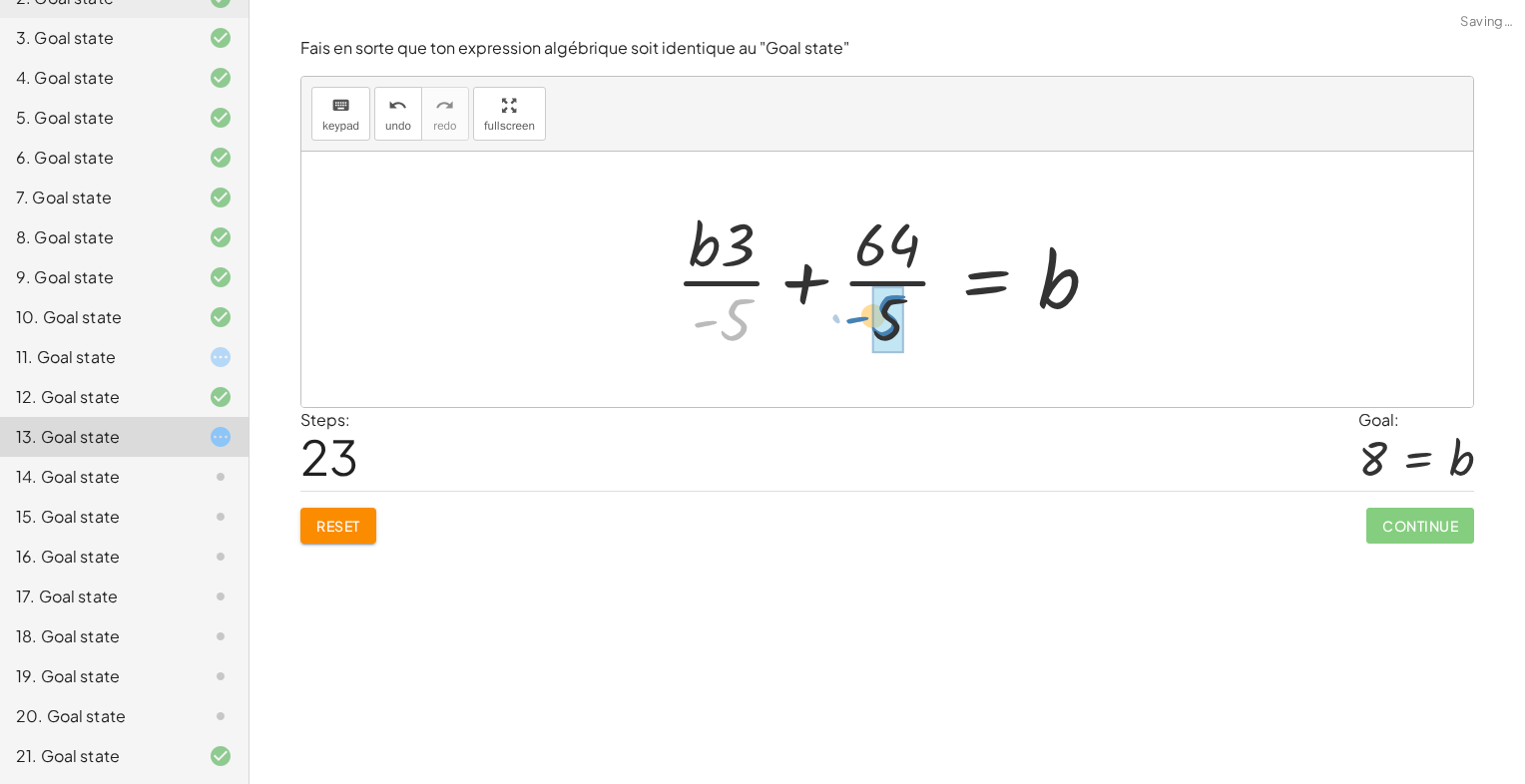 drag, startPoint x: 750, startPoint y: 316, endPoint x: 902, endPoint y: 313, distance: 152.0296 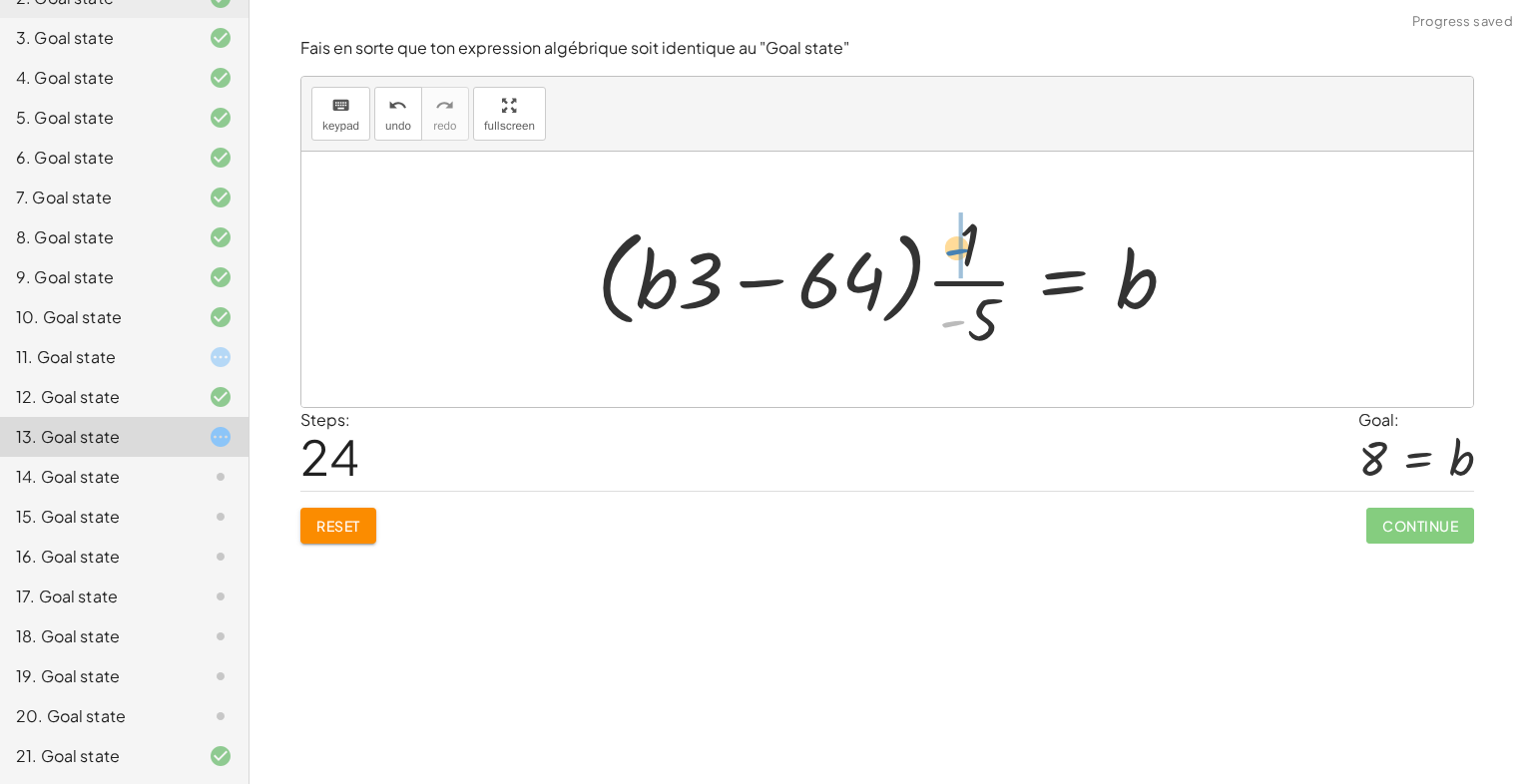 drag, startPoint x: 951, startPoint y: 313, endPoint x: 958, endPoint y: 242, distance: 71.34424 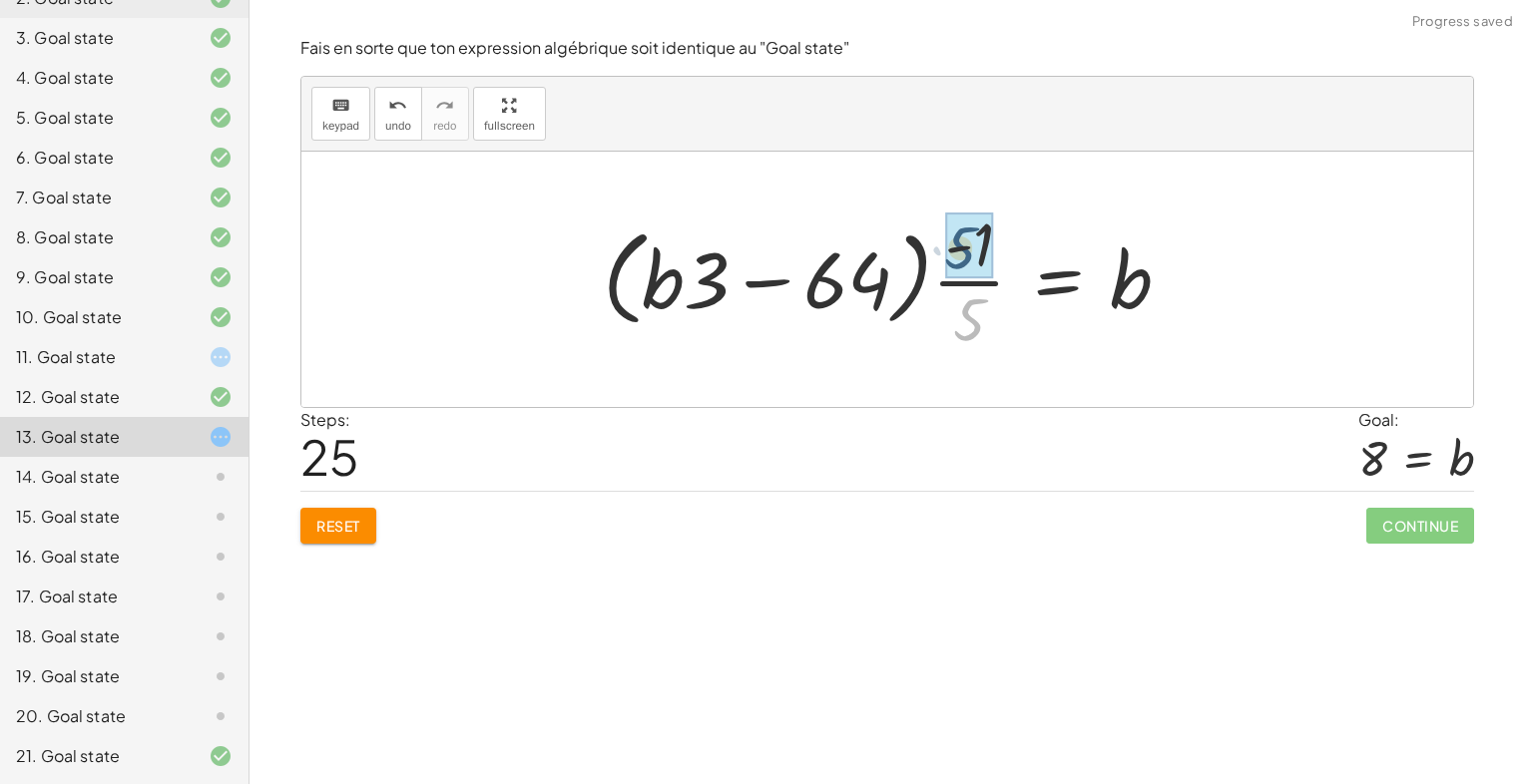 drag, startPoint x: 981, startPoint y: 333, endPoint x: 976, endPoint y: 259, distance: 74.168727 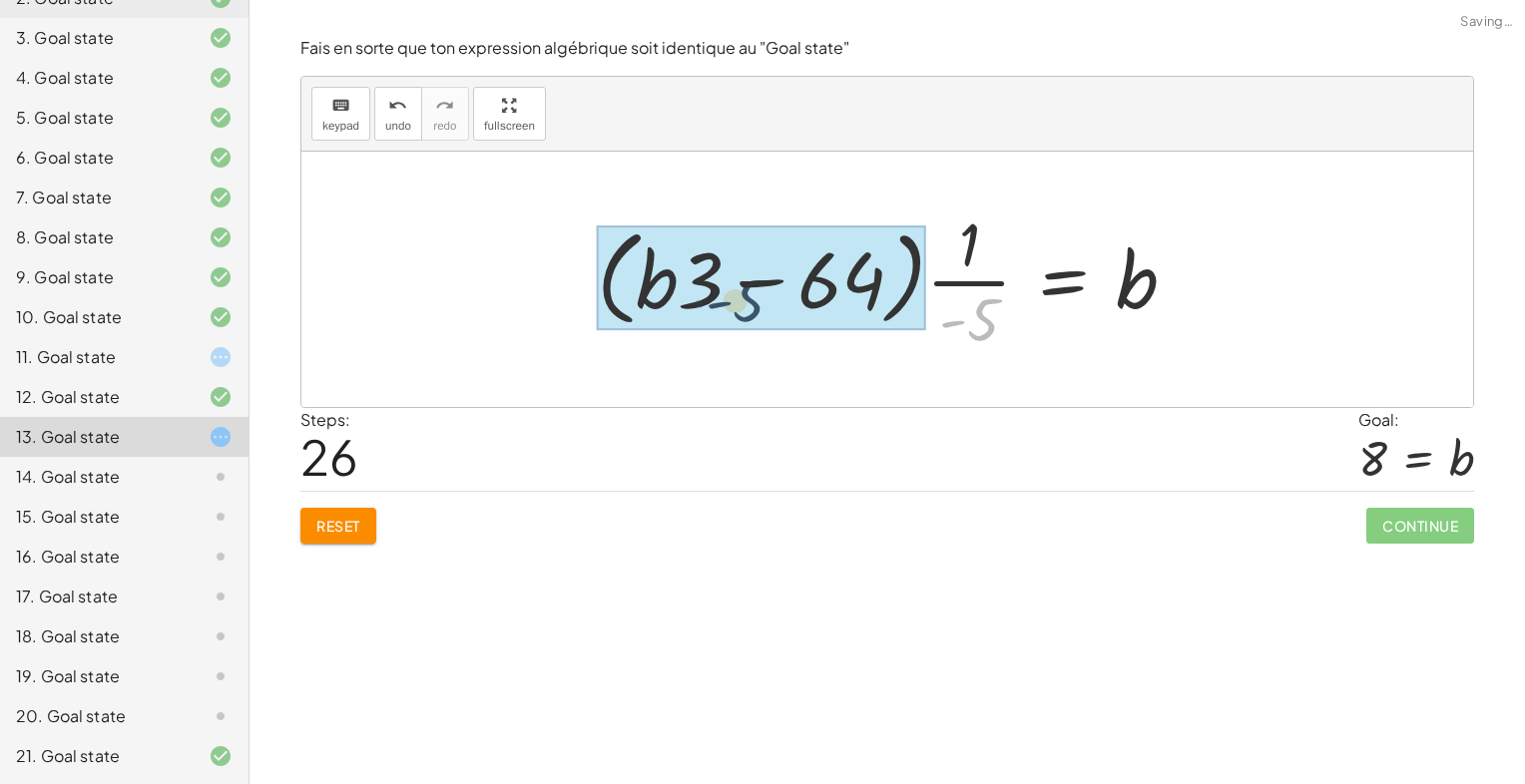 drag, startPoint x: 979, startPoint y: 321, endPoint x: 759, endPoint y: 283, distance: 223.2577 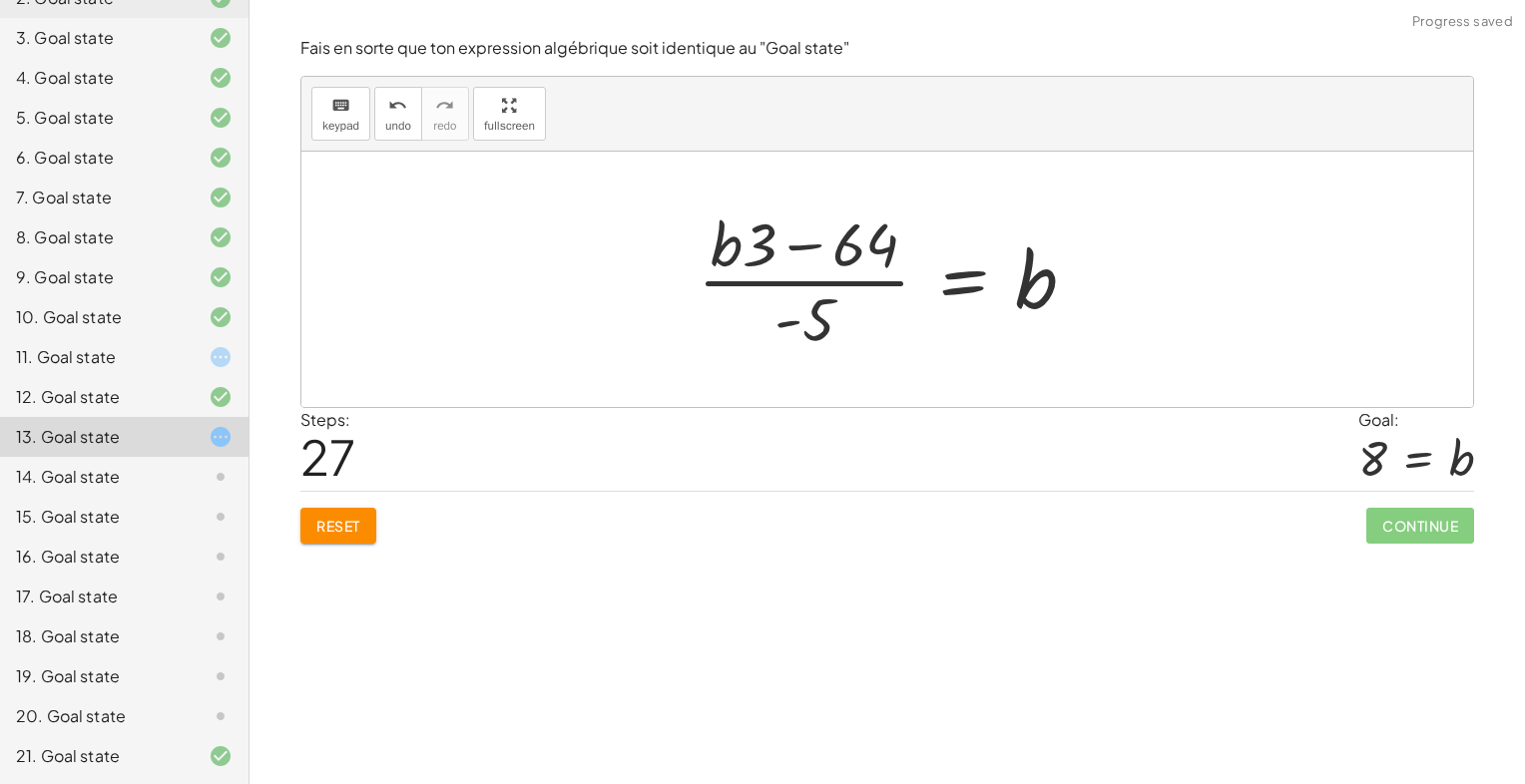 click at bounding box center (894, 279) 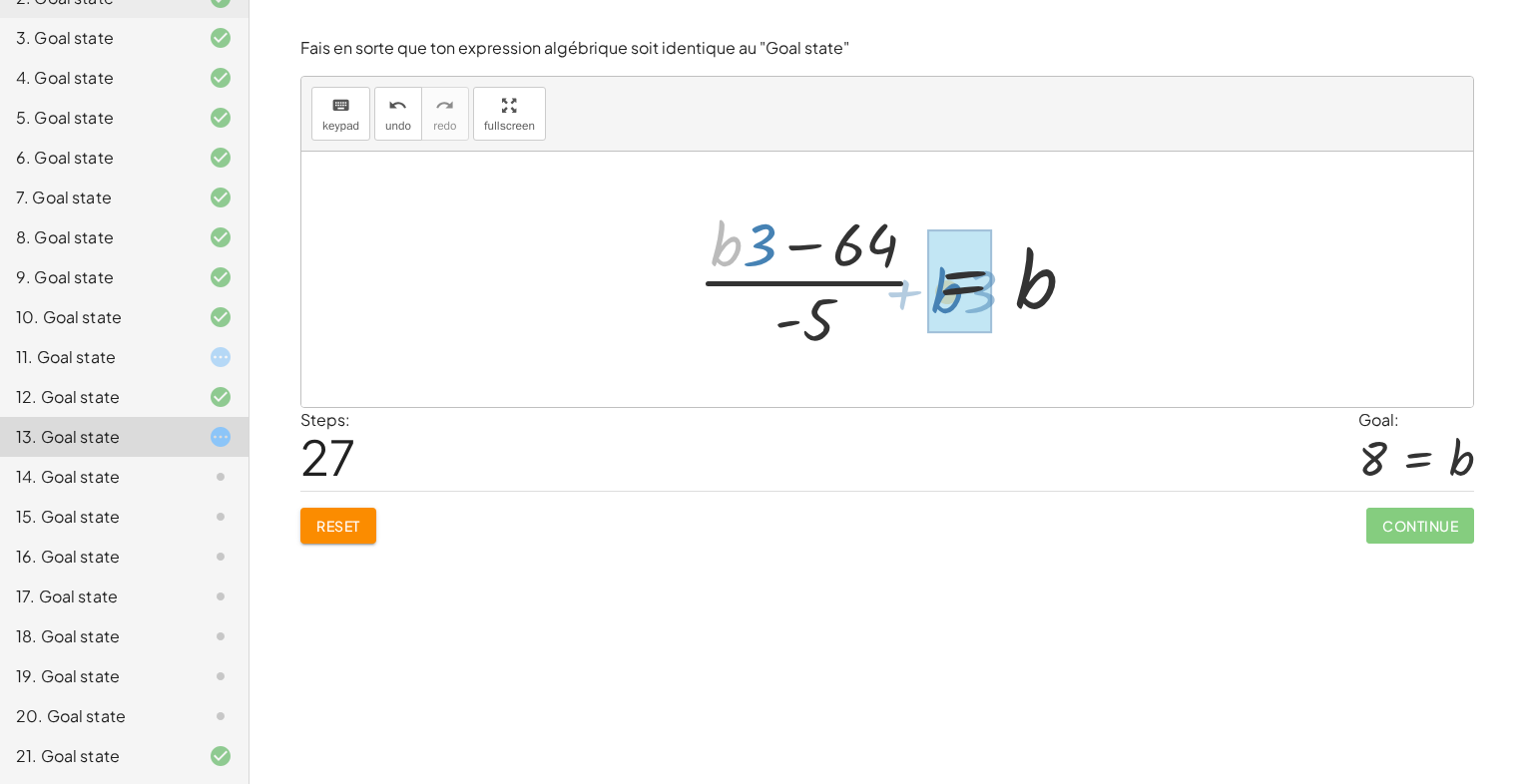 drag, startPoint x: 728, startPoint y: 250, endPoint x: 994, endPoint y: 301, distance: 270.84497 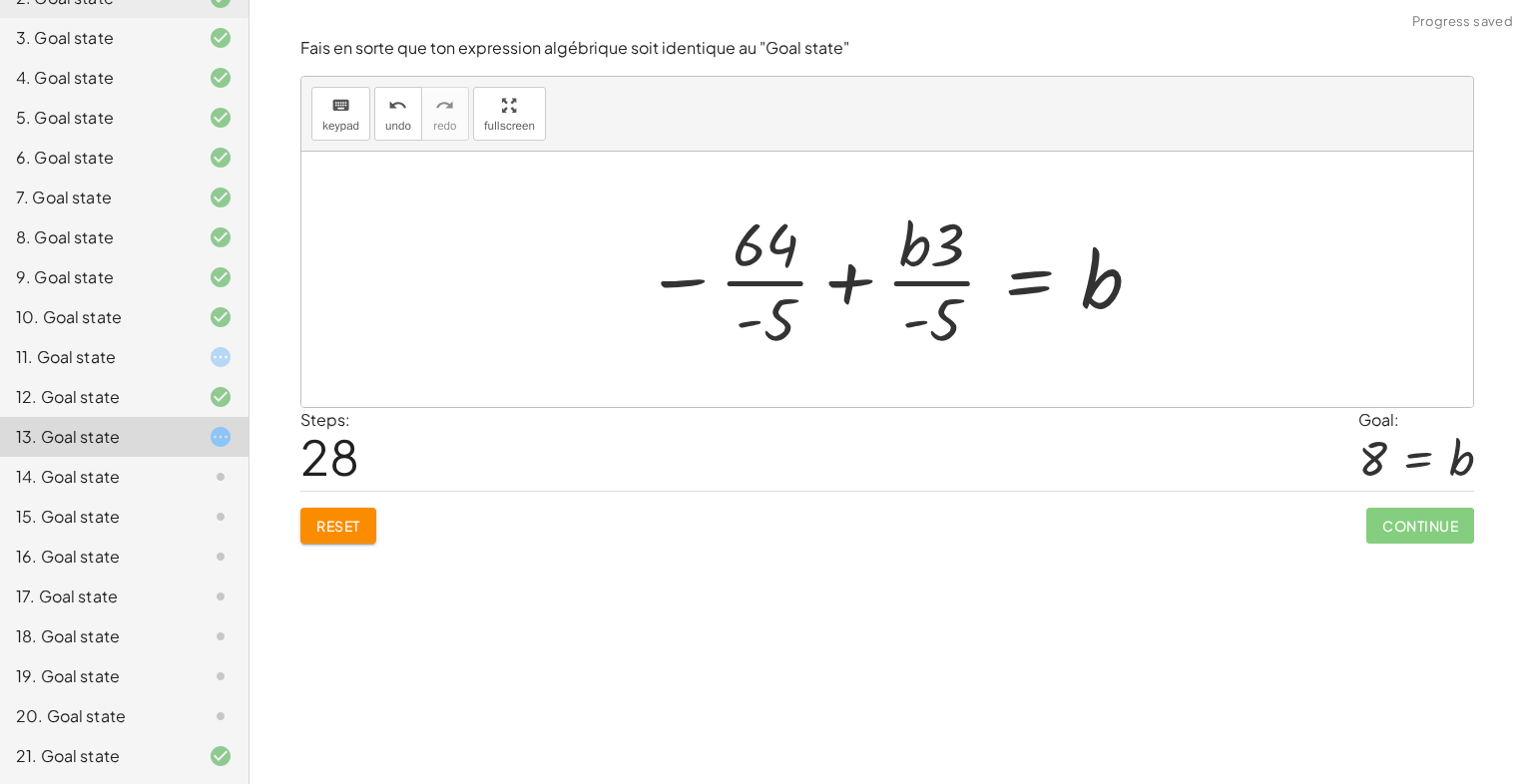 click at bounding box center [894, 279] 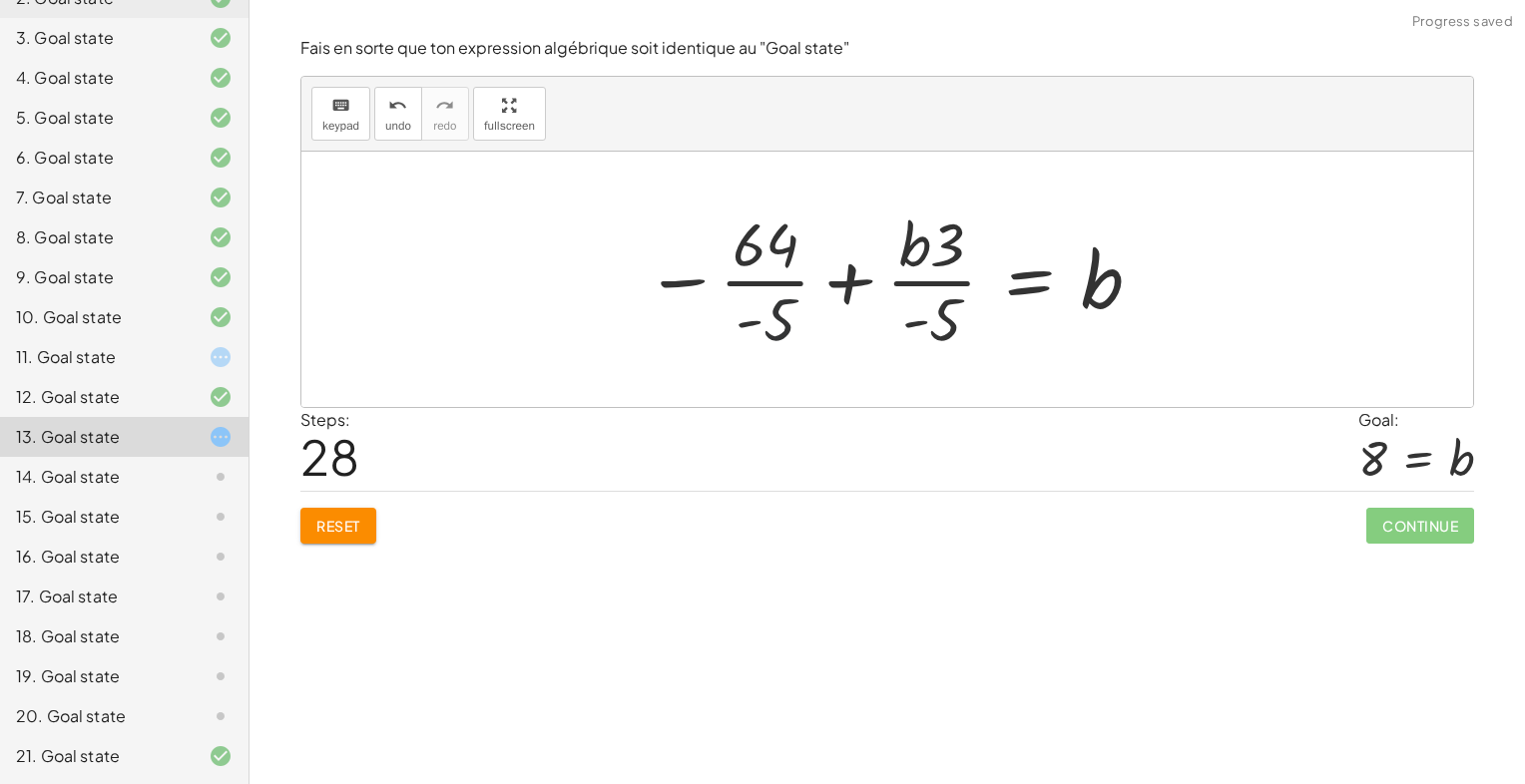 click at bounding box center (894, 279) 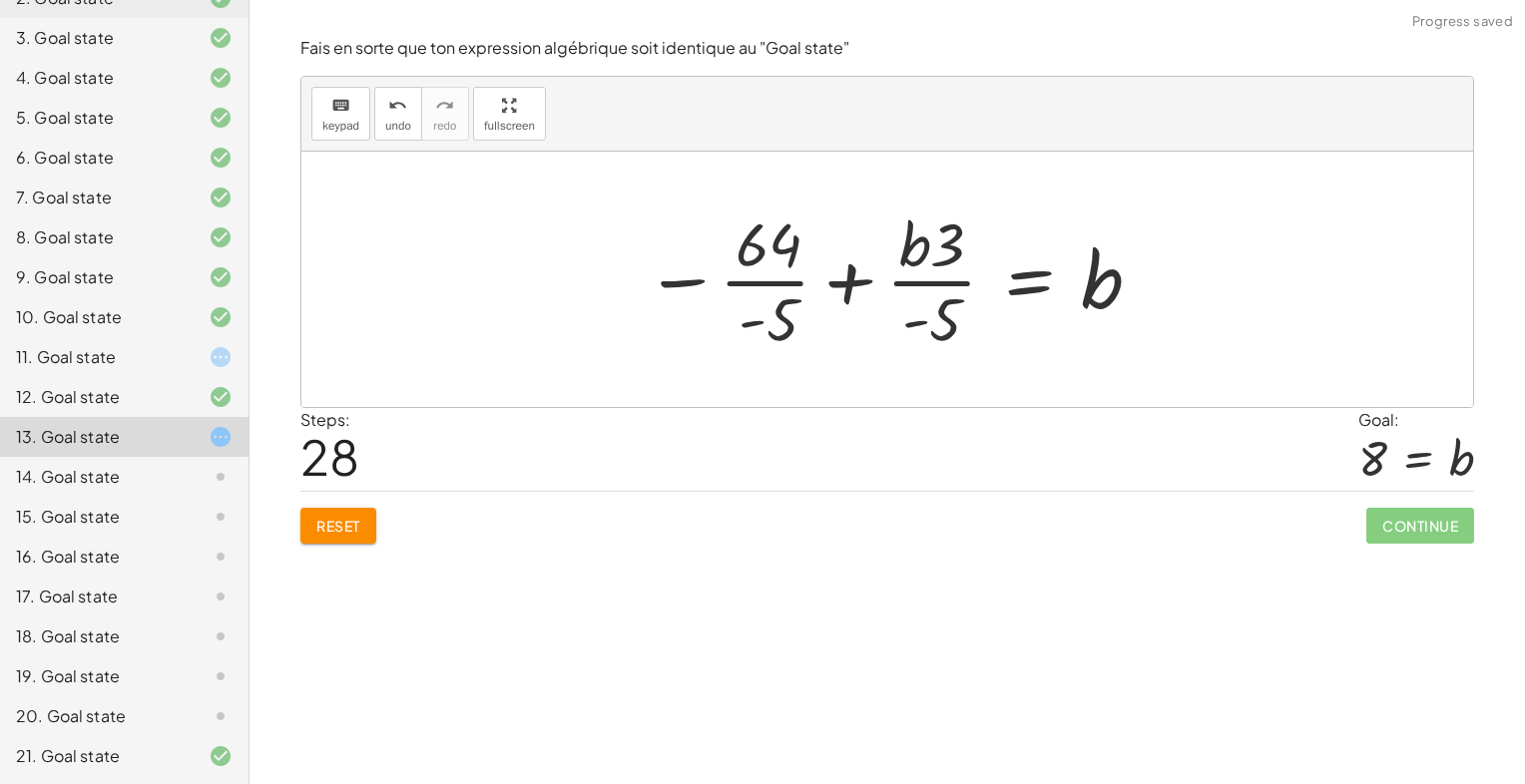click at bounding box center (894, 279) 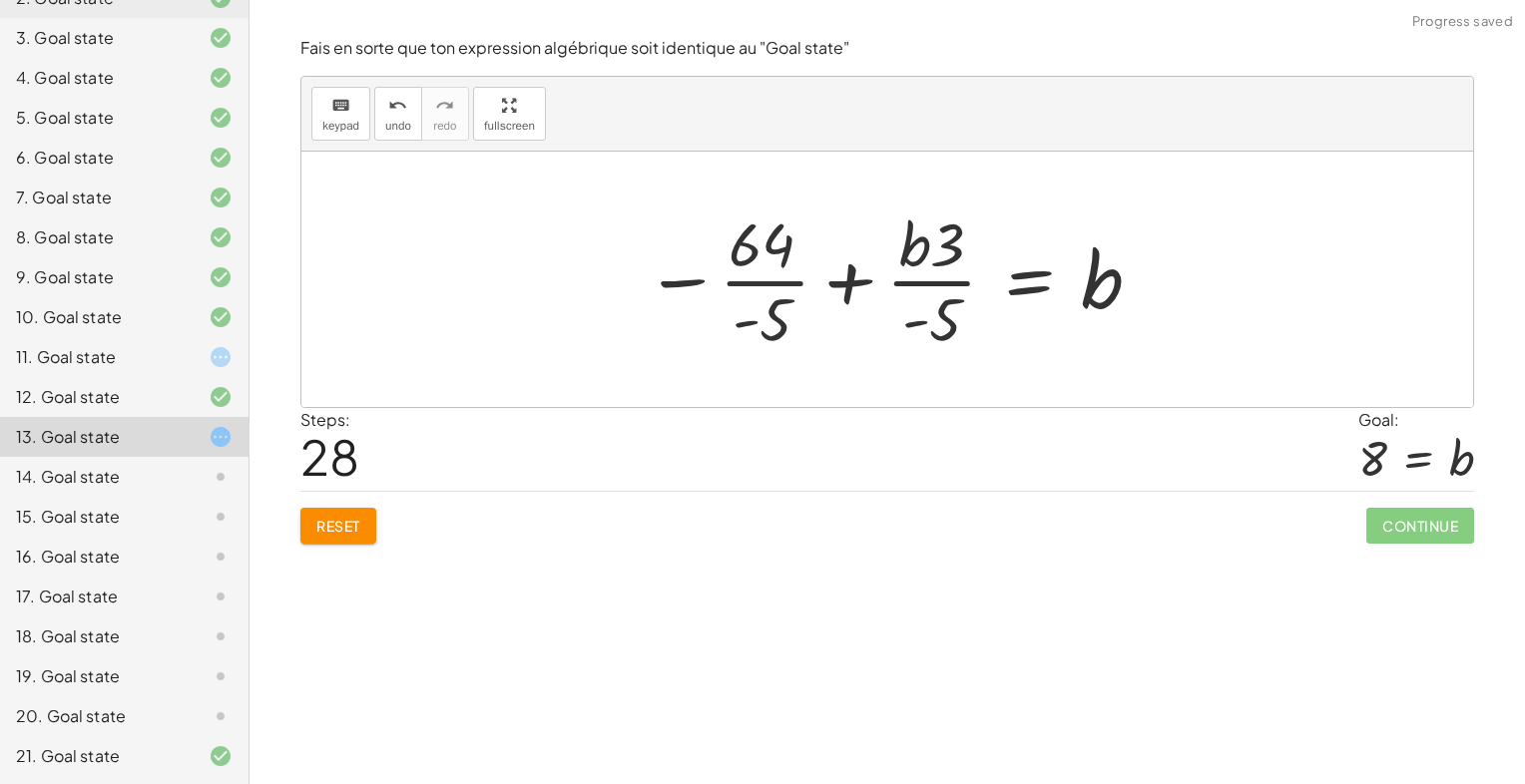 click at bounding box center [894, 279] 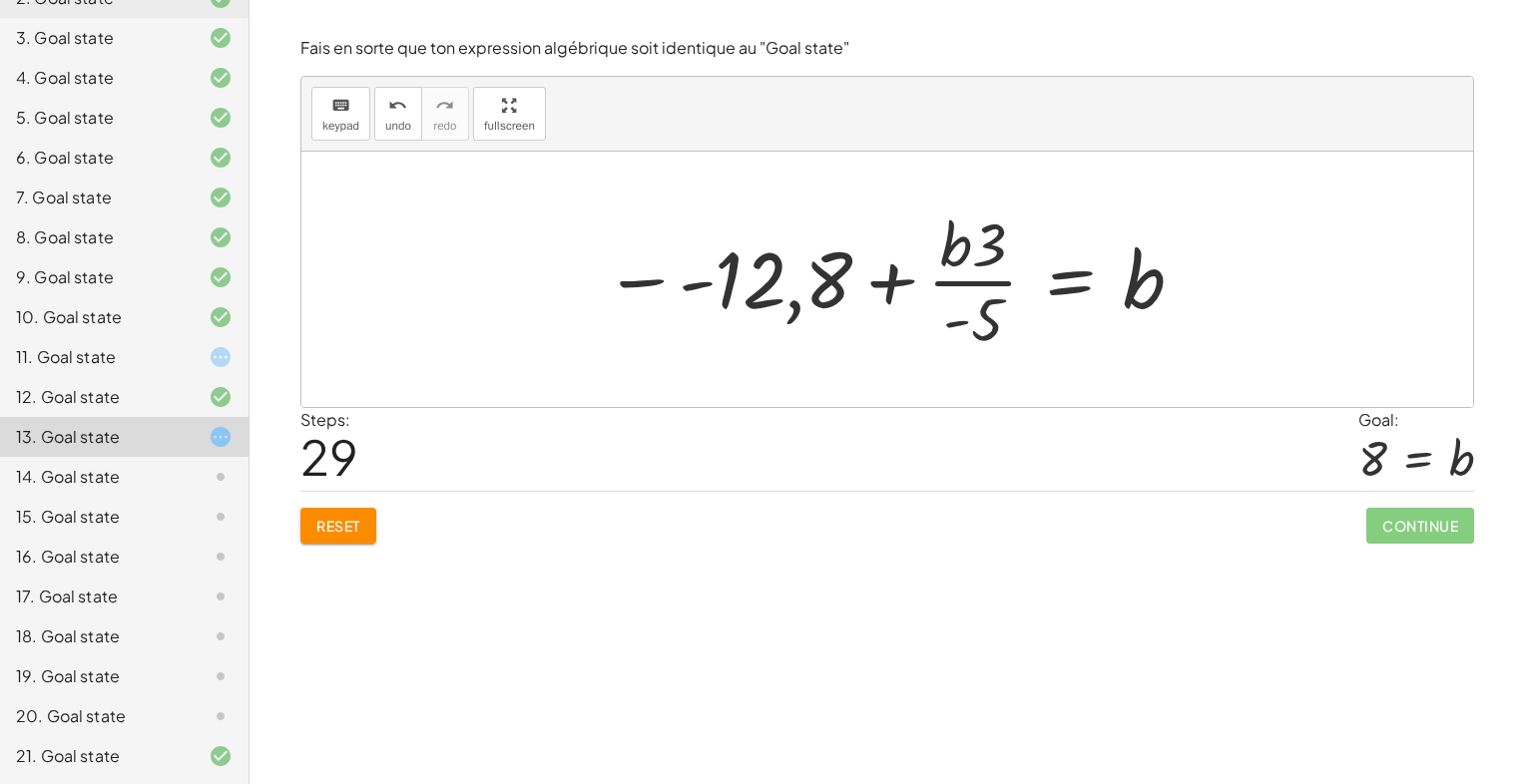 click at bounding box center [894, 279] 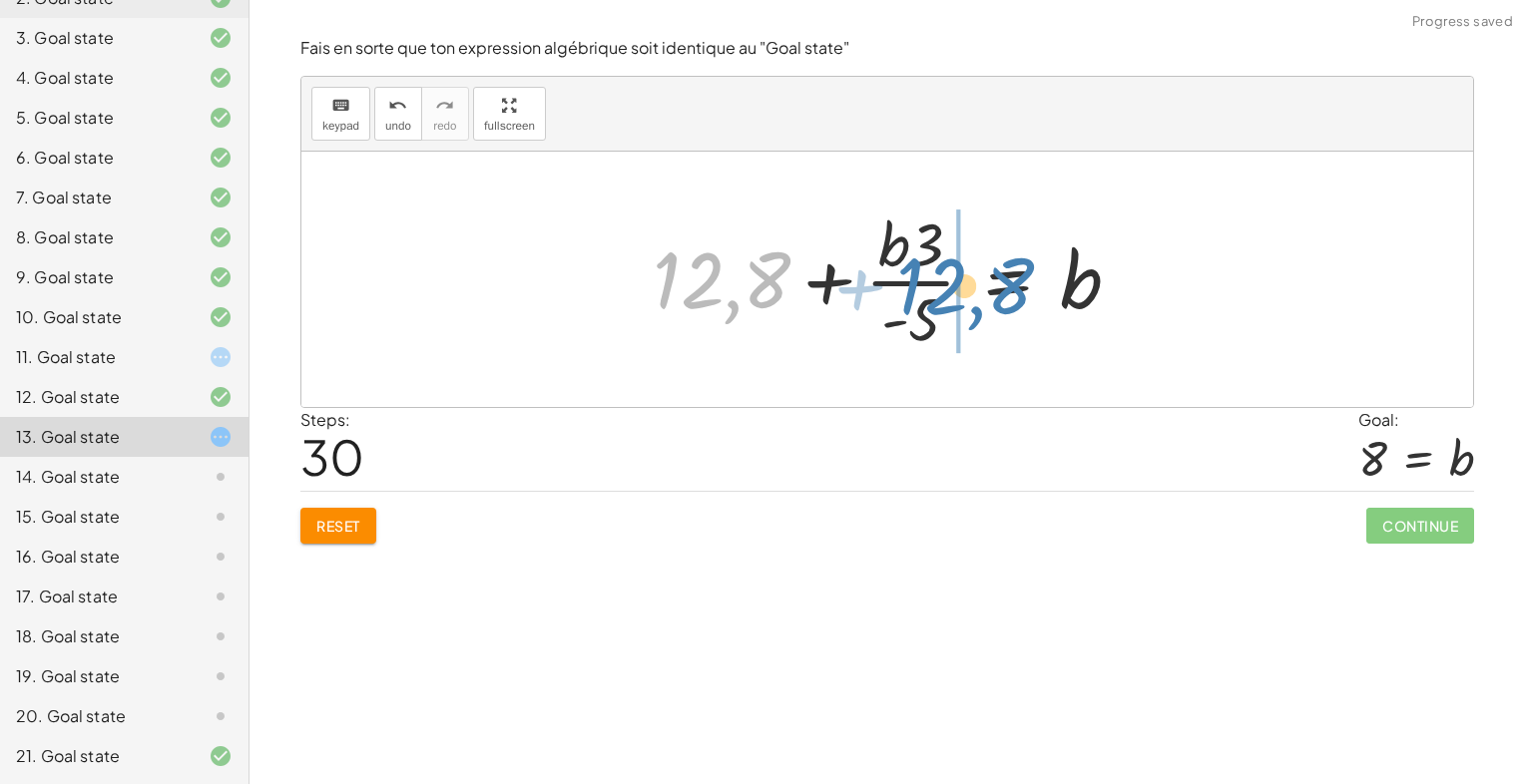 drag, startPoint x: 719, startPoint y: 287, endPoint x: 954, endPoint y: 293, distance: 235.07658 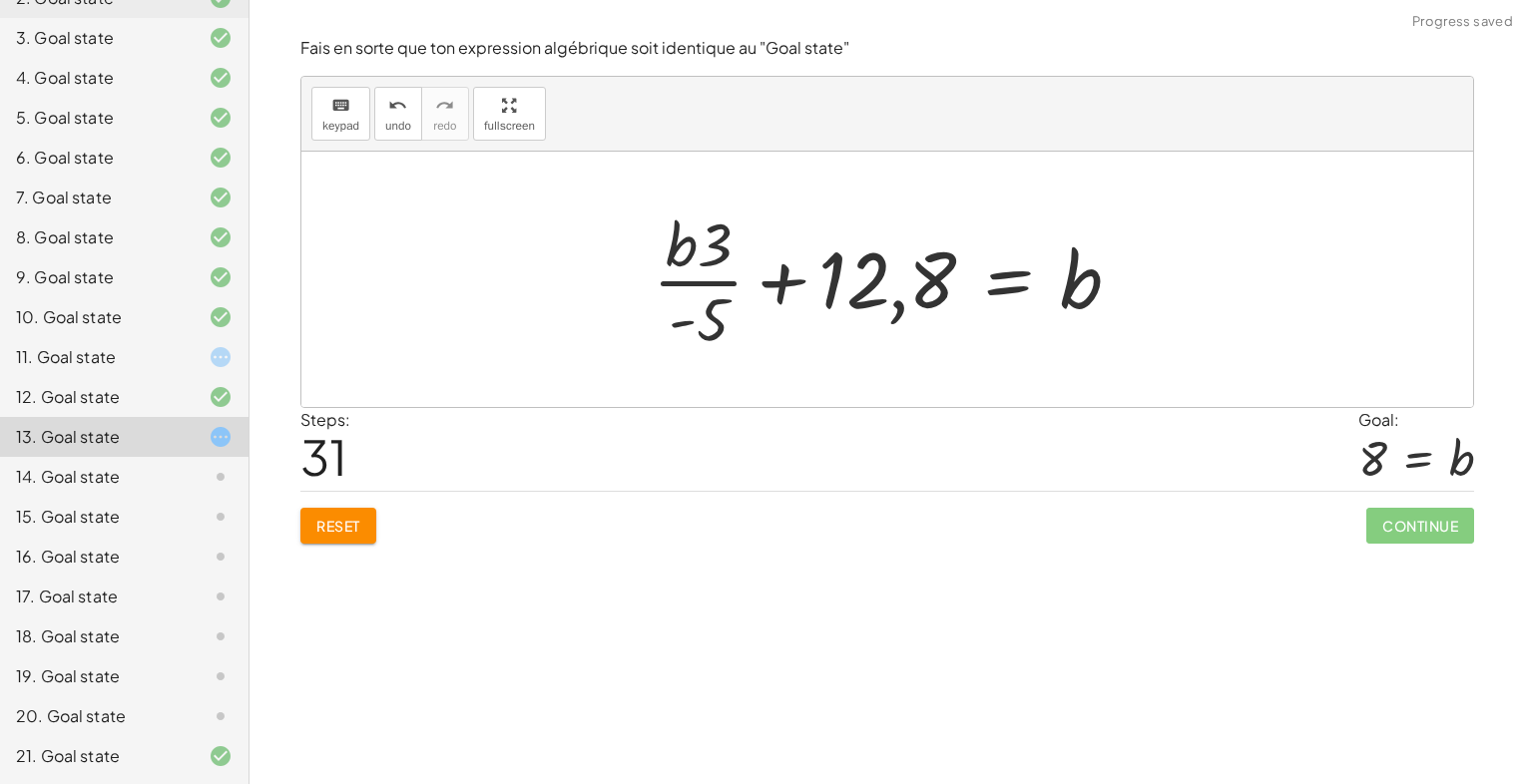 click at bounding box center (894, 279) 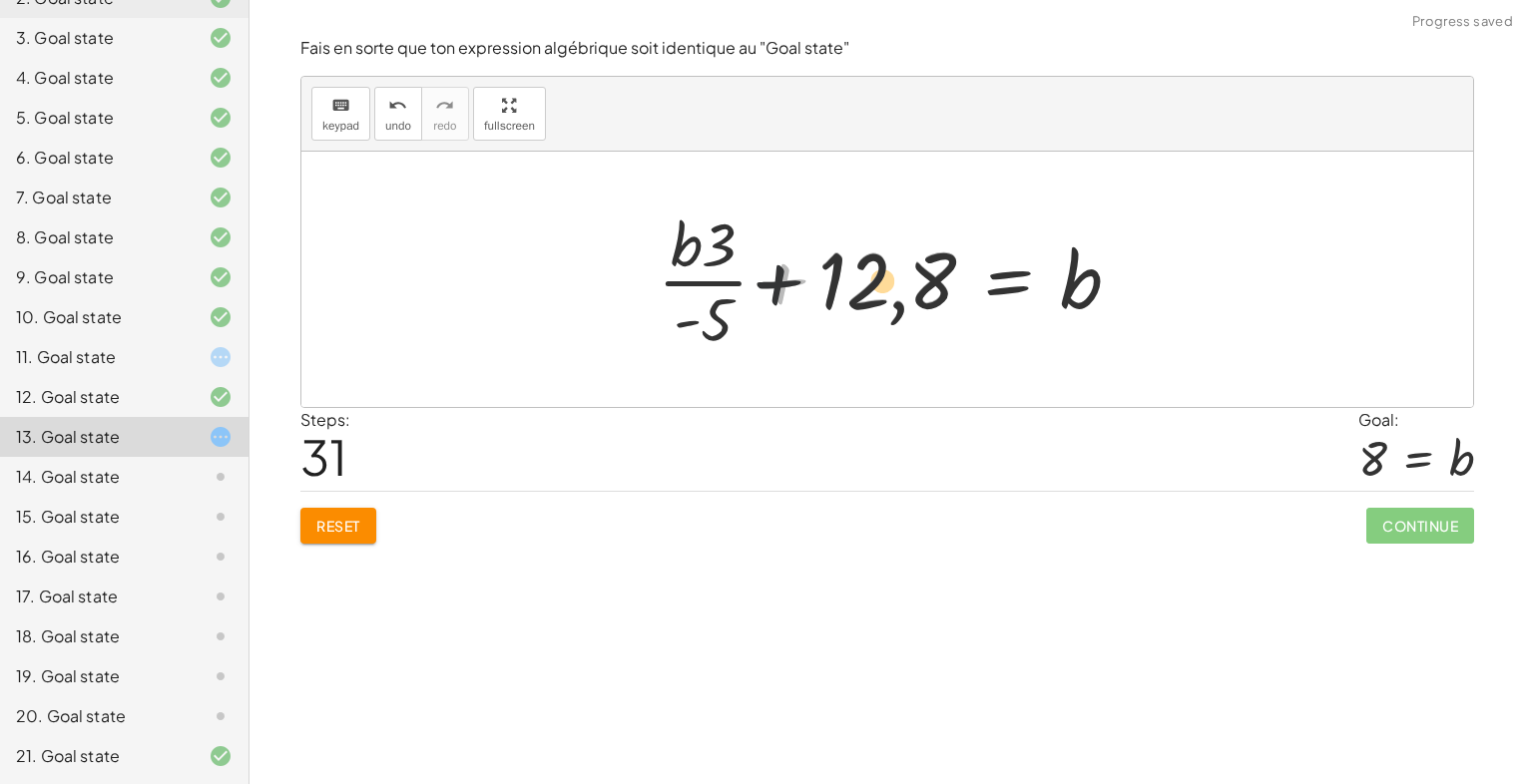 drag, startPoint x: 735, startPoint y: 285, endPoint x: 711, endPoint y: 288, distance: 24.186773 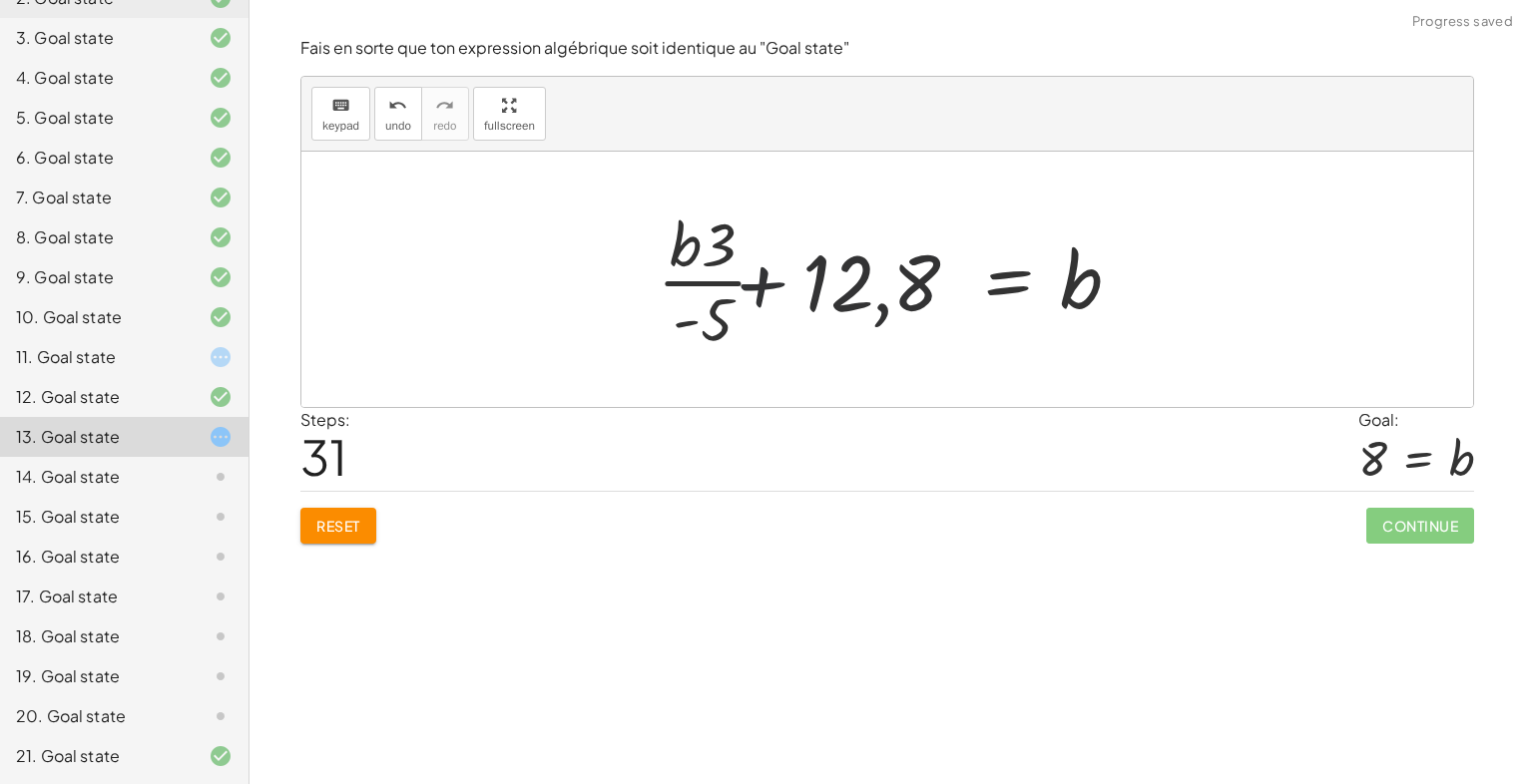 click at bounding box center [894, 279] 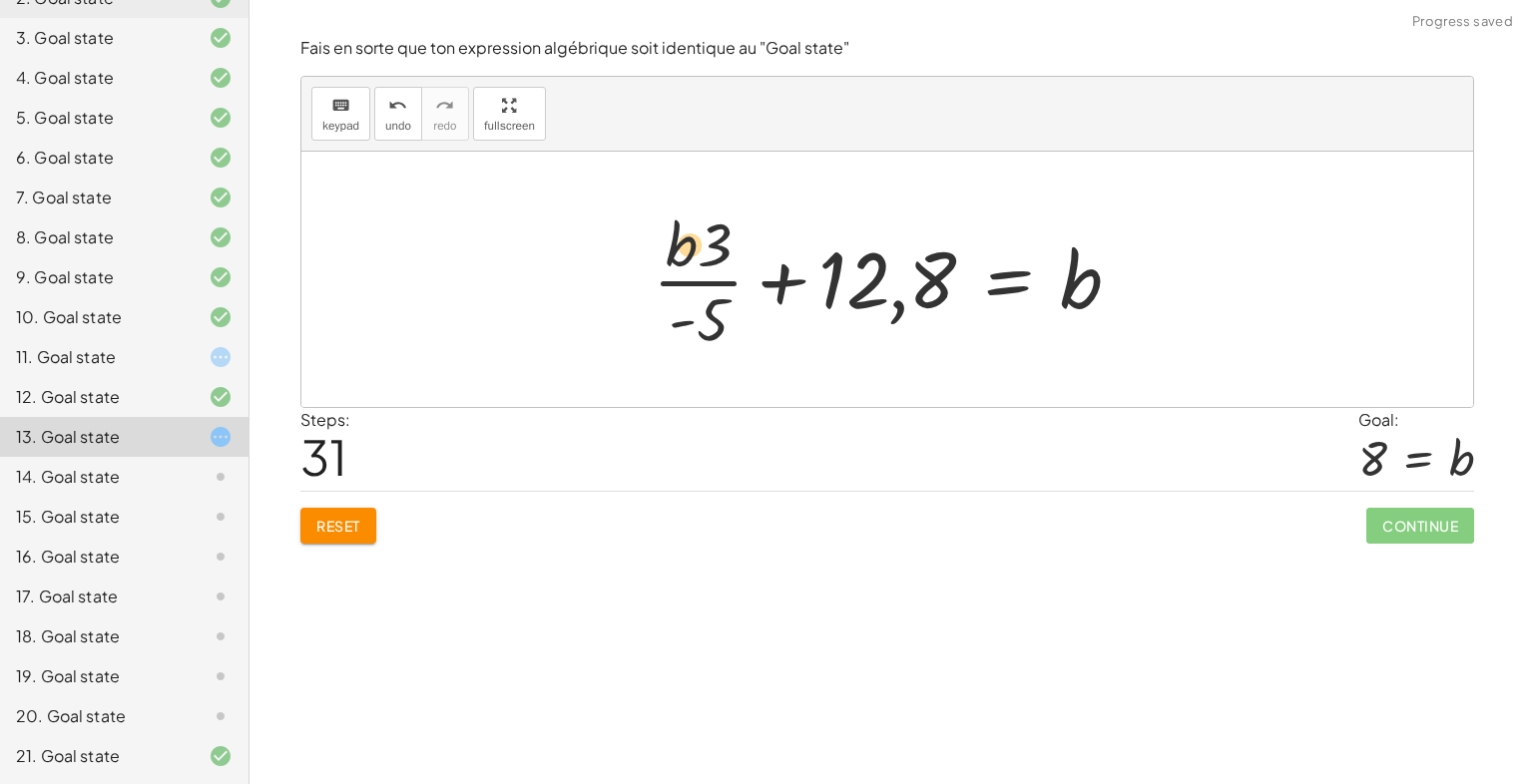 drag, startPoint x: 663, startPoint y: 250, endPoint x: 694, endPoint y: 247, distance: 31.144823 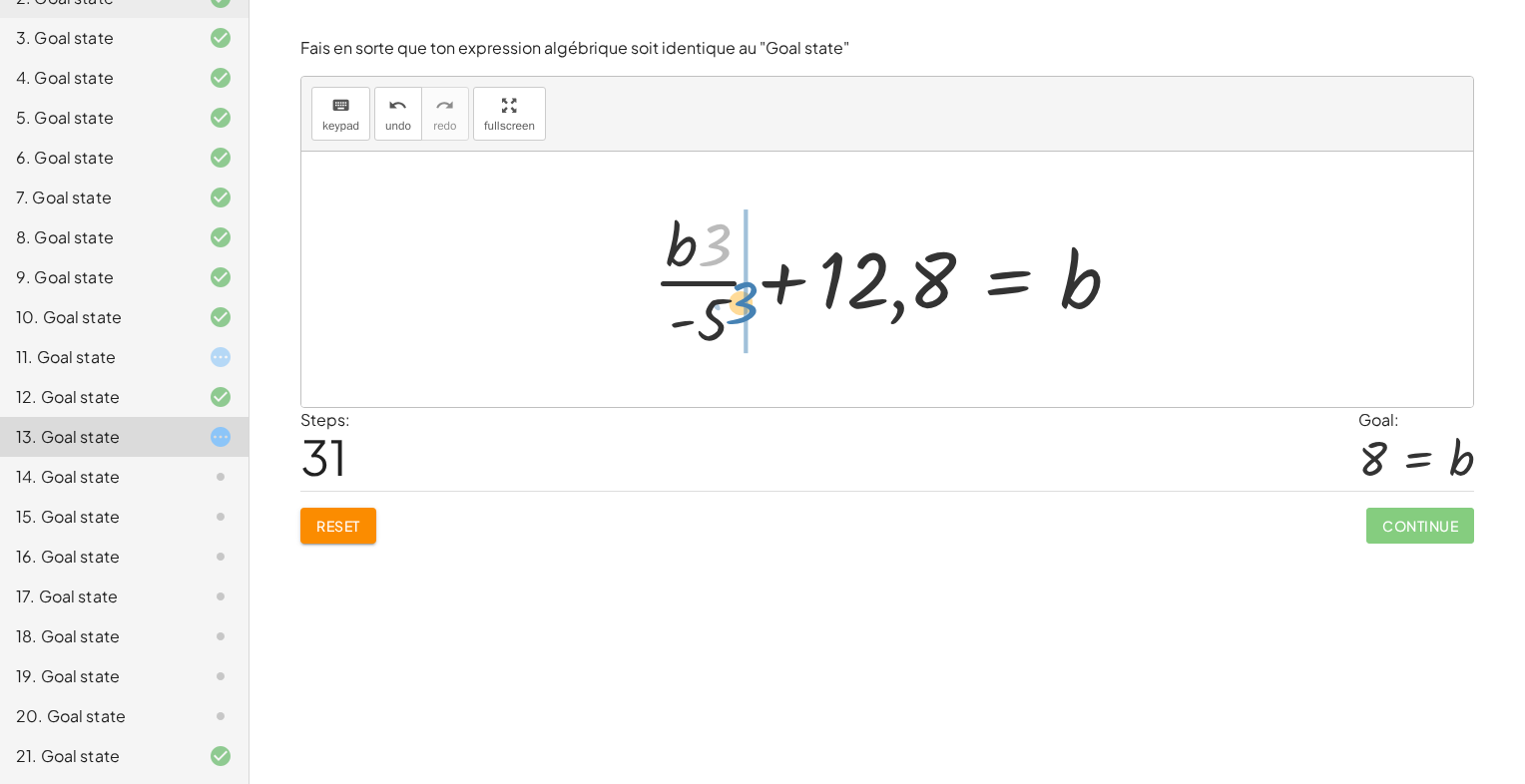 drag, startPoint x: 712, startPoint y: 245, endPoint x: 755, endPoint y: 294, distance: 65.192024 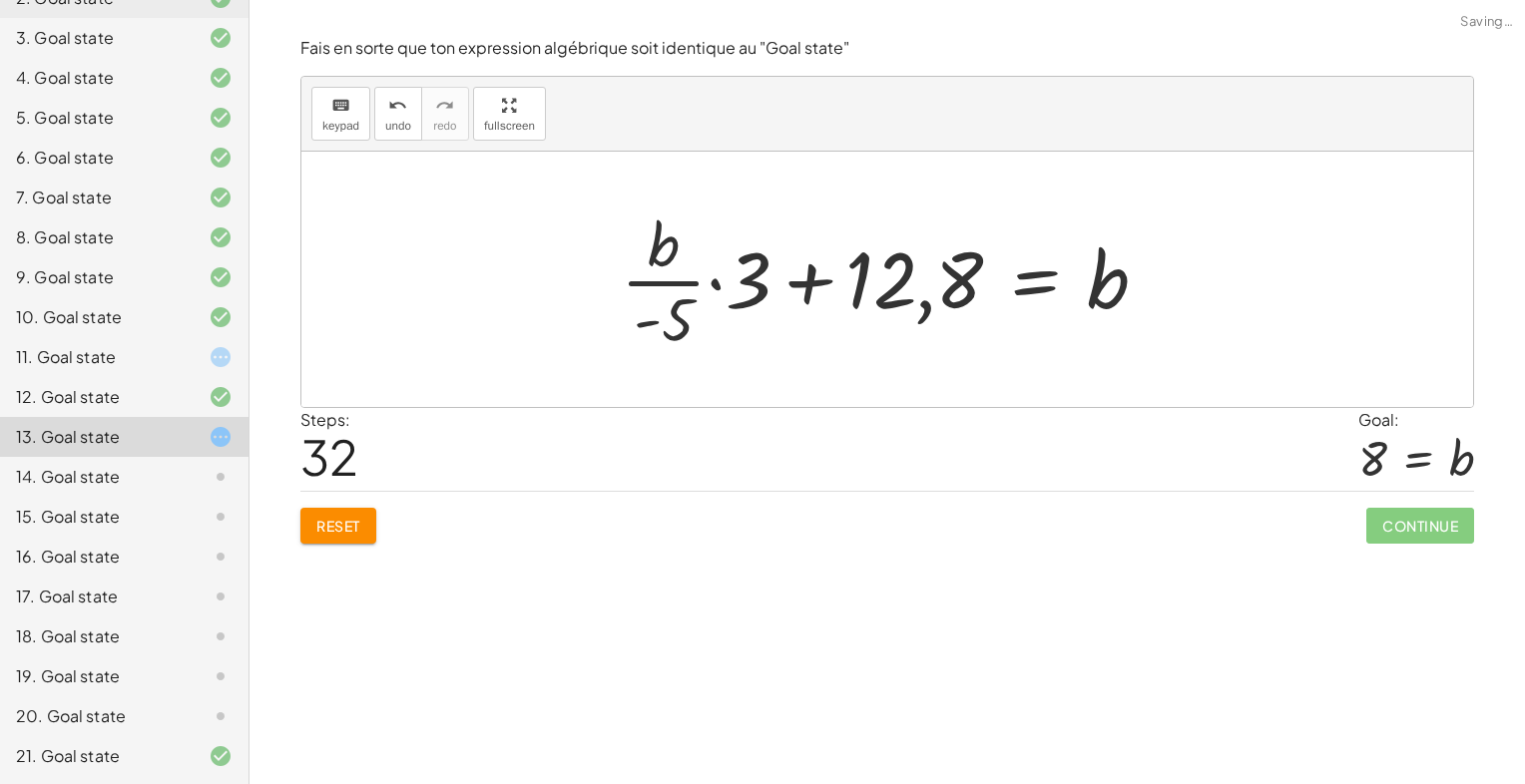 click at bounding box center [892, 279] 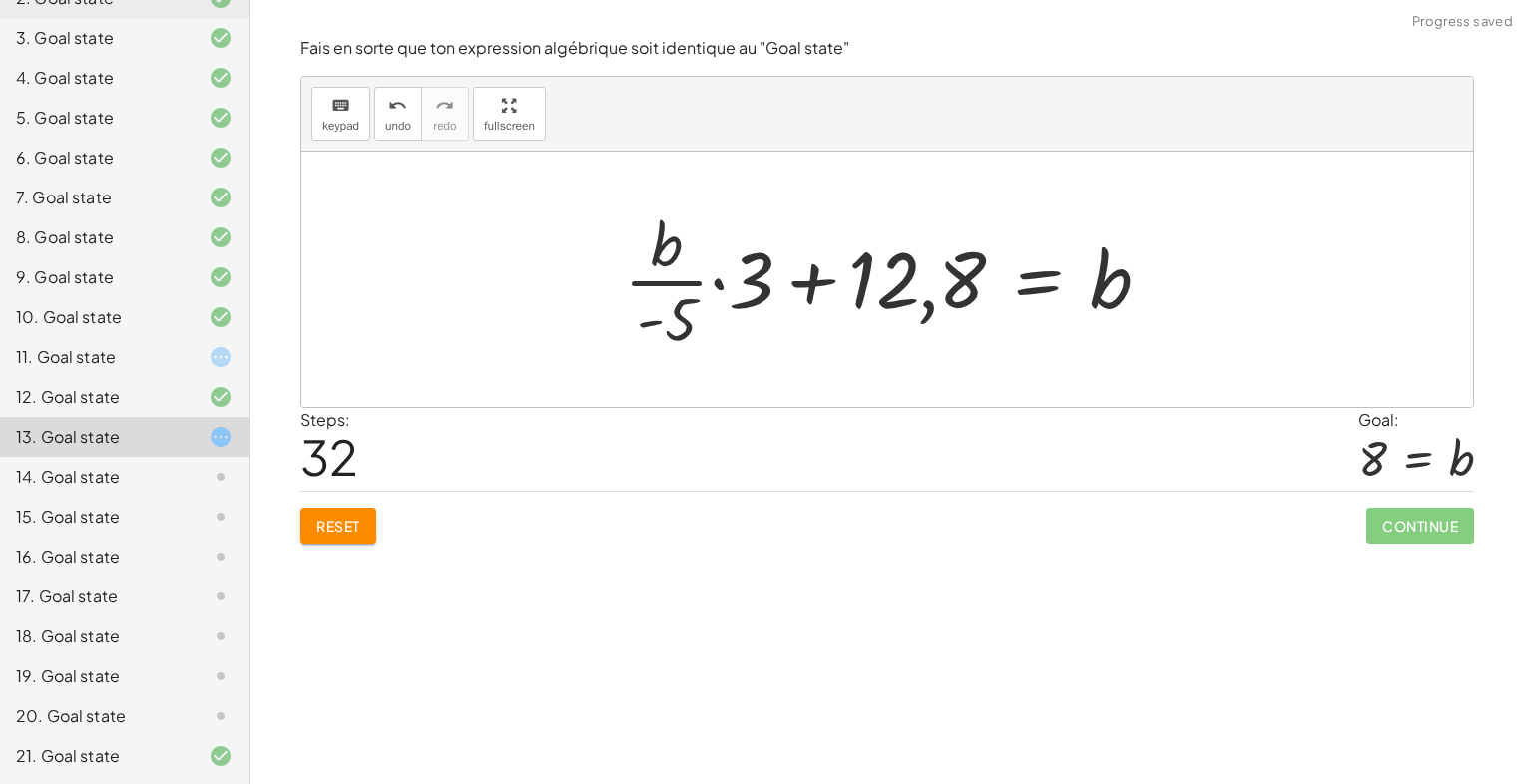 click at bounding box center [895, 279] 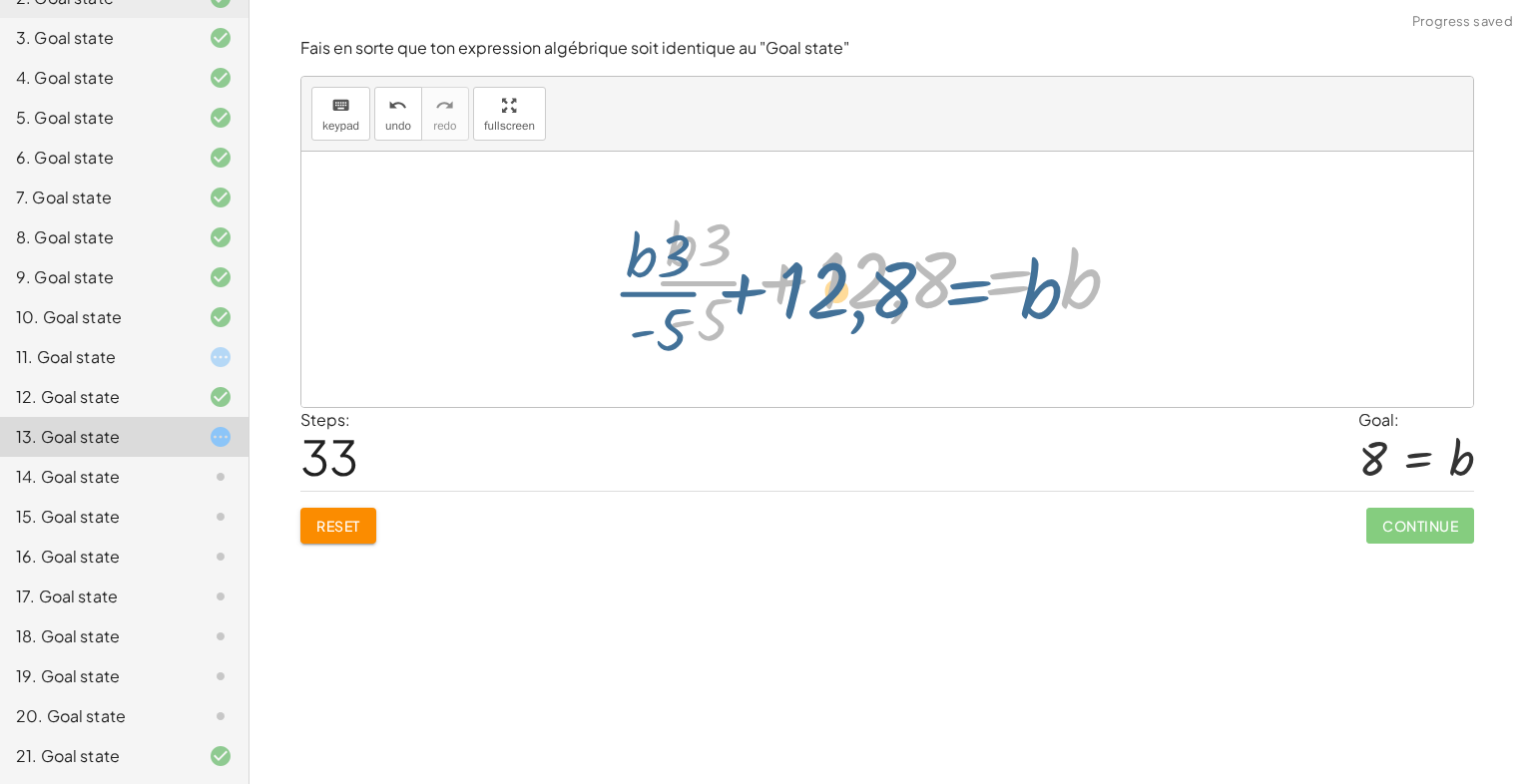 drag, startPoint x: 998, startPoint y: 281, endPoint x: 979, endPoint y: 282, distance: 19.026298 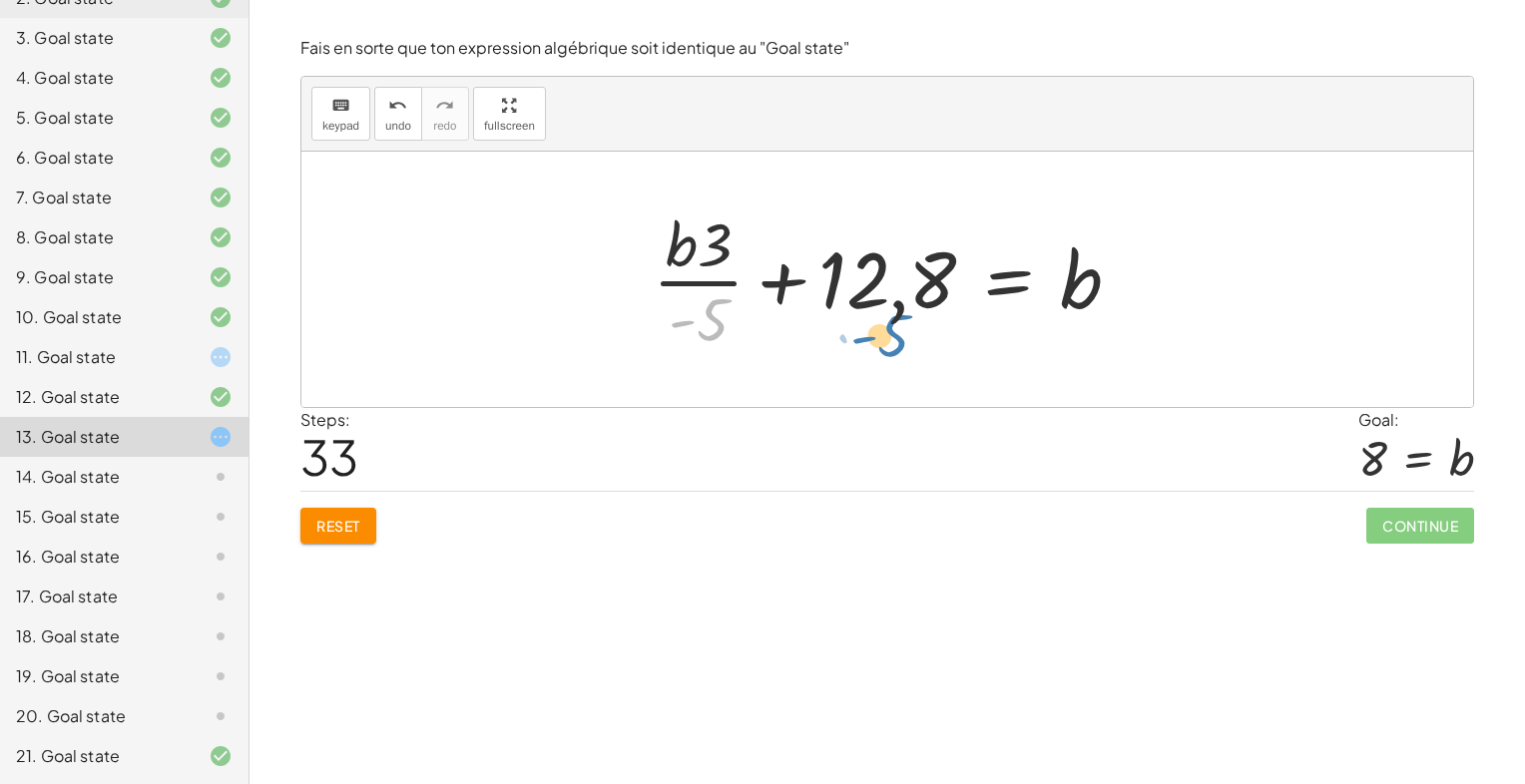 drag, startPoint x: 711, startPoint y: 324, endPoint x: 892, endPoint y: 341, distance: 181.79659 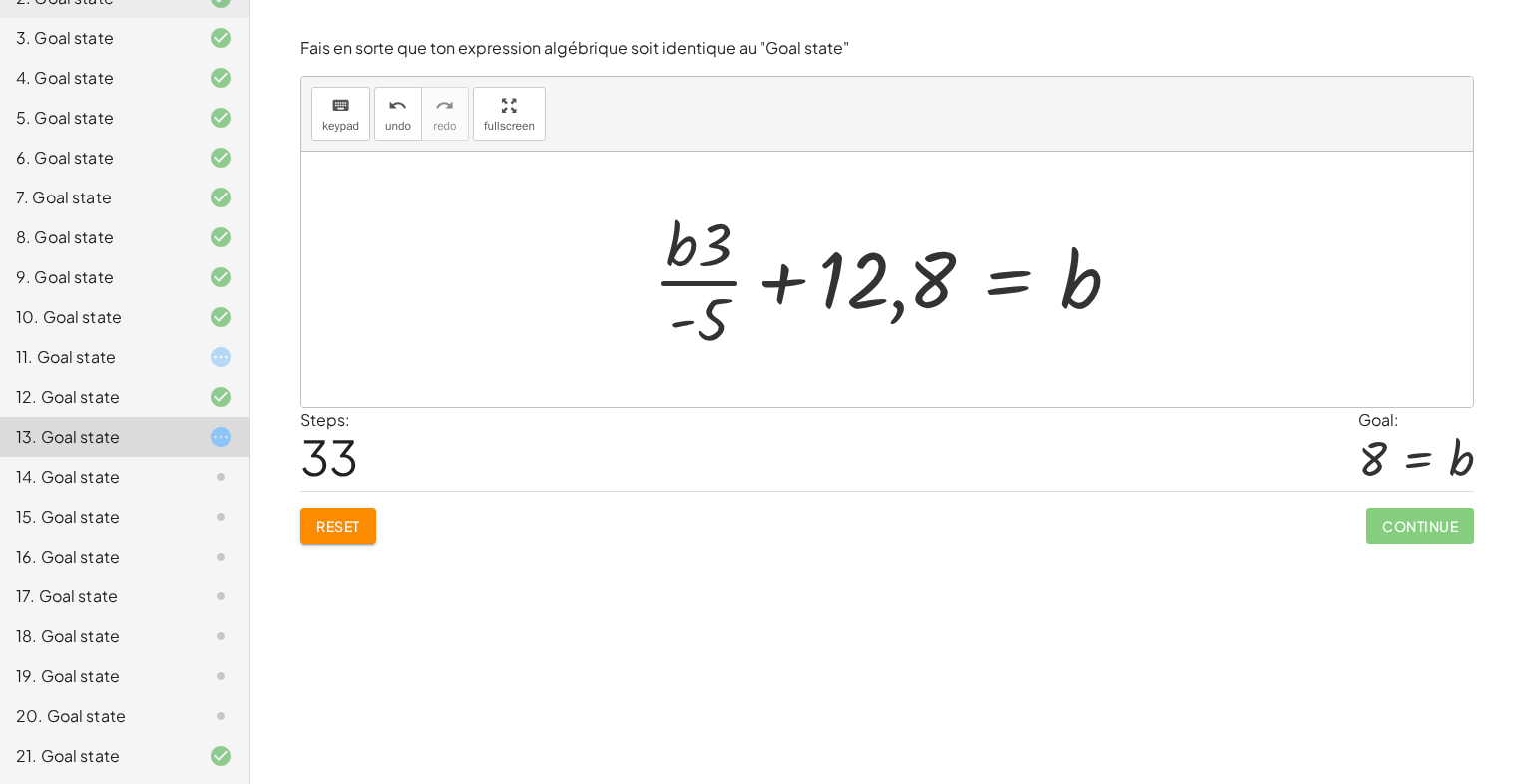 click at bounding box center (894, 279) 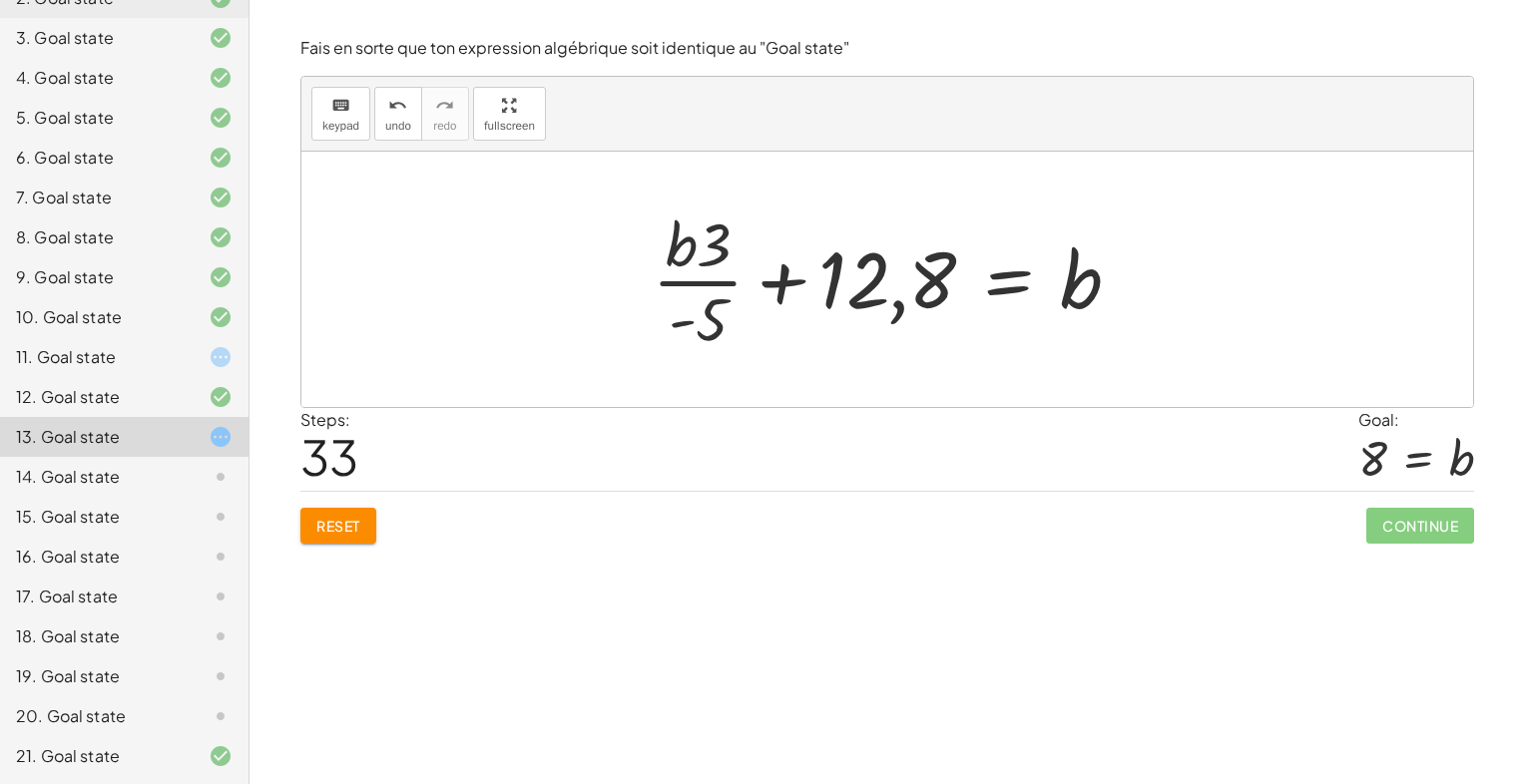 click at bounding box center (894, 279) 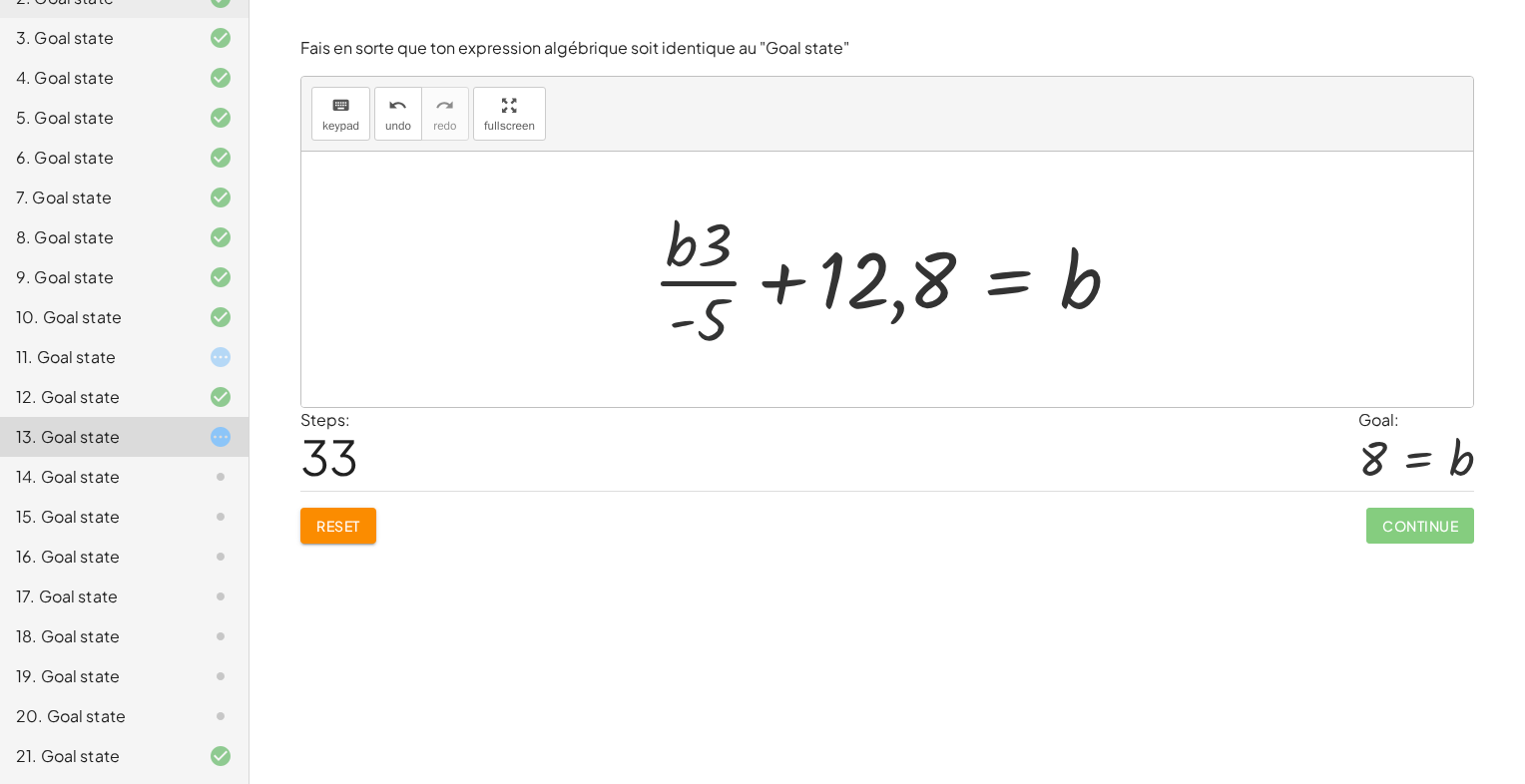 click at bounding box center (894, 279) 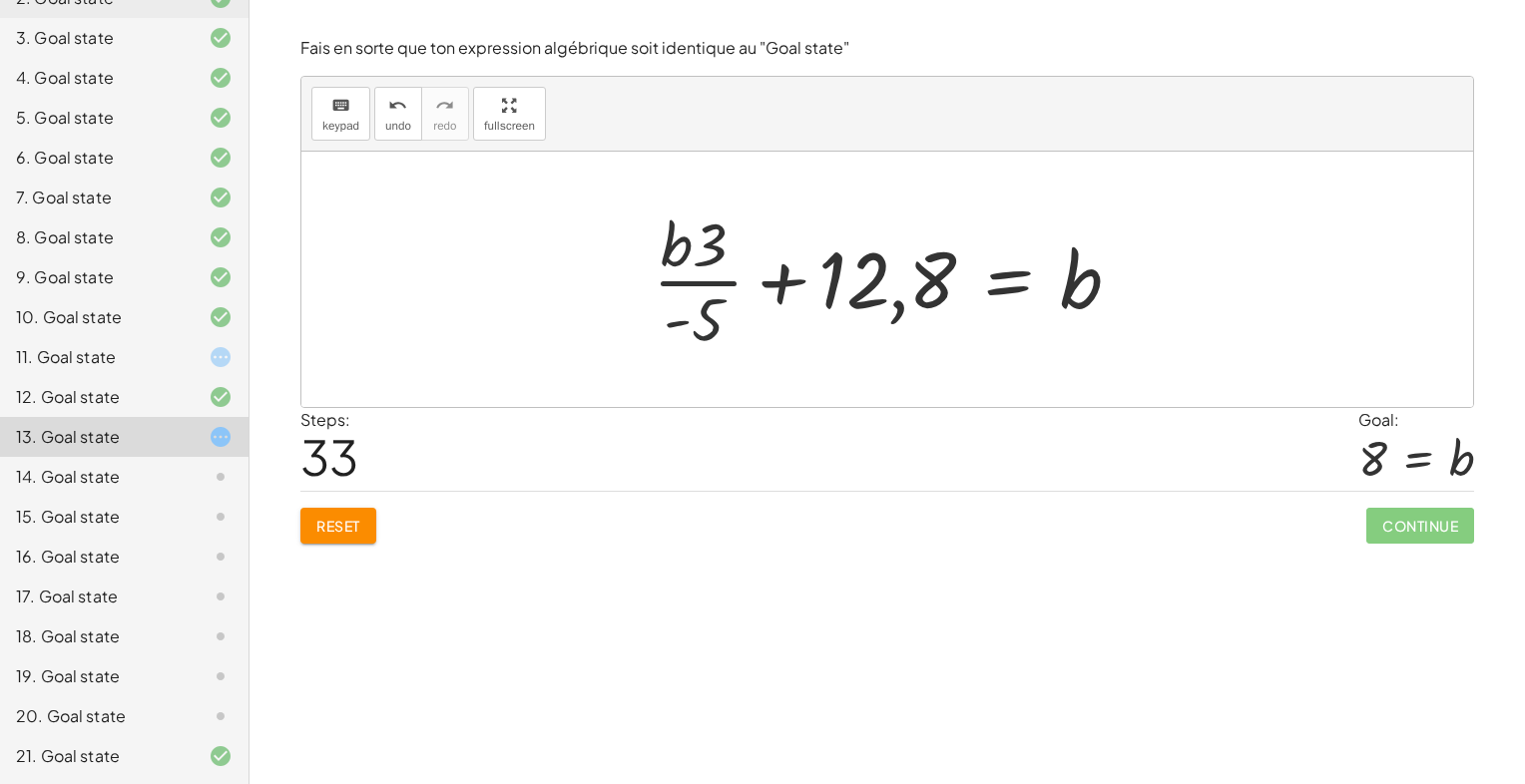 click at bounding box center (894, 279) 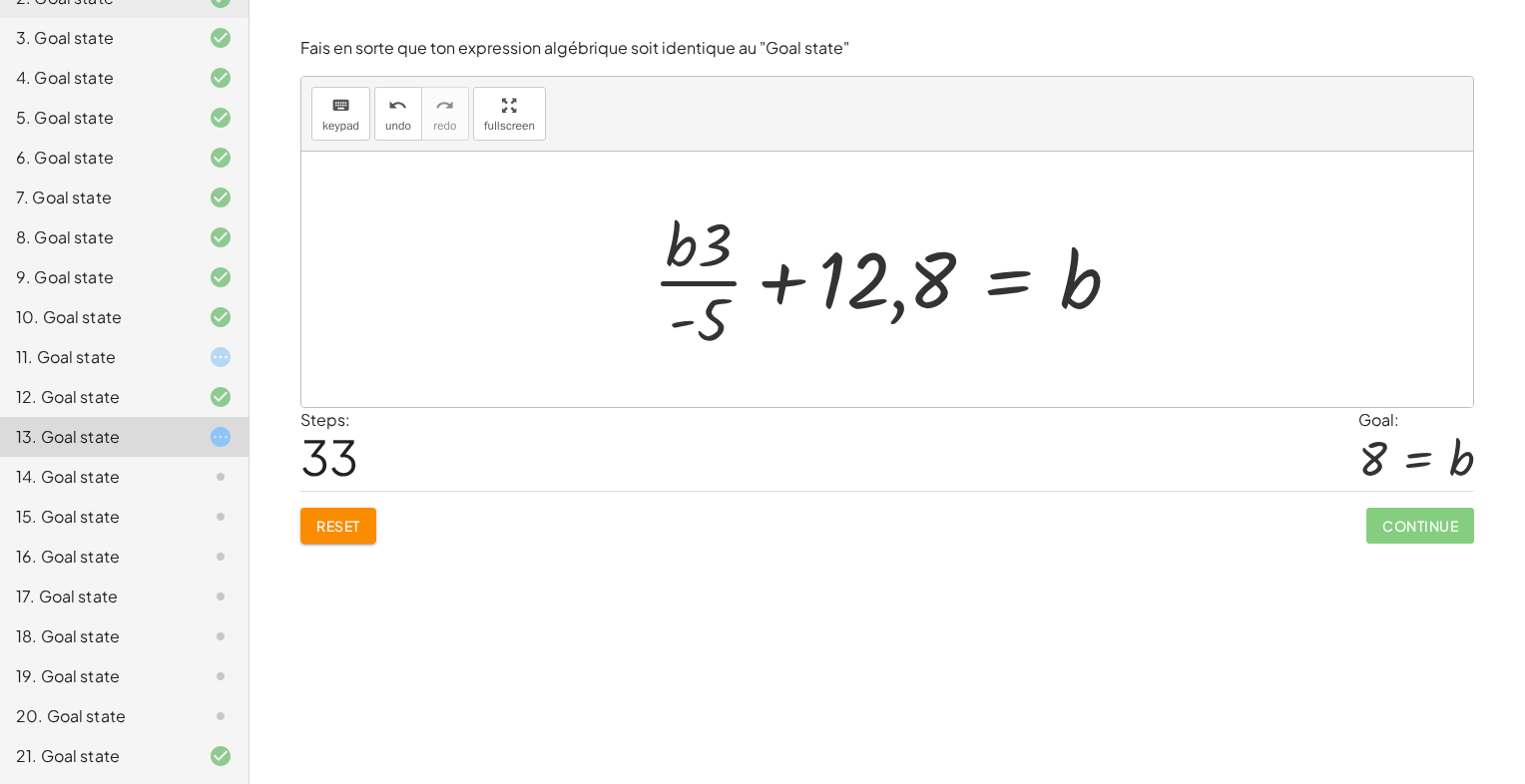 click at bounding box center (894, 279) 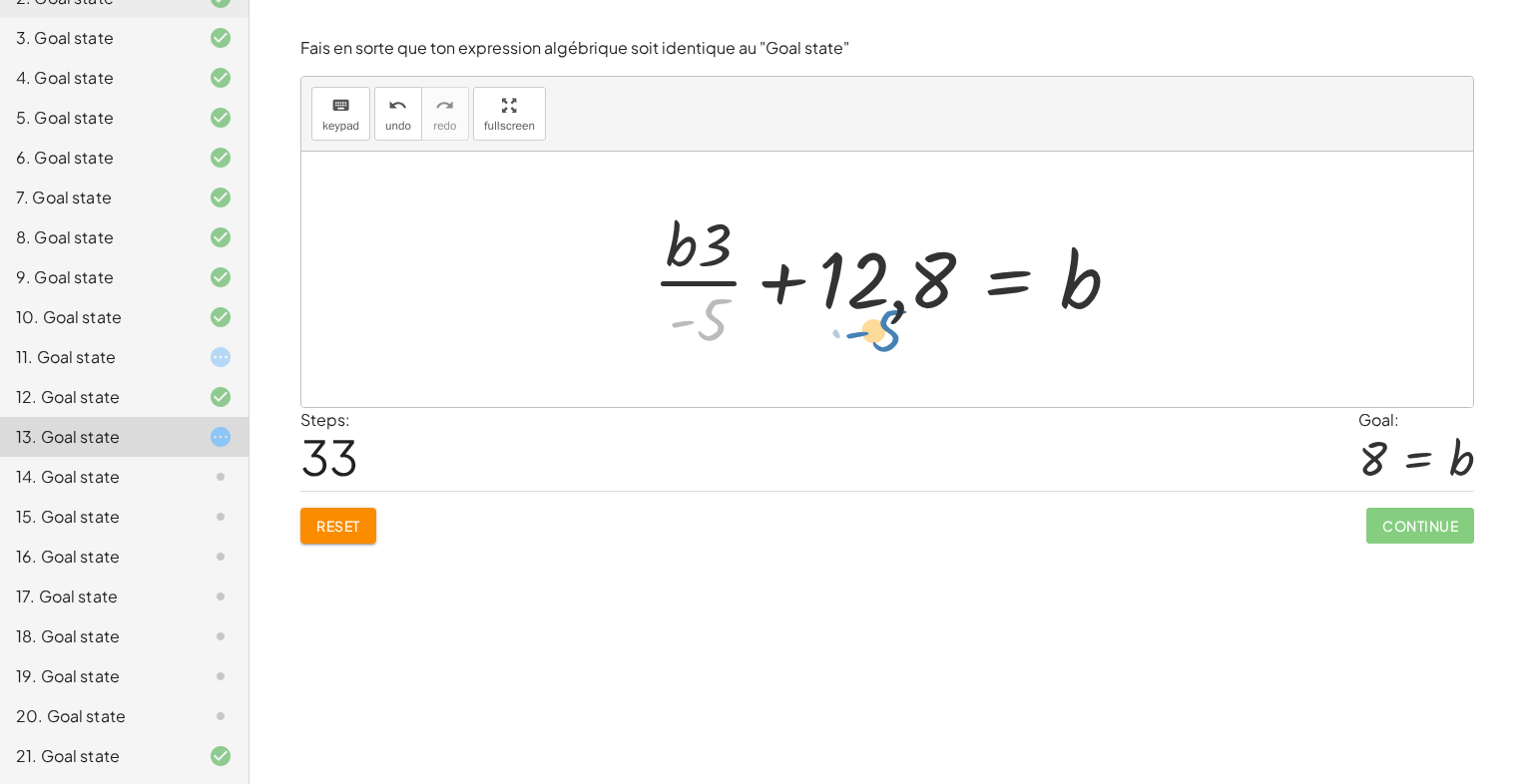 drag, startPoint x: 699, startPoint y: 324, endPoint x: 882, endPoint y: 355, distance: 185.60711 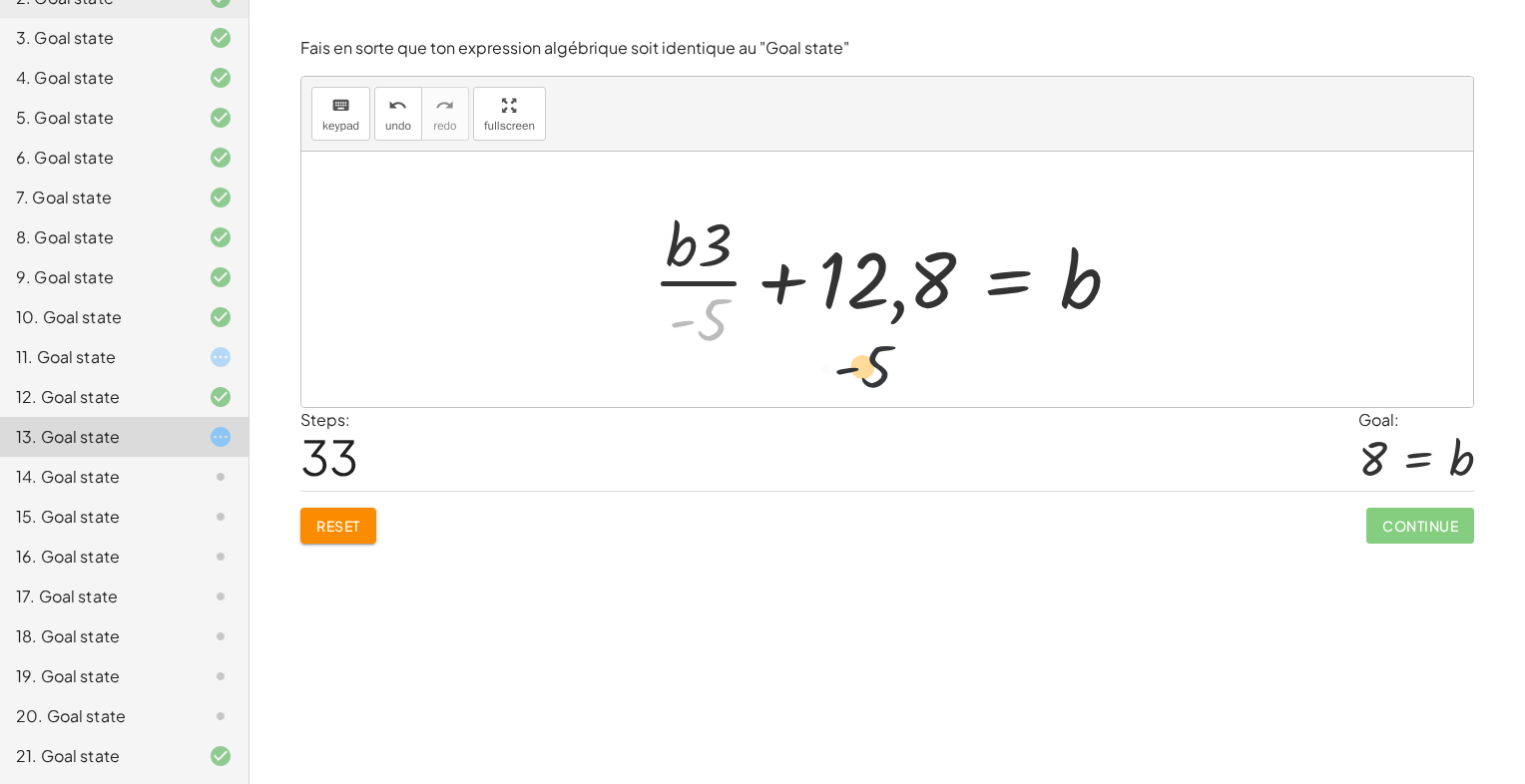drag, startPoint x: 705, startPoint y: 317, endPoint x: 894, endPoint y: 368, distance: 195.7601 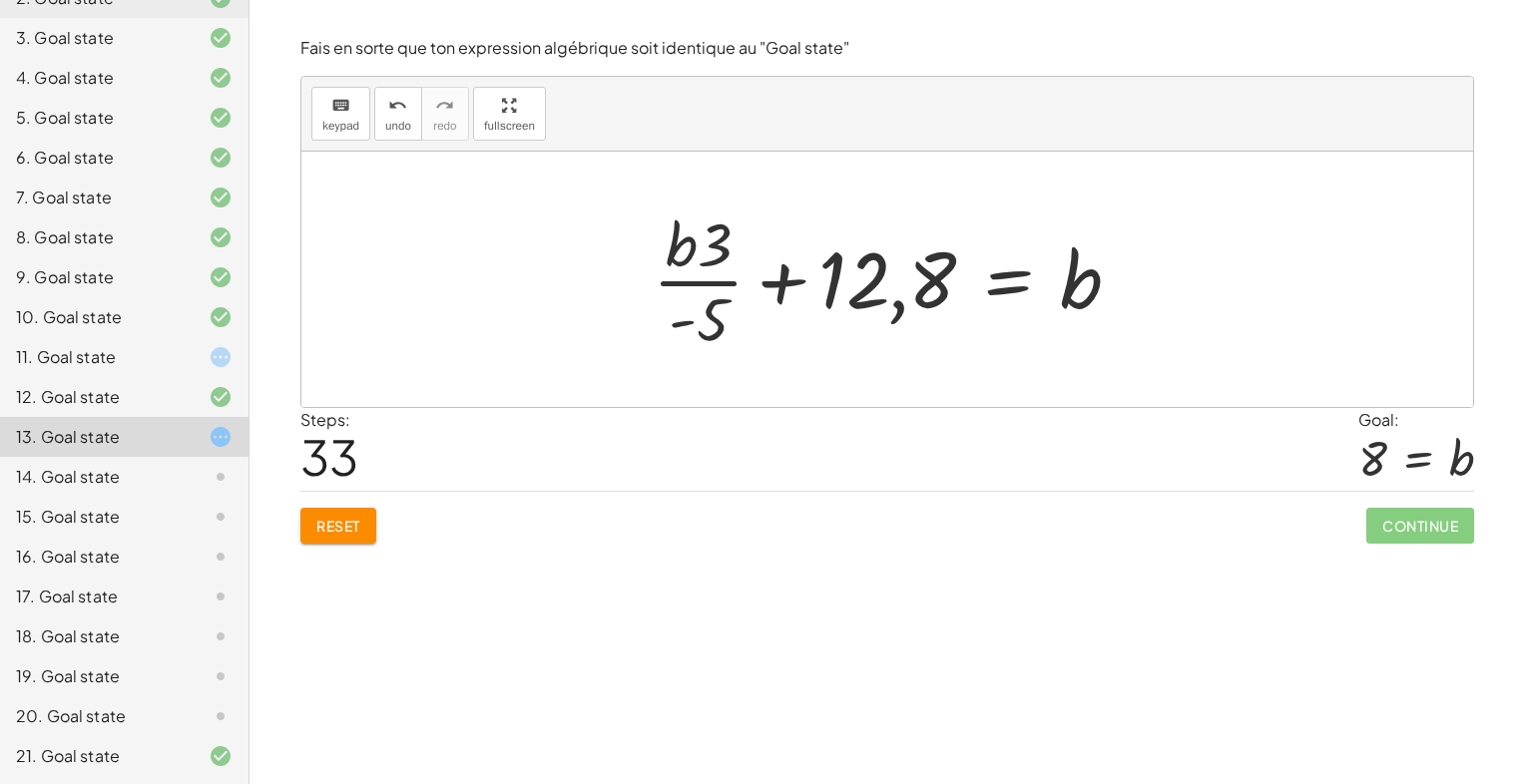 click at bounding box center [894, 279] 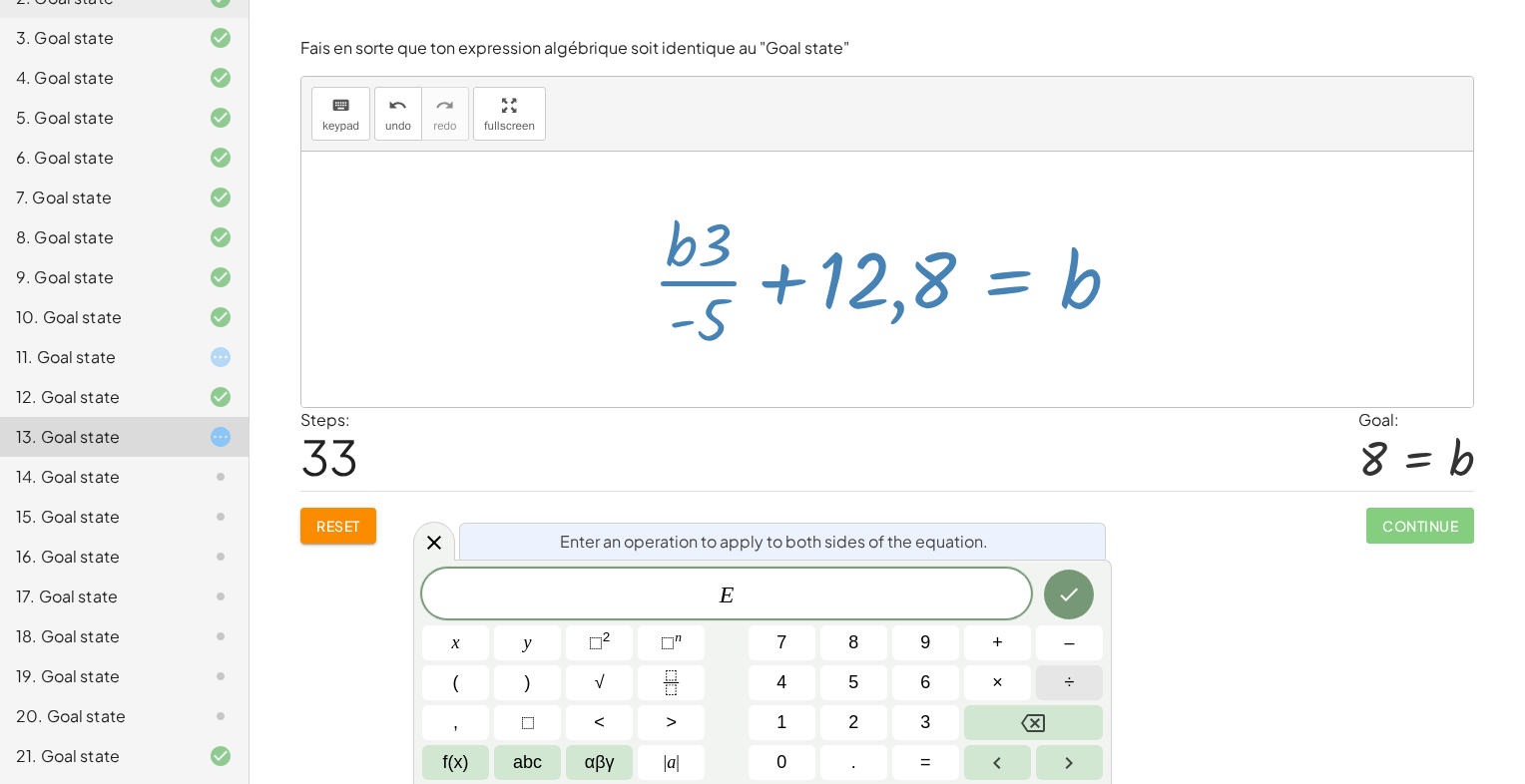 click on "÷" at bounding box center [1069, 682] 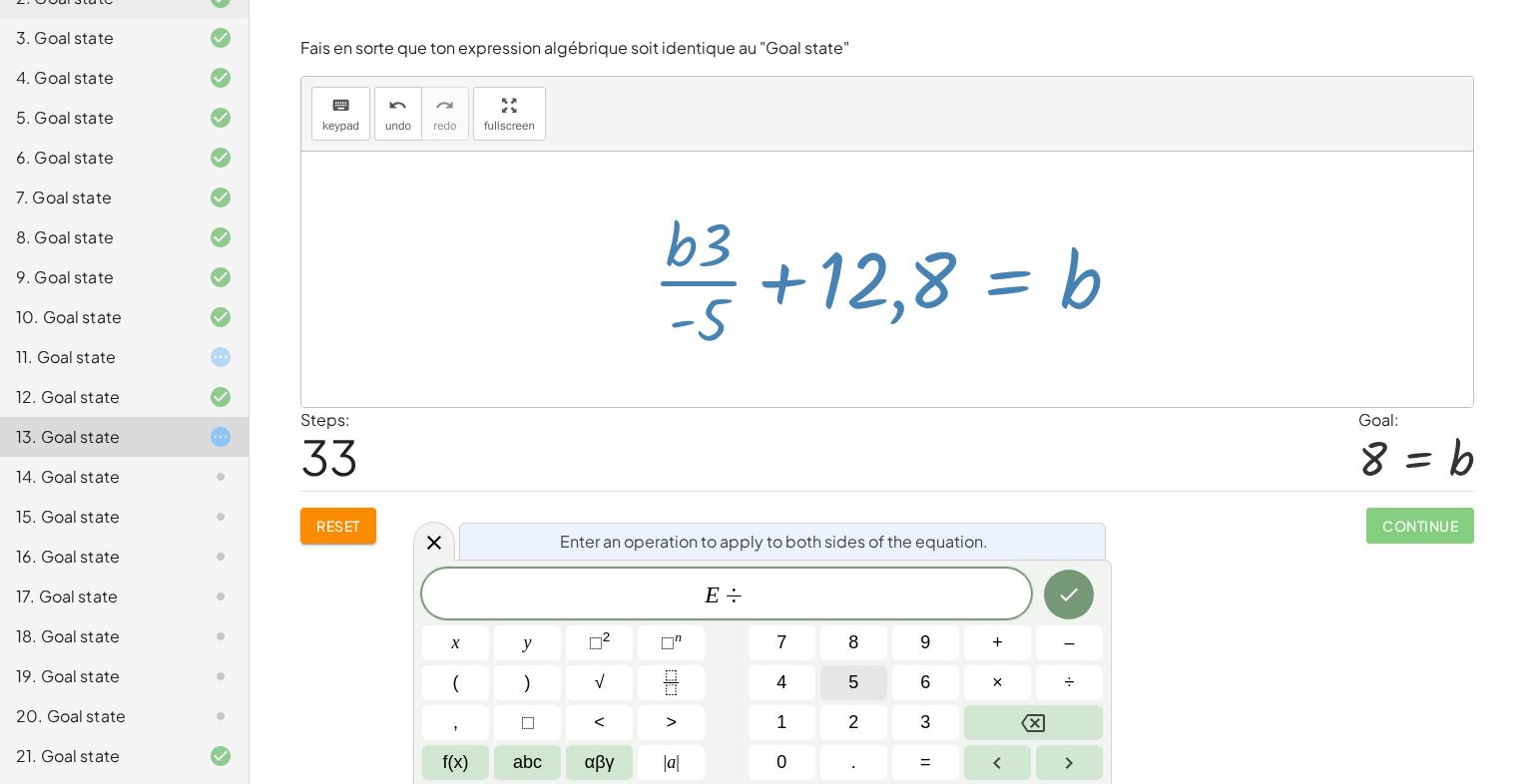 click on "5" at bounding box center (853, 682) 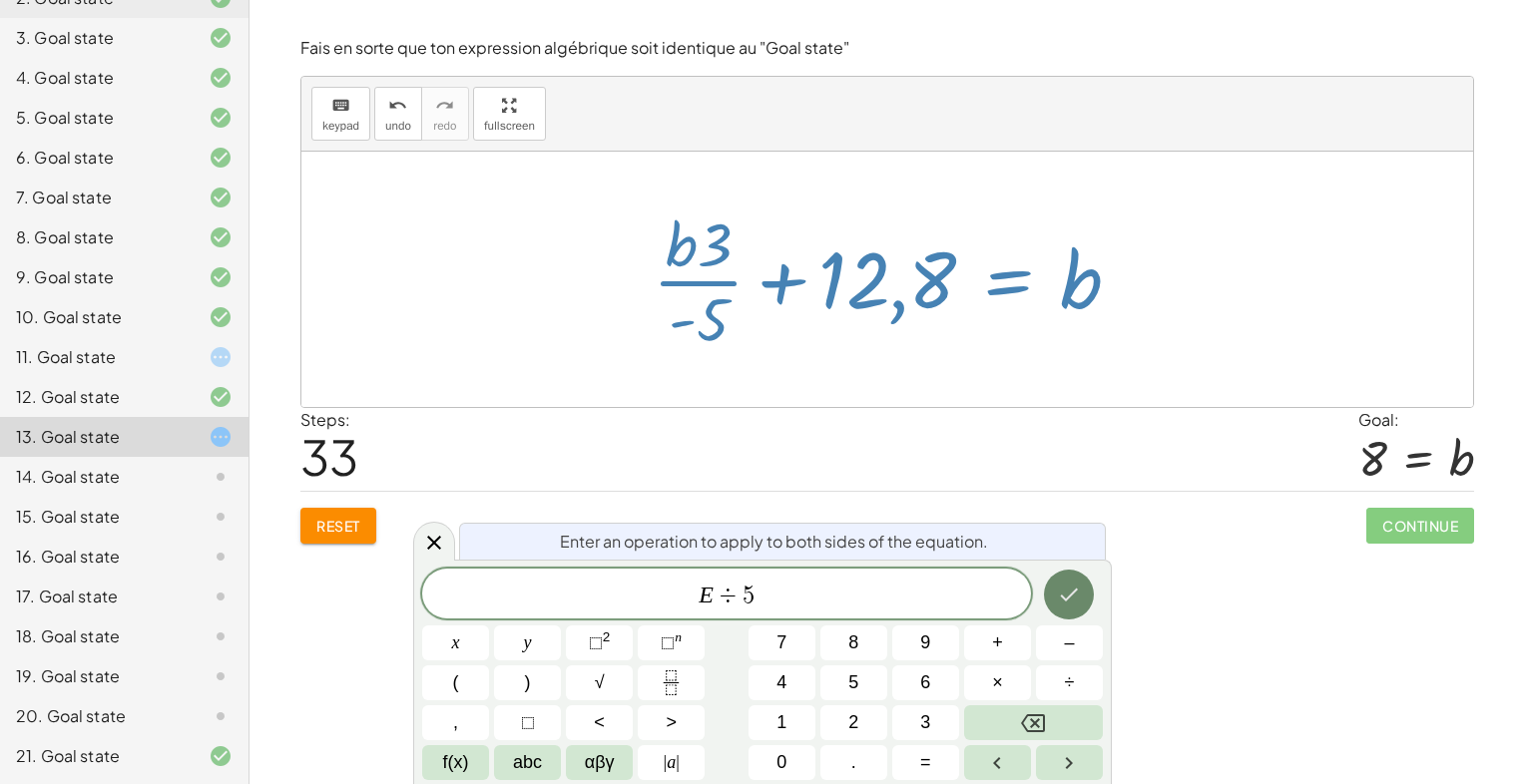 click 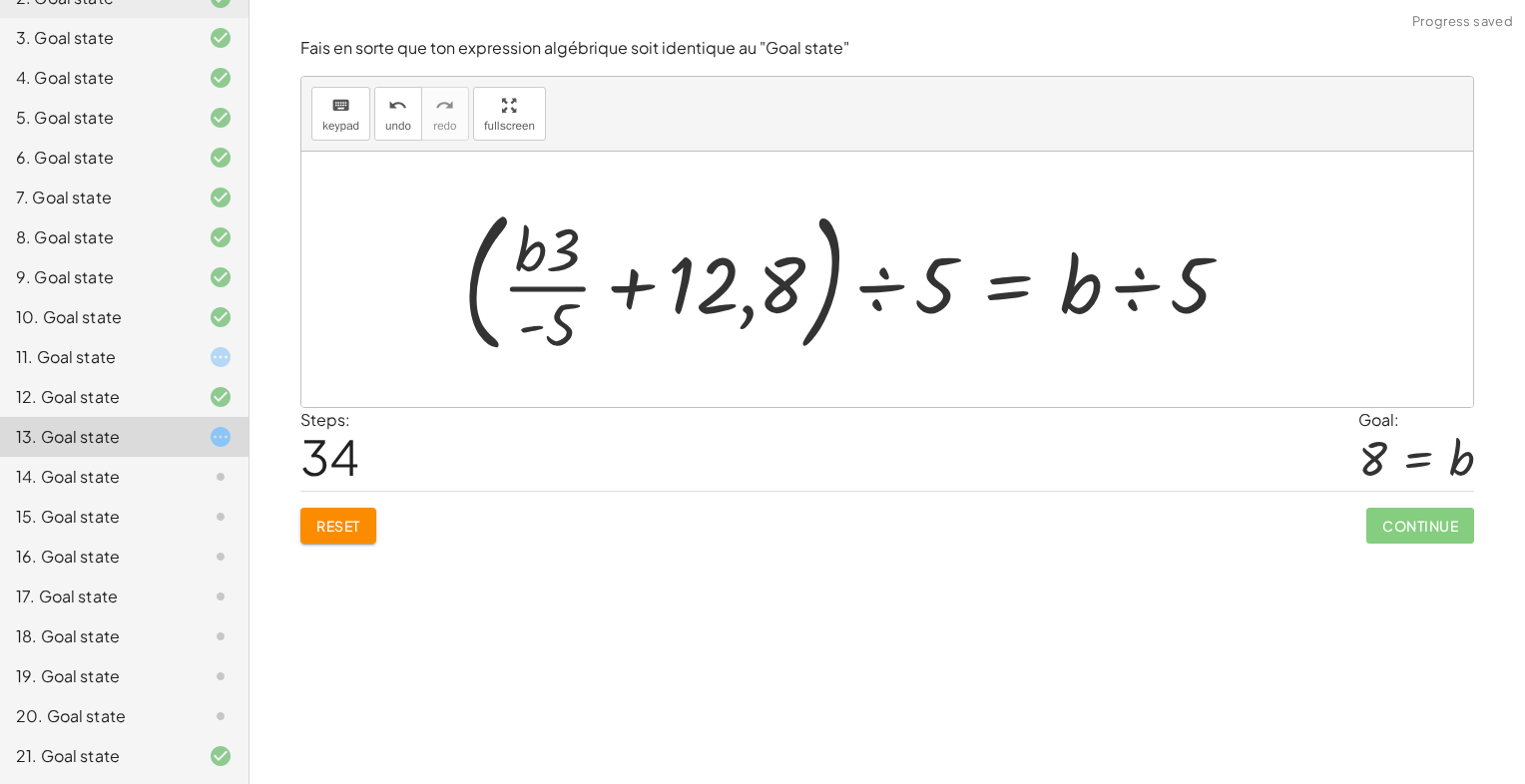 click at bounding box center [855, 279] 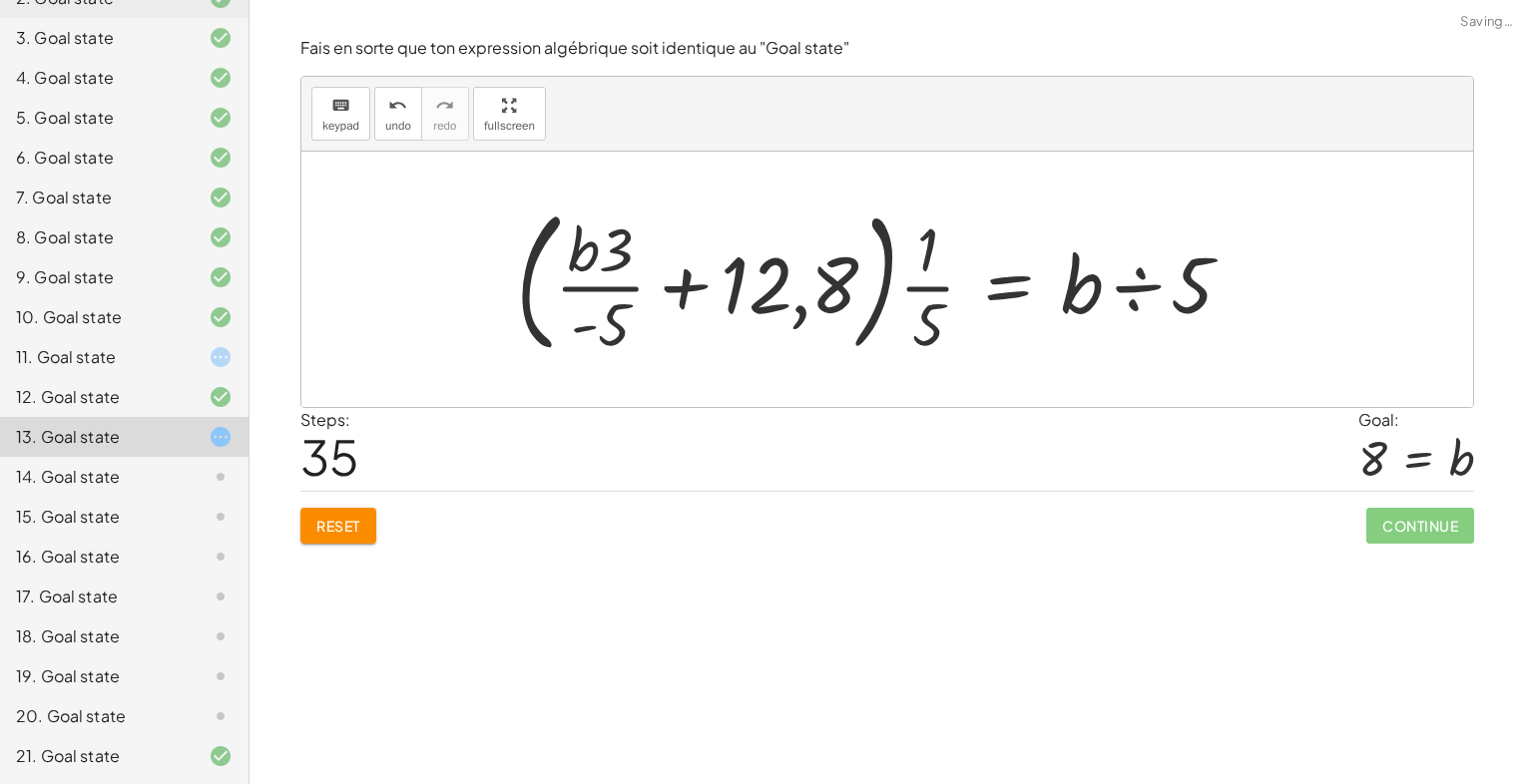 click at bounding box center [882, 279] 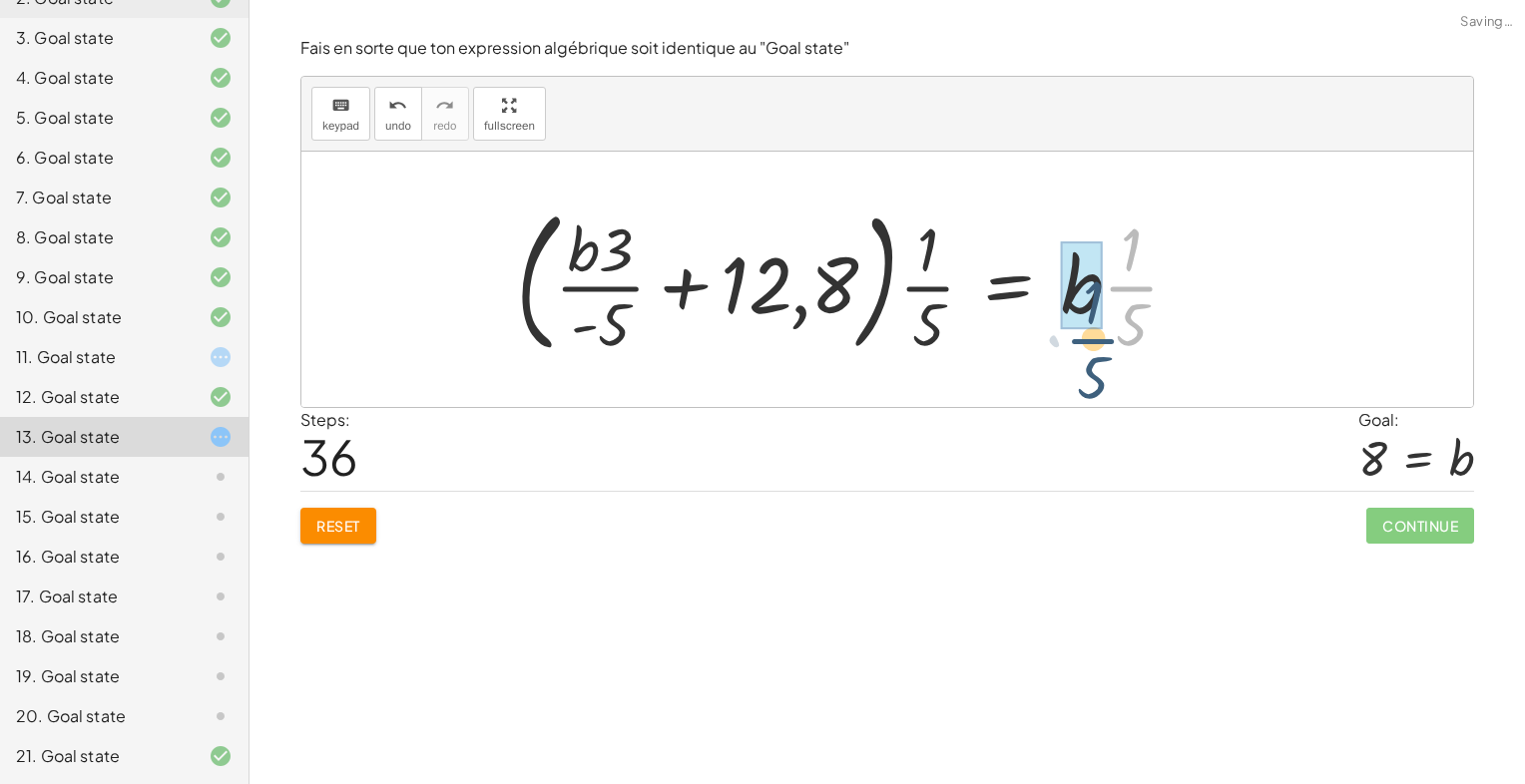 drag, startPoint x: 1137, startPoint y: 290, endPoint x: 1087, endPoint y: 319, distance: 57.801384 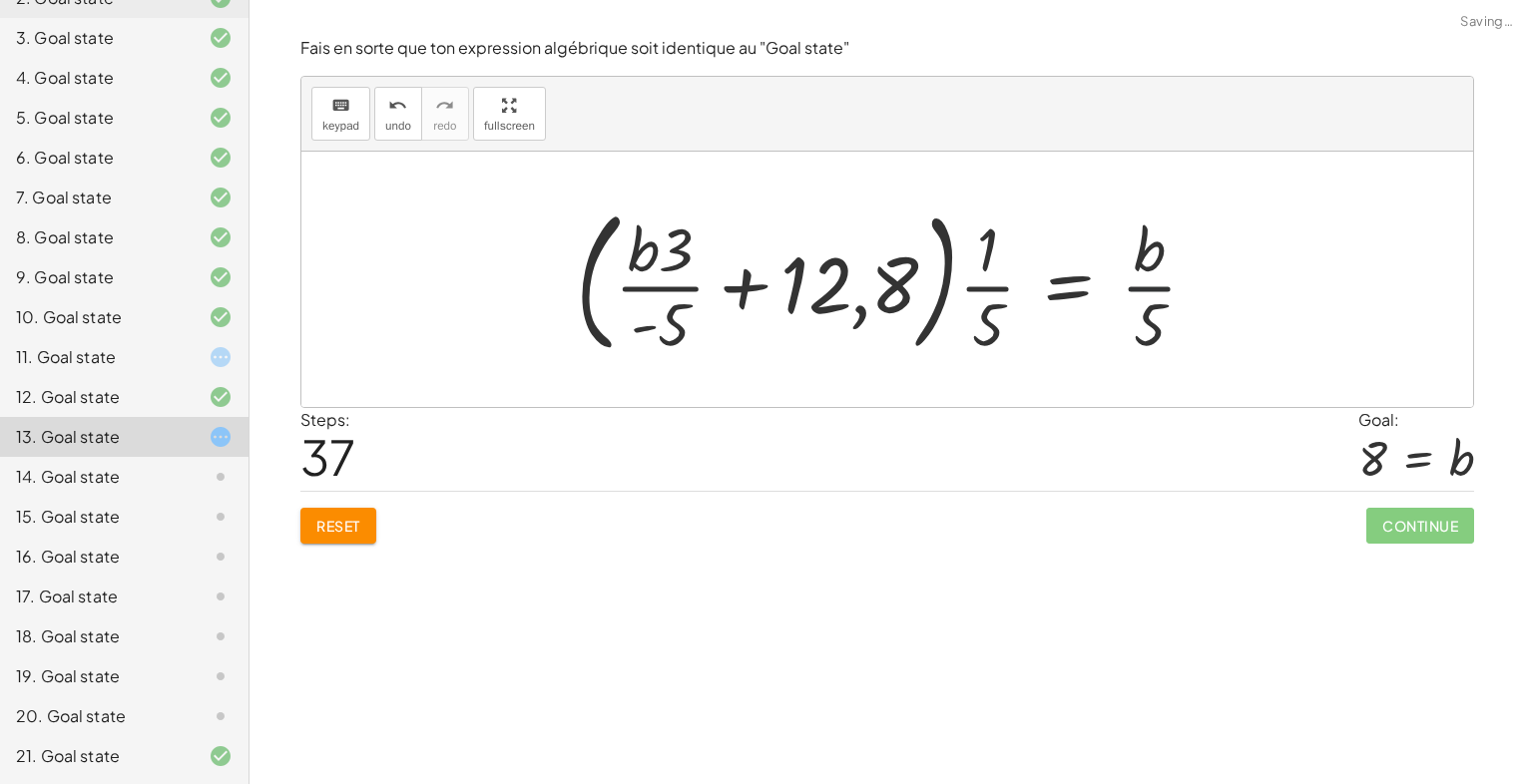 click at bounding box center (894, 279) 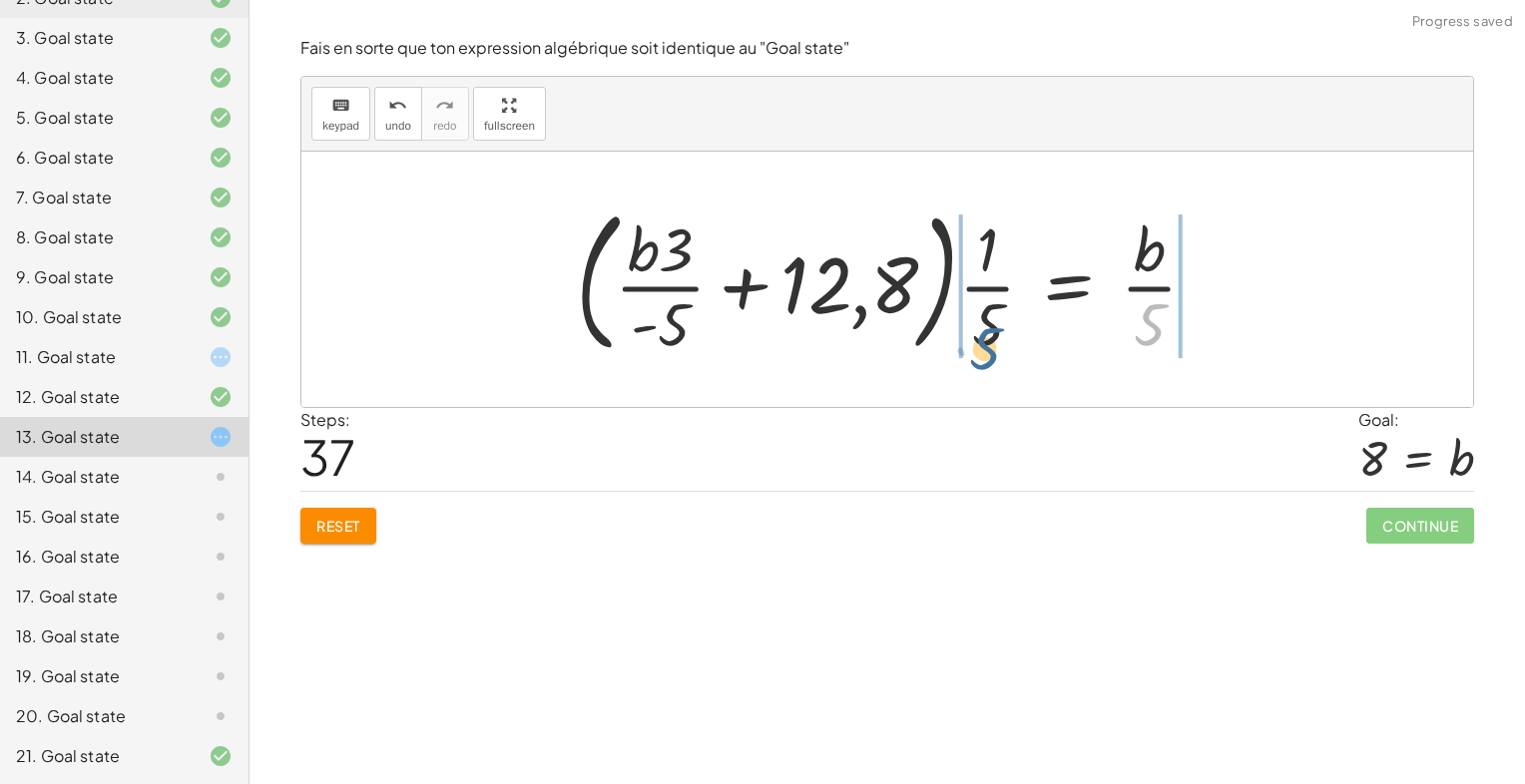 drag, startPoint x: 1150, startPoint y: 316, endPoint x: 981, endPoint y: 336, distance: 170.17932 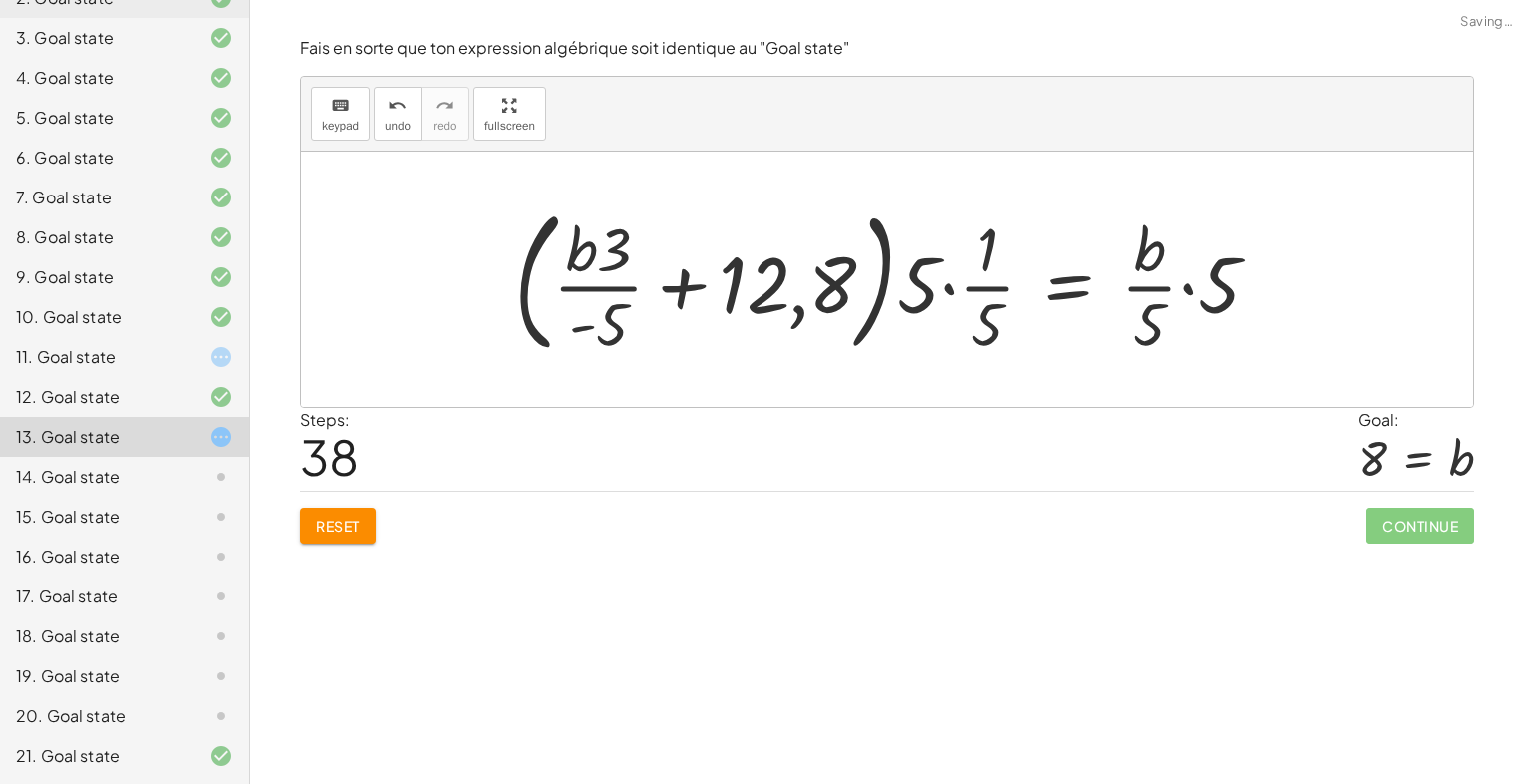 click at bounding box center (894, 279) 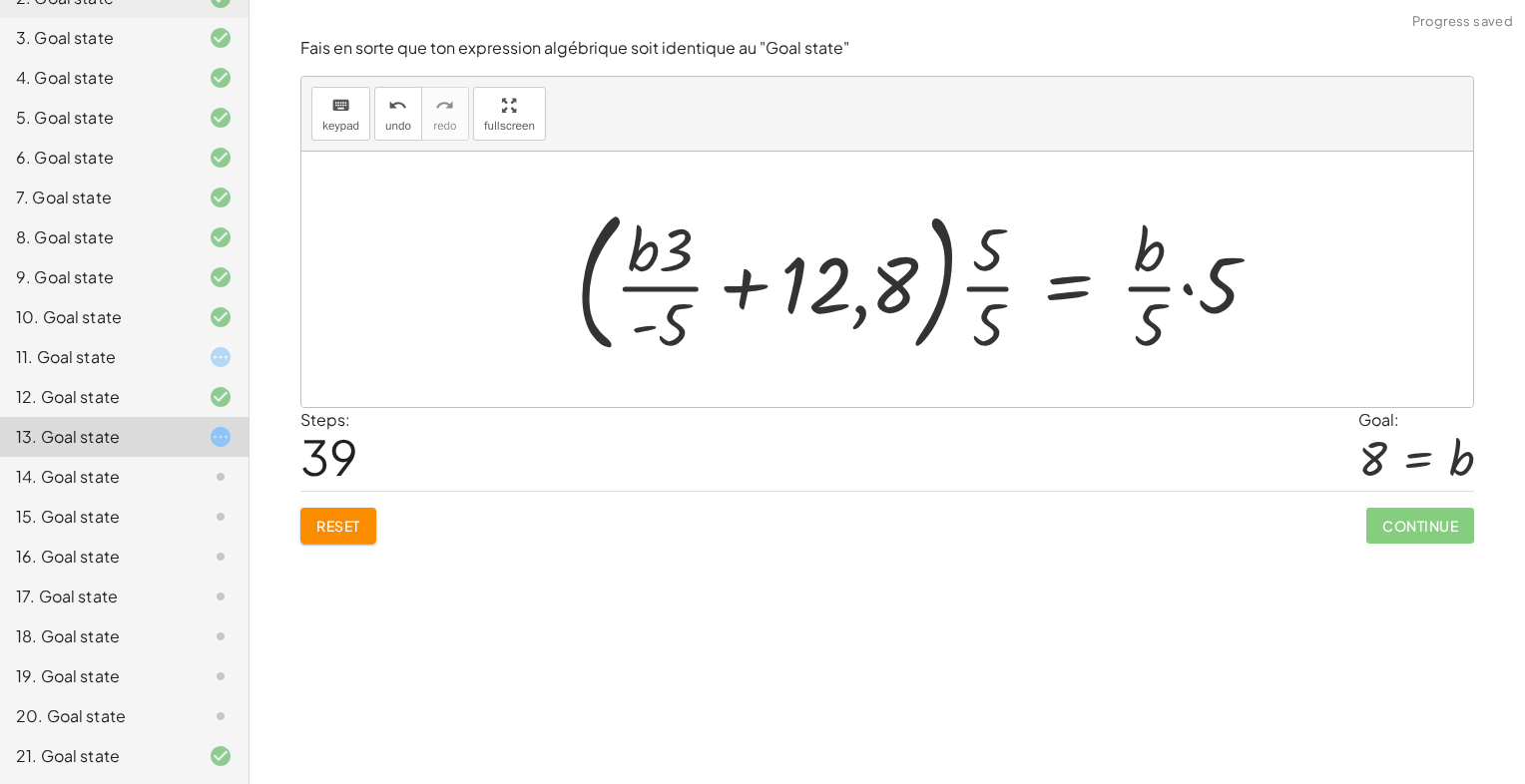 click at bounding box center [925, 279] 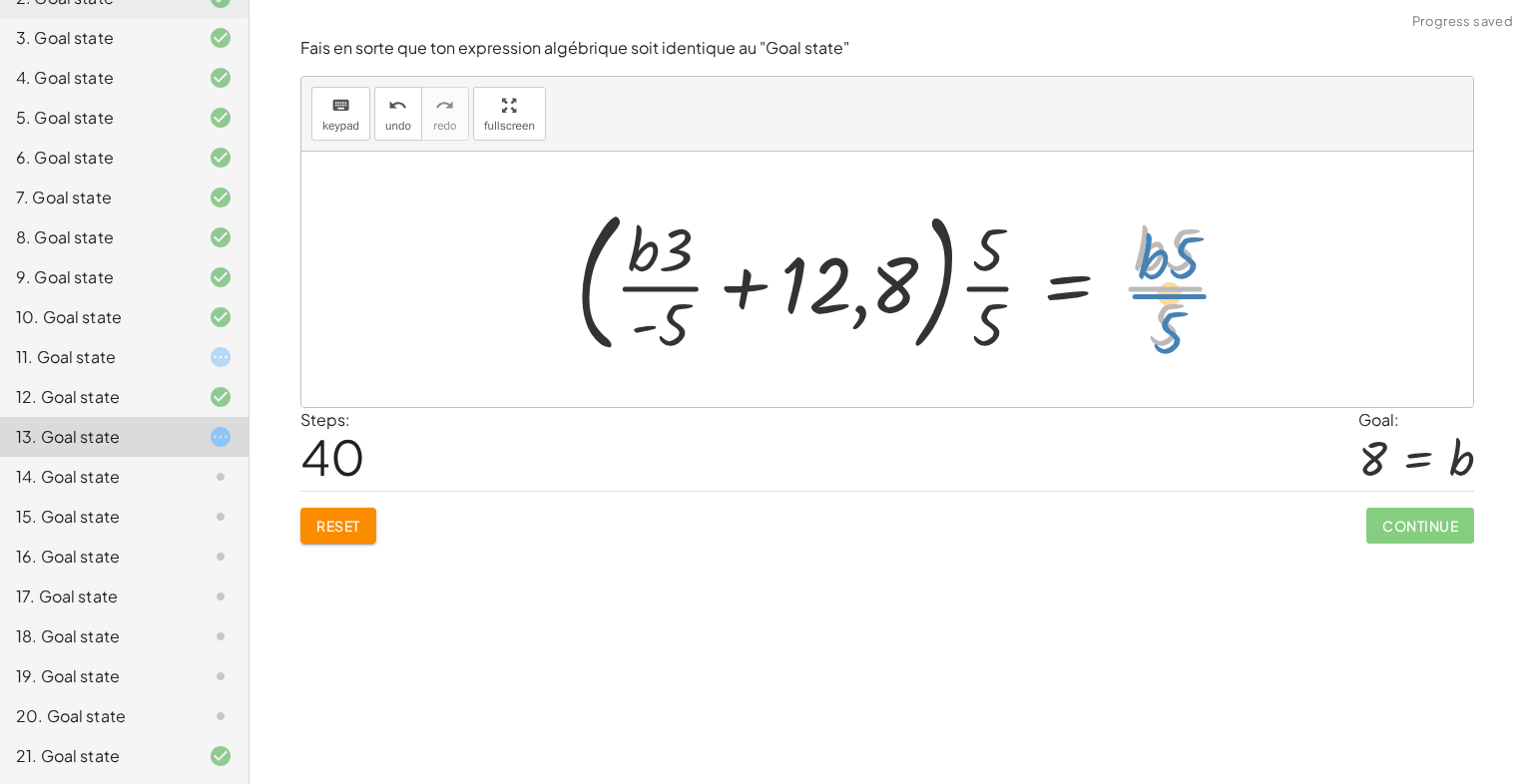 drag, startPoint x: 1168, startPoint y: 289, endPoint x: 1177, endPoint y: 294, distance: 10.29563 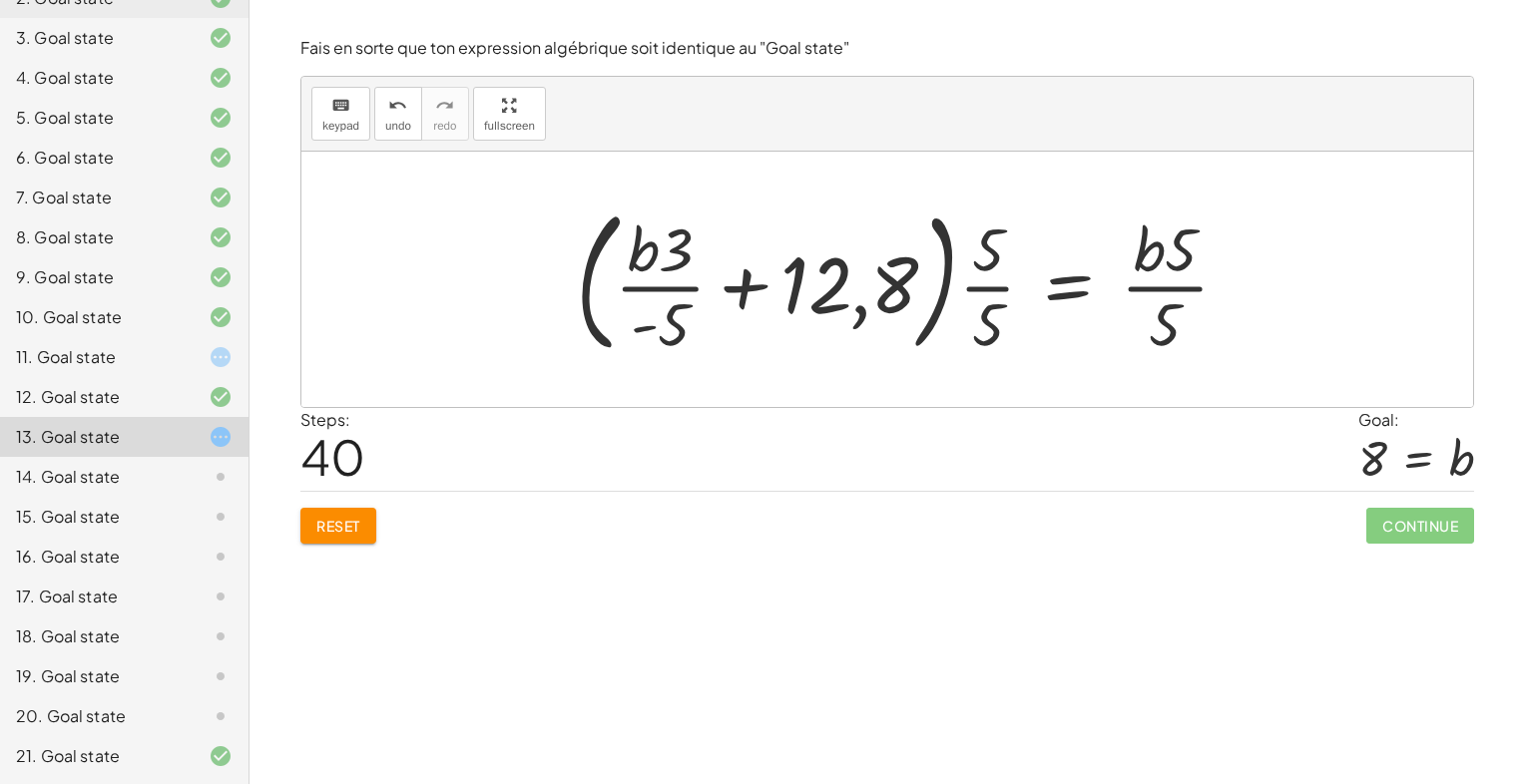 drag, startPoint x: 309, startPoint y: 519, endPoint x: 292, endPoint y: 524, distance: 17.720045 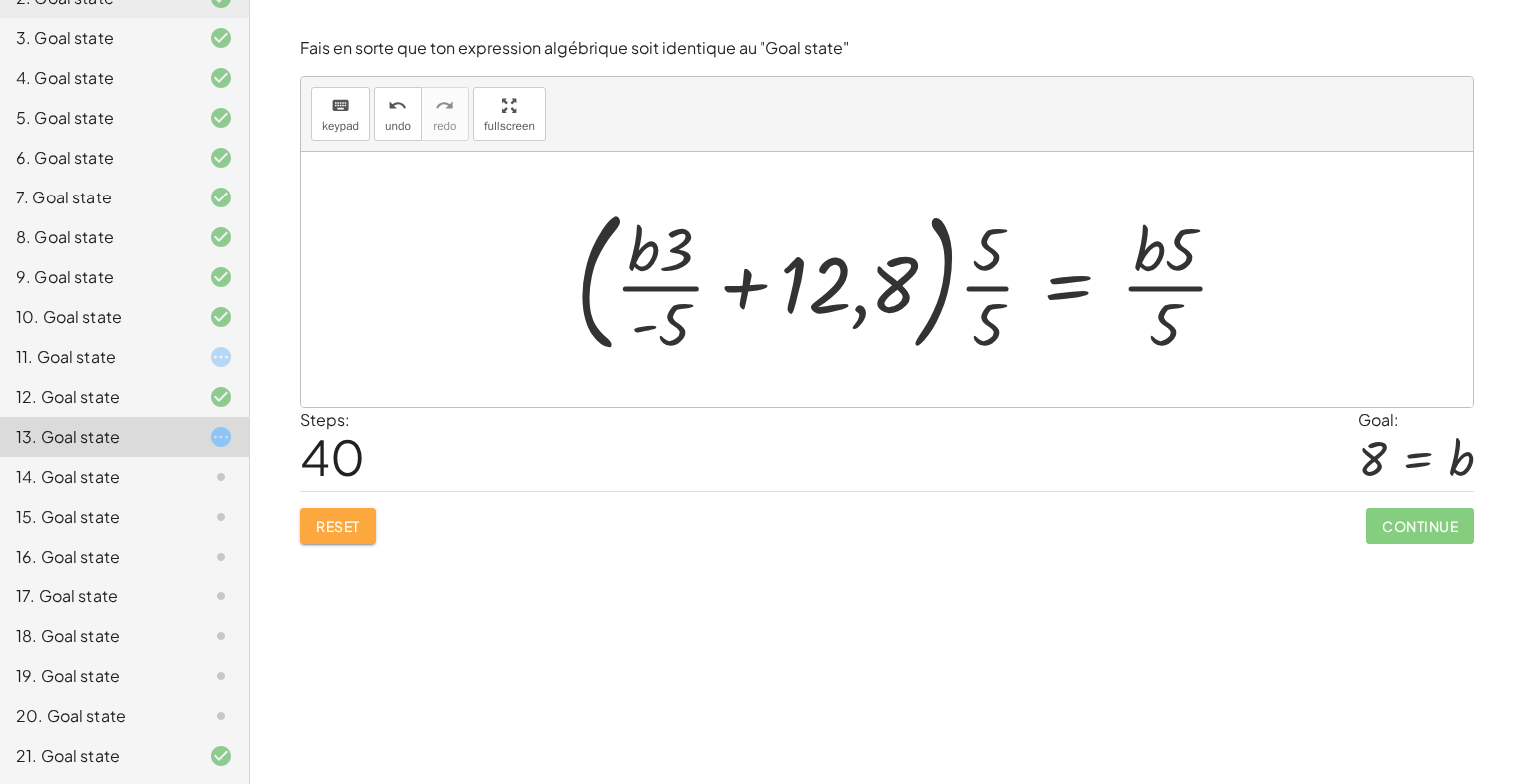 click on "Reset" 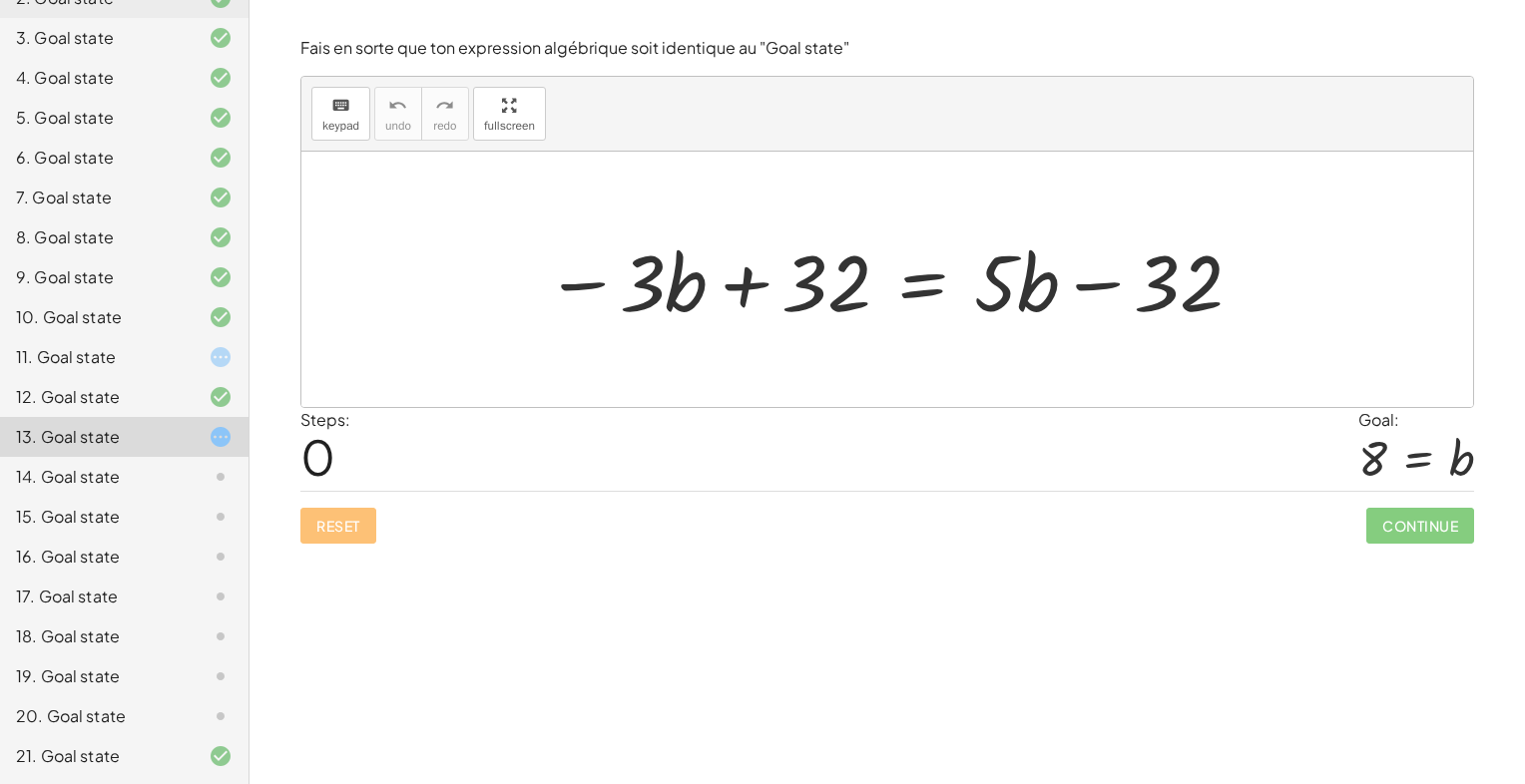 click at bounding box center (887, 279) 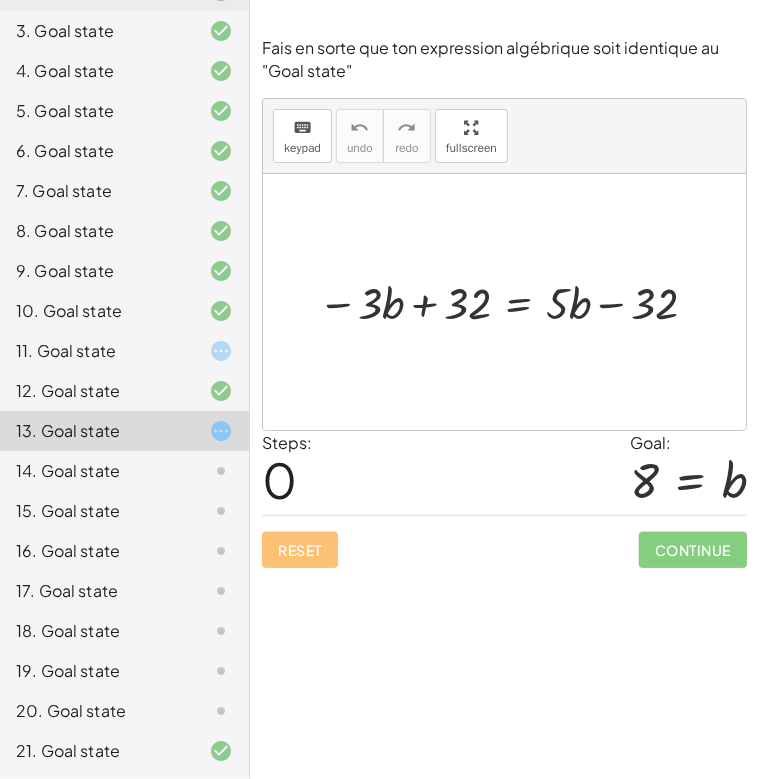 click at bounding box center (512, 301) 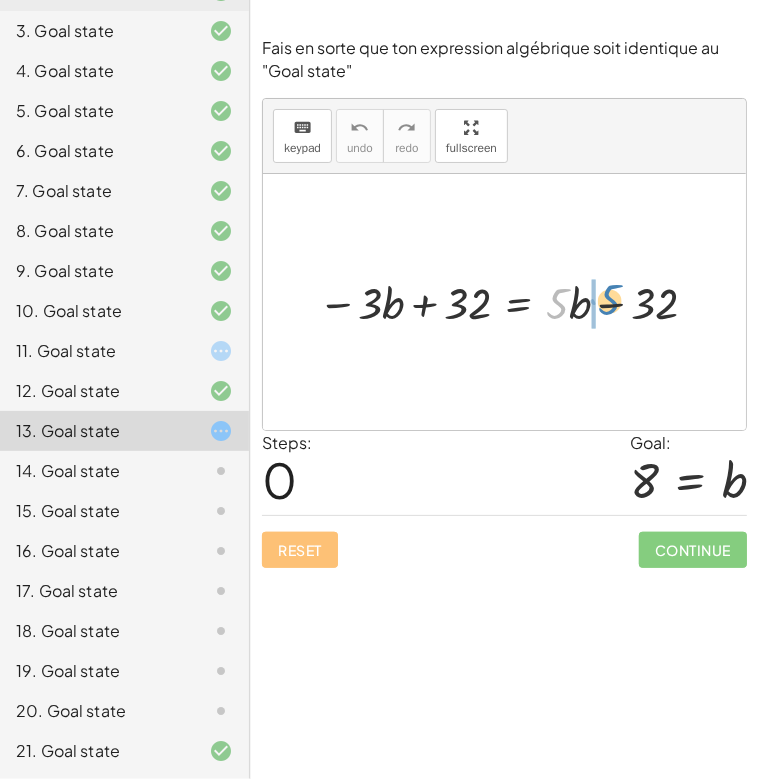 drag, startPoint x: 560, startPoint y: 313, endPoint x: 612, endPoint y: 309, distance: 52.153618 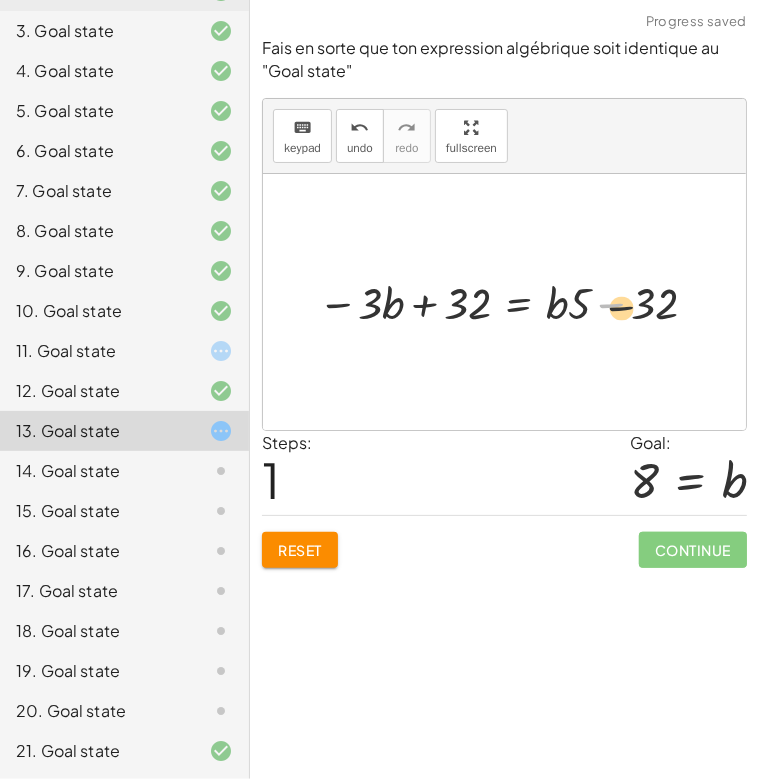 click at bounding box center [512, 301] 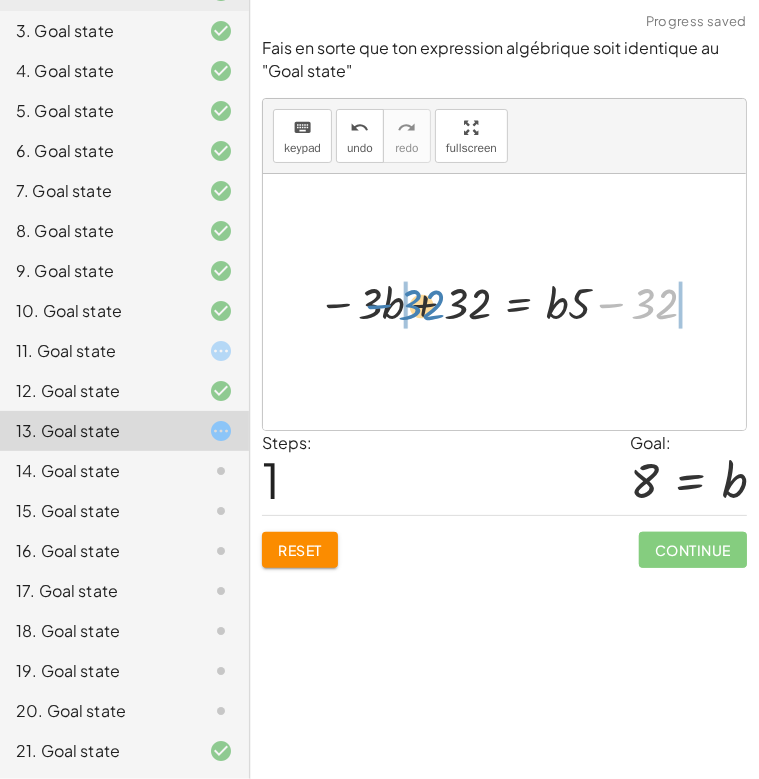 drag, startPoint x: 612, startPoint y: 307, endPoint x: 376, endPoint y: 307, distance: 236 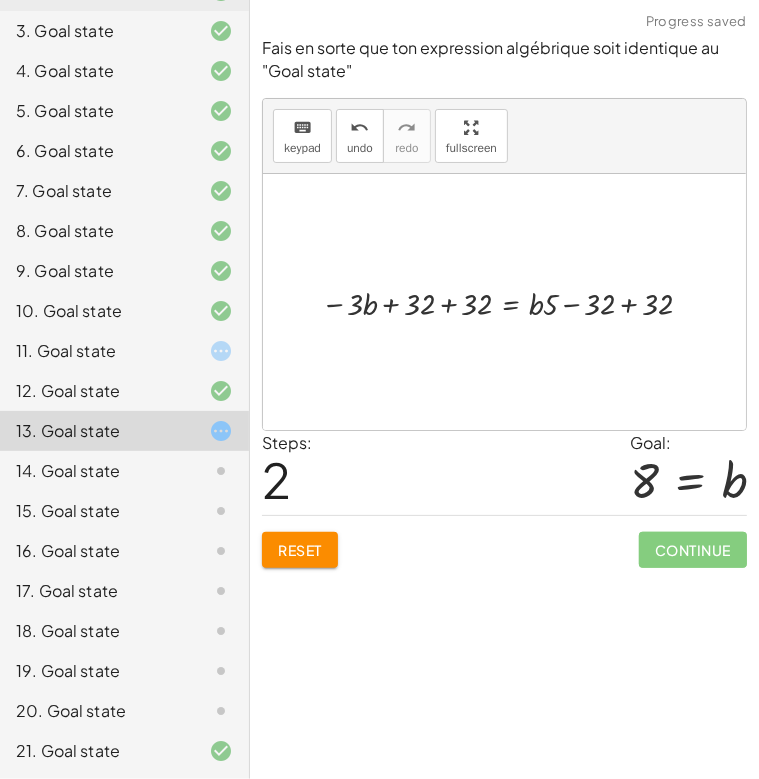 click at bounding box center [512, 302] 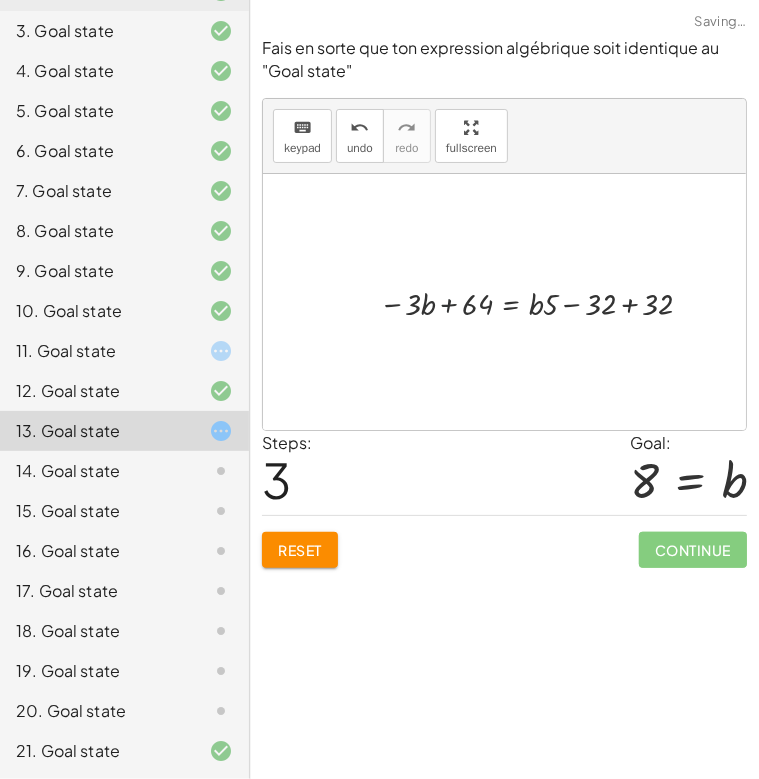 click at bounding box center (541, 302) 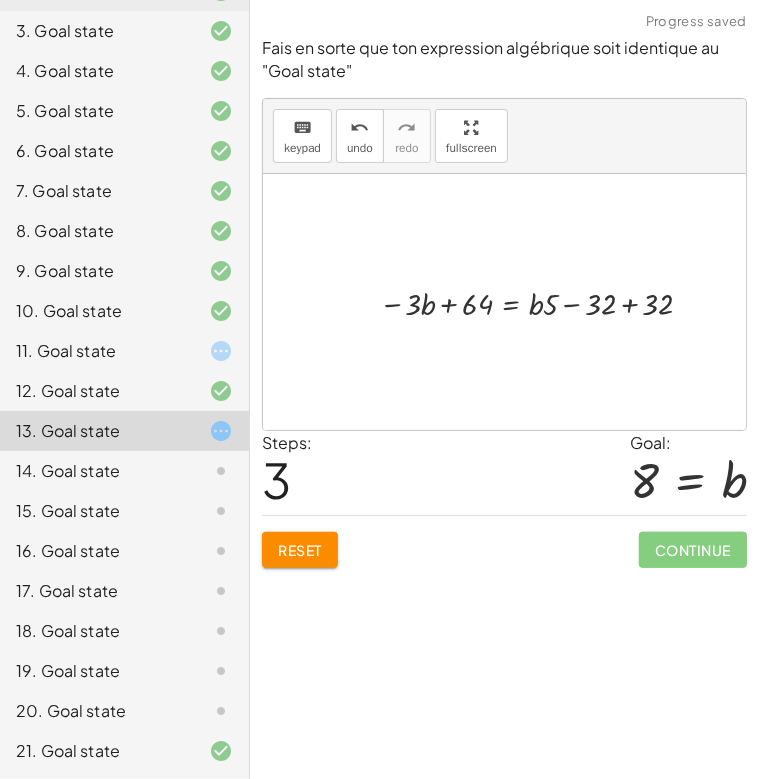 click at bounding box center [541, 302] 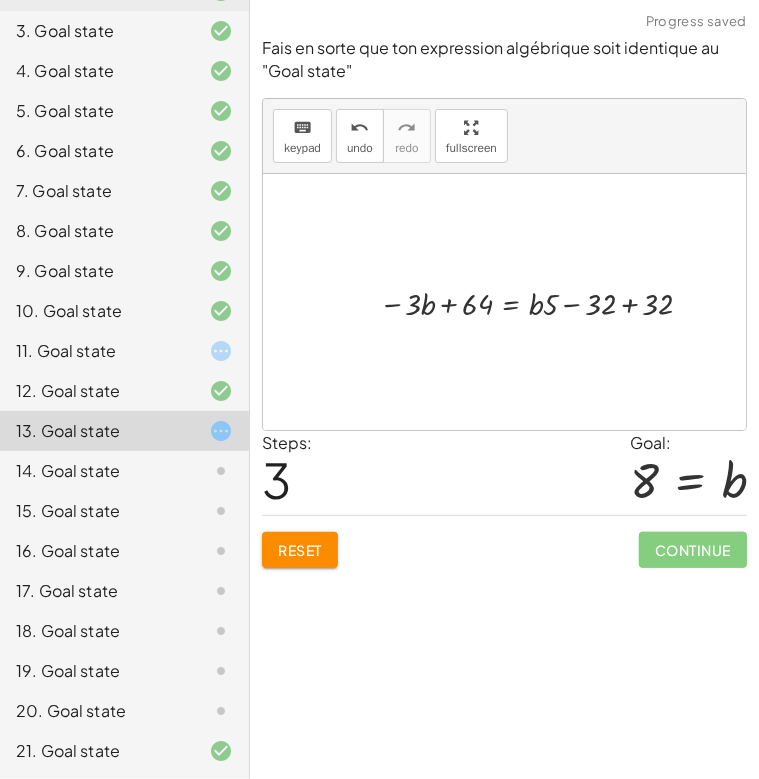 click at bounding box center [541, 302] 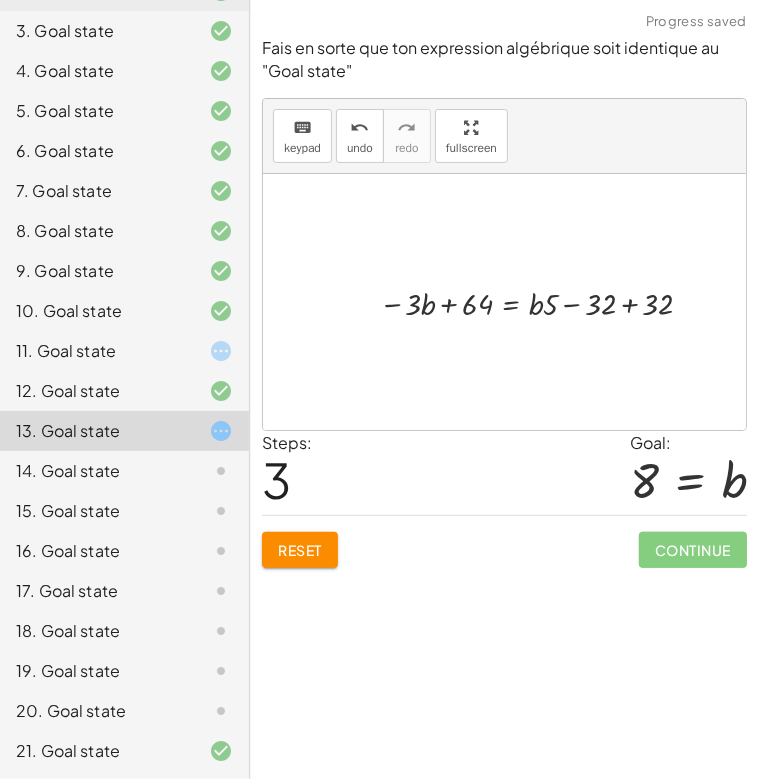 click at bounding box center [541, 302] 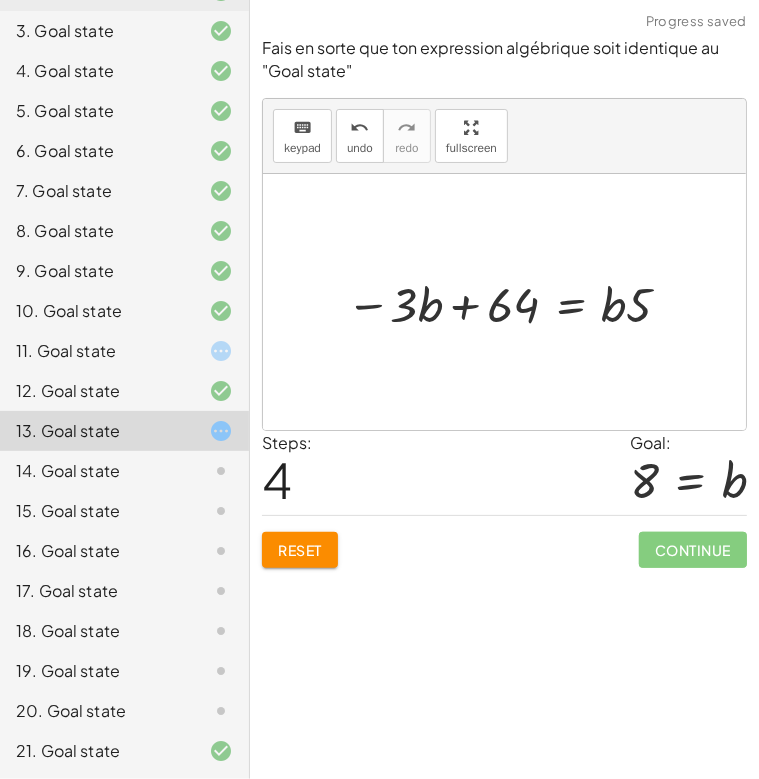click at bounding box center (512, 301) 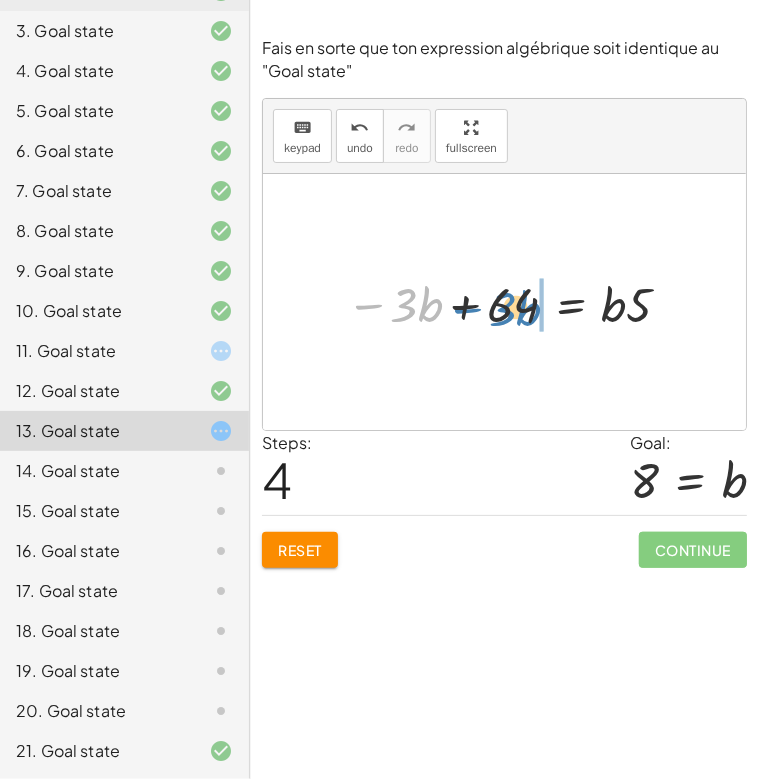 drag, startPoint x: 374, startPoint y: 311, endPoint x: 480, endPoint y: 315, distance: 106.07545 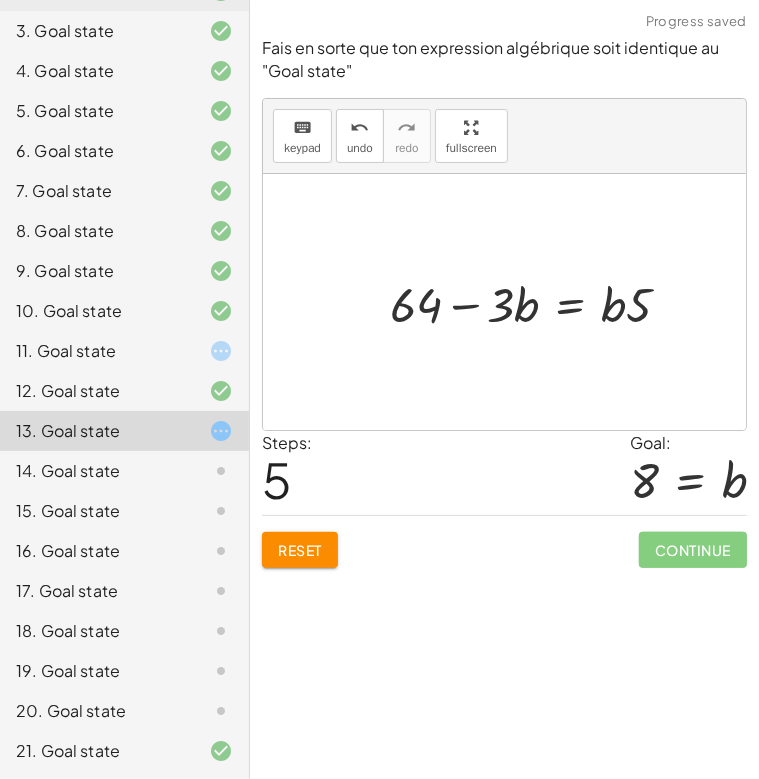 click at bounding box center [538, 301] 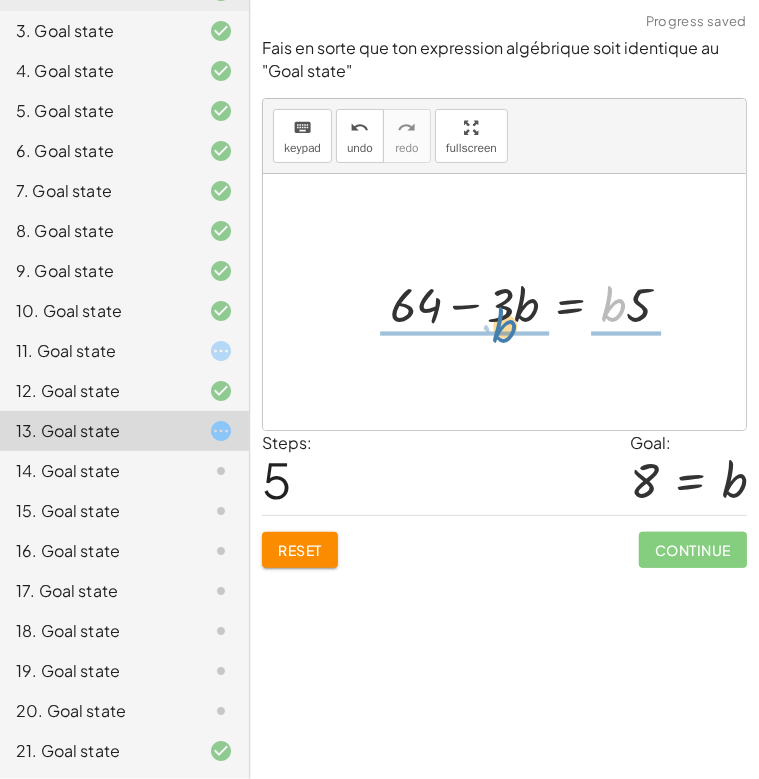 drag, startPoint x: 621, startPoint y: 311, endPoint x: 512, endPoint y: 333, distance: 111.19802 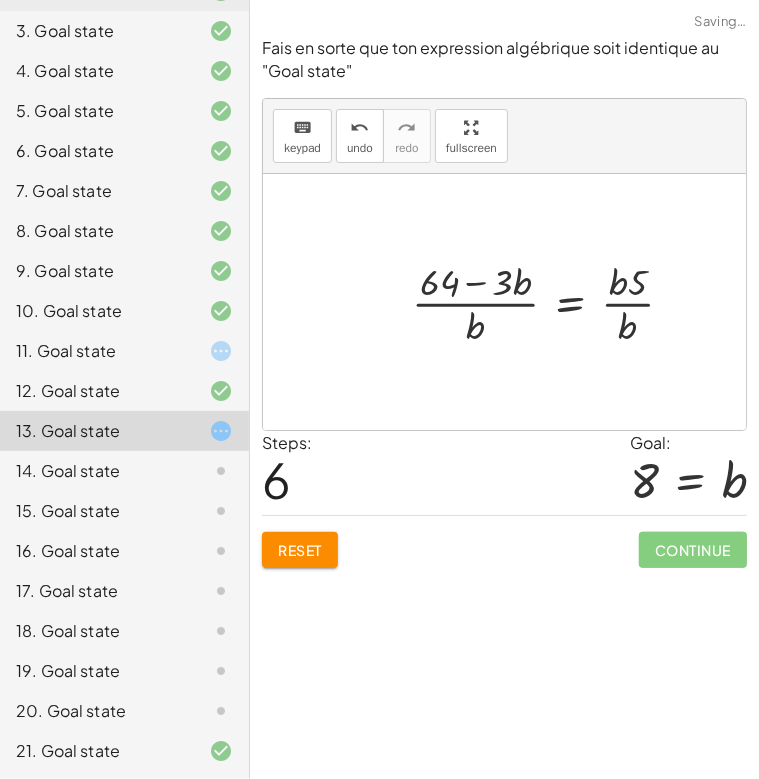 click at bounding box center (551, 302) 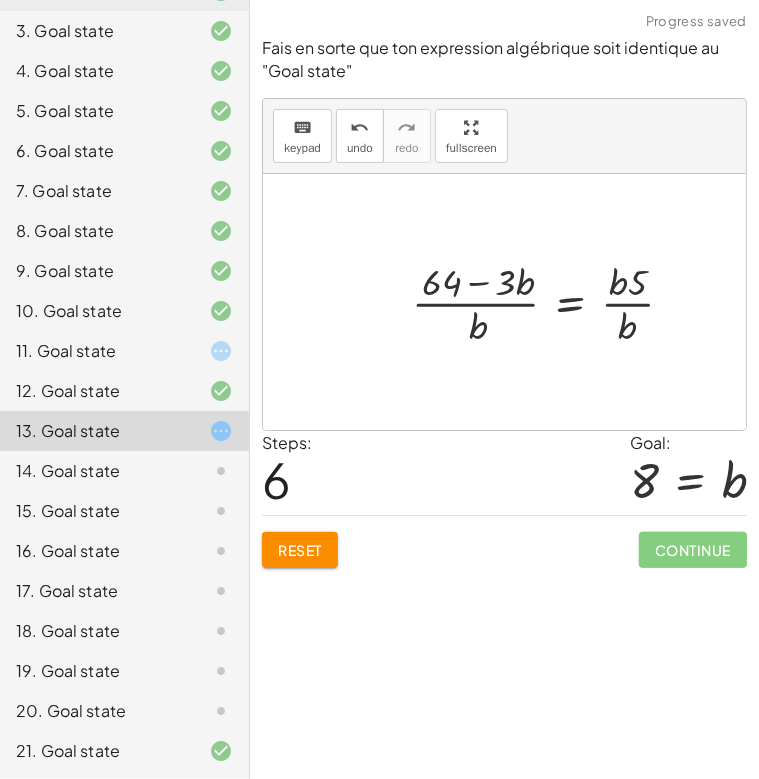 click at bounding box center [551, 302] 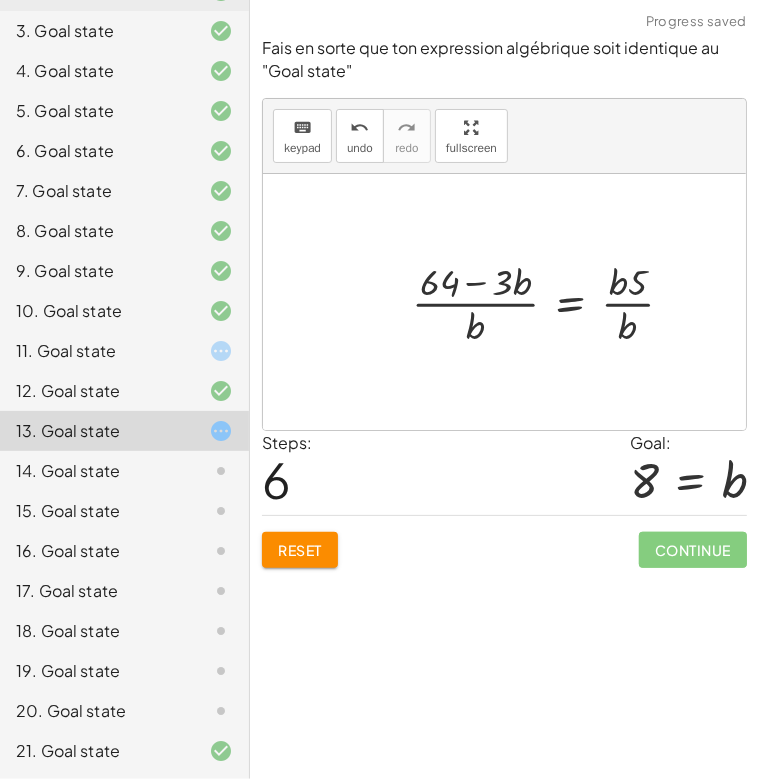 click at bounding box center (551, 302) 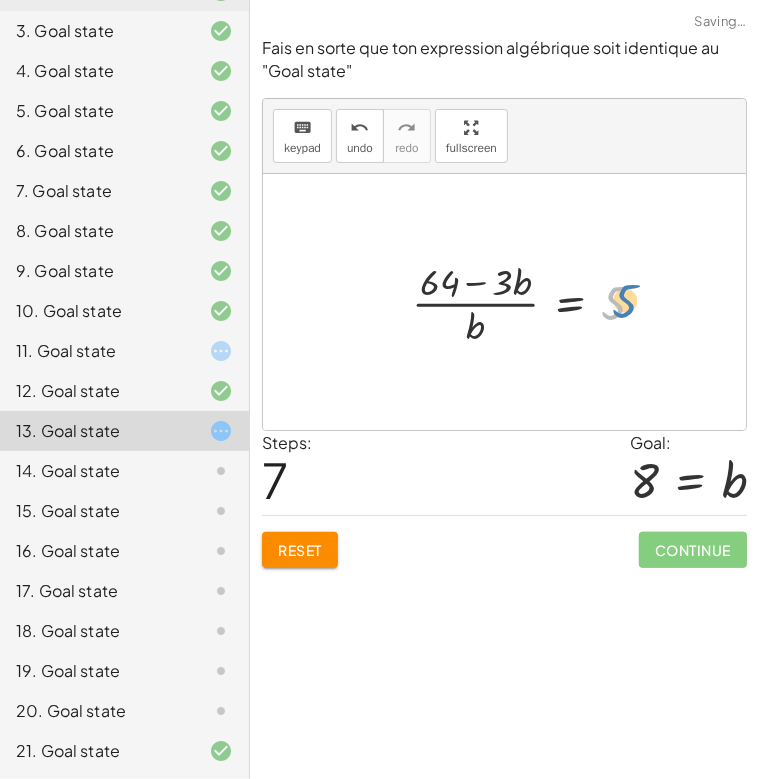 drag, startPoint x: 612, startPoint y: 306, endPoint x: 628, endPoint y: 303, distance: 16.27882 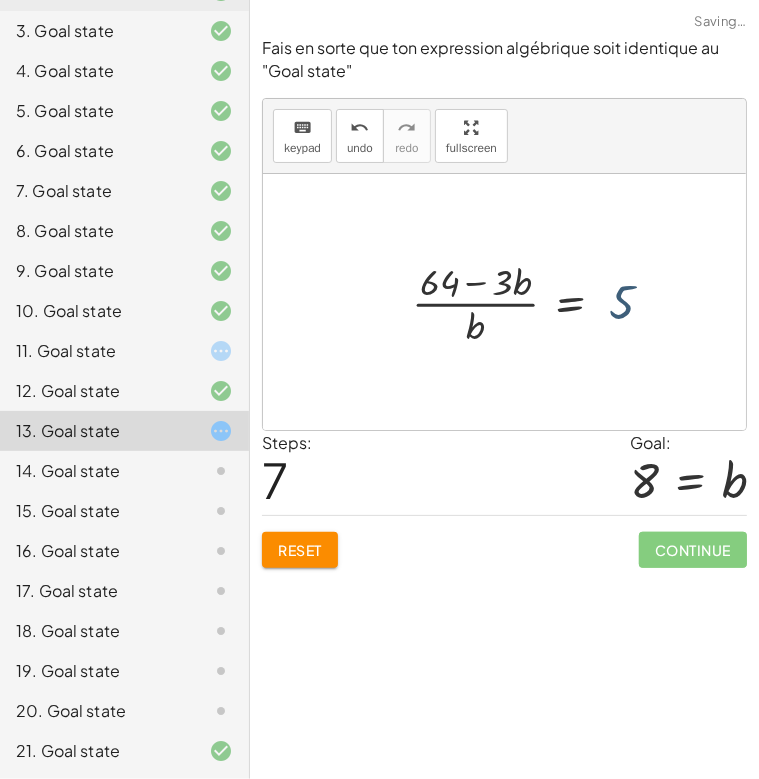 click at bounding box center [537, 302] 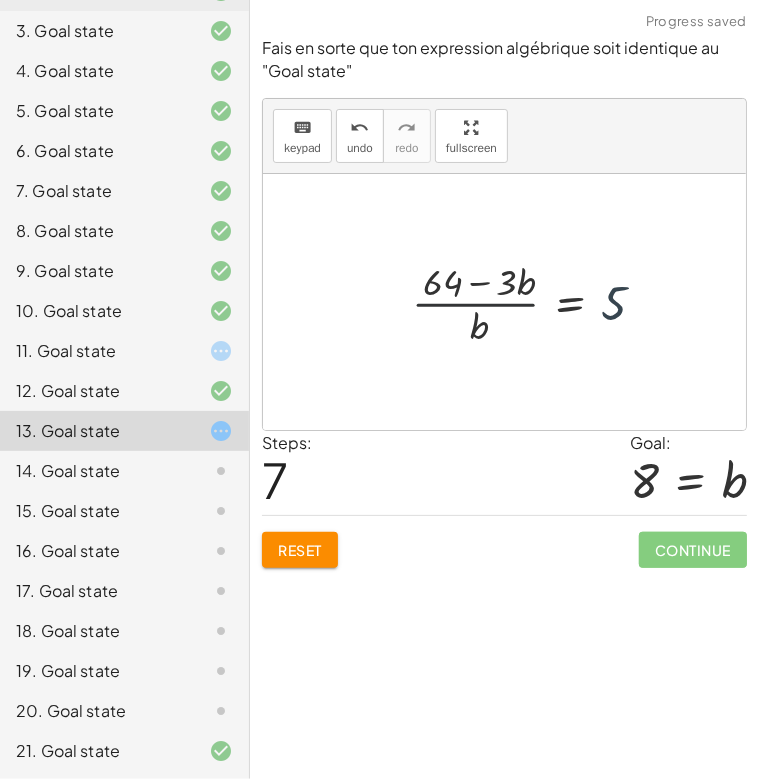 click at bounding box center [537, 302] 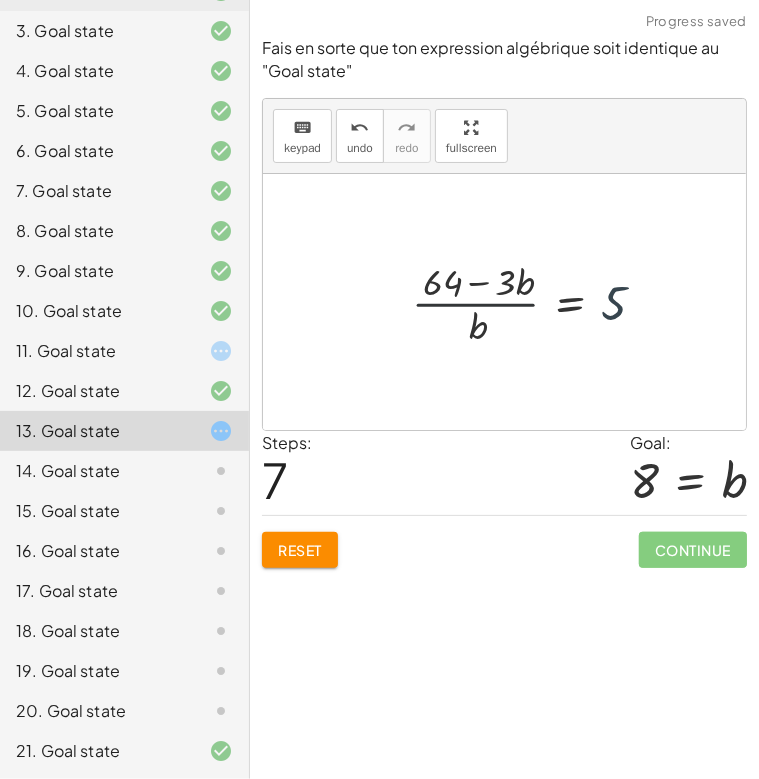 click at bounding box center [537, 302] 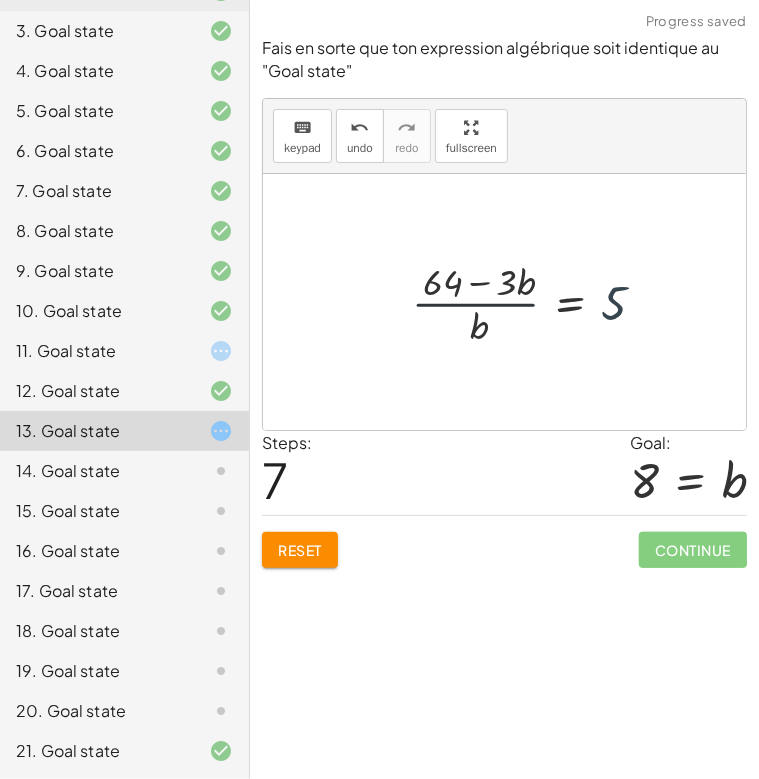click at bounding box center [537, 302] 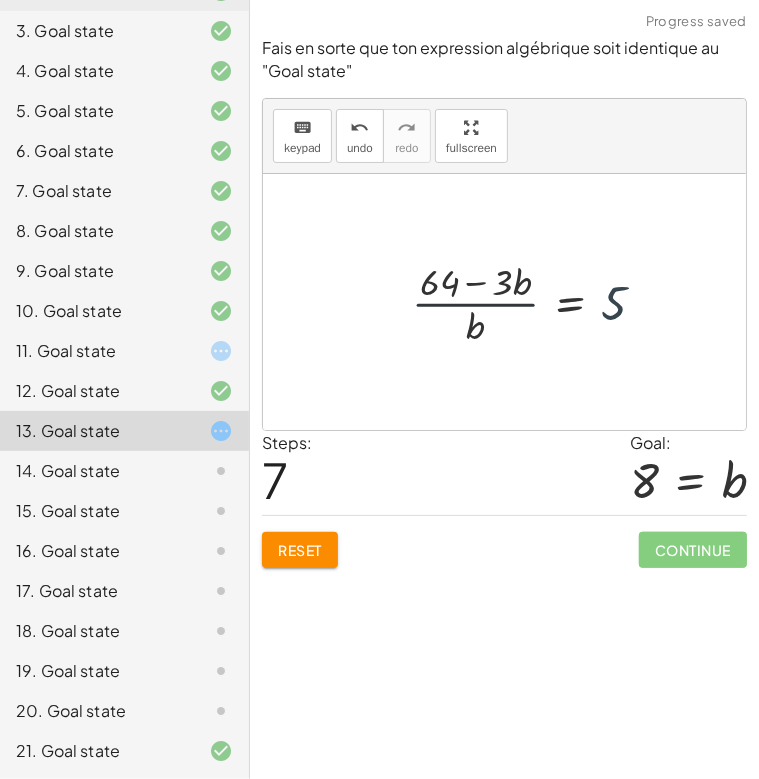 click at bounding box center (537, 302) 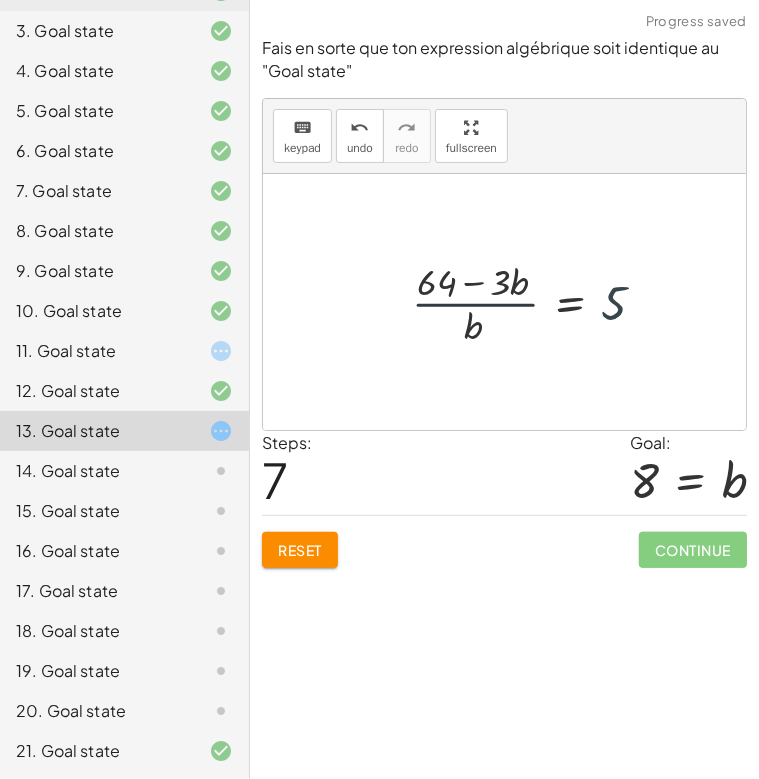 click at bounding box center [537, 302] 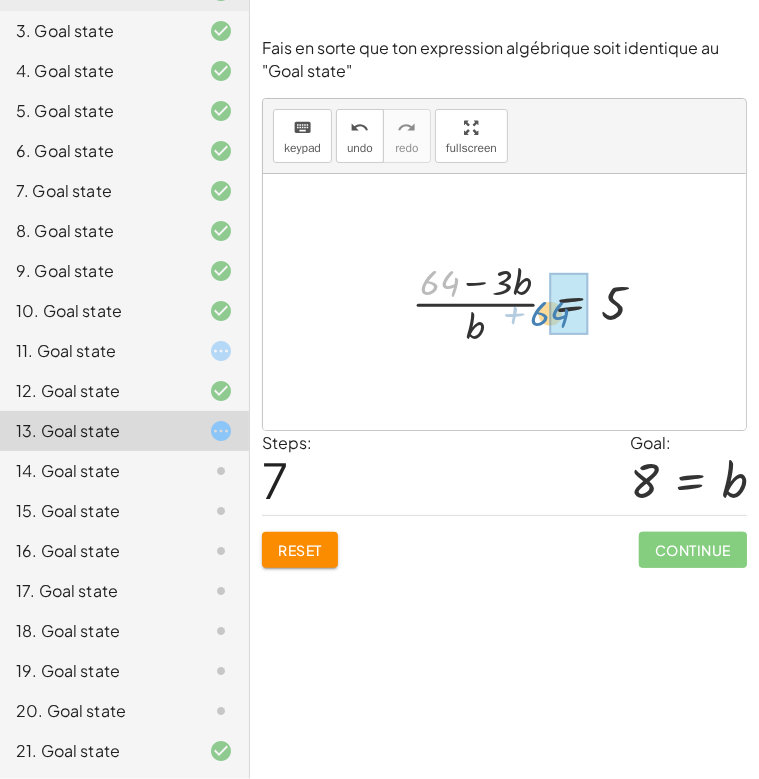 drag, startPoint x: 448, startPoint y: 284, endPoint x: 585, endPoint y: 313, distance: 140.0357 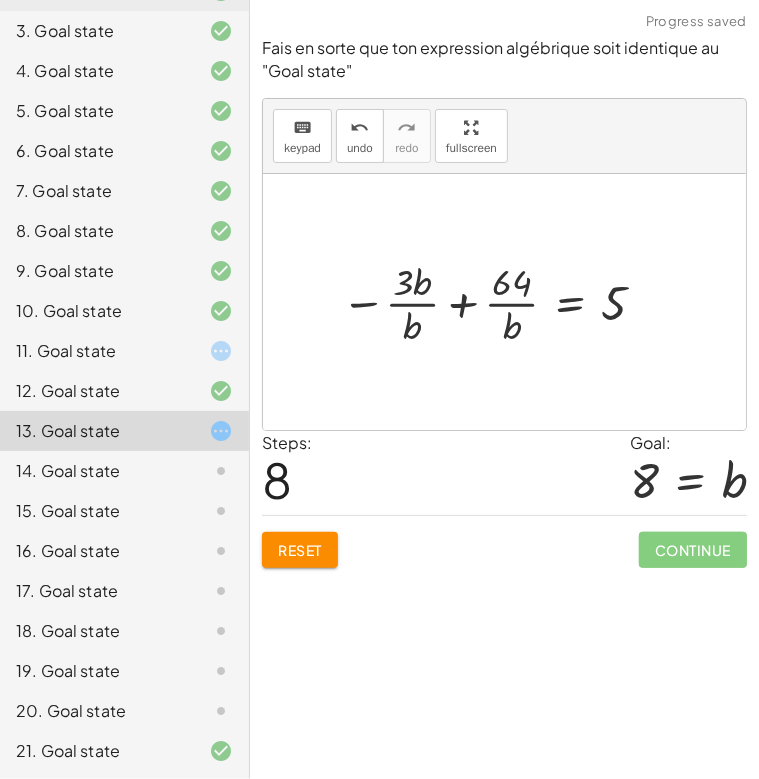 click at bounding box center (497, 302) 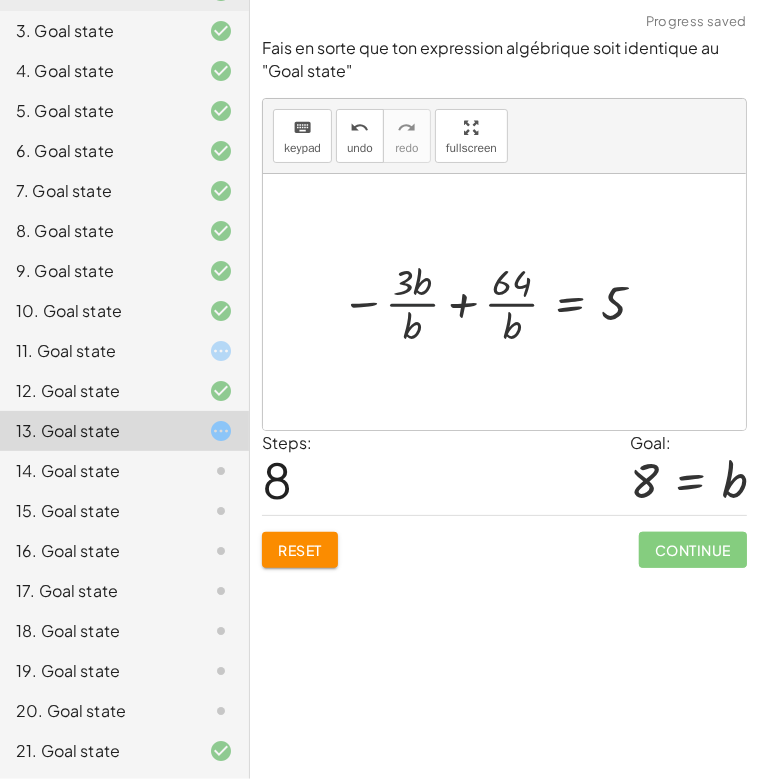 click at bounding box center (497, 302) 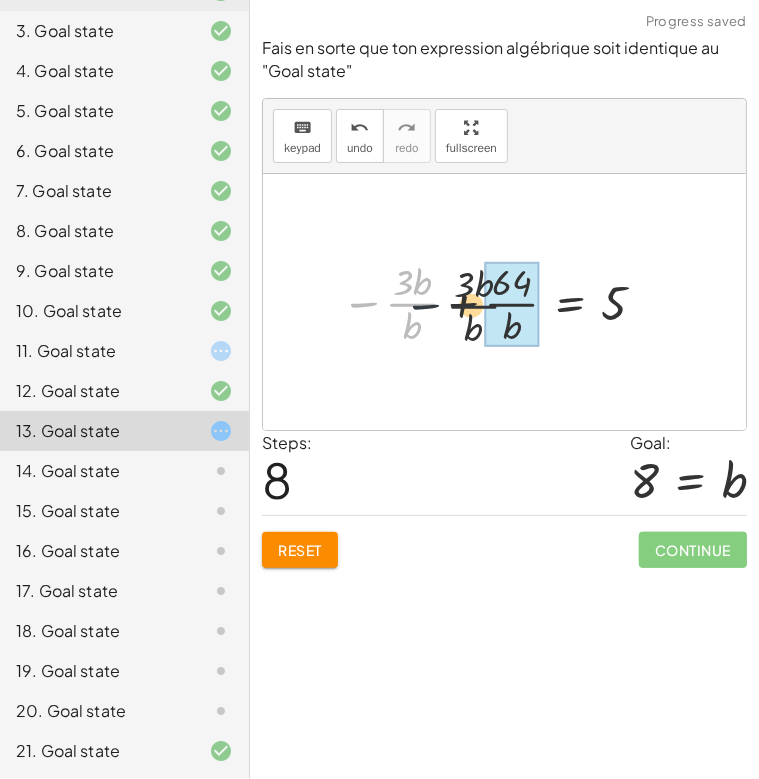 drag, startPoint x: 364, startPoint y: 303, endPoint x: 453, endPoint y: 300, distance: 89.050545 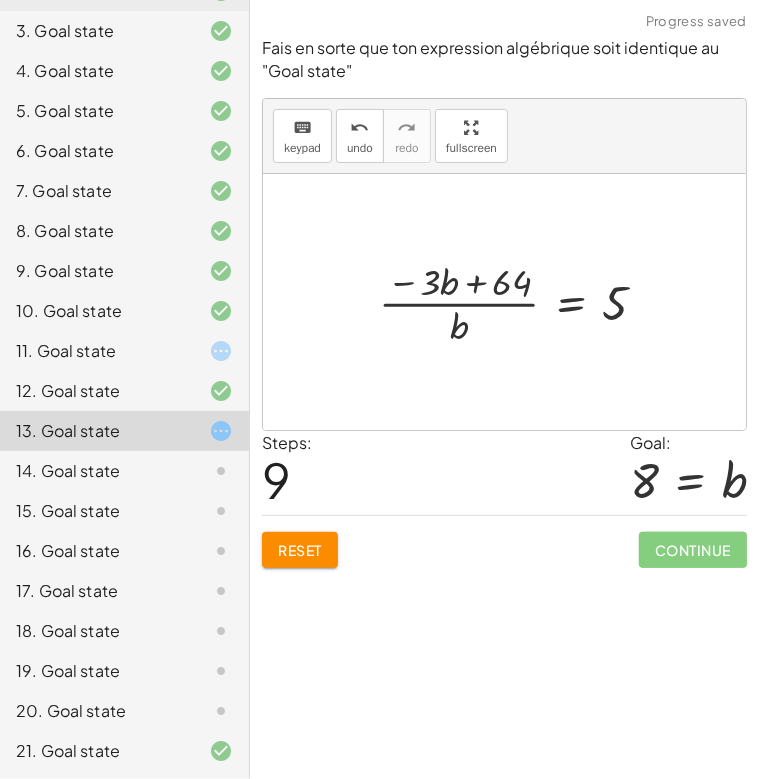 click at bounding box center [520, 302] 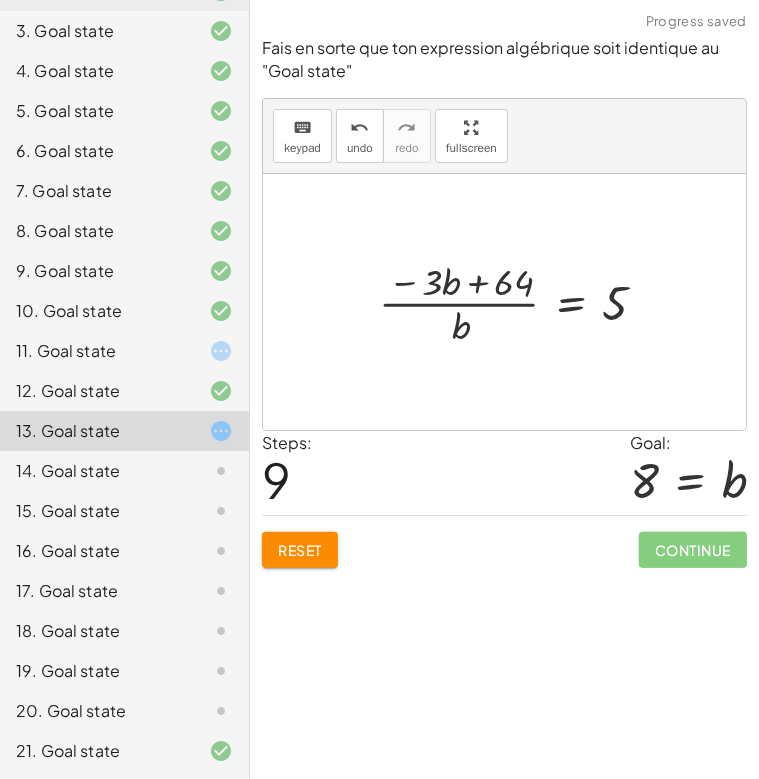 click at bounding box center [520, 302] 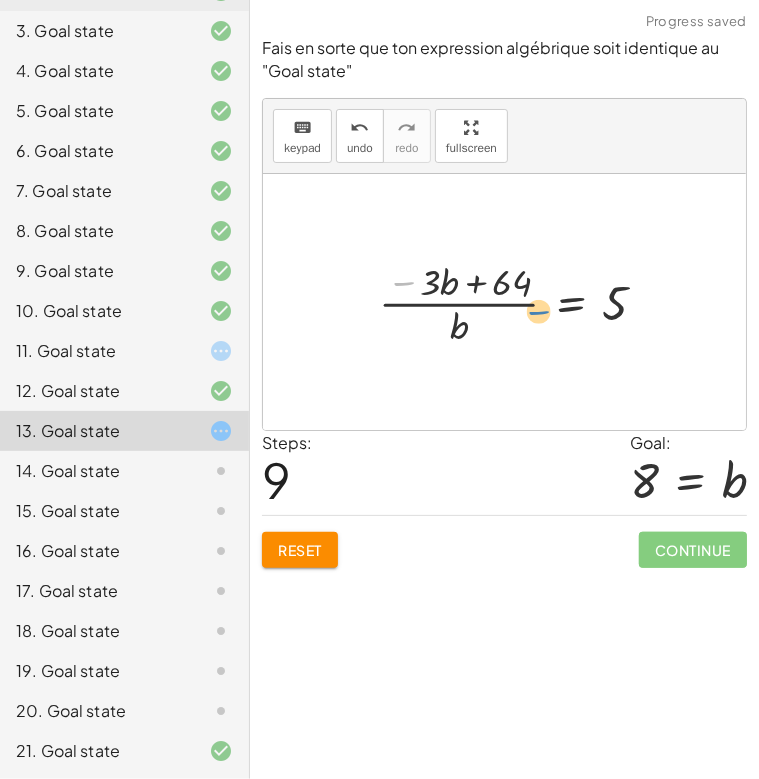 drag, startPoint x: 403, startPoint y: 286, endPoint x: 557, endPoint y: 315, distance: 156.70673 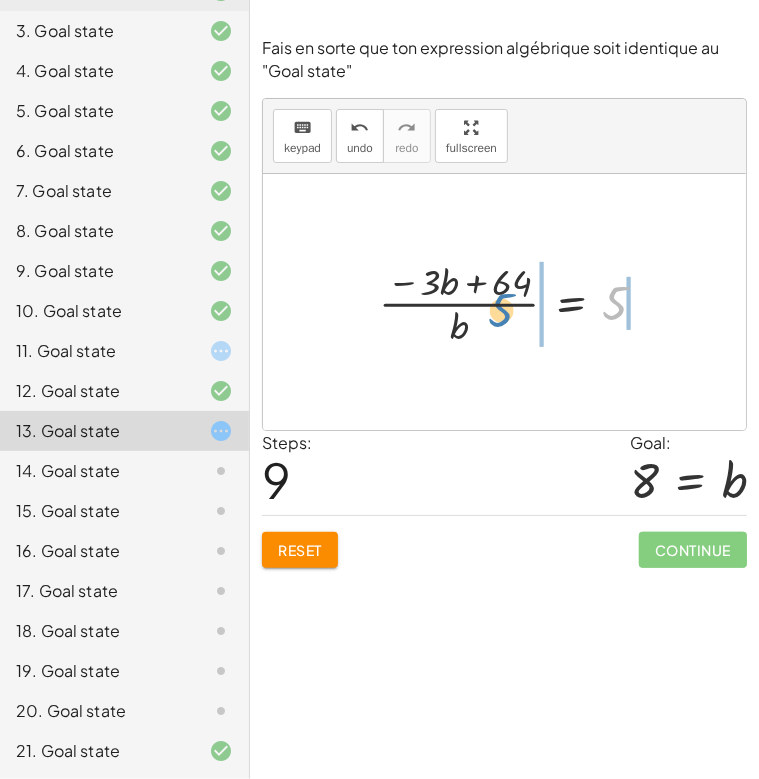 drag, startPoint x: 607, startPoint y: 312, endPoint x: 520, endPoint y: 315, distance: 87.05171 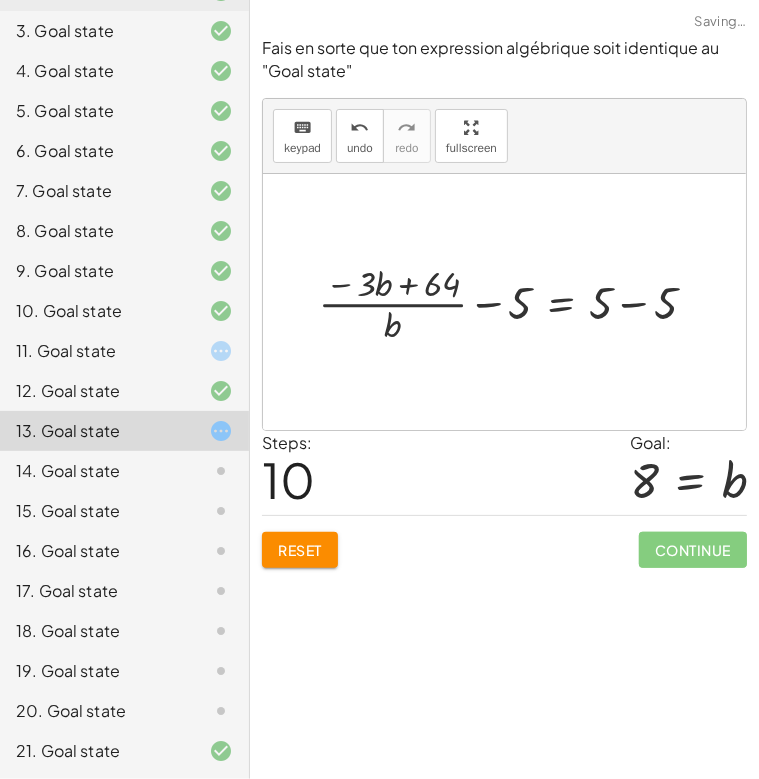 click at bounding box center (519, 302) 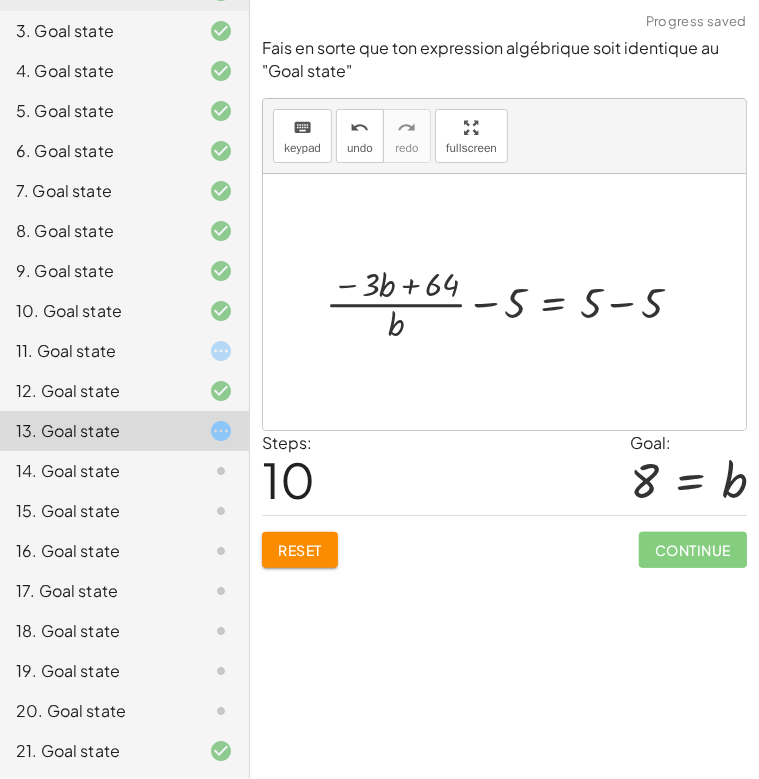 click at bounding box center (512, 302) 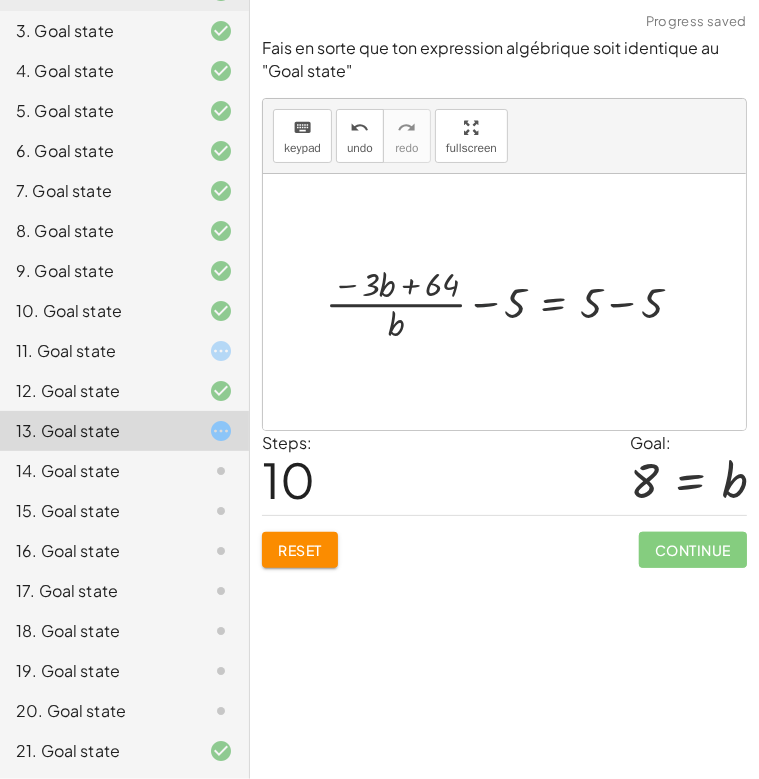 click at bounding box center (512, 302) 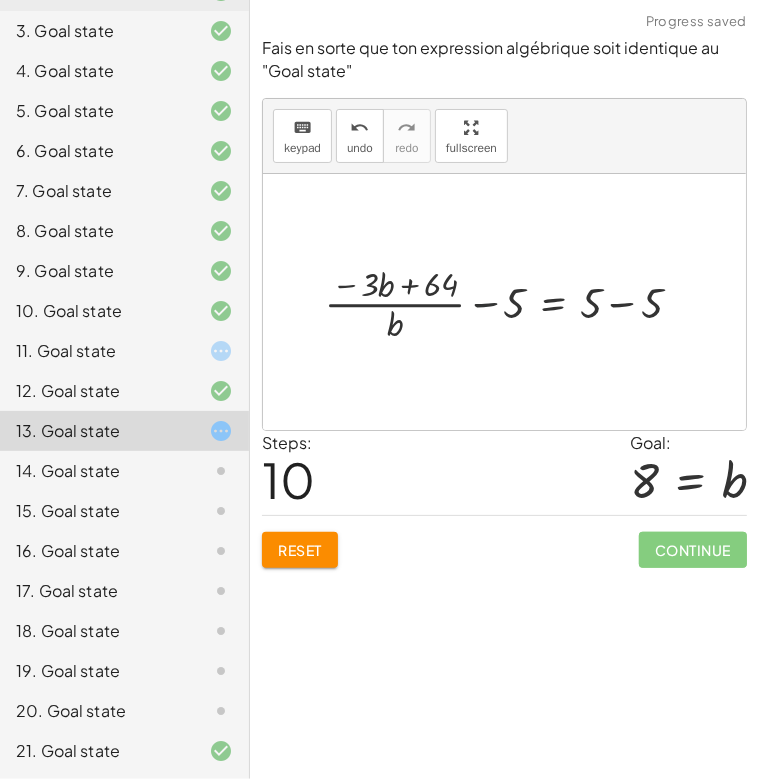 click at bounding box center (512, 302) 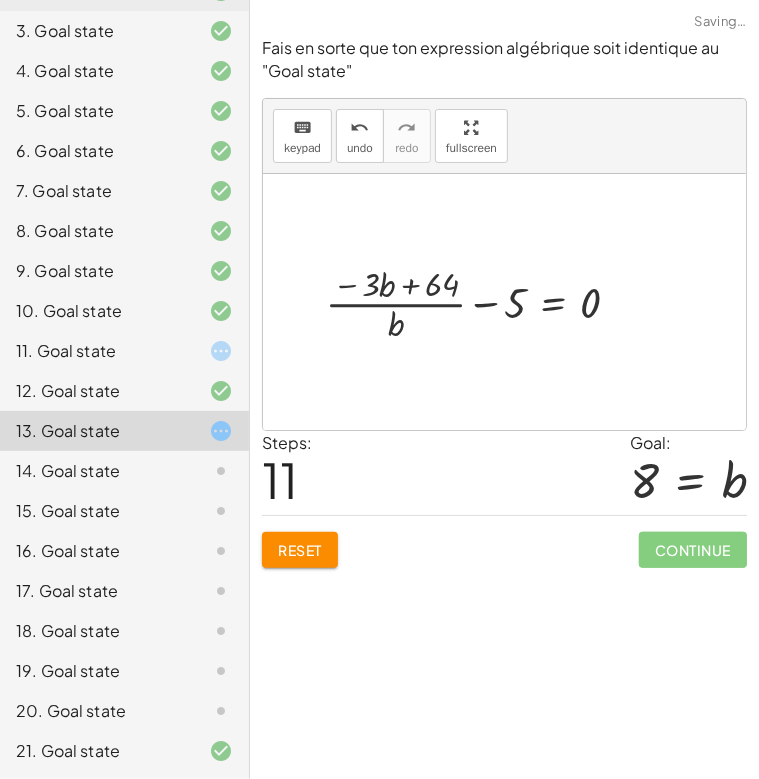 click at bounding box center [481, 302] 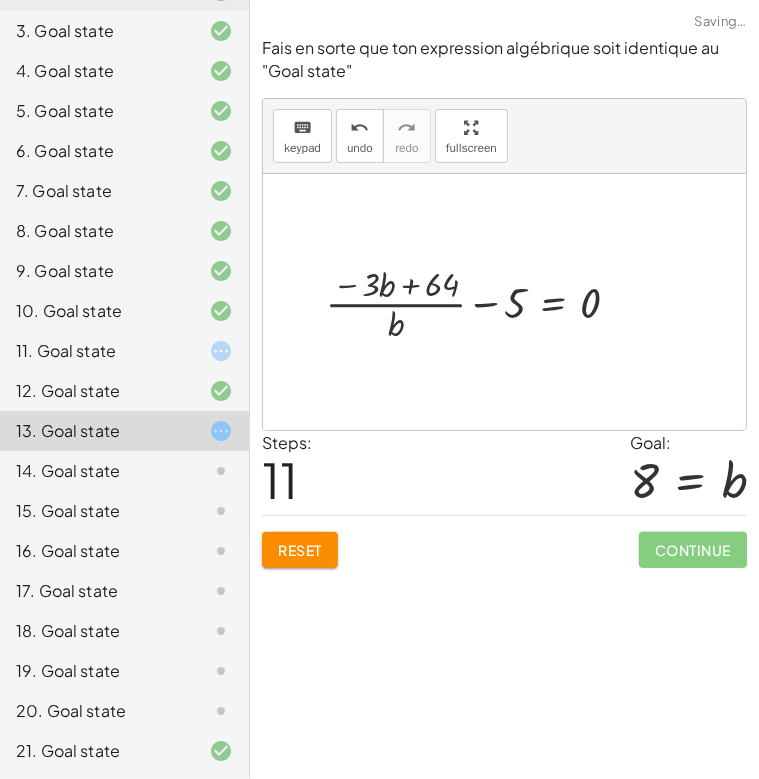 click at bounding box center [481, 302] 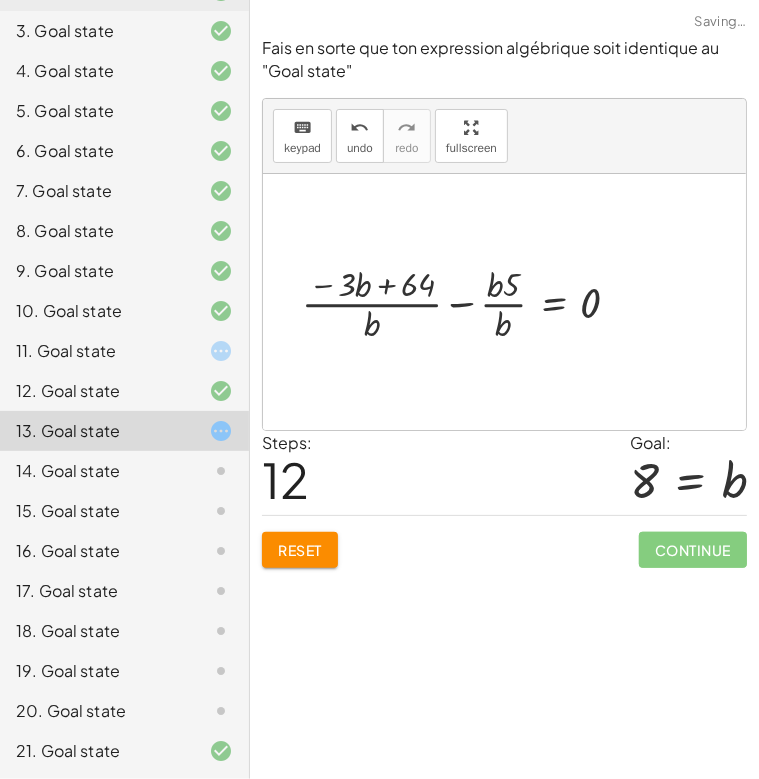 click at bounding box center (469, 302) 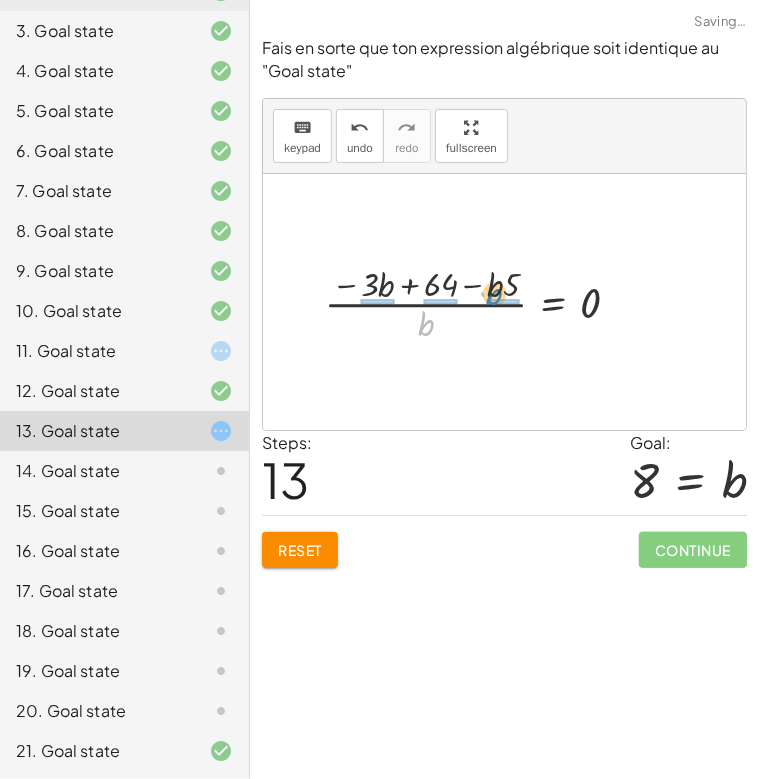 drag, startPoint x: 428, startPoint y: 319, endPoint x: 498, endPoint y: 299, distance: 72.8011 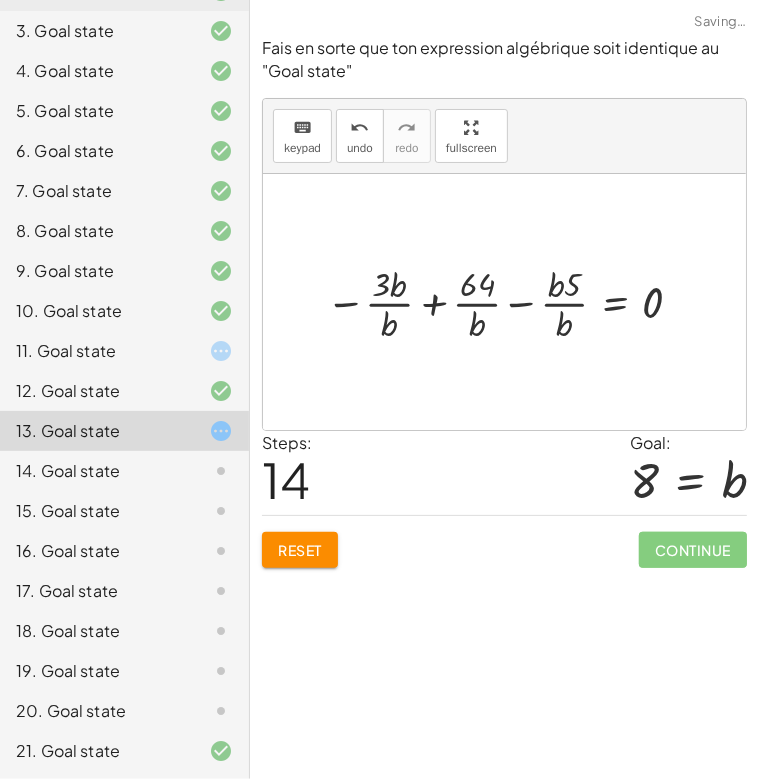 click at bounding box center (509, 302) 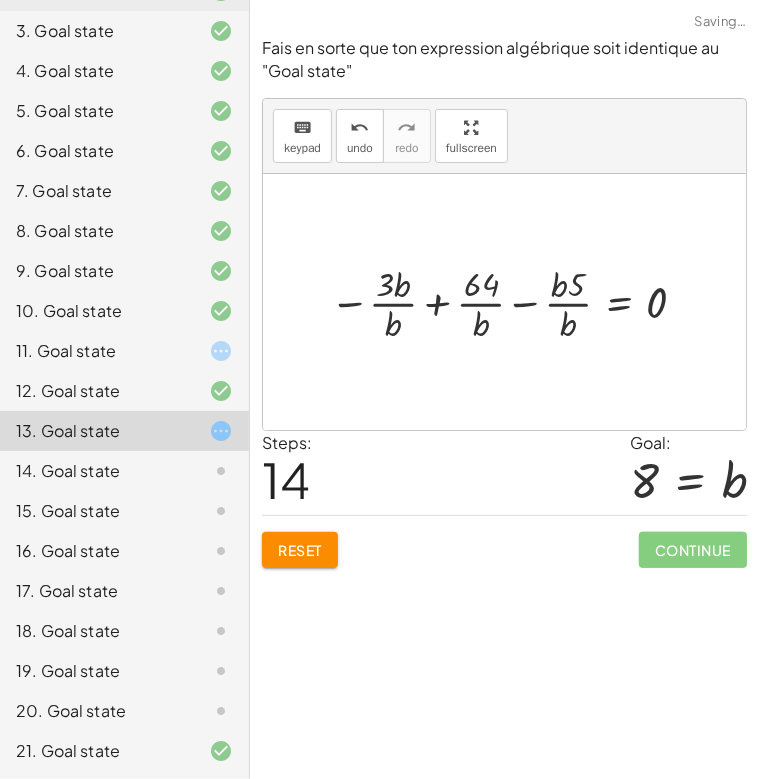 click at bounding box center [513, 302] 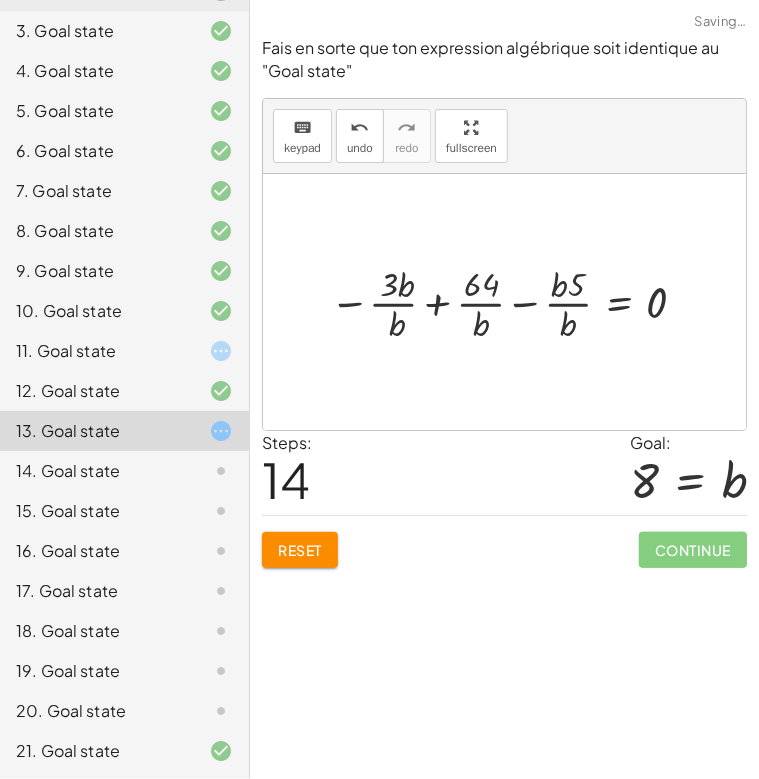 click at bounding box center [513, 302] 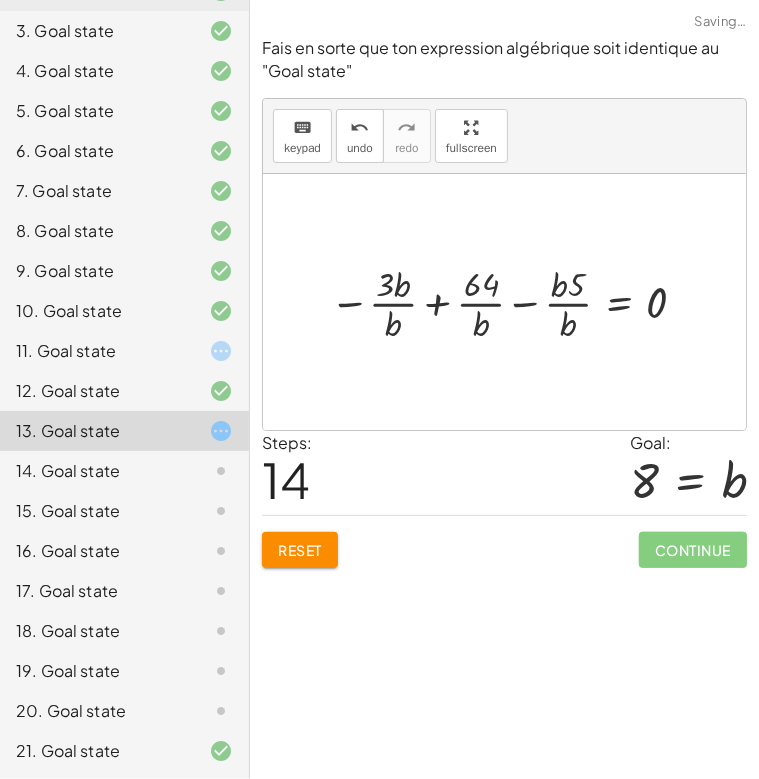 click at bounding box center (513, 302) 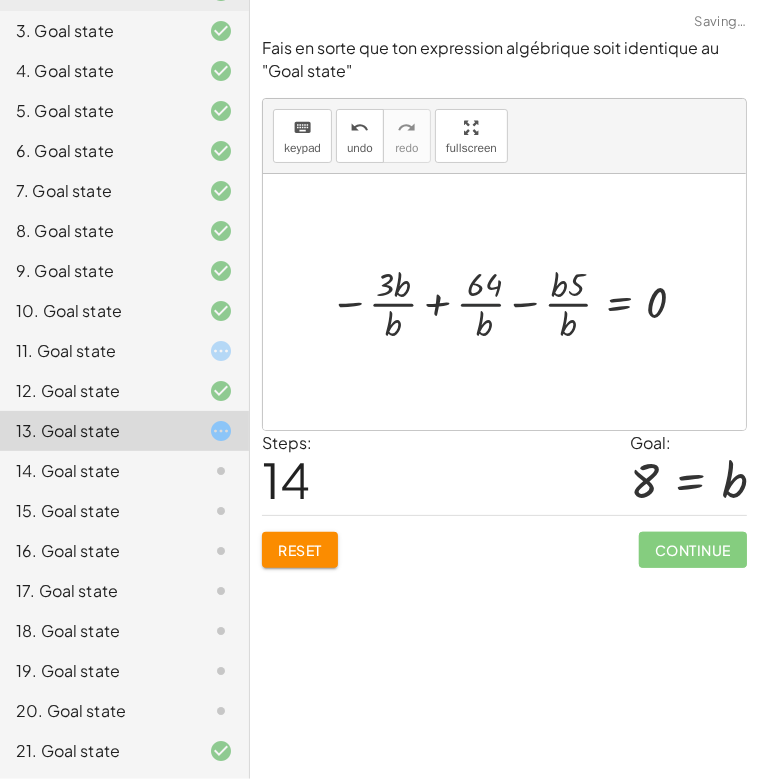 click at bounding box center [513, 302] 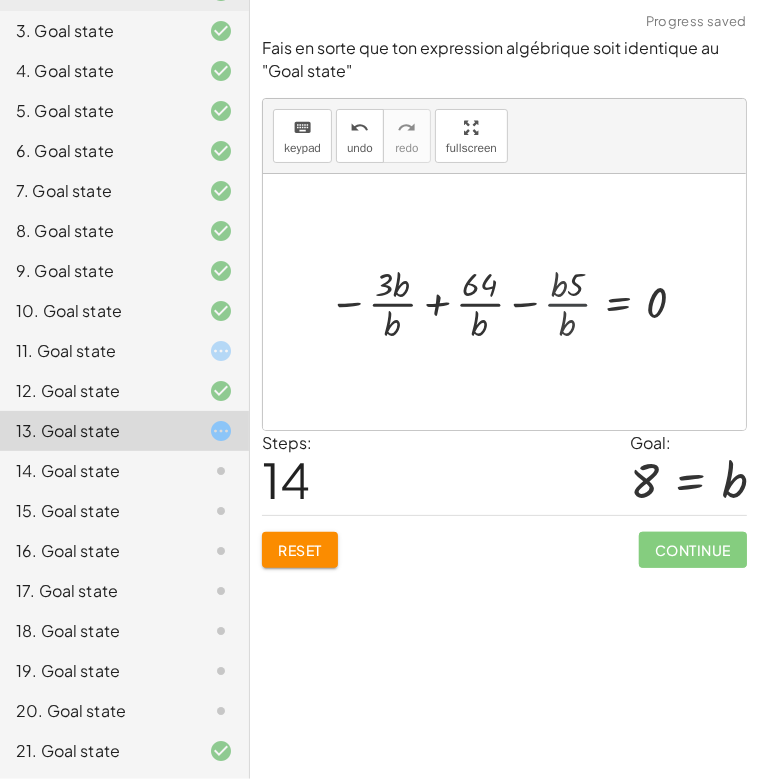 click at bounding box center [524, 302] 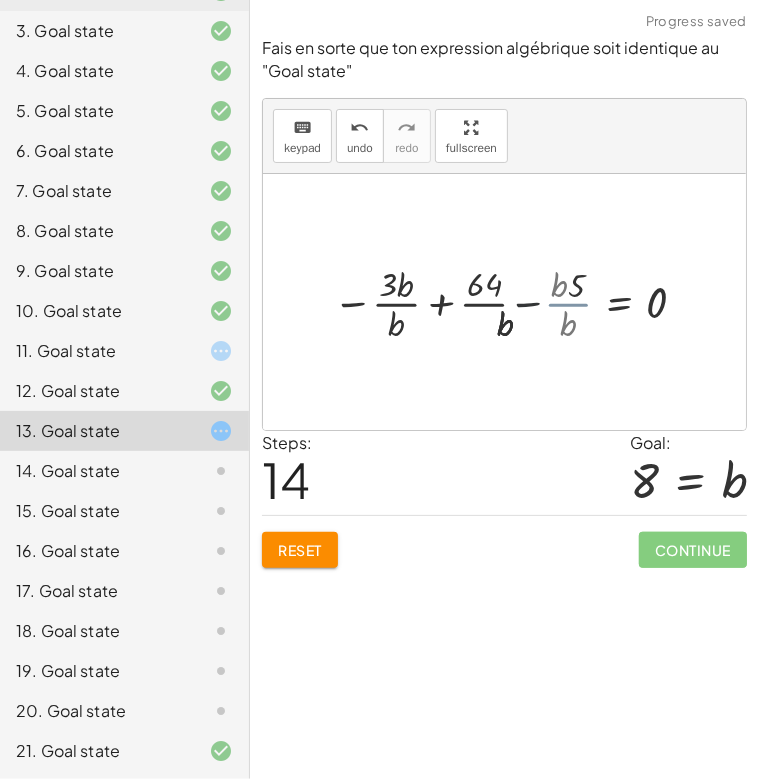 click at bounding box center (513, 302) 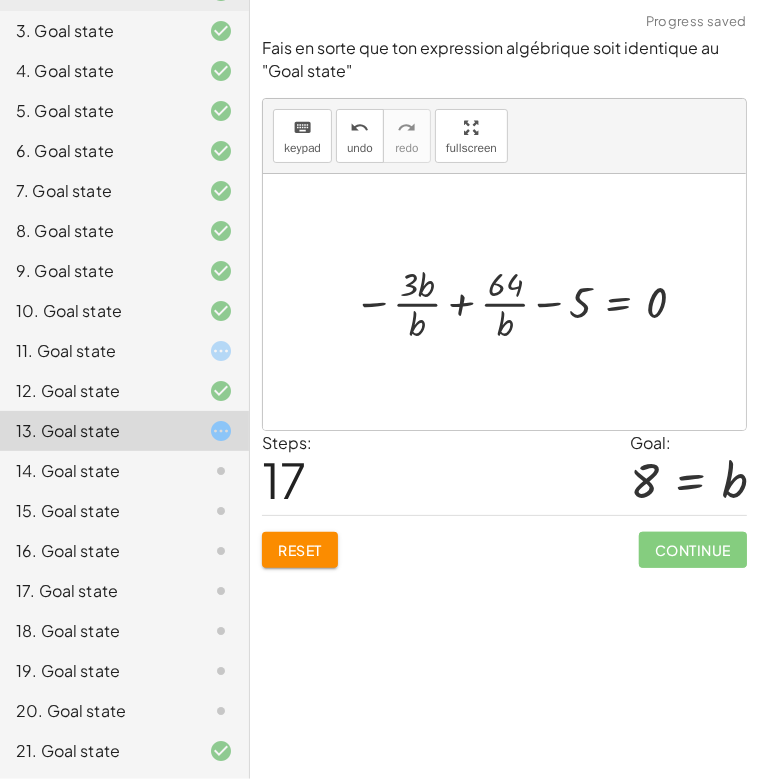 click at bounding box center [524, 302] 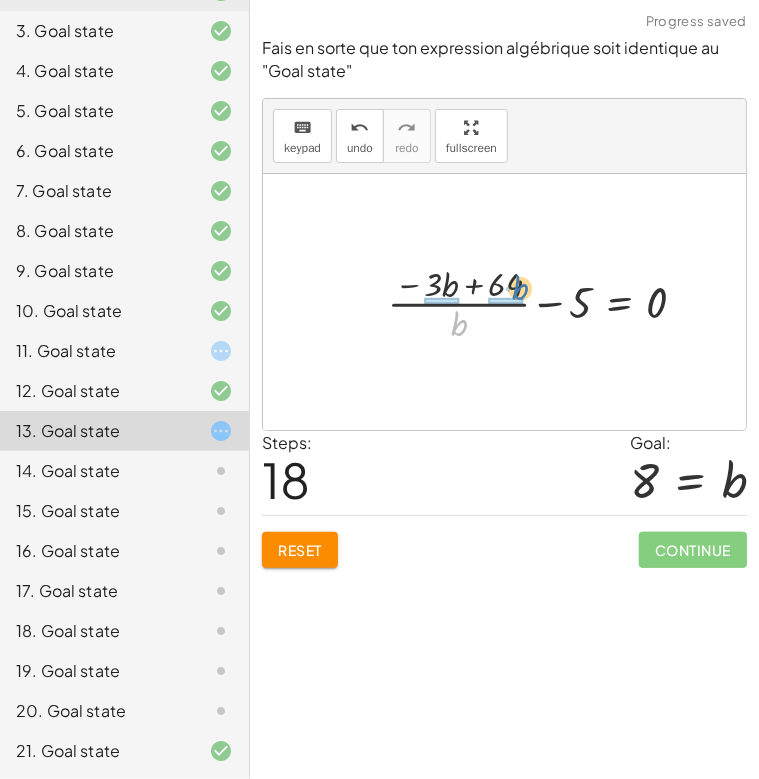 drag, startPoint x: 455, startPoint y: 331, endPoint x: 506, endPoint y: 303, distance: 58.18075 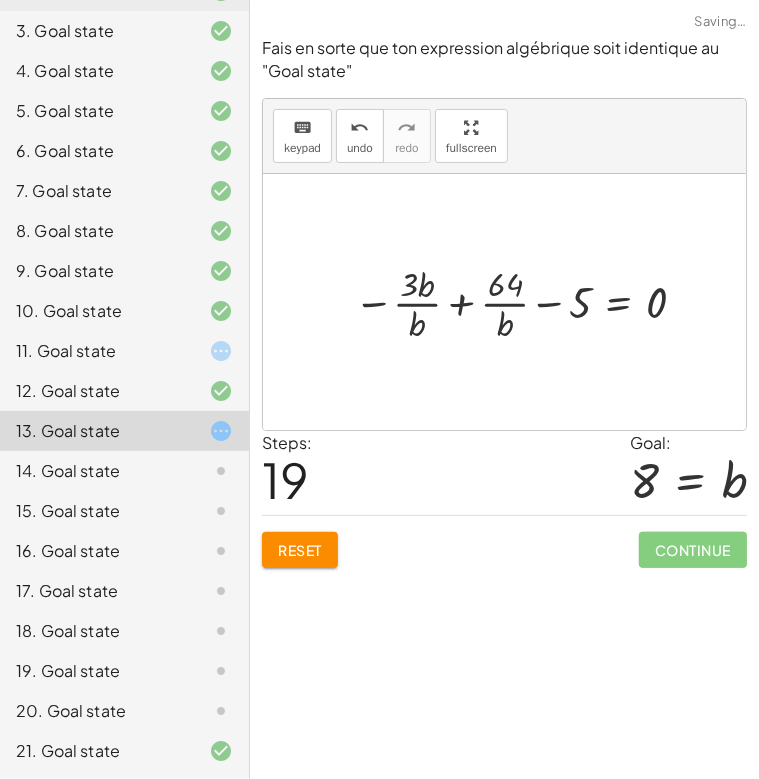 click at bounding box center (524, 302) 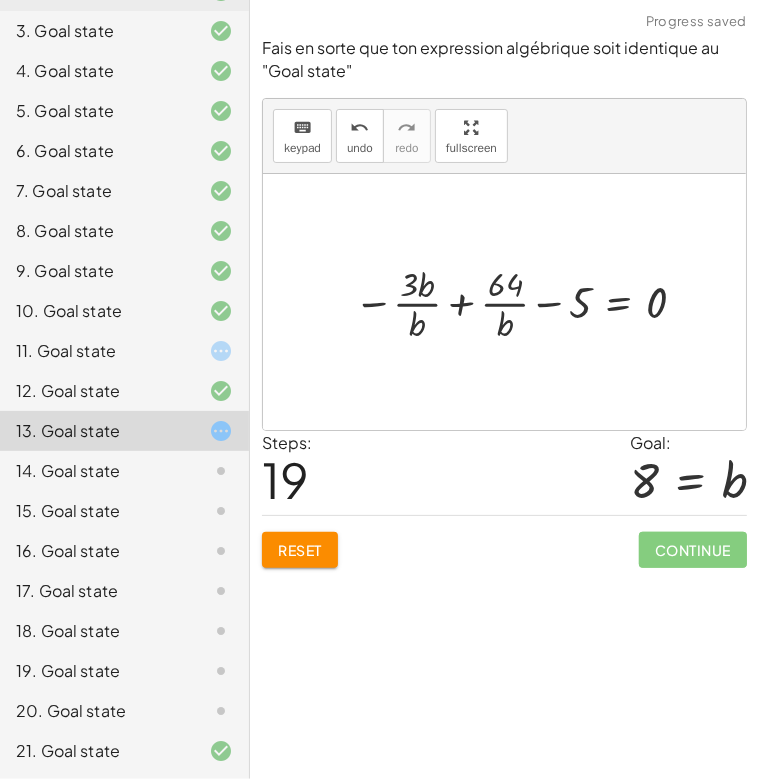 click at bounding box center (524, 302) 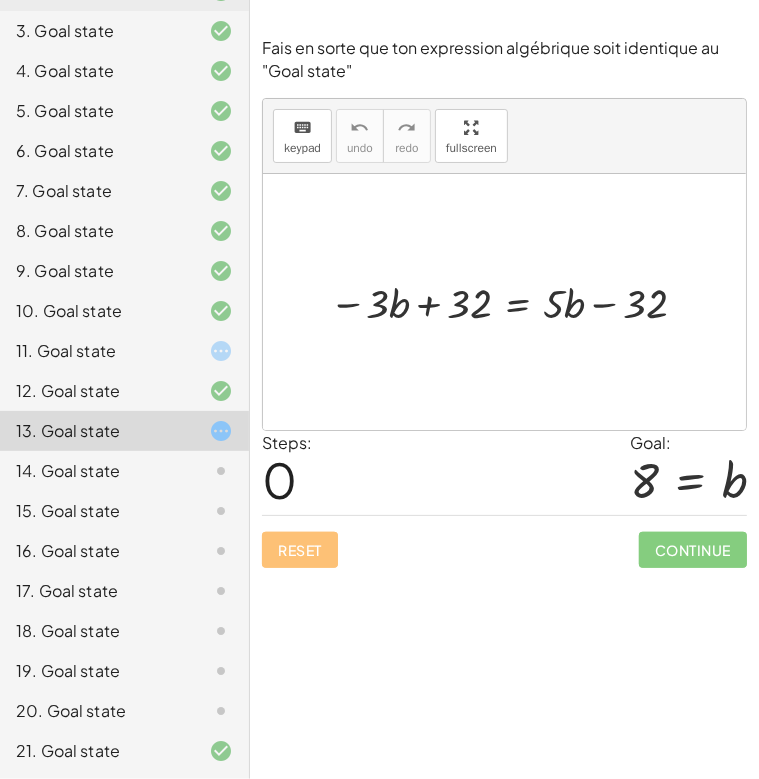 click 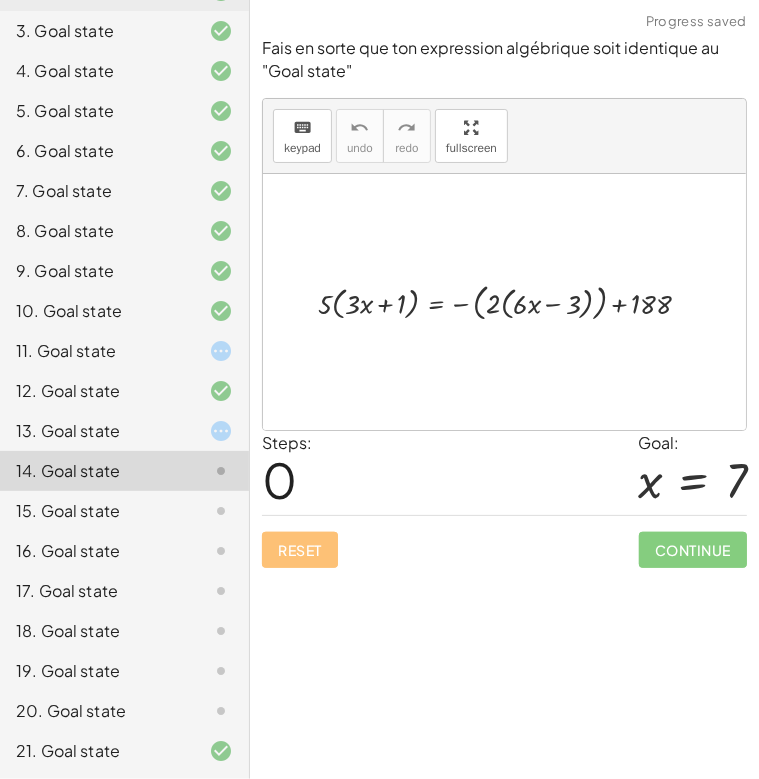 click at bounding box center (512, 302) 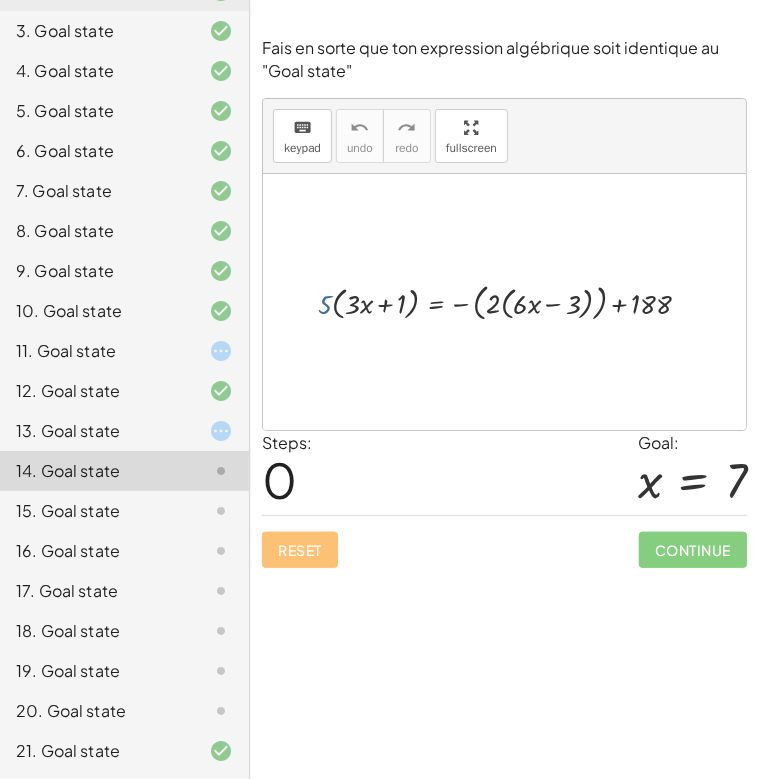 click at bounding box center [512, 302] 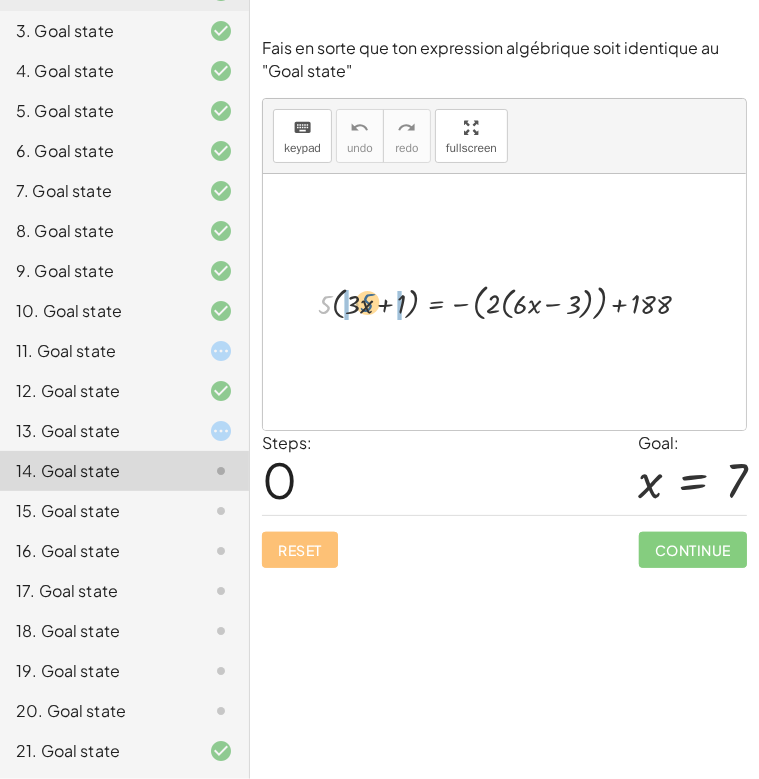 drag, startPoint x: 318, startPoint y: 307, endPoint x: 361, endPoint y: 305, distance: 43.046486 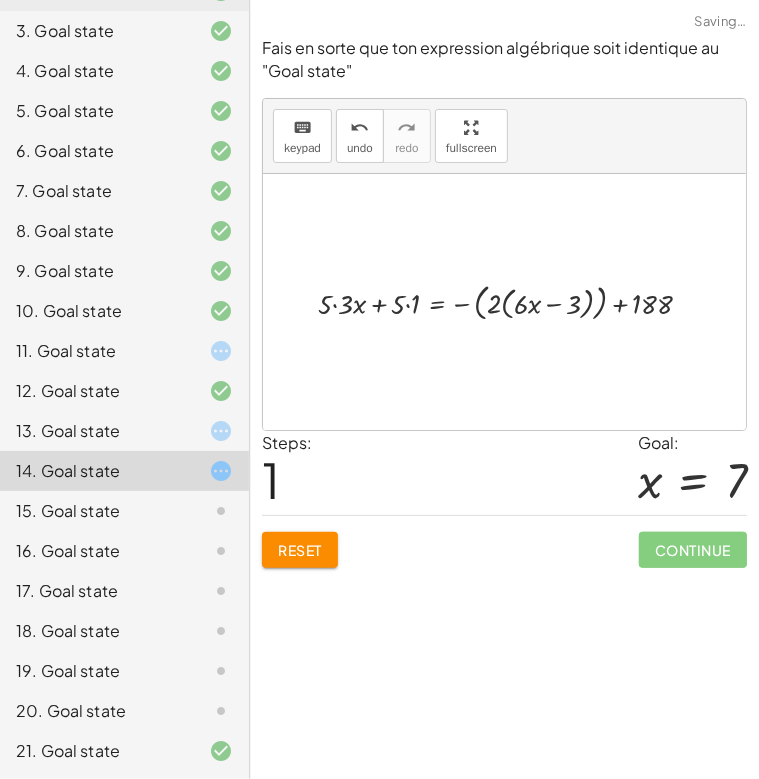 click at bounding box center (512, 302) 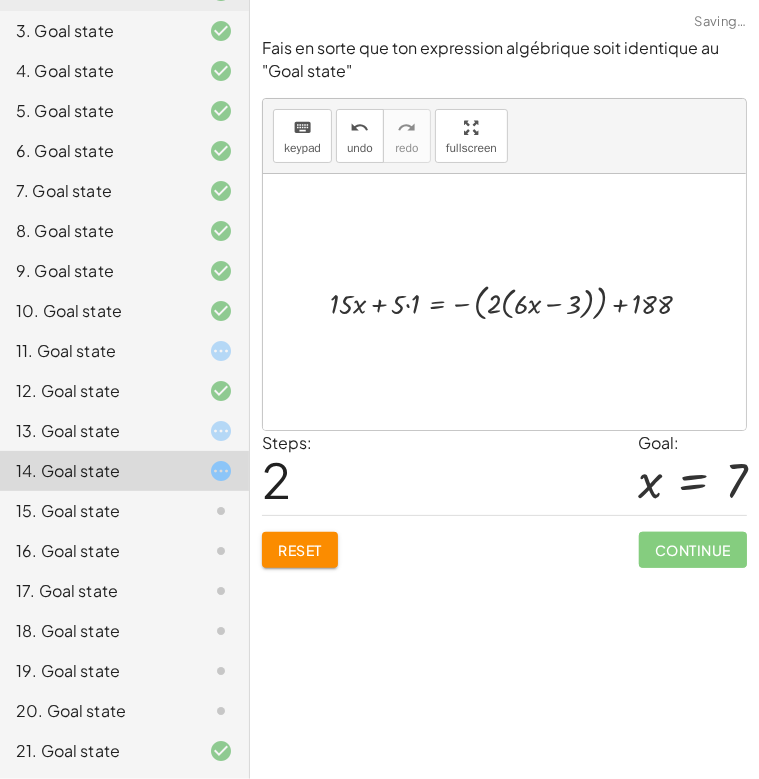 click at bounding box center (518, 302) 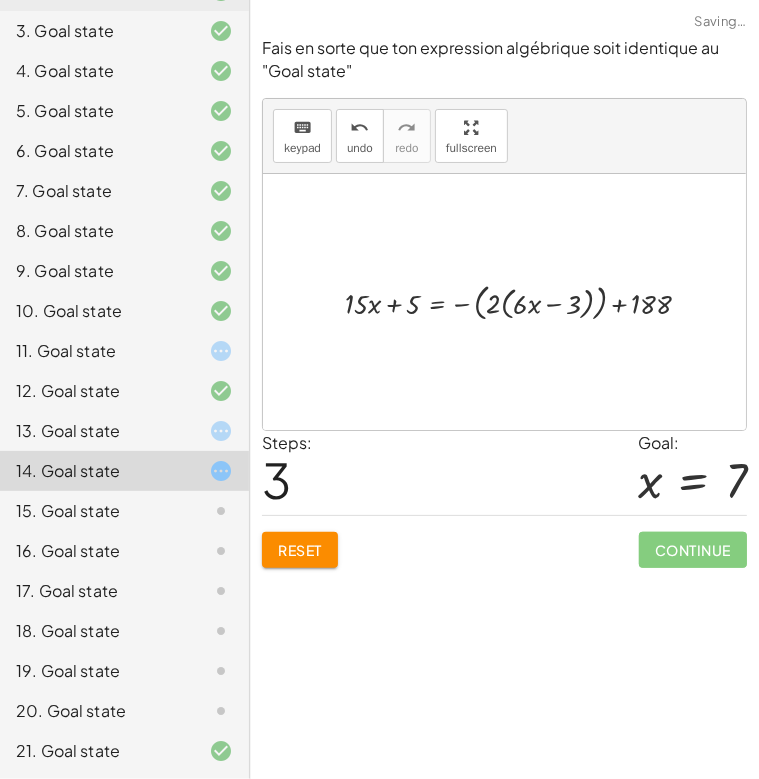 click at bounding box center [526, 302] 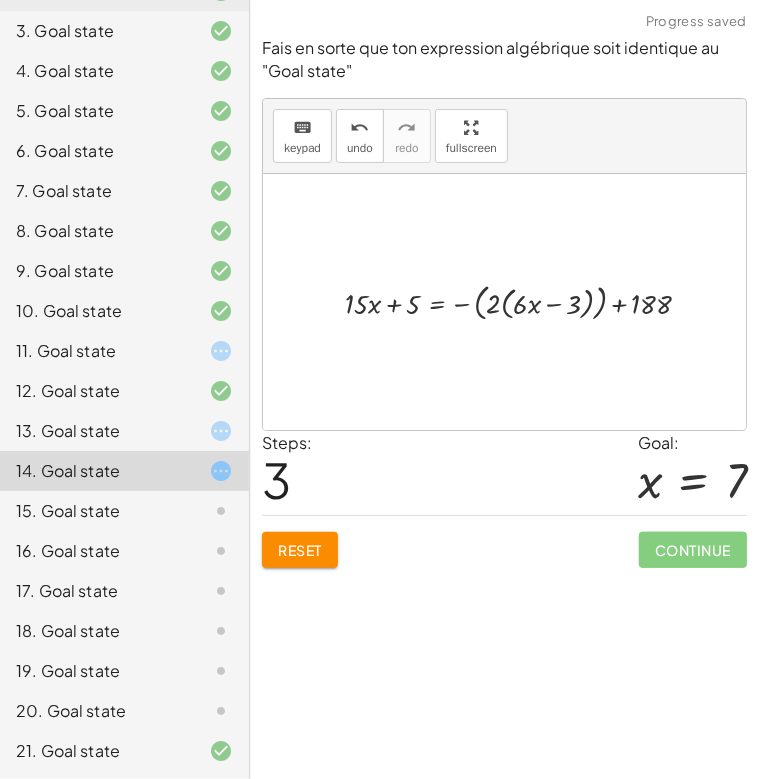 click at bounding box center [526, 302] 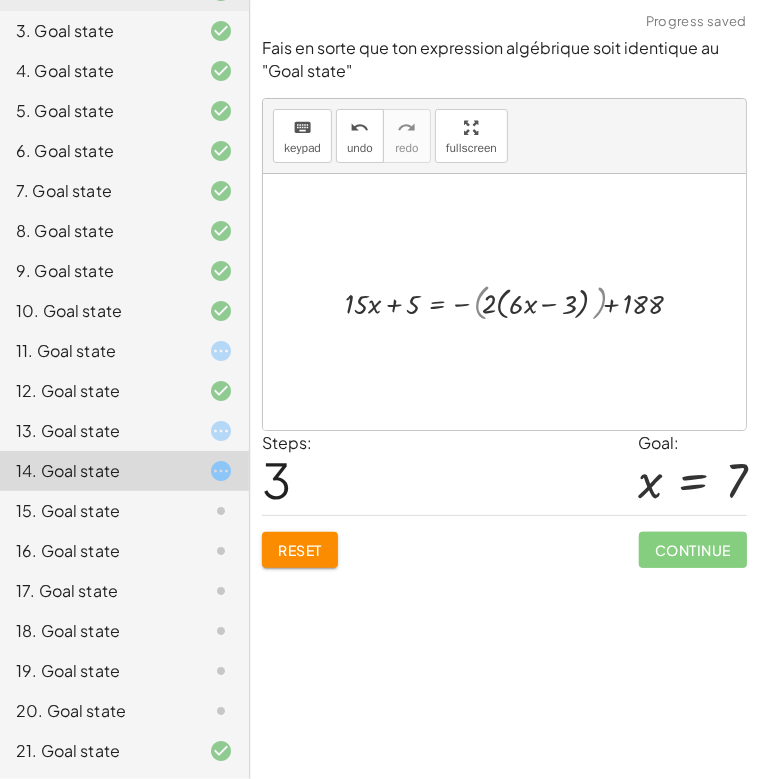 click at bounding box center (513, 302) 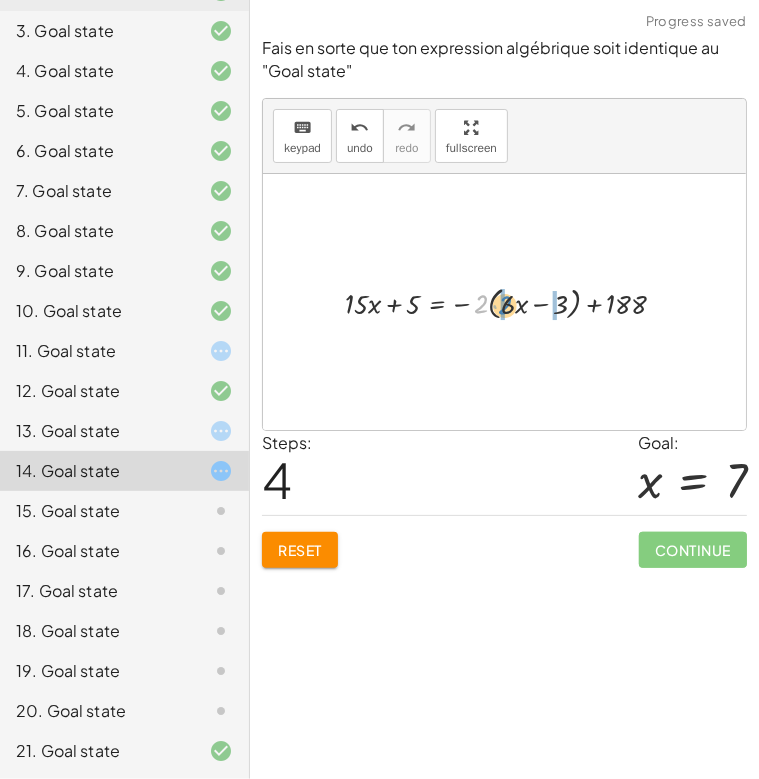 drag, startPoint x: 480, startPoint y: 308, endPoint x: 522, endPoint y: 311, distance: 42.107006 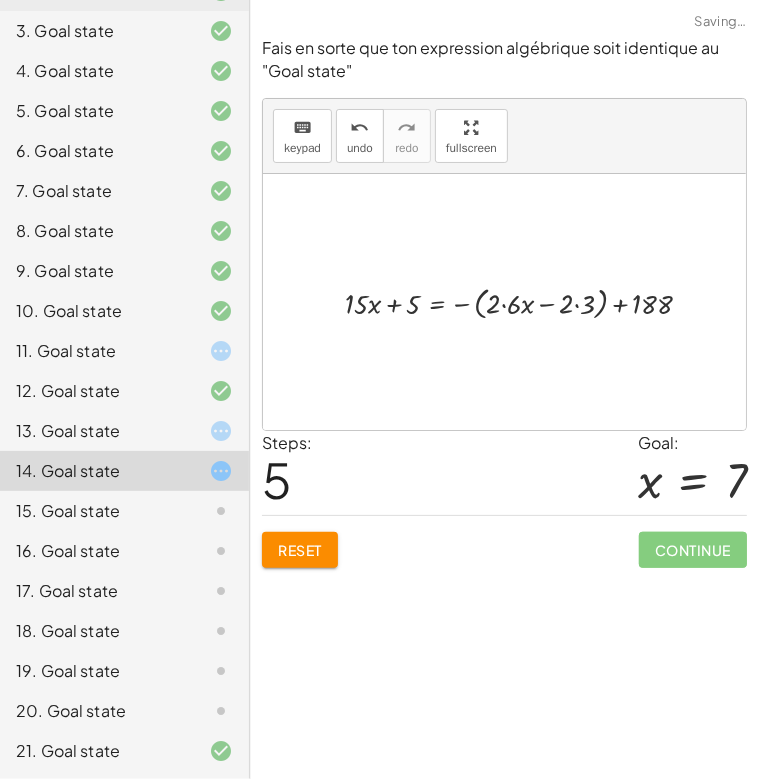click at bounding box center (526, 302) 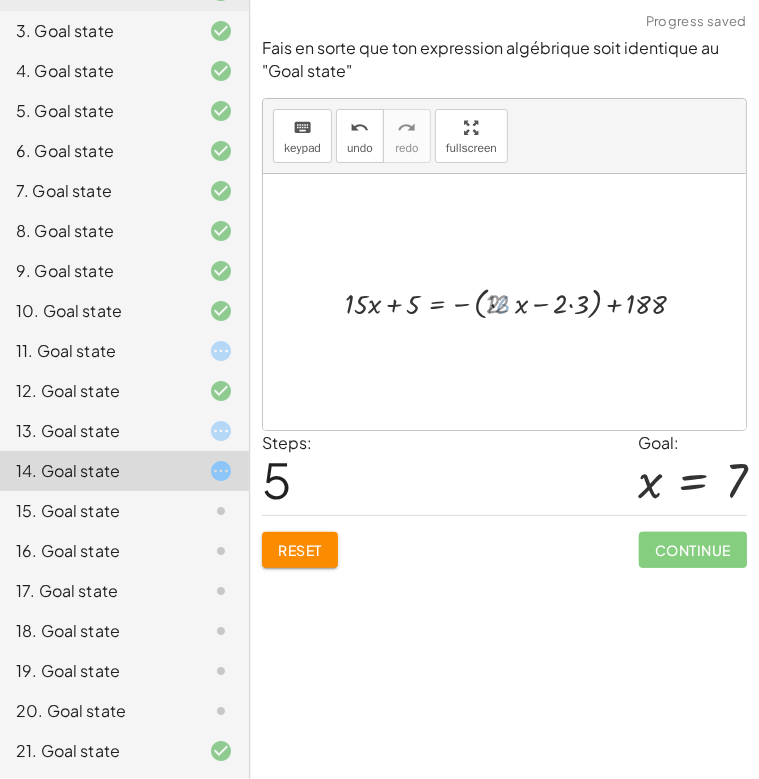 click at bounding box center (520, 302) 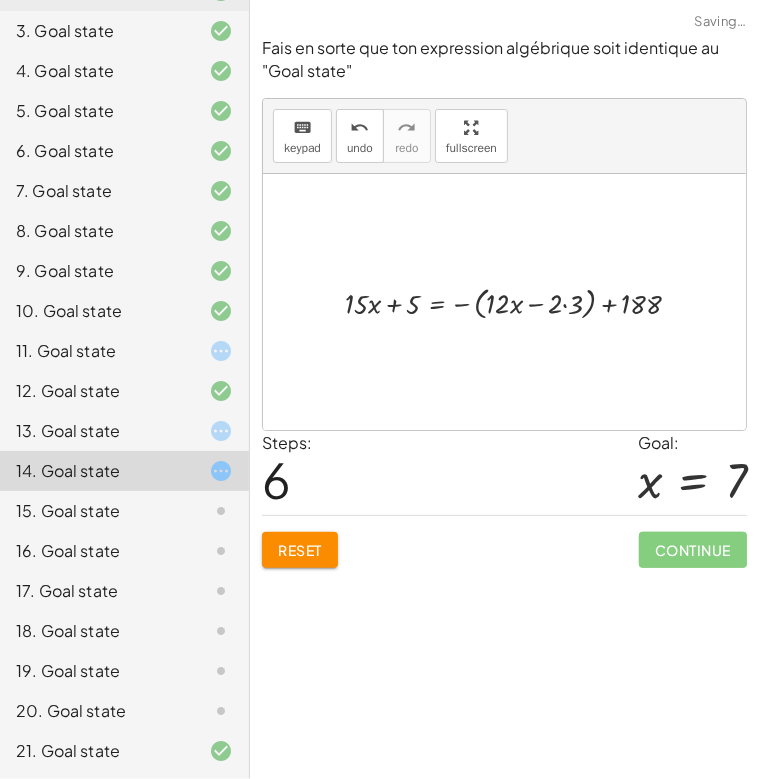 click at bounding box center [520, 302] 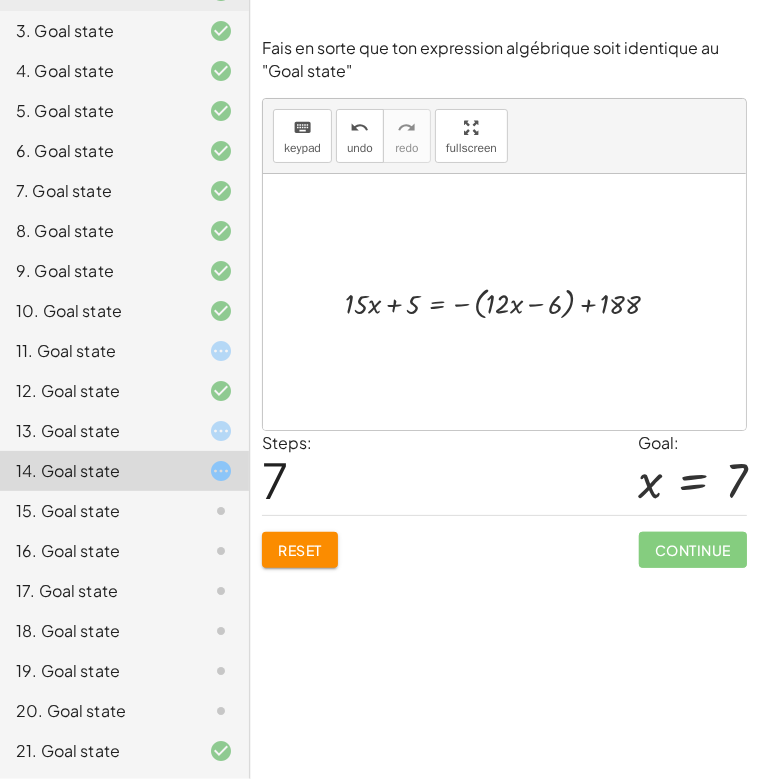 click at bounding box center [510, 302] 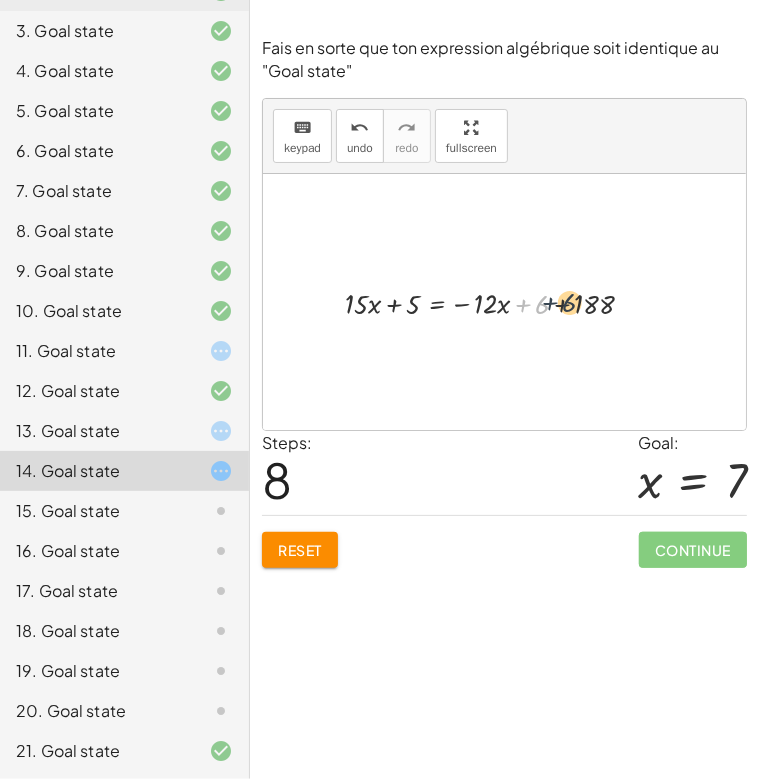 drag, startPoint x: 524, startPoint y: 305, endPoint x: 550, endPoint y: 302, distance: 26.172504 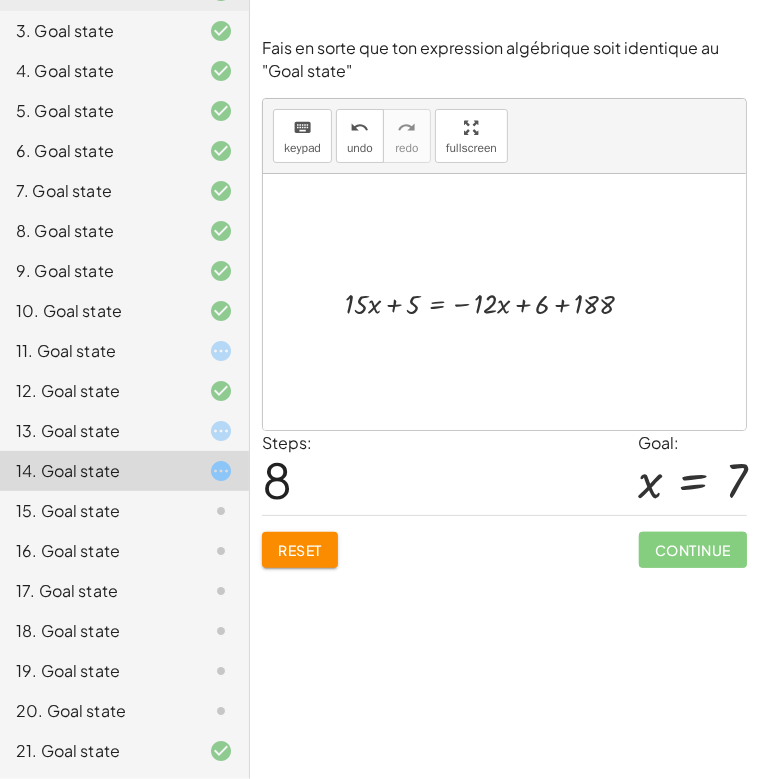 click at bounding box center [497, 302] 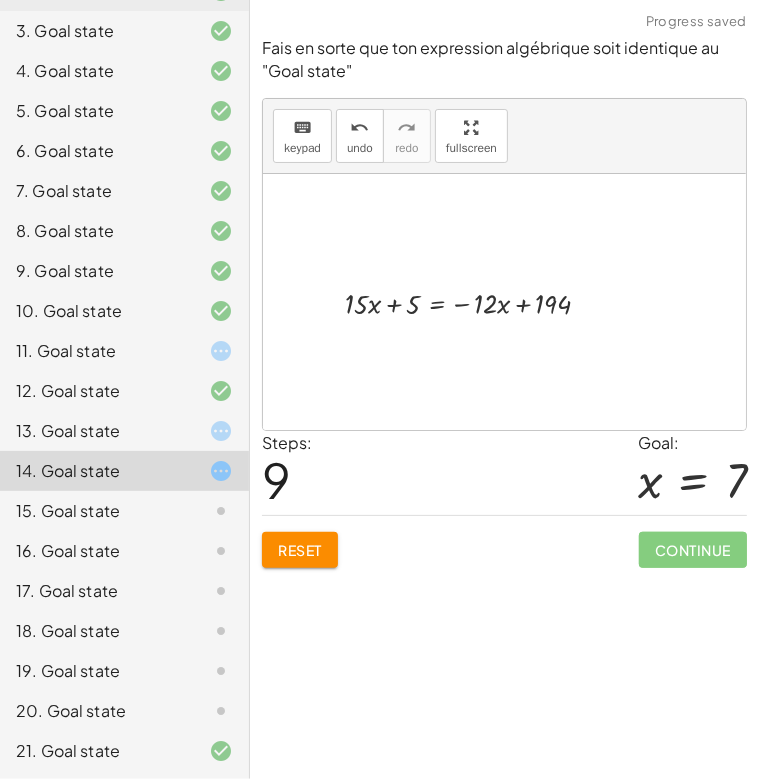 click at bounding box center [475, 302] 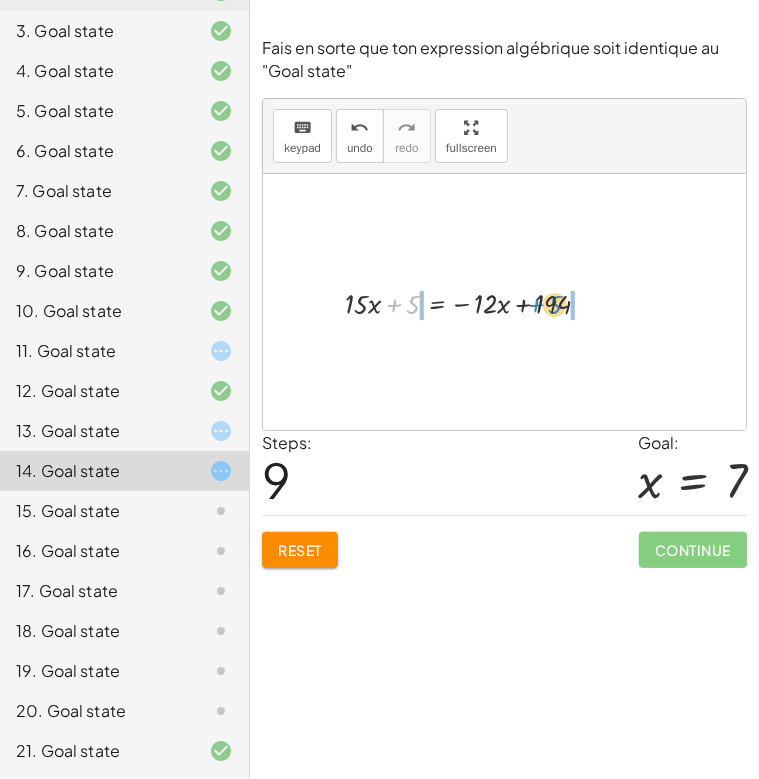 drag, startPoint x: 409, startPoint y: 304, endPoint x: 551, endPoint y: 304, distance: 142 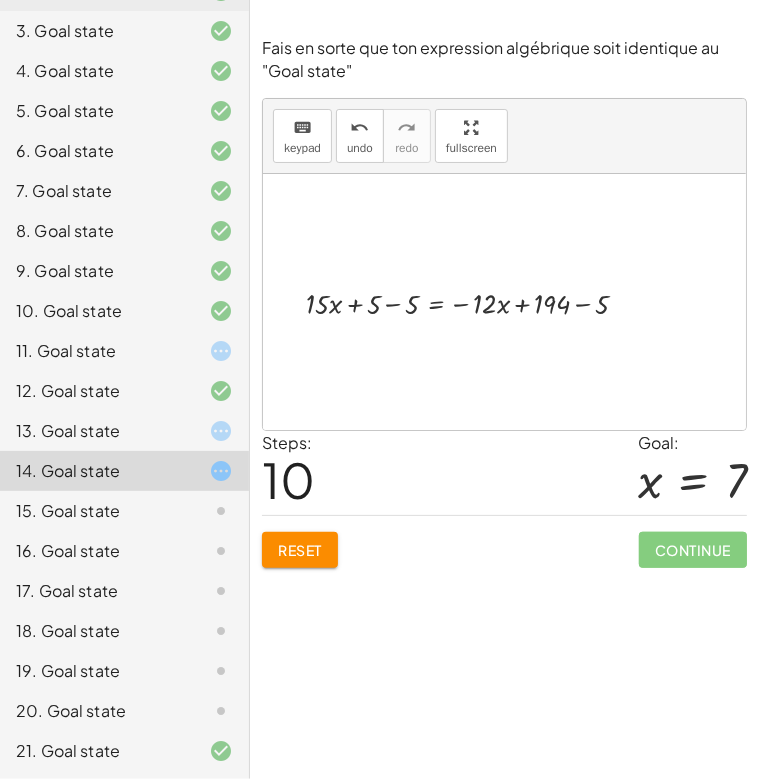 scroll, scrollTop: 312, scrollLeft: 0, axis: vertical 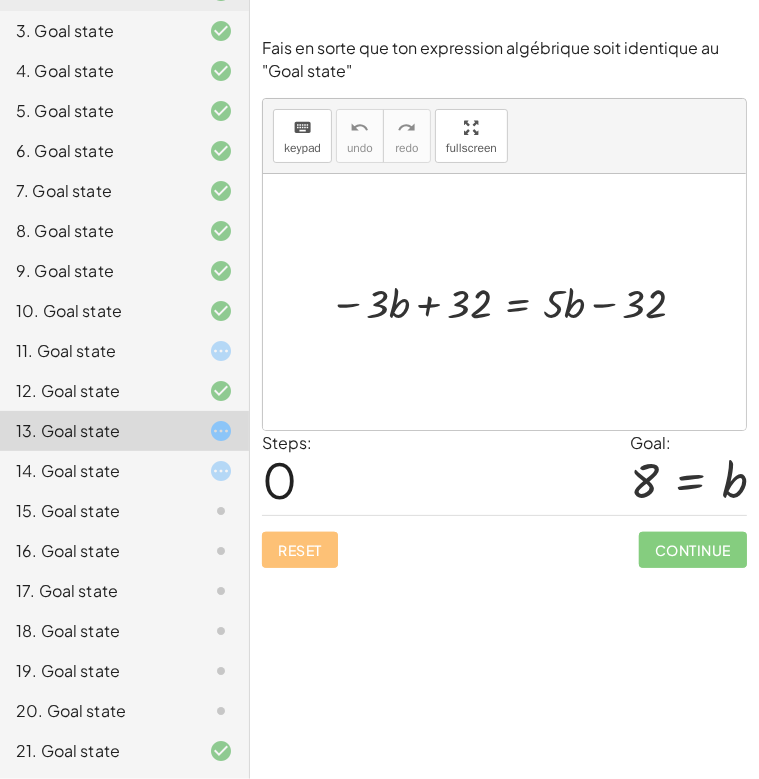 drag, startPoint x: 613, startPoint y: 466, endPoint x: 734, endPoint y: 487, distance: 122.80879 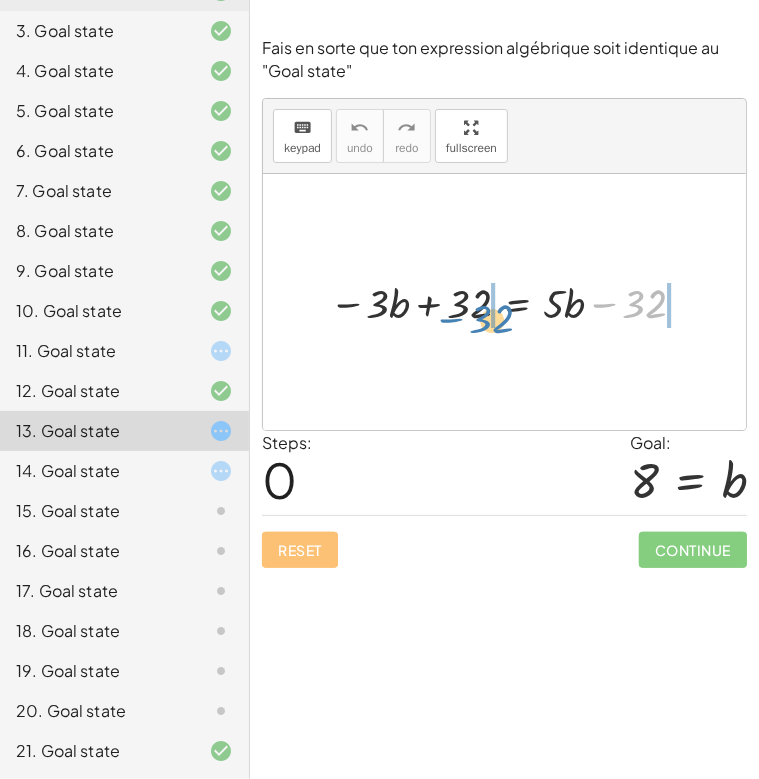 drag, startPoint x: 639, startPoint y: 307, endPoint x: 455, endPoint y: 317, distance: 184.27155 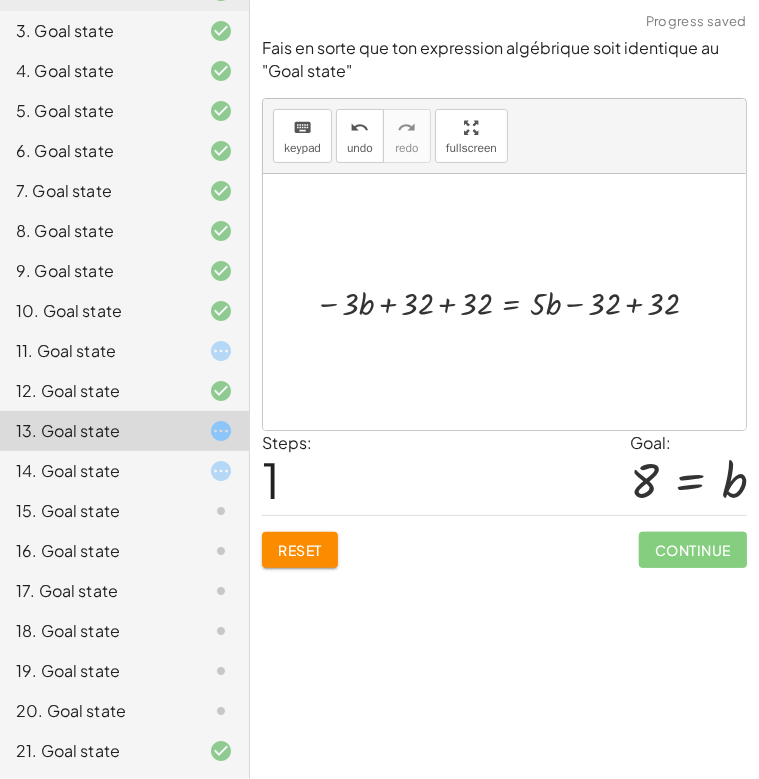 click at bounding box center [513, 302] 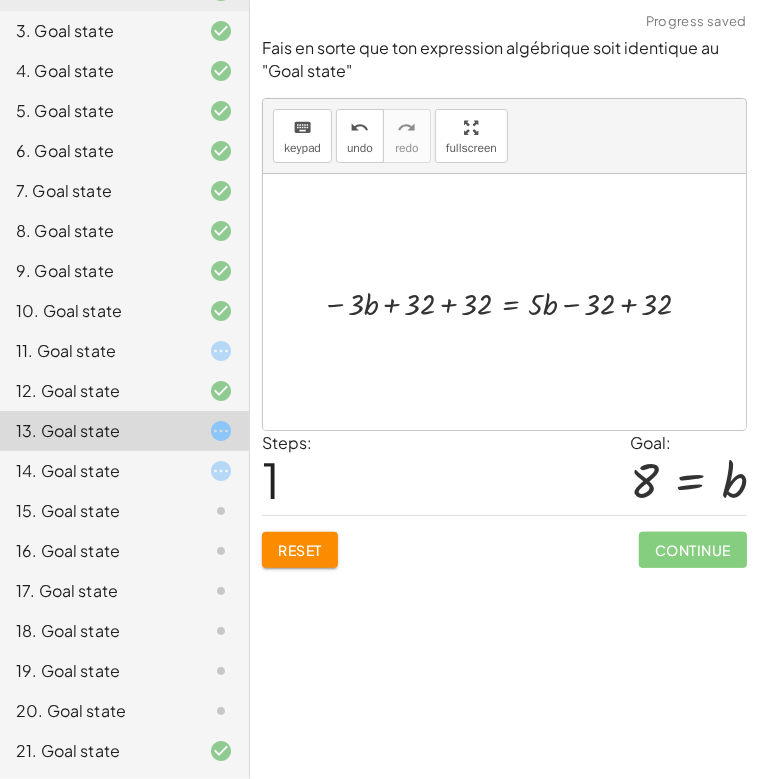 click at bounding box center (512, 302) 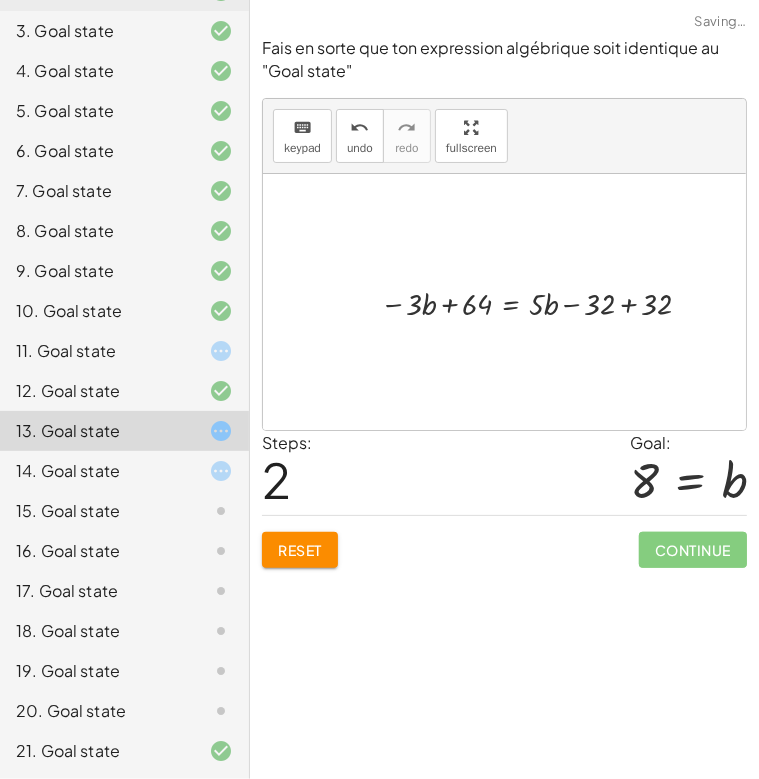 drag, startPoint x: 456, startPoint y: 310, endPoint x: 444, endPoint y: 306, distance: 12.649111 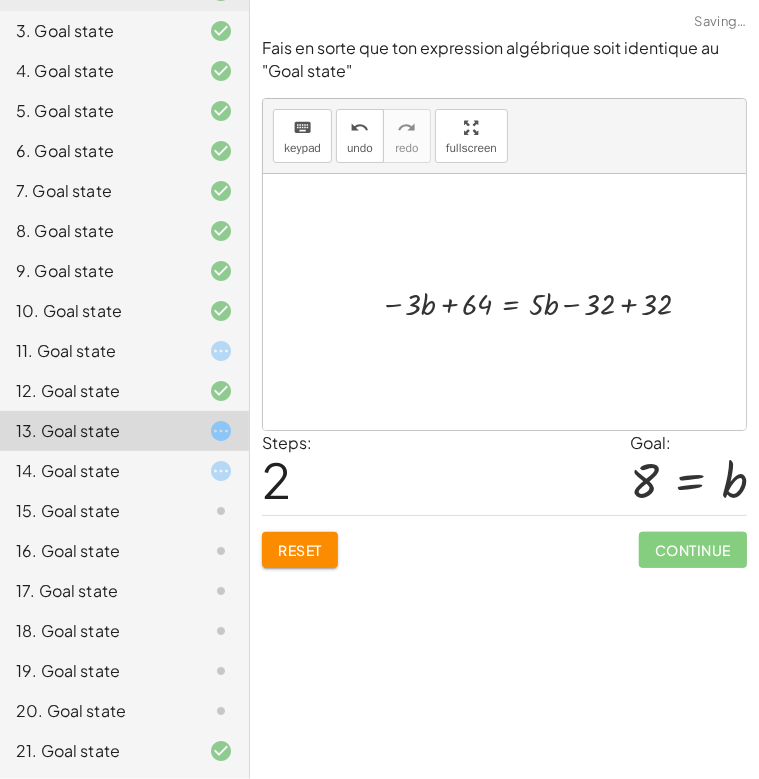 click at bounding box center (541, 302) 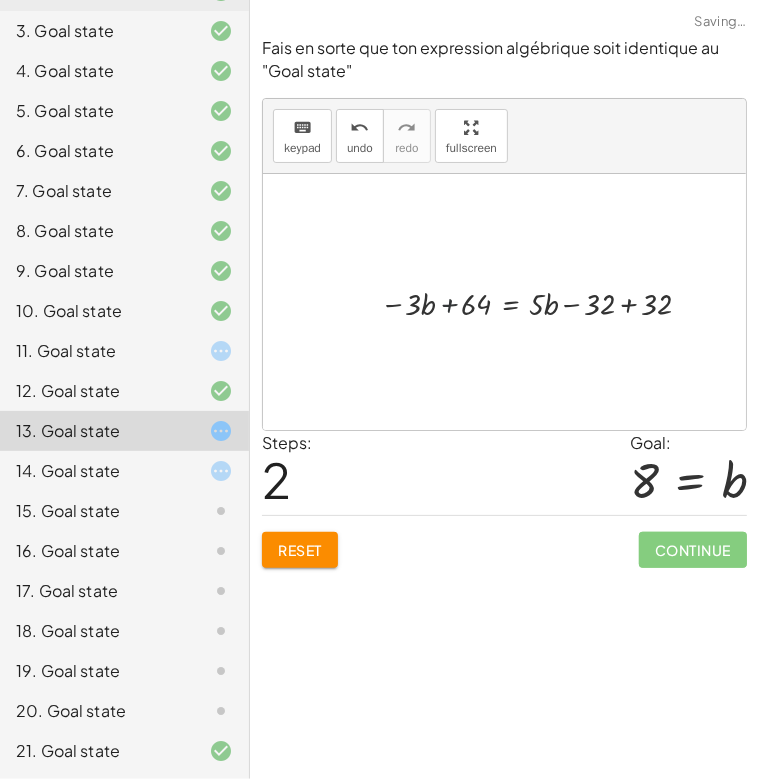 click at bounding box center [541, 302] 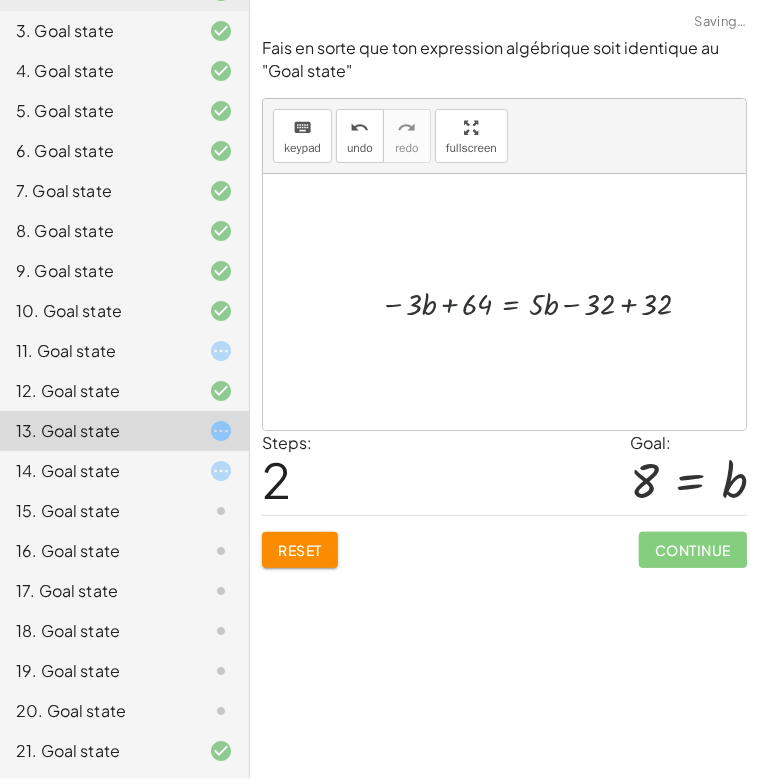 click at bounding box center [541, 302] 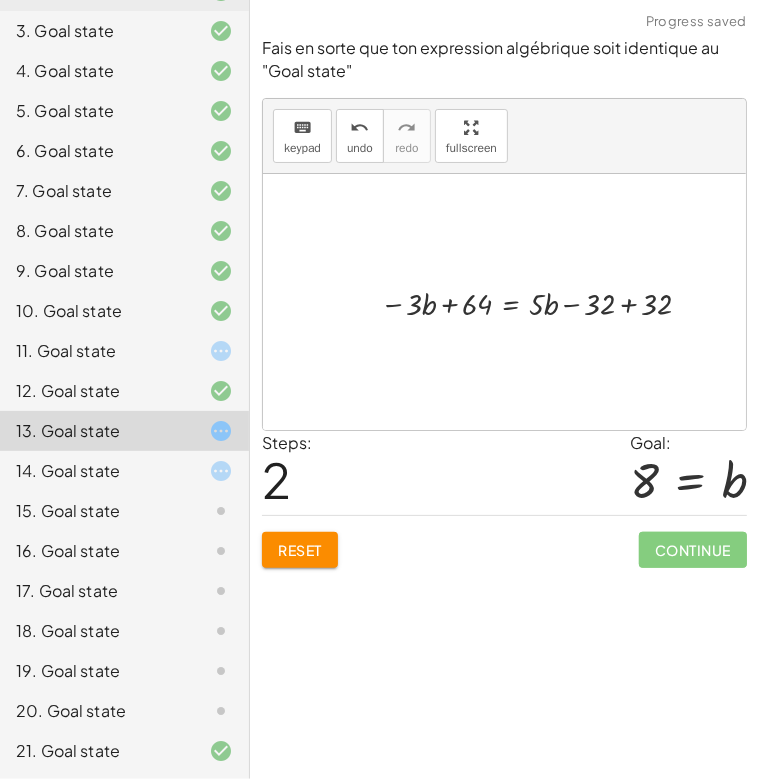 click on "Reset" at bounding box center [300, 550] 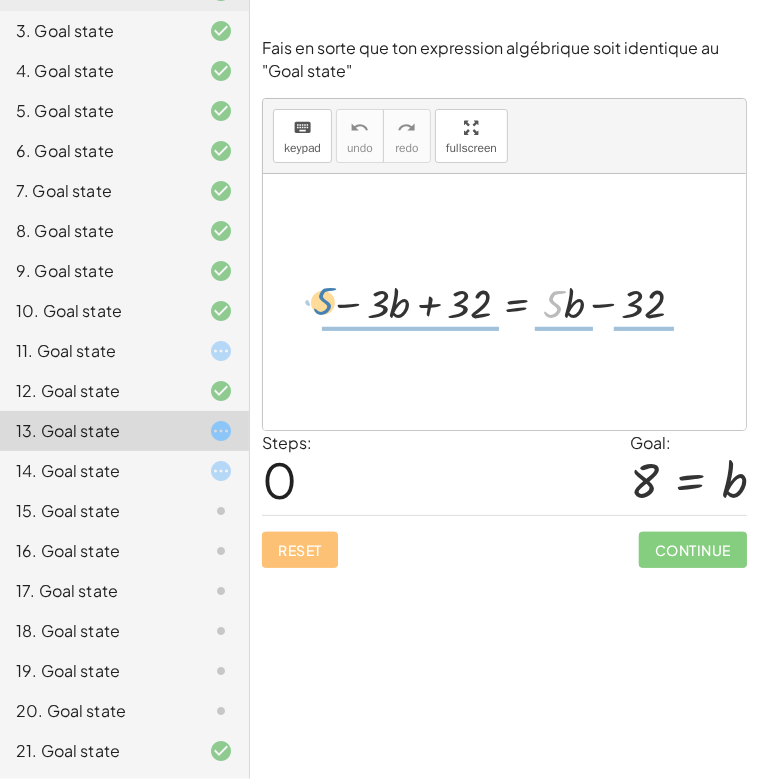 drag, startPoint x: 562, startPoint y: 306, endPoint x: 332, endPoint y: 303, distance: 230.01956 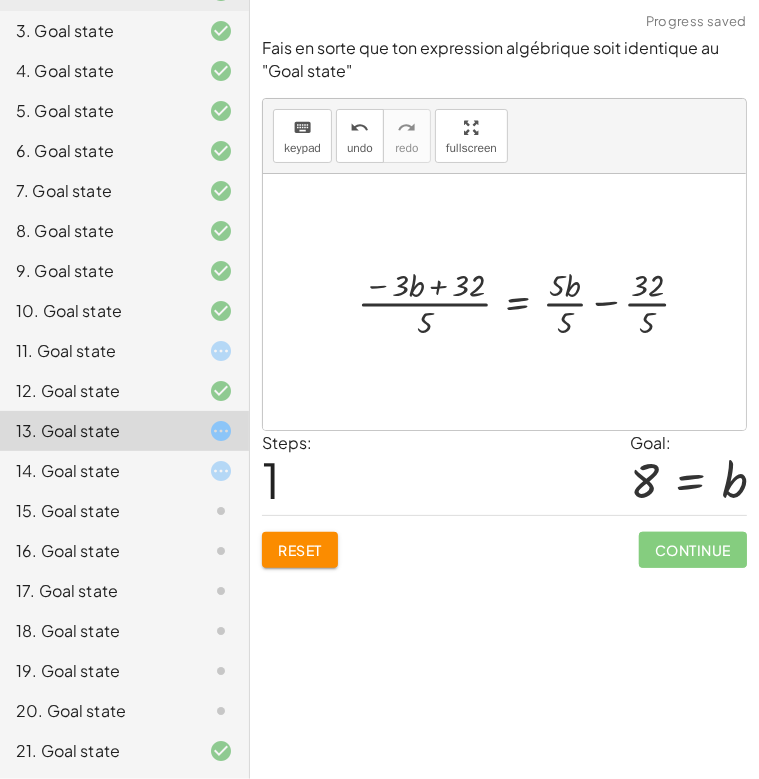 click at bounding box center (531, 301) 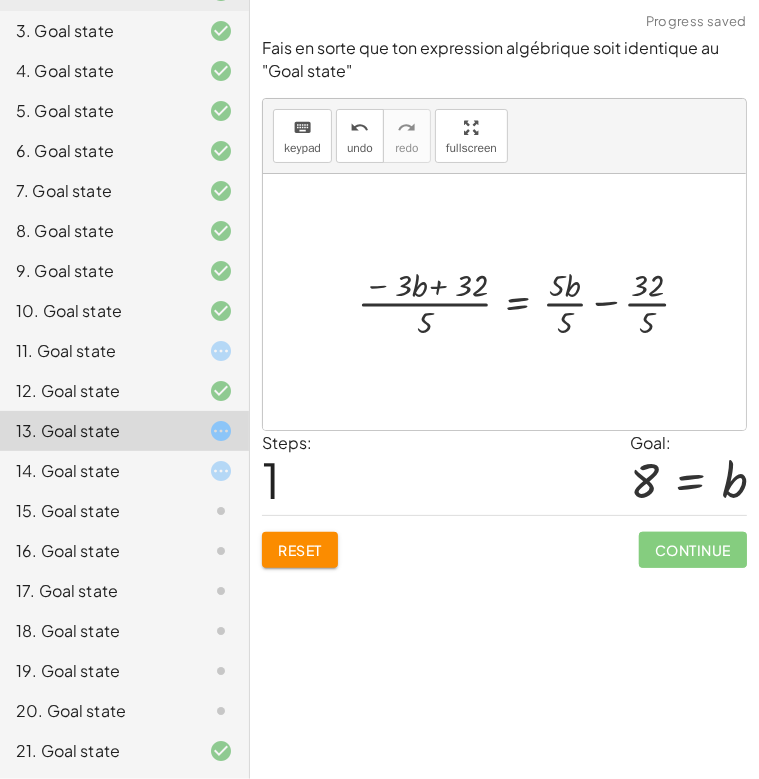 click at bounding box center (531, 301) 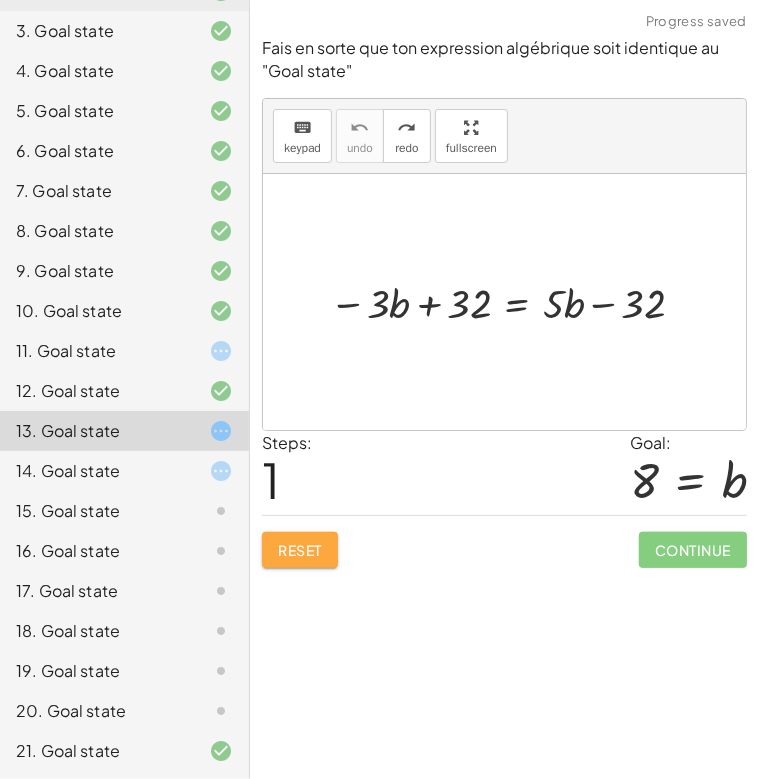click on "Reset" 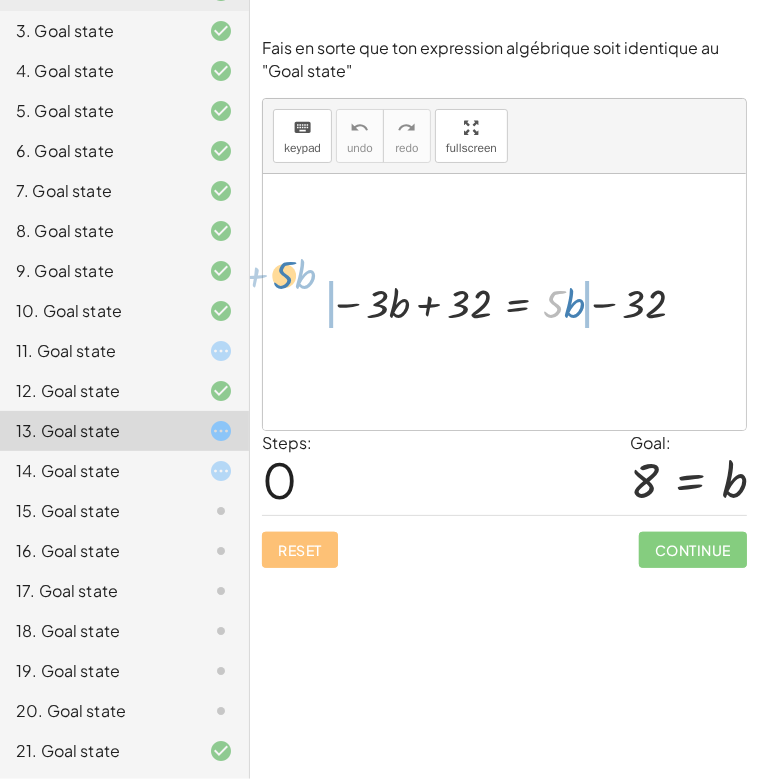 drag, startPoint x: 564, startPoint y: 295, endPoint x: 294, endPoint y: 266, distance: 271.55295 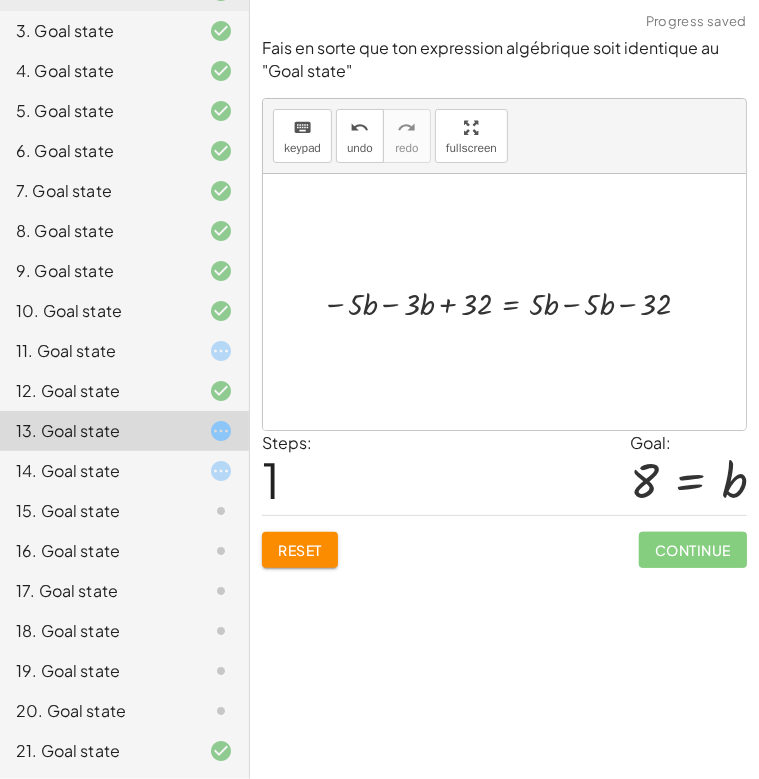 click at bounding box center [512, 302] 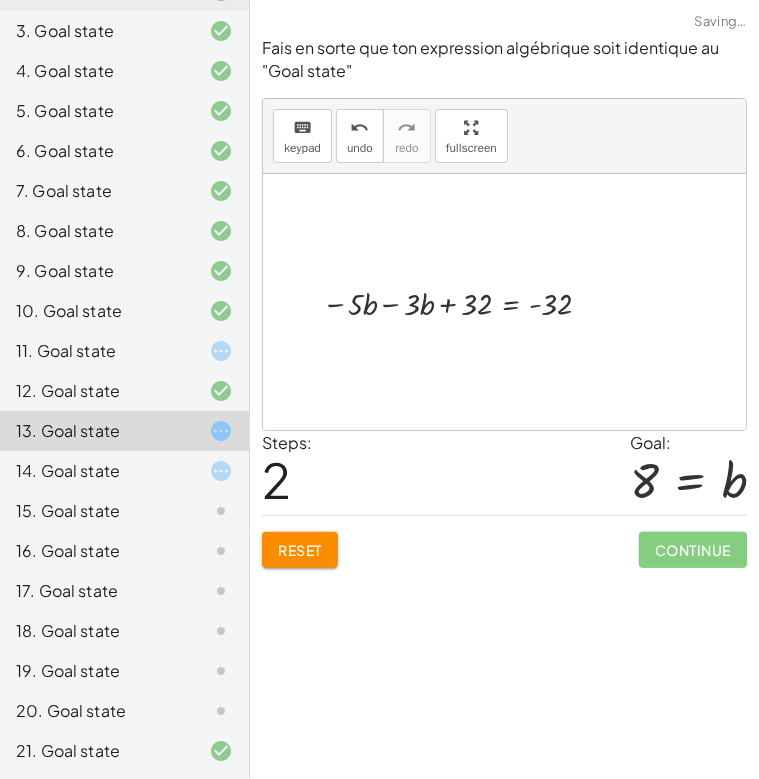 click at bounding box center [462, 302] 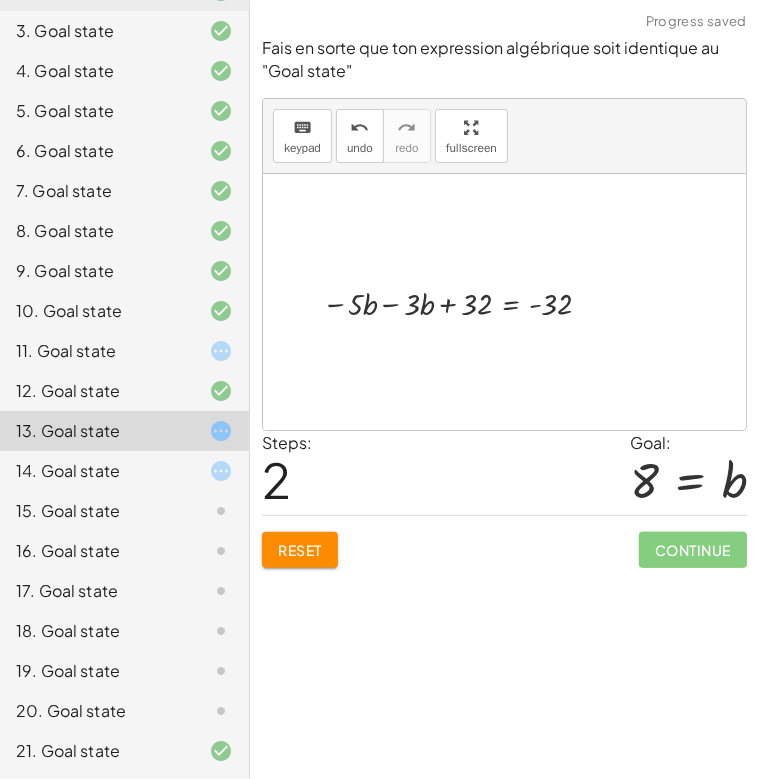 click at bounding box center (462, 302) 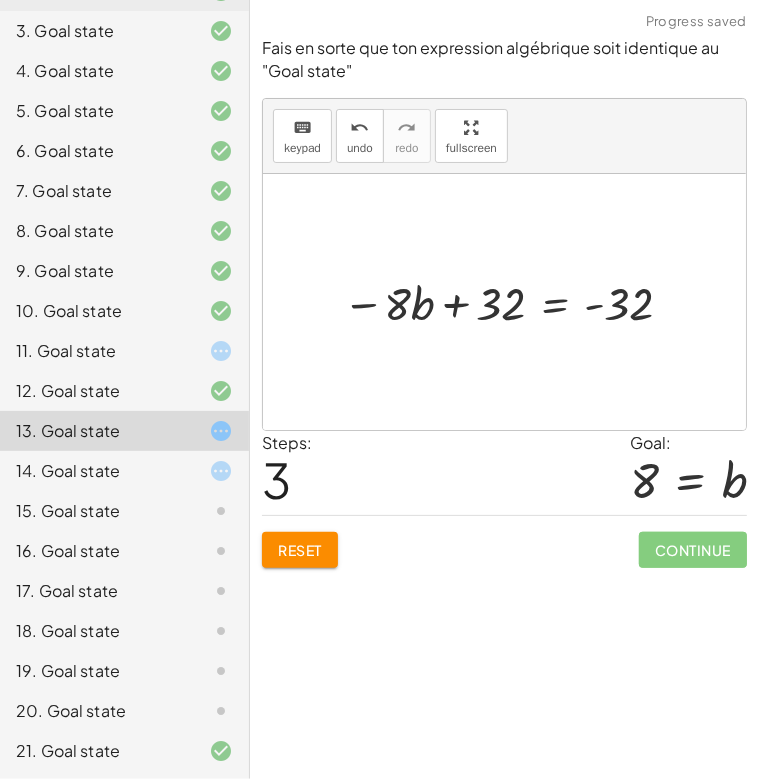 click at bounding box center (512, 302) 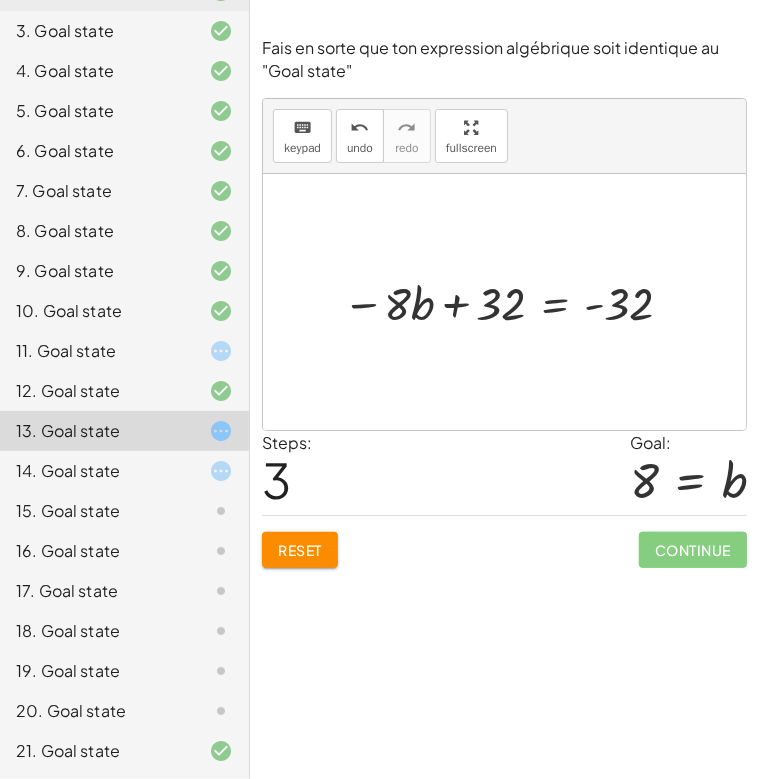 click at bounding box center [512, 302] 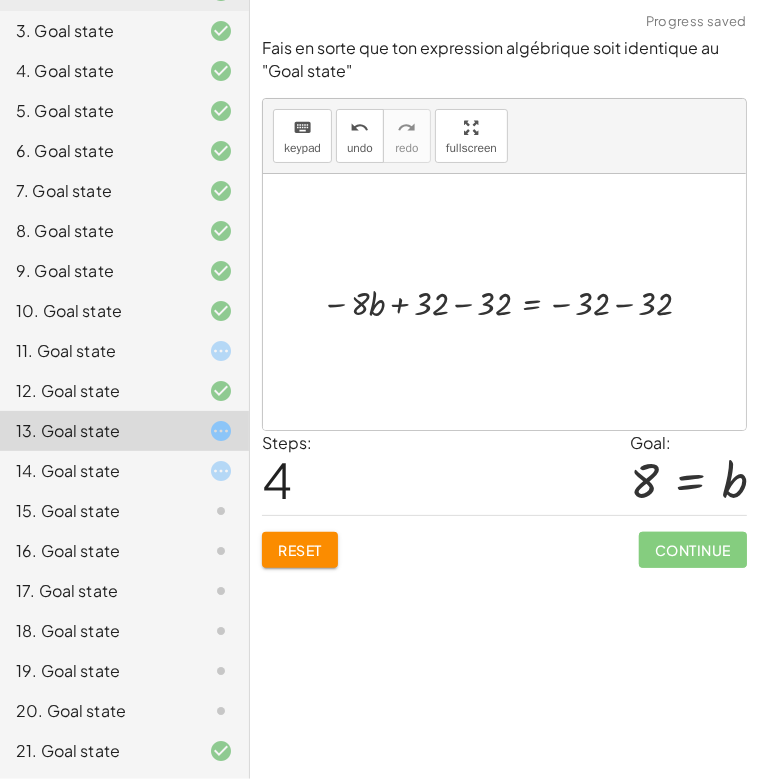 click at bounding box center [512, 302] 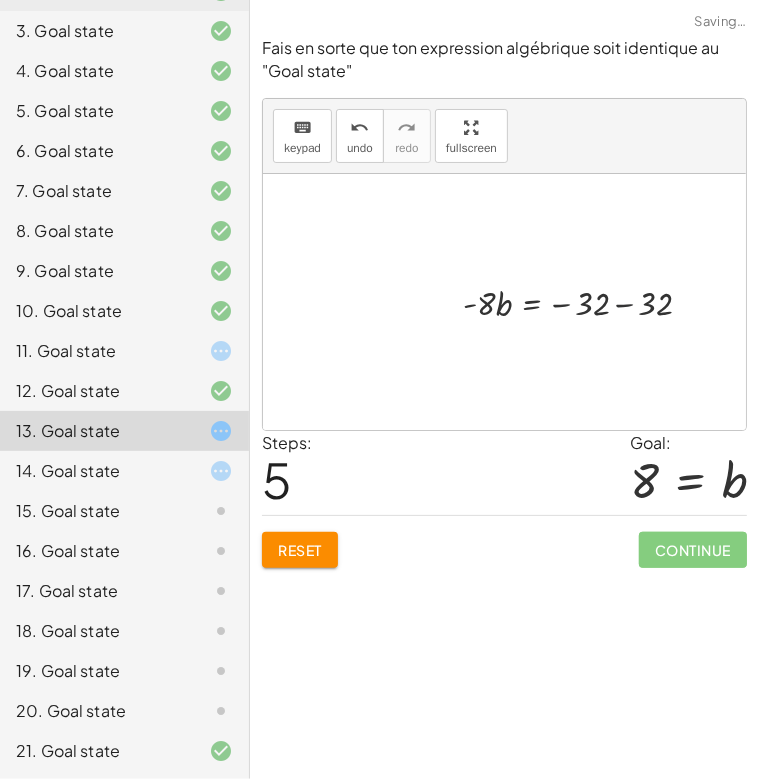 click at bounding box center (585, 302) 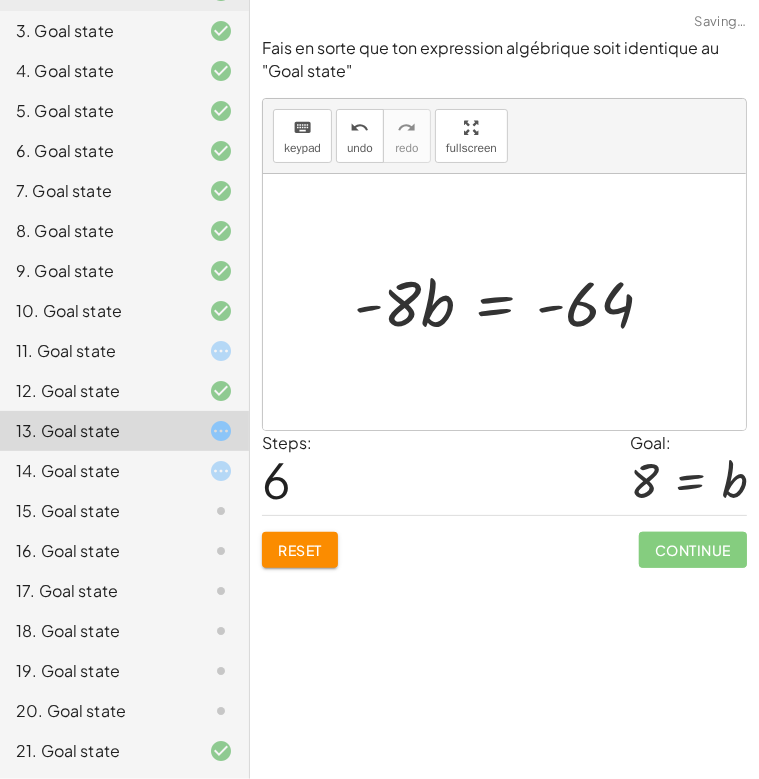 click at bounding box center (512, 301) 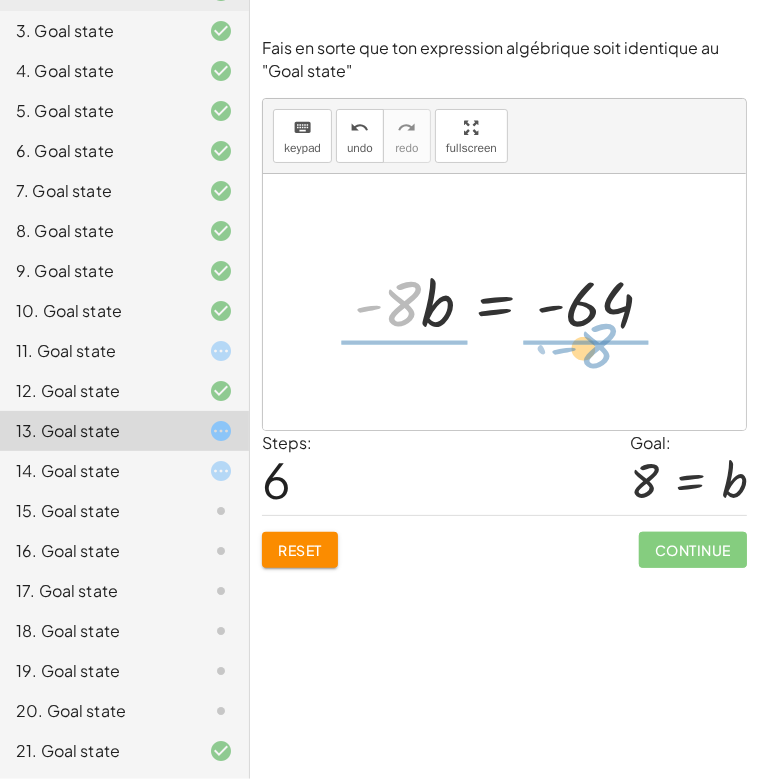 drag, startPoint x: 394, startPoint y: 310, endPoint x: 590, endPoint y: 352, distance: 200.4495 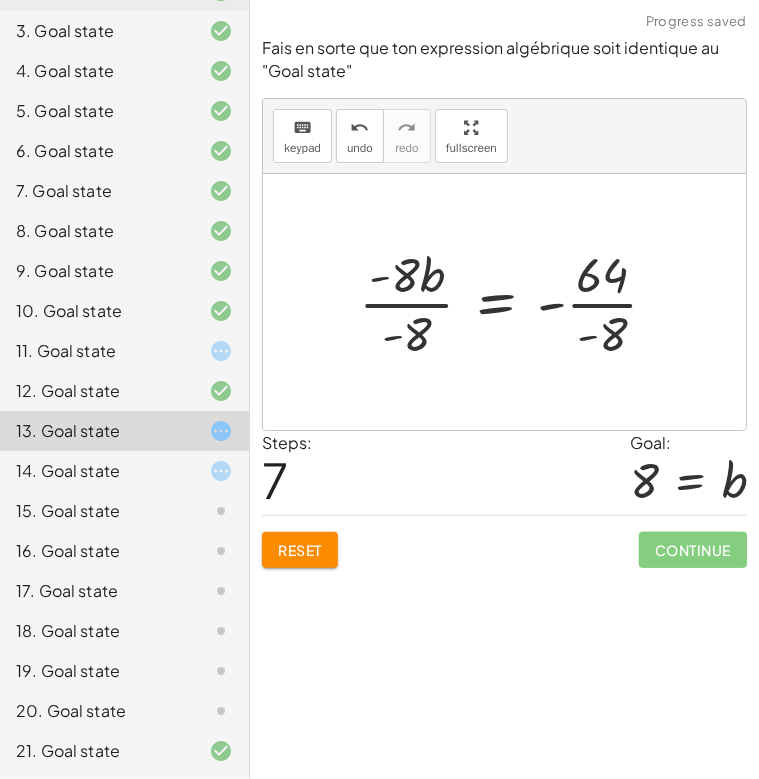 click at bounding box center (516, 302) 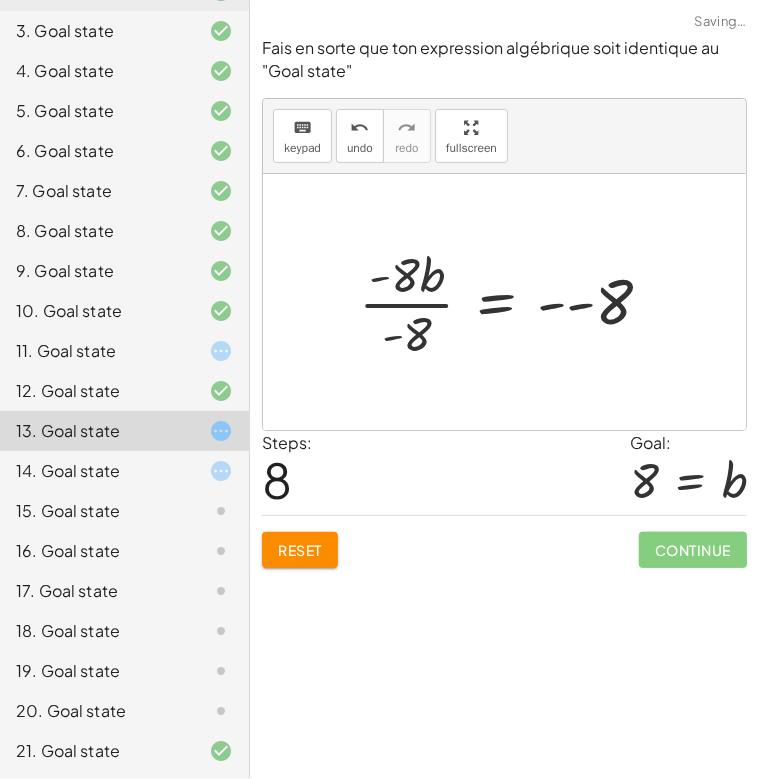 click at bounding box center (513, 302) 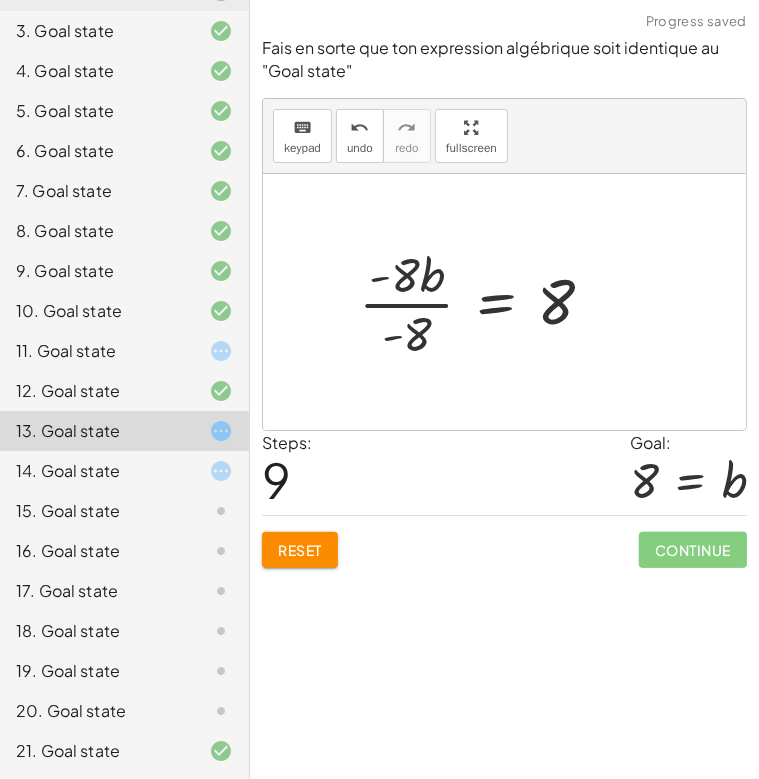 click at bounding box center (484, 302) 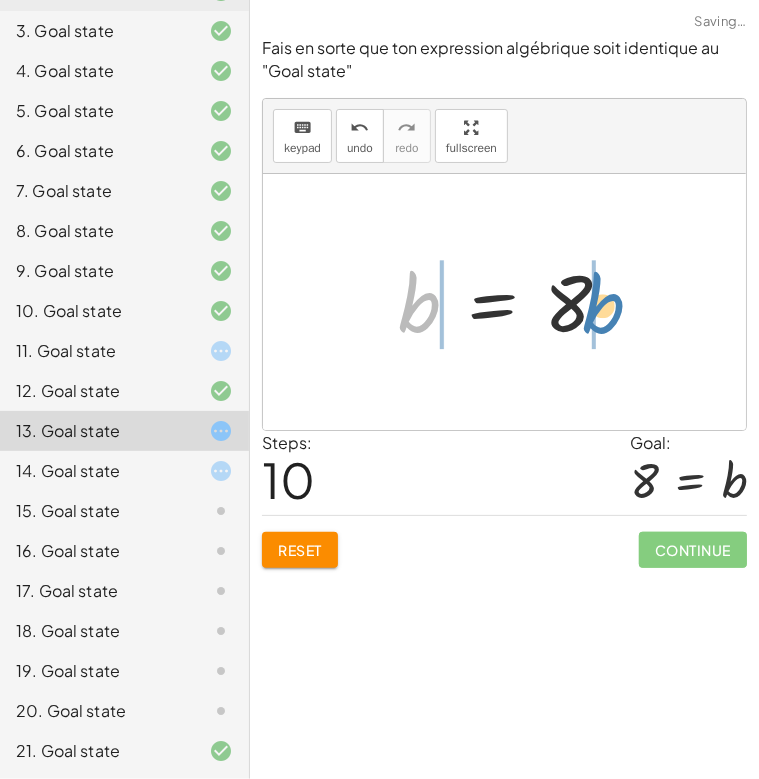 drag, startPoint x: 419, startPoint y: 310, endPoint x: 619, endPoint y: 309, distance: 200.0025 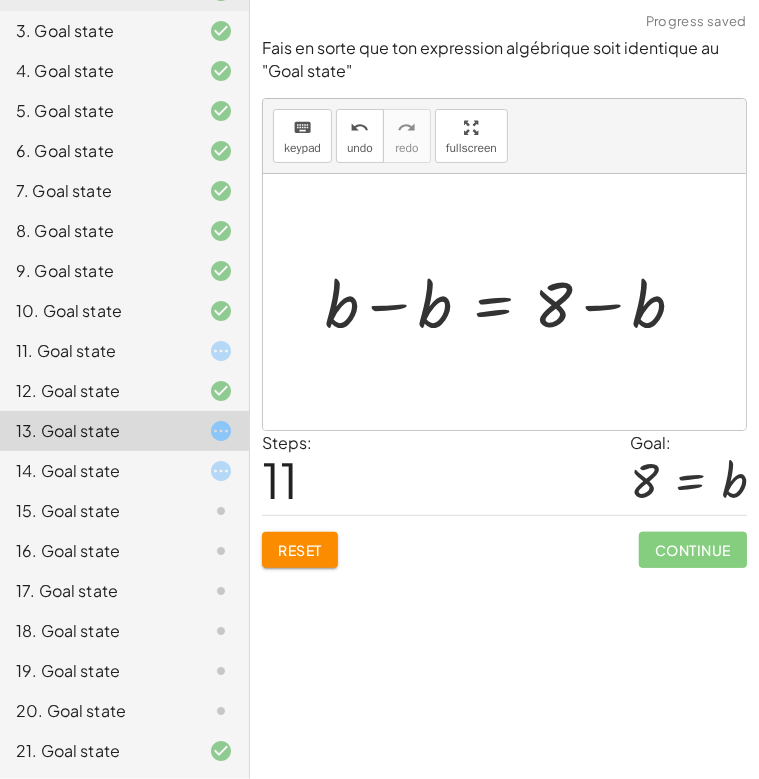 click at bounding box center [513, 302] 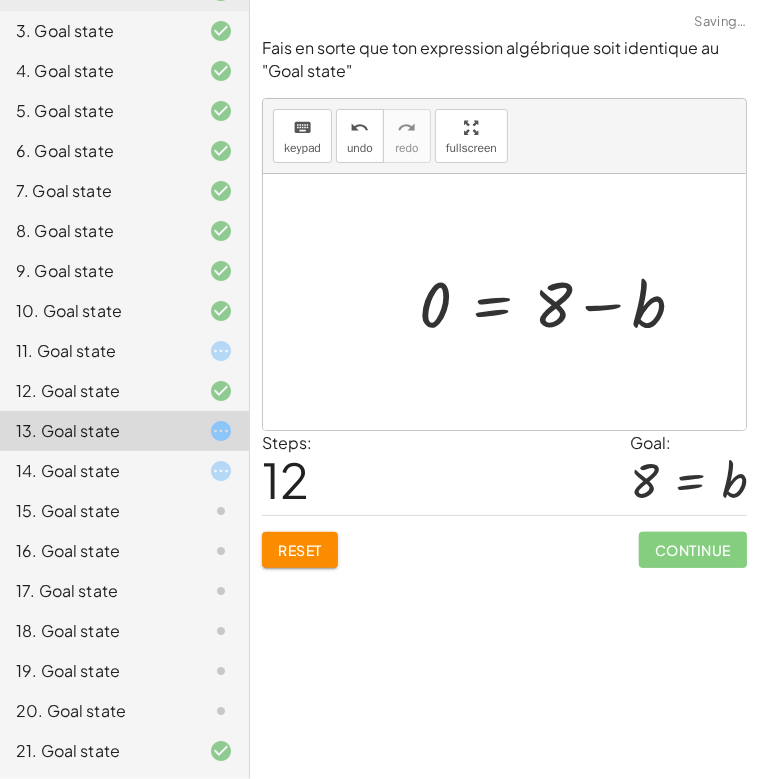 click at bounding box center [559, 302] 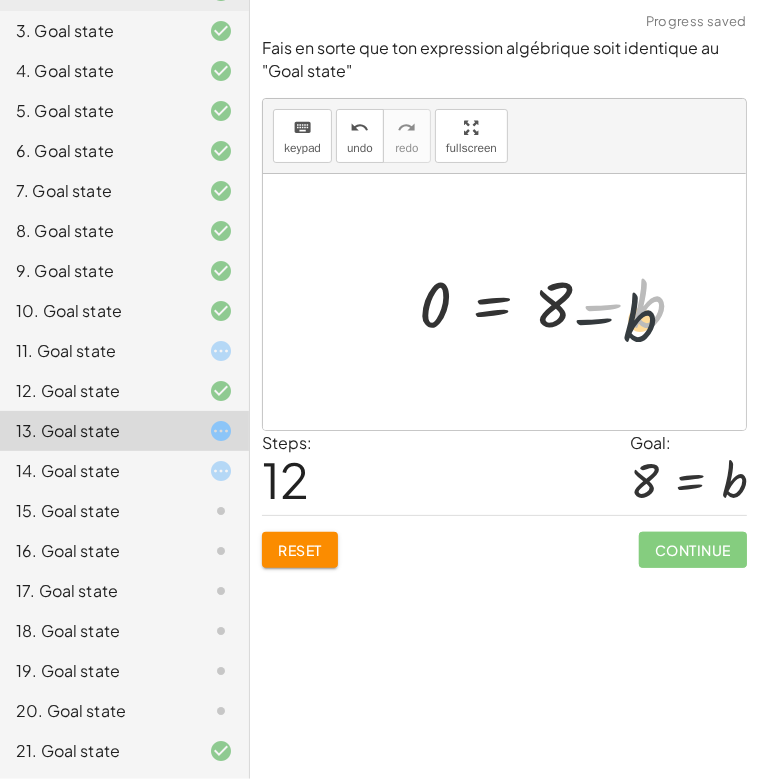 drag, startPoint x: 644, startPoint y: 310, endPoint x: 635, endPoint y: 325, distance: 17.492855 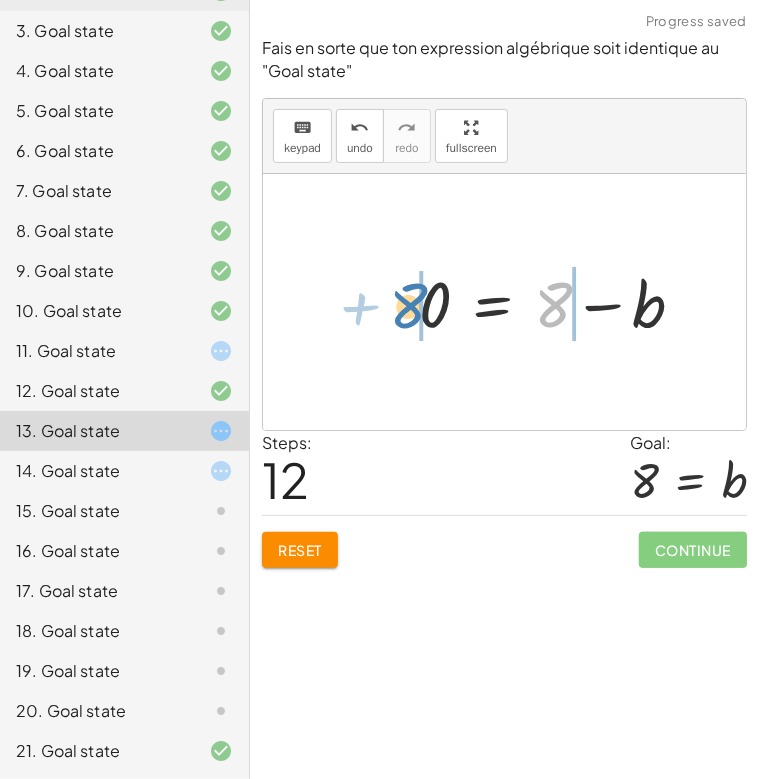 drag, startPoint x: 544, startPoint y: 303, endPoint x: 415, endPoint y: 298, distance: 129.09686 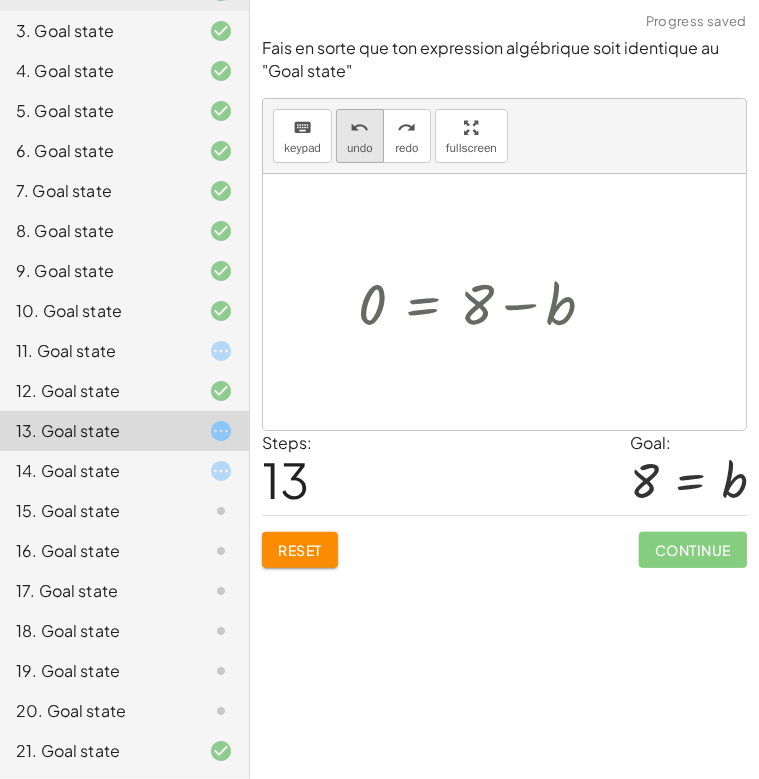 click on "undo" at bounding box center [359, 128] 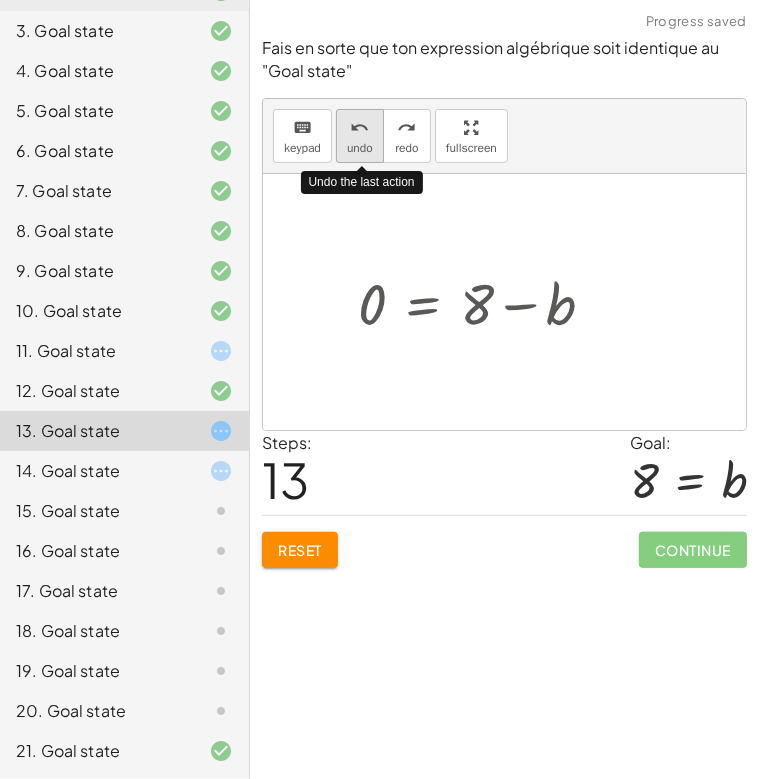 click on "undo" at bounding box center (359, 128) 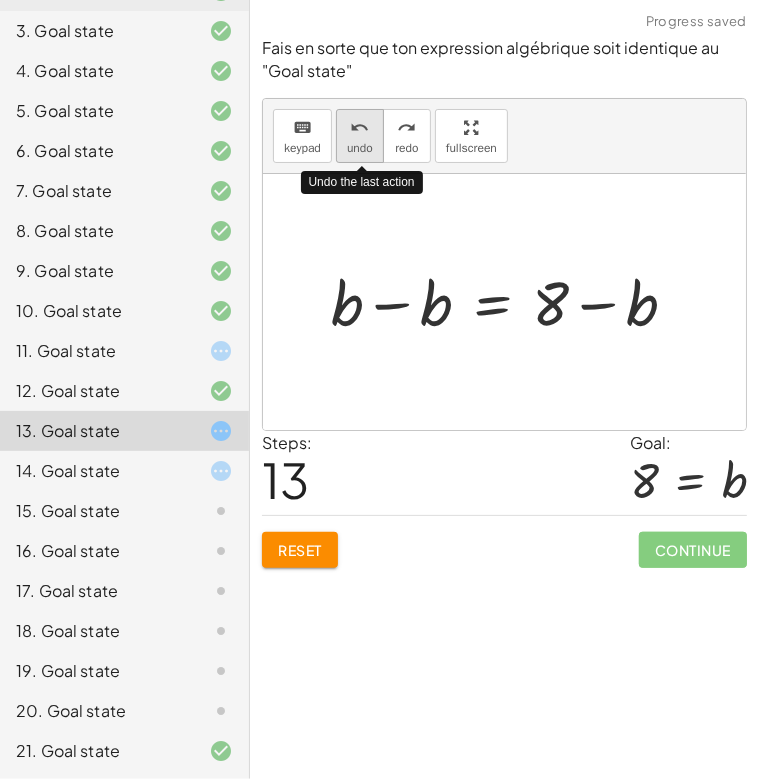 click on "undo" at bounding box center [359, 128] 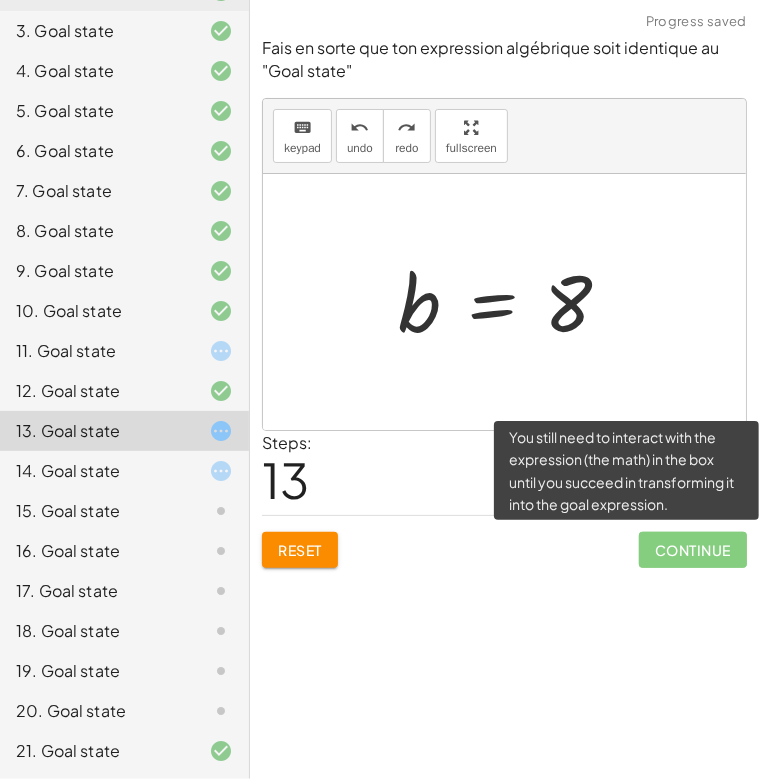 click on "Continue" 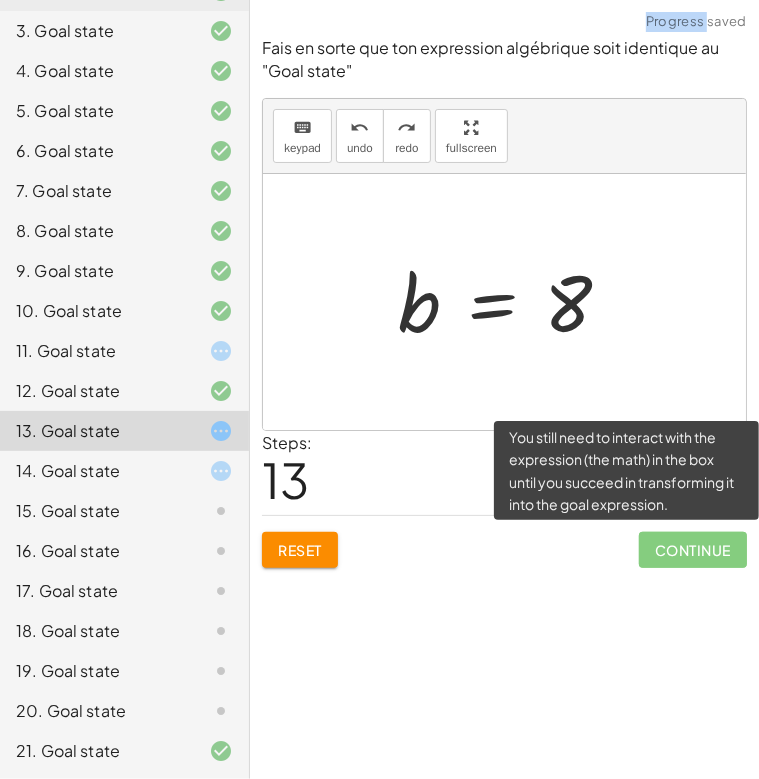 click on "Continue" 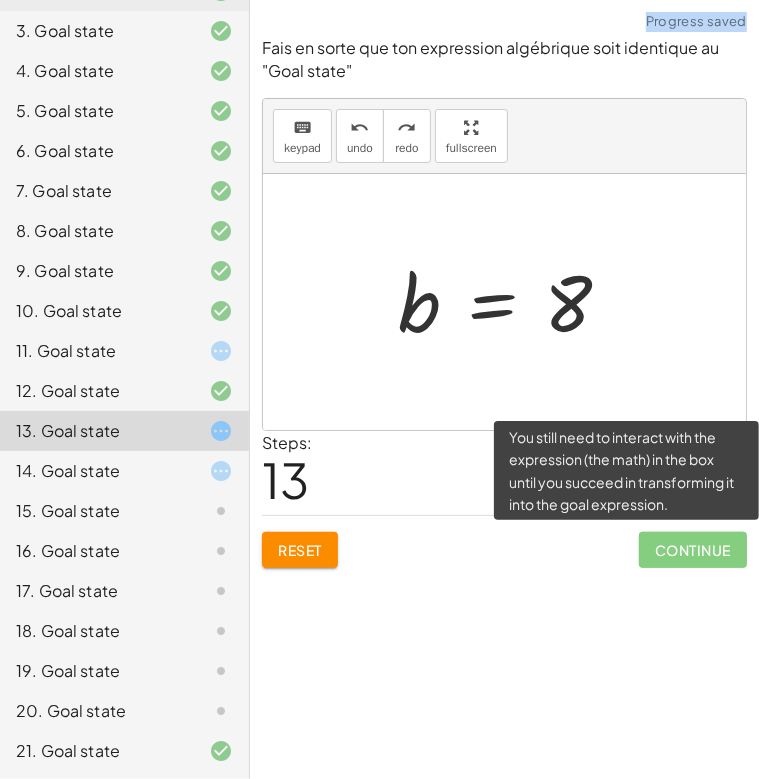click on "Continue" 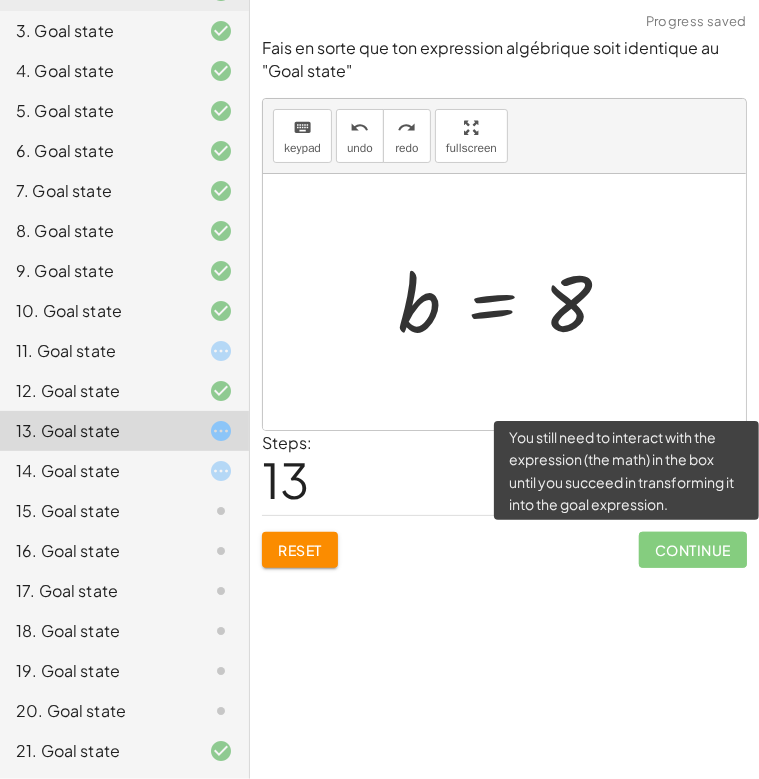 drag, startPoint x: 651, startPoint y: 551, endPoint x: 594, endPoint y: 556, distance: 57.21888 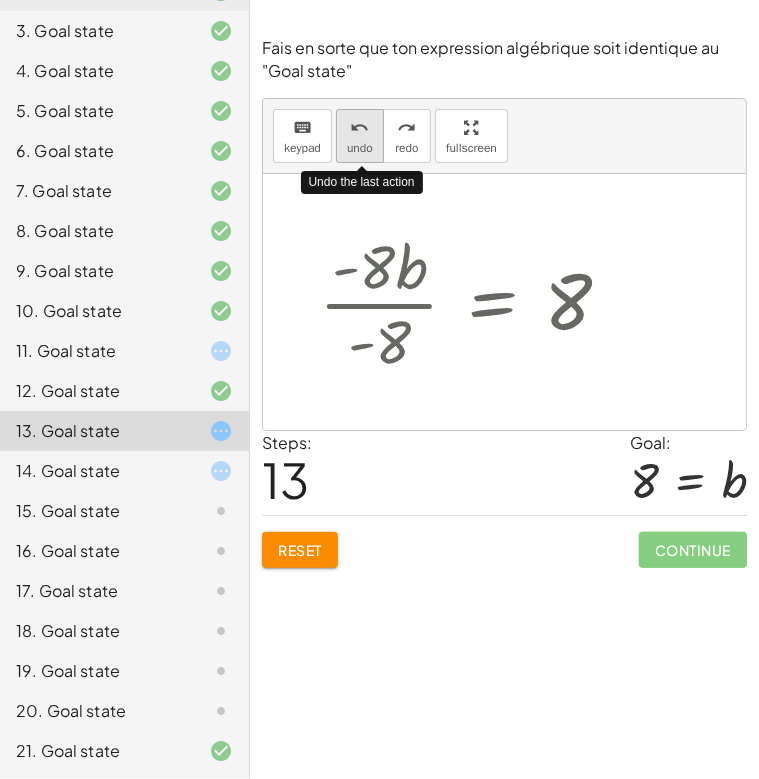 click on "undo" at bounding box center (360, 127) 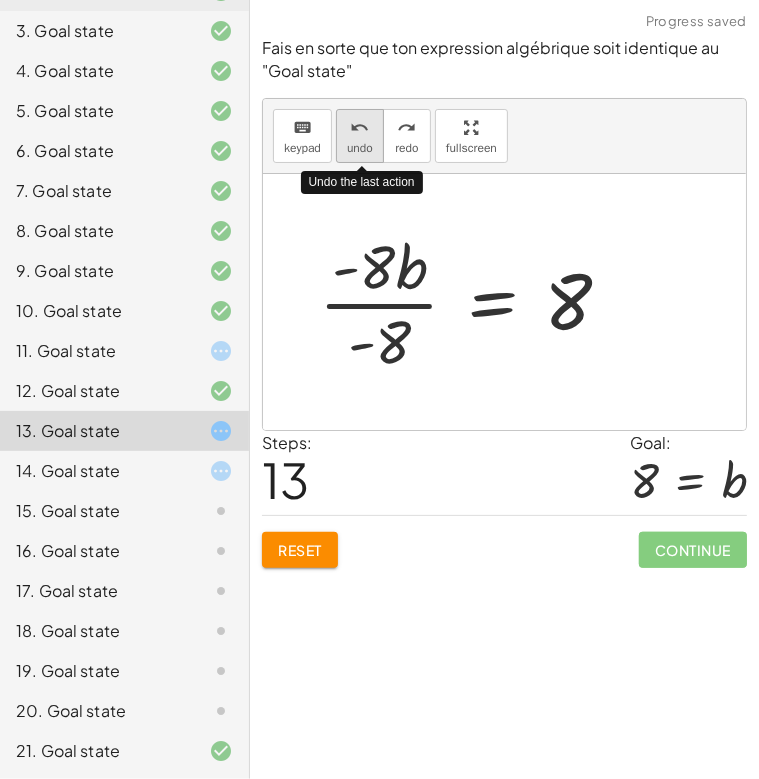 click on "undo" at bounding box center (360, 127) 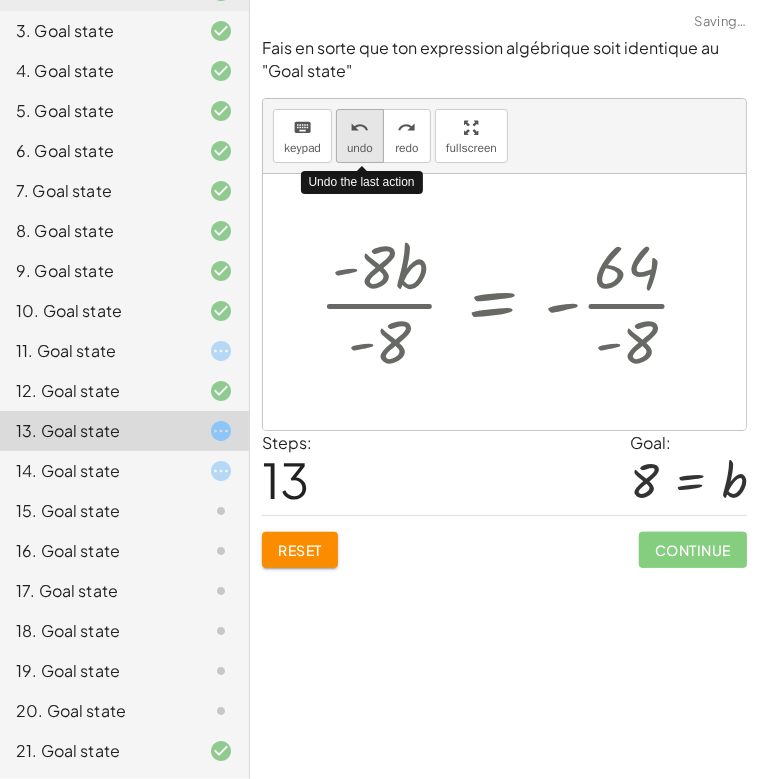 click on "undo" at bounding box center (360, 127) 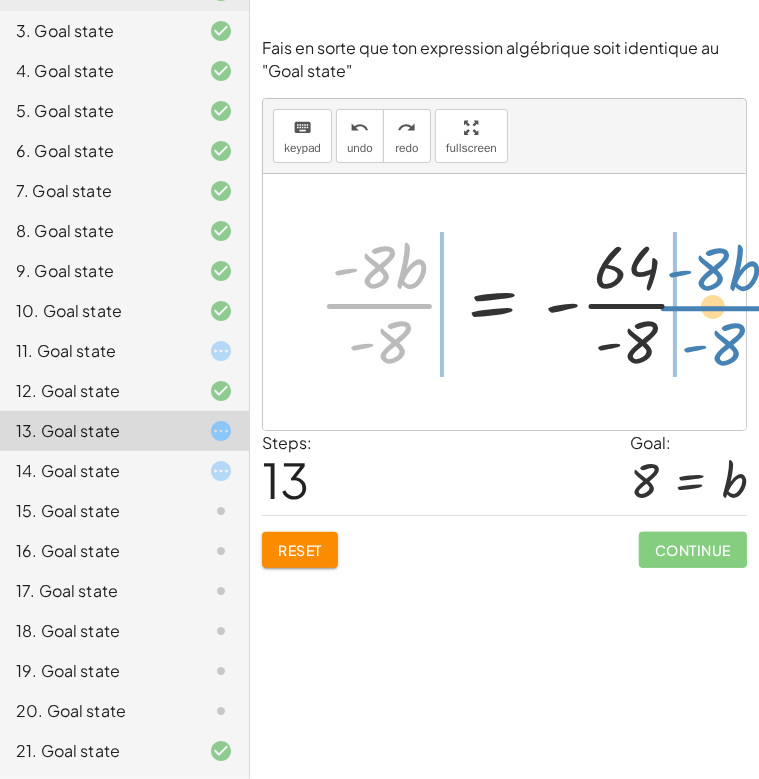 drag, startPoint x: 406, startPoint y: 304, endPoint x: 734, endPoint y: 304, distance: 328 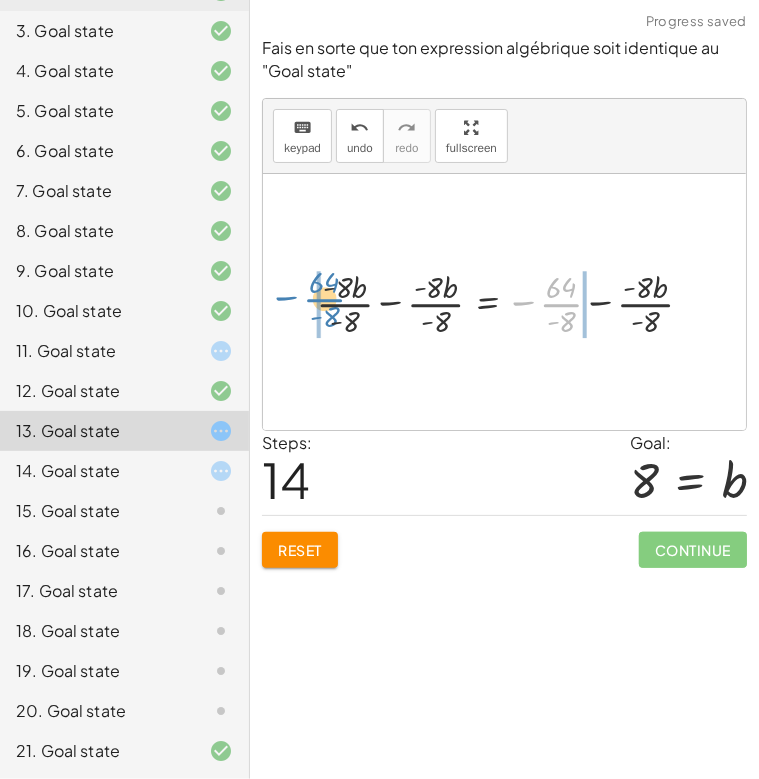 drag, startPoint x: 557, startPoint y: 304, endPoint x: 320, endPoint y: 299, distance: 237.05273 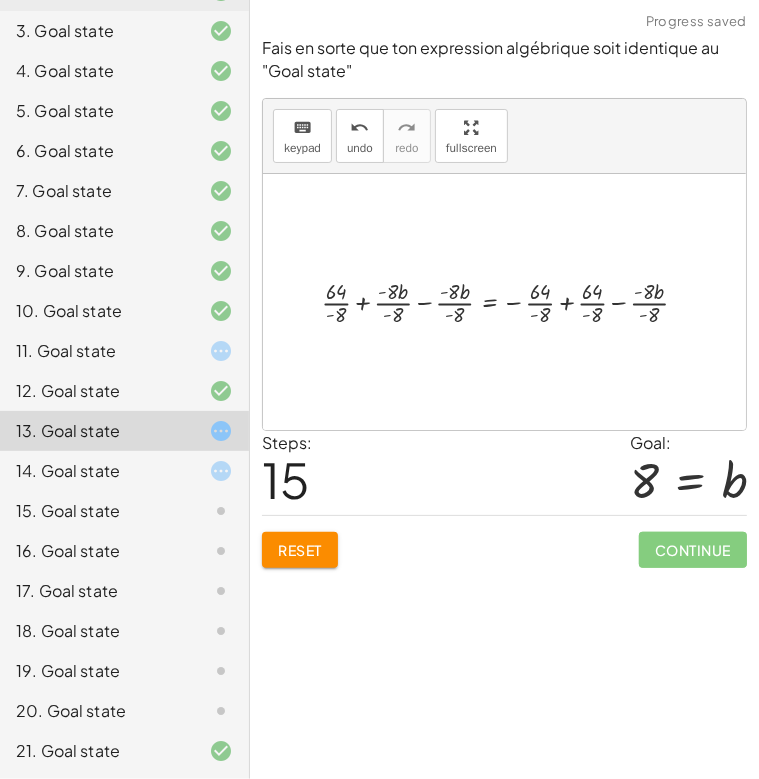 click at bounding box center [513, 301] 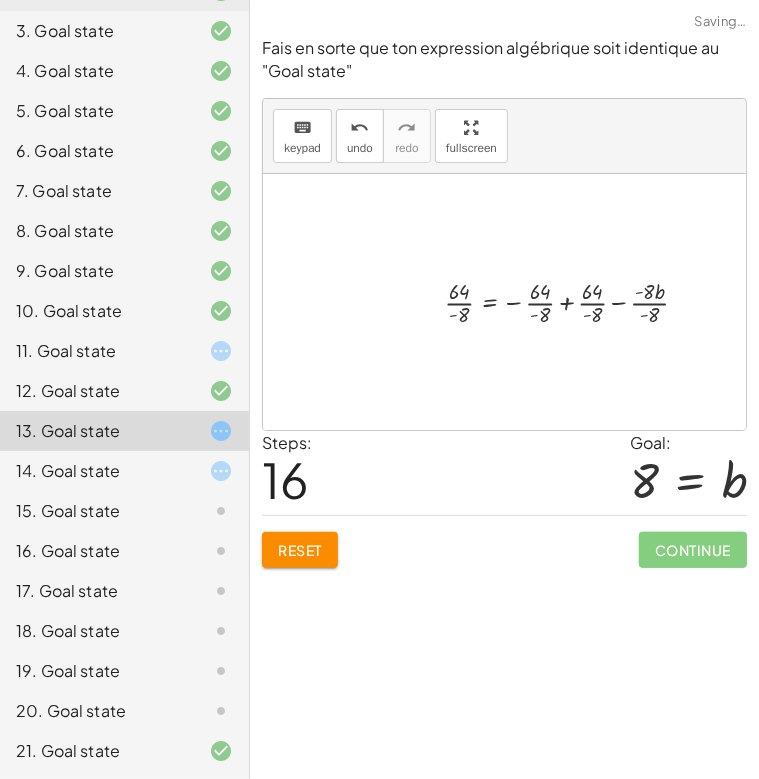 click at bounding box center (574, 301) 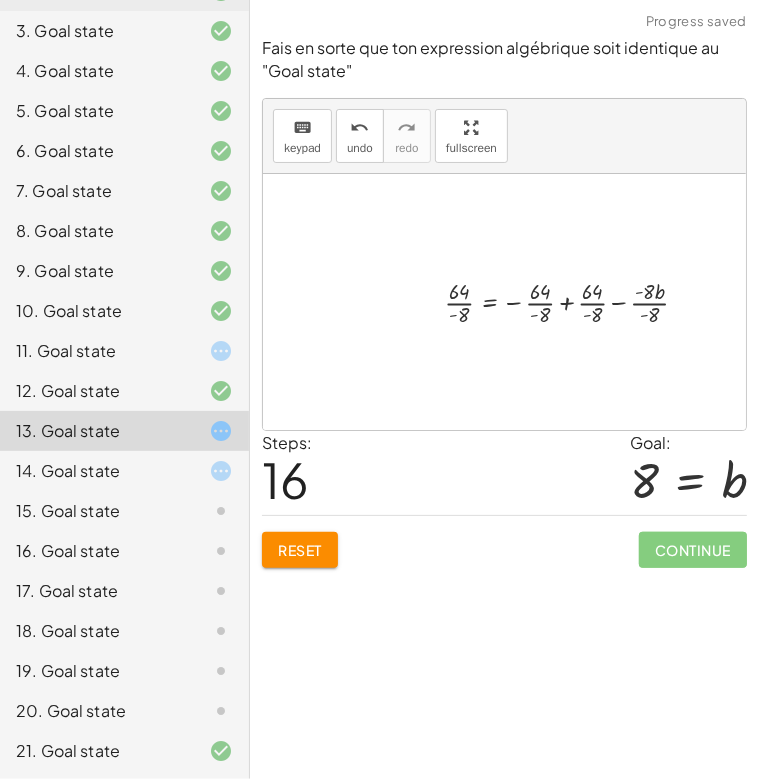 click at bounding box center (574, 301) 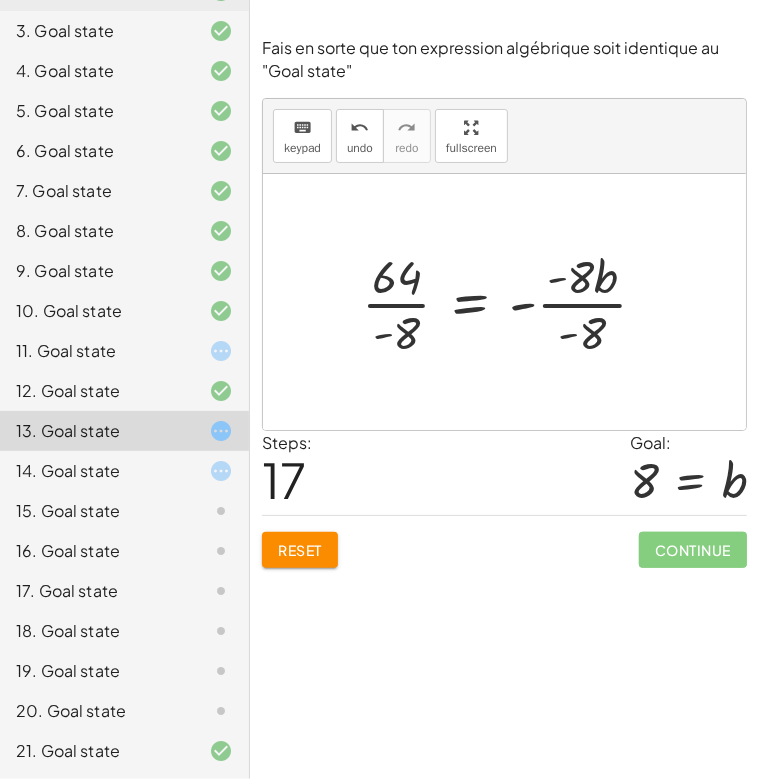 click at bounding box center (512, 302) 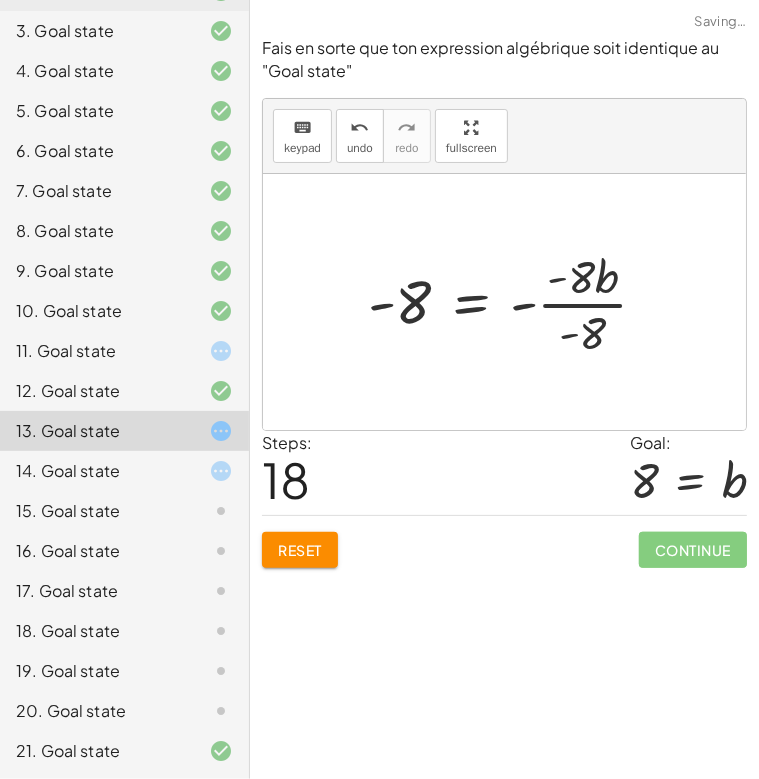 click at bounding box center (515, 302) 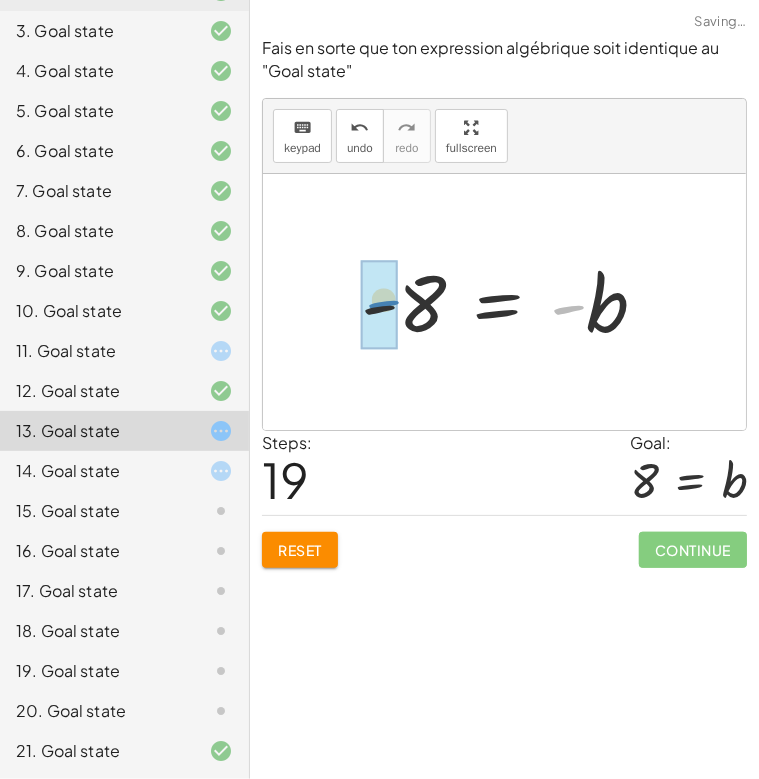 drag, startPoint x: 556, startPoint y: 310, endPoint x: 345, endPoint y: 314, distance: 211.03792 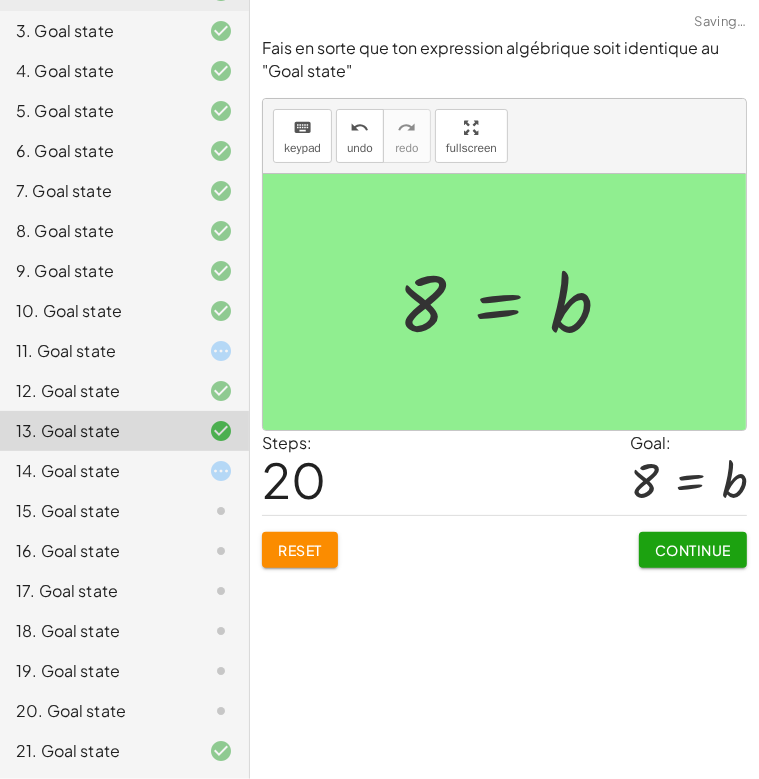 click on "Continue" 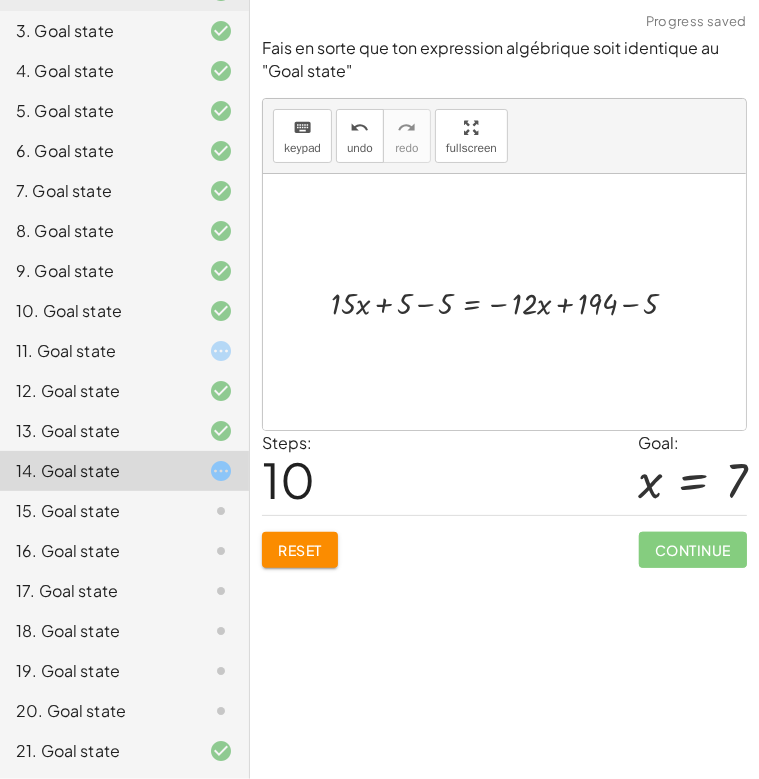 click at bounding box center (512, 302) 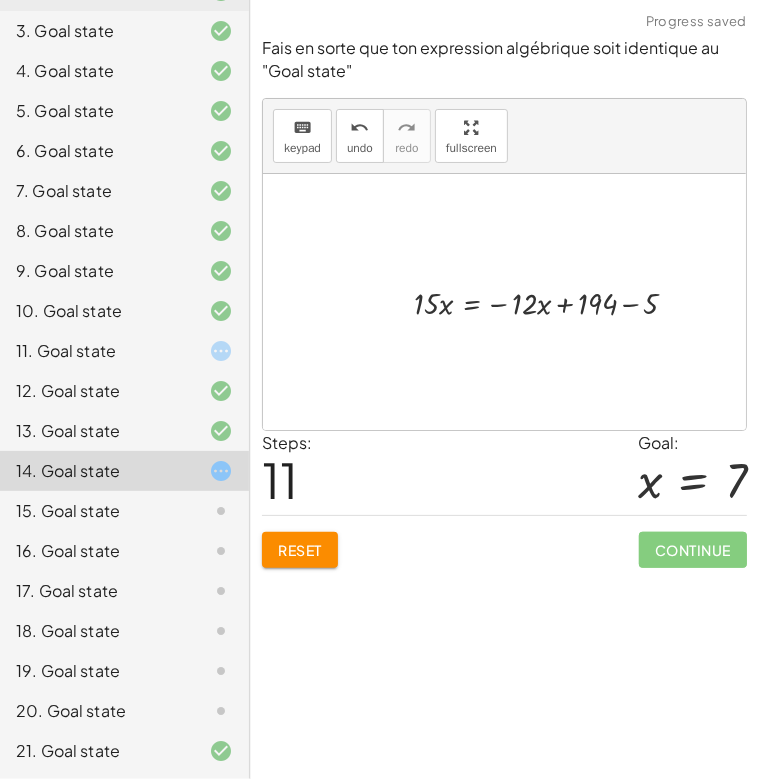 click at bounding box center (554, 302) 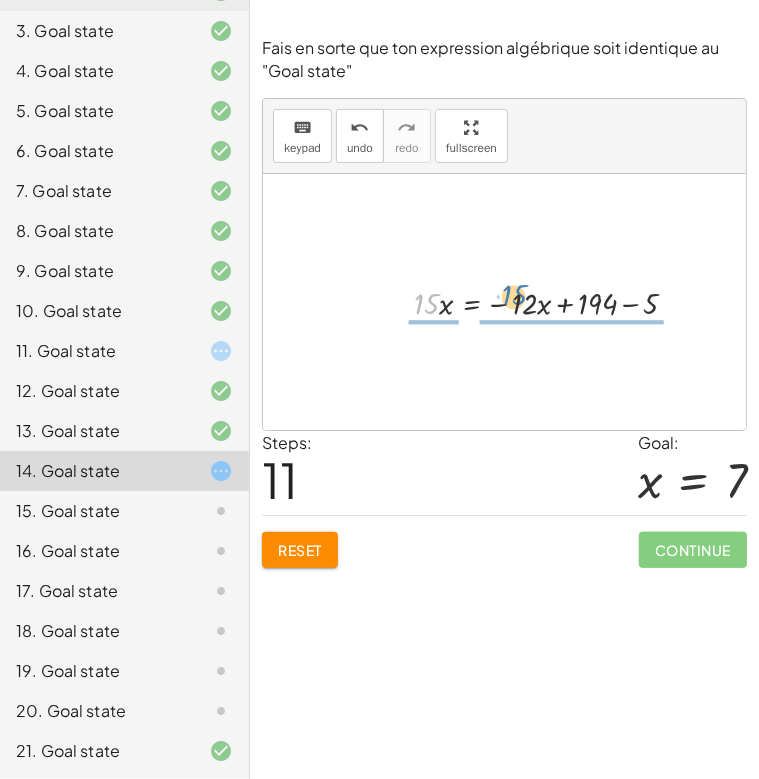 drag, startPoint x: 433, startPoint y: 311, endPoint x: 520, endPoint y: 302, distance: 87.46428 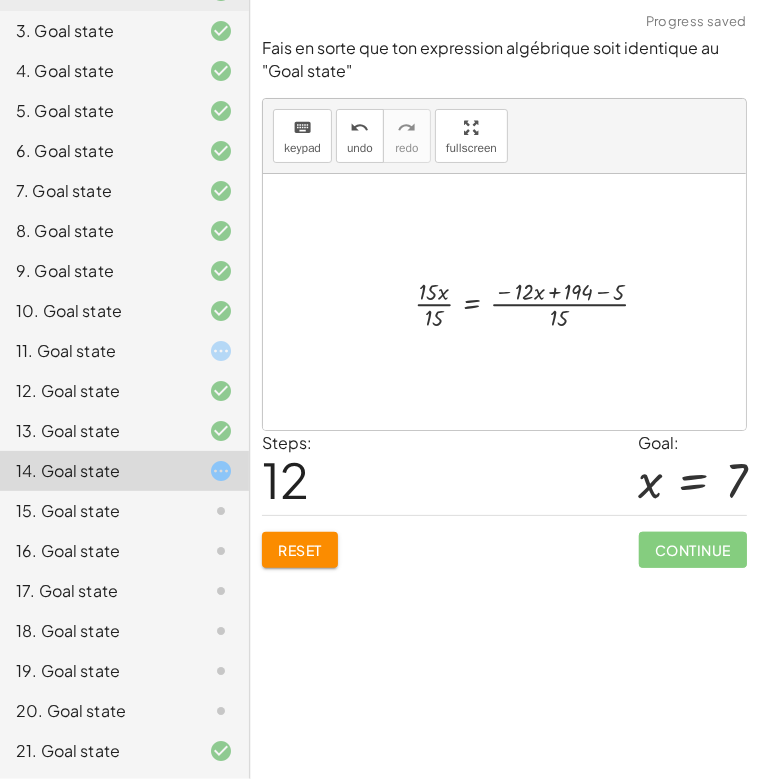 click at bounding box center [539, 302] 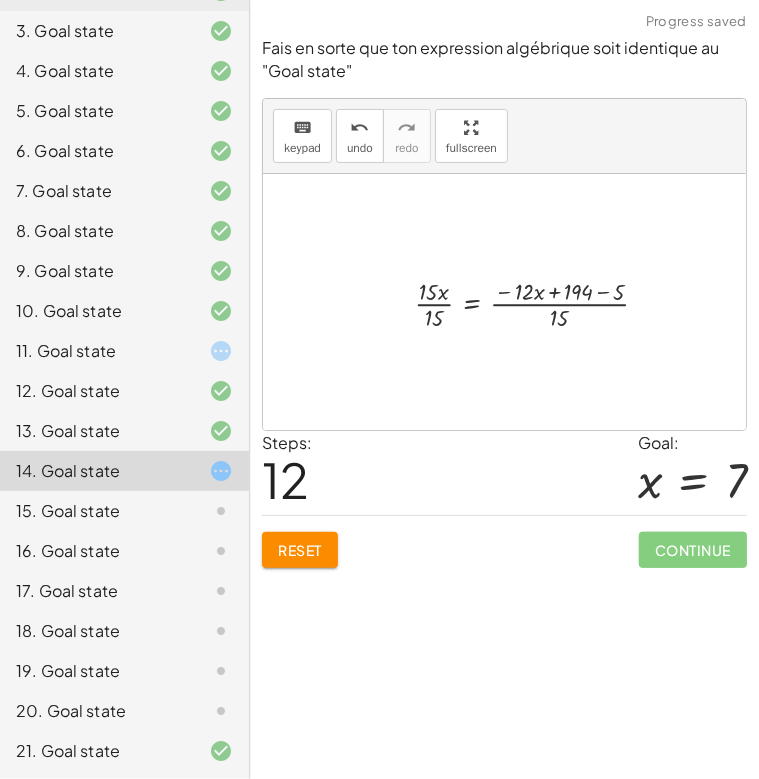 click at bounding box center [539, 302] 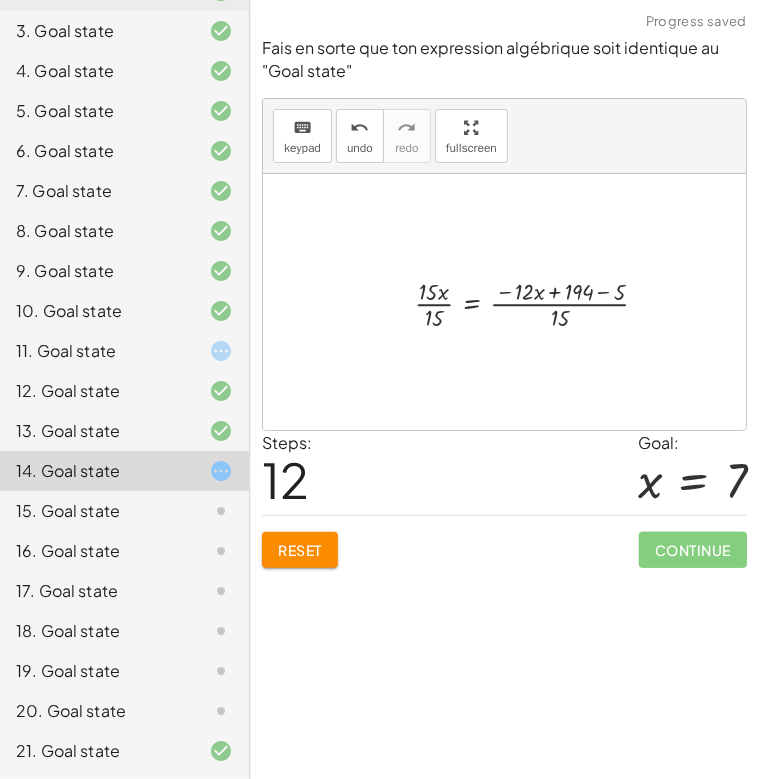 click at bounding box center [539, 302] 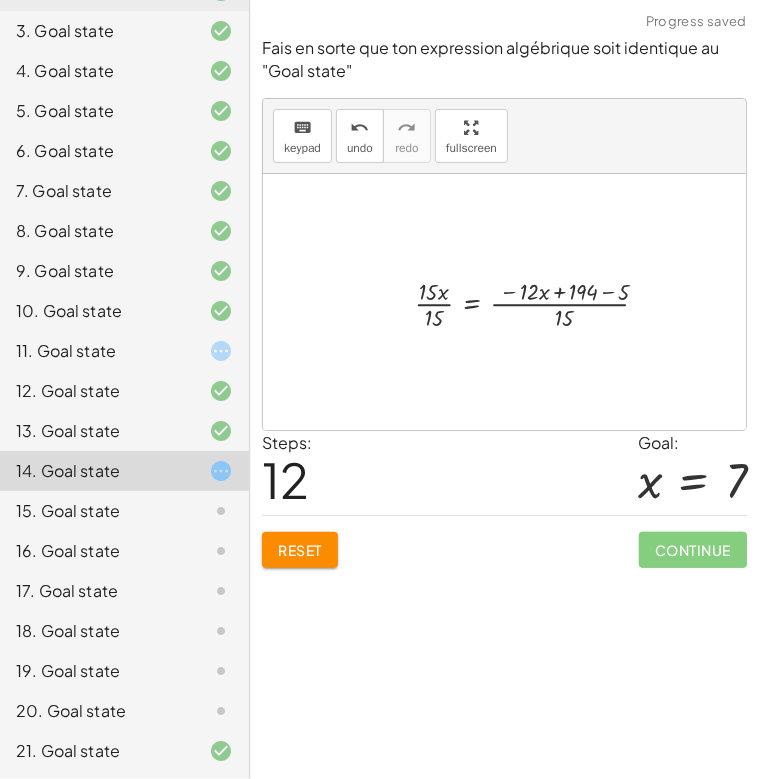 click at bounding box center (539, 302) 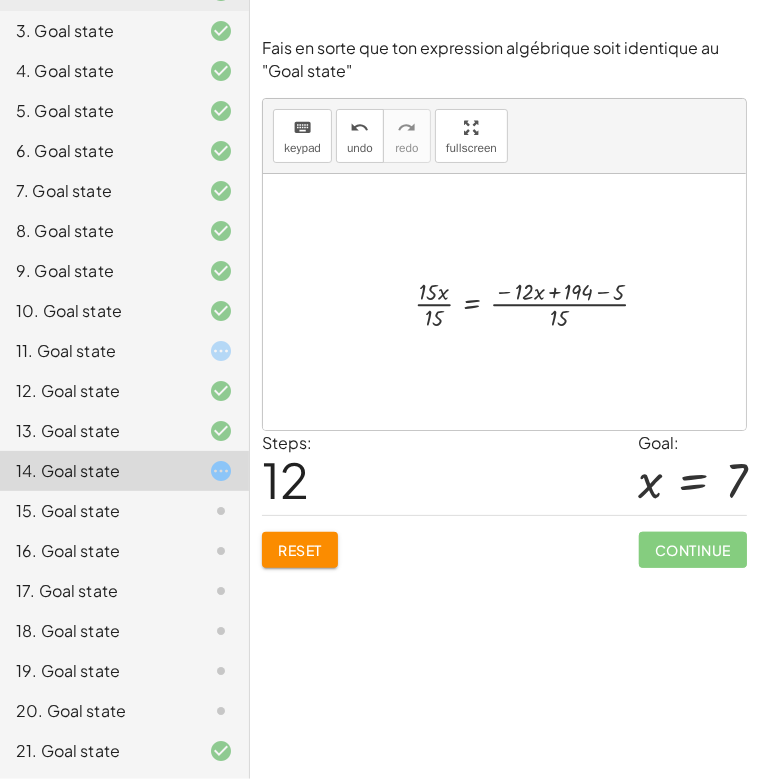 click at bounding box center [539, 302] 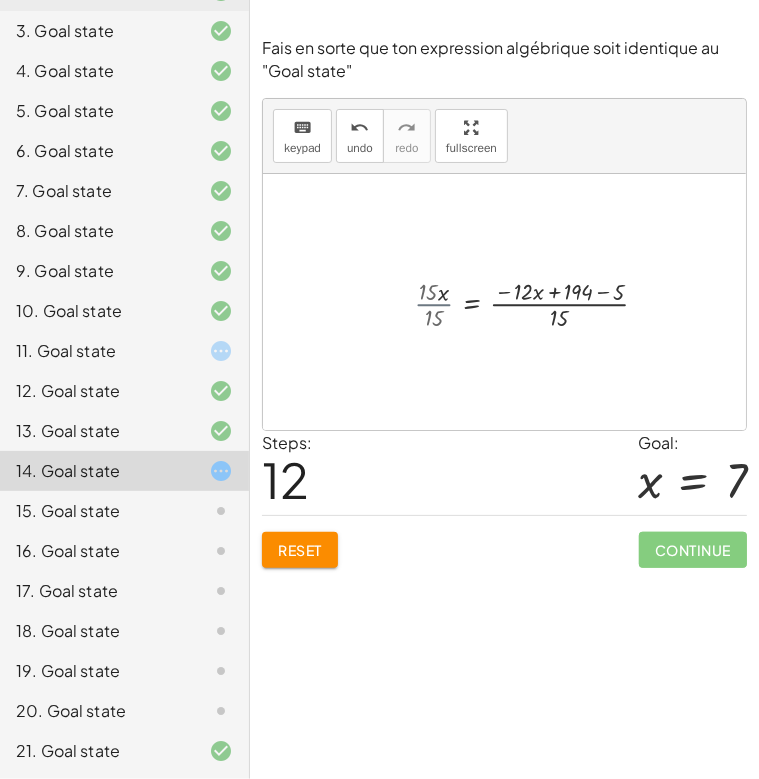 click at bounding box center [551, 302] 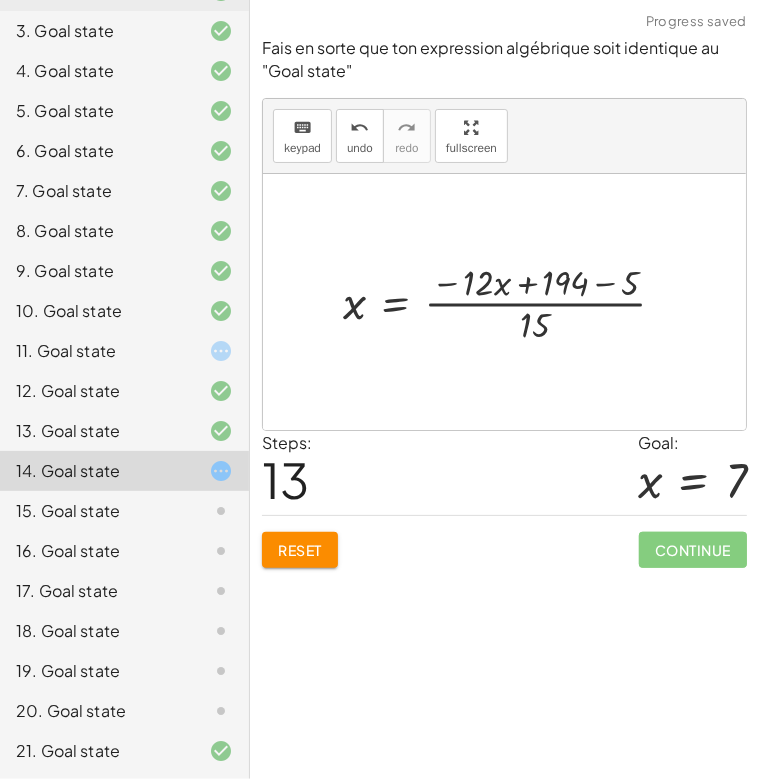 click at bounding box center [512, 301] 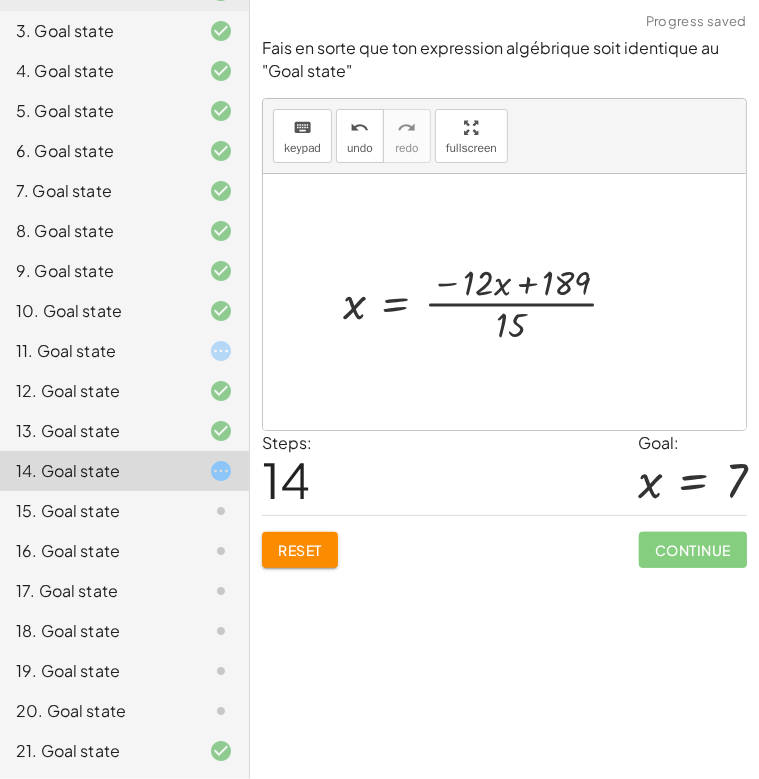 click at bounding box center [488, 301] 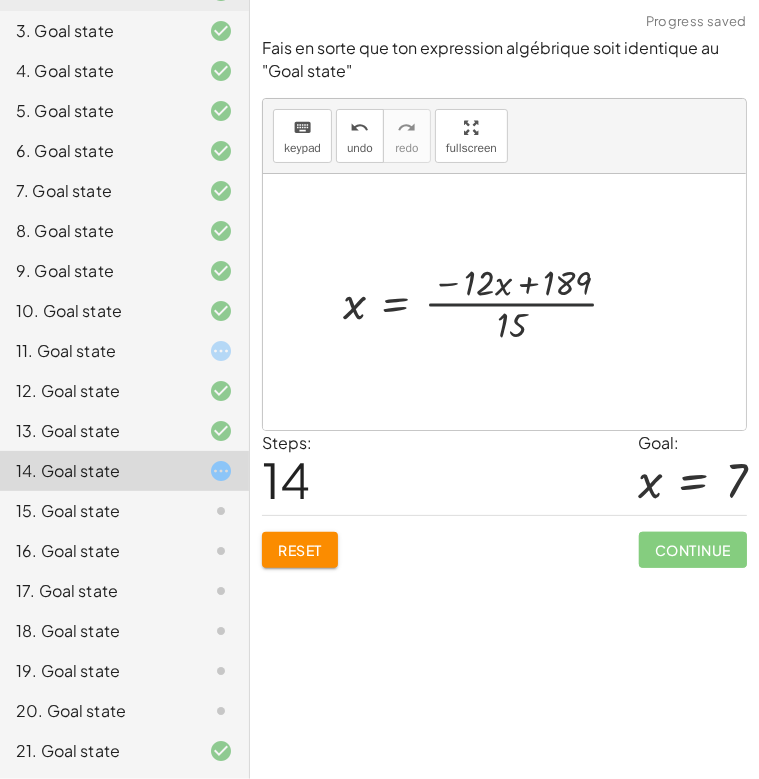click at bounding box center [488, 301] 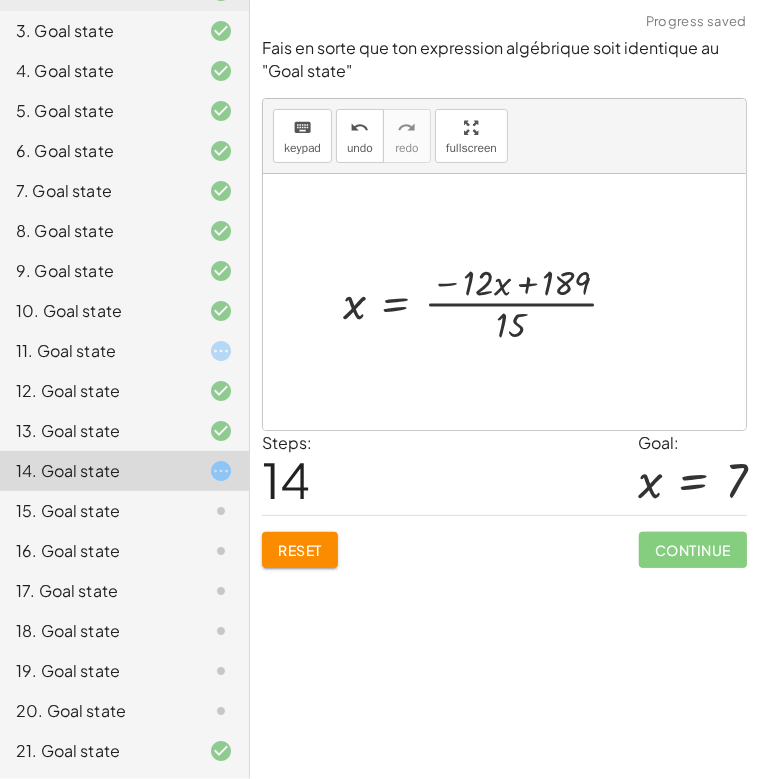 click at bounding box center [488, 301] 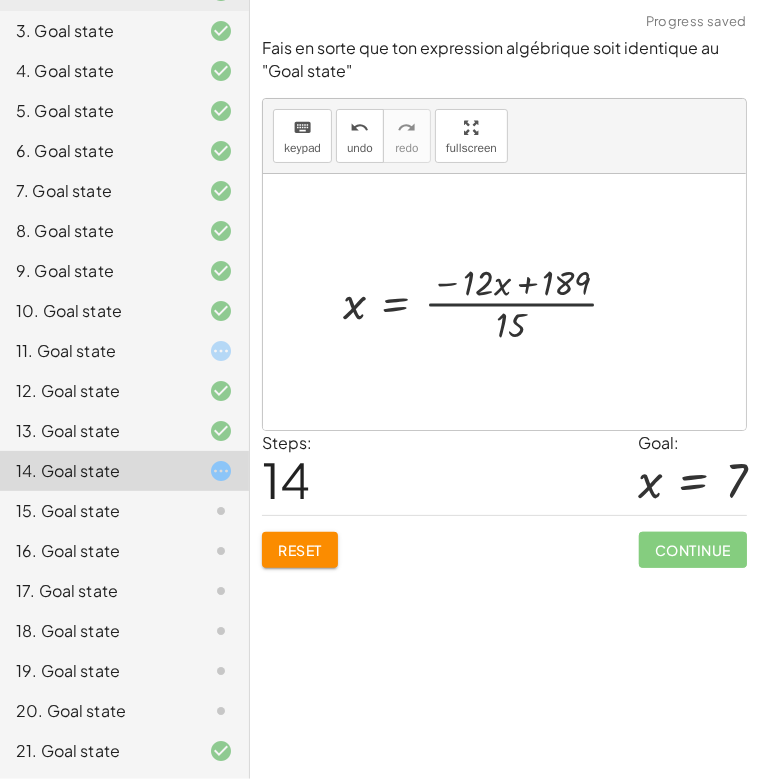 click at bounding box center [488, 301] 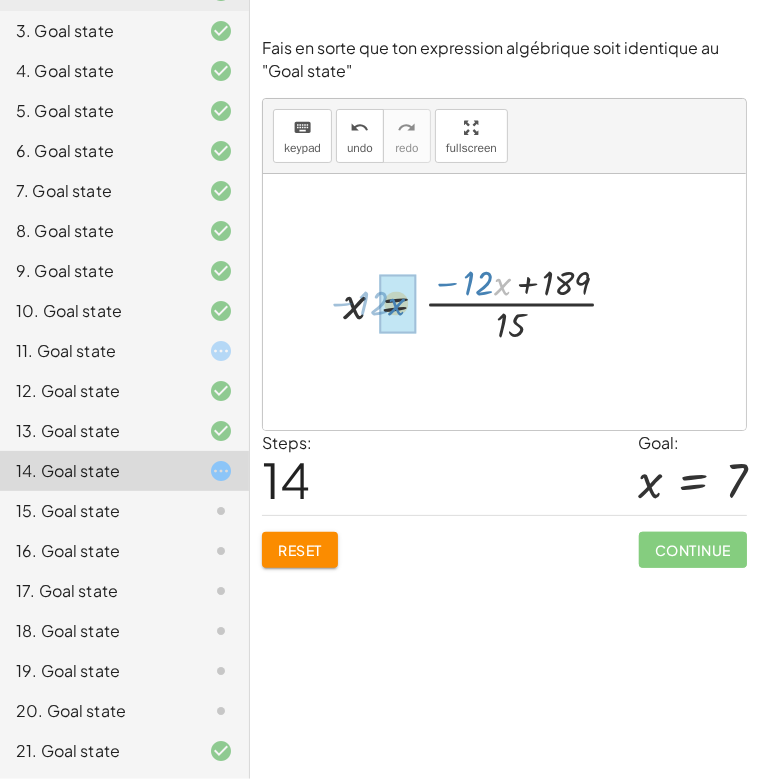 drag, startPoint x: 495, startPoint y: 280, endPoint x: 389, endPoint y: 300, distance: 107.87029 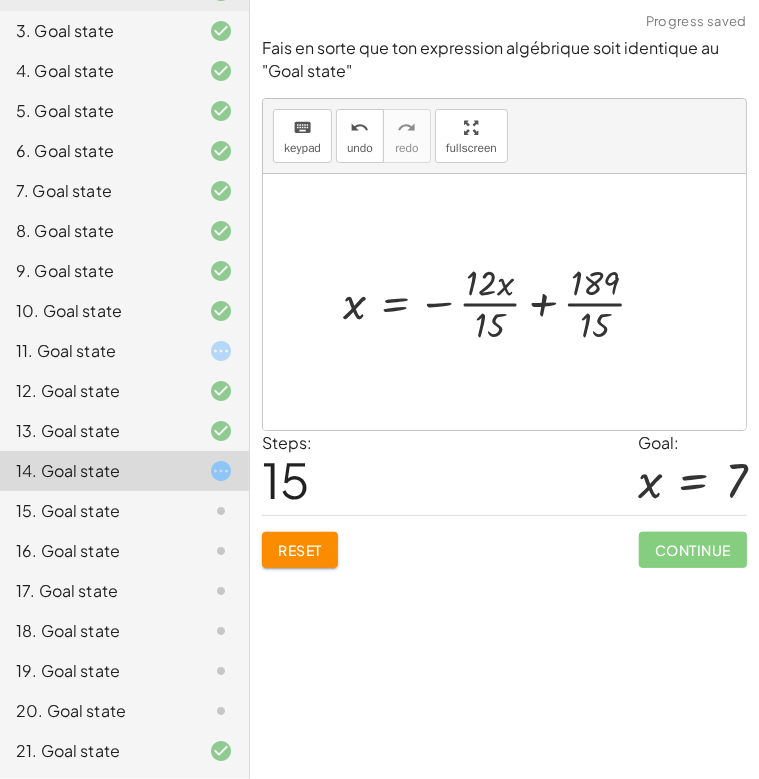 click at bounding box center (502, 301) 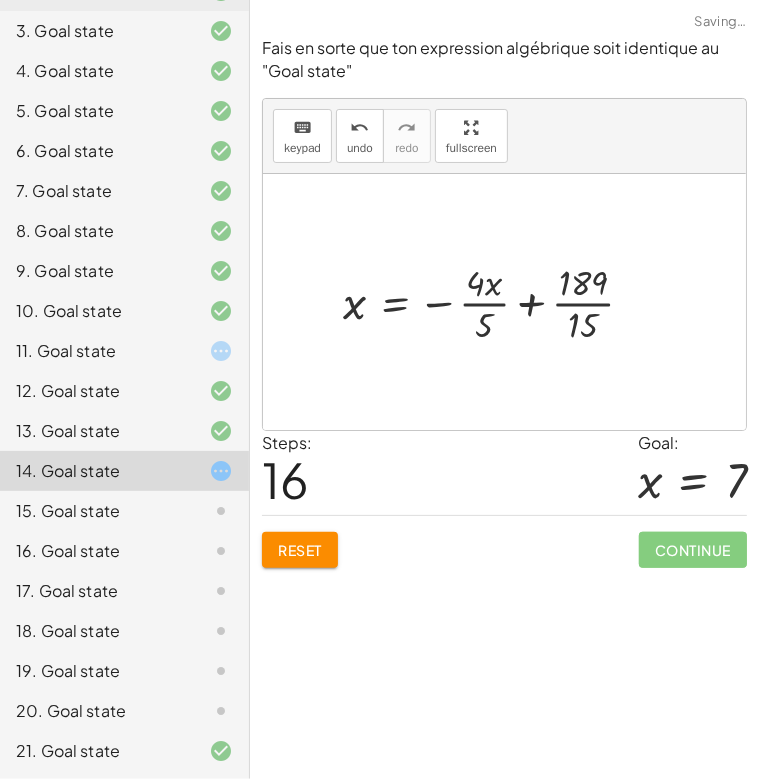 click at bounding box center [496, 301] 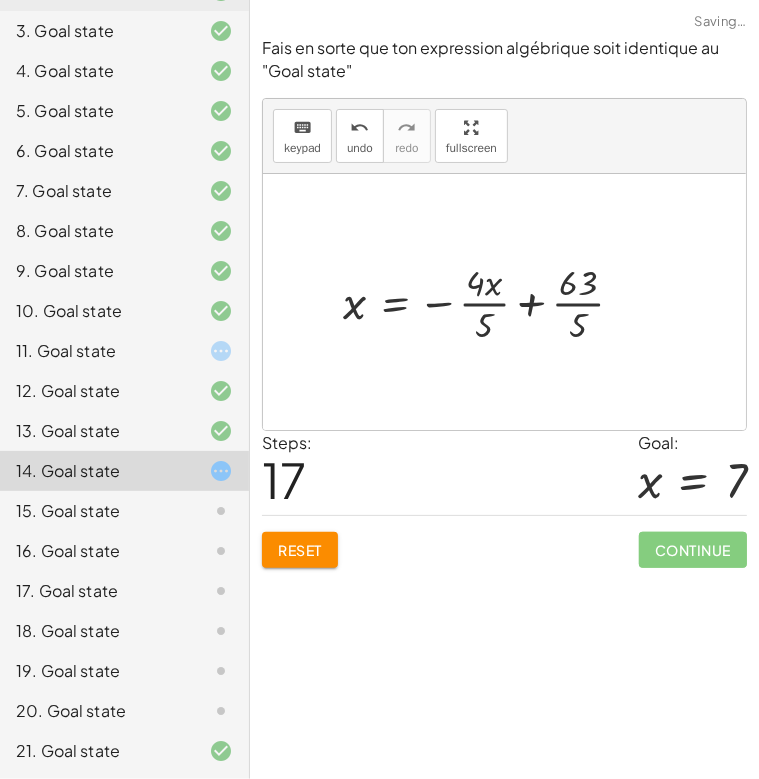 click at bounding box center (491, 301) 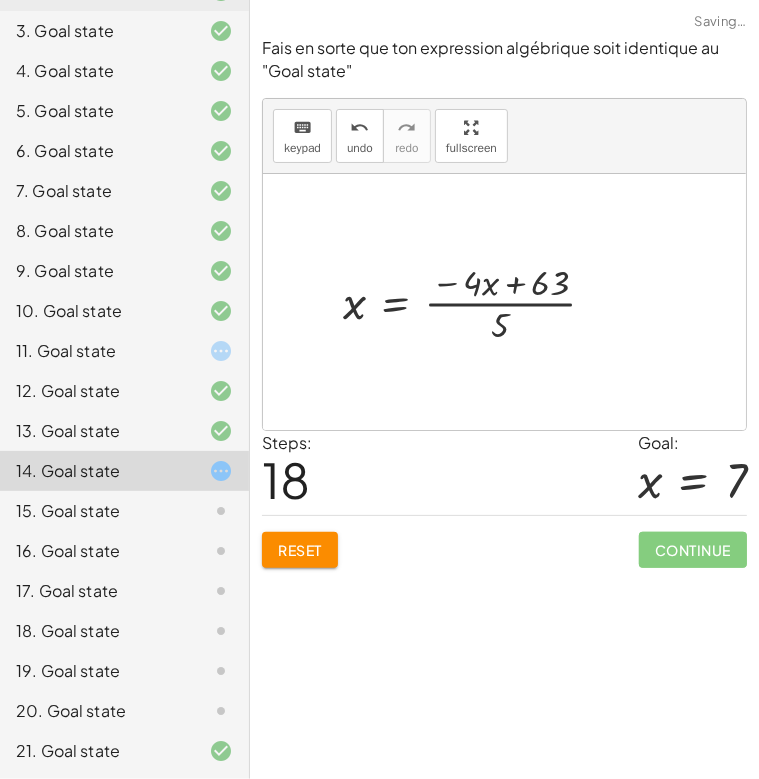 click at bounding box center (477, 301) 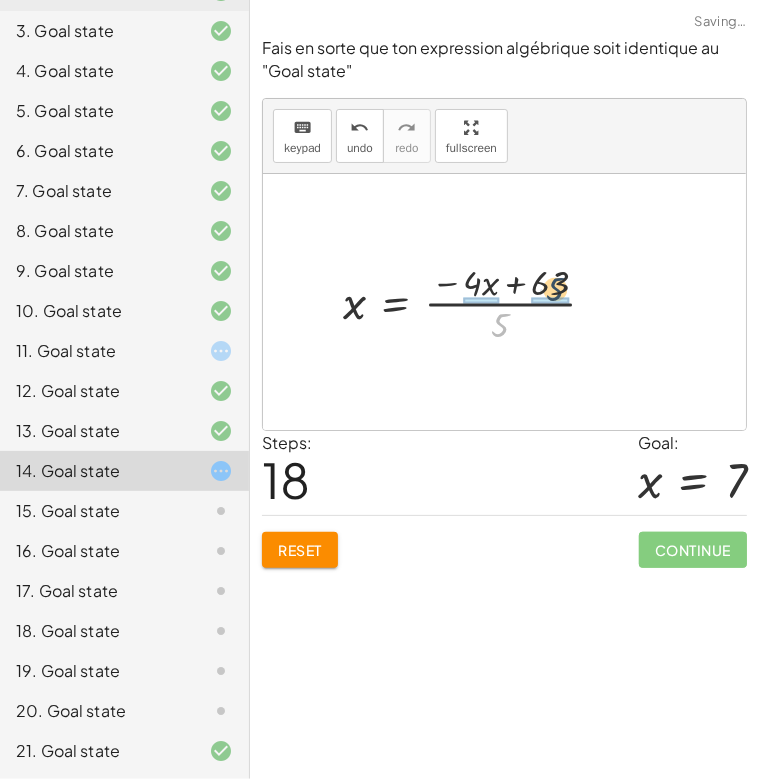 drag, startPoint x: 512, startPoint y: 307, endPoint x: 552, endPoint y: 279, distance: 48.82622 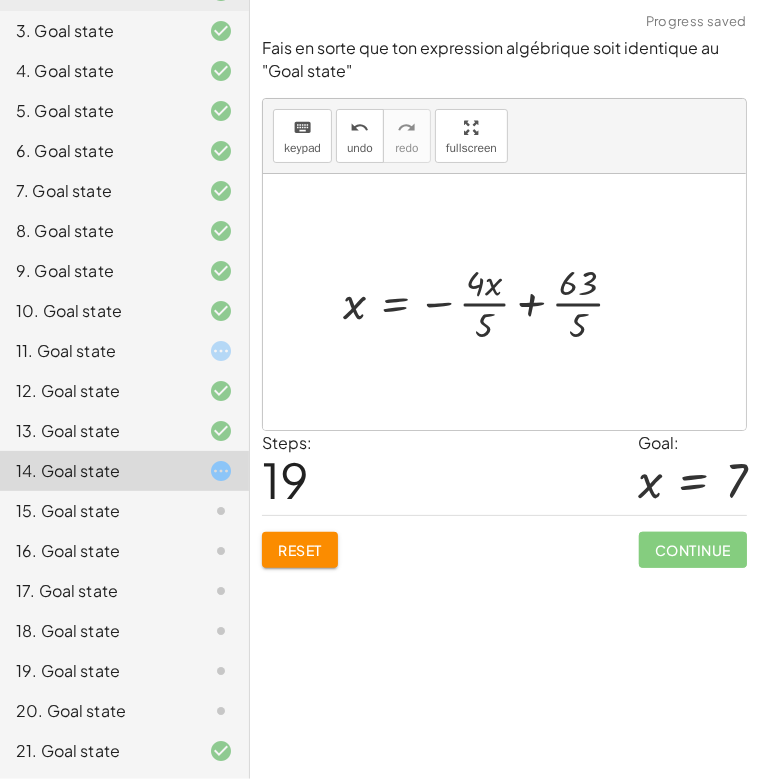 click at bounding box center [491, 301] 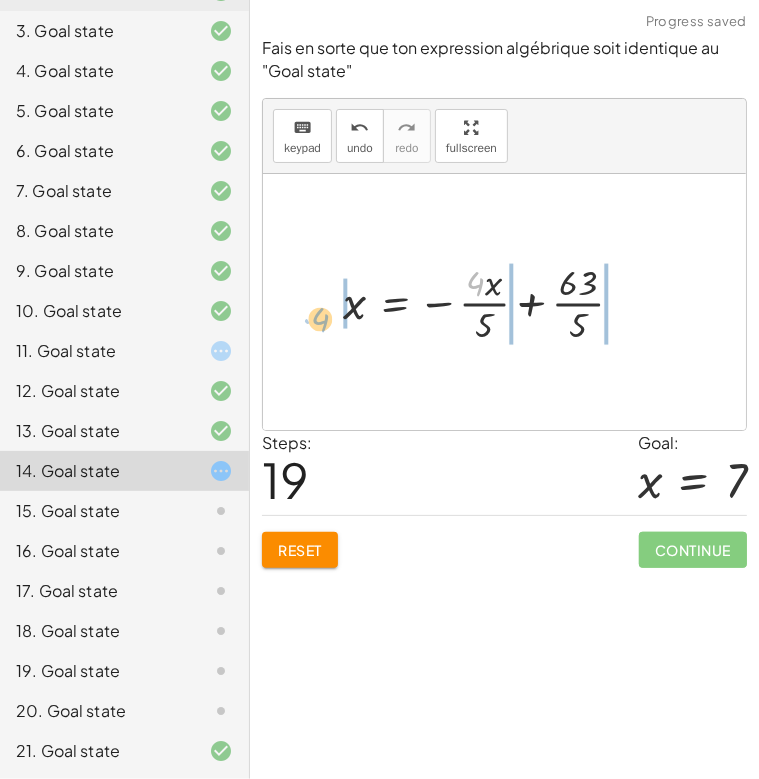 drag, startPoint x: 484, startPoint y: 284, endPoint x: 328, endPoint y: 315, distance: 159.05031 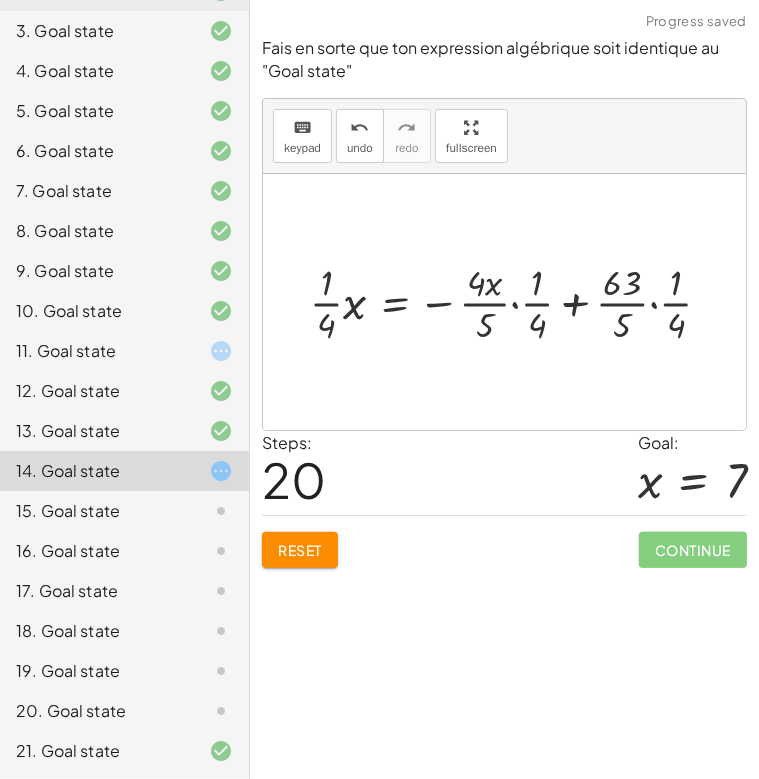 click at bounding box center [519, 301] 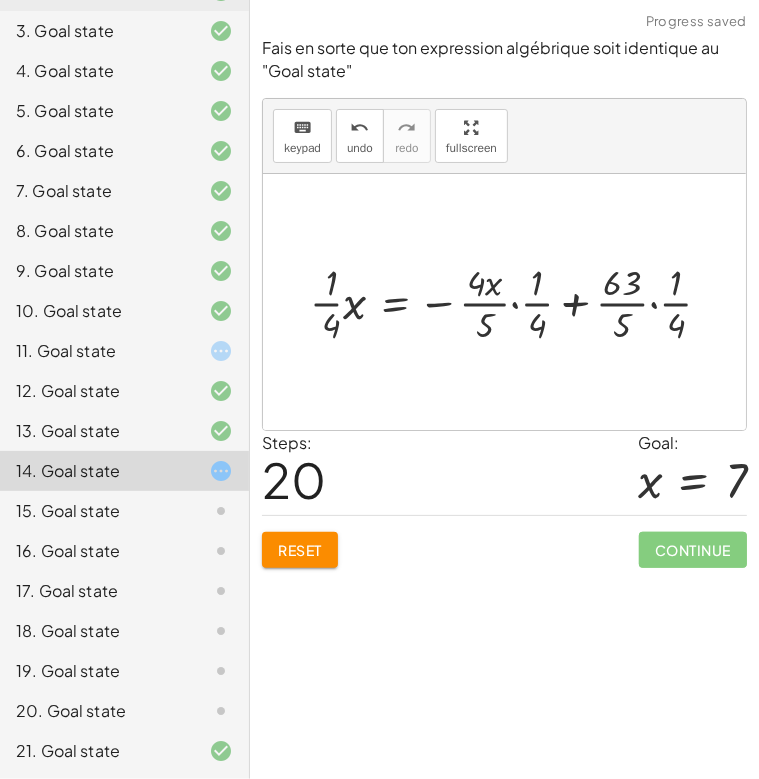 click at bounding box center (519, 301) 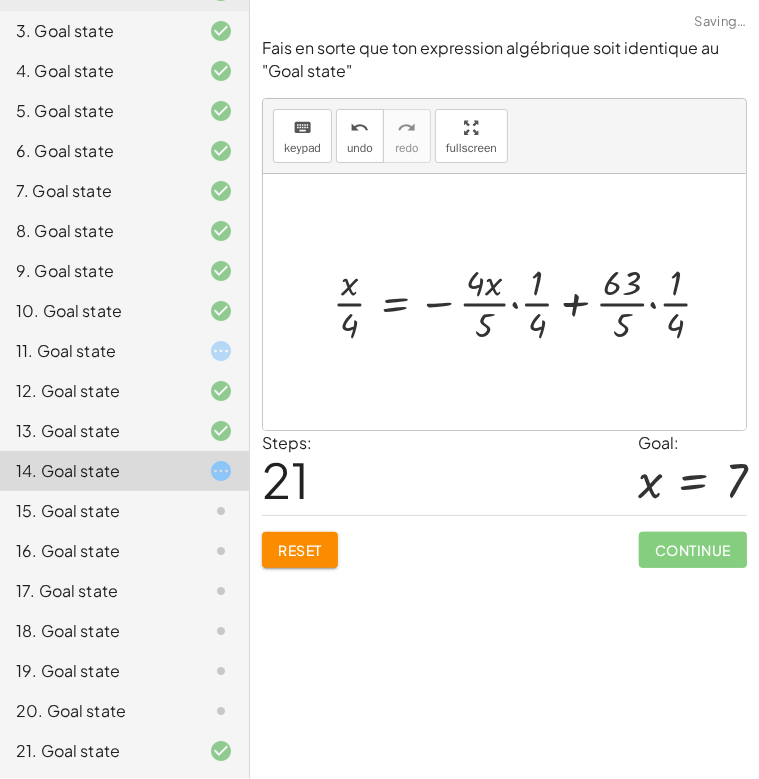 click at bounding box center [530, 301] 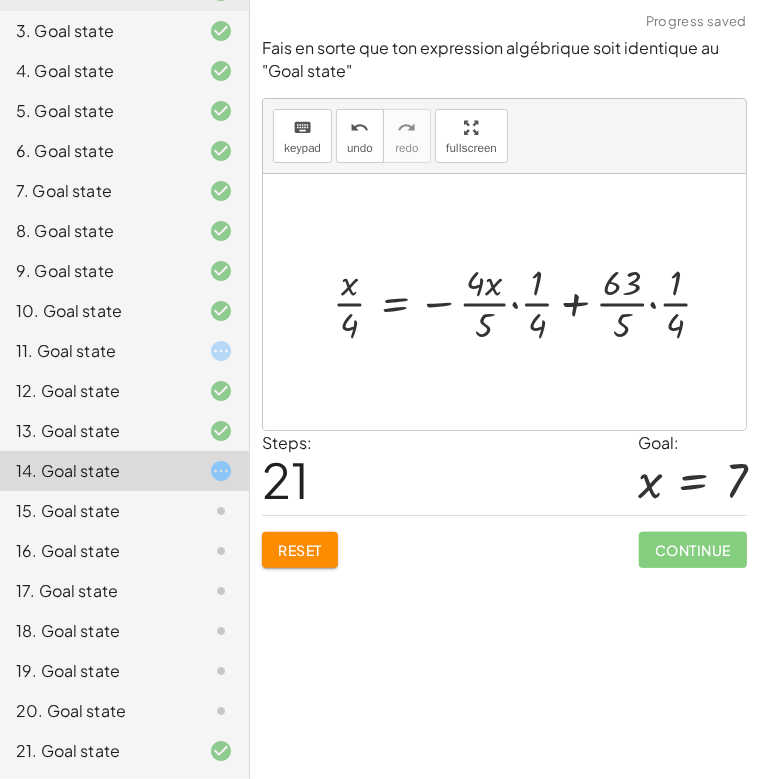 click at bounding box center (530, 301) 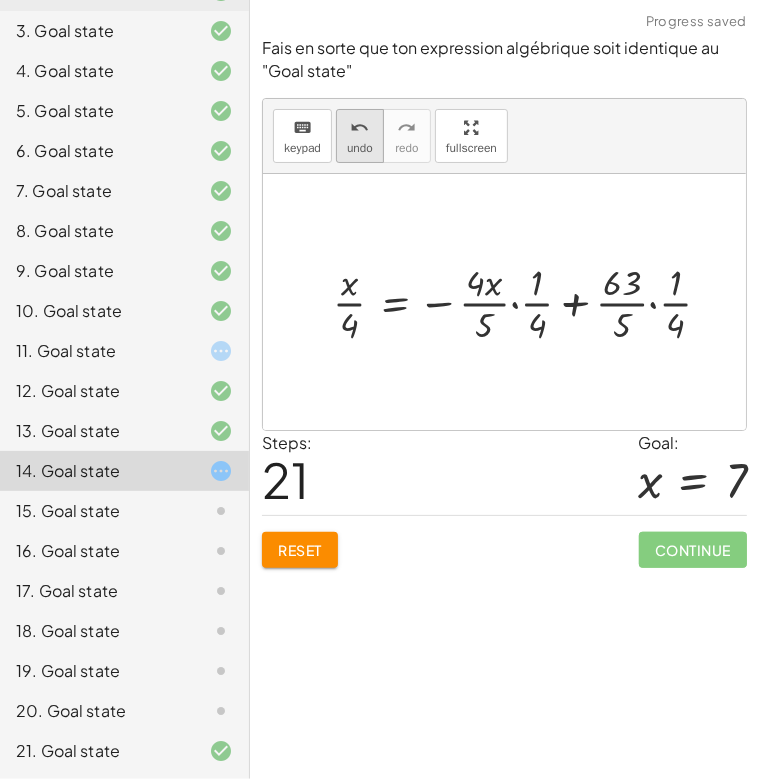click on "undo" at bounding box center [360, 148] 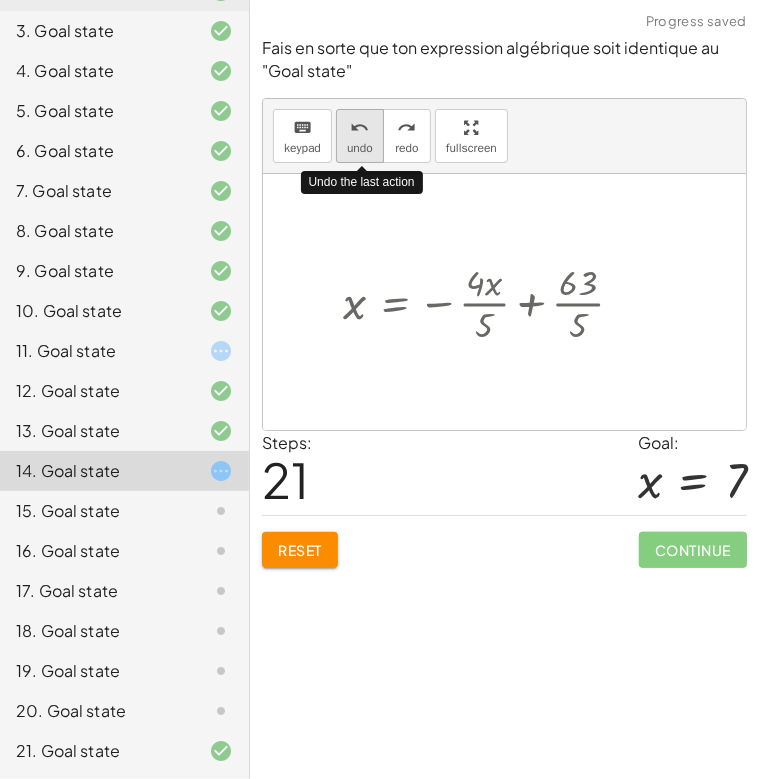 click on "undo" at bounding box center (360, 148) 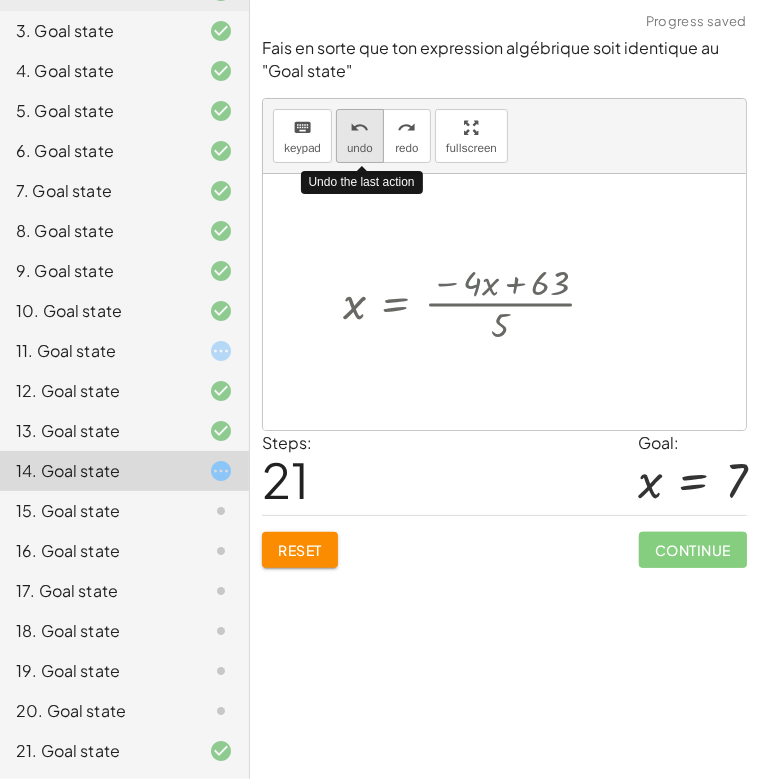 click on "undo" at bounding box center (360, 148) 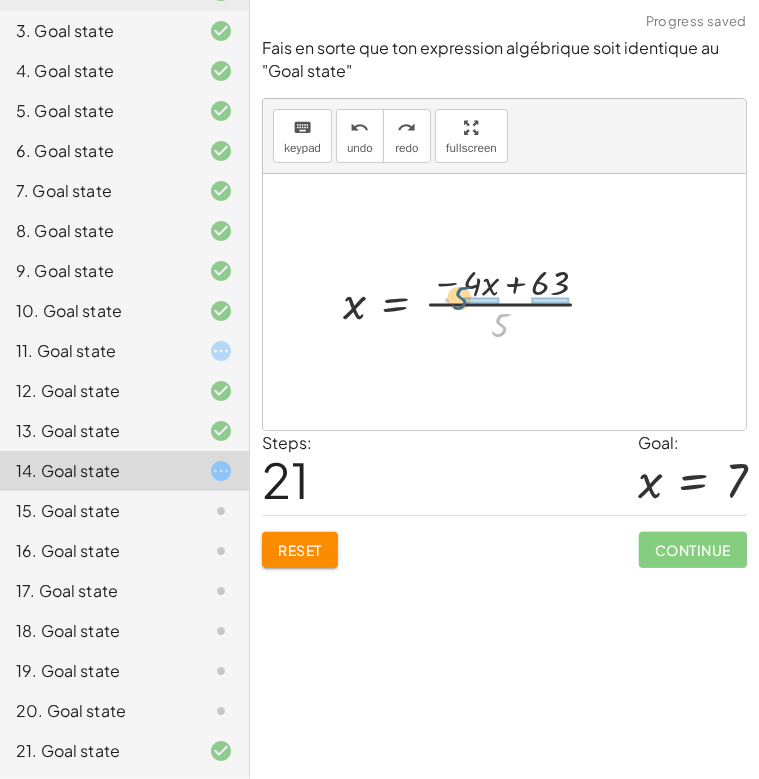 drag, startPoint x: 501, startPoint y: 320, endPoint x: 462, endPoint y: 291, distance: 48.60041 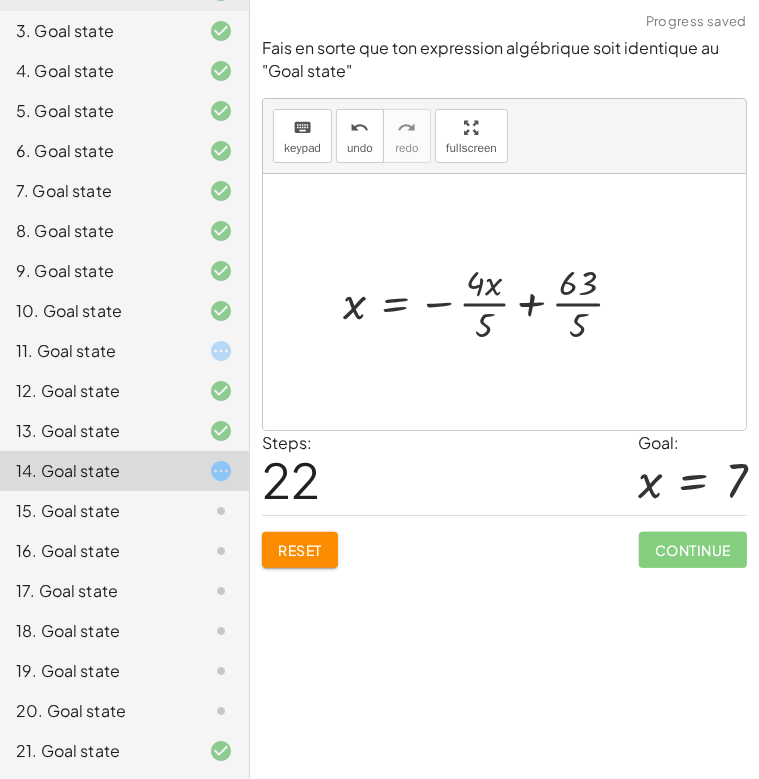 click at bounding box center (491, 301) 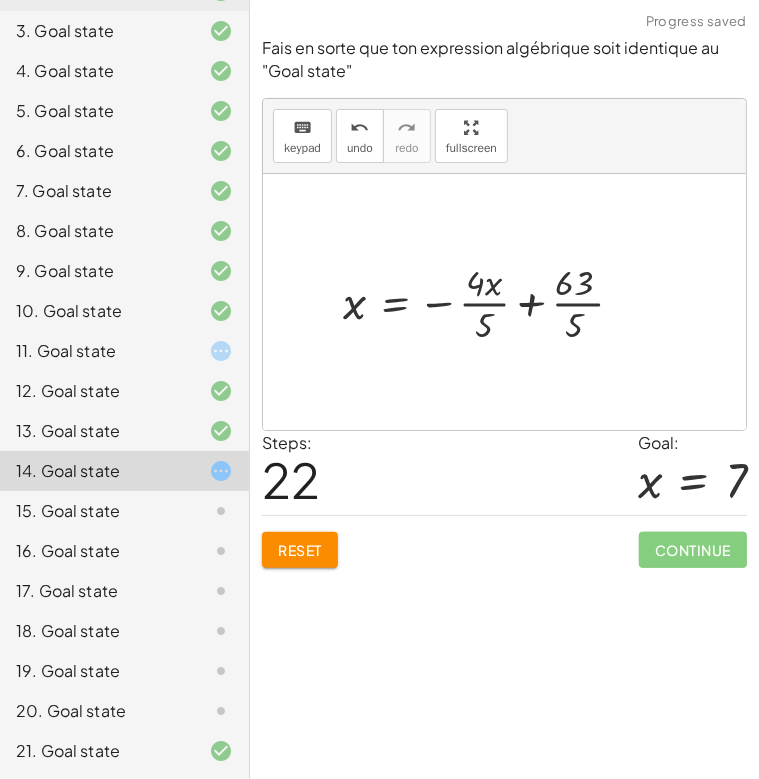 click at bounding box center [491, 301] 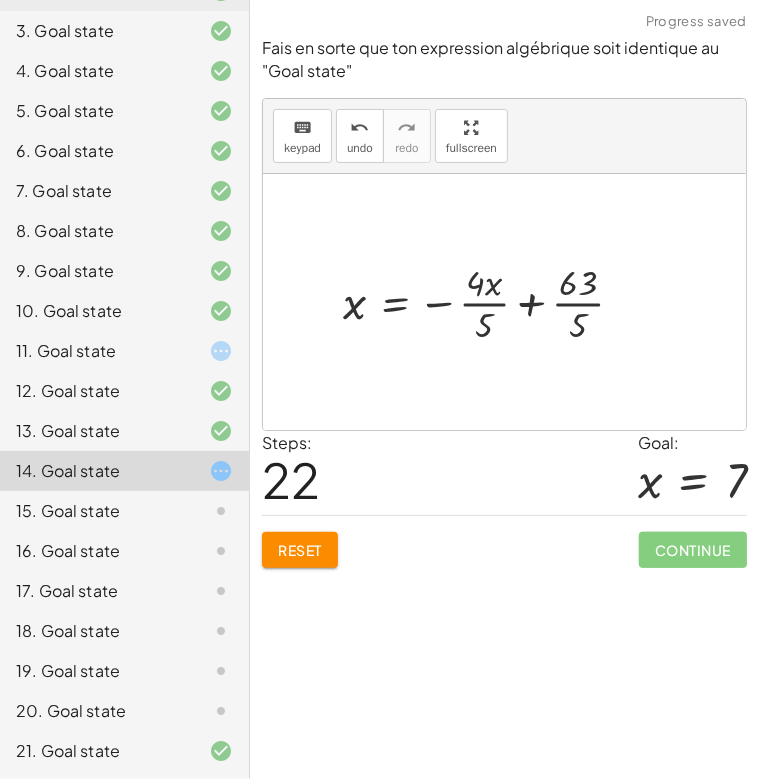 click at bounding box center [491, 301] 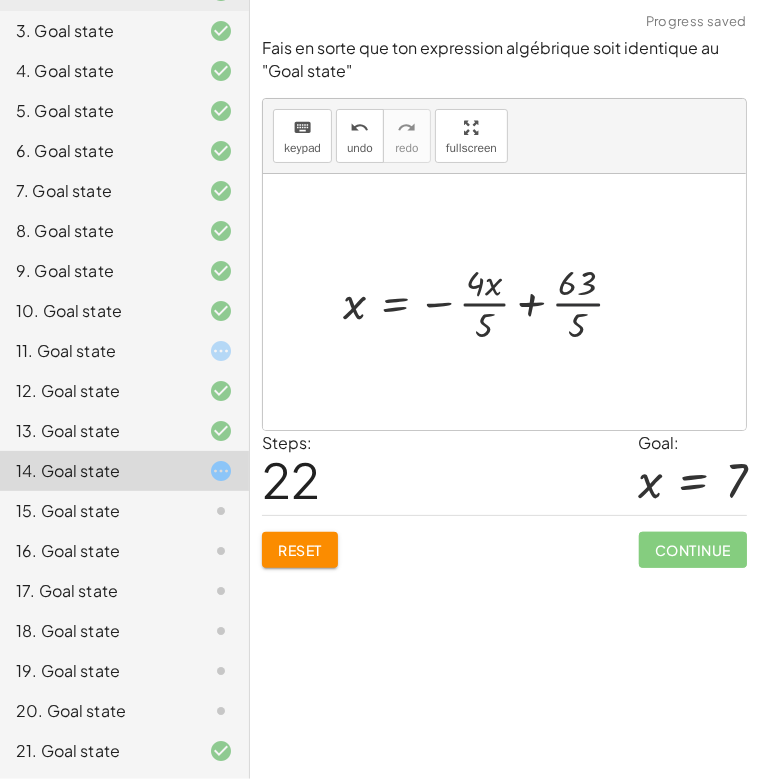 click at bounding box center (491, 301) 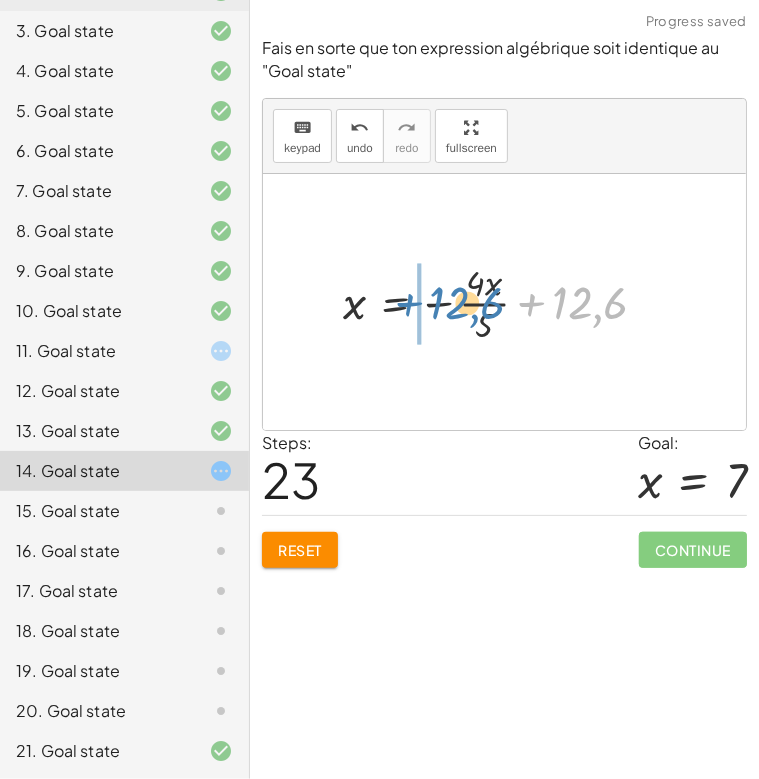 drag, startPoint x: 607, startPoint y: 307, endPoint x: 484, endPoint y: 307, distance: 123 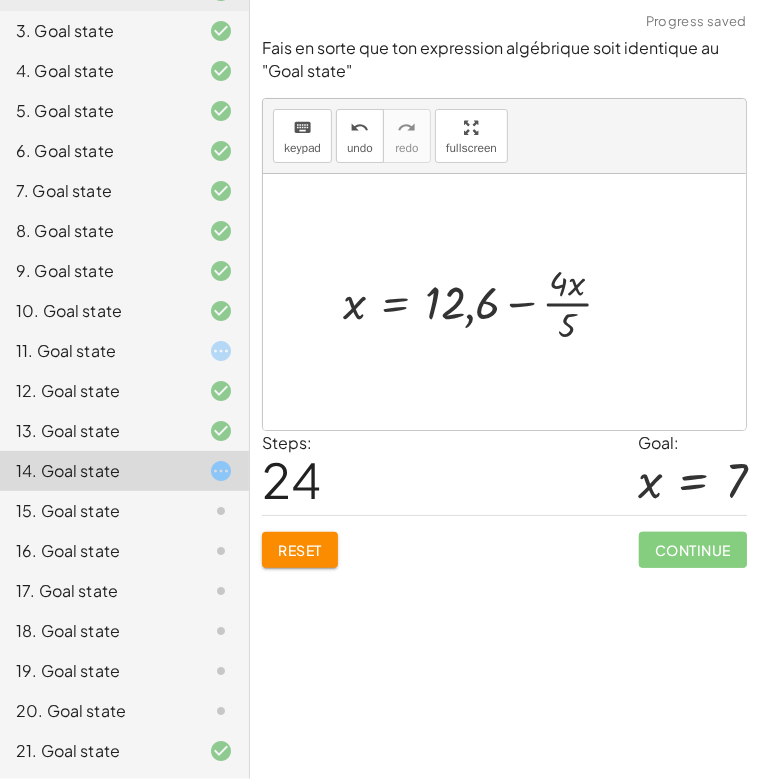click at bounding box center [485, 301] 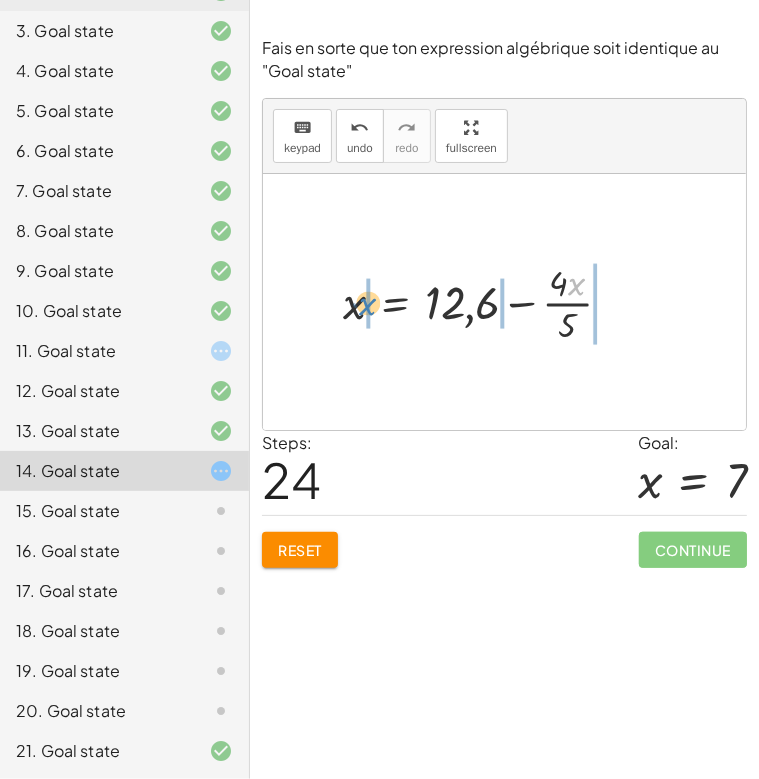 drag, startPoint x: 590, startPoint y: 285, endPoint x: 372, endPoint y: 300, distance: 218.51544 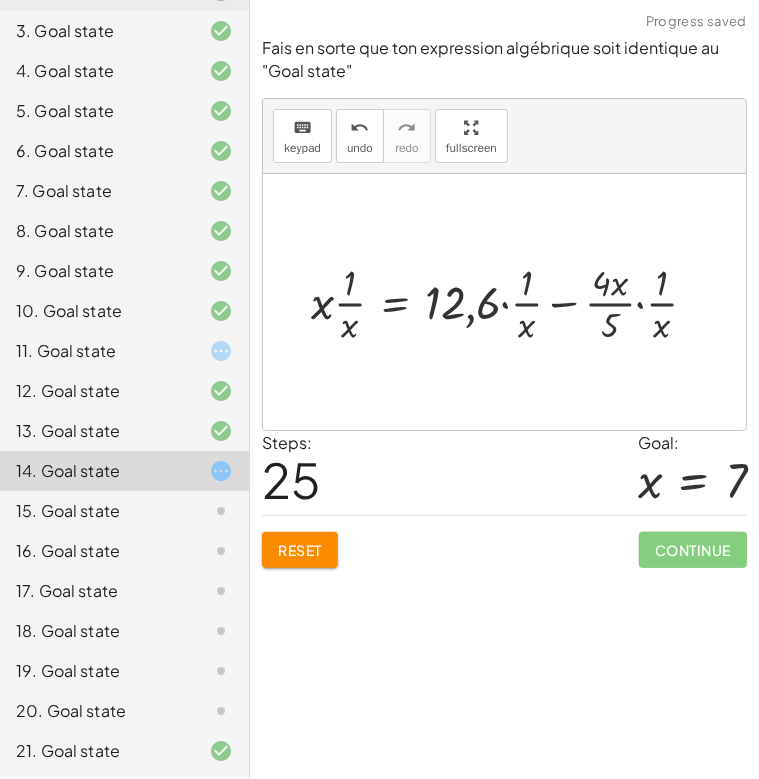 click at bounding box center (512, 301) 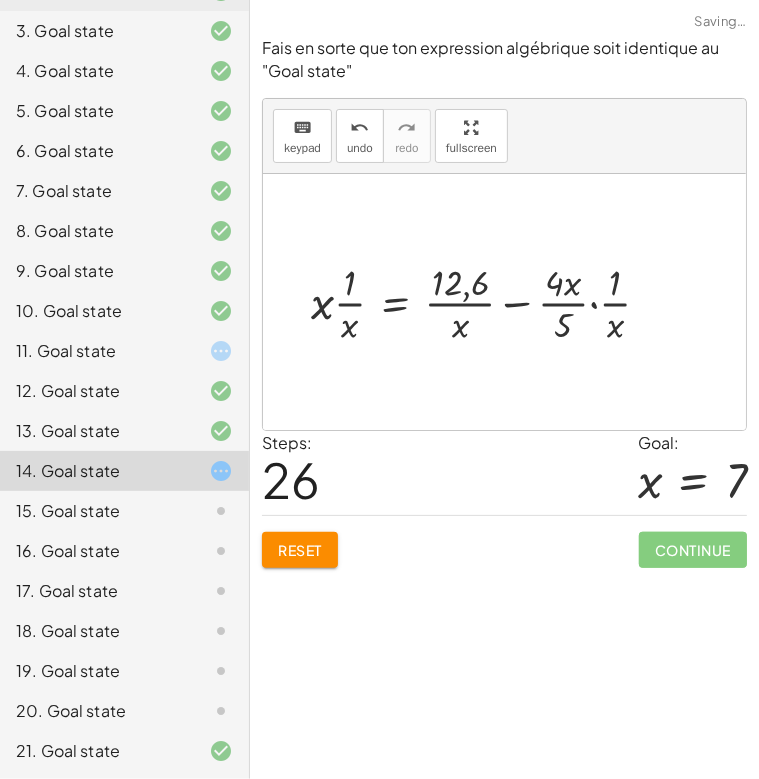 click at bounding box center [488, 301] 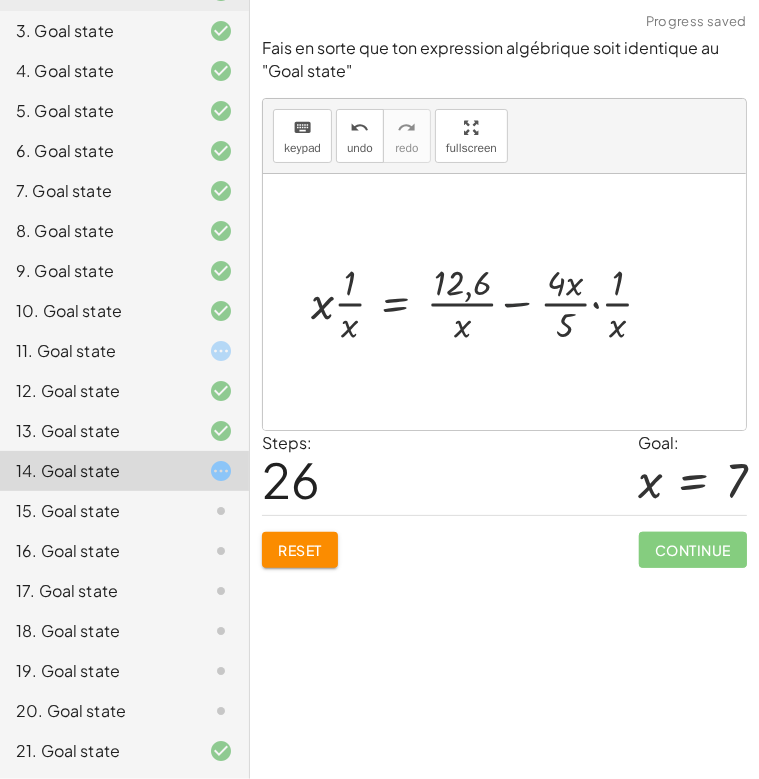 click at bounding box center [488, 301] 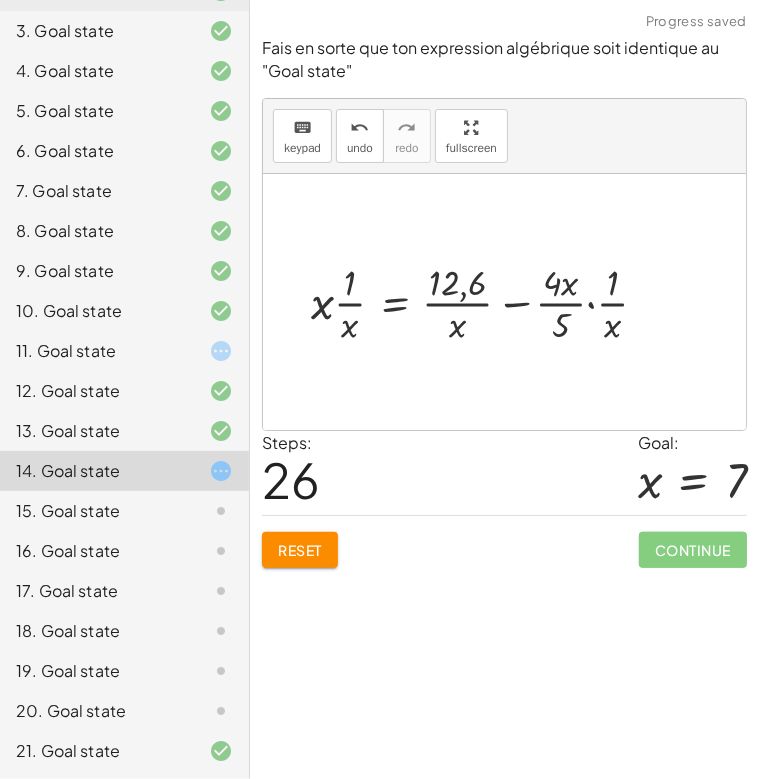 click at bounding box center [488, 301] 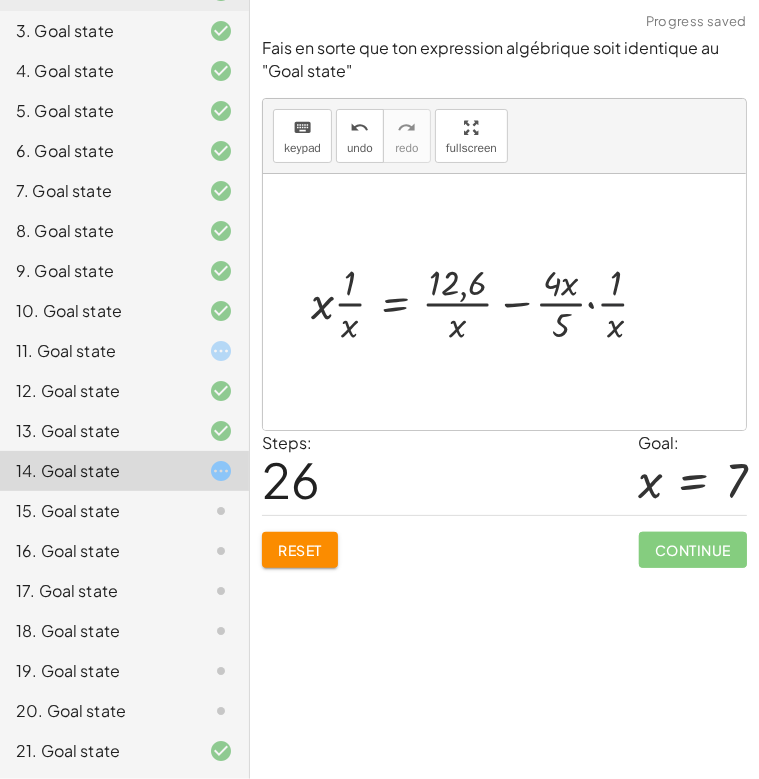 click at bounding box center (488, 301) 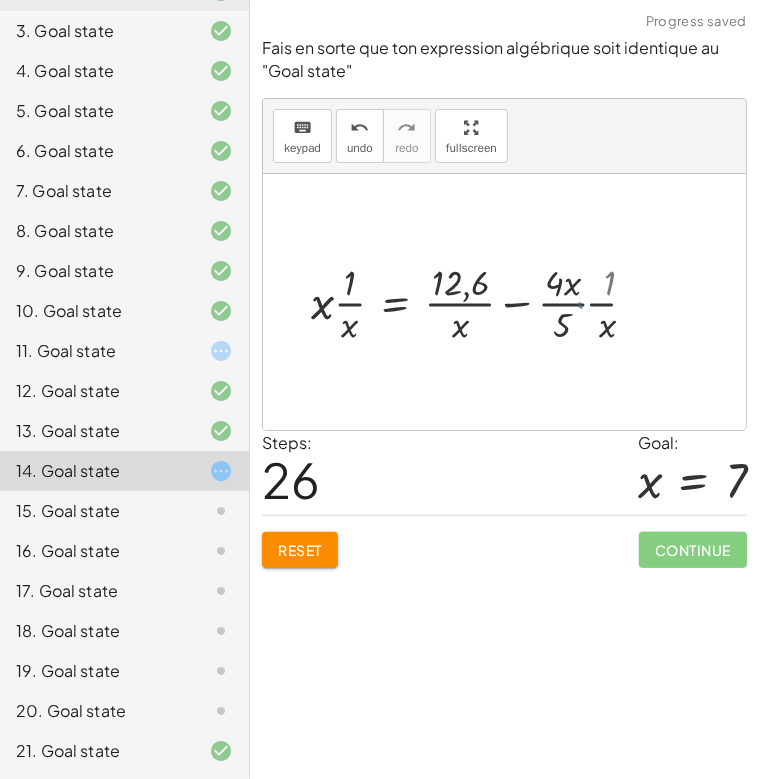 click at bounding box center (467, 301) 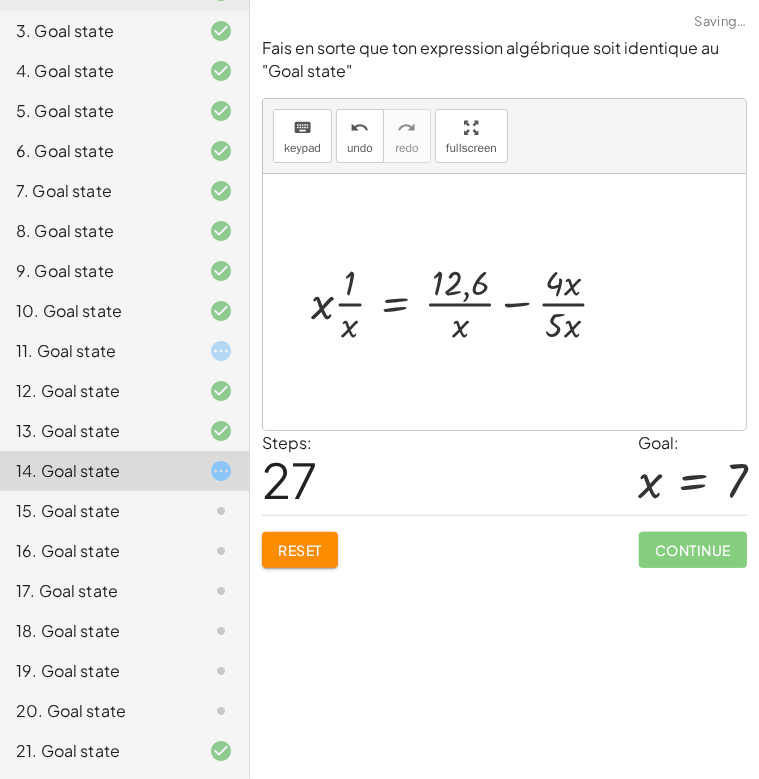 click at bounding box center [467, 301] 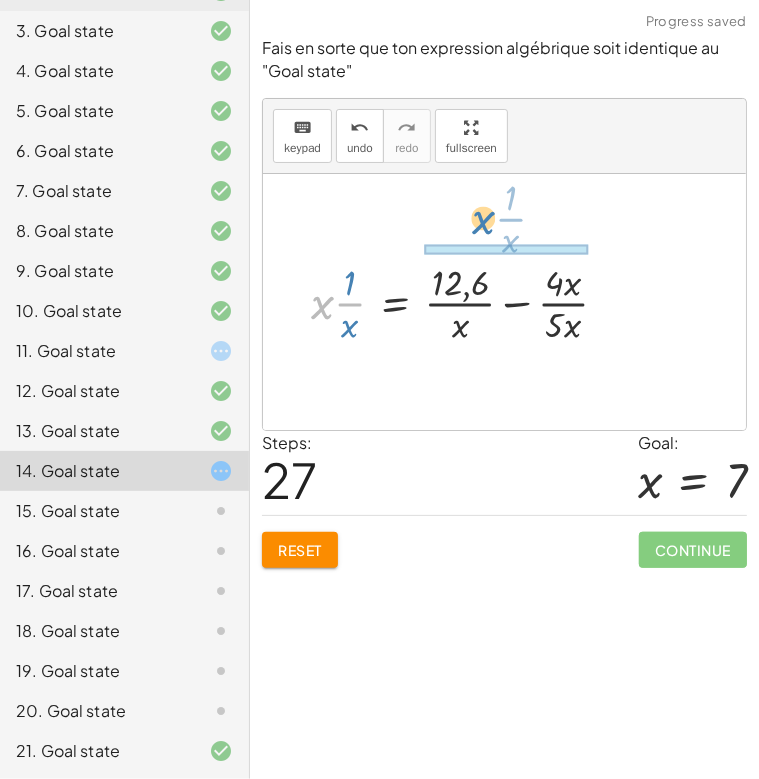 drag, startPoint x: 322, startPoint y: 311, endPoint x: 481, endPoint y: 233, distance: 177.10167 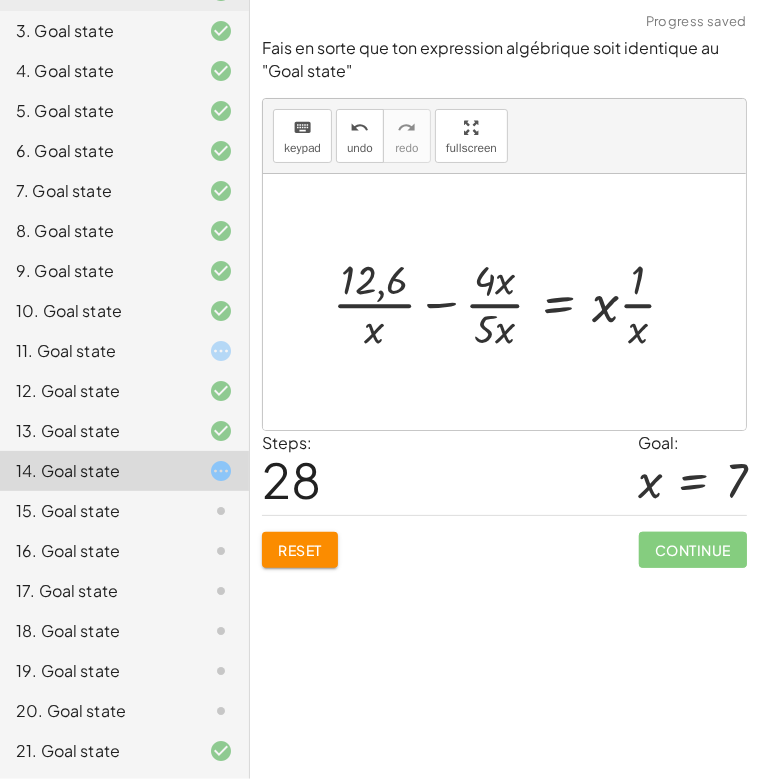 click at bounding box center [512, 302] 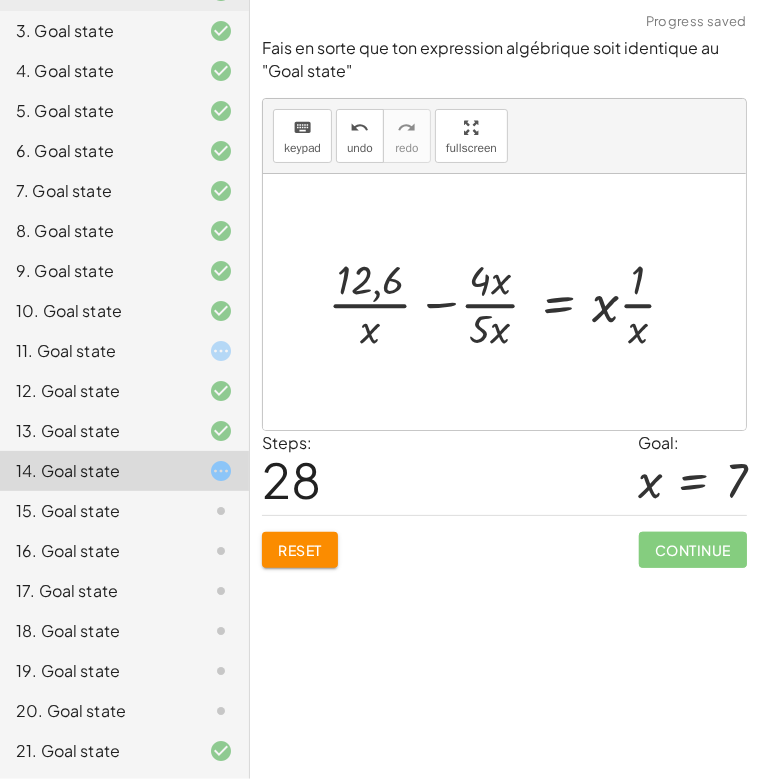 click at bounding box center (512, 302) 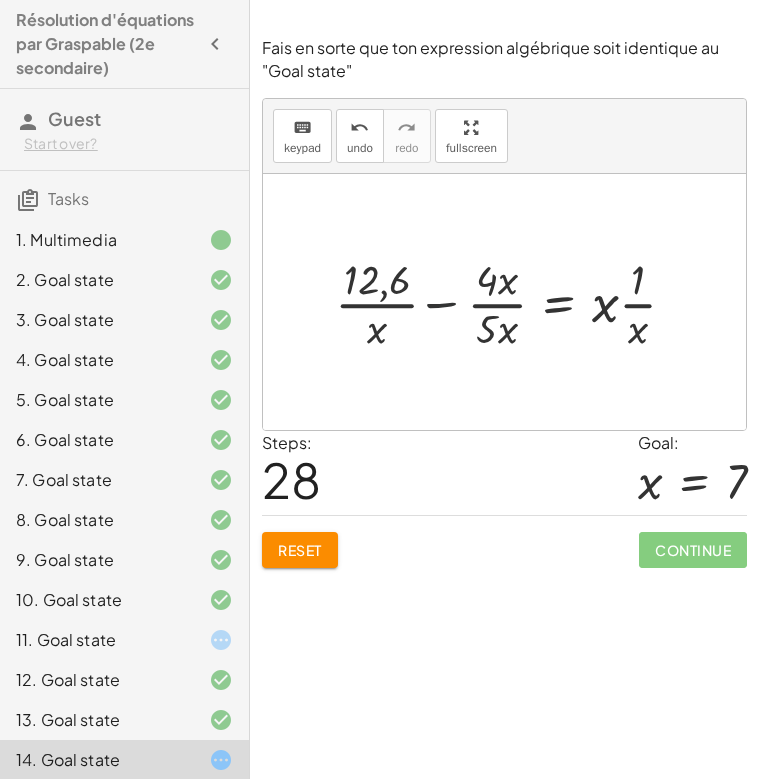 scroll, scrollTop: 0, scrollLeft: 0, axis: both 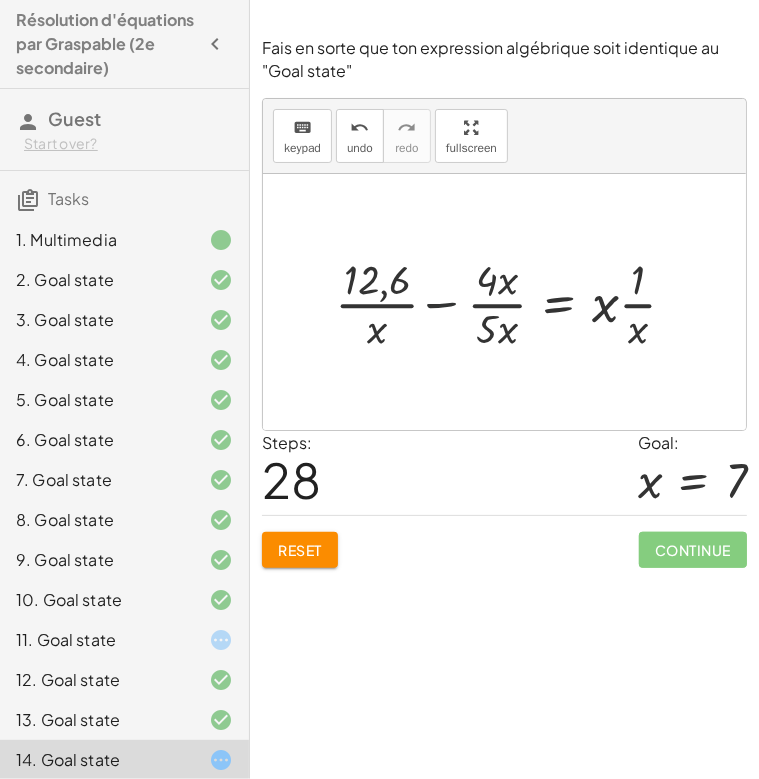 click at bounding box center [512, 302] 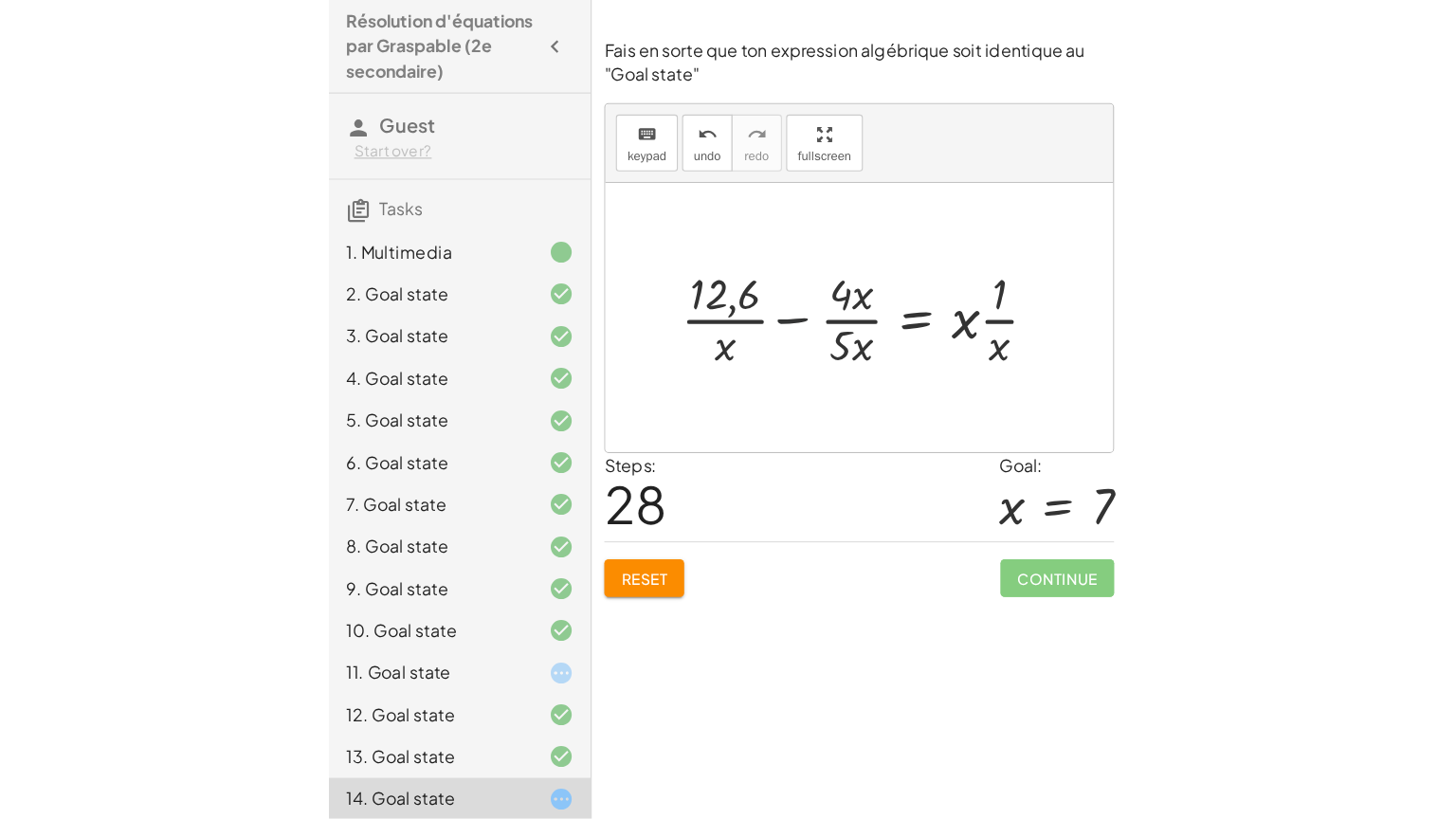 scroll, scrollTop: 296, scrollLeft: 0, axis: vertical 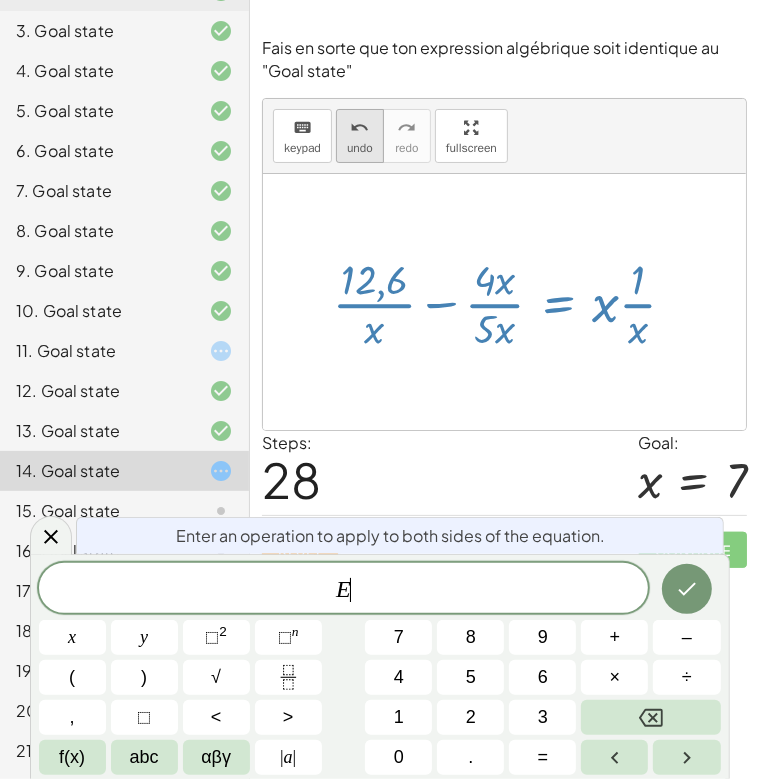 click on "undo" at bounding box center (360, 148) 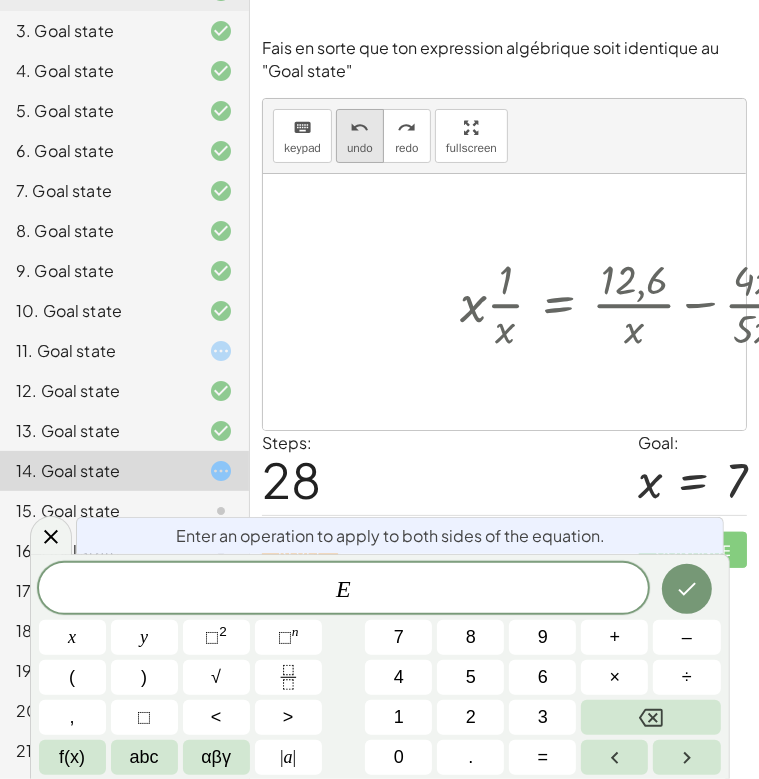 click on "undo undo" at bounding box center [360, 136] 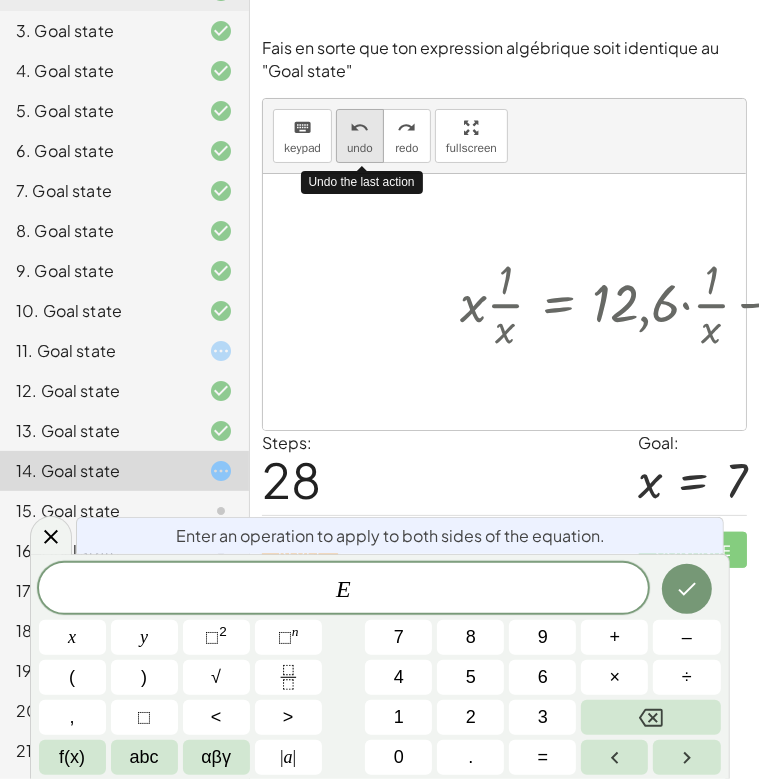 click on "undo" at bounding box center (359, 128) 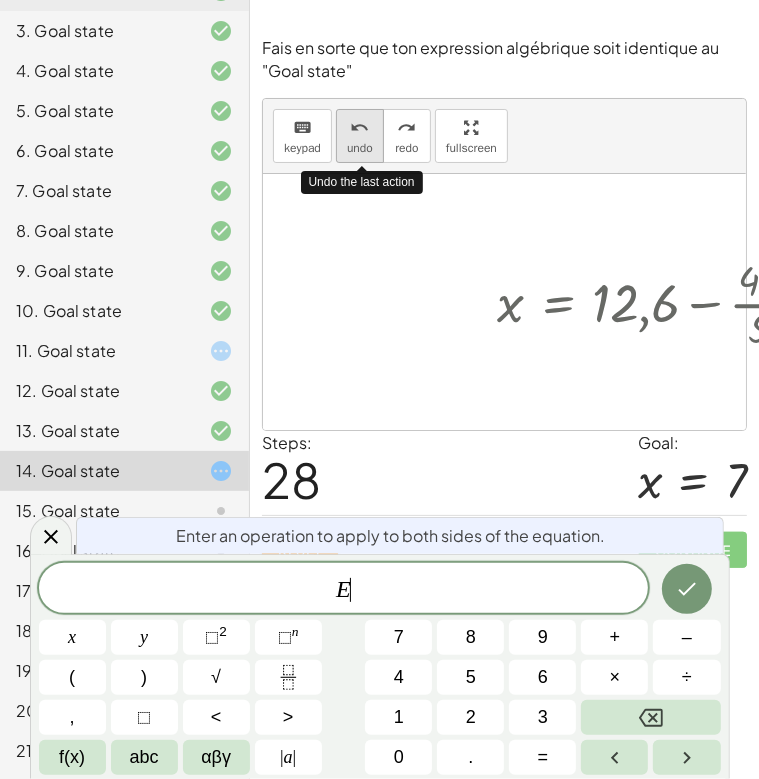 click on "undo" at bounding box center [359, 128] 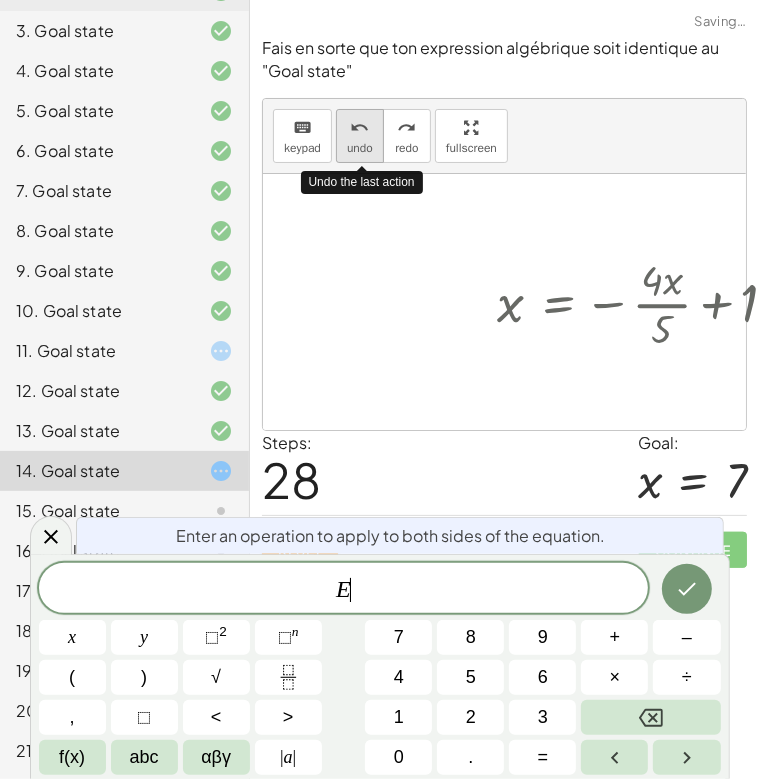 click on "undo" at bounding box center [359, 128] 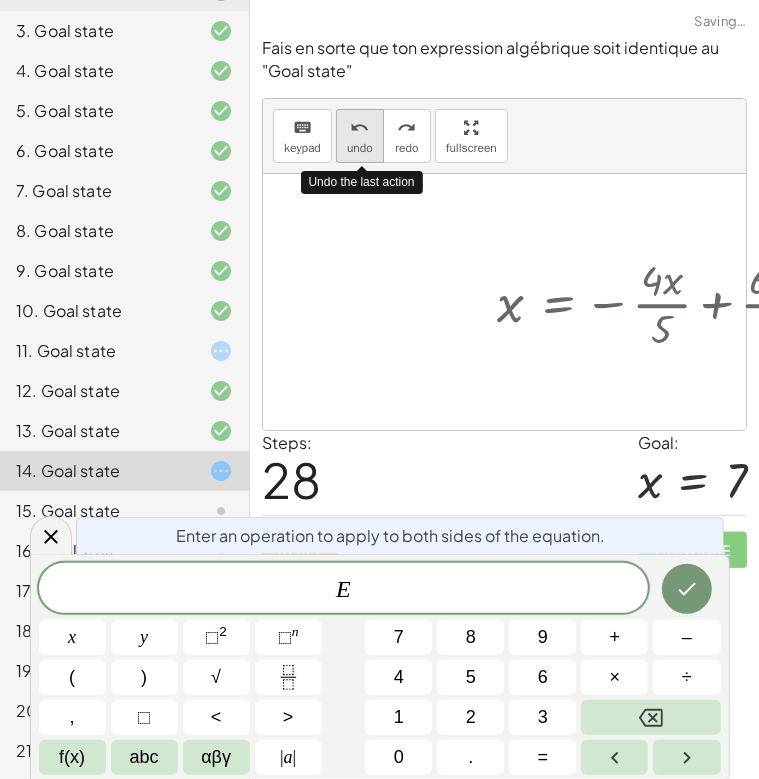 click on "undo" at bounding box center [359, 128] 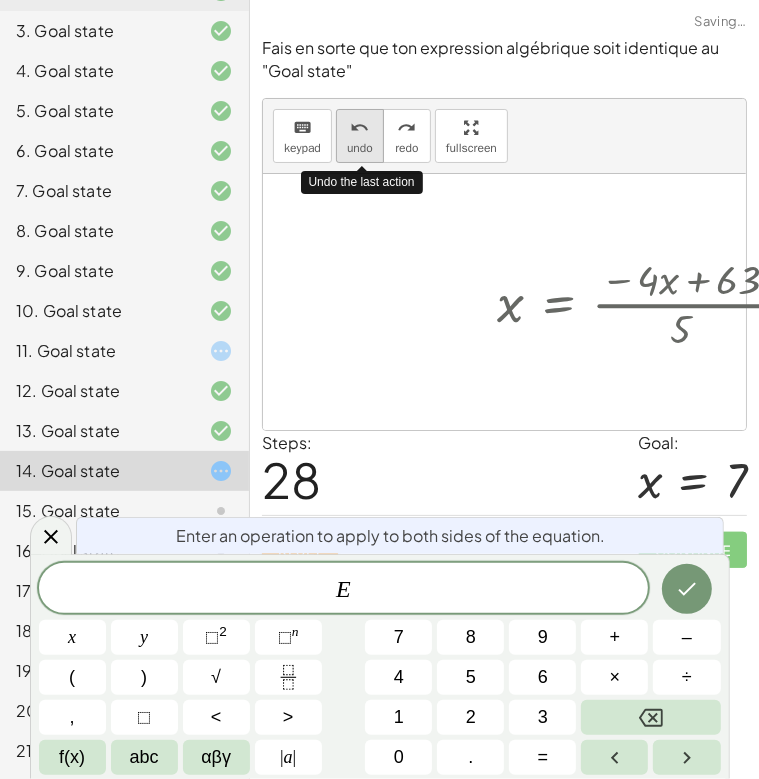 click on "undo" at bounding box center [359, 128] 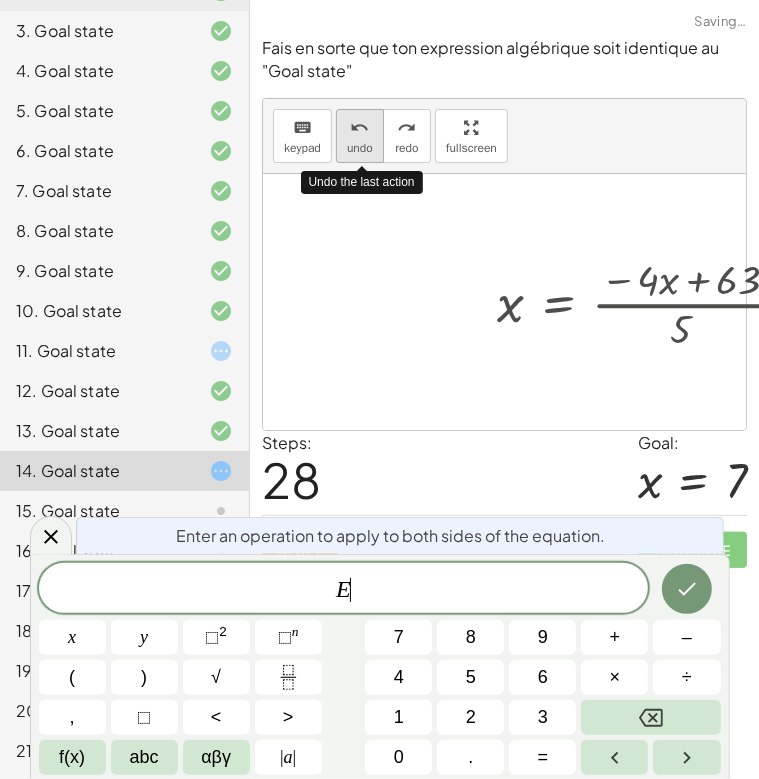 click on "undo" at bounding box center [359, 128] 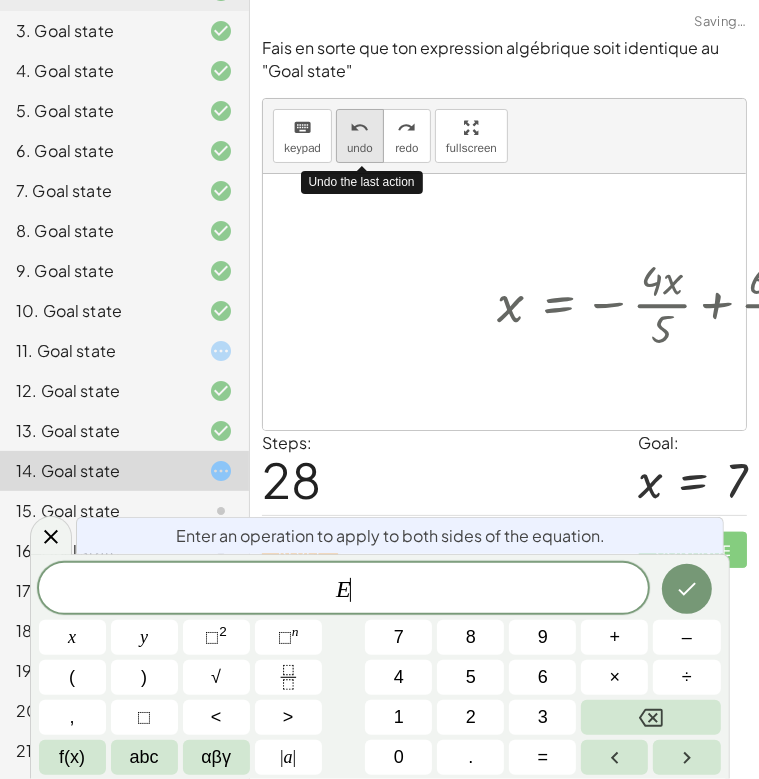 click on "undo" at bounding box center [359, 128] 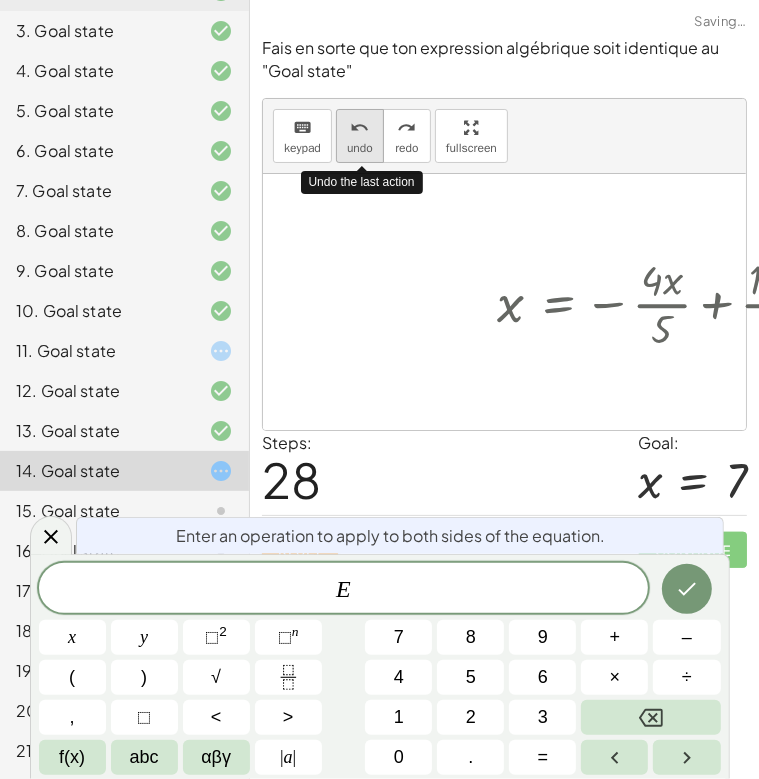 click on "undo" at bounding box center (359, 128) 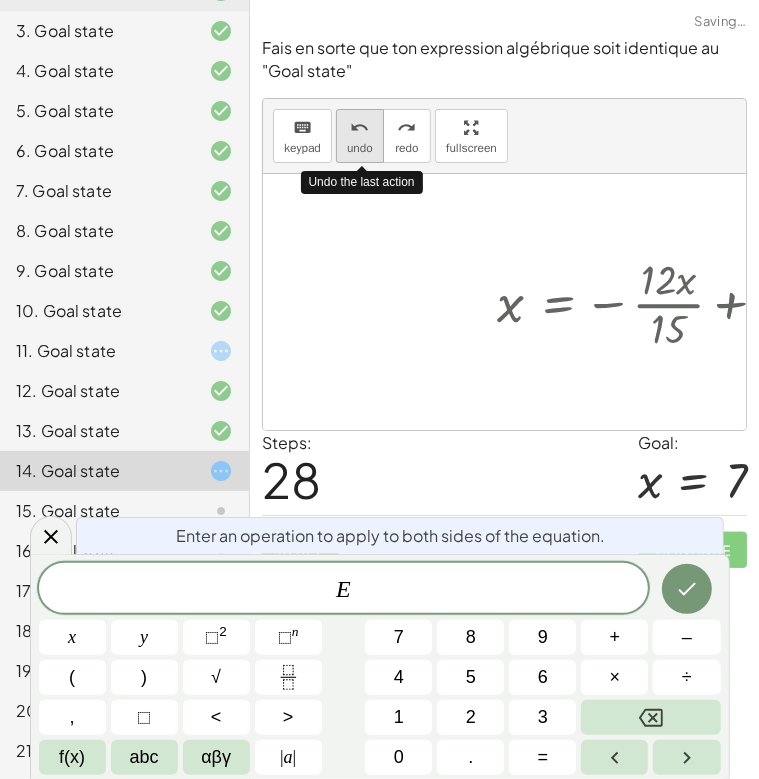 click on "undo" at bounding box center (359, 128) 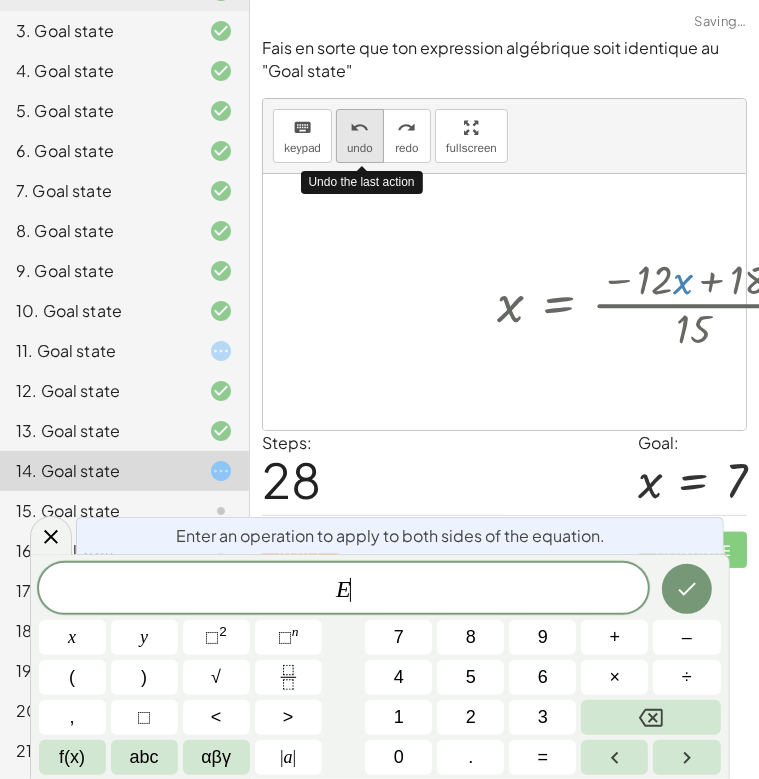 click on "undo" at bounding box center (359, 128) 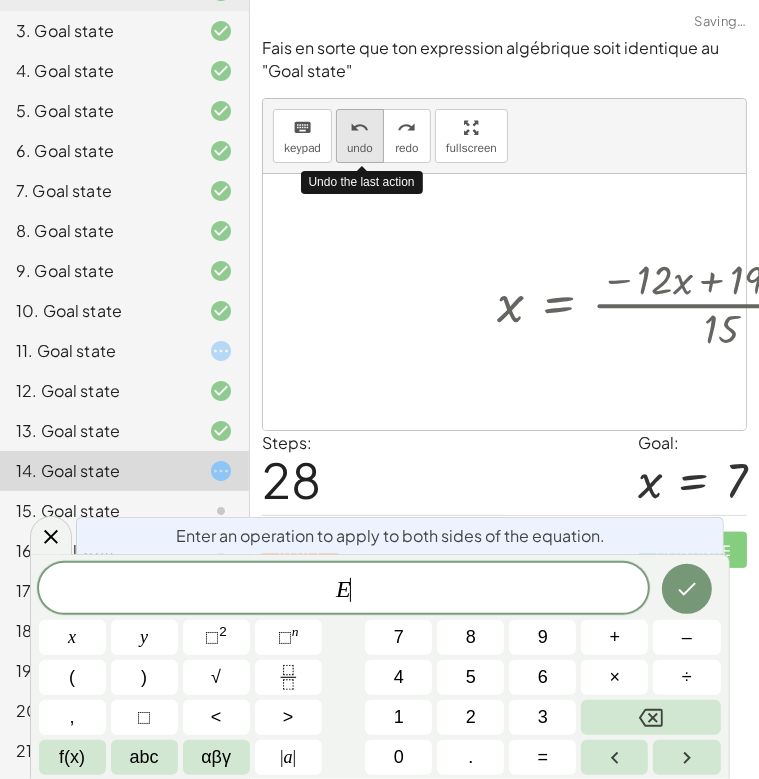 click on "undo" at bounding box center [359, 128] 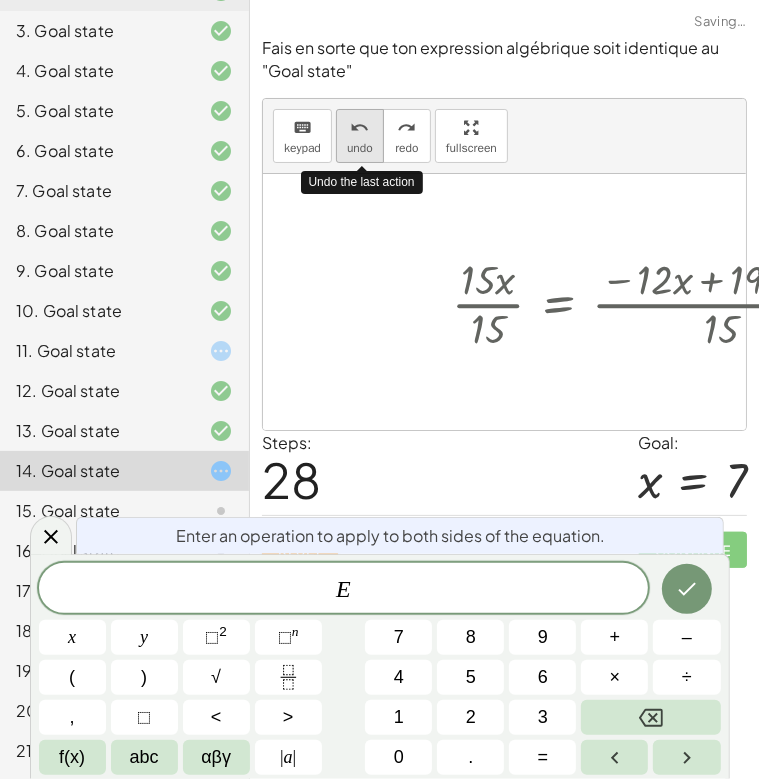 click on "undo" at bounding box center (359, 128) 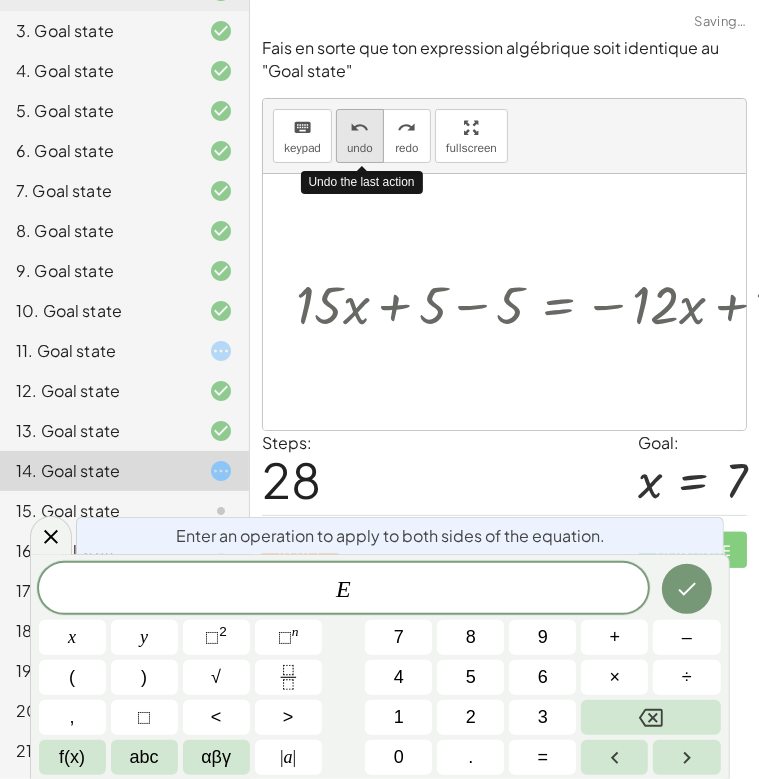 click on "undo" at bounding box center [359, 128] 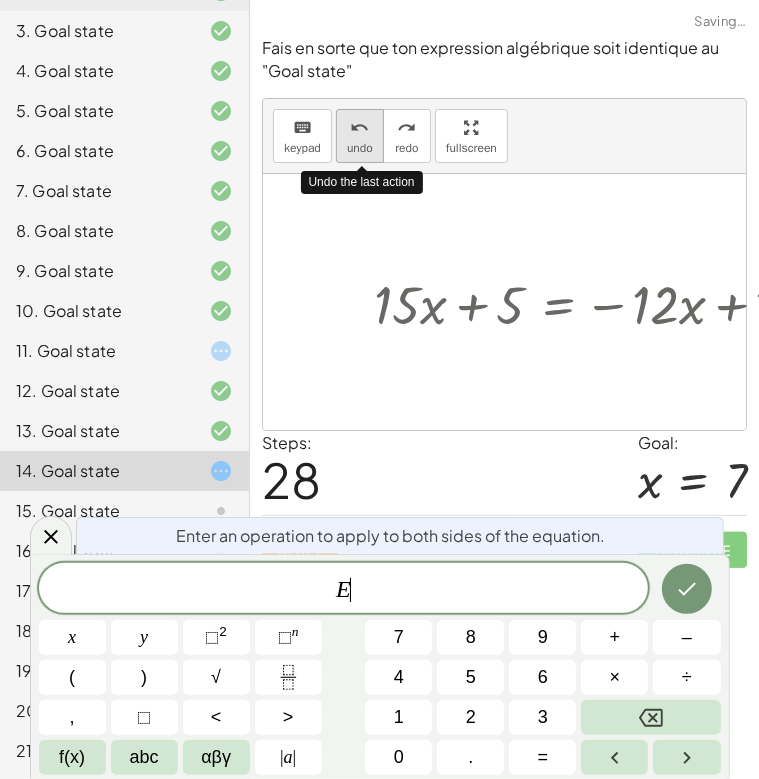 click on "undo" at bounding box center (359, 128) 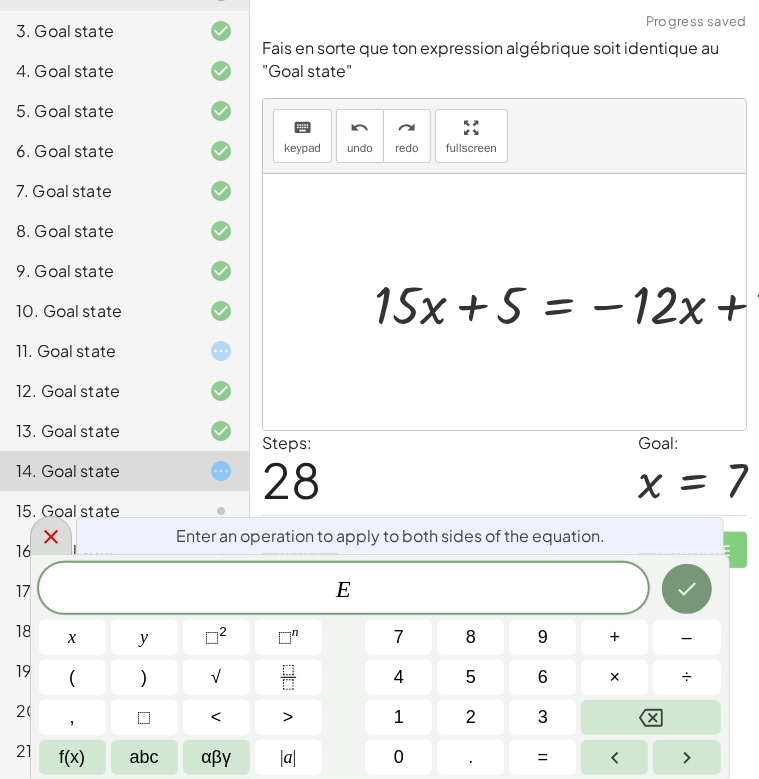 click 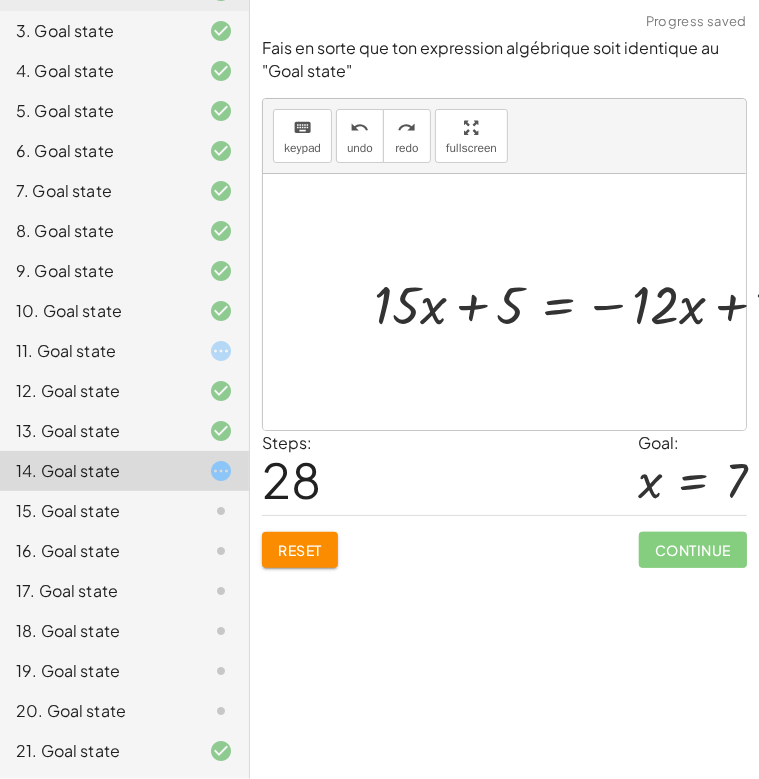 click on "Reset" 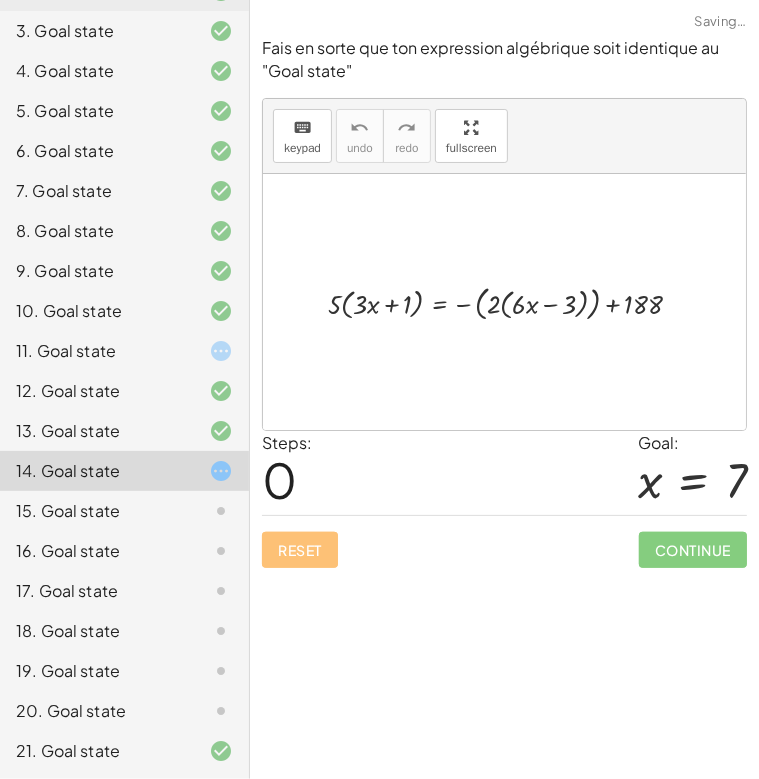 click on "11. Goal state" 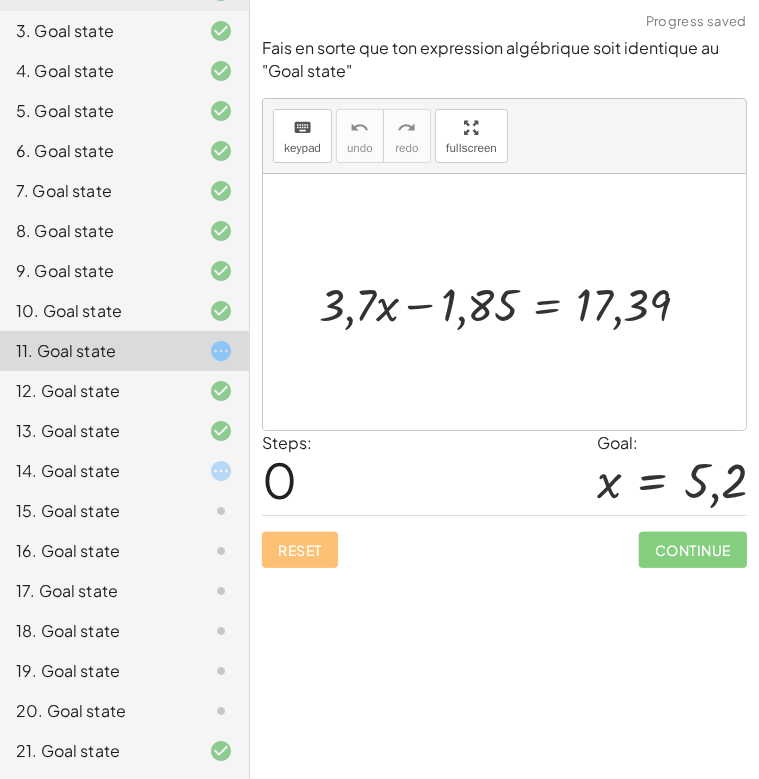 click on "Reset   Continue" at bounding box center [504, 541] 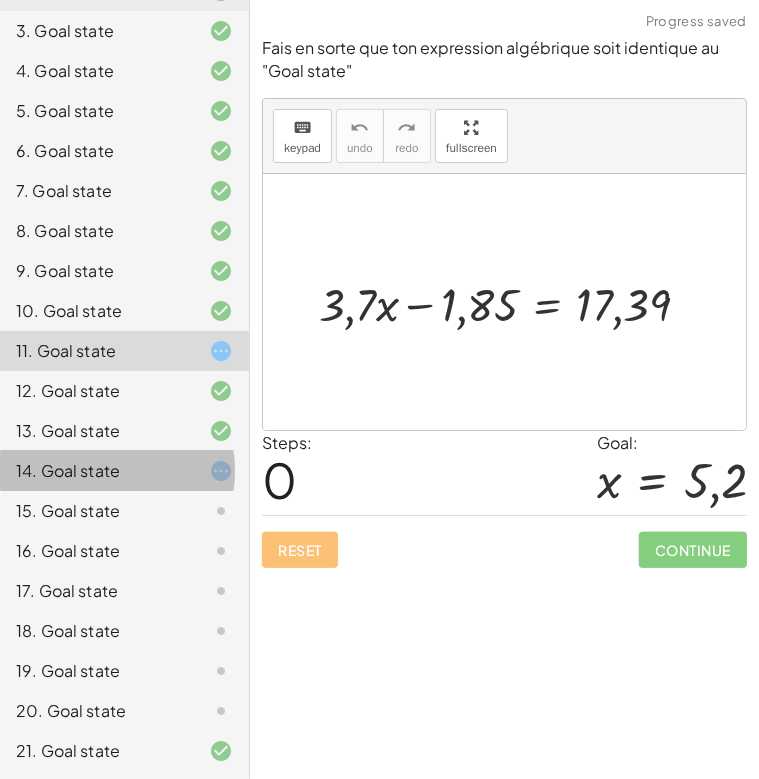 click on "14. Goal state" 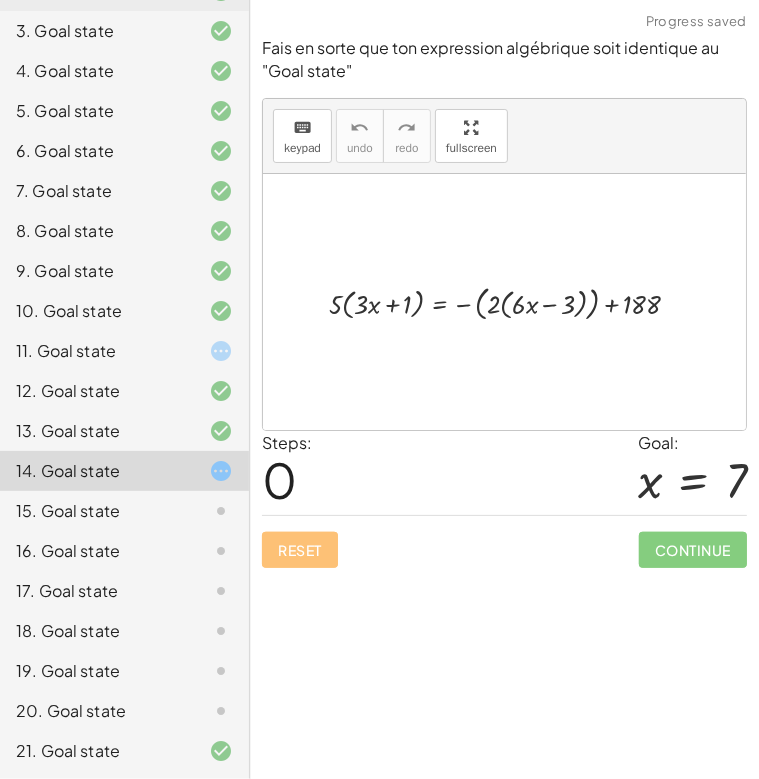 click at bounding box center (512, 302) 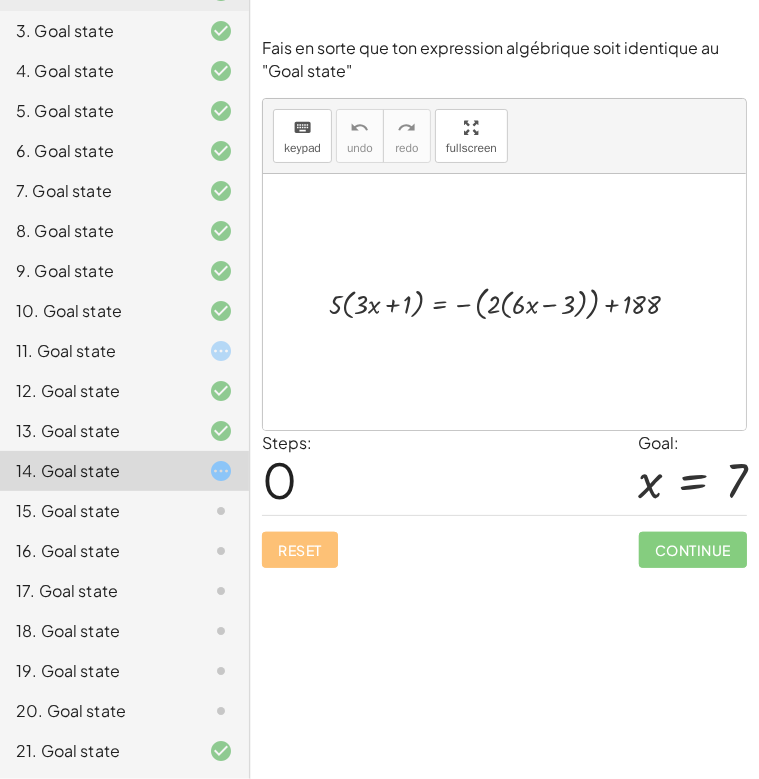 click at bounding box center [512, 302] 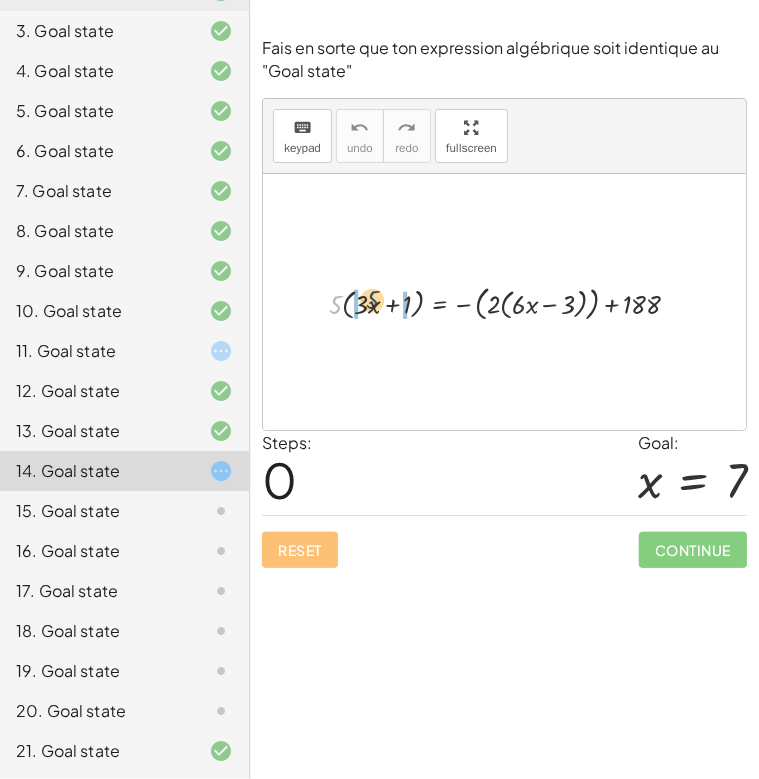 drag, startPoint x: 336, startPoint y: 303, endPoint x: 373, endPoint y: 307, distance: 37.215588 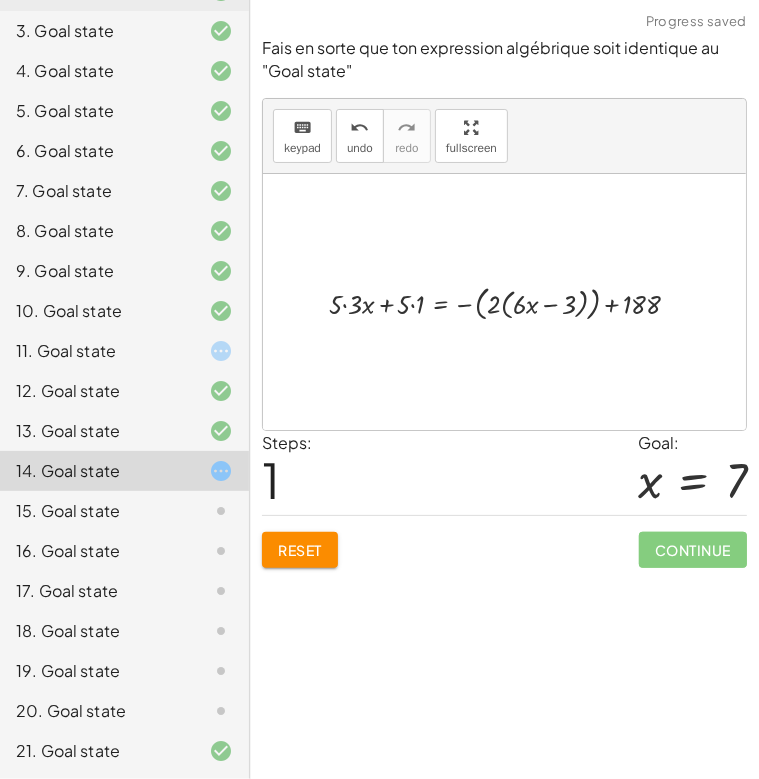 click at bounding box center [512, 302] 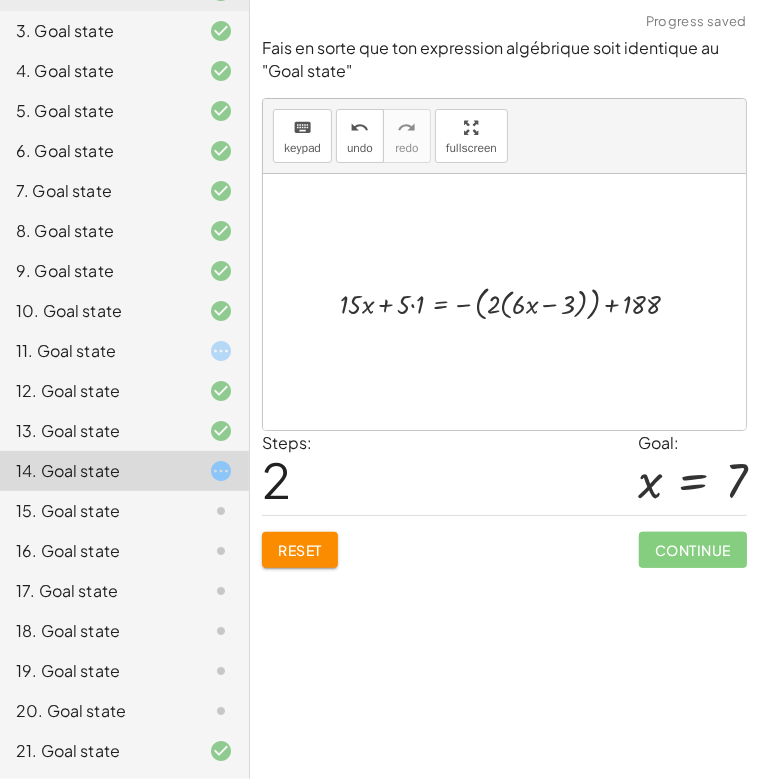 click at bounding box center (518, 302) 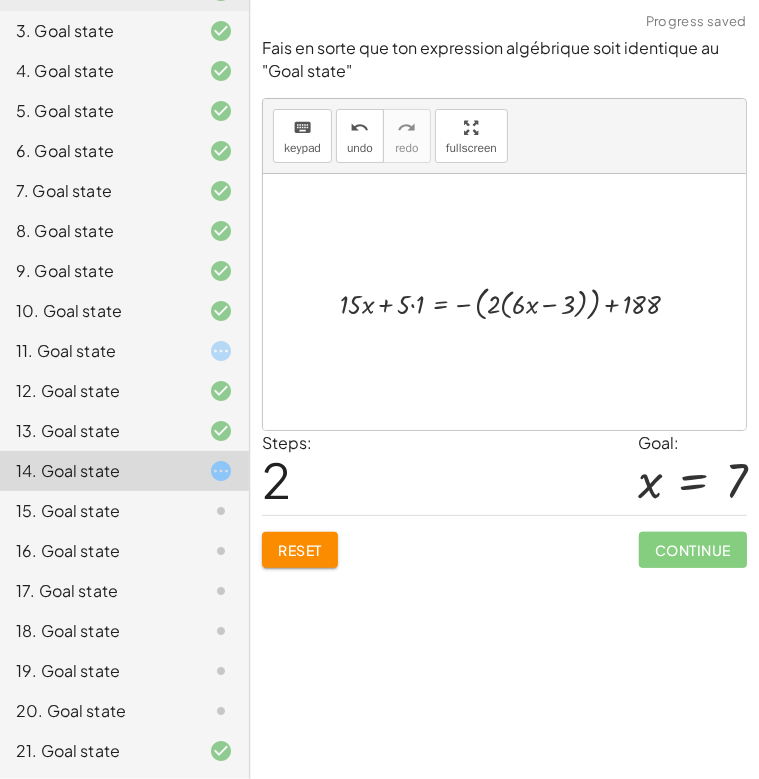 click at bounding box center [518, 302] 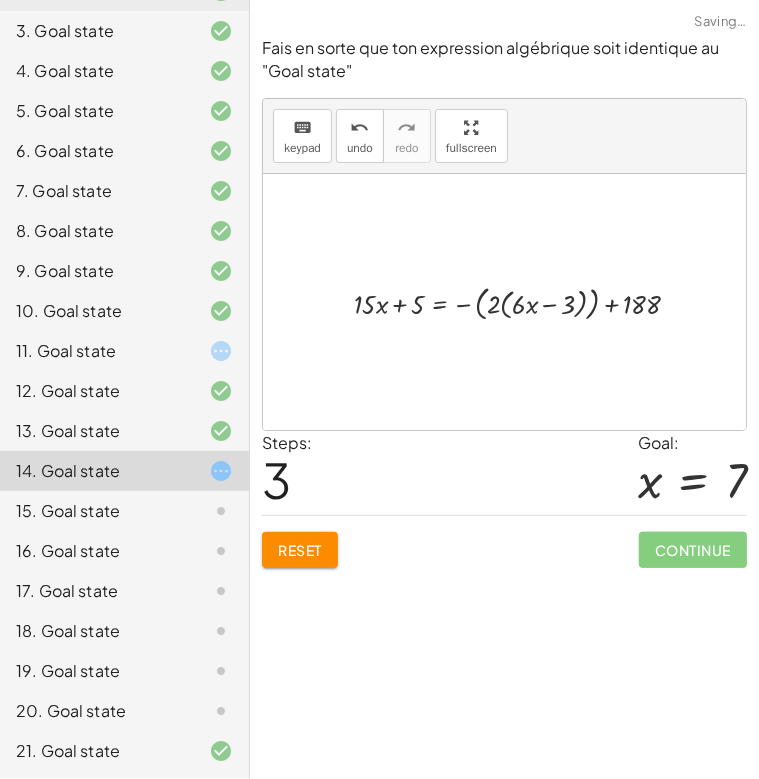 click at bounding box center (525, 302) 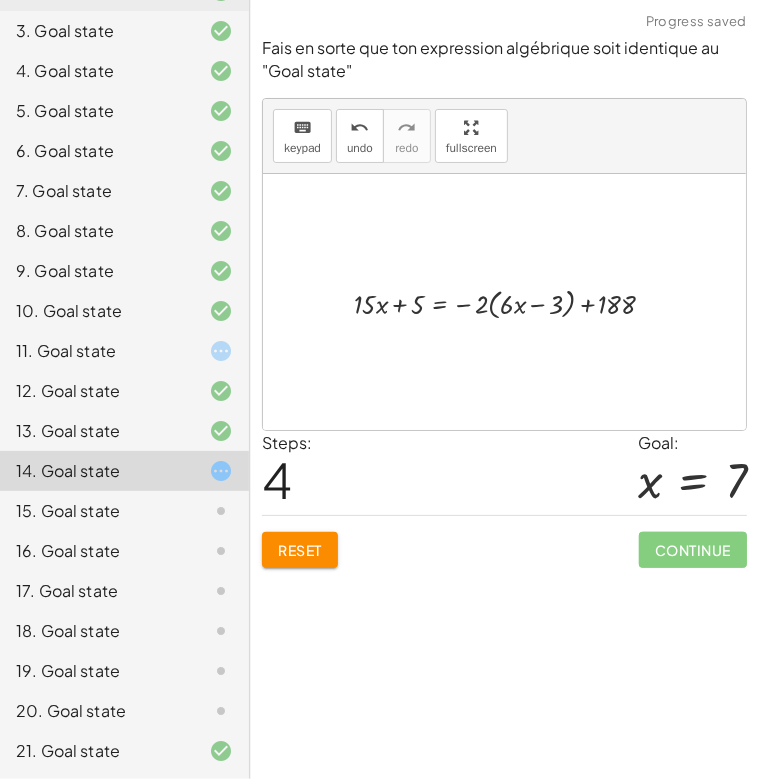 click at bounding box center (512, 302) 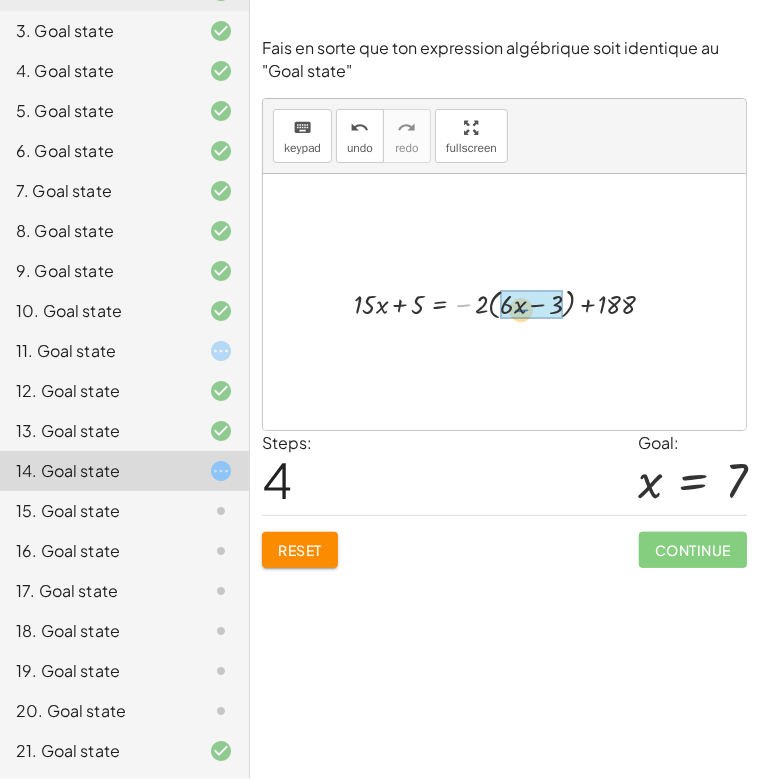 drag, startPoint x: 473, startPoint y: 303, endPoint x: 543, endPoint y: 304, distance: 70.00714 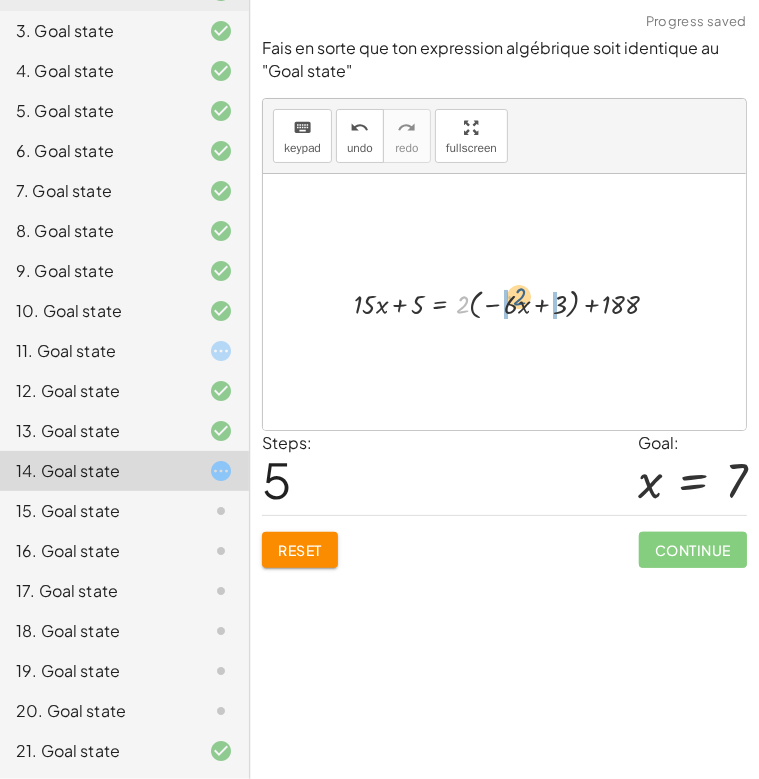 drag, startPoint x: 460, startPoint y: 305, endPoint x: 518, endPoint y: 304, distance: 58.00862 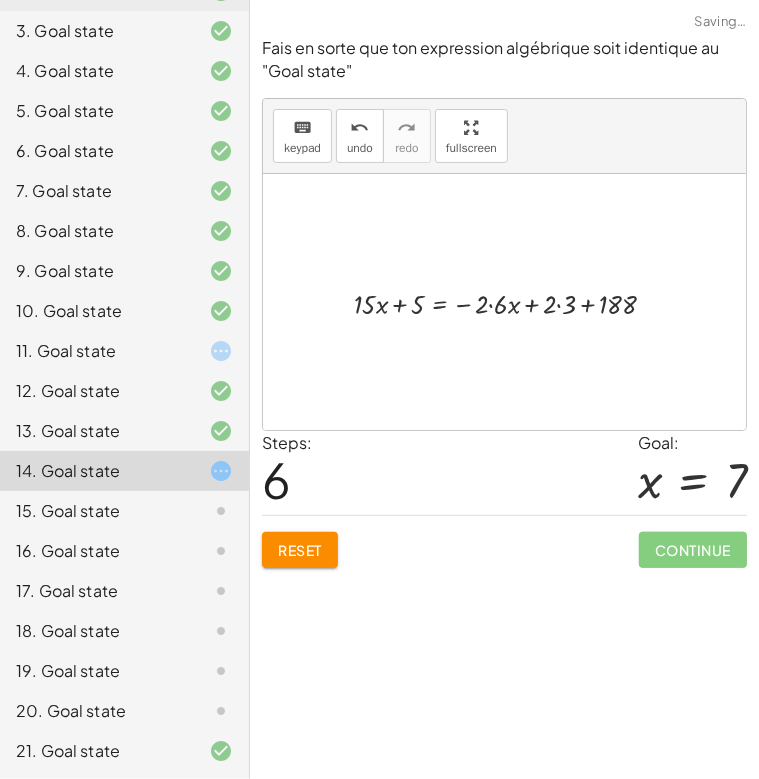click at bounding box center [513, 302] 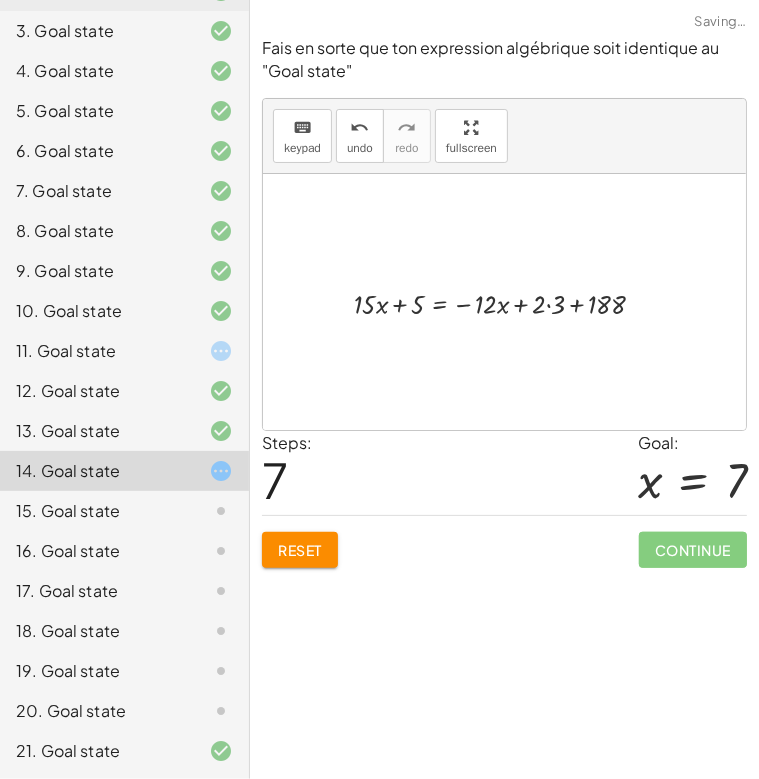 click at bounding box center (507, 302) 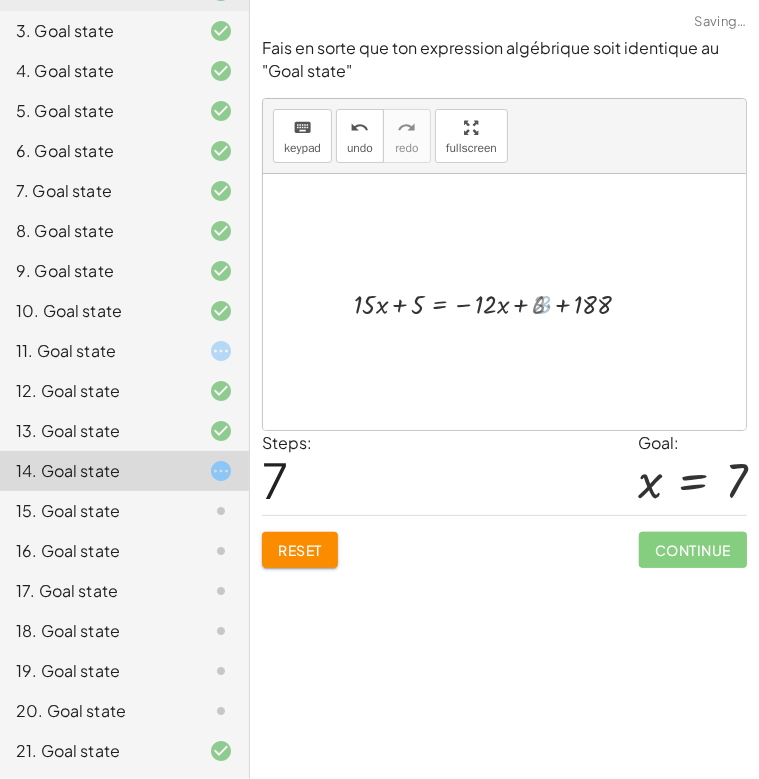 click at bounding box center [498, 302] 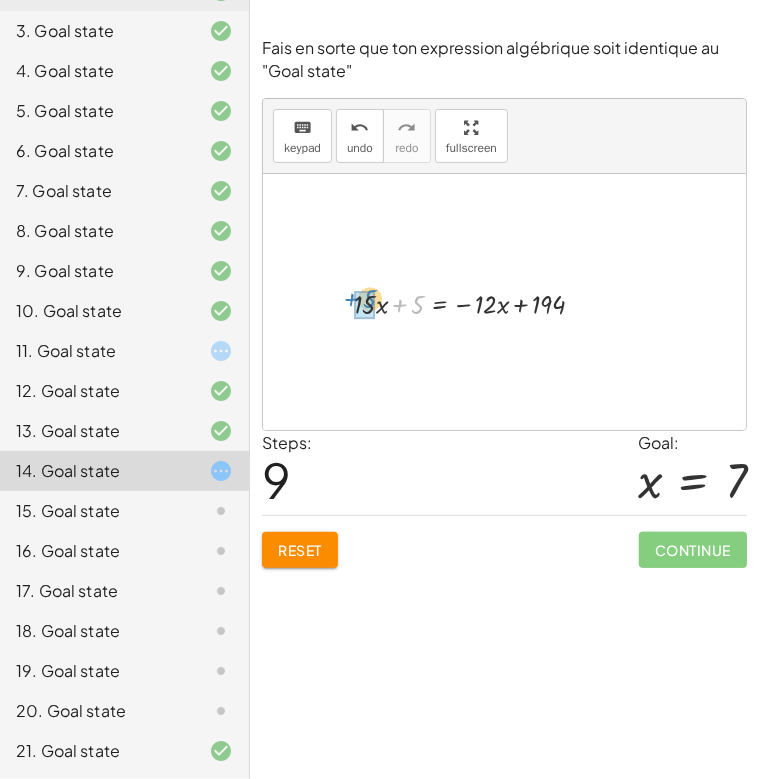 drag, startPoint x: 415, startPoint y: 303, endPoint x: 367, endPoint y: 297, distance: 48.373547 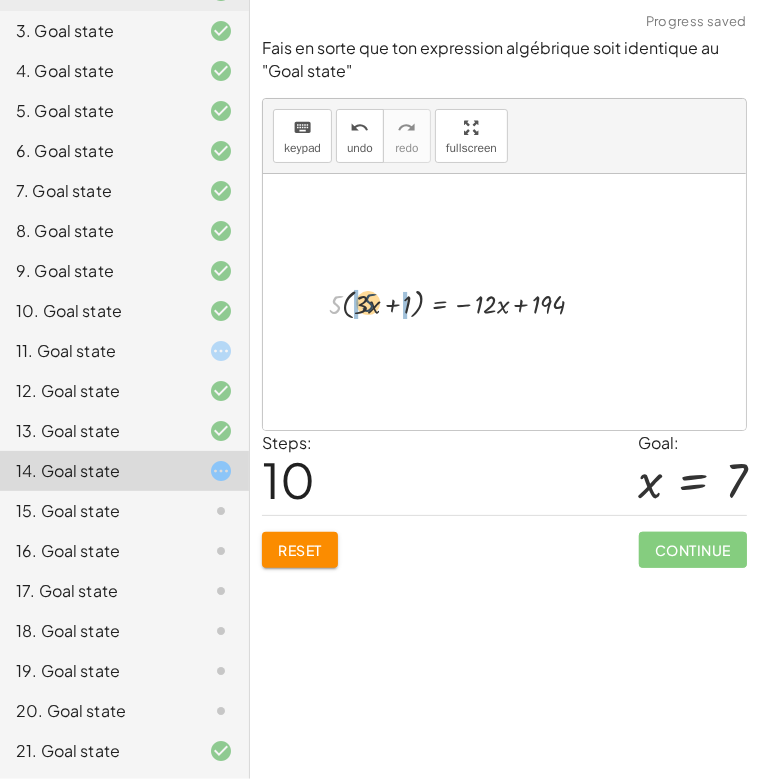 drag, startPoint x: 332, startPoint y: 303, endPoint x: 366, endPoint y: 301, distance: 34.058773 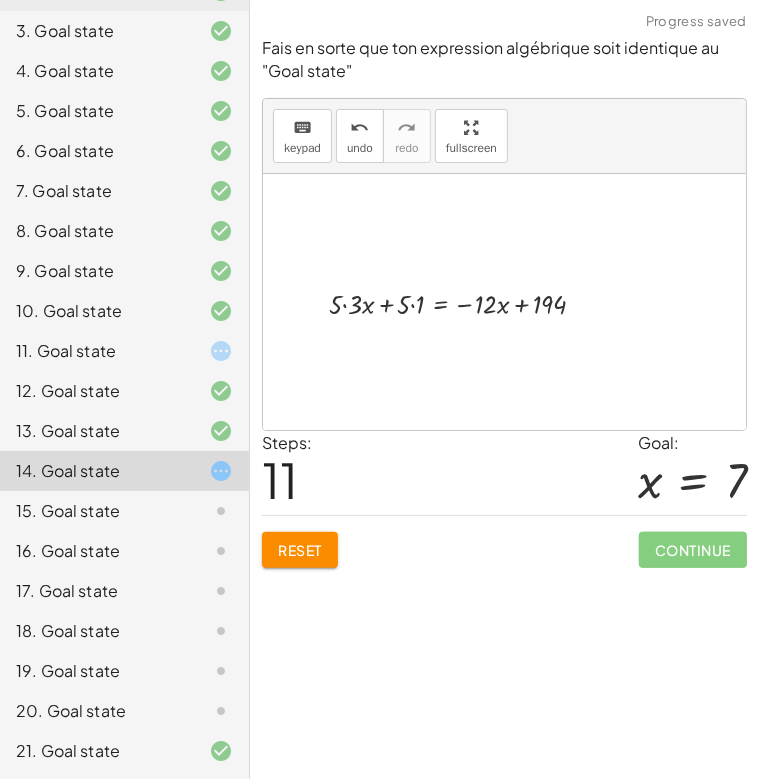 click at bounding box center [465, 302] 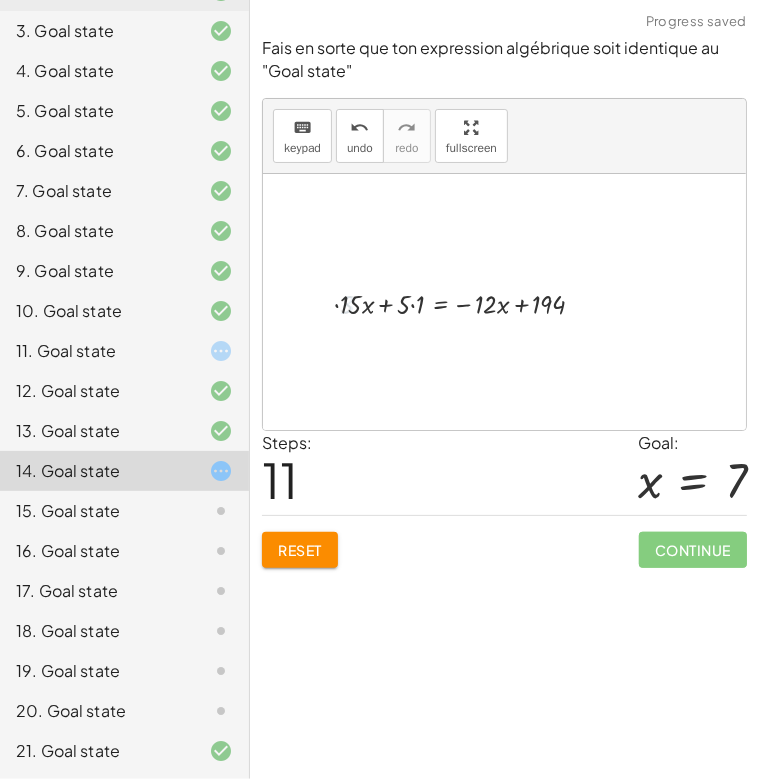 click at bounding box center (470, 302) 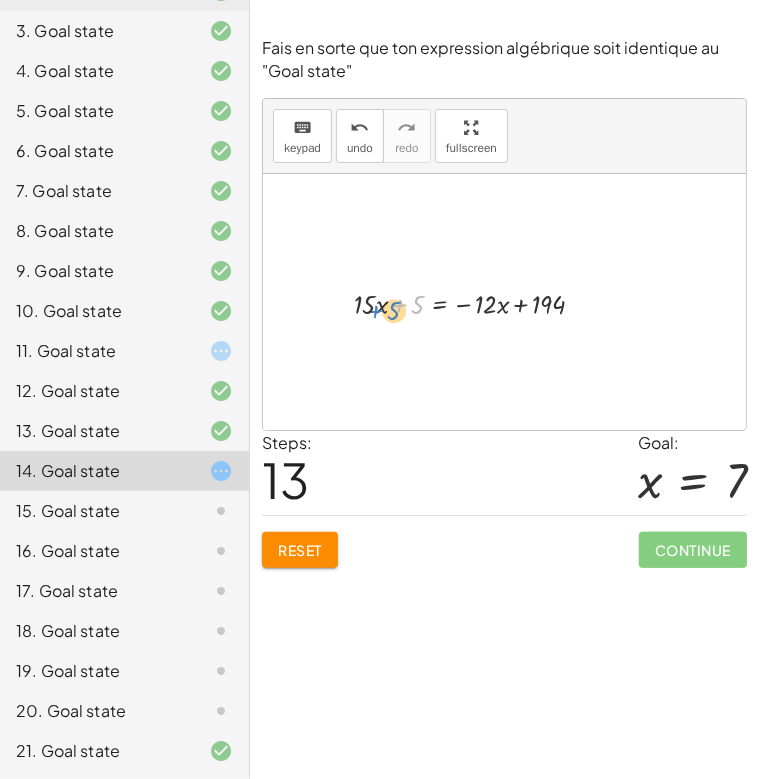 drag, startPoint x: 416, startPoint y: 304, endPoint x: 392, endPoint y: 310, distance: 24.738634 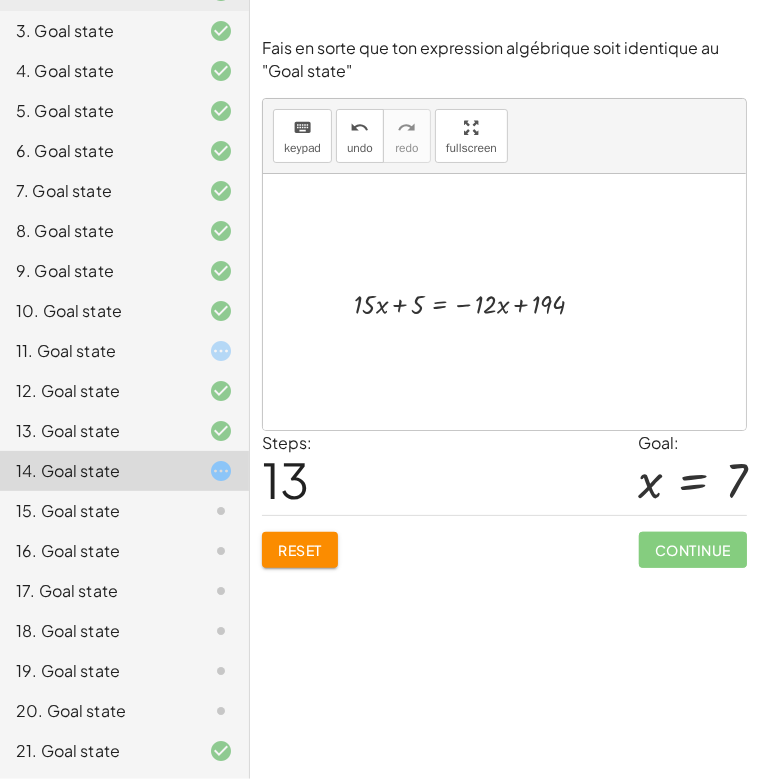 click at bounding box center [477, 302] 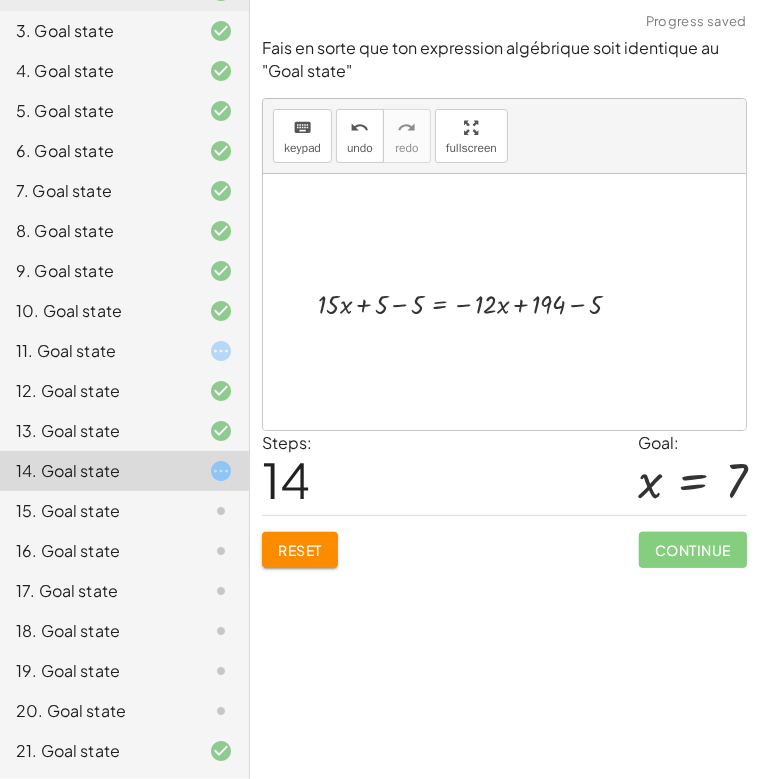 click at bounding box center [477, 302] 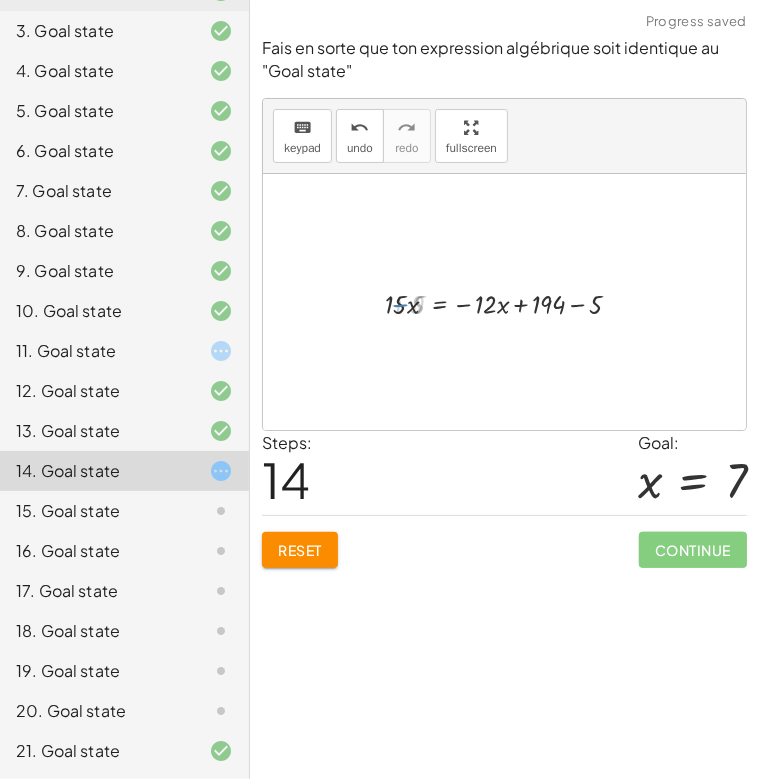 click at bounding box center (513, 302) 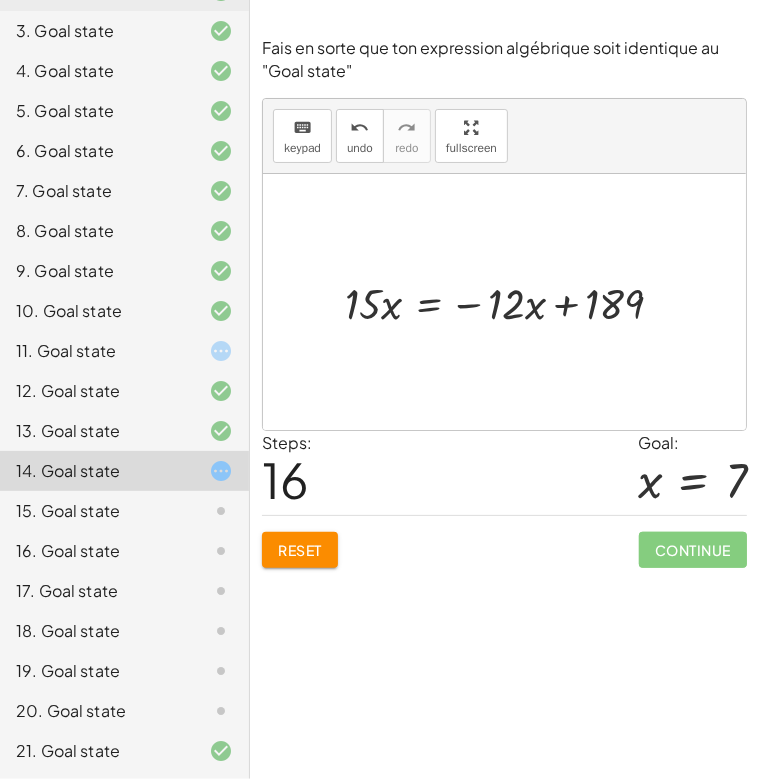 click at bounding box center (512, 302) 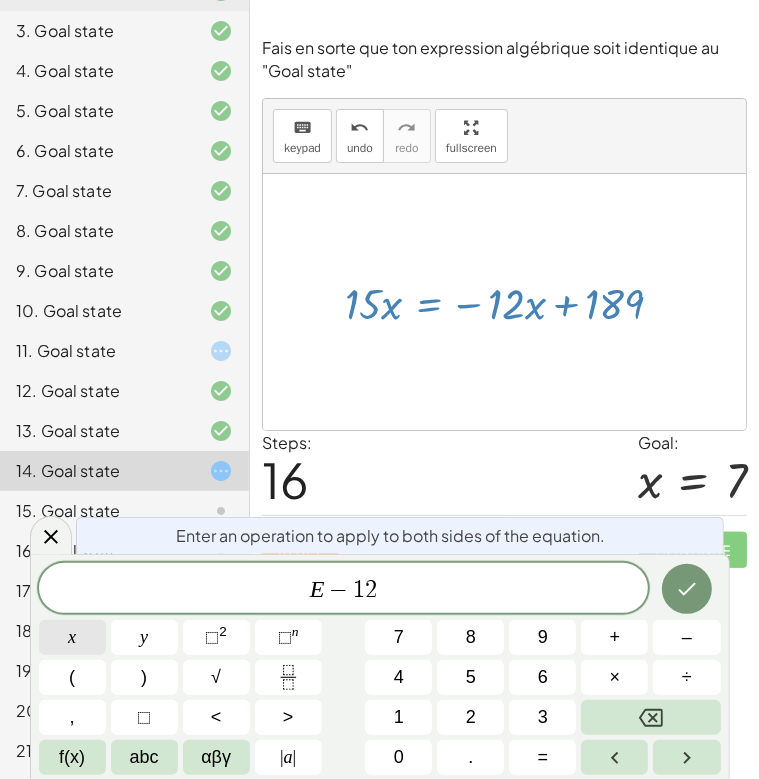 click on "x" at bounding box center (72, 637) 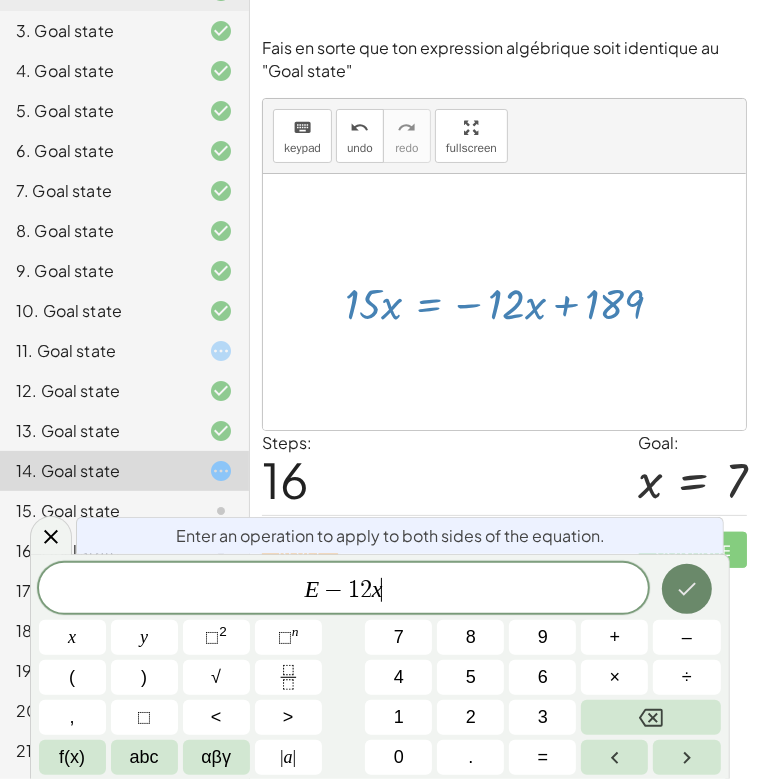 click 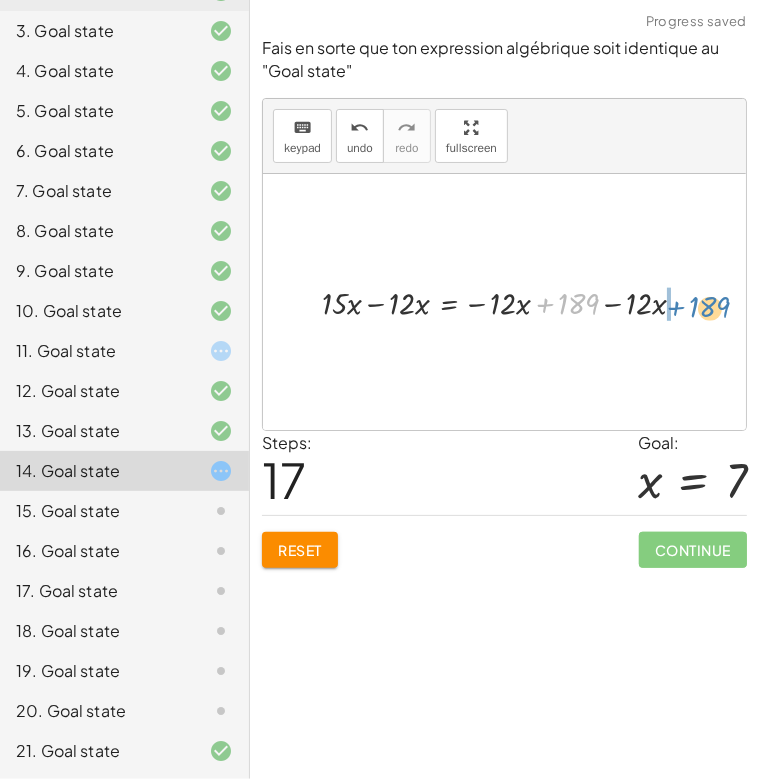 drag, startPoint x: 541, startPoint y: 302, endPoint x: 683, endPoint y: 302, distance: 142 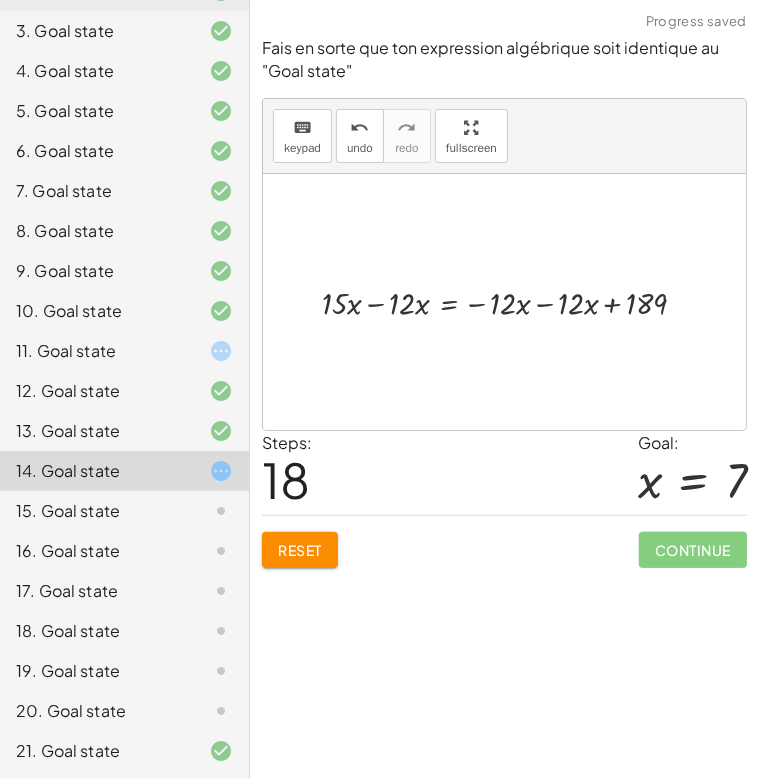 click at bounding box center [512, 302] 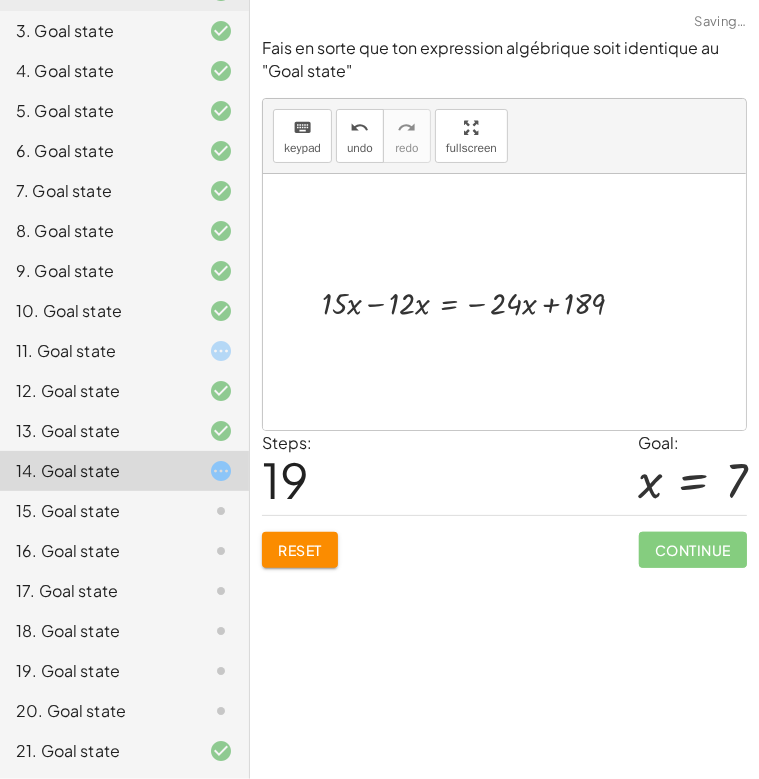 click at bounding box center (481, 302) 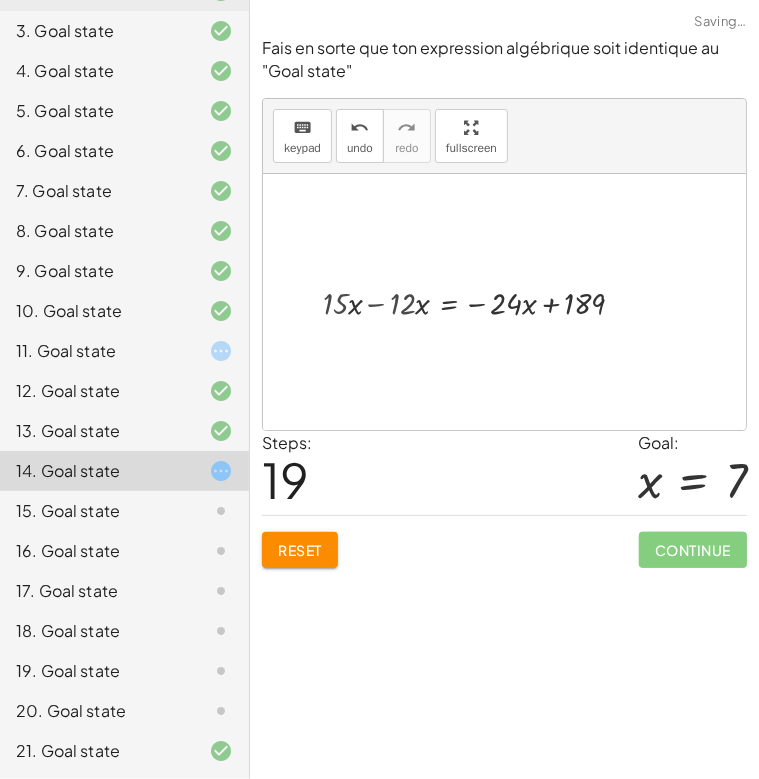 click on "· 5 · ( + · 3 · x + 1 ) = − ( · 2 · ( + · 6 · x − 3 ) ) + 188 + · 5 · 3 · x + · 5 · 1 = − ( · 2 · ( + · 6 · x − 3 ) ) + 188 + · 15 · x + · 5 · 1 = − ( · 2 · ( + · 6 · x − 3 ) ) + 188 + · 15 · x + 5 = − ( · 2 · ( + · 6 · x − 3 ) ) + 188 + · 15 · x + 5 = − · 2 · ( + · 6 · x − 3 ) + 188 + · 15 · x + 5 = + · 2 · ( − · 6 · x + 3 ) + 188 + · 15 · x + 5 = − · 2 · 6 · x + · 2 · 3 + 188 + · 15 · x + 5 = − · 12 · x + · 2 · 3 + 188 + · 15 · x + 5 = − · 12 · x + 6 + 188 + · 15 · x + 5 = − · 12 · x + 194 + · 5 · 3 · x + 5 = − · 12 · x + 194 · 5 · ( + · 3 · x + 1 ) = − · 12 · x + 194 + · 5 · 3 · x + · 5 · 1 = − · 12 · x + 194 + · 15 · x + · 5 · 1 = − · 12 · x + 194 + · 15 · x + 5 = − · 12 · x + 194 + · 15 · x + 5 − 5 = − · 12 · x + 194 − 5 + · 15 · x + 0 = − · 12 · x + 194 − 5 · 15 · x = − · 12 · x + 194 − 5 · 15 · x = − · 12 · x + 189 + · 15 · x − · 12 ·" at bounding box center [512, 302] 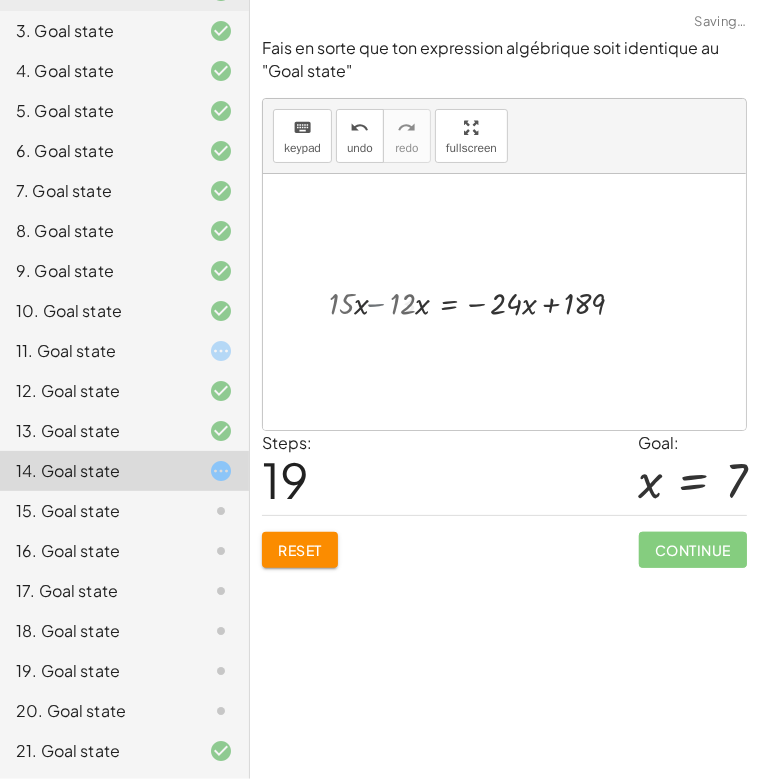 click on "· 5 · ( + · 3 · x + 1 ) = − ( · 2 · ( + · 6 · x − 3 ) ) + 188 + · 5 · 3 · x + · 5 · 1 = − ( · 2 · ( + · 6 · x − 3 ) ) + 188 + · 15 · x + · 5 · 1 = − ( · 2 · ( + · 6 · x − 3 ) ) + 188 + · 15 · x + 5 = − ( · 2 · ( + · 6 · x − 3 ) ) + 188 + · 15 · x + 5 = − · 2 · ( + · 6 · x − 3 ) + 188 + · 15 · x + 5 = + · 2 · ( − · 6 · x + 3 ) + 188 + · 15 · x + 5 = − · 2 · 6 · x + · 2 · 3 + 188 + · 15 · x + 5 = − · 12 · x + · 2 · 3 + 188 + · 15 · x + 5 = − · 12 · x + 6 + 188 + · 15 · x + 5 = − · 12 · x + 194 + · 5 · 3 · x + 5 = − · 12 · x + 194 · 5 · ( + · 3 · x + 1 ) = − · 12 · x + 194 + · 5 · 3 · x + · 5 · 1 = − · 12 · x + 194 + · 15 · x + · 5 · 1 = − · 12 · x + 194 + · 15 · x + 5 = − · 12 · x + 194 + · 15 · x + 5 − 5 = − · 12 · x + 194 − 5 + · 15 · x + 0 = − · 12 · x + 194 − 5 · 15 · x = − · 12 · x + 194 − 5 · 15 · x = − · 12 · x + 189 + · 15 · x − · 12 ·" at bounding box center [512, 302] 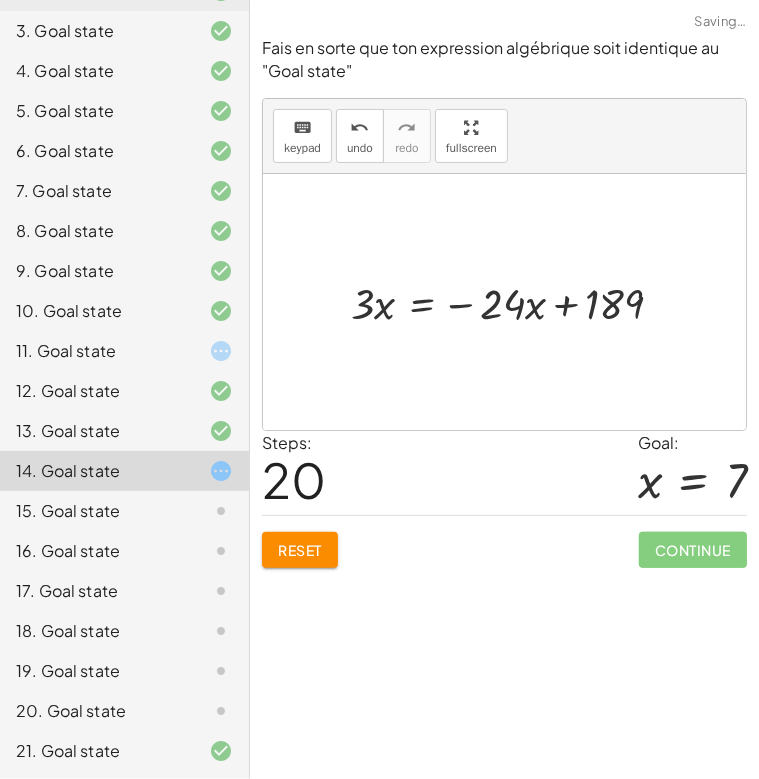 drag, startPoint x: 371, startPoint y: 303, endPoint x: 373, endPoint y: 314, distance: 11.18034 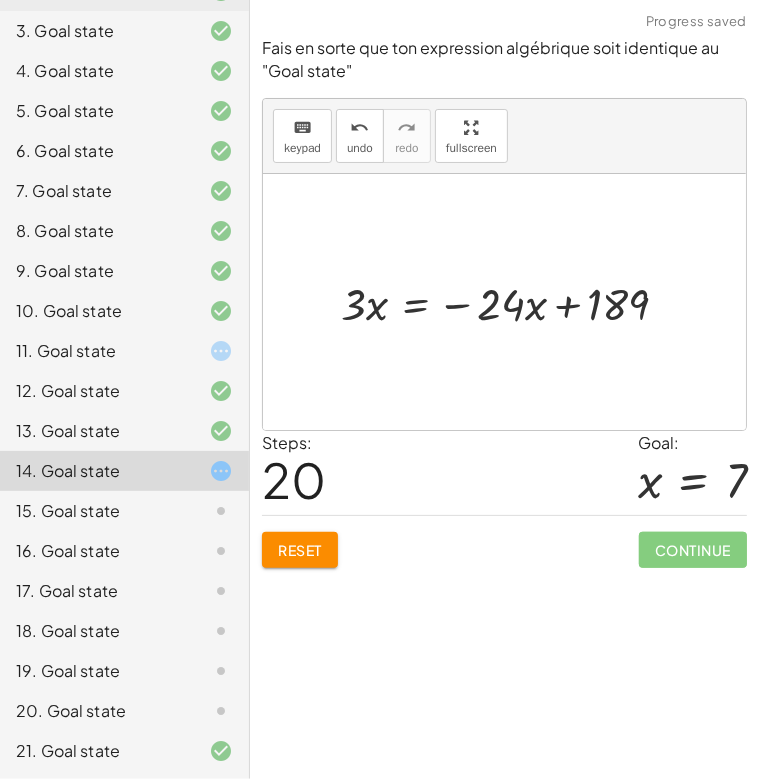 click at bounding box center [512, 302] 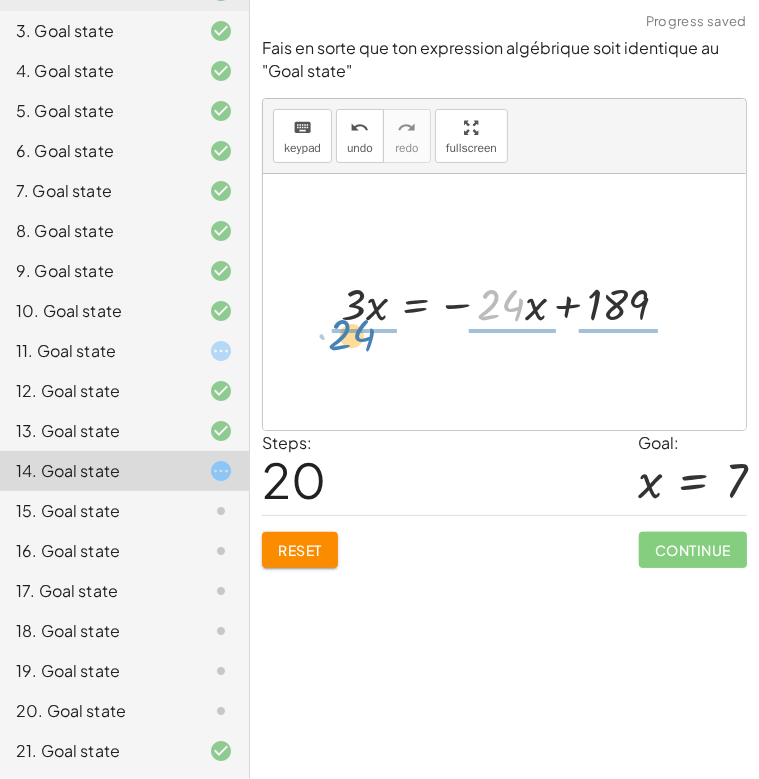 drag, startPoint x: 483, startPoint y: 299, endPoint x: 336, endPoint y: 331, distance: 150.44267 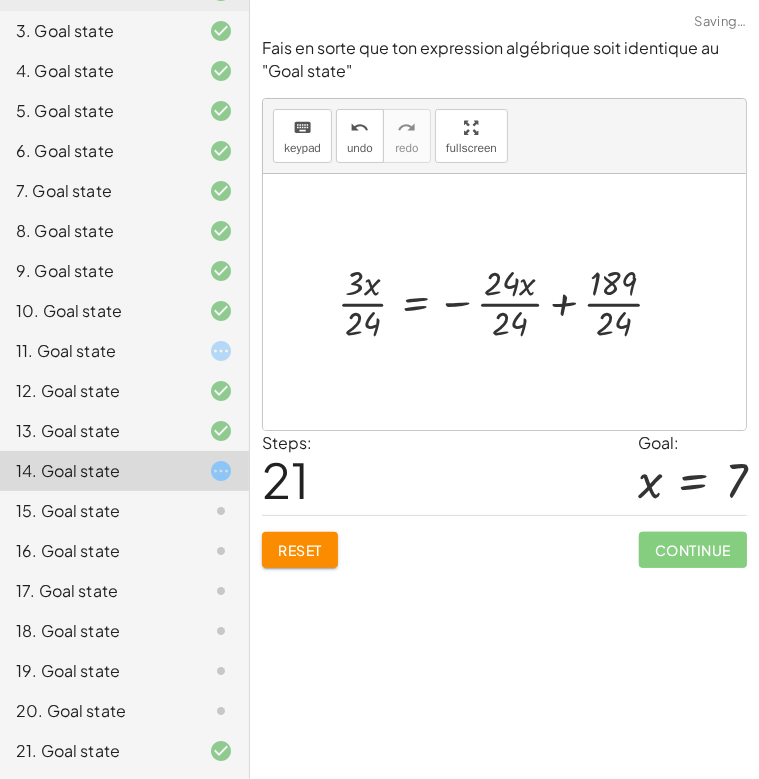 click at bounding box center (508, 302) 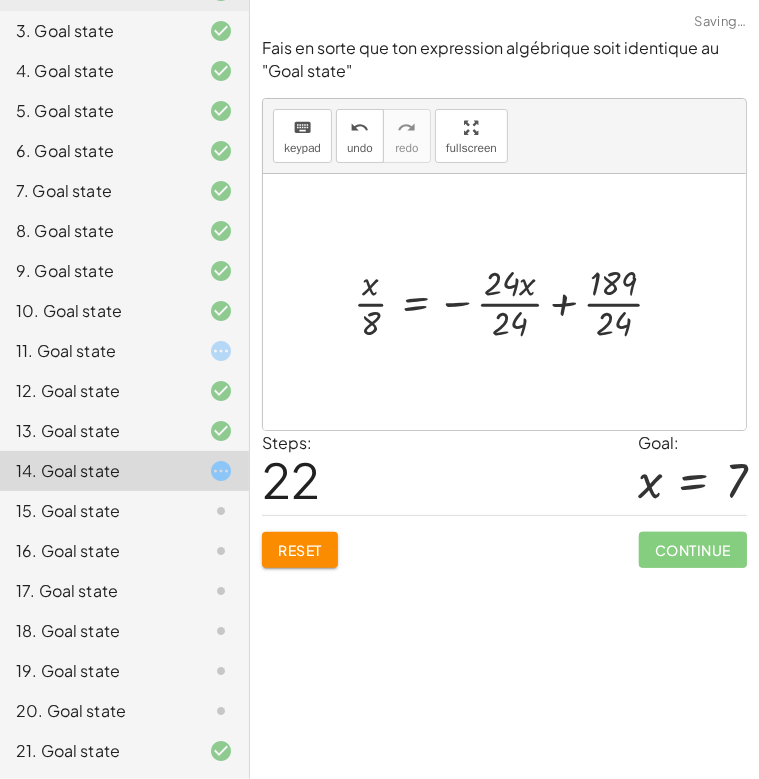 click at bounding box center (516, 302) 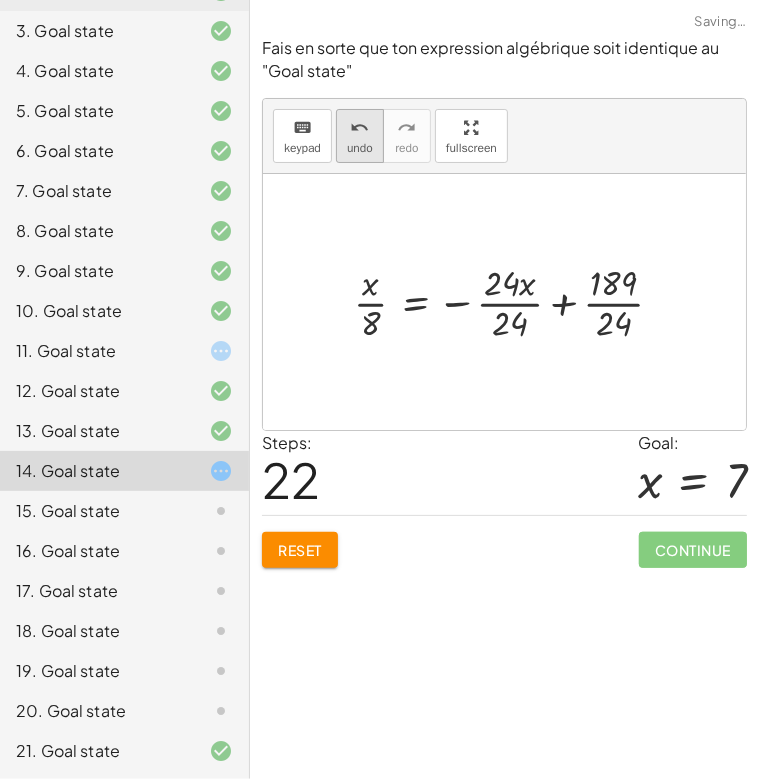click on "undo undo" at bounding box center [360, 136] 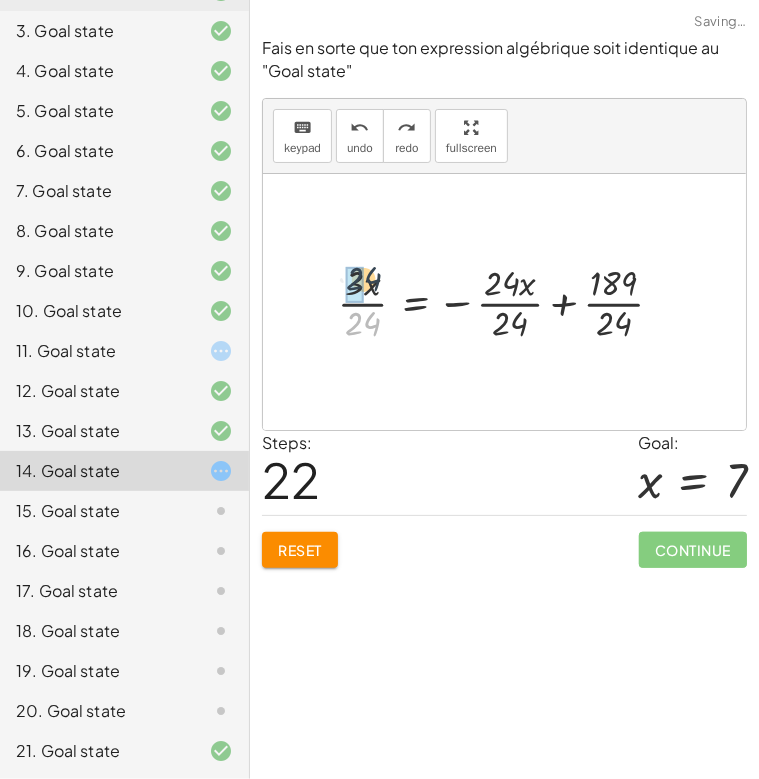 drag, startPoint x: 351, startPoint y: 318, endPoint x: 351, endPoint y: 296, distance: 22 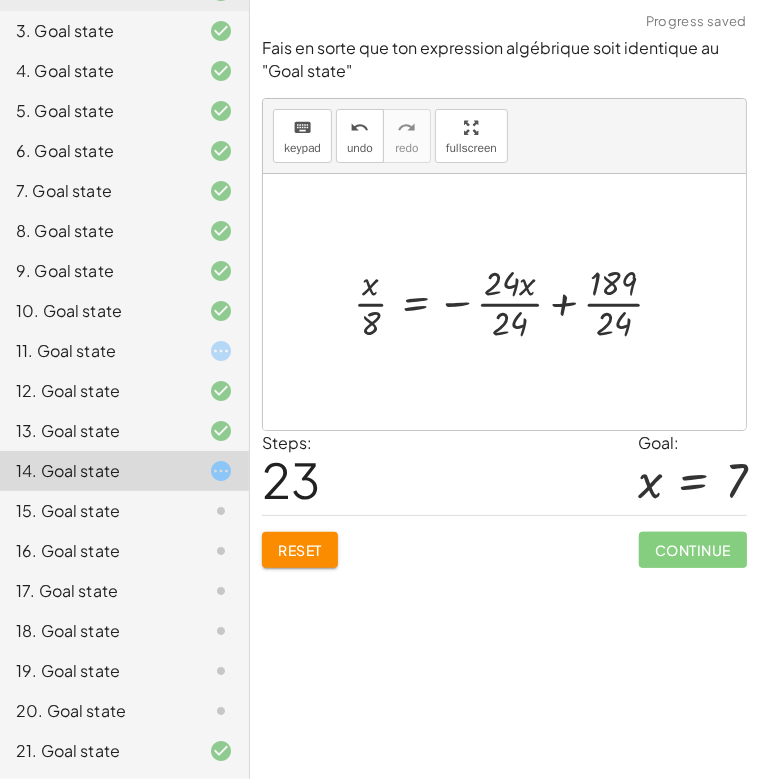click at bounding box center (516, 302) 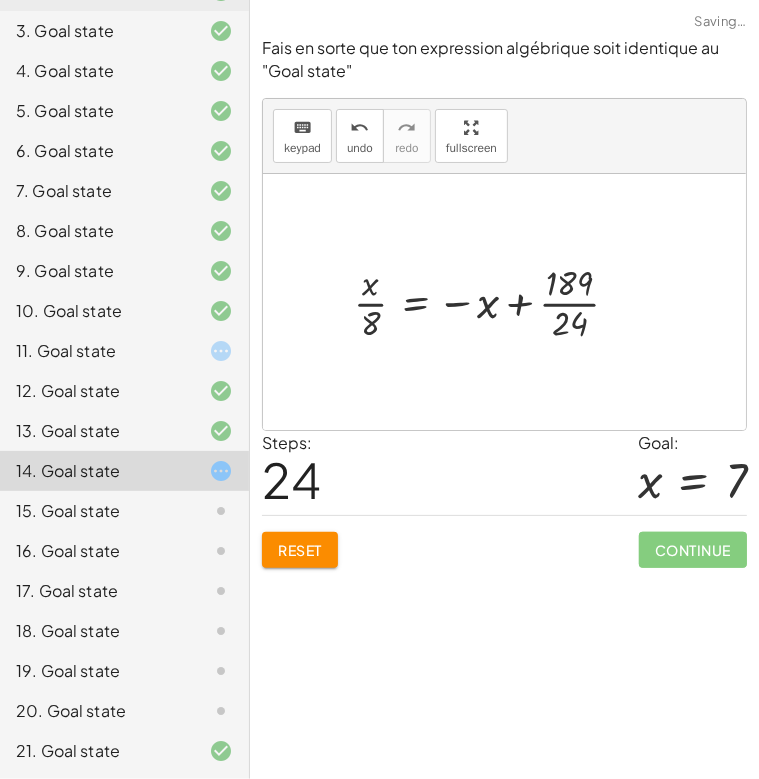 click at bounding box center (494, 302) 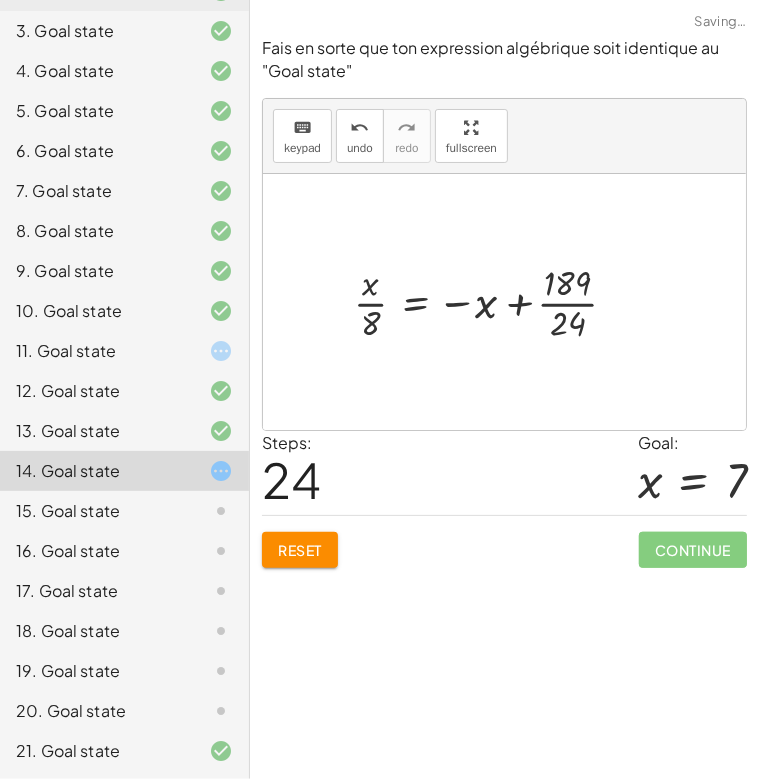 click at bounding box center (494, 302) 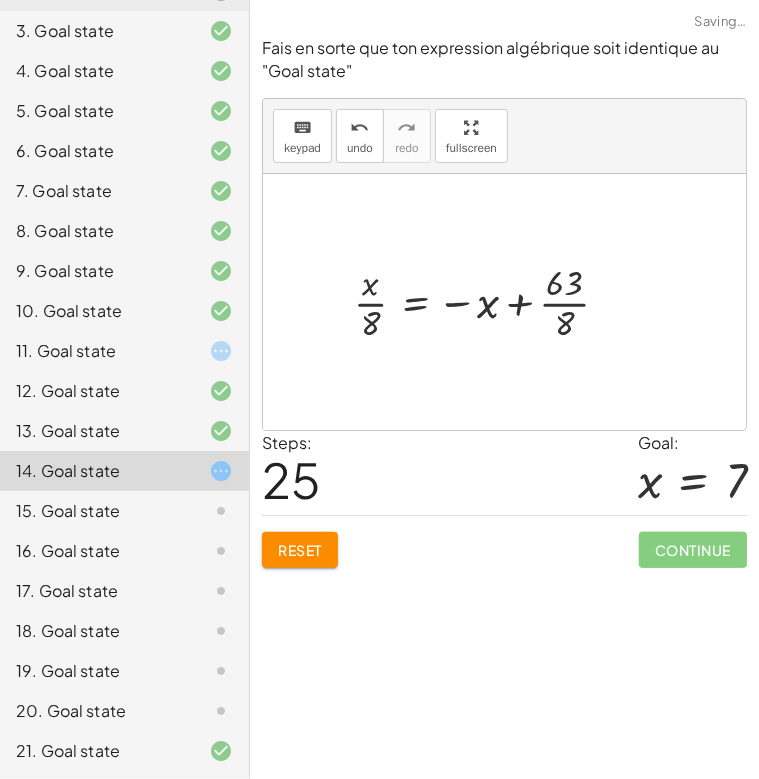 click at bounding box center [489, 302] 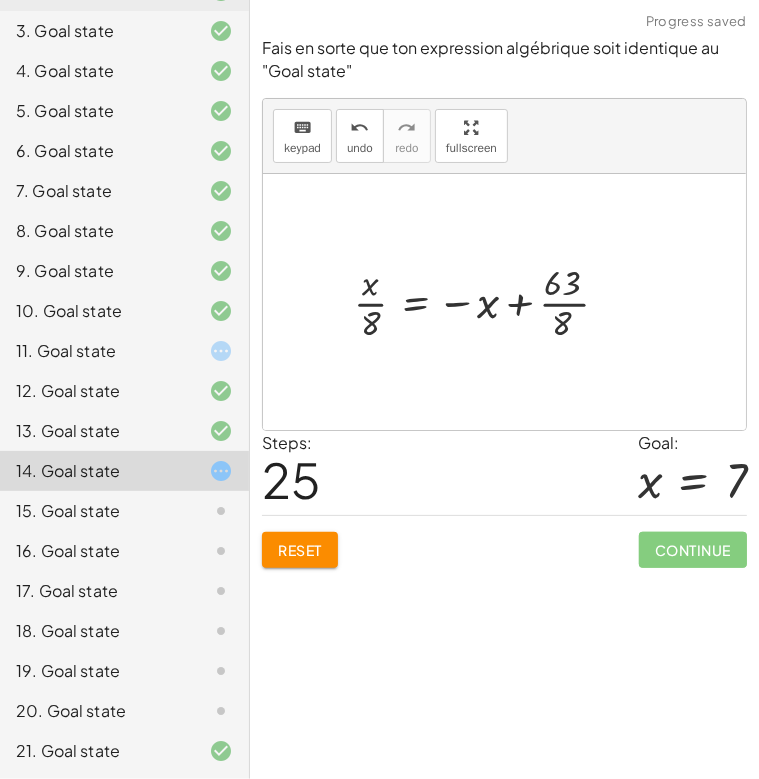 click at bounding box center [489, 302] 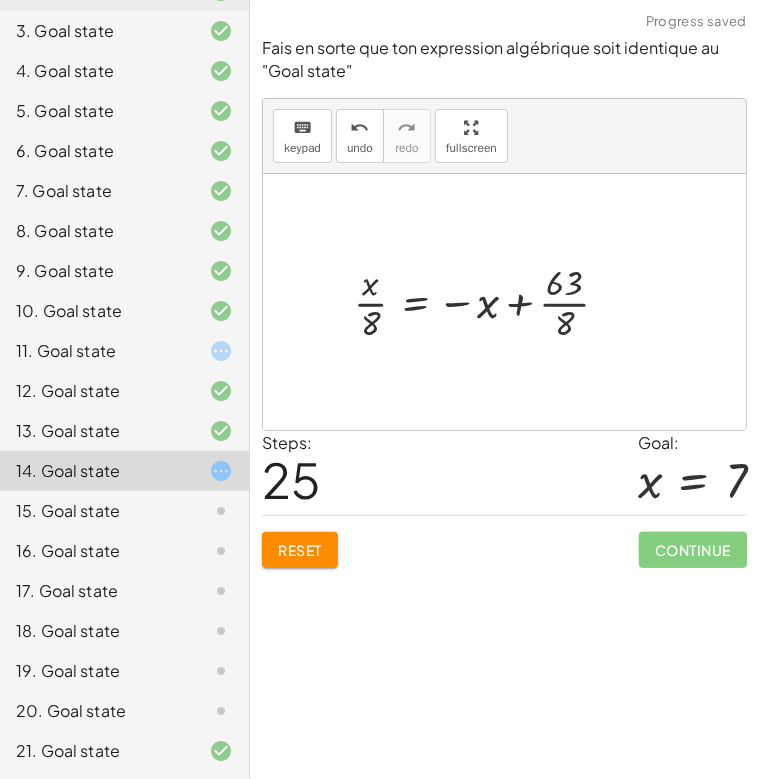 click at bounding box center (489, 302) 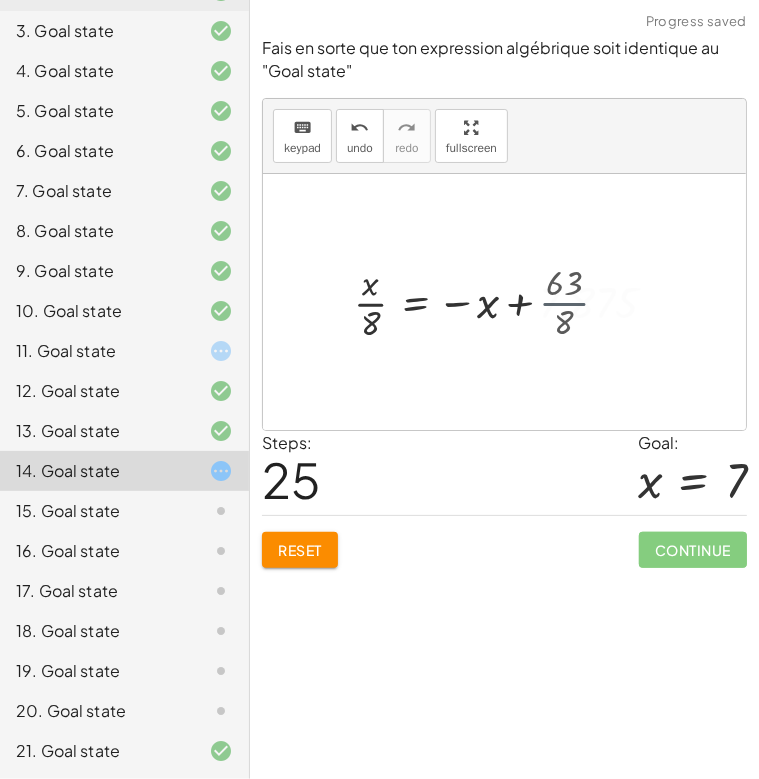 click at bounding box center (513, 302) 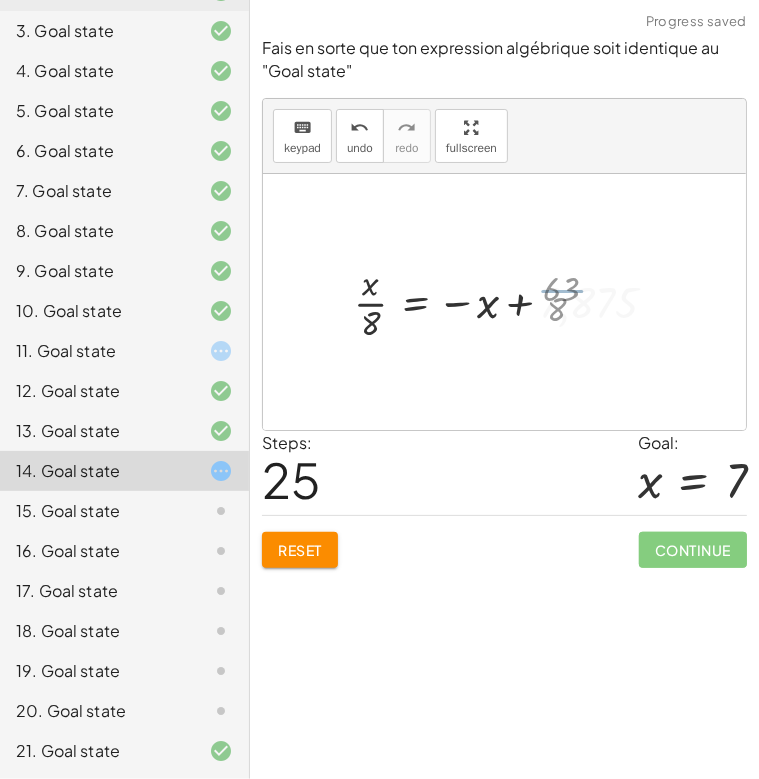 click at bounding box center [513, 302] 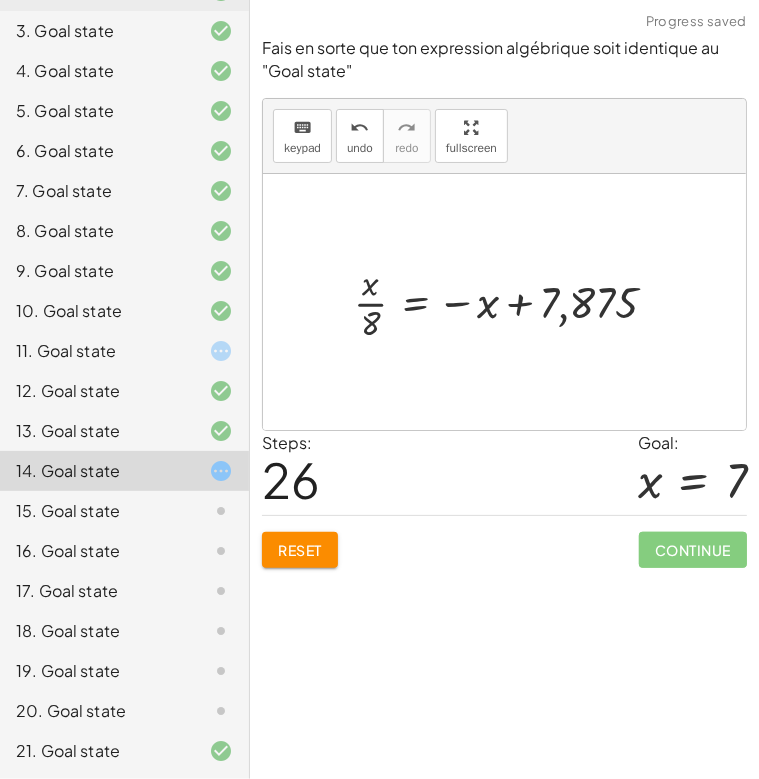 click at bounding box center (513, 302) 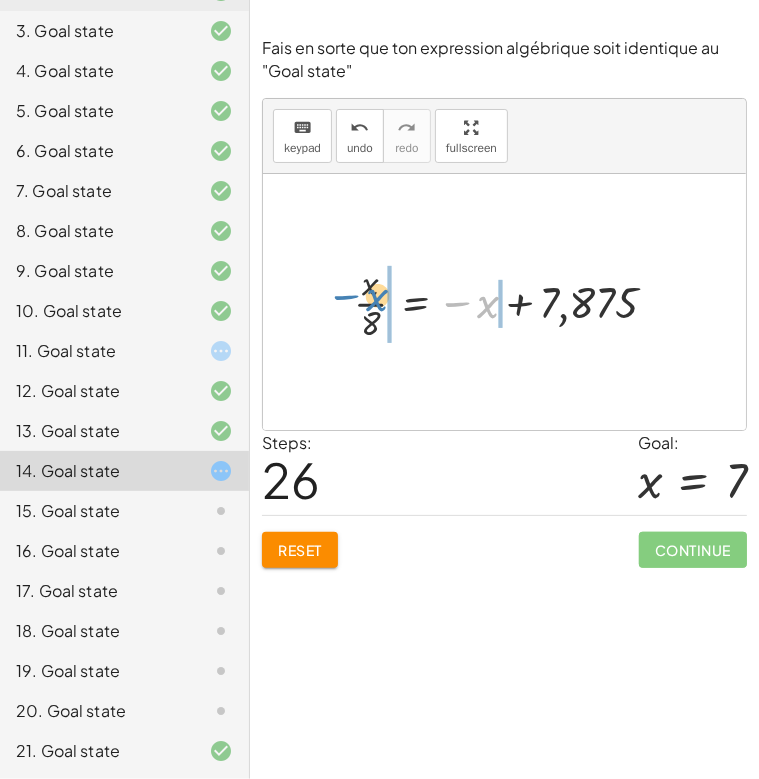 drag, startPoint x: 487, startPoint y: 303, endPoint x: 379, endPoint y: 294, distance: 108.37435 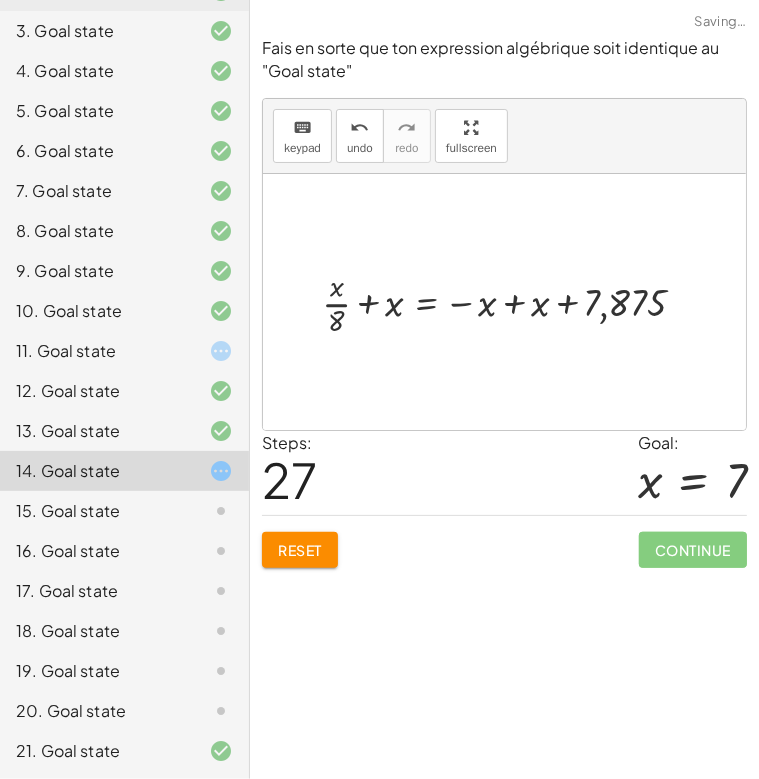 click at bounding box center (511, 302) 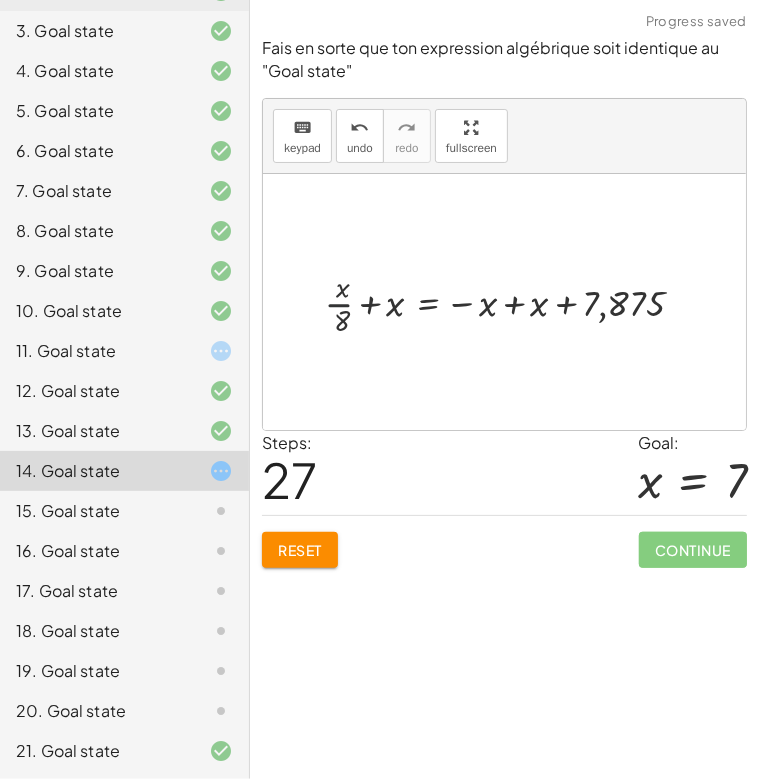 click at bounding box center [512, 302] 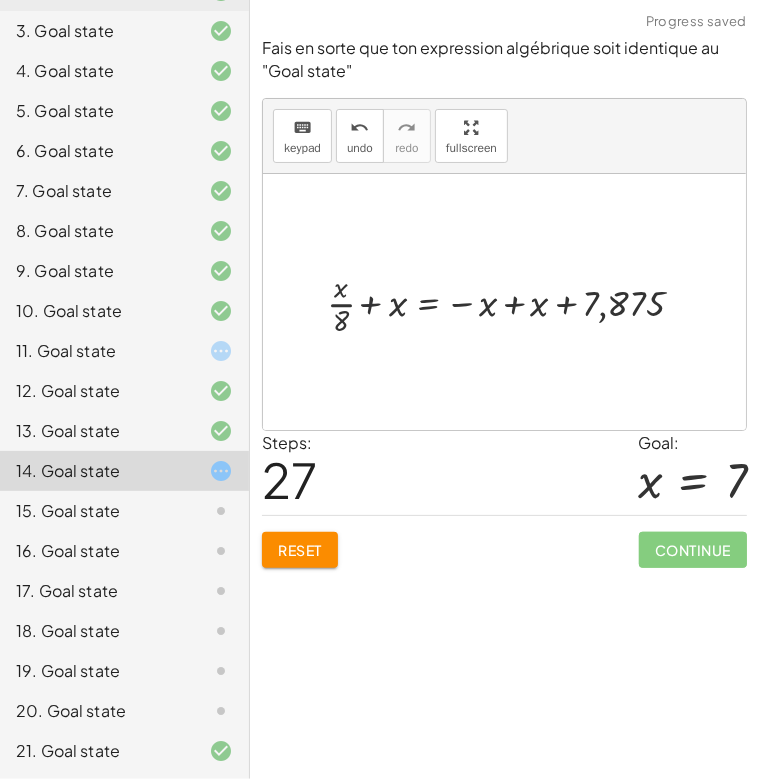 click at bounding box center (512, 302) 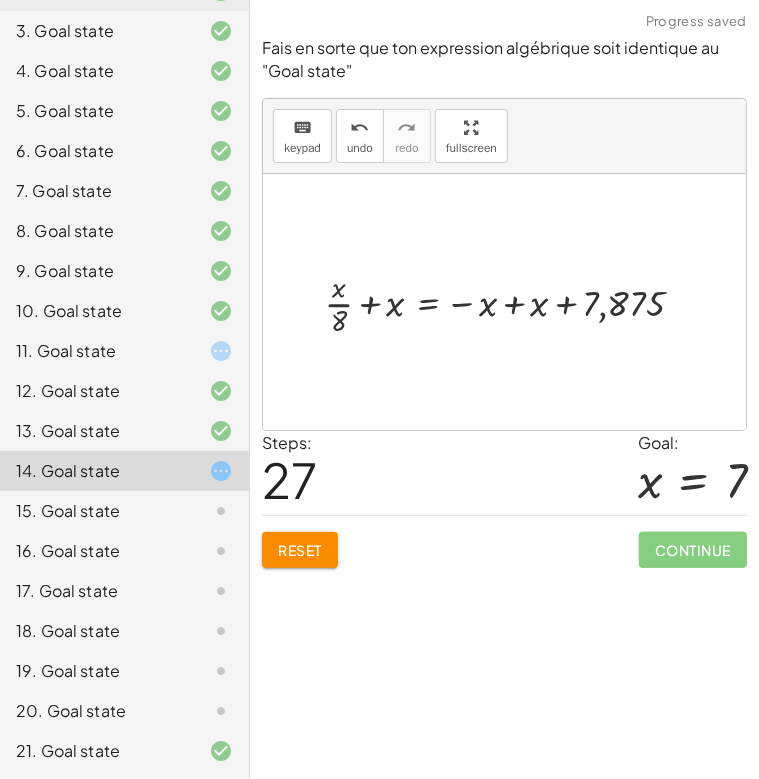 click at bounding box center (512, 302) 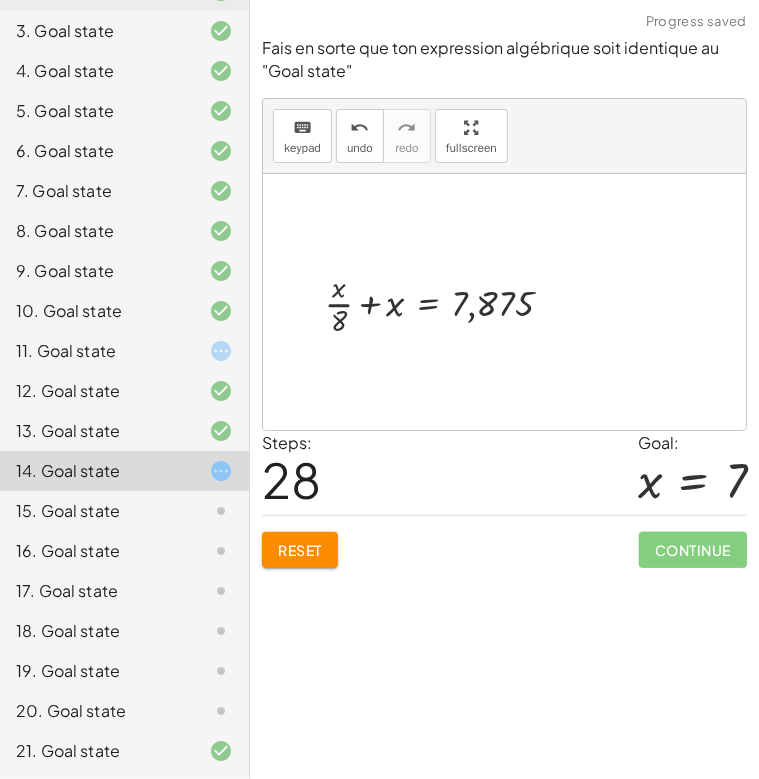 click at bounding box center (446, 302) 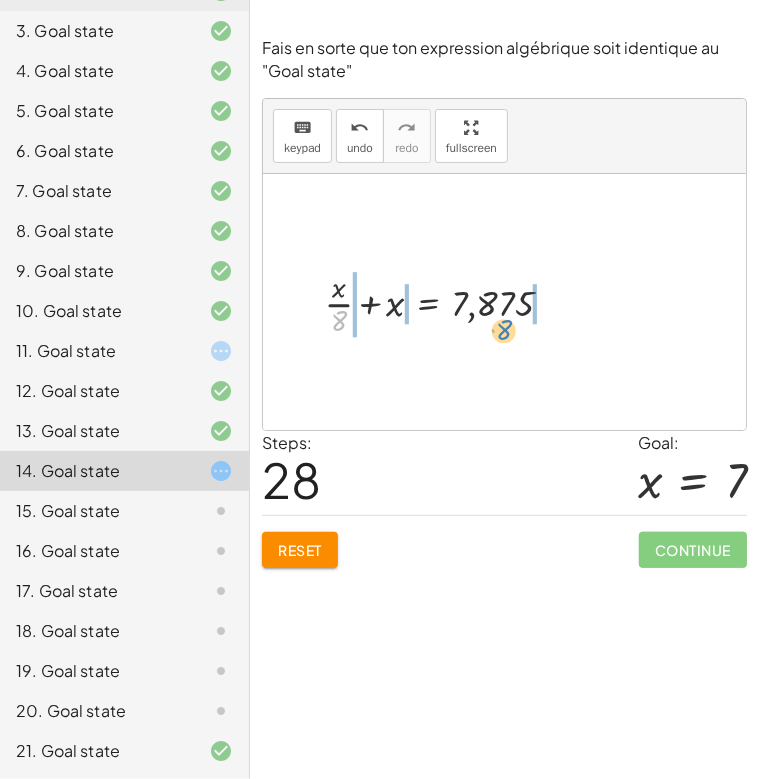 drag, startPoint x: 338, startPoint y: 315, endPoint x: 499, endPoint y: 318, distance: 161.02795 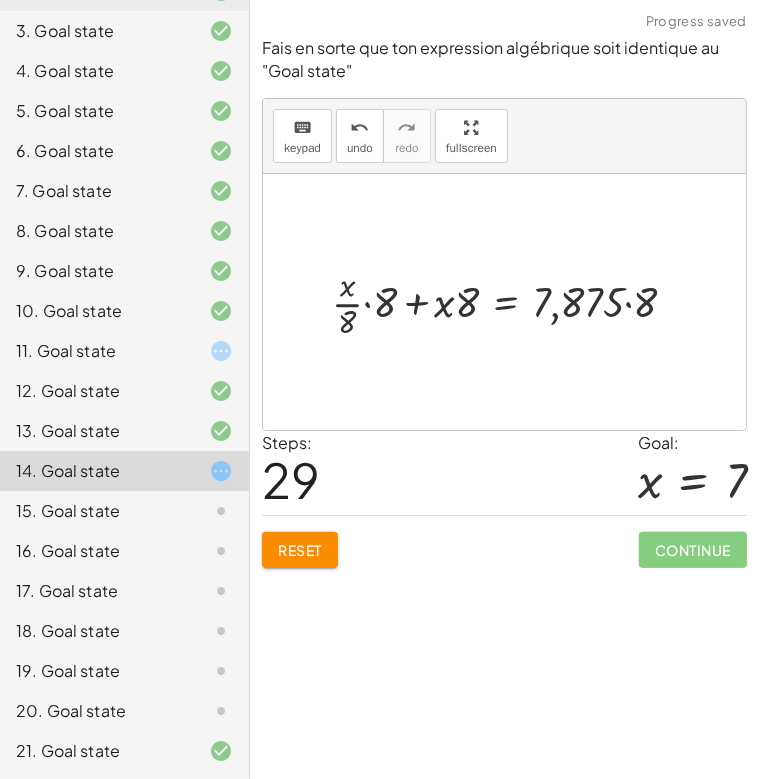 click at bounding box center (512, 302) 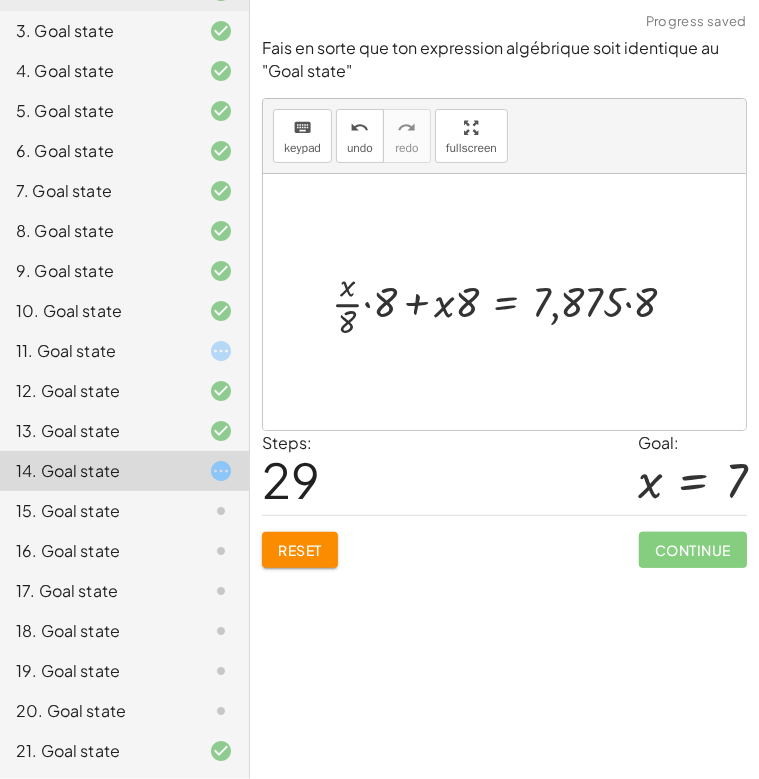 click at bounding box center (512, 302) 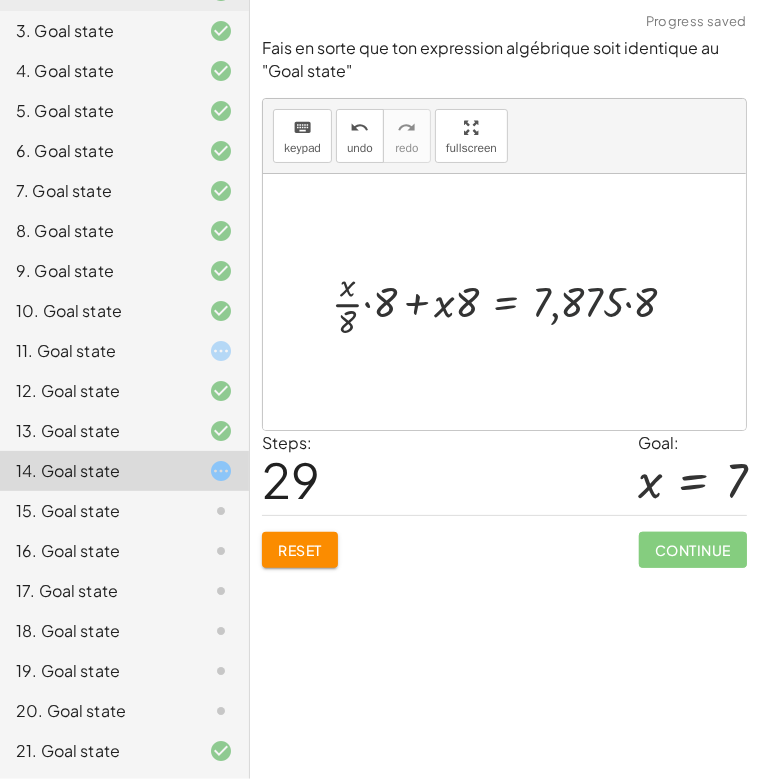 click at bounding box center [512, 302] 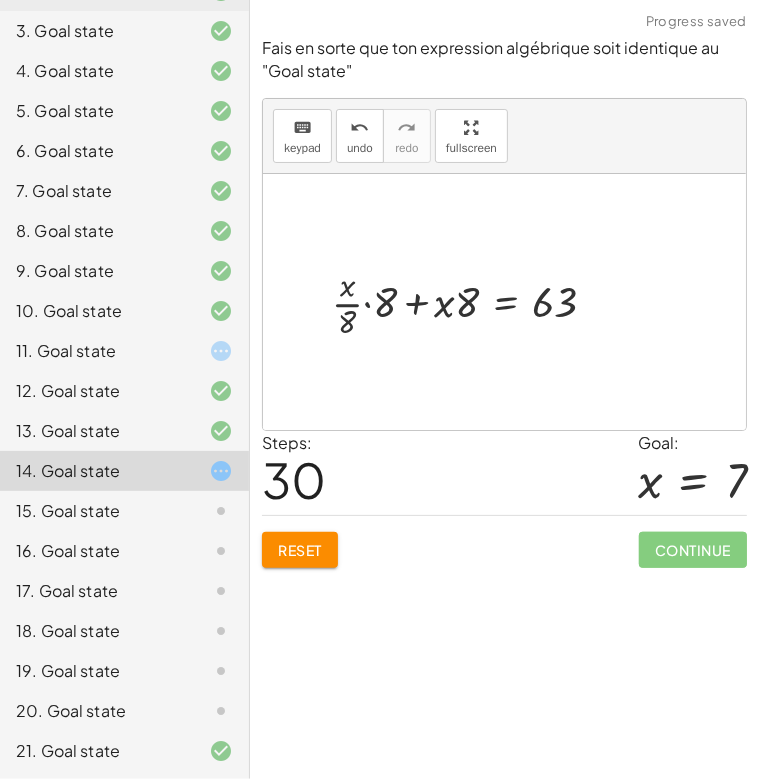 click at bounding box center [472, 302] 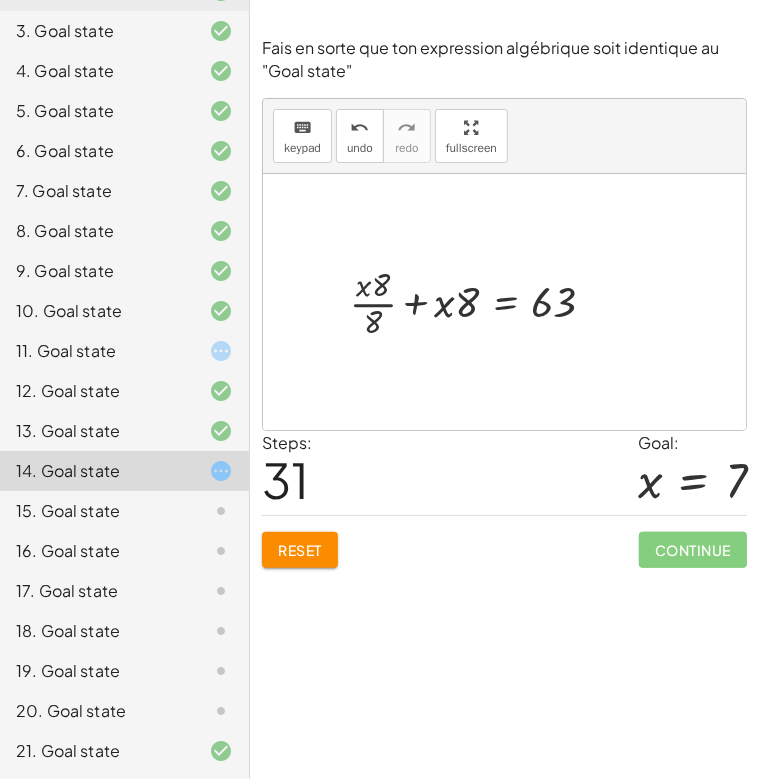 click at bounding box center [481, 302] 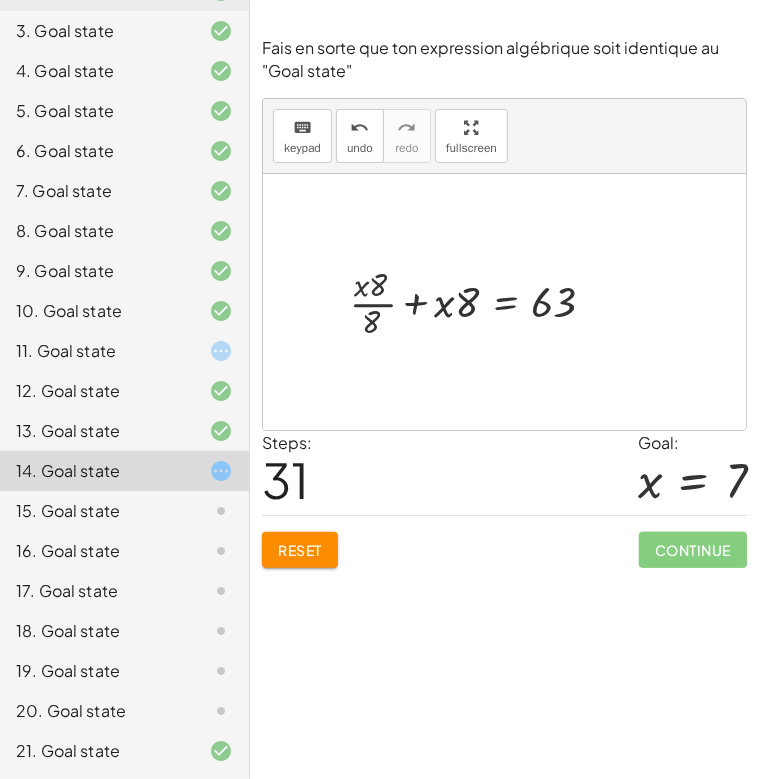 click at bounding box center [481, 302] 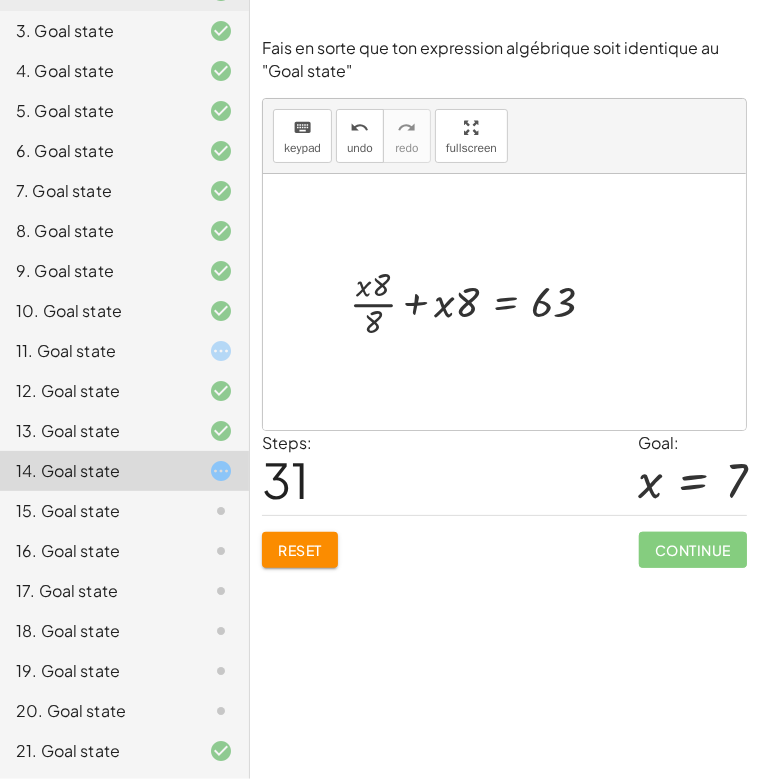 click at bounding box center [481, 302] 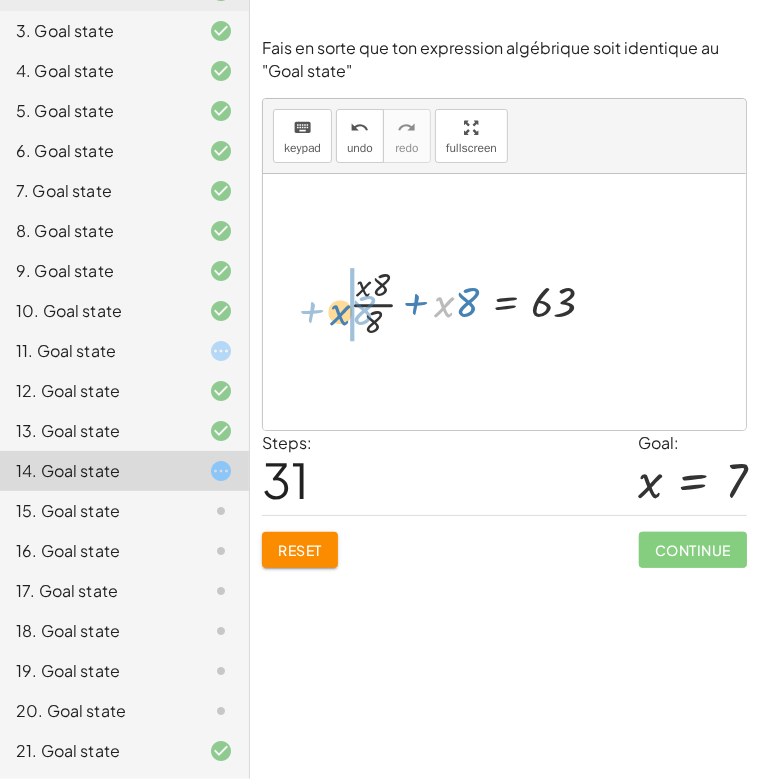 drag, startPoint x: 444, startPoint y: 311, endPoint x: 340, endPoint y: 319, distance: 104.307236 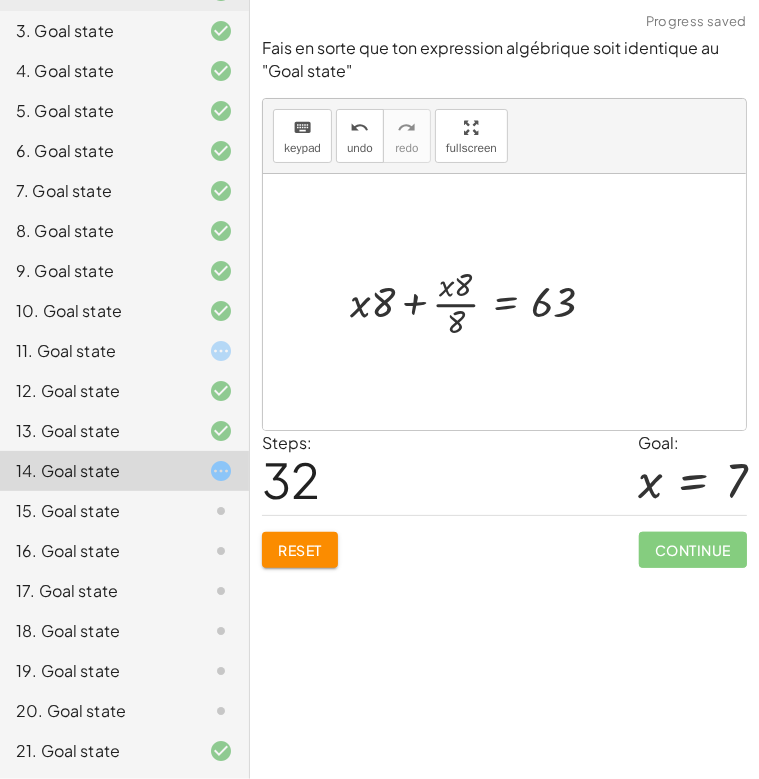 click at bounding box center [481, 302] 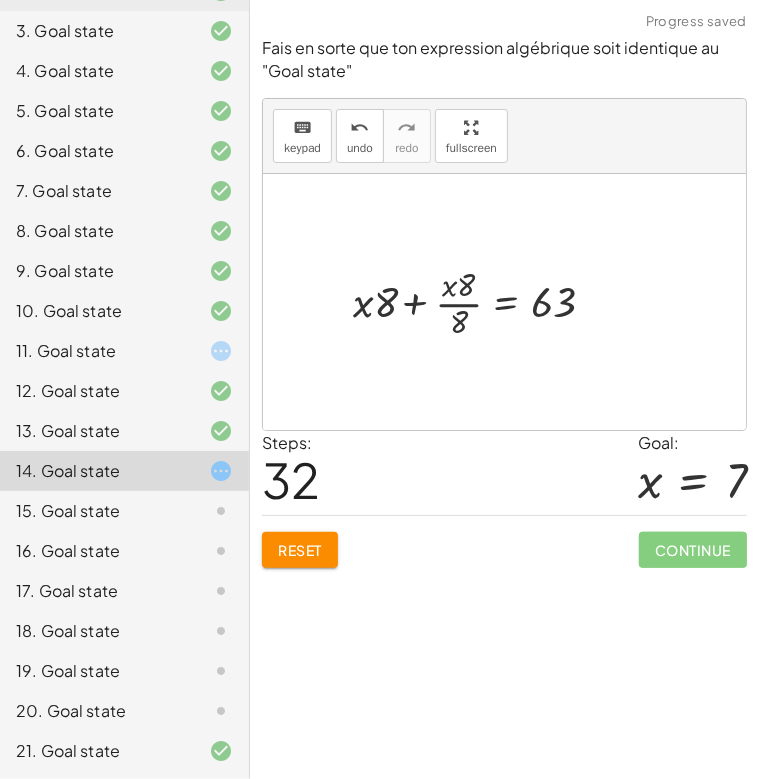 click at bounding box center [481, 302] 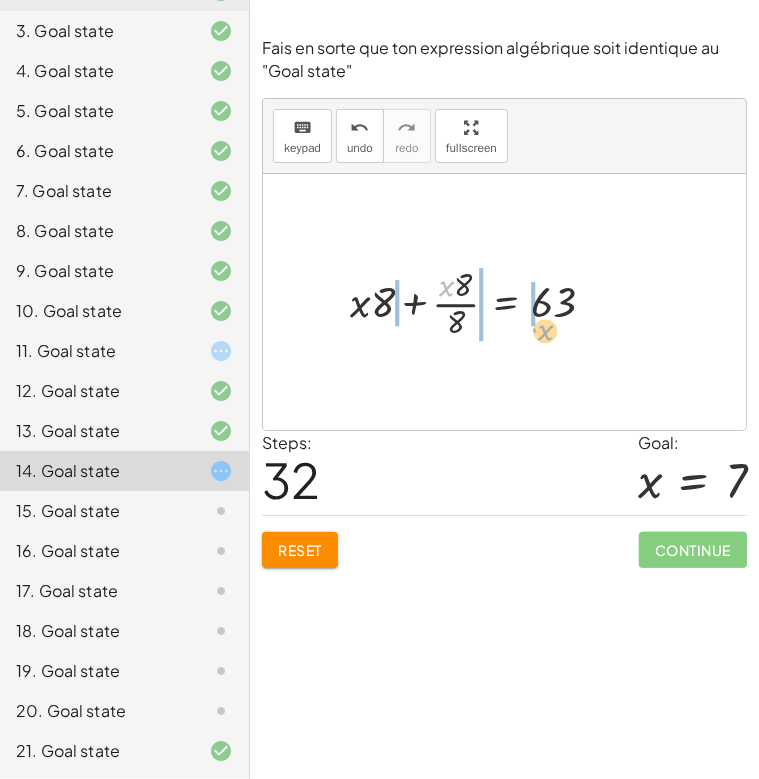 drag, startPoint x: 448, startPoint y: 289, endPoint x: 548, endPoint y: 334, distance: 109.65856 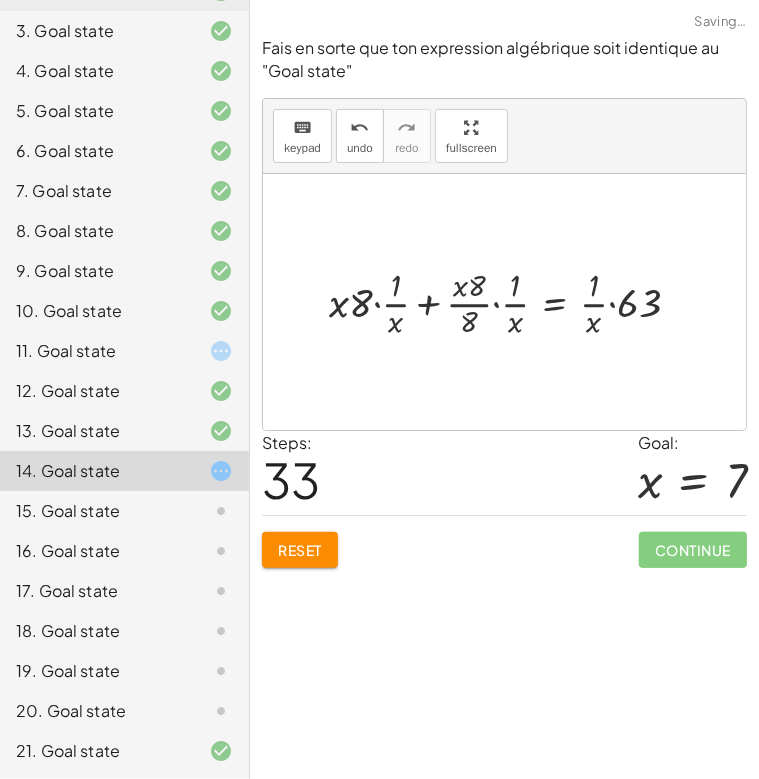 click at bounding box center [513, 302] 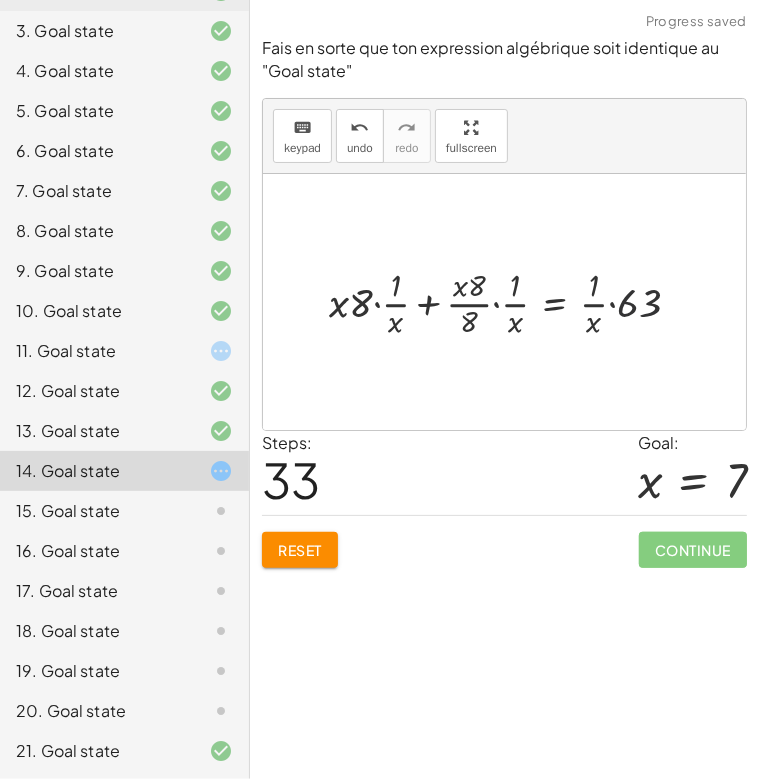 click at bounding box center (513, 302) 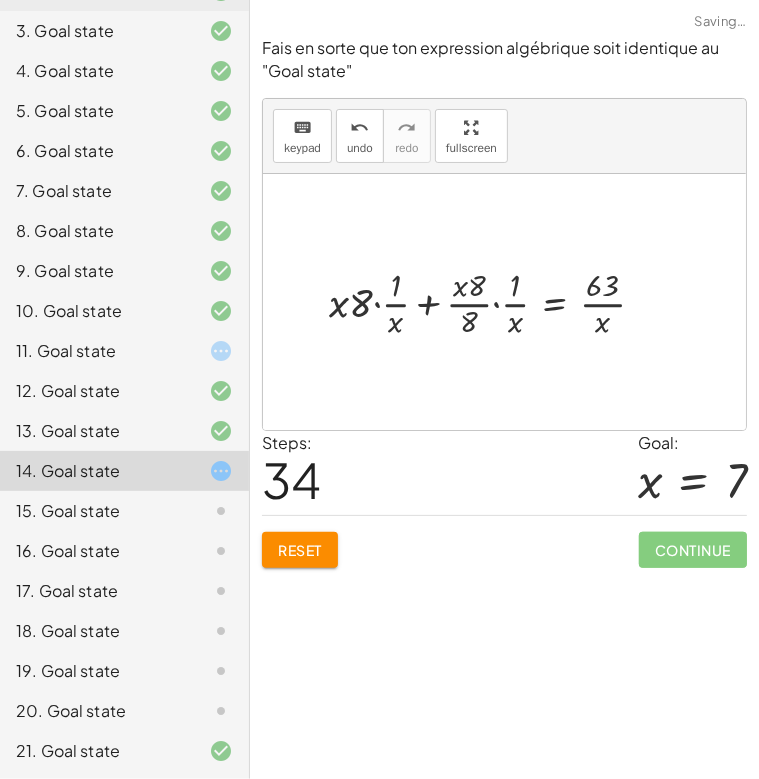 click at bounding box center (495, 302) 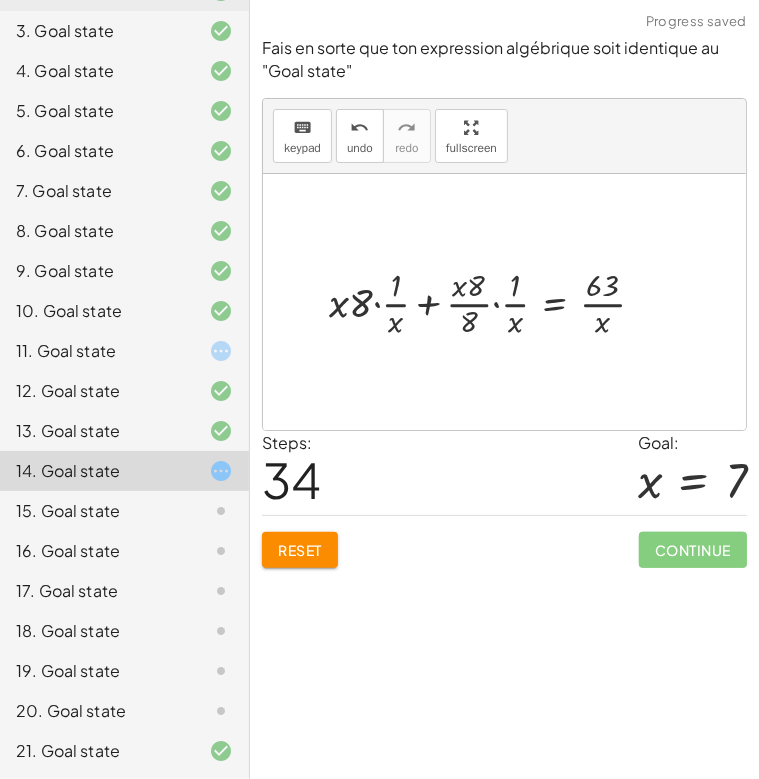click at bounding box center [495, 302] 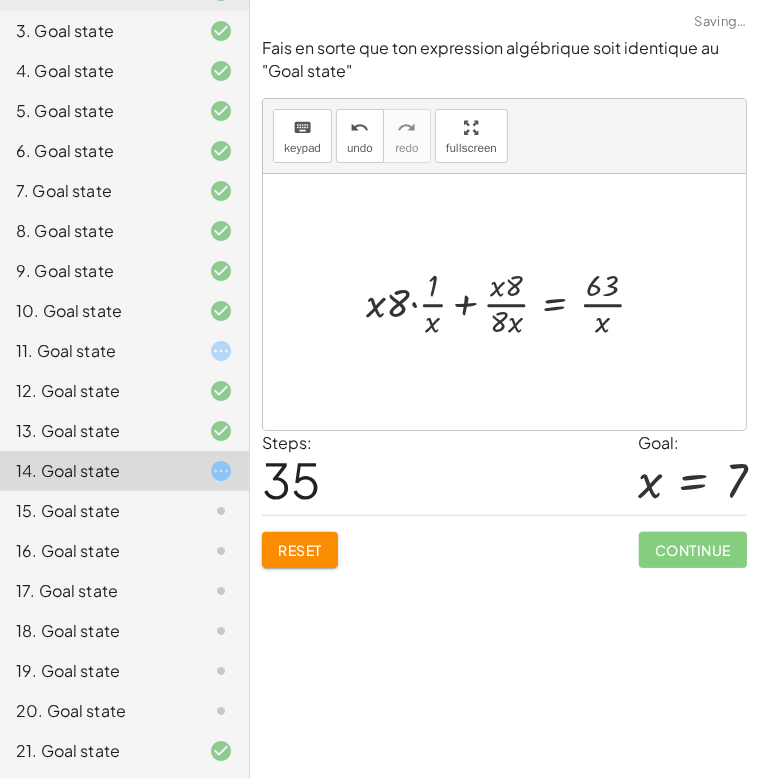 click at bounding box center (513, 302) 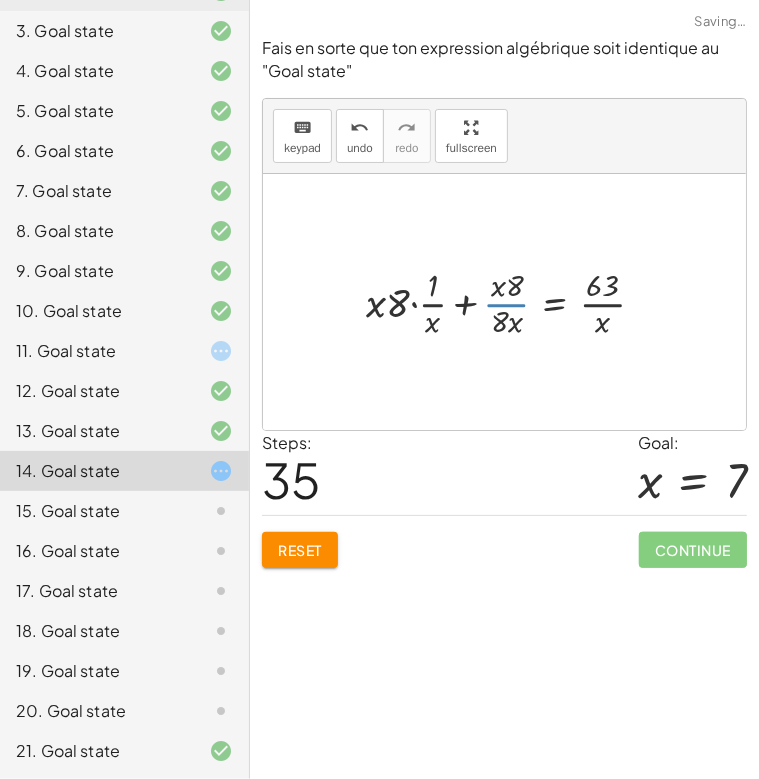 click at bounding box center [513, 302] 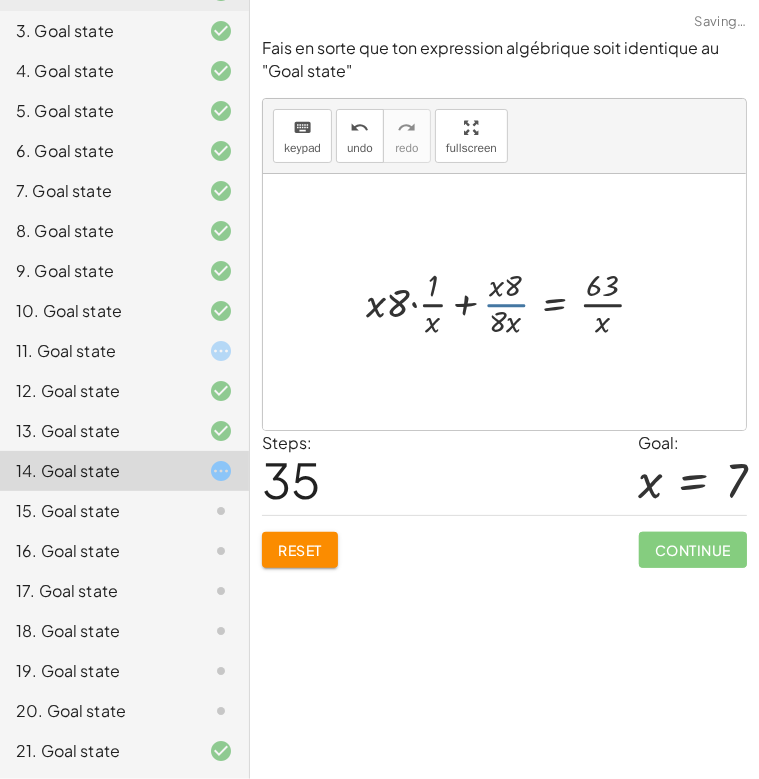 click at bounding box center [513, 302] 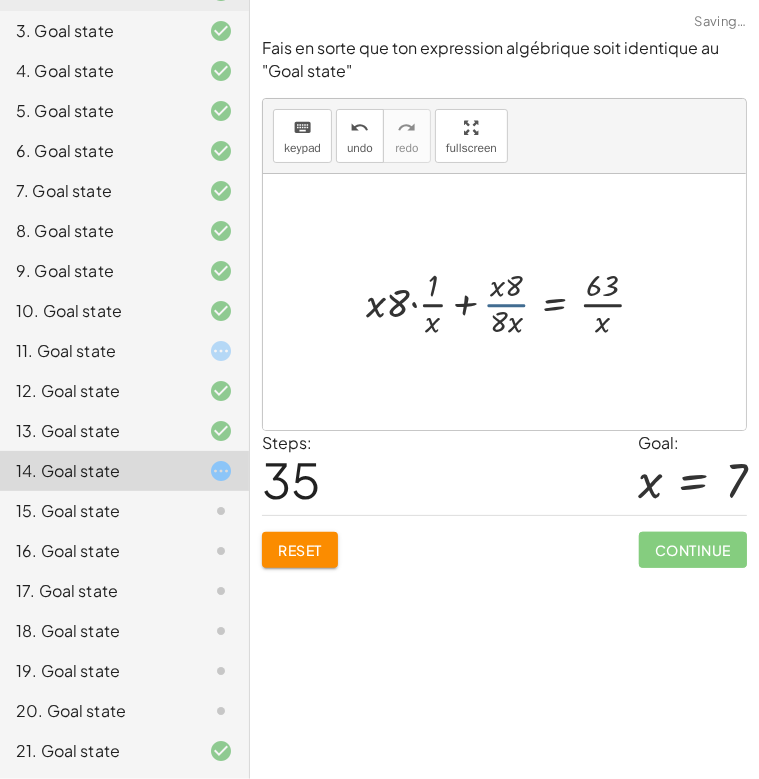 click at bounding box center [513, 302] 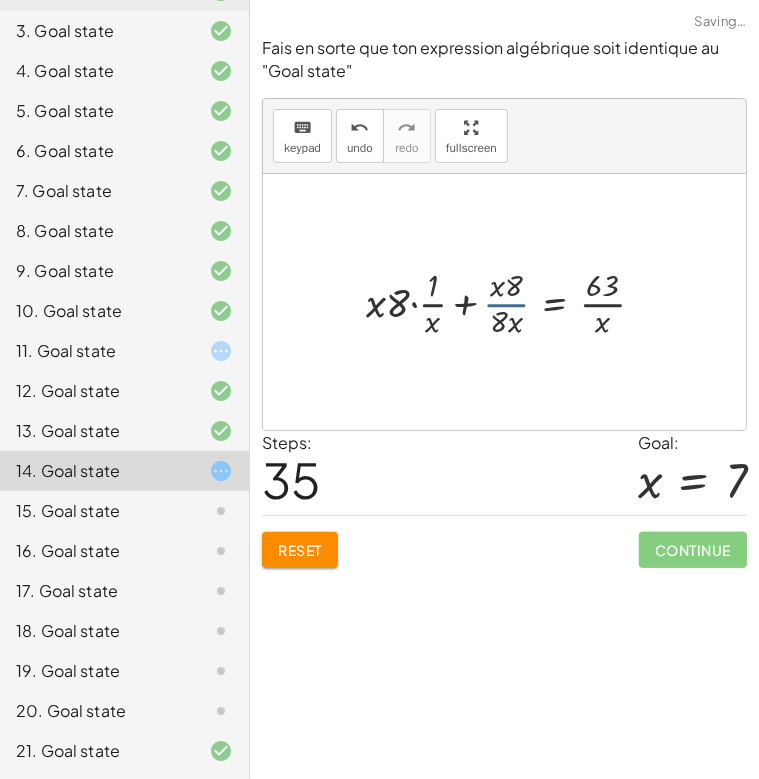 click at bounding box center [513, 302] 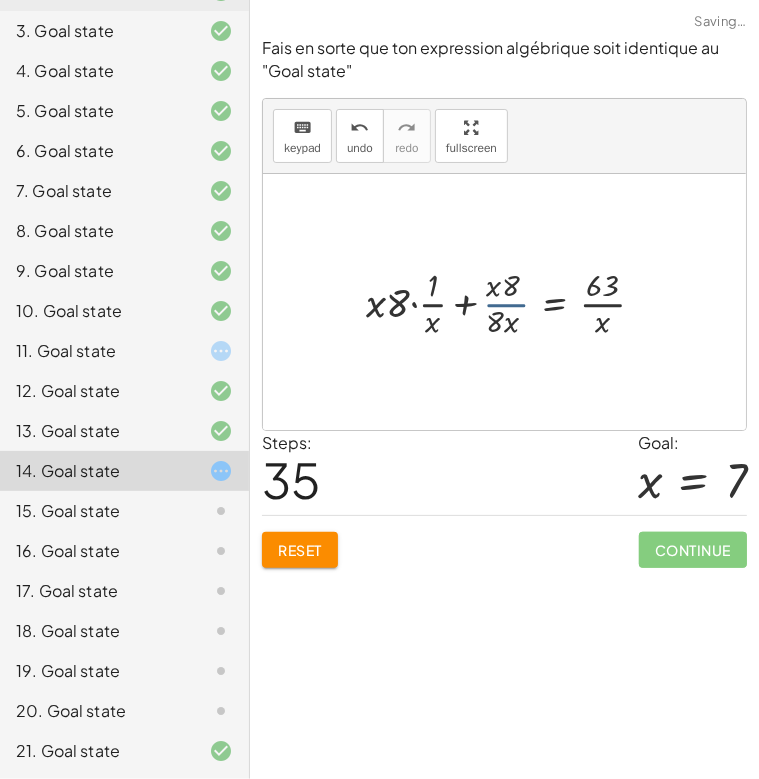 click at bounding box center (513, 302) 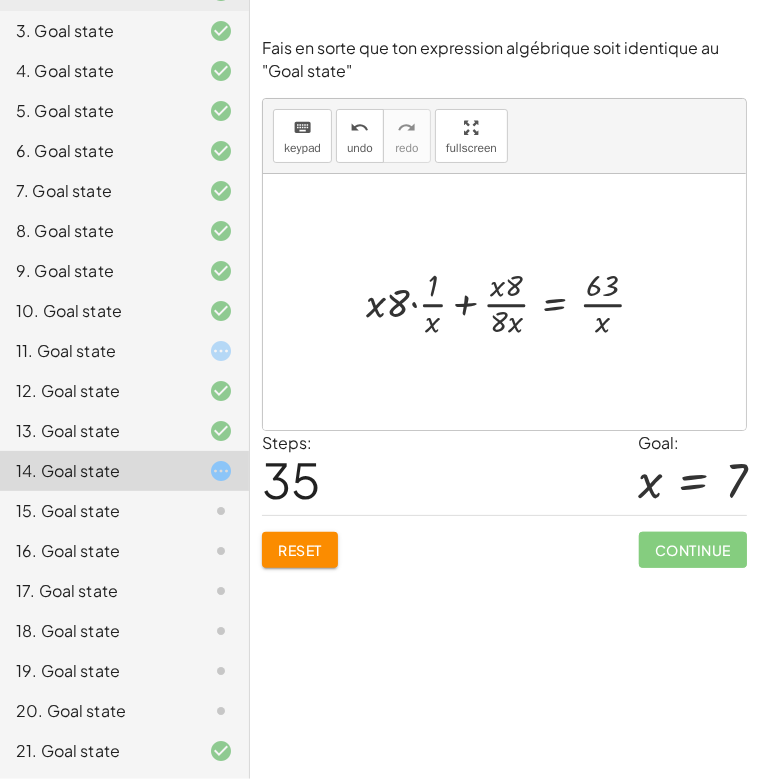 click at bounding box center [513, 302] 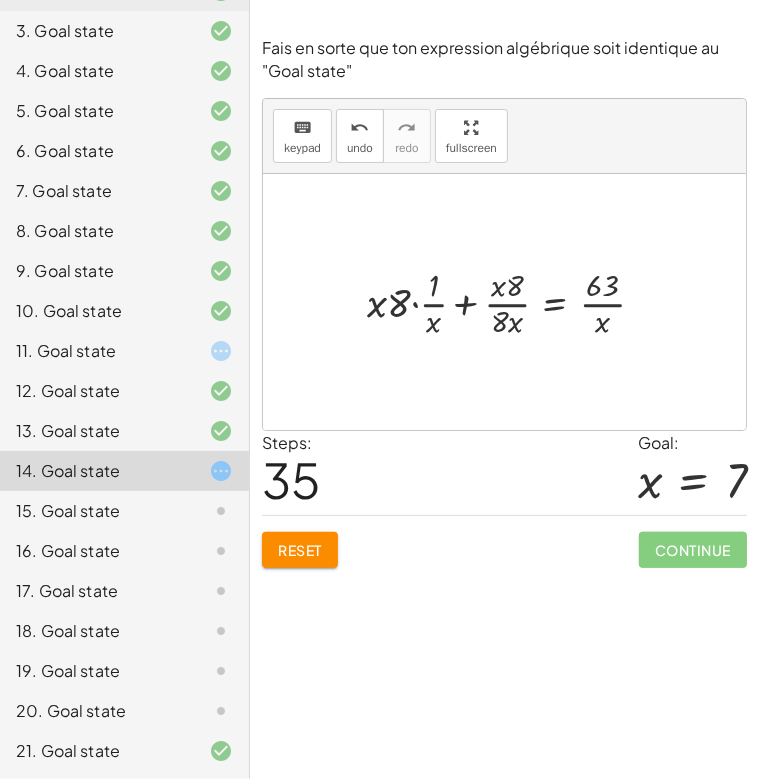 click at bounding box center [513, 302] 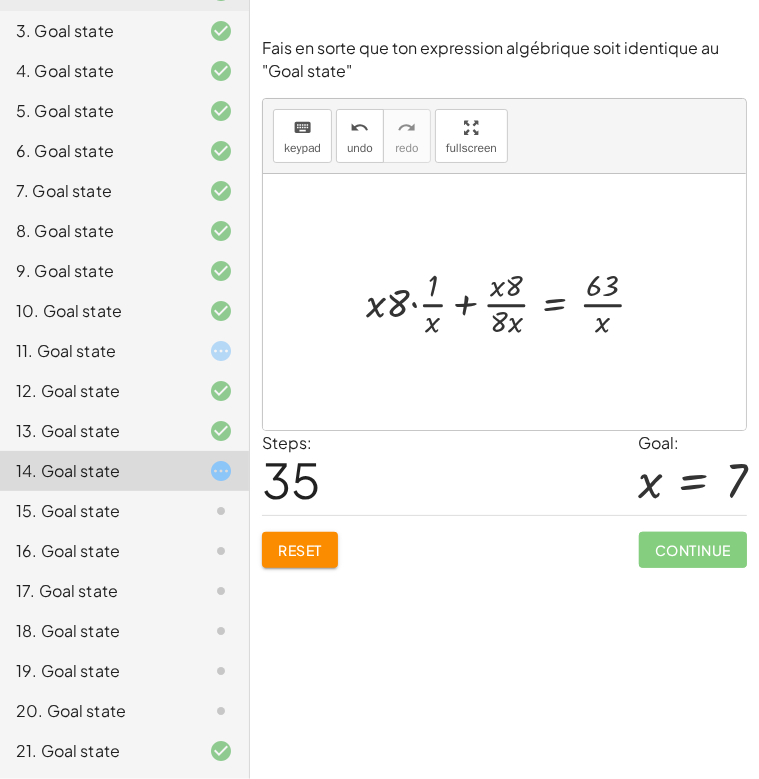 click at bounding box center (513, 302) 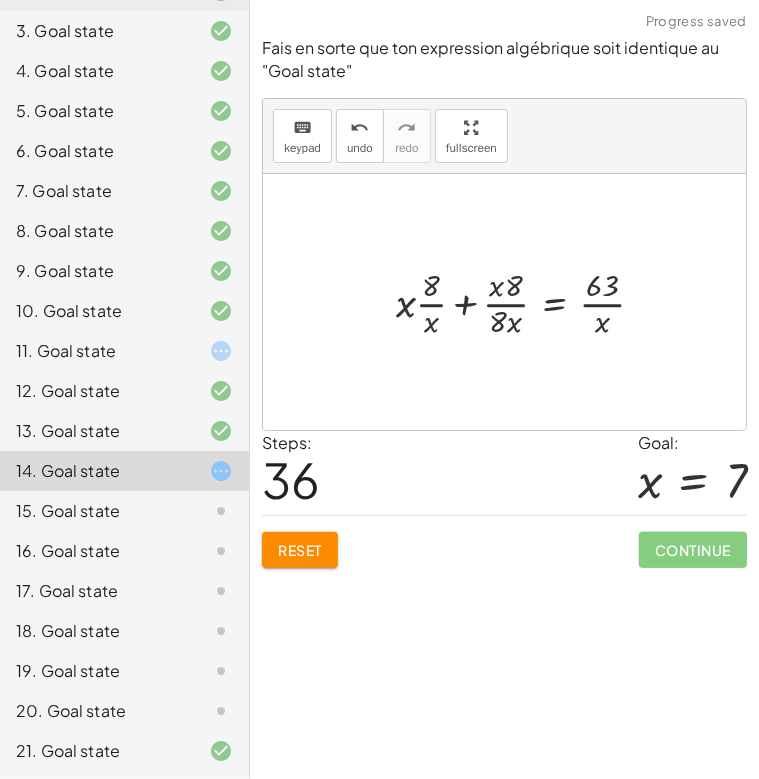 click at bounding box center (528, 302) 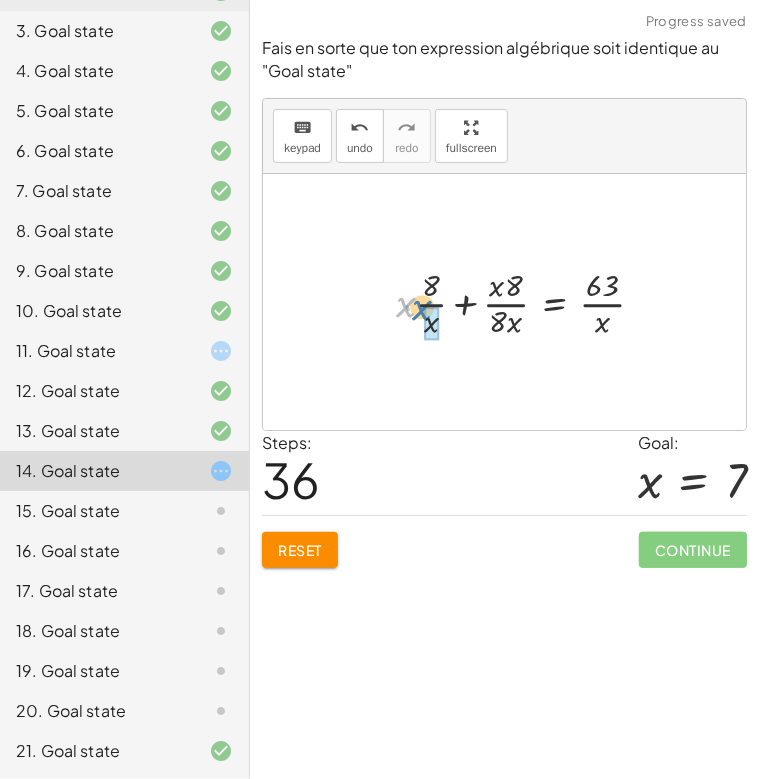 drag, startPoint x: 406, startPoint y: 308, endPoint x: 425, endPoint y: 317, distance: 21.023796 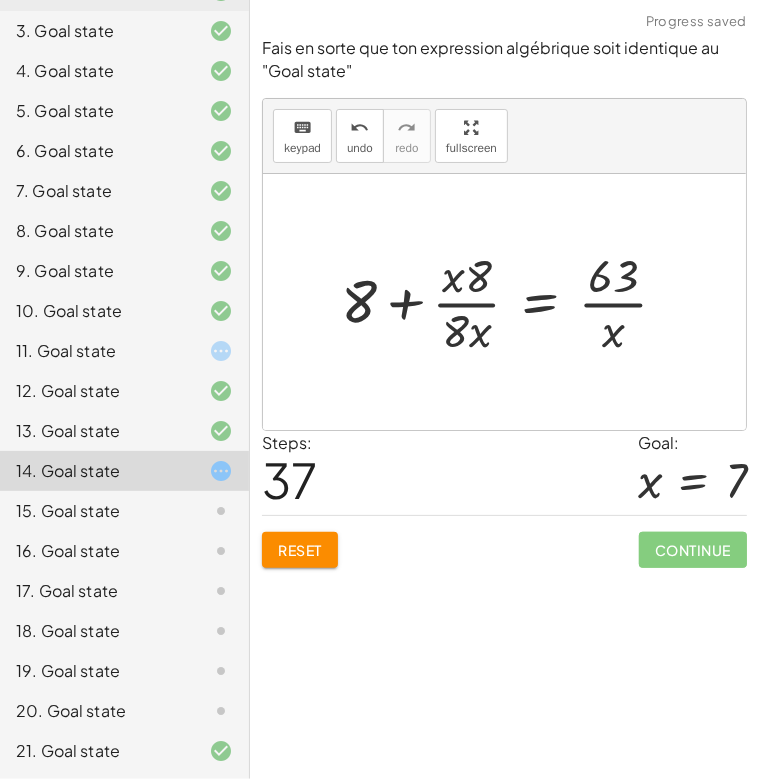 click at bounding box center (512, 301) 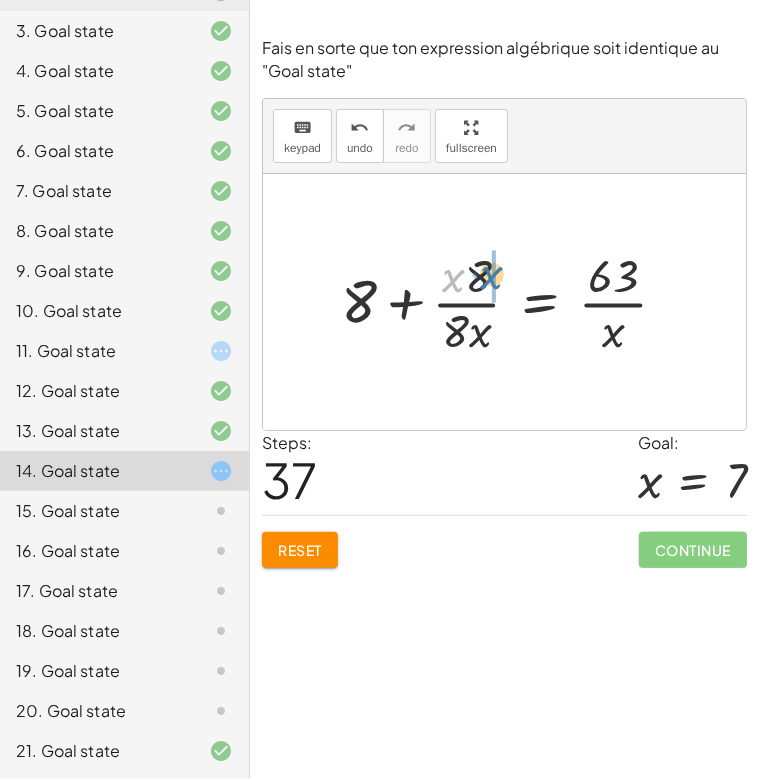 drag, startPoint x: 451, startPoint y: 285, endPoint x: 490, endPoint y: 282, distance: 39.115215 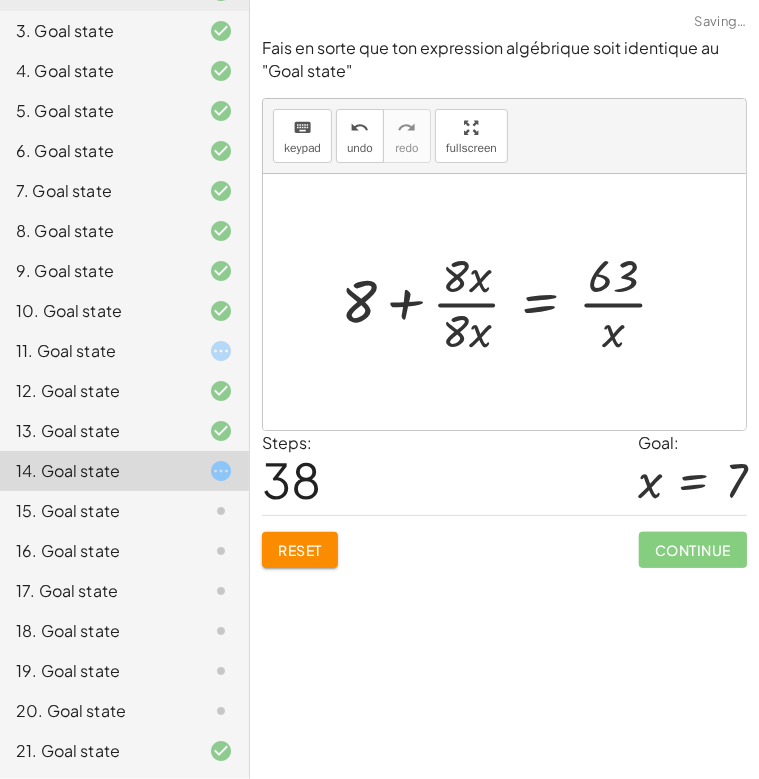 click at bounding box center [512, 301] 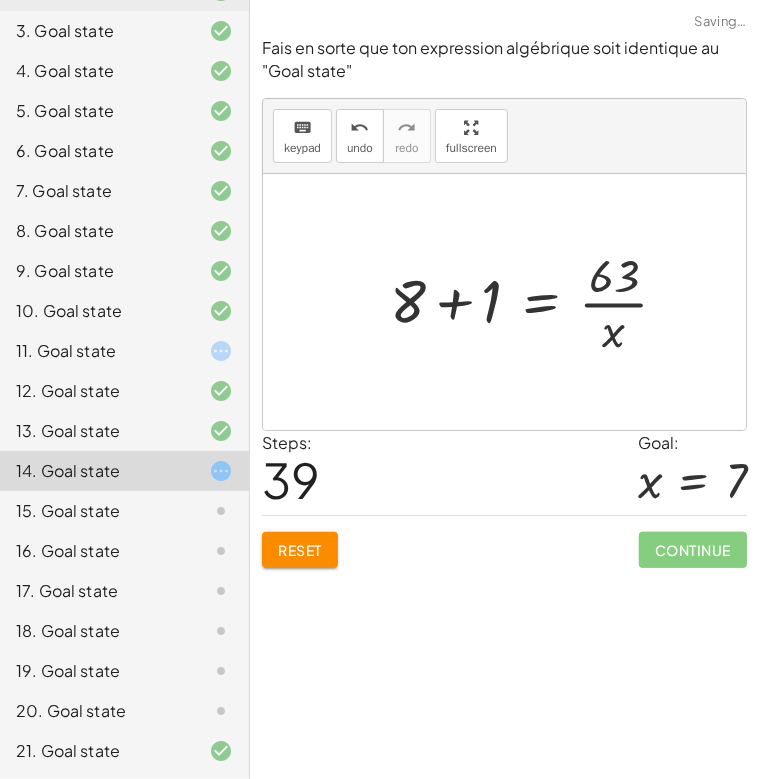 click at bounding box center [537, 301] 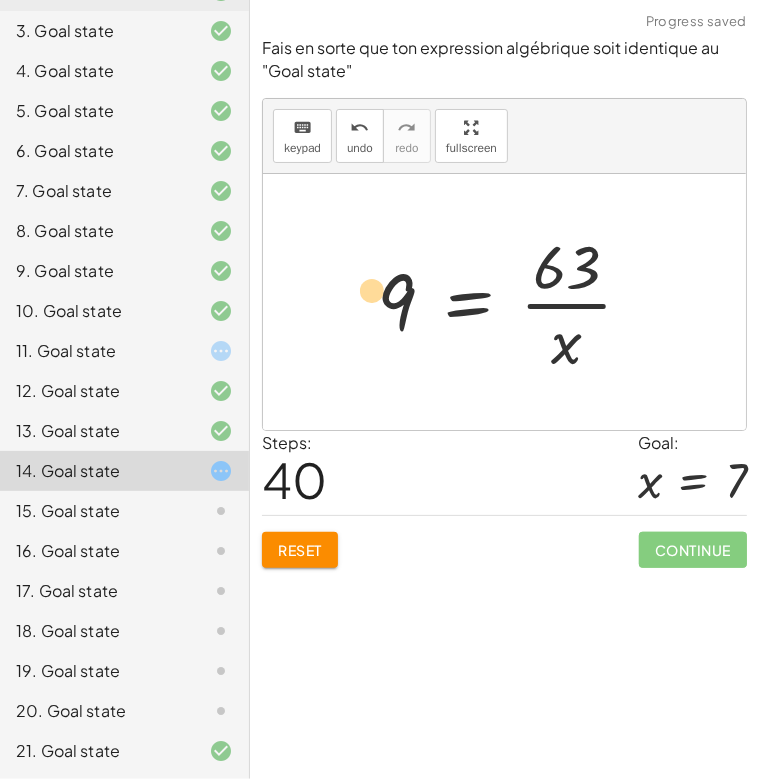 drag, startPoint x: 397, startPoint y: 319, endPoint x: 372, endPoint y: 307, distance: 27.730848 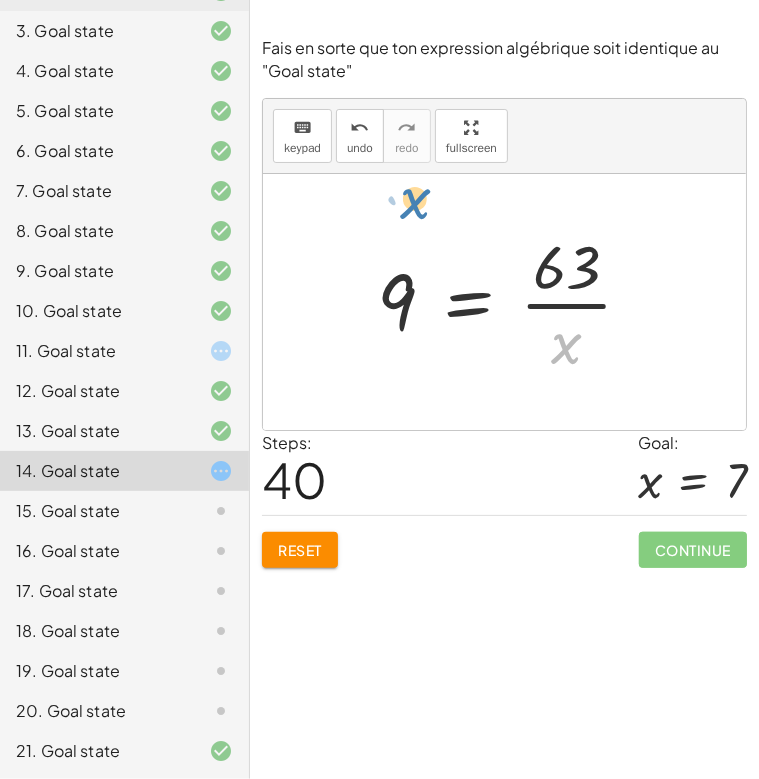 drag, startPoint x: 572, startPoint y: 355, endPoint x: 422, endPoint y: 210, distance: 208.62646 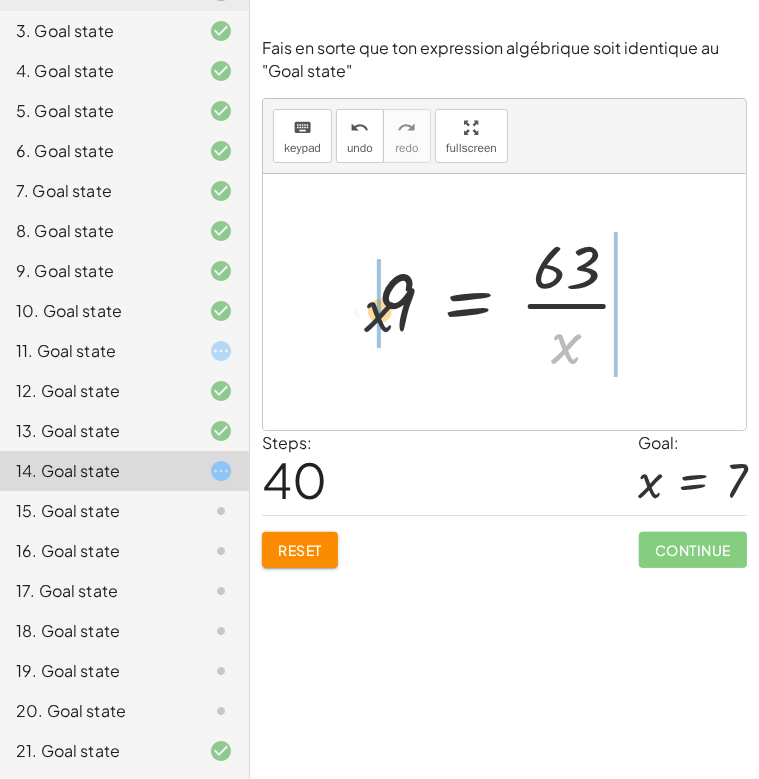 drag, startPoint x: 569, startPoint y: 347, endPoint x: 338, endPoint y: 299, distance: 235.93431 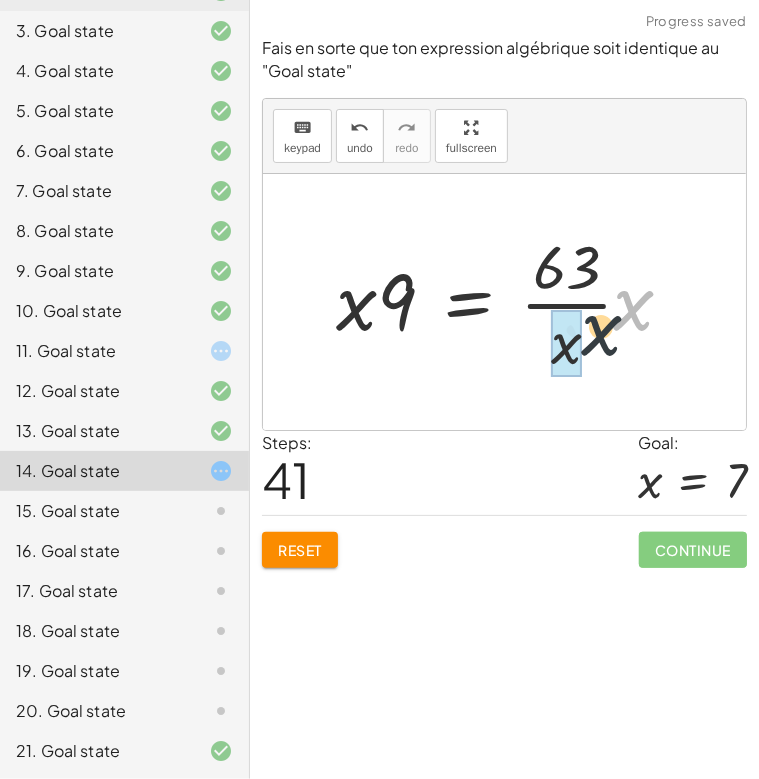 drag, startPoint x: 632, startPoint y: 316, endPoint x: 548, endPoint y: 340, distance: 87.36132 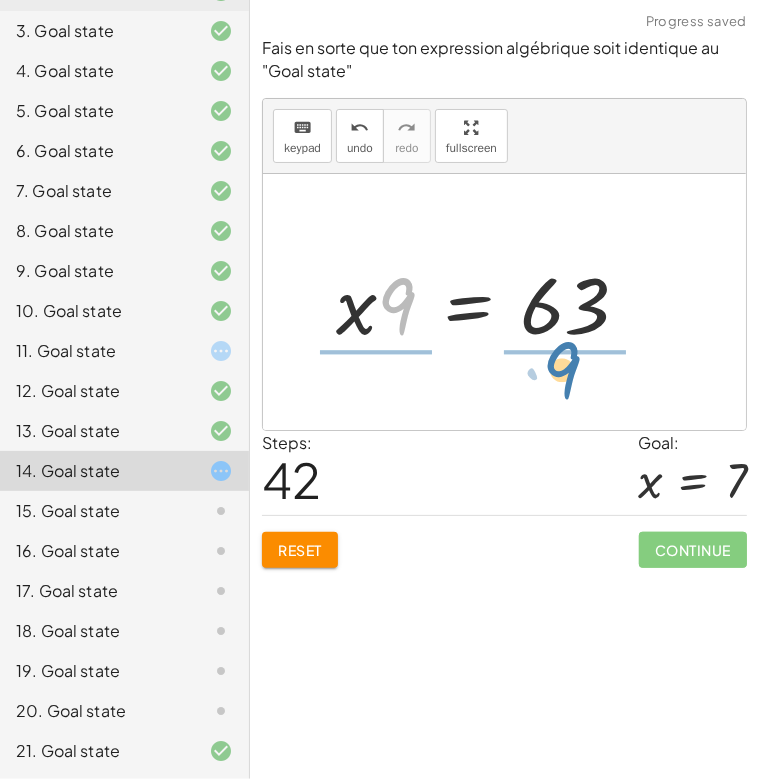 drag, startPoint x: 405, startPoint y: 295, endPoint x: 580, endPoint y: 352, distance: 184.0489 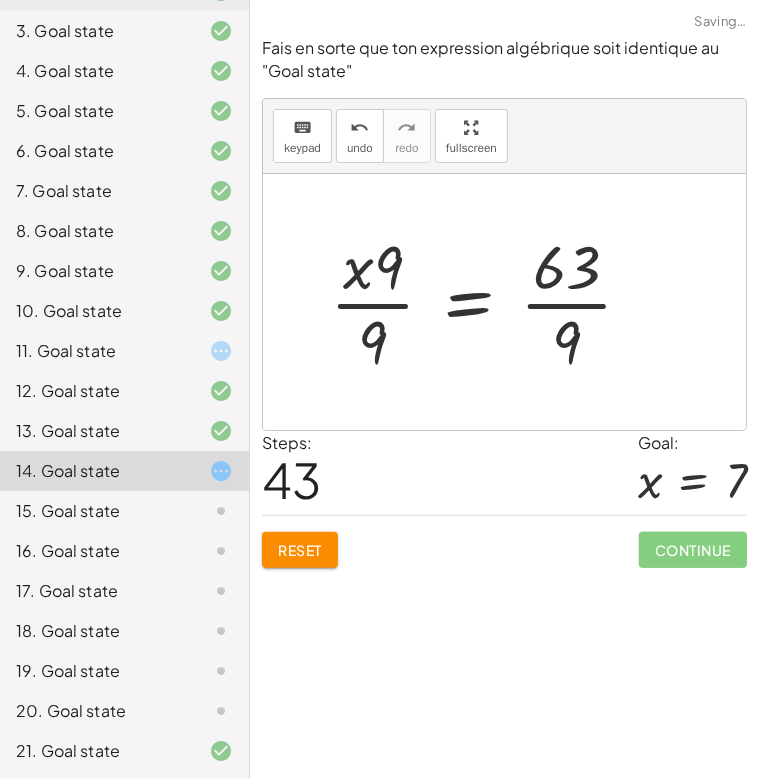 click at bounding box center (489, 302) 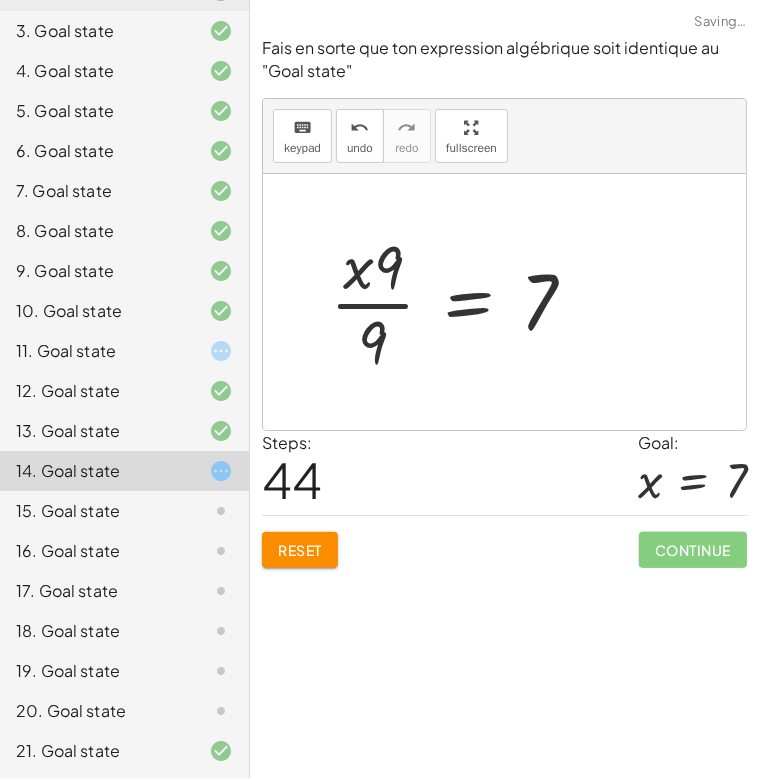 click at bounding box center [461, 302] 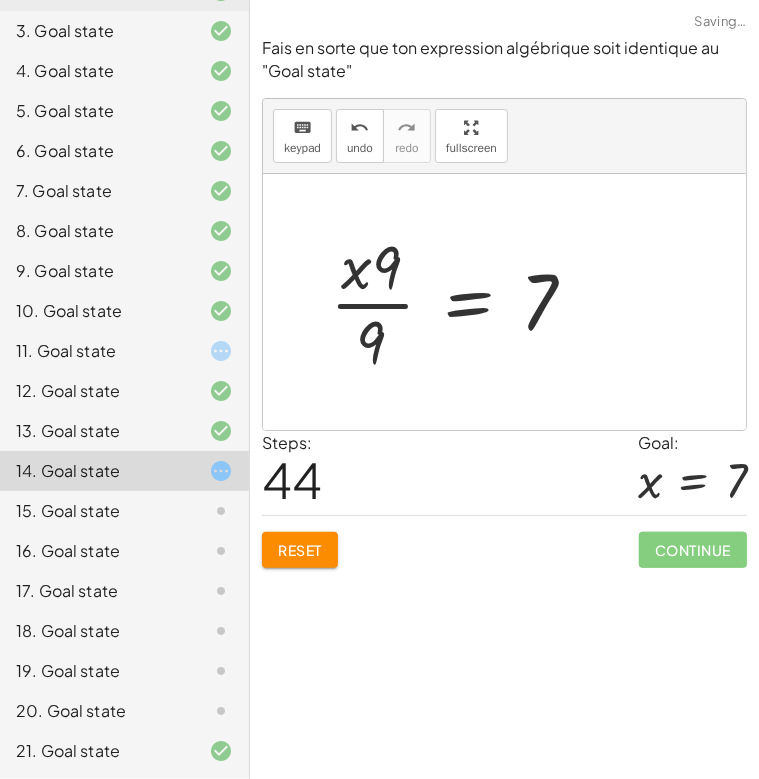 click at bounding box center [461, 302] 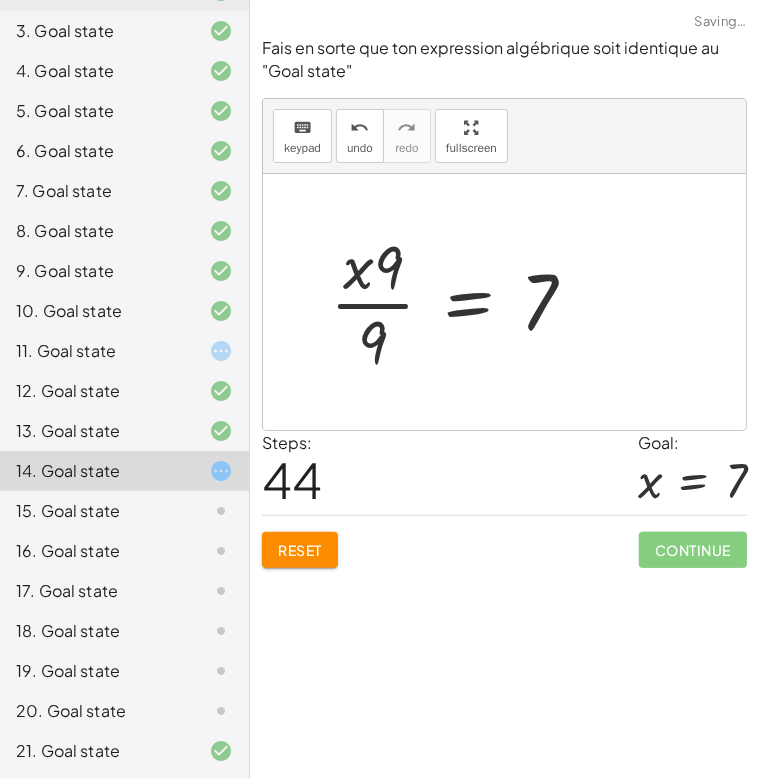 click at bounding box center (461, 302) 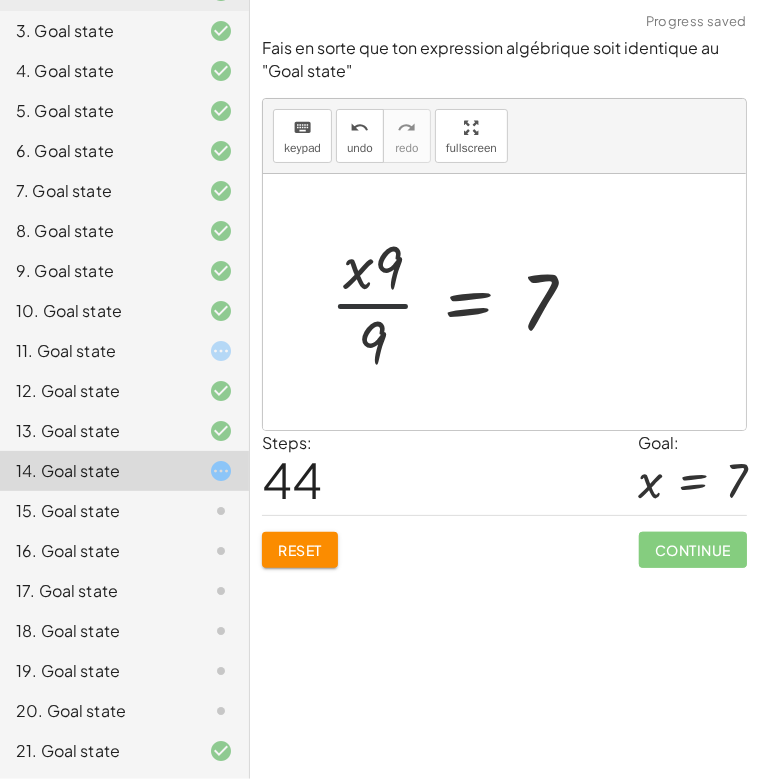 click at bounding box center (461, 302) 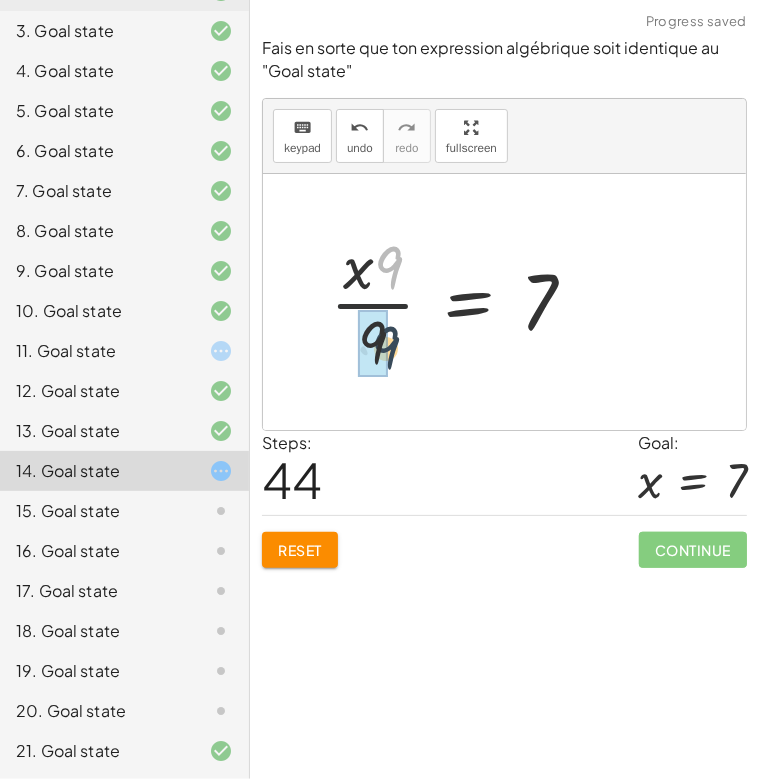 drag, startPoint x: 385, startPoint y: 267, endPoint x: 376, endPoint y: 350, distance: 83.48653 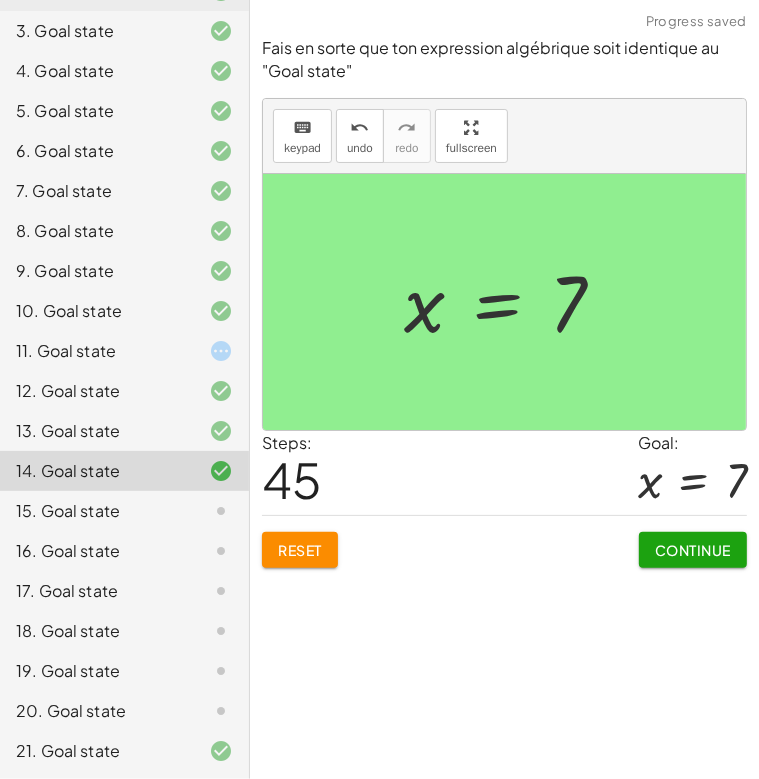 click on "Continue" 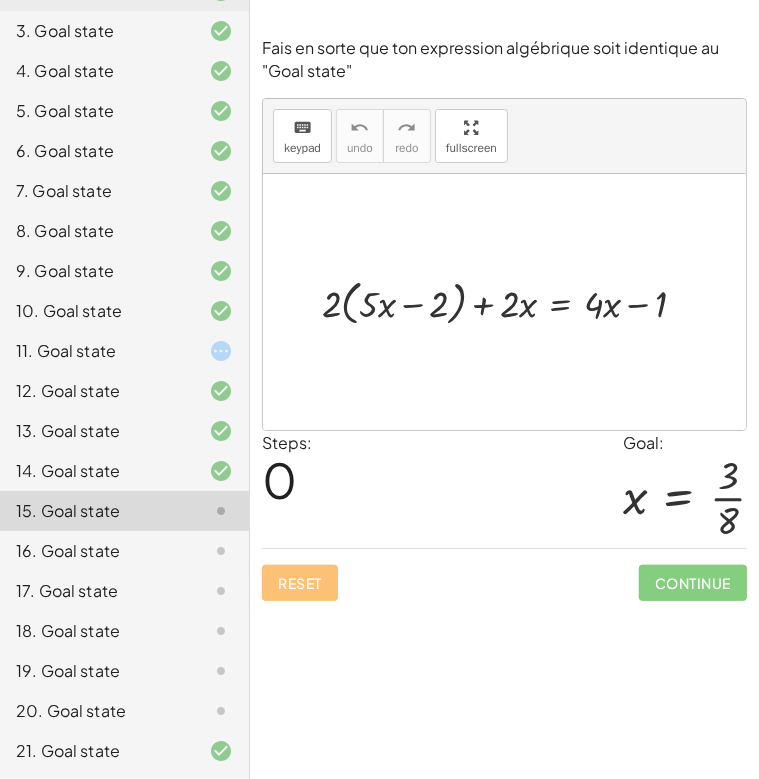 click at bounding box center (512, 302) 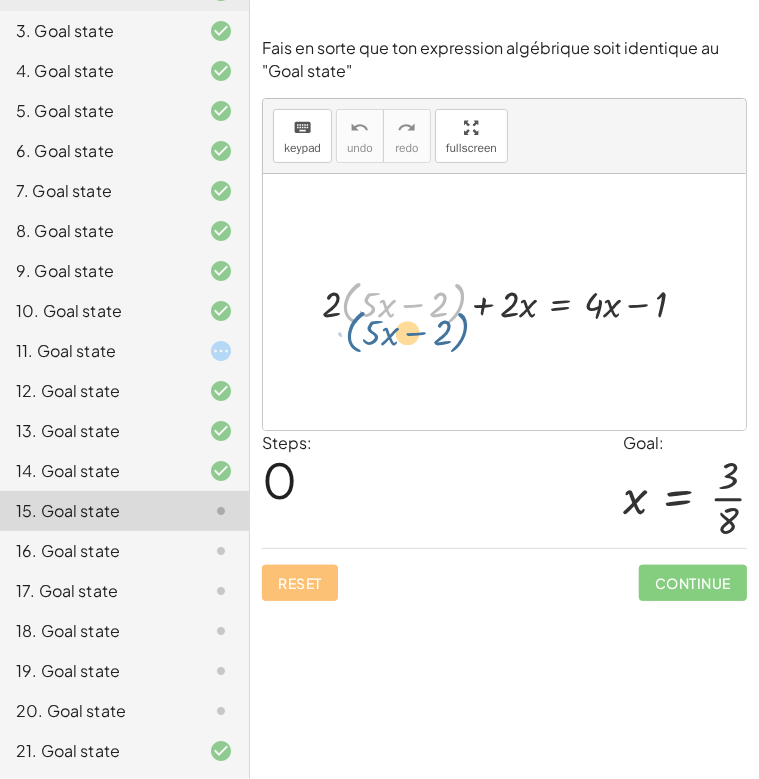 click at bounding box center (512, 302) 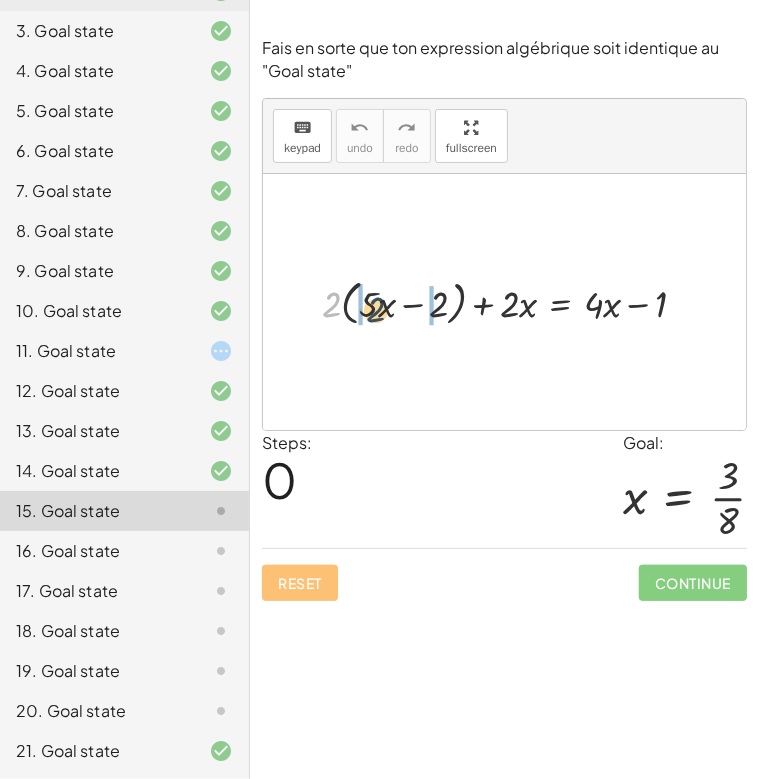 drag, startPoint x: 336, startPoint y: 302, endPoint x: 395, endPoint y: 300, distance: 59.03389 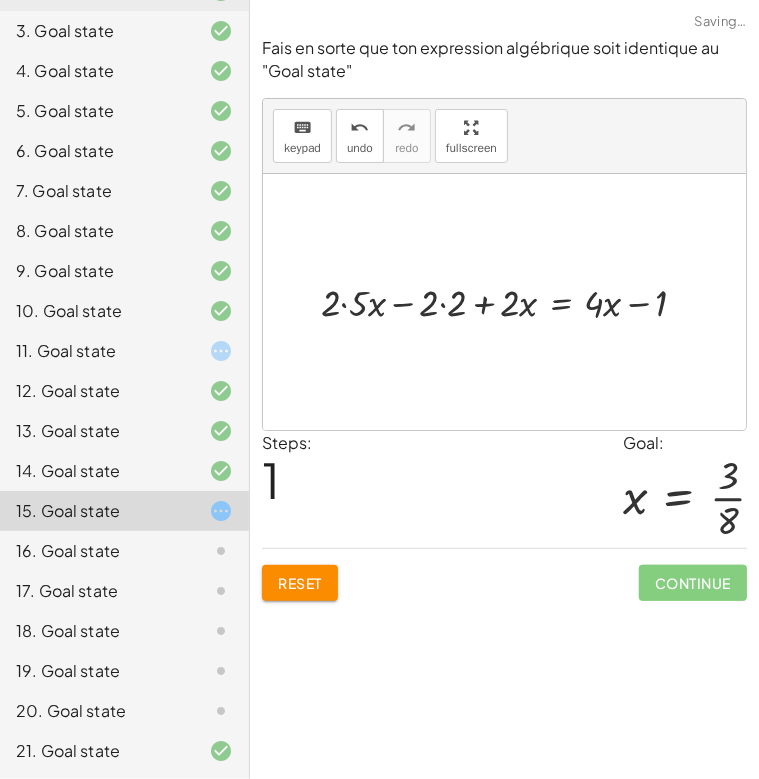 click at bounding box center (511, 301) 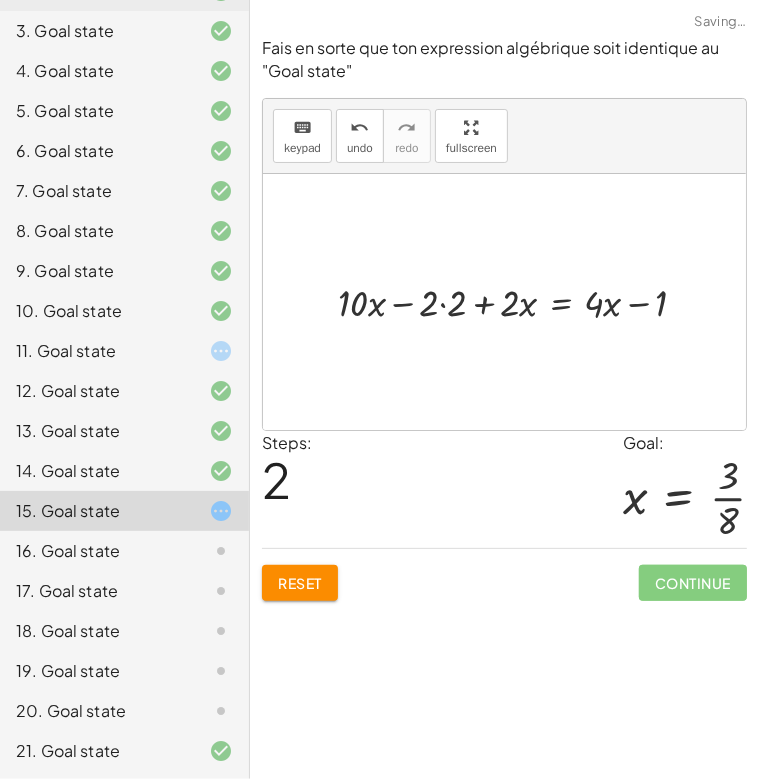click at bounding box center [520, 301] 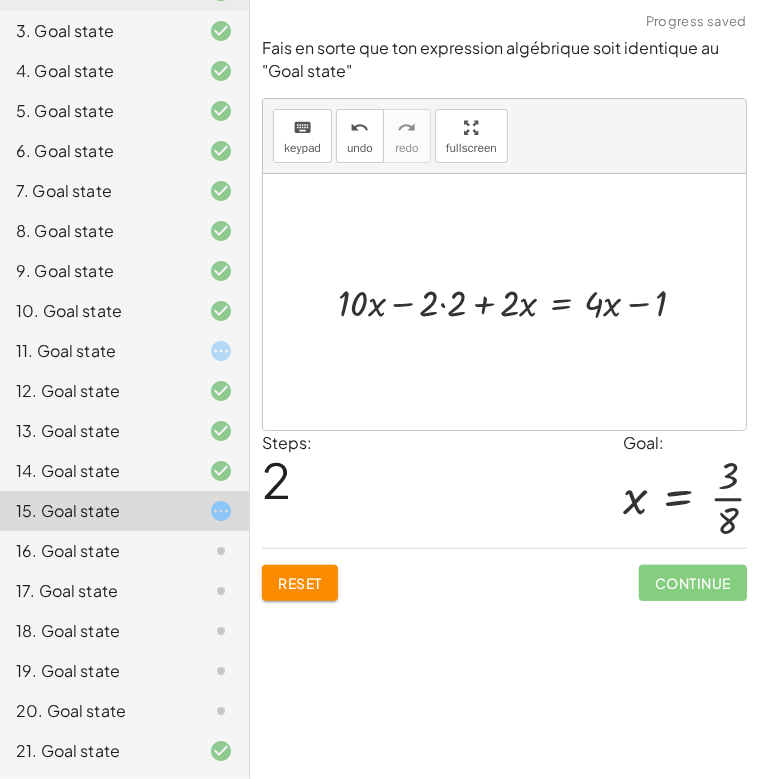 click at bounding box center (520, 301) 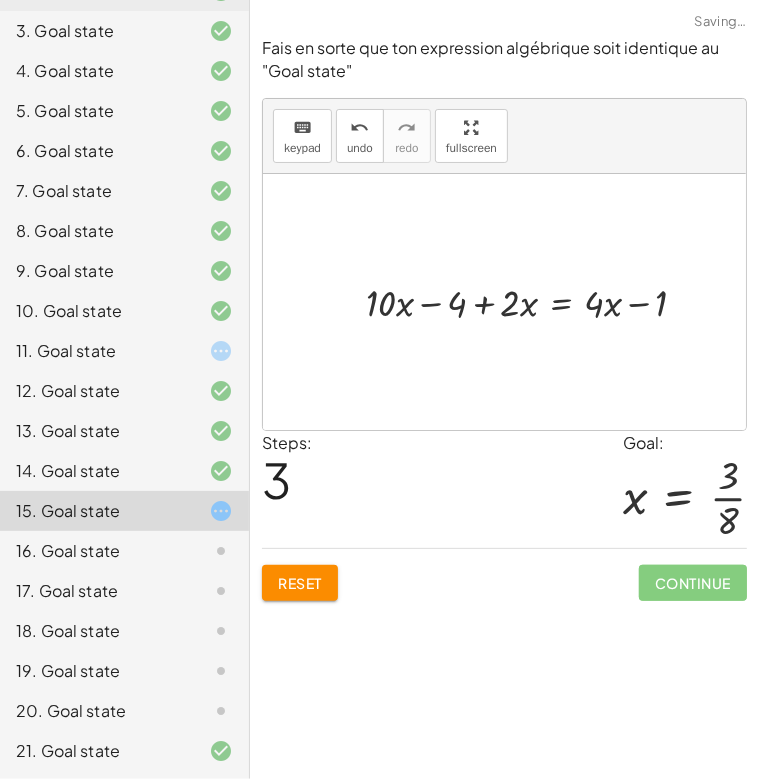 click at bounding box center [534, 301] 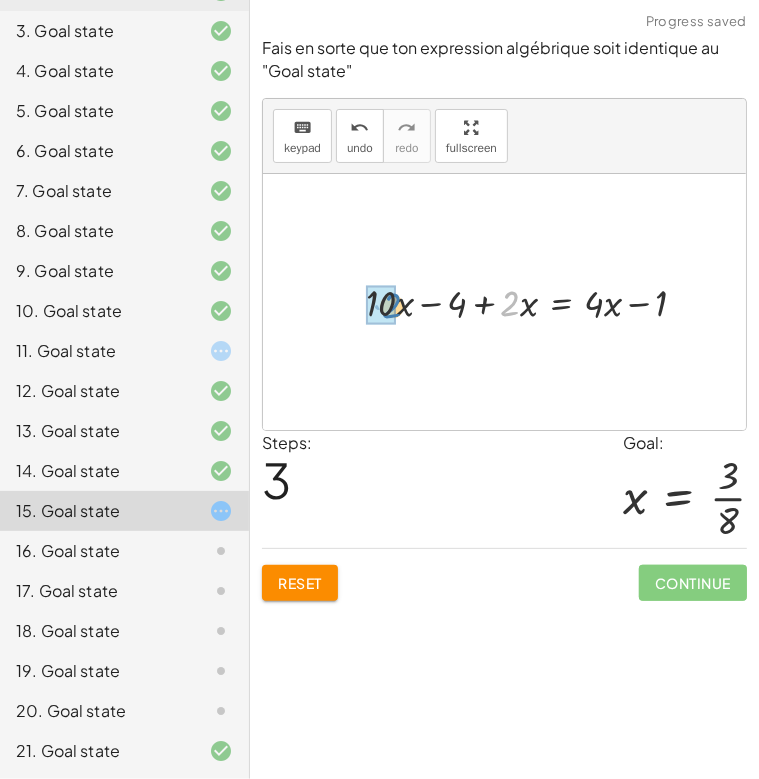 drag, startPoint x: 507, startPoint y: 308, endPoint x: 388, endPoint y: 310, distance: 119.01681 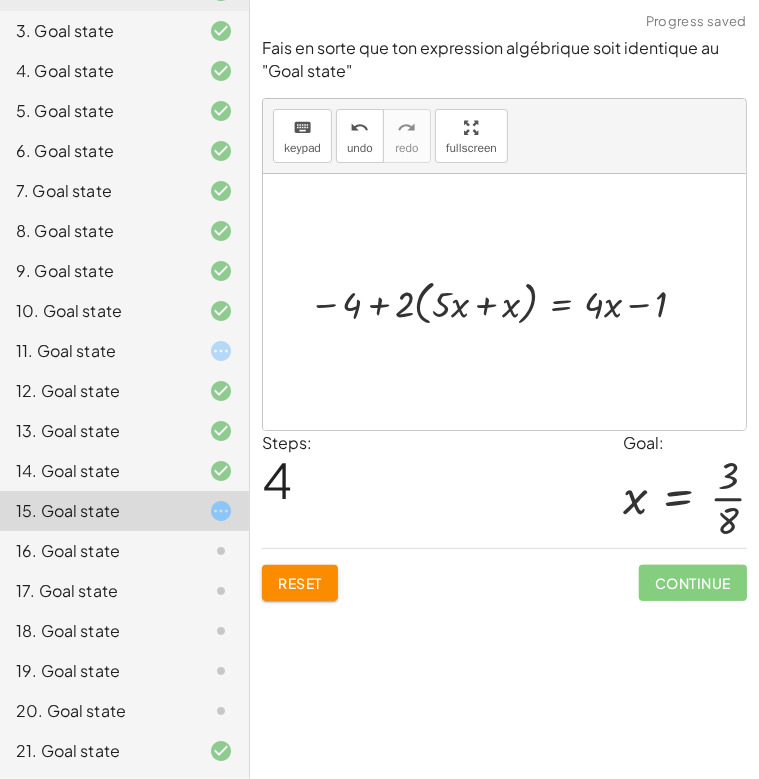 click at bounding box center [503, 302] 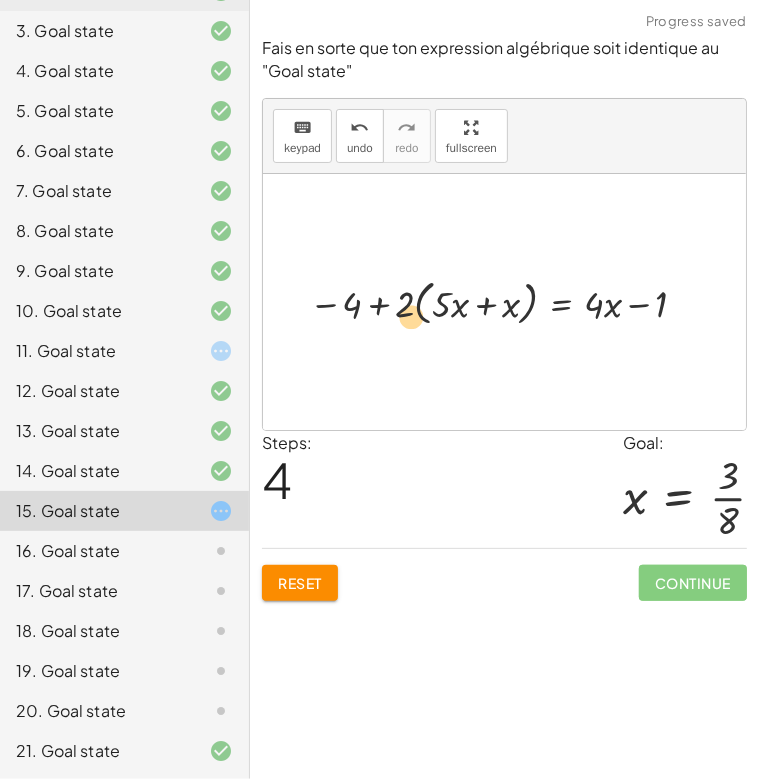 drag, startPoint x: 324, startPoint y: 298, endPoint x: 396, endPoint y: 305, distance: 72.33948 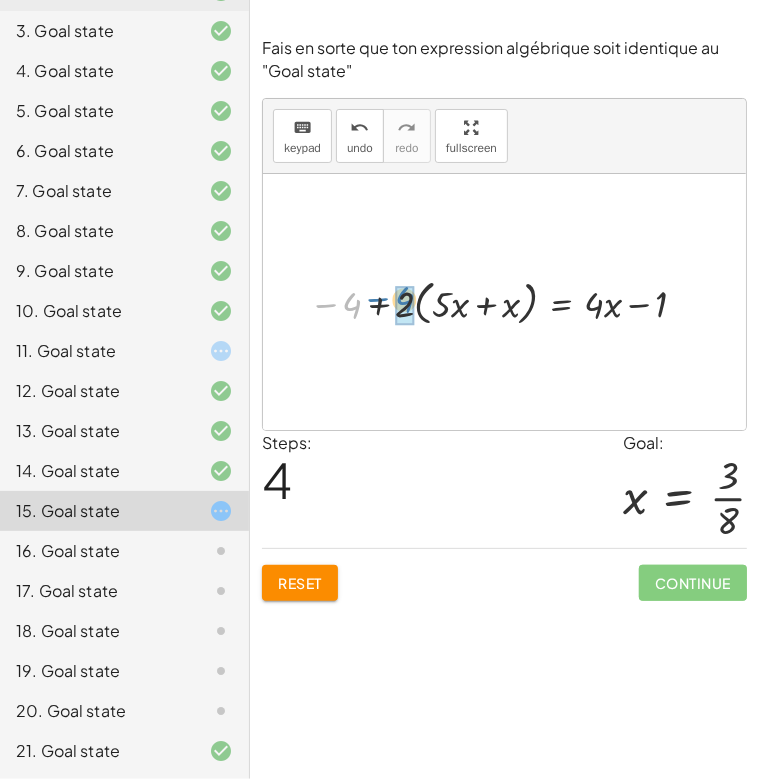 drag, startPoint x: 356, startPoint y: 306, endPoint x: 396, endPoint y: 300, distance: 40.4475 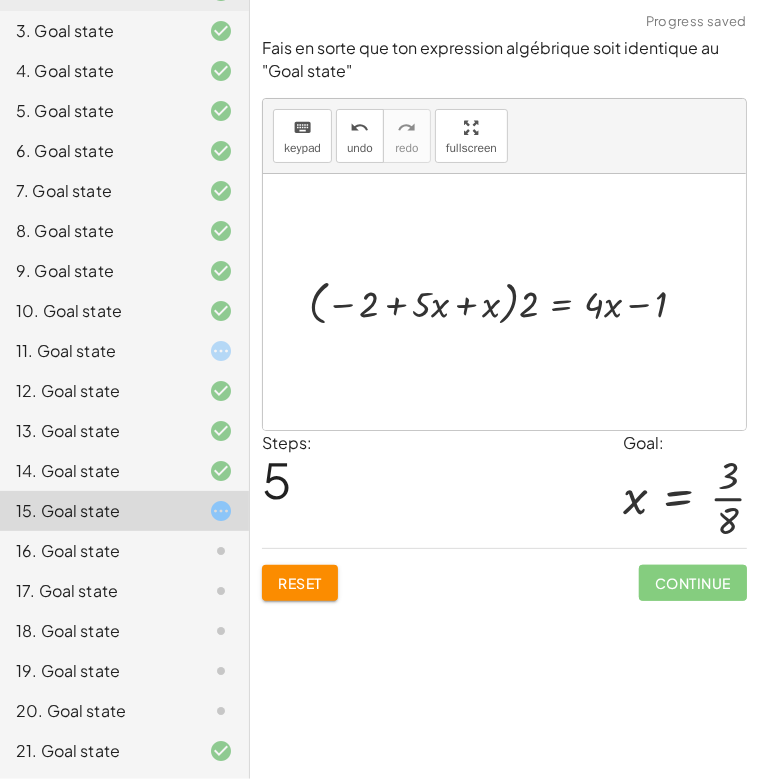 click at bounding box center [506, 302] 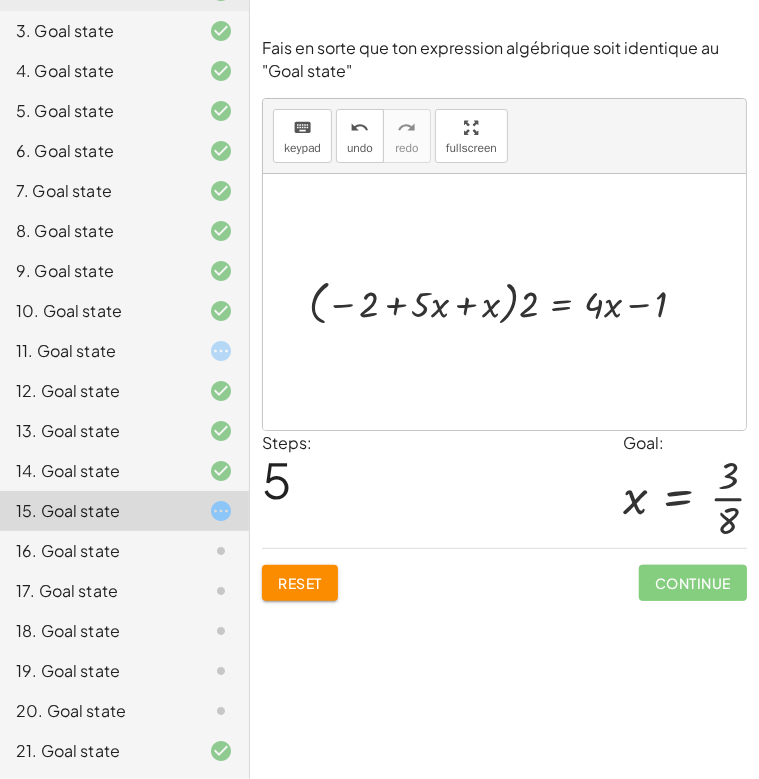 click at bounding box center (506, 302) 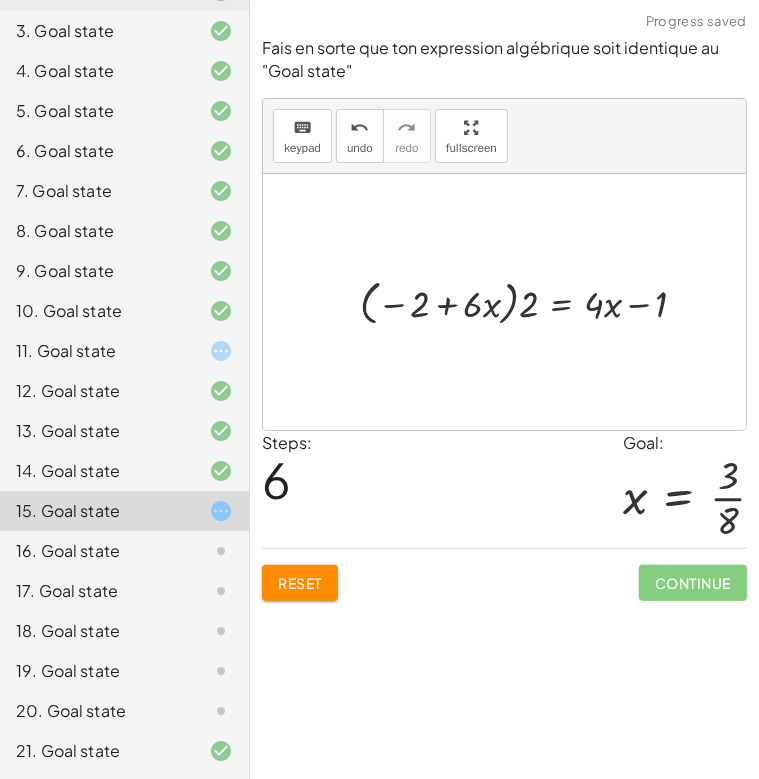click at bounding box center (531, 302) 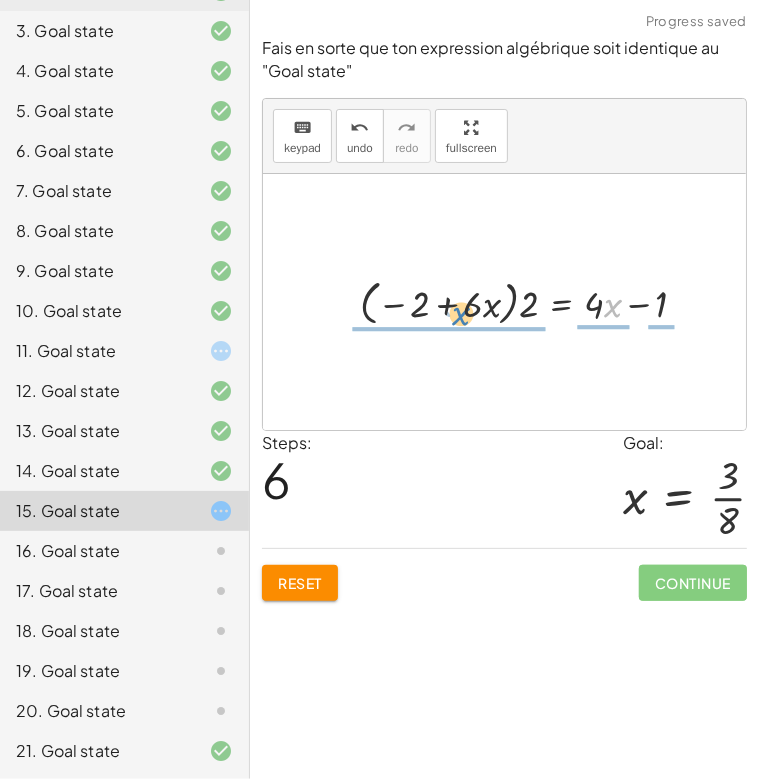 drag, startPoint x: 608, startPoint y: 303, endPoint x: 460, endPoint y: 323, distance: 149.34523 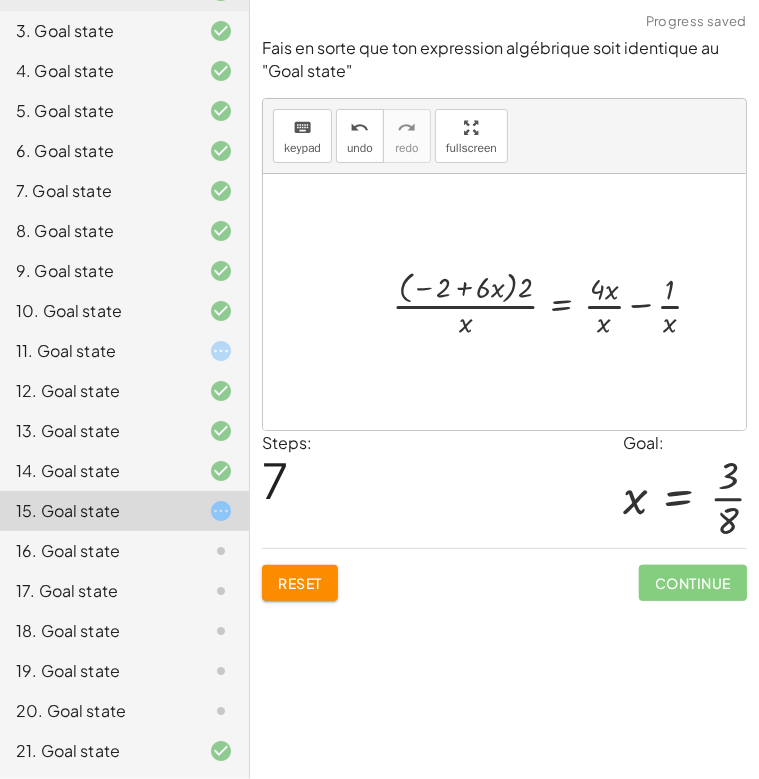 click at bounding box center [555, 302] 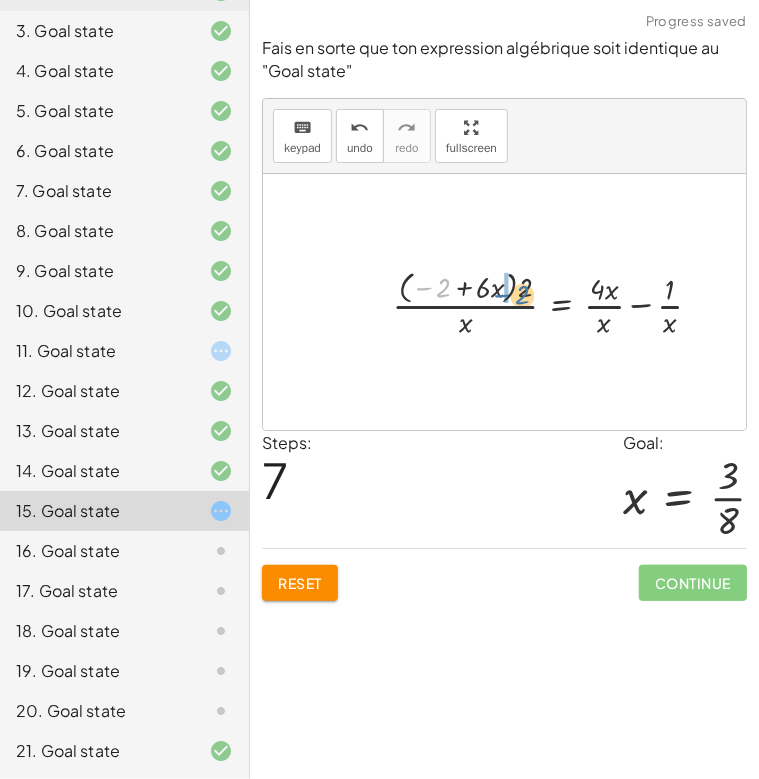 drag, startPoint x: 462, startPoint y: 286, endPoint x: 536, endPoint y: 290, distance: 74.10803 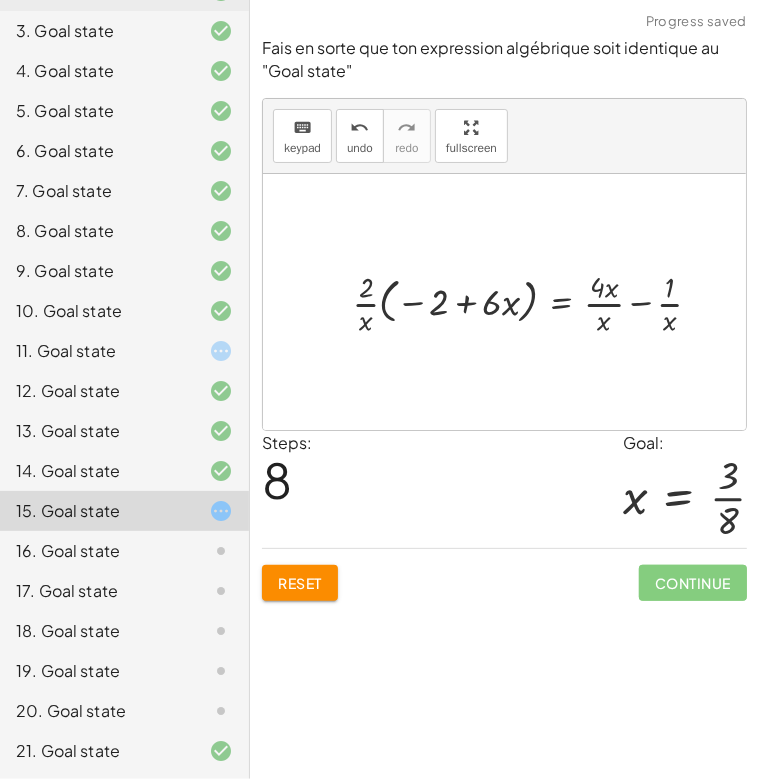 drag, startPoint x: 371, startPoint y: 288, endPoint x: 368, endPoint y: 309, distance: 21.213203 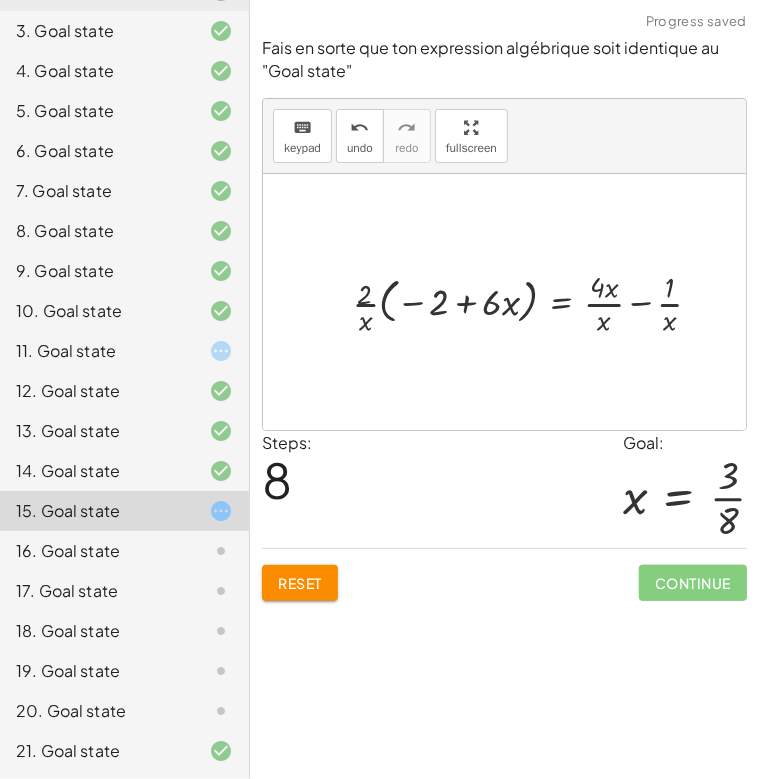 click at bounding box center (535, 302) 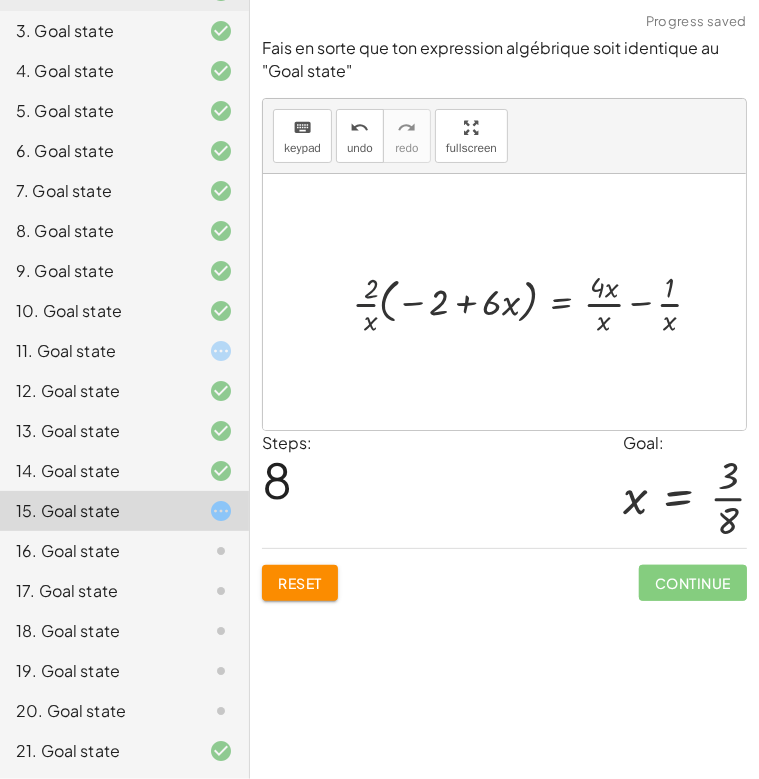 click at bounding box center [535, 302] 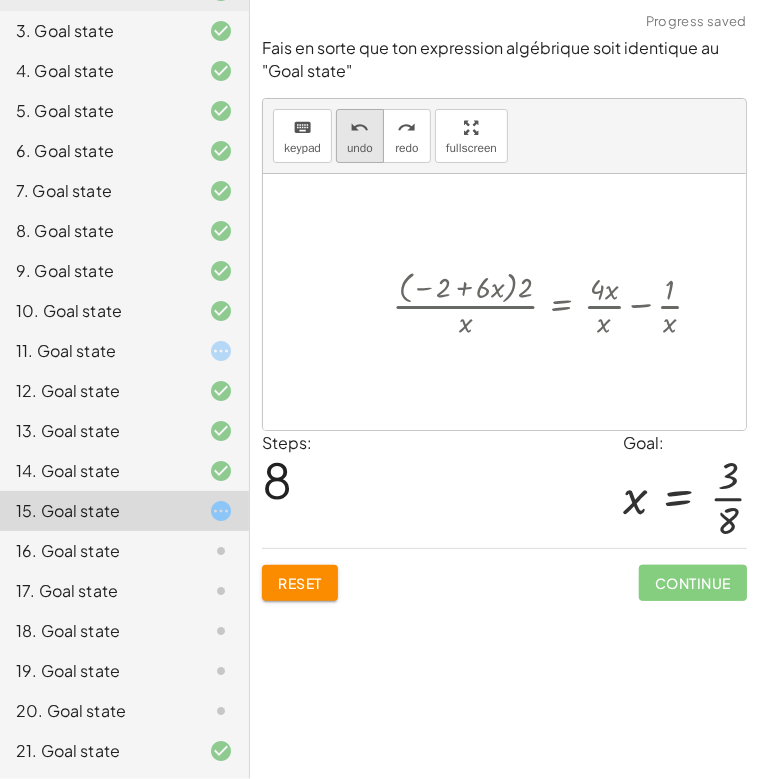 click on "undo" at bounding box center [360, 148] 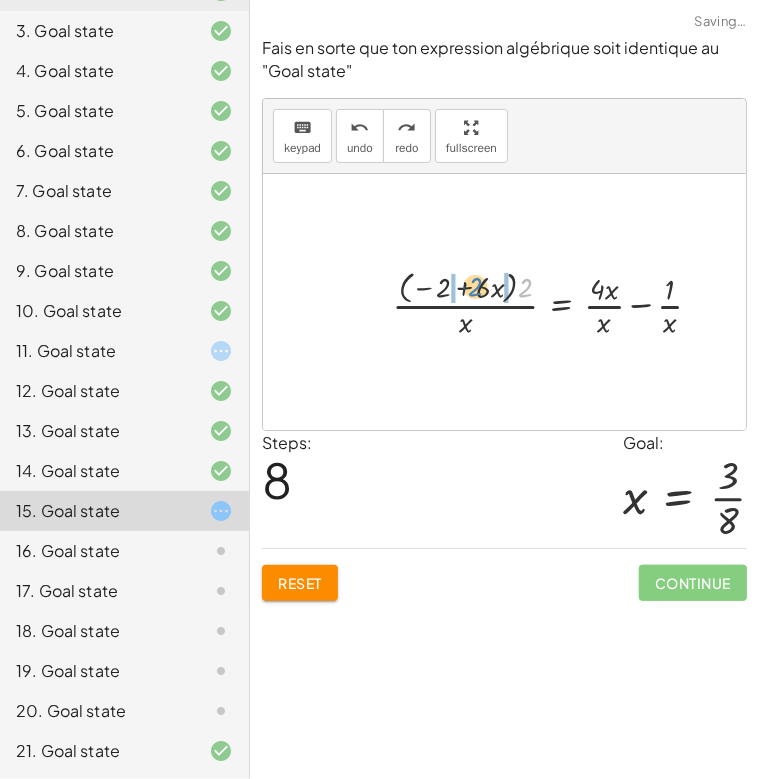 drag, startPoint x: 522, startPoint y: 291, endPoint x: 476, endPoint y: 289, distance: 46.043457 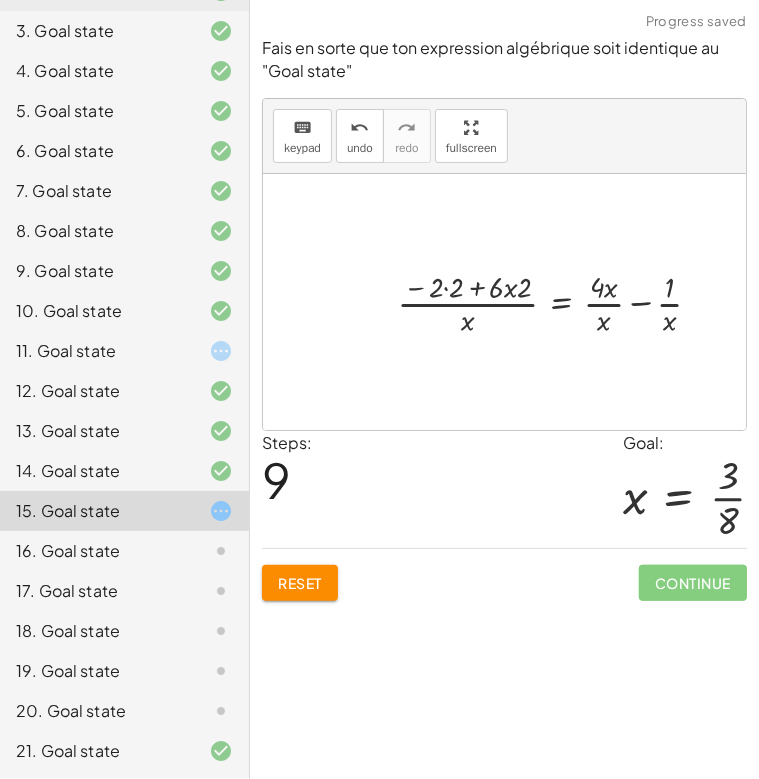 click at bounding box center [557, 302] 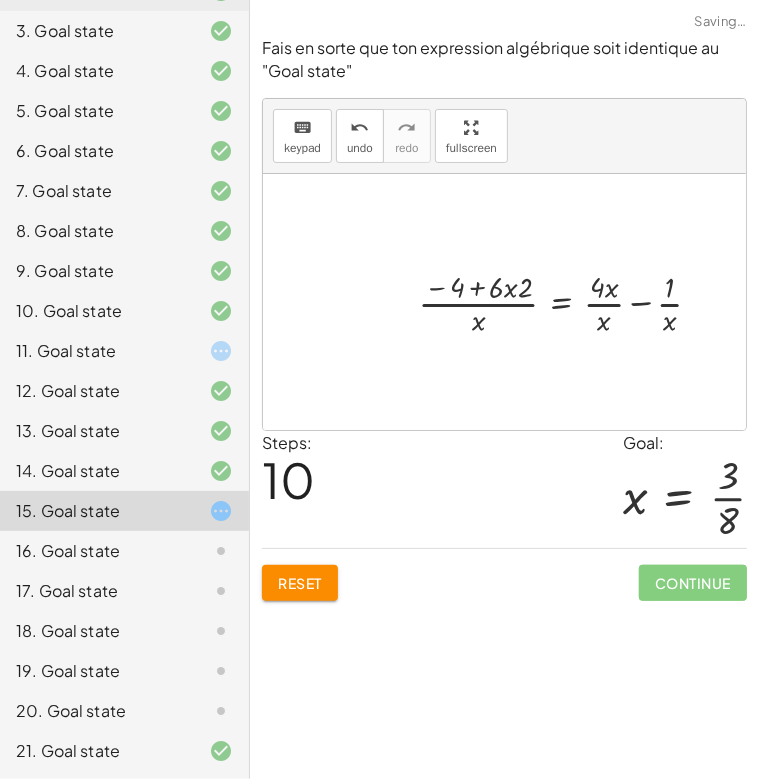 click at bounding box center (568, 302) 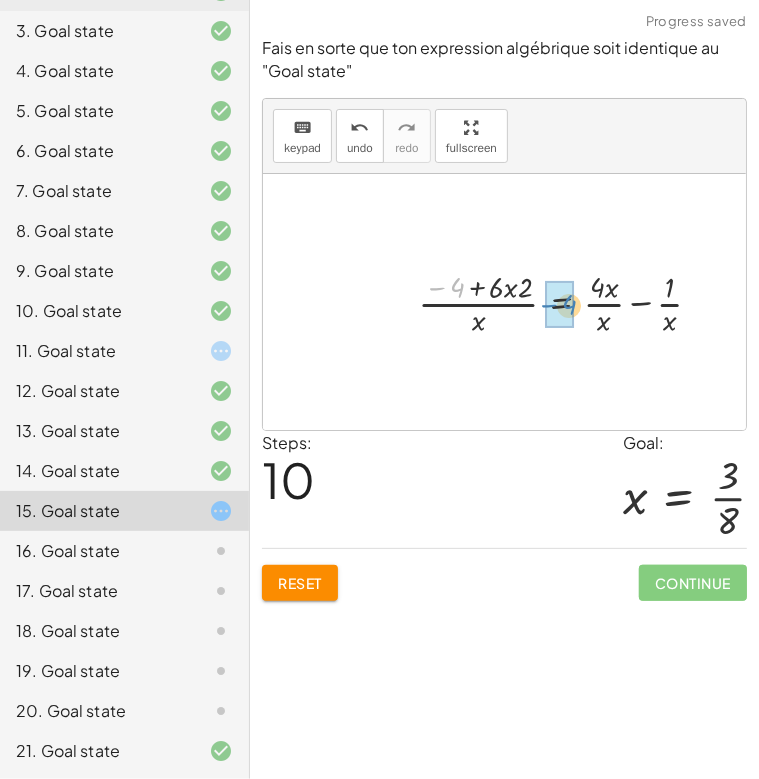 drag, startPoint x: 460, startPoint y: 292, endPoint x: 572, endPoint y: 309, distance: 113.28283 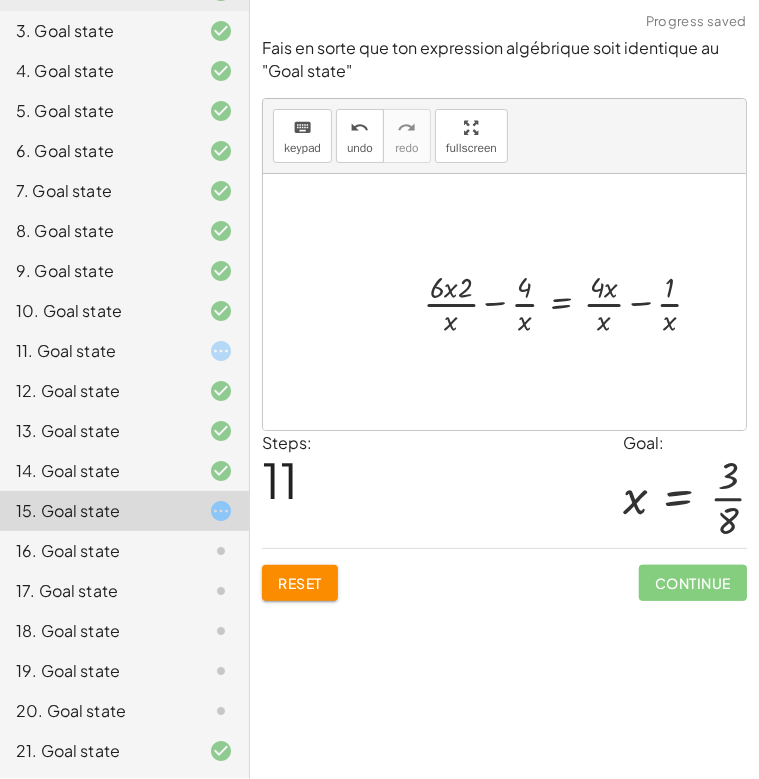 click at bounding box center [571, 302] 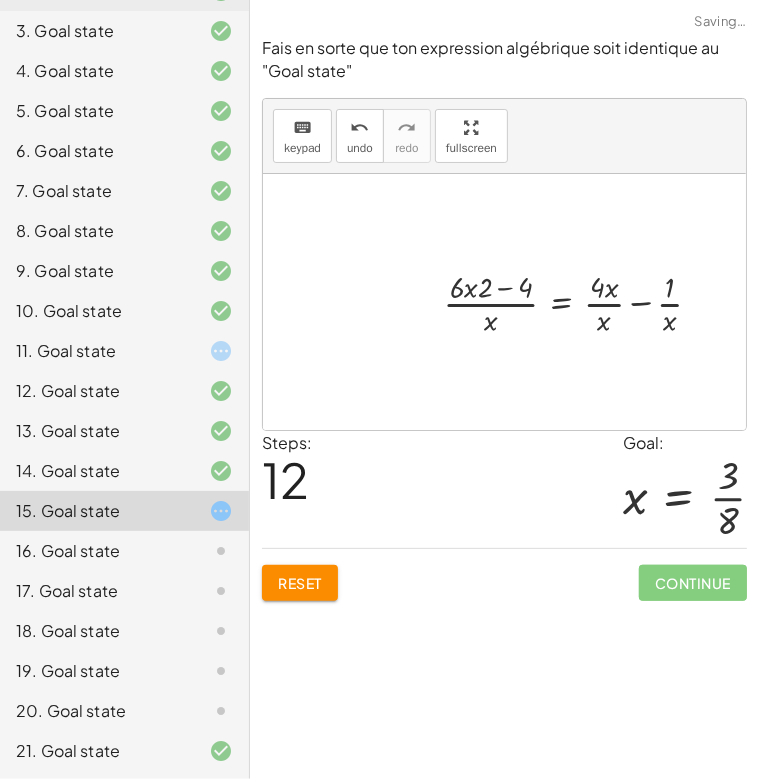click at bounding box center (581, 302) 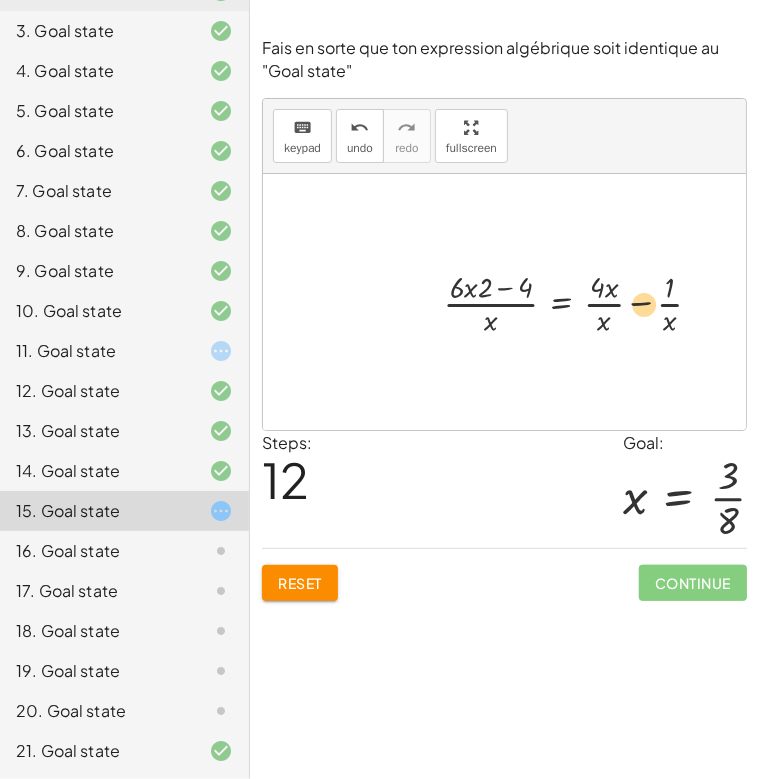 drag, startPoint x: 500, startPoint y: 288, endPoint x: 644, endPoint y: 291, distance: 144.03125 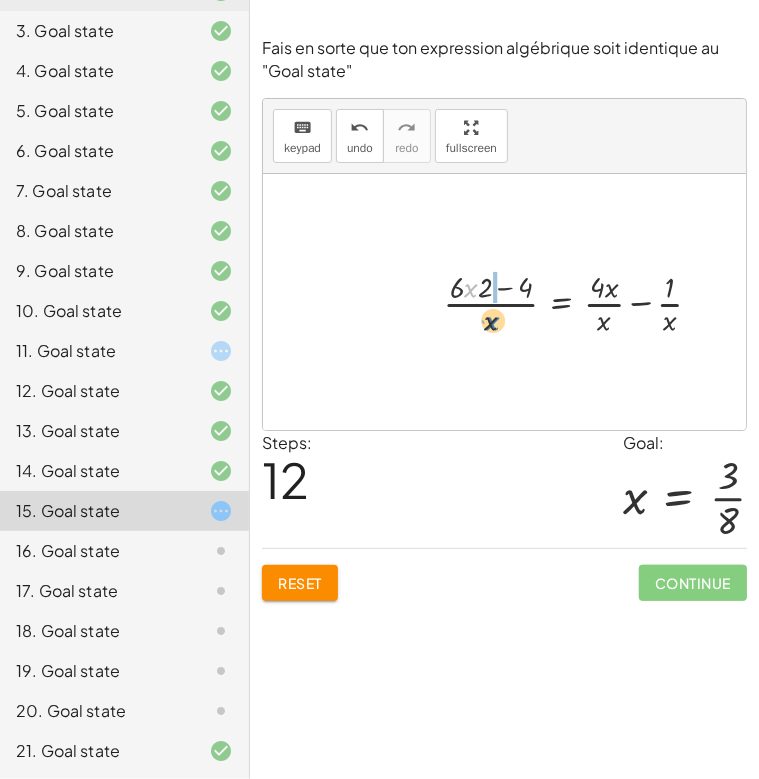 drag, startPoint x: 465, startPoint y: 291, endPoint x: 488, endPoint y: 323, distance: 39.40812 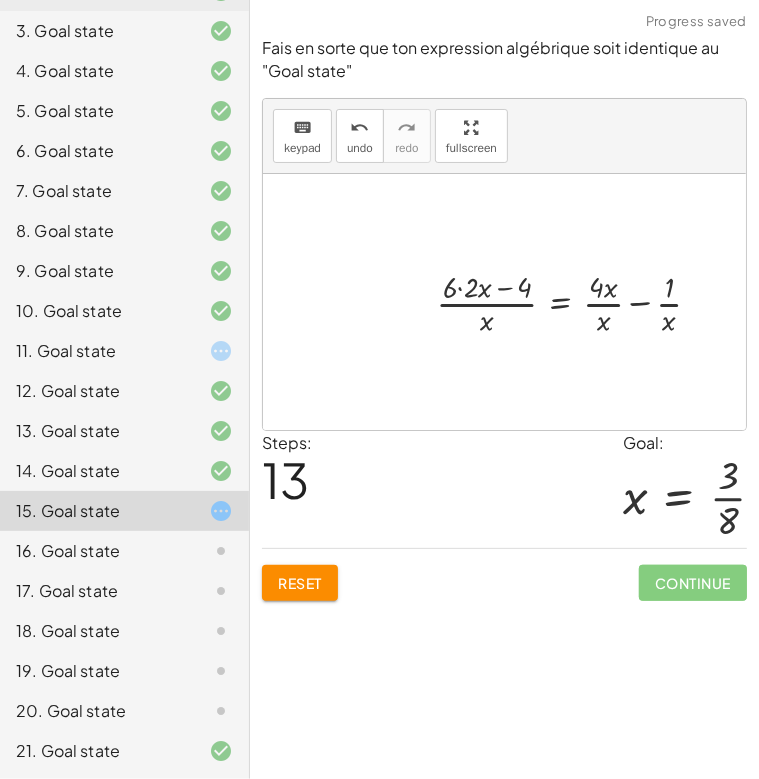 drag, startPoint x: 462, startPoint y: 283, endPoint x: 462, endPoint y: 298, distance: 15 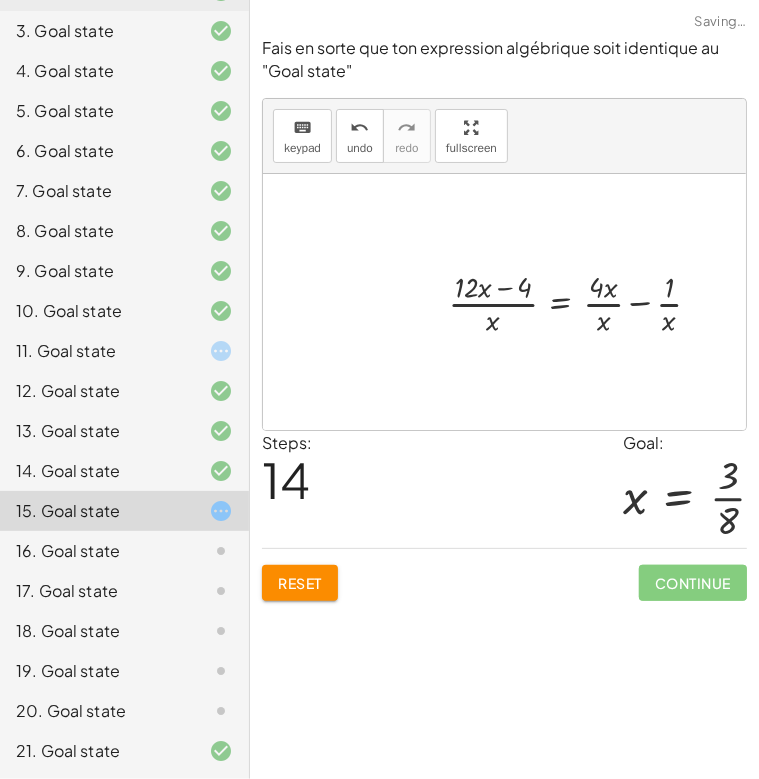 click at bounding box center (583, 302) 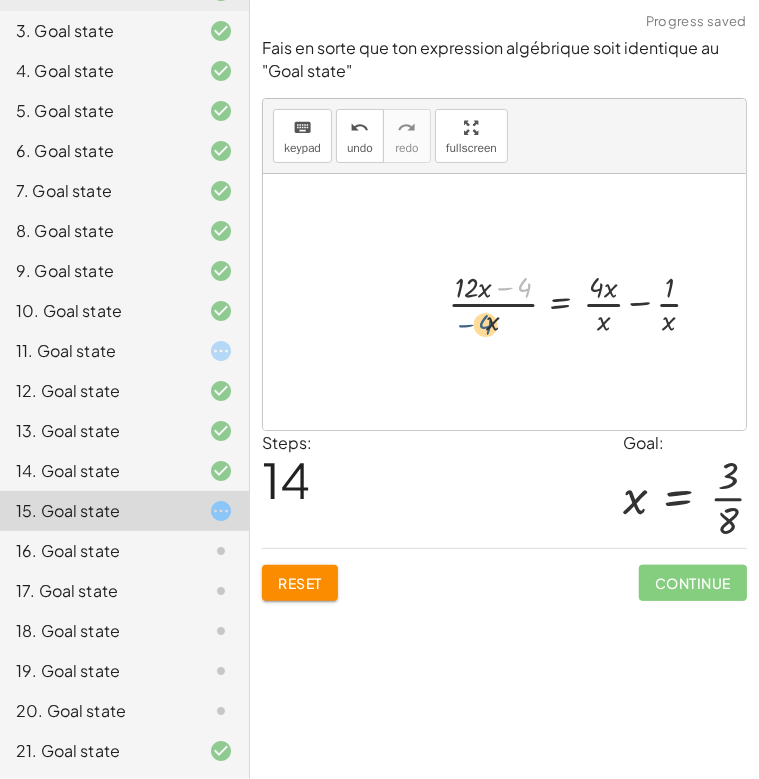 drag, startPoint x: 527, startPoint y: 286, endPoint x: 488, endPoint y: 323, distance: 53.75872 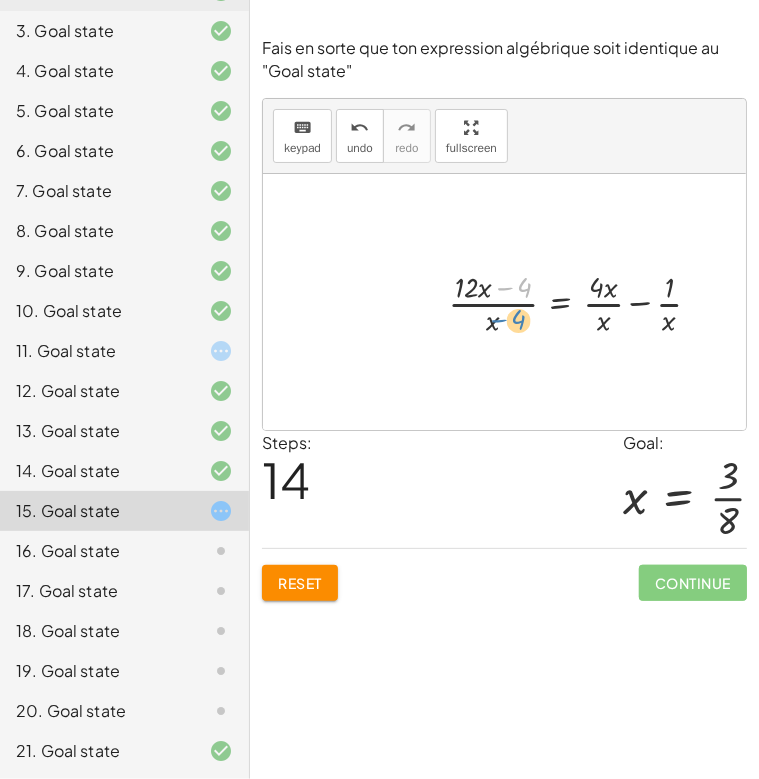 drag, startPoint x: 528, startPoint y: 287, endPoint x: 523, endPoint y: 319, distance: 32.38827 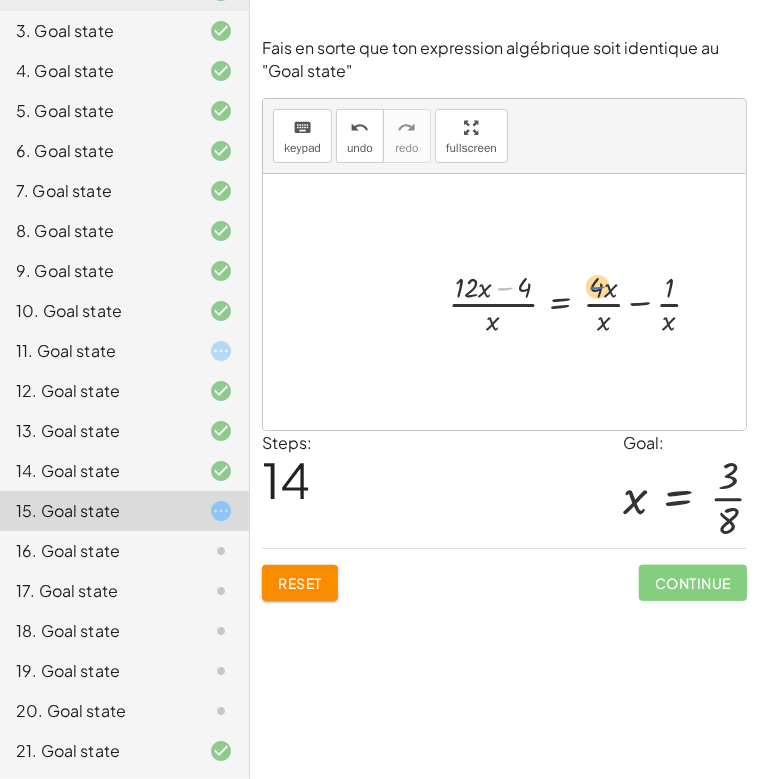 drag, startPoint x: 516, startPoint y: 283, endPoint x: 611, endPoint y: 281, distance: 95.02105 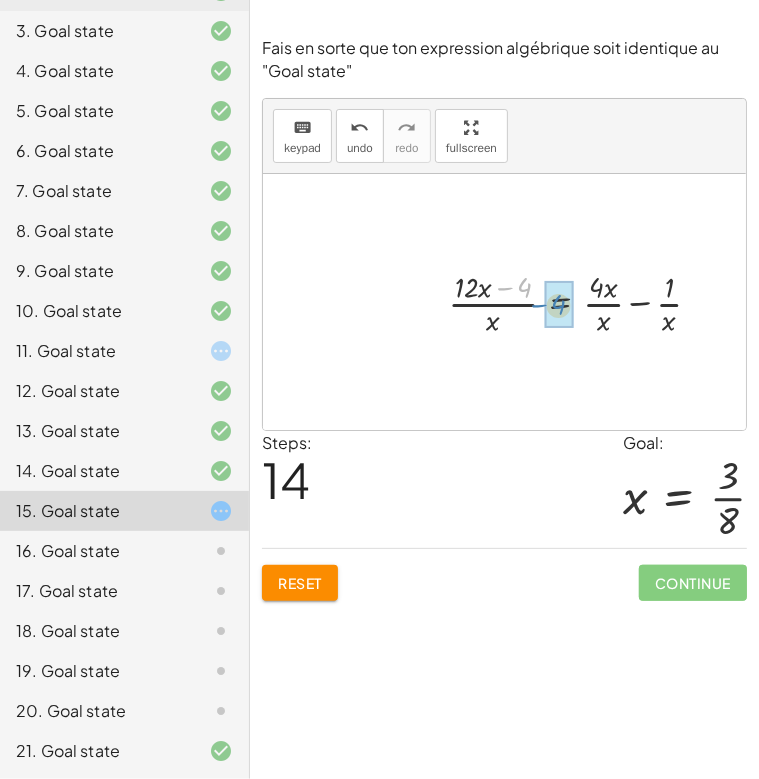 drag, startPoint x: 526, startPoint y: 286, endPoint x: 560, endPoint y: 303, distance: 38.013157 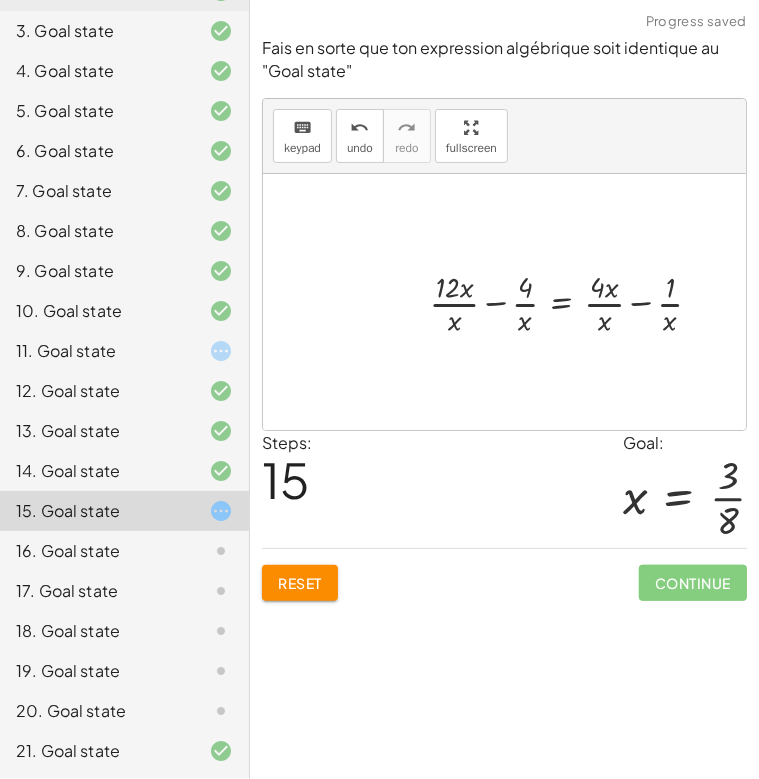 click at bounding box center [574, 302] 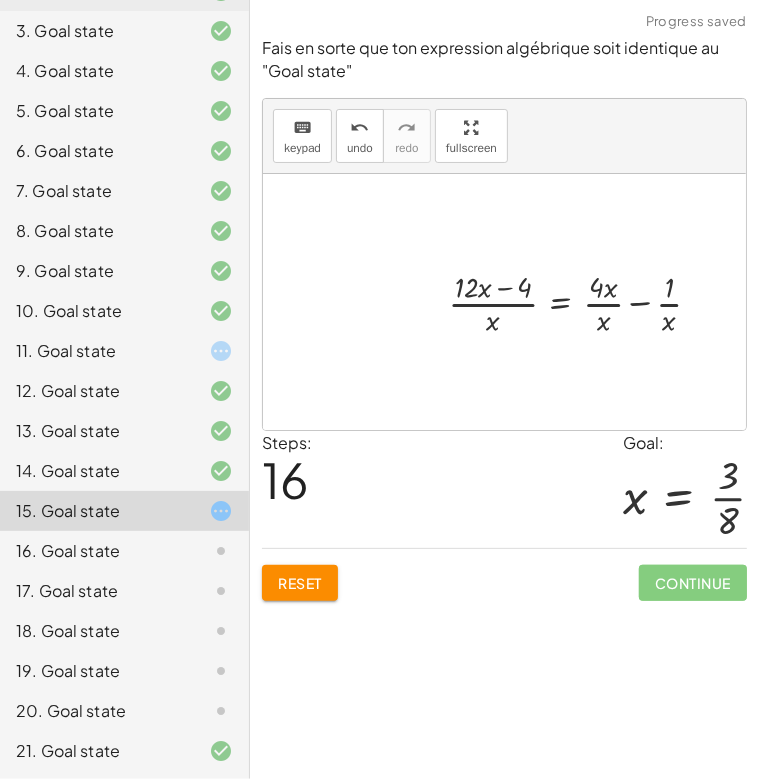 click at bounding box center (583, 302) 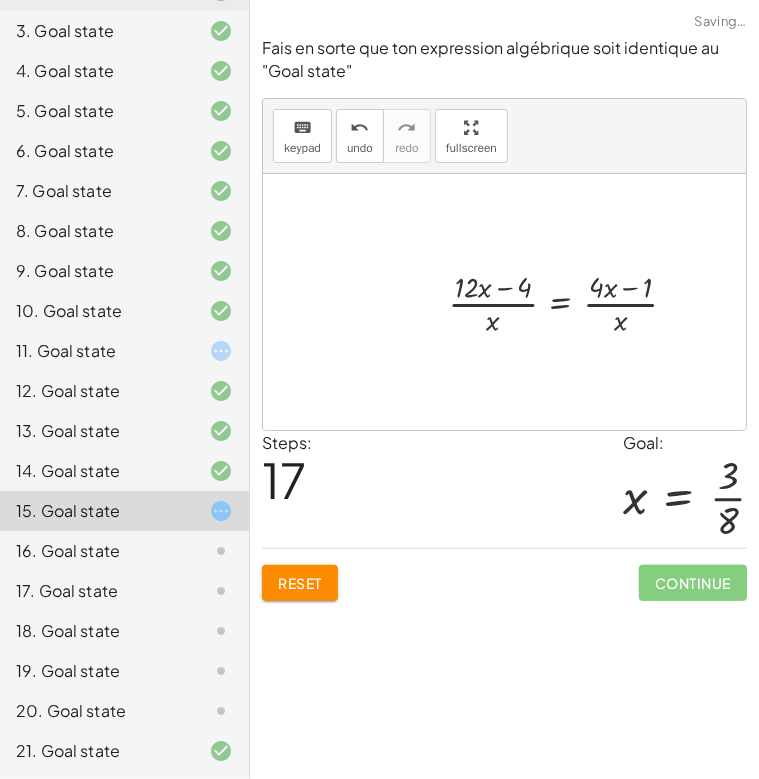 click at bounding box center (571, 302) 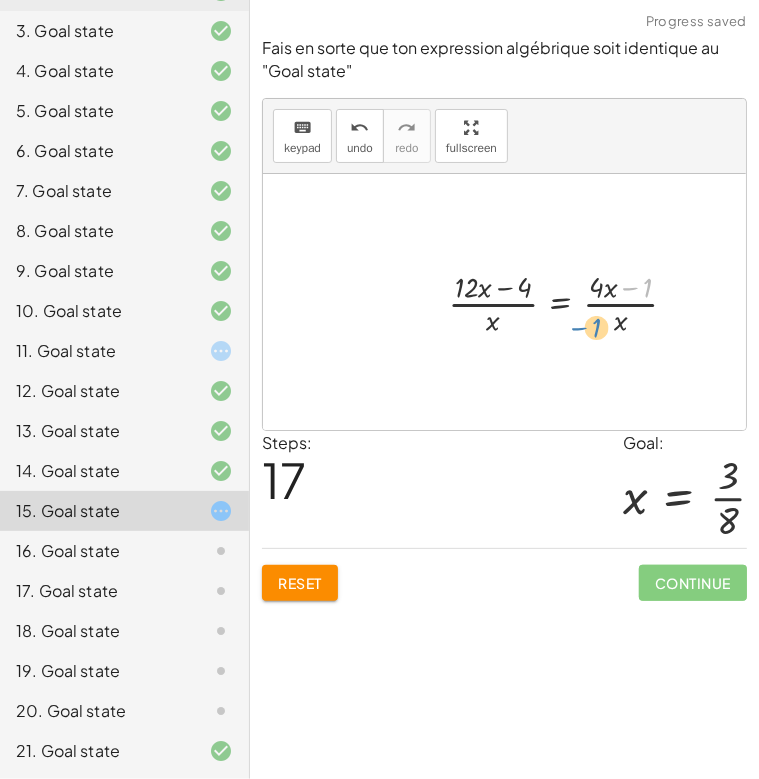 drag, startPoint x: 644, startPoint y: 293, endPoint x: 593, endPoint y: 333, distance: 64.815125 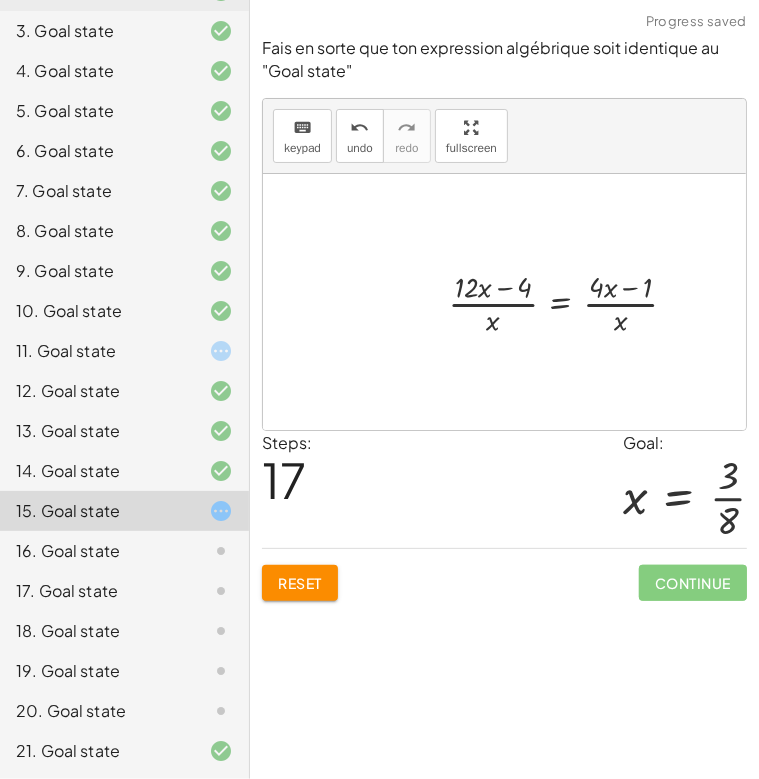 drag, startPoint x: 609, startPoint y: 327, endPoint x: 621, endPoint y: 320, distance: 13.892444 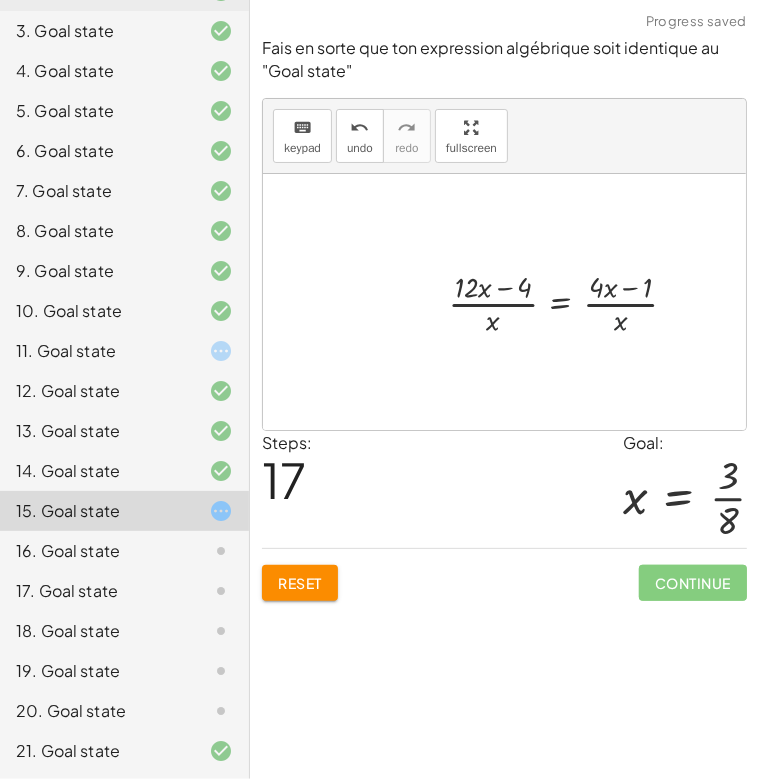 click at bounding box center [571, 302] 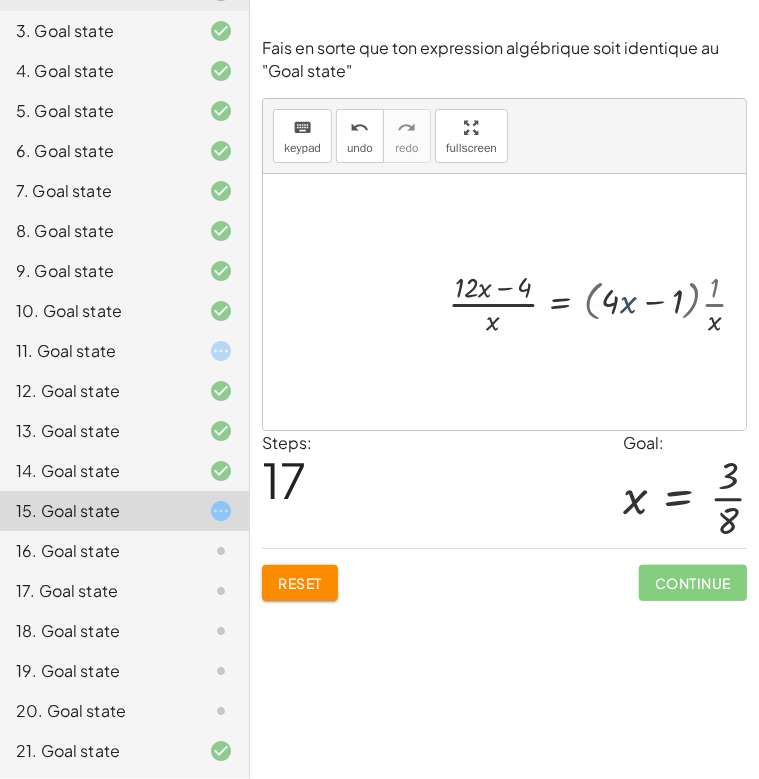 click at bounding box center (605, 302) 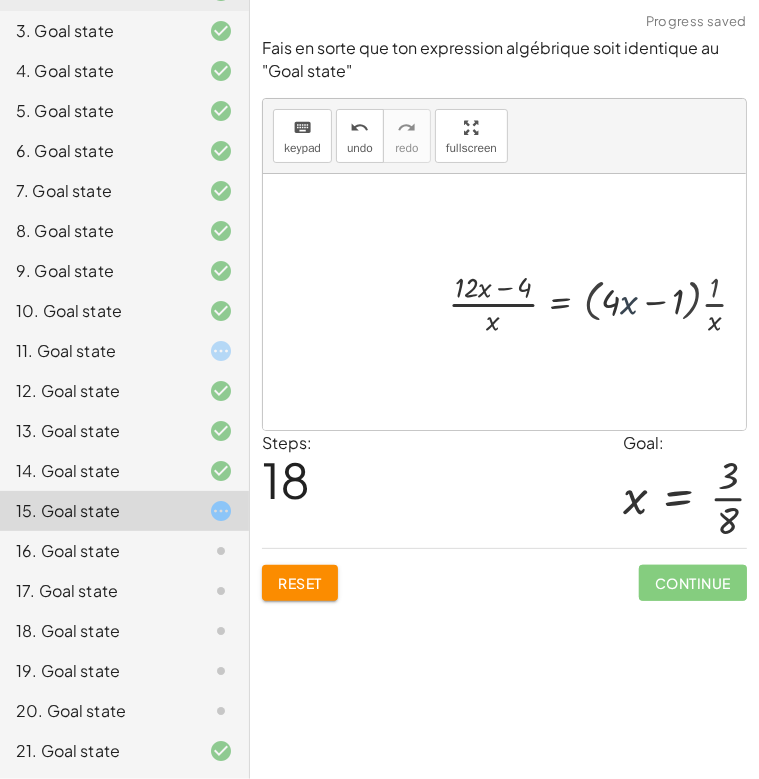 click at bounding box center [605, 302] 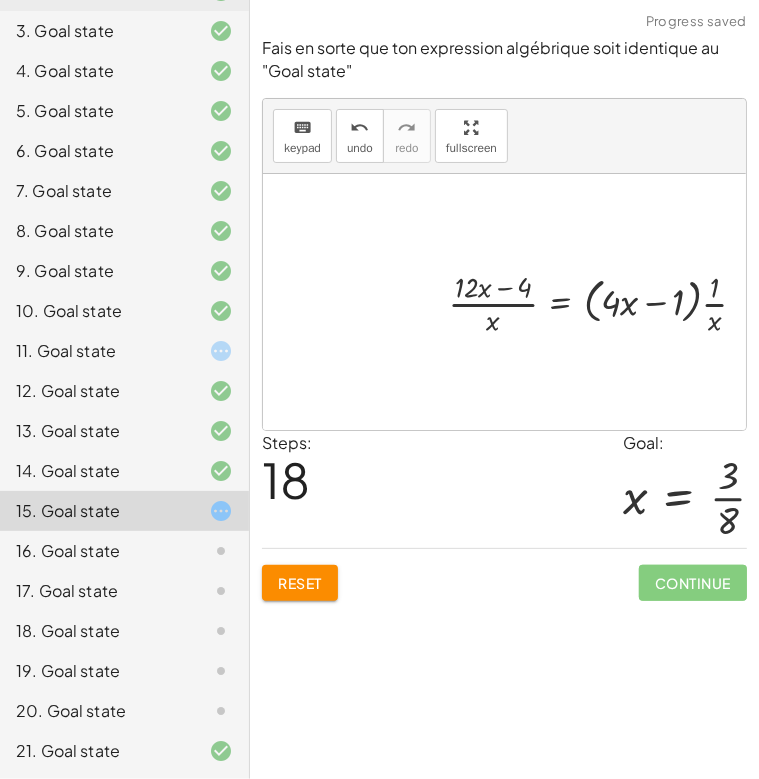 click at bounding box center (605, 302) 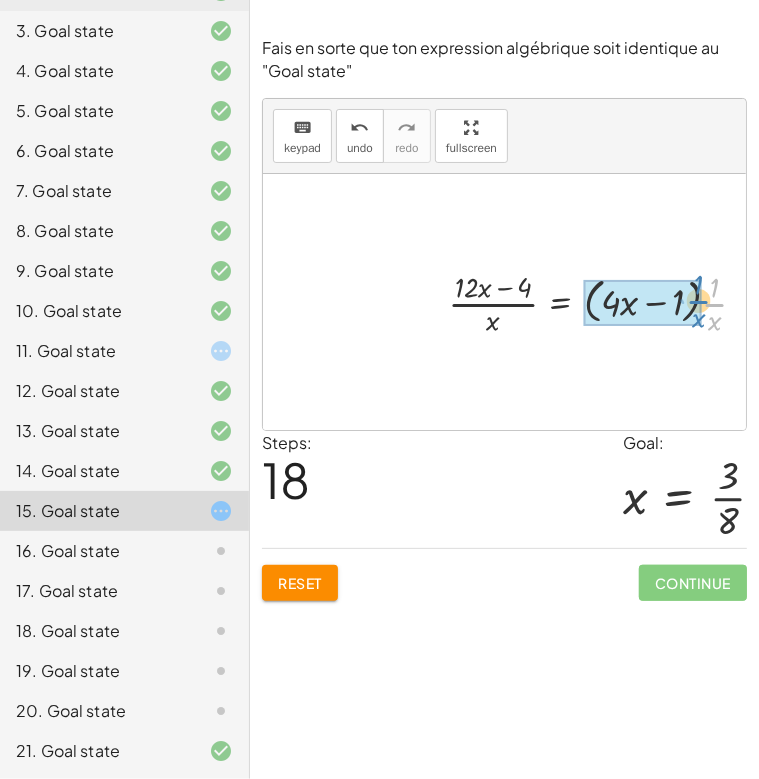 drag, startPoint x: 712, startPoint y: 303, endPoint x: 695, endPoint y: 300, distance: 17.262676 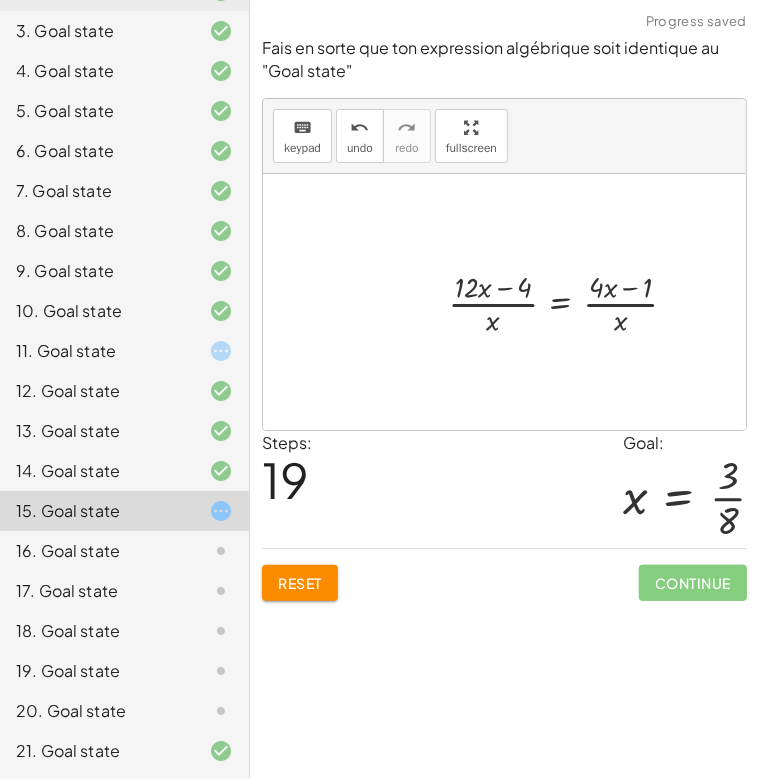 click at bounding box center [571, 302] 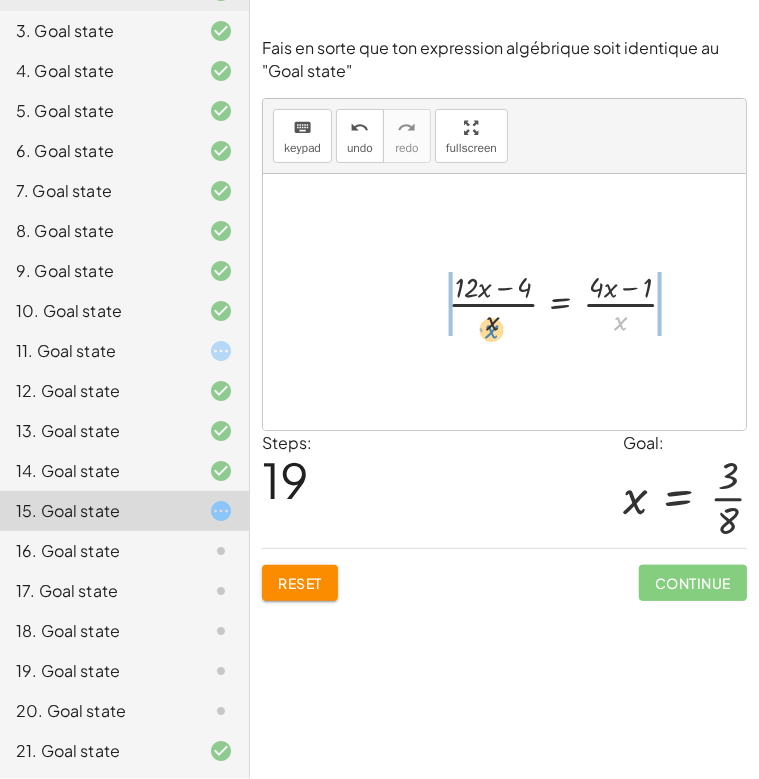 drag, startPoint x: 621, startPoint y: 317, endPoint x: 492, endPoint y: 320, distance: 129.03488 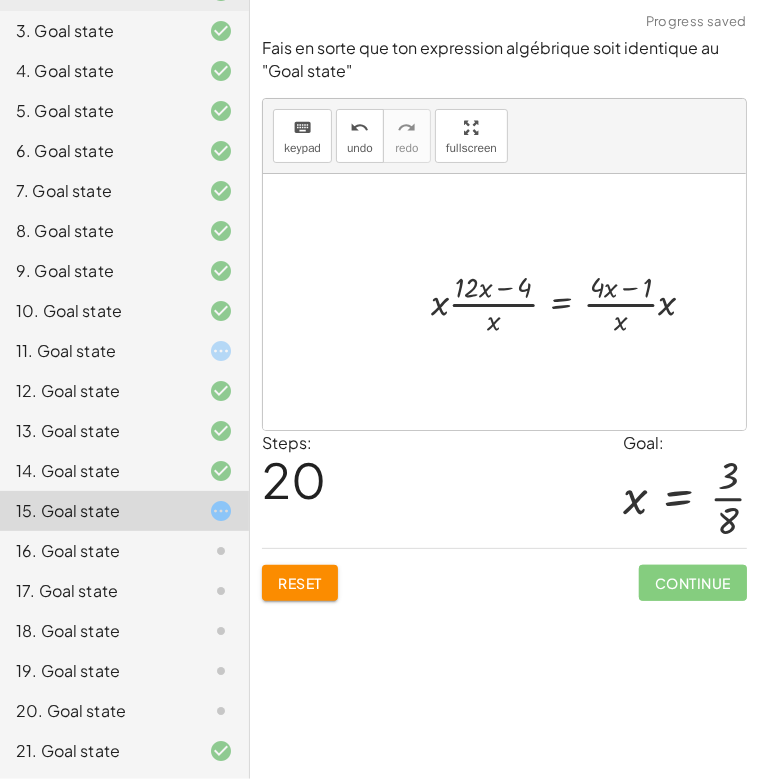 click at bounding box center [571, 302] 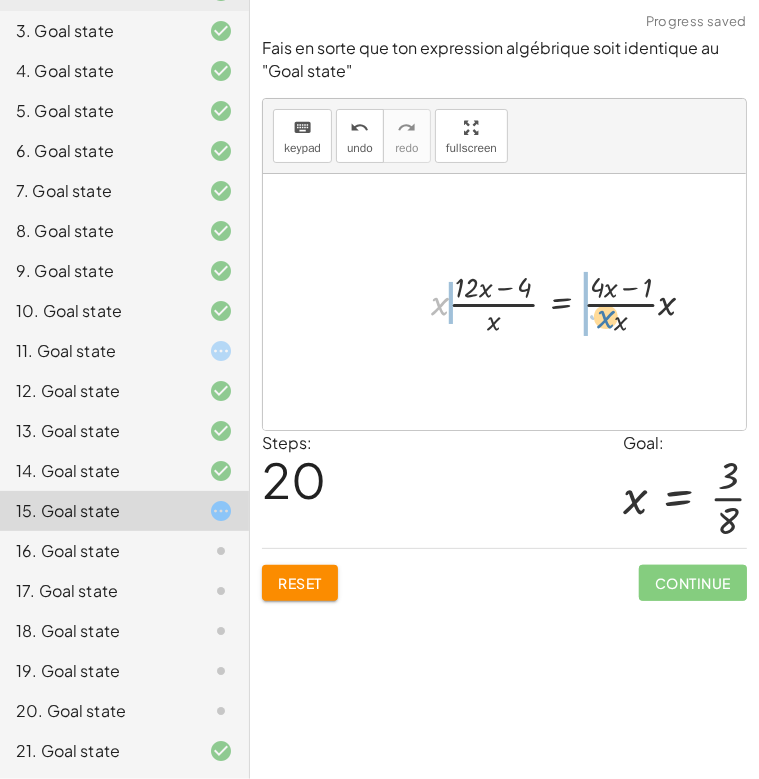 drag, startPoint x: 442, startPoint y: 307, endPoint x: 613, endPoint y: 318, distance: 171.35344 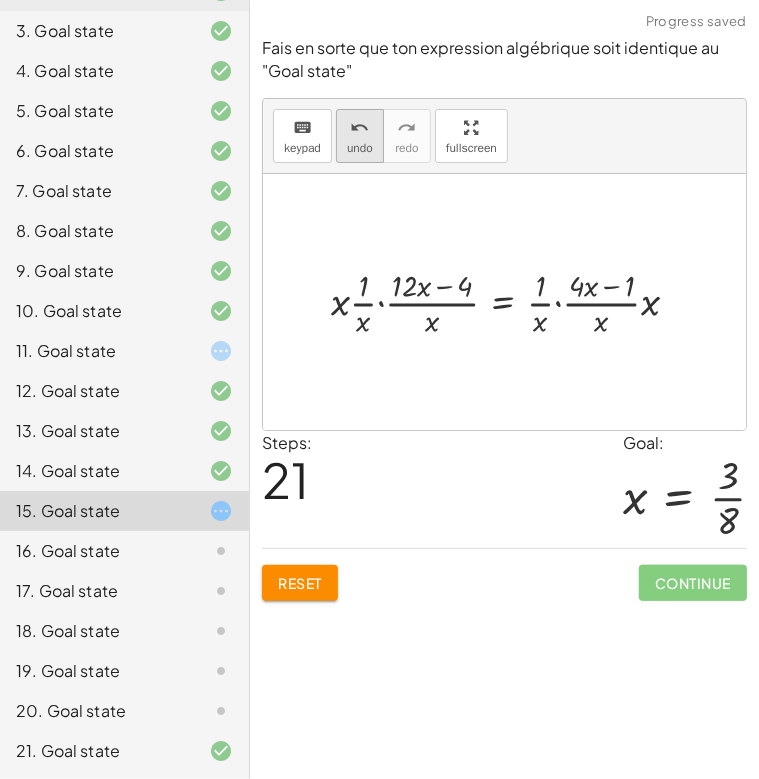 click on "undo undo" at bounding box center (360, 136) 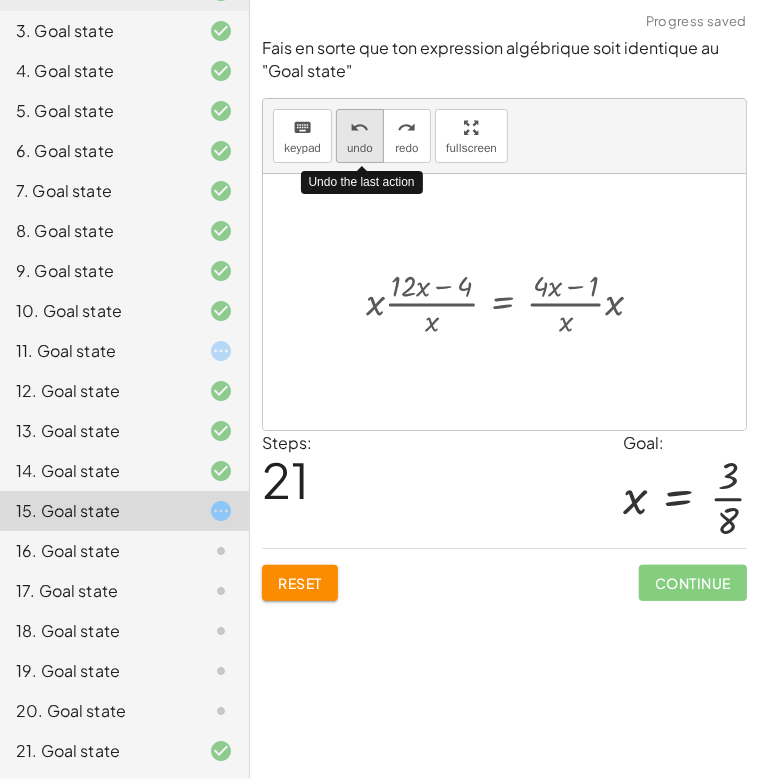 click on "undo undo" at bounding box center (360, 136) 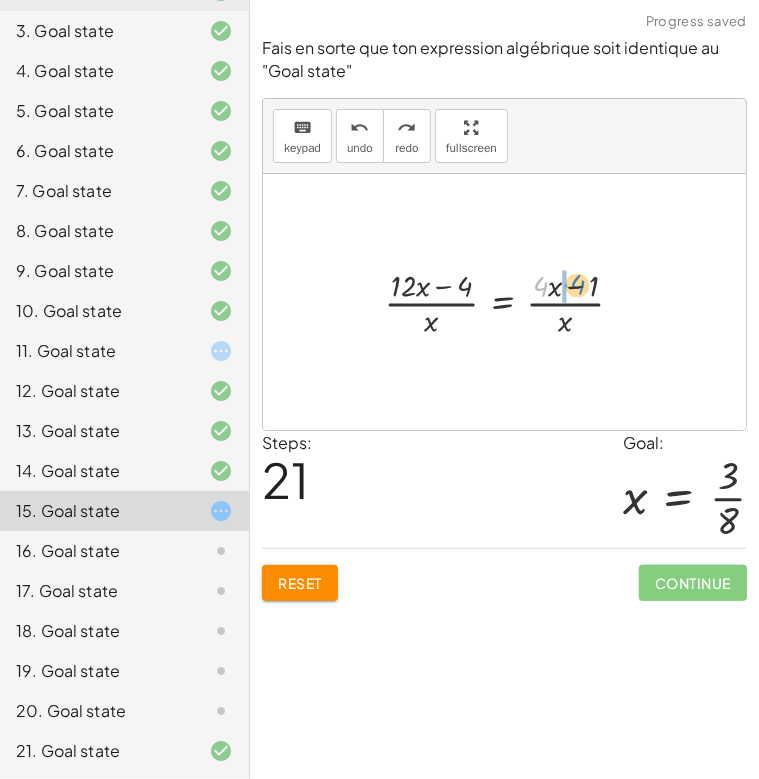 drag, startPoint x: 542, startPoint y: 290, endPoint x: 579, endPoint y: 288, distance: 37.054016 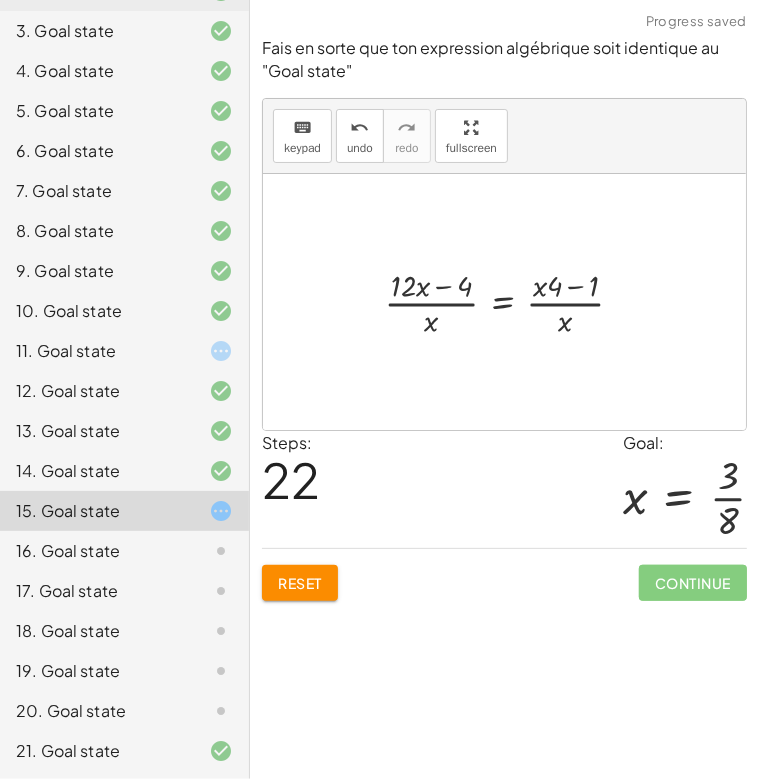 click at bounding box center [512, 301] 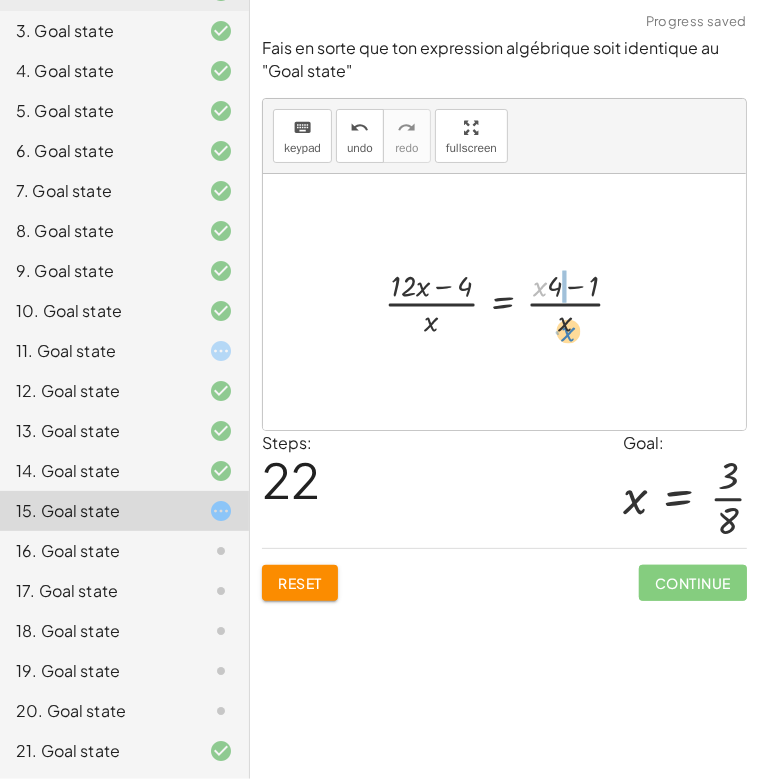drag, startPoint x: 540, startPoint y: 290, endPoint x: 568, endPoint y: 335, distance: 53 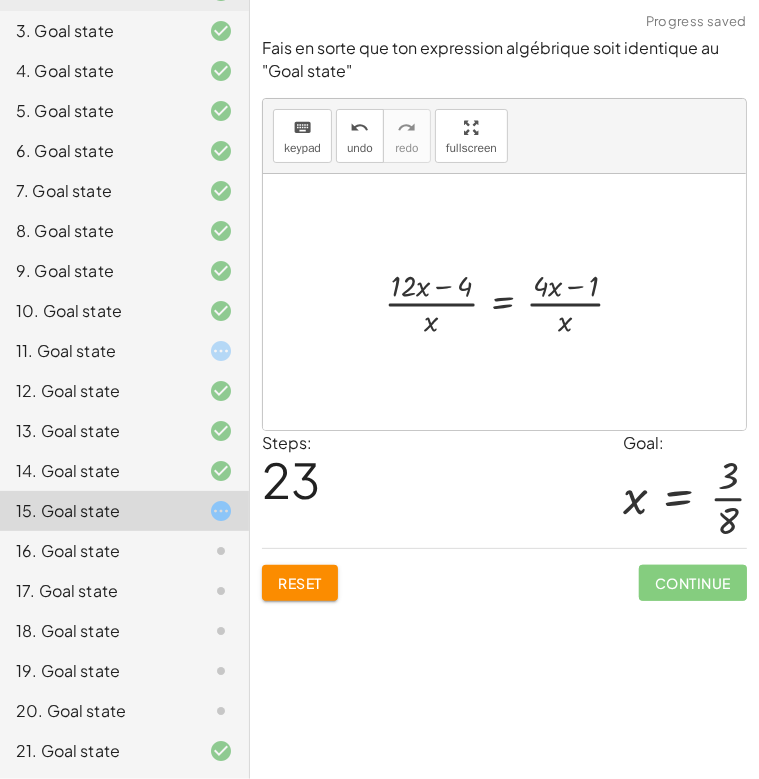 click at bounding box center [512, 301] 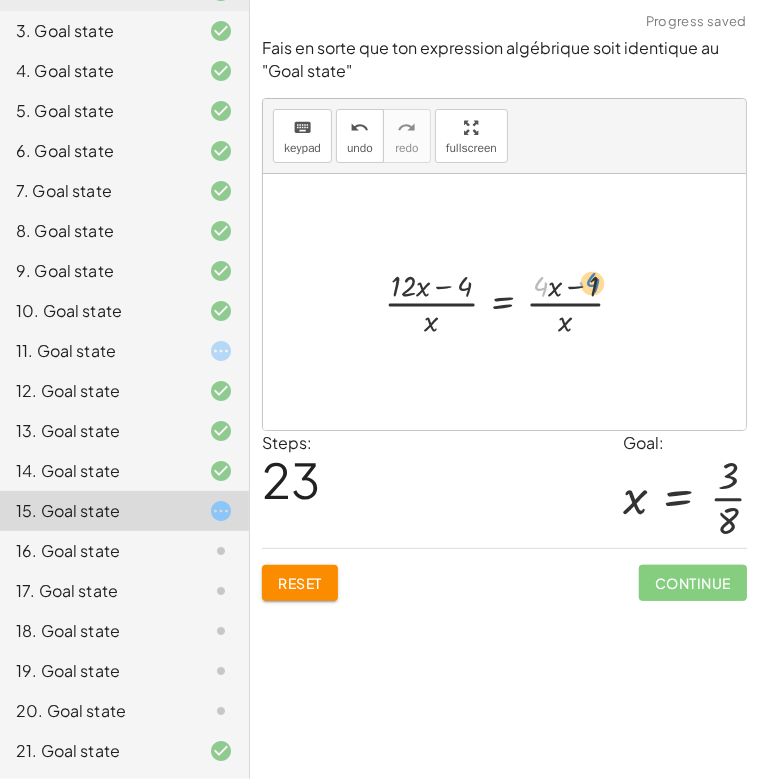 drag, startPoint x: 540, startPoint y: 291, endPoint x: 592, endPoint y: 287, distance: 52.153618 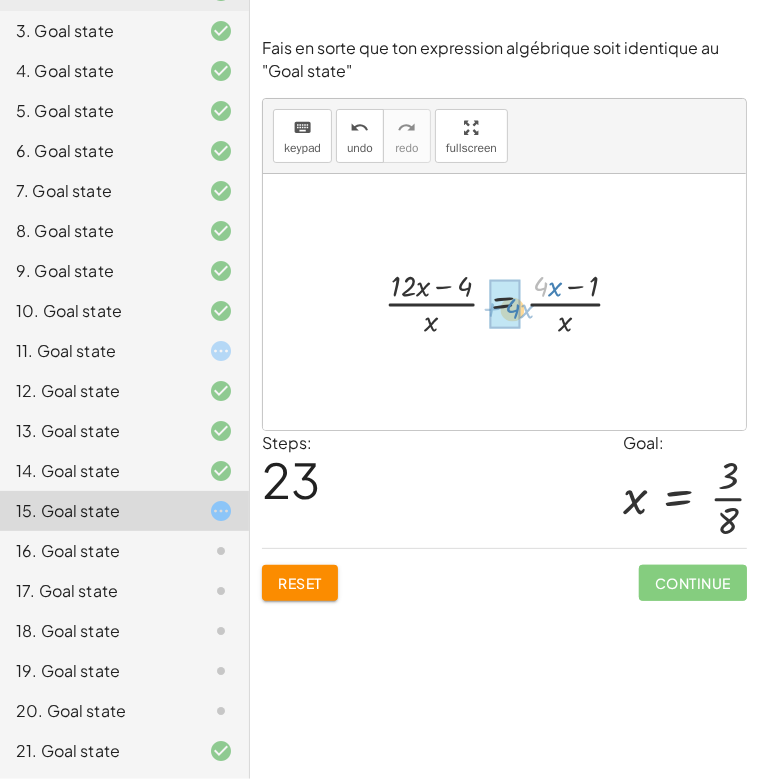 drag, startPoint x: 537, startPoint y: 289, endPoint x: 510, endPoint y: 309, distance: 33.600594 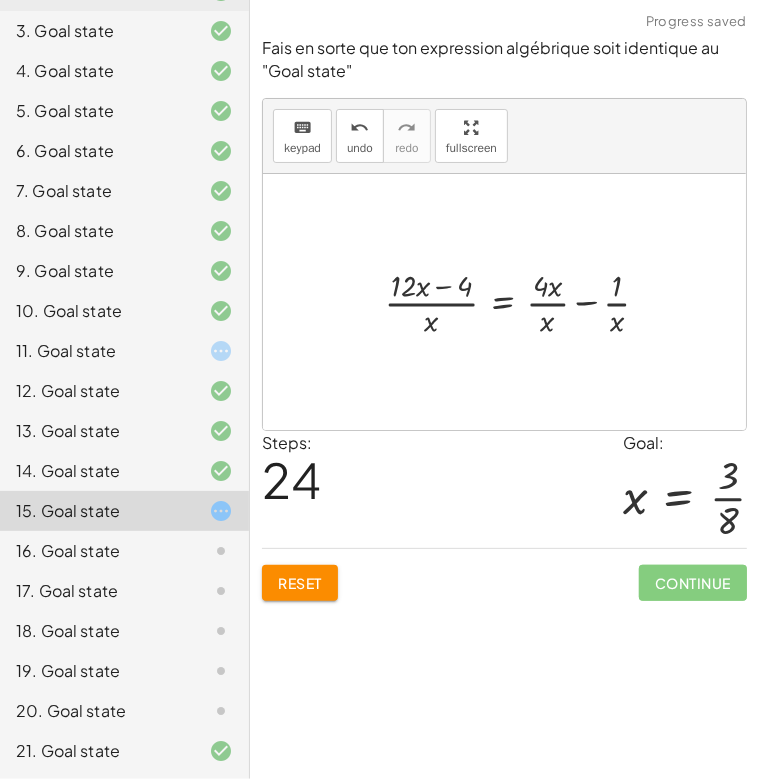 click at bounding box center (525, 301) 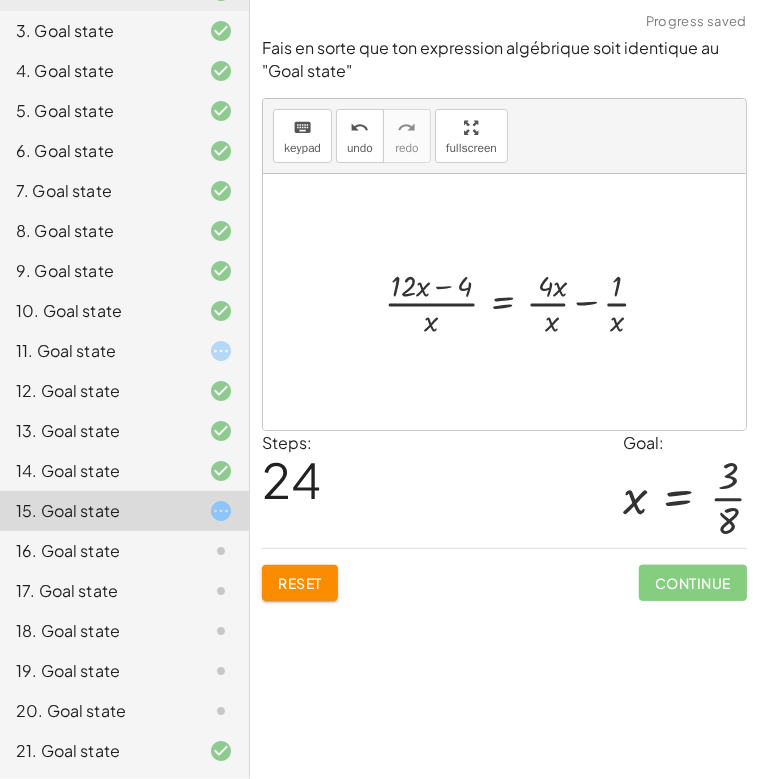 click at bounding box center (525, 301) 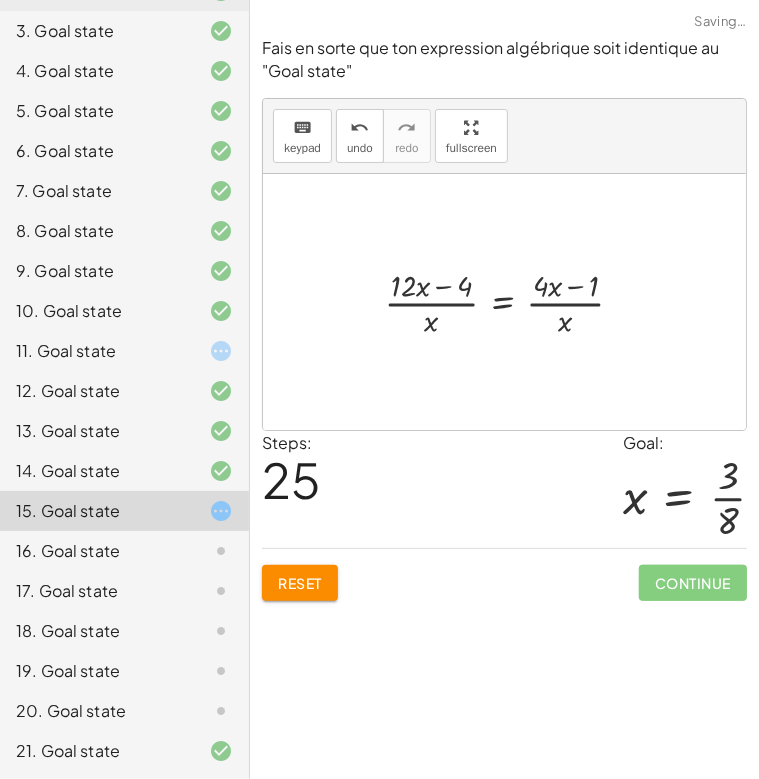 click at bounding box center [512, 301] 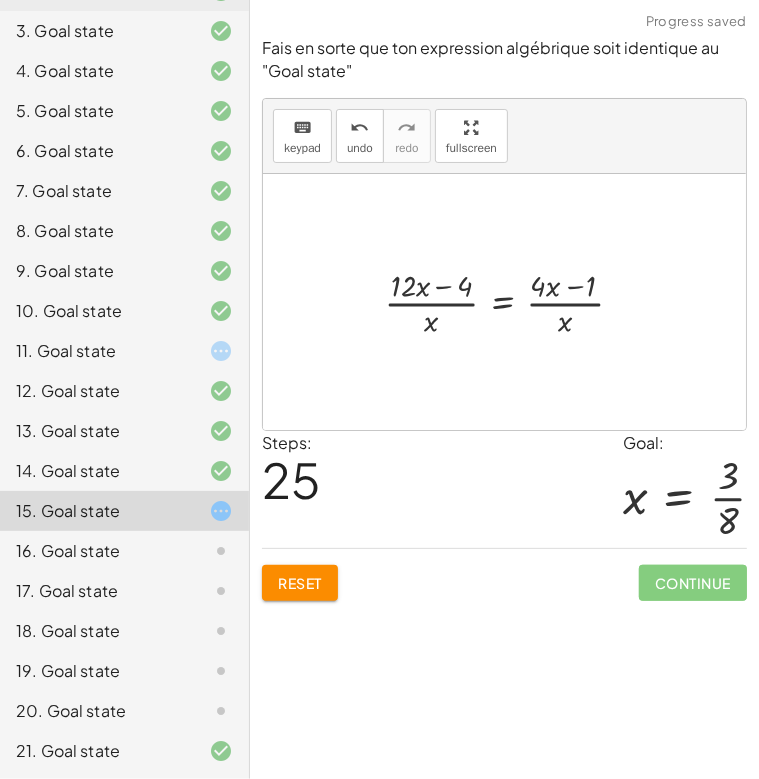 click at bounding box center (512, 301) 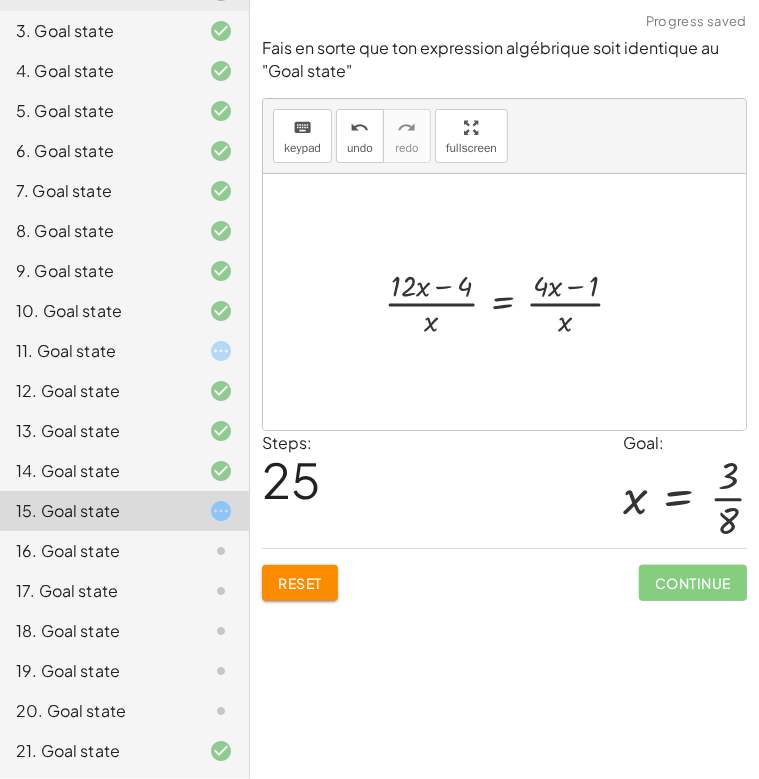 click at bounding box center (512, 301) 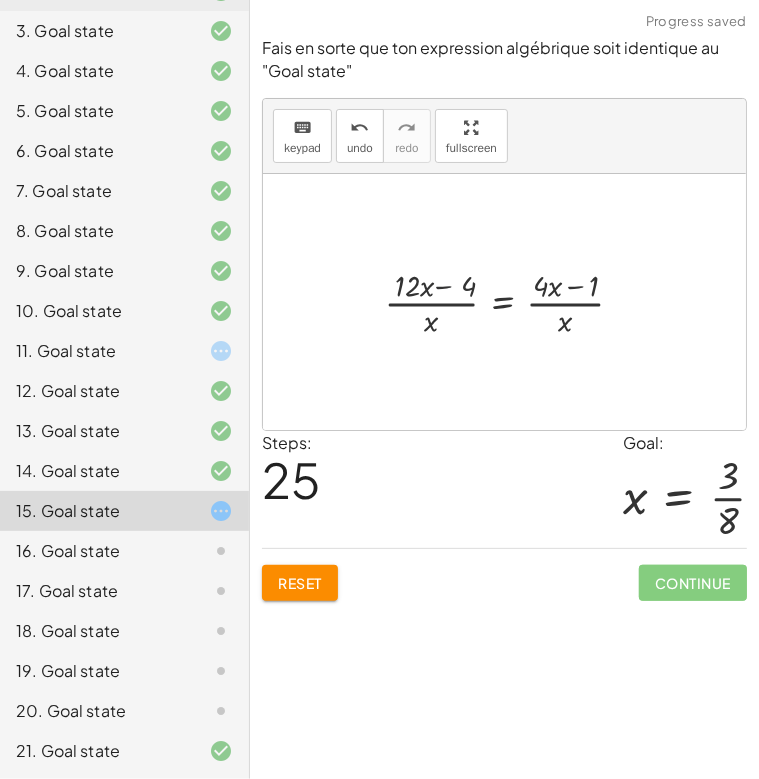click at bounding box center [512, 301] 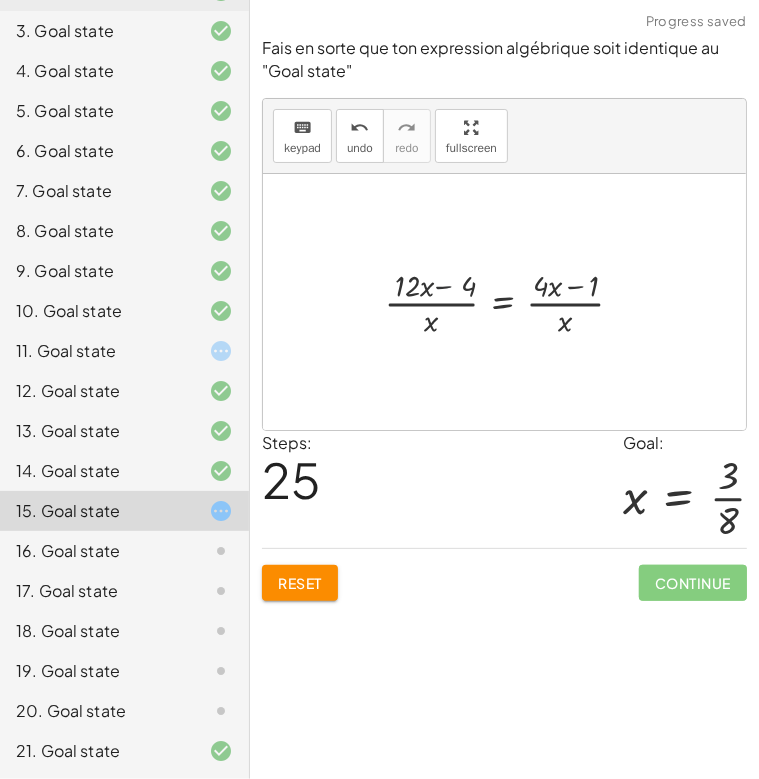 click at bounding box center (512, 301) 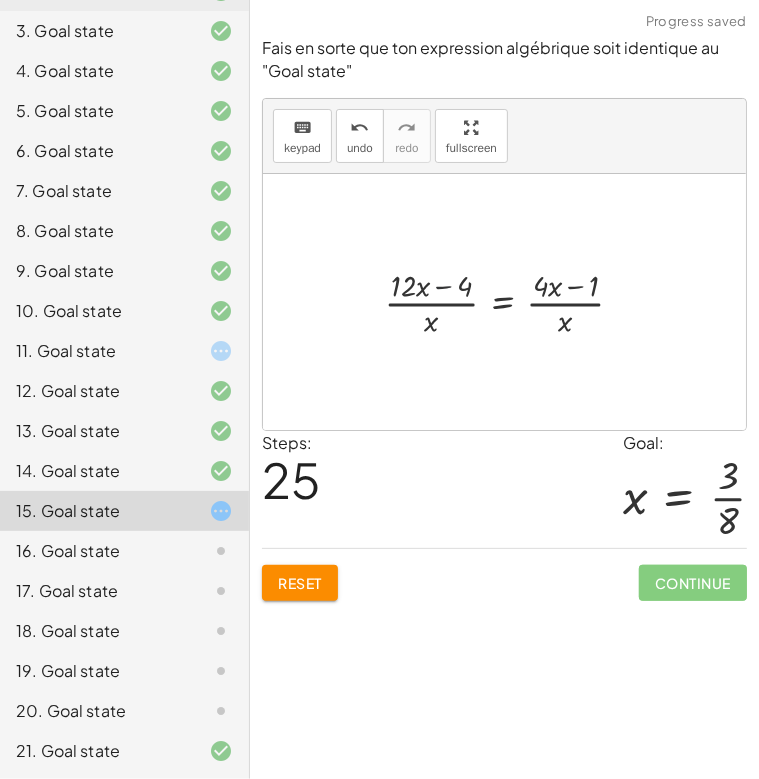 click at bounding box center [512, 301] 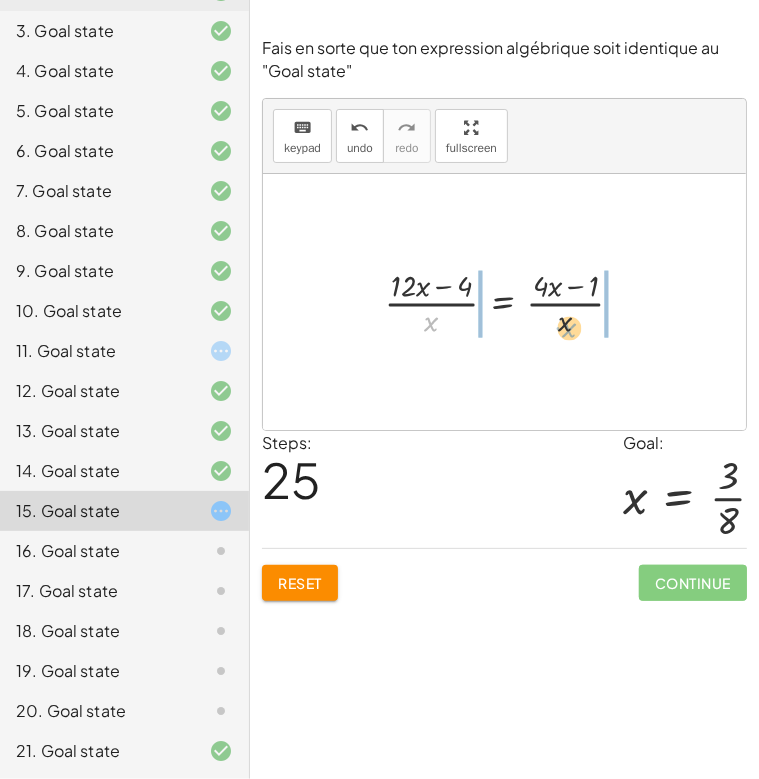 drag, startPoint x: 423, startPoint y: 326, endPoint x: 560, endPoint y: 332, distance: 137.13132 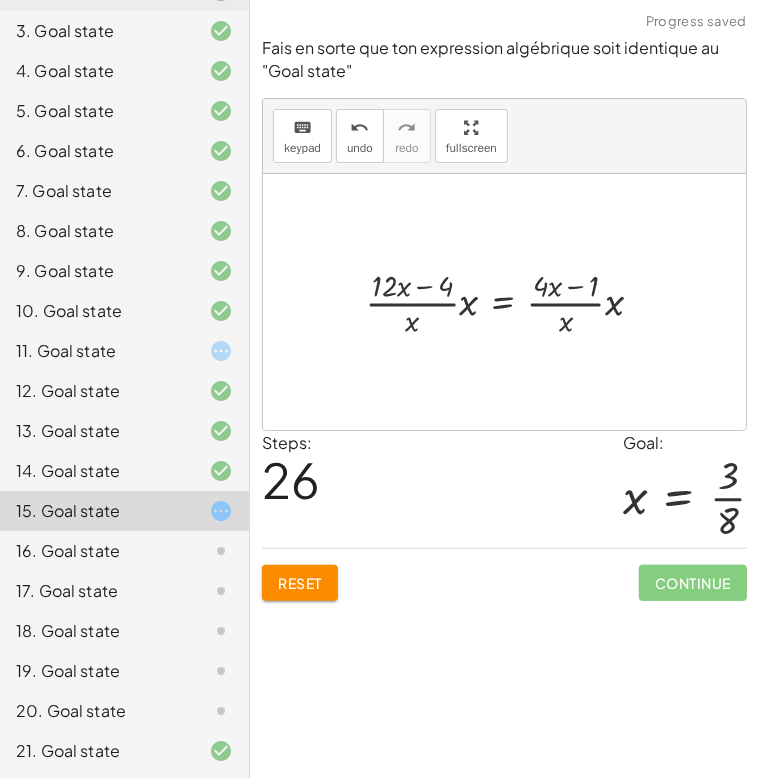 click at bounding box center (512, 301) 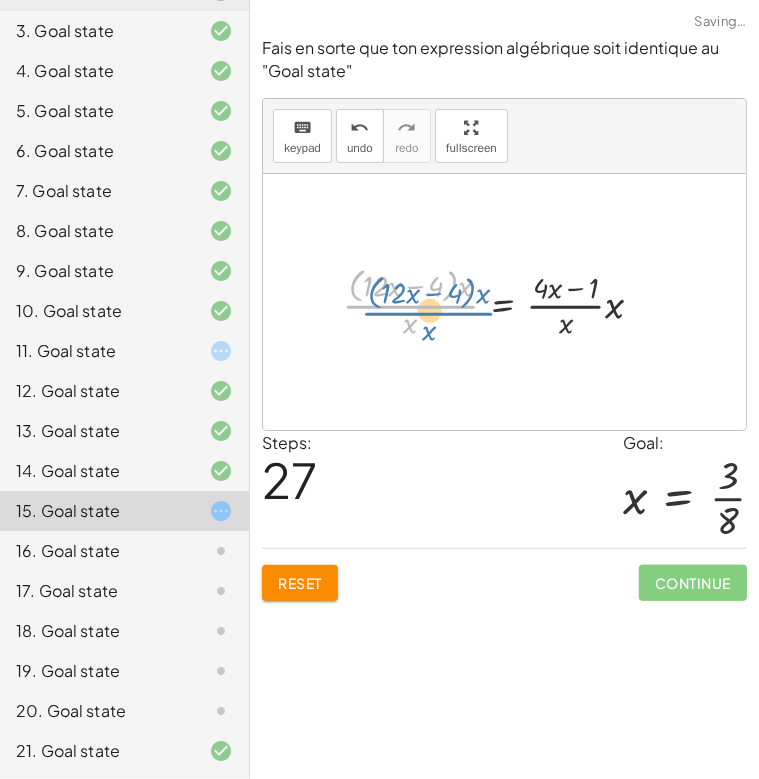 click at bounding box center [501, 302] 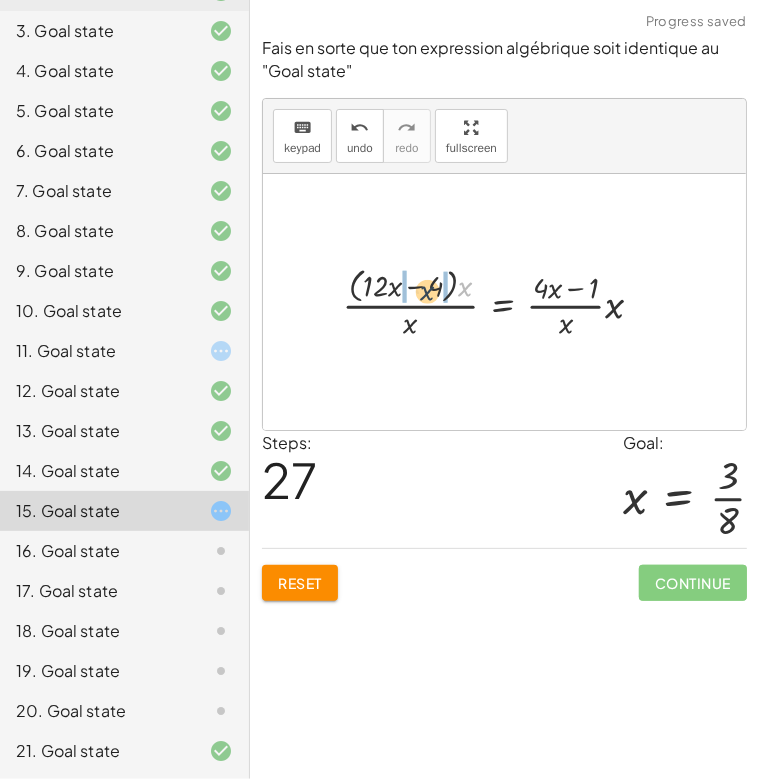 drag, startPoint x: 462, startPoint y: 291, endPoint x: 419, endPoint y: 292, distance: 43.011627 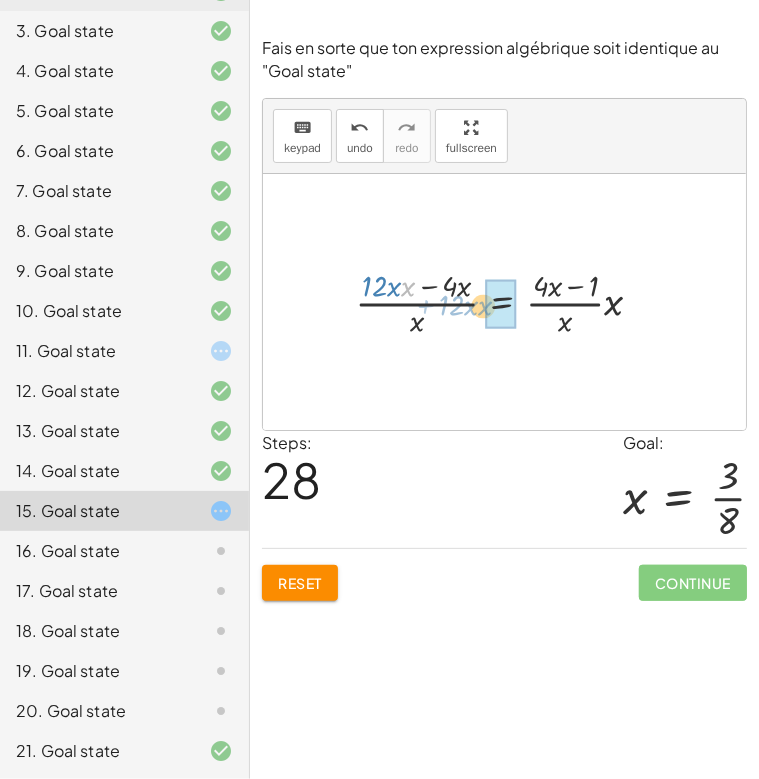 drag, startPoint x: 411, startPoint y: 287, endPoint x: 501, endPoint y: 304, distance: 91.591484 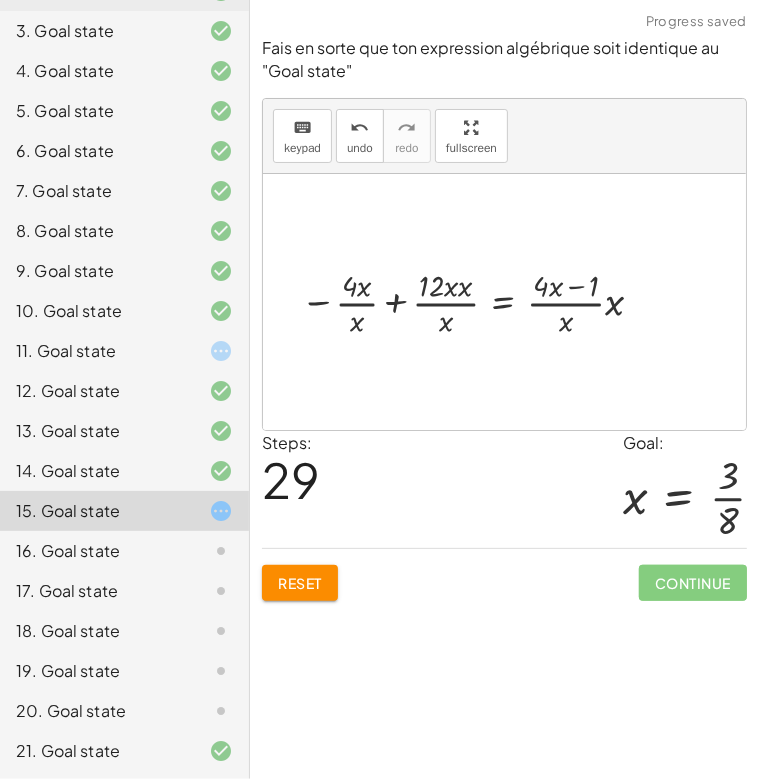 click at bounding box center [477, 301] 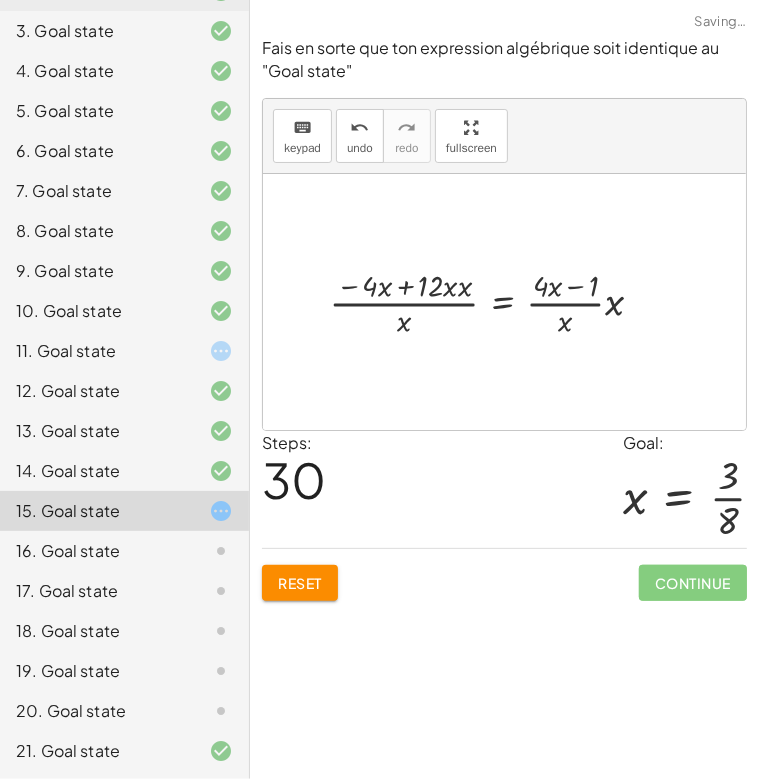 click at bounding box center [494, 301] 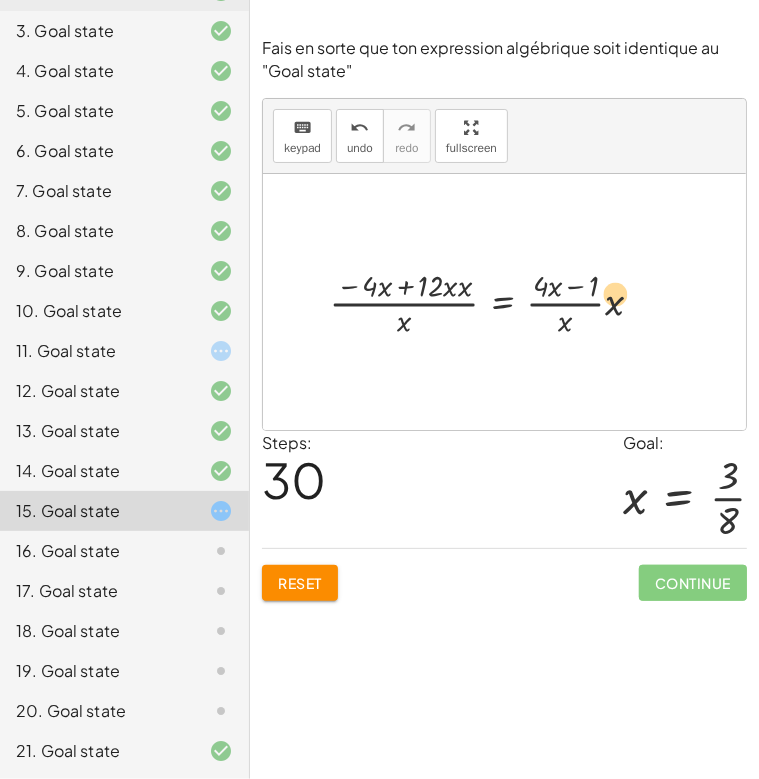 drag, startPoint x: 462, startPoint y: 289, endPoint x: 609, endPoint y: 284, distance: 147.085 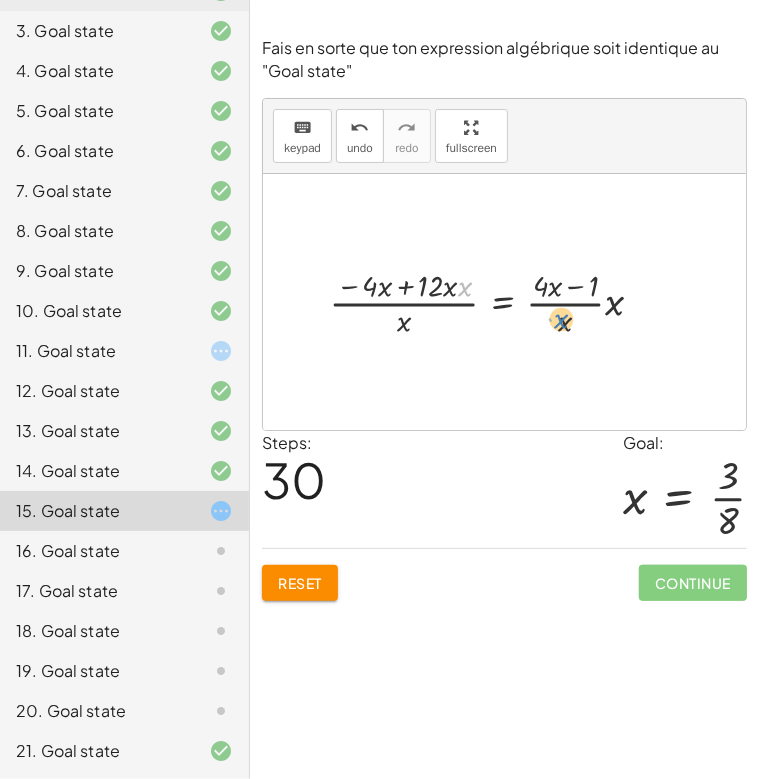 drag, startPoint x: 460, startPoint y: 282, endPoint x: 559, endPoint y: 320, distance: 106.04244 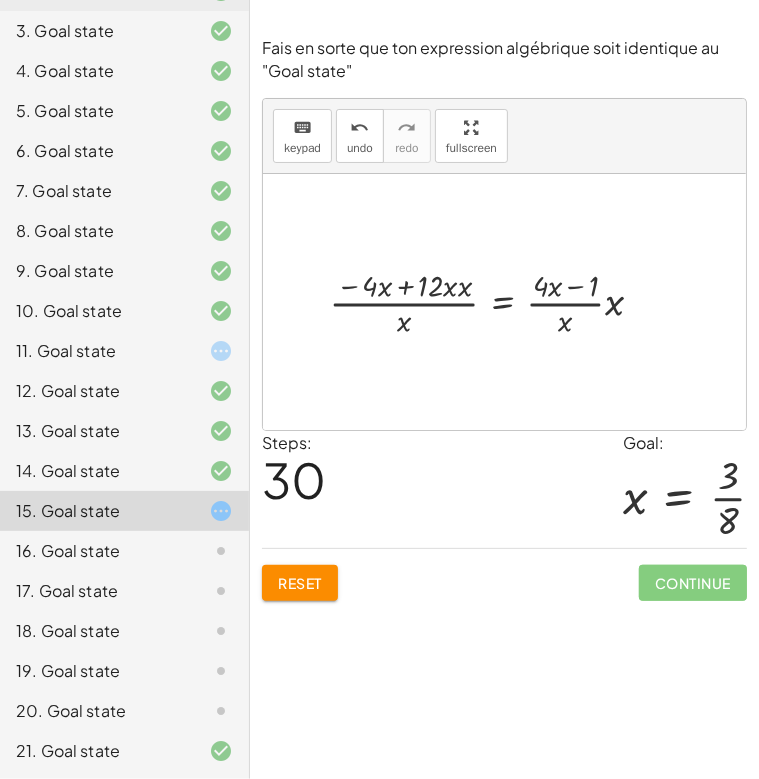 click at bounding box center (494, 301) 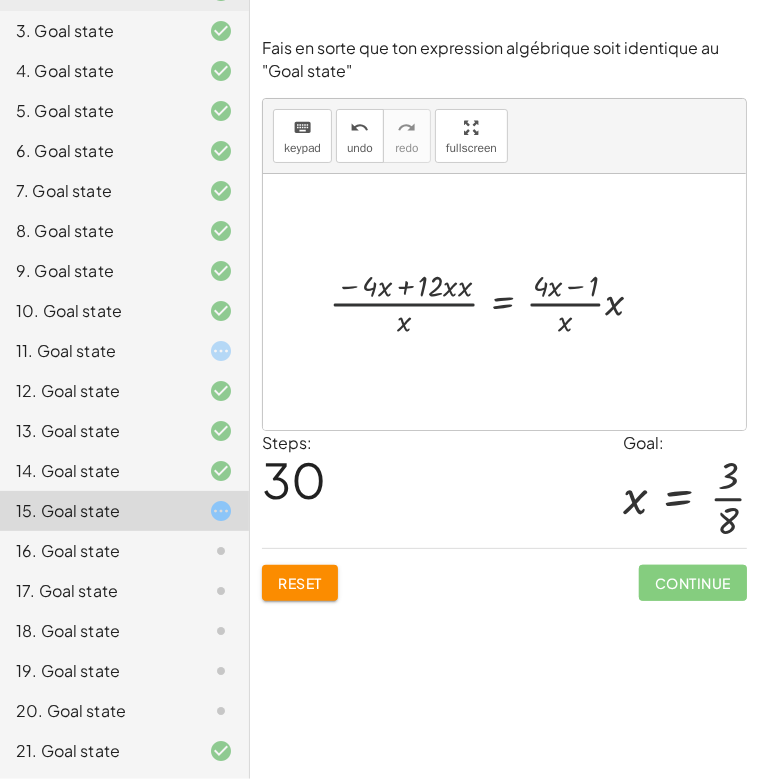 click at bounding box center (494, 301) 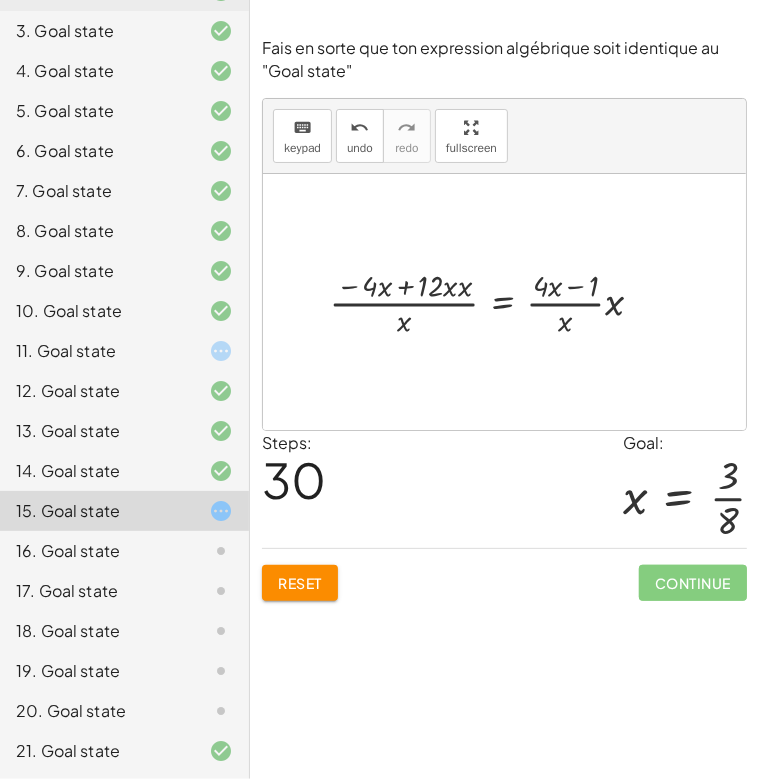click on "Reset" 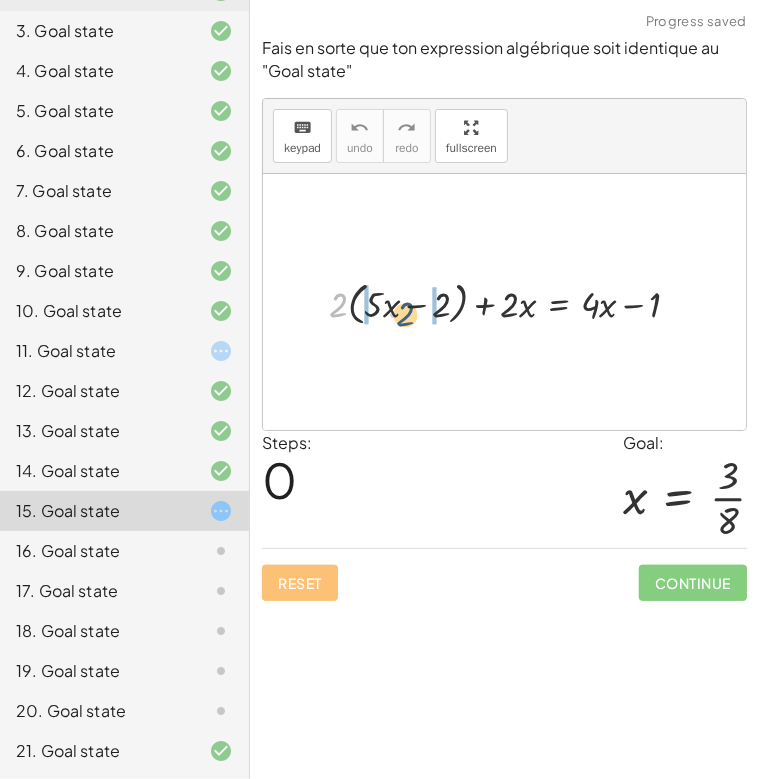 drag, startPoint x: 337, startPoint y: 299, endPoint x: 405, endPoint y: 309, distance: 68.73136 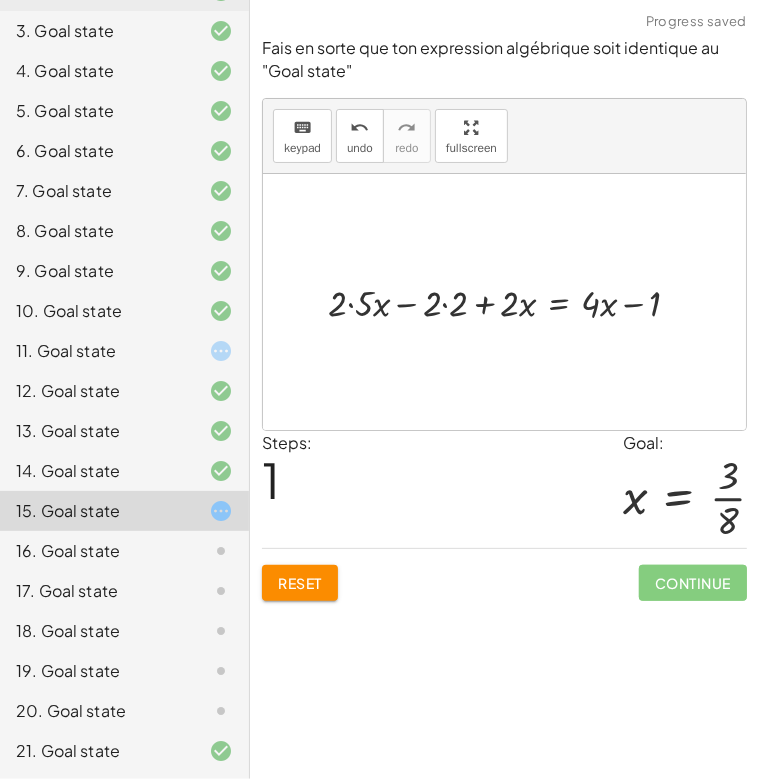 click at bounding box center (512, 302) 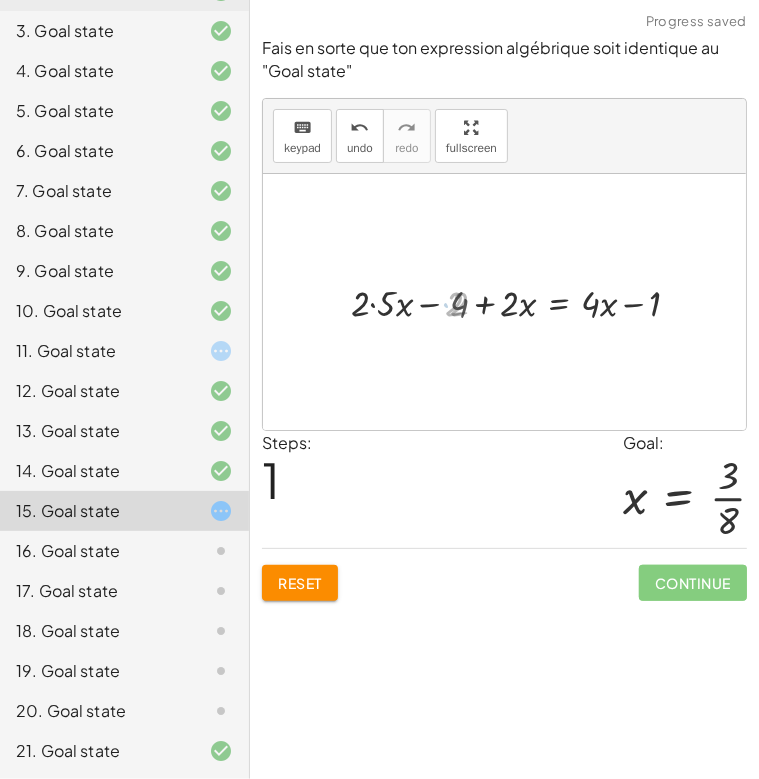 click at bounding box center (525, 302) 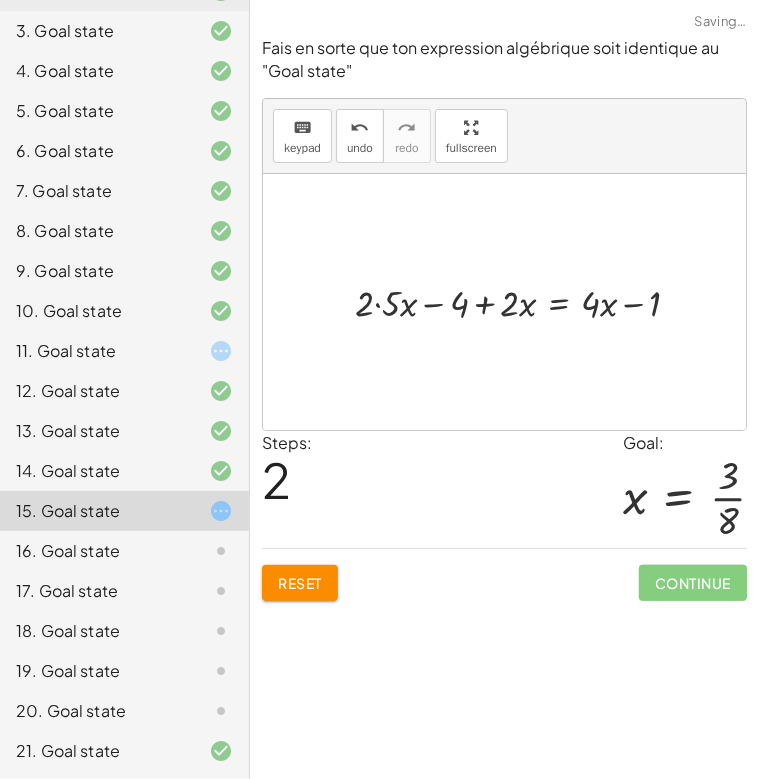 click at bounding box center (525, 302) 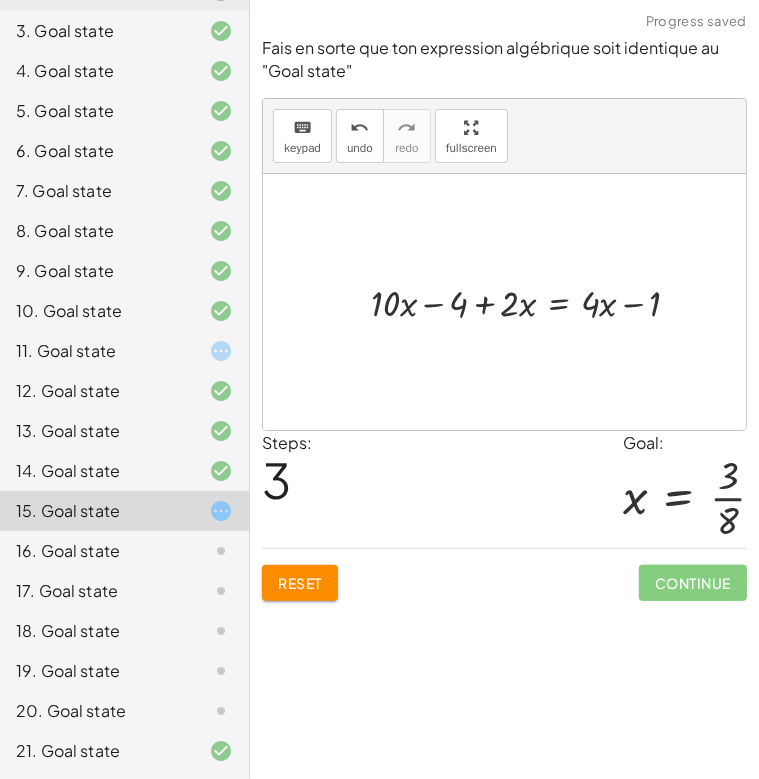 click at bounding box center [533, 302] 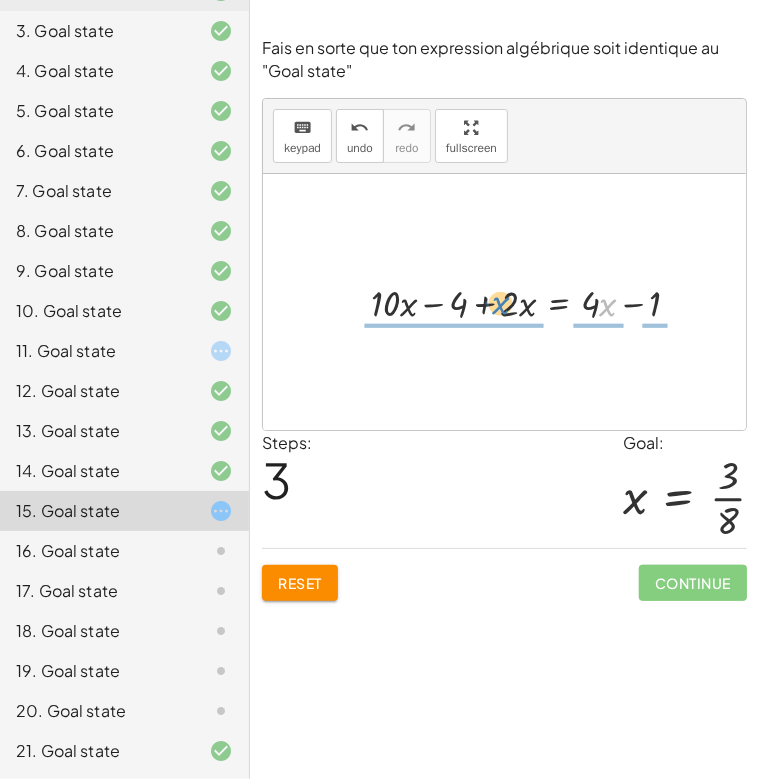 drag, startPoint x: 606, startPoint y: 309, endPoint x: 498, endPoint y: 307, distance: 108.01852 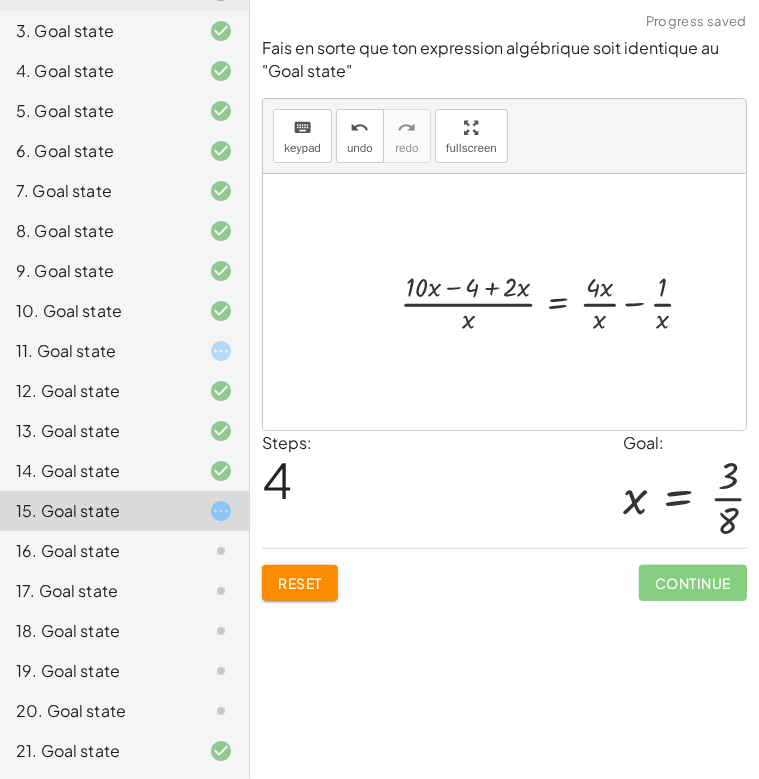 click at bounding box center (555, 302) 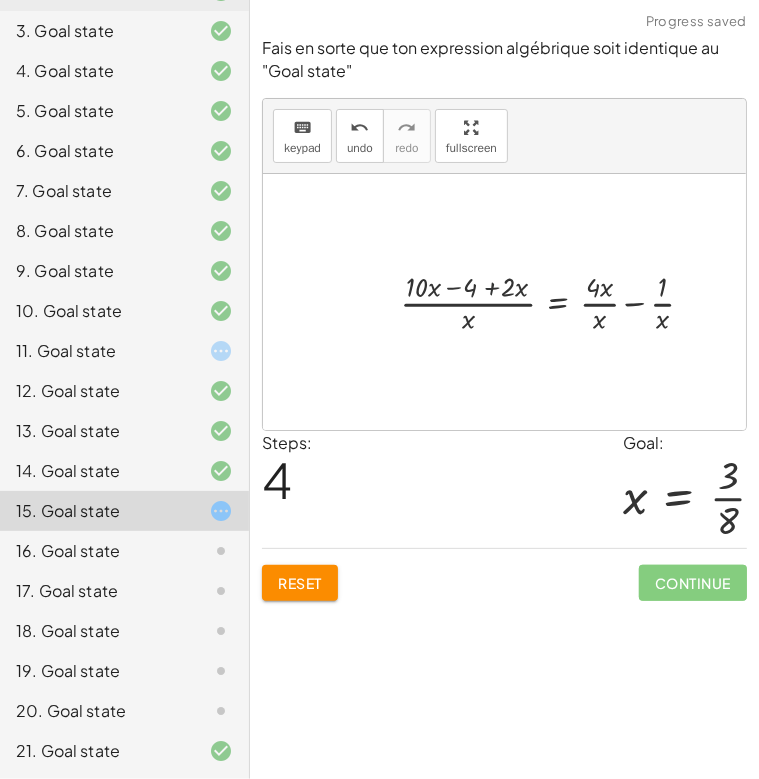 click at bounding box center (555, 302) 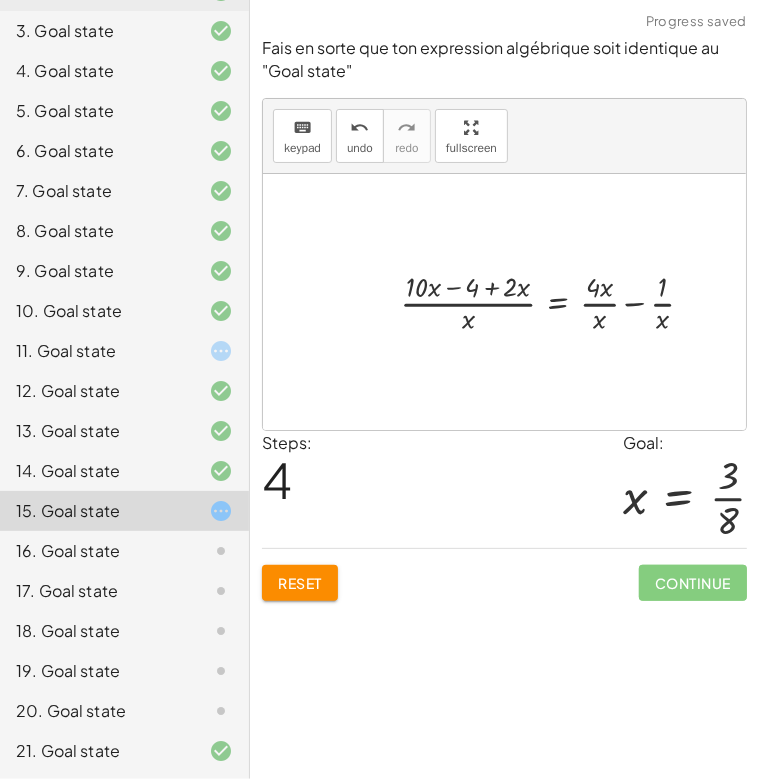 click at bounding box center (555, 302) 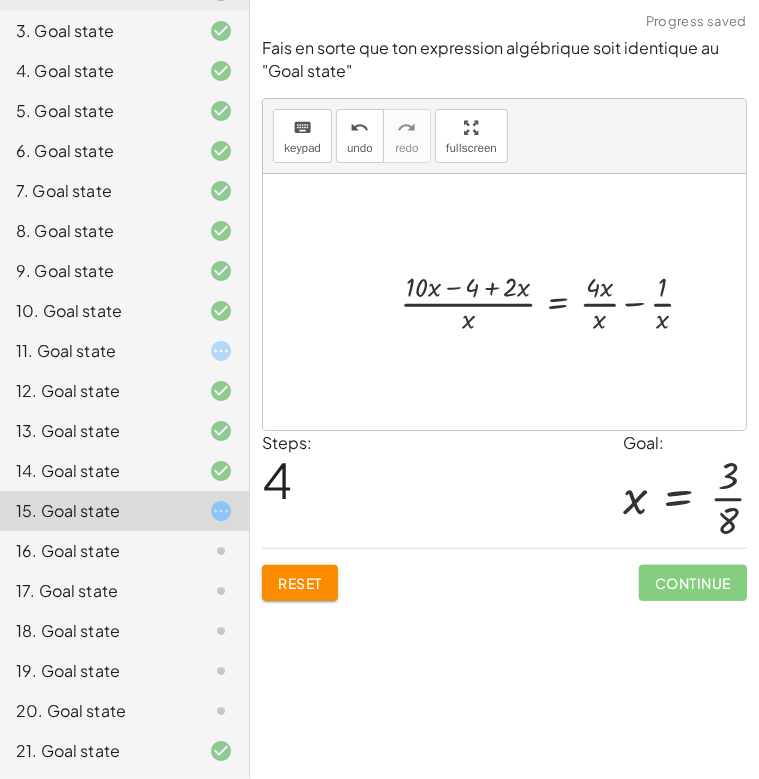 click at bounding box center [555, 302] 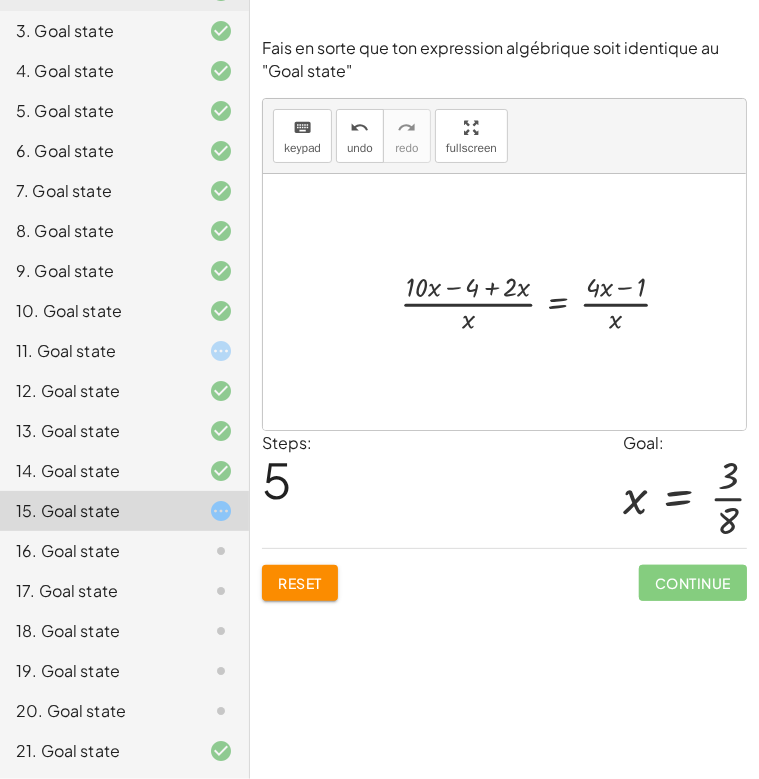 click on "Reset" 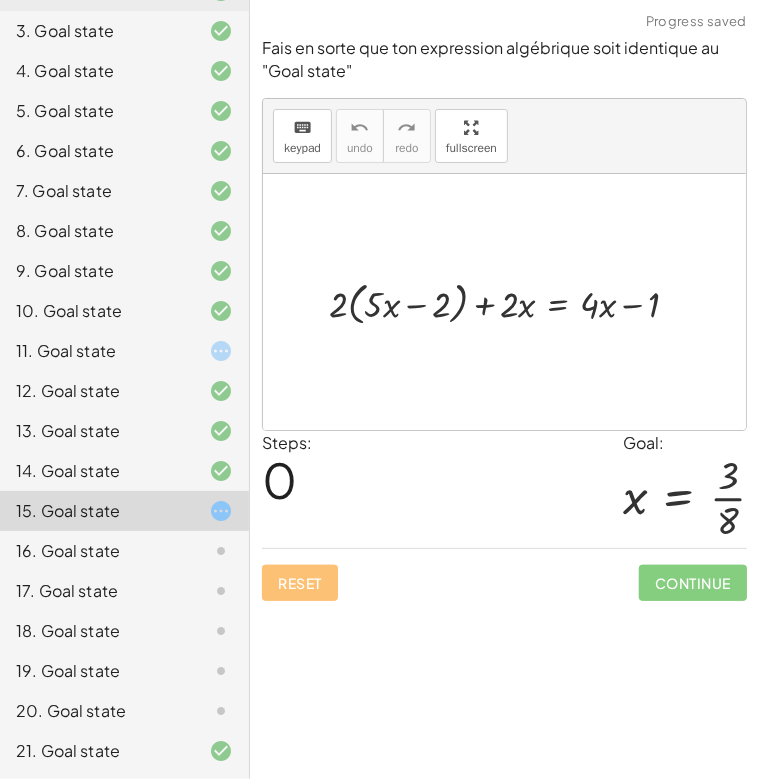 click on "16. Goal state" 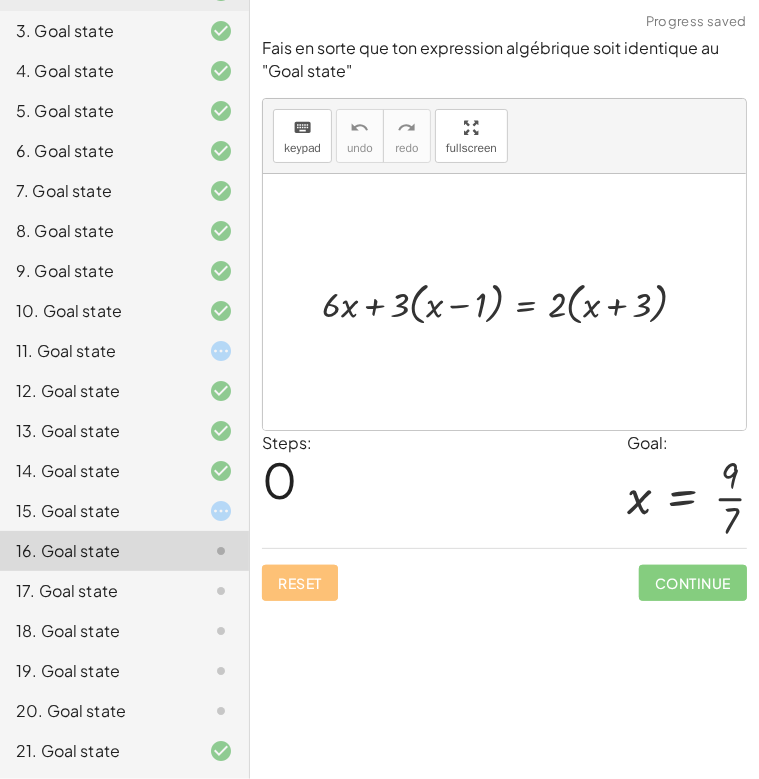 click on "17. Goal state" 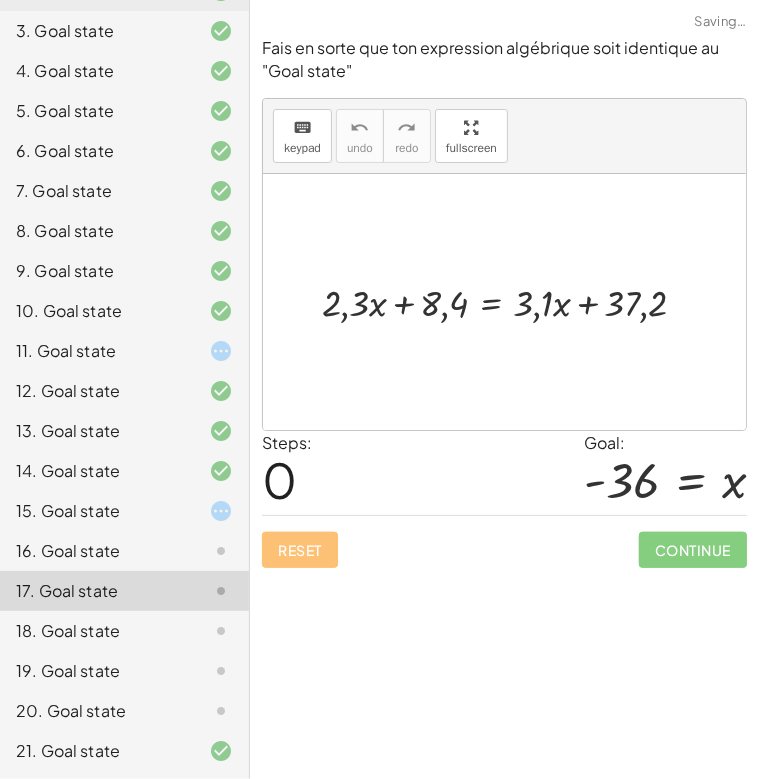click on "18. Goal state" 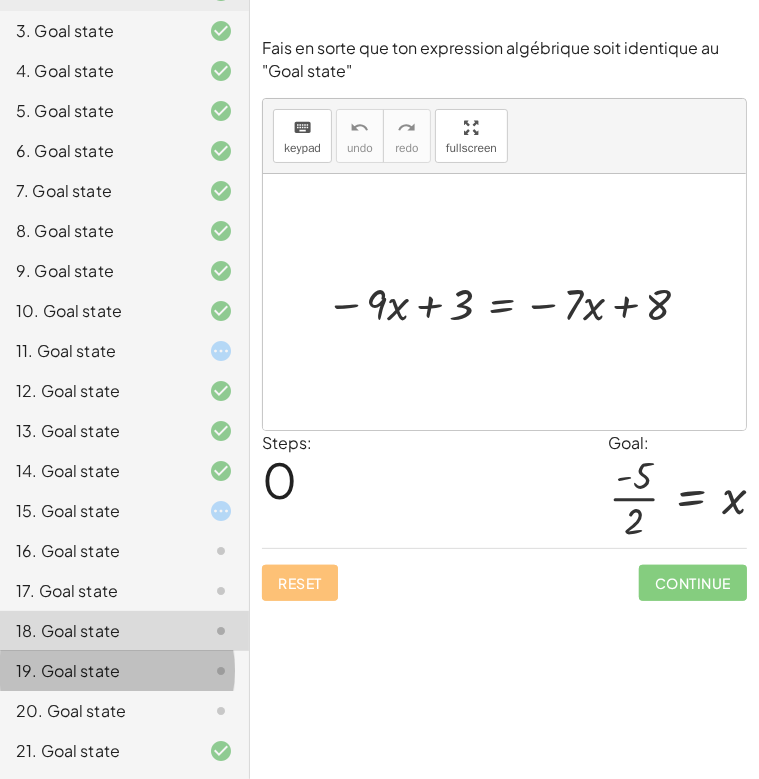 click on "19. Goal state" 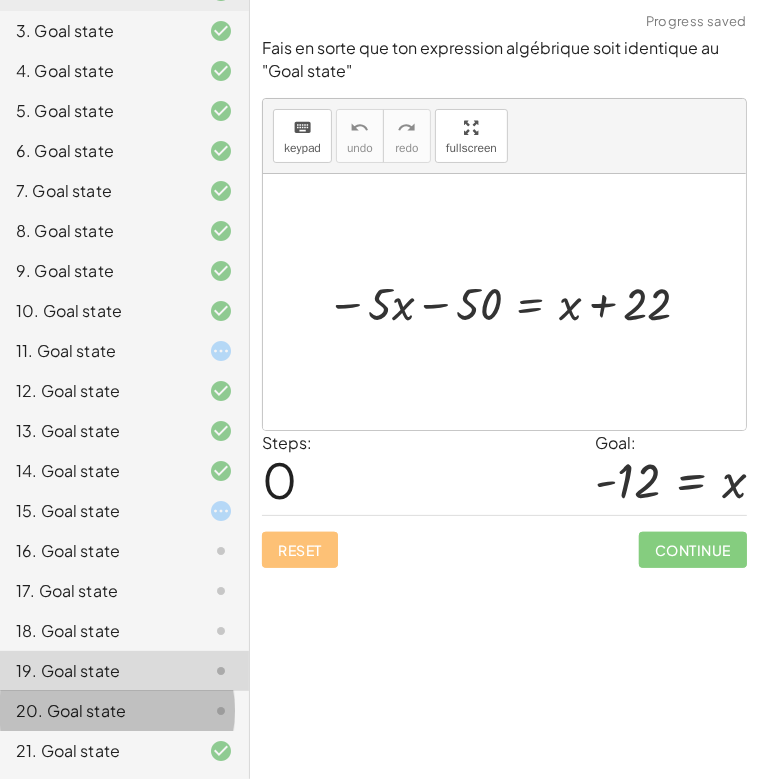click on "20. Goal state" 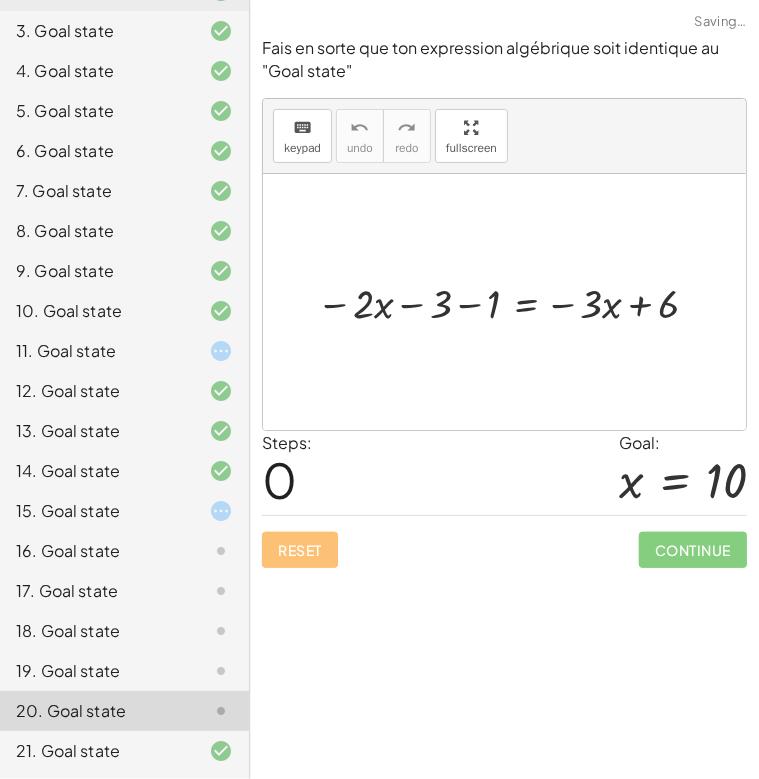 click at bounding box center (512, 302) 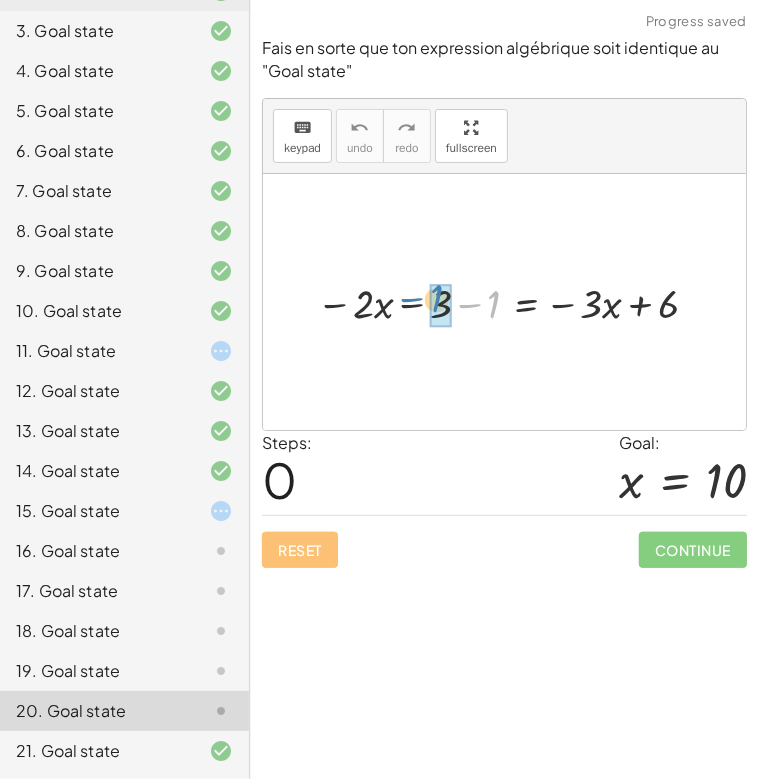 drag, startPoint x: 477, startPoint y: 300, endPoint x: 424, endPoint y: 294, distance: 53.338543 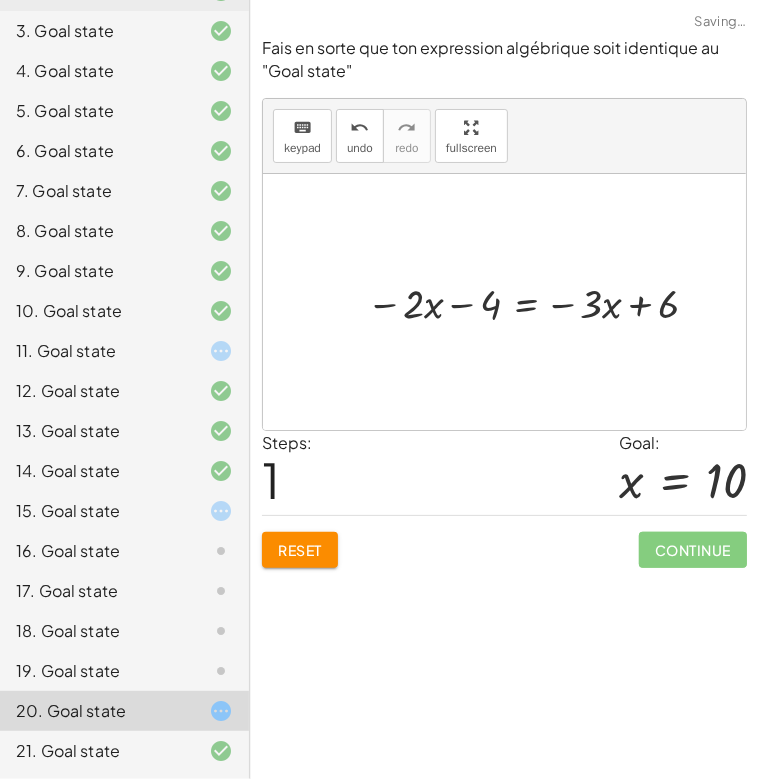 click at bounding box center [537, 302] 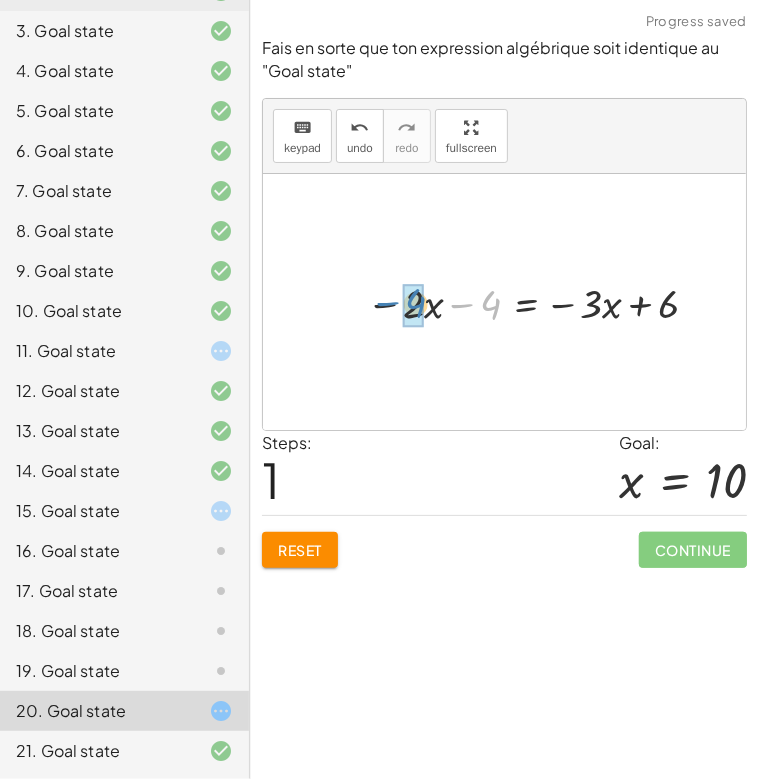 drag, startPoint x: 484, startPoint y: 303, endPoint x: 412, endPoint y: 302, distance: 72.00694 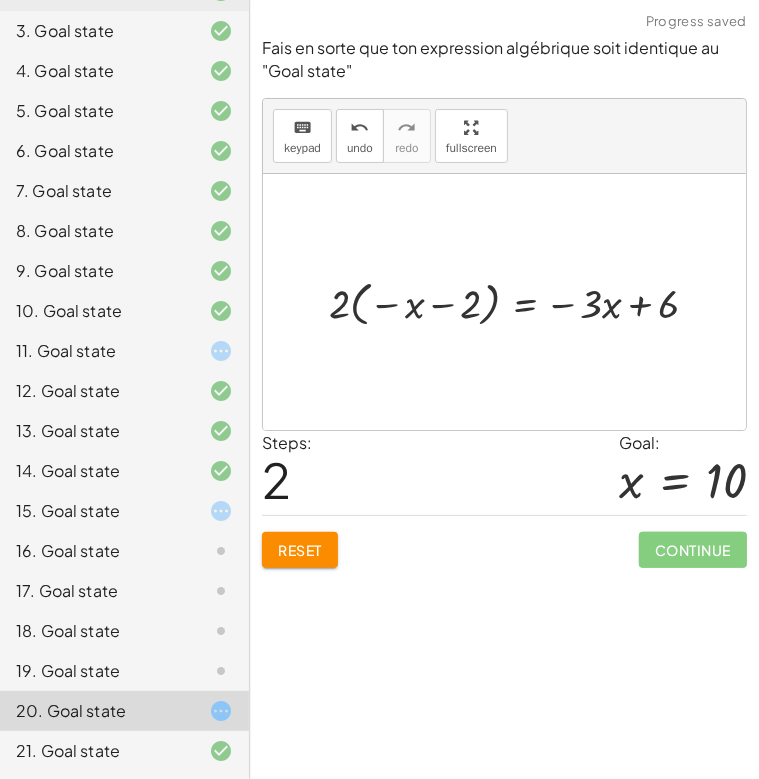 click at bounding box center (521, 302) 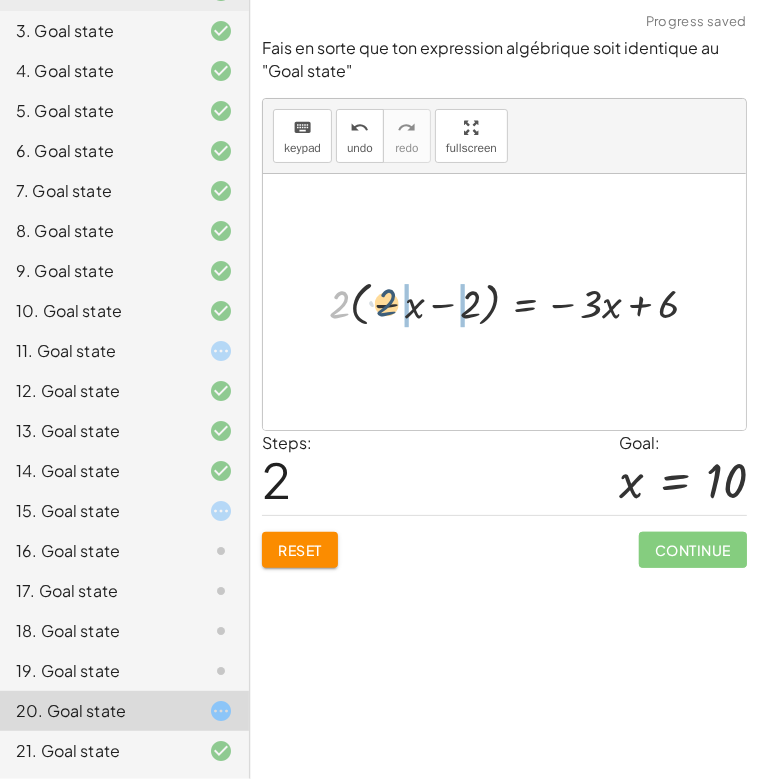 drag, startPoint x: 343, startPoint y: 307, endPoint x: 391, endPoint y: 305, distance: 48.04165 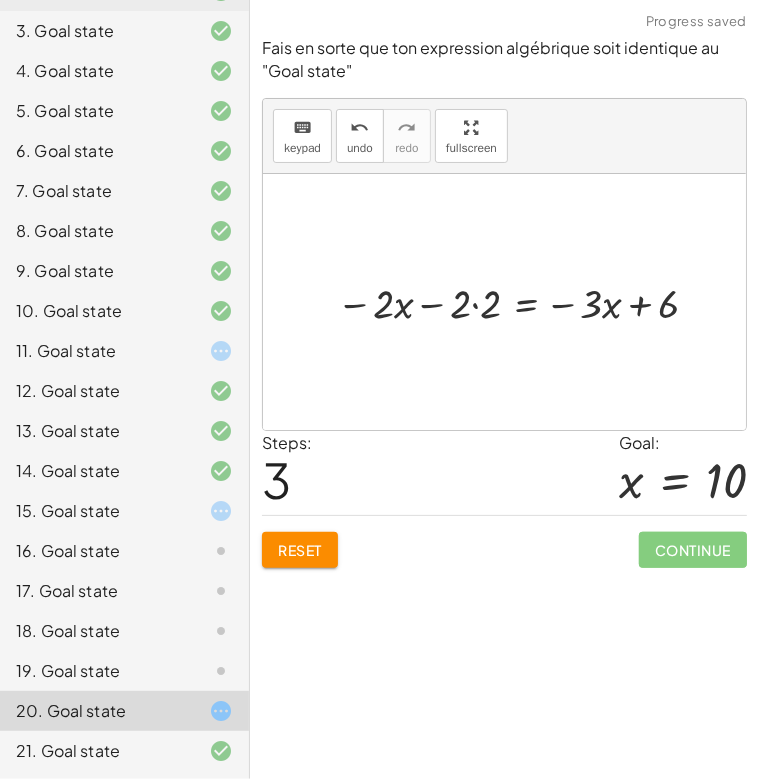 click at bounding box center [522, 302] 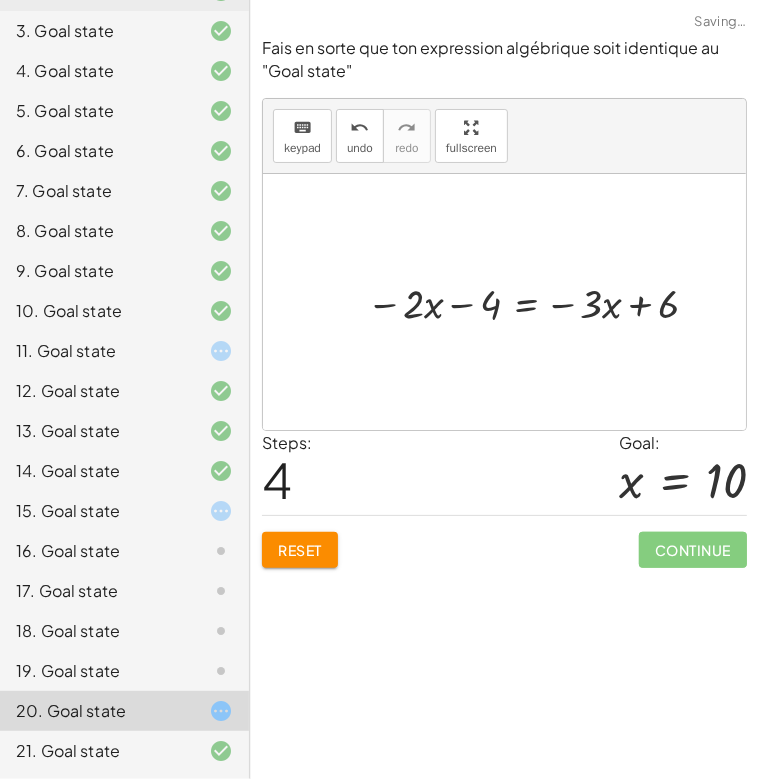 click at bounding box center (537, 302) 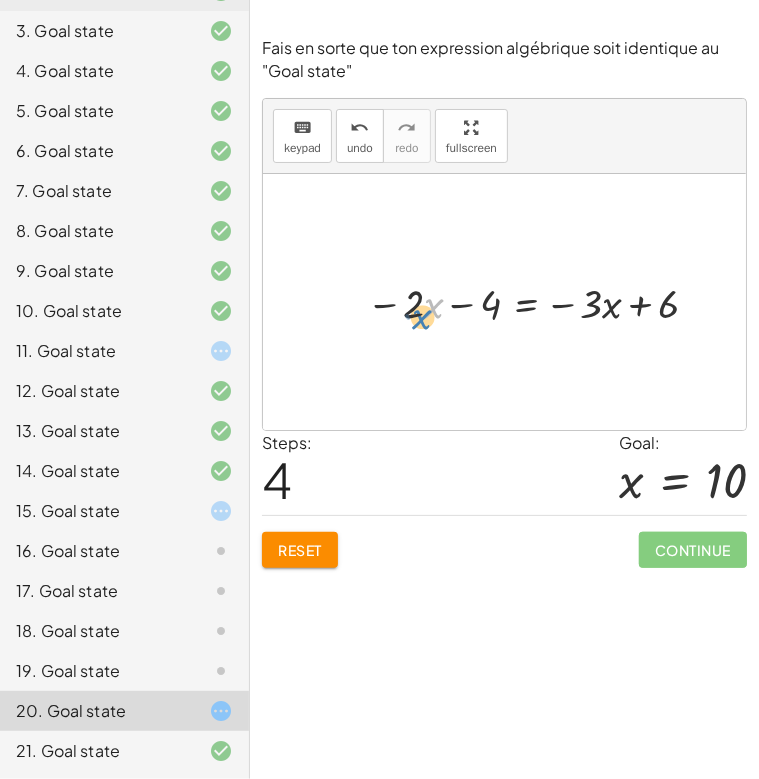 click at bounding box center [537, 302] 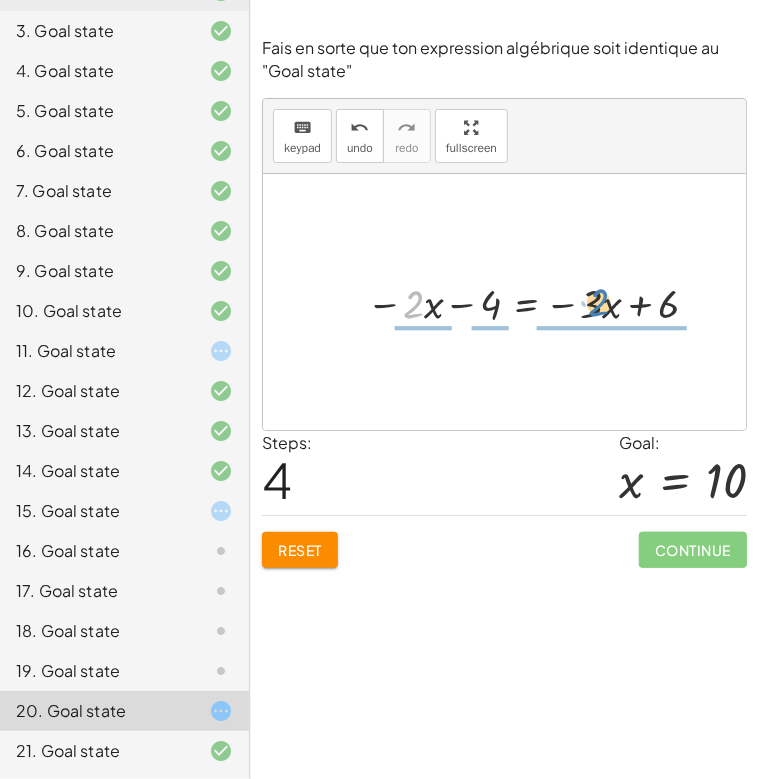 drag, startPoint x: 407, startPoint y: 298, endPoint x: 592, endPoint y: 315, distance: 185.77943 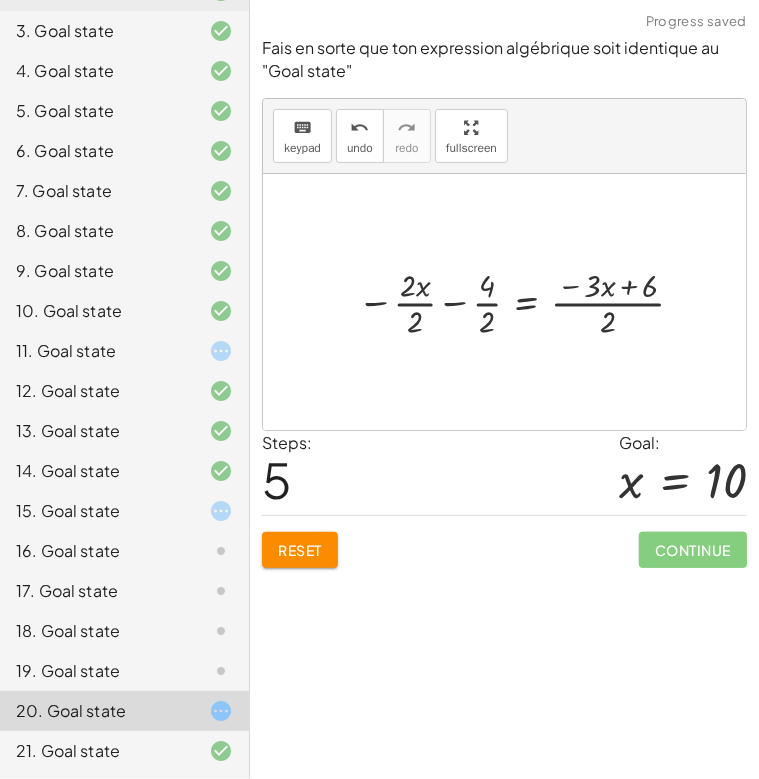 click at bounding box center [526, 301] 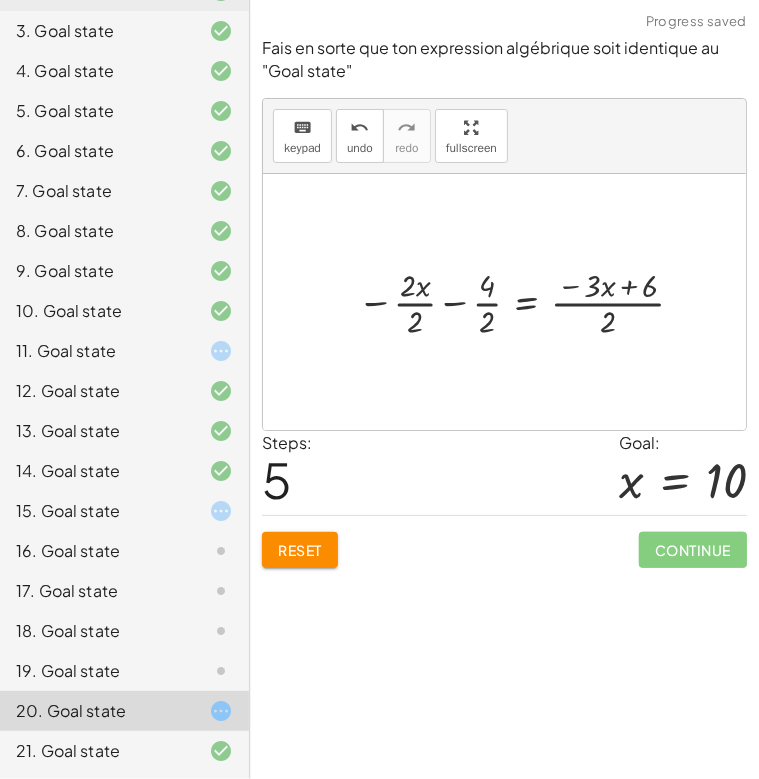 click at bounding box center (526, 301) 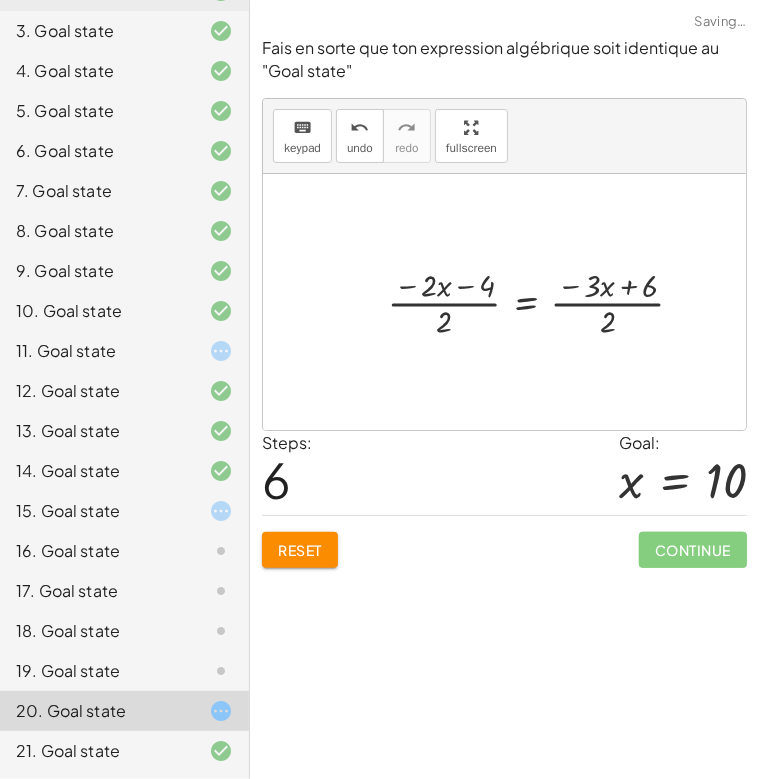 click at bounding box center (543, 301) 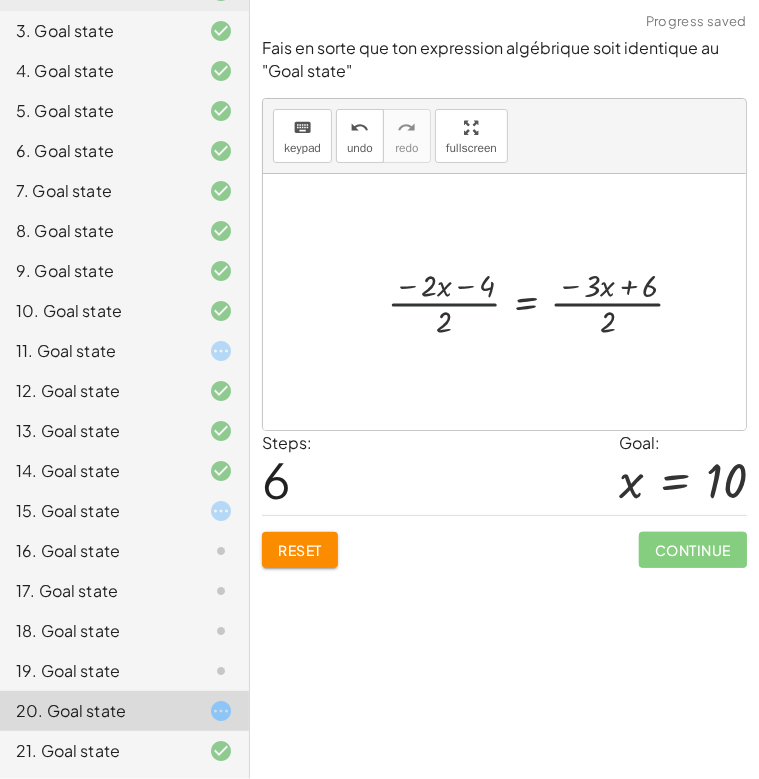 click at bounding box center [543, 301] 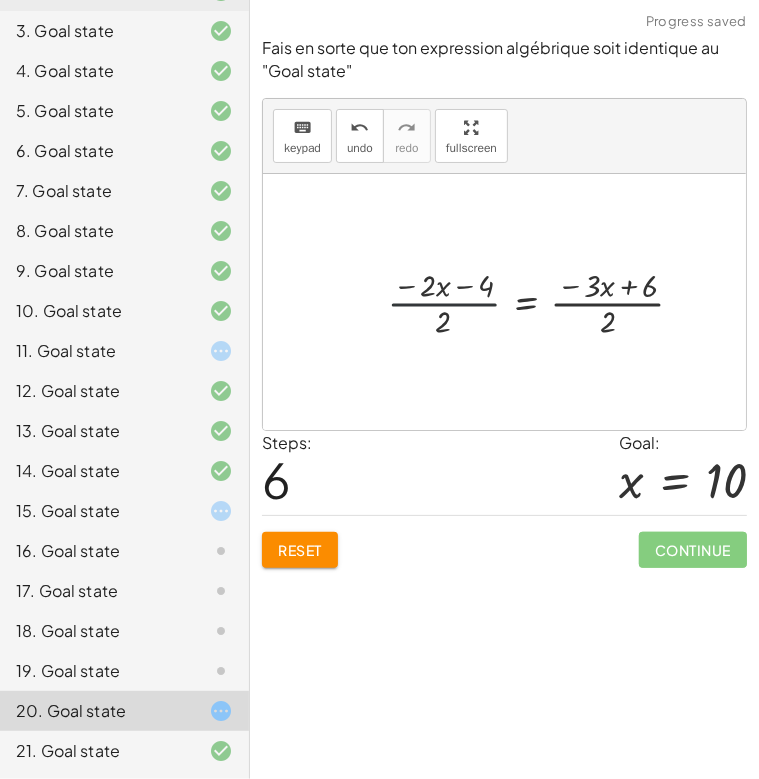 click at bounding box center (543, 301) 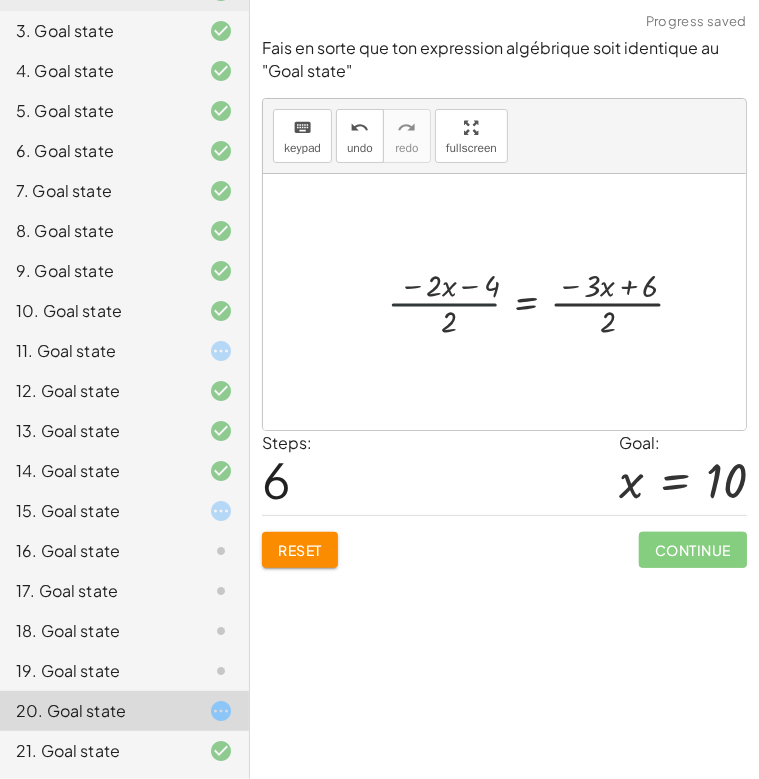 click at bounding box center (543, 301) 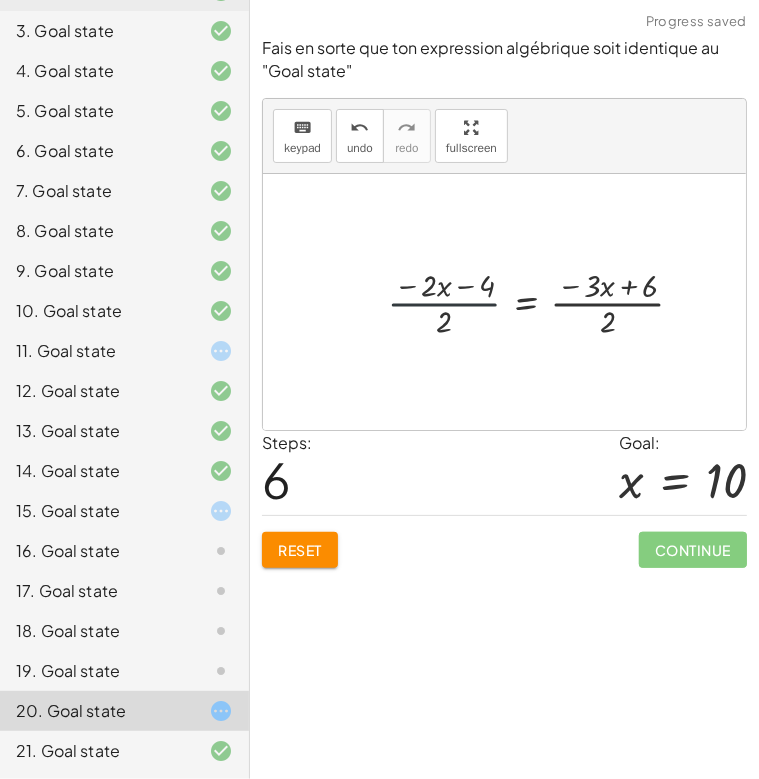 click at bounding box center [543, 301] 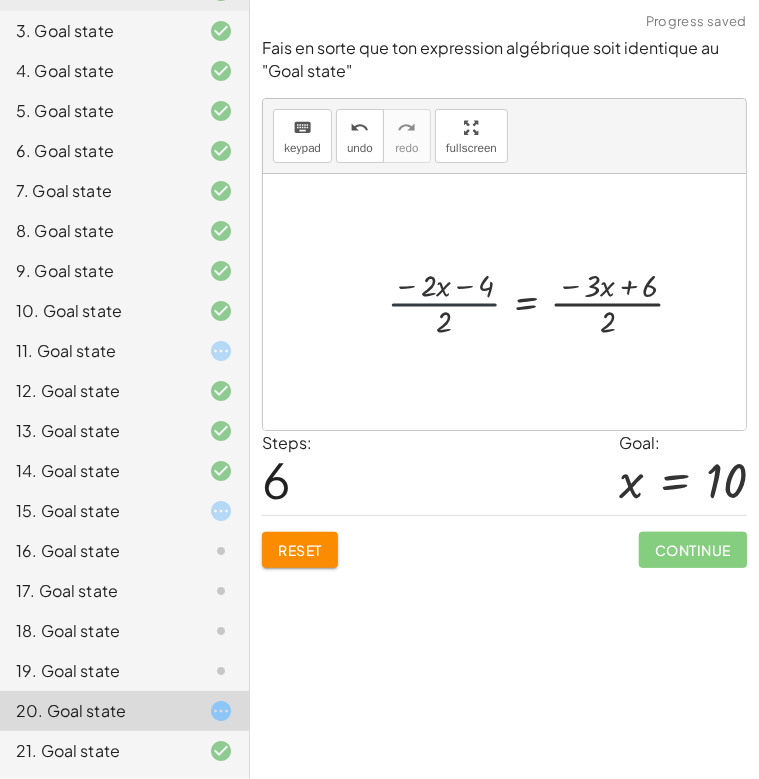 click at bounding box center (543, 301) 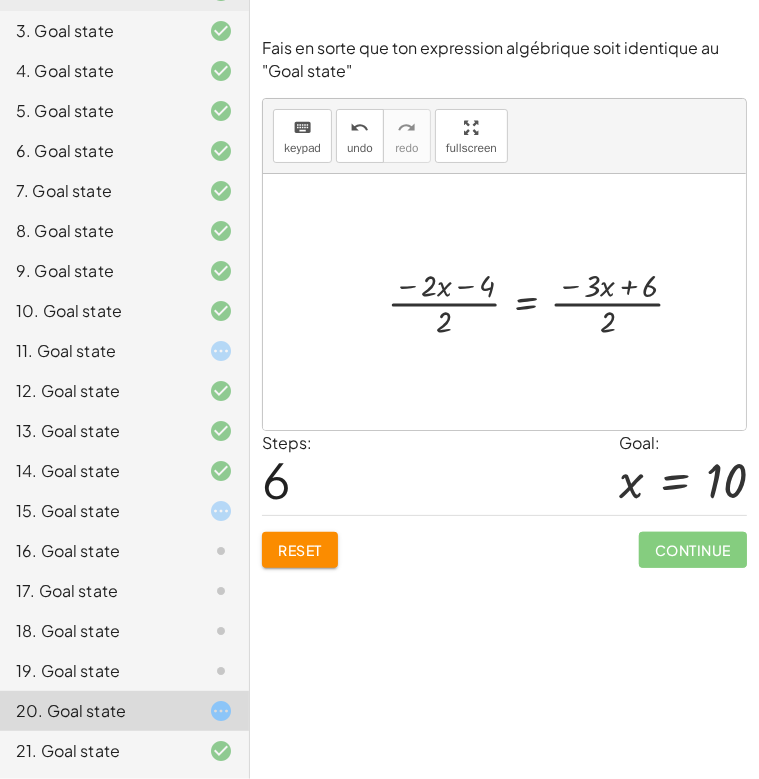 click at bounding box center (543, 301) 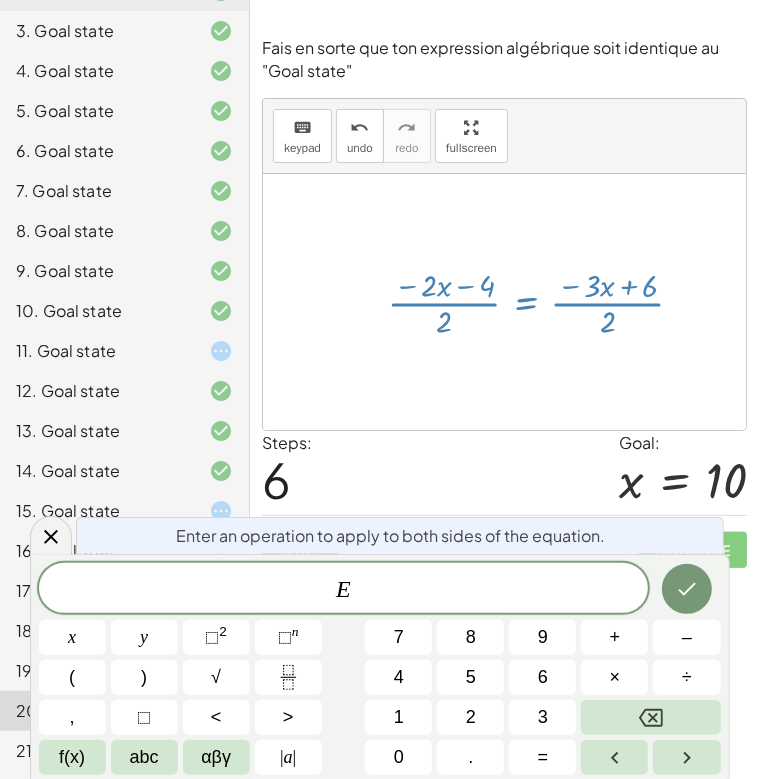 click at bounding box center [543, 301] 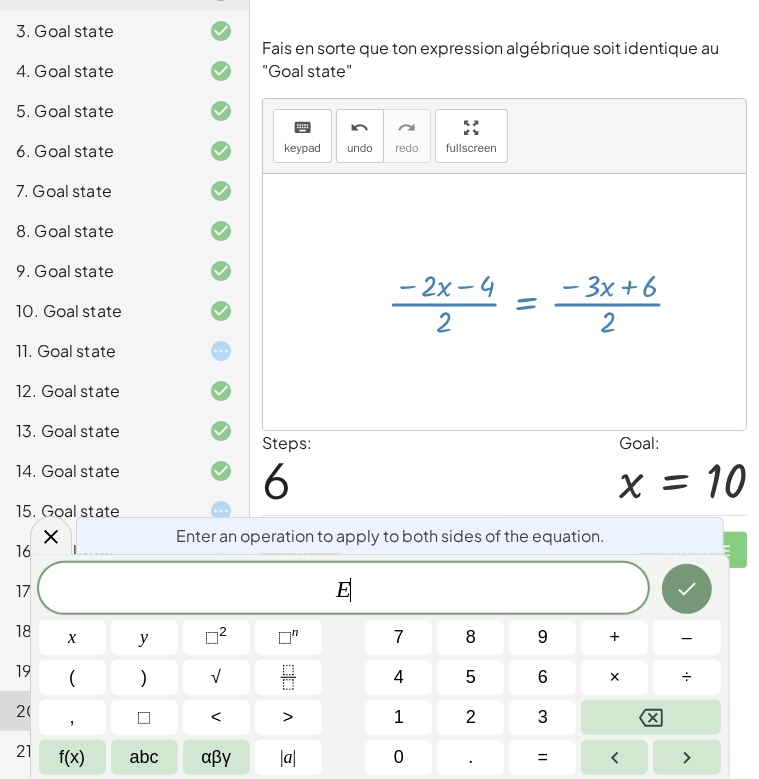 drag, startPoint x: 551, startPoint y: 303, endPoint x: 584, endPoint y: 299, distance: 33.24154 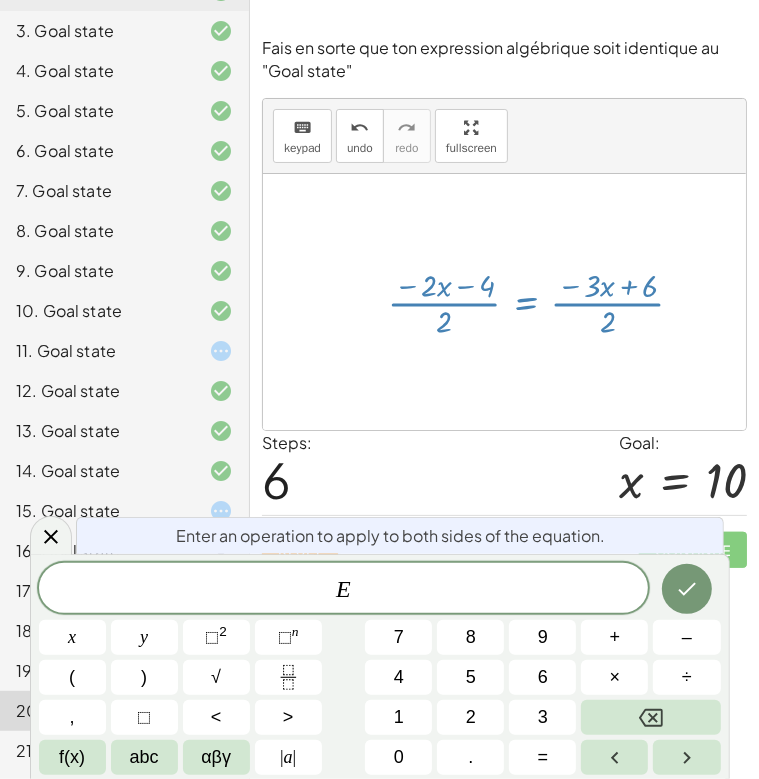 click at bounding box center [543, 301] 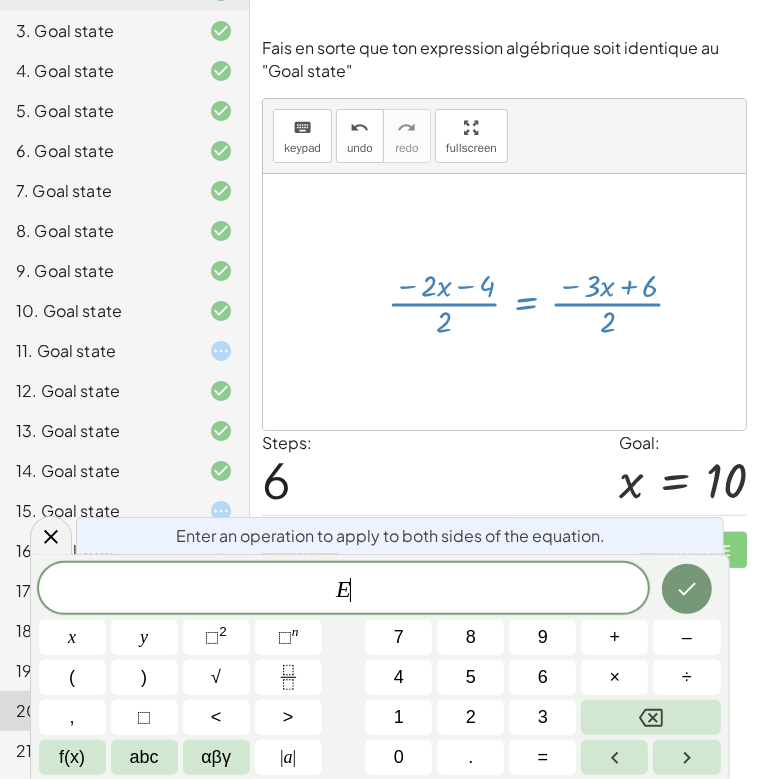 click at bounding box center (543, 301) 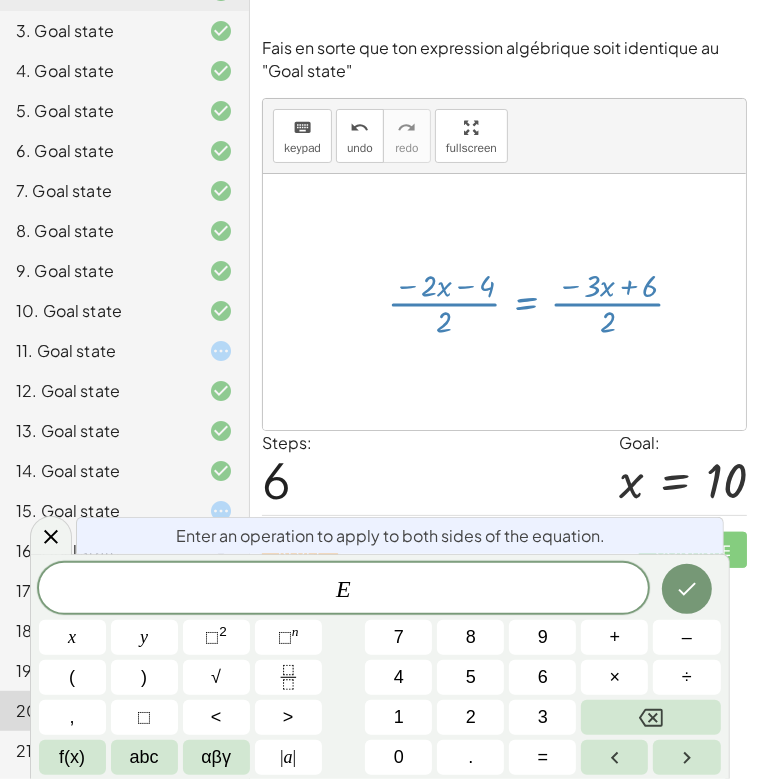click at bounding box center [543, 301] 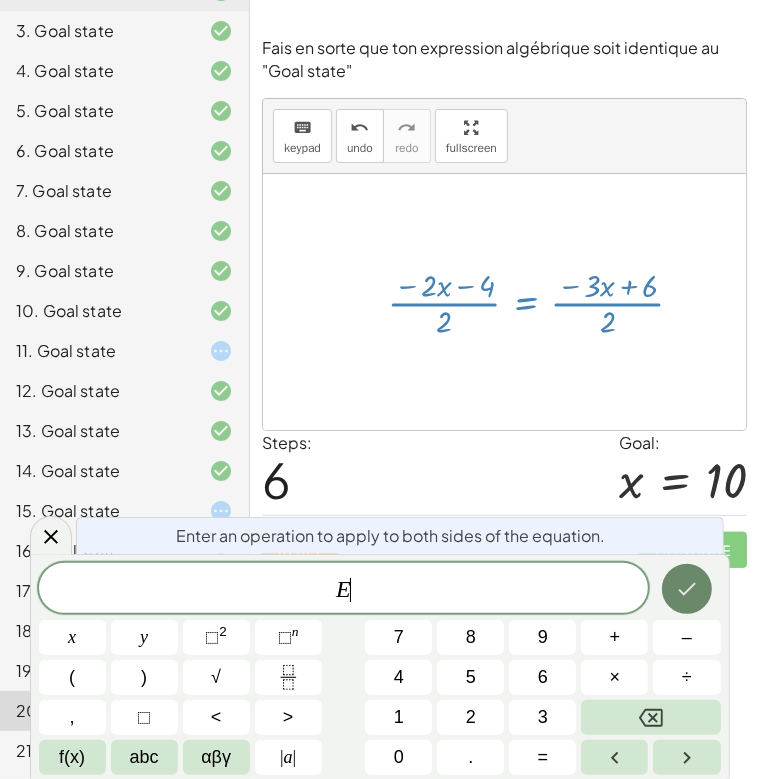 click 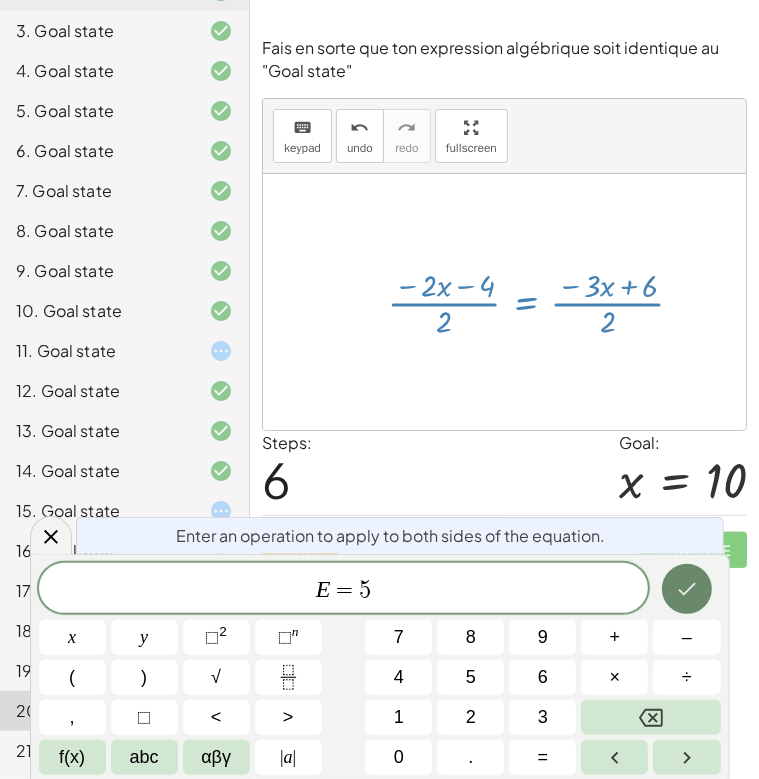 click 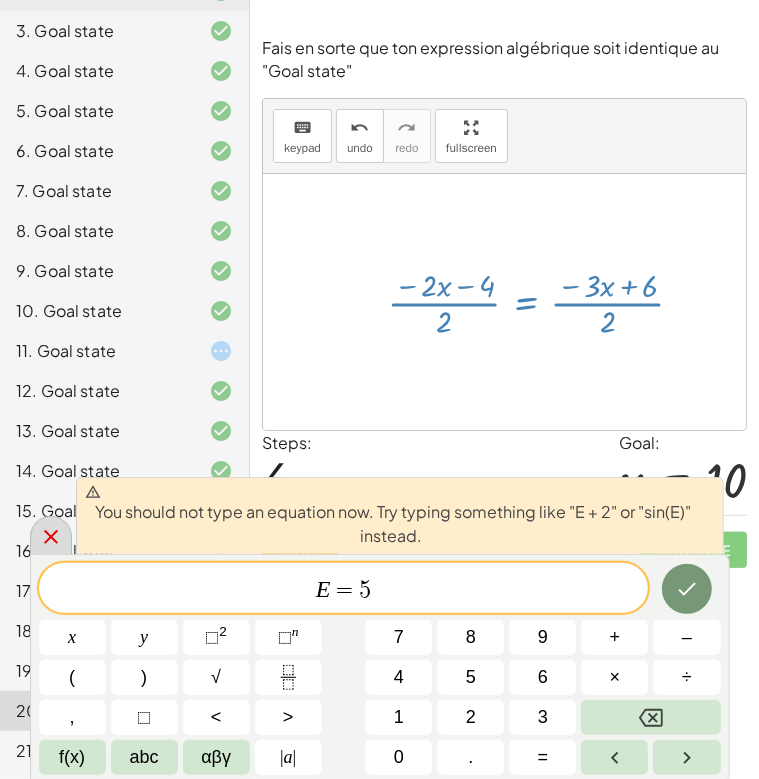 click at bounding box center (51, 535) 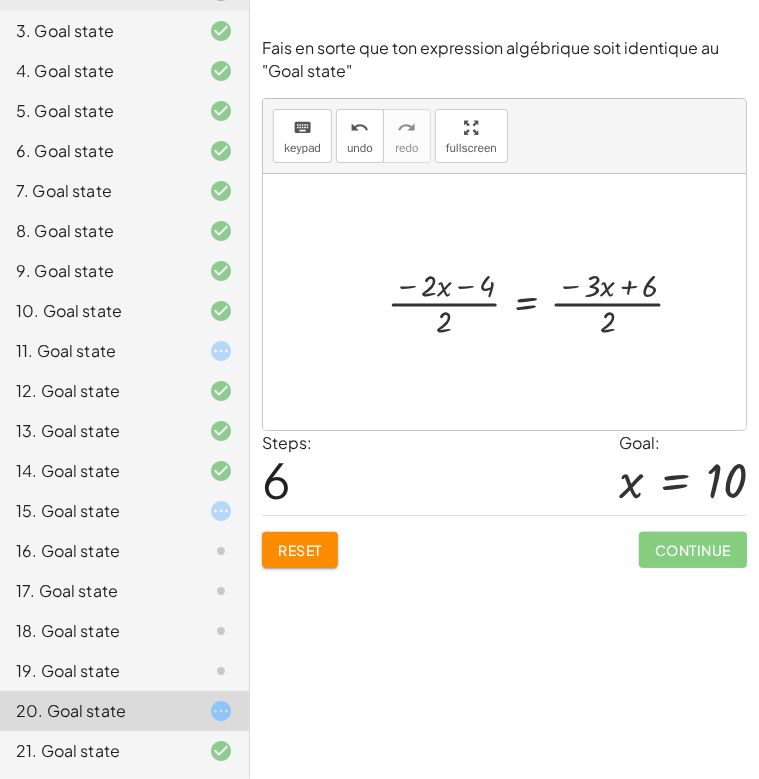 click on "19. Goal state" 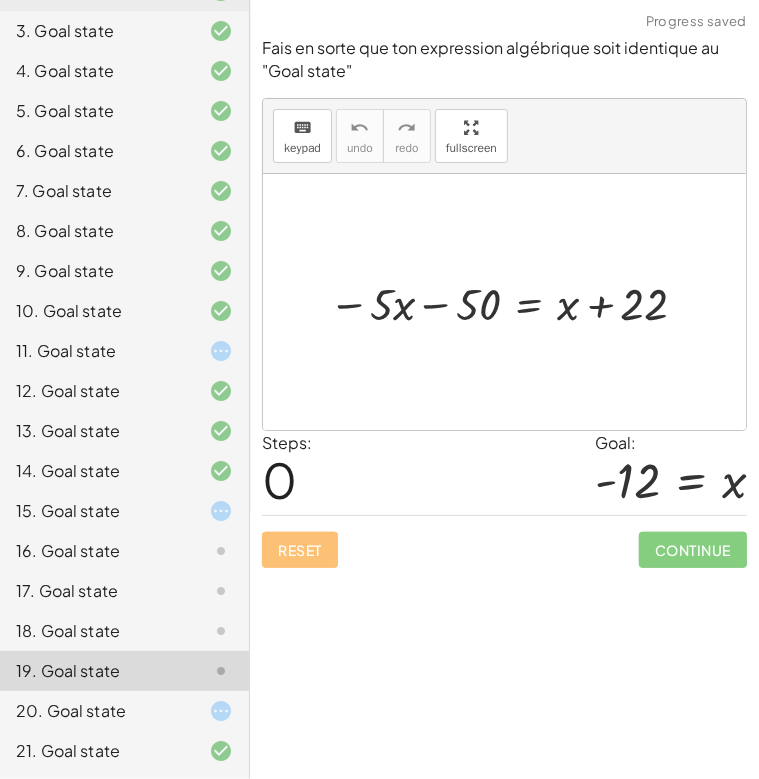 click on "18. Goal state" 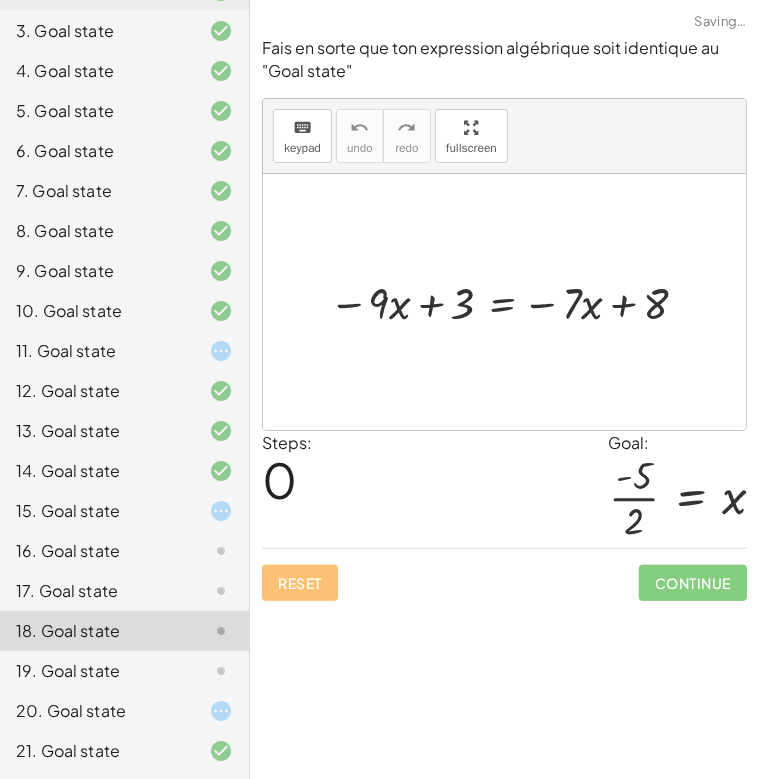 click on "20. Goal state" 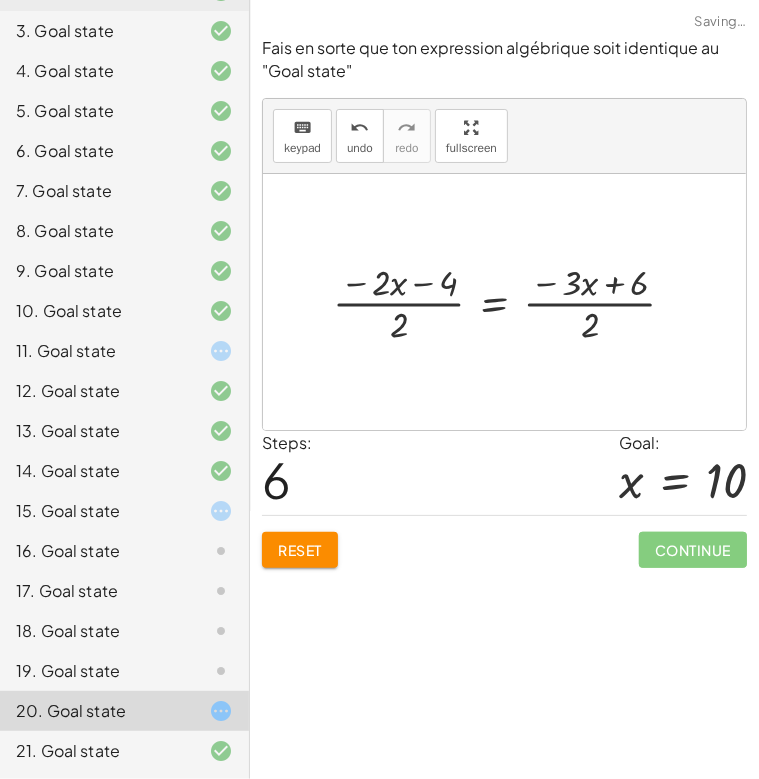click on "Reset" at bounding box center (300, 550) 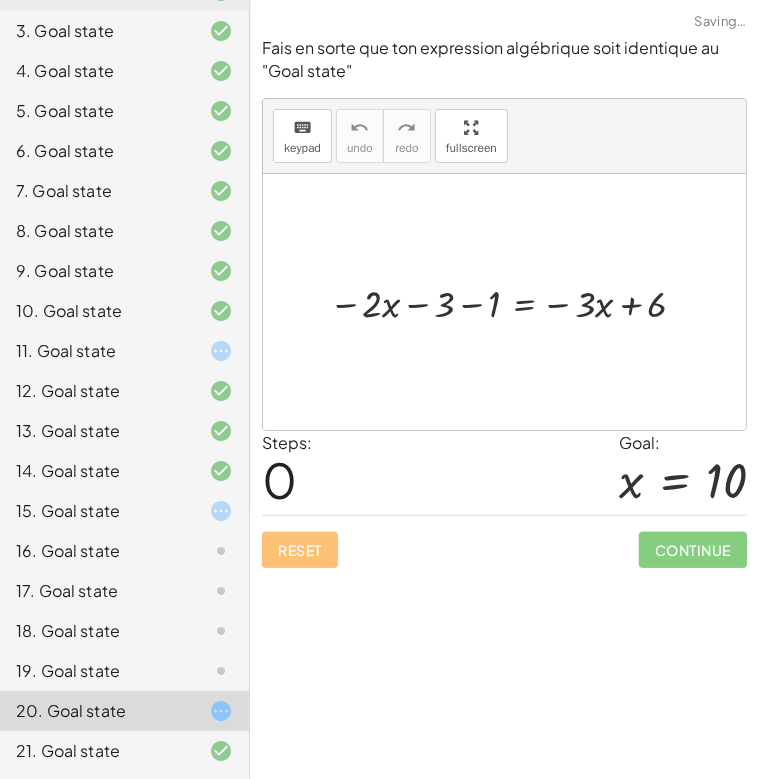 click on "19. Goal state" 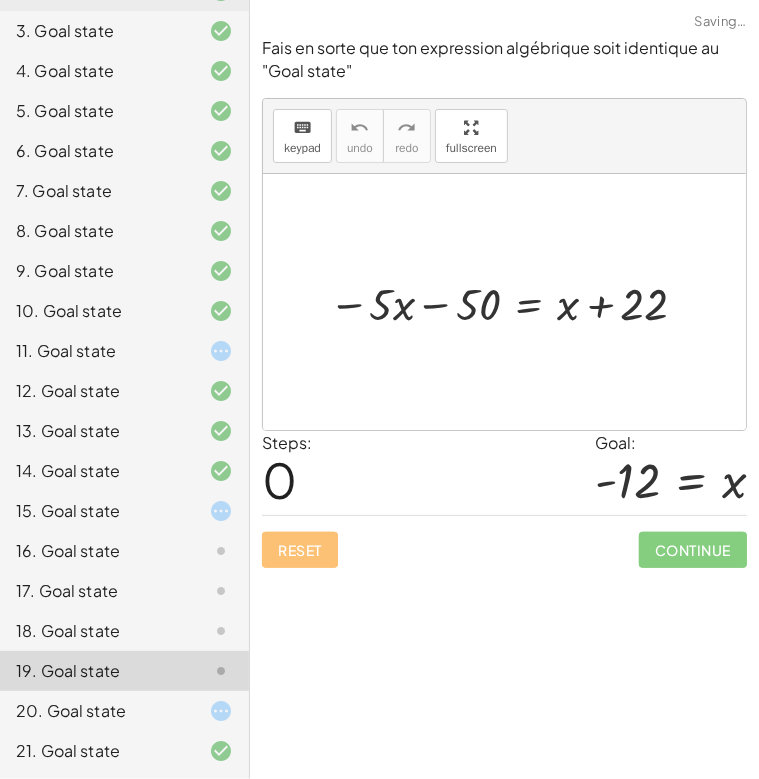 click on "18. Goal state" 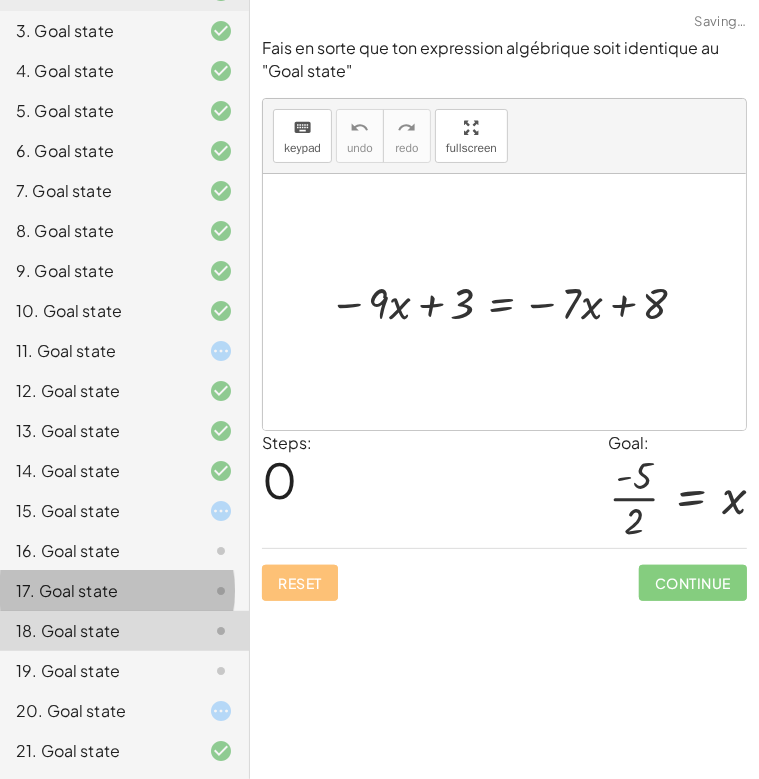 click on "17. Goal state" 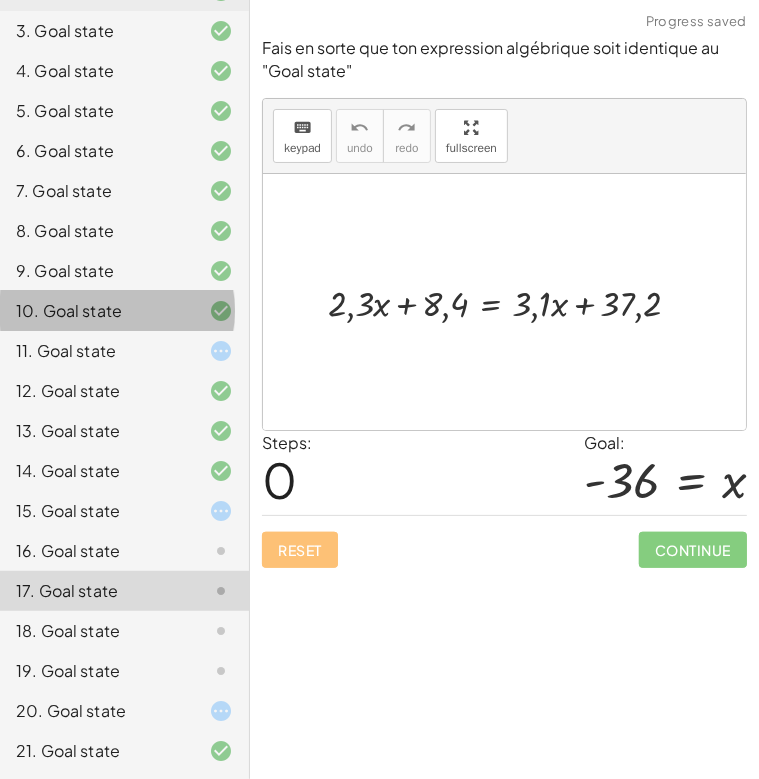 click on "10. Goal state" 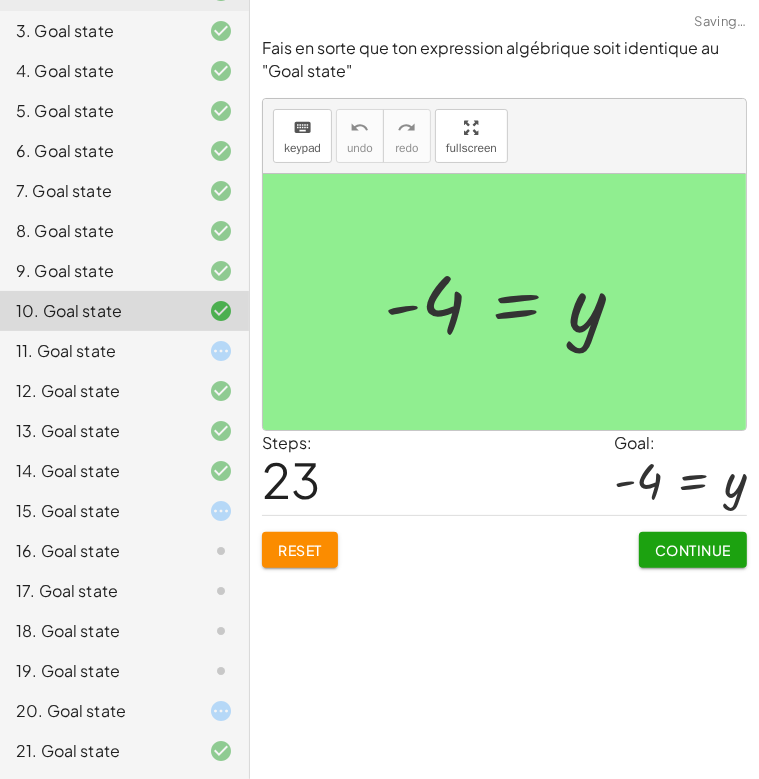 click on "15. Goal state" 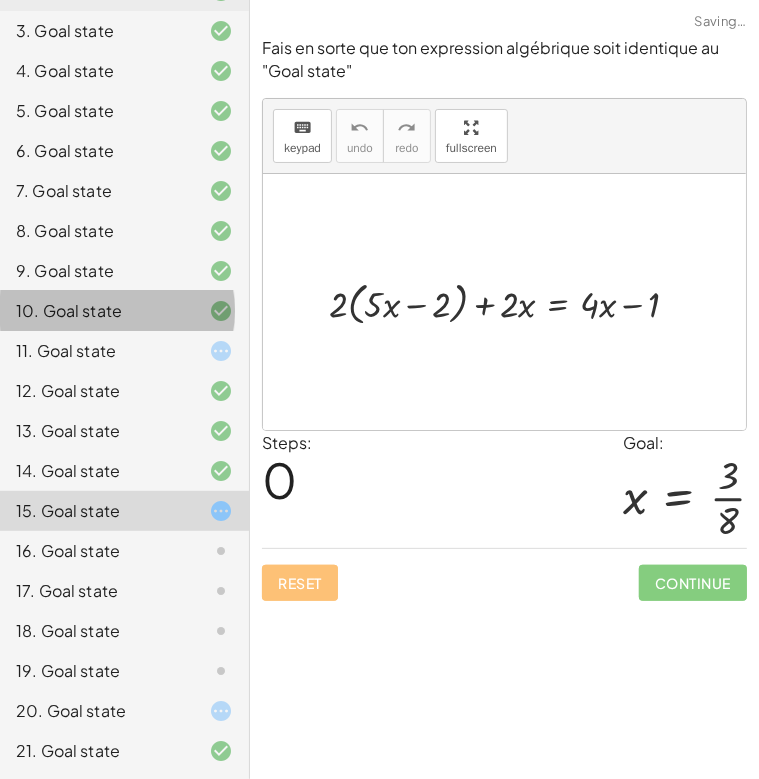 drag, startPoint x: 112, startPoint y: 309, endPoint x: 94, endPoint y: 276, distance: 37.589893 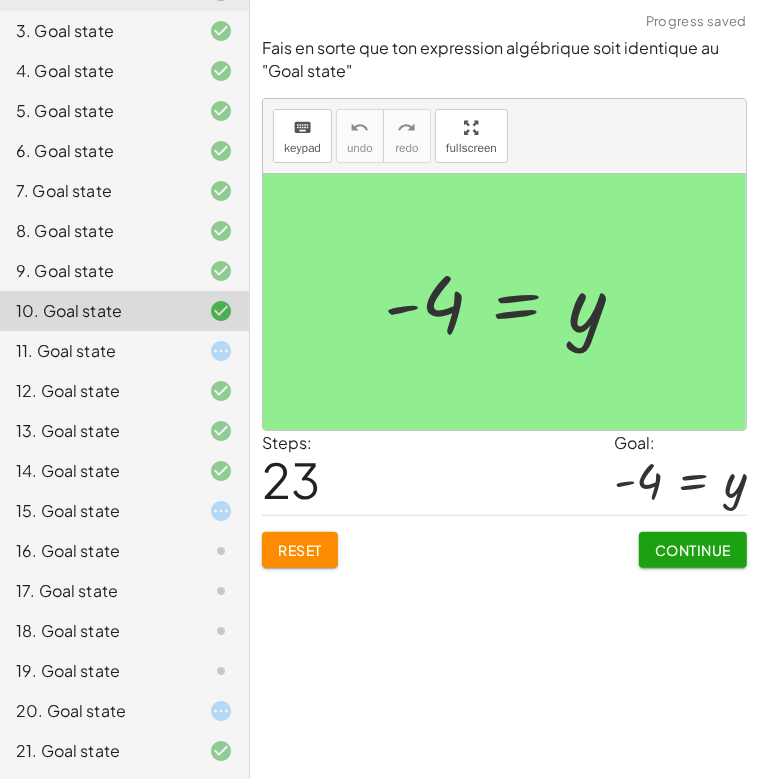 click on "9. Goal state" 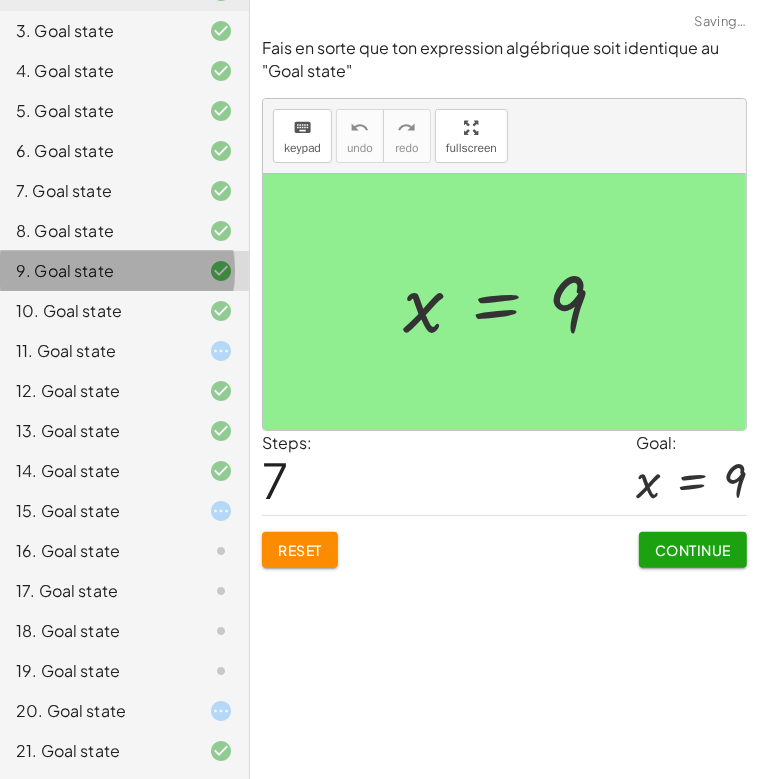 drag, startPoint x: 92, startPoint y: 243, endPoint x: 92, endPoint y: 196, distance: 47 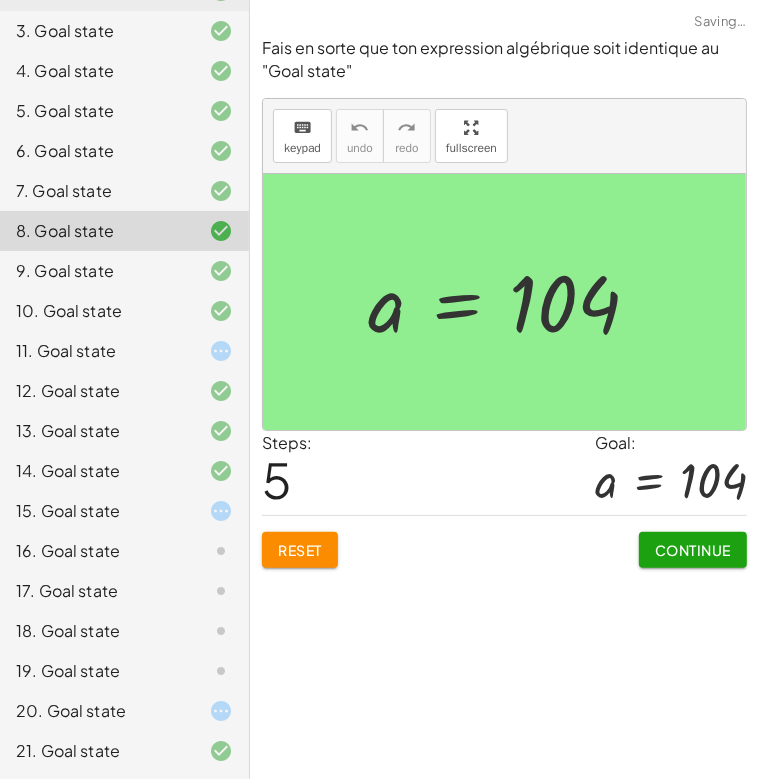 click on "7. Goal state" 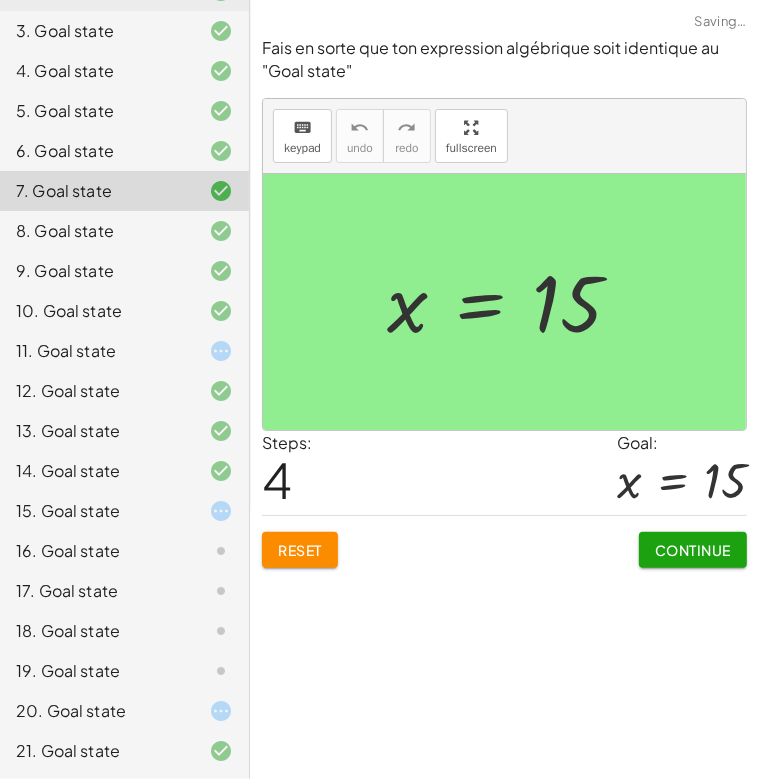 click on "11. Goal state" 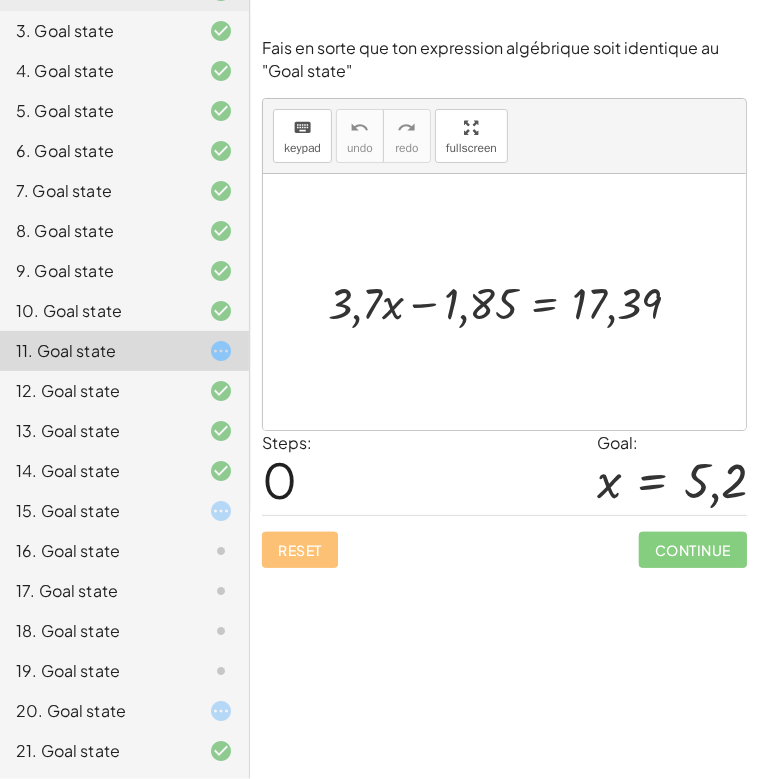 click at bounding box center [504, 302] 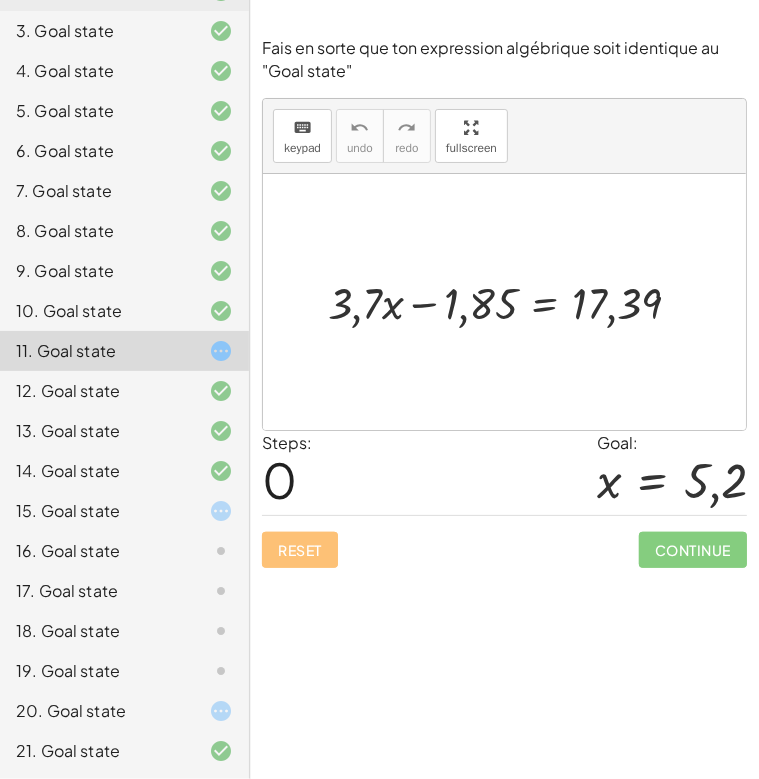click on "Clique et tiens le signe "="  dans l'équation pour effectuer une opération des deux côtés de l'égalité. Ce que tu ajoutes (+), enlève (-) multiplie (x) ou divise à "E" sera effectué des deux côtés de l'égalité. Regarde cette vidéo pour apprendre comment faire.  Continue Fais en sorte que ton expression algébrique soit identique au "Goal state" keyboard keypad undo undo redo redo fullscreen × Steps:  1 Goal: + 4 + 1 = + 4 + 1 Reset   Continue  Fais en sorte que ton expression algébrique soit identique au "Goal state" keyboard keypad undo undo redo redo fullscreen × Steps:  3 Goal: x = 12 Reset   Continue  Fais en sorte que ton expression algébrique soit identique au "Goal state" keyboard keypad undo undo redo redo fullscreen × Steps:  3 Goal: 32 = x Reset   Continue  Fais en sorte que ton expression algébrique soit identique au "Goal state" keyboard keypad undo undo redo redo fullscreen × Steps:  16 Goal: y = 48 Reset   Continue  keyboard keypad undo undo redo redo fullscreen × 5 9 =" 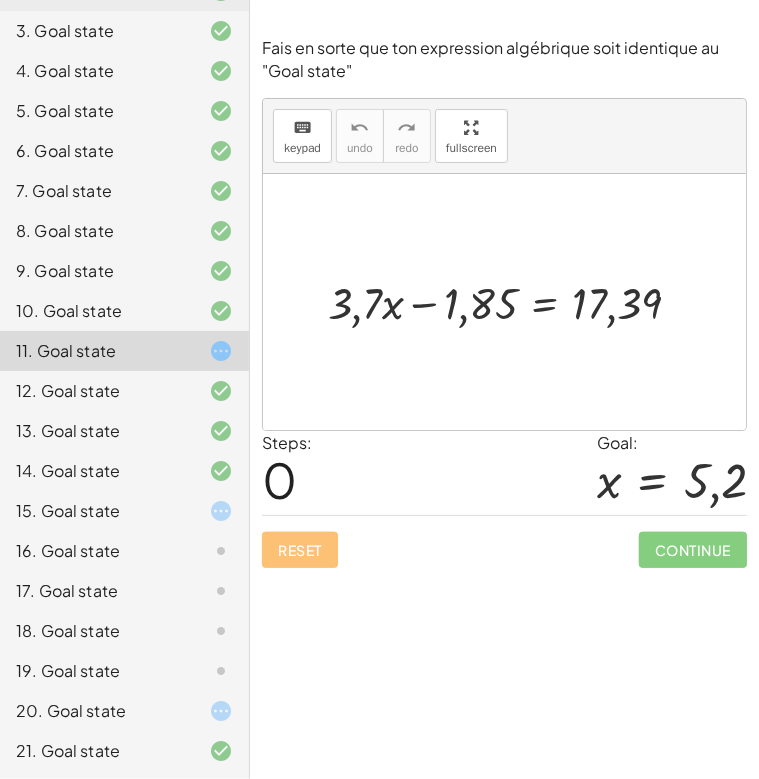 drag, startPoint x: 455, startPoint y: 132, endPoint x: 460, endPoint y: 213, distance: 81.154175 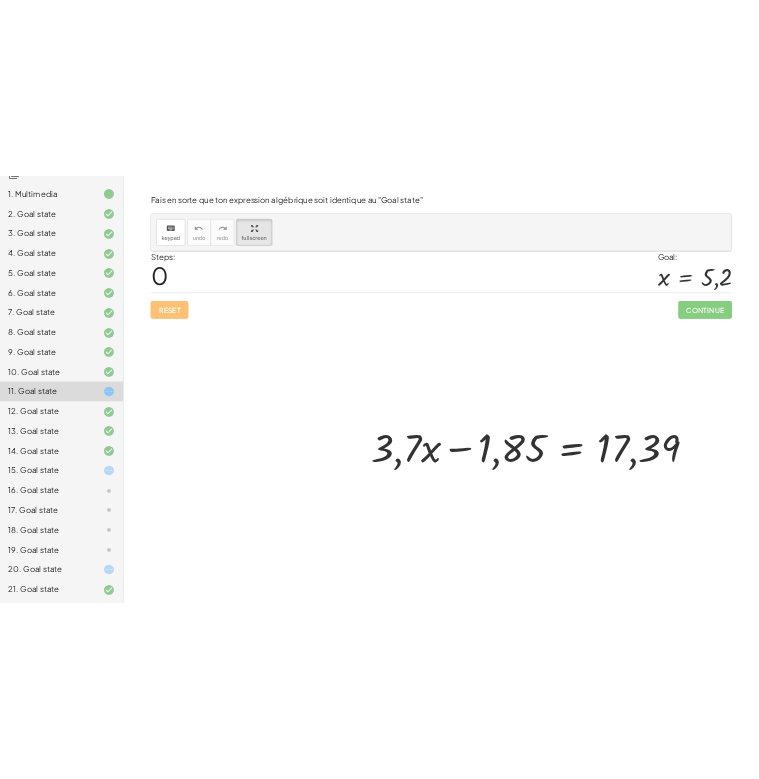 scroll, scrollTop: 312, scrollLeft: 0, axis: vertical 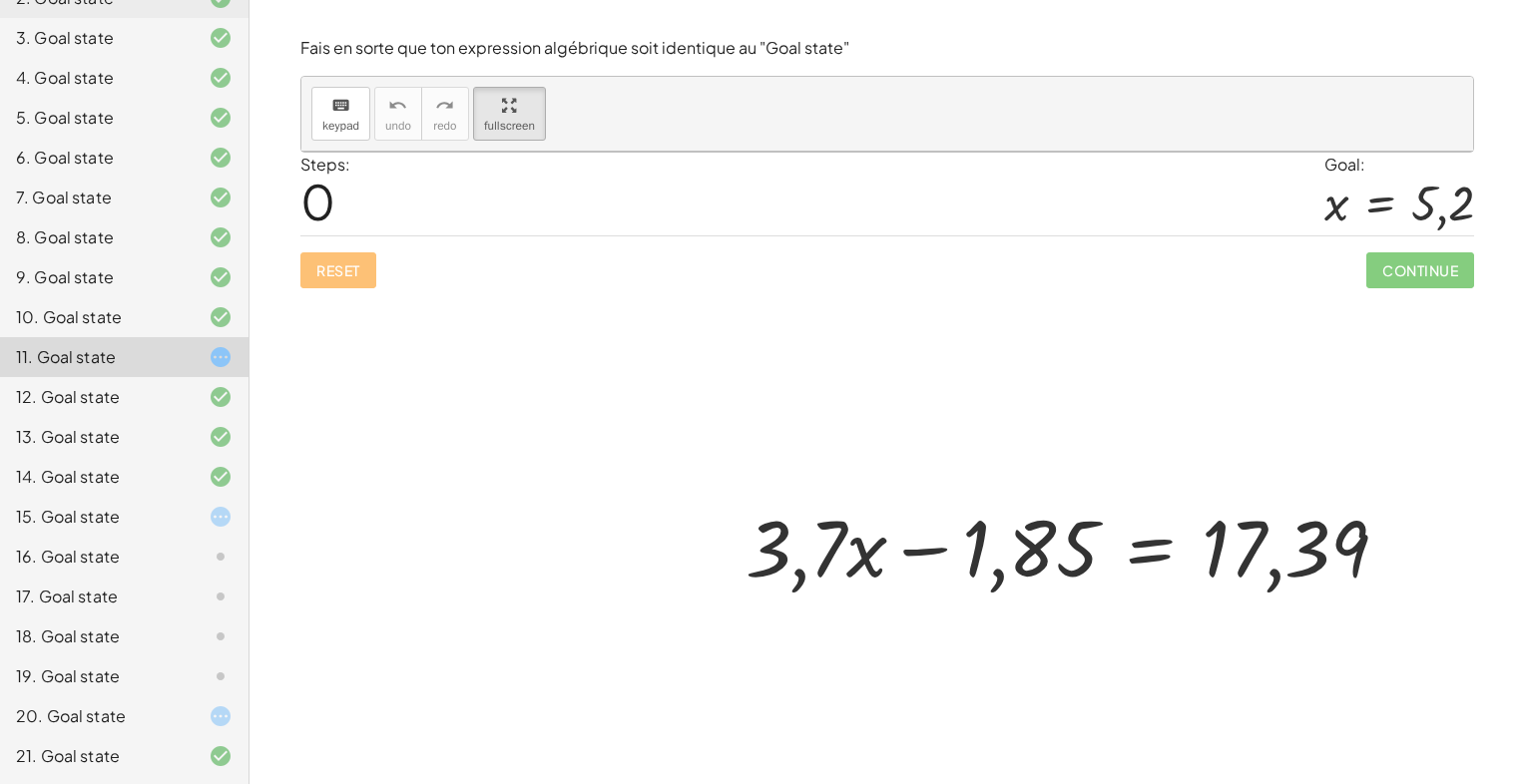 drag, startPoint x: 852, startPoint y: 342, endPoint x: 787, endPoint y: 350, distance: 65.490457 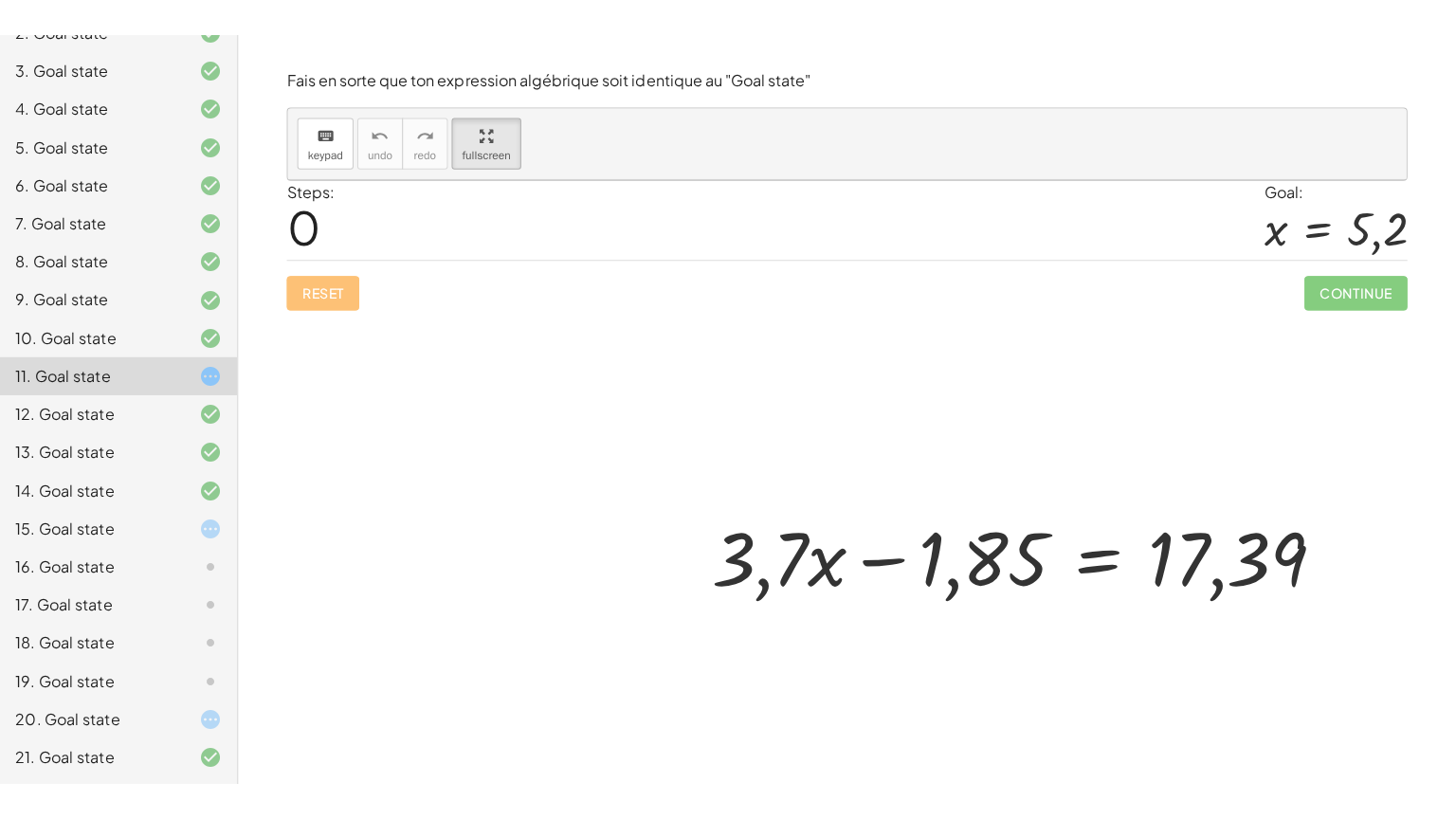 scroll, scrollTop: 216, scrollLeft: 0, axis: vertical 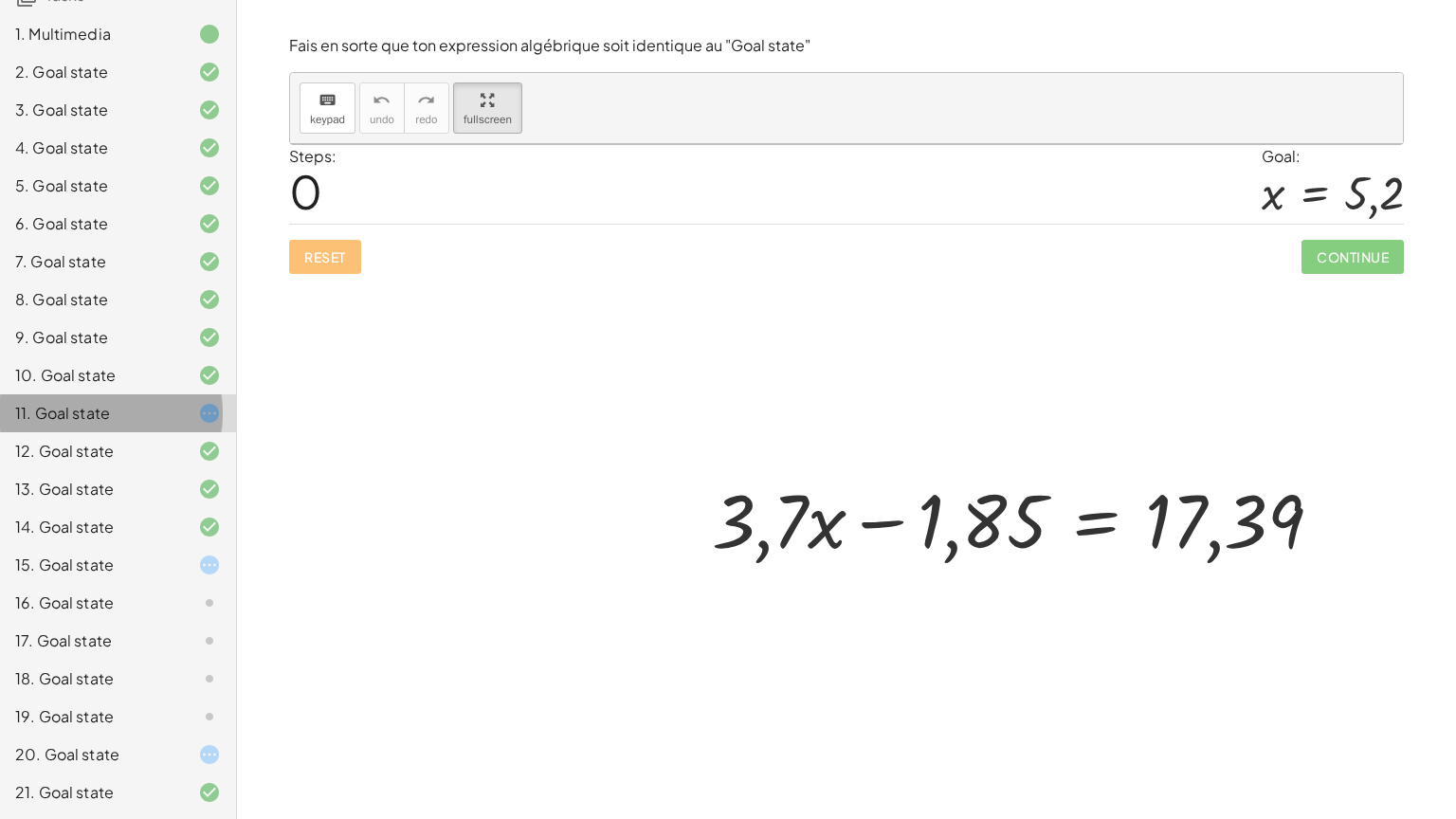 click on "11. Goal state" 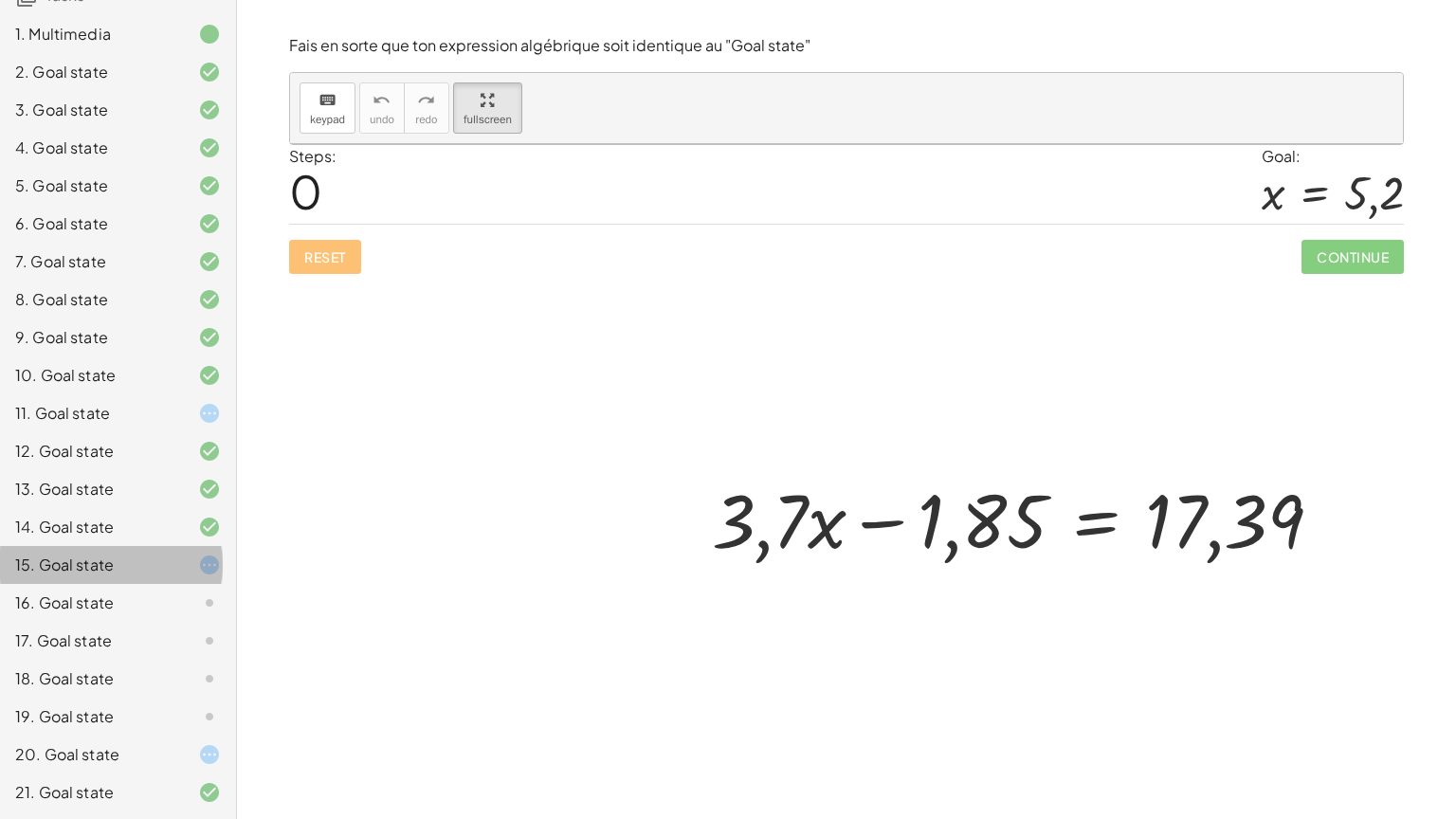 click 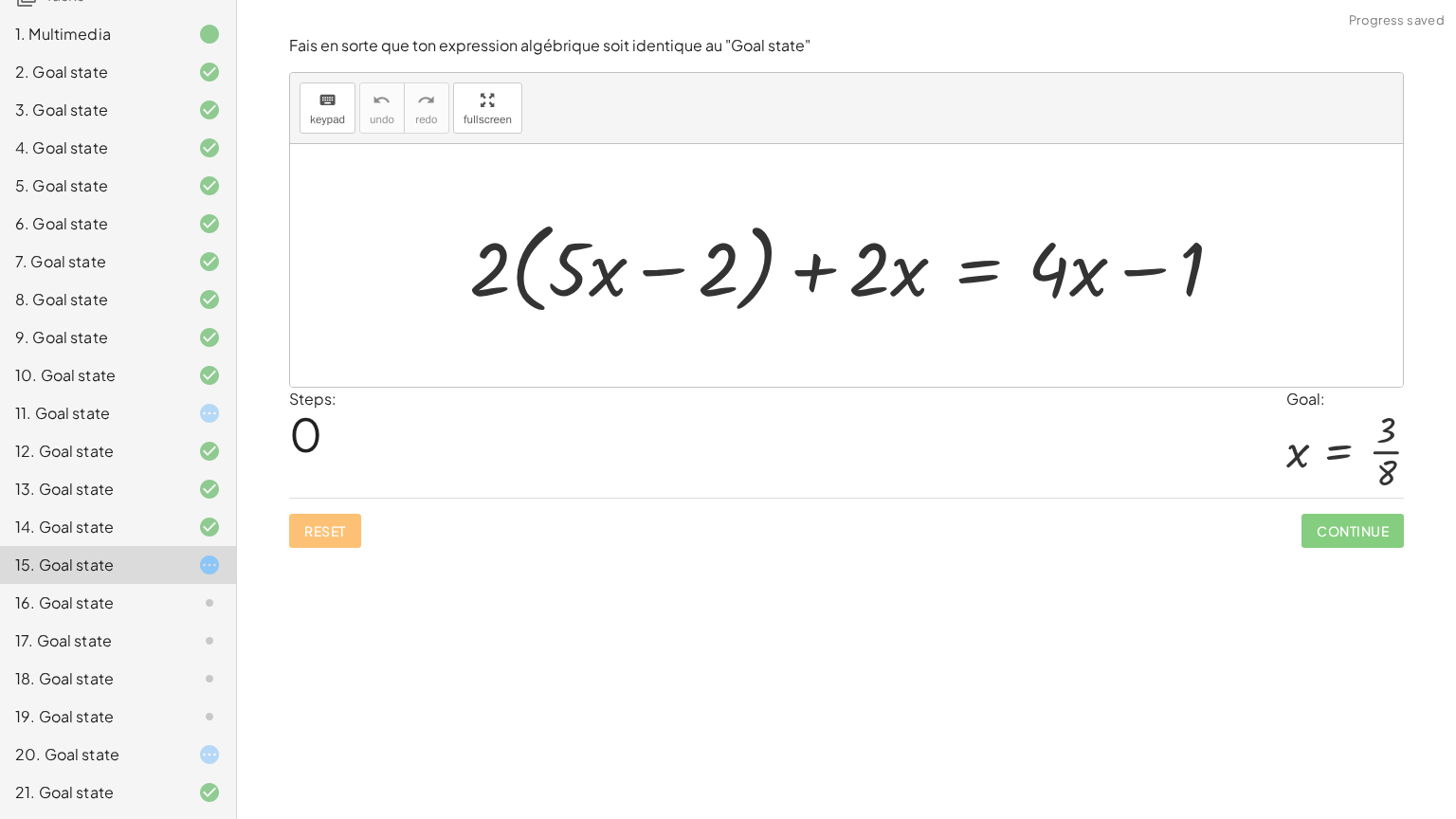 click on "16. Goal state" 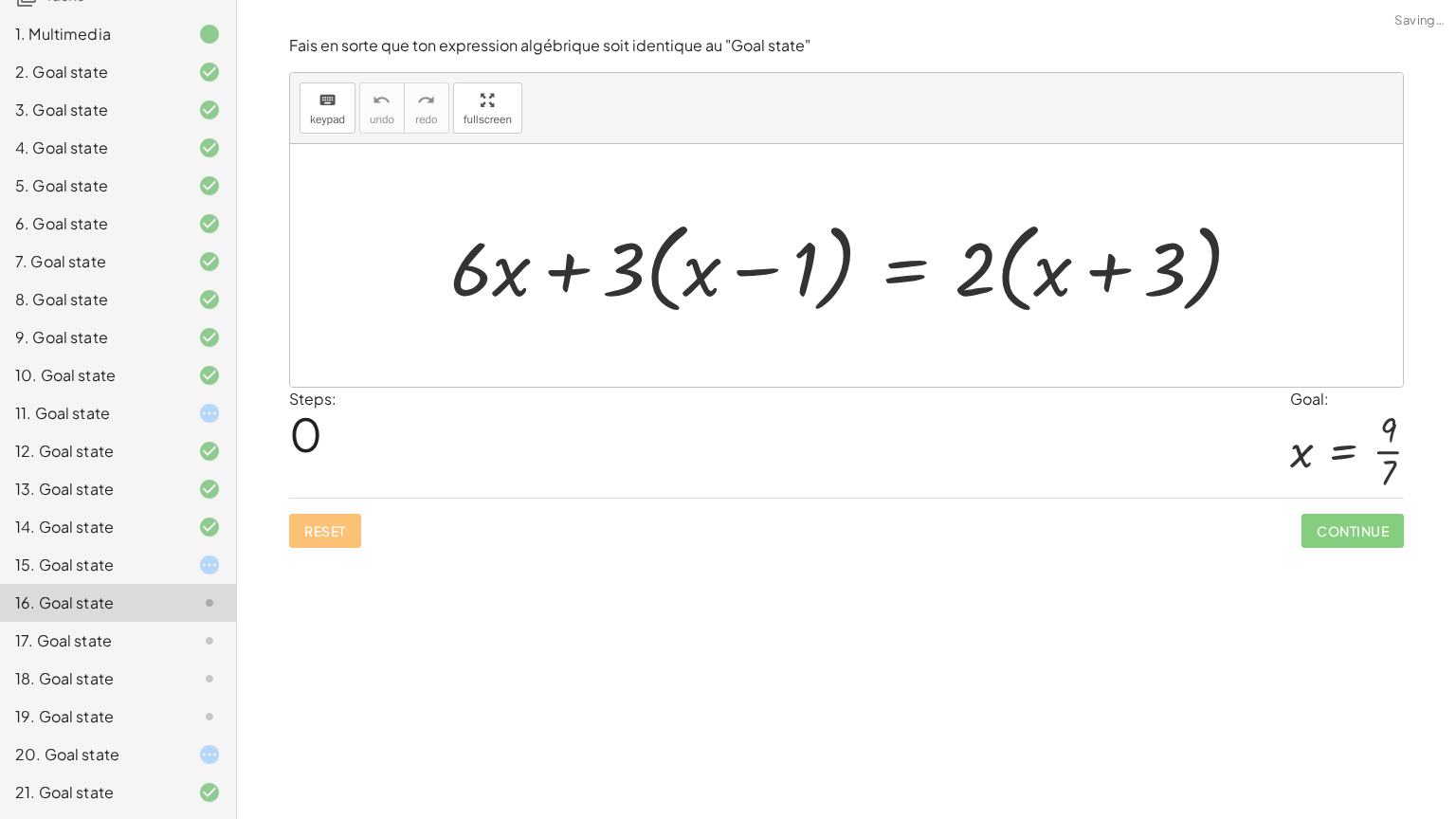 click on "18. Goal state" 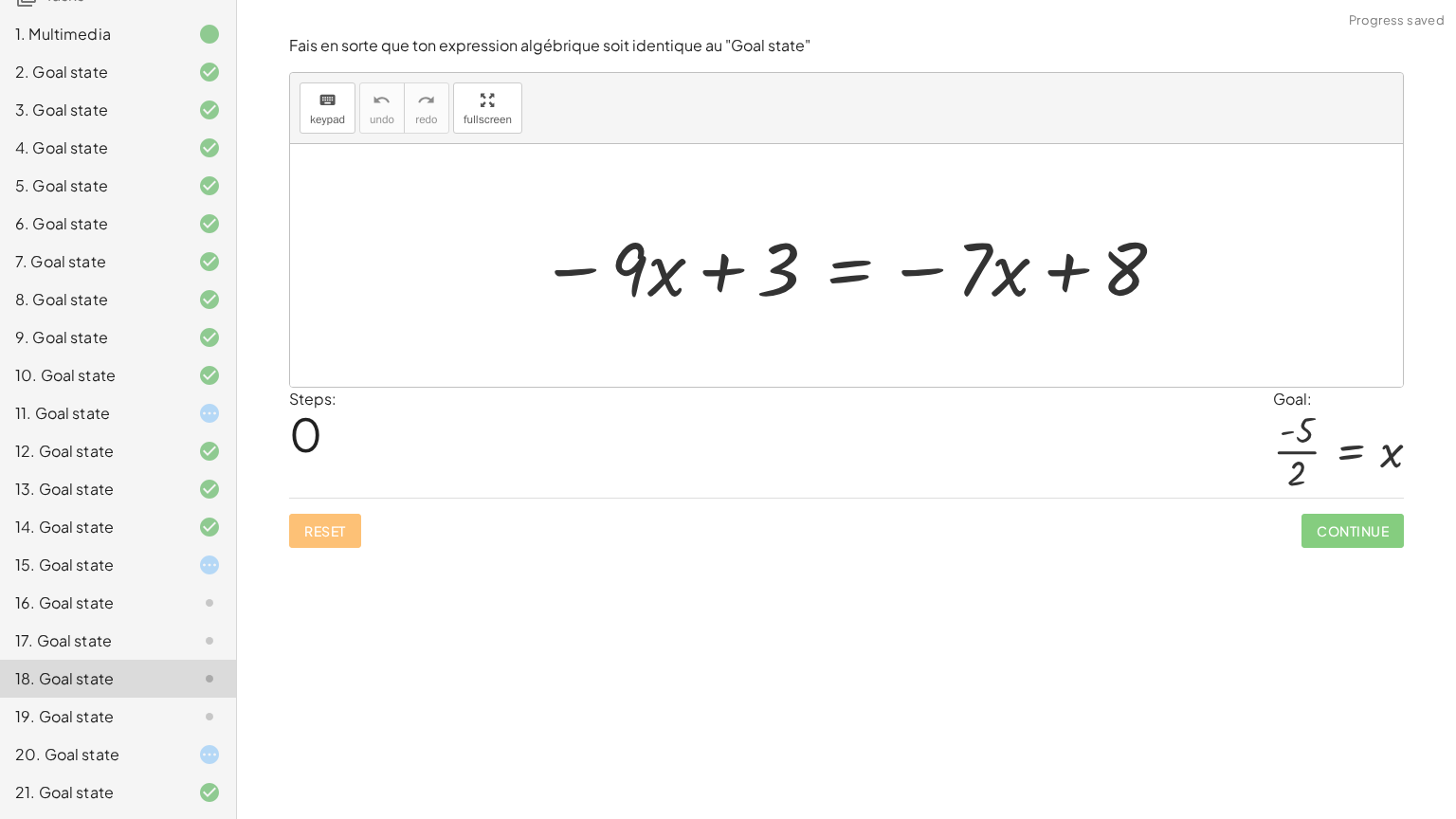 scroll, scrollTop: 216, scrollLeft: 0, axis: vertical 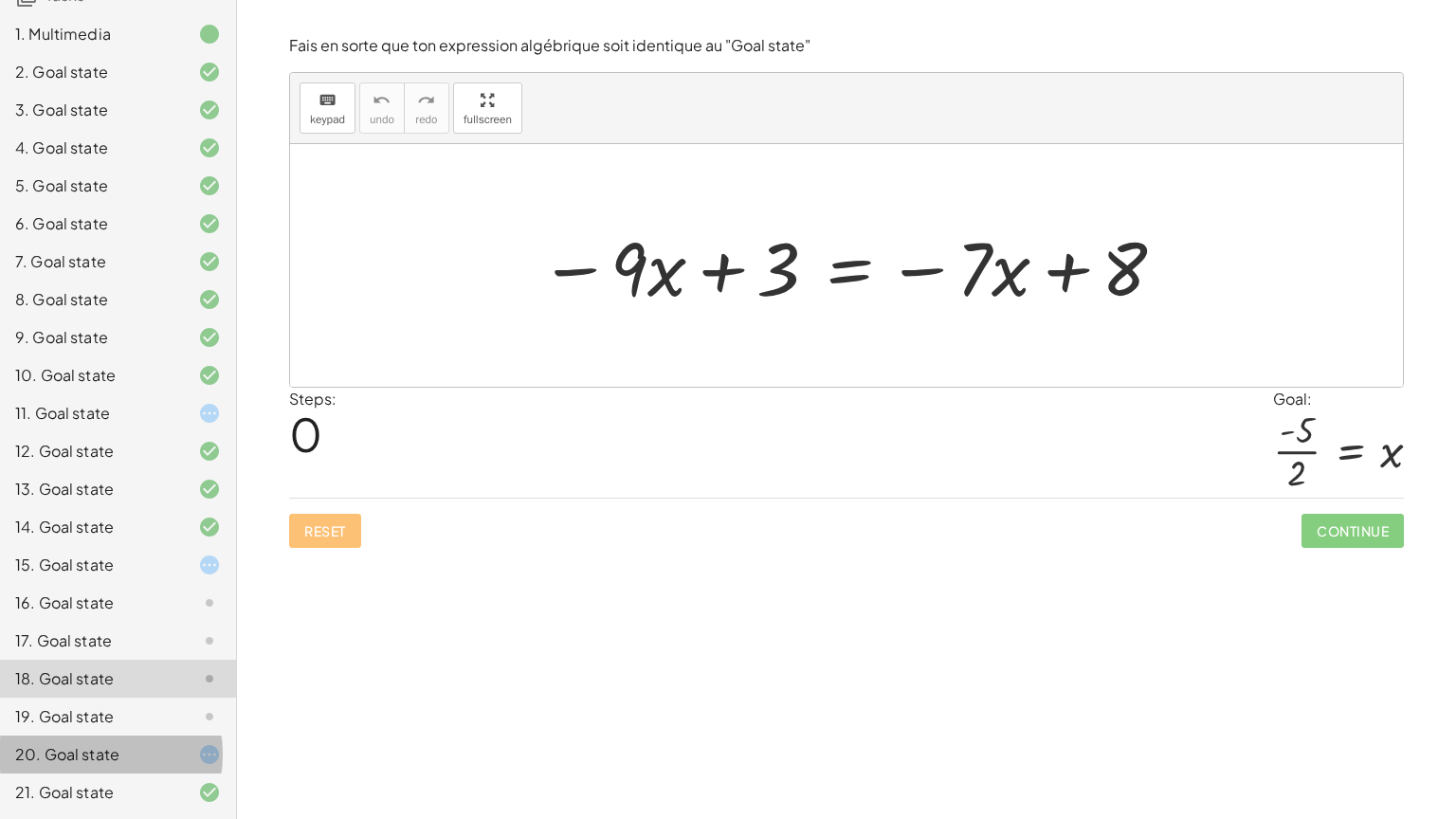 click on "20. Goal state" 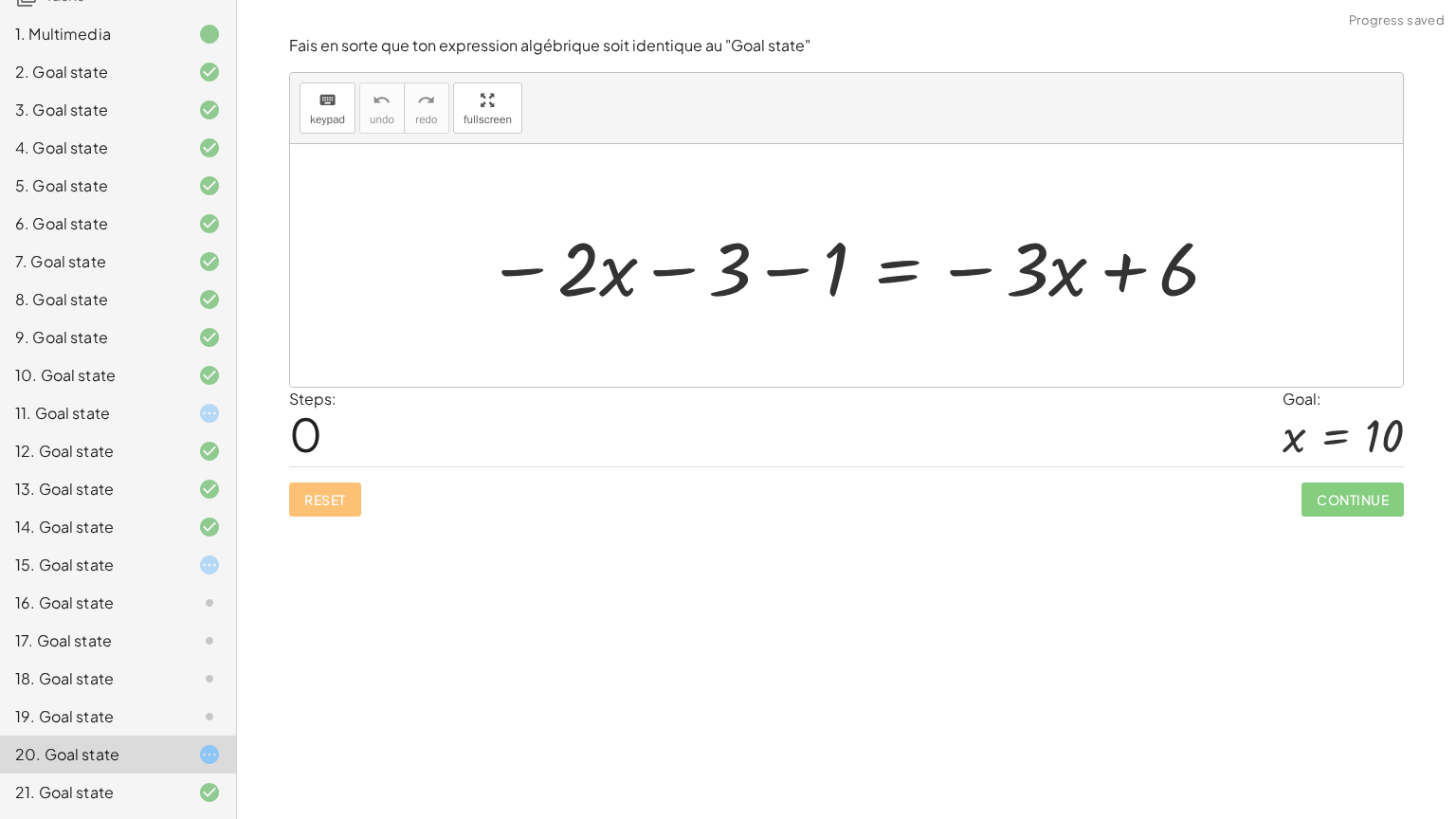 click 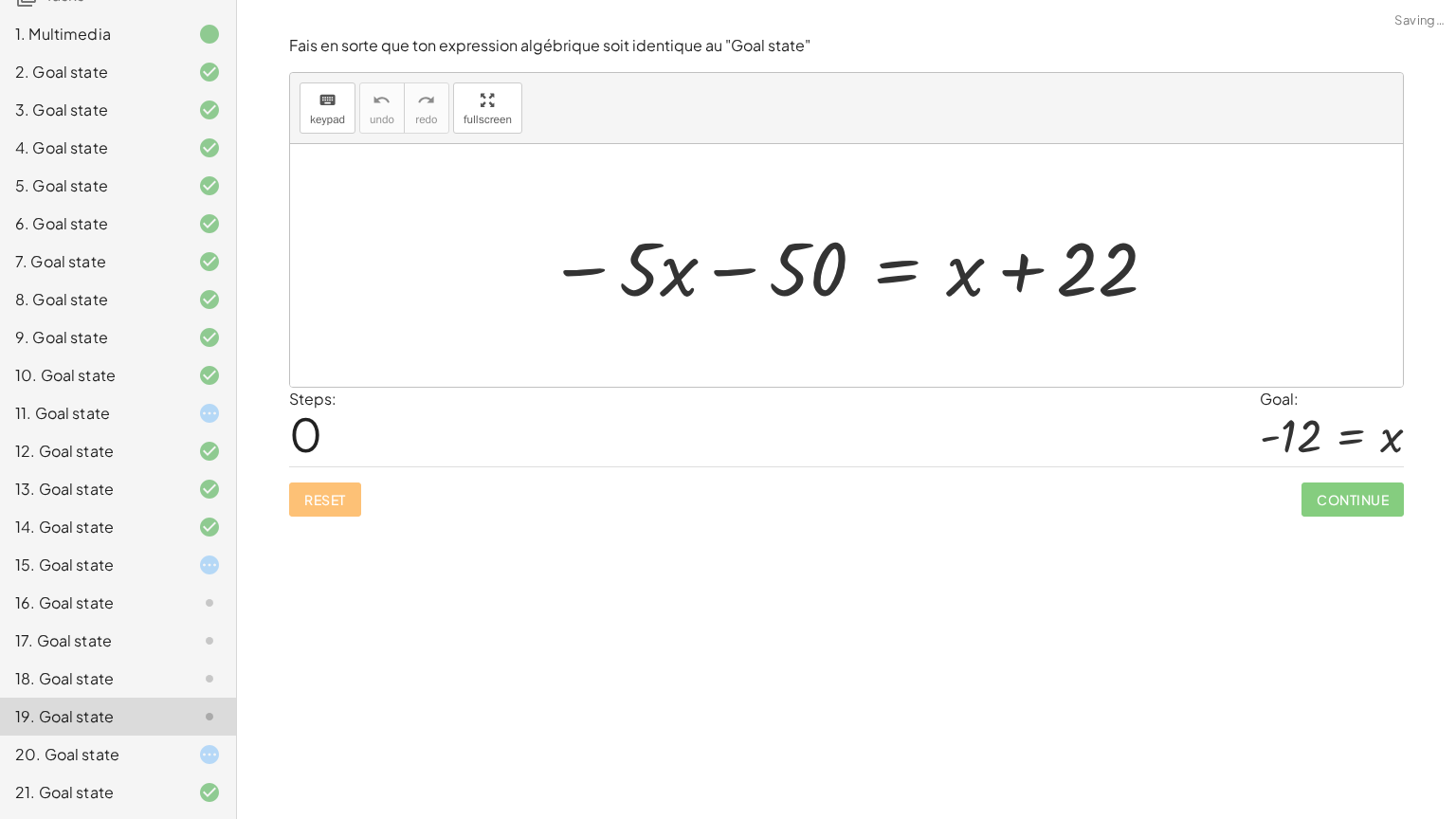 click on "11. Goal state" 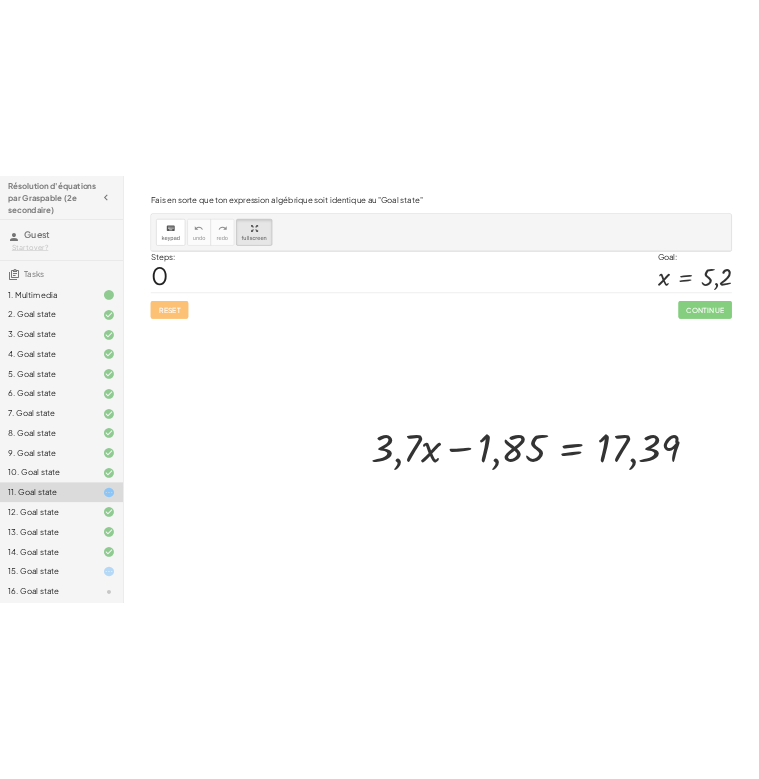 scroll, scrollTop: 0, scrollLeft: 0, axis: both 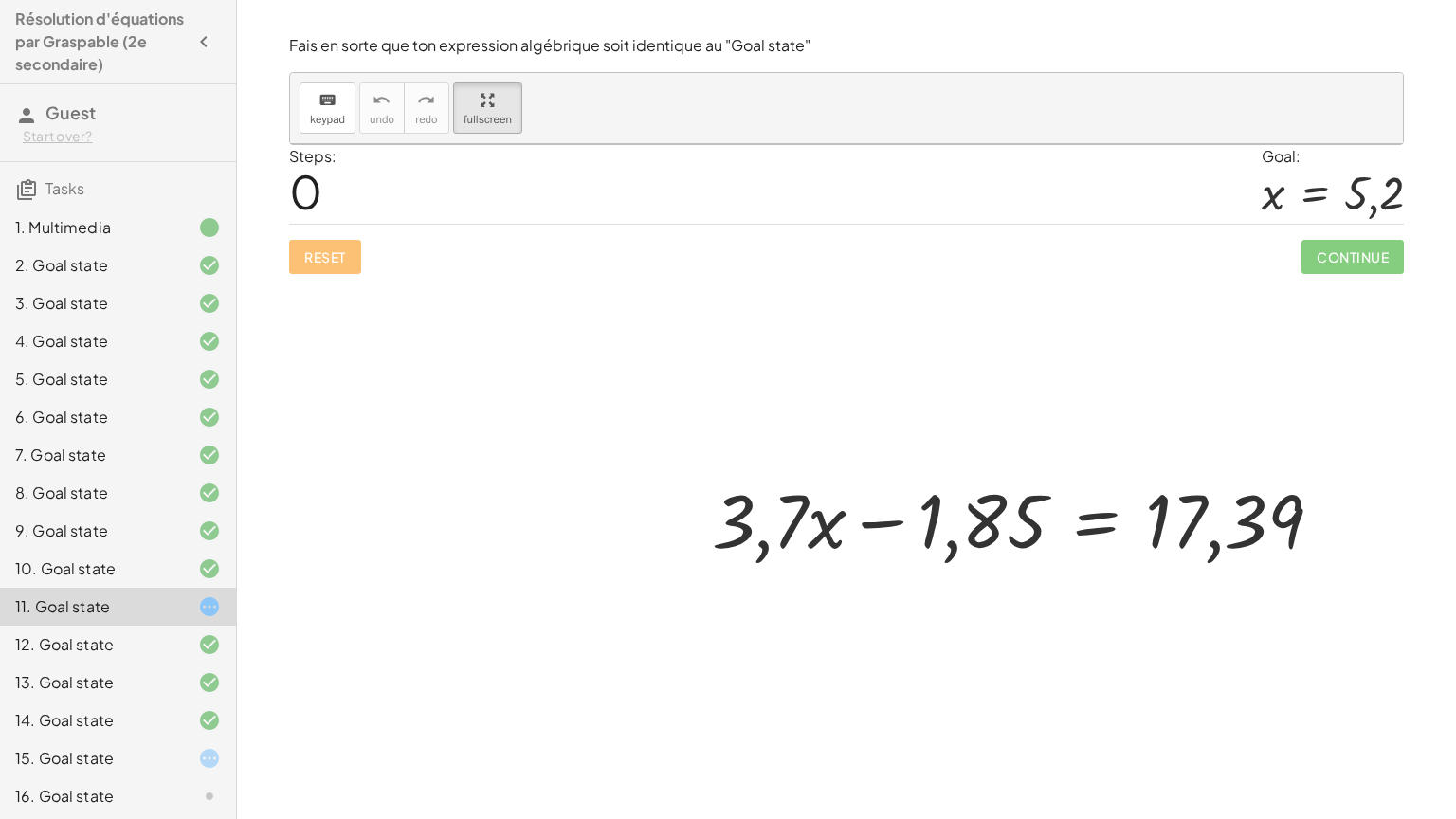 click at bounding box center (846, 11) 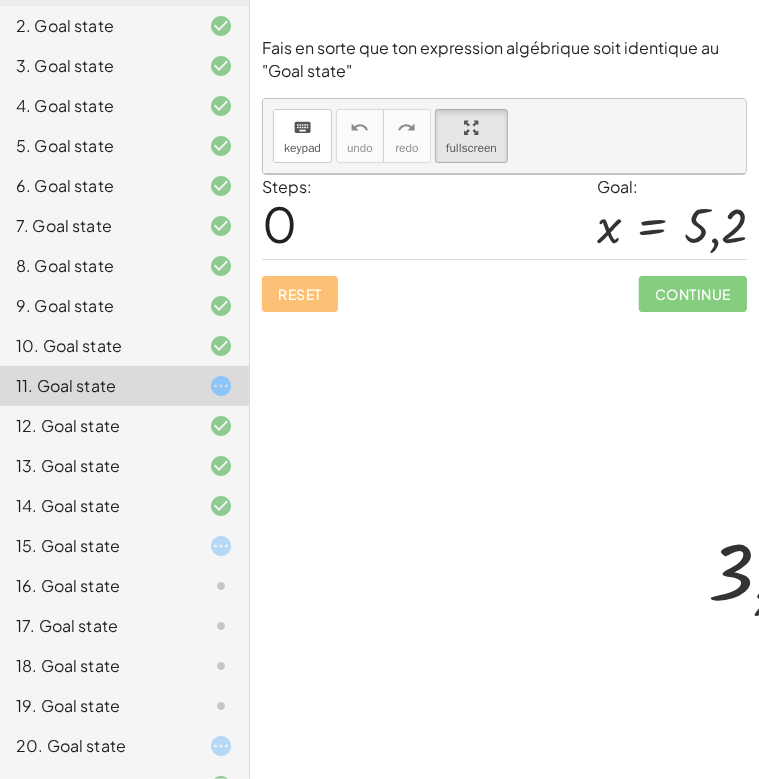 scroll, scrollTop: 312, scrollLeft: 0, axis: vertical 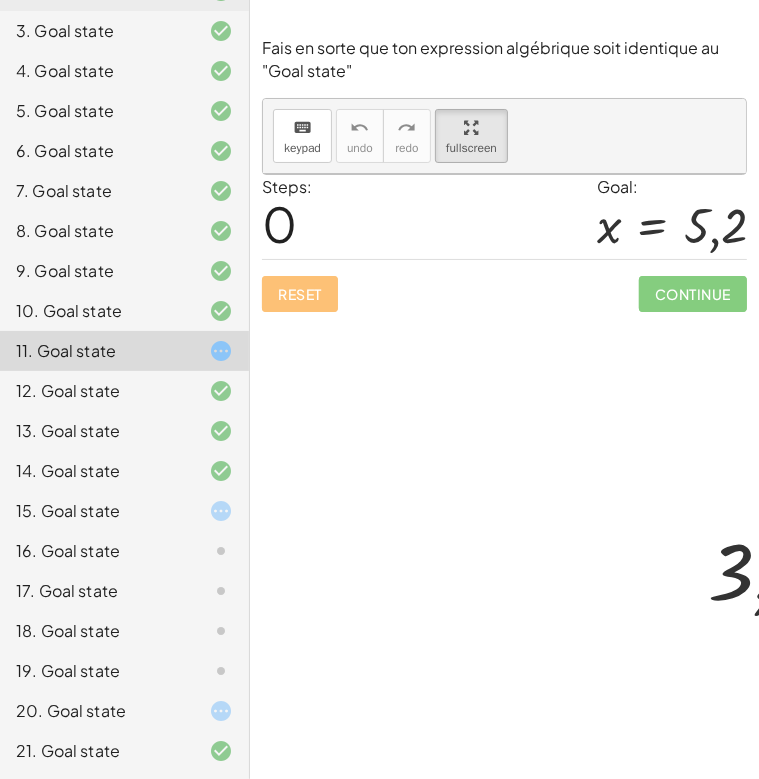 click 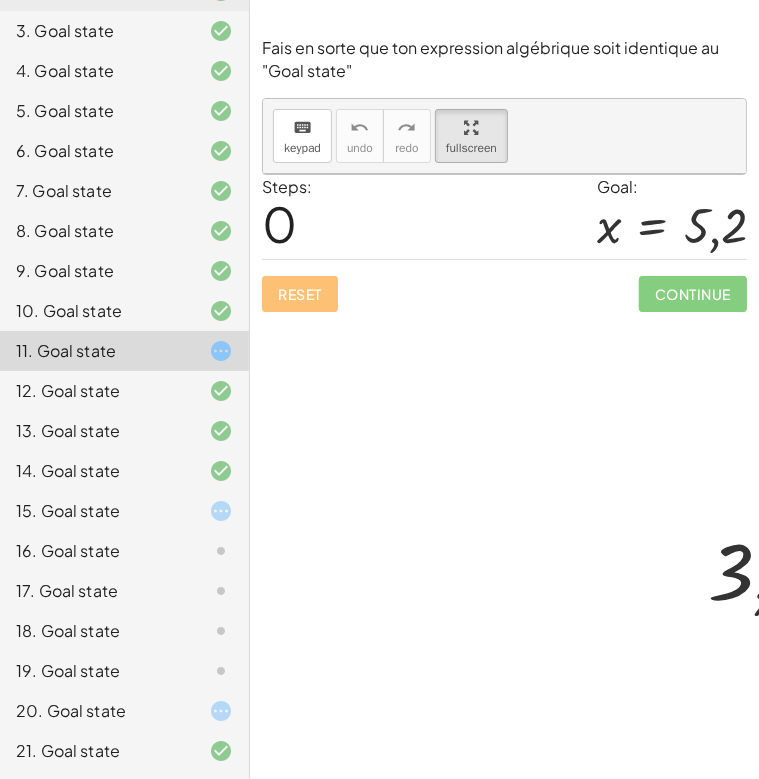 click on "11. Goal state" 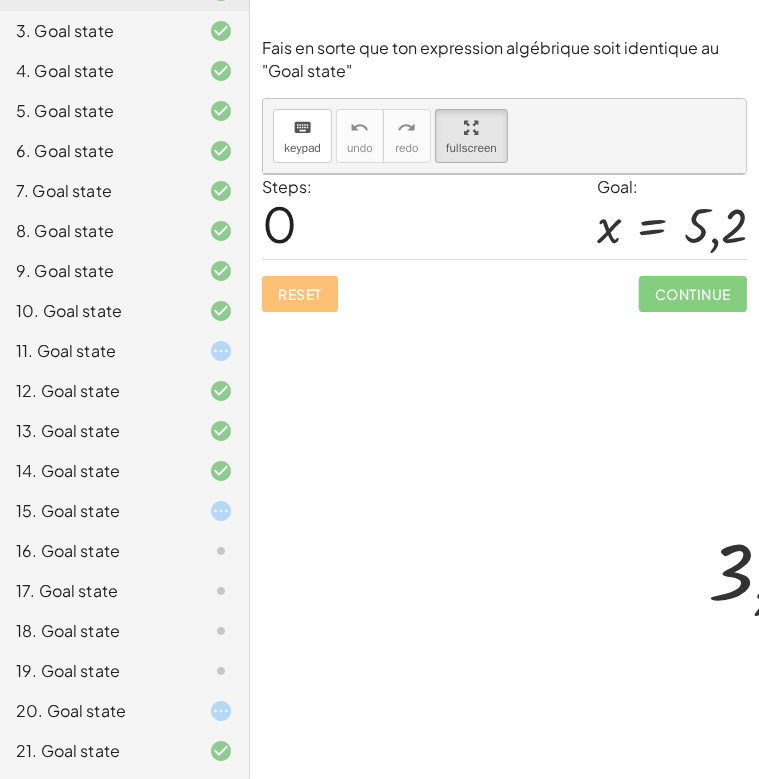 click on "15. Goal state" 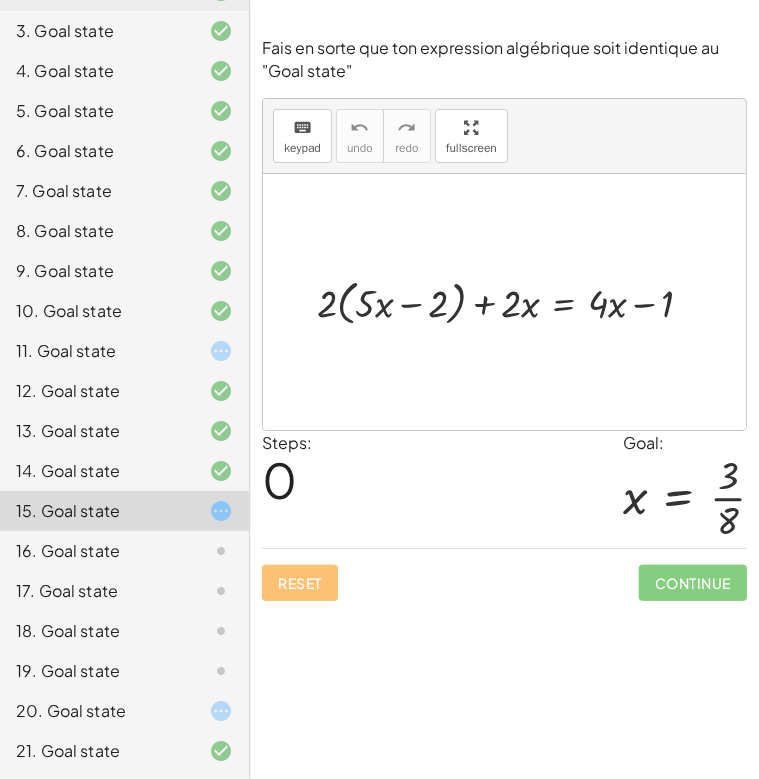 click at bounding box center (513, 302) 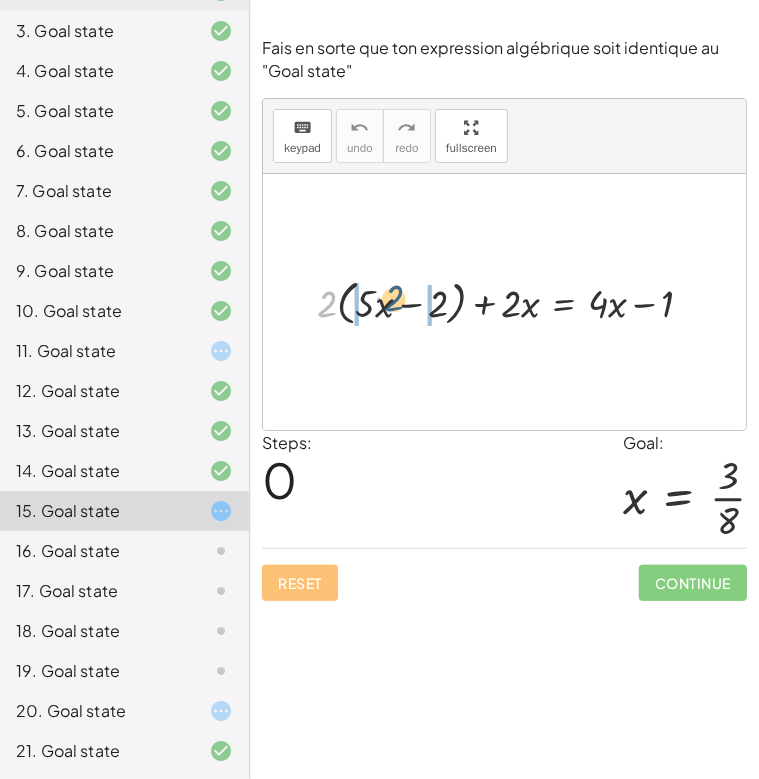 drag, startPoint x: 318, startPoint y: 303, endPoint x: 388, endPoint y: 297, distance: 70.256676 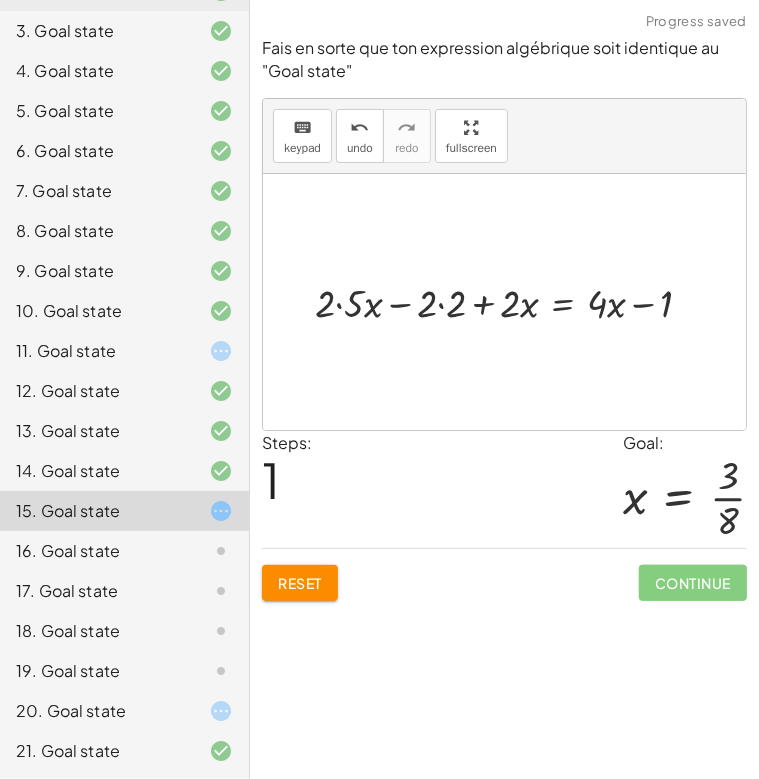 click at bounding box center [511, 302] 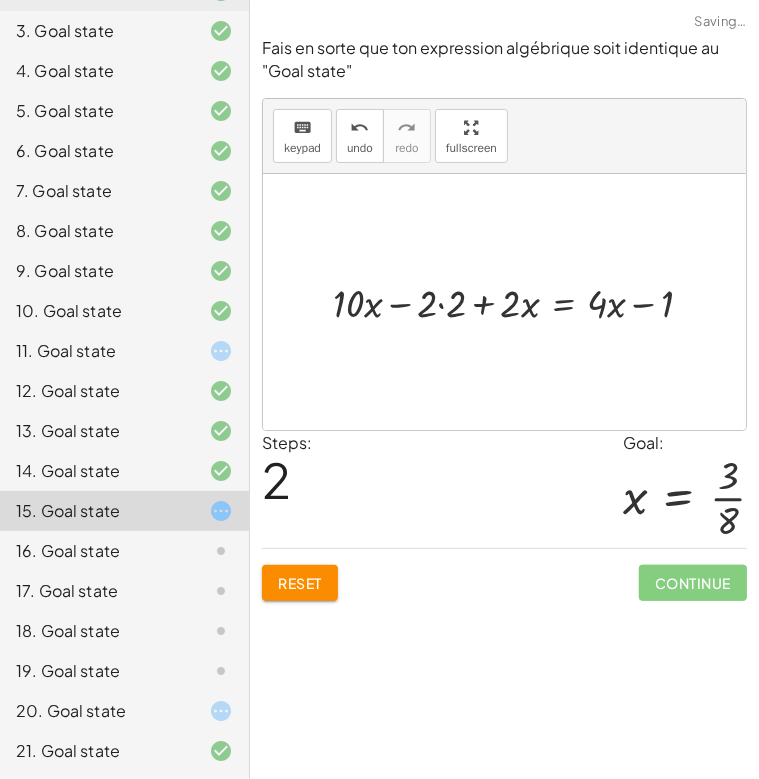 click at bounding box center [521, 302] 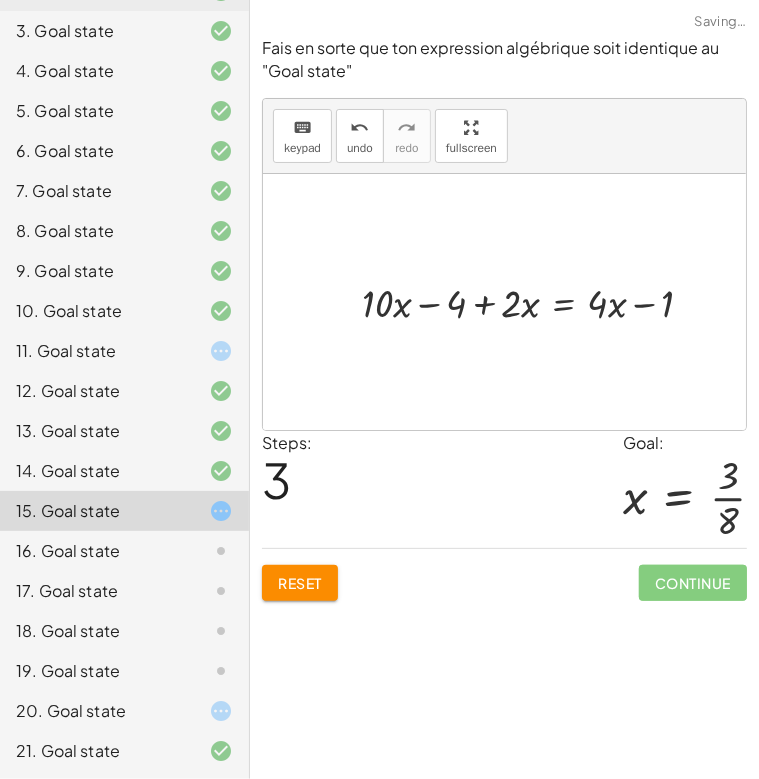 click at bounding box center (535, 302) 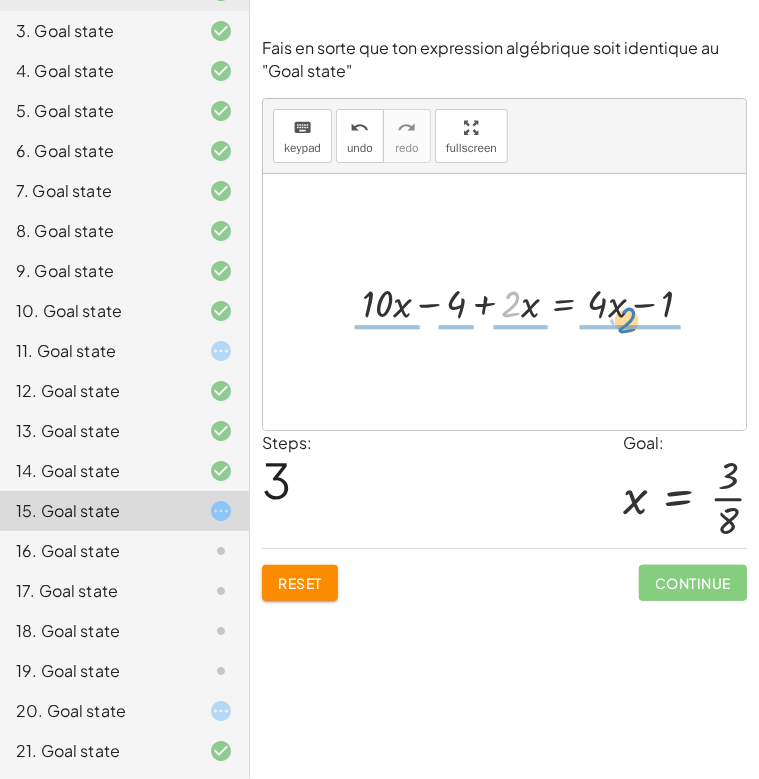 drag, startPoint x: 515, startPoint y: 304, endPoint x: 631, endPoint y: 320, distance: 117.09825 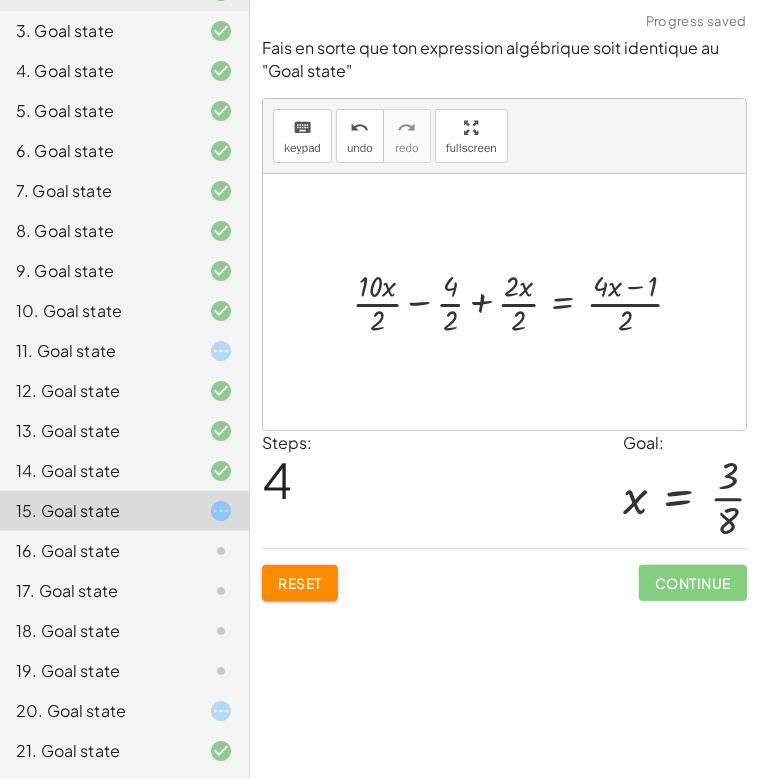 click at bounding box center [526, 302] 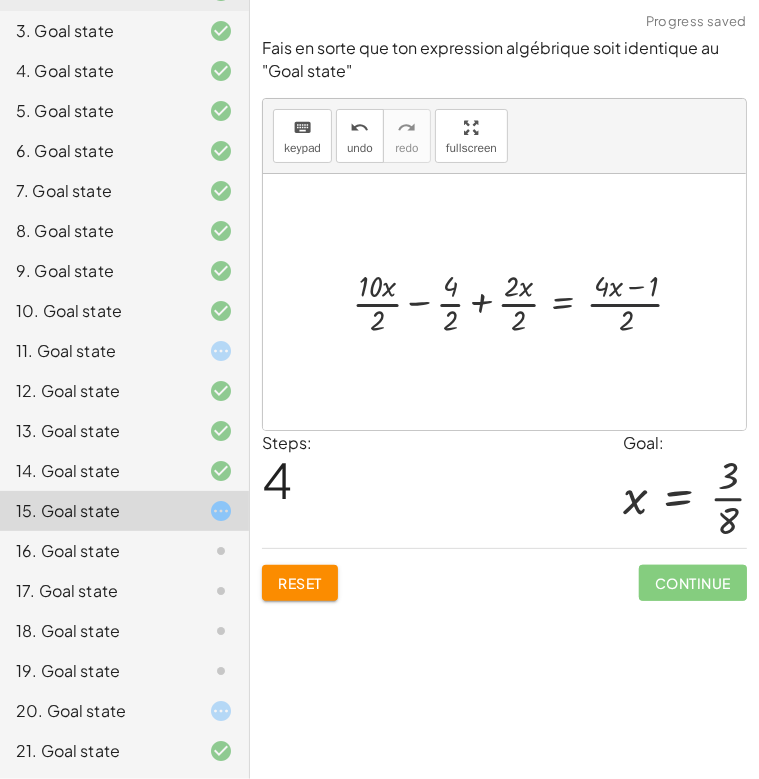 click at bounding box center [526, 302] 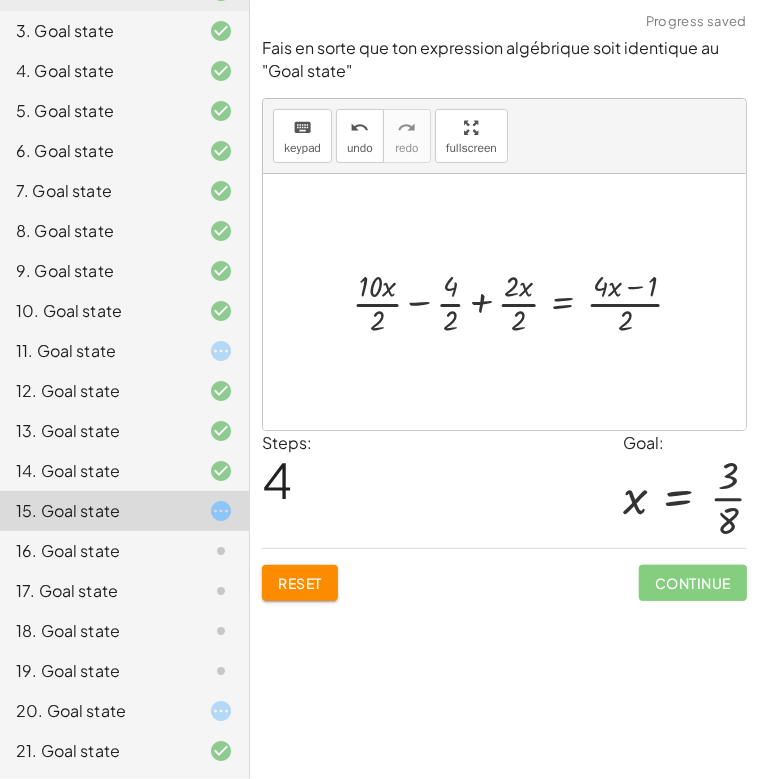click at bounding box center [526, 302] 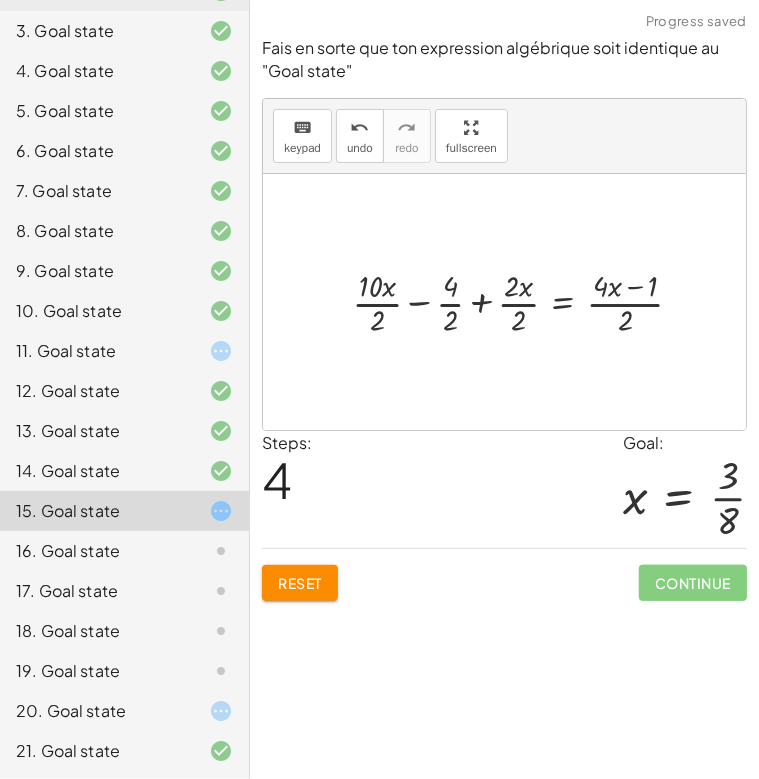 click at bounding box center (526, 302) 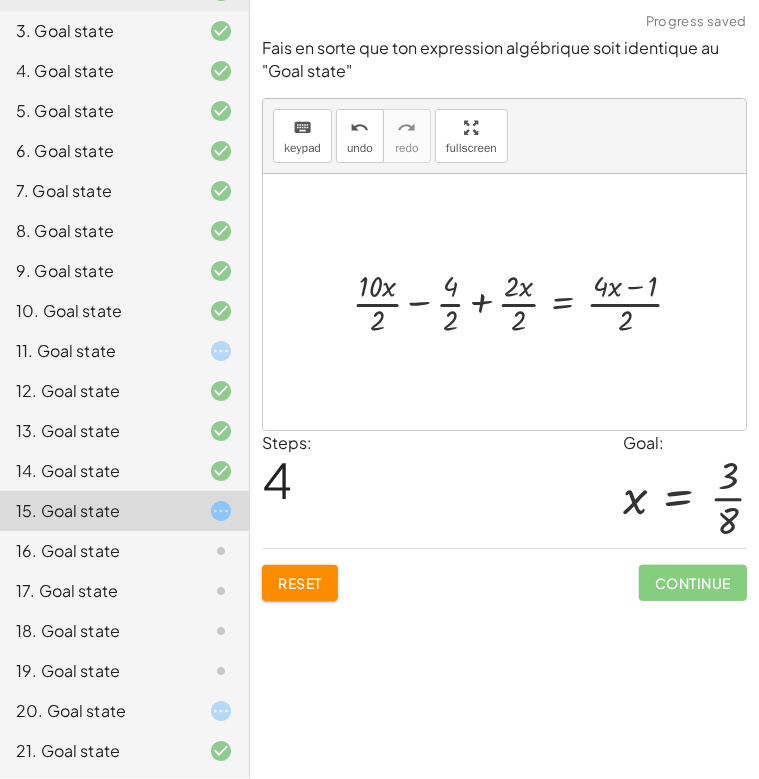 click at bounding box center (526, 302) 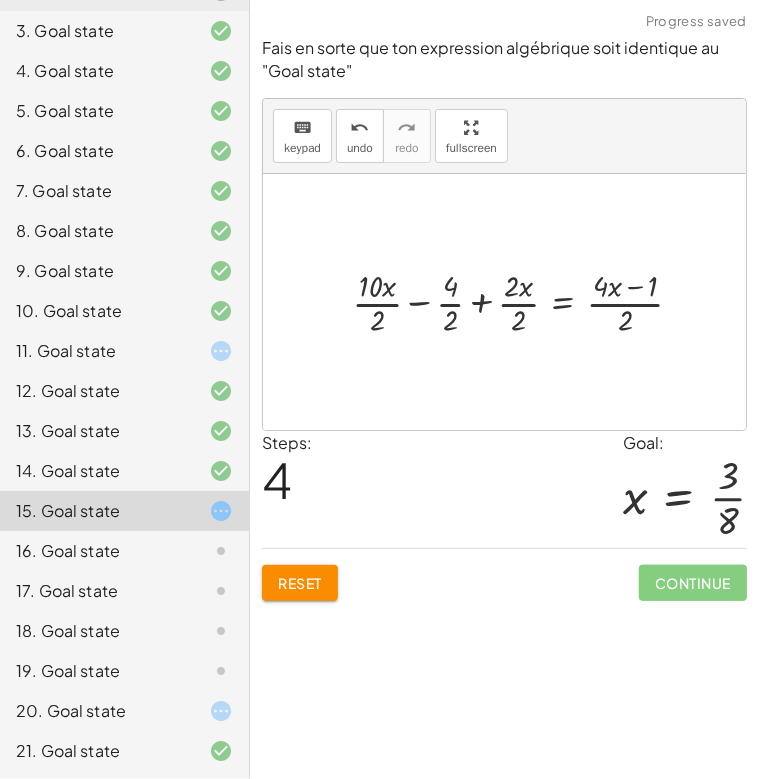click at bounding box center (526, 302) 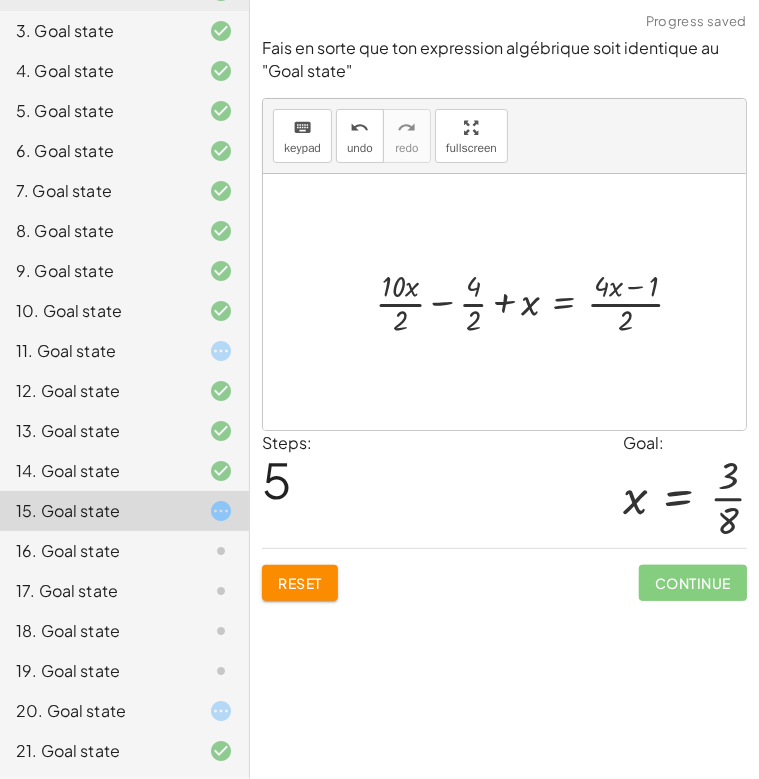 click at bounding box center (537, 302) 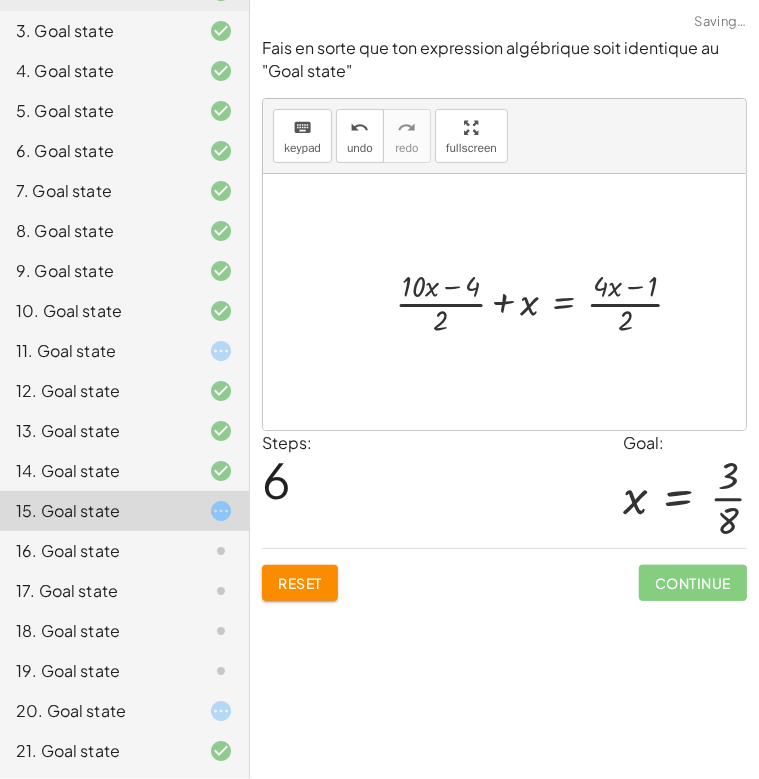 click at bounding box center (547, 302) 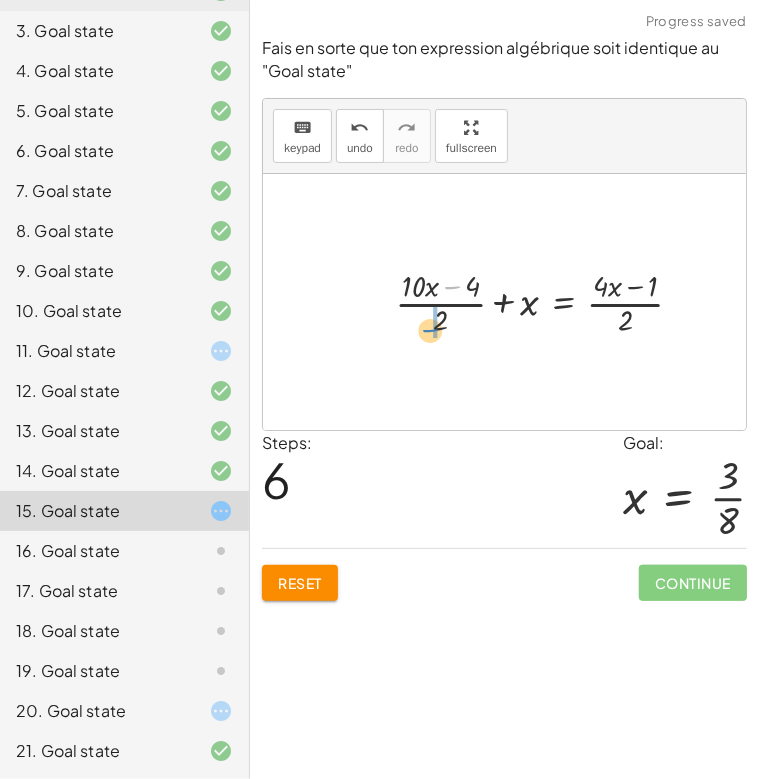 drag, startPoint x: 452, startPoint y: 288, endPoint x: 430, endPoint y: 331, distance: 48.30114 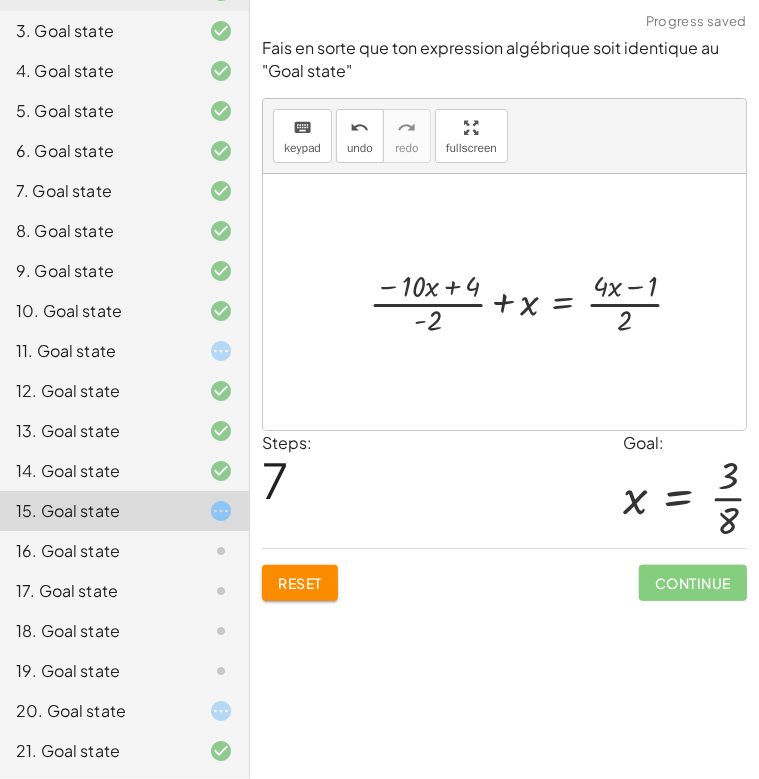 click at bounding box center (534, 302) 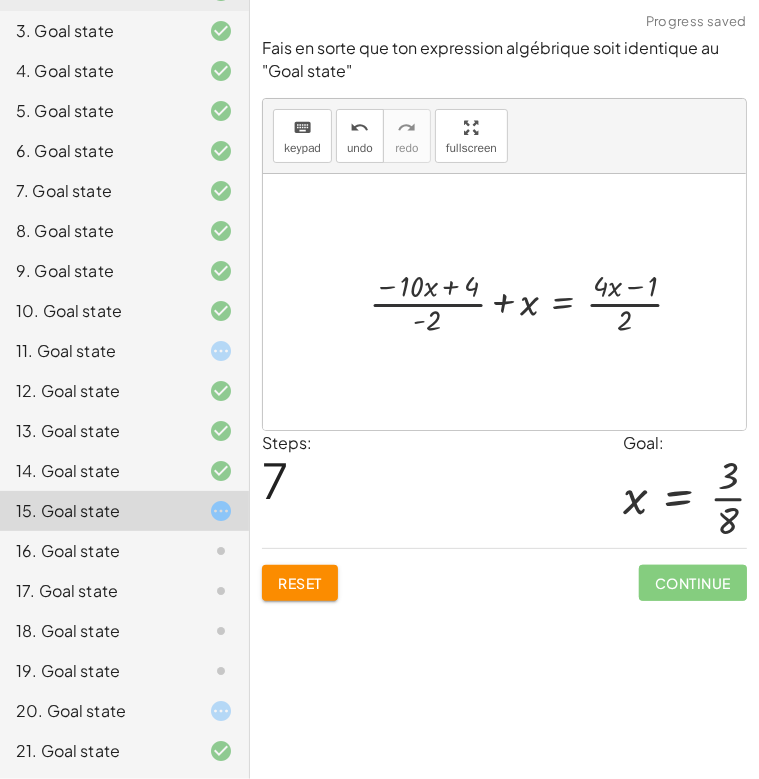 click at bounding box center (534, 302) 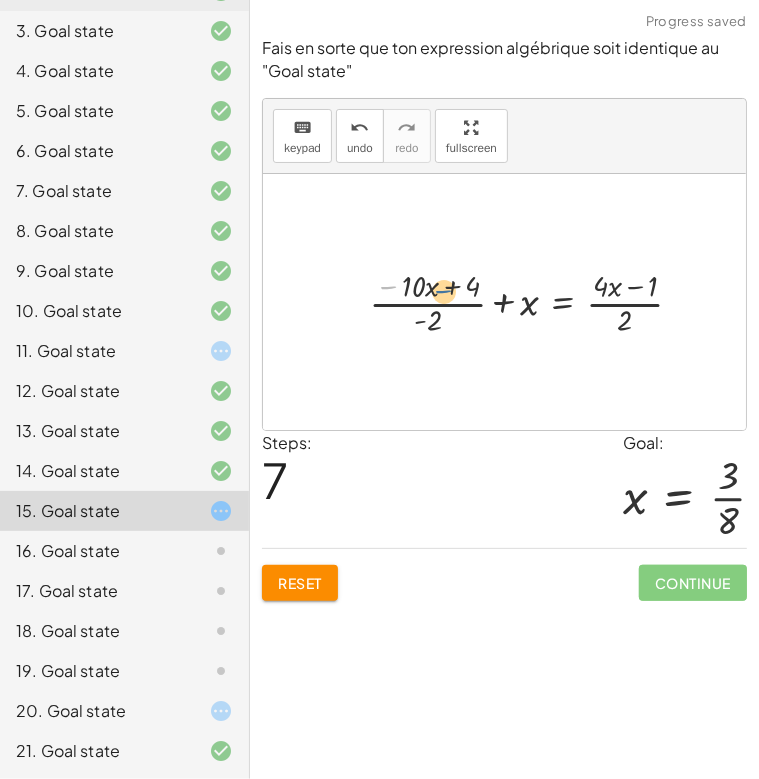 drag, startPoint x: 392, startPoint y: 286, endPoint x: 448, endPoint y: 289, distance: 56.0803 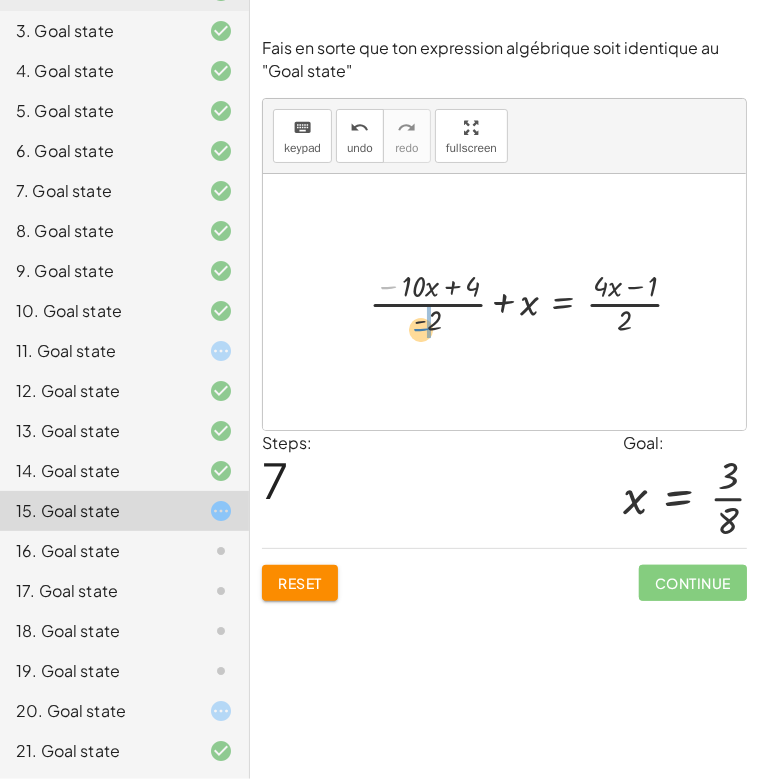 drag, startPoint x: 387, startPoint y: 284, endPoint x: 421, endPoint y: 328, distance: 55.605755 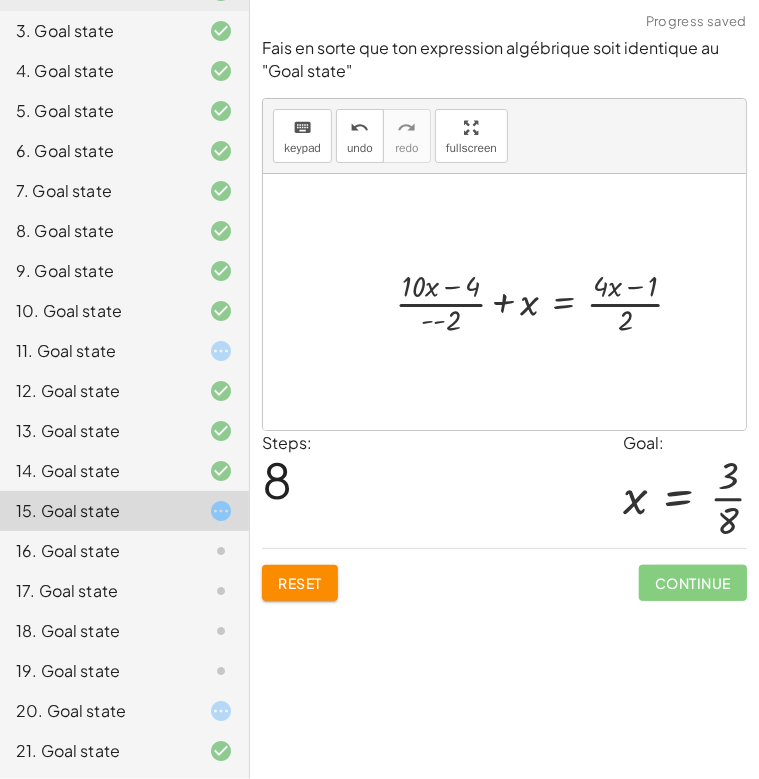 click at bounding box center [547, 302] 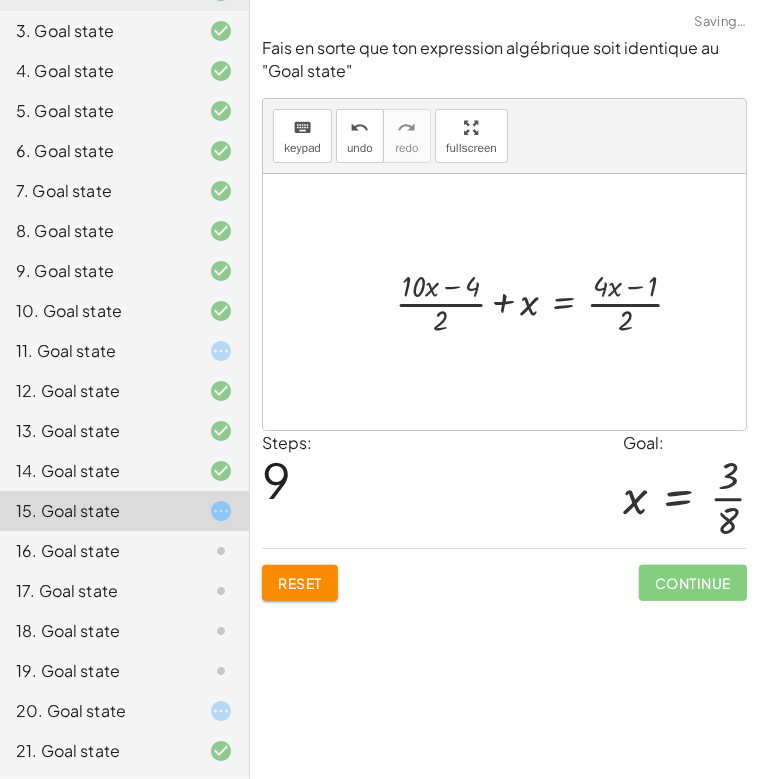 click at bounding box center (547, 302) 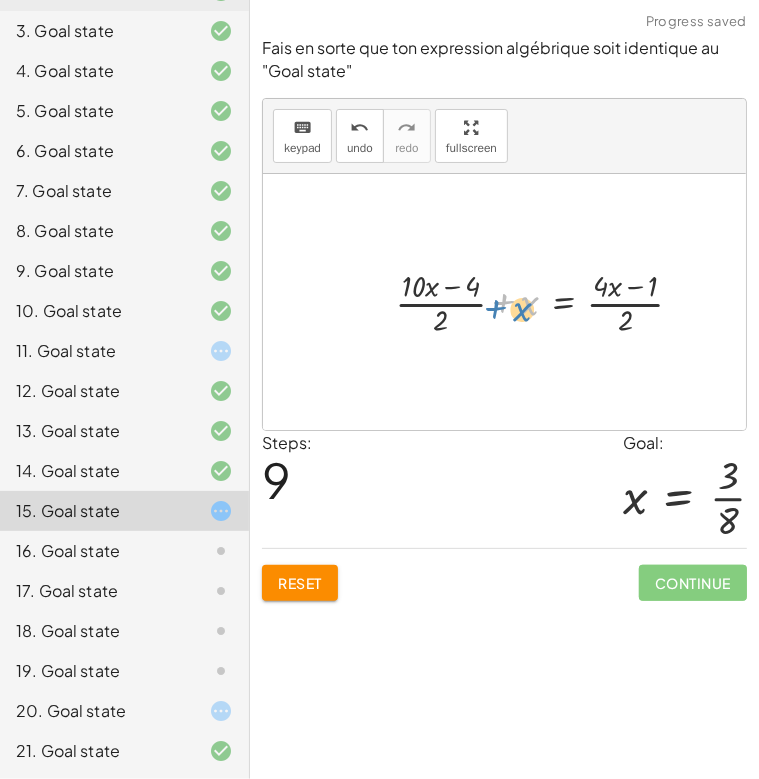 click at bounding box center [547, 302] 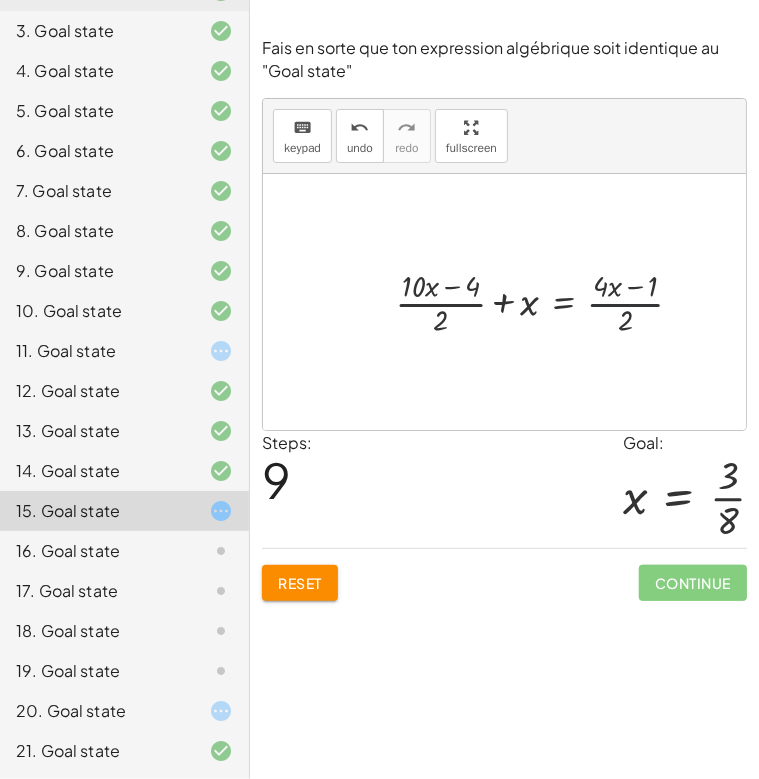 click at bounding box center [547, 302] 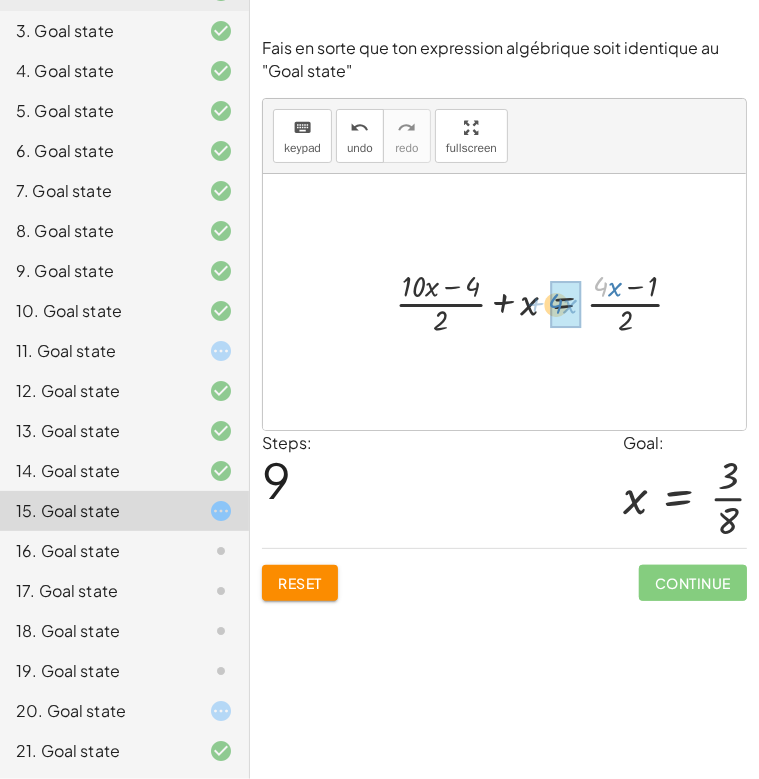 drag, startPoint x: 607, startPoint y: 286, endPoint x: 563, endPoint y: 302, distance: 46.818798 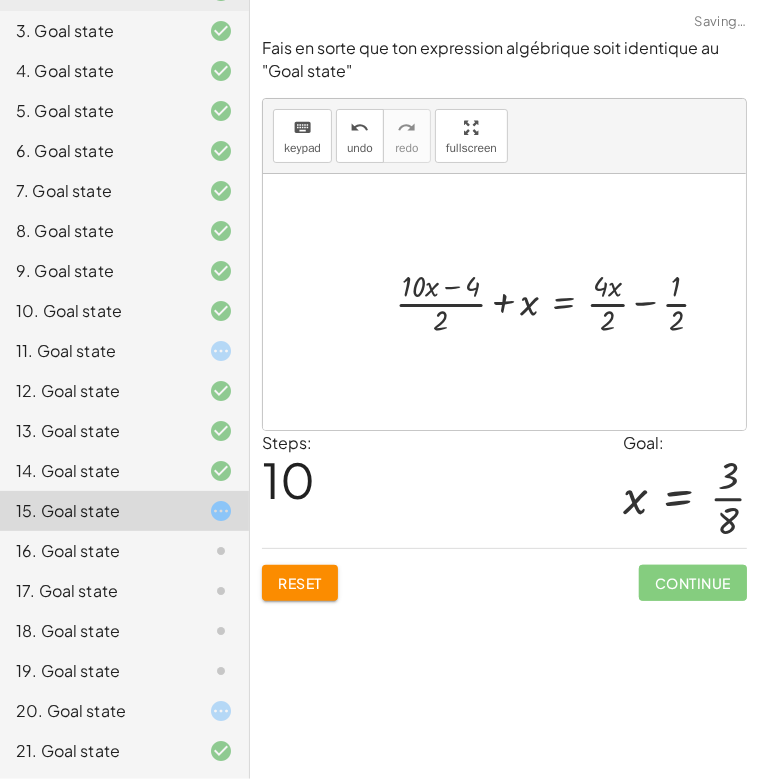 click at bounding box center (560, 302) 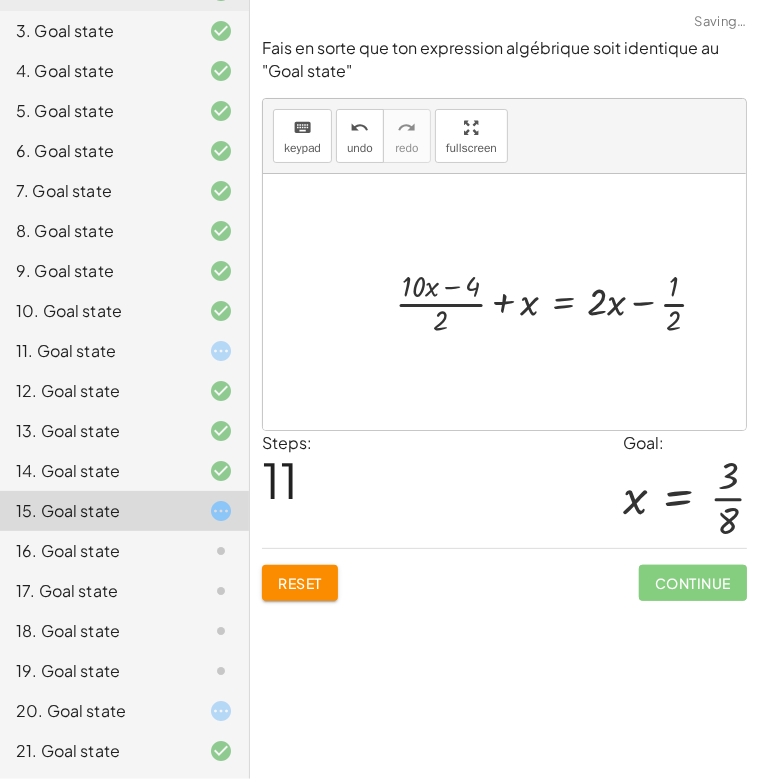 click at bounding box center (559, 302) 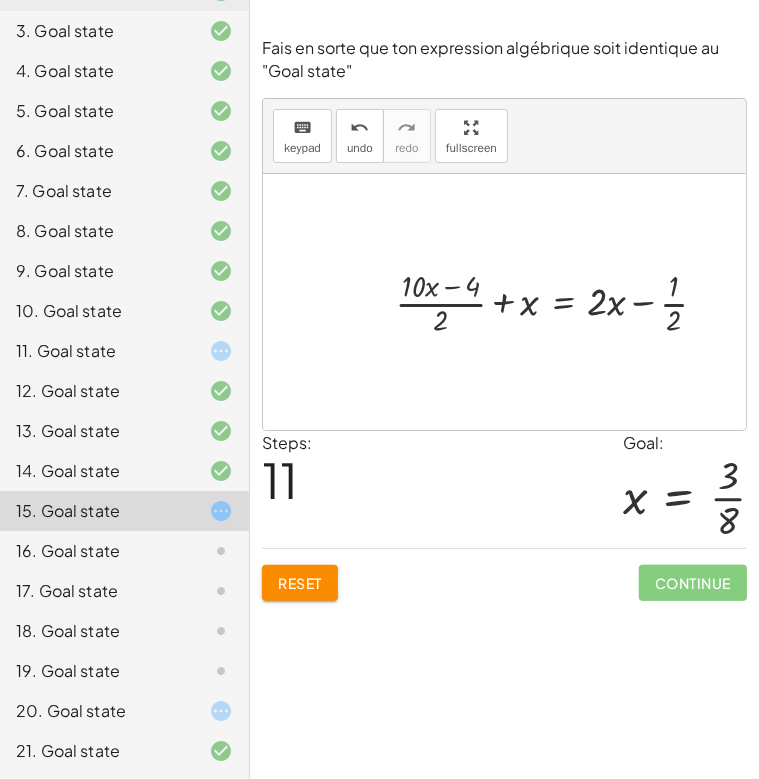 click at bounding box center (559, 302) 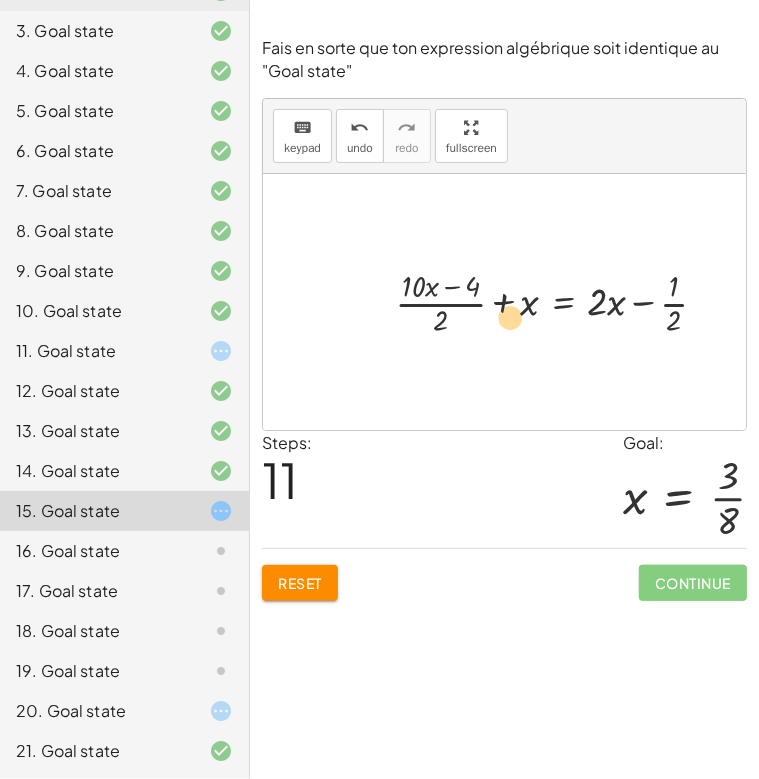 drag, startPoint x: 528, startPoint y: 307, endPoint x: 516, endPoint y: 319, distance: 16.970562 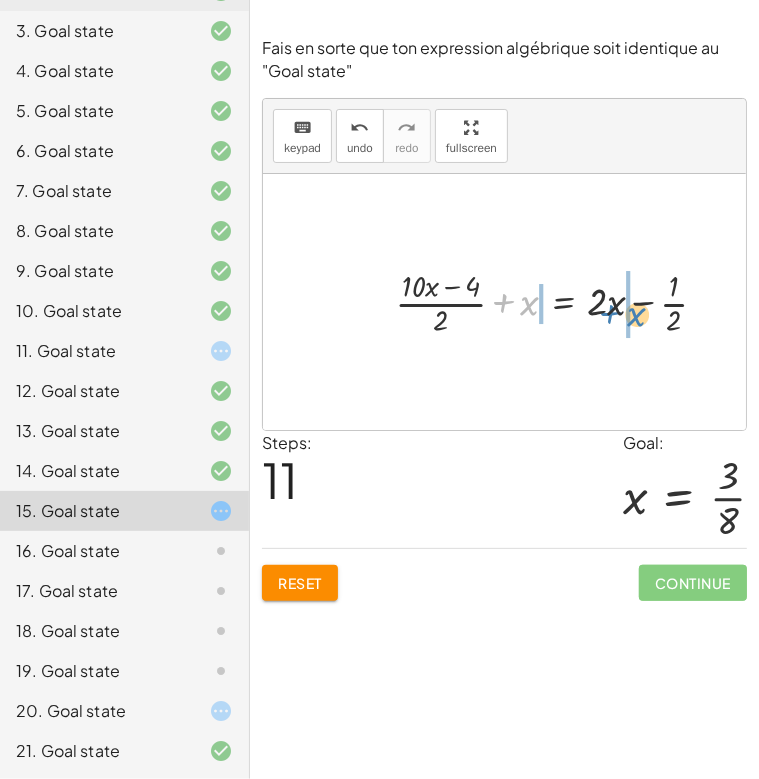 drag, startPoint x: 530, startPoint y: 315, endPoint x: 634, endPoint y: 326, distance: 104.58012 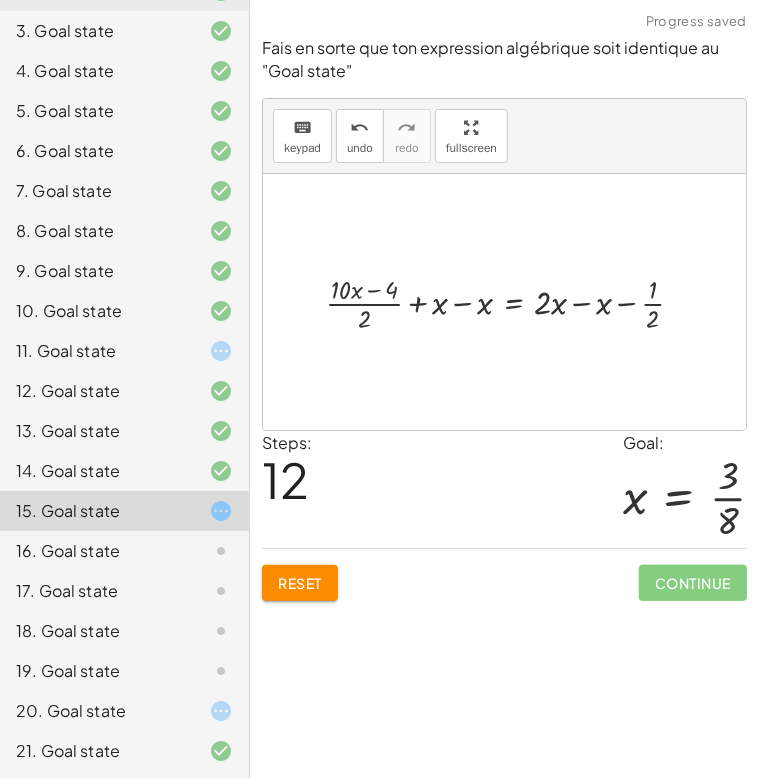 click at bounding box center [512, 302] 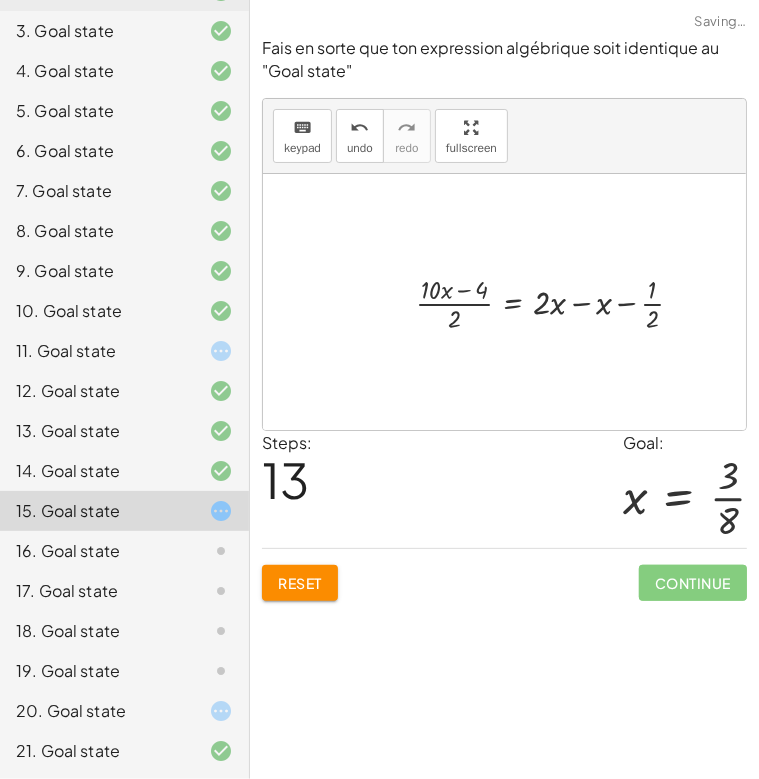 click at bounding box center [557, 302] 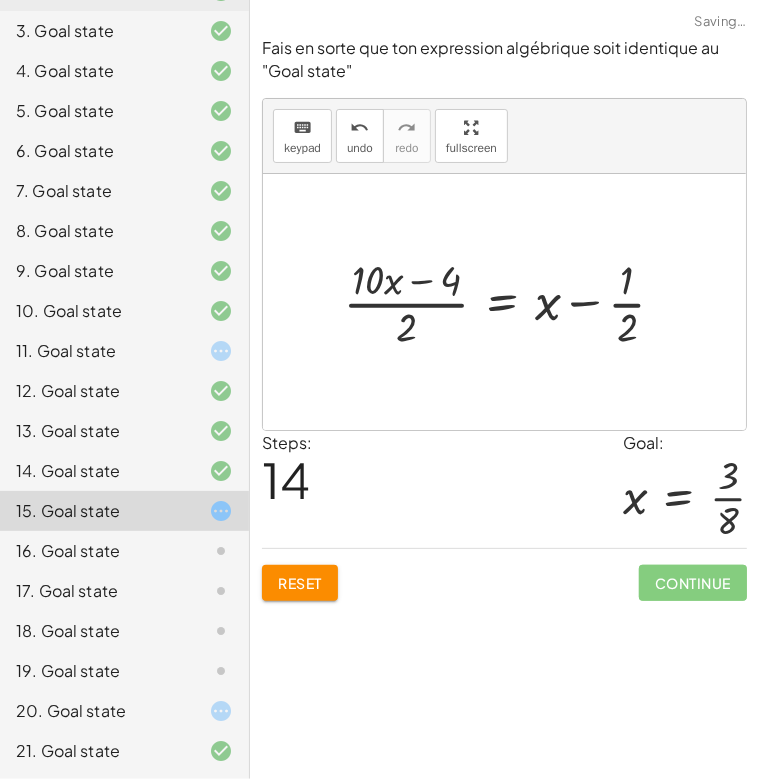 click at bounding box center (512, 302) 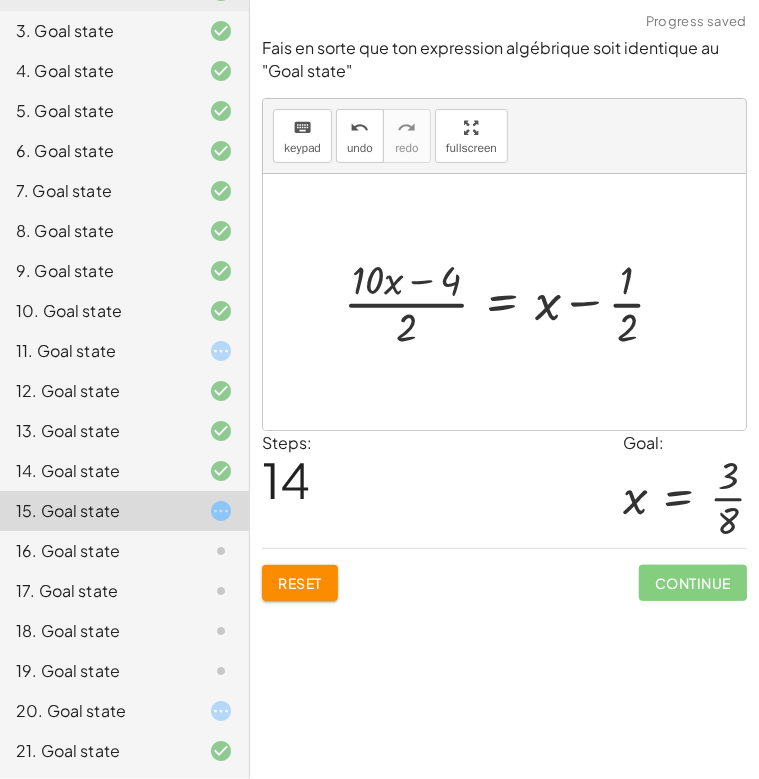 click at bounding box center [512, 302] 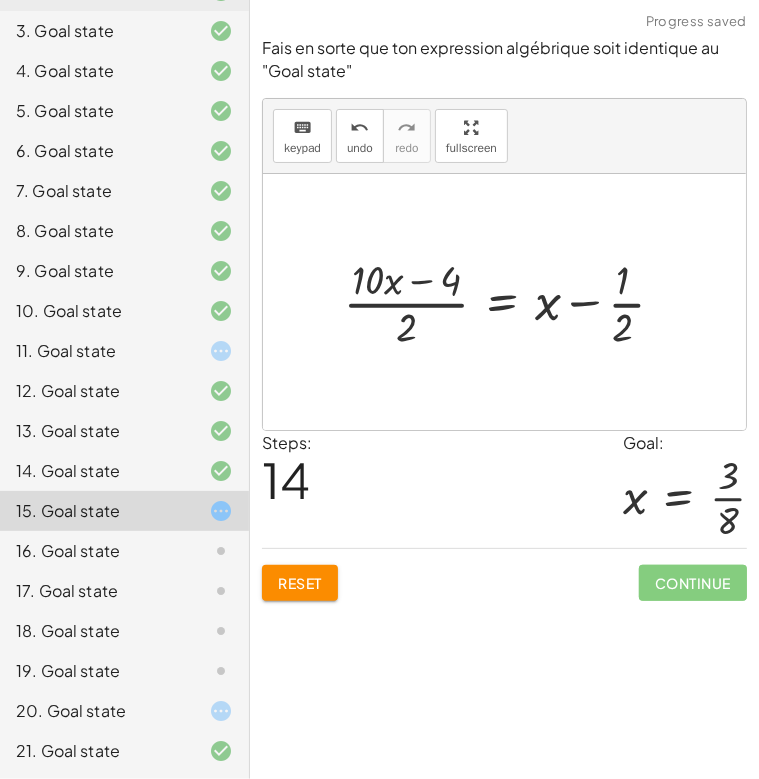 click at bounding box center (512, 302) 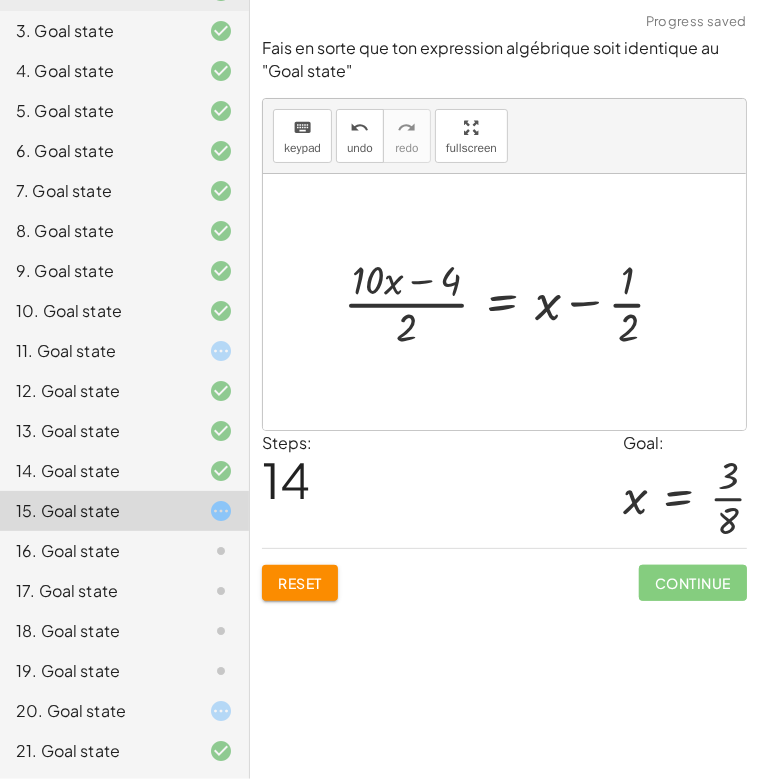 click at bounding box center [512, 302] 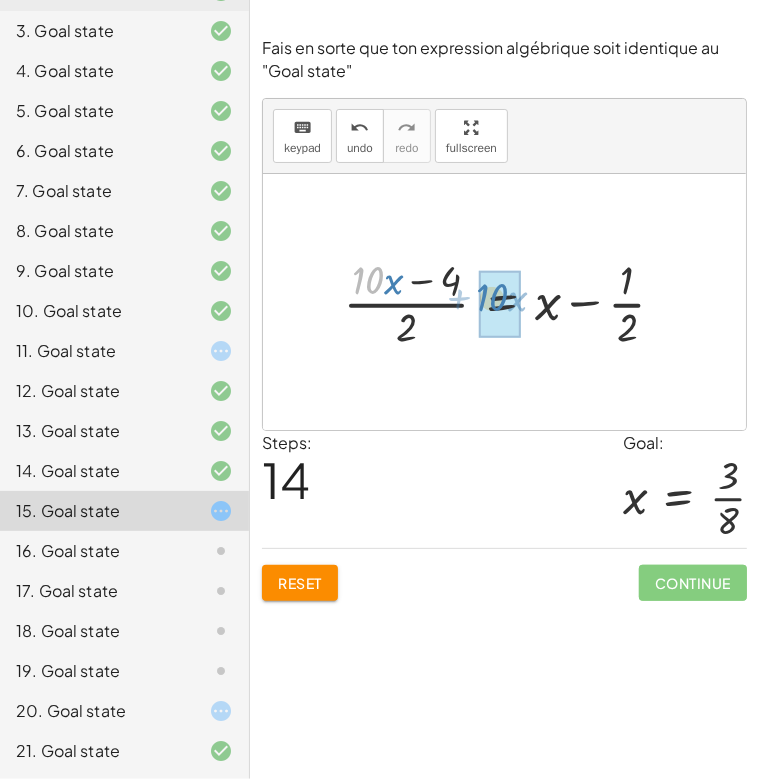 drag, startPoint x: 380, startPoint y: 275, endPoint x: 504, endPoint y: 292, distance: 125.1599 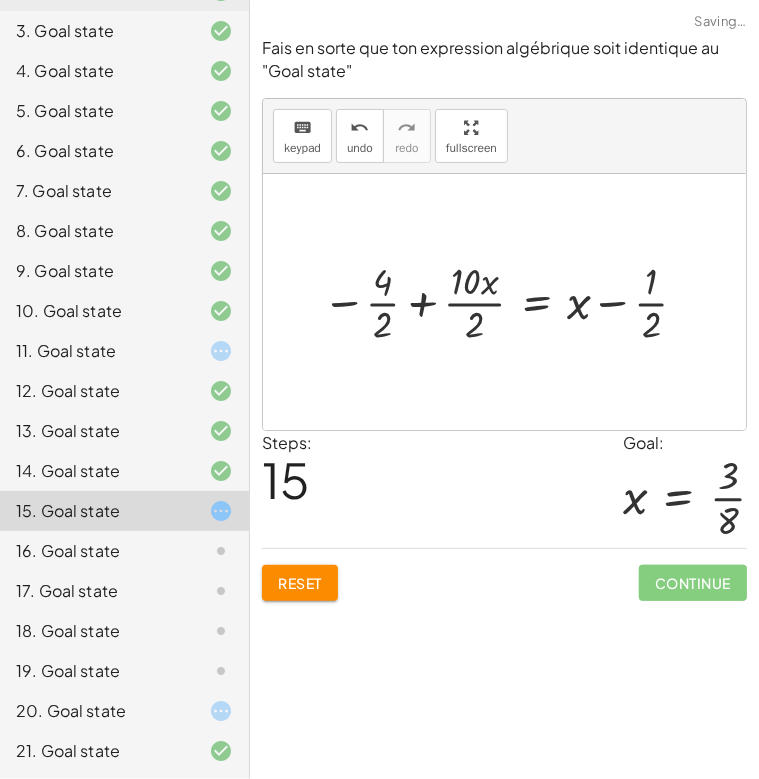 click at bounding box center (509, 301) 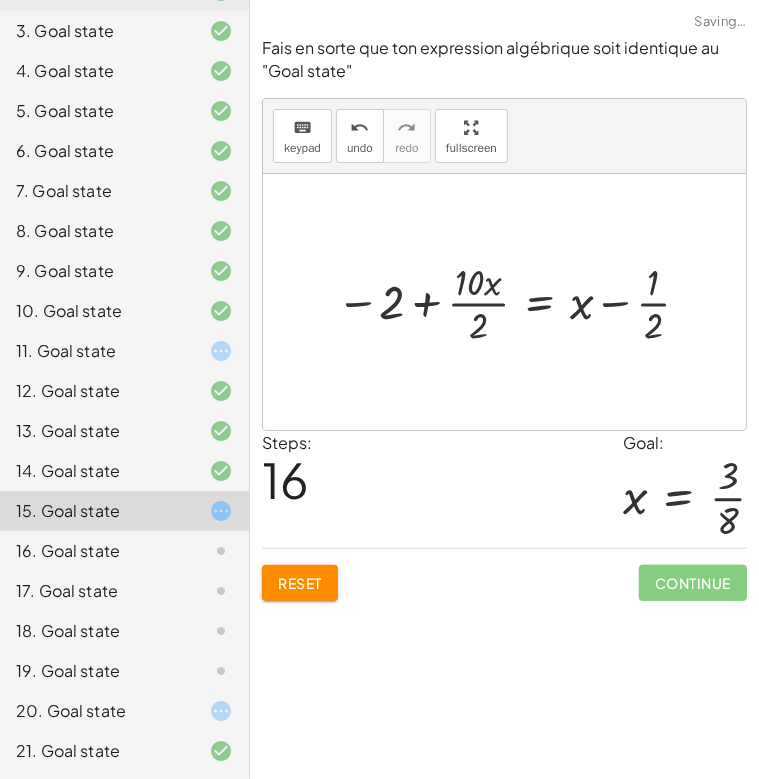 click at bounding box center (517, 301) 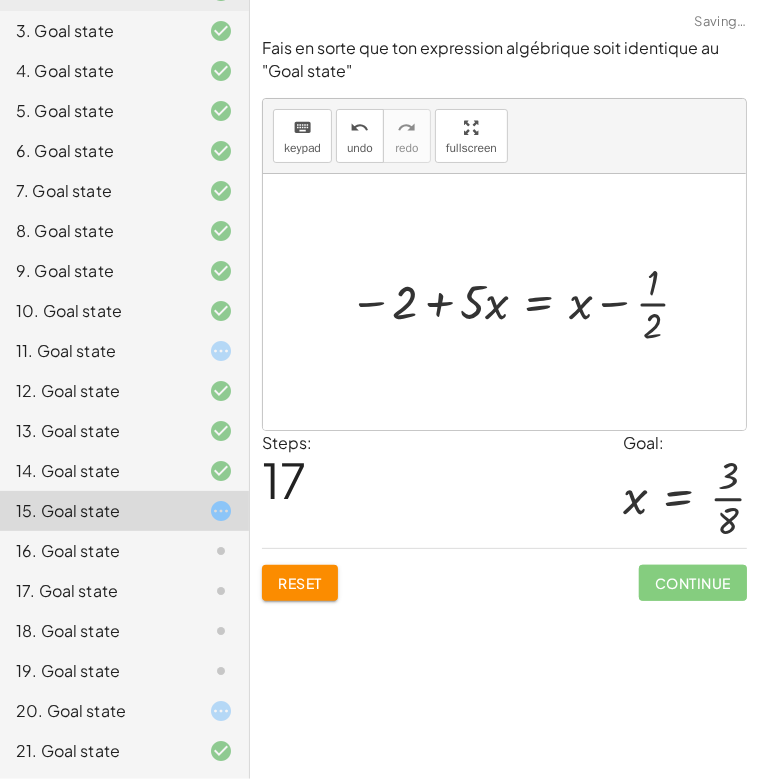 click at bounding box center (523, 301) 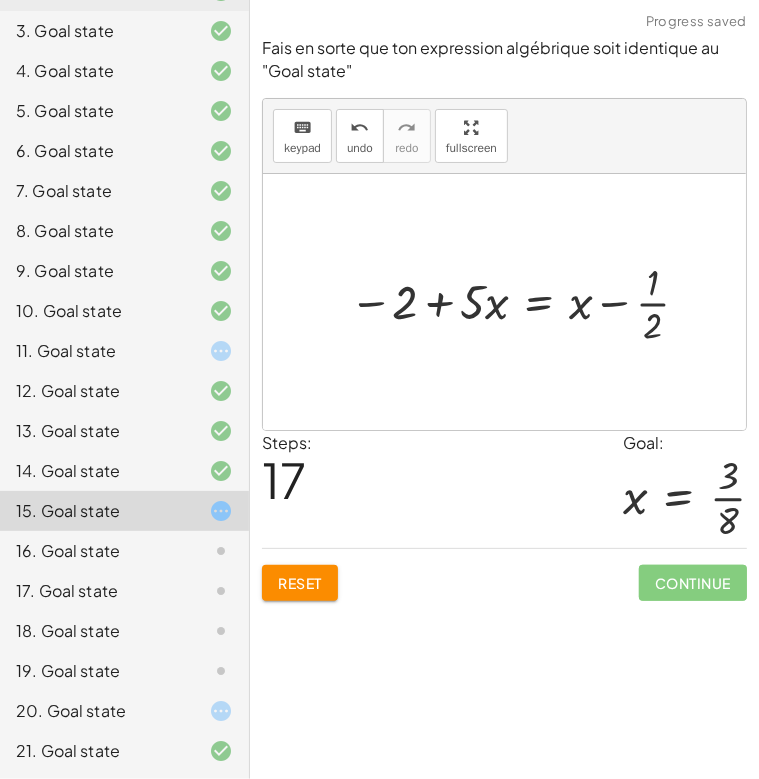 click at bounding box center (523, 301) 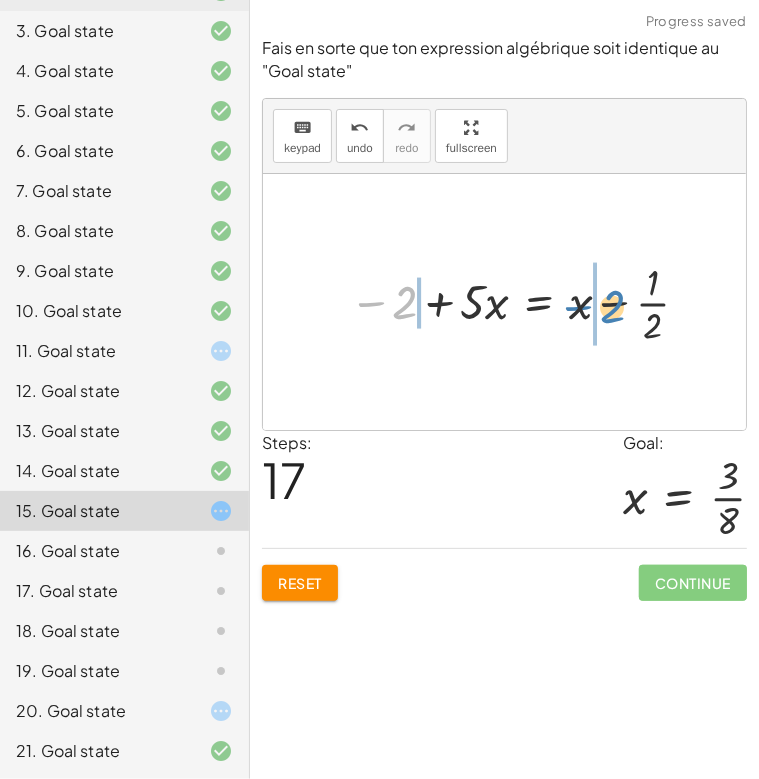 drag, startPoint x: 406, startPoint y: 307, endPoint x: 612, endPoint y: 311, distance: 206.03883 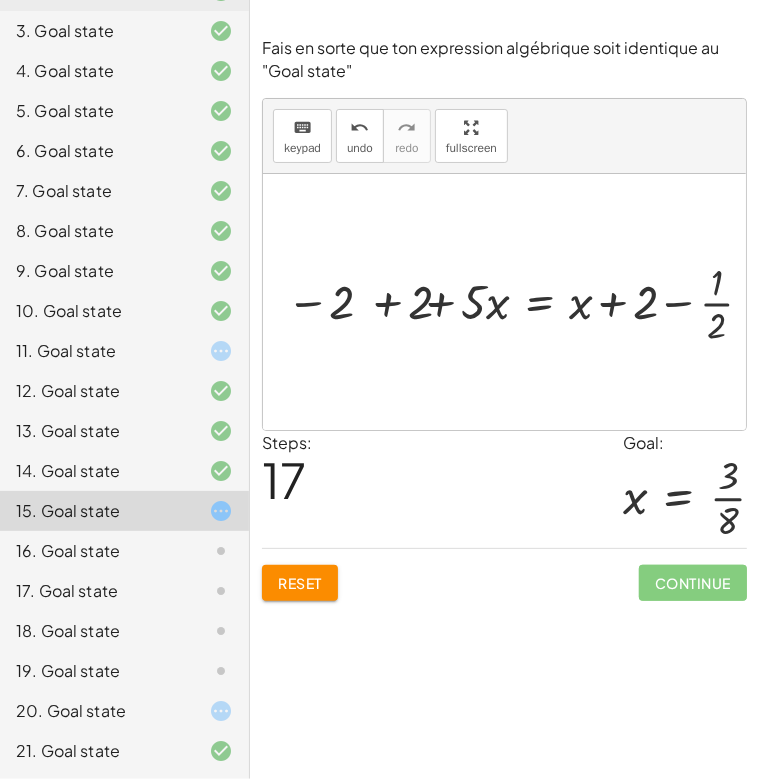 click at bounding box center (523, 301) 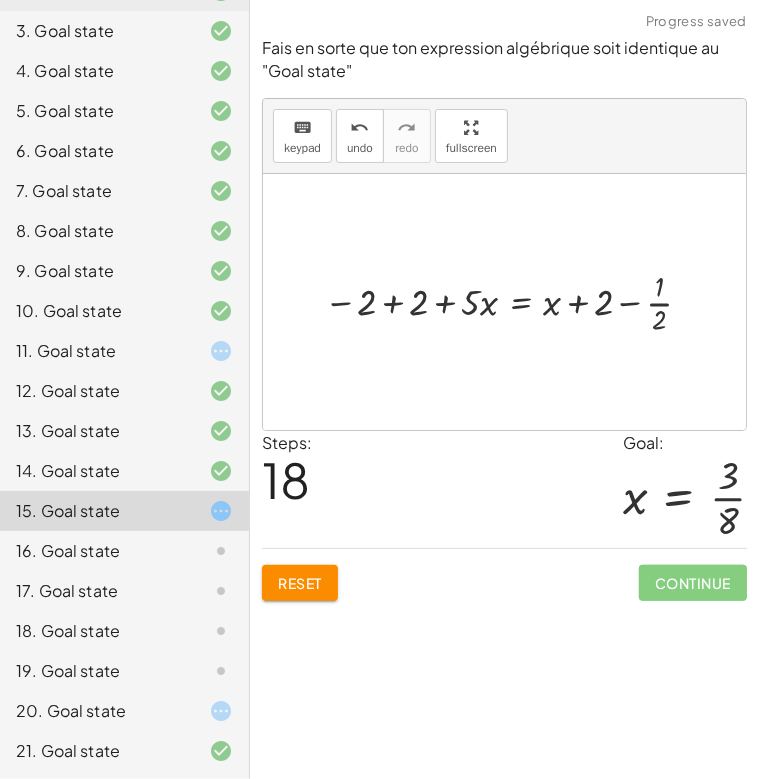 click at bounding box center (513, 301) 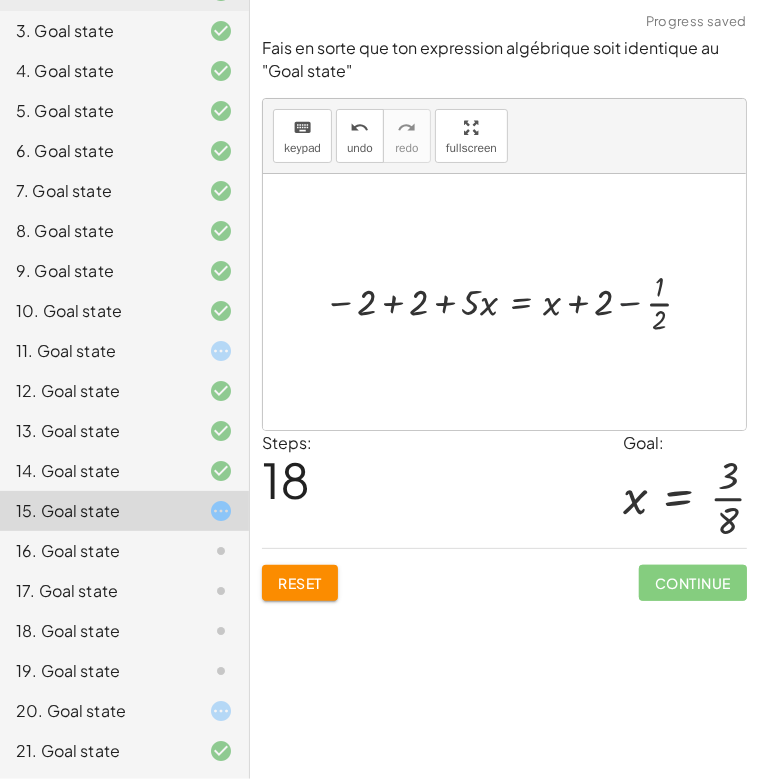 drag, startPoint x: 631, startPoint y: 307, endPoint x: 593, endPoint y: 297, distance: 39.293766 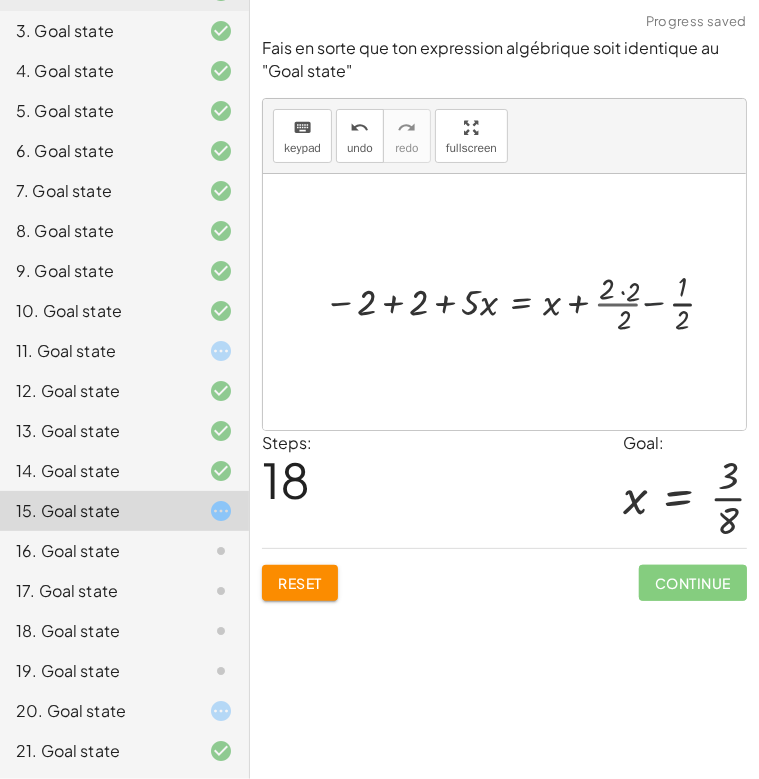 click at bounding box center (526, 301) 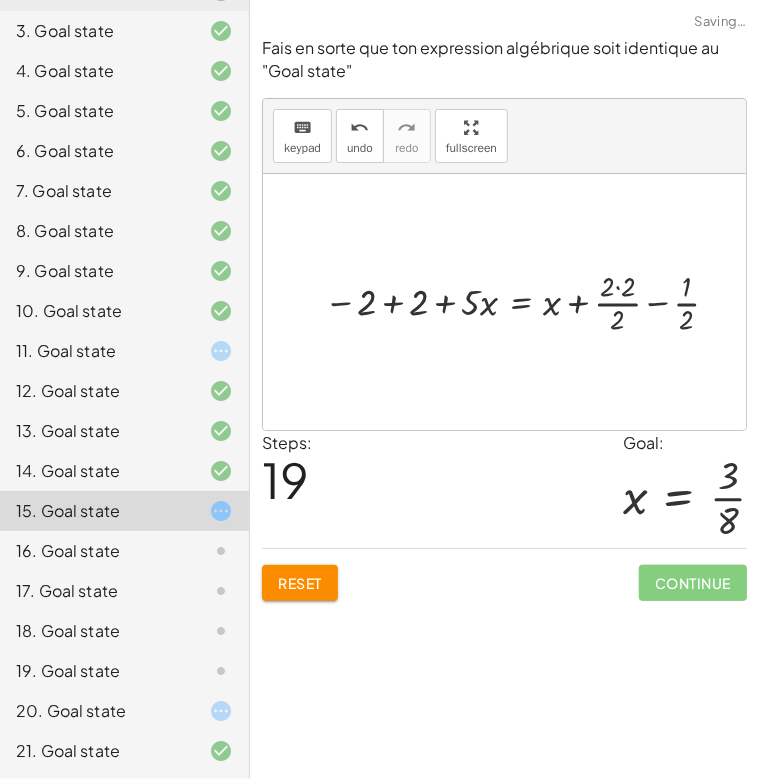 click at bounding box center (526, 301) 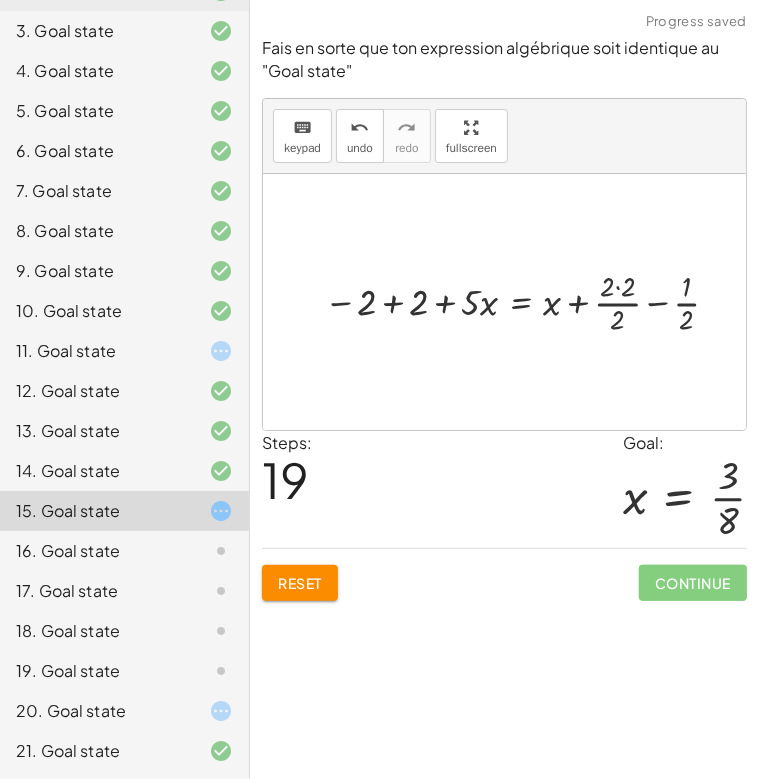 click at bounding box center (526, 301) 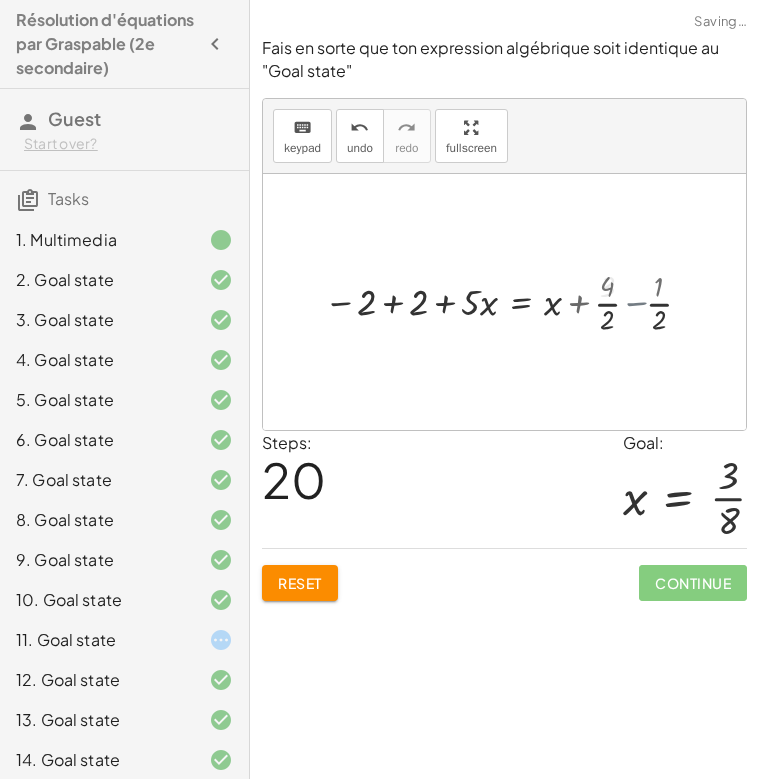 scroll, scrollTop: 0, scrollLeft: 0, axis: both 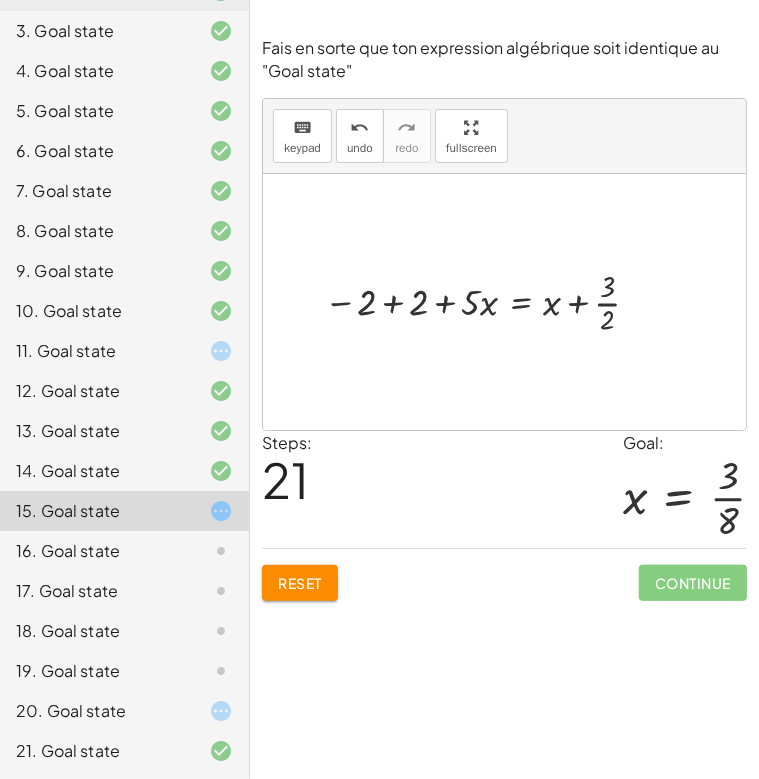 click at bounding box center (487, 301) 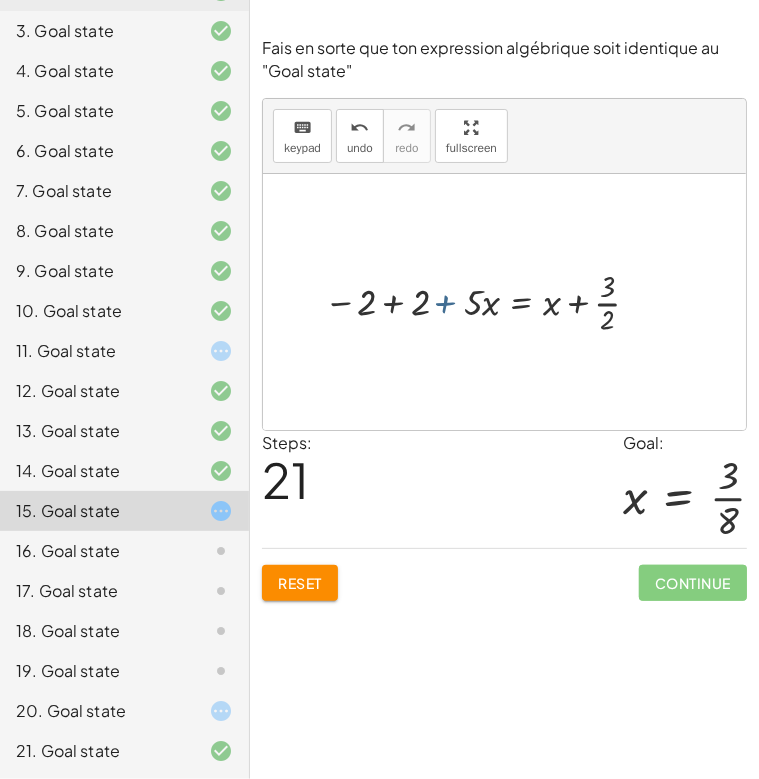 click at bounding box center (487, 301) 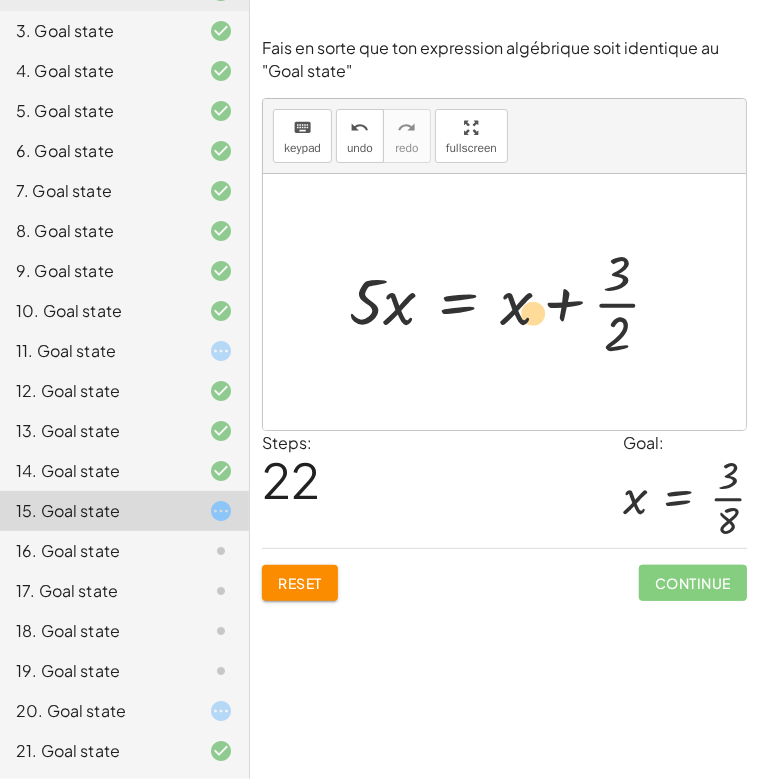 drag, startPoint x: 392, startPoint y: 342, endPoint x: 514, endPoint y: 323, distance: 123.47064 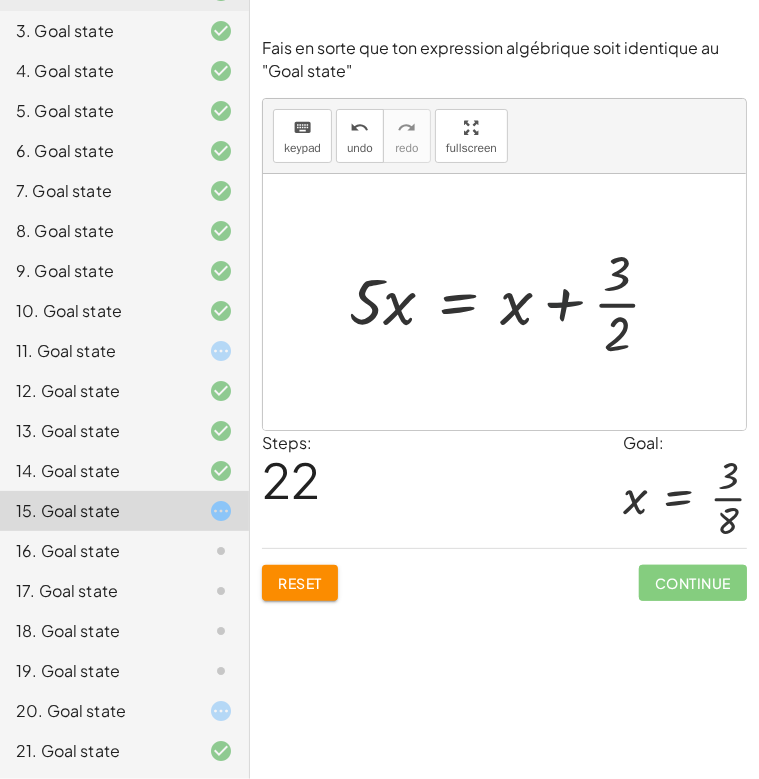 click at bounding box center (512, 302) 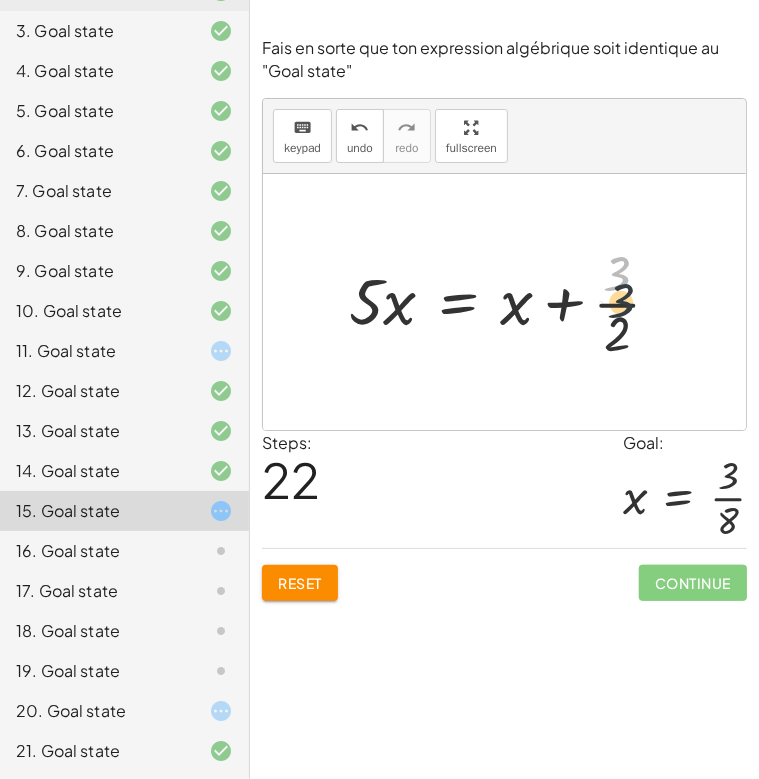 drag, startPoint x: 616, startPoint y: 287, endPoint x: 620, endPoint y: 316, distance: 29.274563 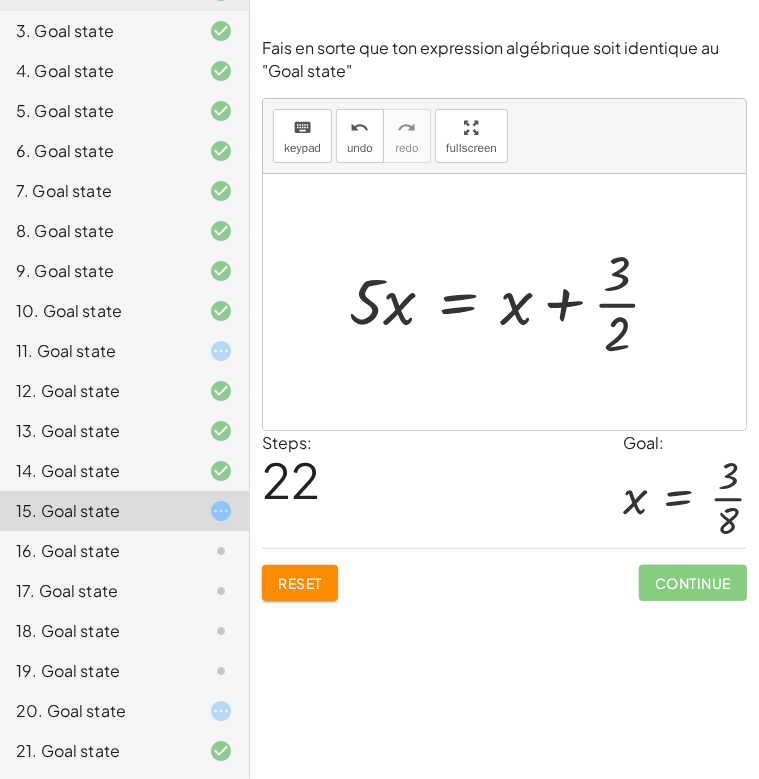click at bounding box center (512, 302) 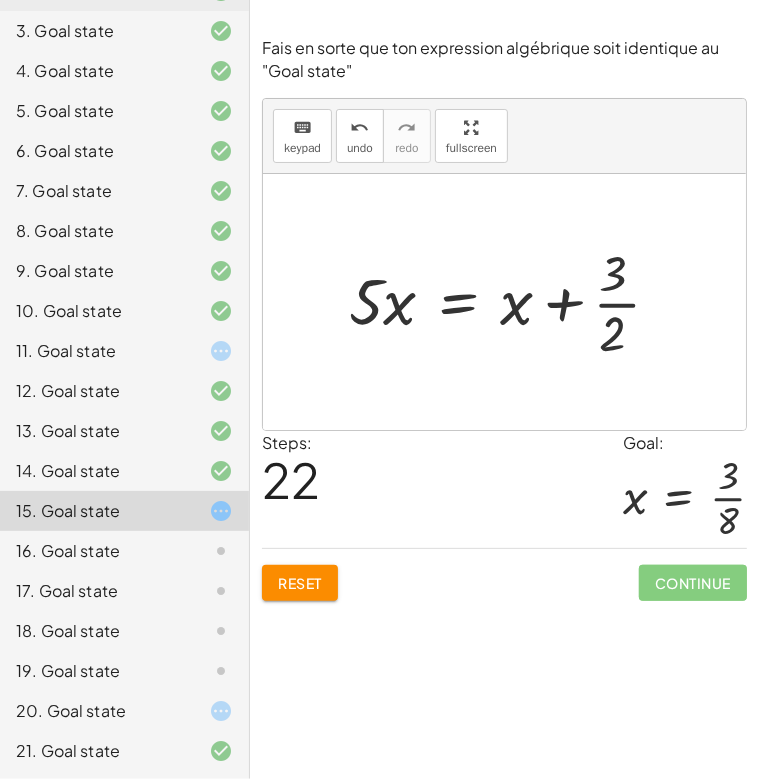 click at bounding box center [512, 302] 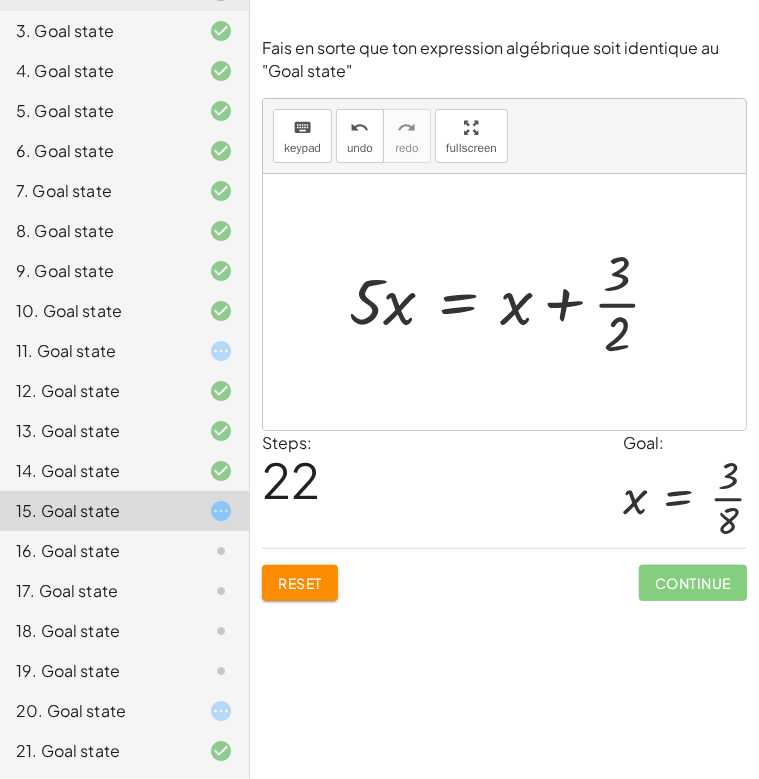click at bounding box center (512, 302) 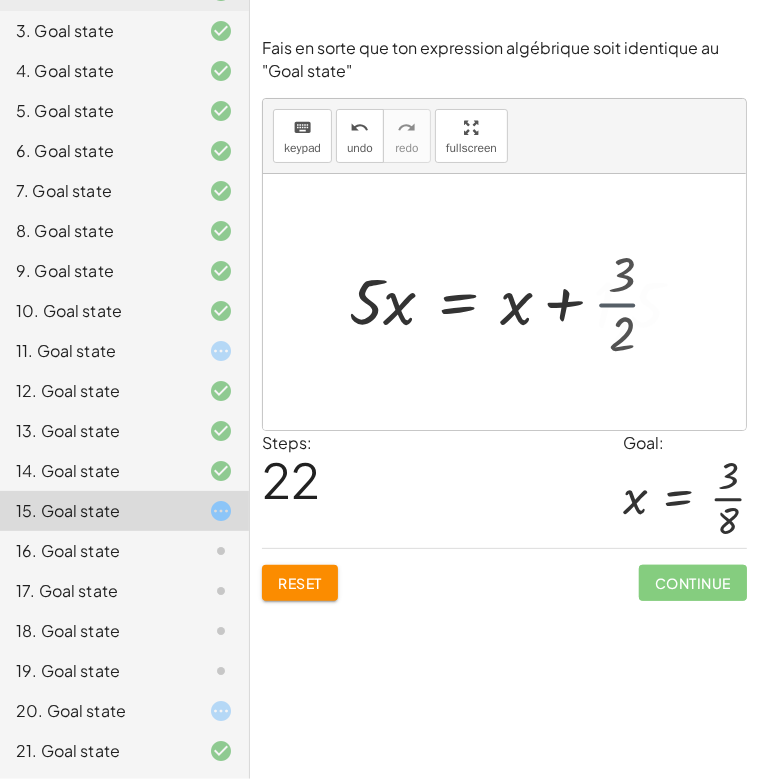 click at bounding box center [524, 302] 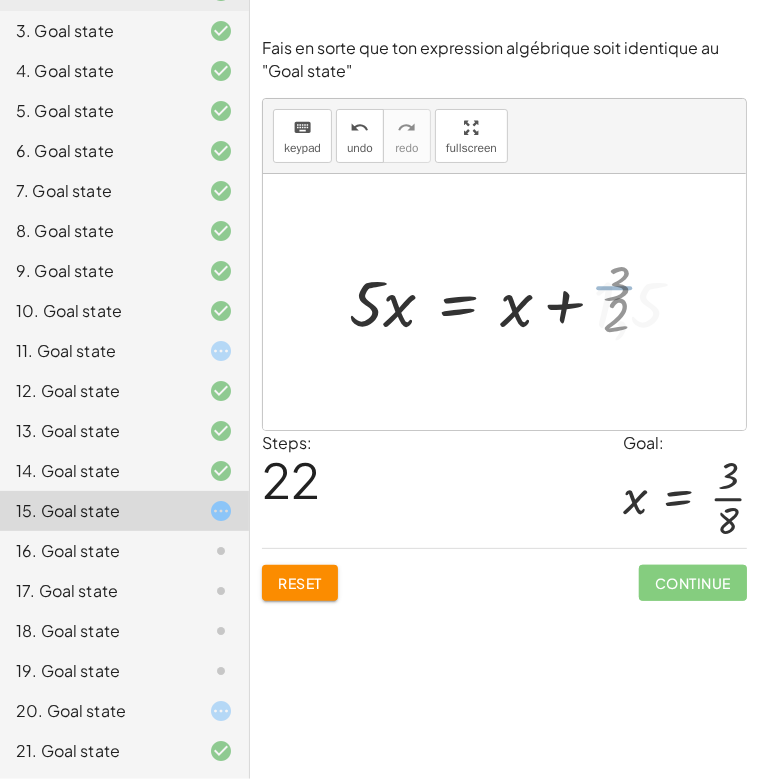 click at bounding box center [524, 302] 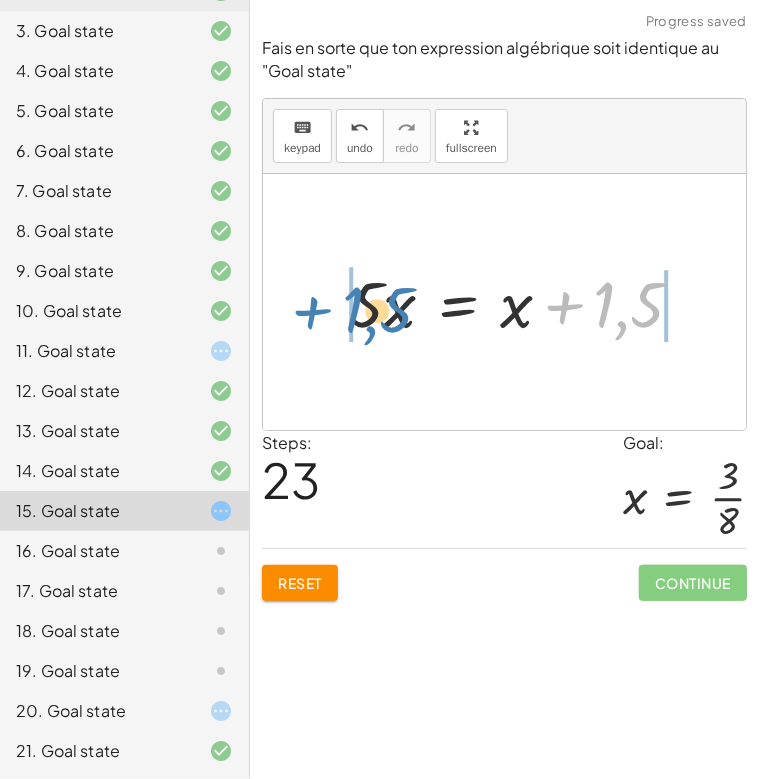 drag, startPoint x: 628, startPoint y: 303, endPoint x: 371, endPoint y: 309, distance: 257.07004 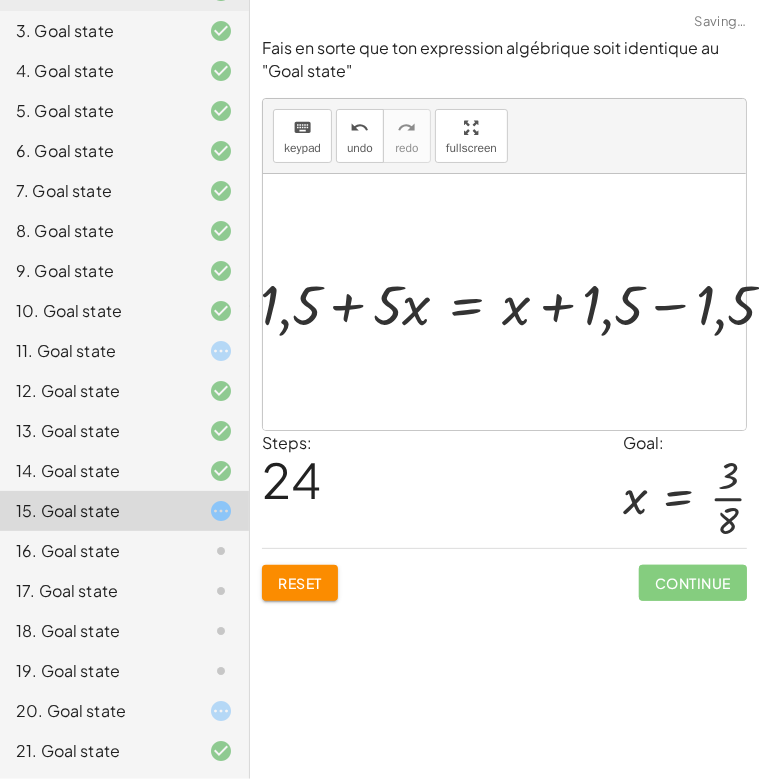 click at bounding box center (491, 302) 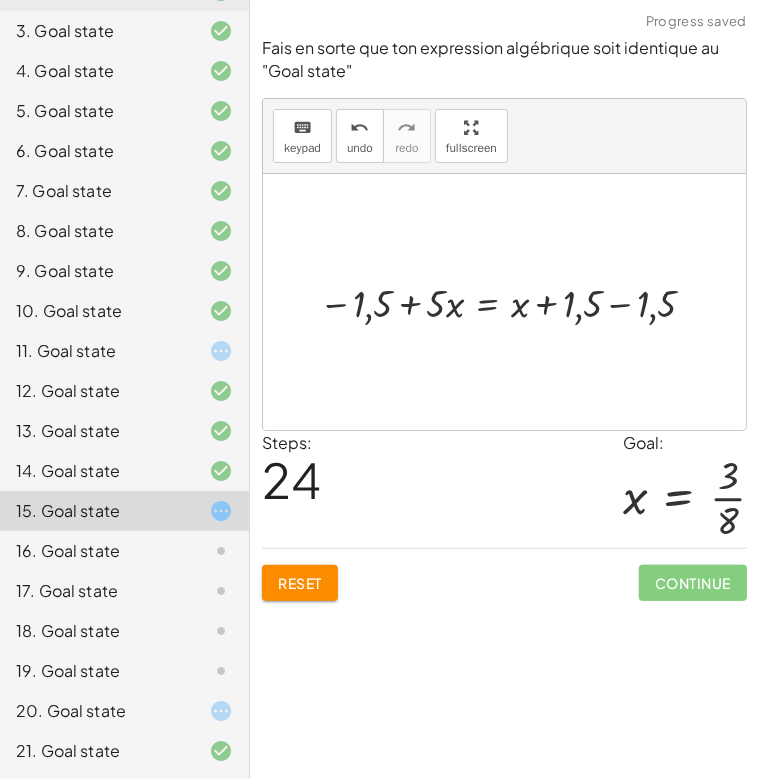 click at bounding box center [512, 302] 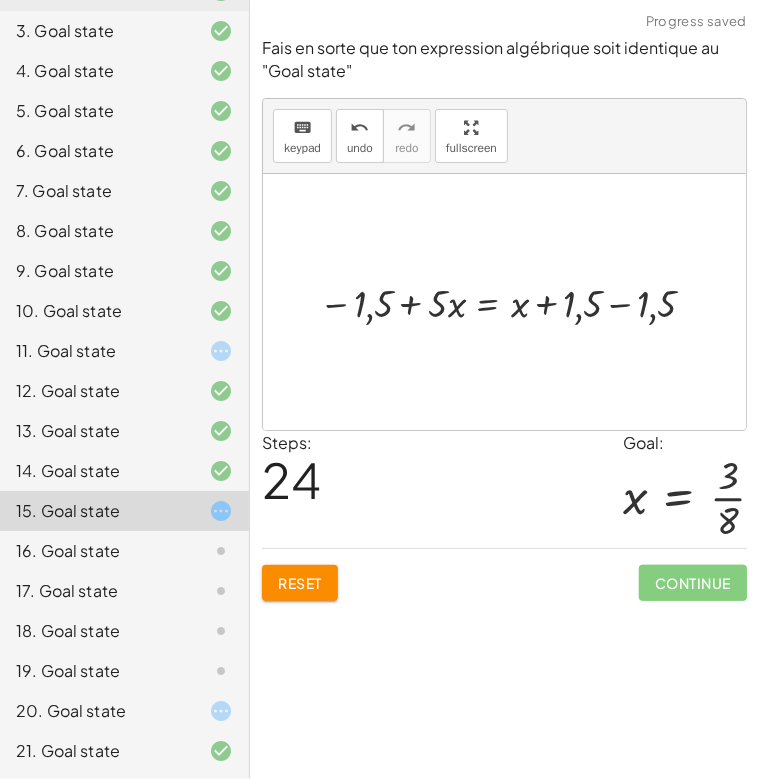 click at bounding box center (512, 302) 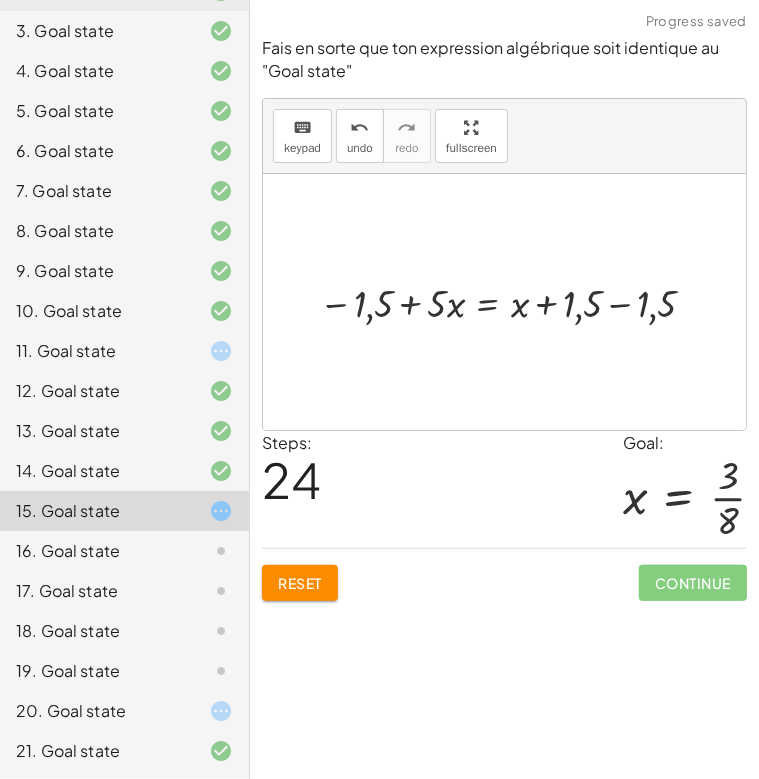 click at bounding box center (512, 302) 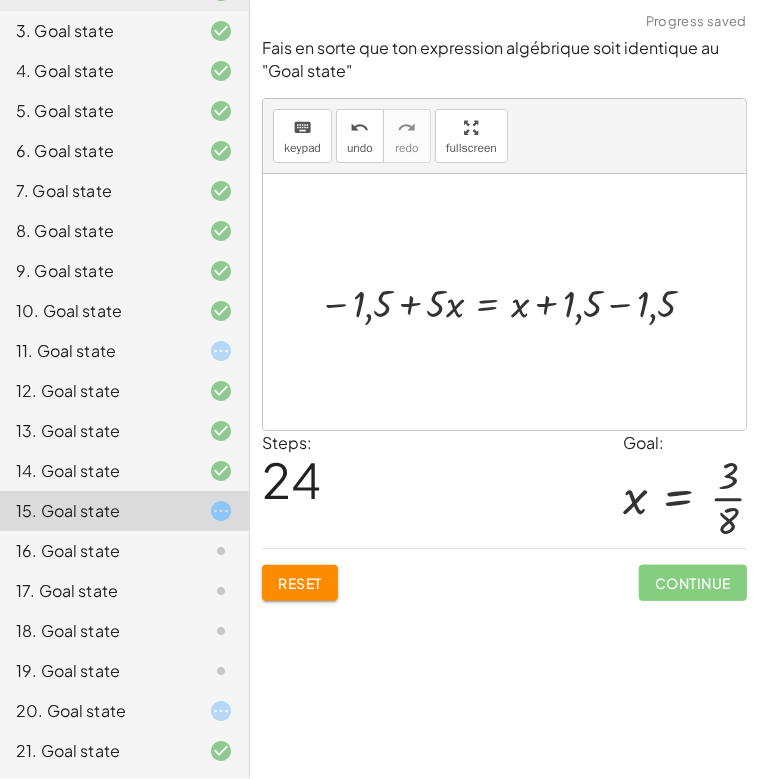click at bounding box center (512, 302) 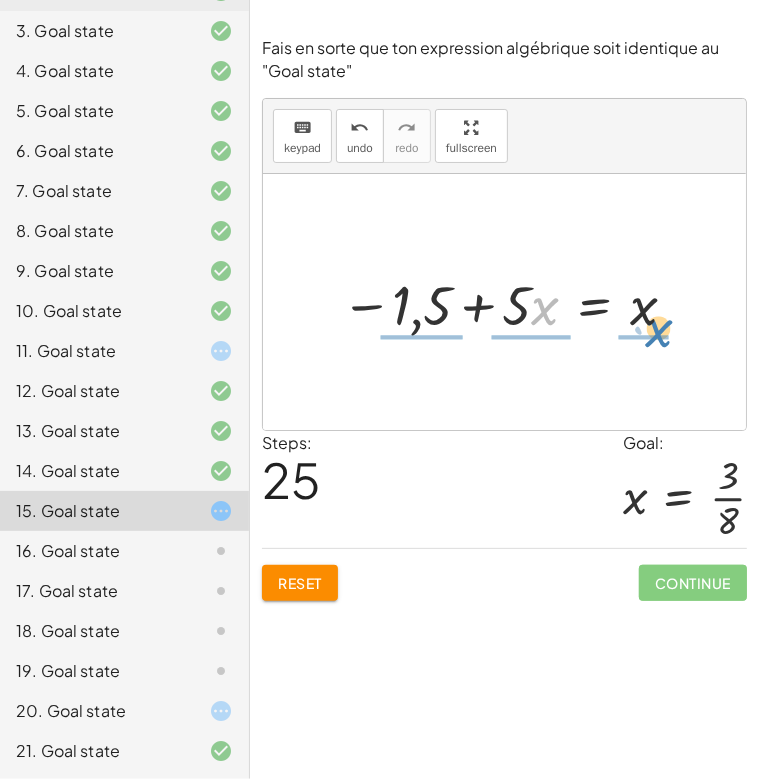 drag, startPoint x: 533, startPoint y: 307, endPoint x: 644, endPoint y: 329, distance: 113.15918 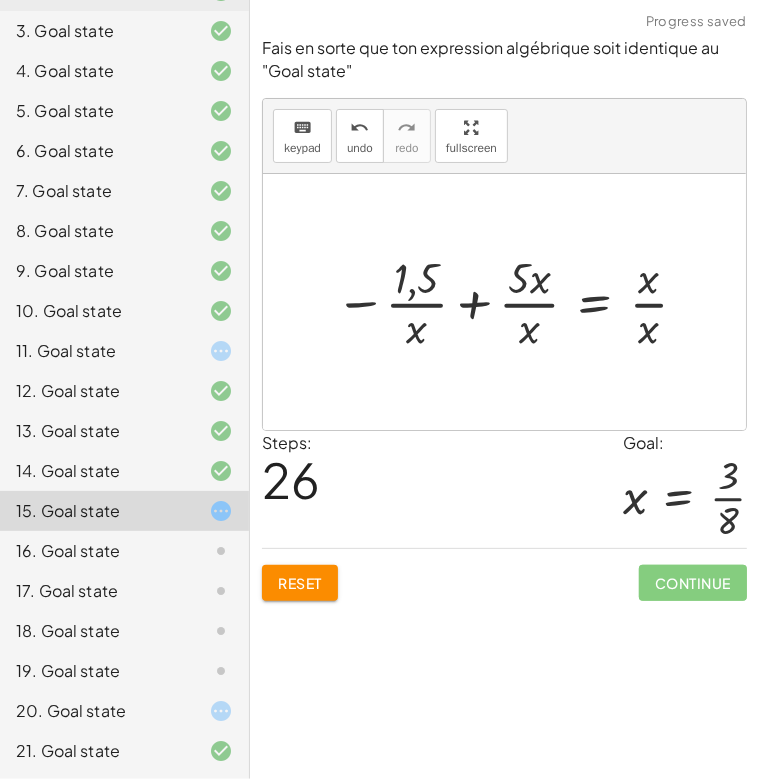 click at bounding box center (514, 302) 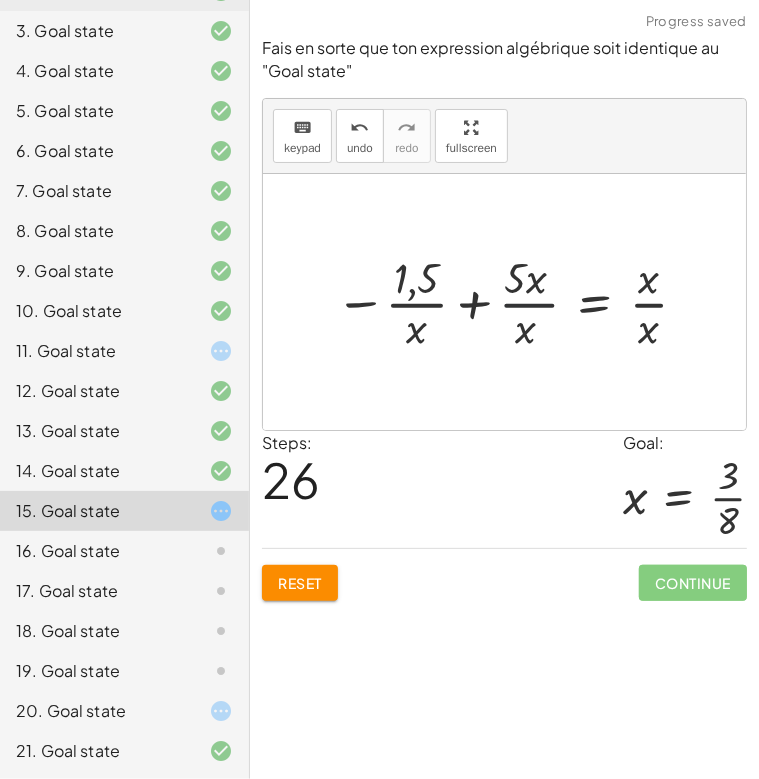 click at bounding box center [514, 302] 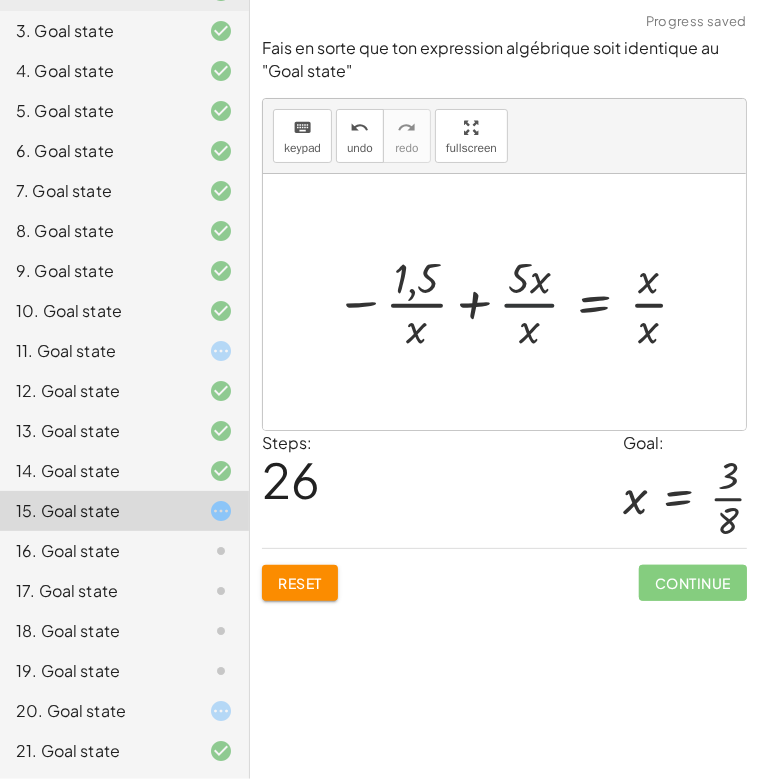 click at bounding box center (514, 302) 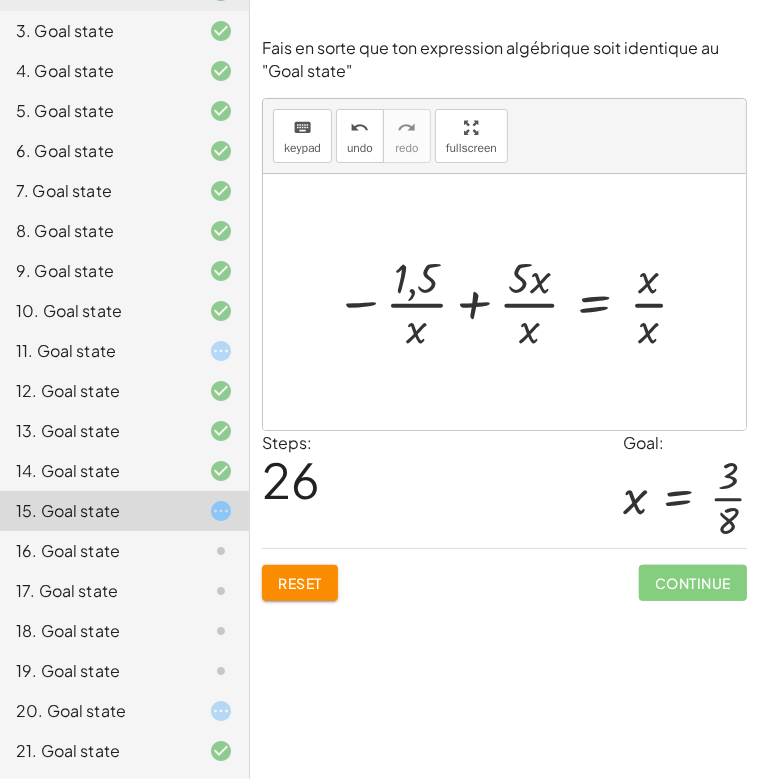 click at bounding box center (514, 302) 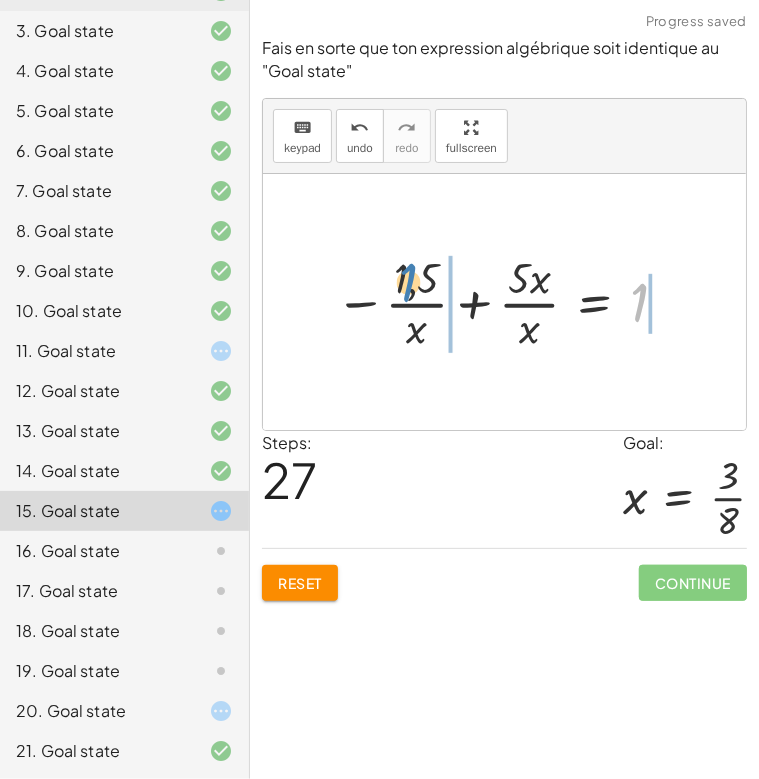 drag, startPoint x: 636, startPoint y: 308, endPoint x: 405, endPoint y: 287, distance: 231.95258 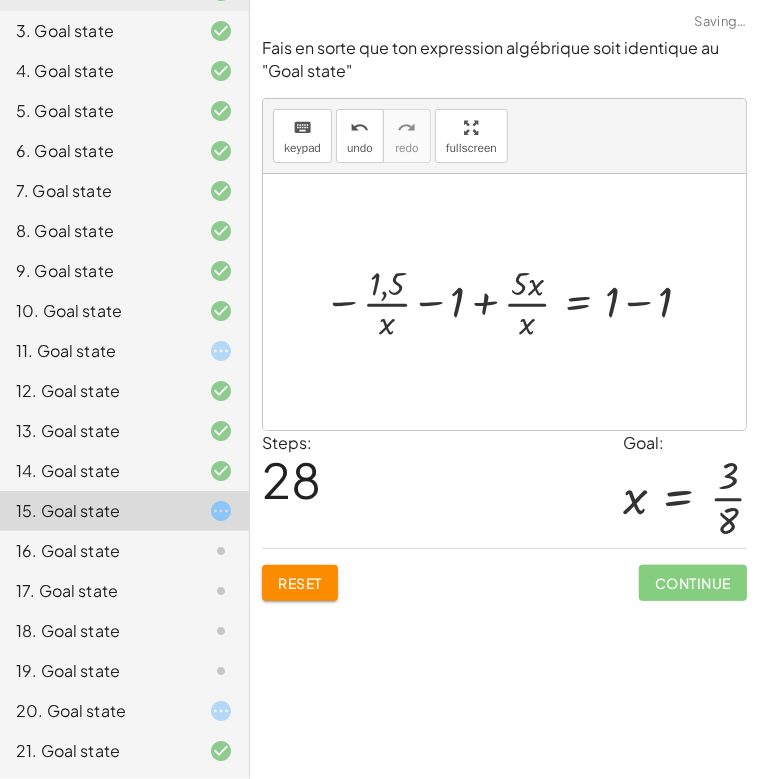 click at bounding box center (512, 301) 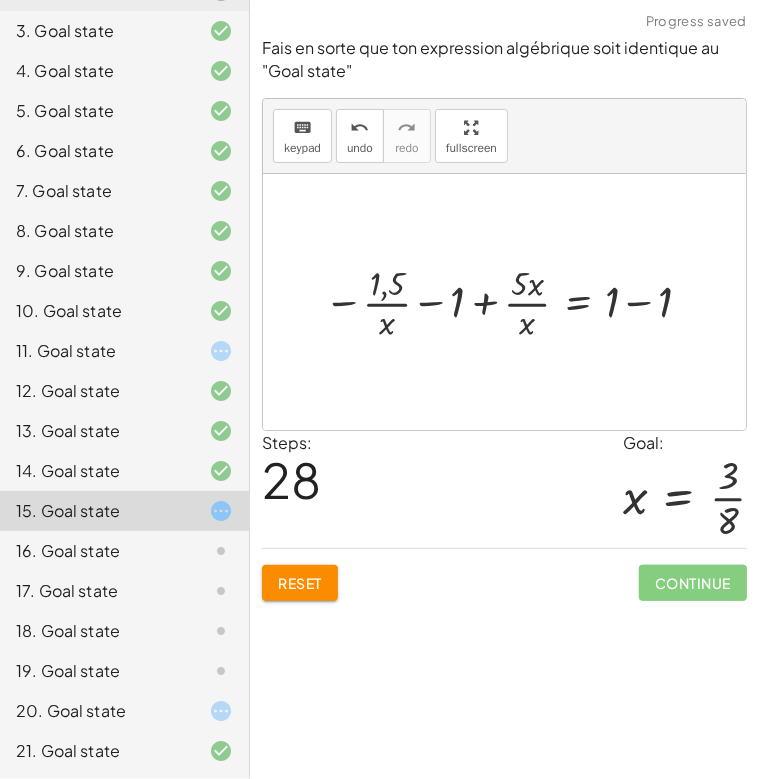 click at bounding box center [512, 301] 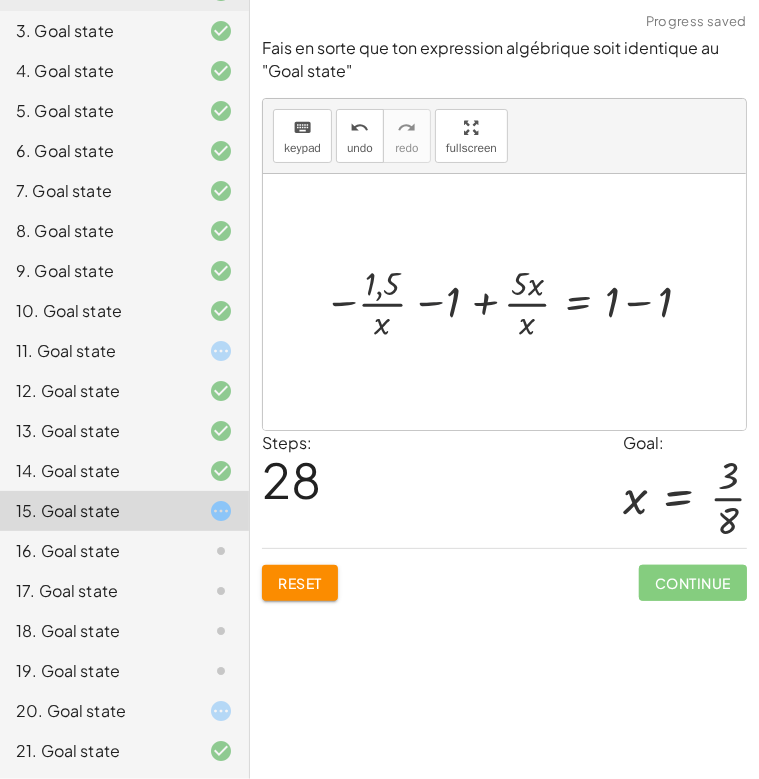 click at bounding box center (512, 301) 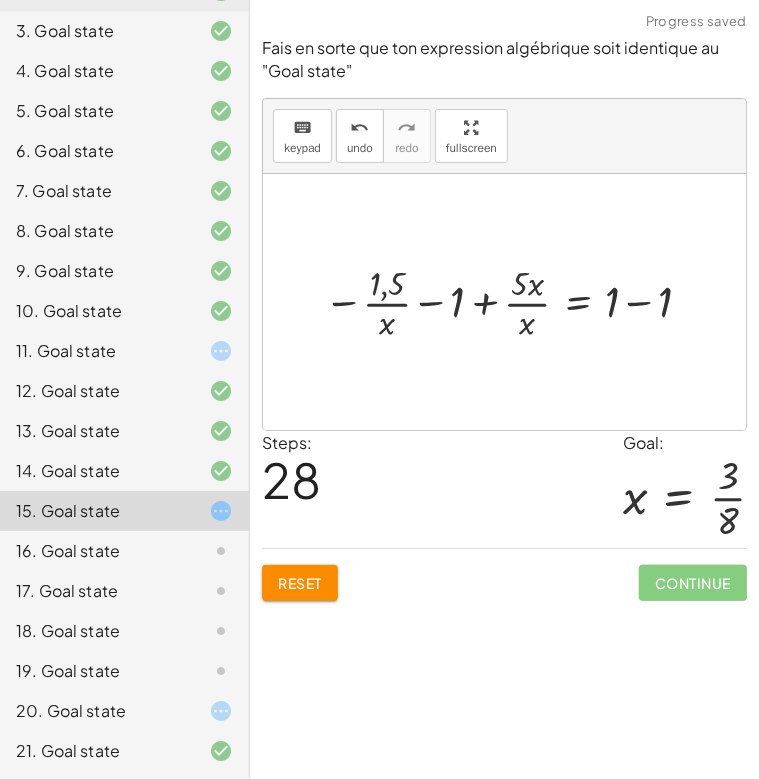 click at bounding box center [512, 301] 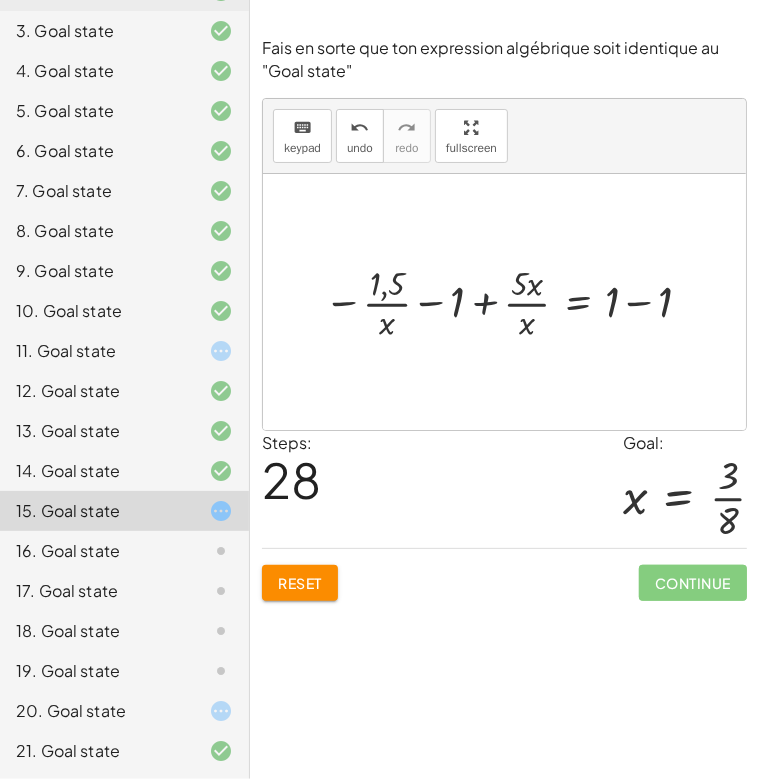 click at bounding box center (512, 301) 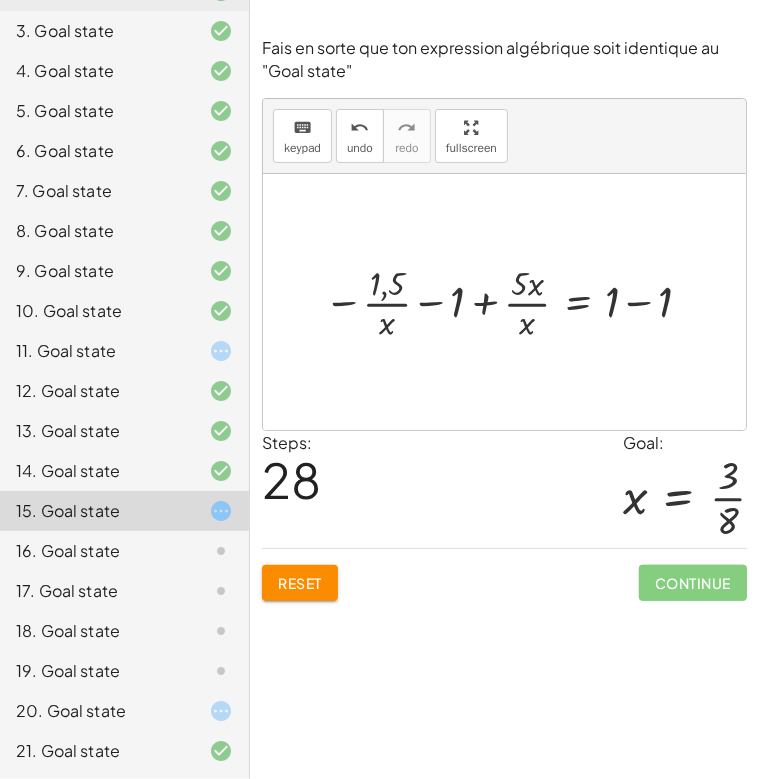 click at bounding box center [512, 301] 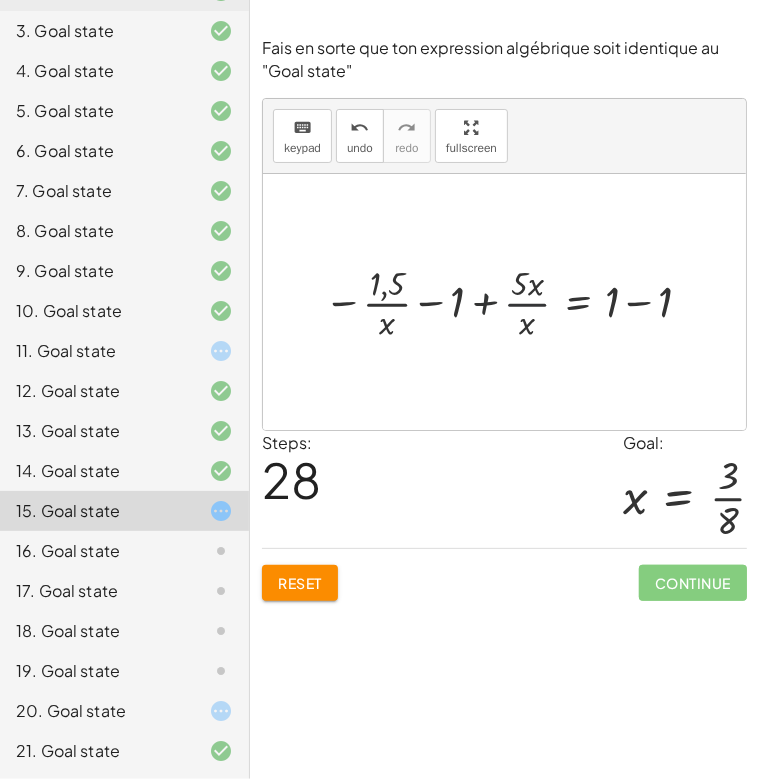 click at bounding box center (512, 301) 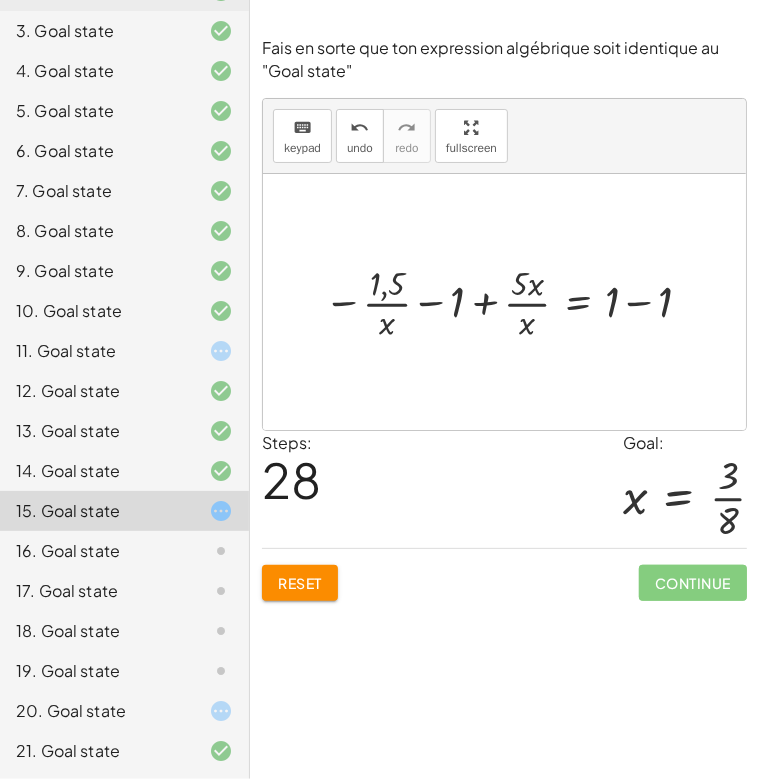 click at bounding box center [512, 301] 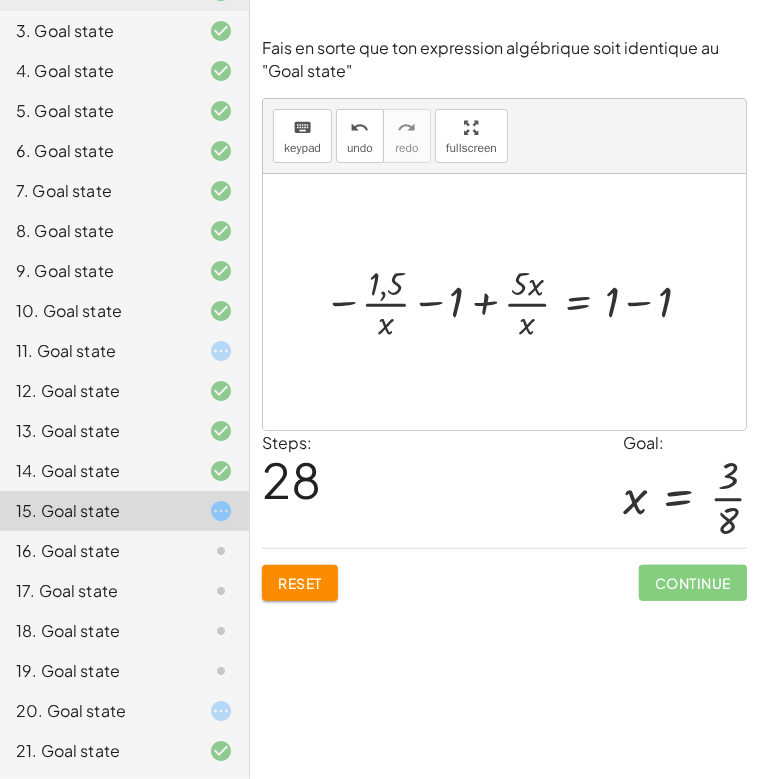 click at bounding box center [512, 301] 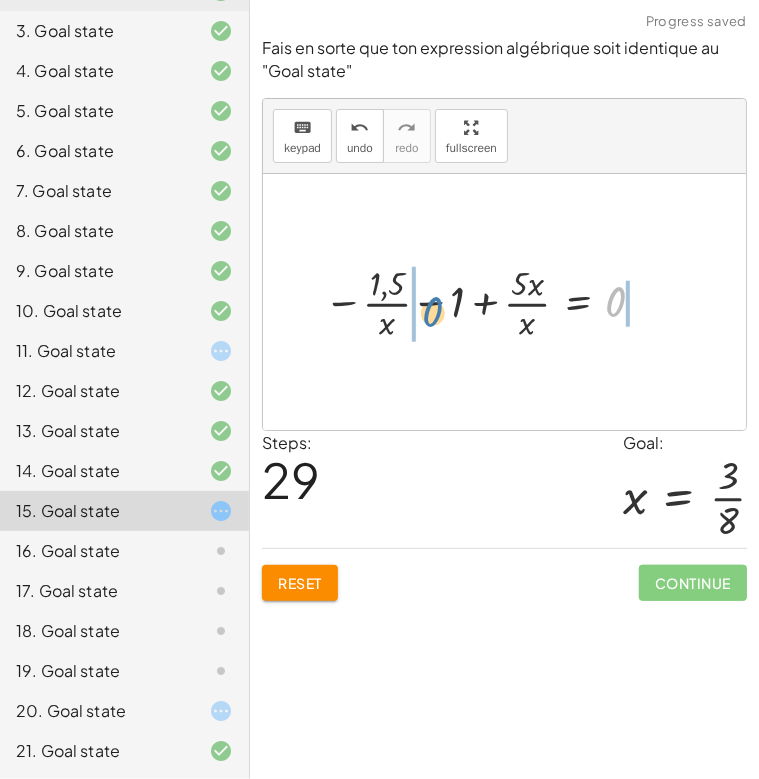 drag, startPoint x: 617, startPoint y: 292, endPoint x: 427, endPoint y: 301, distance: 190.21304 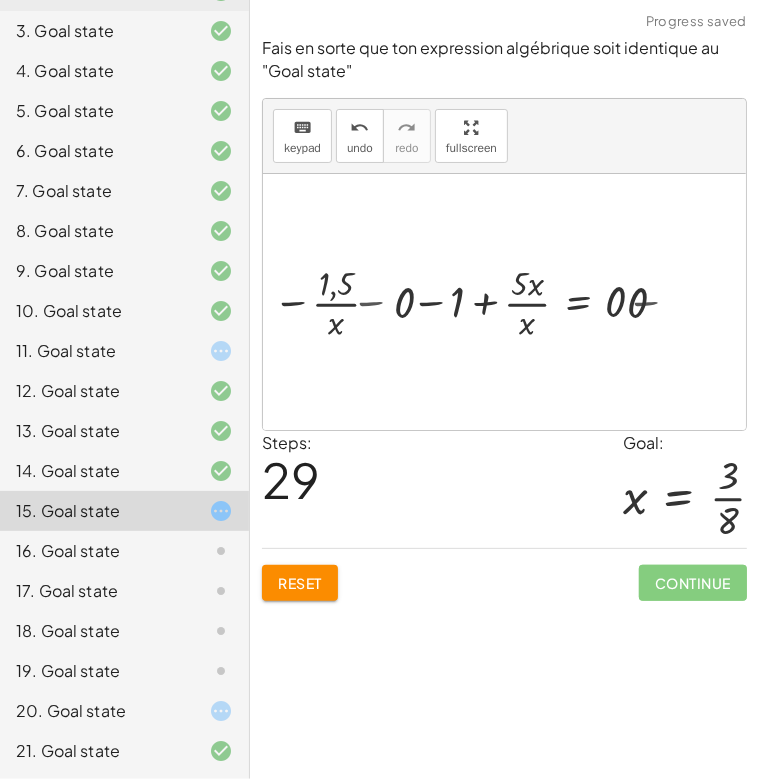 click at bounding box center [489, 301] 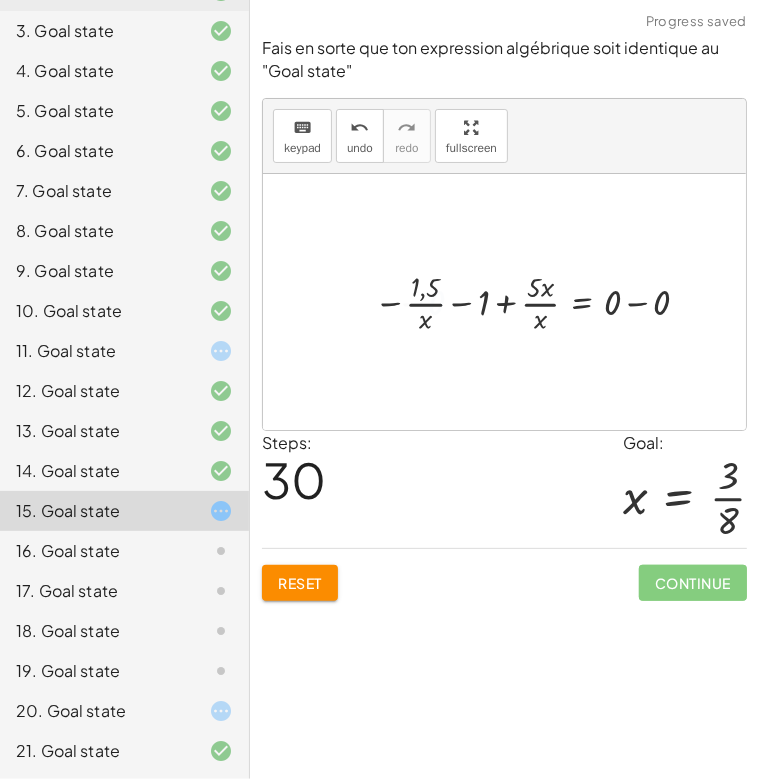 click at bounding box center [537, 302] 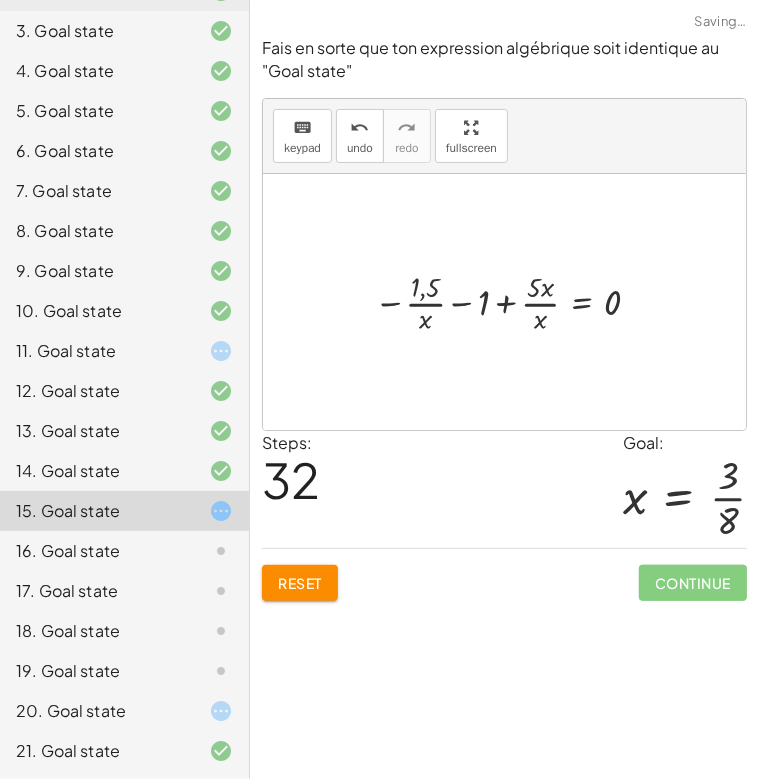 click at bounding box center [512, 302] 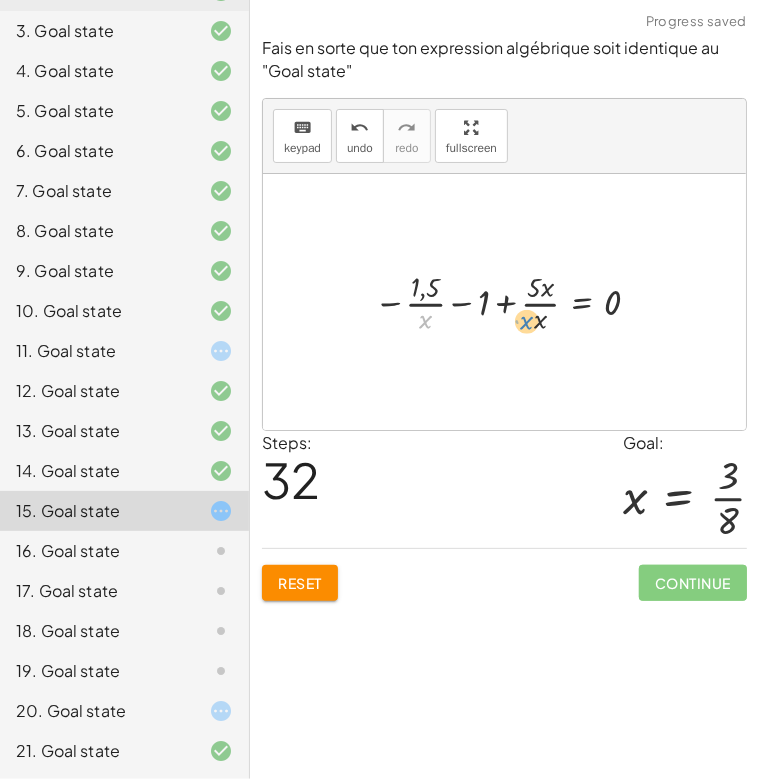drag, startPoint x: 419, startPoint y: 323, endPoint x: 520, endPoint y: 325, distance: 101.0198 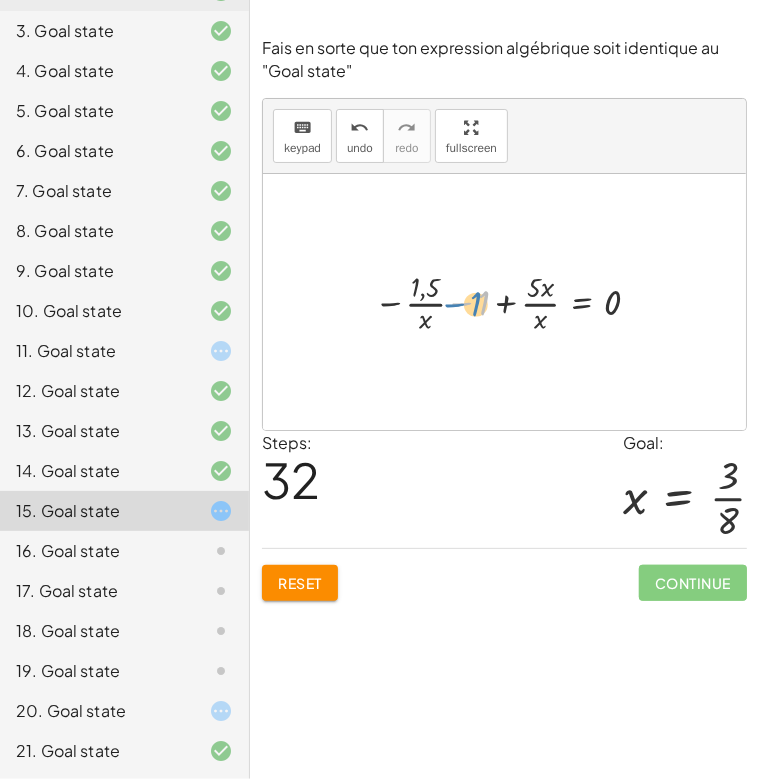 click at bounding box center [512, 302] 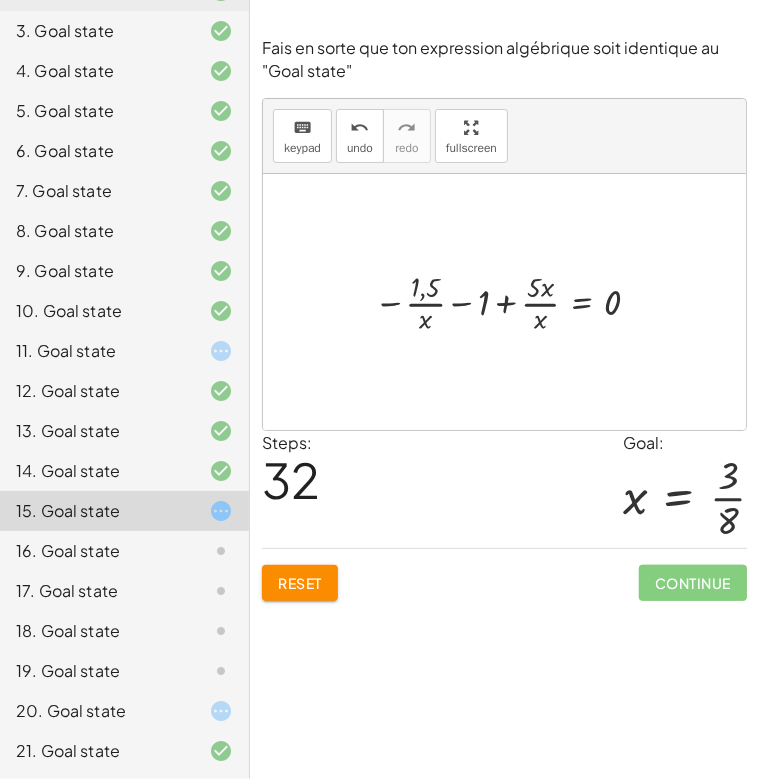 click at bounding box center (512, 302) 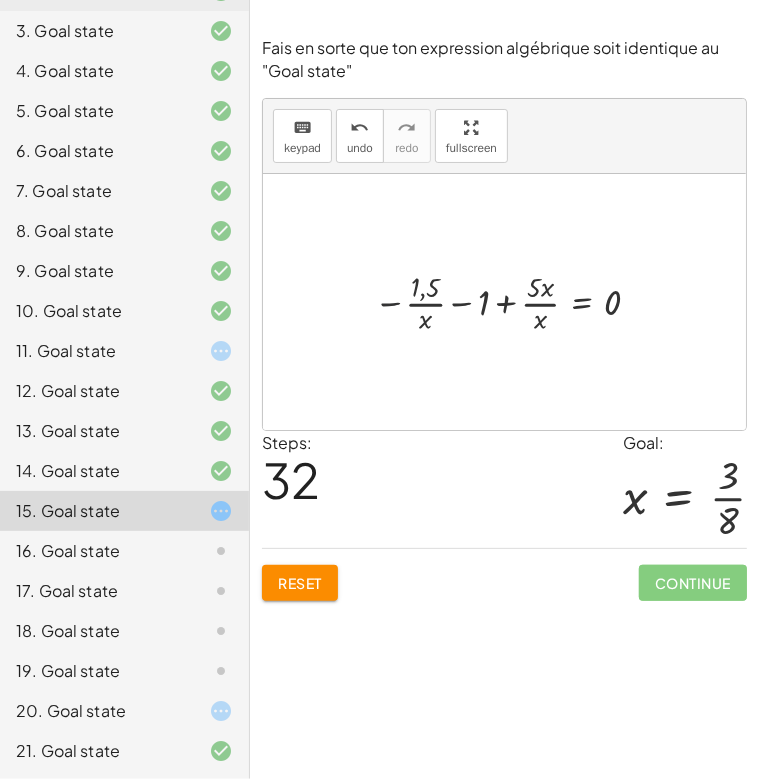 click at bounding box center [512, 302] 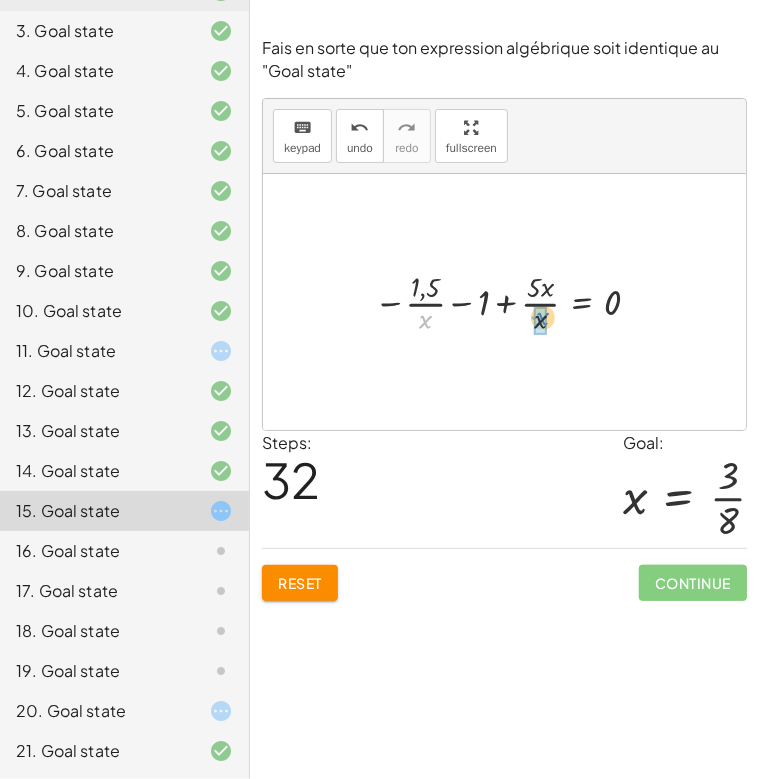 drag, startPoint x: 426, startPoint y: 318, endPoint x: 540, endPoint y: 313, distance: 114.1096 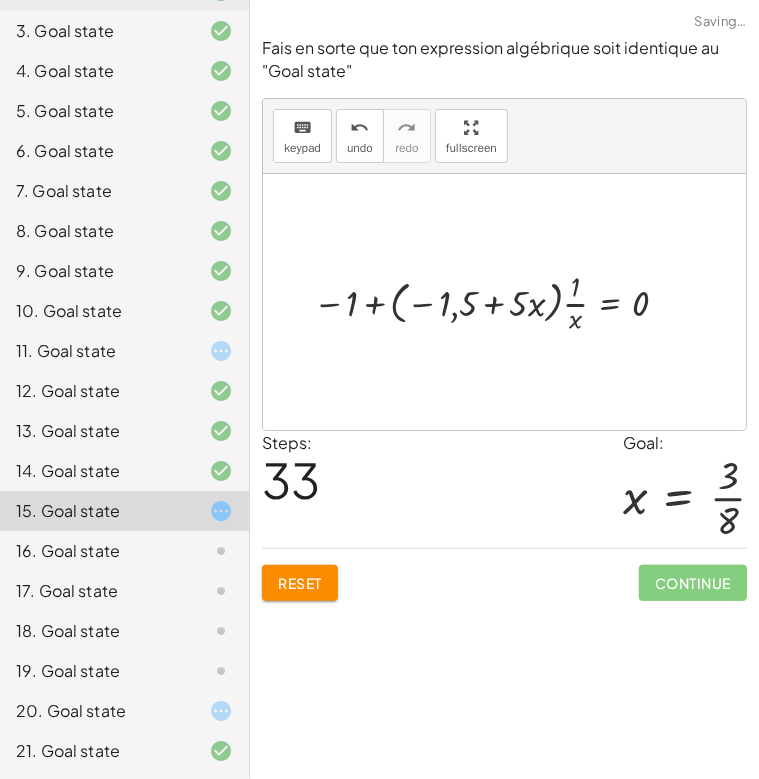 click at bounding box center [496, 302] 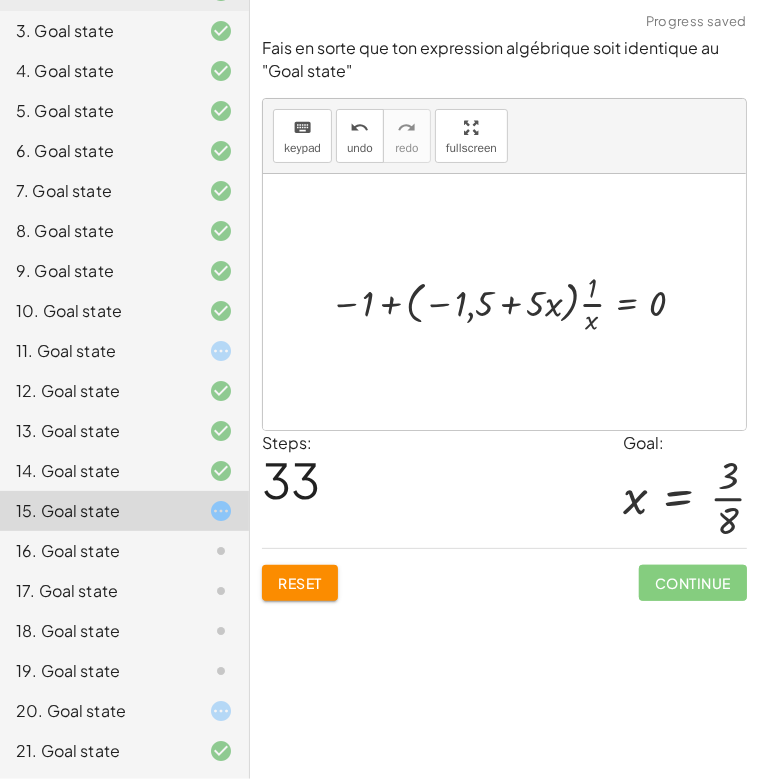 click at bounding box center (513, 302) 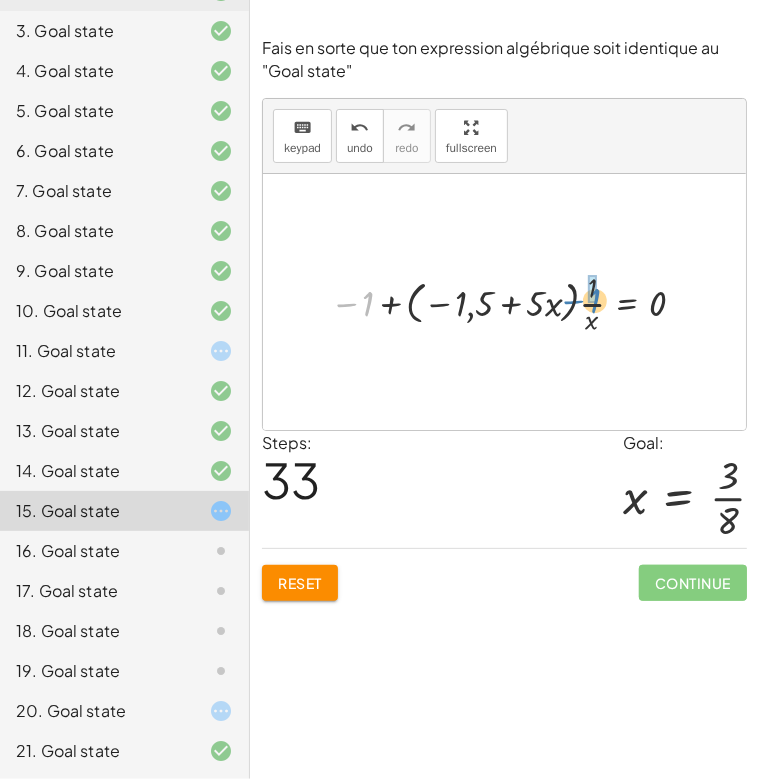 drag, startPoint x: 351, startPoint y: 307, endPoint x: 574, endPoint y: 303, distance: 223.03587 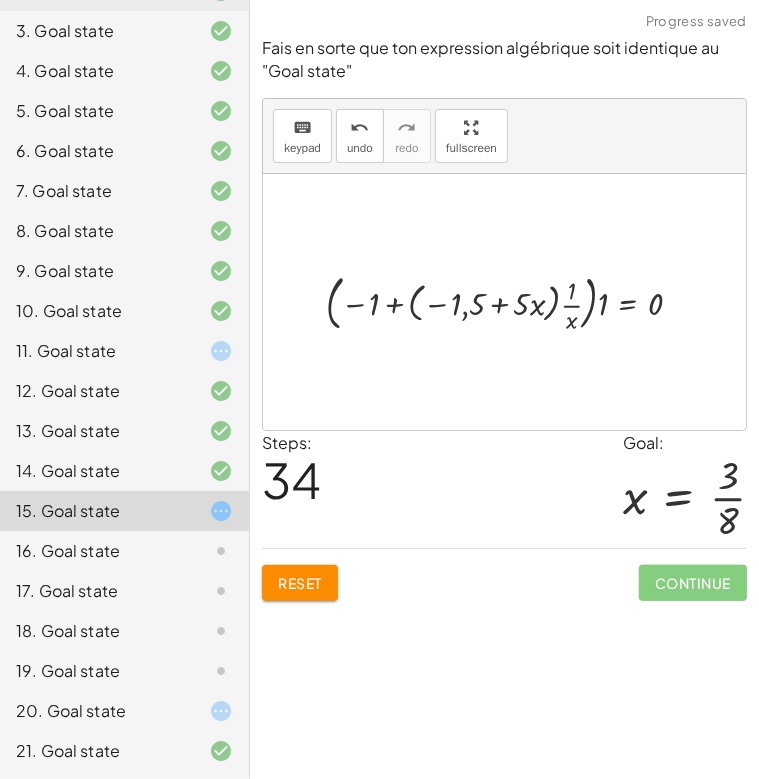 click at bounding box center [512, 301] 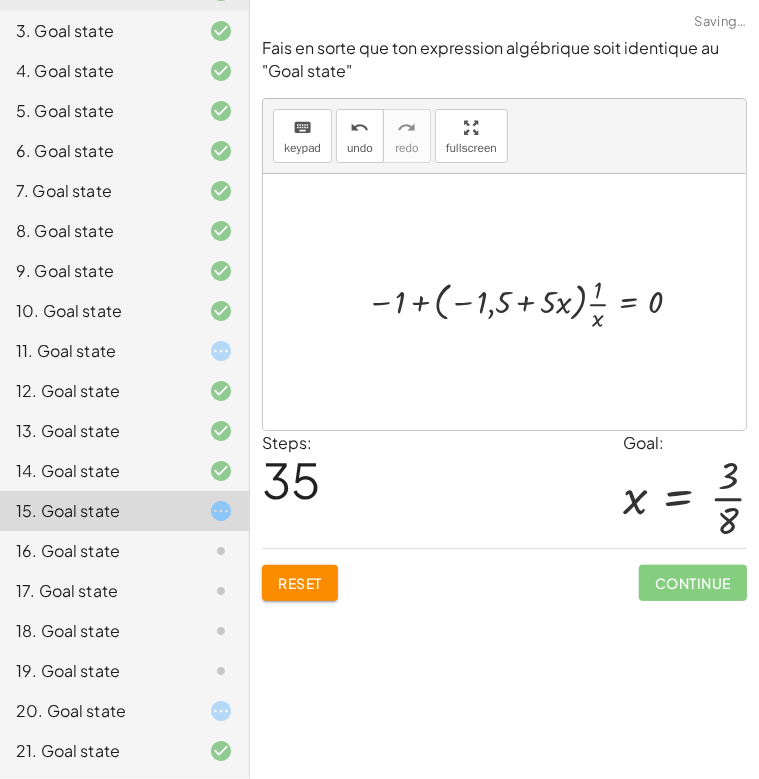 click at bounding box center [530, 302] 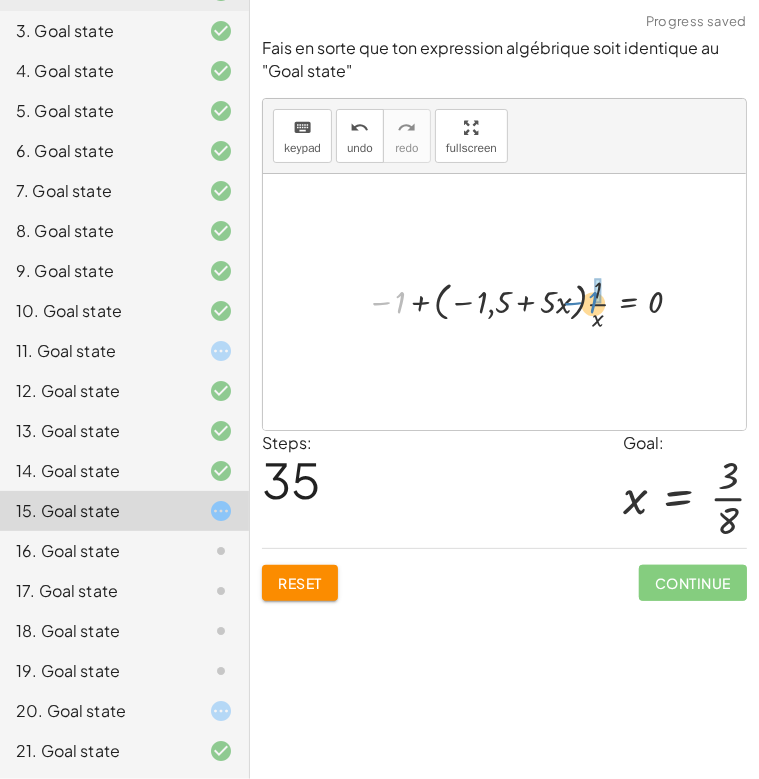 drag, startPoint x: 390, startPoint y: 305, endPoint x: 586, endPoint y: 305, distance: 196 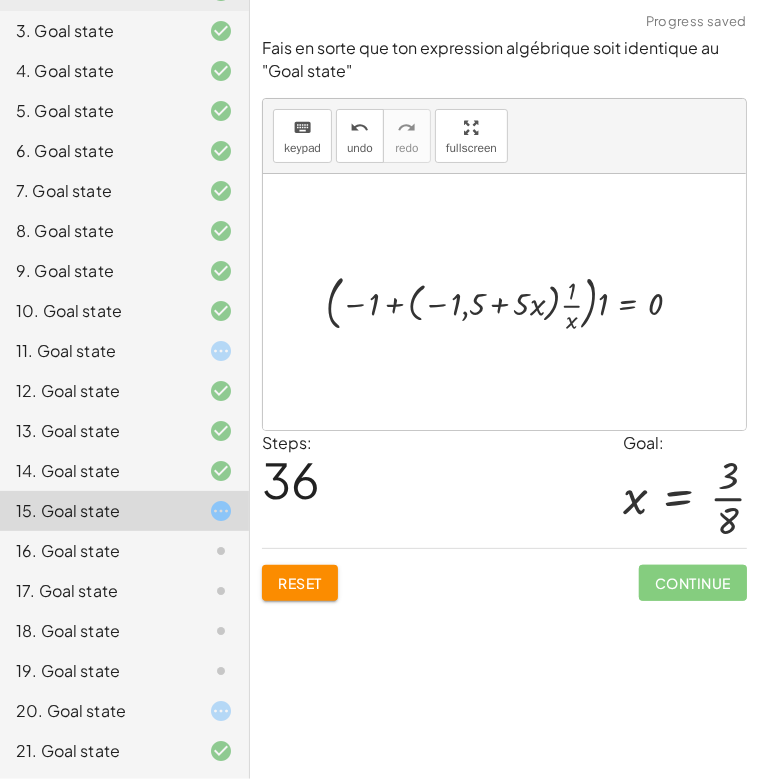 click at bounding box center [512, 301] 